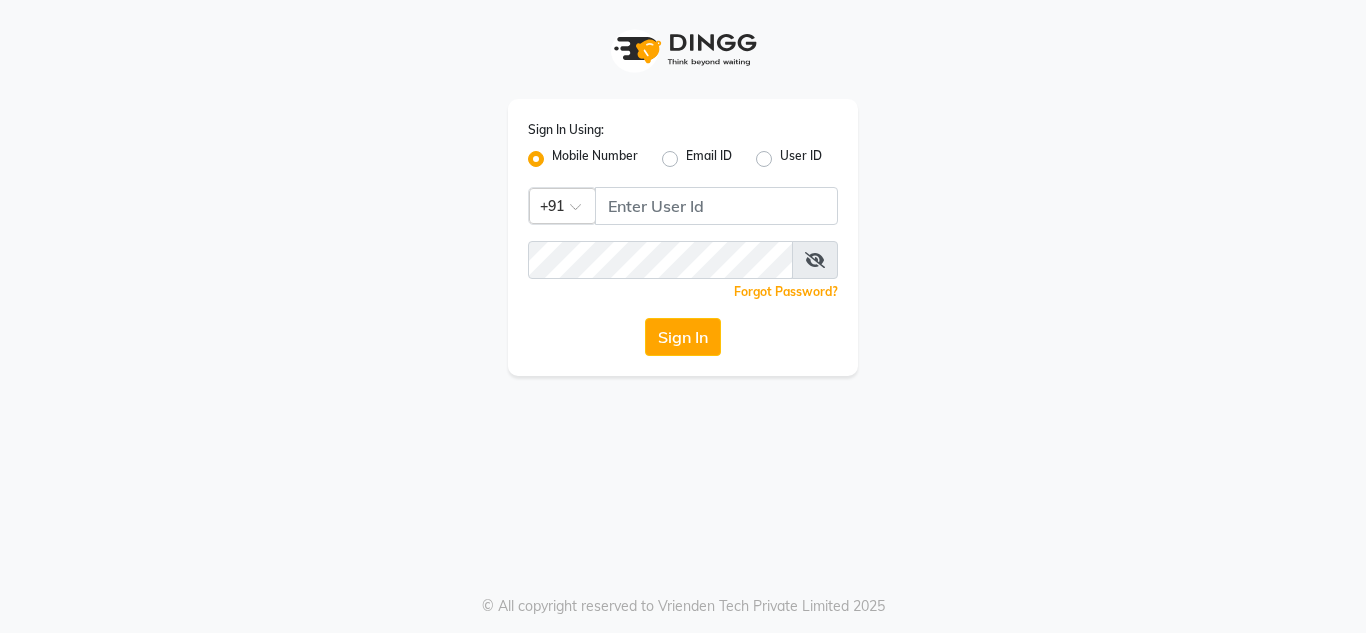 scroll, scrollTop: 0, scrollLeft: 0, axis: both 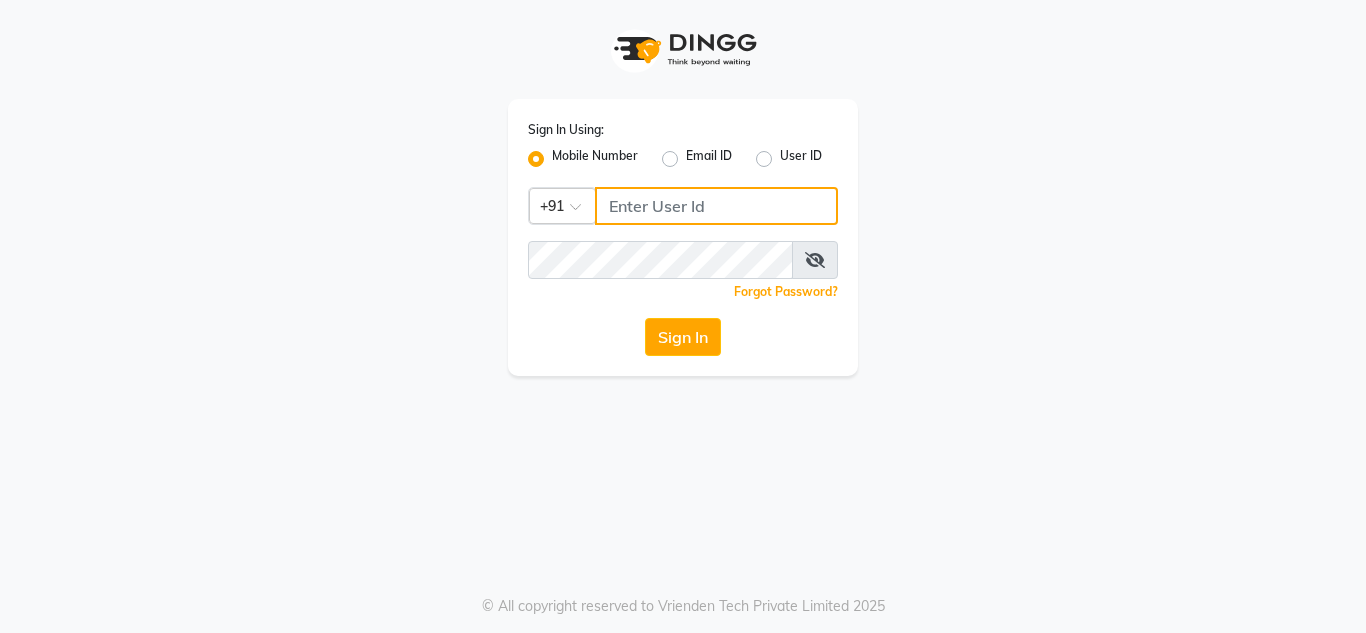 click 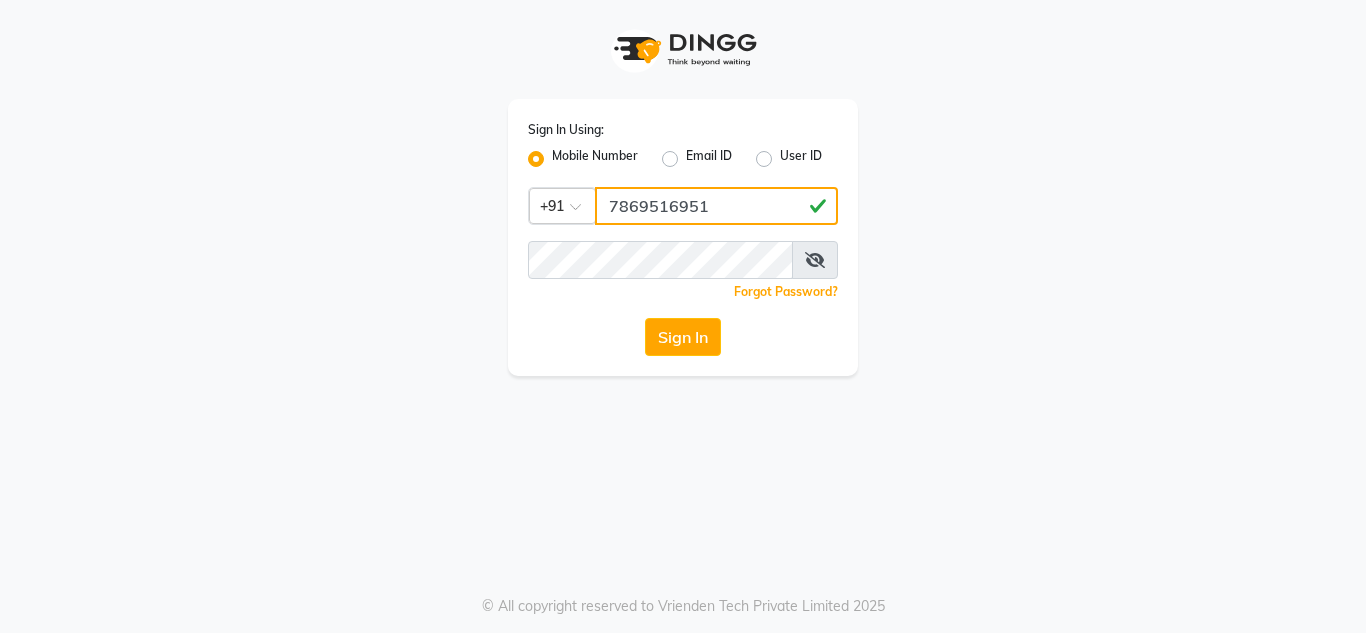 drag, startPoint x: 725, startPoint y: 207, endPoint x: 601, endPoint y: 208, distance: 124.004036 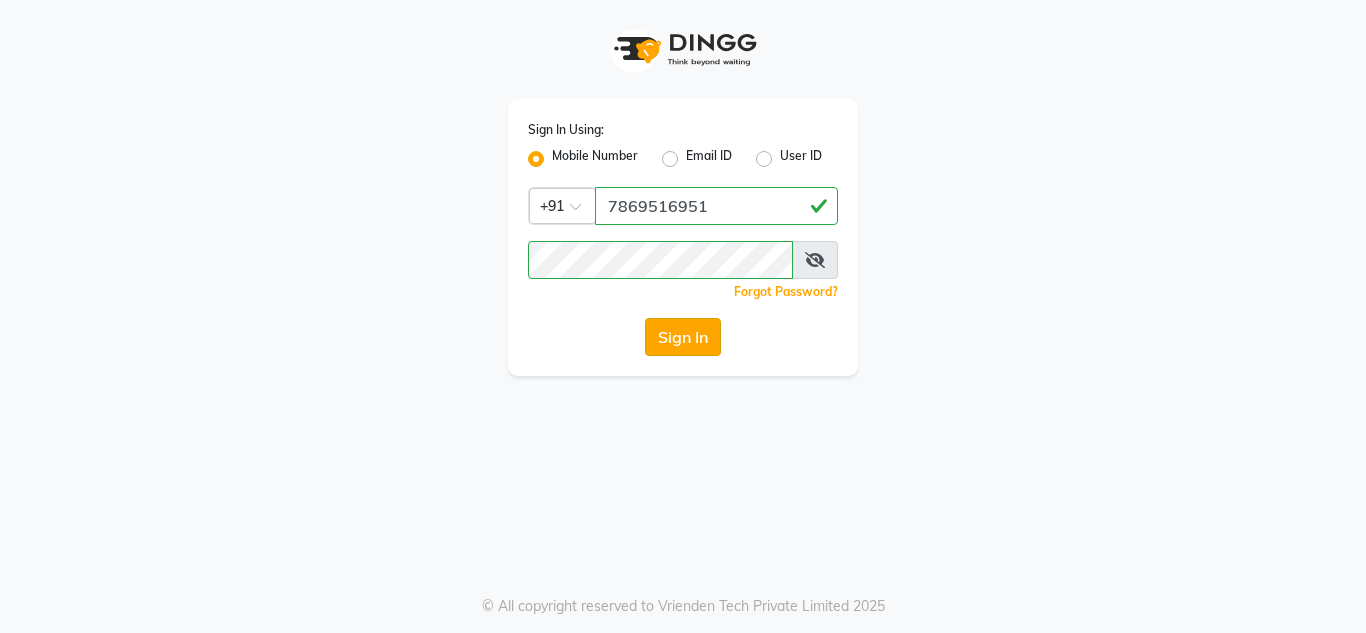 click on "Sign In" 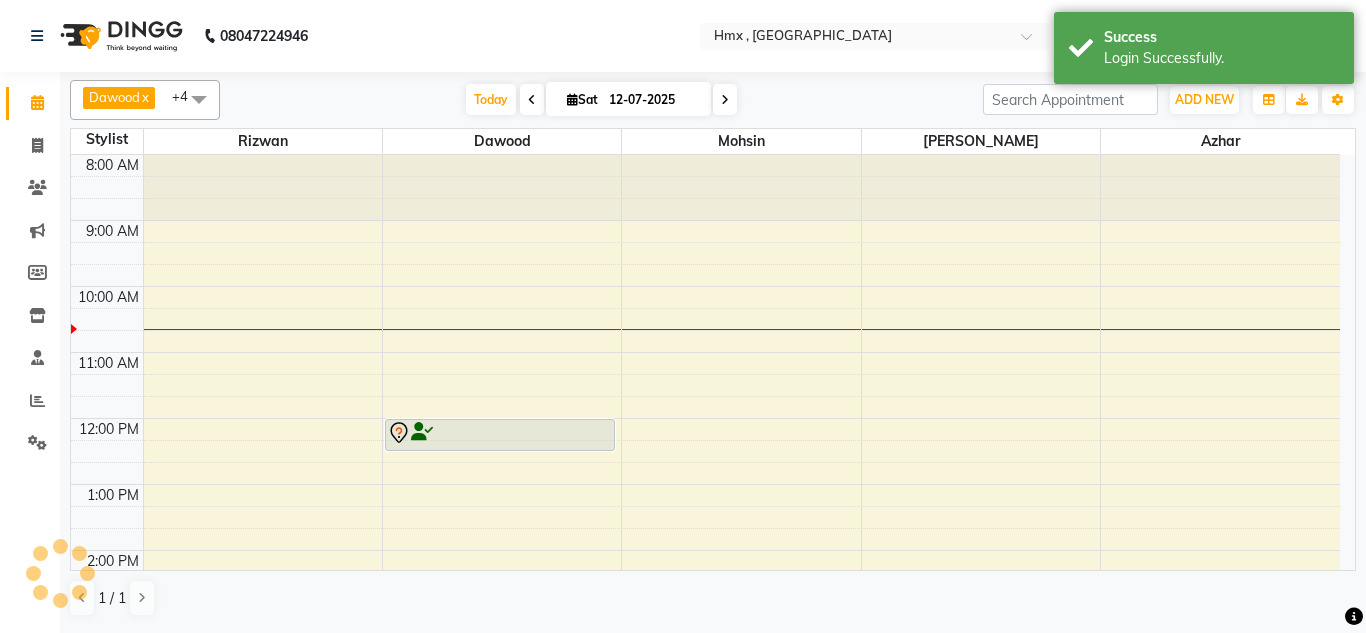 scroll, scrollTop: 0, scrollLeft: 0, axis: both 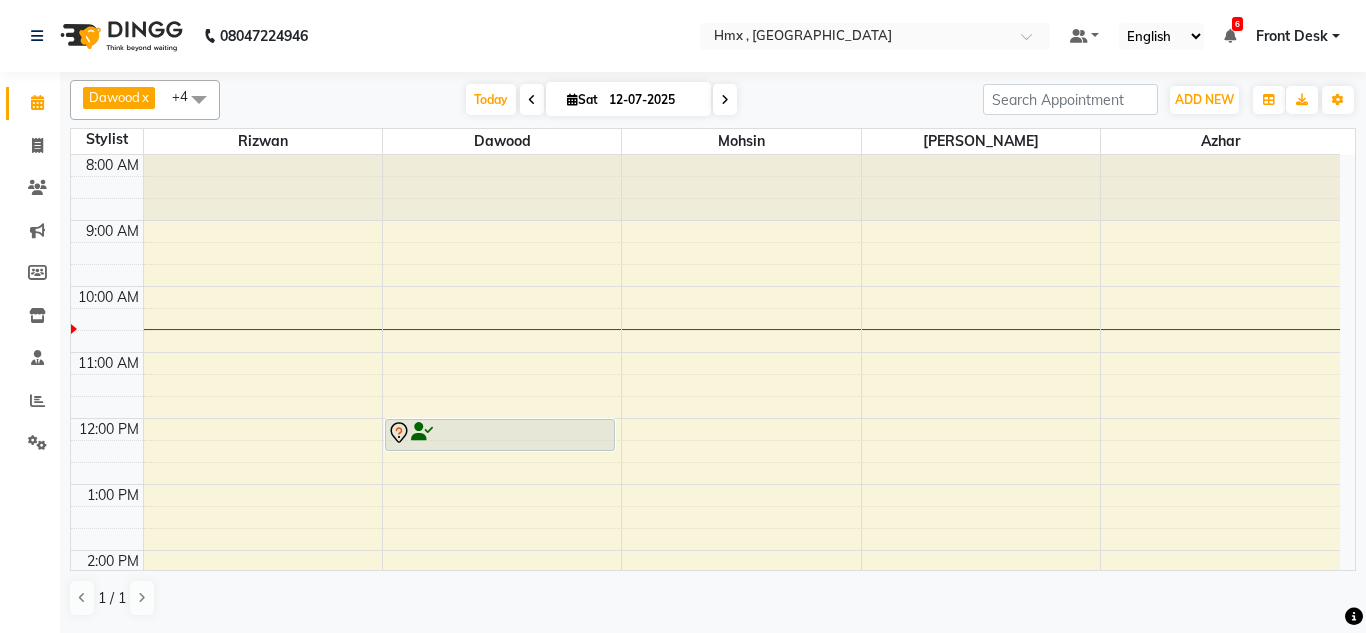 click at bounding box center (725, 100) 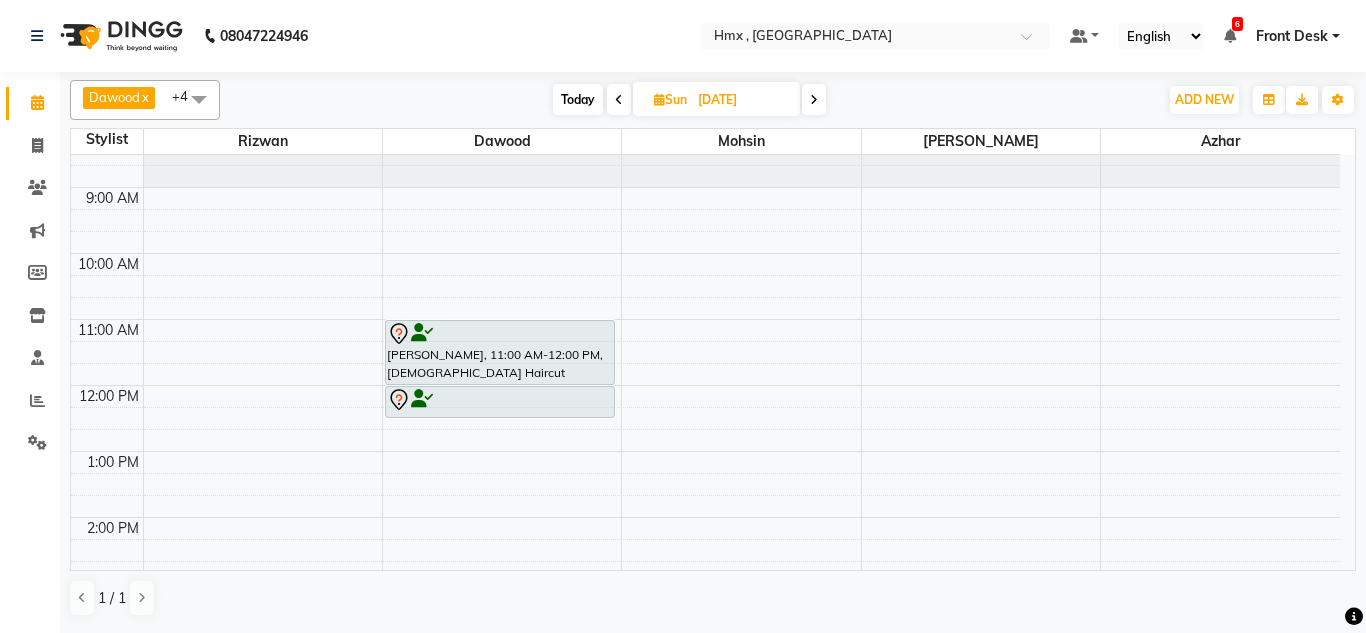 scroll, scrollTop: 0, scrollLeft: 0, axis: both 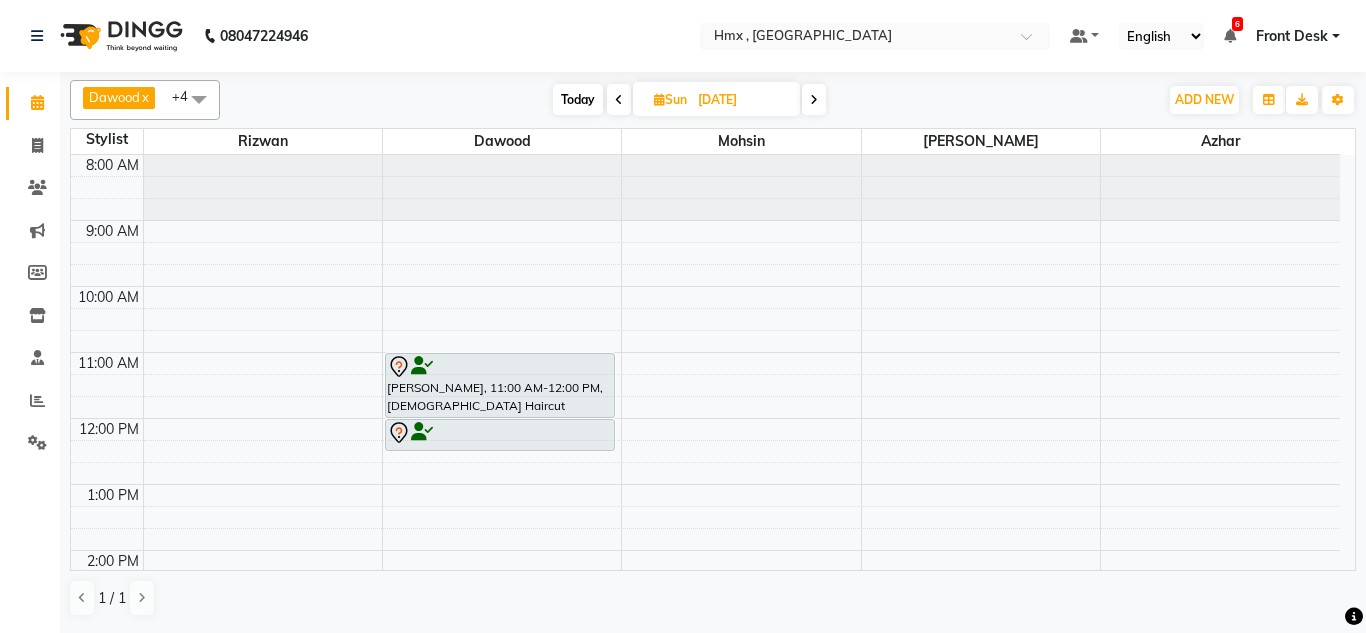 click at bounding box center [619, 99] 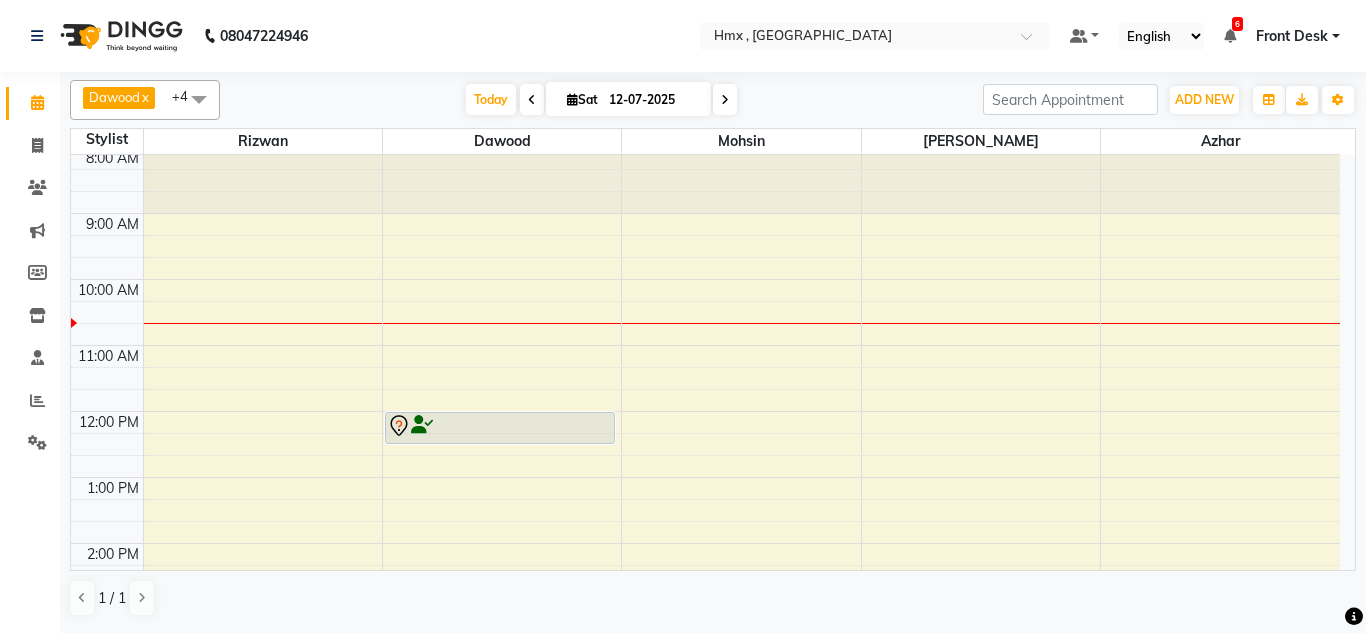 scroll, scrollTop: 0, scrollLeft: 0, axis: both 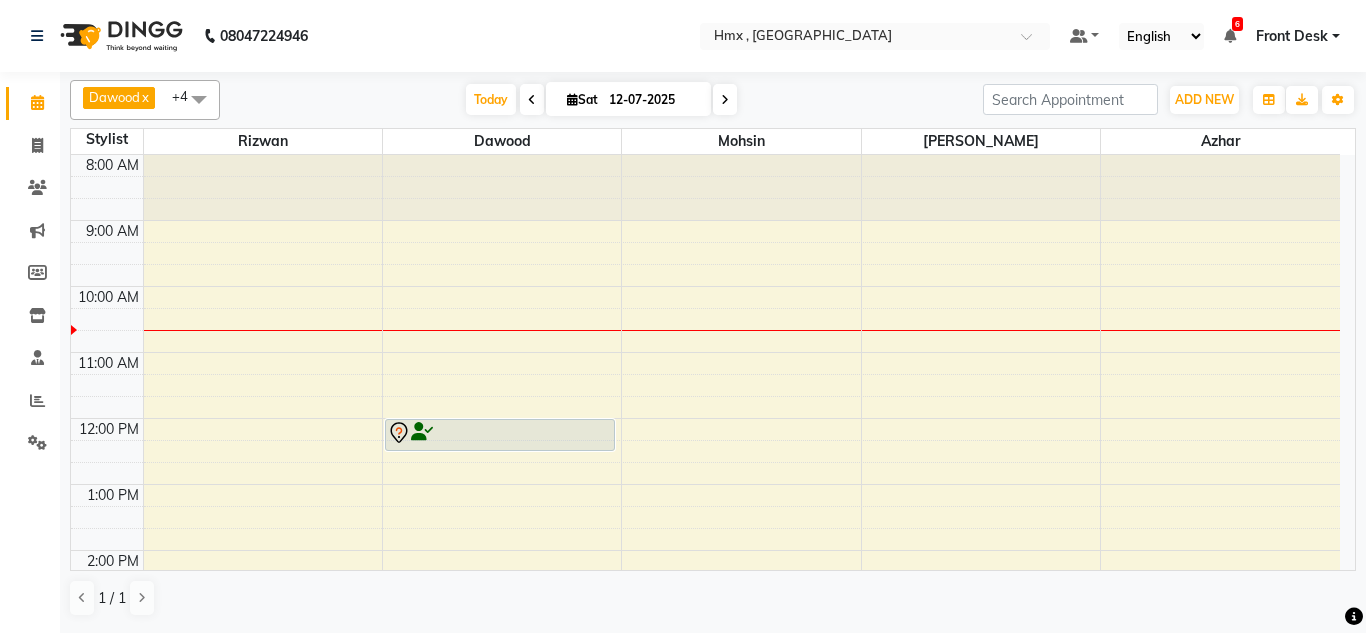 click at bounding box center (725, 99) 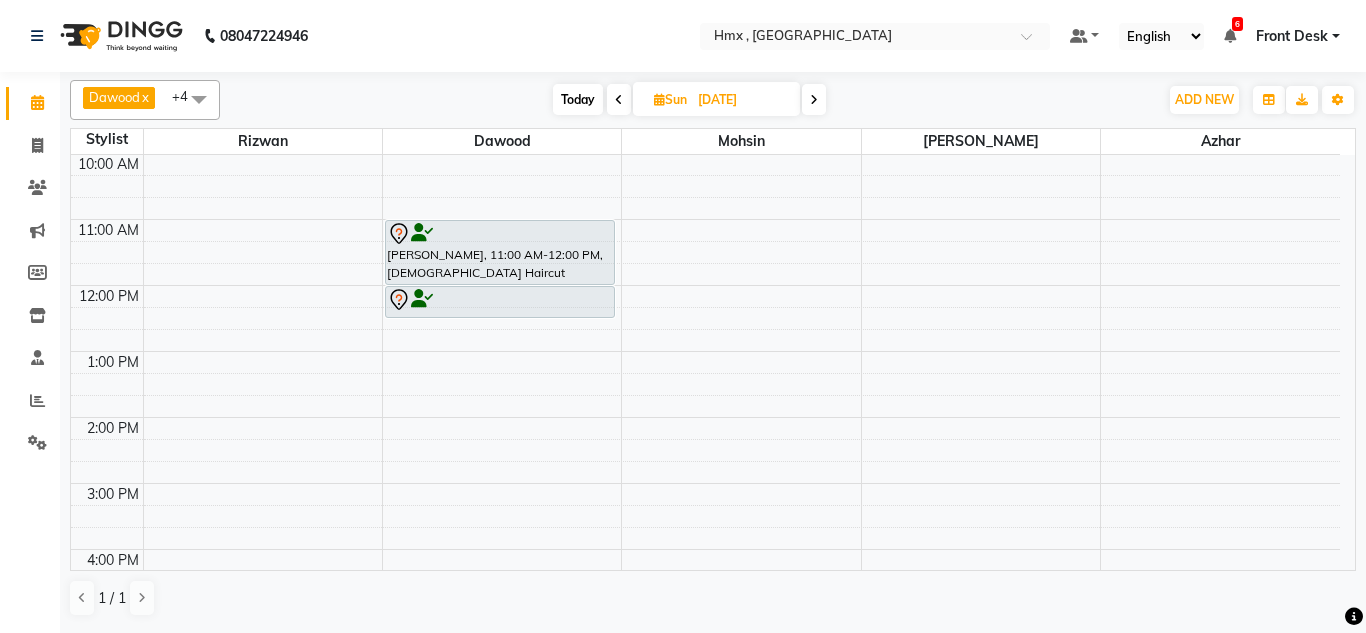 scroll, scrollTop: 33, scrollLeft: 0, axis: vertical 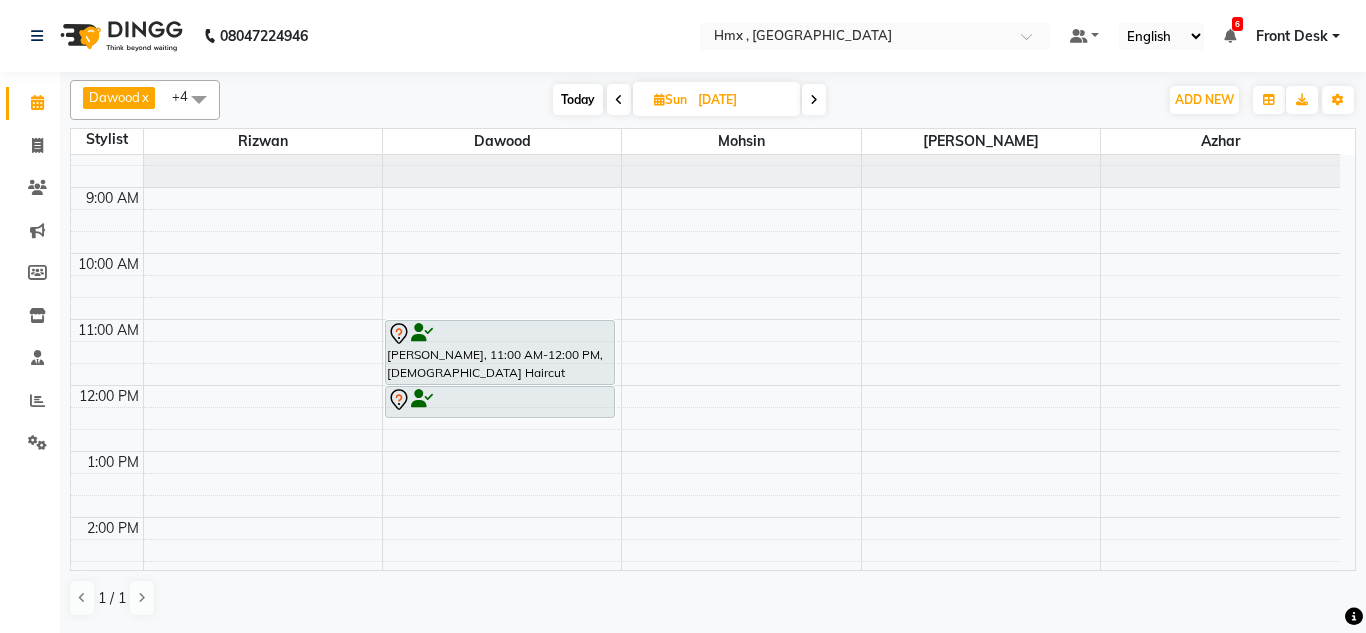 click on "Today" at bounding box center [578, 99] 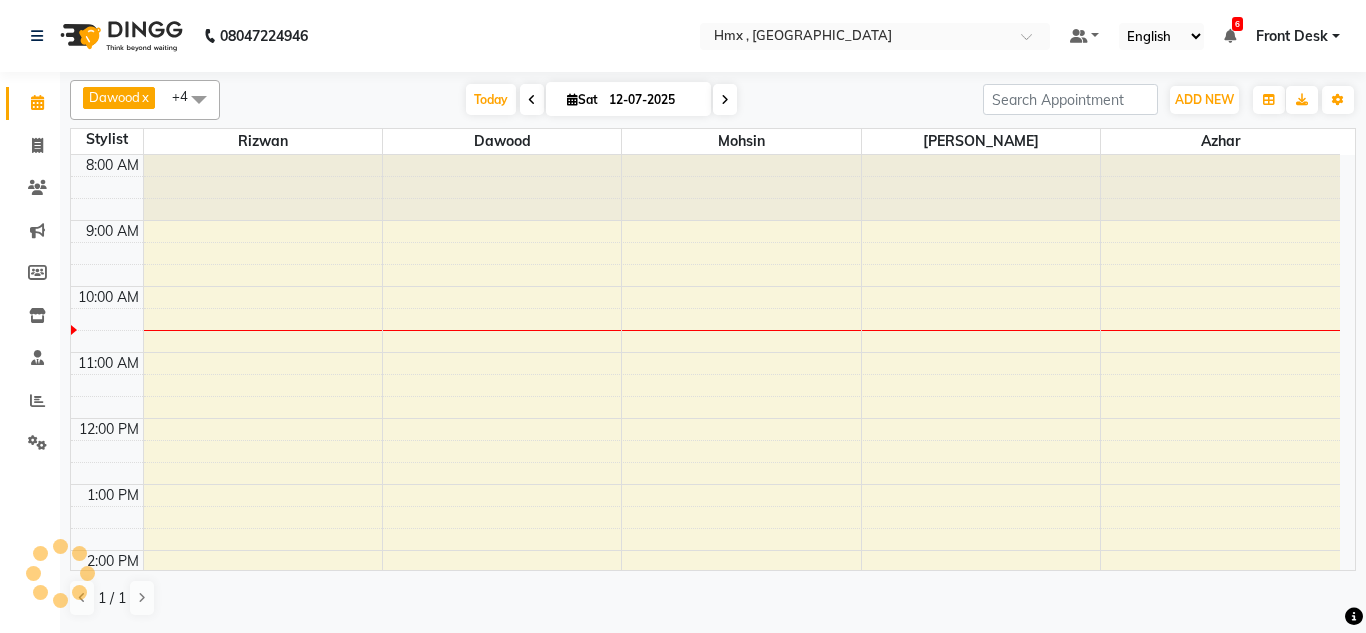 scroll, scrollTop: 133, scrollLeft: 0, axis: vertical 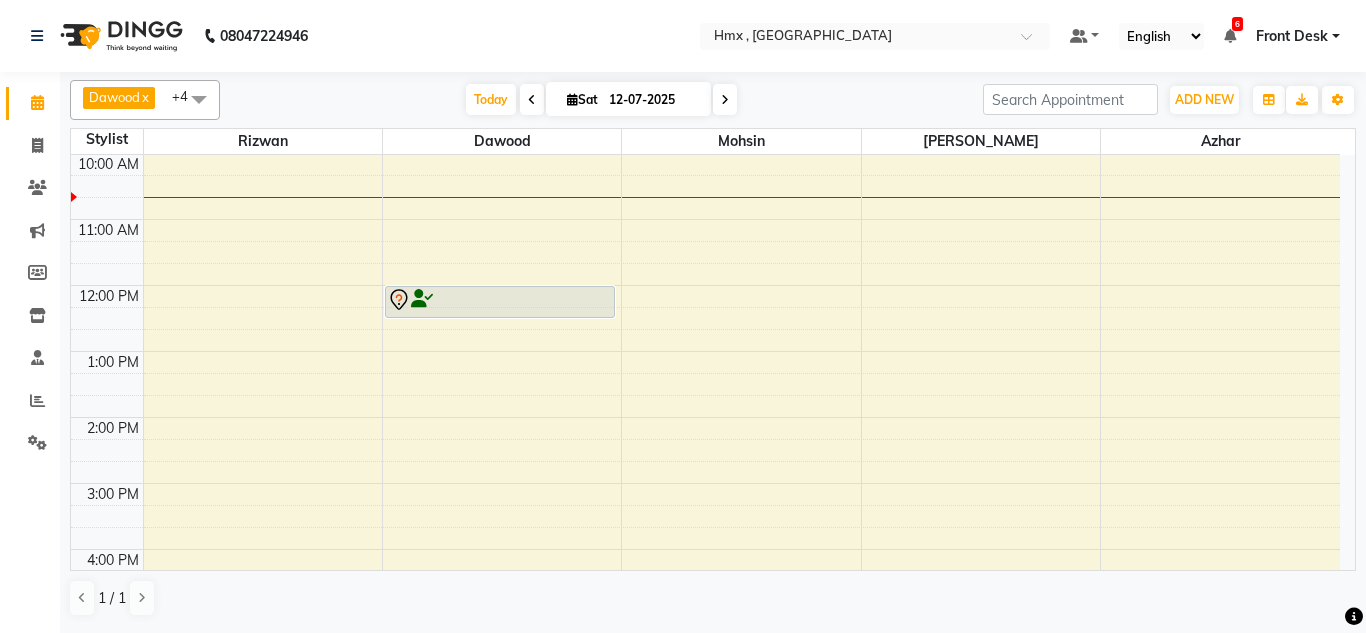 click at bounding box center (725, 99) 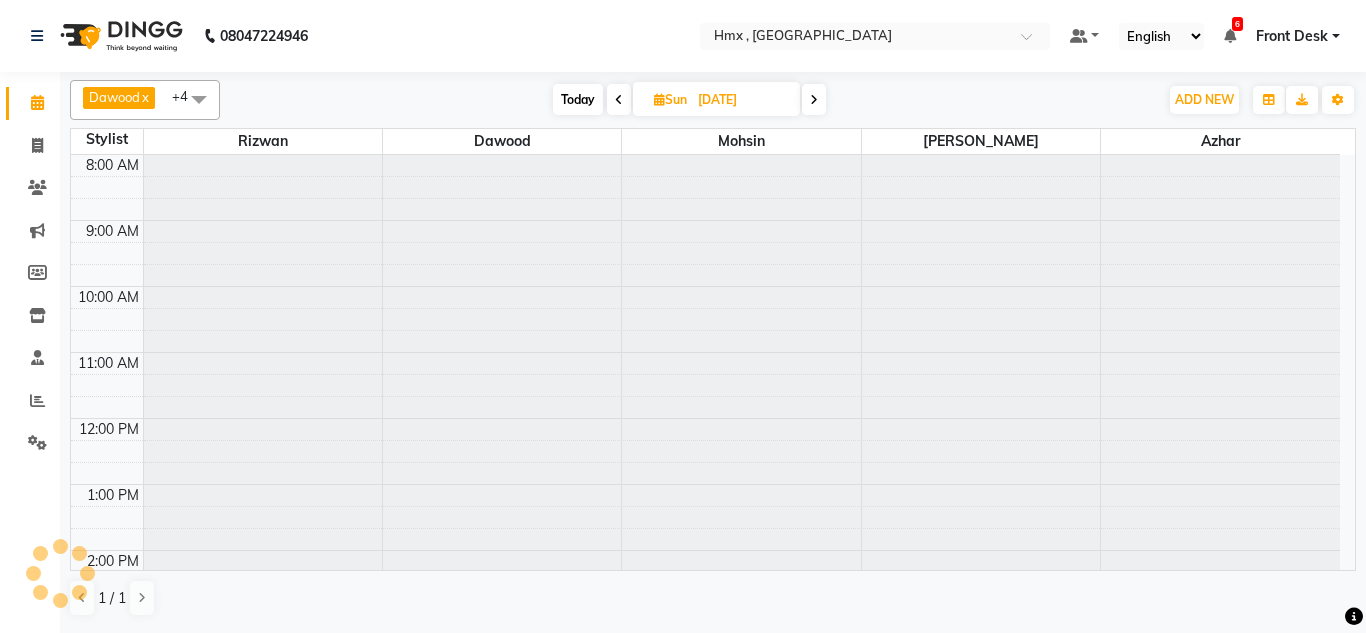 scroll, scrollTop: 133, scrollLeft: 0, axis: vertical 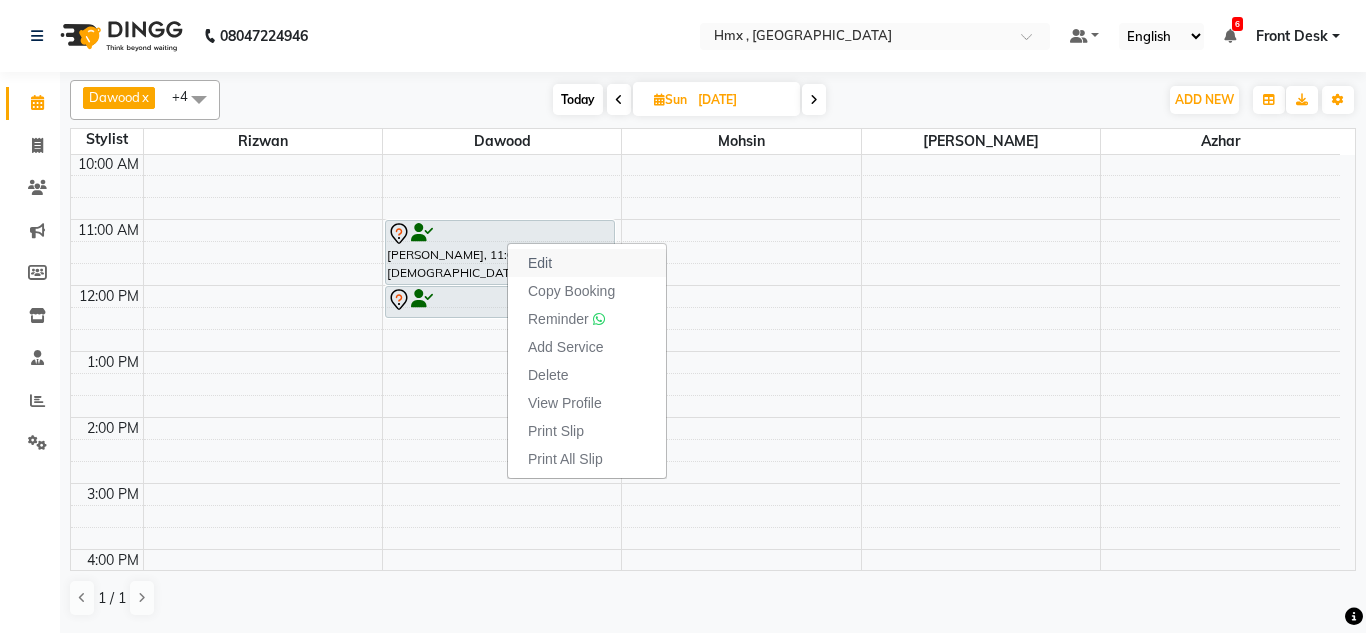 click on "Edit" at bounding box center (540, 263) 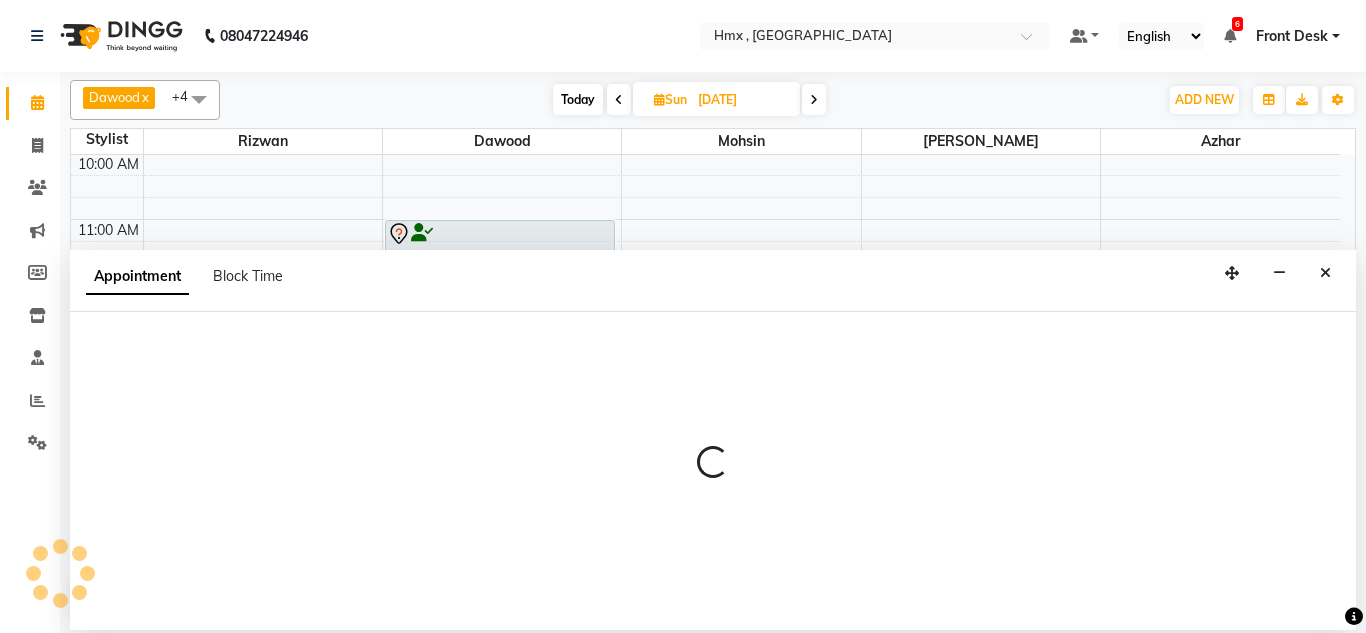 select on "tentative" 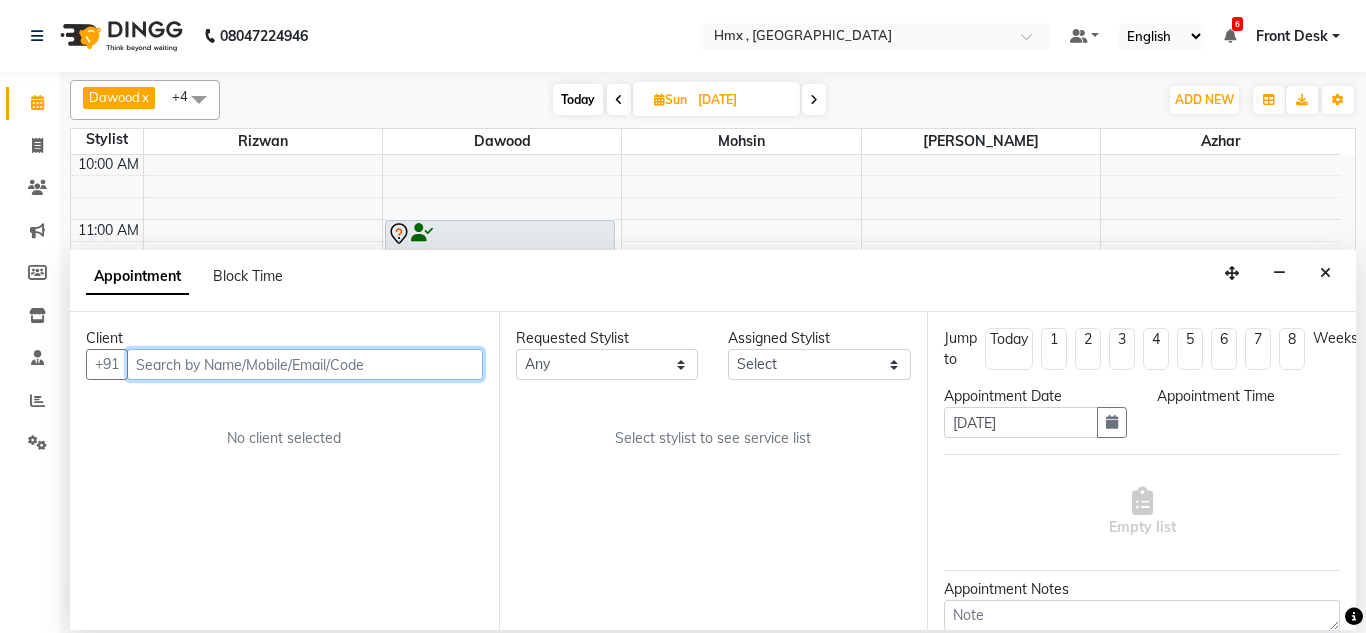 scroll, scrollTop: 0, scrollLeft: 0, axis: both 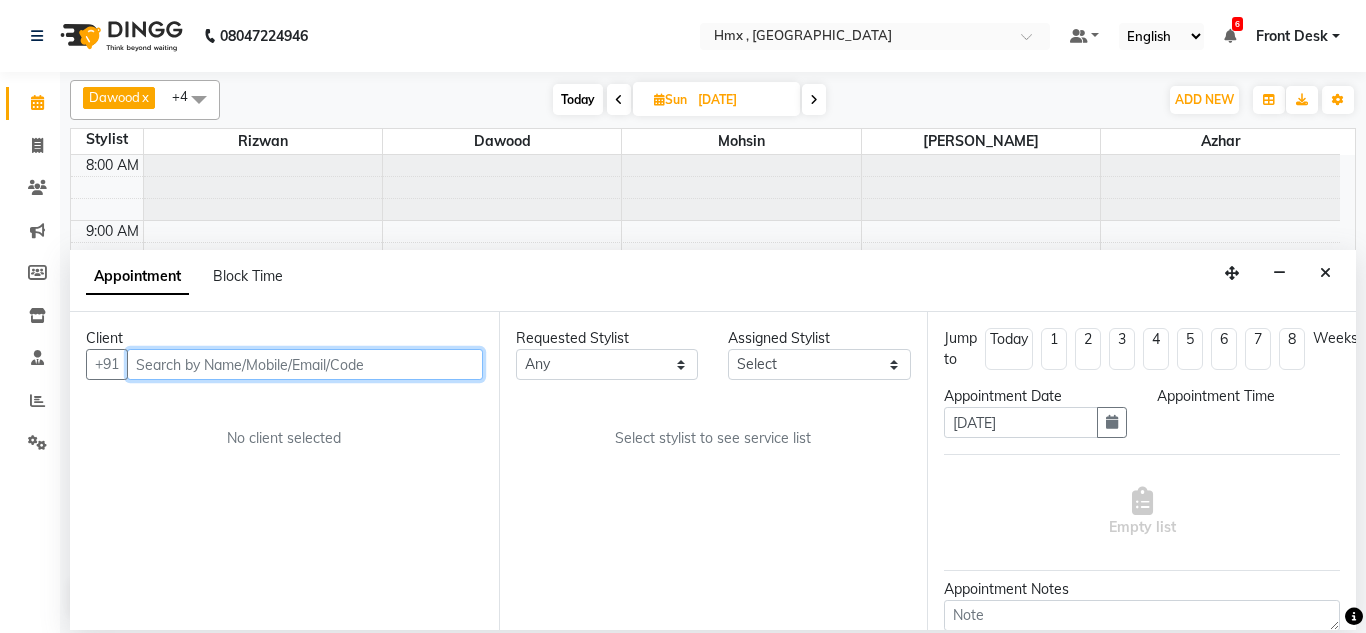 select on "39095" 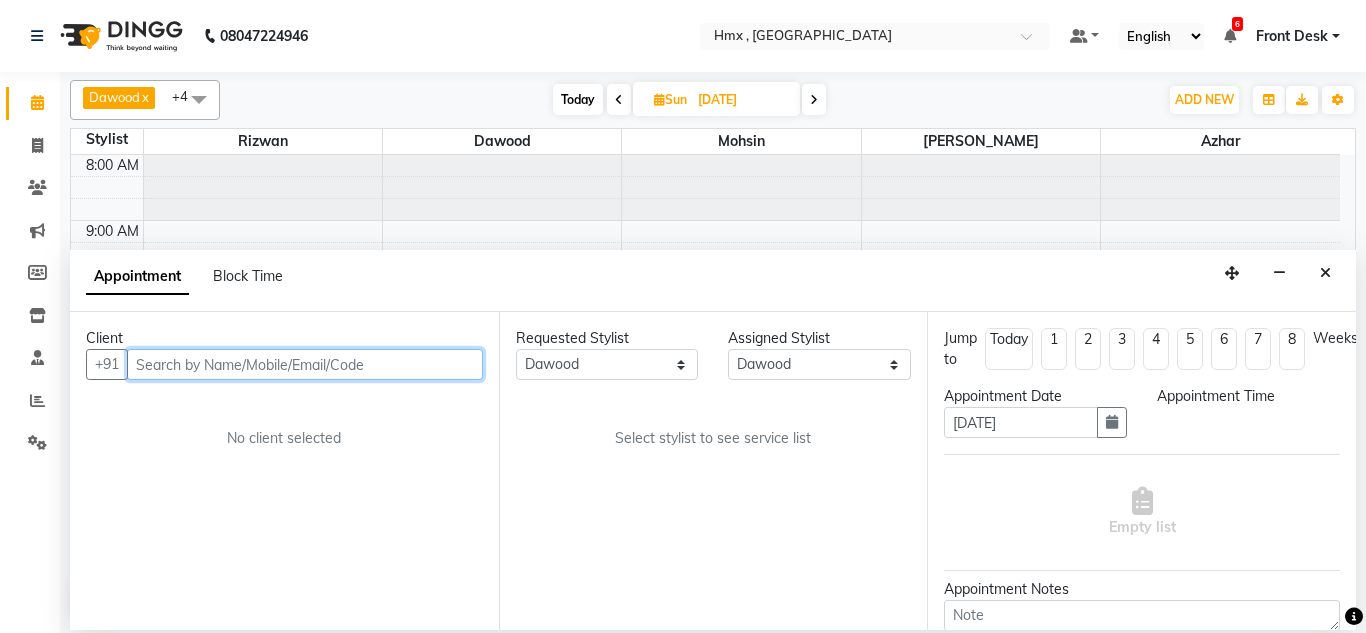 select on "660" 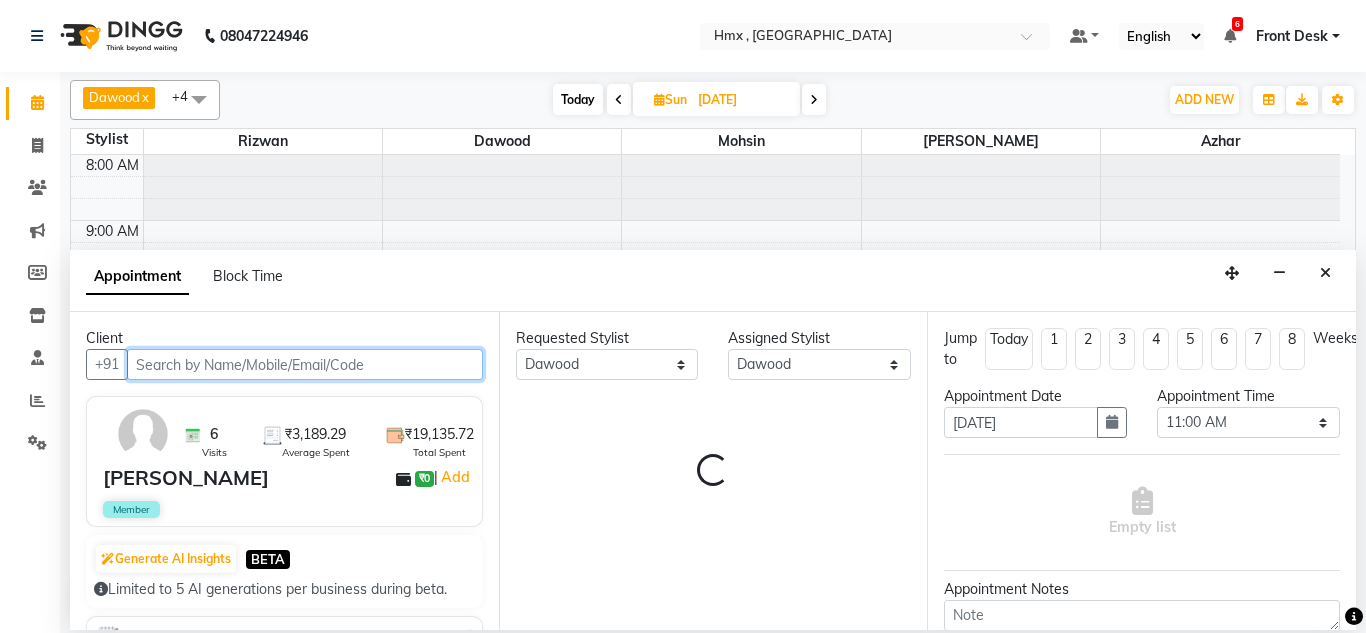 select on "2658" 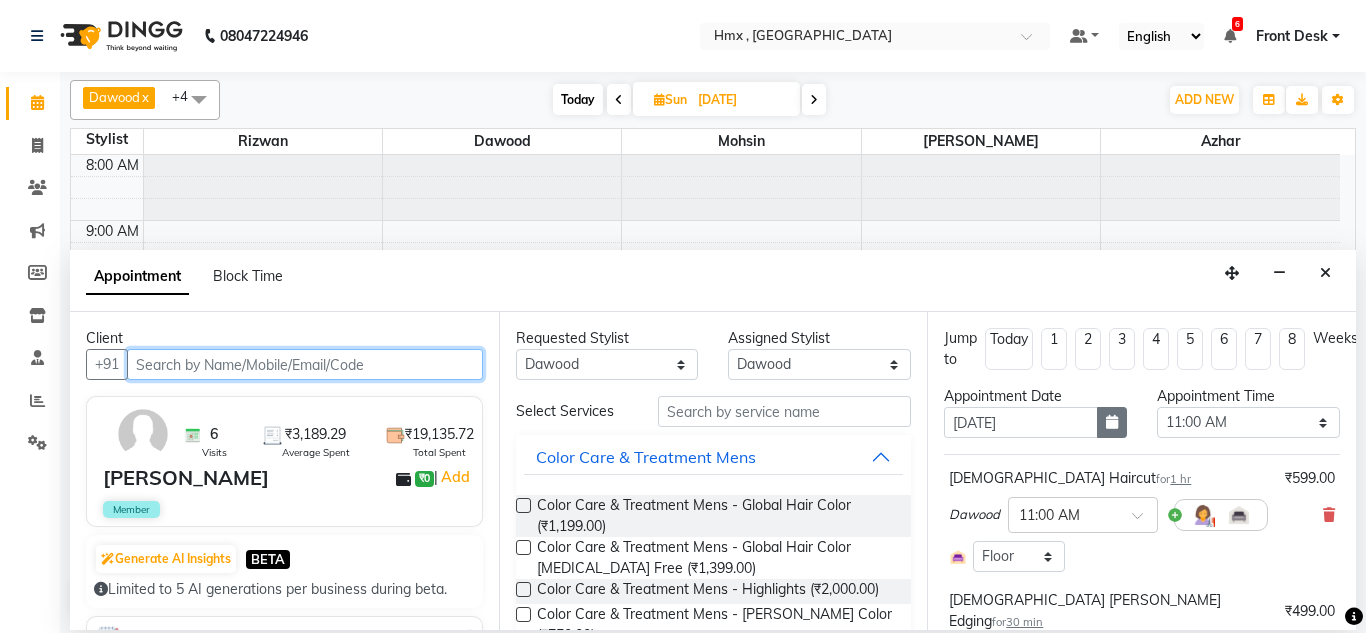 scroll, scrollTop: 133, scrollLeft: 0, axis: vertical 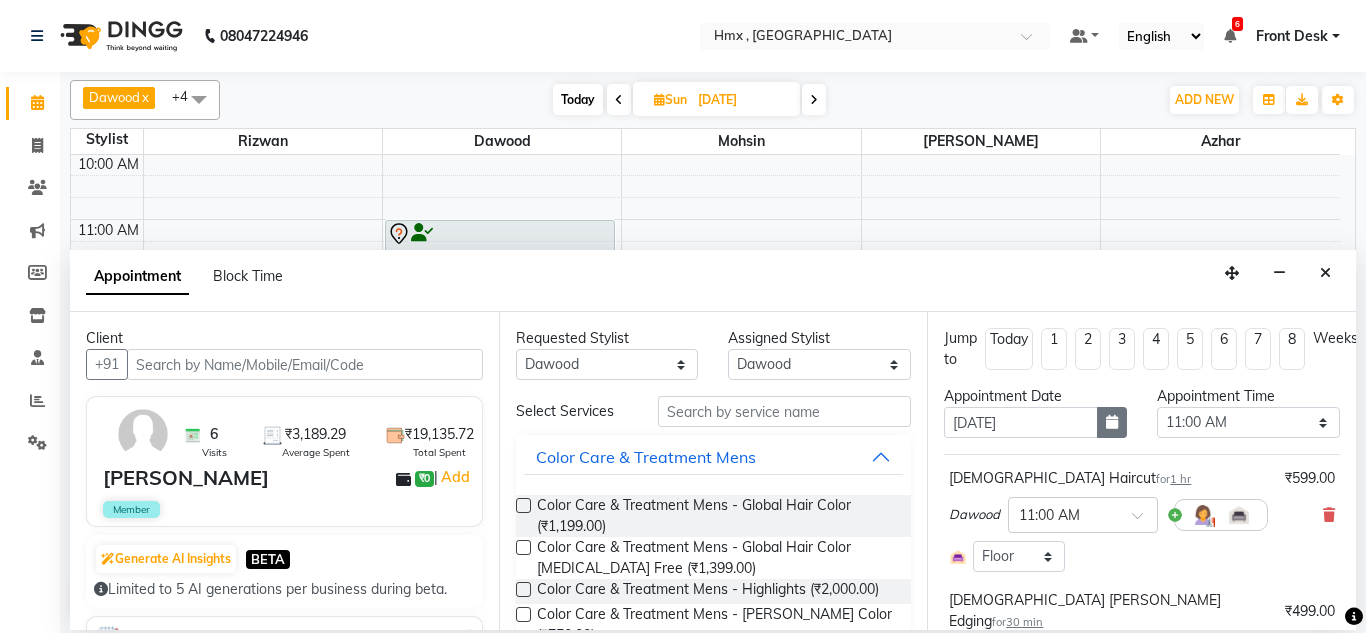 click at bounding box center (1112, 422) 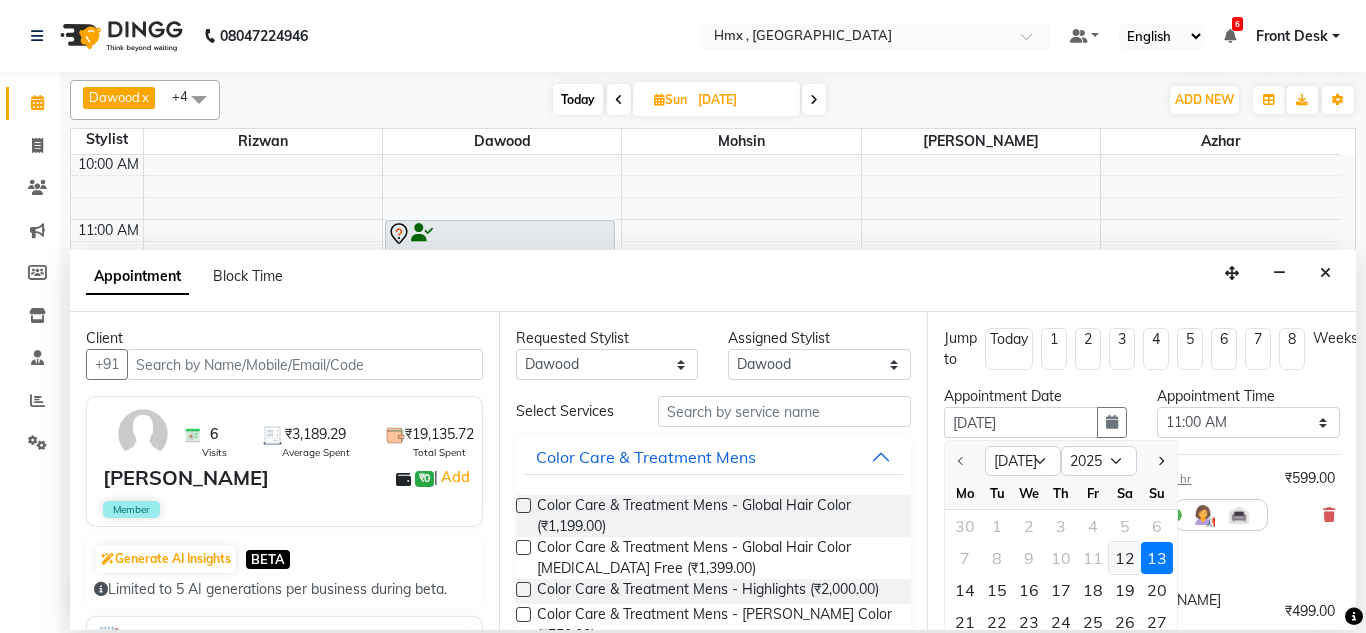click on "12" at bounding box center [1125, 558] 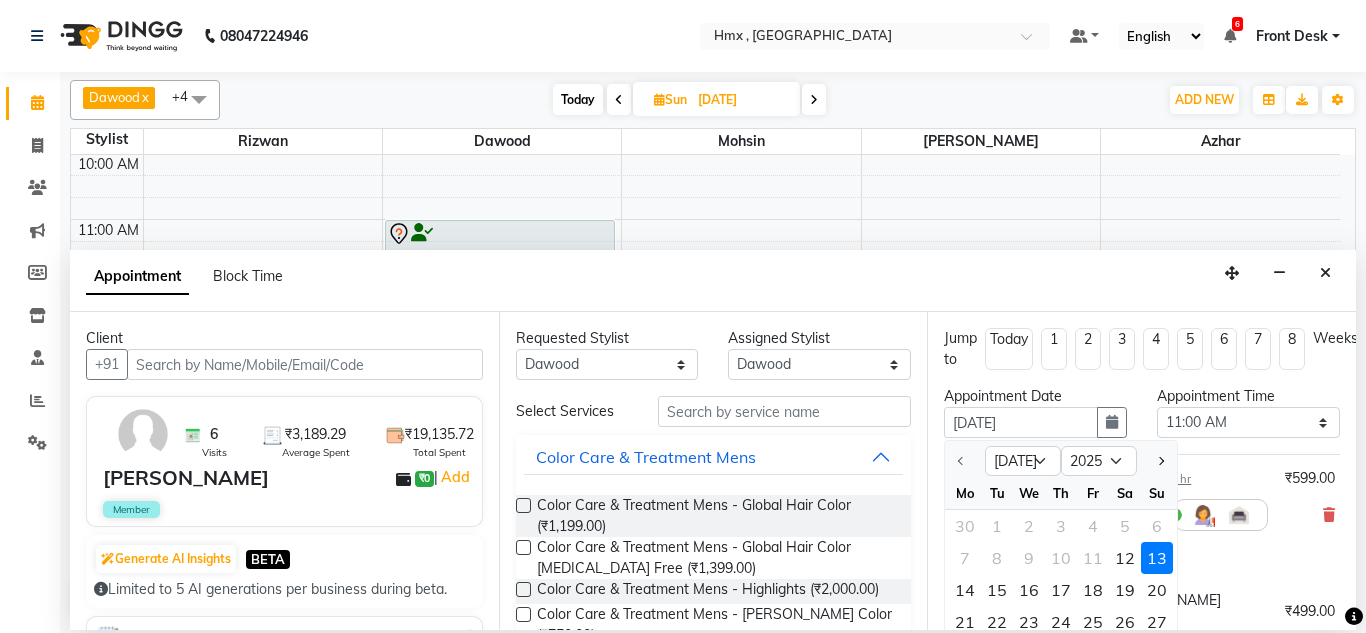 type on "12-07-2025" 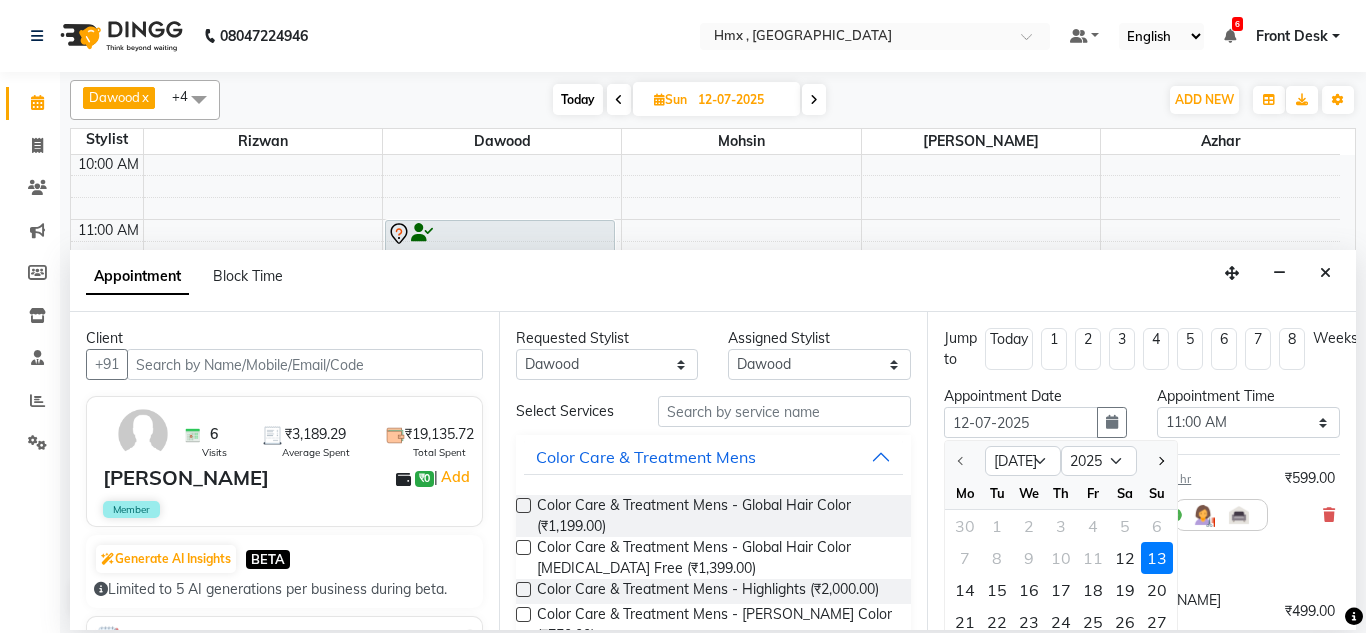 select on "660" 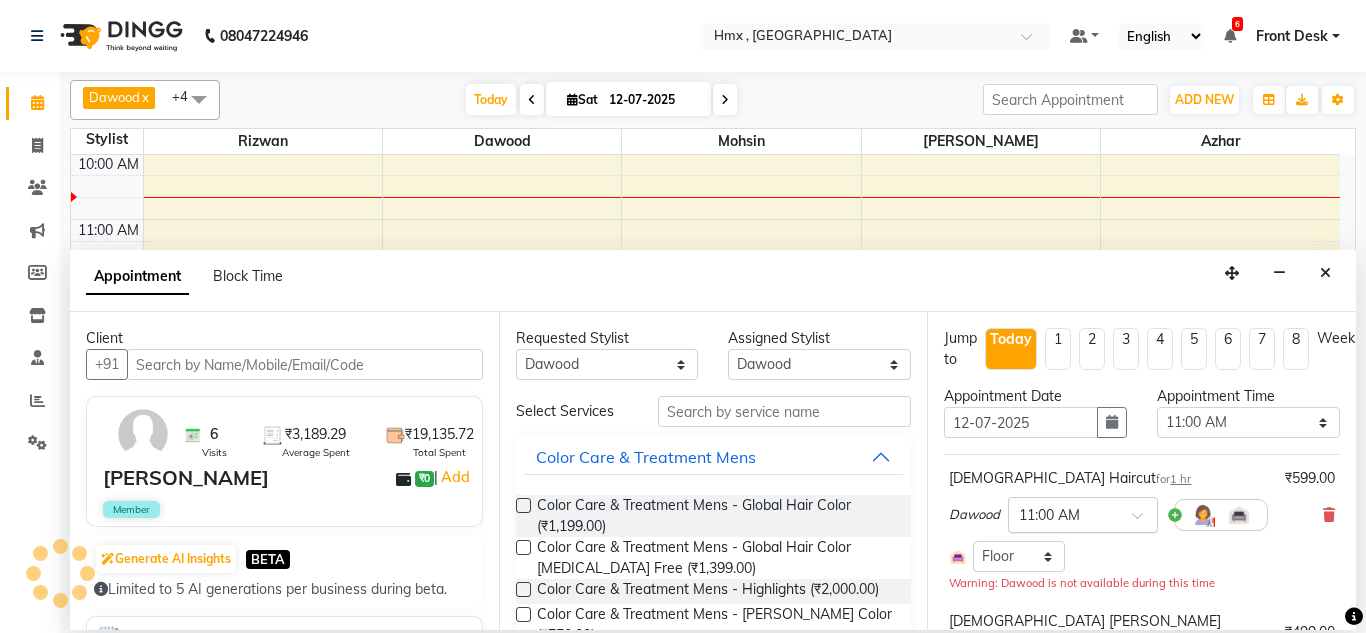 scroll, scrollTop: 133, scrollLeft: 0, axis: vertical 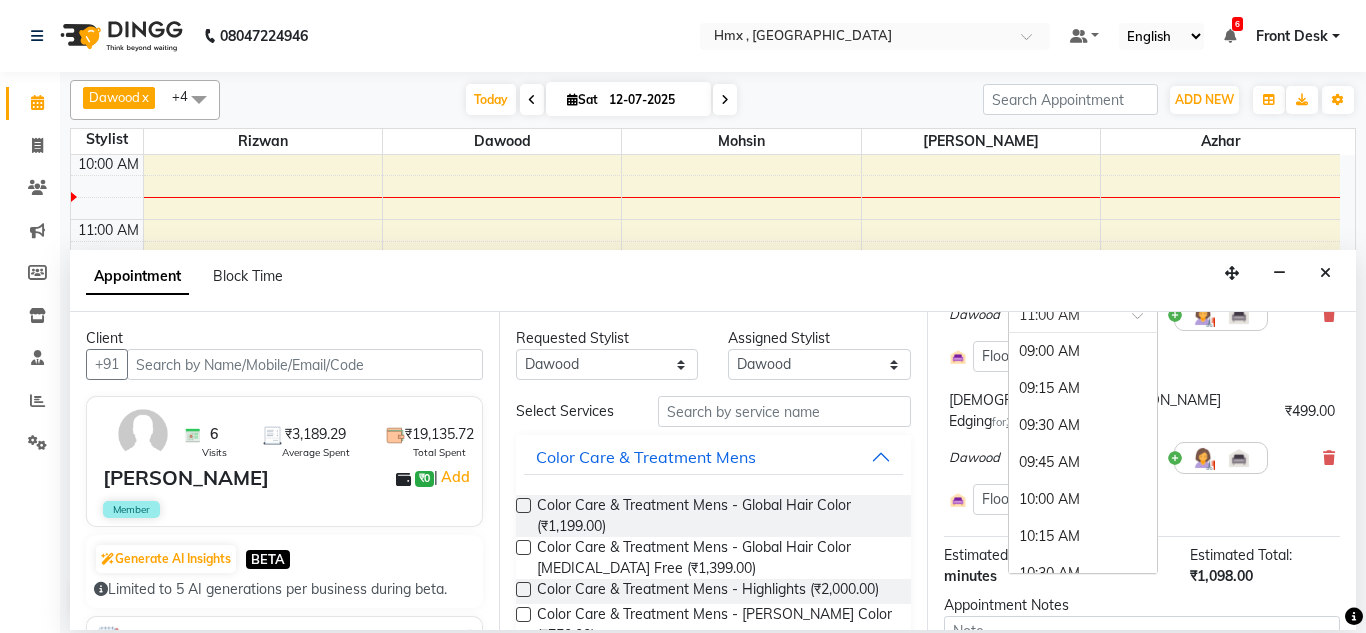 click at bounding box center [1144, 321] 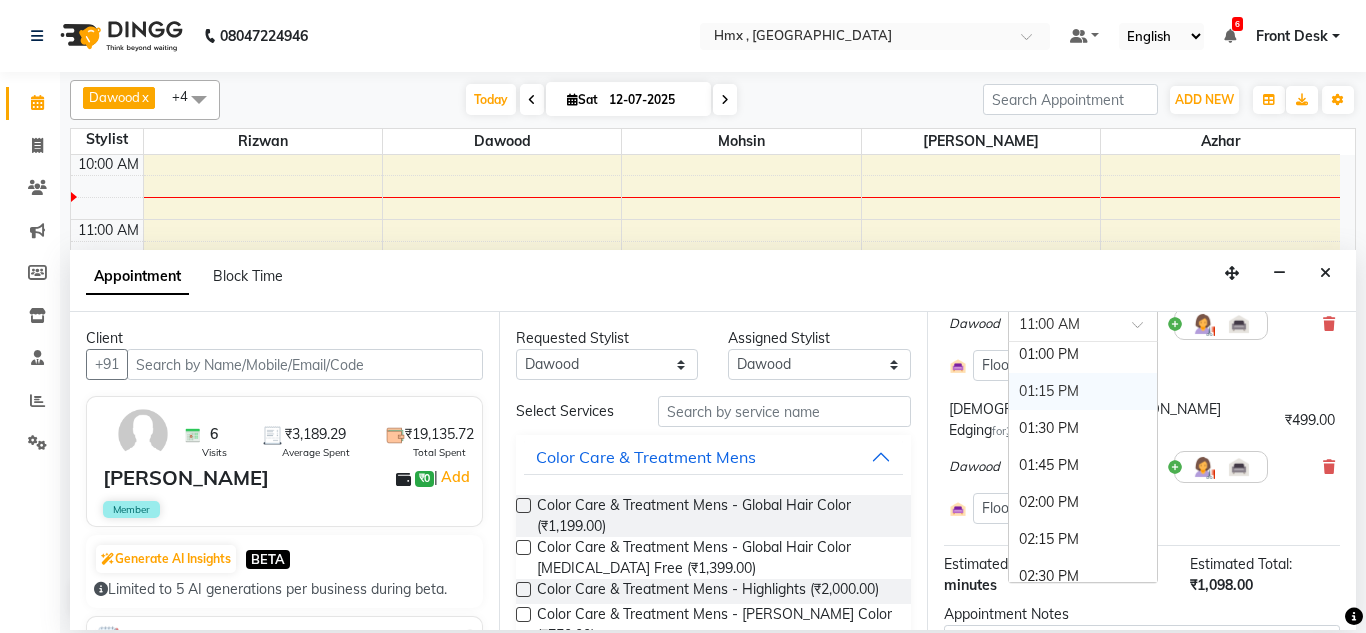 scroll, scrollTop: 696, scrollLeft: 0, axis: vertical 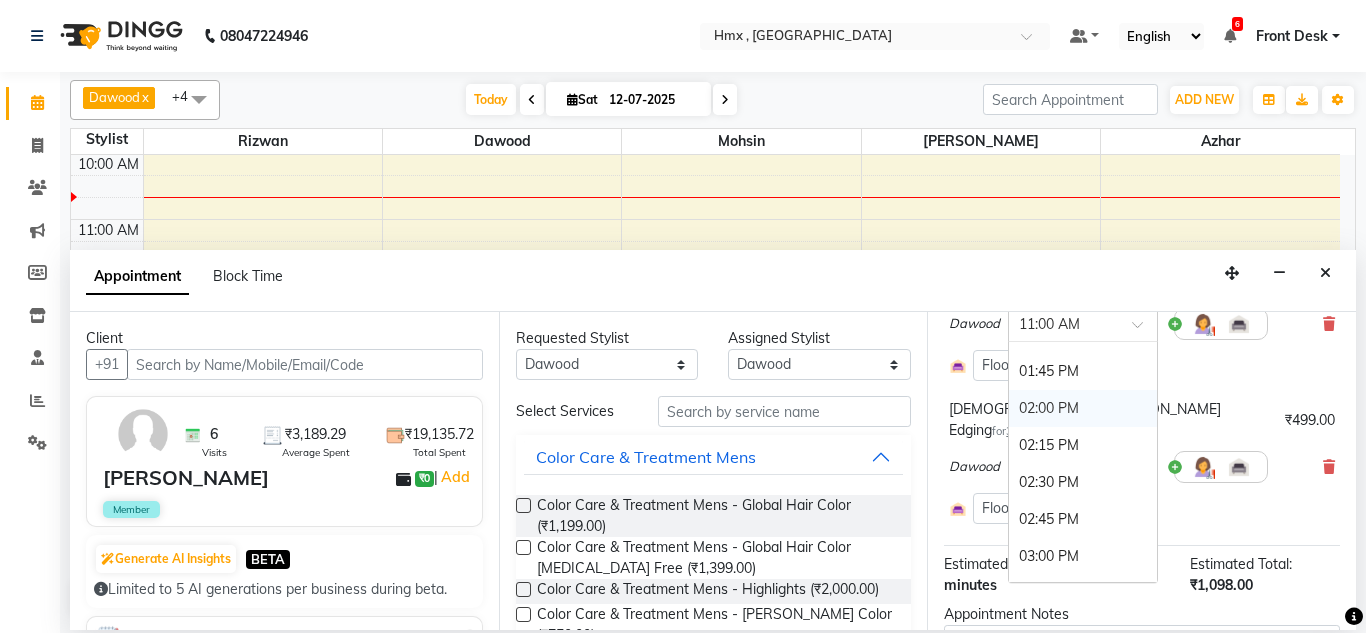 click on "02:00 PM" at bounding box center (1083, 408) 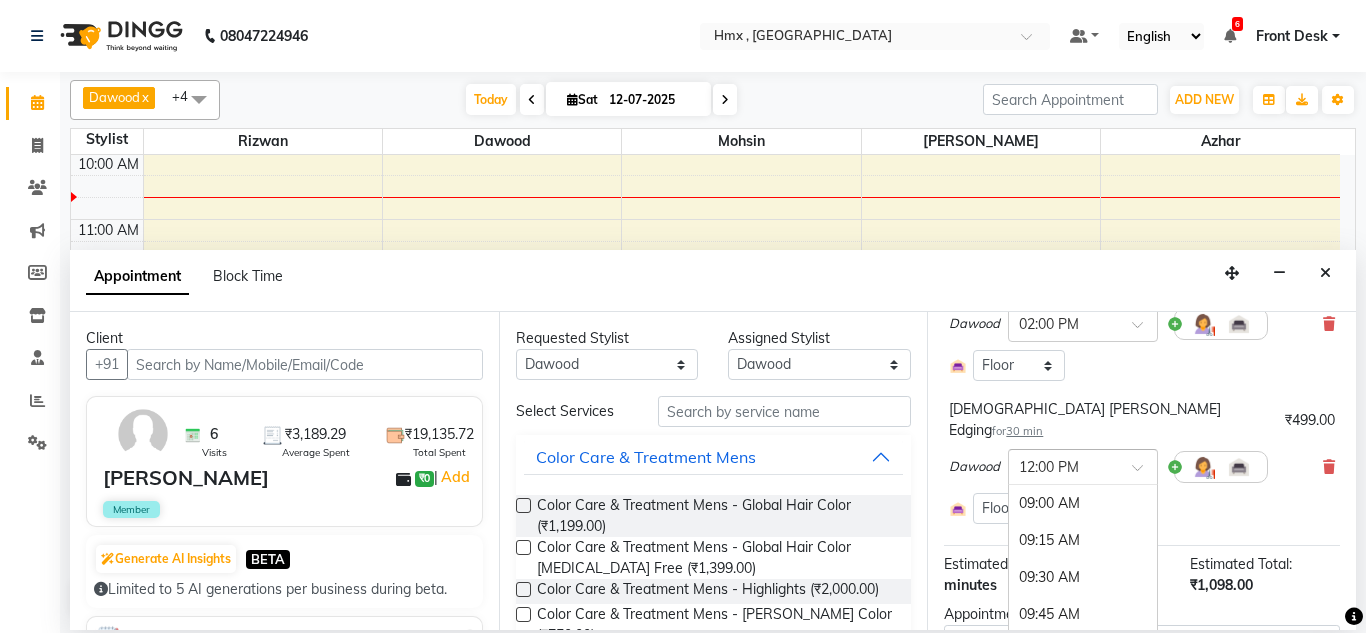 click at bounding box center (1144, 473) 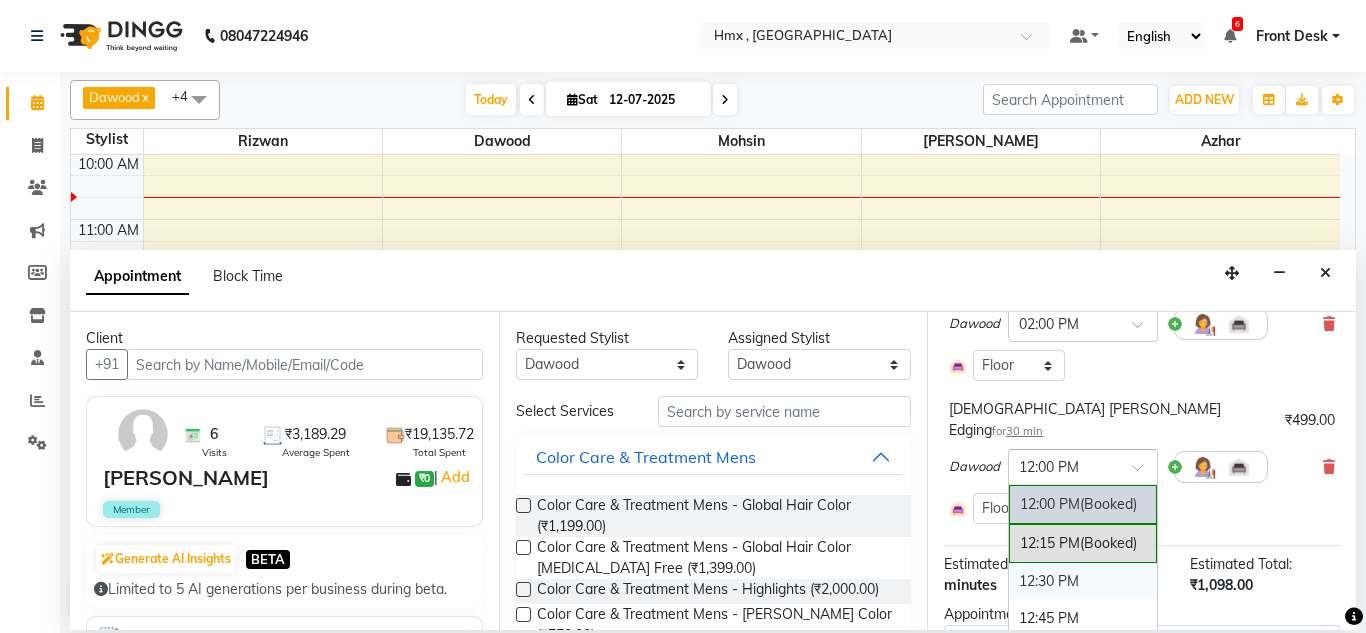 scroll, scrollTop: 744, scrollLeft: 0, axis: vertical 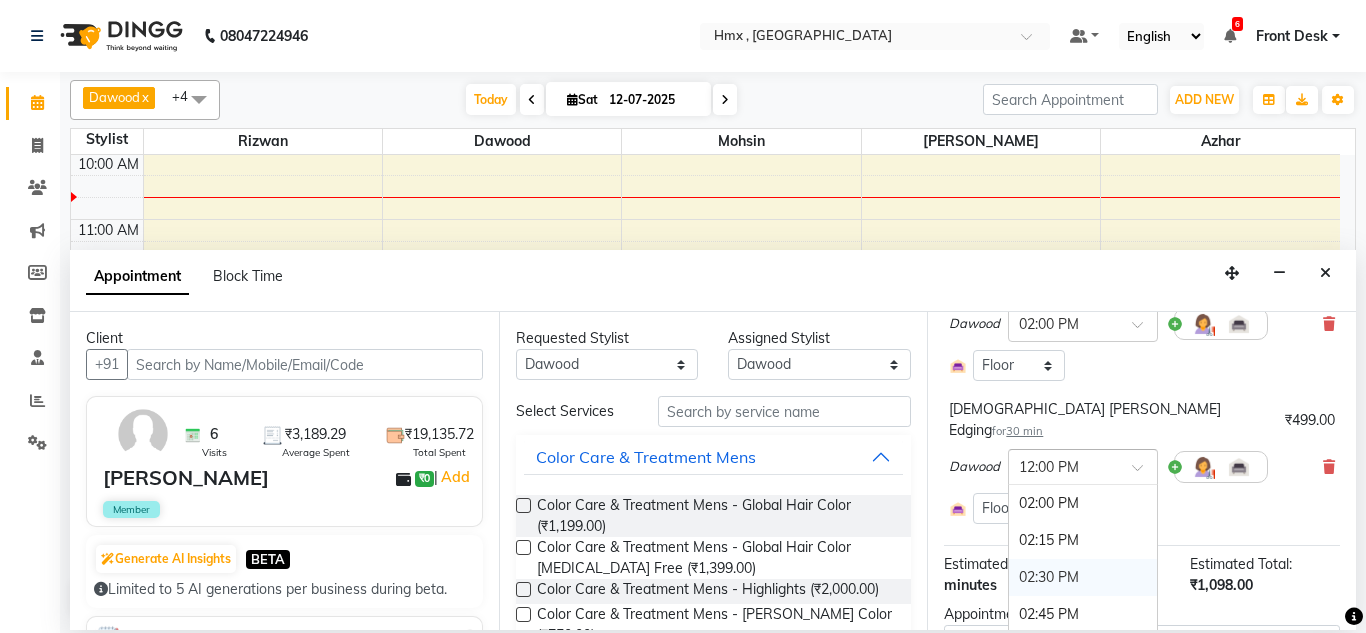 click on "02:30 PM" at bounding box center [1083, 577] 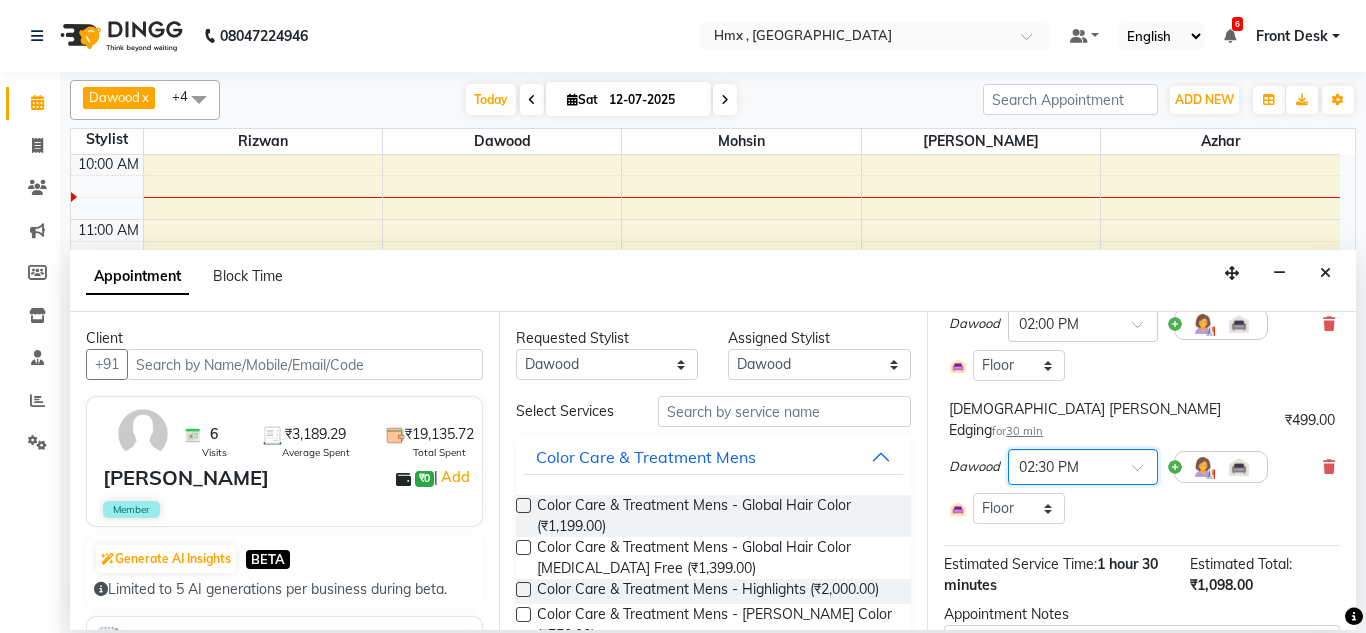 scroll, scrollTop: 339, scrollLeft: 0, axis: vertical 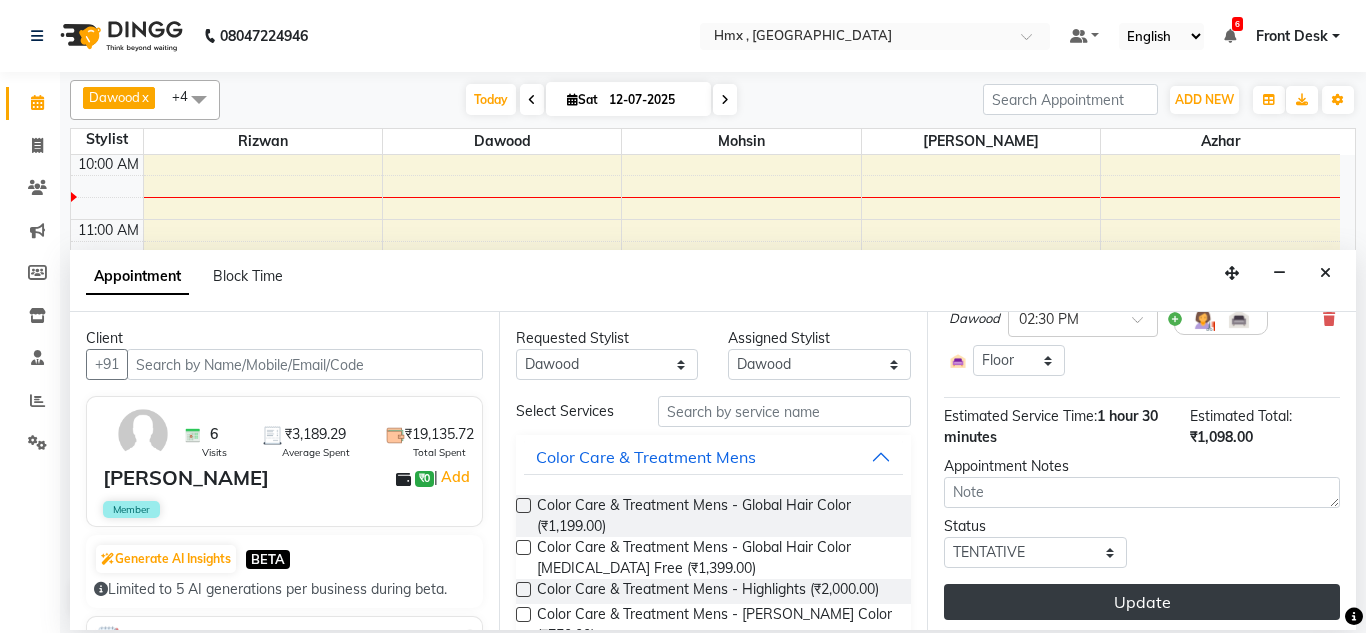 click on "Update" at bounding box center (1142, 602) 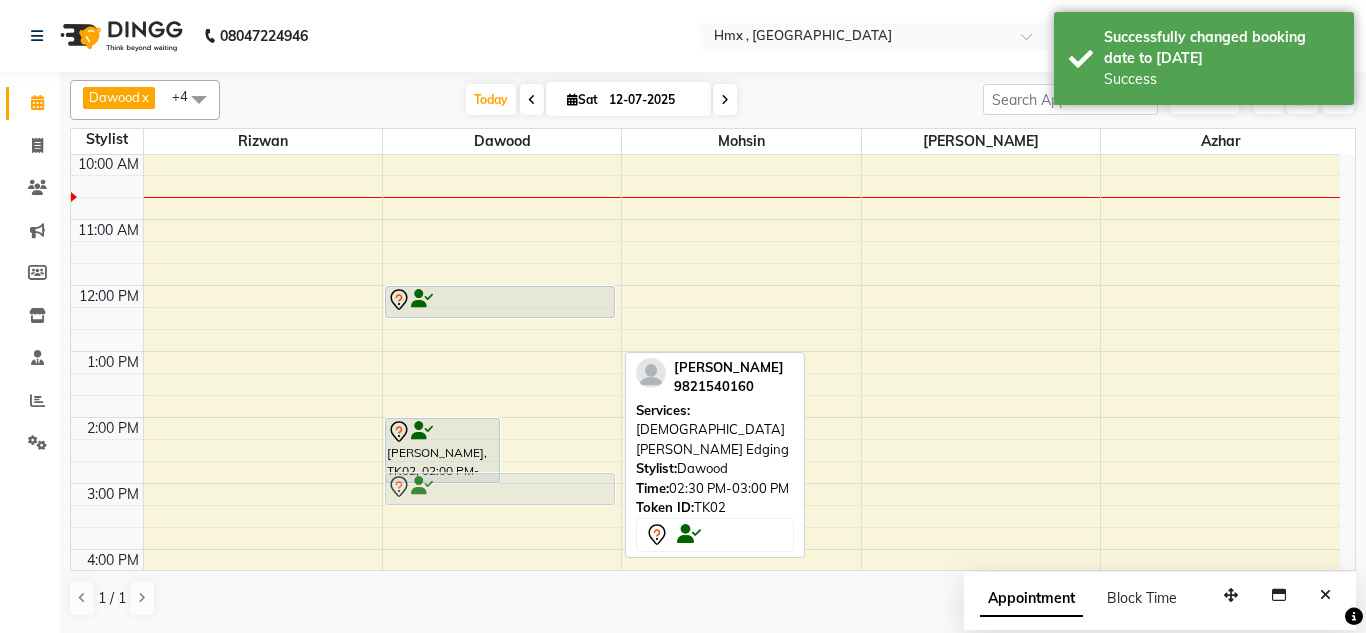 drag, startPoint x: 596, startPoint y: 470, endPoint x: 595, endPoint y: 498, distance: 28.01785 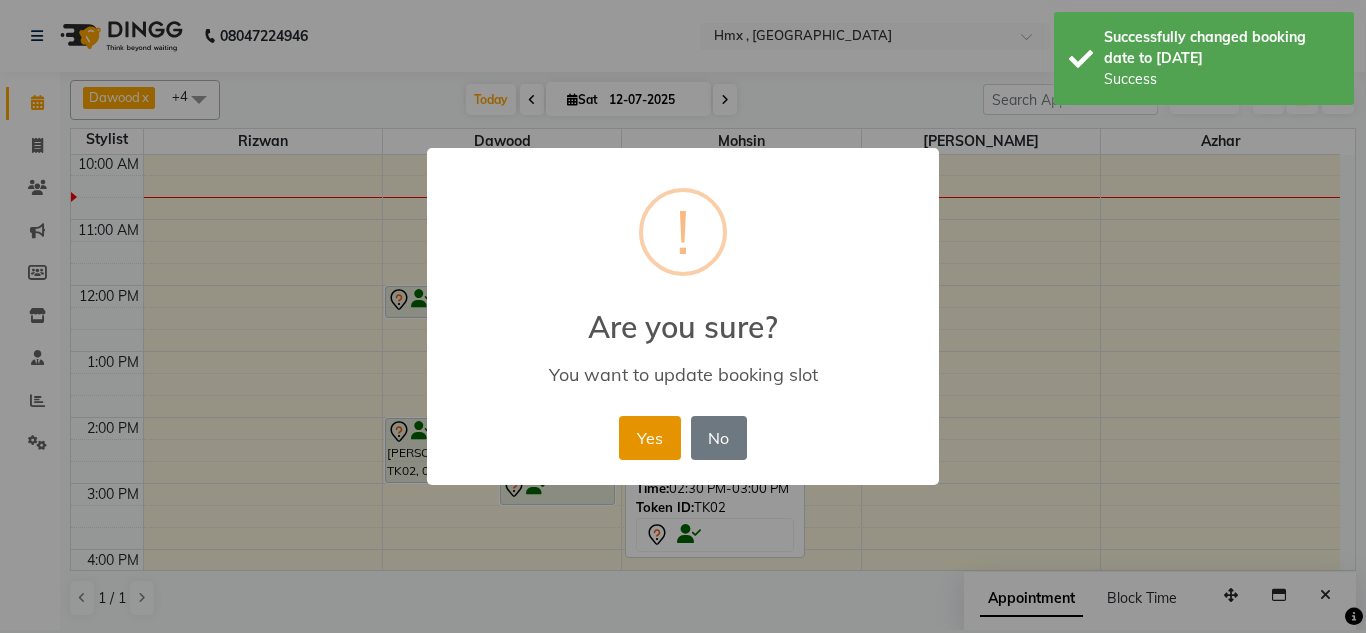 click on "Yes" at bounding box center [649, 438] 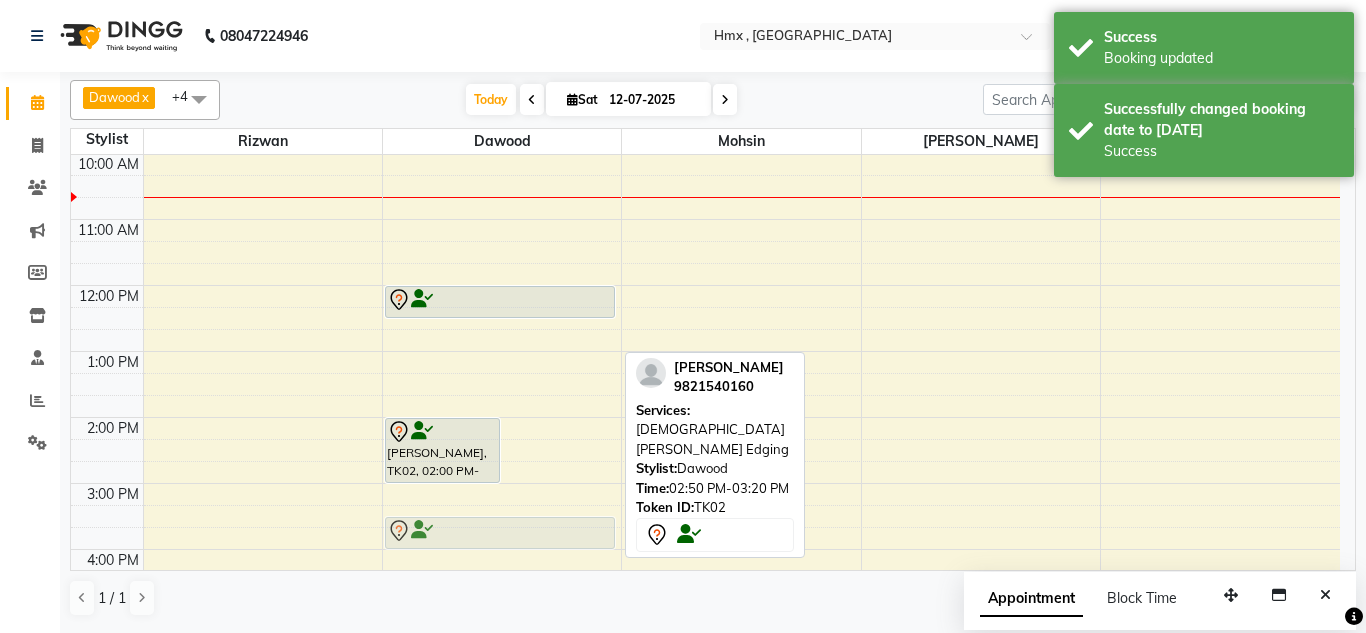 drag, startPoint x: 596, startPoint y: 488, endPoint x: 593, endPoint y: 498, distance: 10.440307 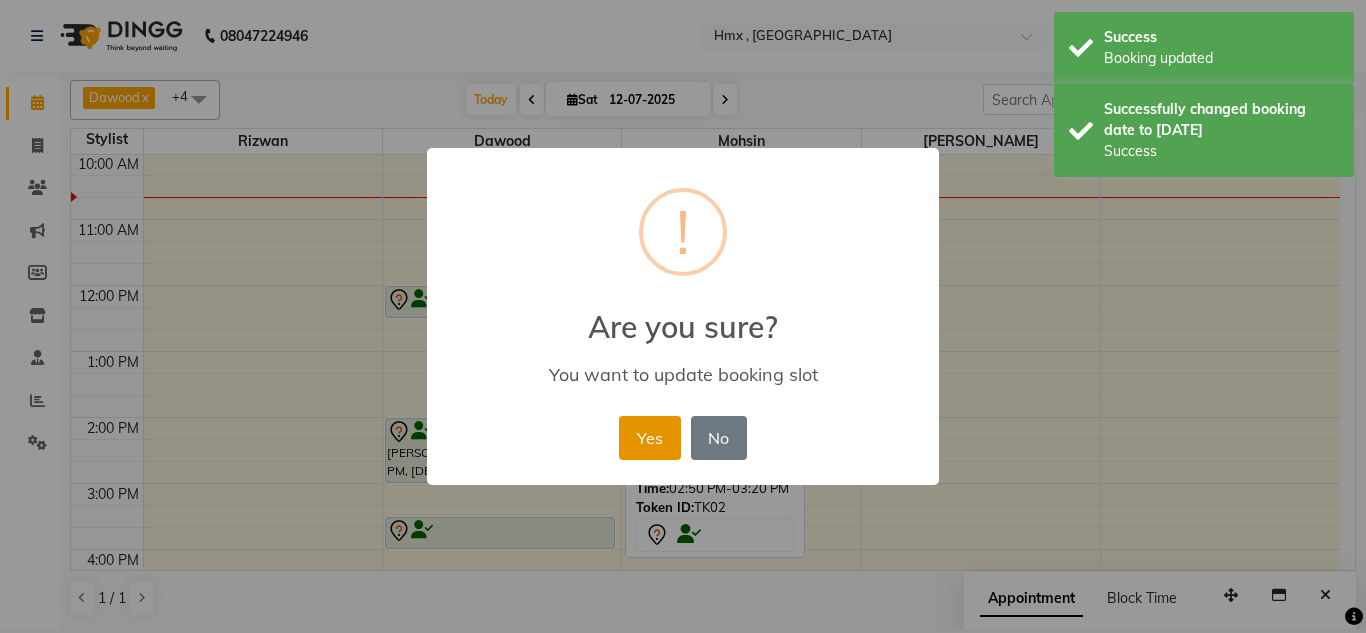 click on "Yes" at bounding box center (649, 438) 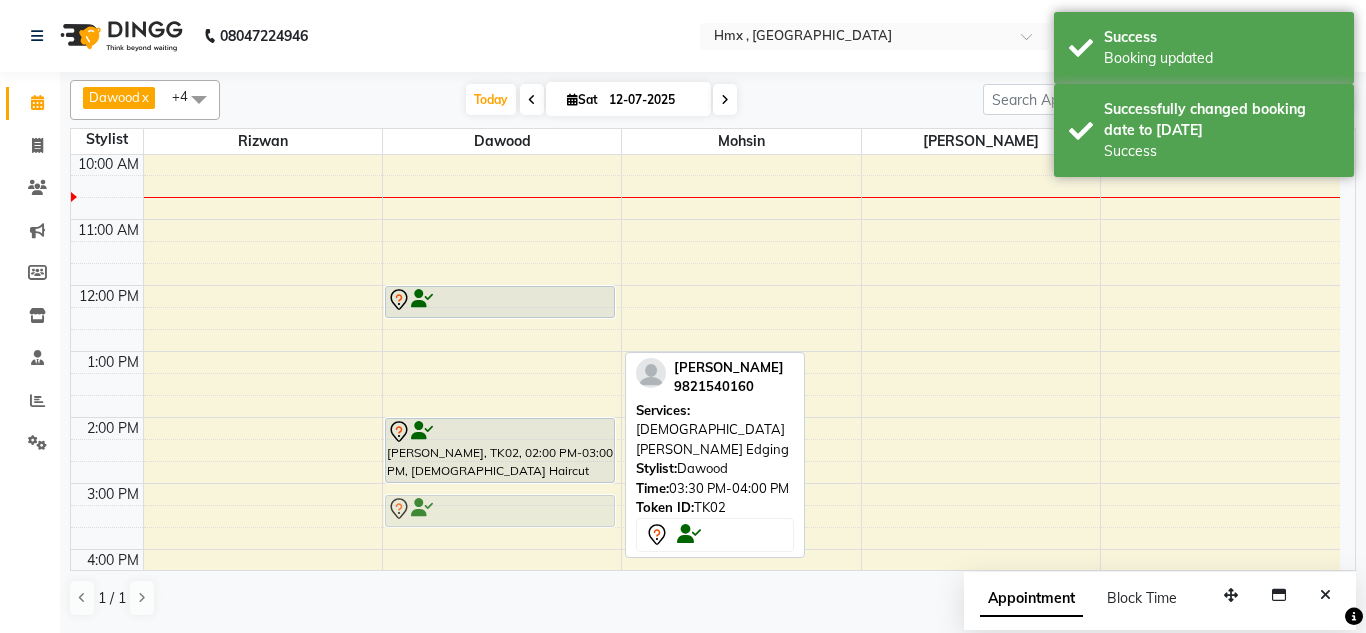 drag, startPoint x: 566, startPoint y: 524, endPoint x: 586, endPoint y: 493, distance: 36.891735 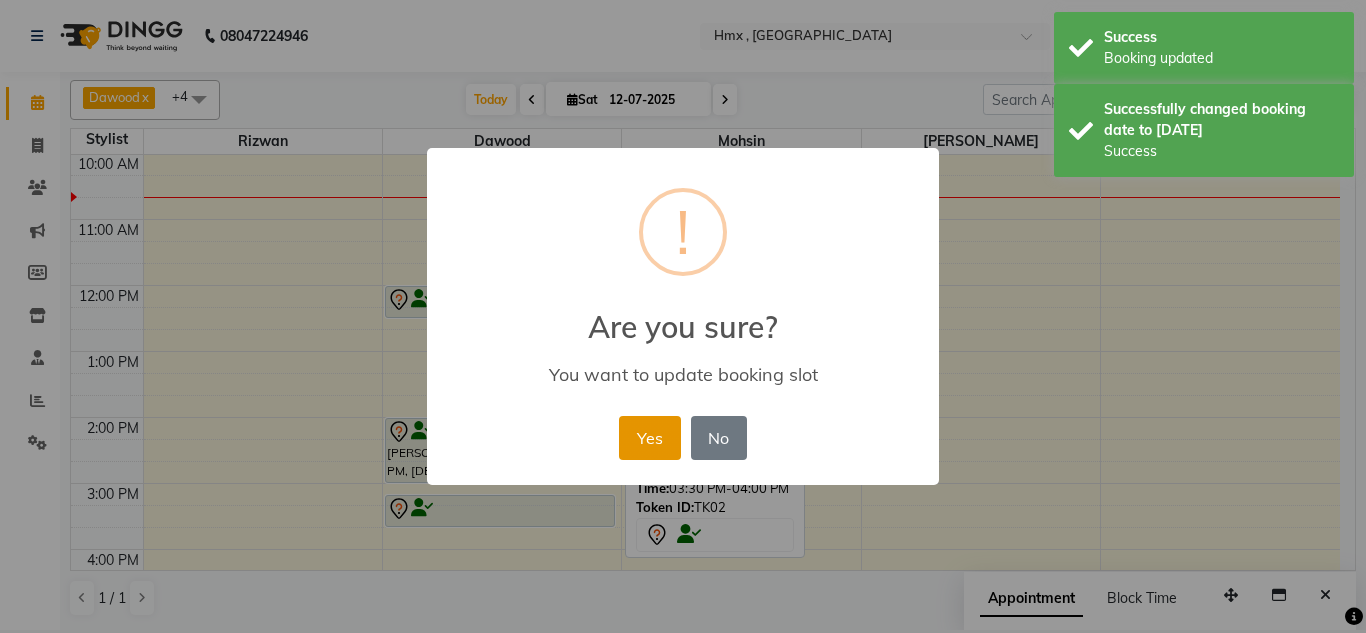 click on "Yes" at bounding box center (649, 438) 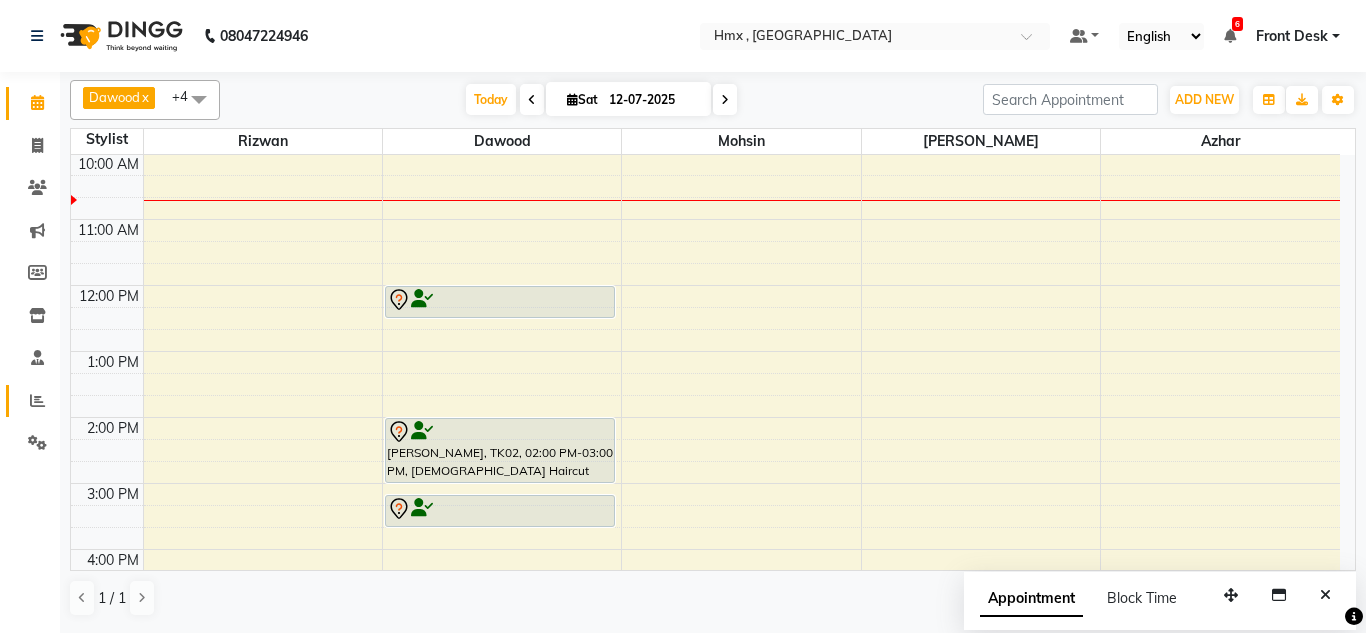 click on "Reports" 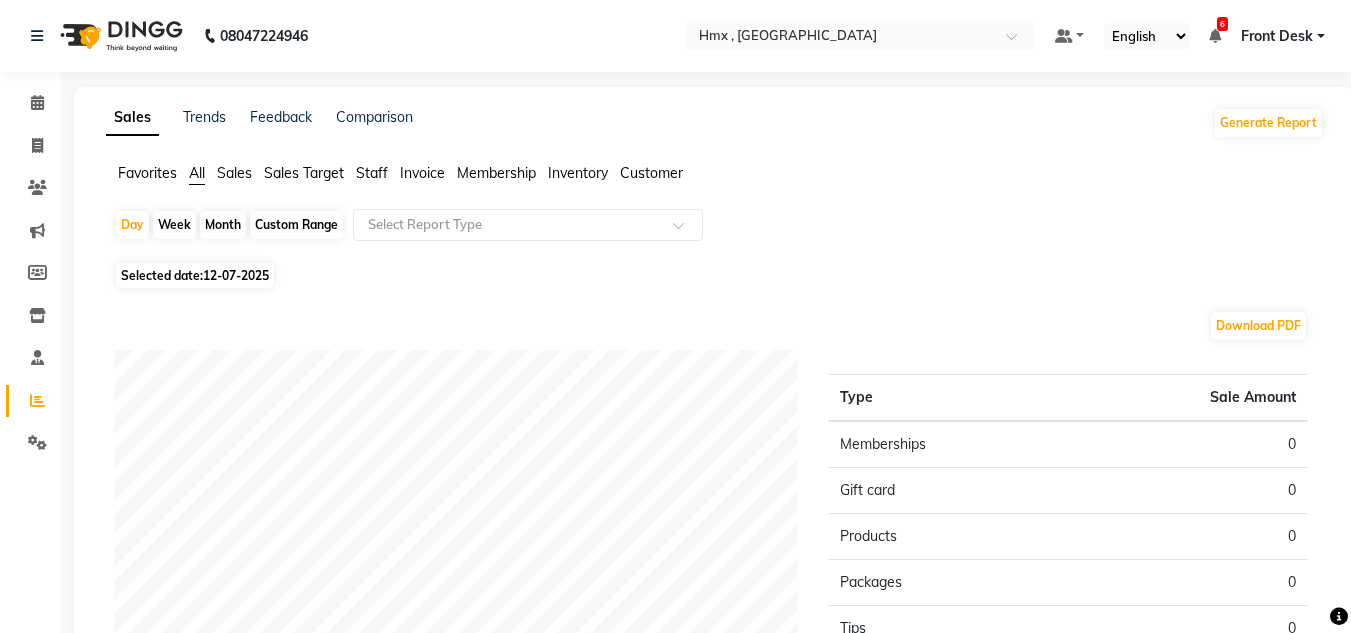 click on "Customer" 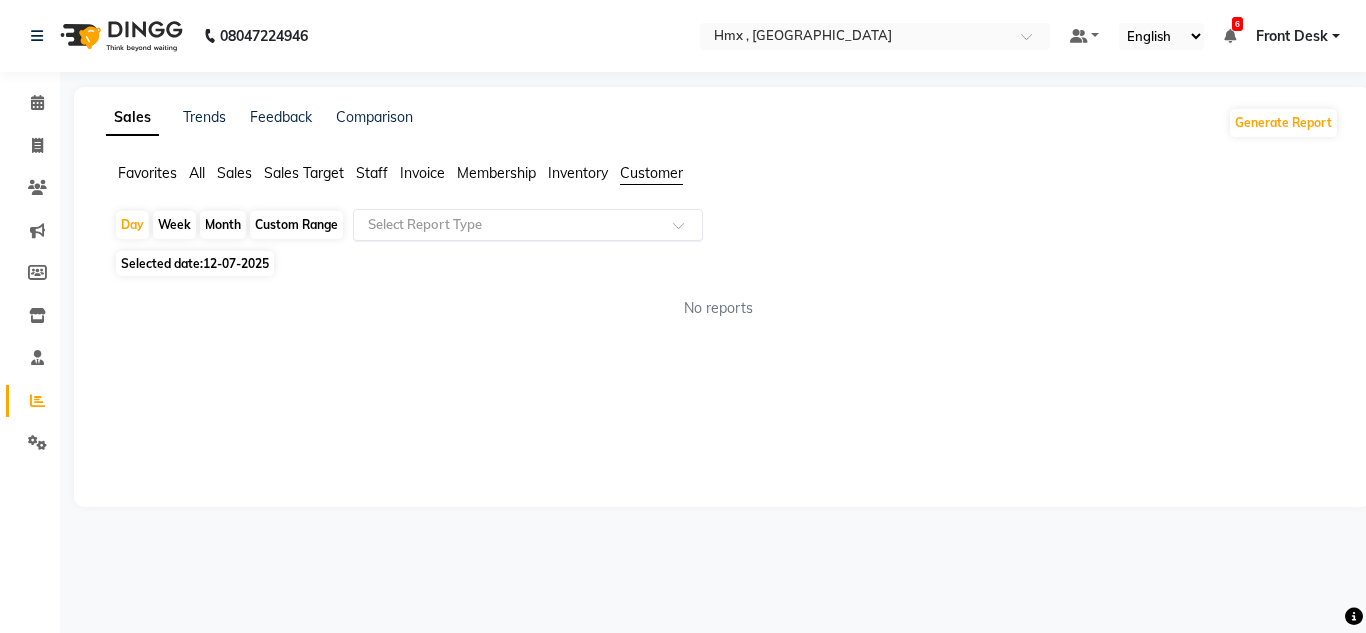 click 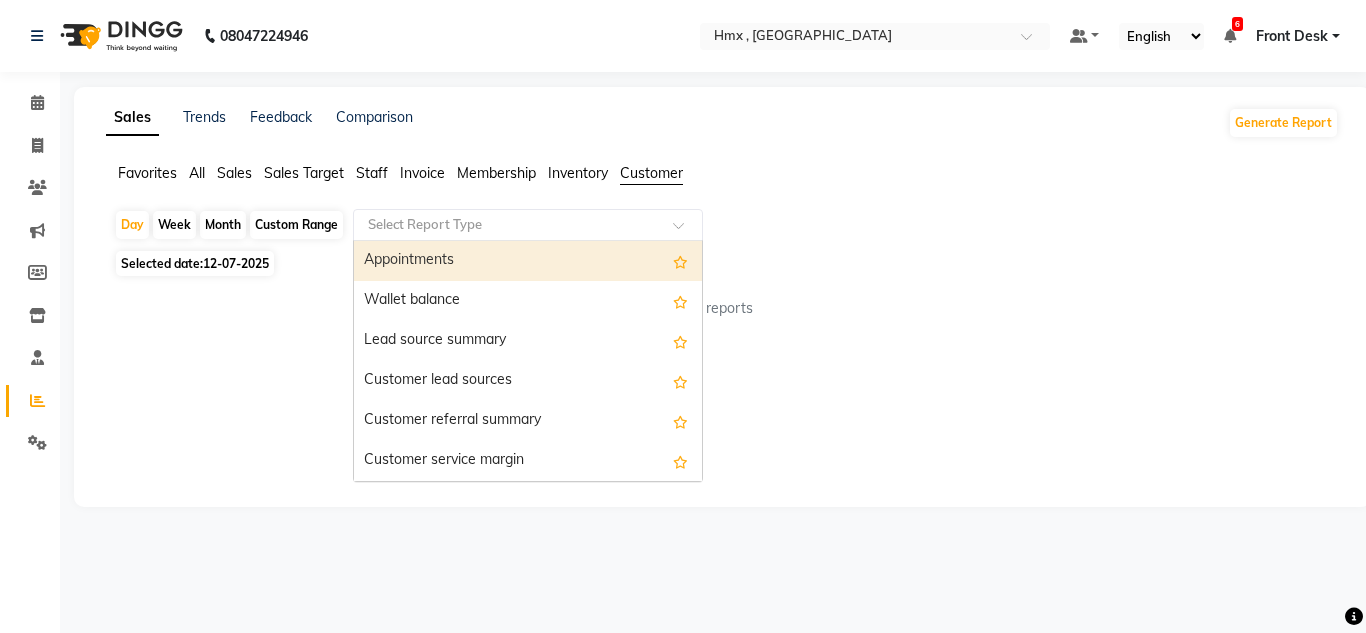 click on "Appointments" at bounding box center (528, 261) 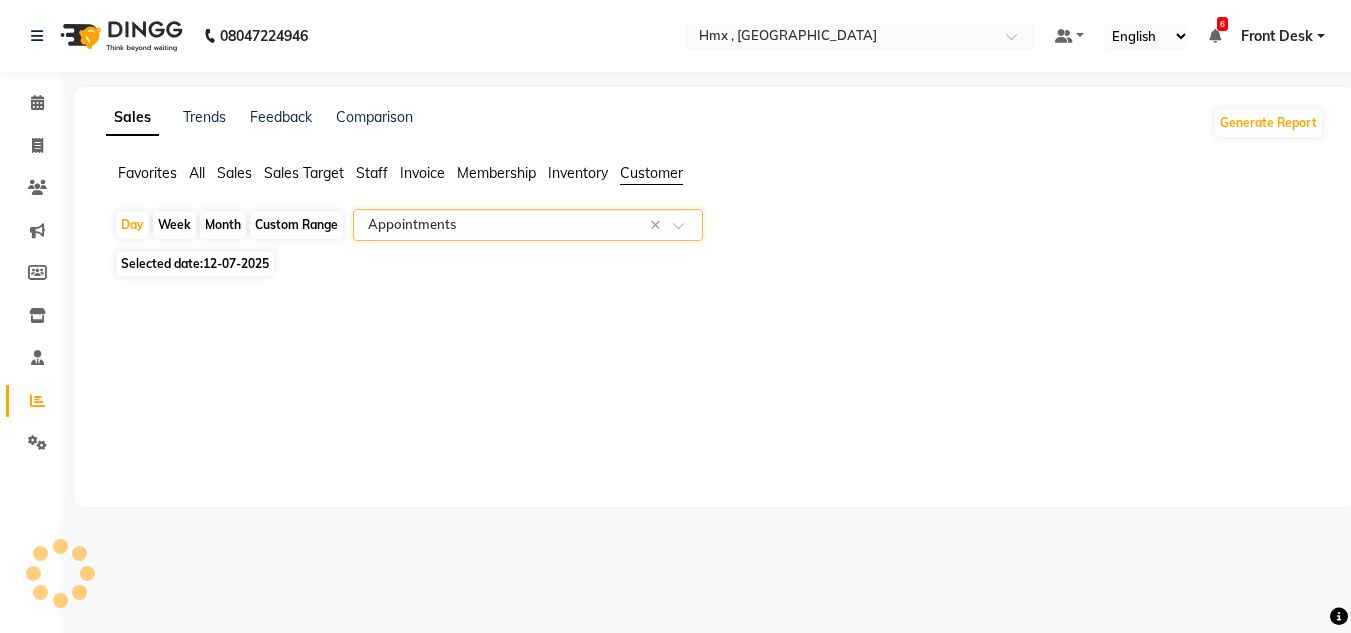 select on "filtered_report" 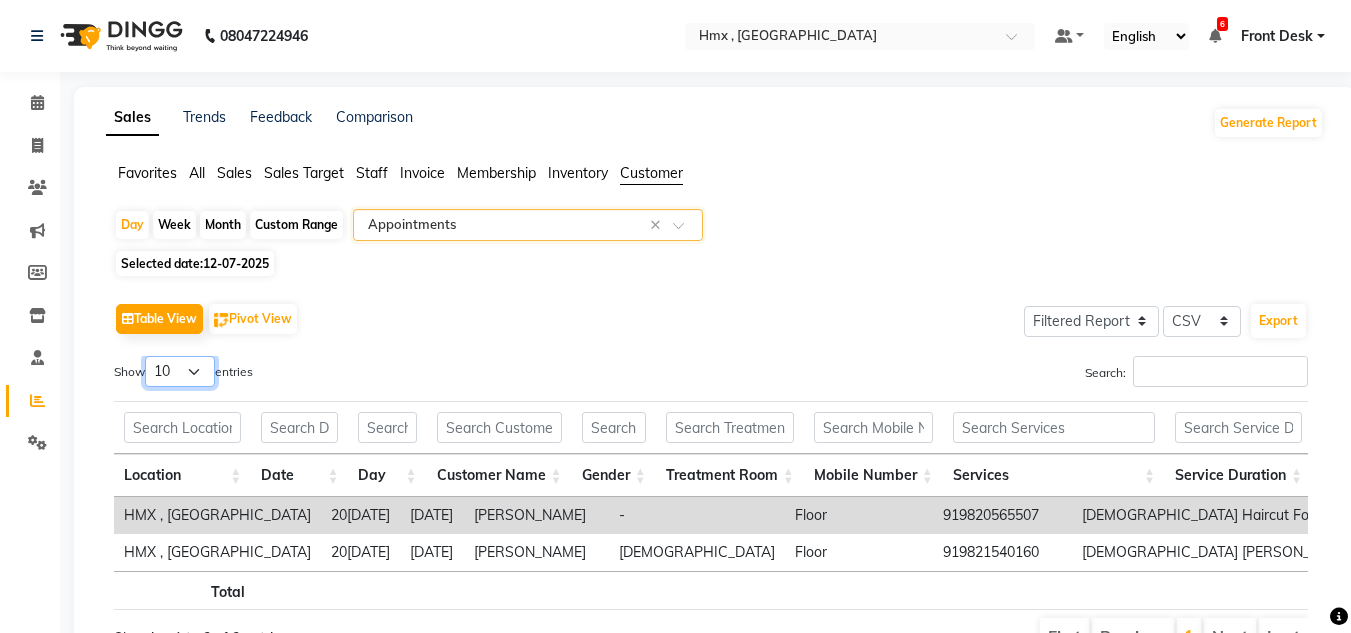 click on "10 25 50 100" at bounding box center [180, 371] 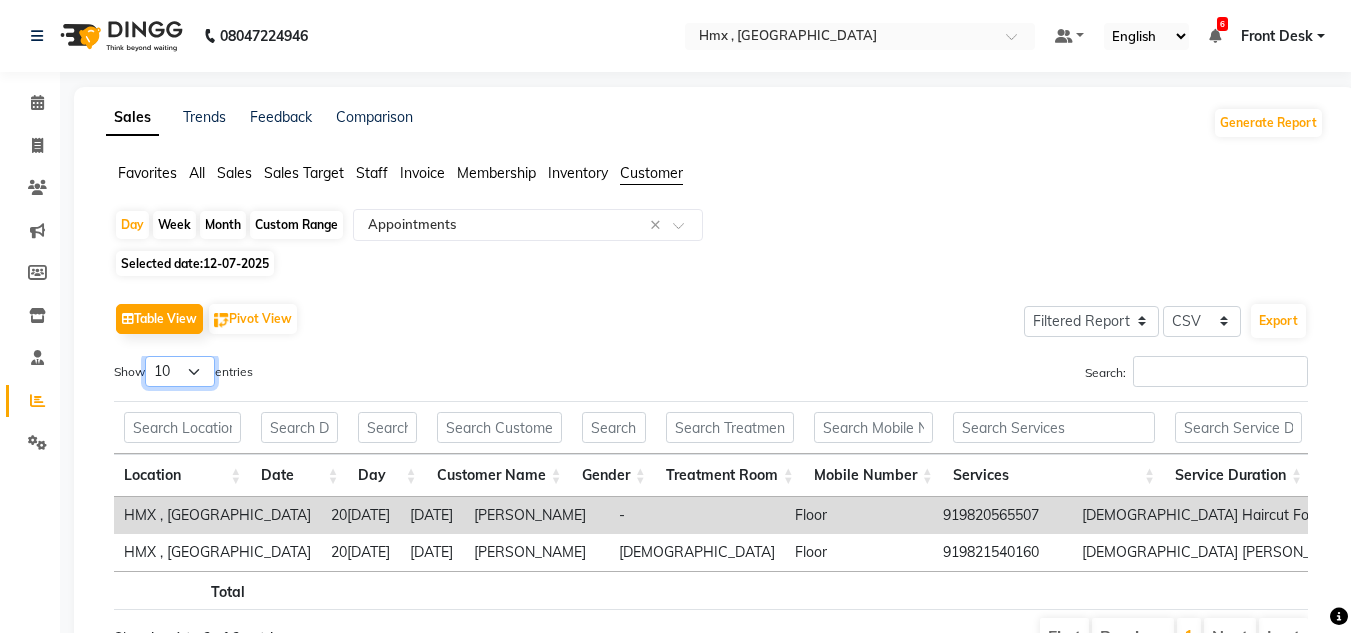 select on "100" 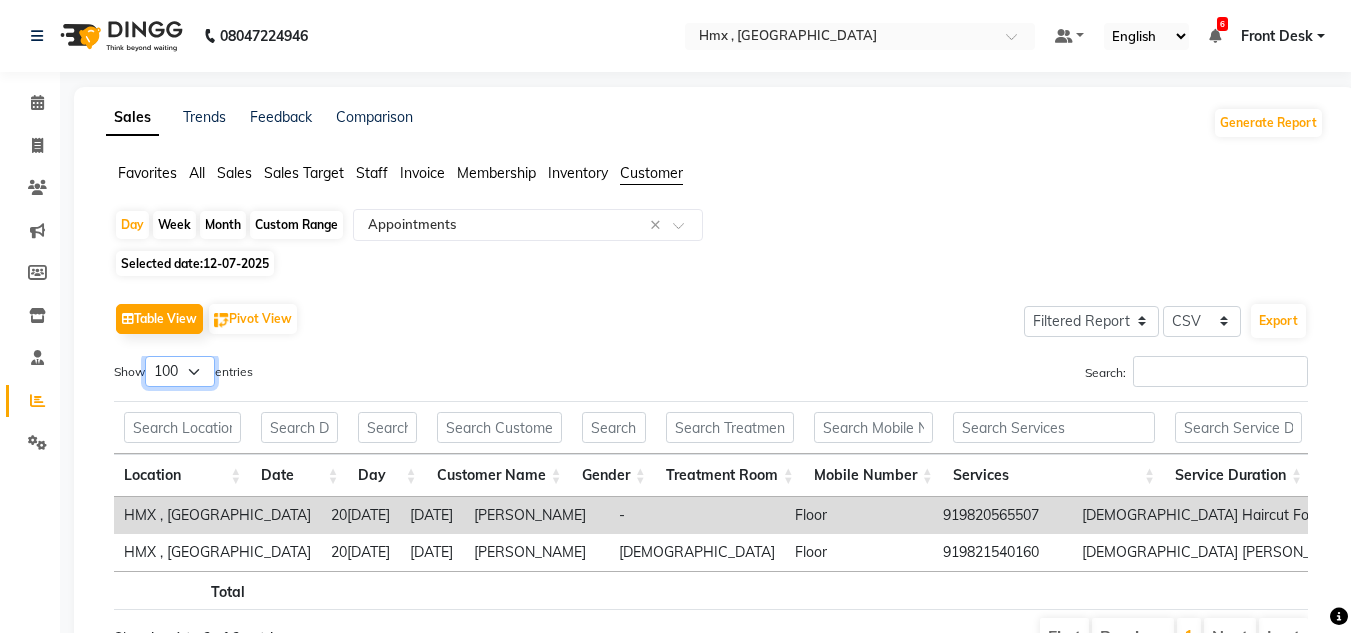 click on "10 25 50 100" at bounding box center (180, 371) 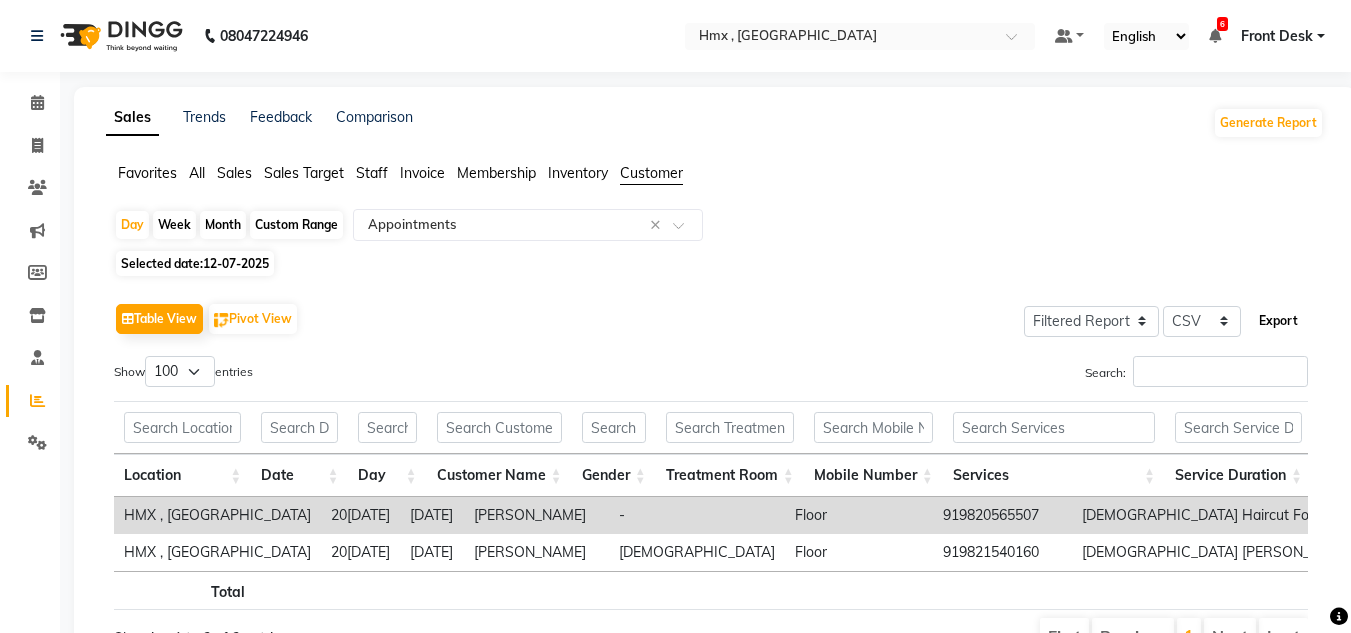 click on "Export" 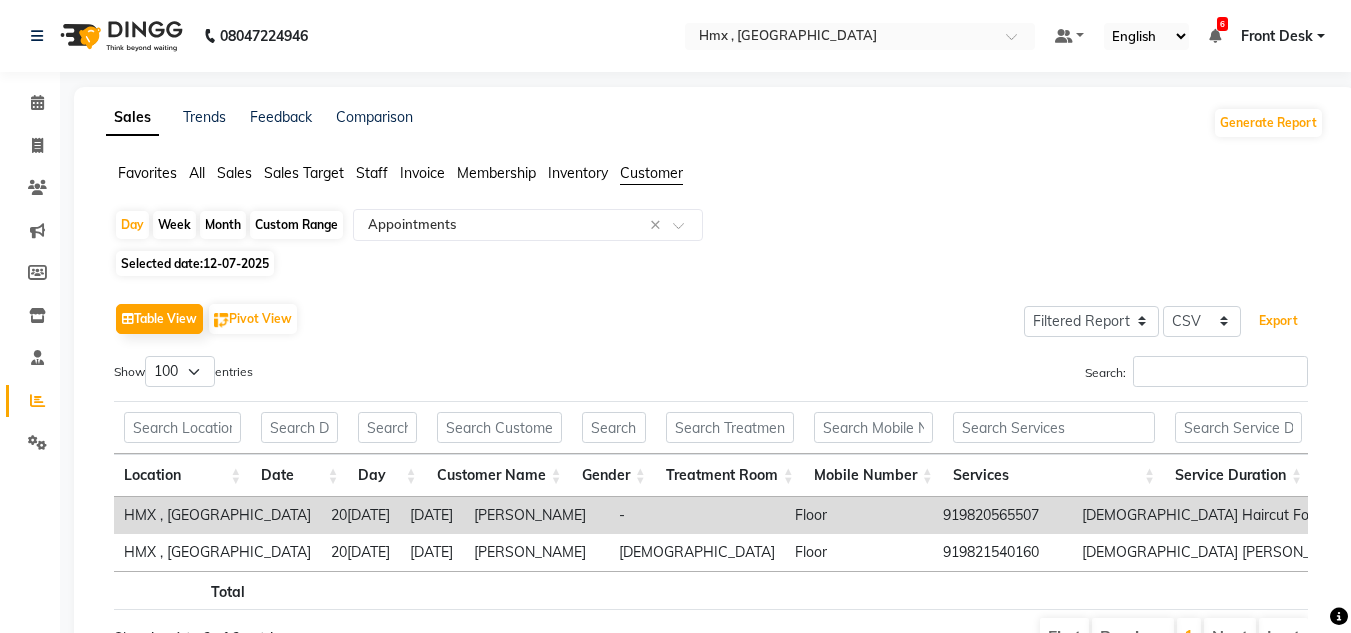 type 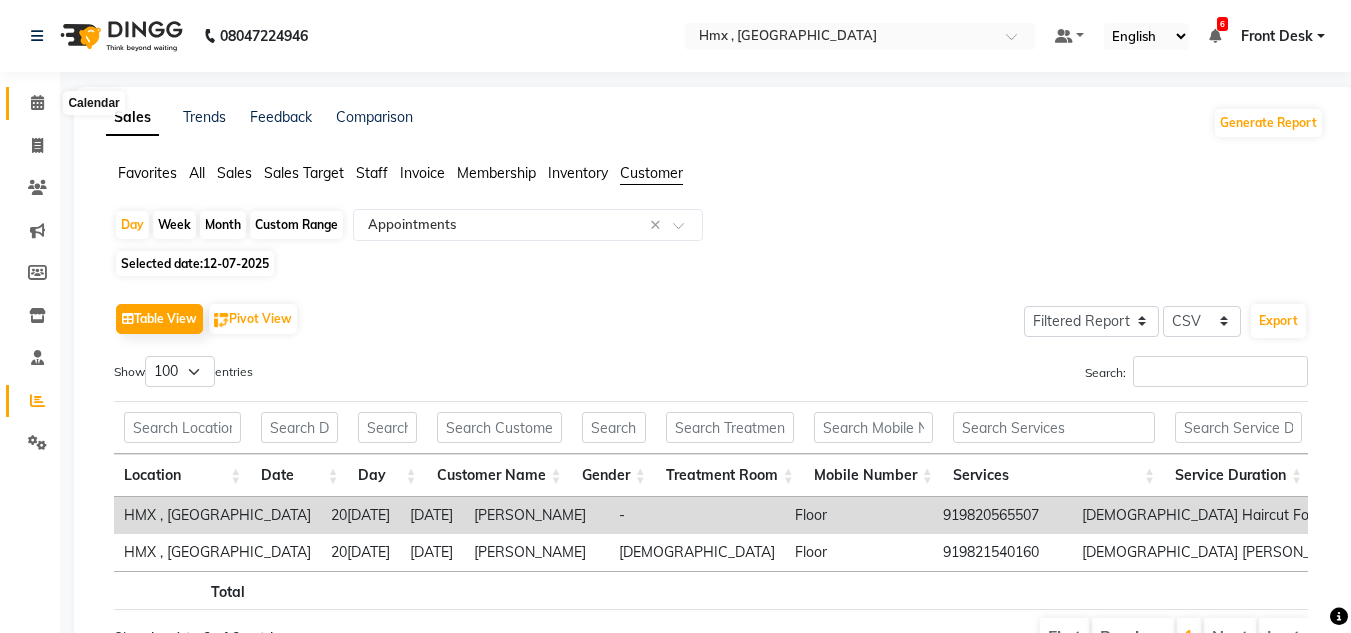 click 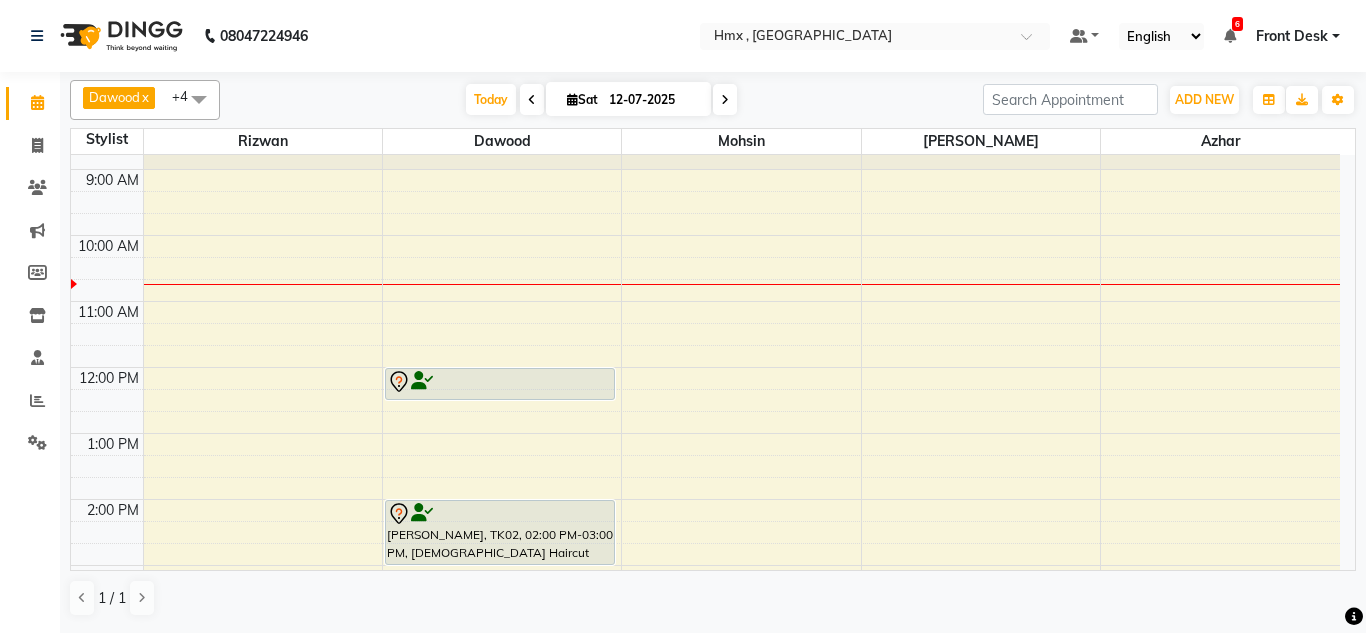 scroll, scrollTop: 0, scrollLeft: 0, axis: both 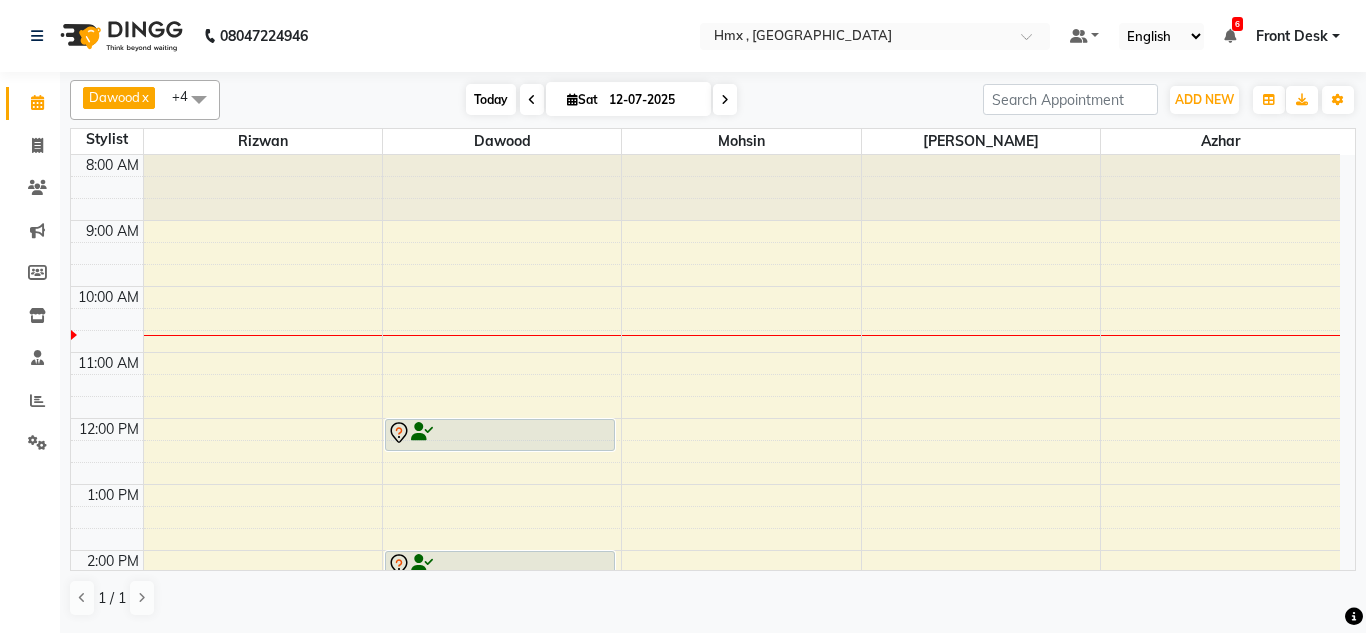 click on "Today" at bounding box center [491, 99] 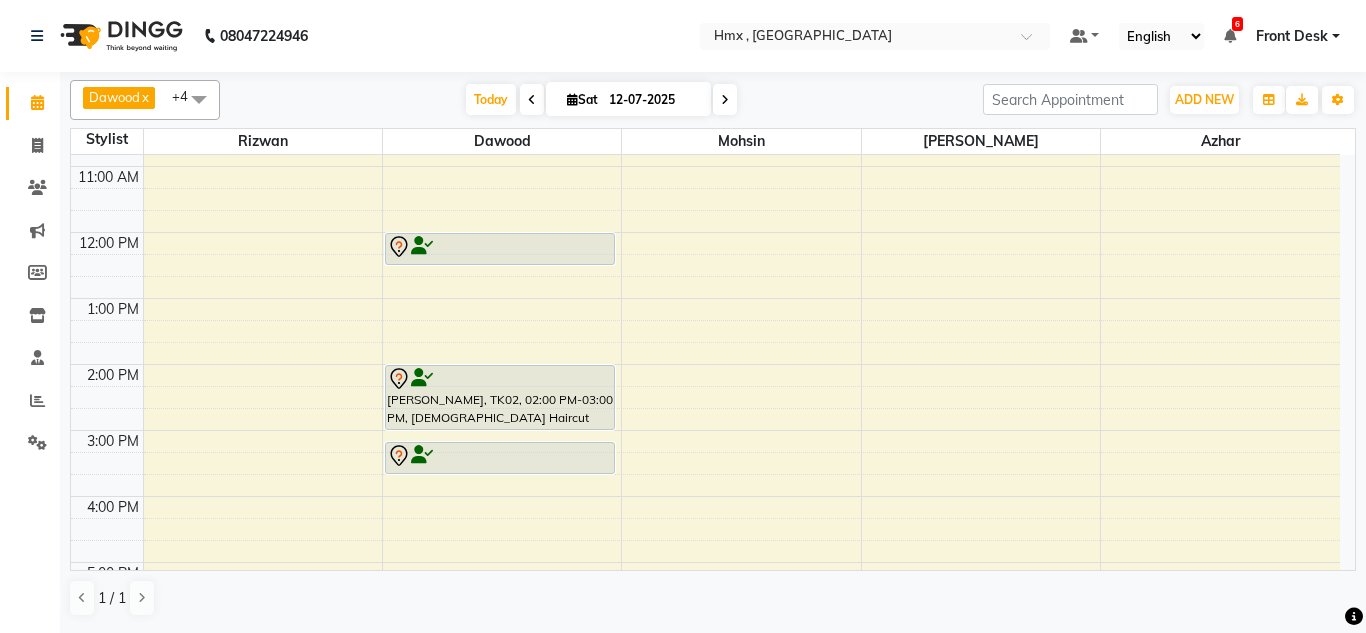 scroll, scrollTop: 0, scrollLeft: 0, axis: both 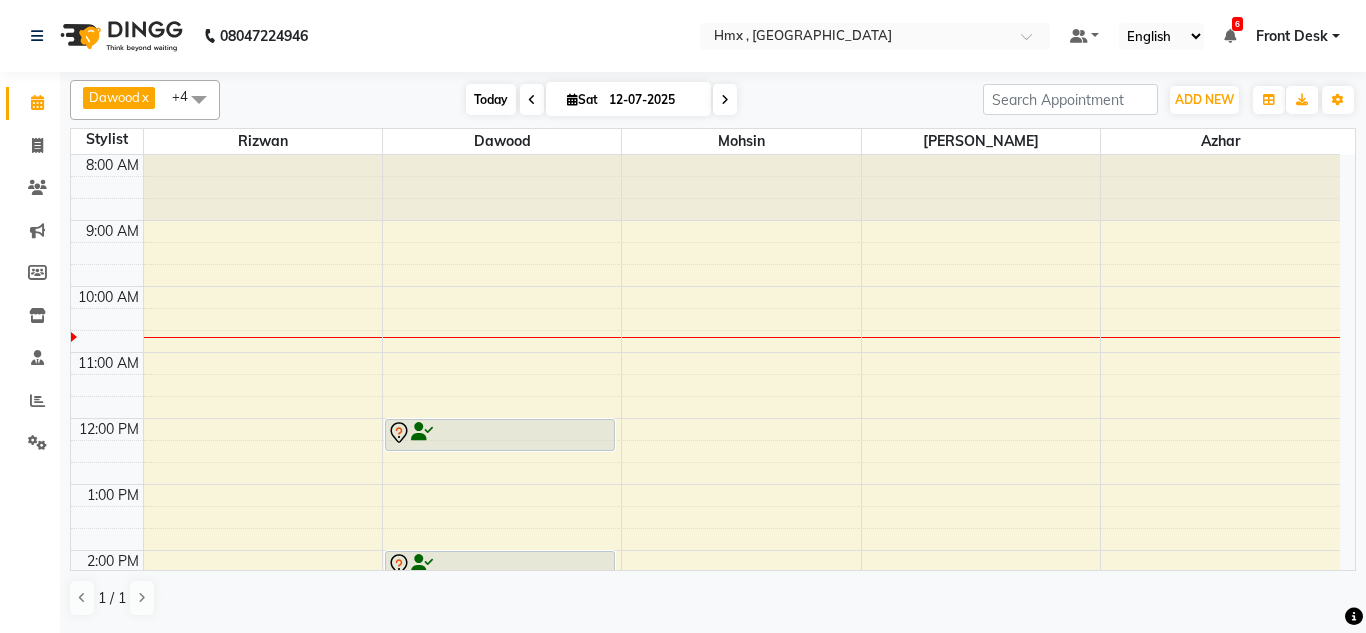 click on "Today" at bounding box center (491, 99) 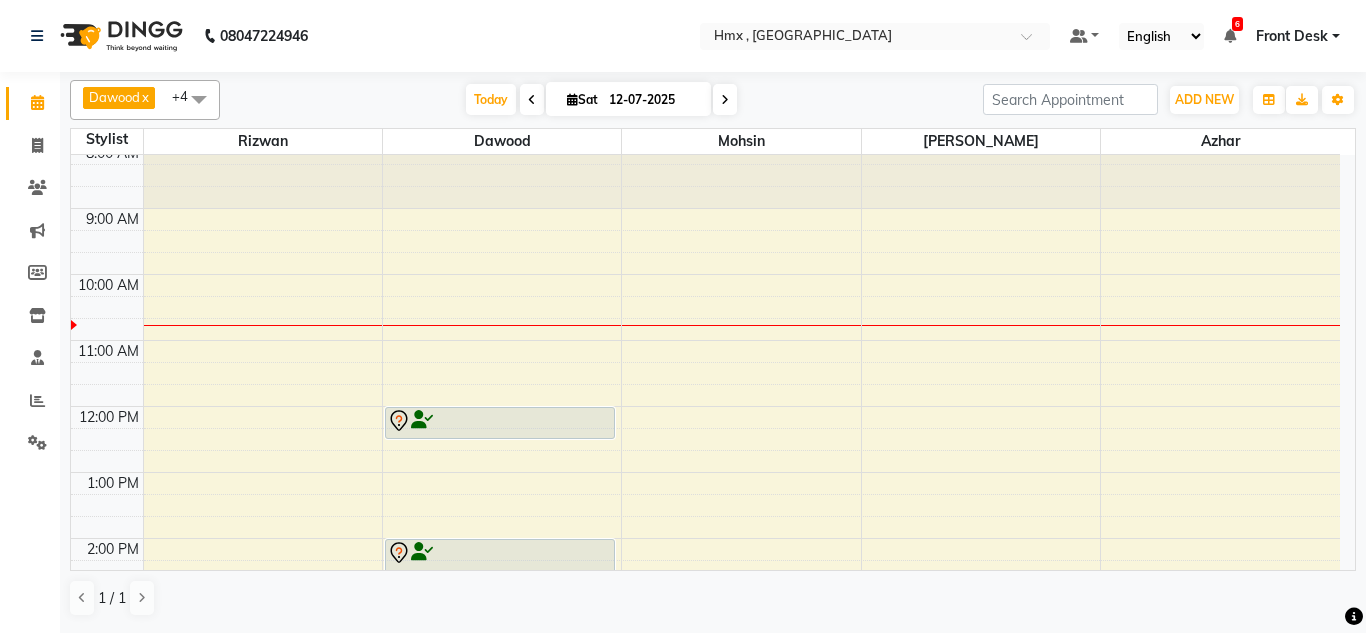 scroll, scrollTop: 0, scrollLeft: 0, axis: both 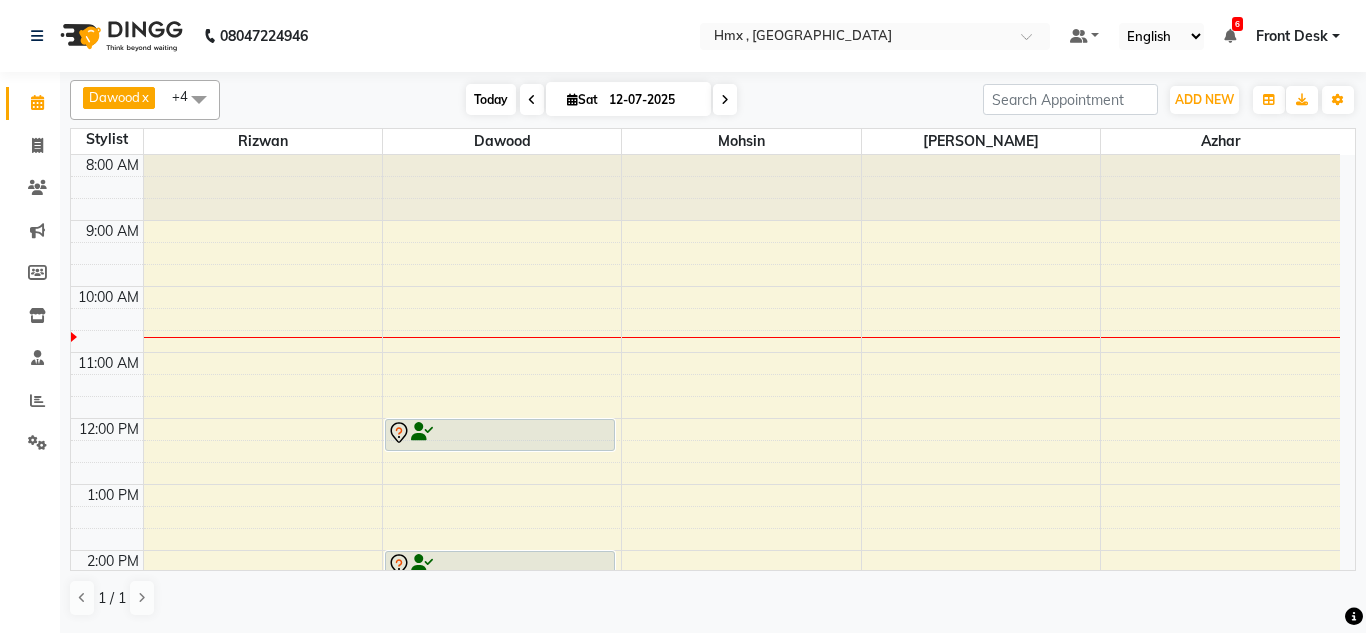 click on "Today" at bounding box center [491, 99] 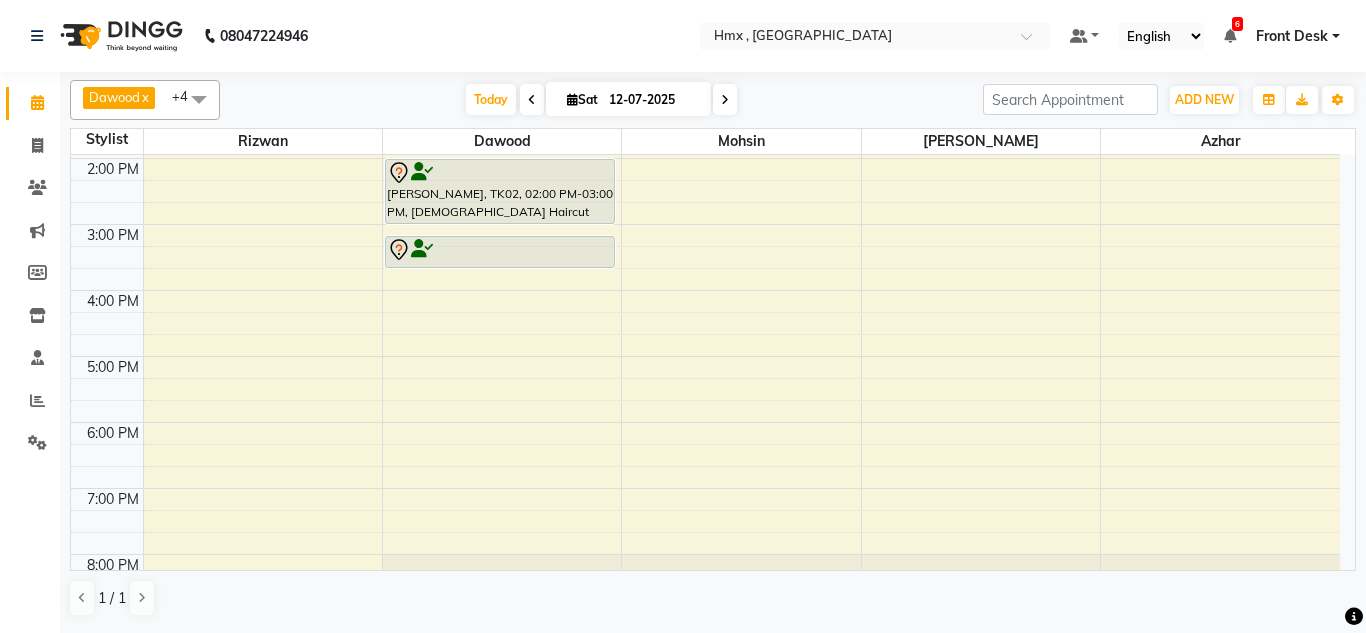 scroll, scrollTop: 433, scrollLeft: 0, axis: vertical 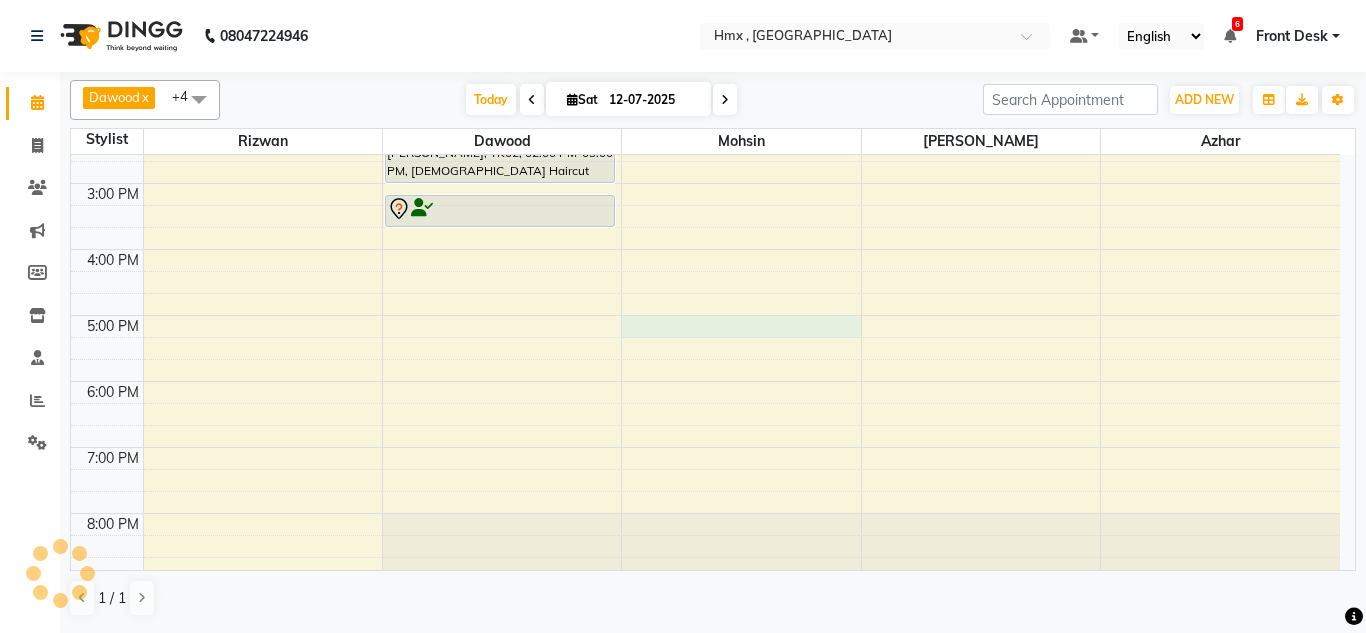 click on "8:00 AM 9:00 AM 10:00 AM 11:00 AM 12:00 PM 1:00 PM 2:00 PM 3:00 PM 4:00 PM 5:00 PM 6:00 PM 7:00 PM 8:00 PM 9:00 PM             Tania, TK01, 12:00 PM-12:30 PM, Male Haircut For Kids             Shreyas, TK02, 02:00 PM-03:00 PM, Male Haircut             Shreyas, TK02, 03:10 PM-03:40 PM, Male Beard Edging" at bounding box center [705, 183] 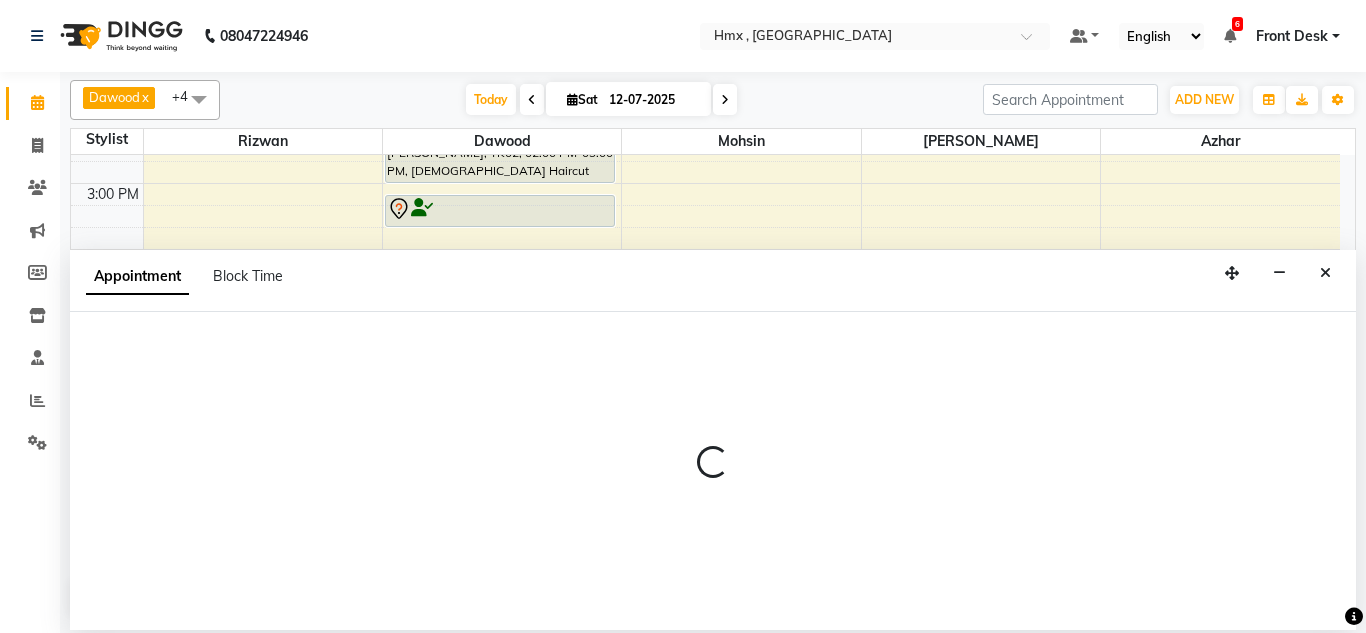 select on "39110" 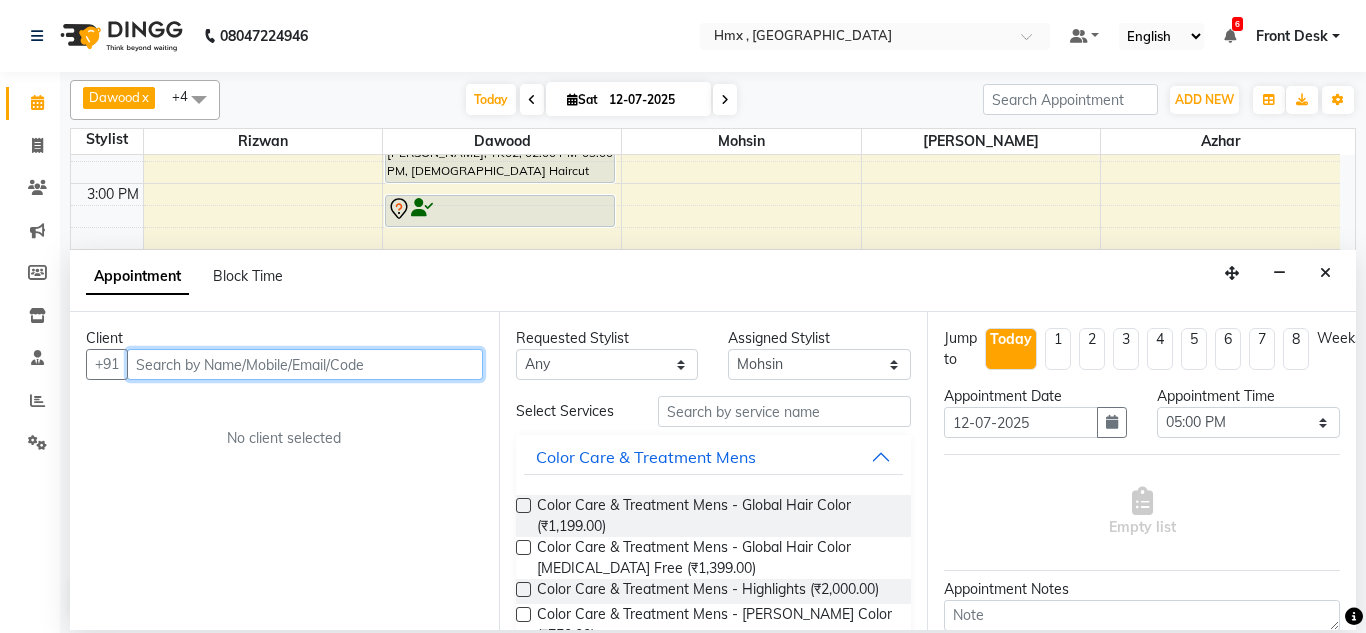 click at bounding box center (305, 364) 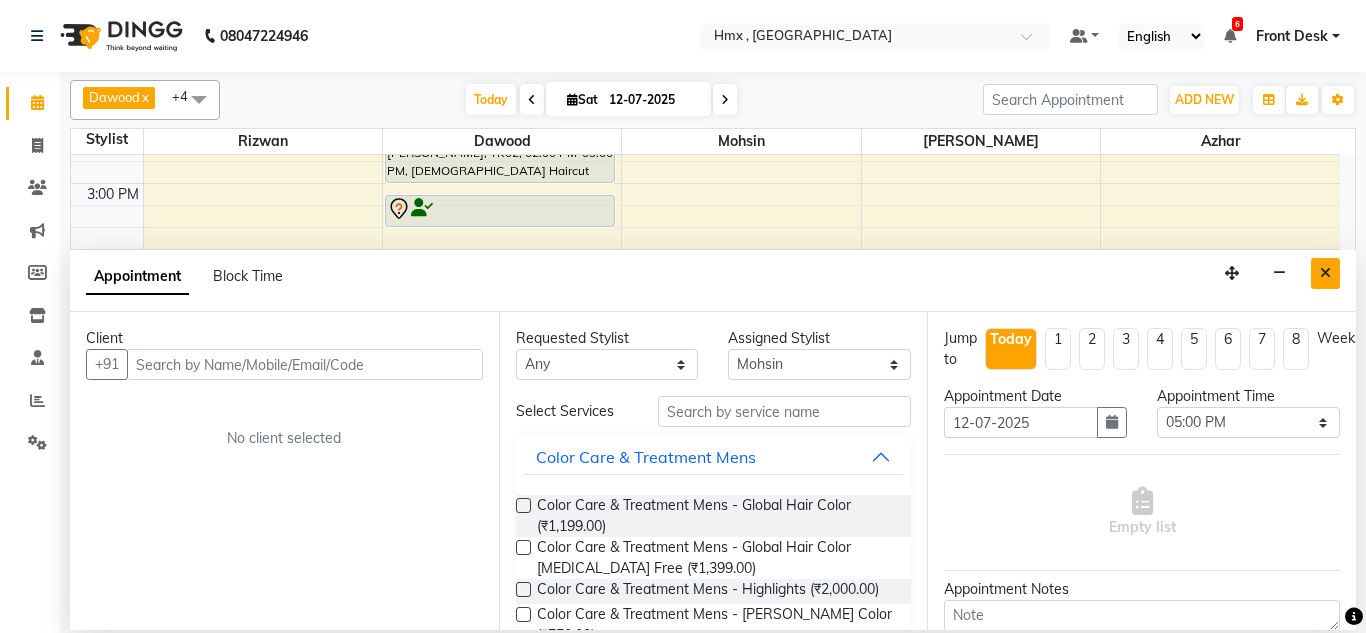 click at bounding box center (1325, 273) 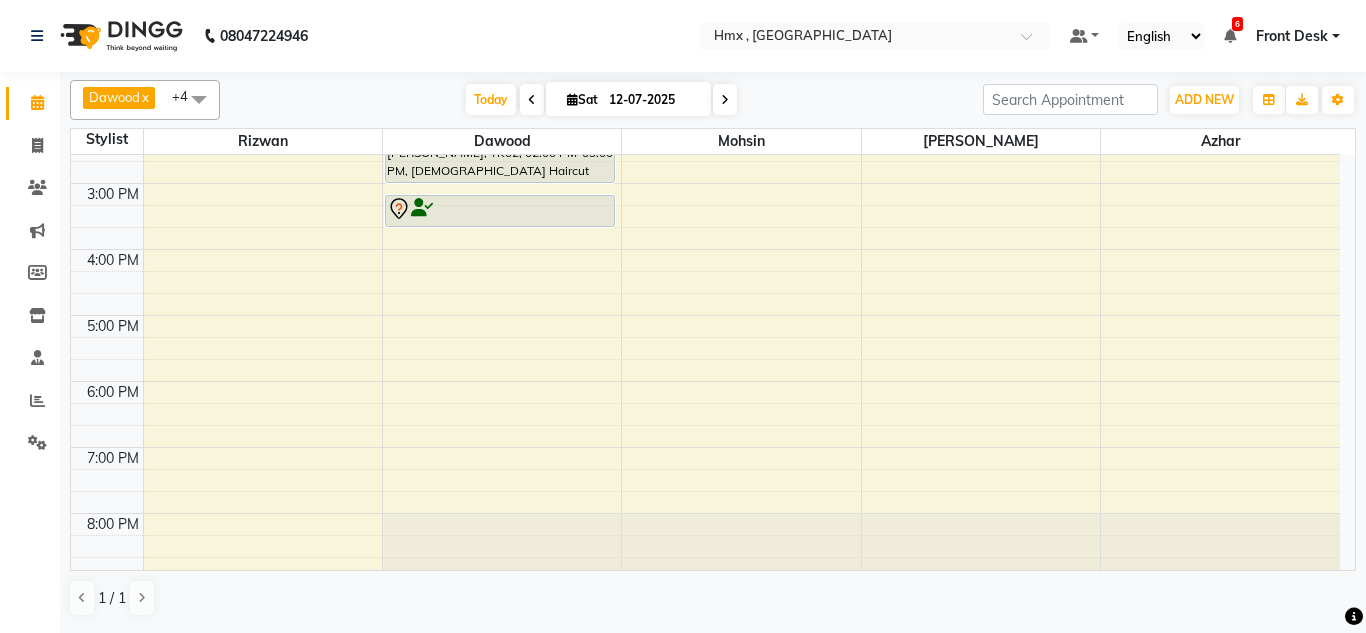 scroll, scrollTop: 333, scrollLeft: 0, axis: vertical 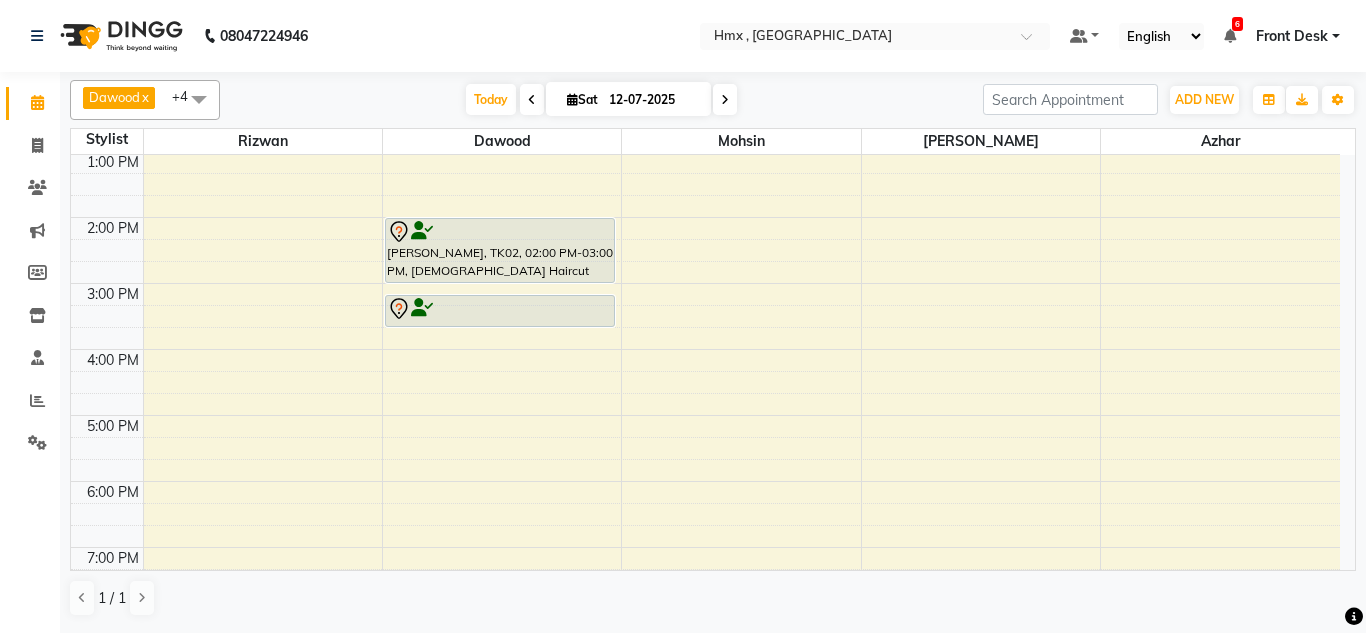 click at bounding box center (725, 99) 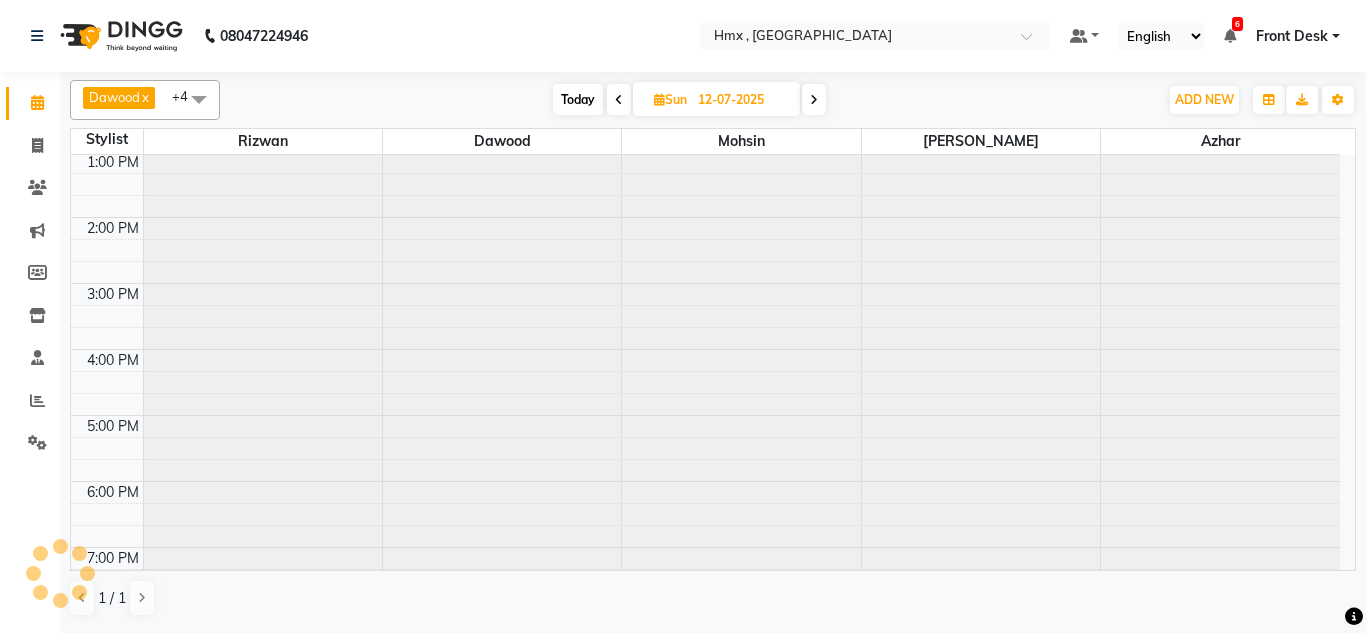 type on "[DATE]" 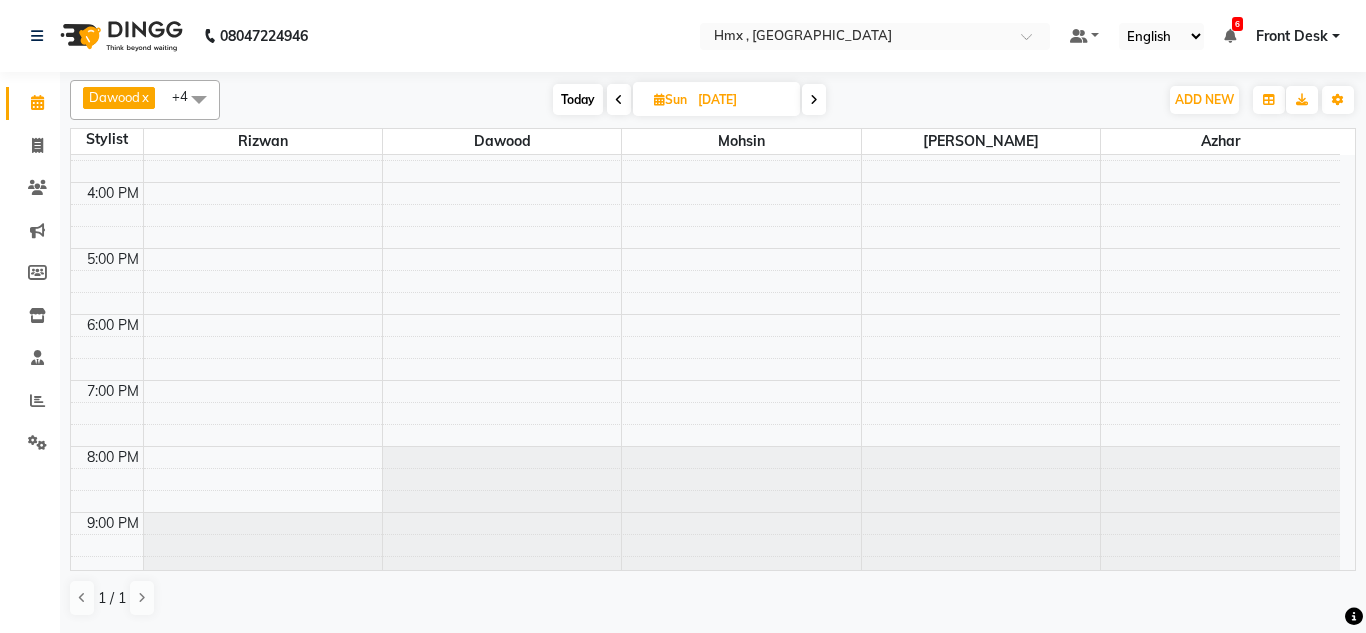 scroll, scrollTop: 400, scrollLeft: 0, axis: vertical 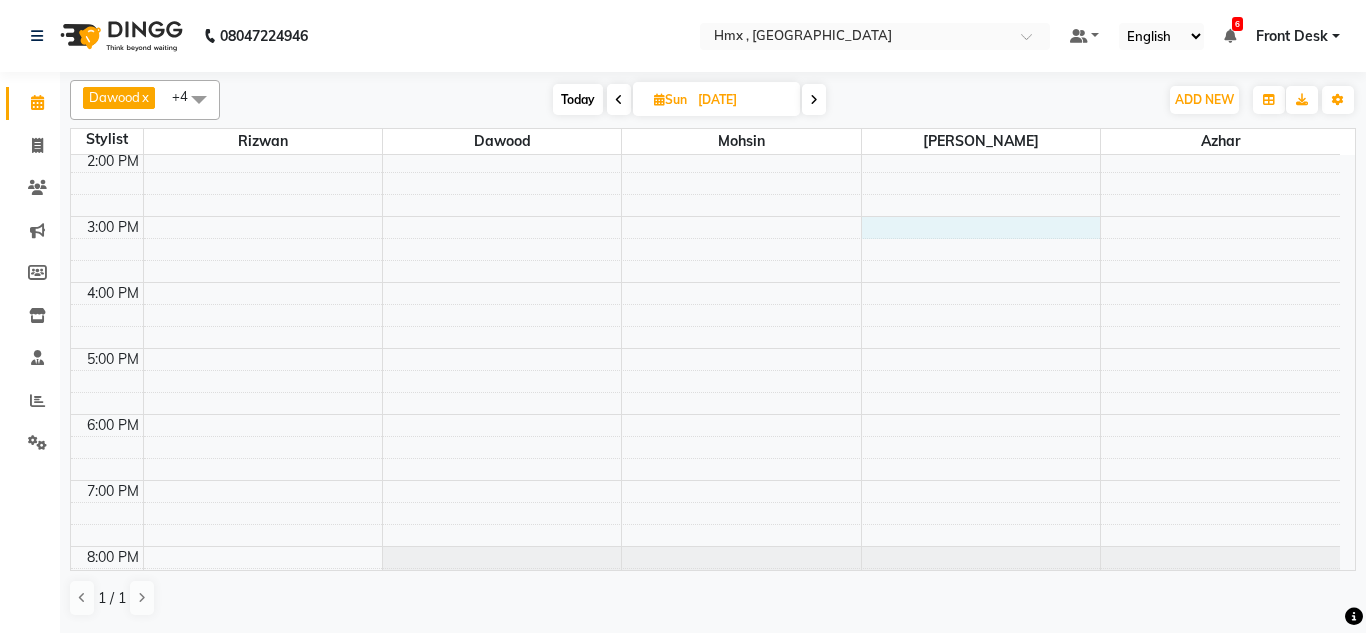 click on "8:00 AM 9:00 AM 10:00 AM 11:00 AM 12:00 PM 1:00 PM 2:00 PM 3:00 PM 4:00 PM 5:00 PM 6:00 PM 7:00 PM 8:00 PM 9:00 PM" at bounding box center [705, 216] 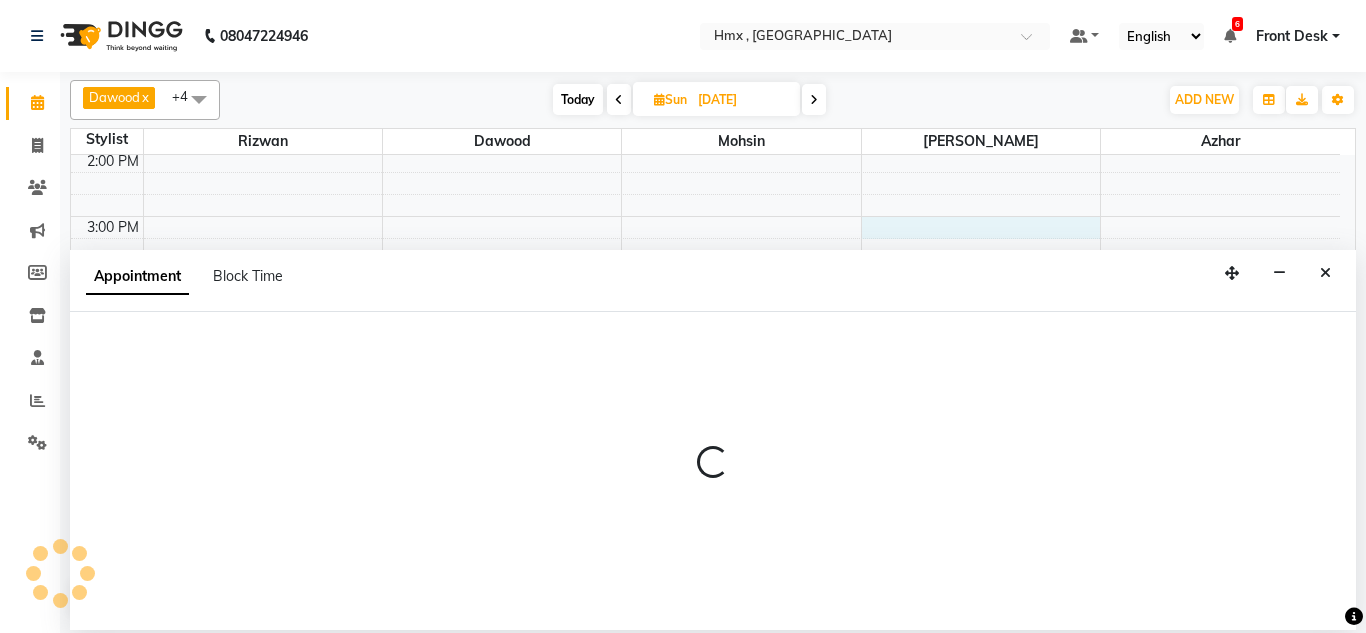 select on "39112" 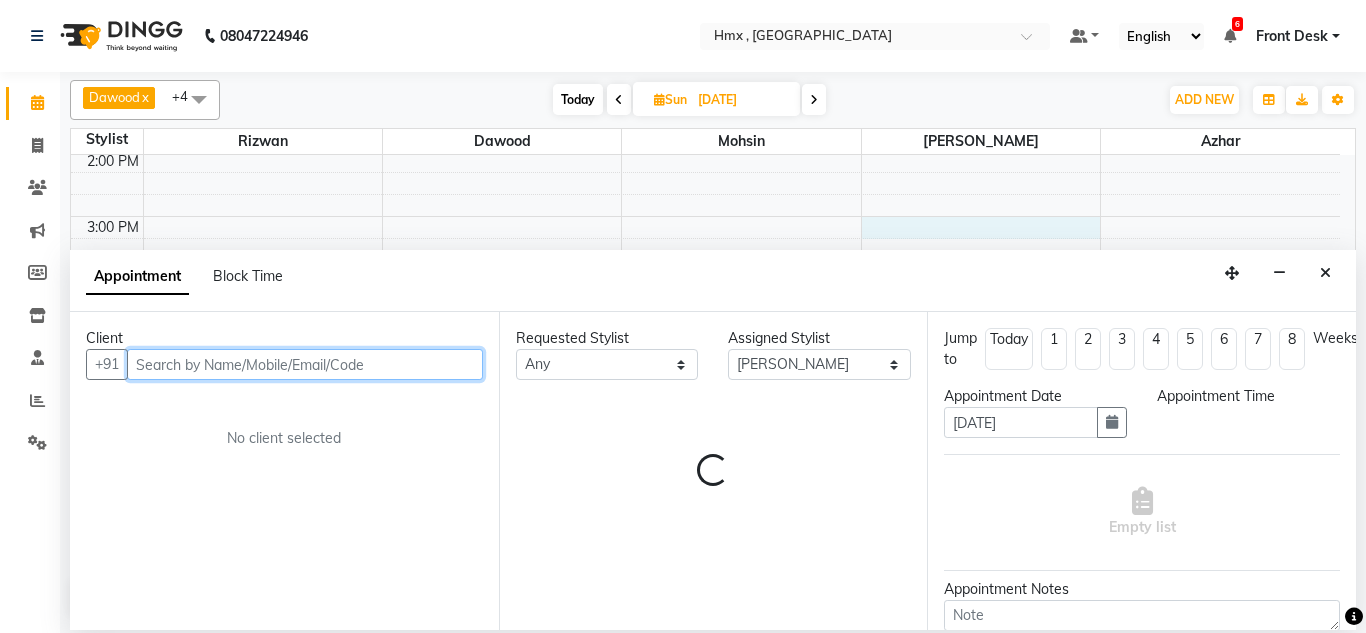 select on "900" 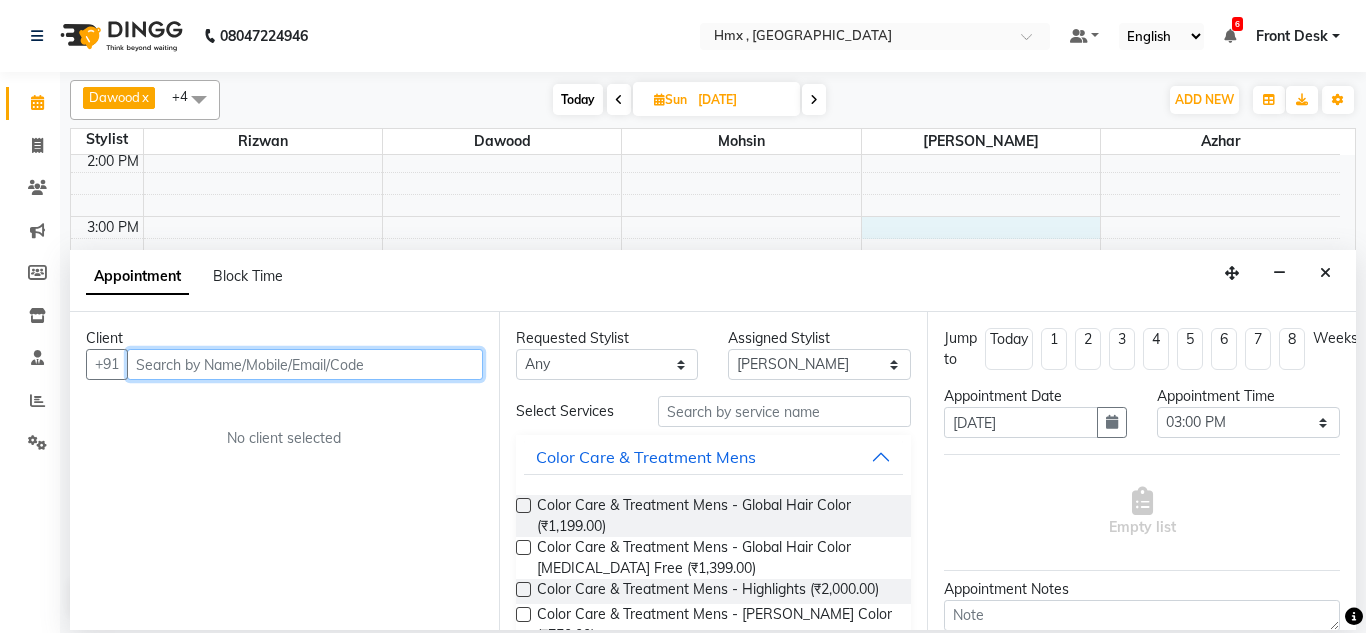 click at bounding box center (305, 364) 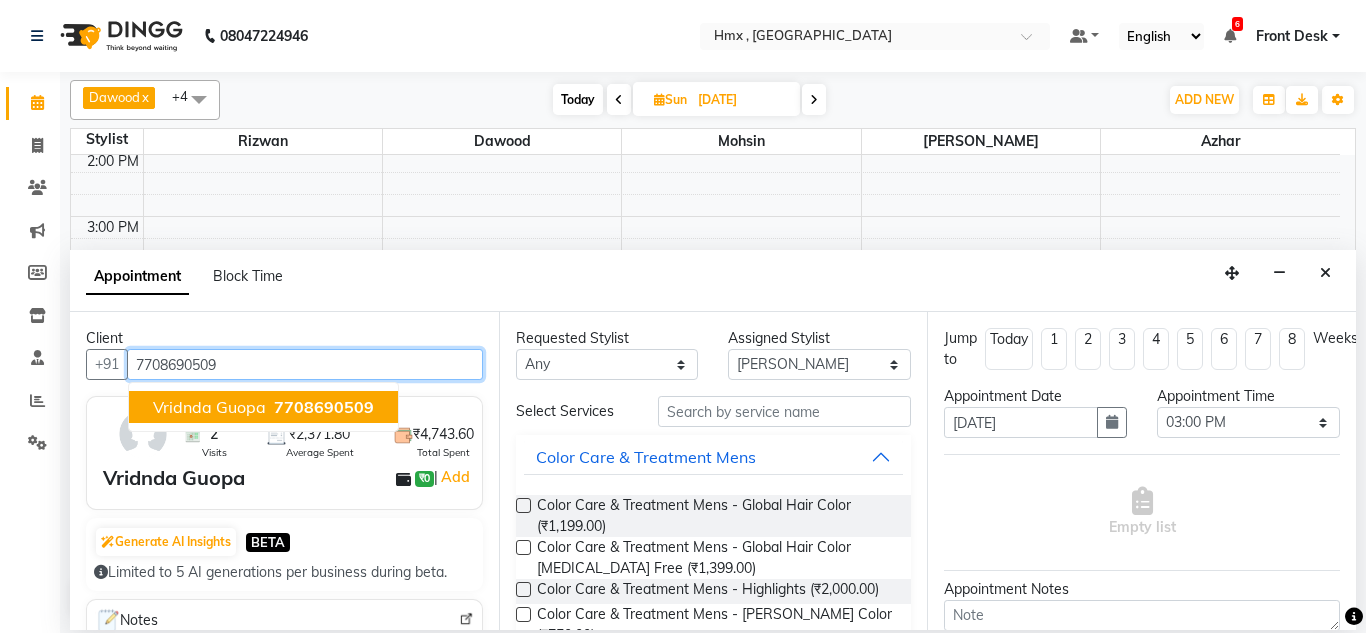 drag, startPoint x: 344, startPoint y: 407, endPoint x: 562, endPoint y: 431, distance: 219.31712 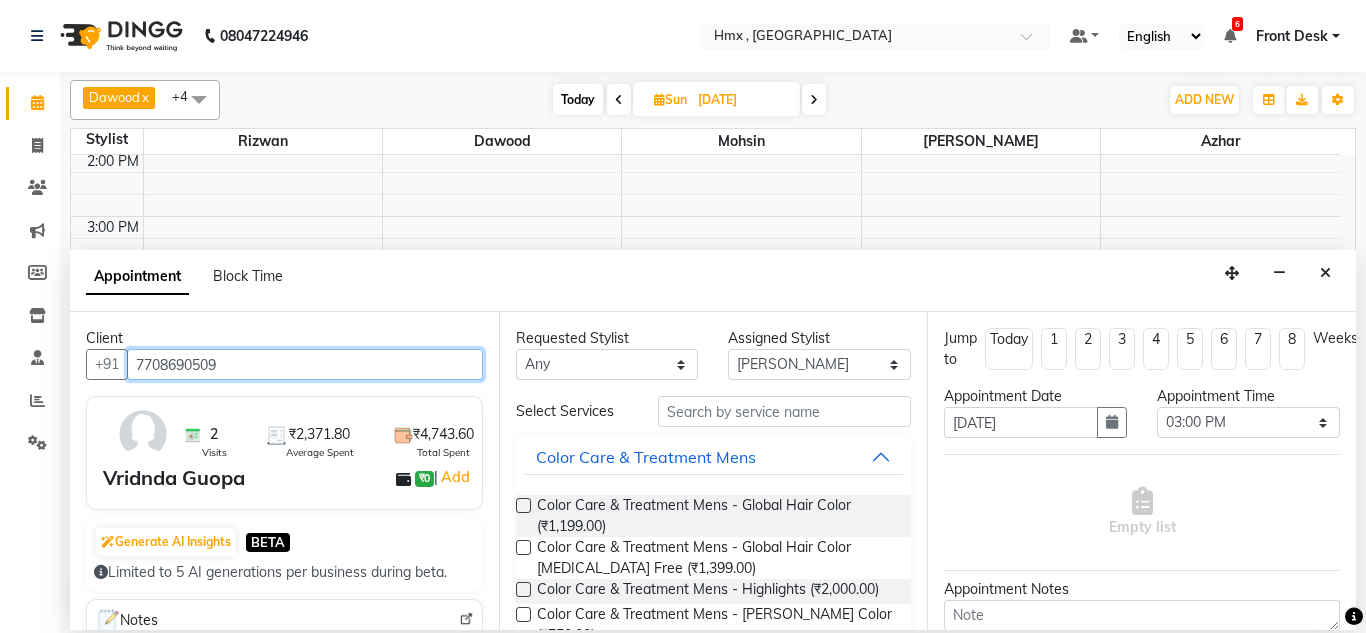 type on "7708690509" 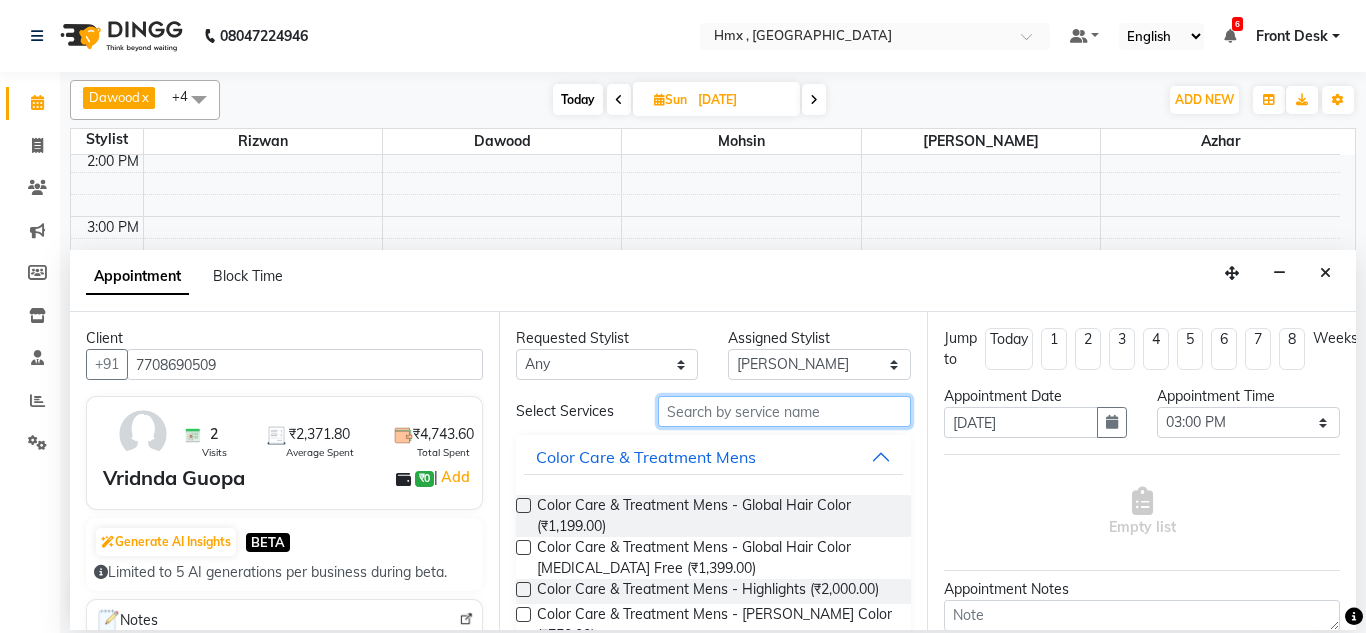 click at bounding box center [785, 411] 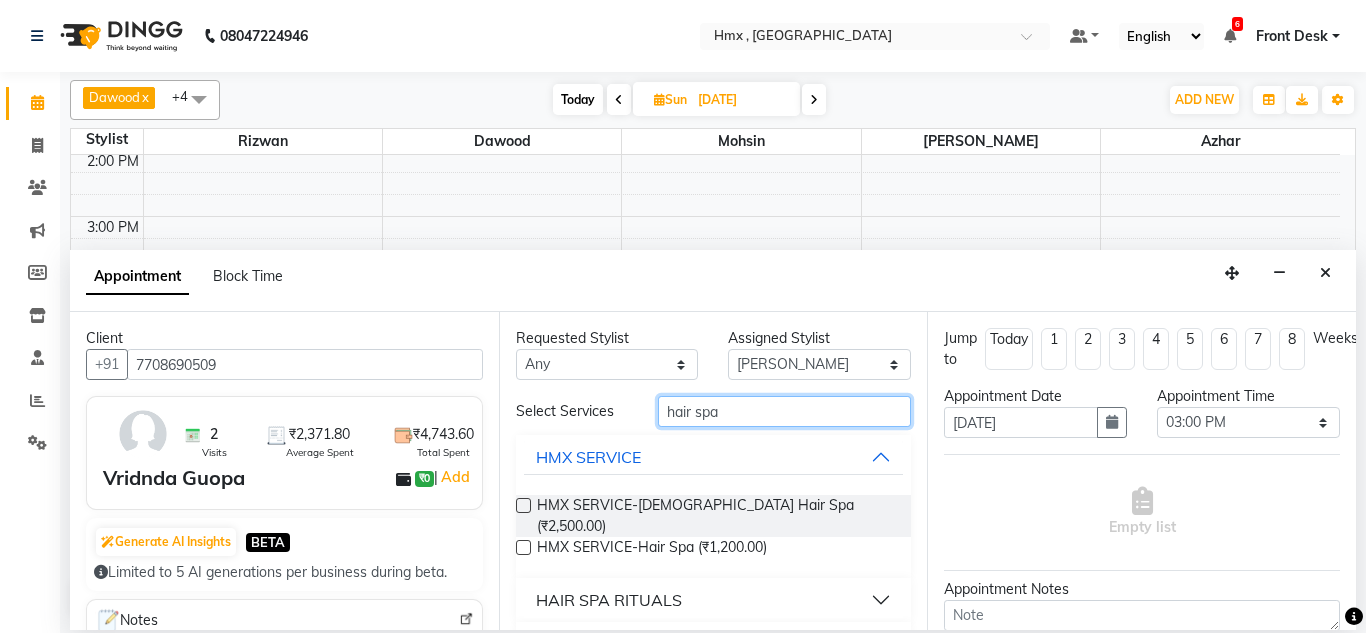 type on "hair spa" 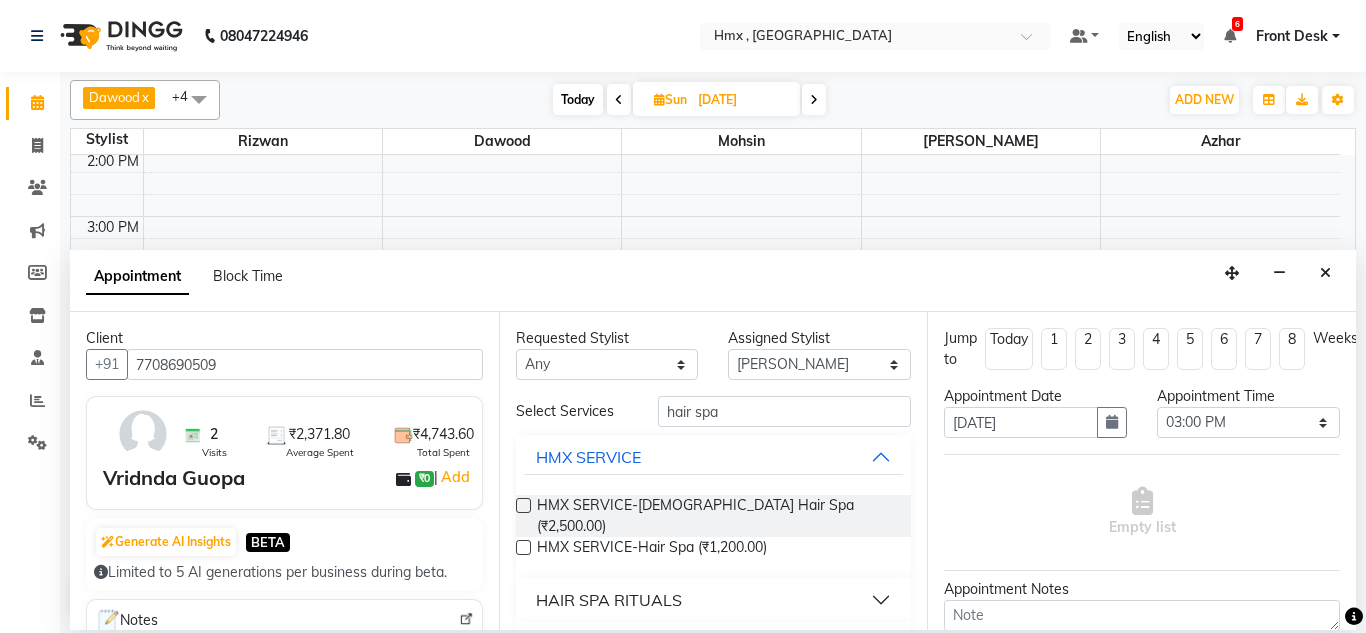 click at bounding box center (523, 505) 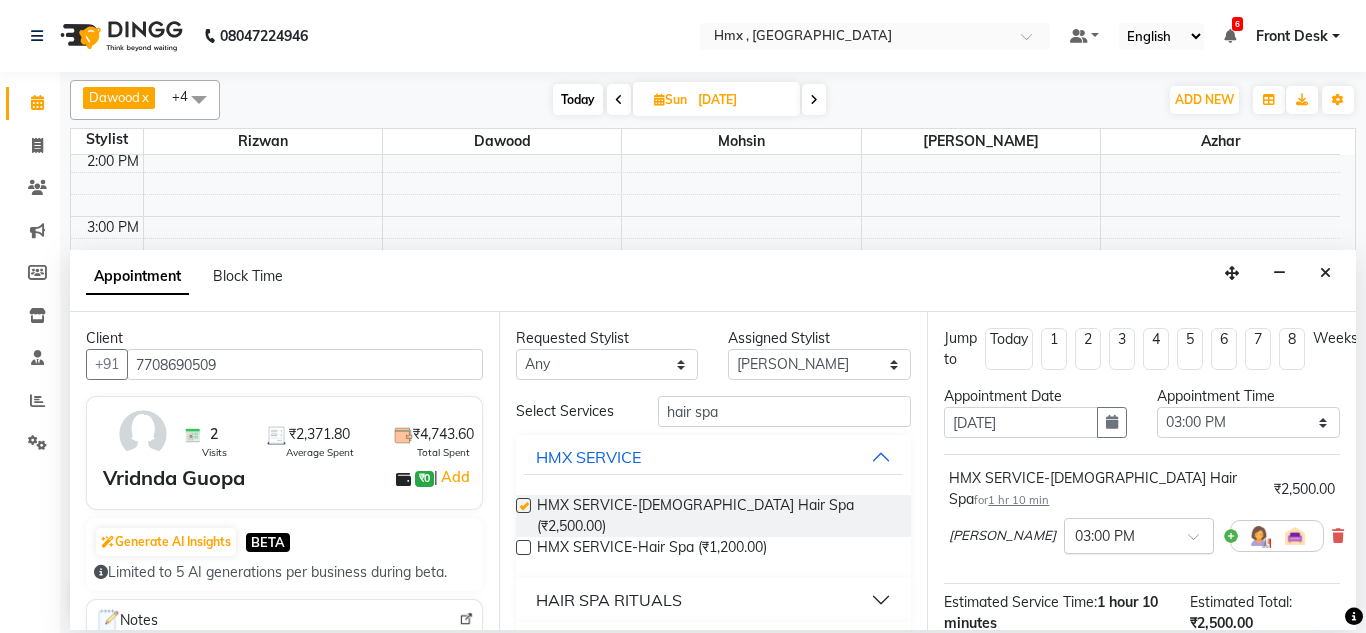 checkbox on "false" 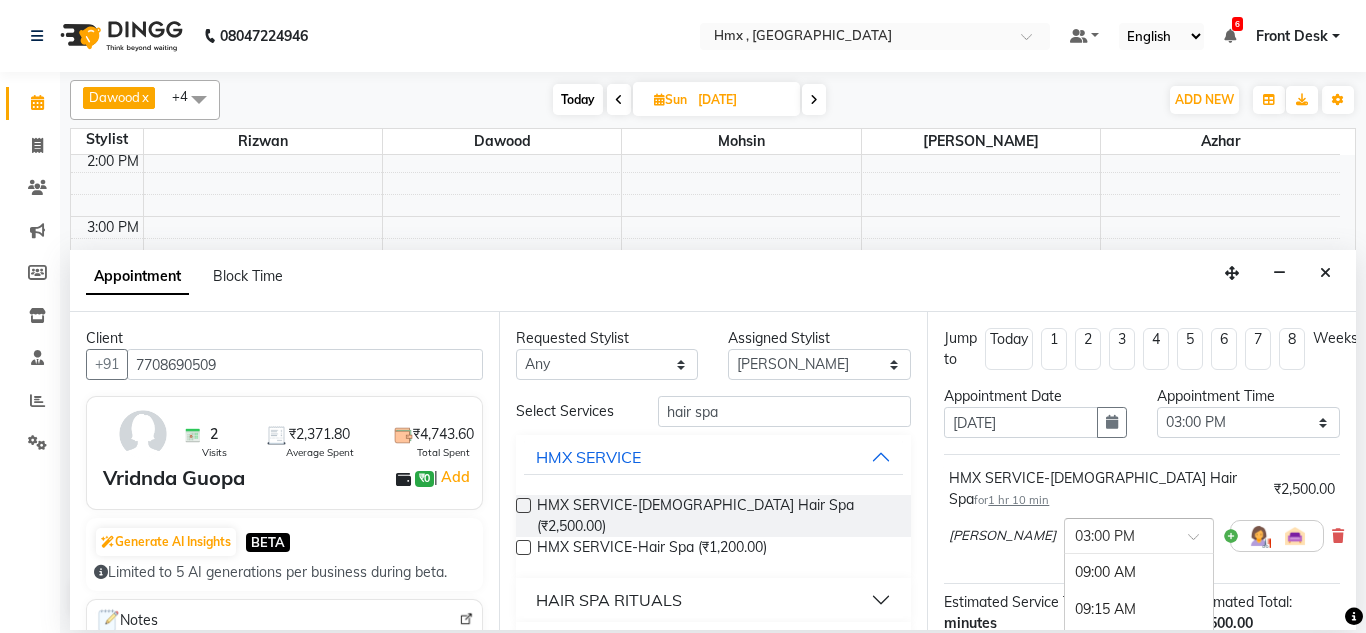 click at bounding box center [1139, 534] 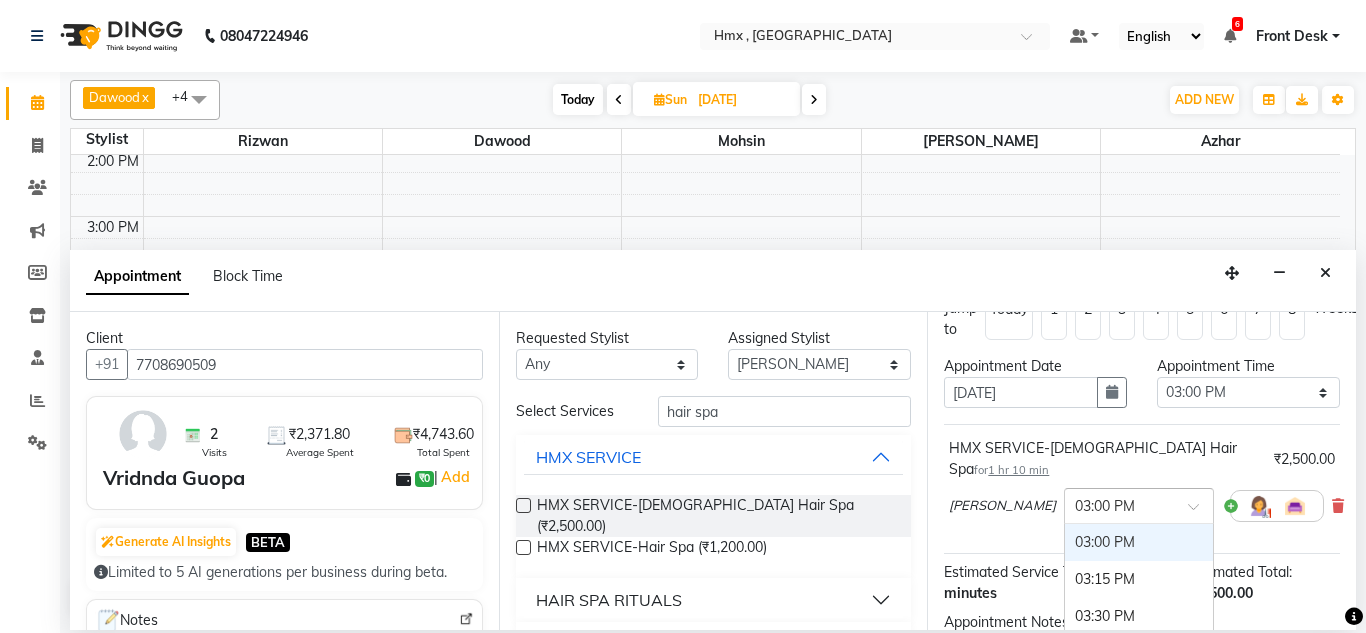 scroll, scrollTop: 200, scrollLeft: 0, axis: vertical 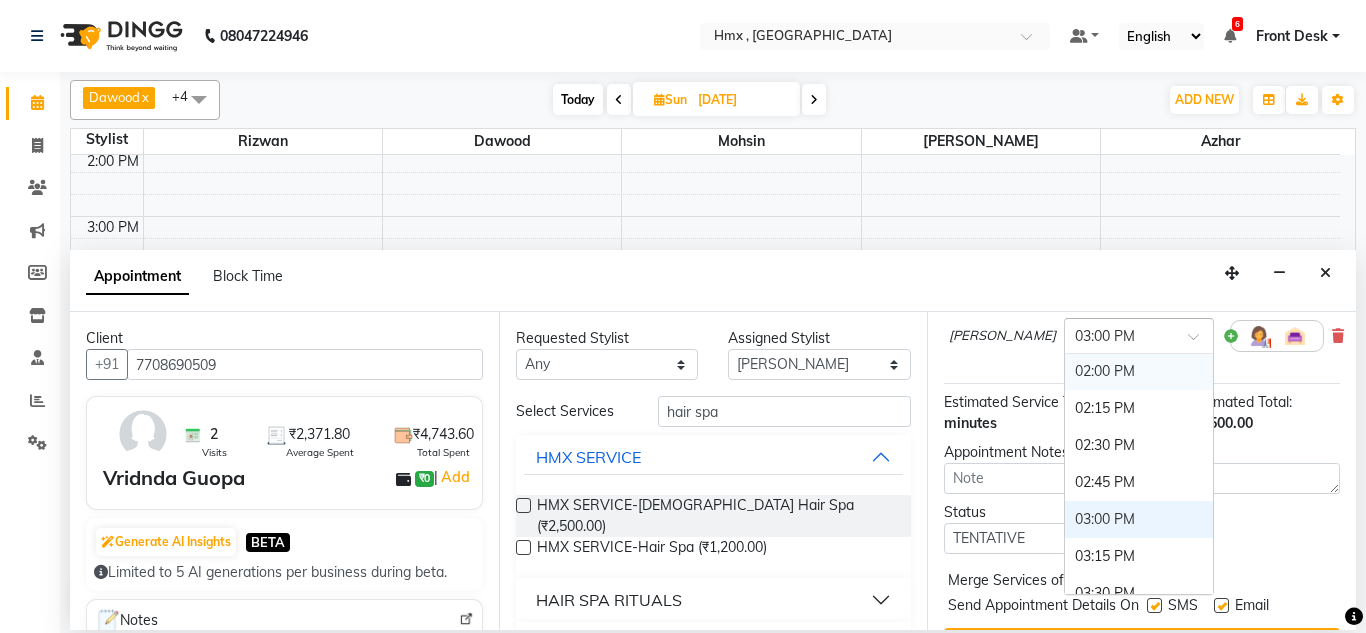 drag, startPoint x: 1087, startPoint y: 353, endPoint x: 890, endPoint y: 393, distance: 201.0199 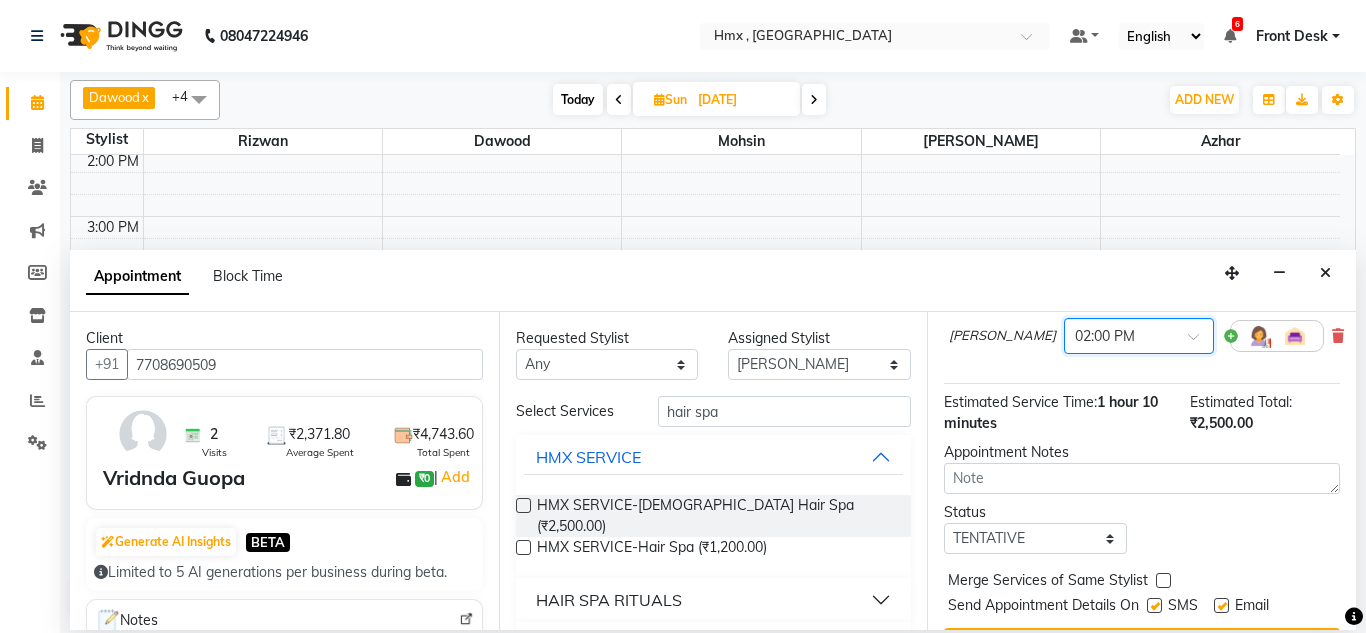 click on "Select Services hair spa    HMX SERVICE HMX SERVICE-Female Hair Spa (₹2,500.00) HMX SERVICE-Hair Spa (₹1,200.00)    HAIR SPA RITUALS    HAIR CARE" at bounding box center [714, 531] 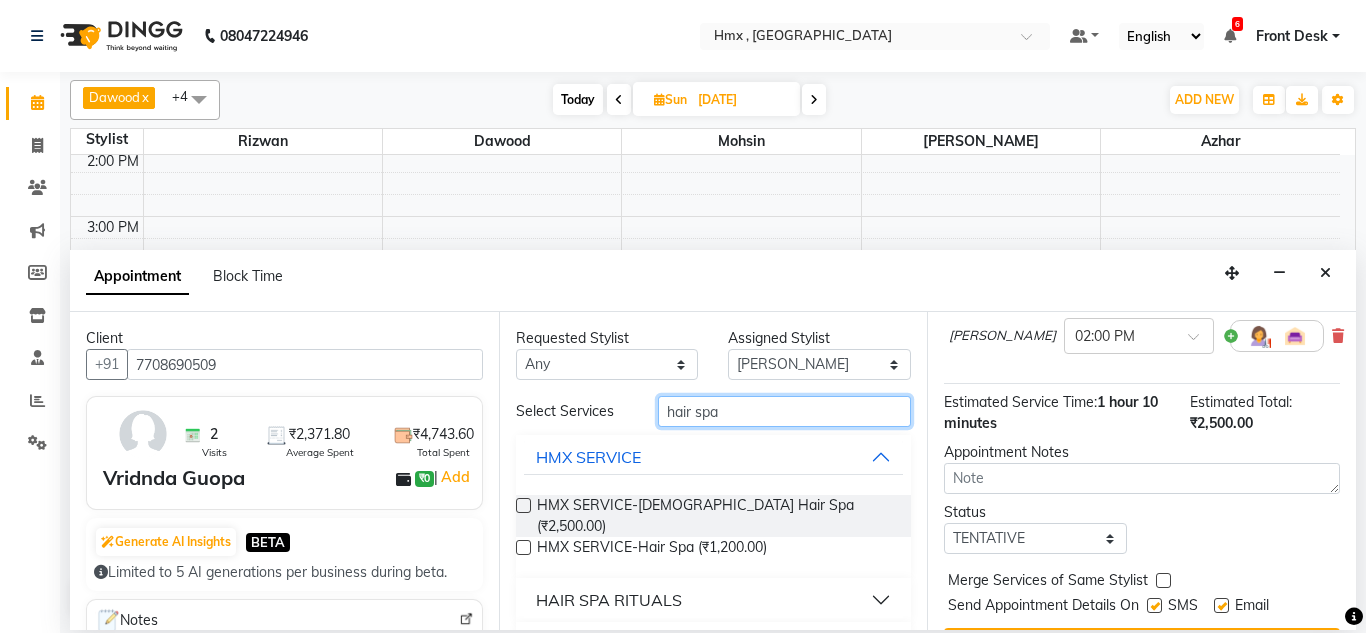 click on "hair spa" at bounding box center [785, 411] 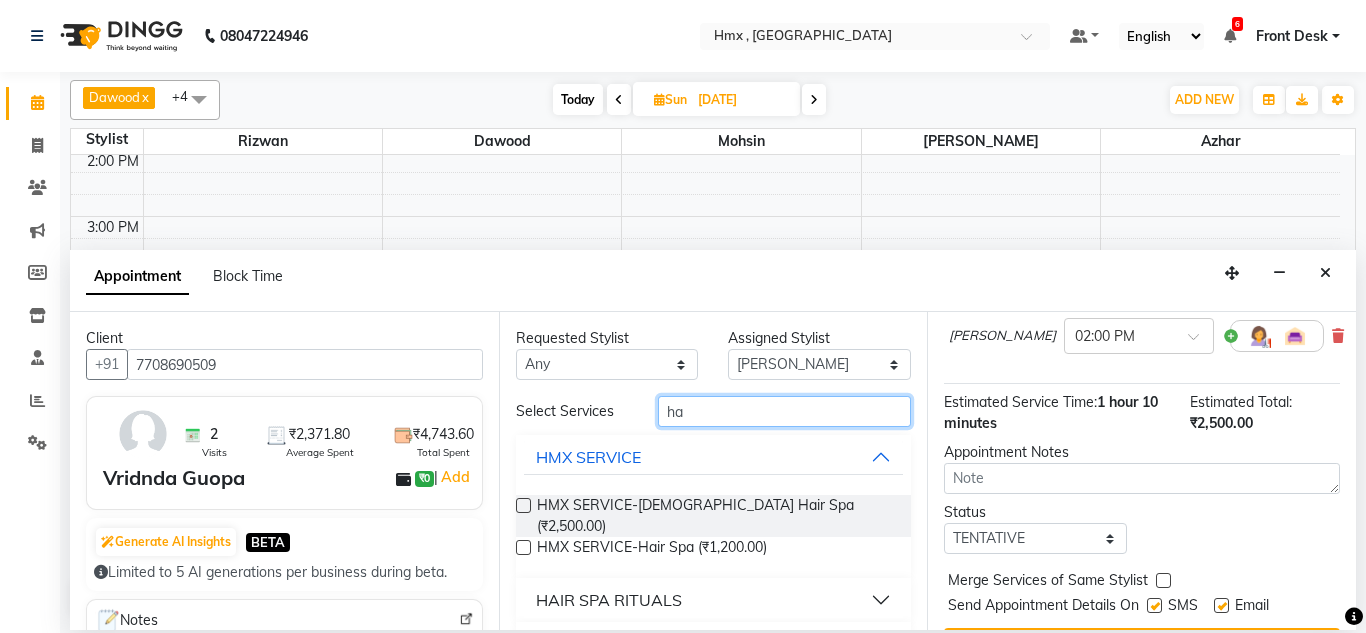 type on "h" 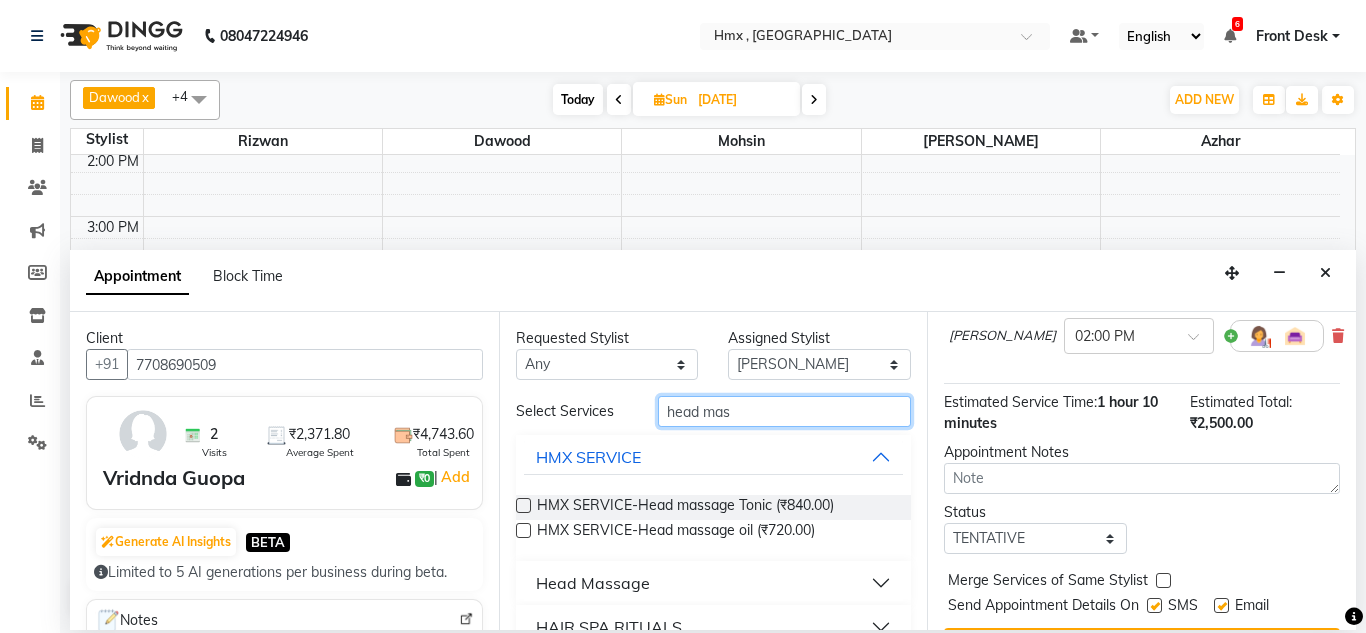 type on "head mas" 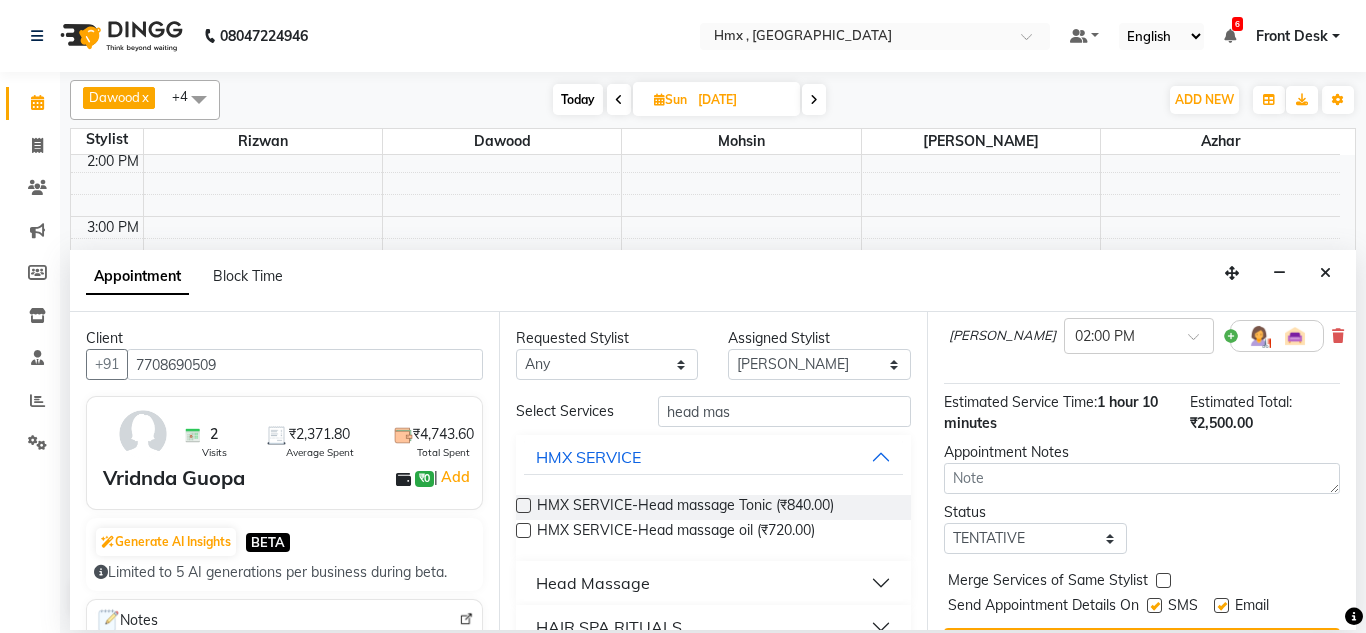 click at bounding box center (523, 505) 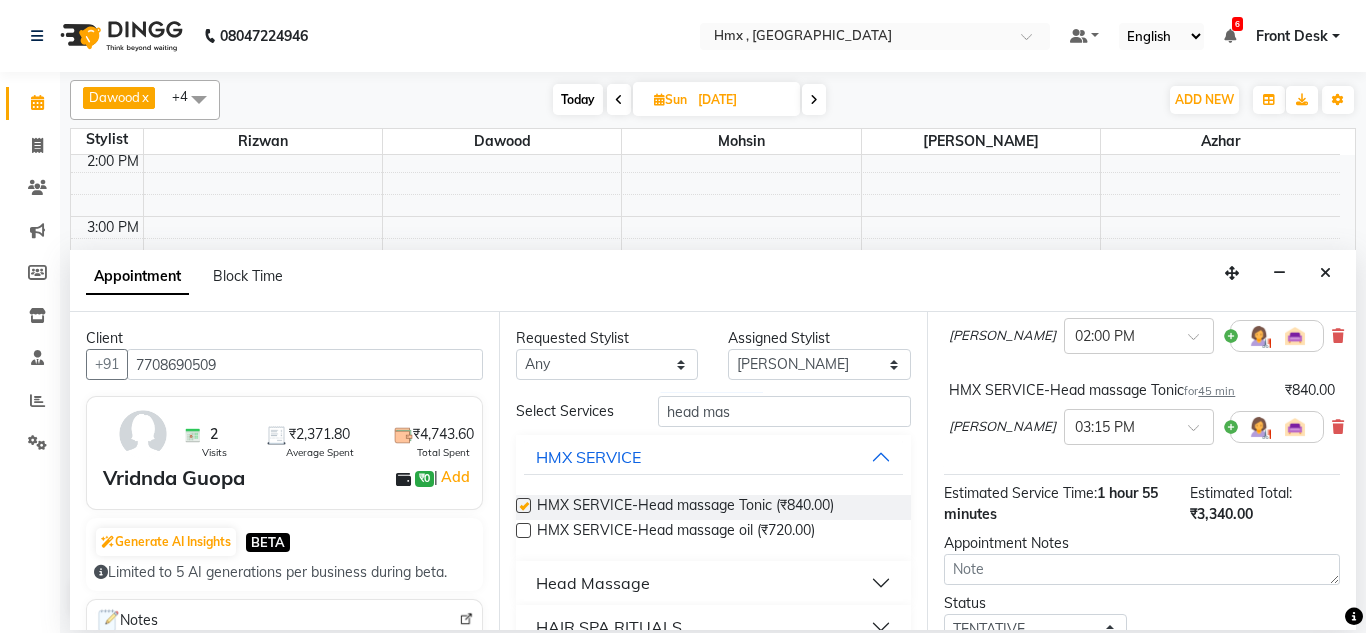 checkbox on "false" 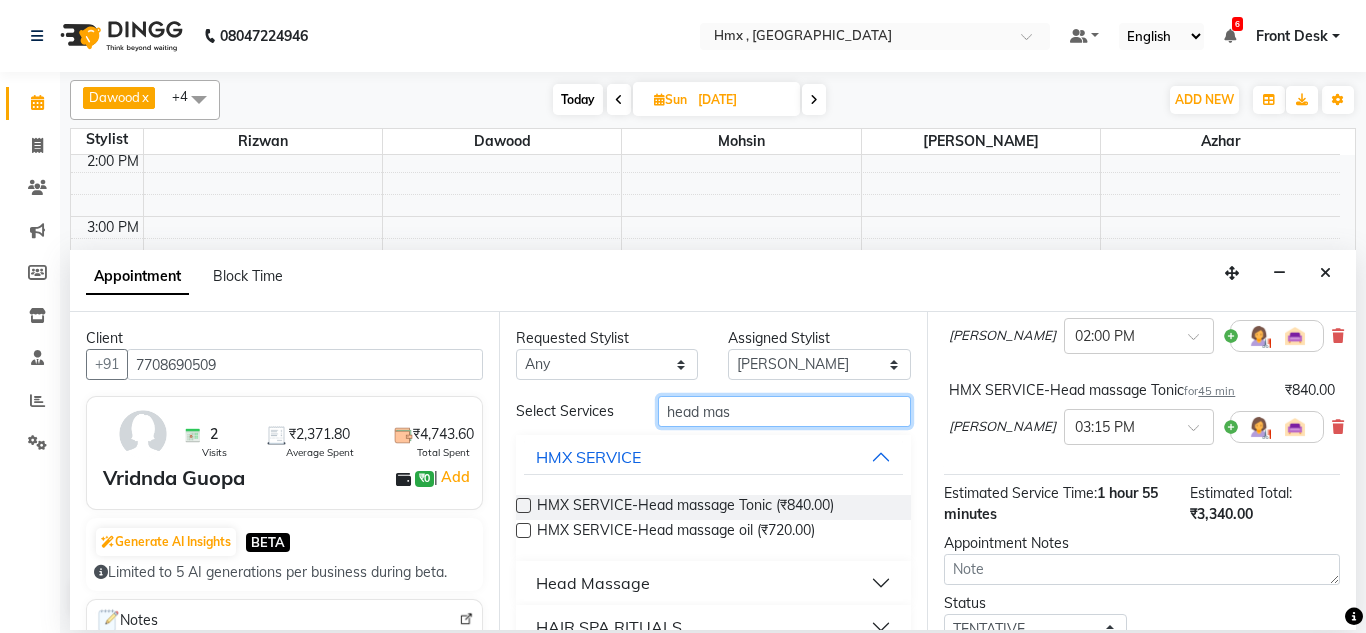 click on "head mas" at bounding box center (785, 411) 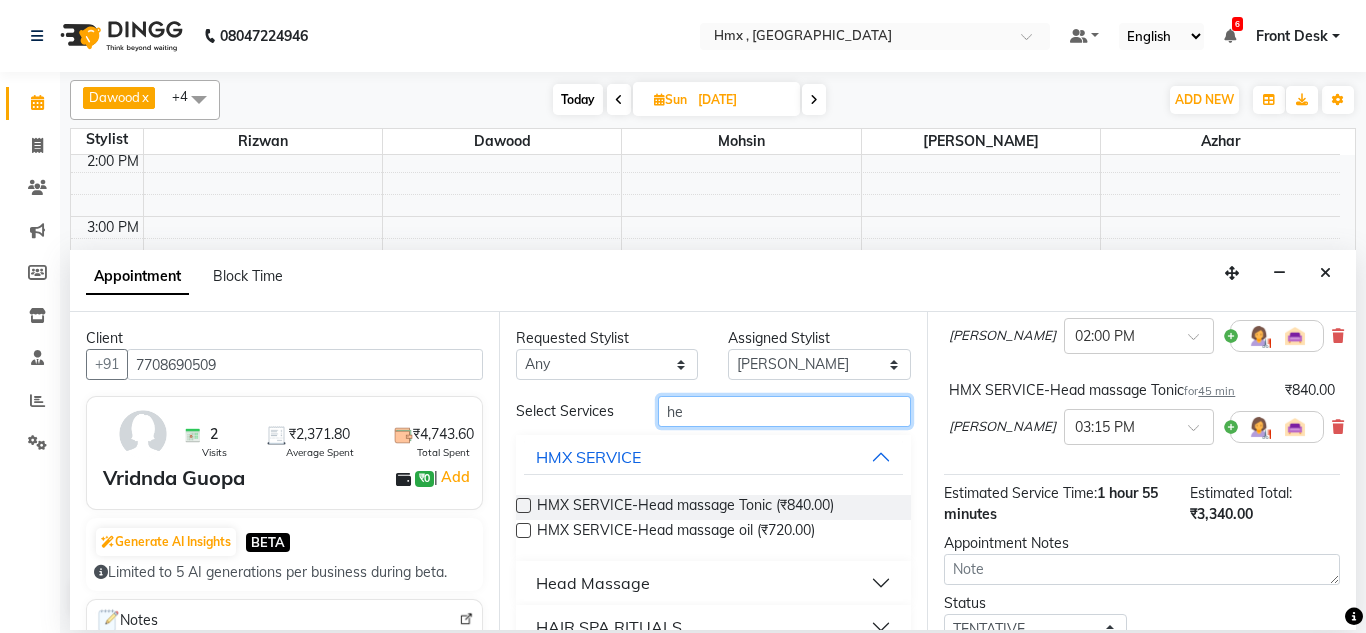 type on "h" 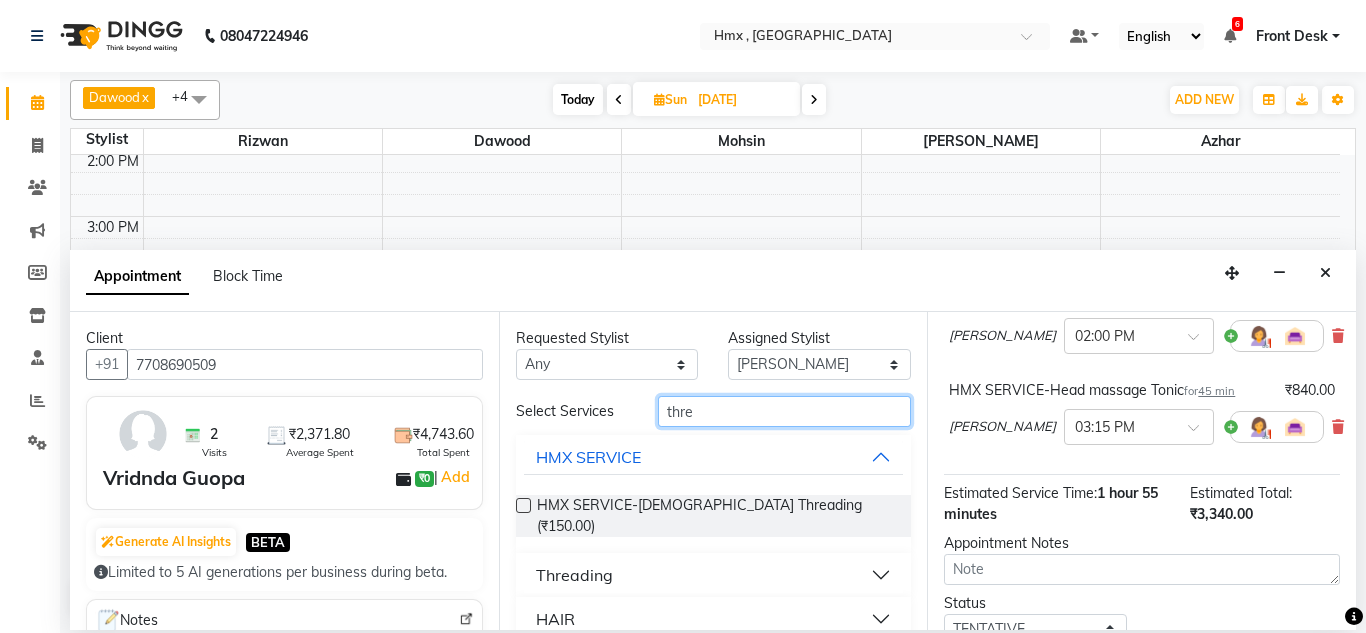 type on "thre" 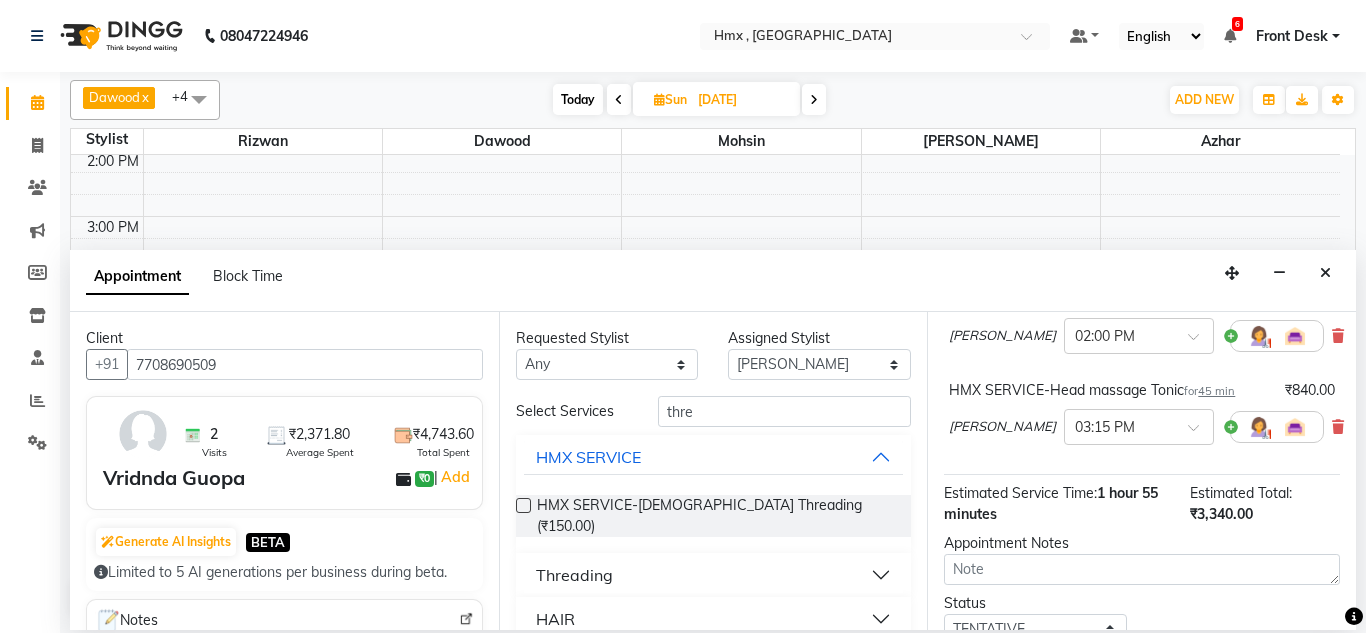 click on "Threading" at bounding box center (574, 575) 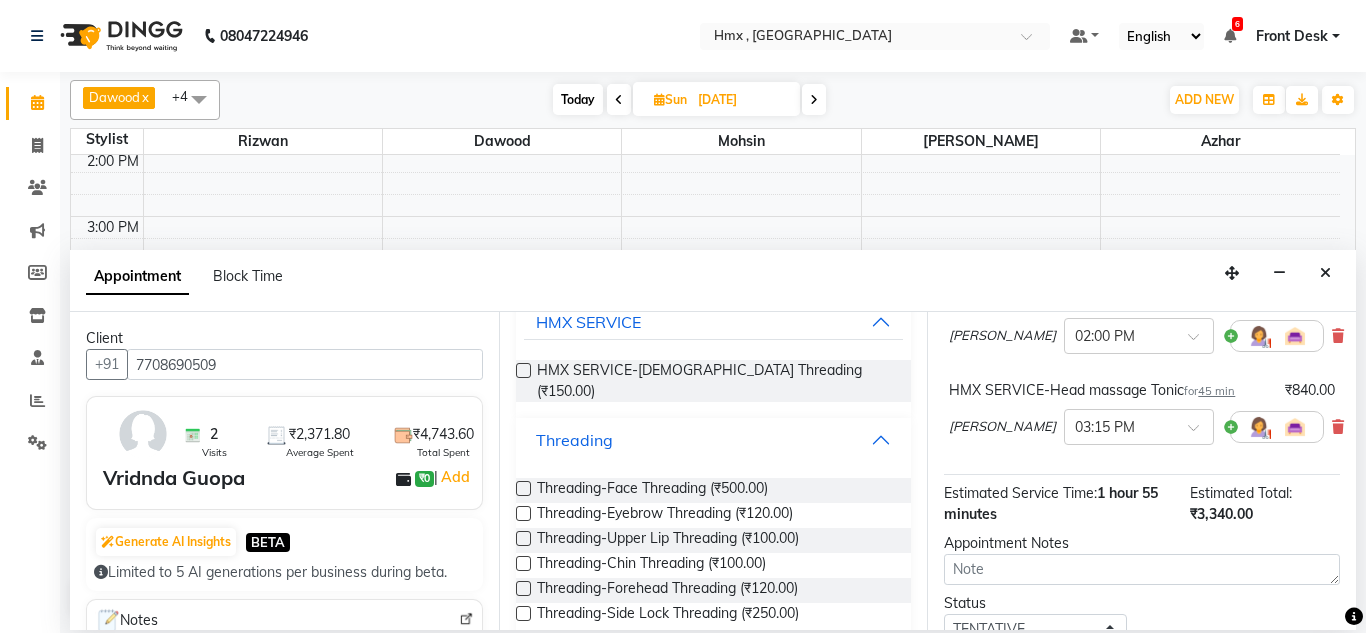 scroll, scrollTop: 200, scrollLeft: 0, axis: vertical 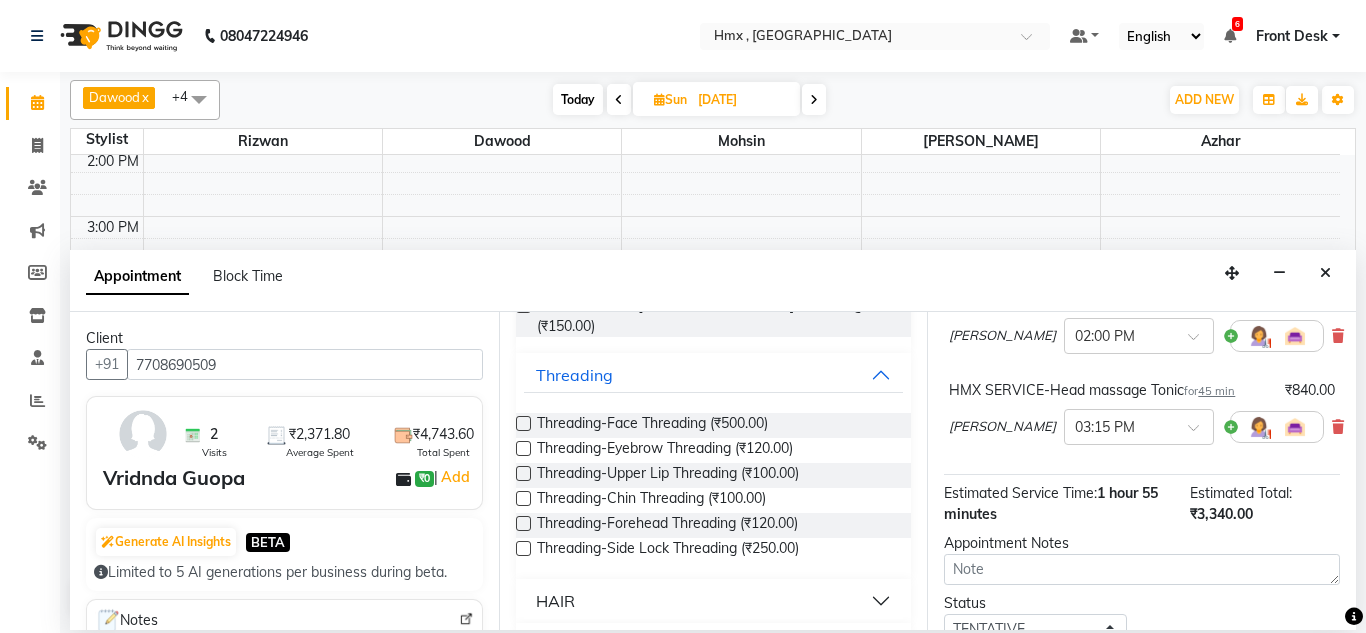 click at bounding box center [523, 448] 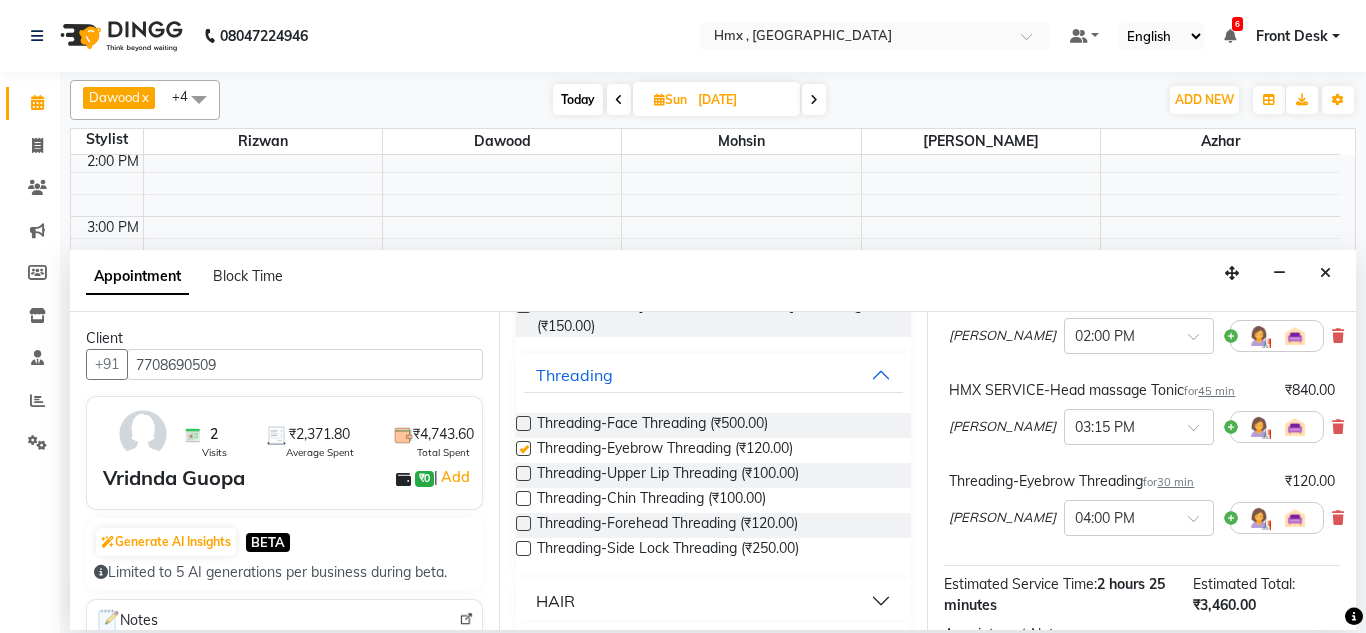 checkbox on "false" 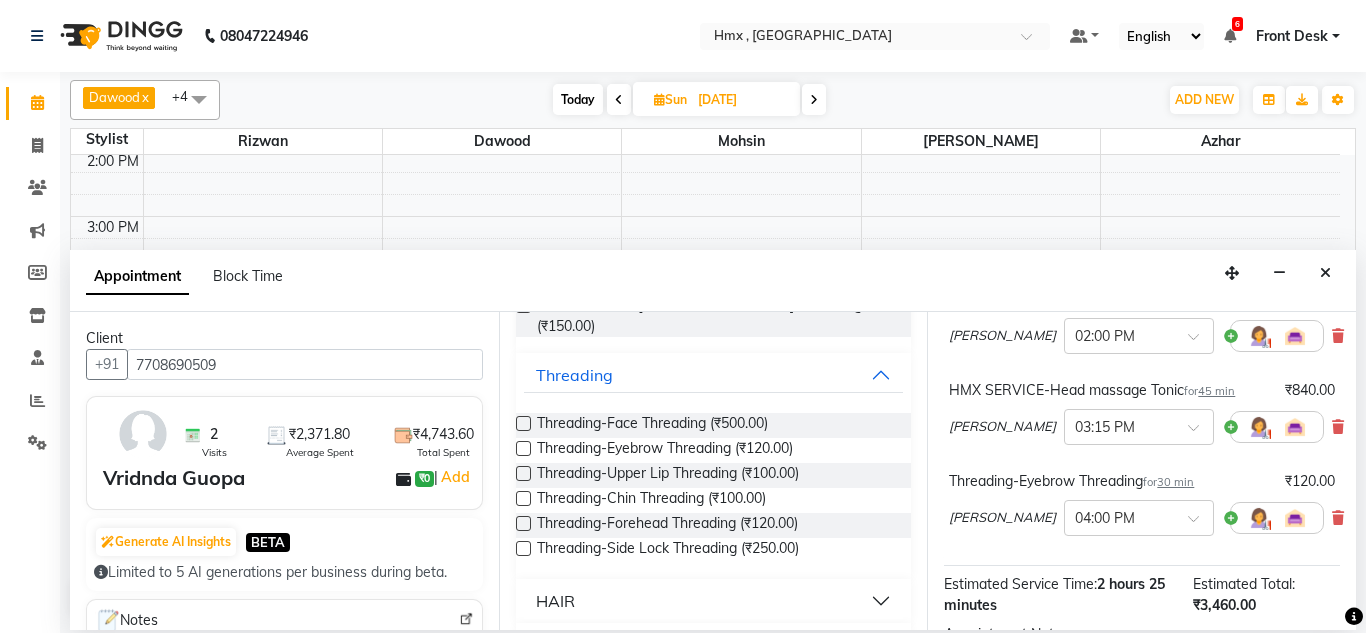 click at bounding box center [523, 523] 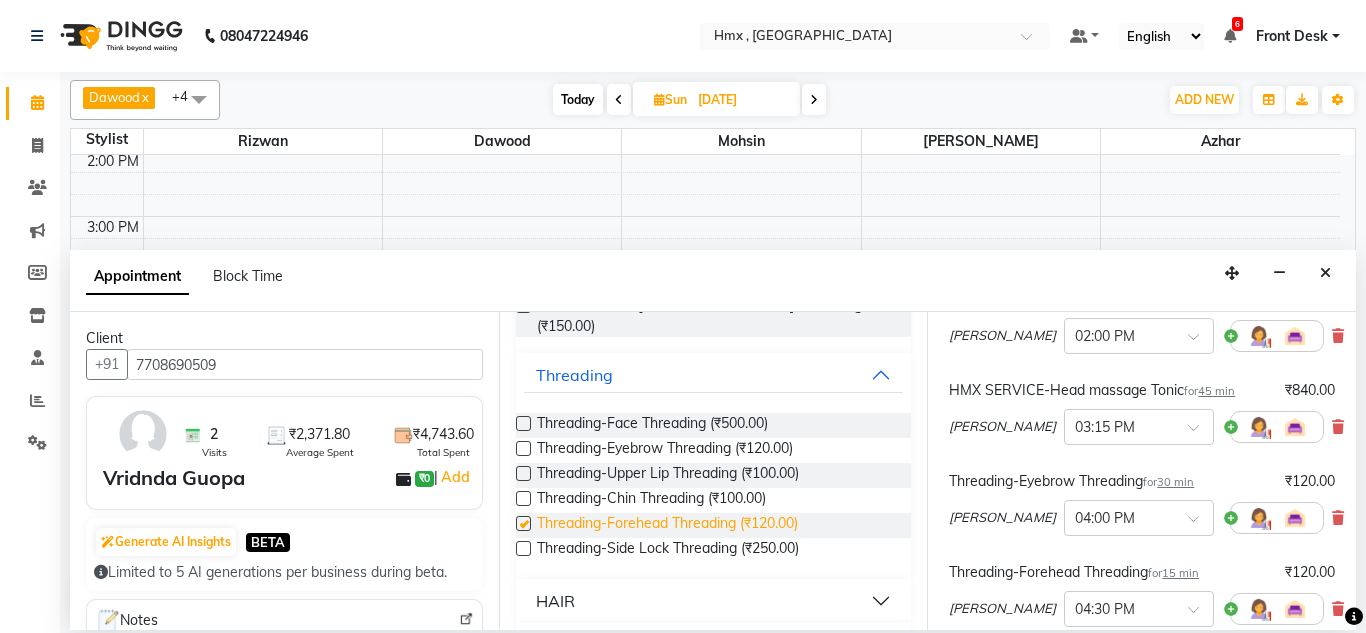 checkbox on "false" 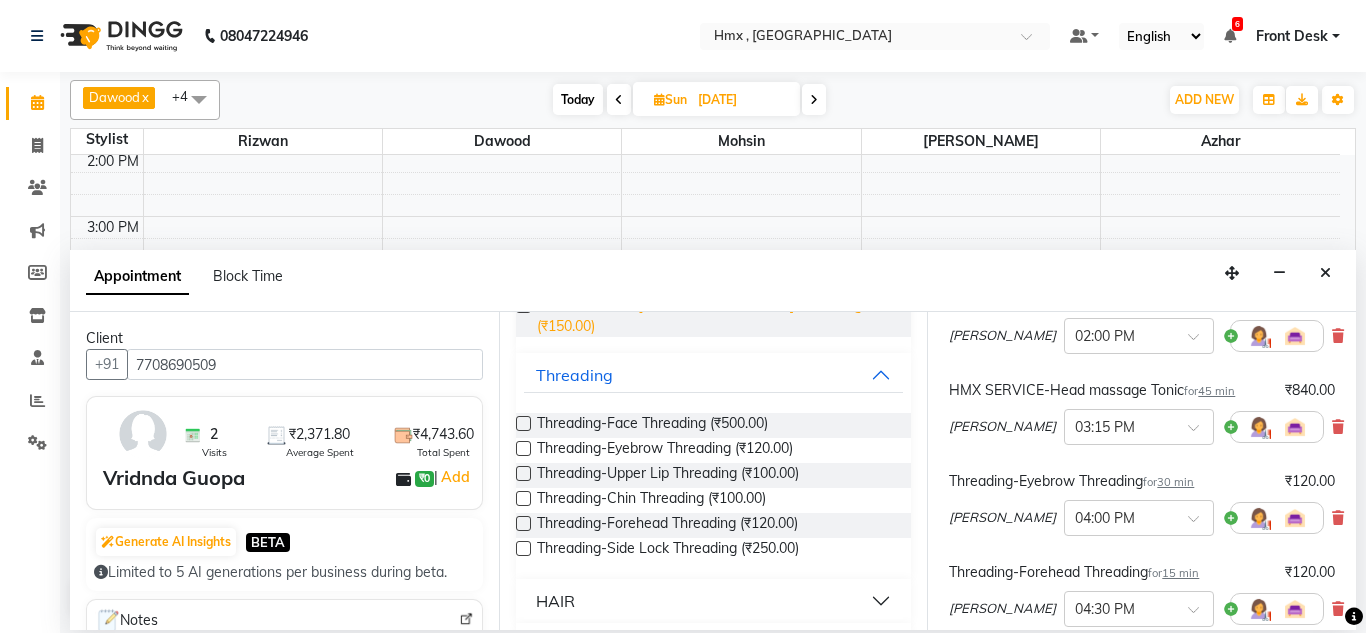 scroll, scrollTop: 0, scrollLeft: 0, axis: both 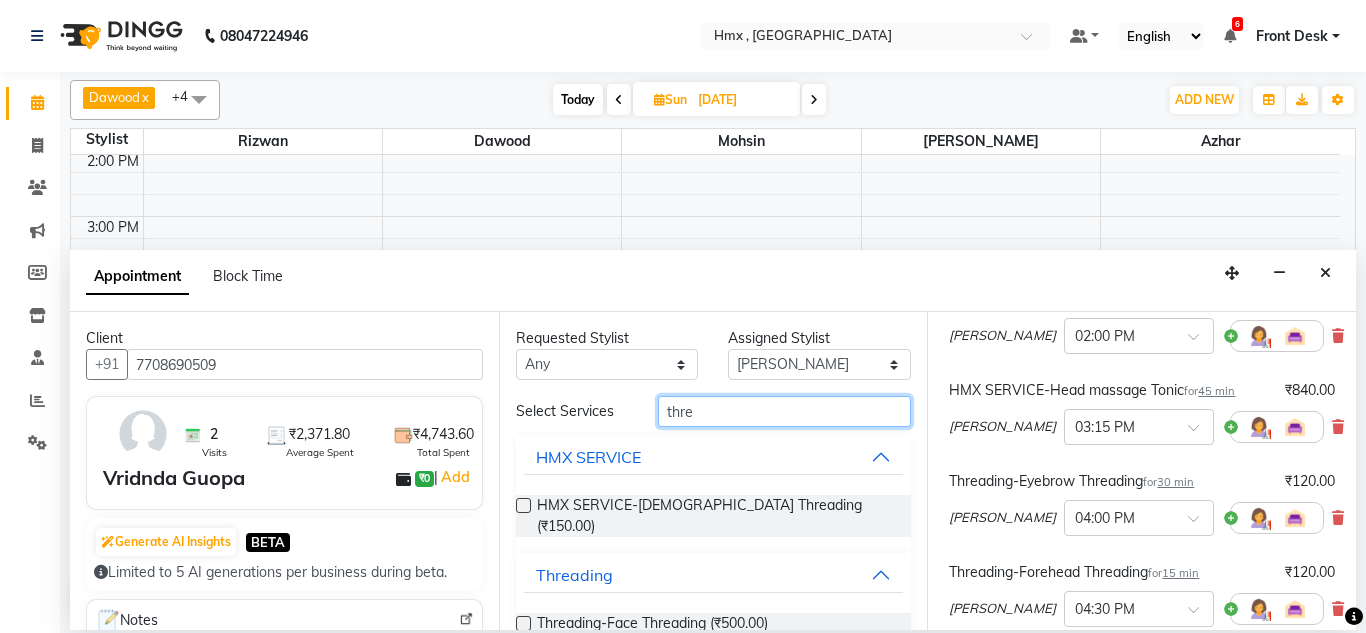 click on "thre" at bounding box center (785, 411) 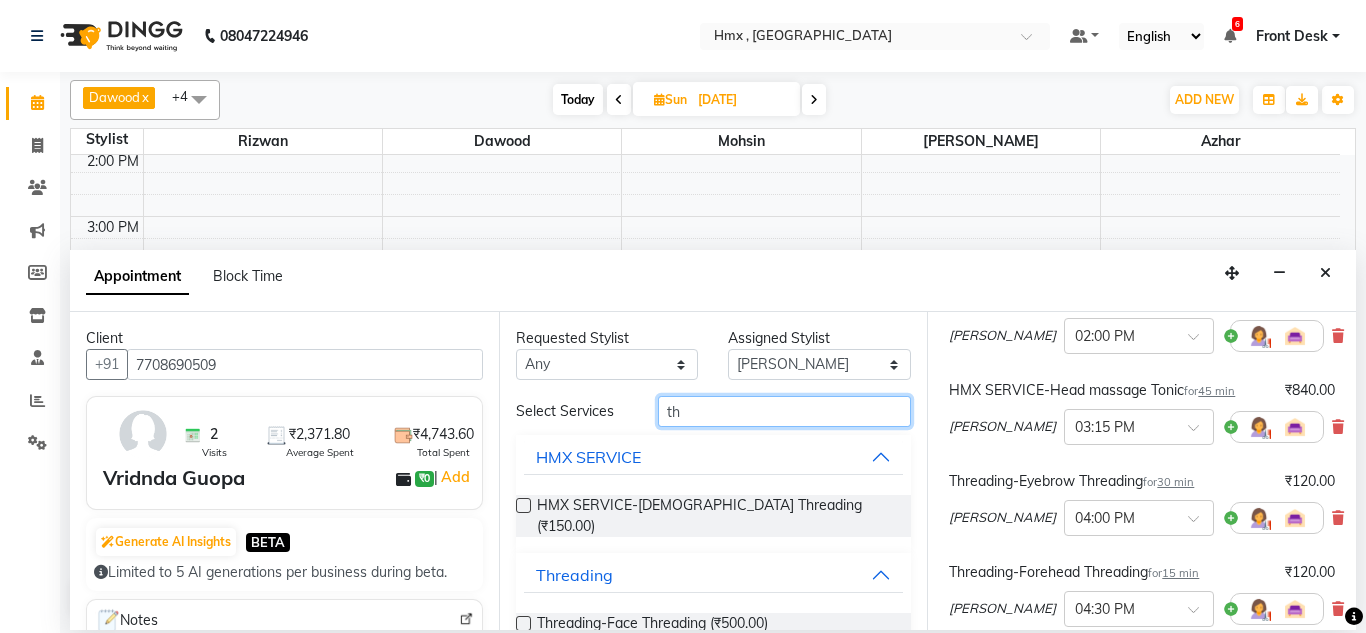 type on "t" 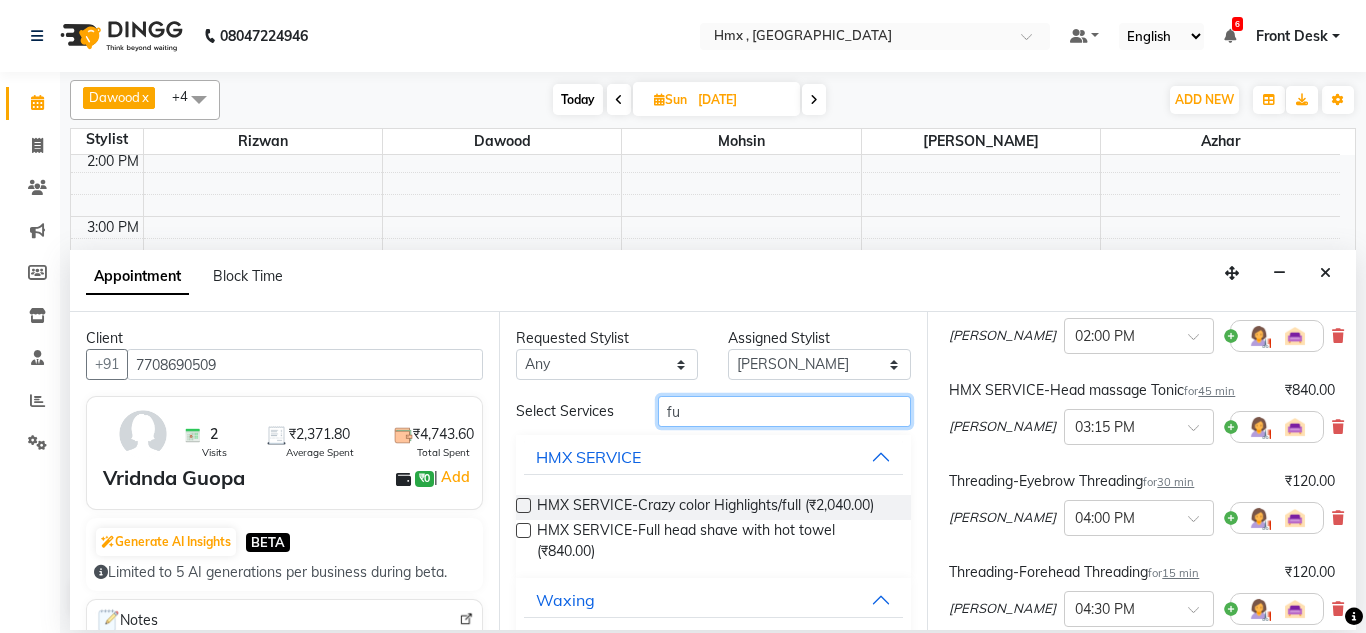 type on "f" 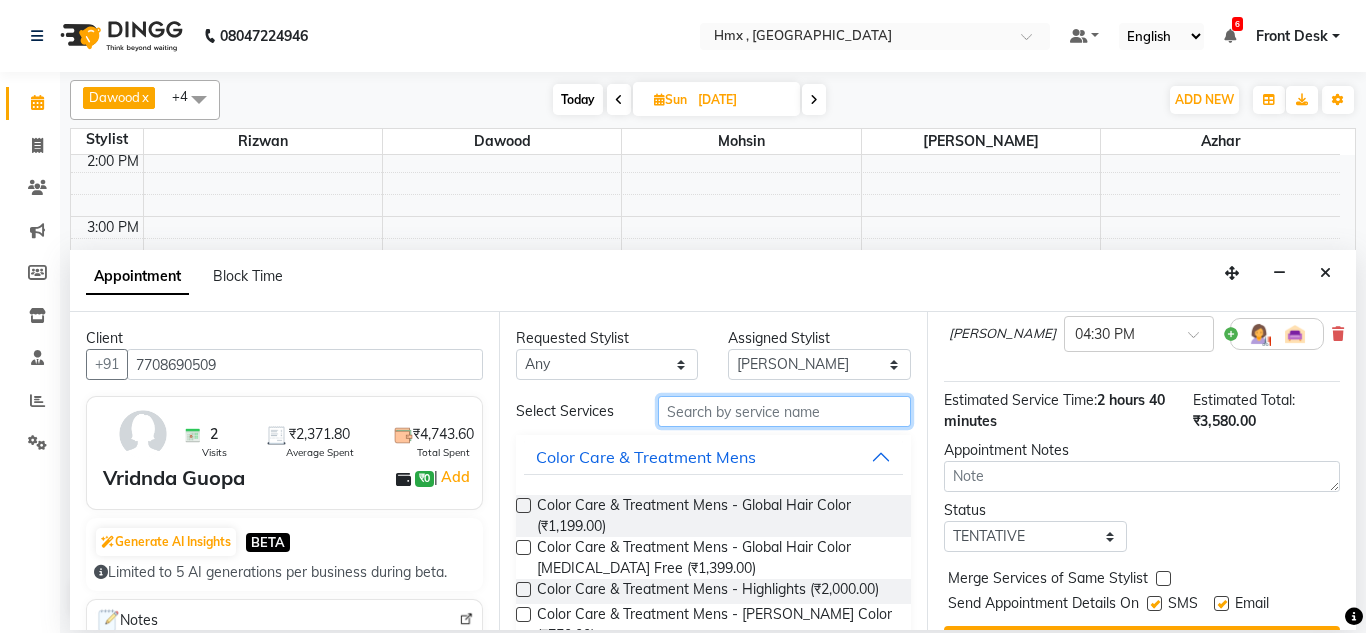 scroll, scrollTop: 517, scrollLeft: 0, axis: vertical 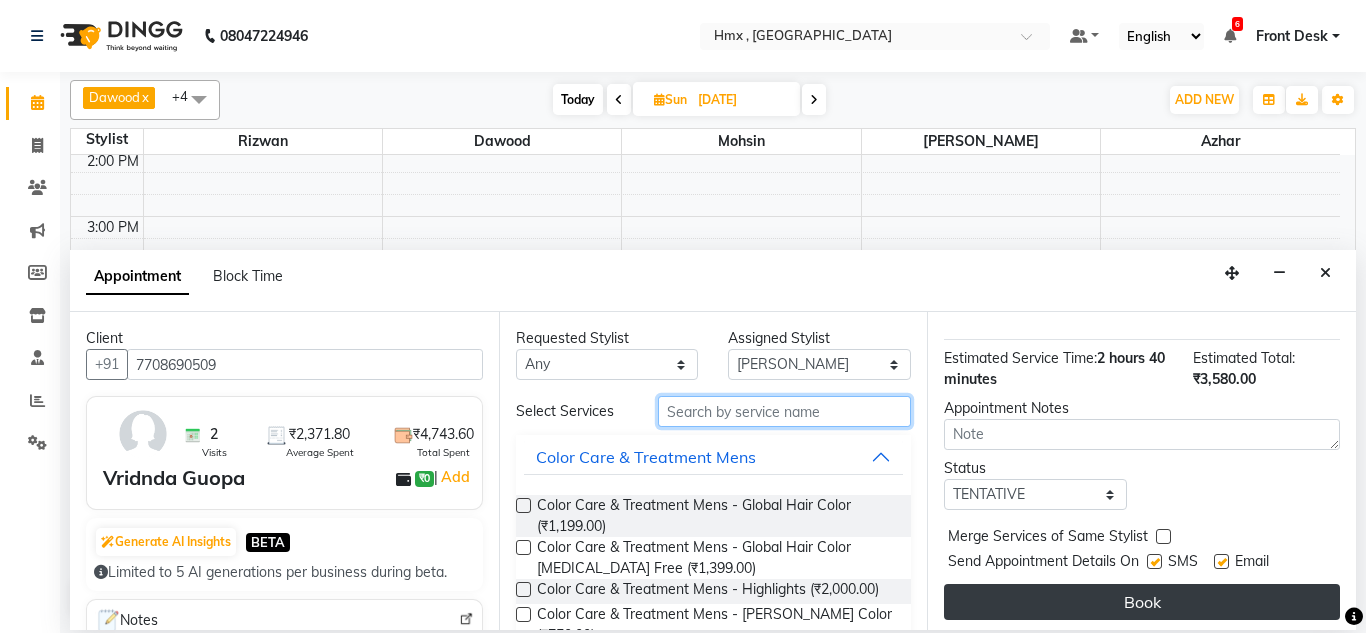 type 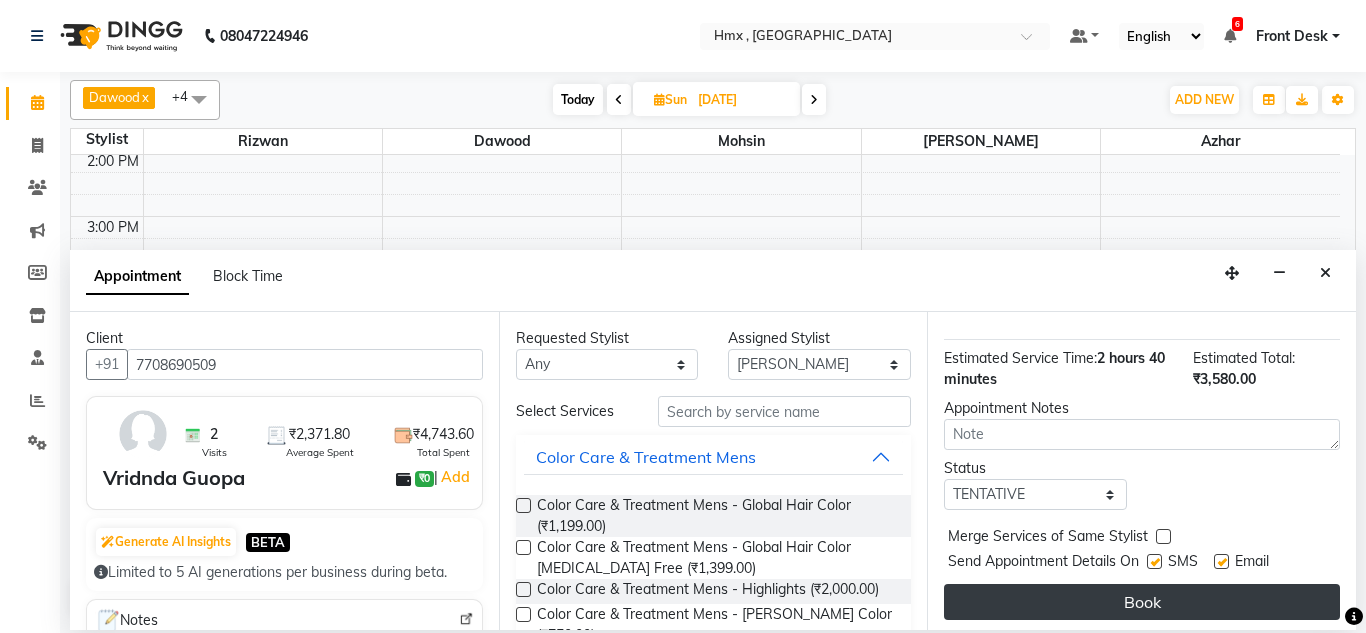 click on "Book" at bounding box center (1142, 602) 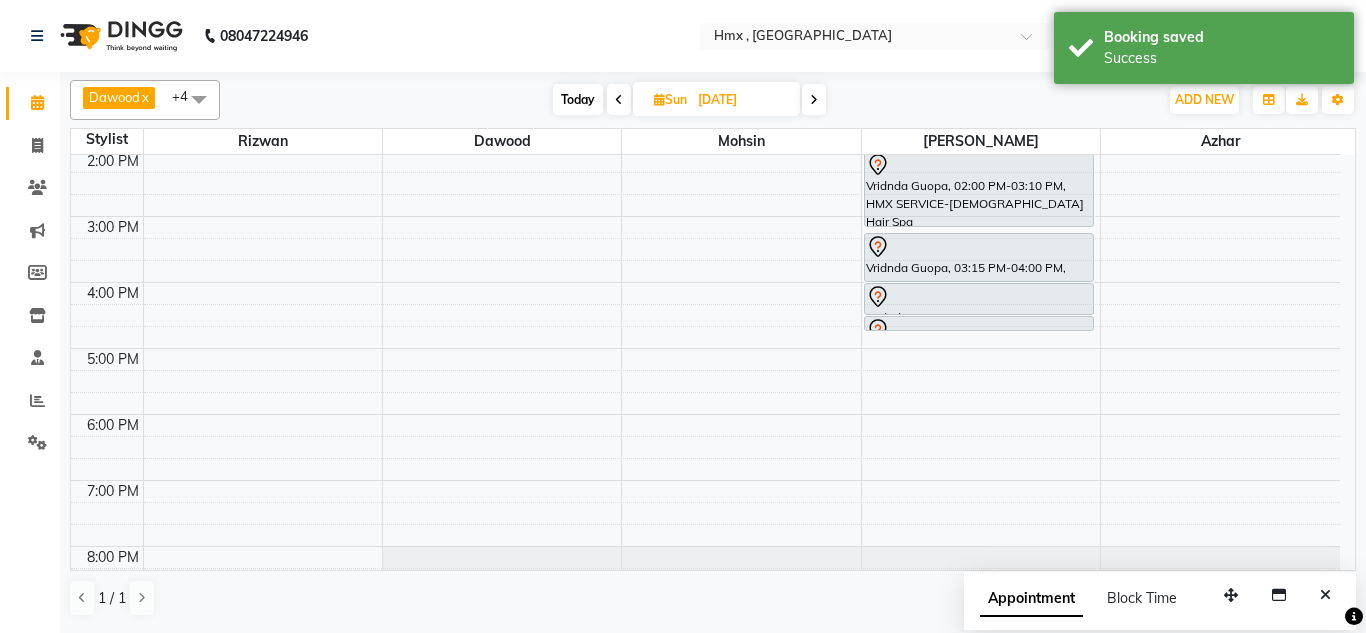 scroll, scrollTop: 300, scrollLeft: 0, axis: vertical 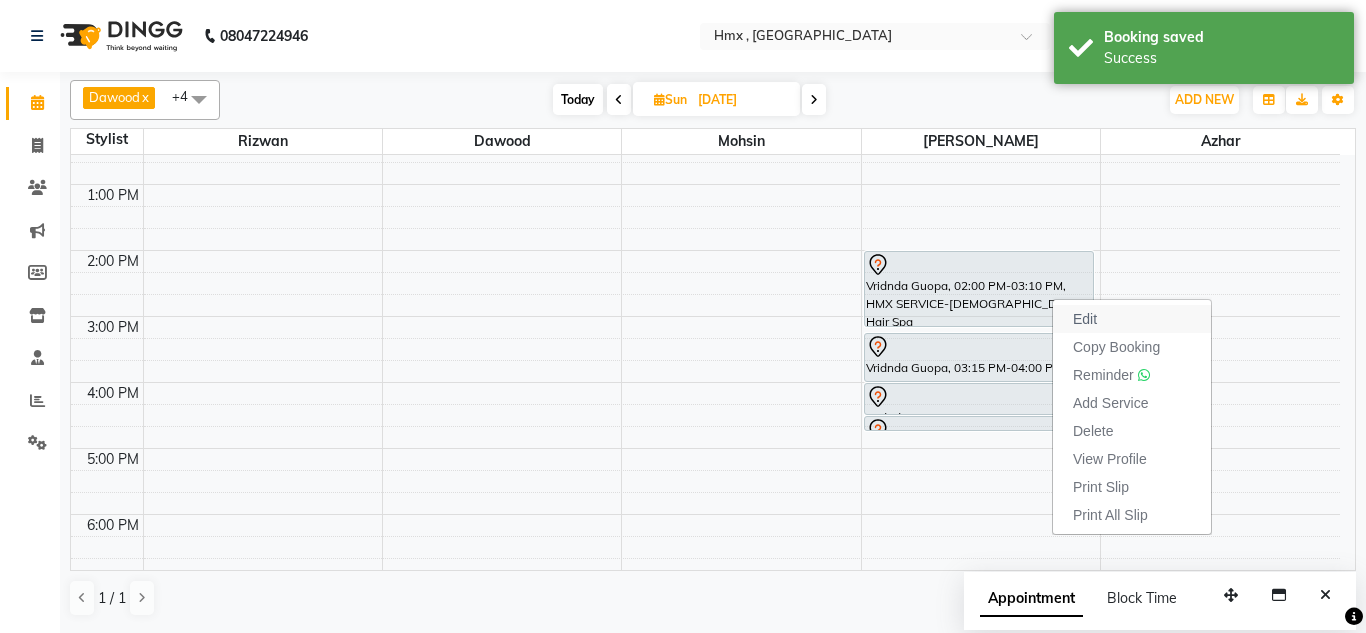 click on "Edit" at bounding box center [1085, 319] 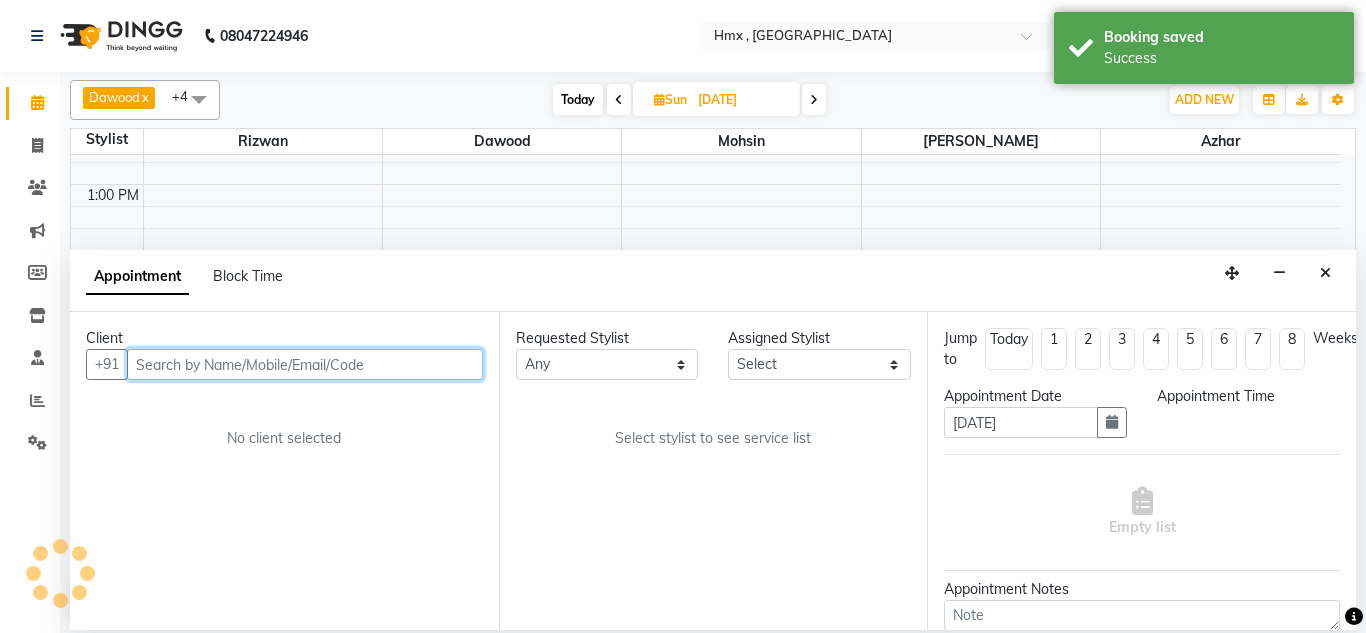 select on "39112" 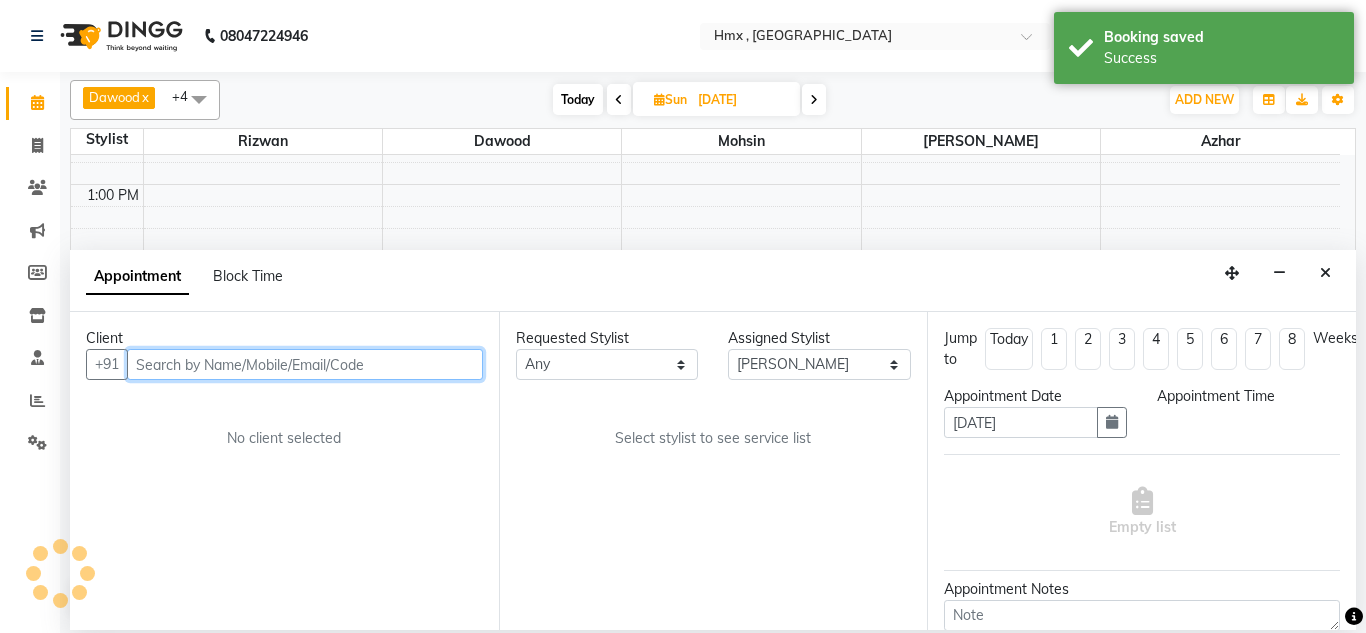 scroll, scrollTop: 133, scrollLeft: 0, axis: vertical 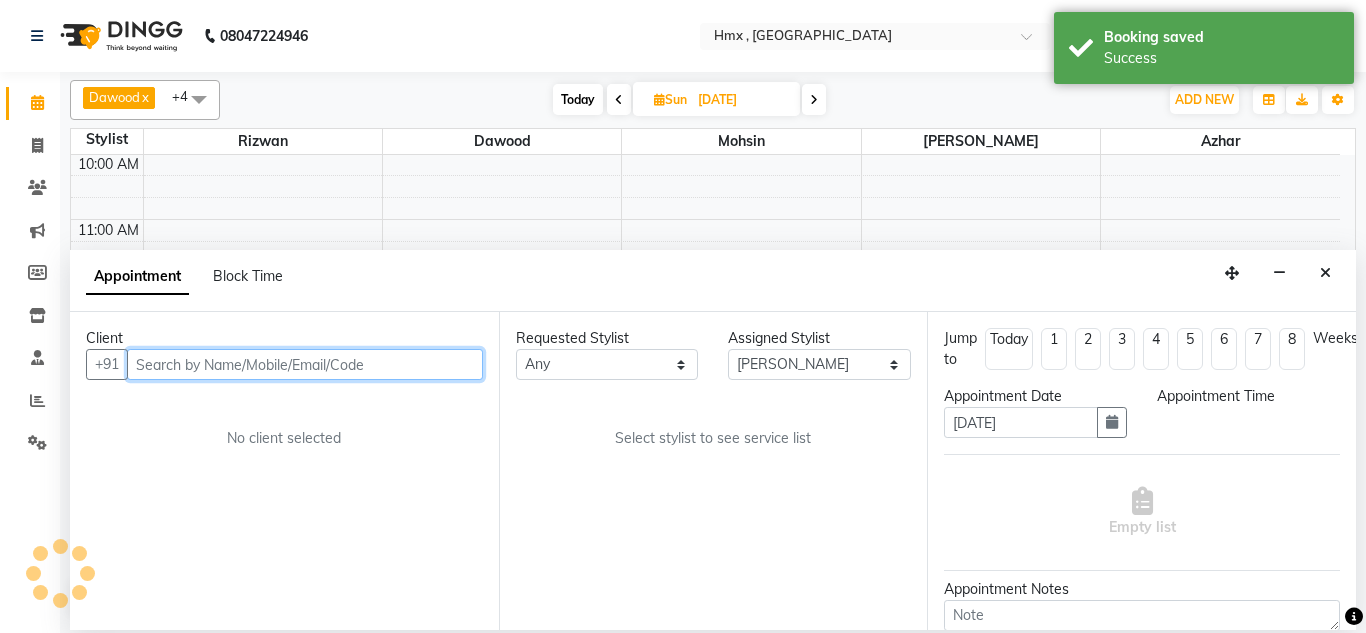 select on "840" 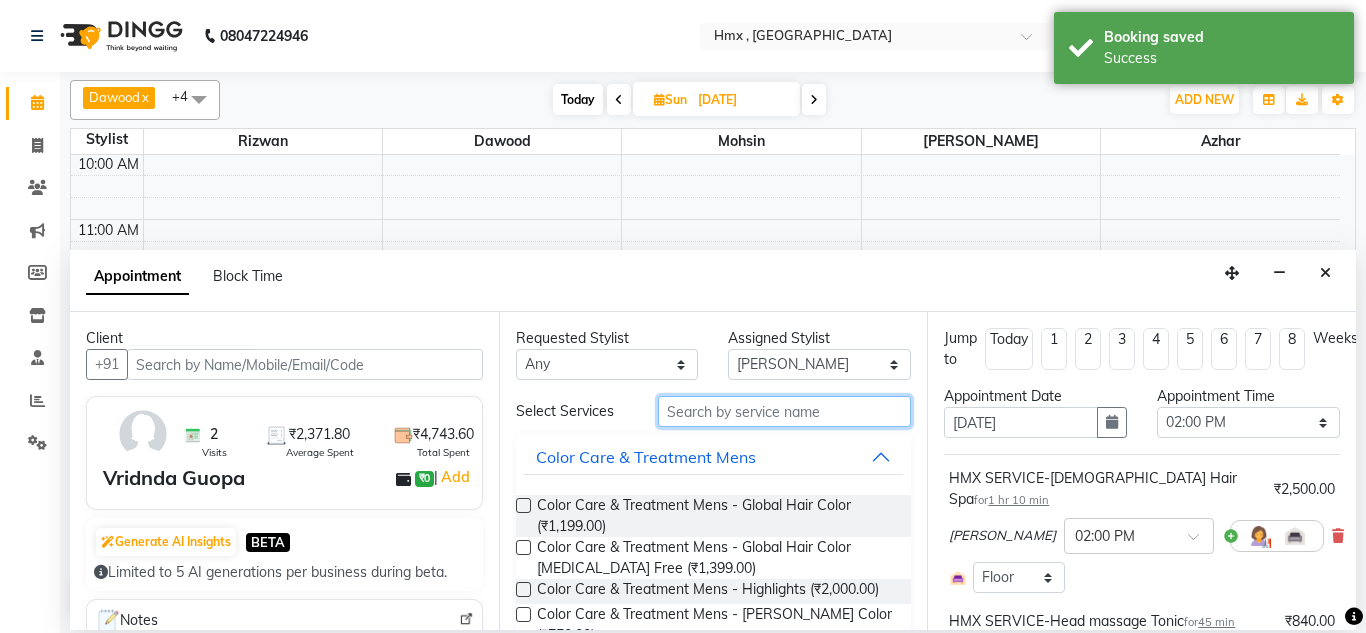 click at bounding box center [785, 411] 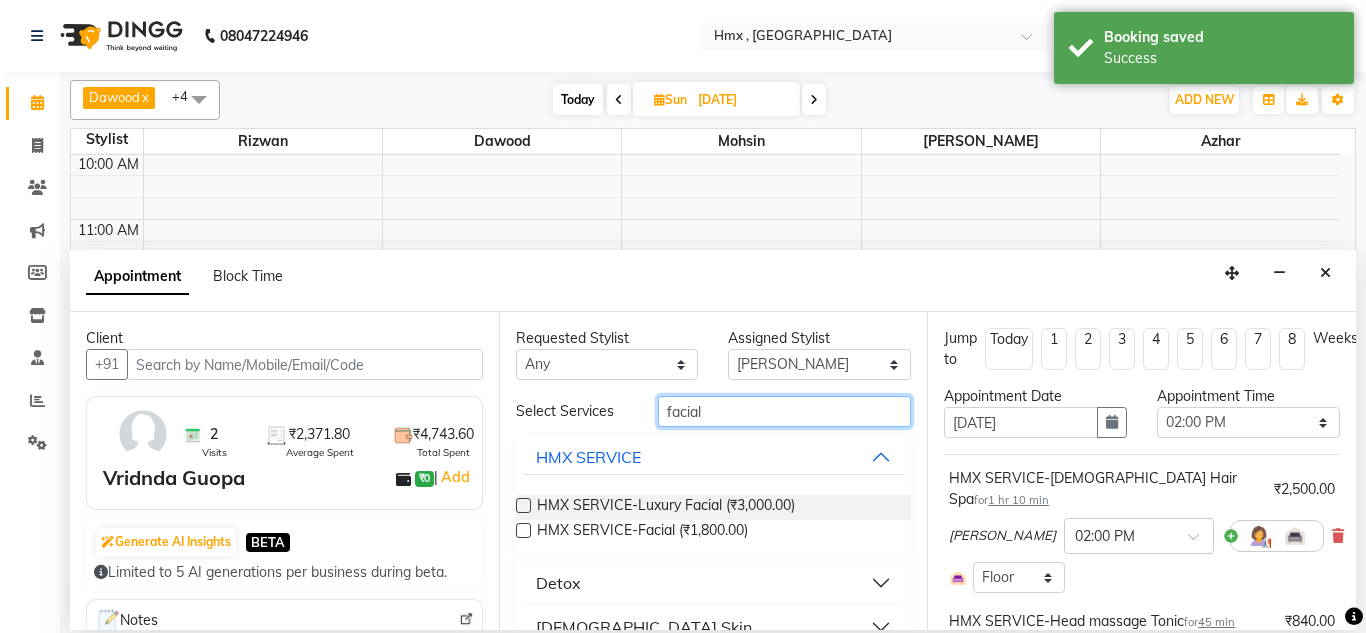 type on "facial" 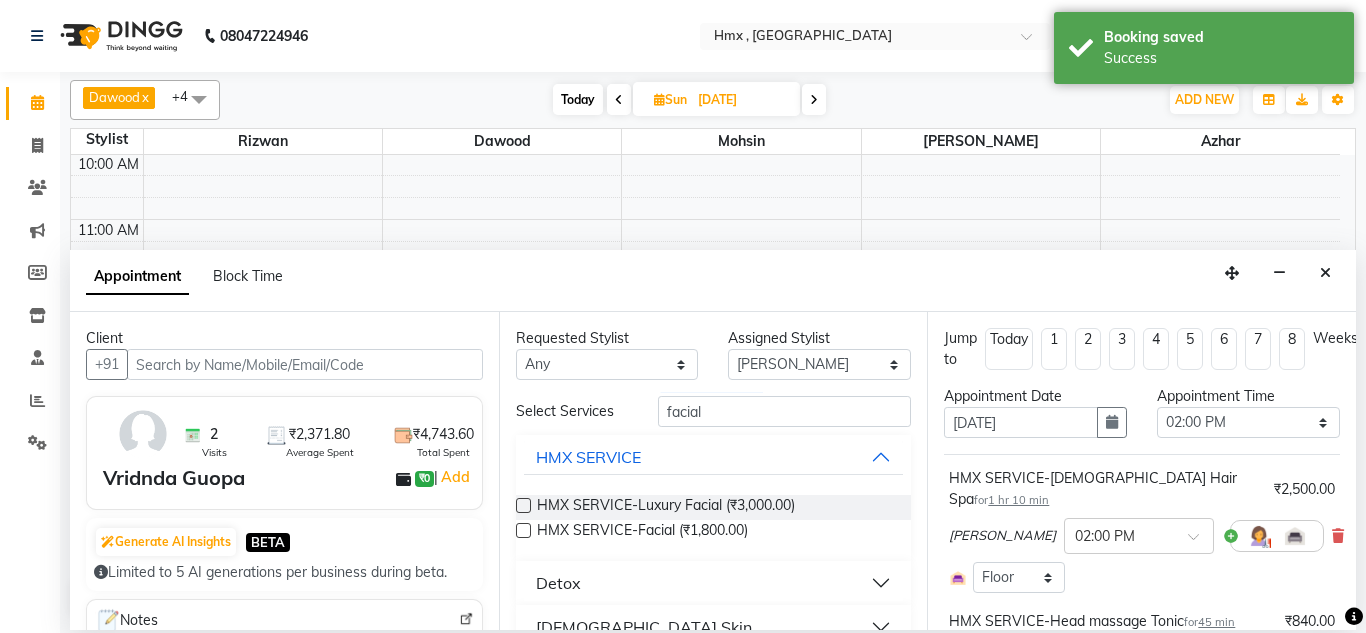click at bounding box center [523, 505] 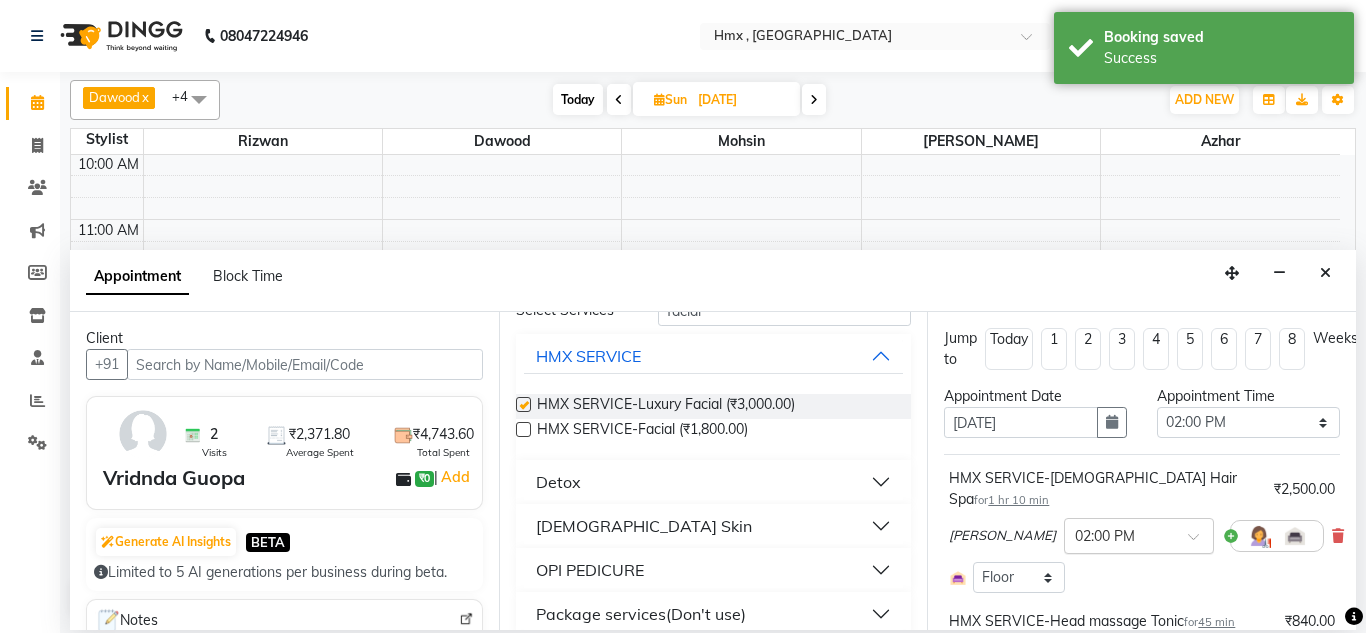 checkbox on "false" 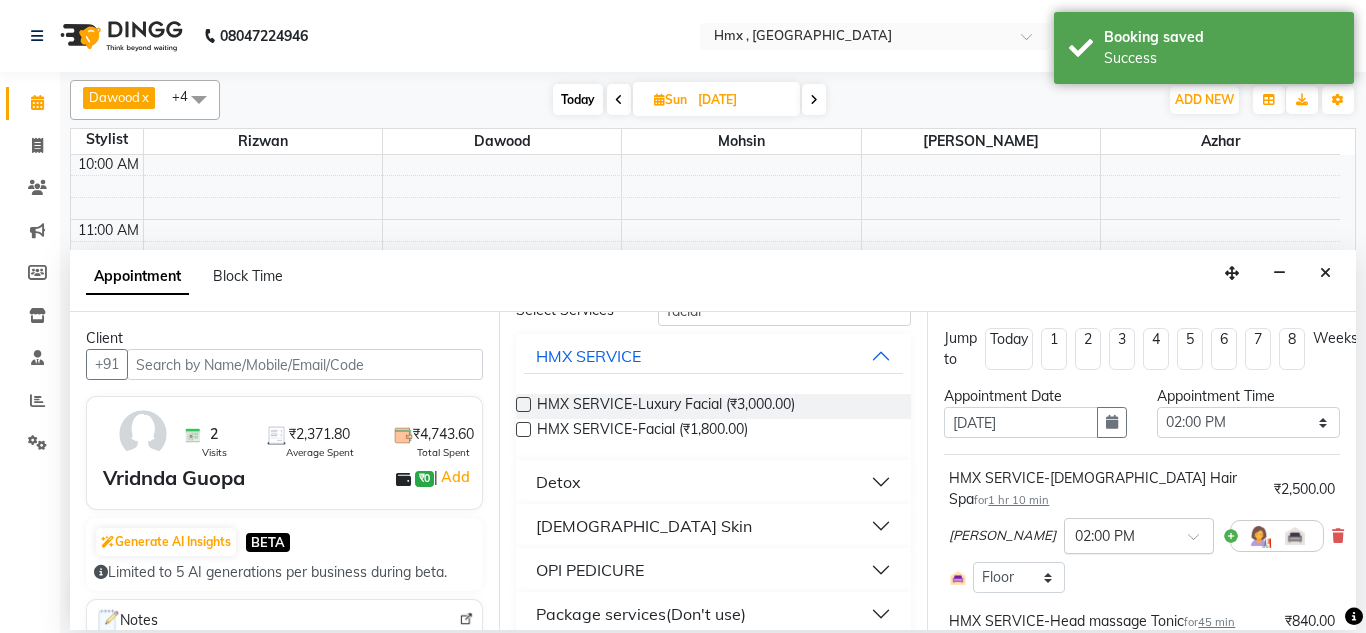 scroll, scrollTop: 211, scrollLeft: 0, axis: vertical 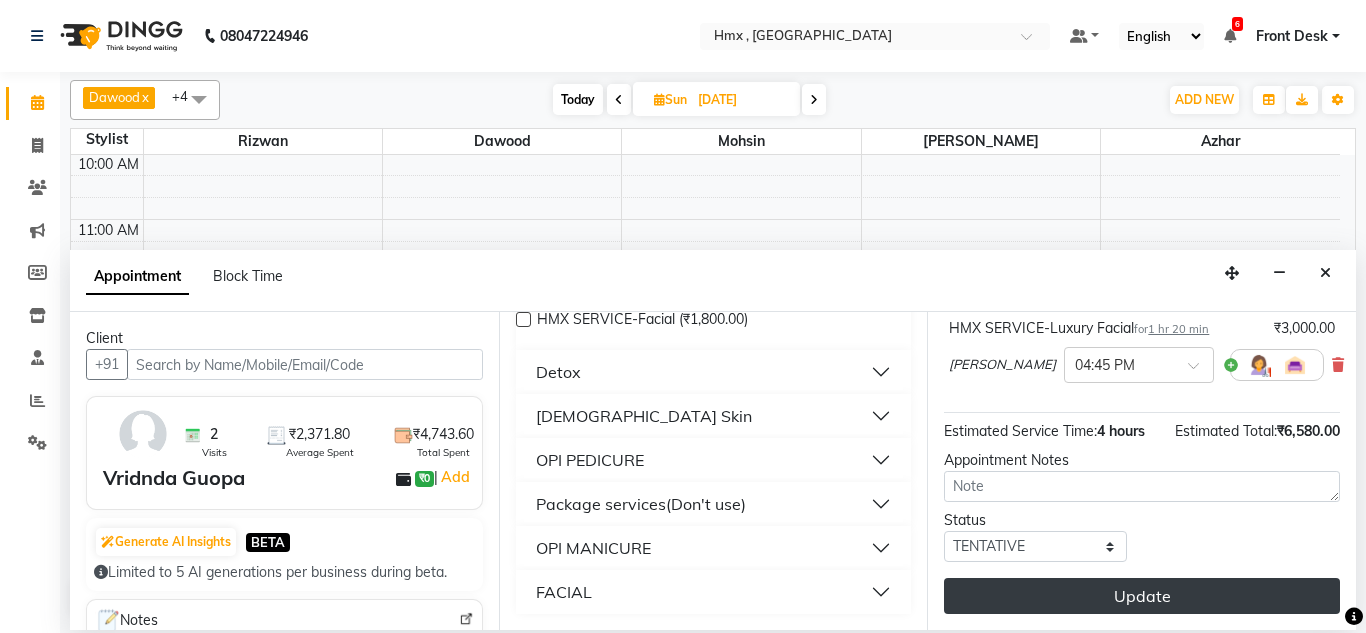 click on "Update" at bounding box center [1142, 596] 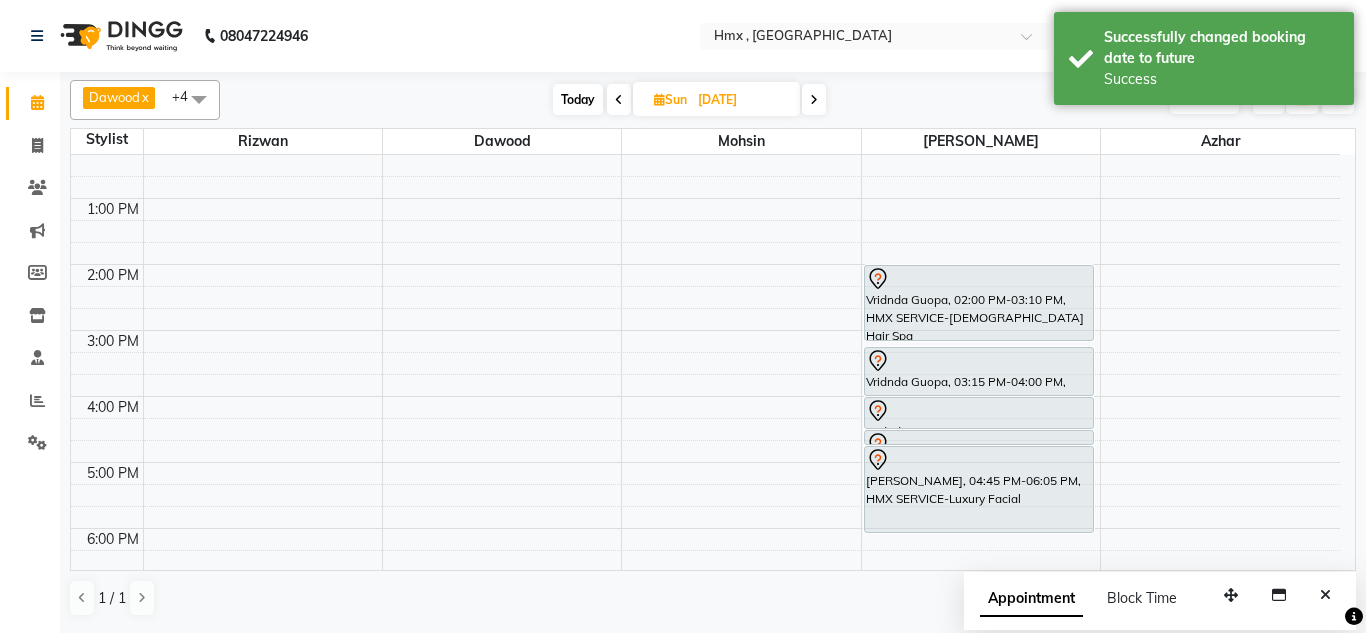 scroll, scrollTop: 433, scrollLeft: 0, axis: vertical 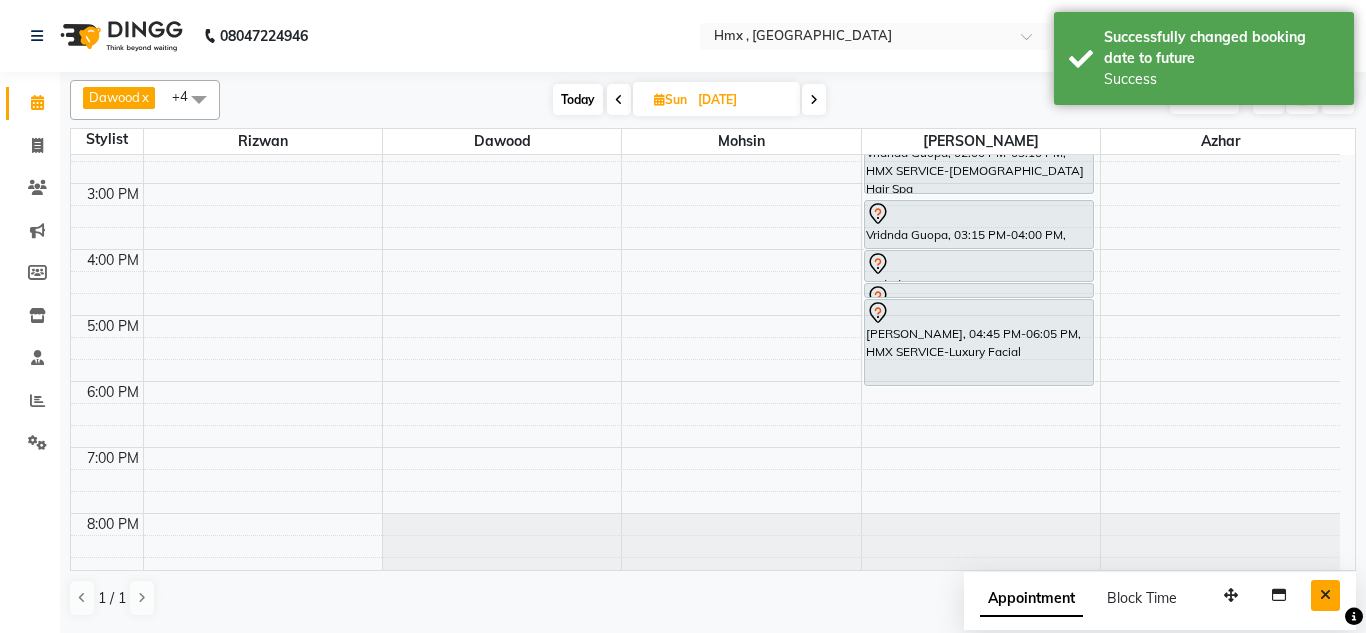 click at bounding box center (1325, 595) 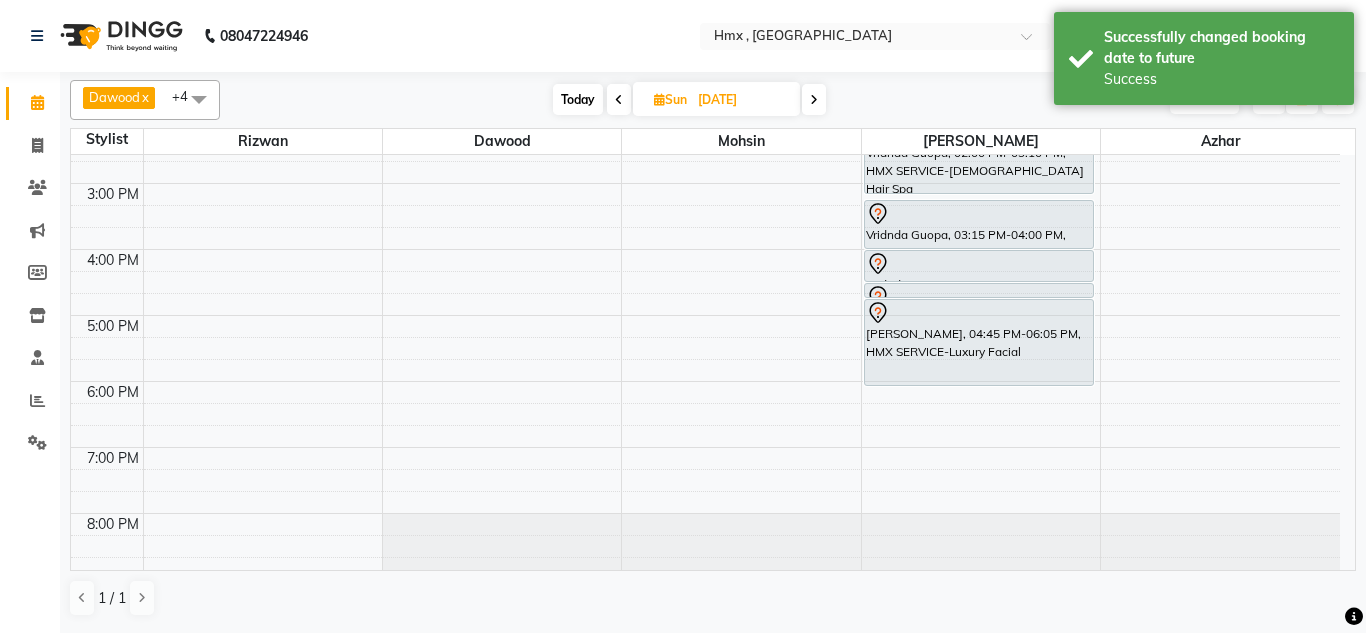 click on "1 / 1" at bounding box center [713, 598] 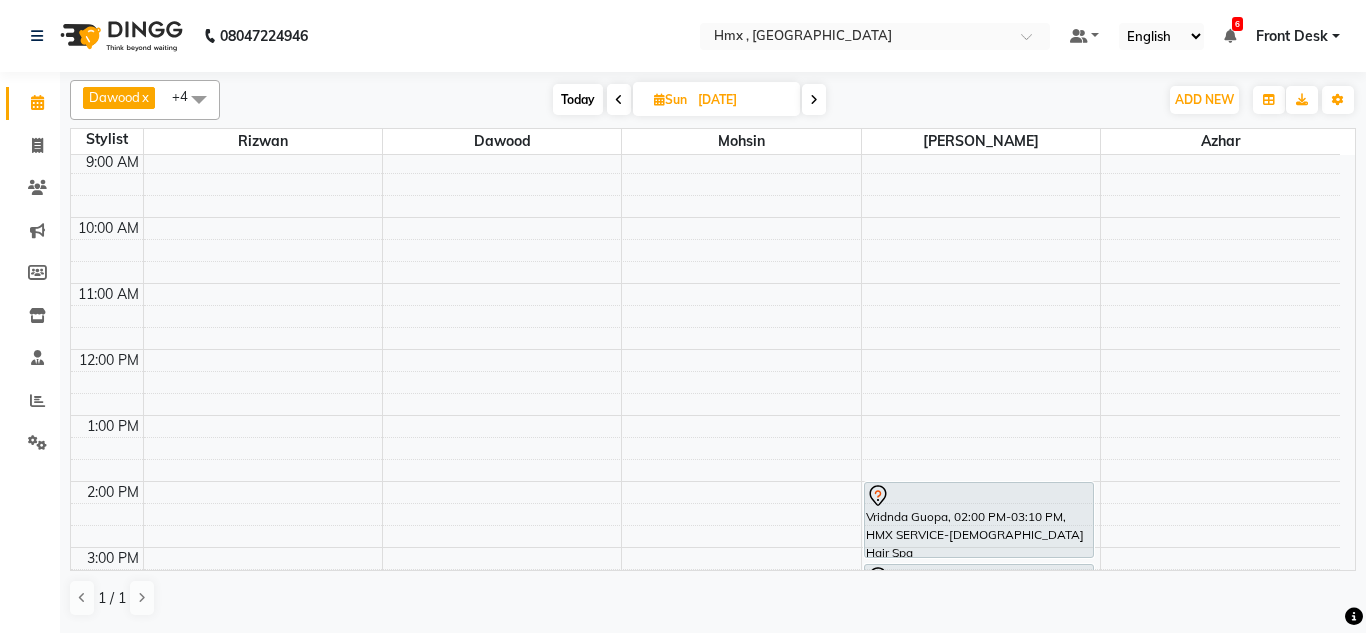 scroll, scrollTop: 33, scrollLeft: 0, axis: vertical 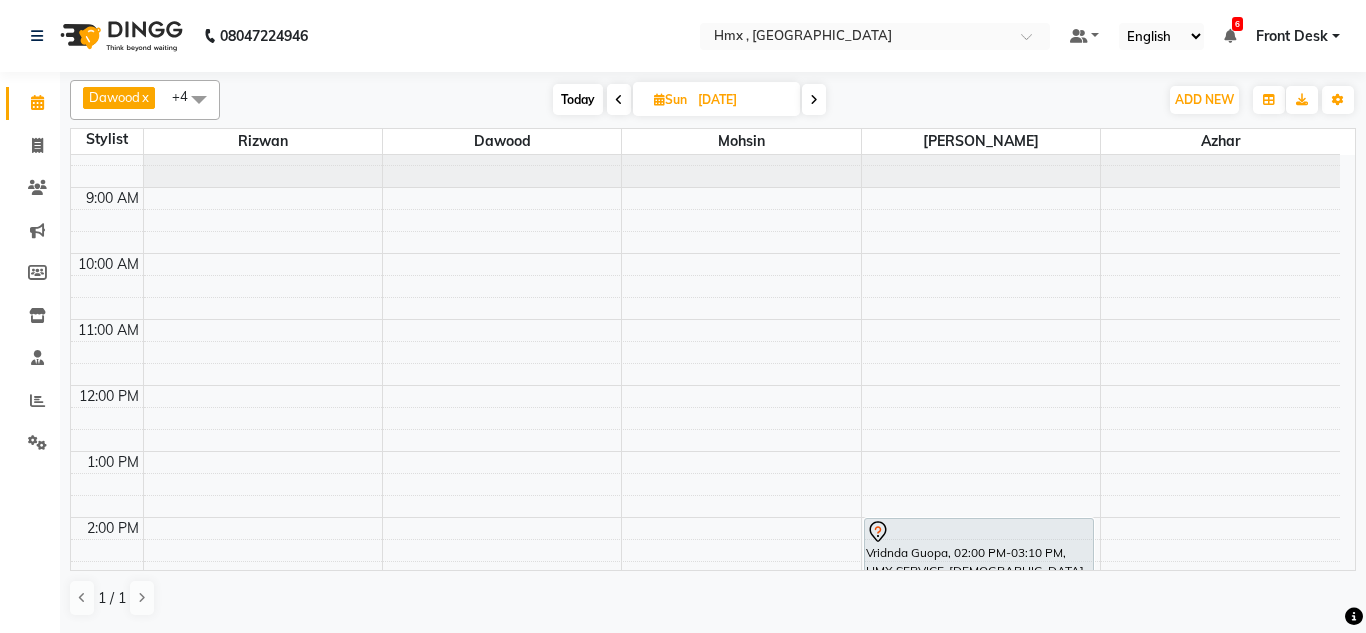 click on "Today" at bounding box center [578, 99] 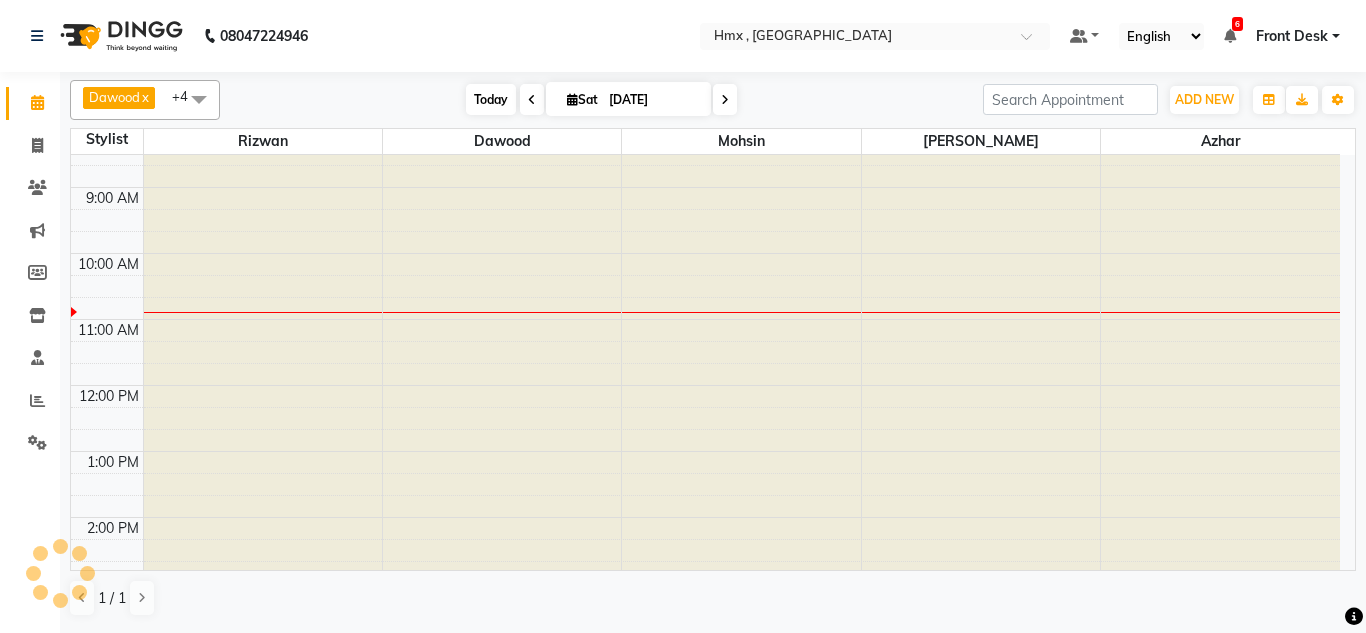 type on "12-07-2025" 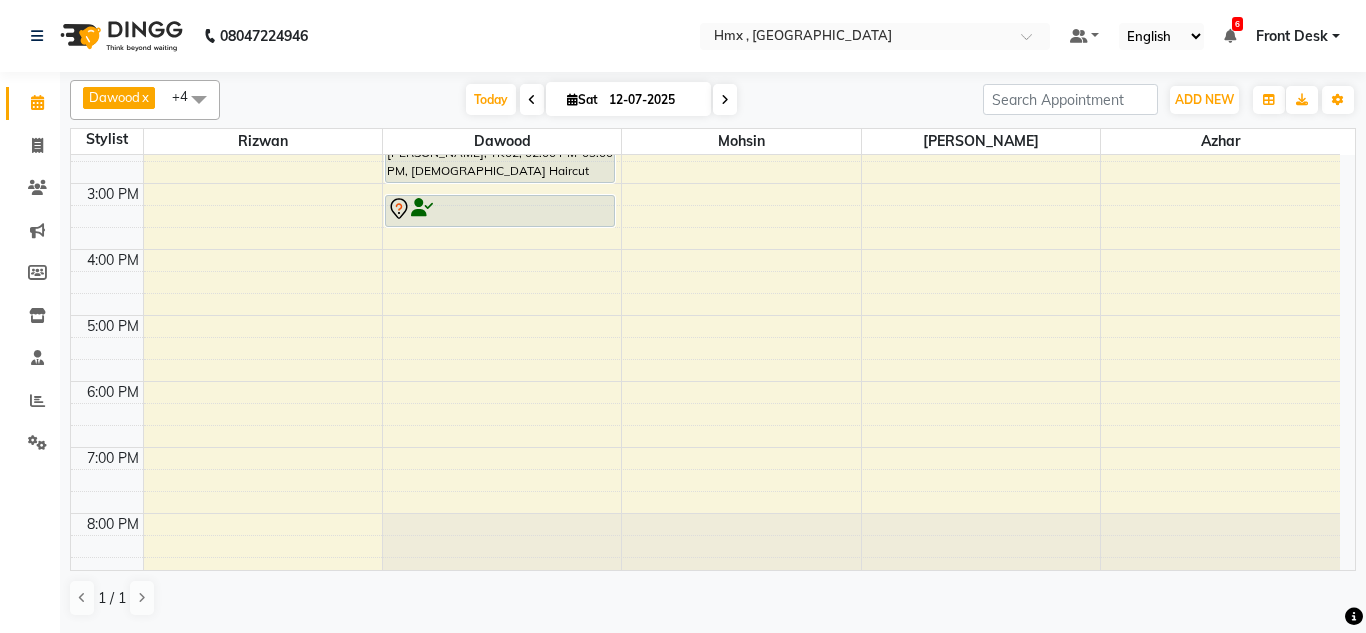 scroll, scrollTop: 0, scrollLeft: 0, axis: both 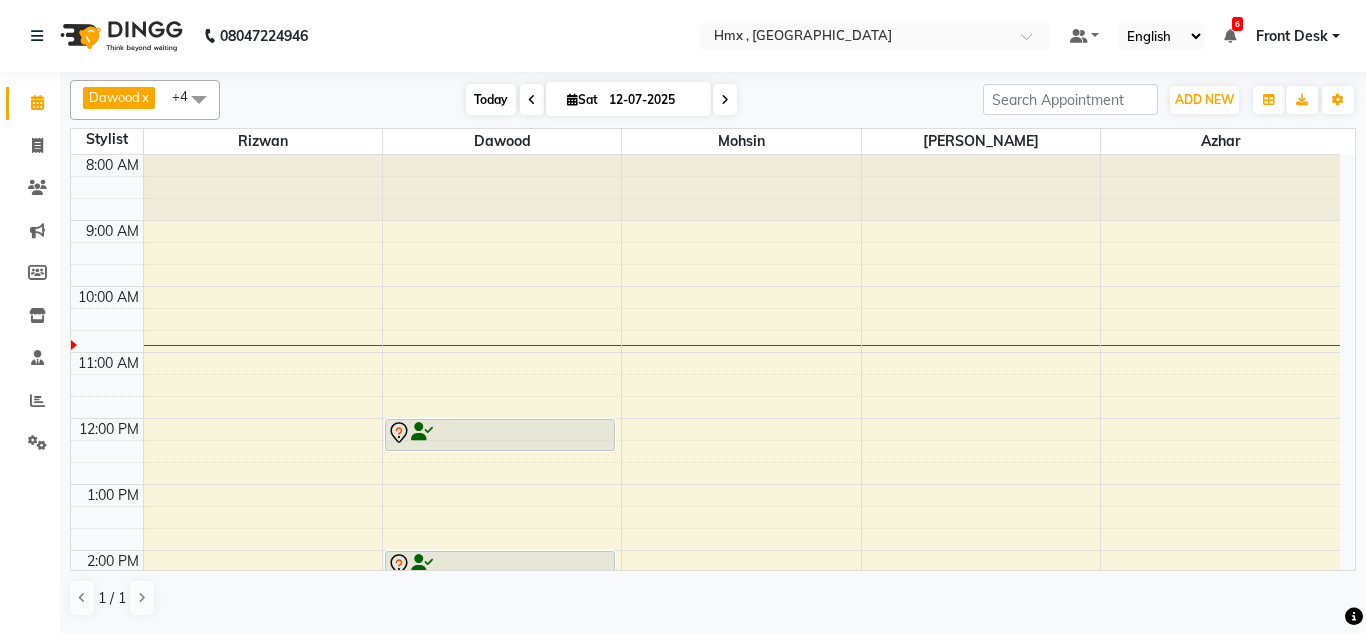 click on "Today" at bounding box center [491, 99] 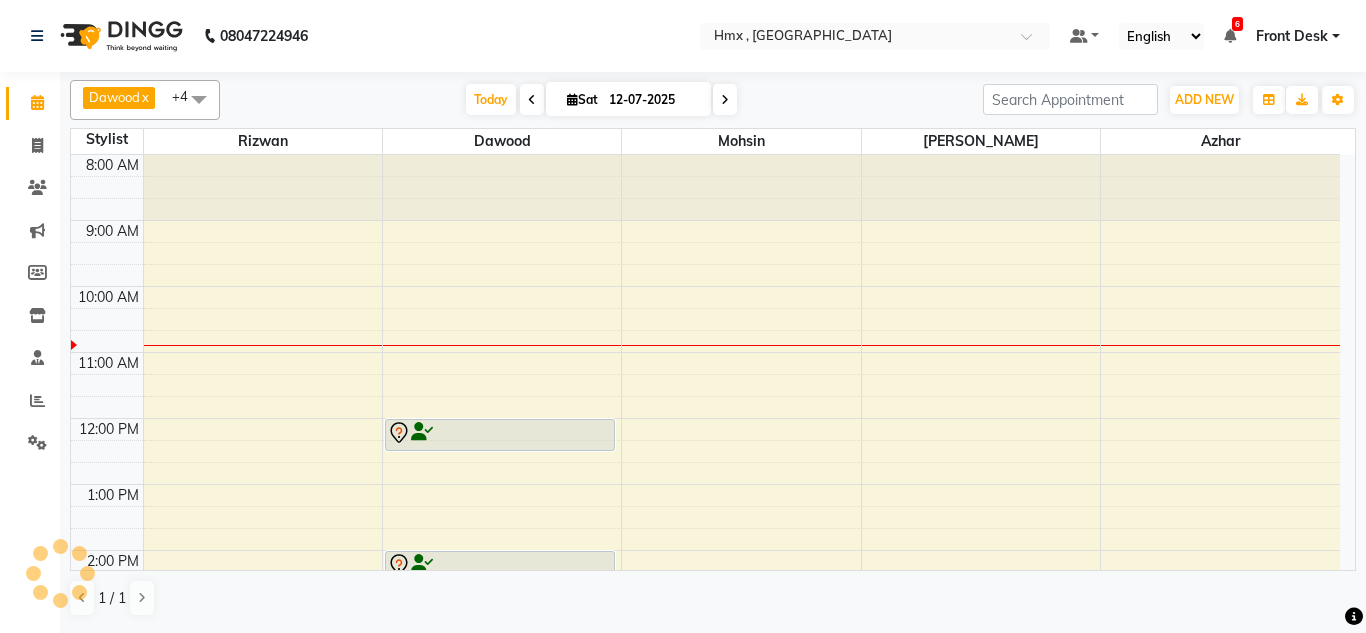 scroll, scrollTop: 133, scrollLeft: 0, axis: vertical 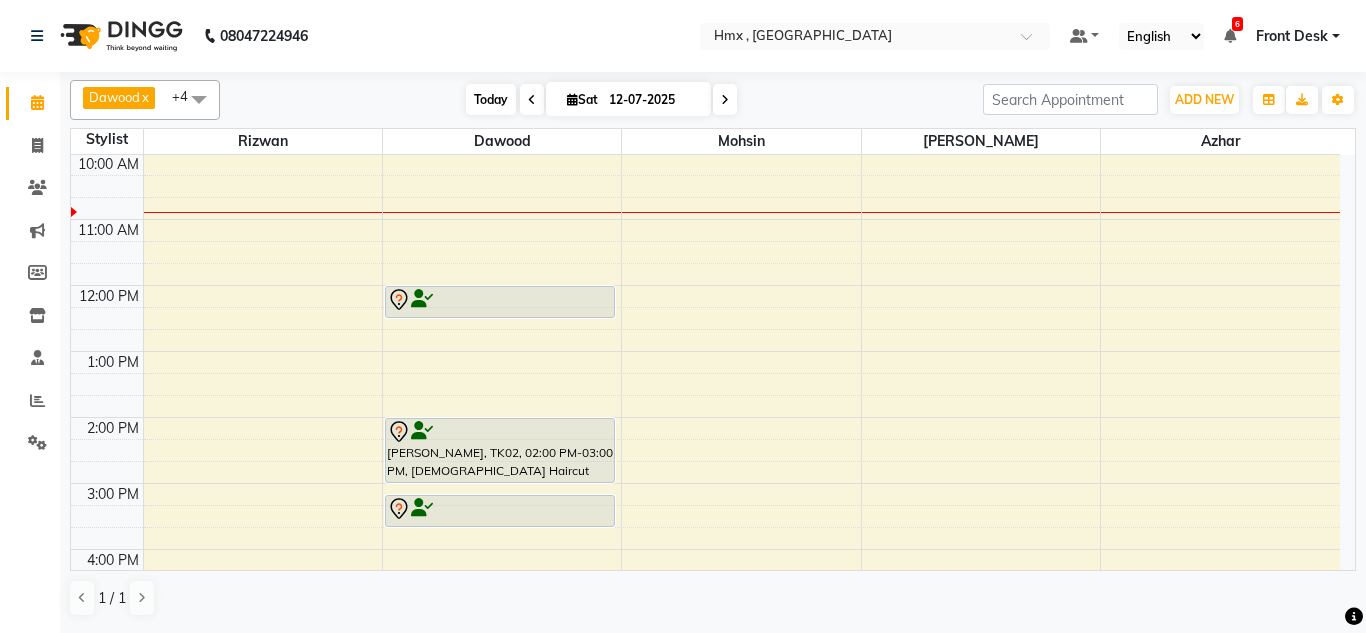 click on "Today" at bounding box center [491, 99] 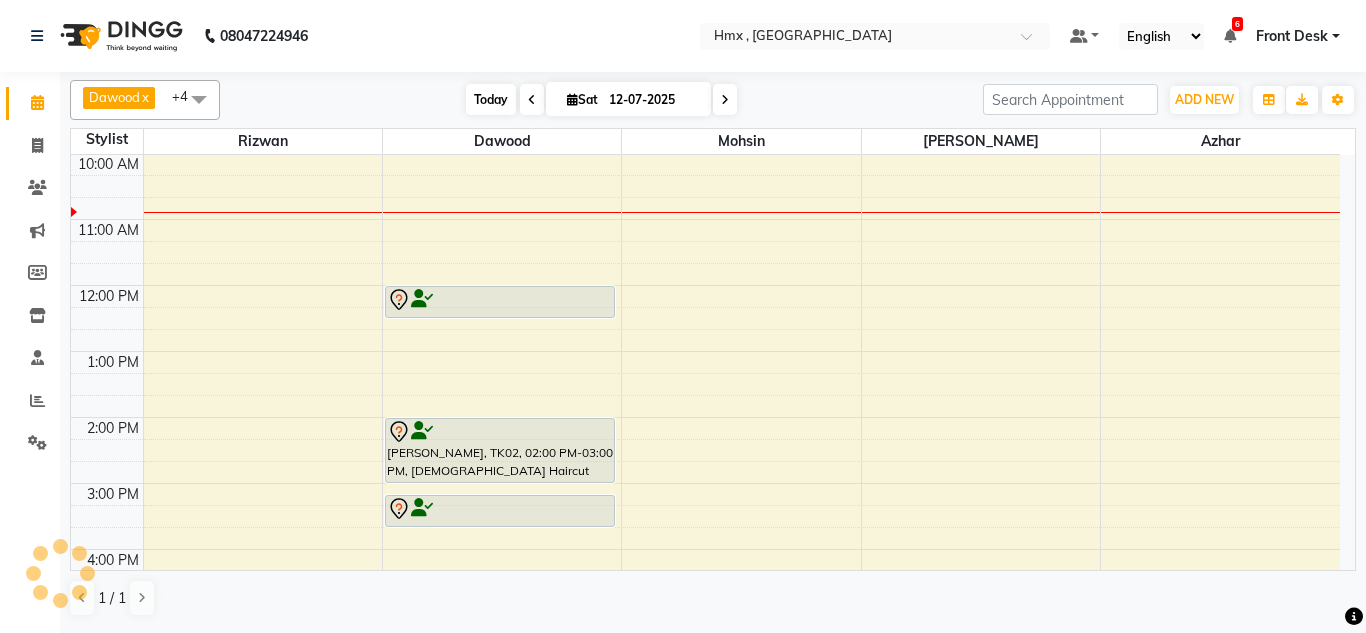 scroll, scrollTop: 133, scrollLeft: 0, axis: vertical 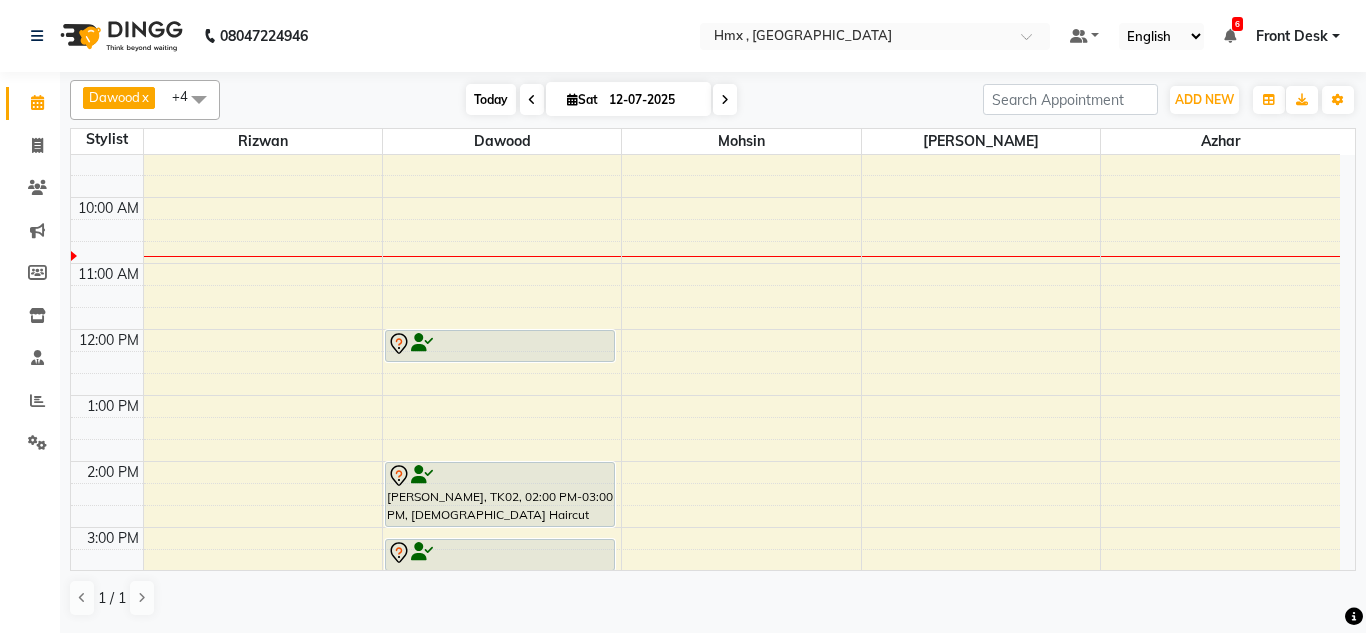 click on "Today" at bounding box center (491, 99) 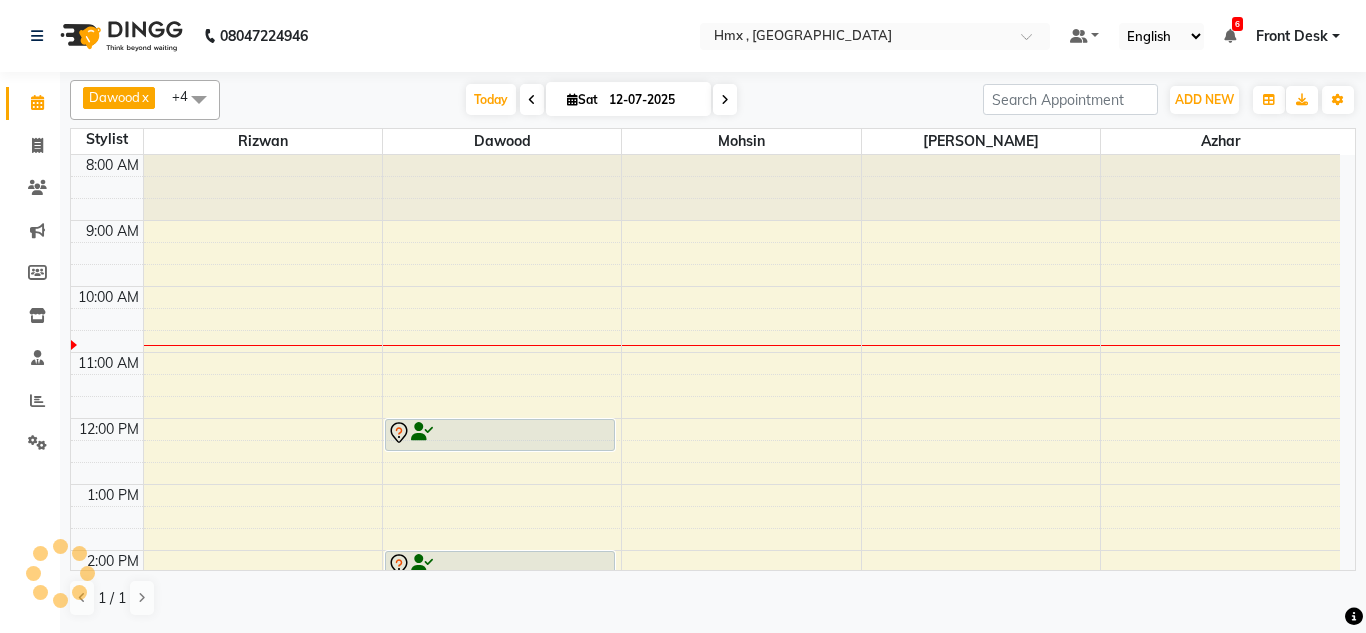 scroll, scrollTop: 133, scrollLeft: 0, axis: vertical 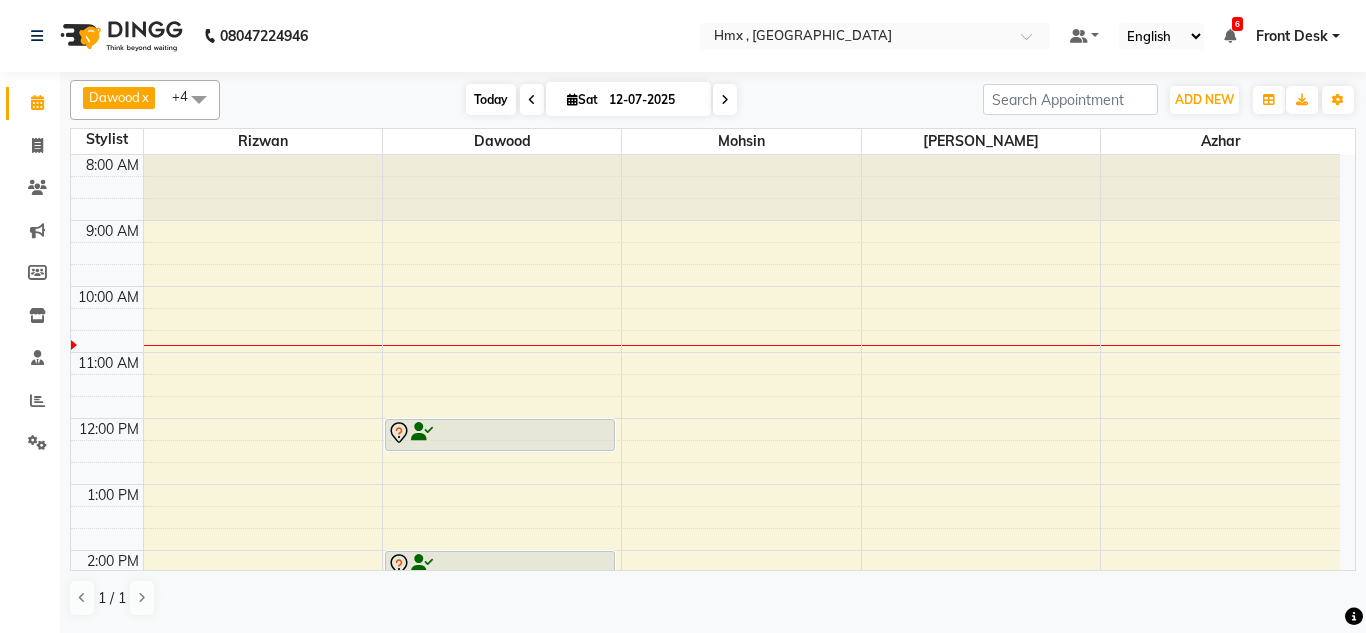 click on "Today" at bounding box center [491, 99] 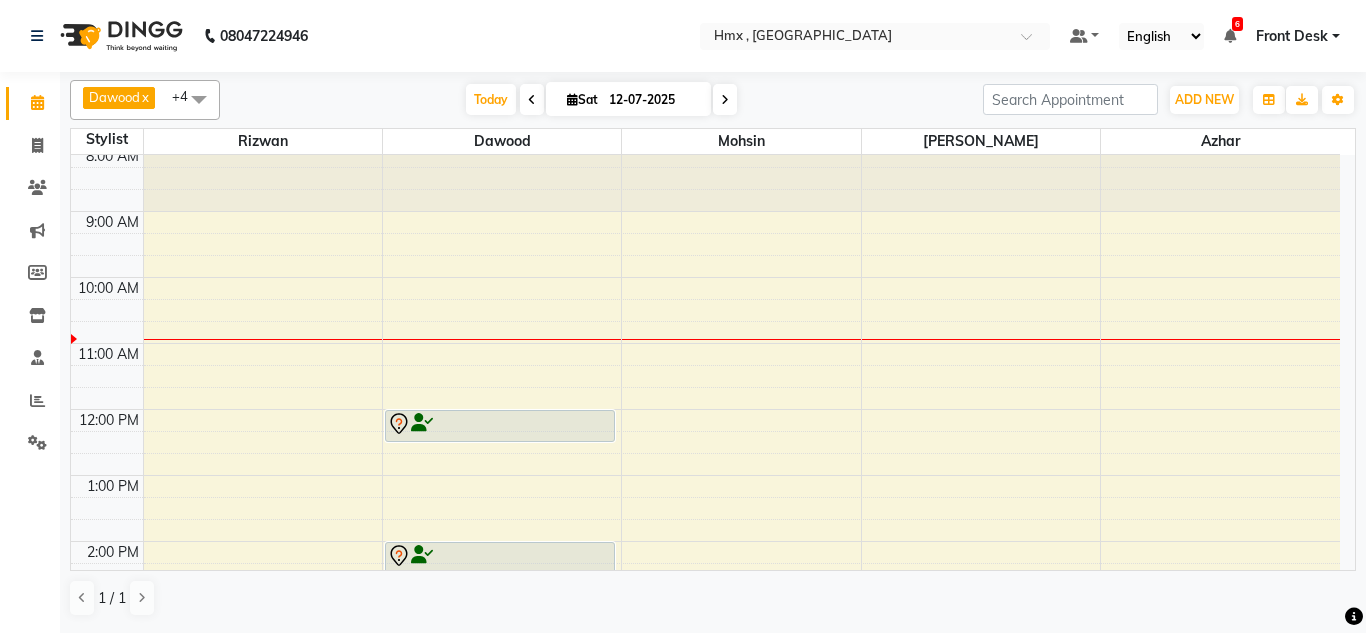 scroll, scrollTop: 8, scrollLeft: 0, axis: vertical 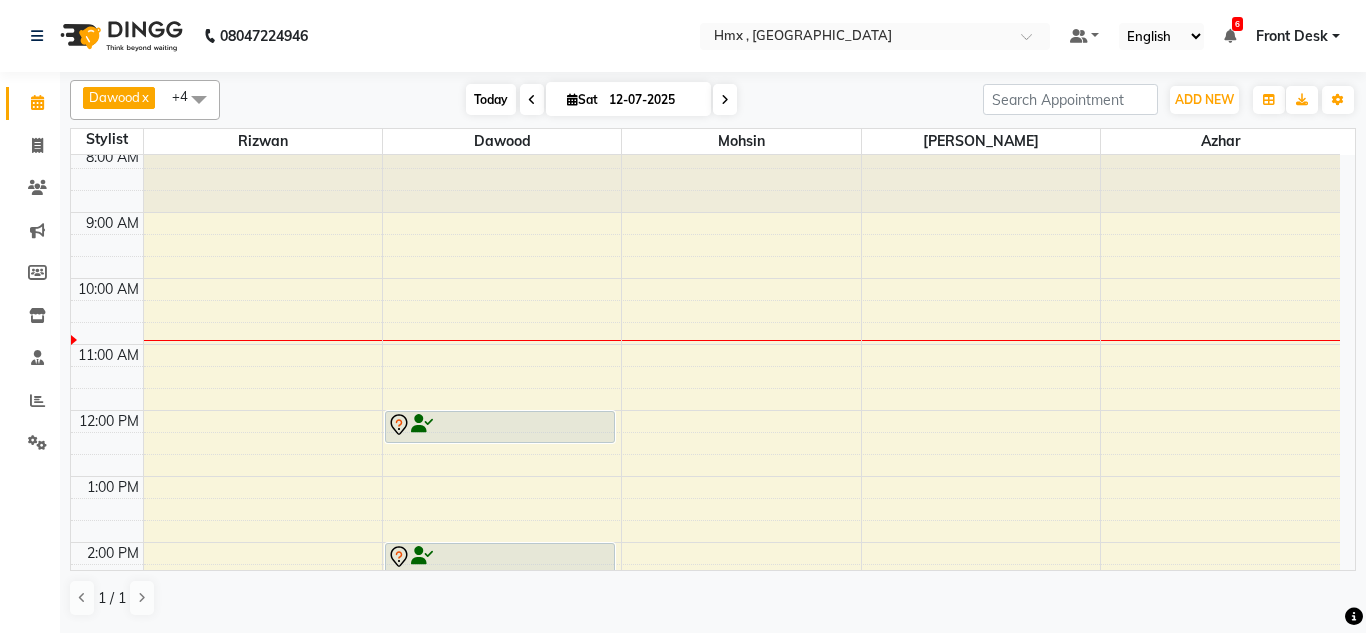 click on "Today" at bounding box center (491, 99) 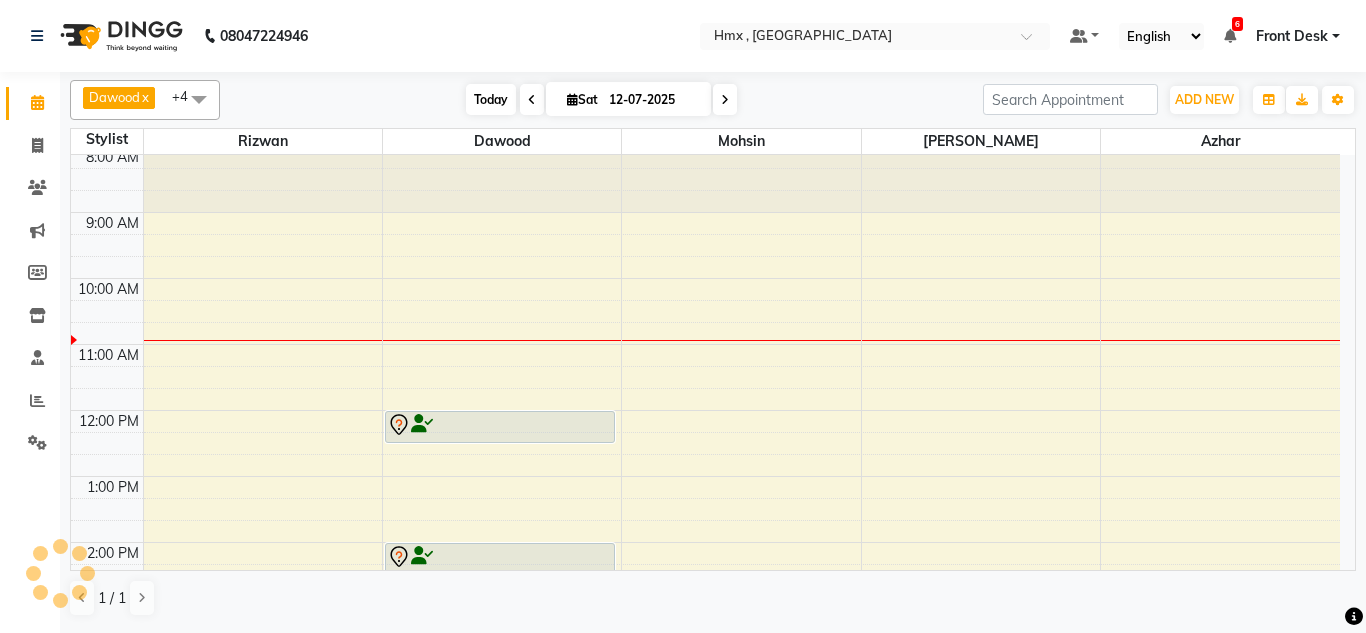scroll, scrollTop: 133, scrollLeft: 0, axis: vertical 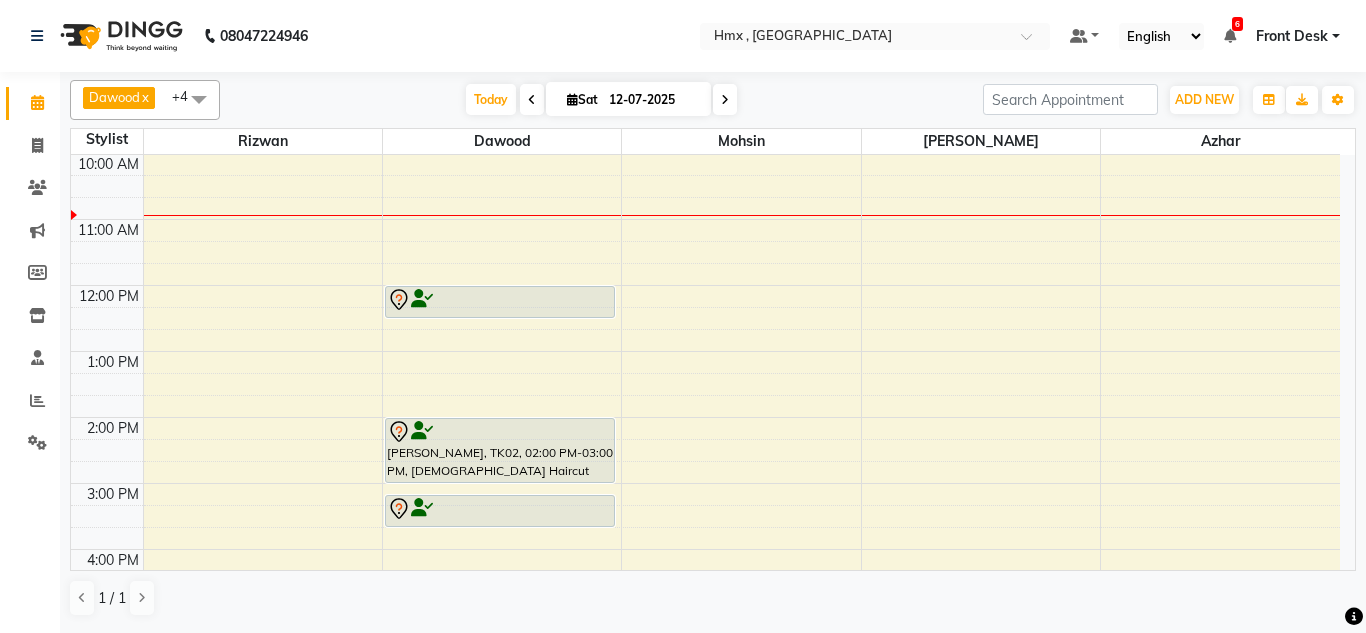 click on "Sat" at bounding box center [582, 99] 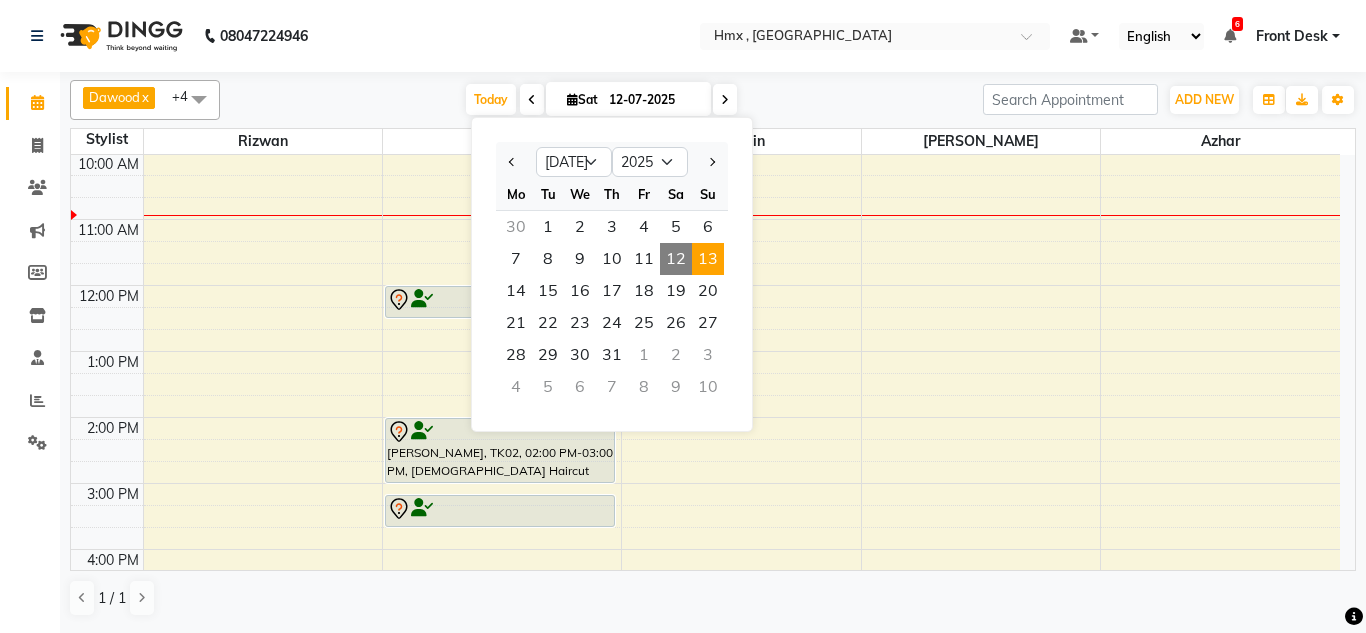 click on "13" at bounding box center (708, 259) 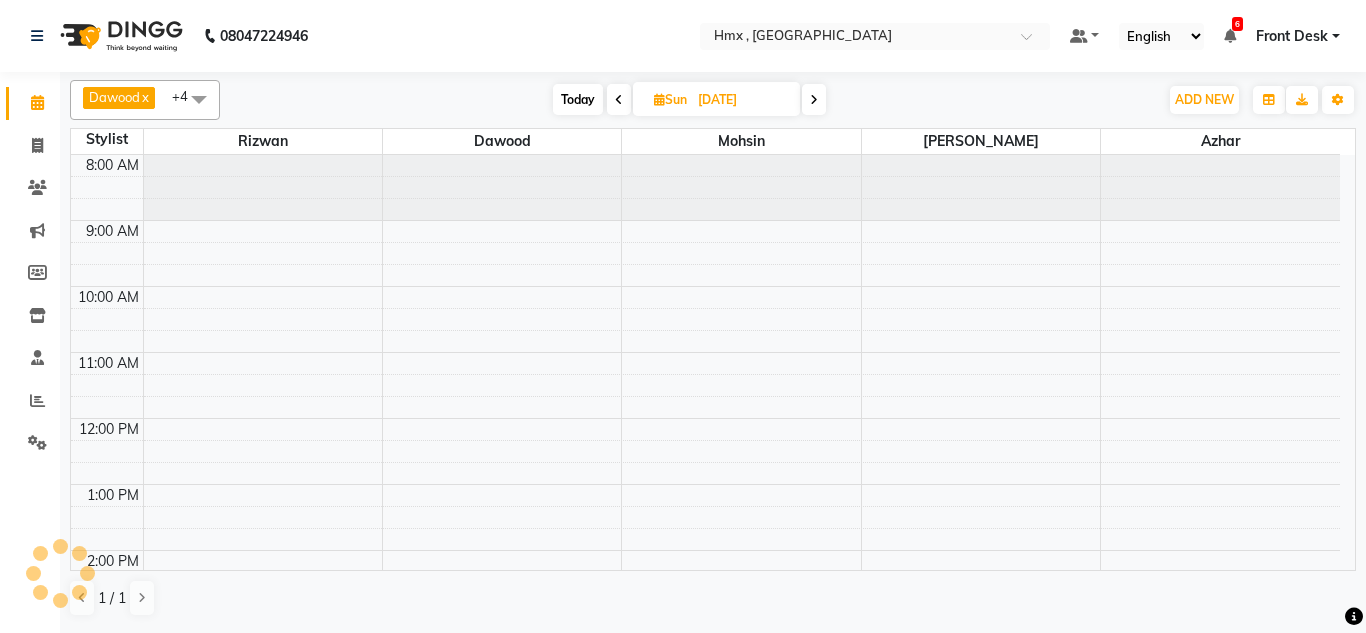 scroll, scrollTop: 133, scrollLeft: 0, axis: vertical 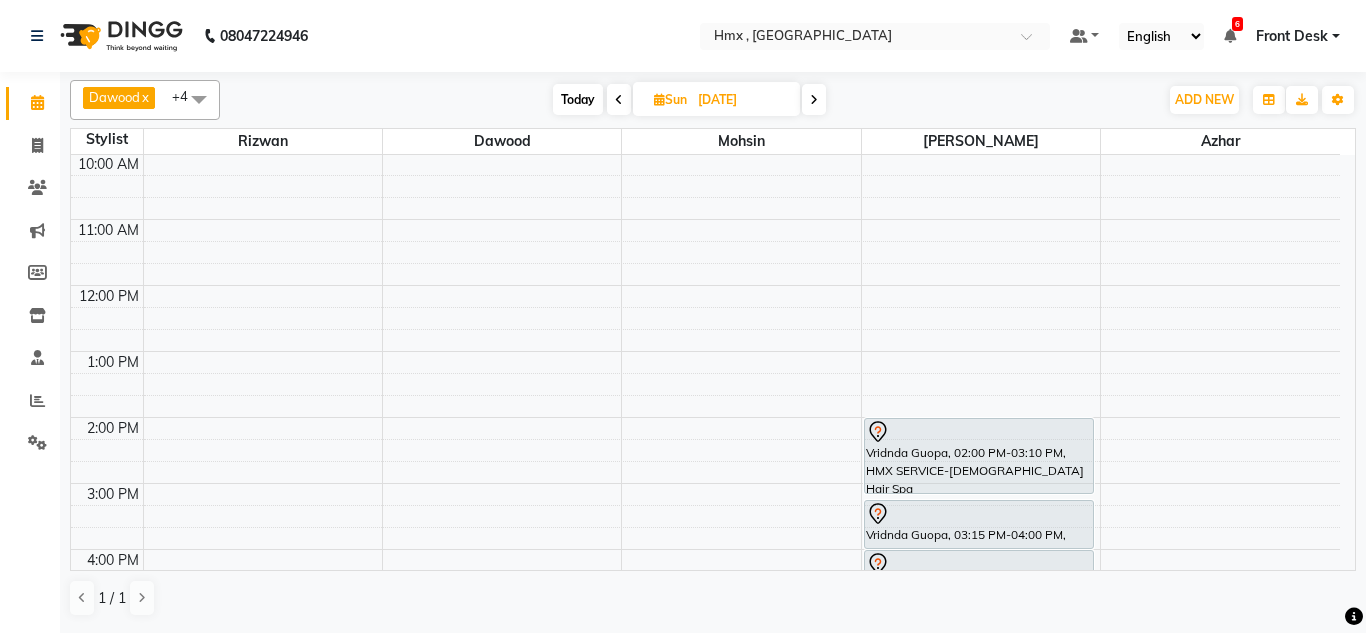 click on "Today" at bounding box center [578, 99] 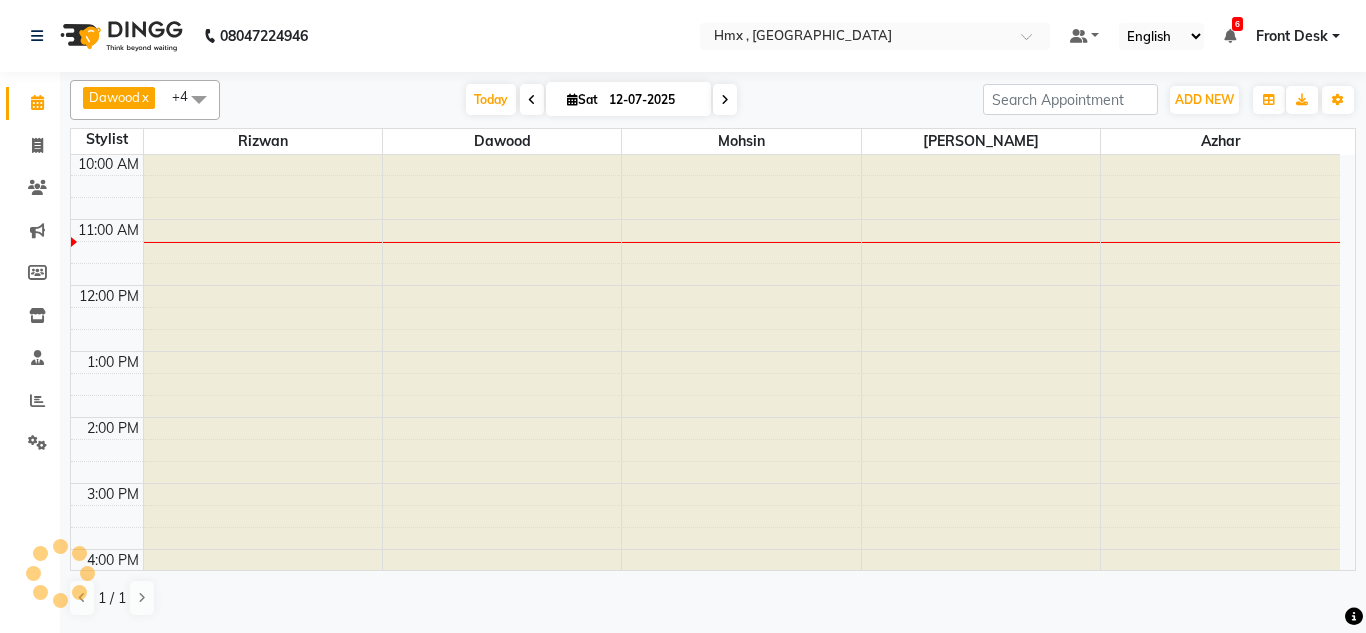 scroll, scrollTop: 0, scrollLeft: 0, axis: both 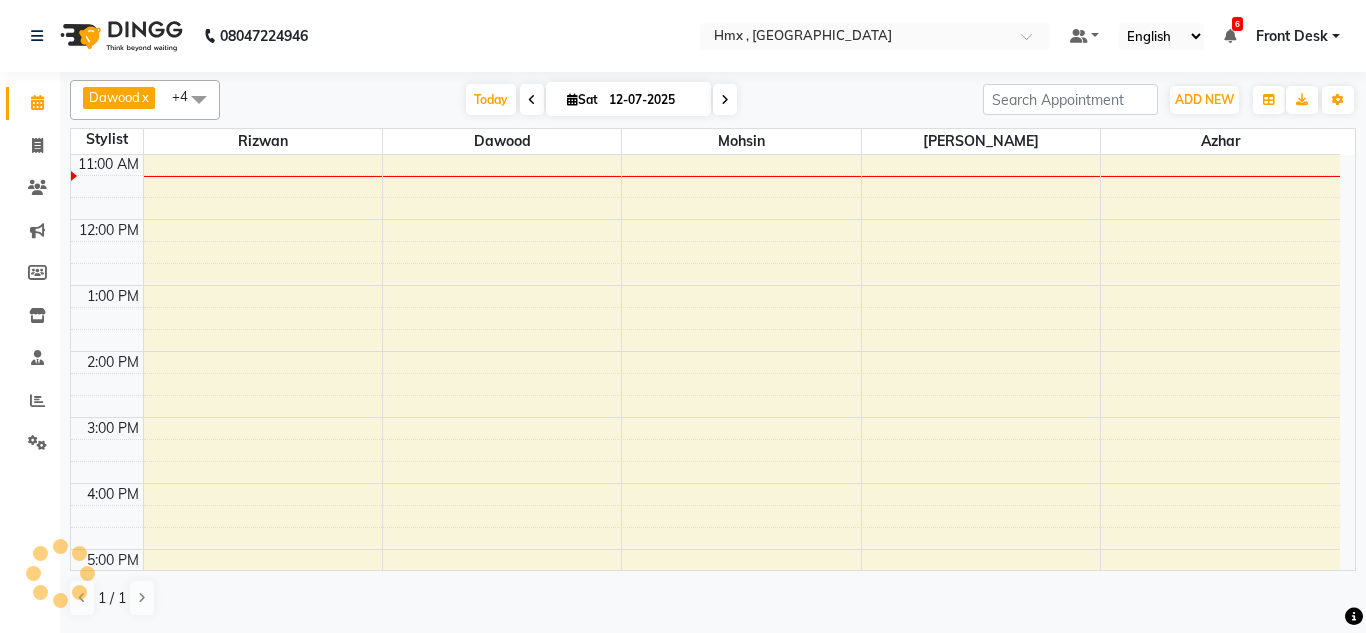 click on "Sat" at bounding box center [582, 99] 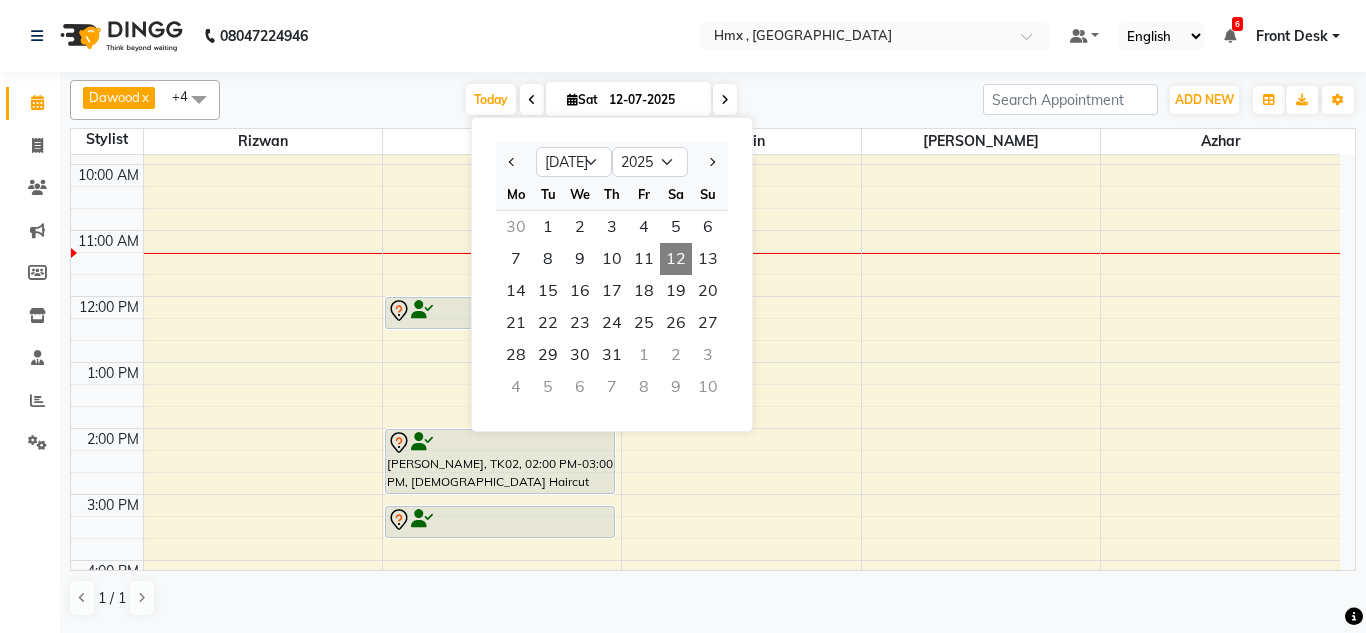 scroll, scrollTop: 0, scrollLeft: 0, axis: both 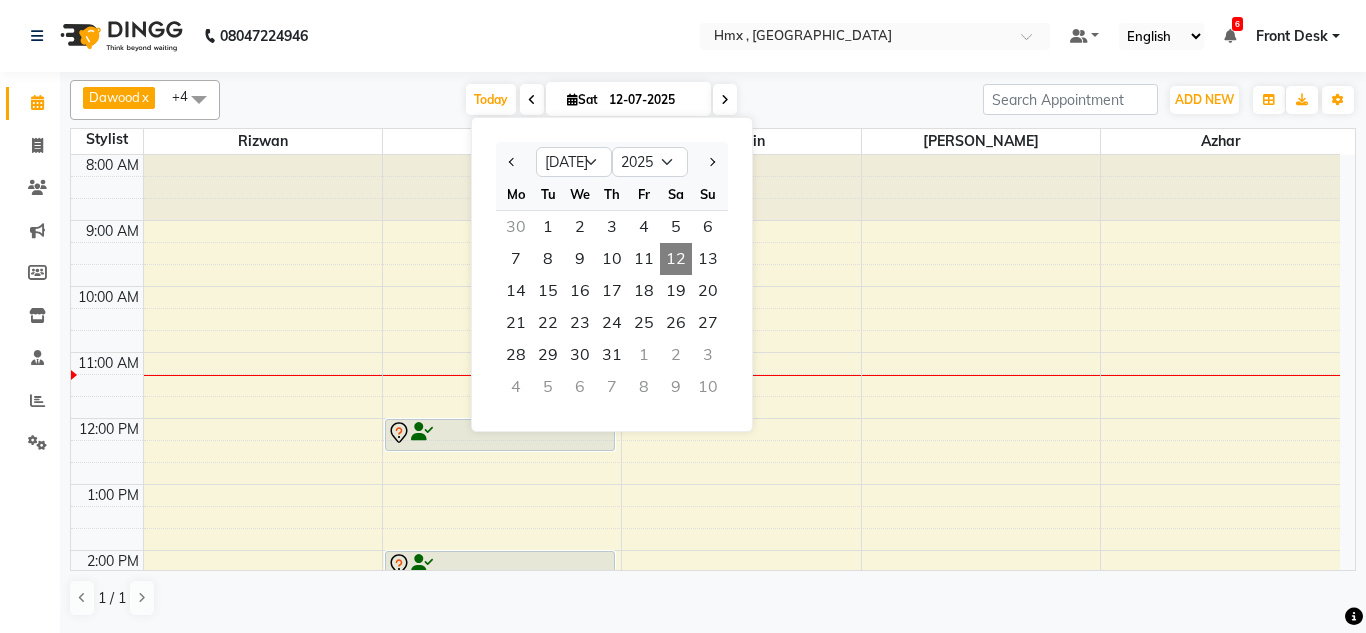 click on "Today  Sat 12-07-2025 Jan Feb Mar Apr May Jun Jul Aug Sep Oct Nov Dec 2015 2016 2017 2018 2019 2020 2021 2022 2023 2024 2025 2026 2027 2028 2029 2030 2031 2032 2033 2034 2035 Mo Tu We Th Fr Sa Su  30   1   2   3   4   5   6   7   8   9   10   11   12   13   14   15   16   17   18   19   20   21   22   23   24   25   26   27   28   29   30   31   1   2   3   4   5   6   7   8   9   10" at bounding box center [601, 100] 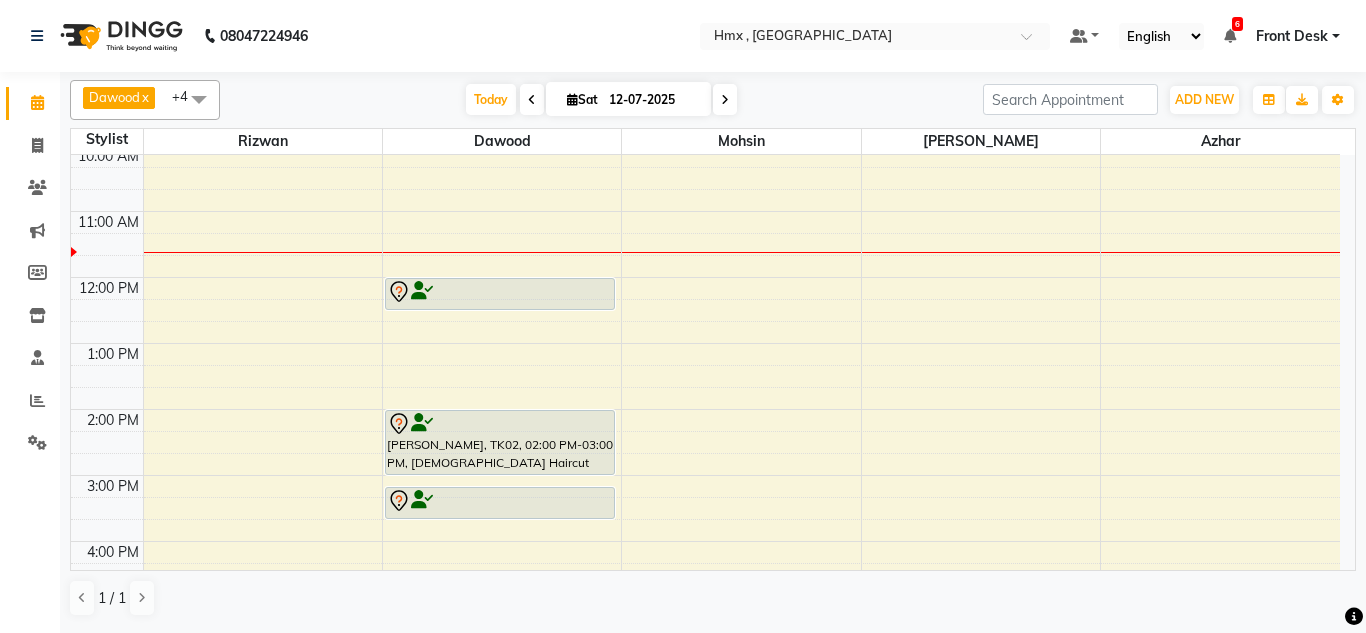 scroll, scrollTop: 200, scrollLeft: 0, axis: vertical 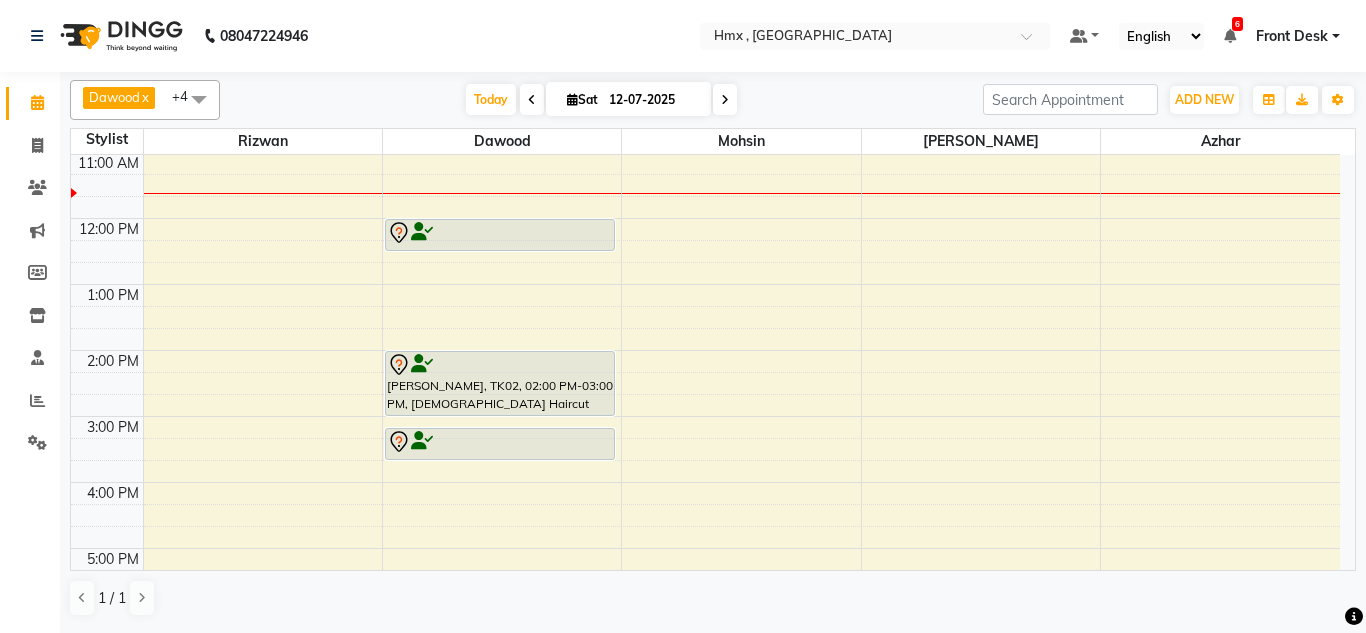 click on "8:00 AM 9:00 AM 10:00 AM 11:00 AM 12:00 PM 1:00 PM 2:00 PM 3:00 PM 4:00 PM 5:00 PM 6:00 PM 7:00 PM 8:00 PM 9:00 PM             Tania, TK01, 12:00 PM-12:30 PM, Male Haircut For Kids             Shreyas, TK02, 02:00 PM-03:00 PM, Male Haircut             Shreyas, TK02, 03:10 PM-03:40 PM, Male Beard Edging" at bounding box center [705, 416] 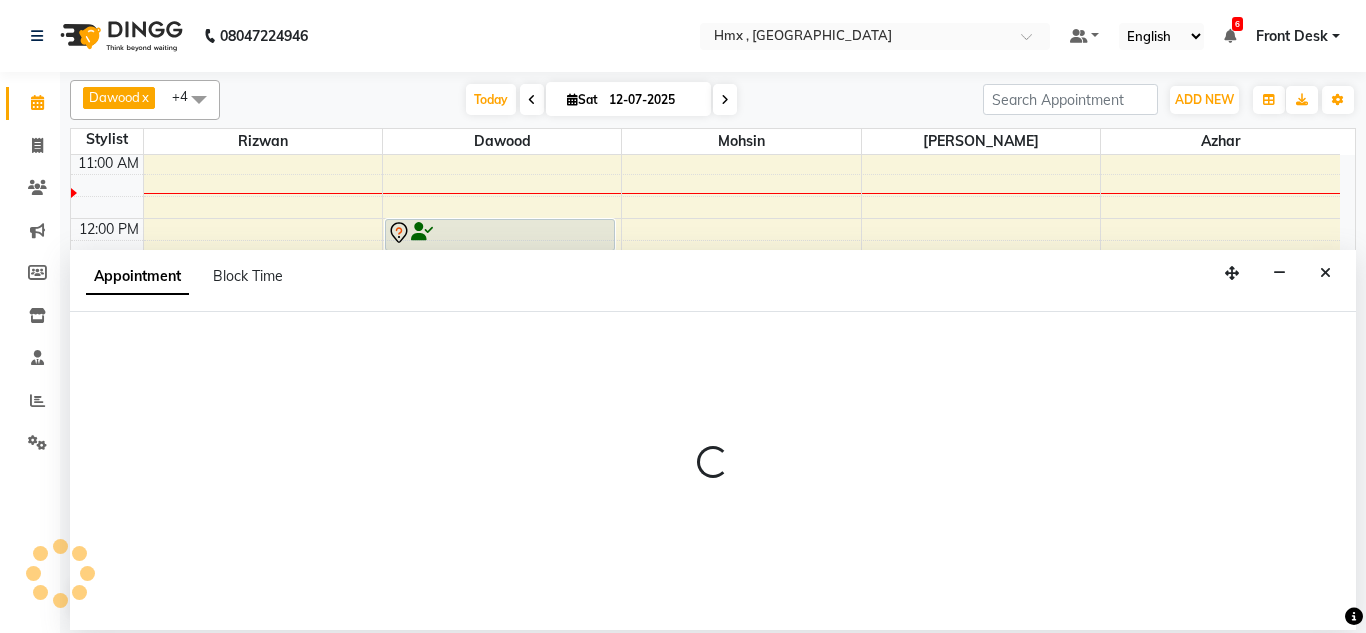select on "39112" 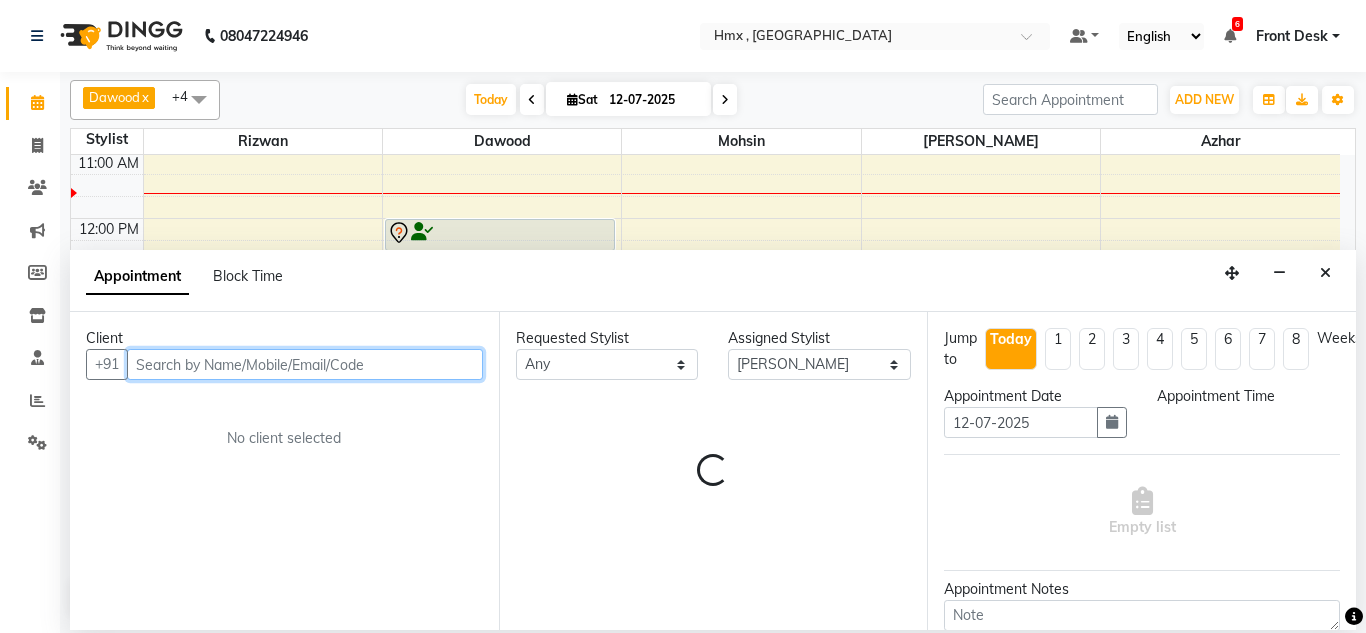 select on "900" 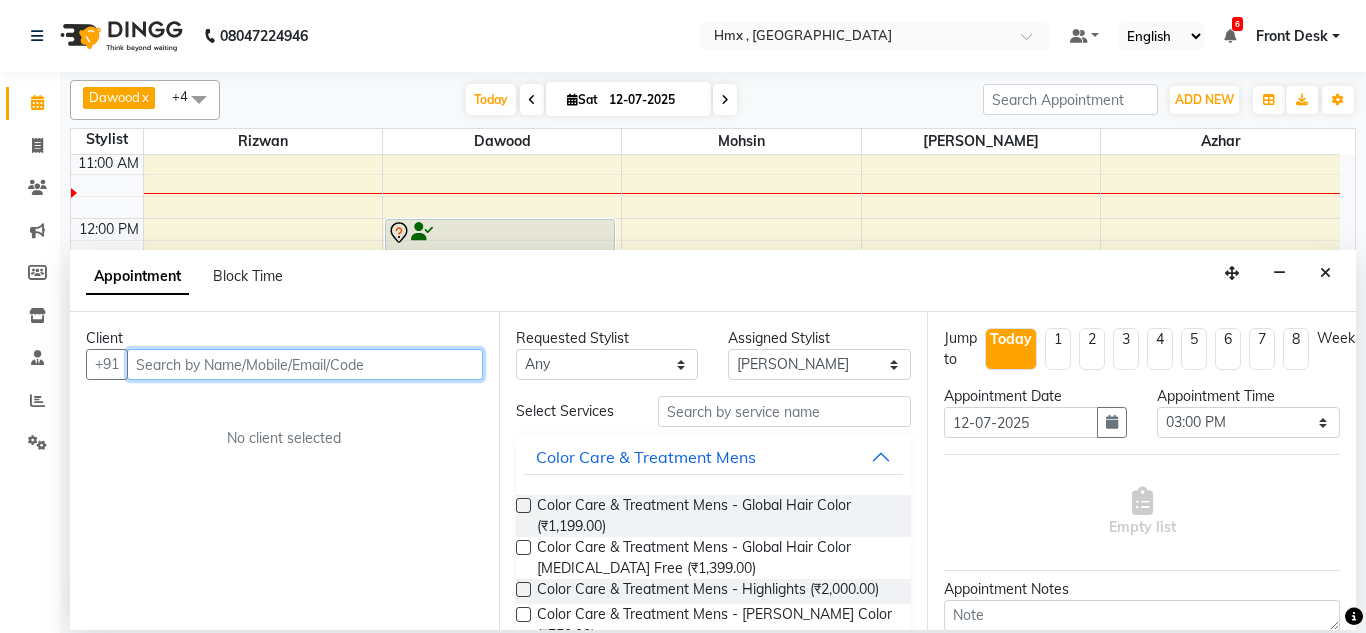 click at bounding box center (305, 364) 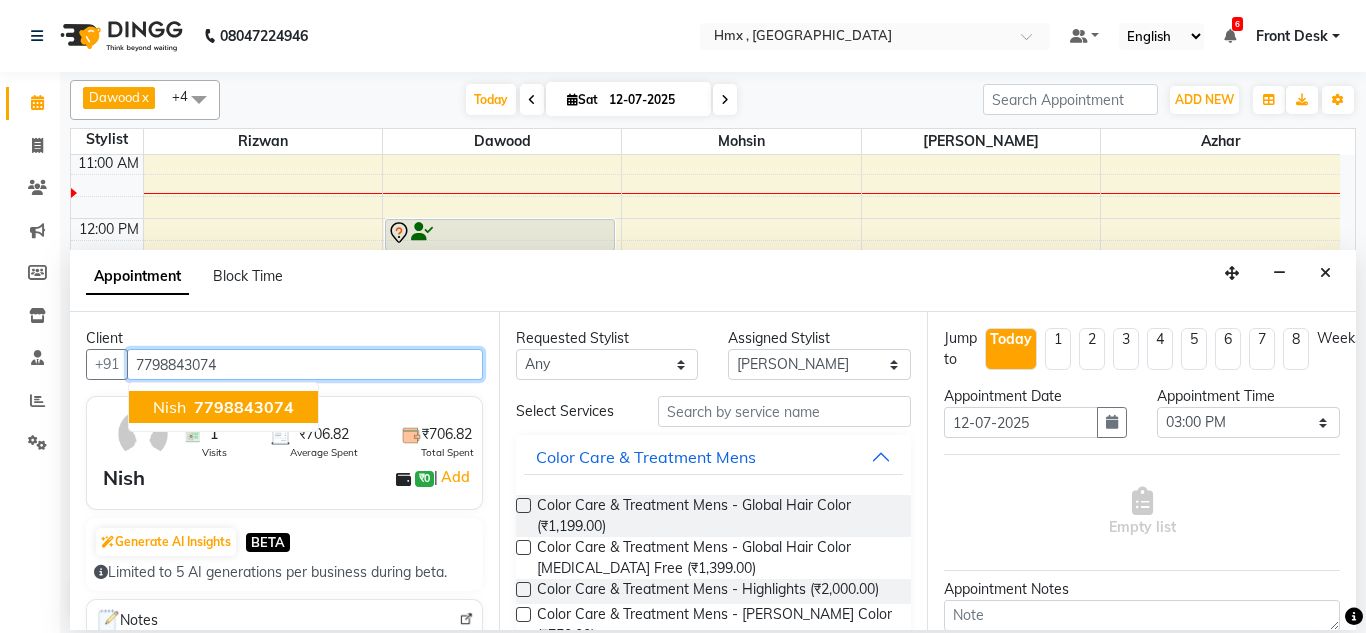 click on "7798843074" at bounding box center (244, 407) 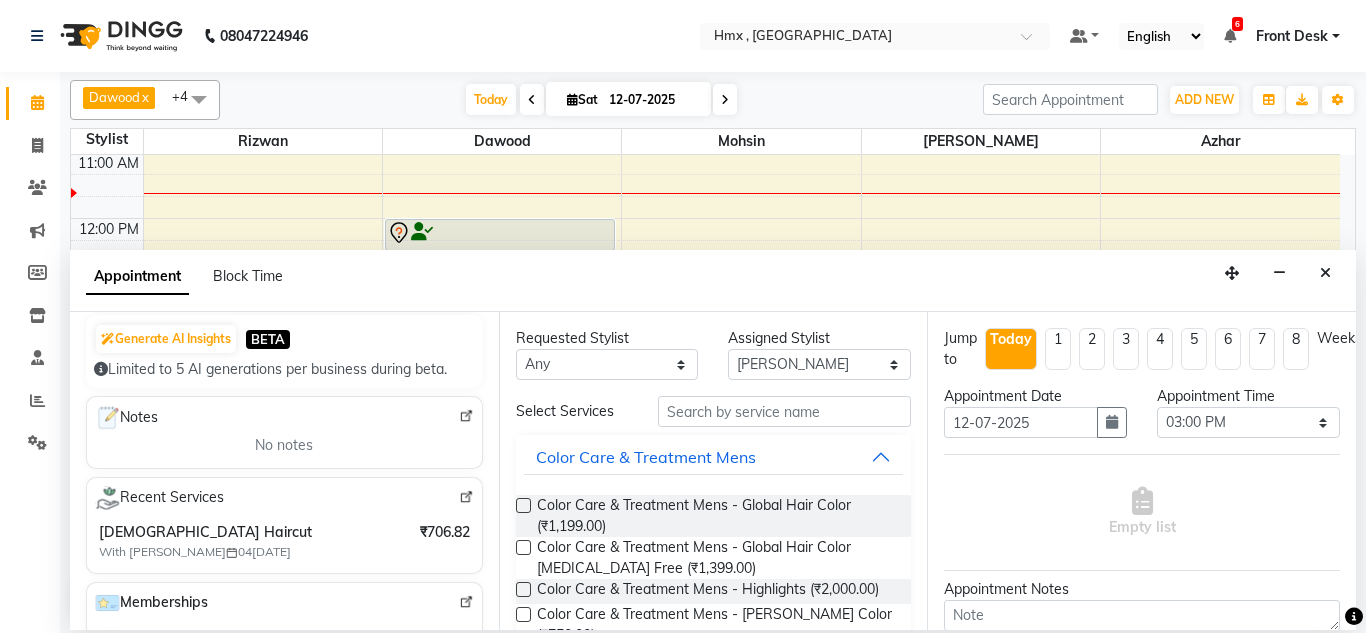 scroll, scrollTop: 124, scrollLeft: 0, axis: vertical 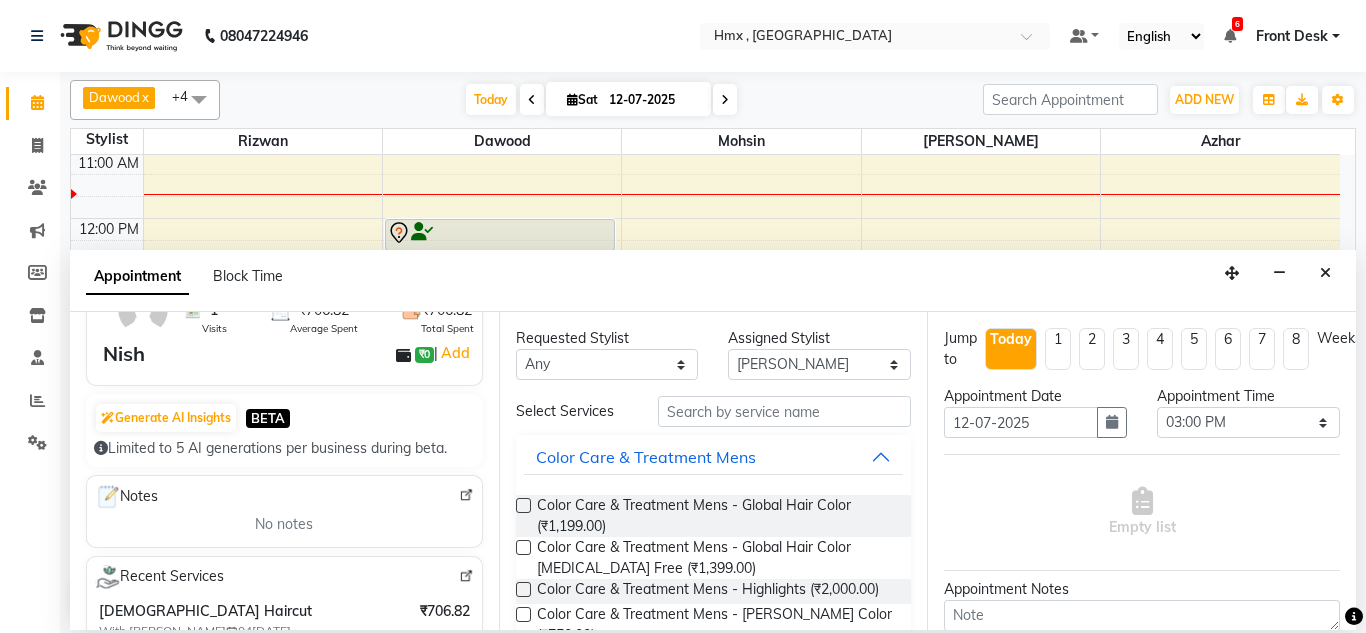 type on "7798843074" 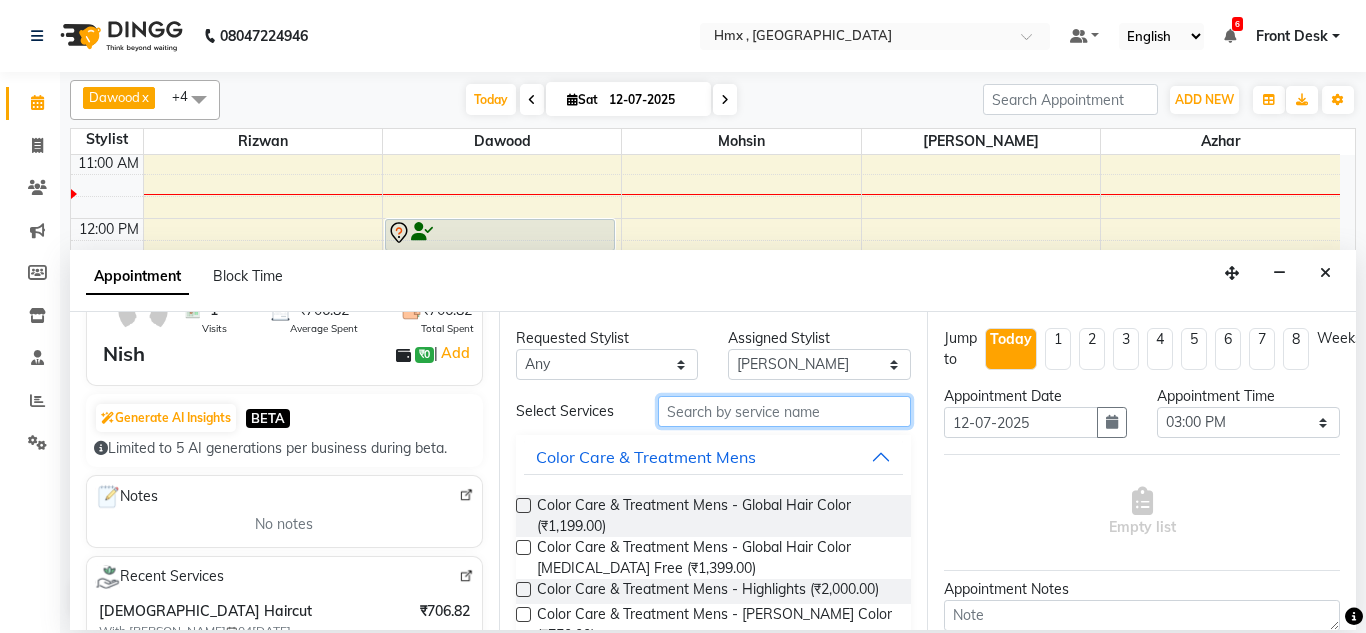 click at bounding box center (785, 411) 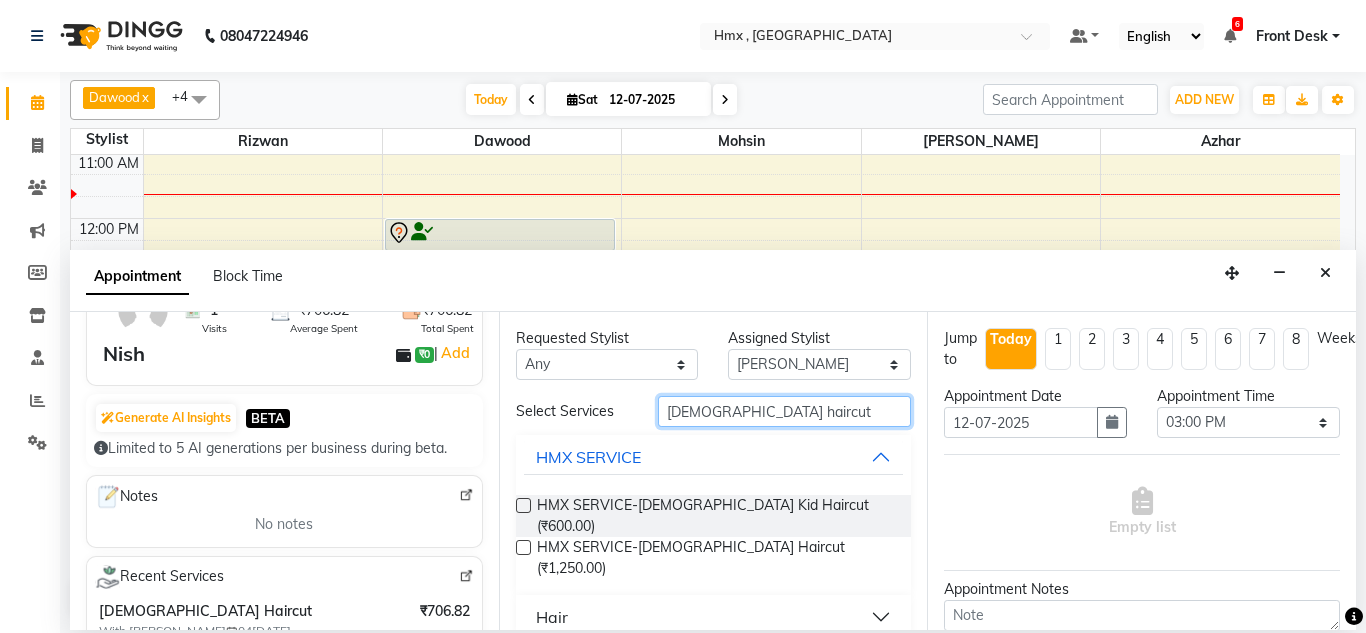 type on "female haircut" 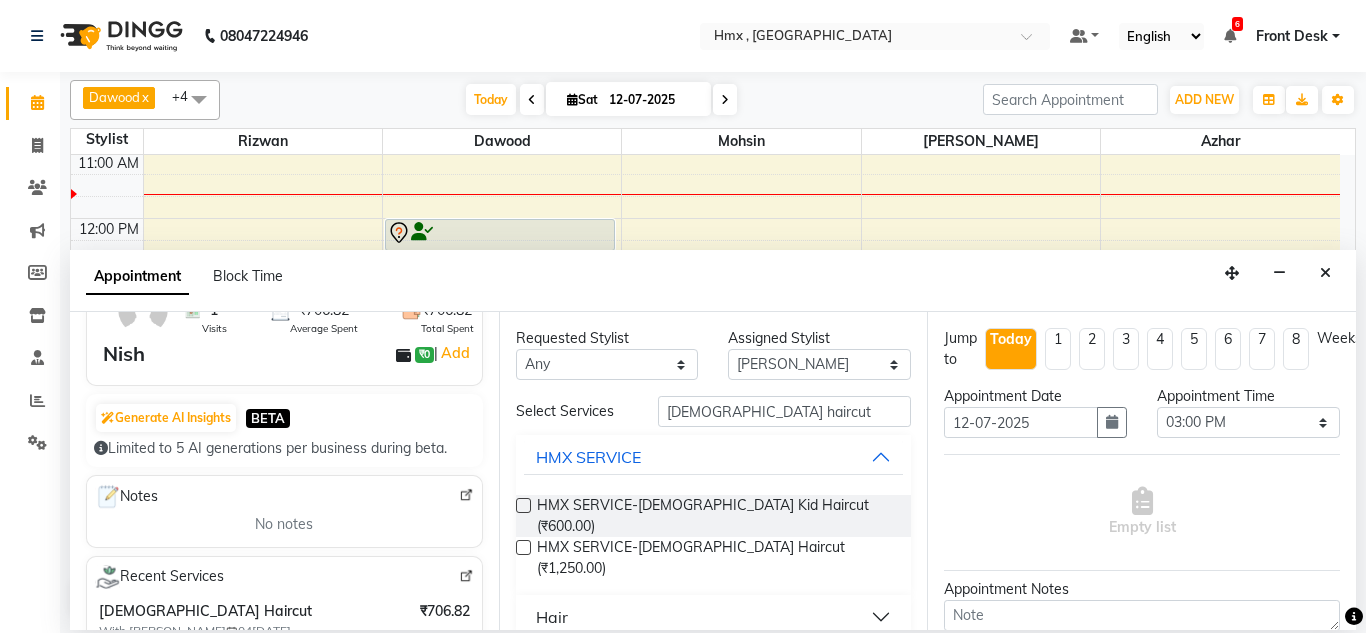 click on "Hair" at bounding box center (714, 617) 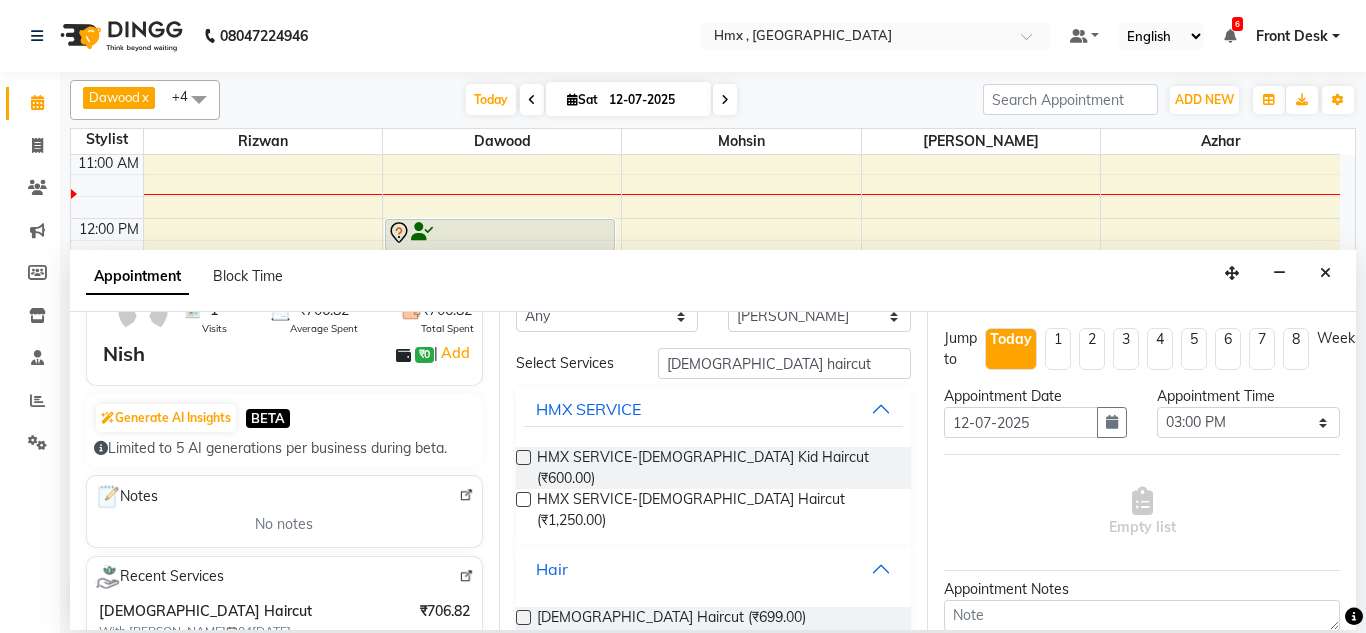 scroll, scrollTop: 62, scrollLeft: 0, axis: vertical 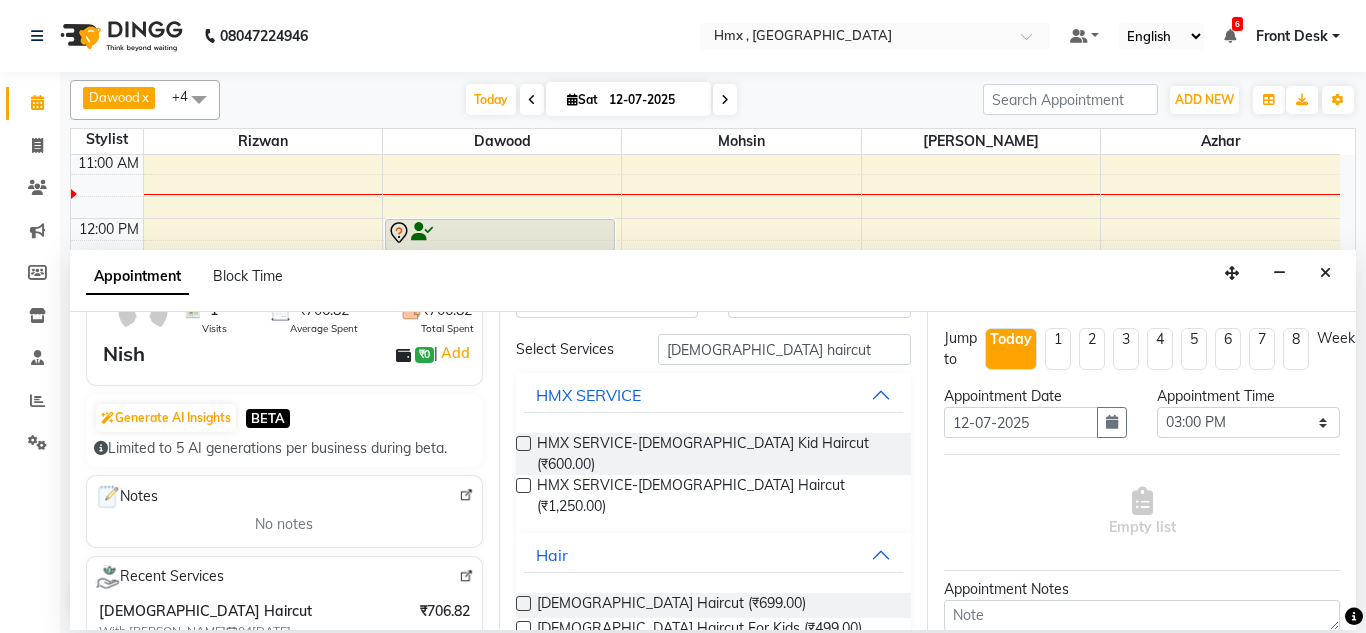 click at bounding box center (523, 603) 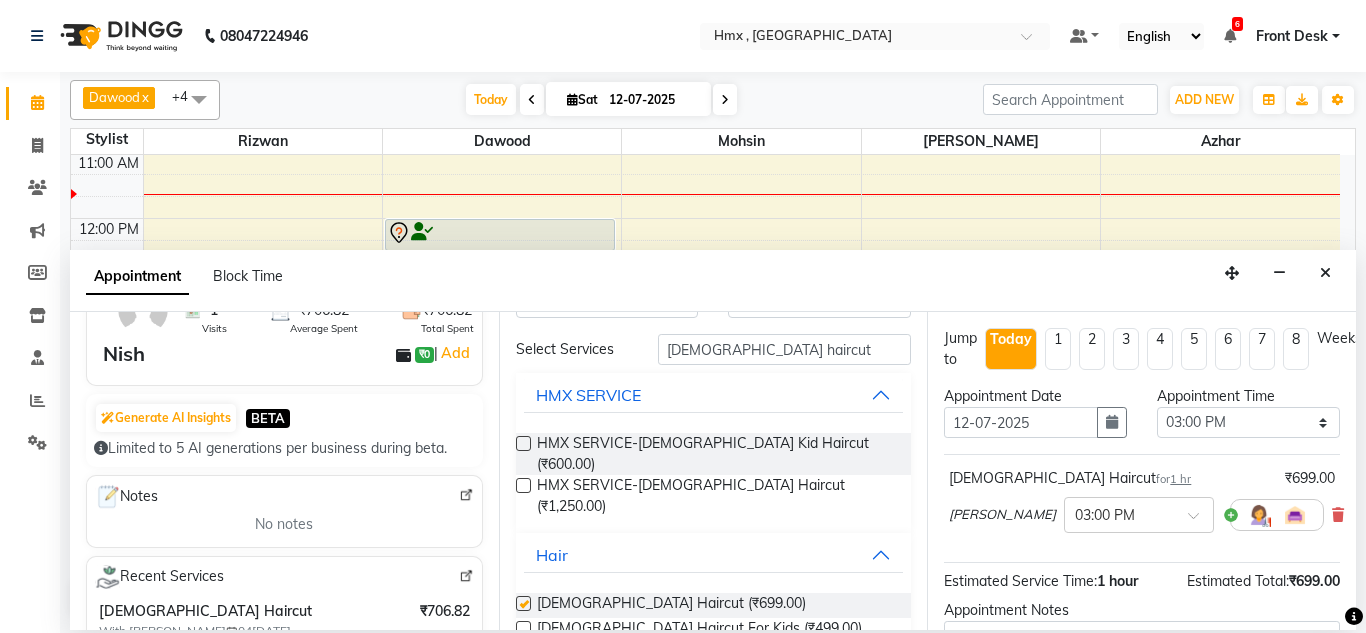 checkbox on "false" 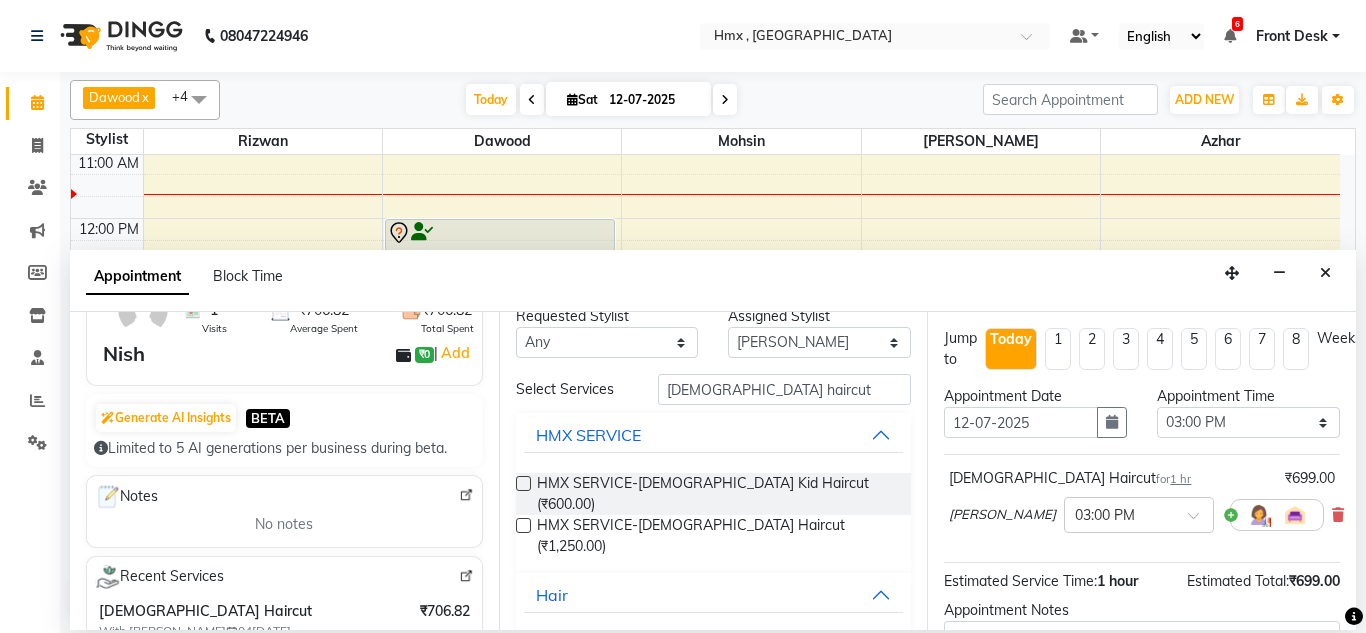 scroll, scrollTop: 0, scrollLeft: 0, axis: both 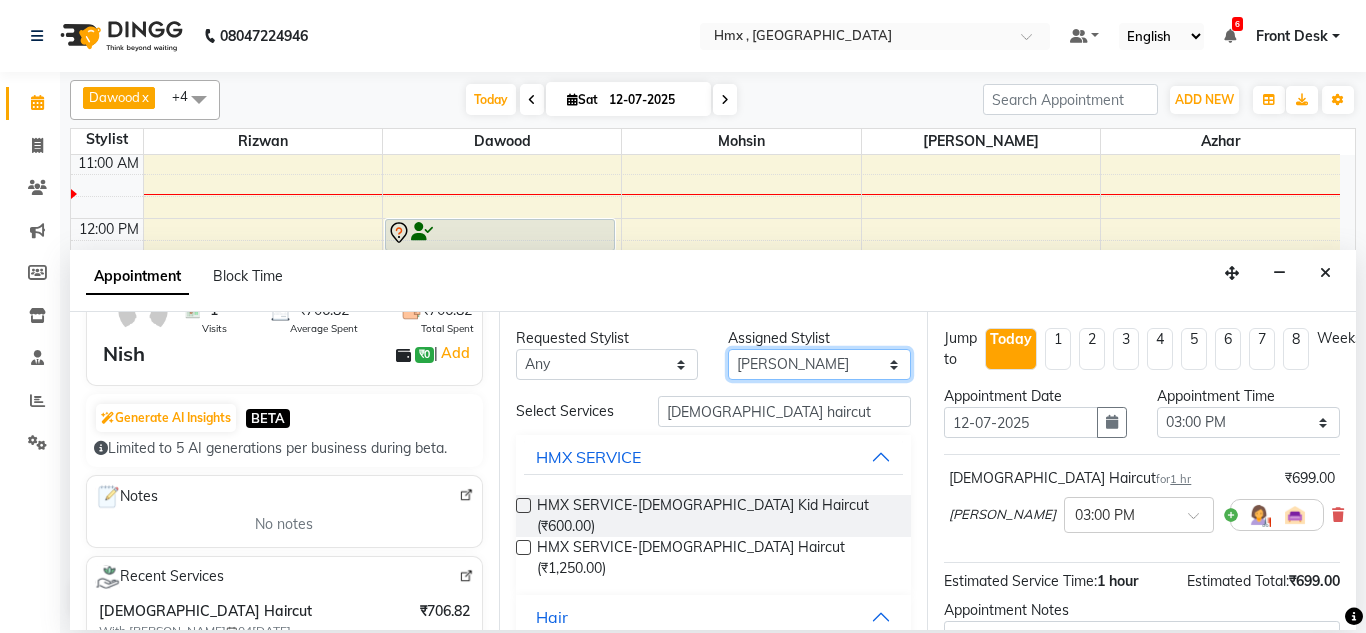 click on "Select Aakash Azhar Bilal Dawood Mohsin Rizwan Sanjay Sarita swapnali Uzair Yash Padrath" at bounding box center (819, 364) 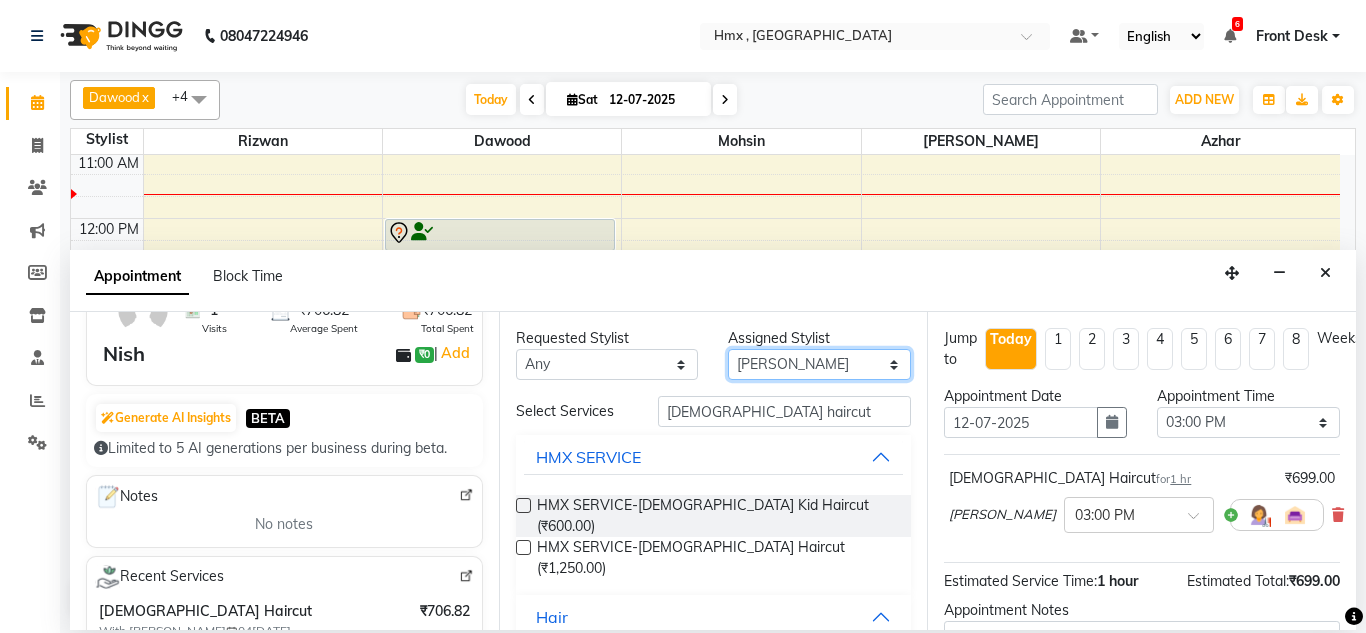 select on "39110" 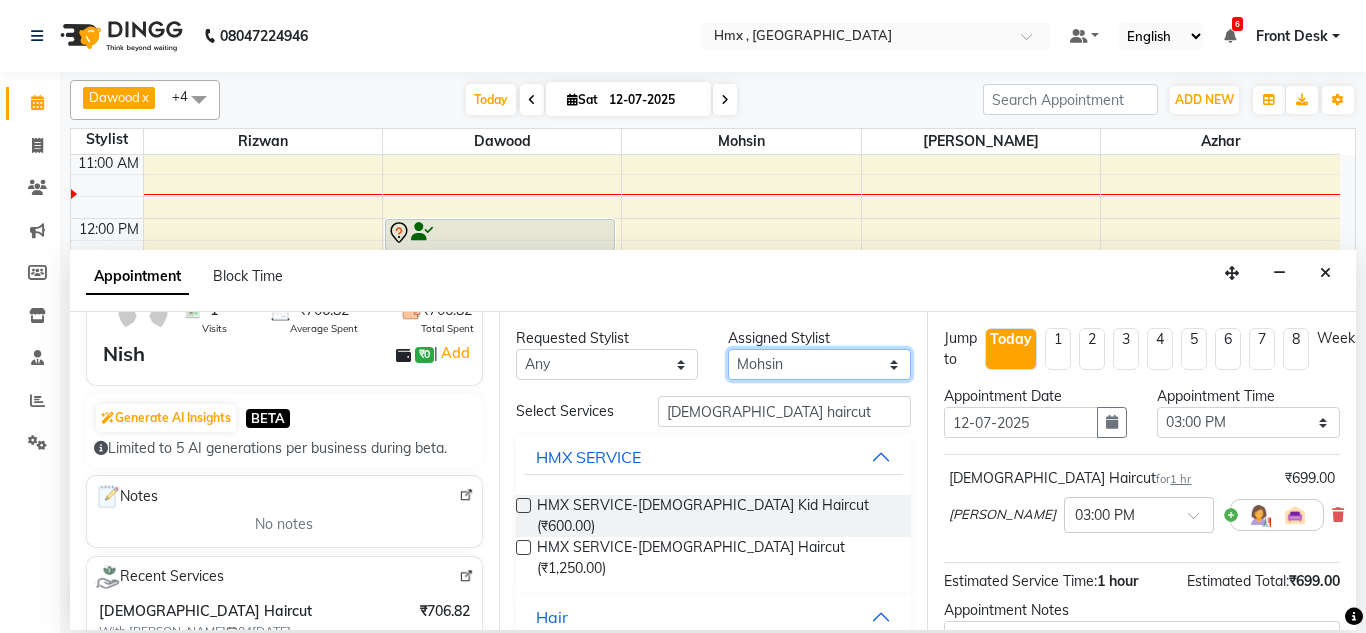 click on "Select Aakash Azhar Bilal Dawood Mohsin Rizwan Sanjay Sarita swapnali Uzair Yash Padrath" at bounding box center [819, 364] 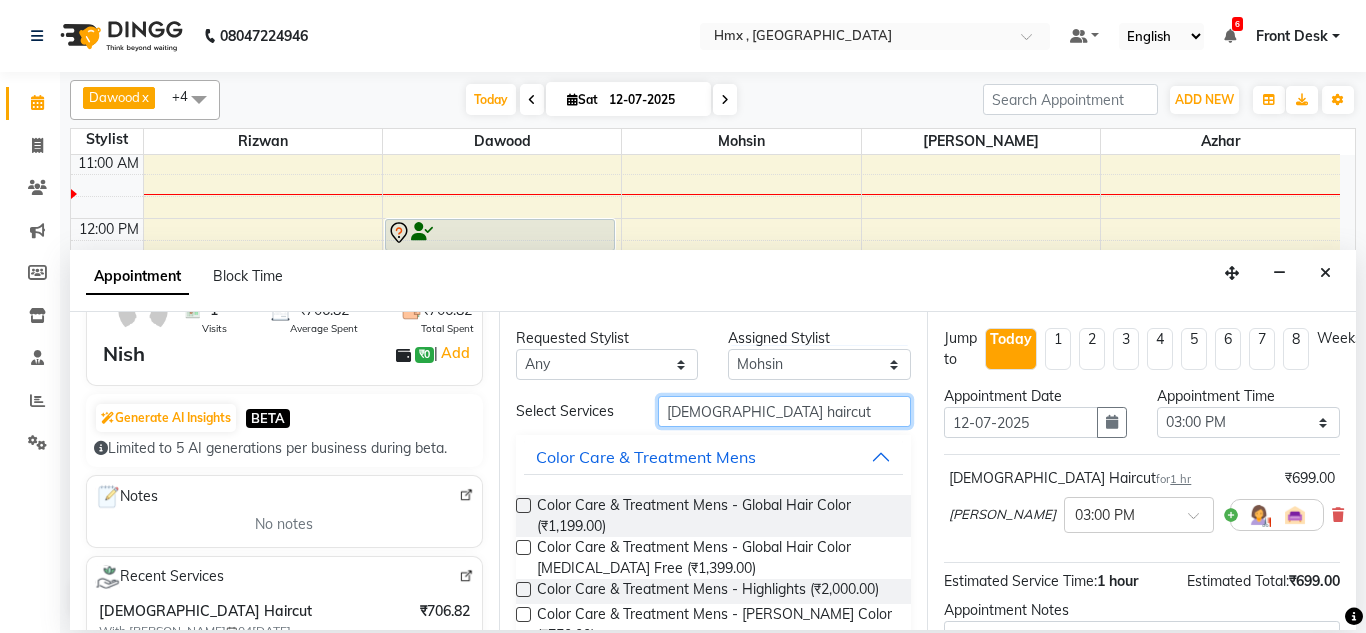 drag, startPoint x: 762, startPoint y: 408, endPoint x: 633, endPoint y: 422, distance: 129.75746 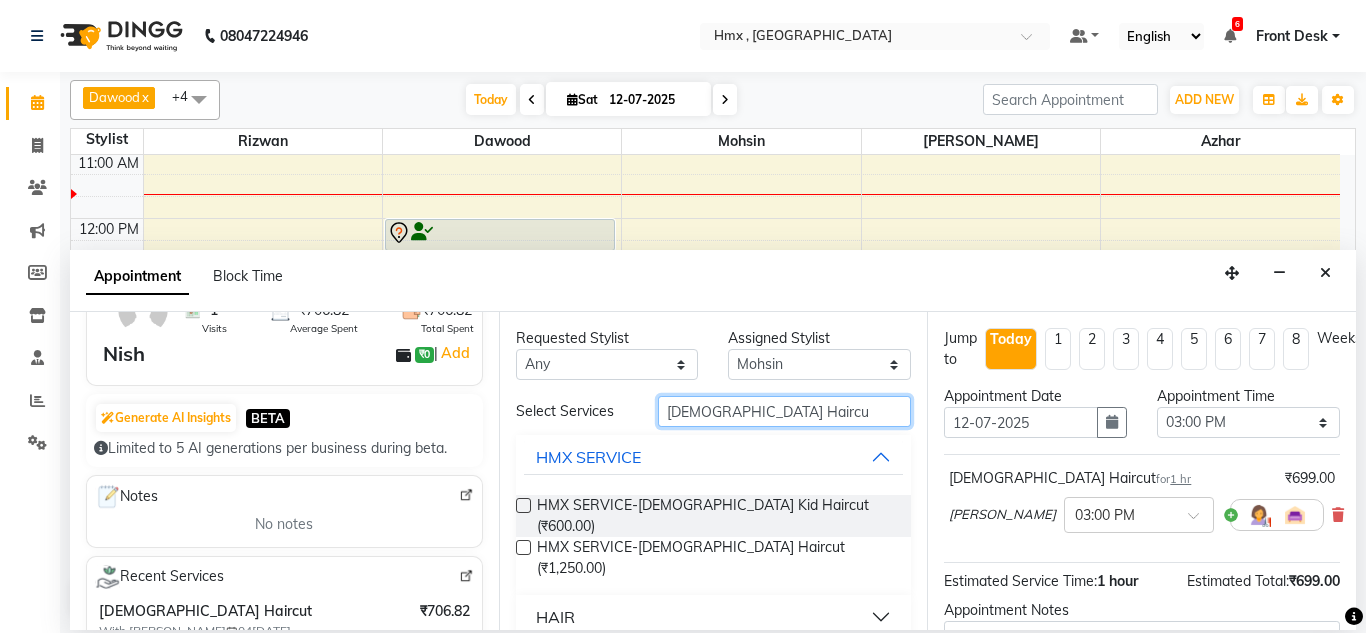 type on "Male Haircu" 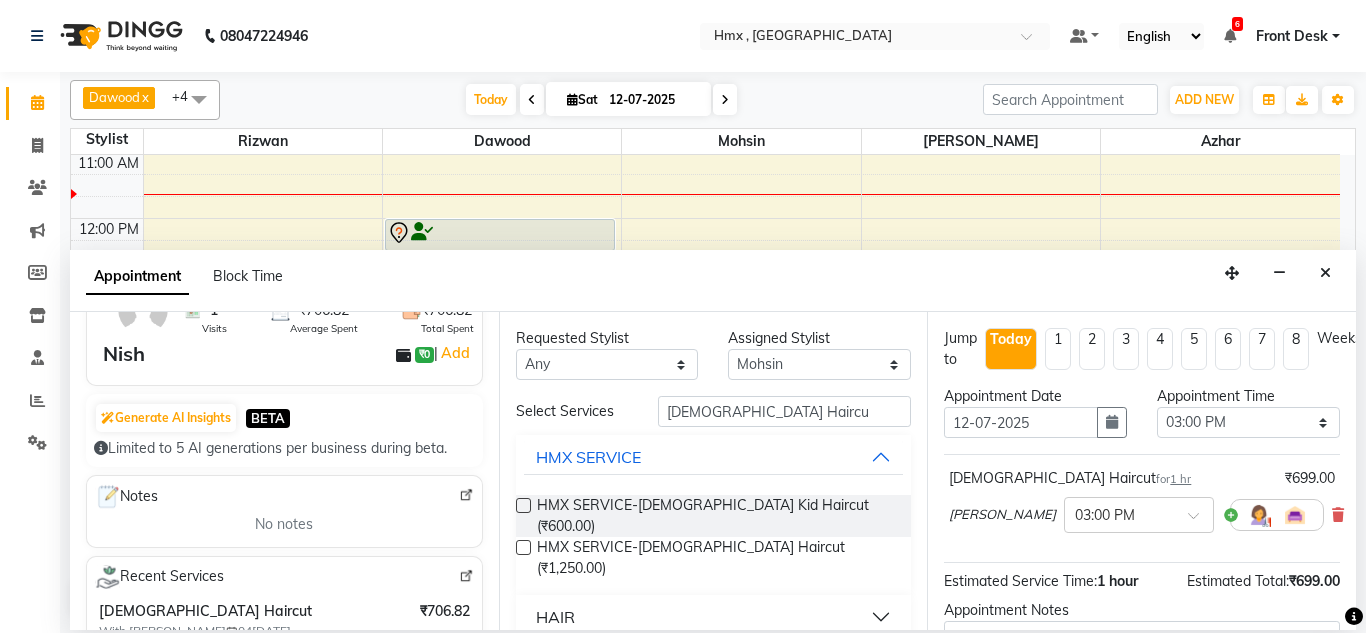 click on "HAIR" at bounding box center [555, 617] 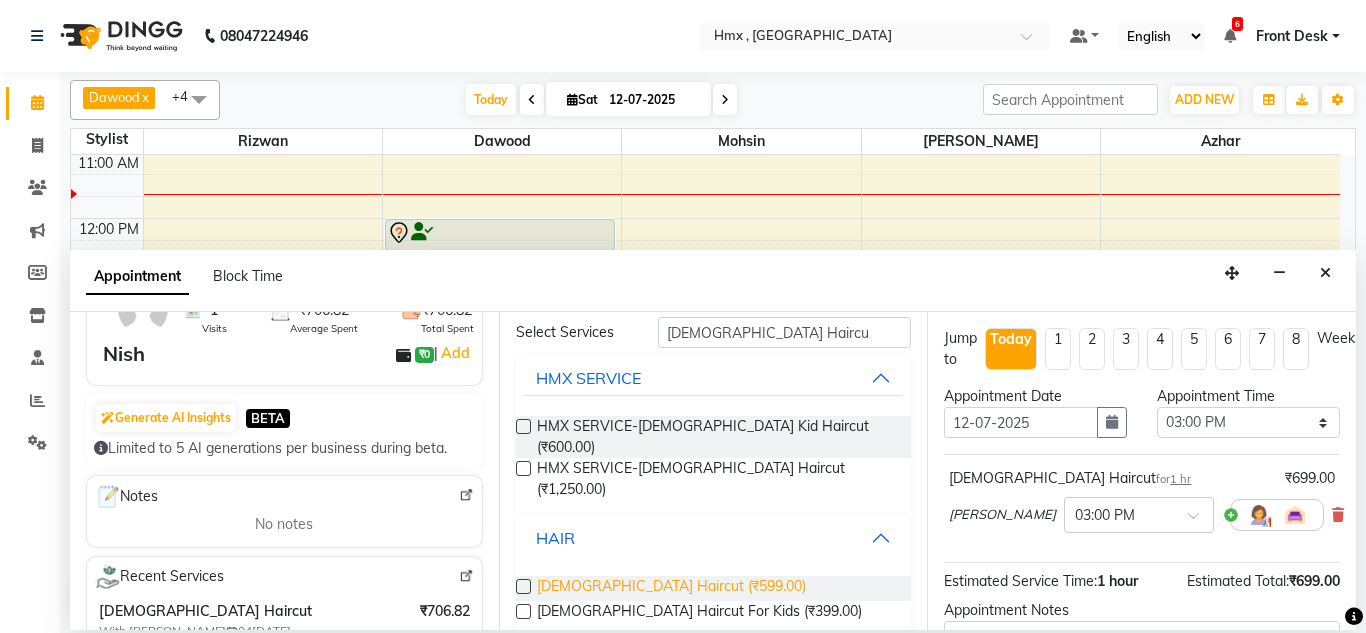 scroll, scrollTop: 100, scrollLeft: 0, axis: vertical 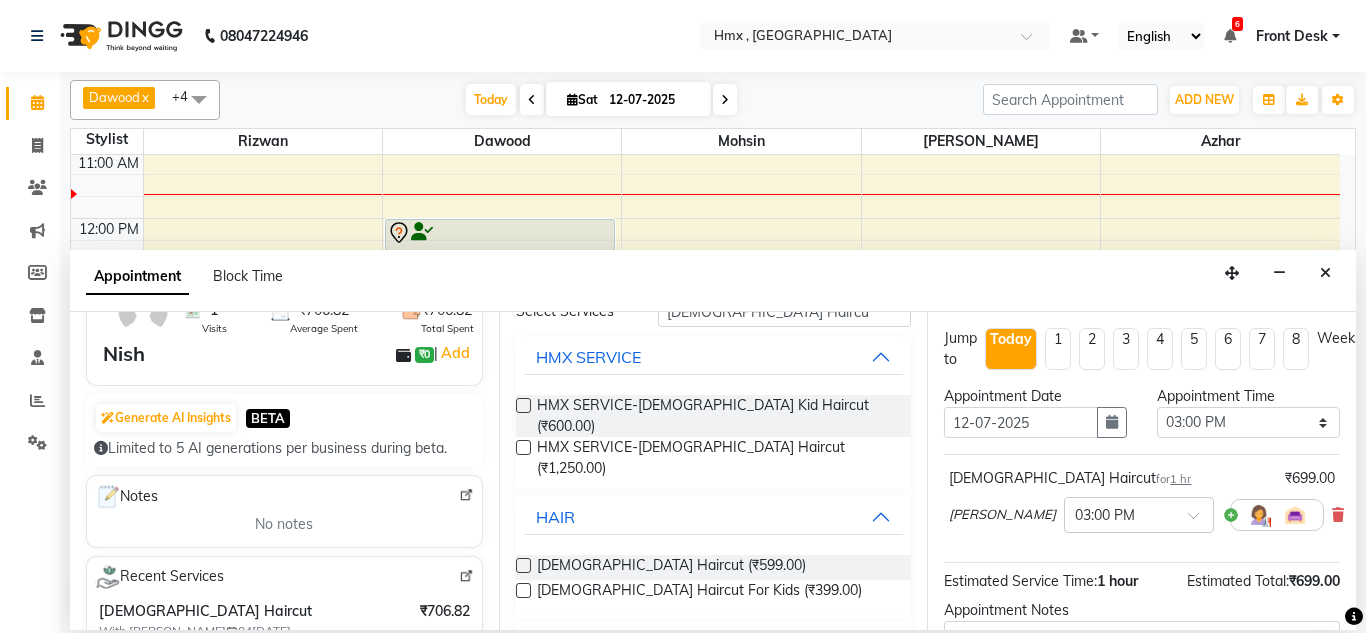 click at bounding box center [523, 565] 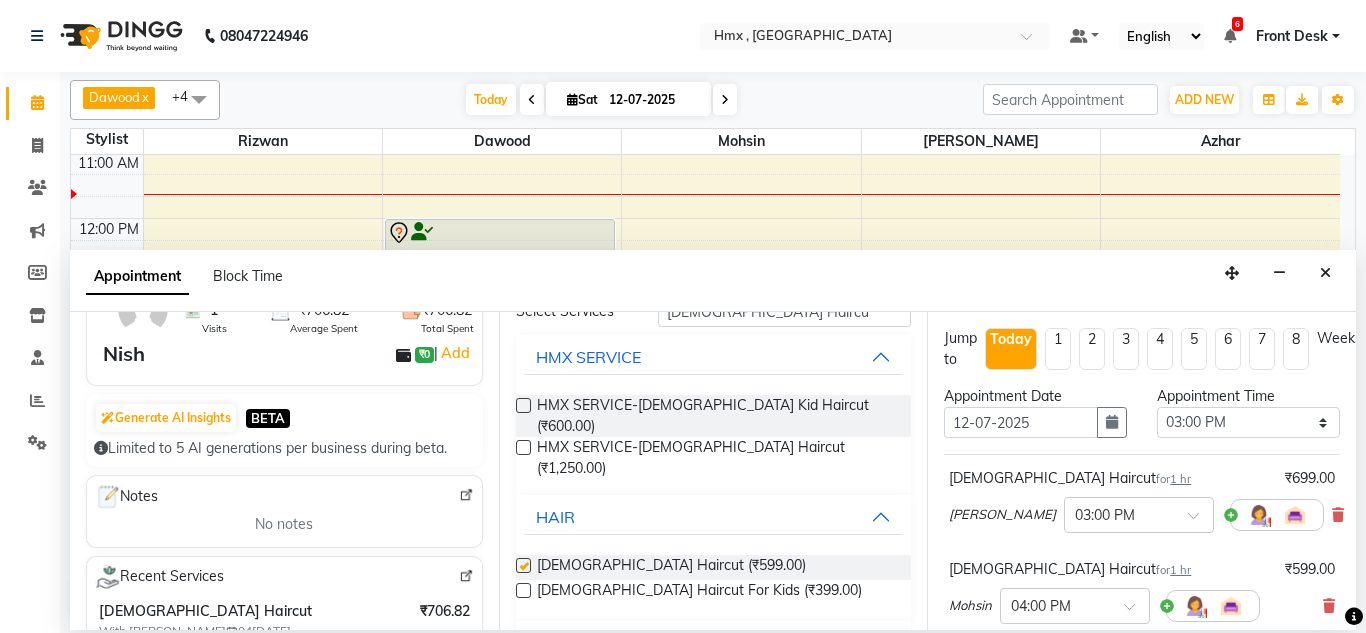 checkbox on "false" 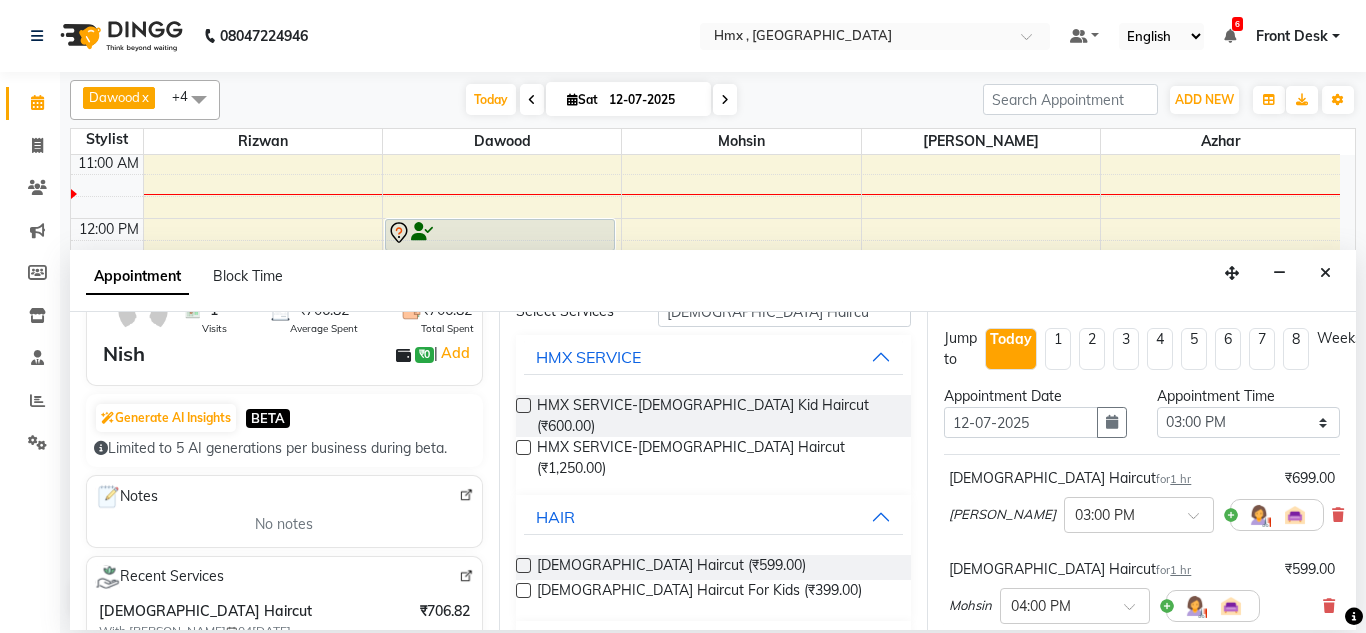scroll, scrollTop: 100, scrollLeft: 0, axis: vertical 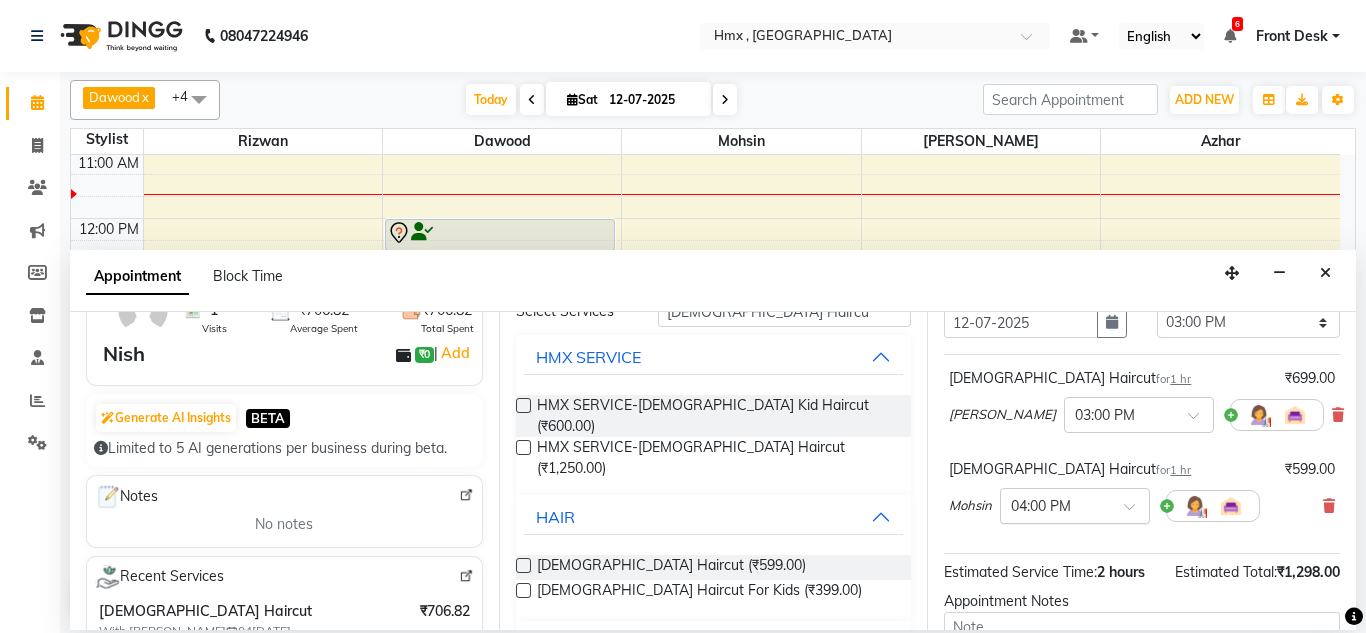 click at bounding box center (1075, 504) 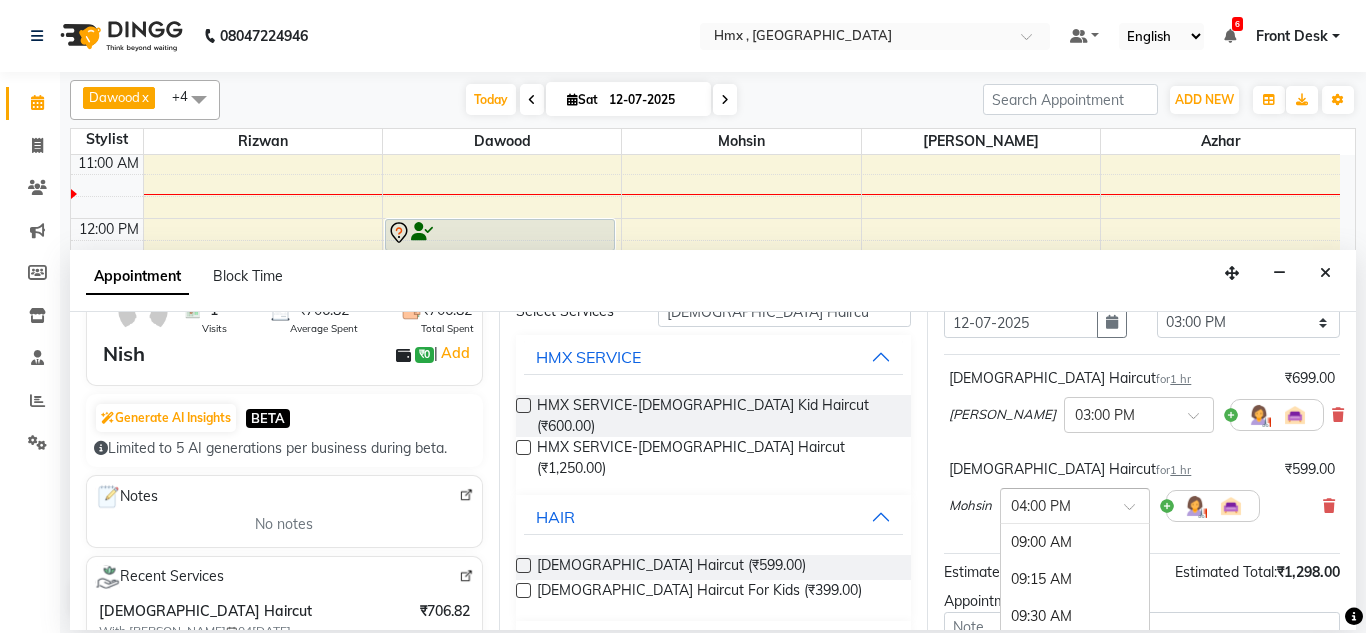 scroll, scrollTop: 1036, scrollLeft: 0, axis: vertical 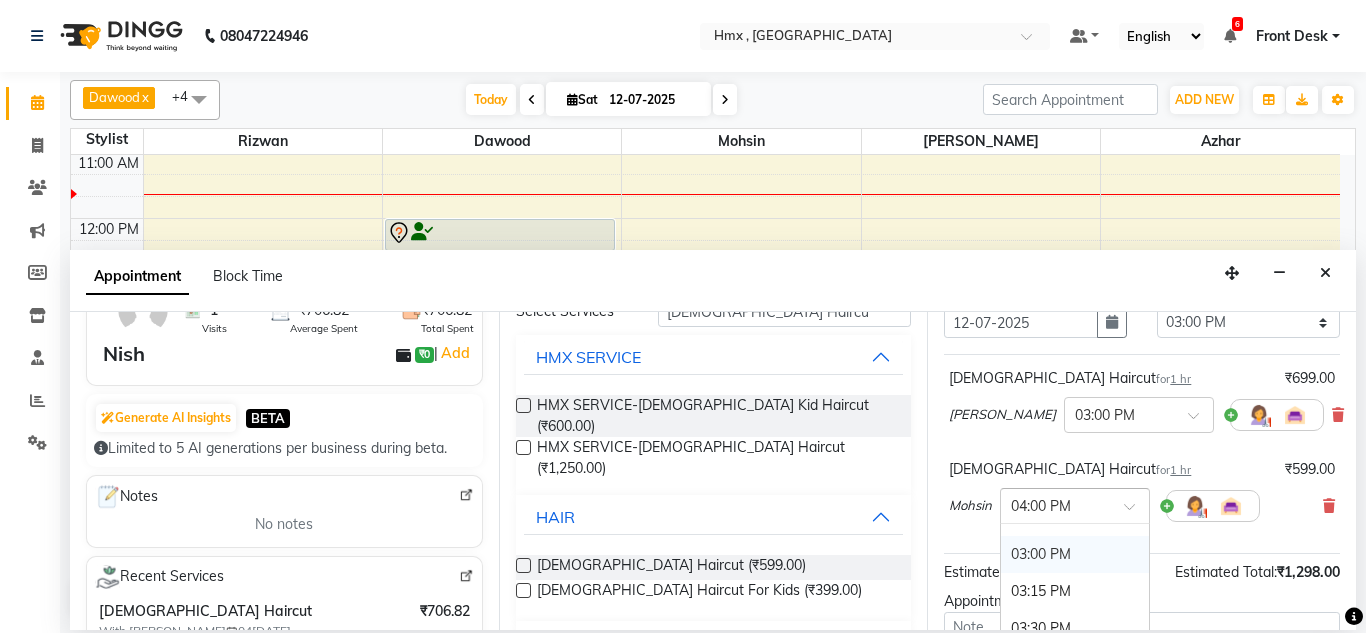 click on "03:00 PM" at bounding box center [1075, 554] 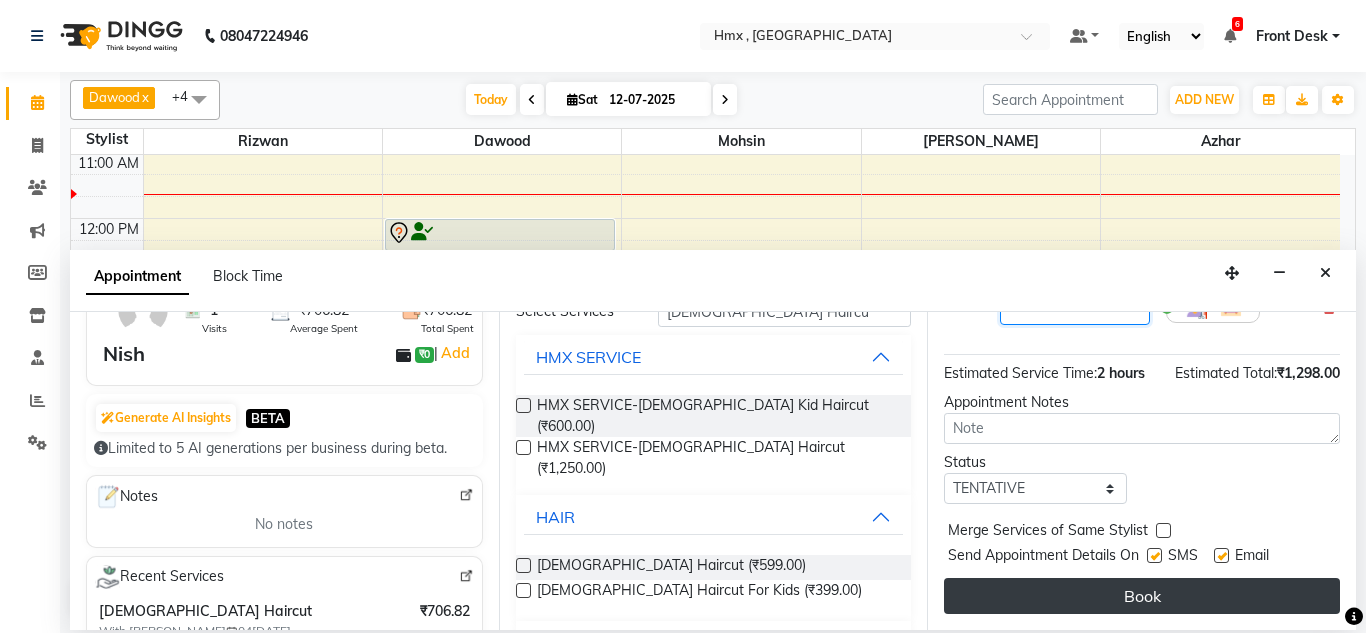 scroll, scrollTop: 356, scrollLeft: 0, axis: vertical 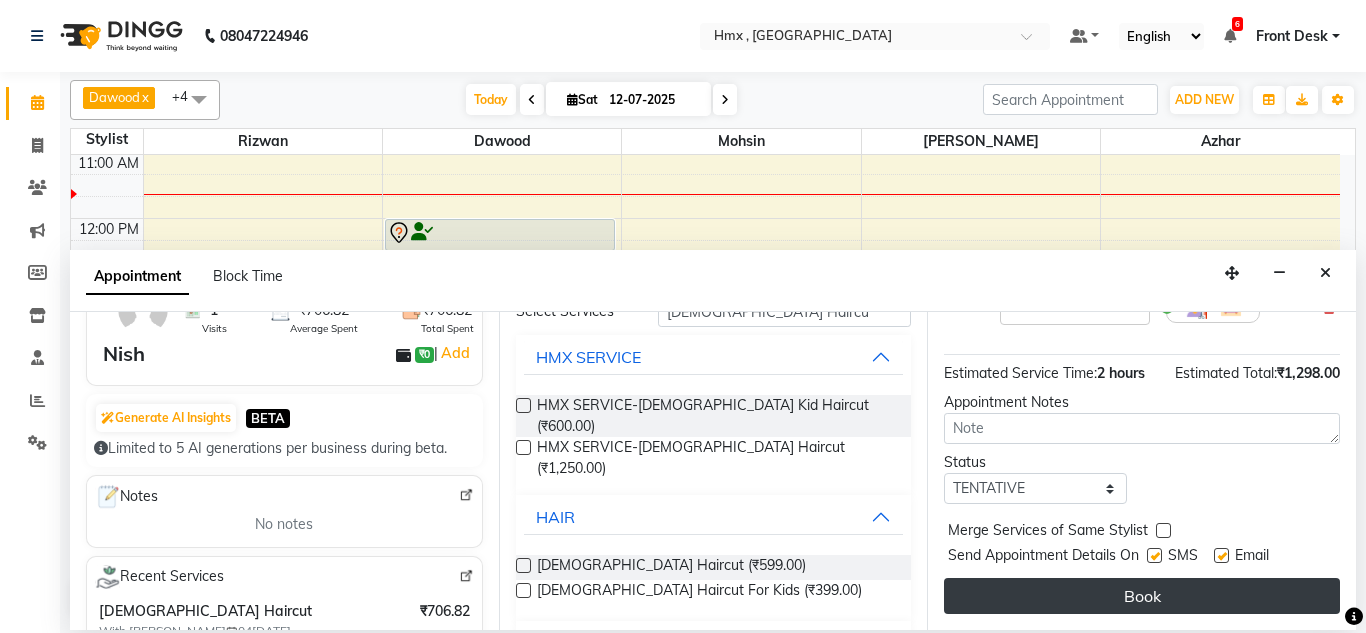 click on "Book" at bounding box center (1142, 596) 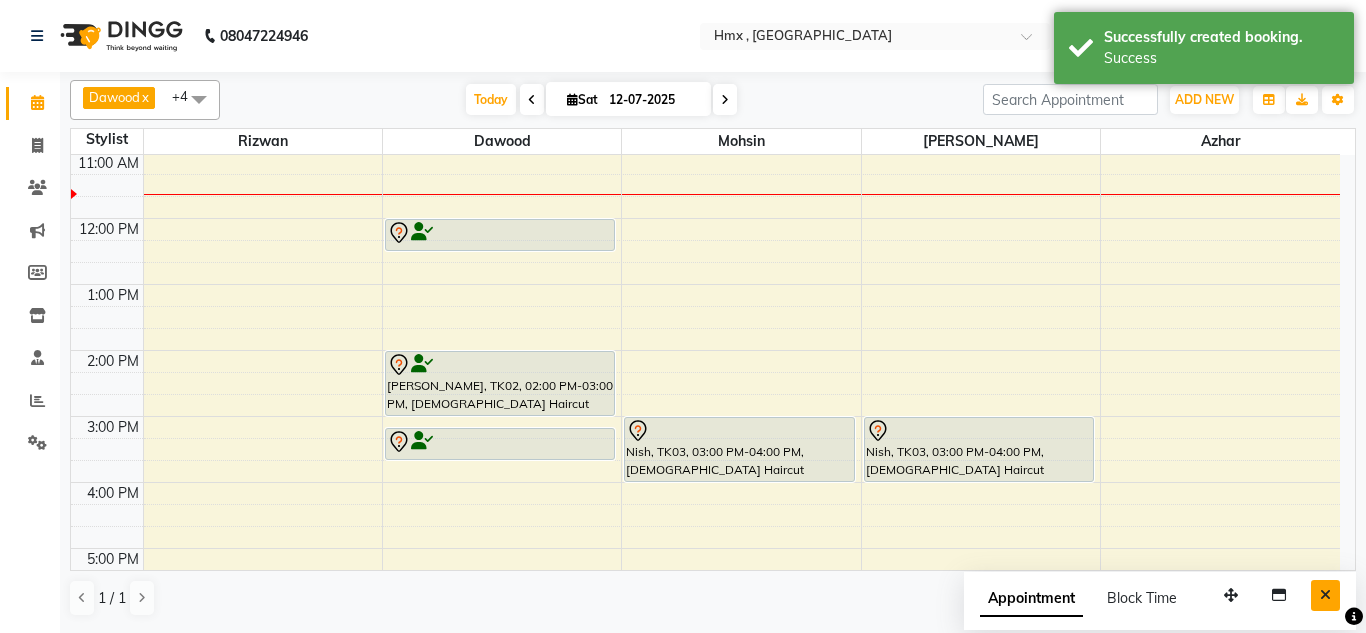 click at bounding box center (1325, 595) 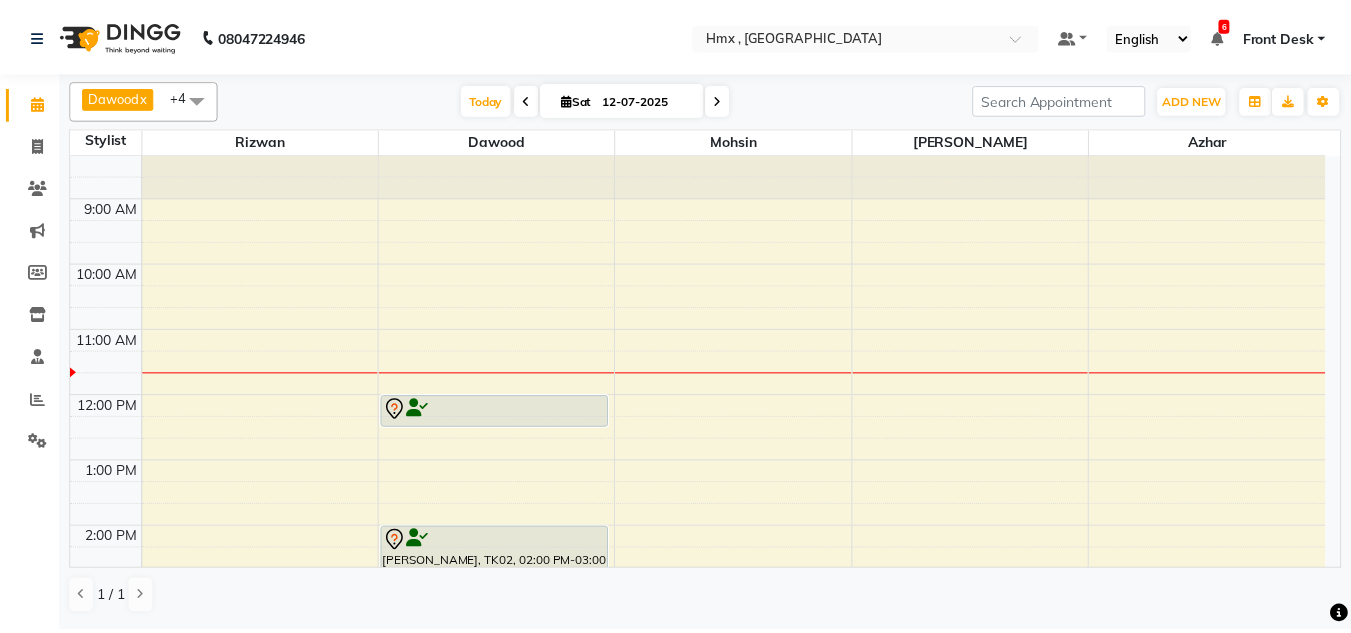 scroll, scrollTop: 0, scrollLeft: 0, axis: both 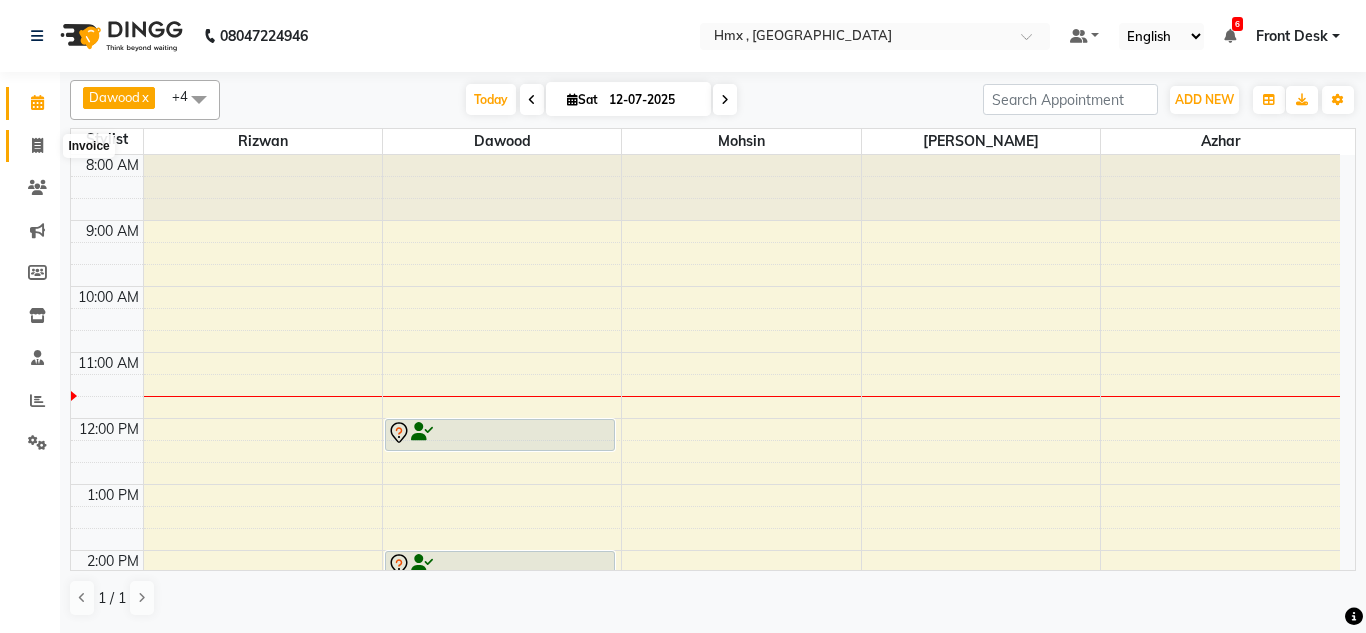 click 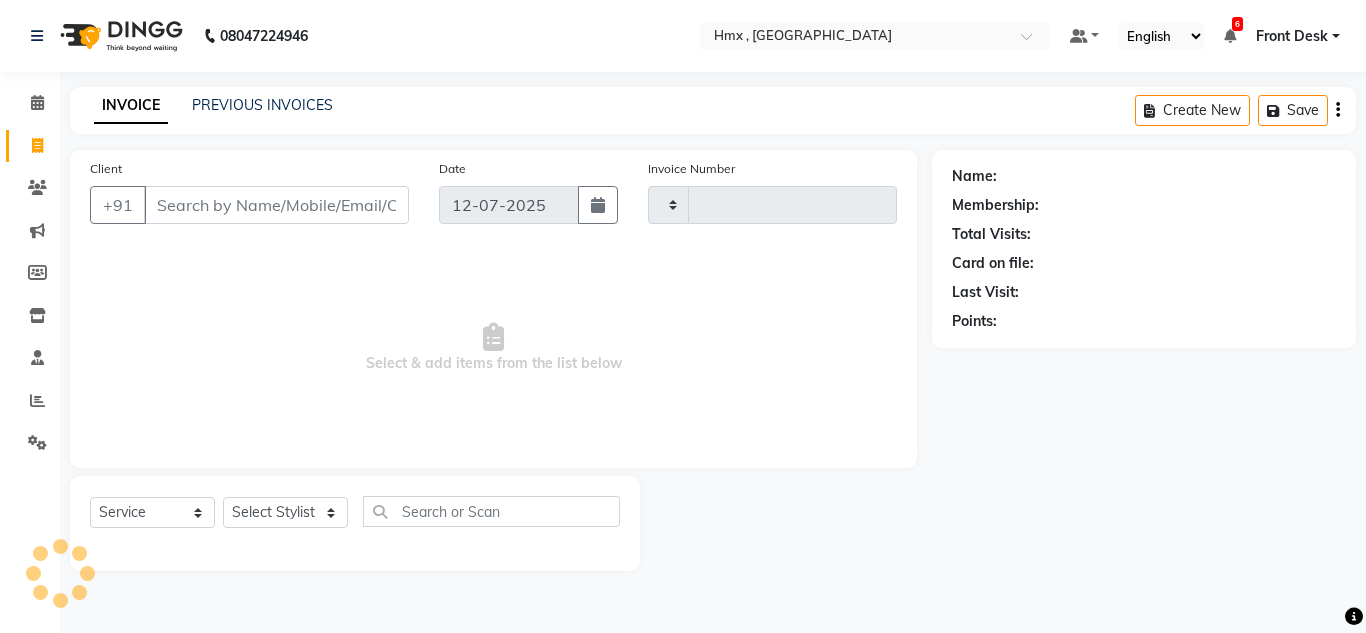 type on "1277" 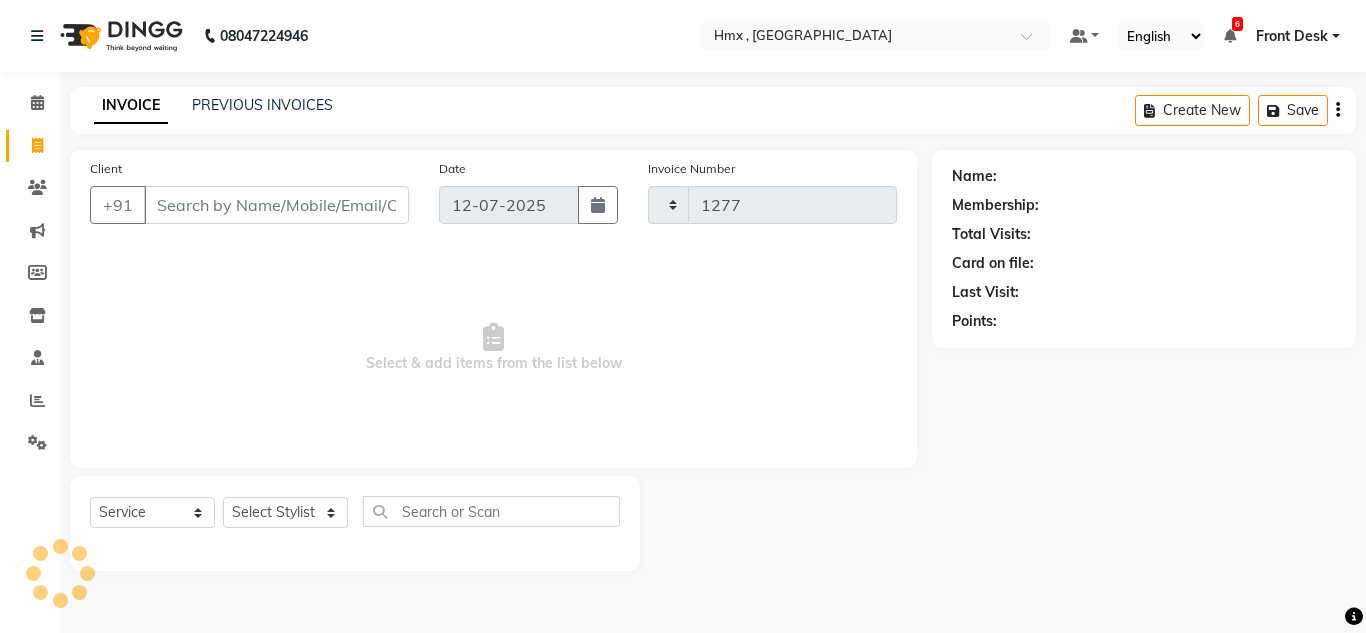 select on "5711" 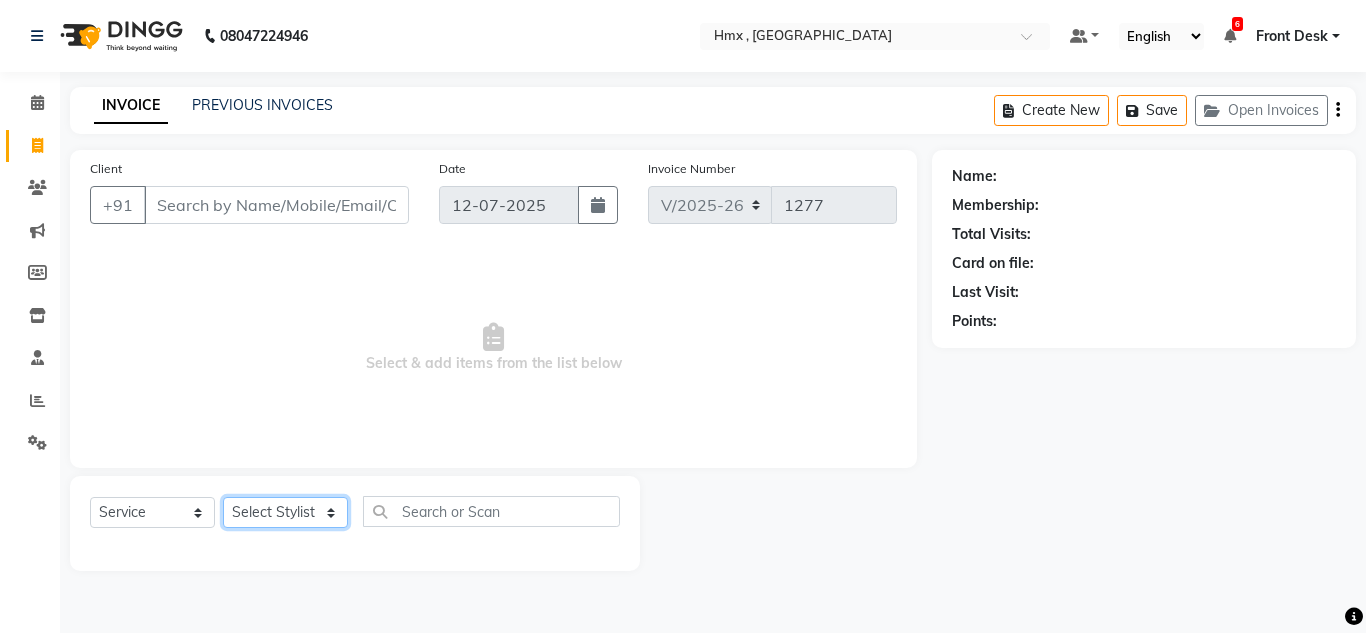 click on "Select Stylist [PERSON_NAME] [PERSON_NAME] Bilal Danish Dawood Front Desk [PERSON_NAME] Kaikasha [PERSON_NAME] [PERSON_NAME] [PERSON_NAME] [PERSON_NAME] [PERSON_NAME] Yash Padrath" 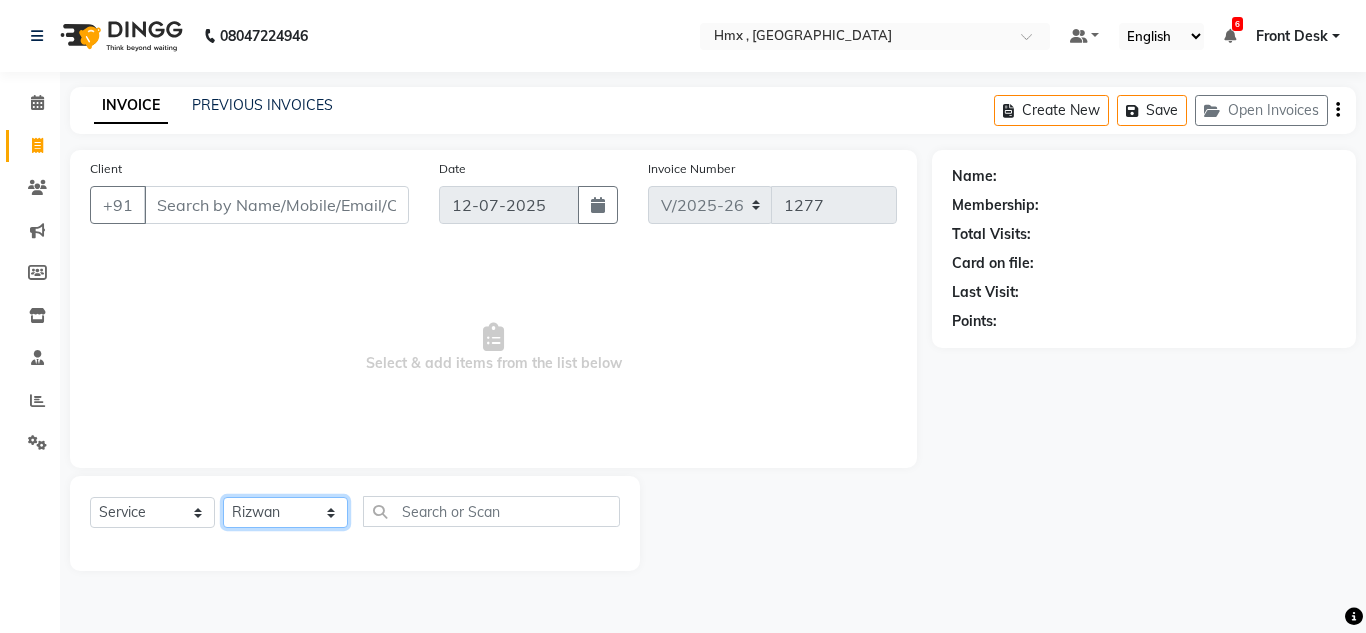 click on "Select Stylist [PERSON_NAME] [PERSON_NAME] Bilal Danish Dawood Front Desk [PERSON_NAME] Kaikasha [PERSON_NAME] [PERSON_NAME] [PERSON_NAME] [PERSON_NAME] [PERSON_NAME] Yash Padrath" 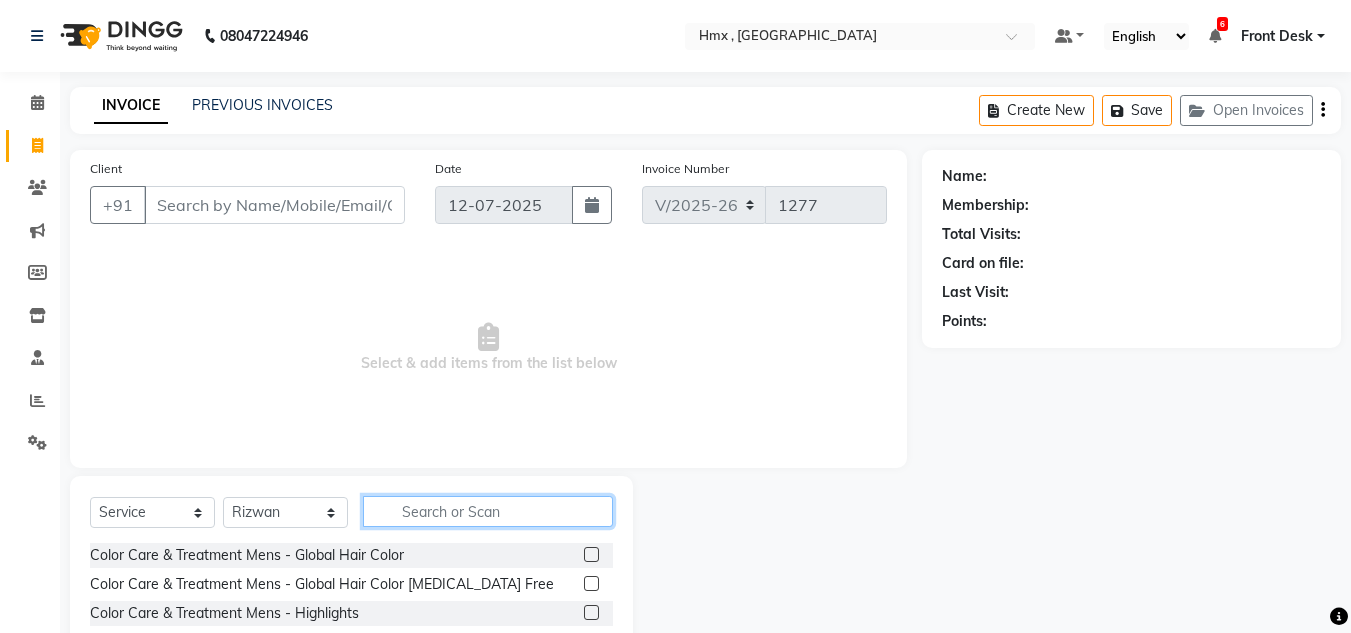 click 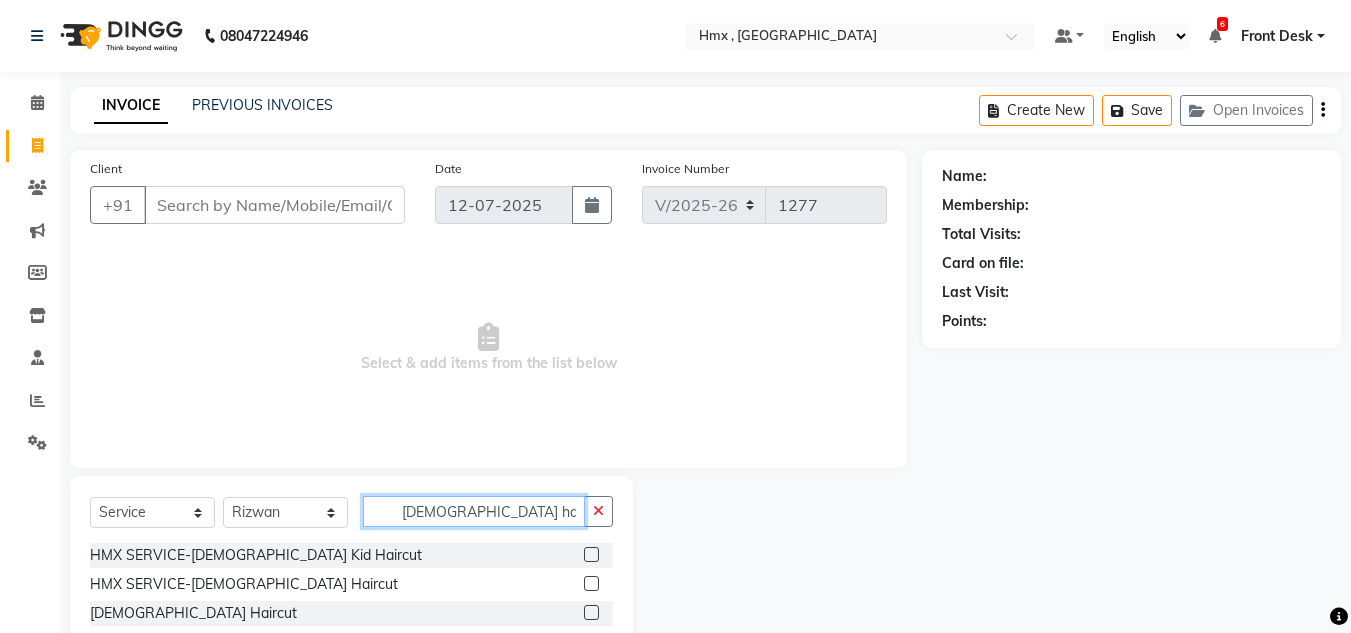 type on "[DEMOGRAPHIC_DATA] haircut" 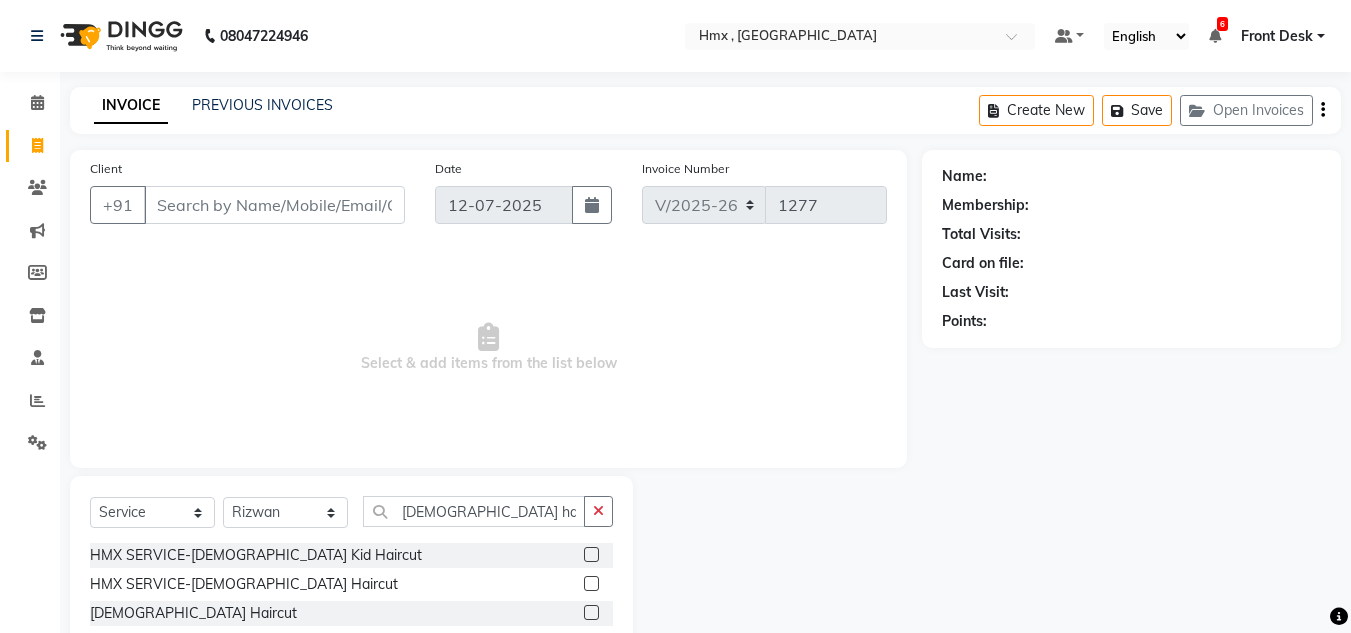 click 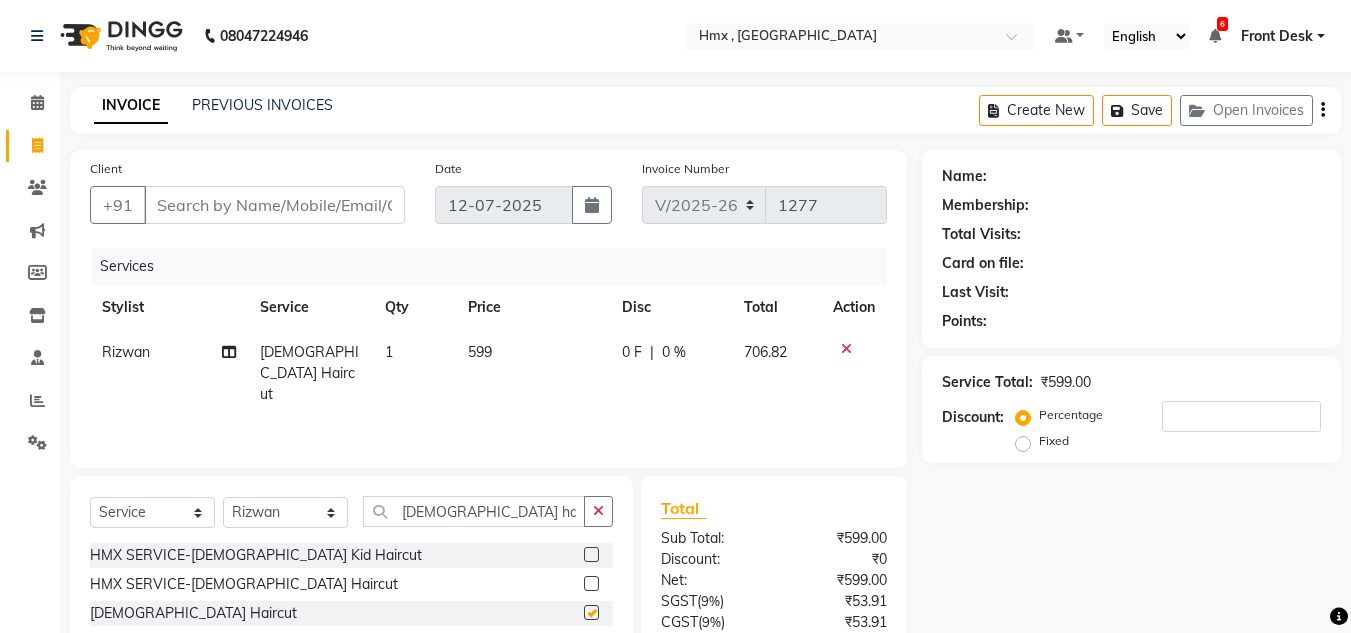 checkbox on "false" 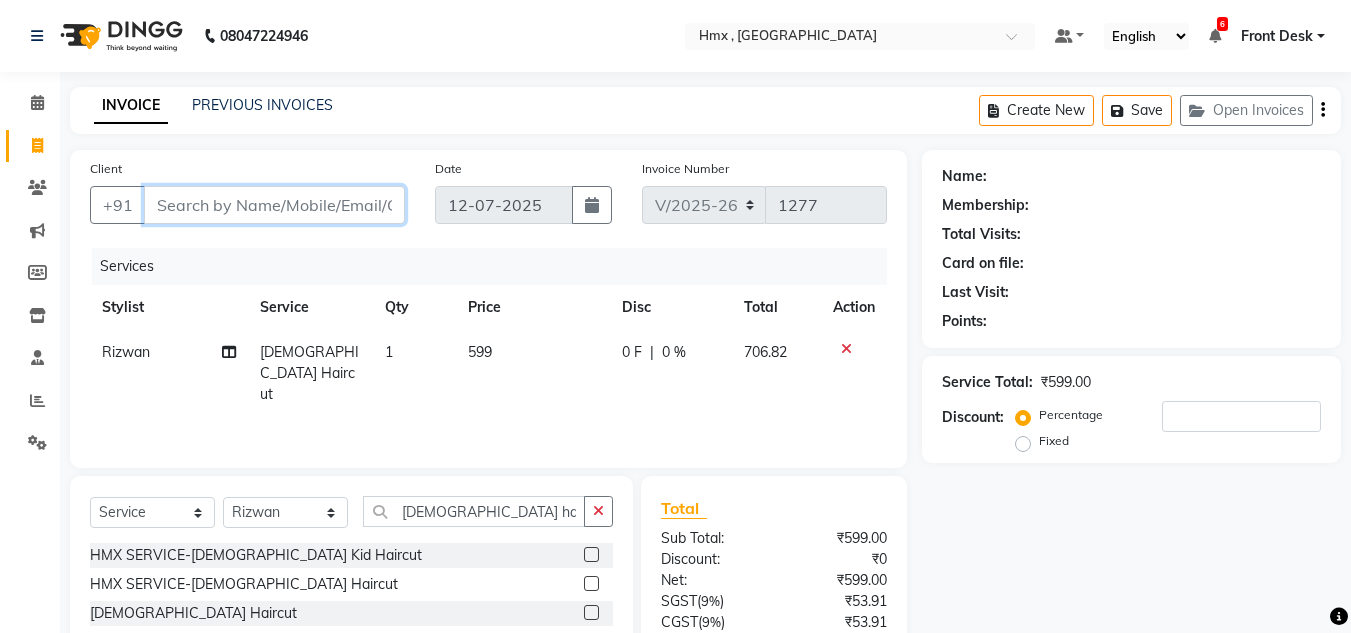 drag, startPoint x: 216, startPoint y: 200, endPoint x: 230, endPoint y: 194, distance: 15.231546 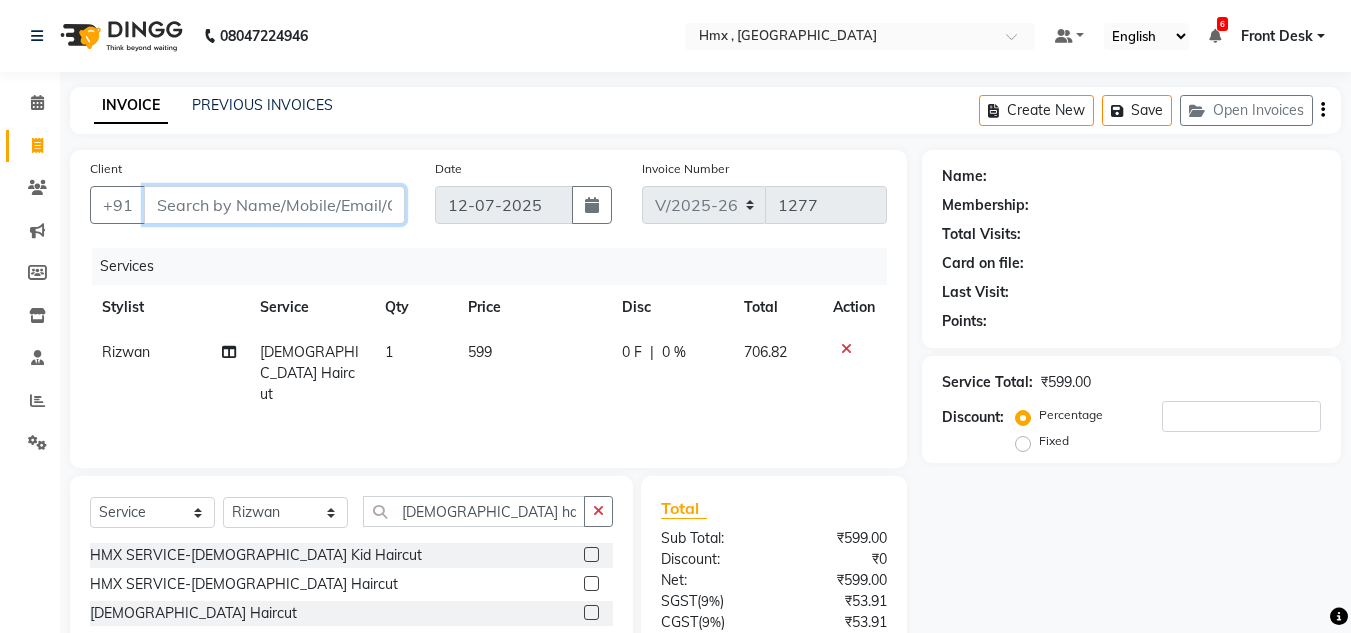 type on "9" 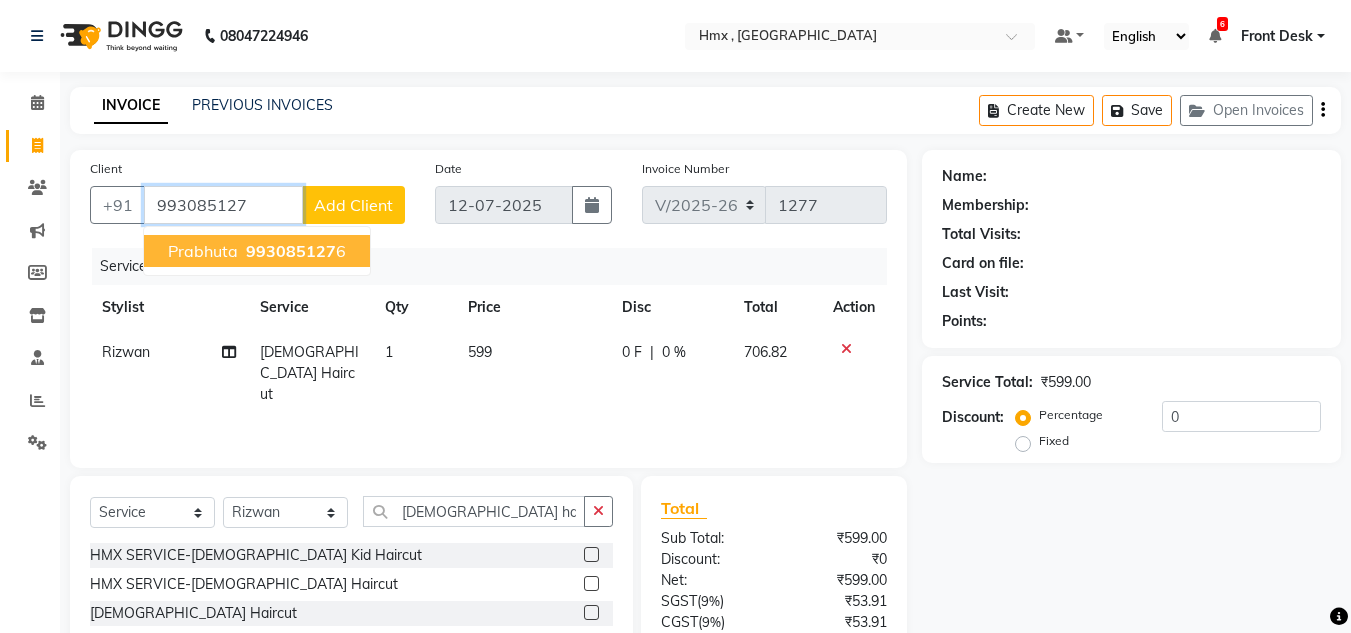 click on "Prabhuta   993085127 6" at bounding box center (257, 251) 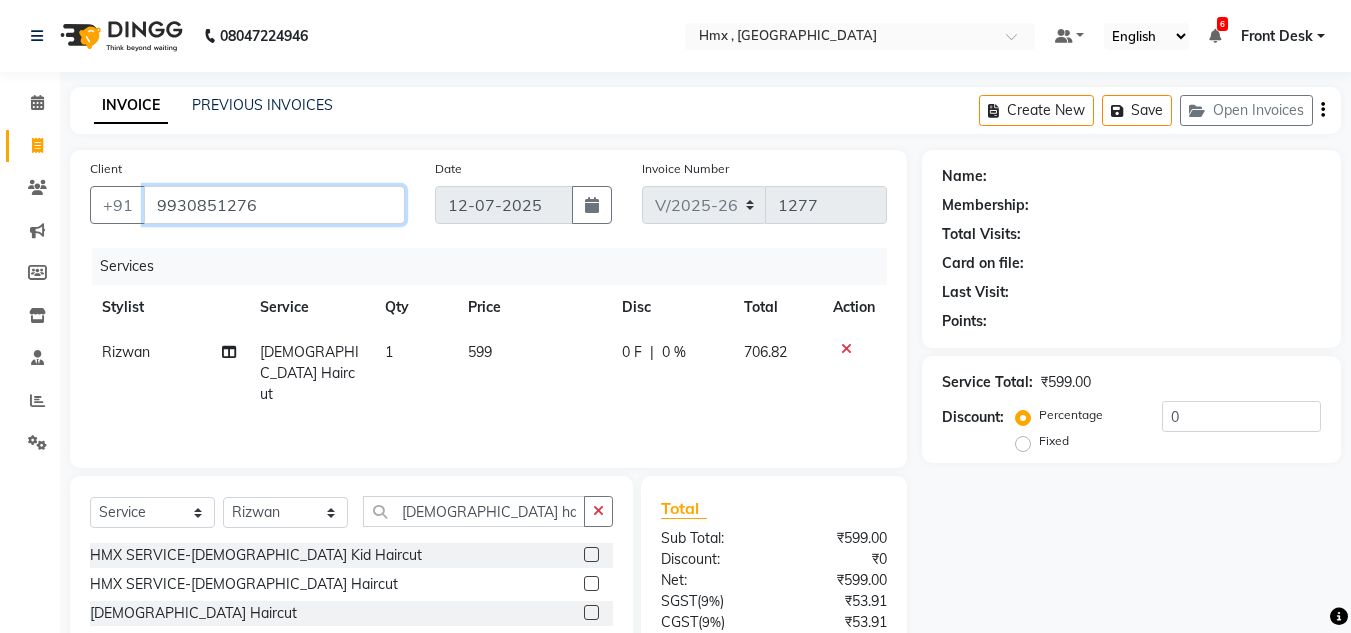 type on "9930851276" 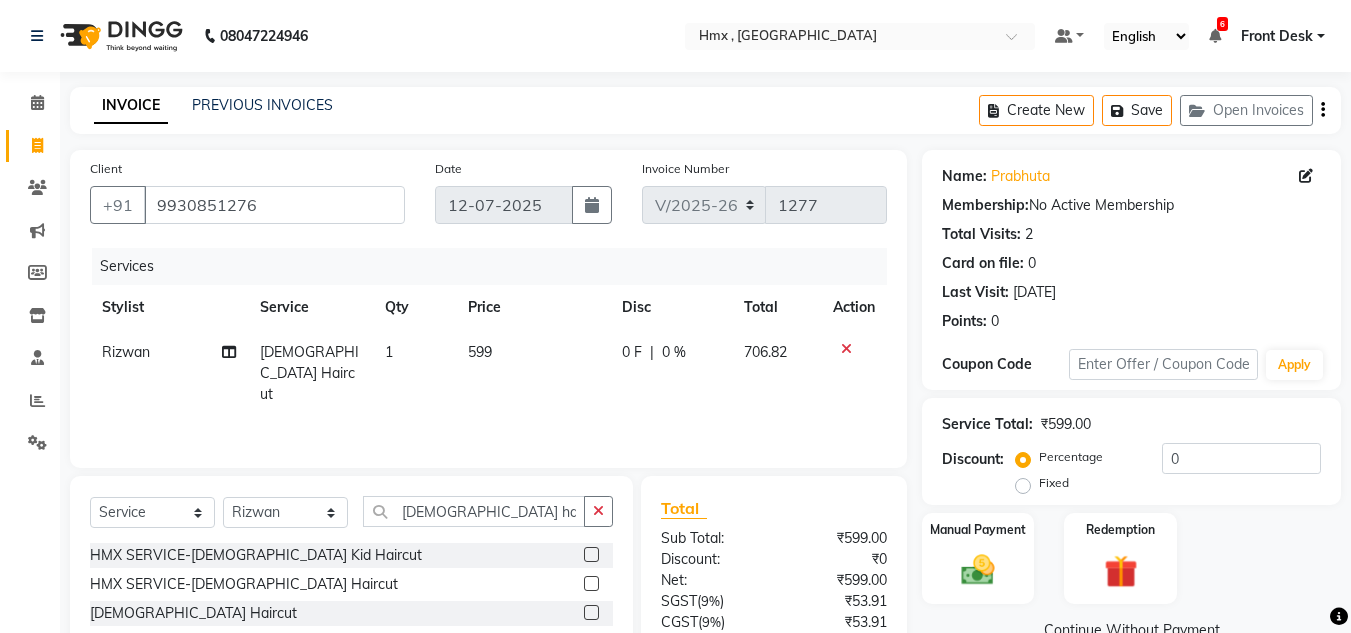 scroll, scrollTop: 167, scrollLeft: 0, axis: vertical 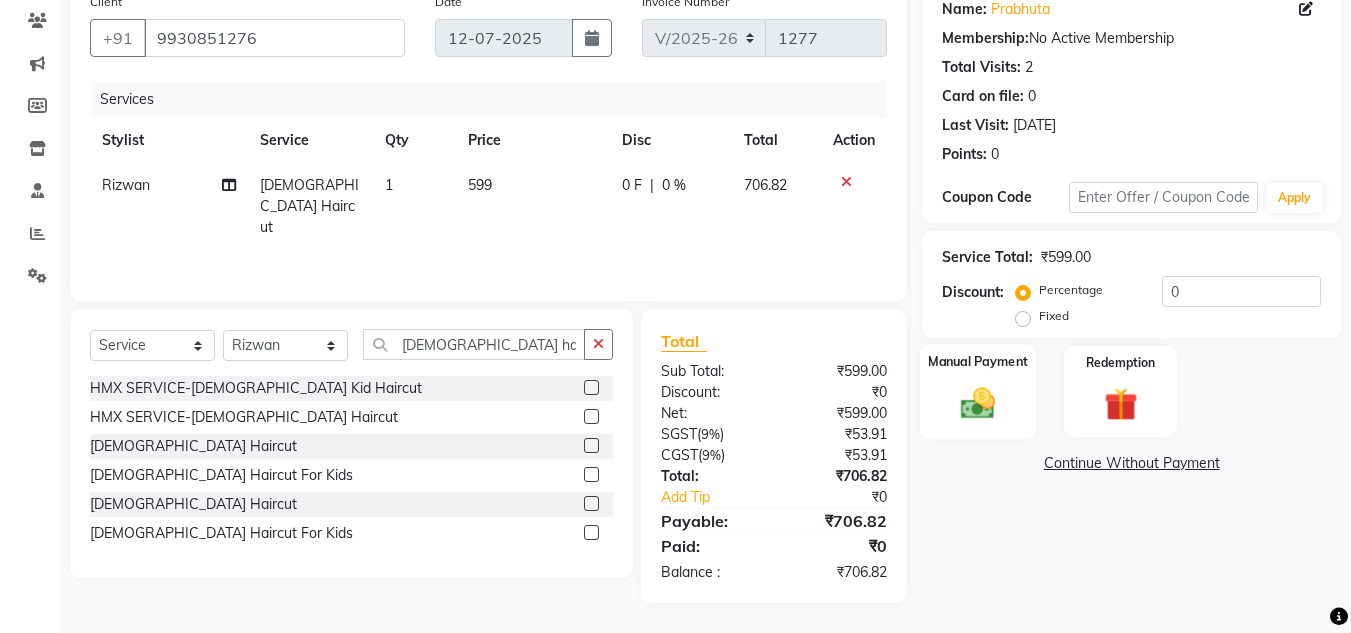 click on "Manual Payment" 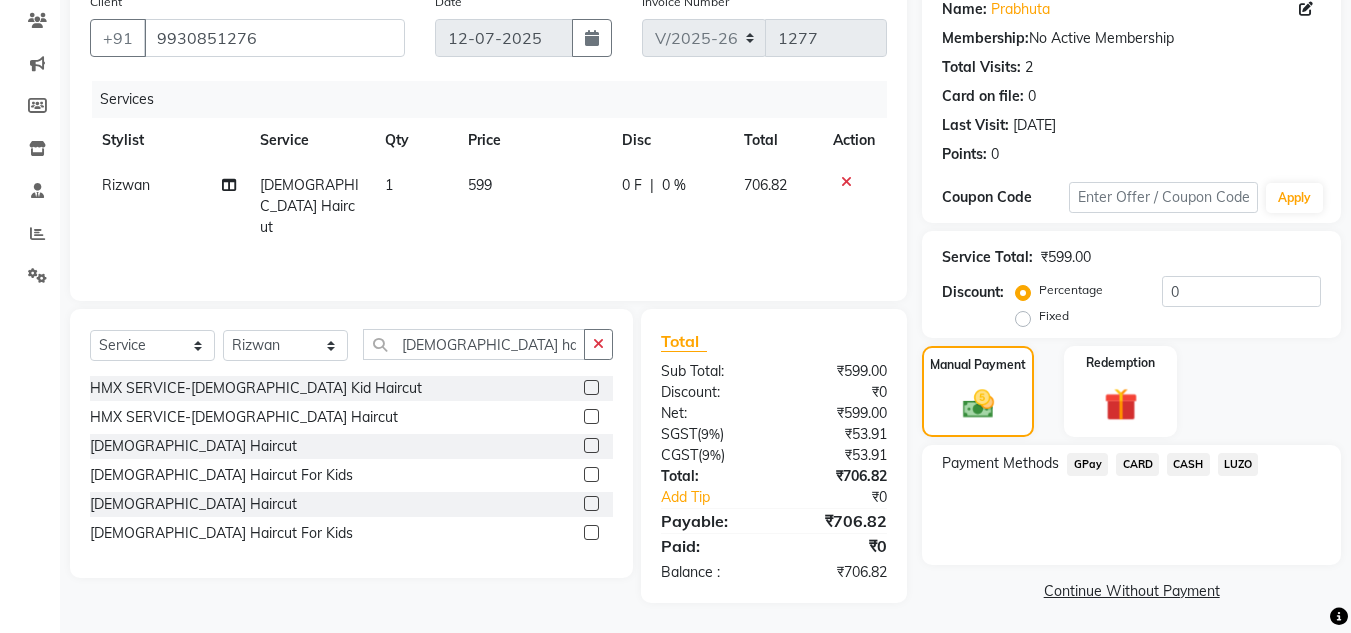 click on "CASH" 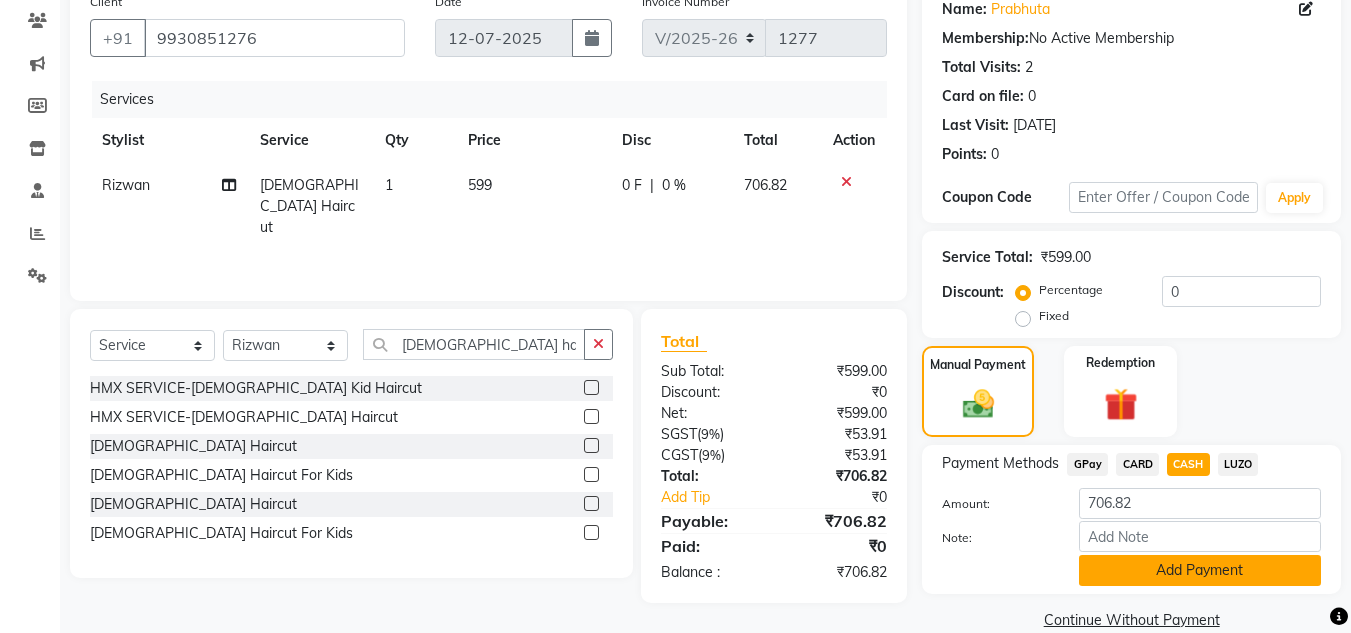 click on "Add Payment" 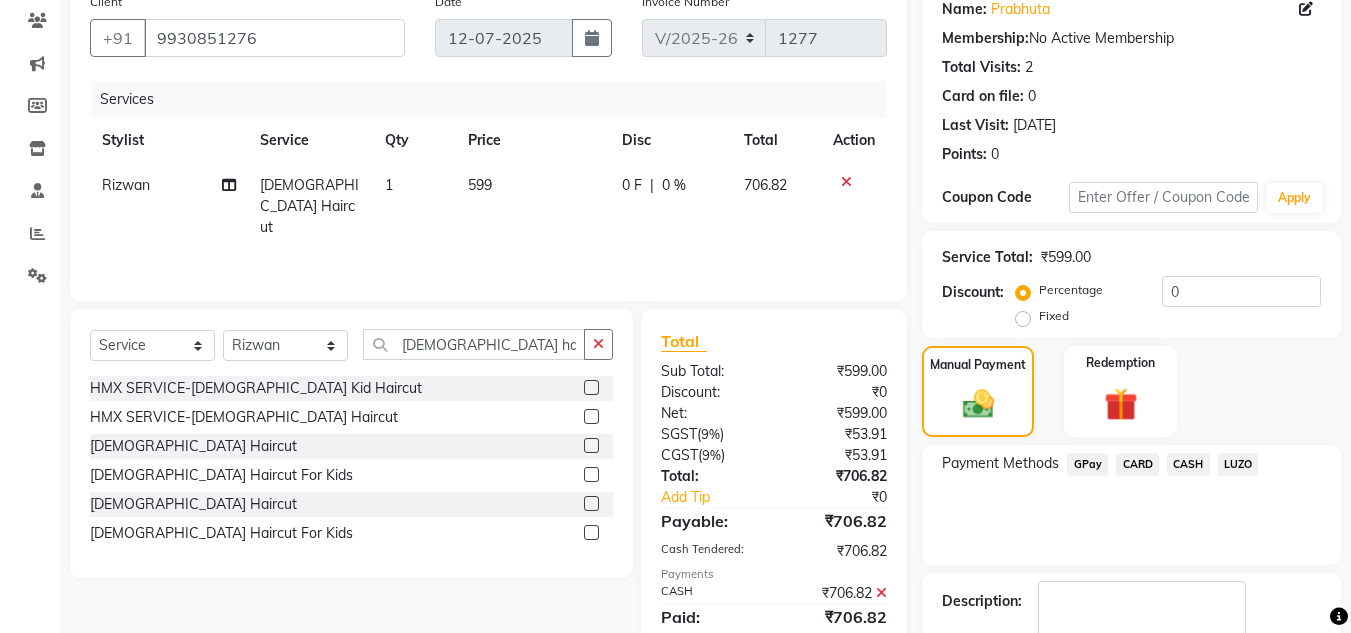 scroll, scrollTop: 283, scrollLeft: 0, axis: vertical 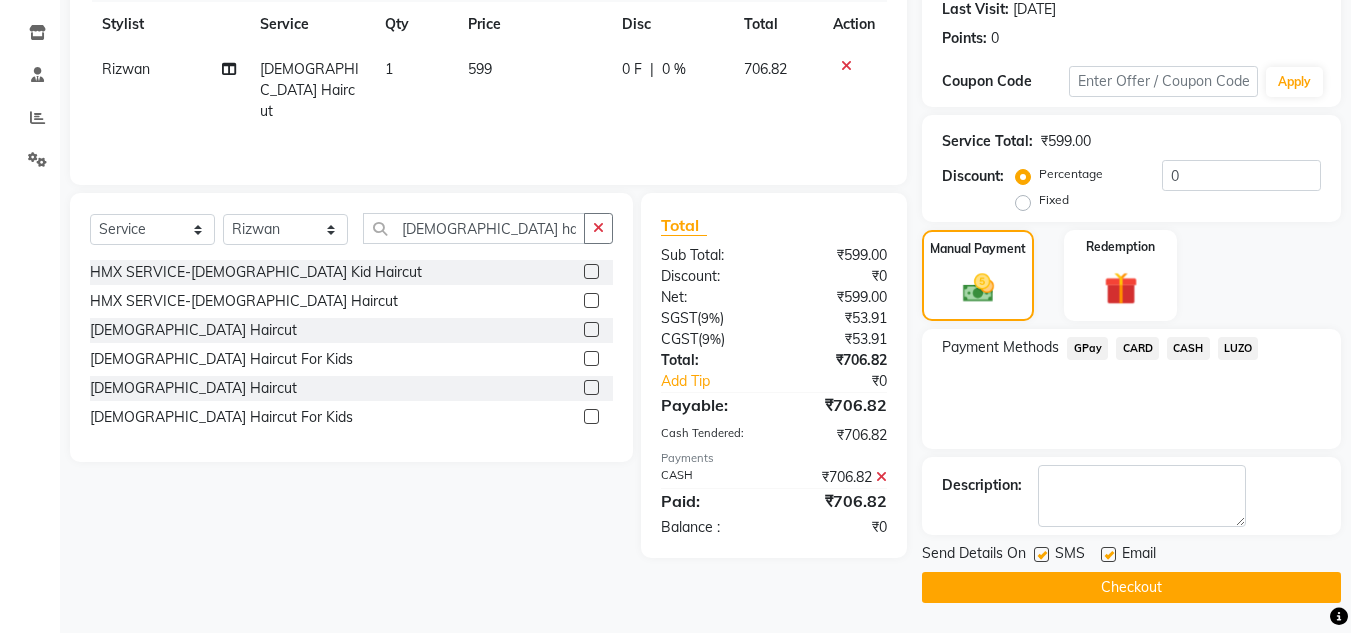 click on "Checkout" 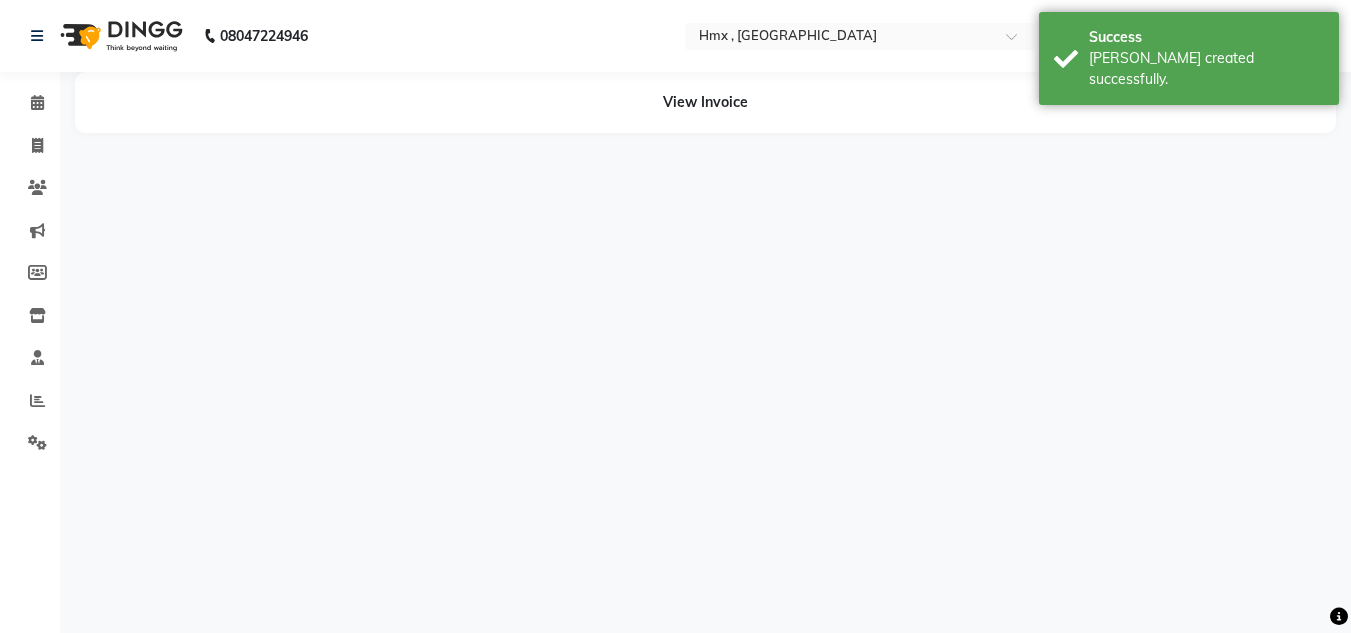 scroll, scrollTop: 0, scrollLeft: 0, axis: both 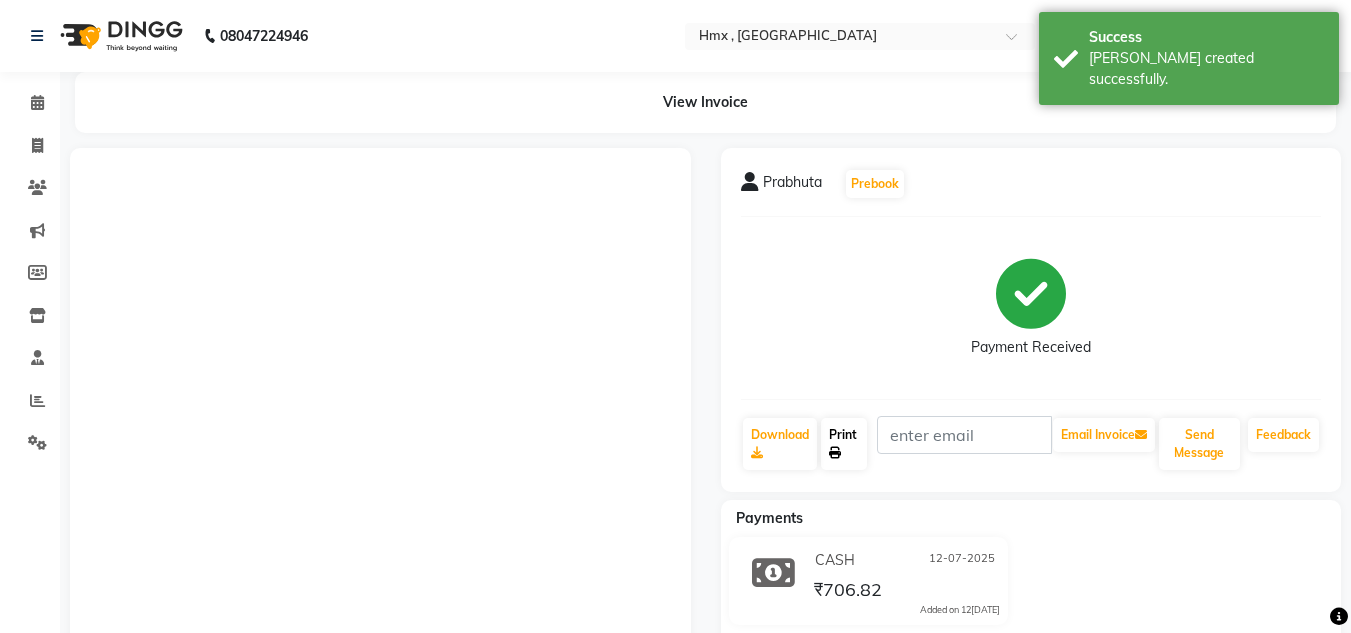 click on "Print" 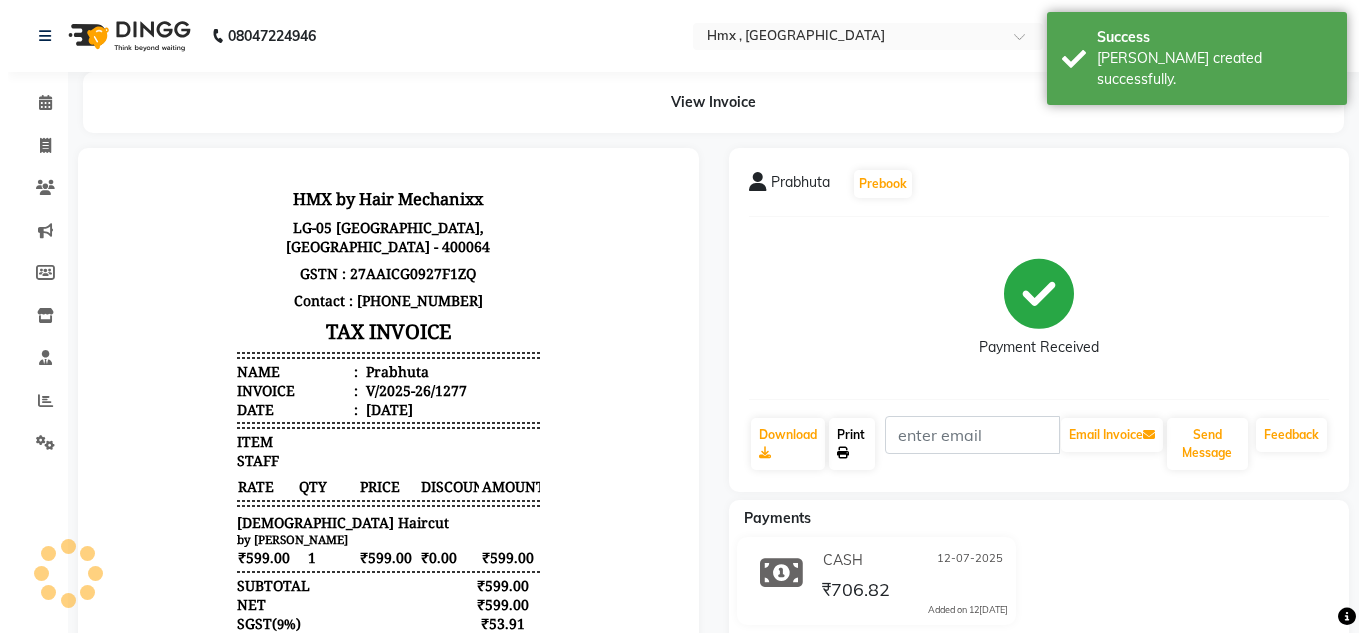 scroll, scrollTop: 0, scrollLeft: 0, axis: both 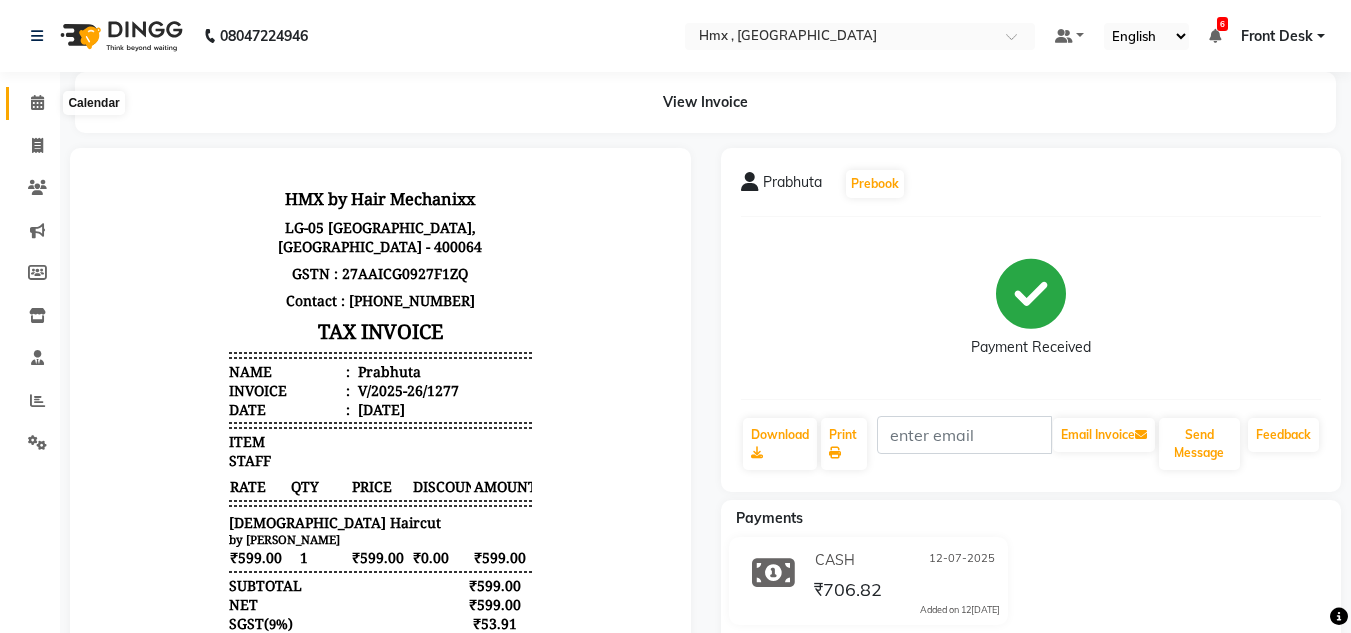click 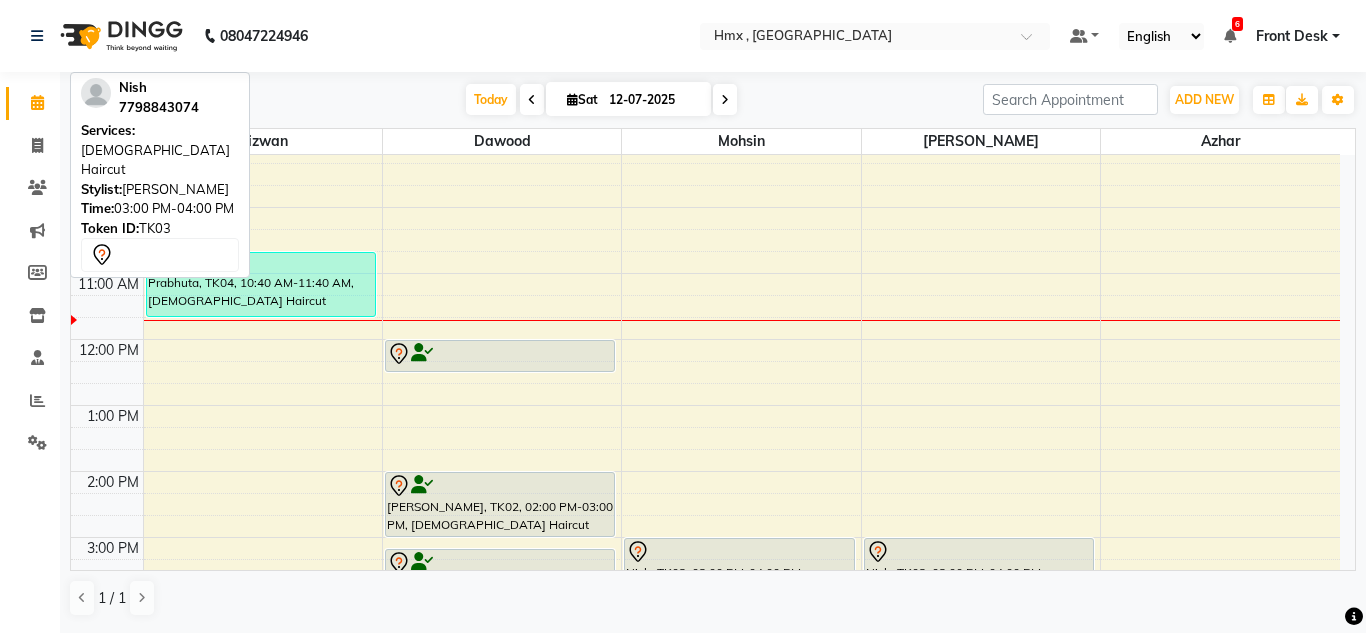 scroll, scrollTop: 200, scrollLeft: 0, axis: vertical 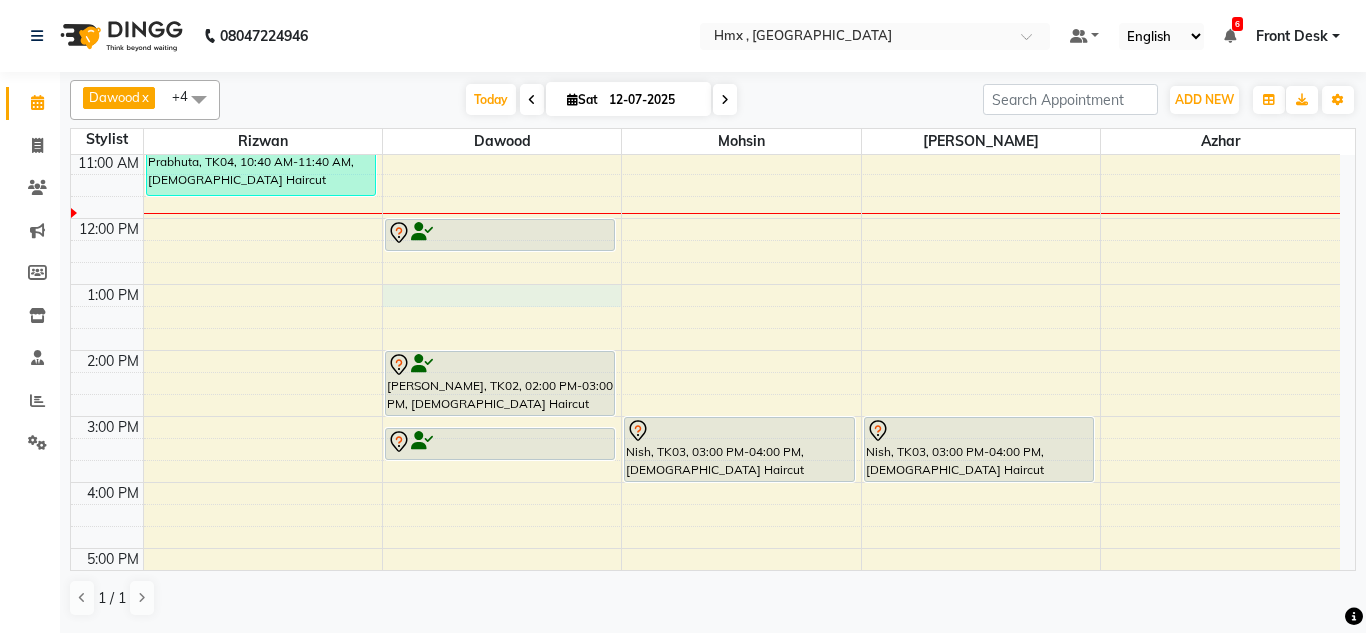 click on "8:00 AM 9:00 AM 10:00 AM 11:00 AM 12:00 PM 1:00 PM 2:00 PM 3:00 PM 4:00 PM 5:00 PM 6:00 PM 7:00 PM 8:00 PM 9:00 PM     Prabhuta, TK04, 10:40 AM-11:40 AM, Male Haircut             Tania, TK01, 12:00 PM-12:30 PM, Male Haircut For Kids             Shreyas, TK02, 02:00 PM-03:00 PM, Male Haircut             Shreyas, TK02, 03:10 PM-03:40 PM, Male Beard Edging             Nish, TK03, 03:00 PM-04:00 PM, Male Haircut             Nish, TK03, 03:00 PM-04:00 PM, Female Haircut" at bounding box center [705, 416] 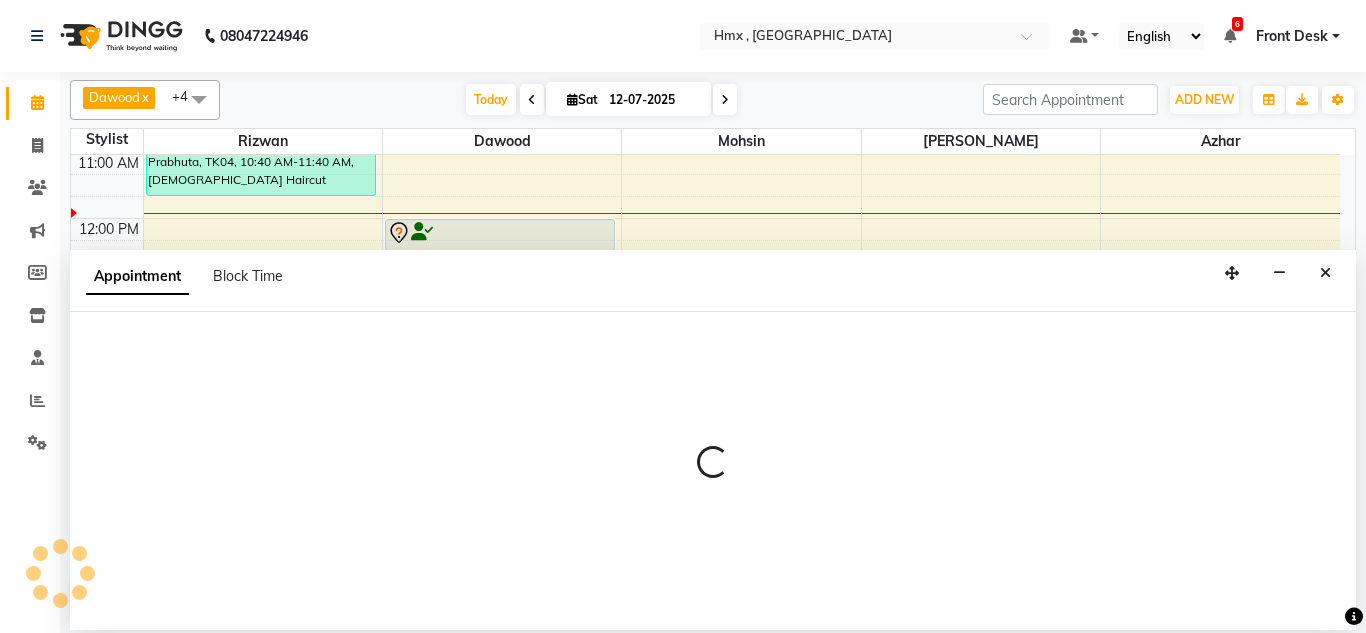 select on "39095" 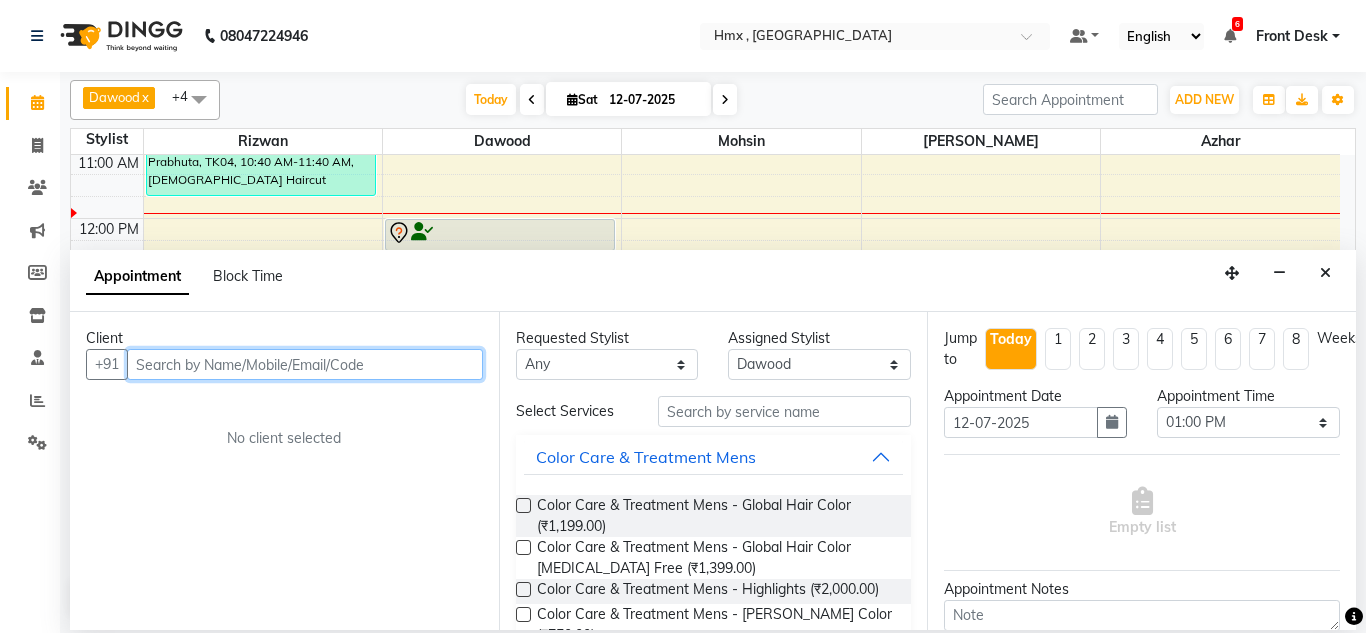 click at bounding box center [305, 364] 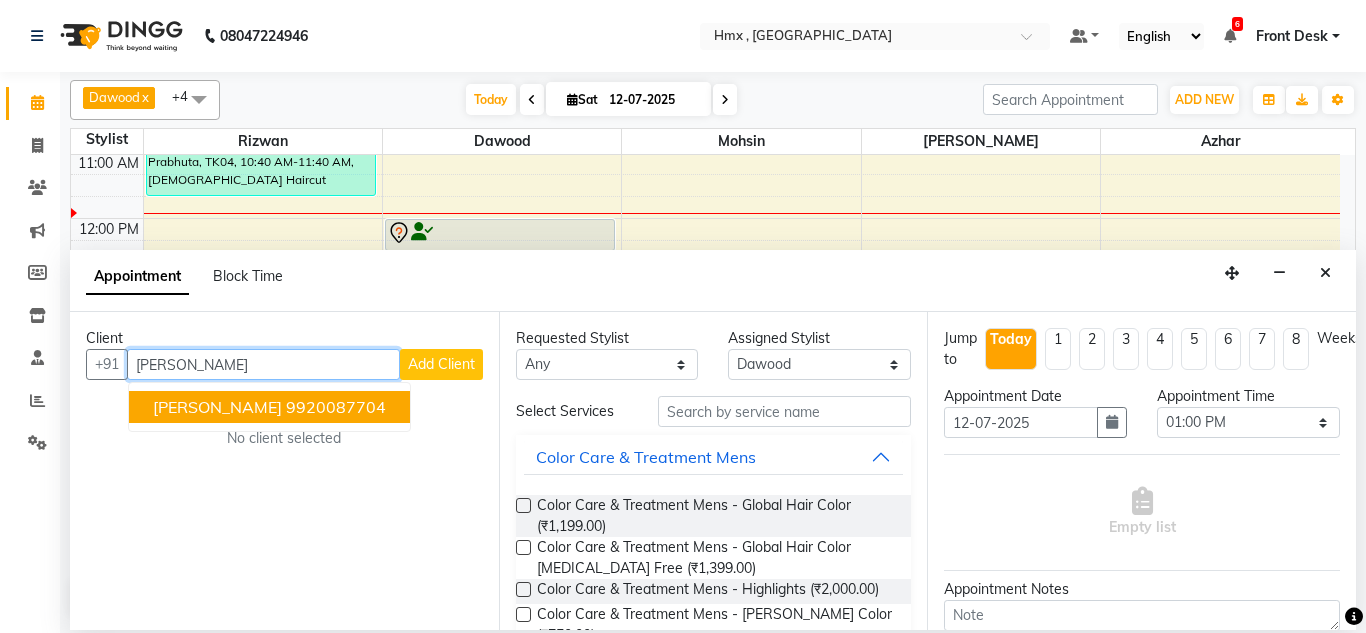 click on "9920087704" at bounding box center [336, 407] 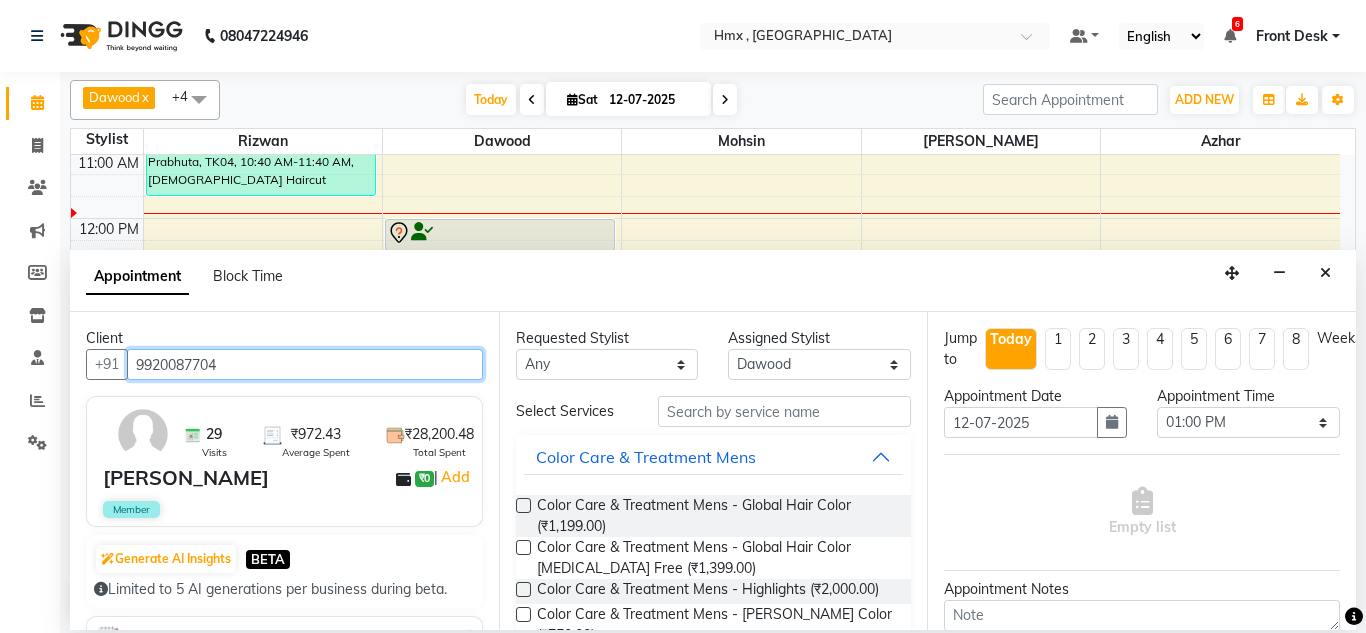 type on "9920087704" 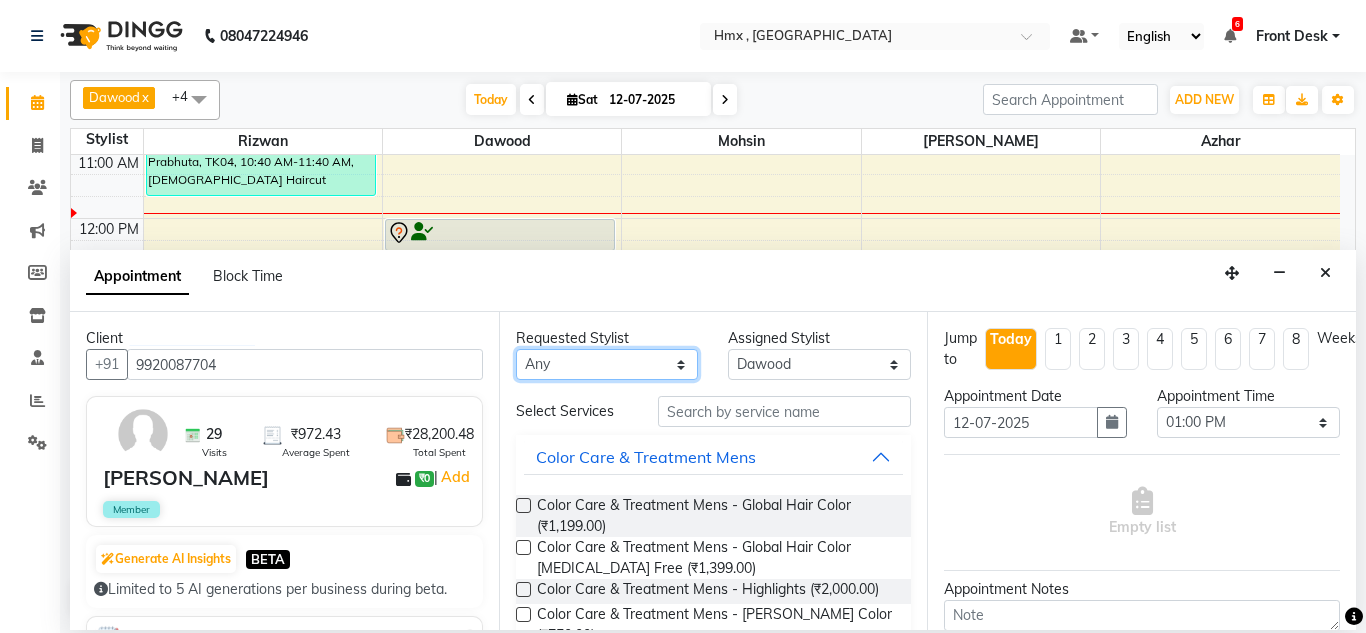 click on "Any [PERSON_NAME] [PERSON_NAME] [PERSON_NAME] [PERSON_NAME] [PERSON_NAME] [PERSON_NAME] [PERSON_NAME]" at bounding box center (607, 364) 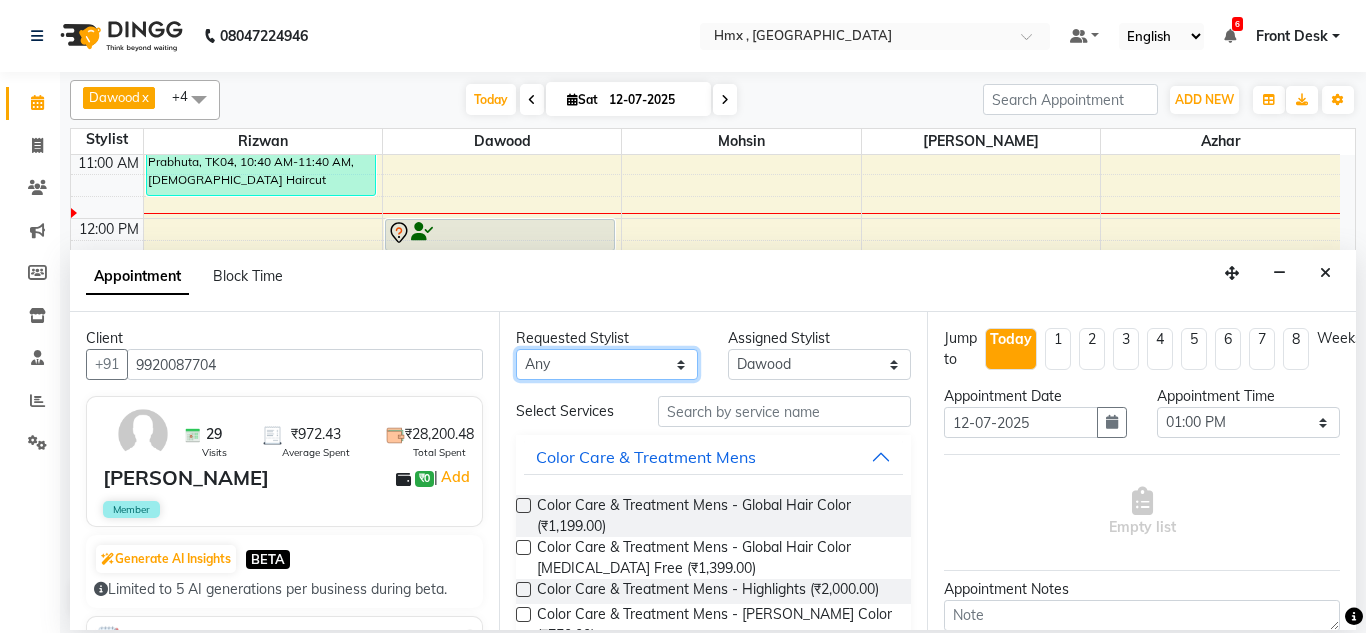 select on "39095" 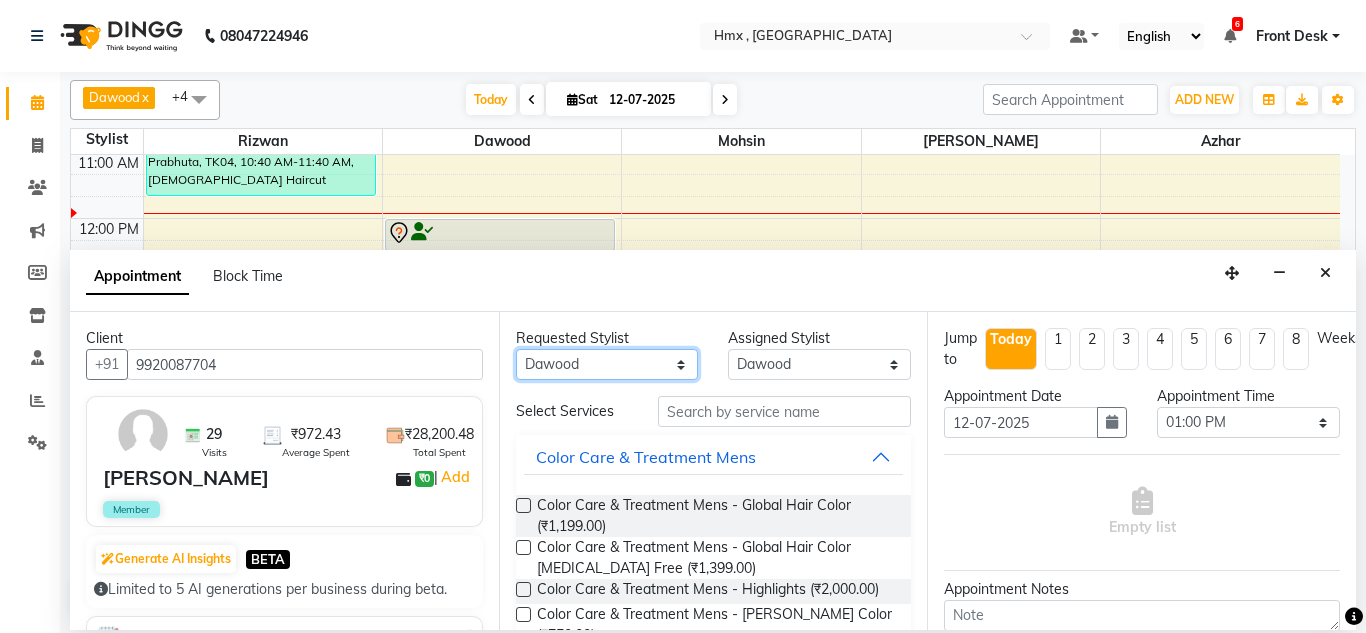click on "Any [PERSON_NAME] [PERSON_NAME] [PERSON_NAME] [PERSON_NAME] [PERSON_NAME] [PERSON_NAME] [PERSON_NAME]" at bounding box center (607, 364) 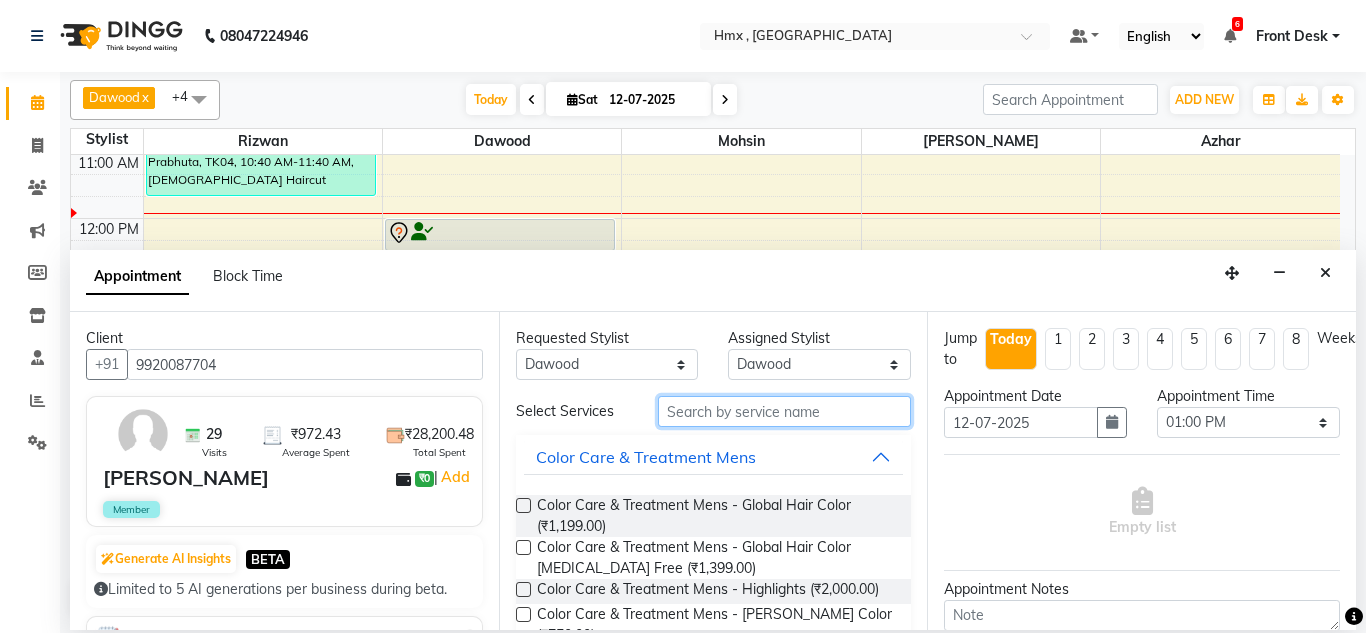 click at bounding box center (785, 411) 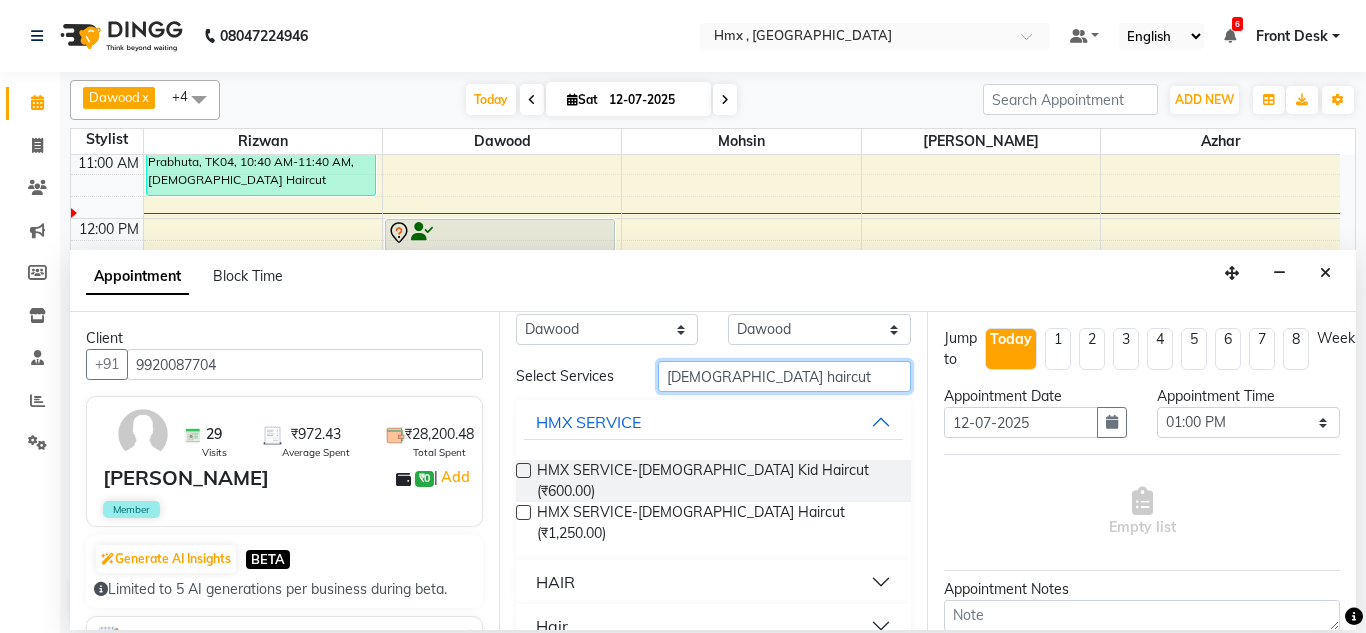 type on "[DEMOGRAPHIC_DATA] haircut" 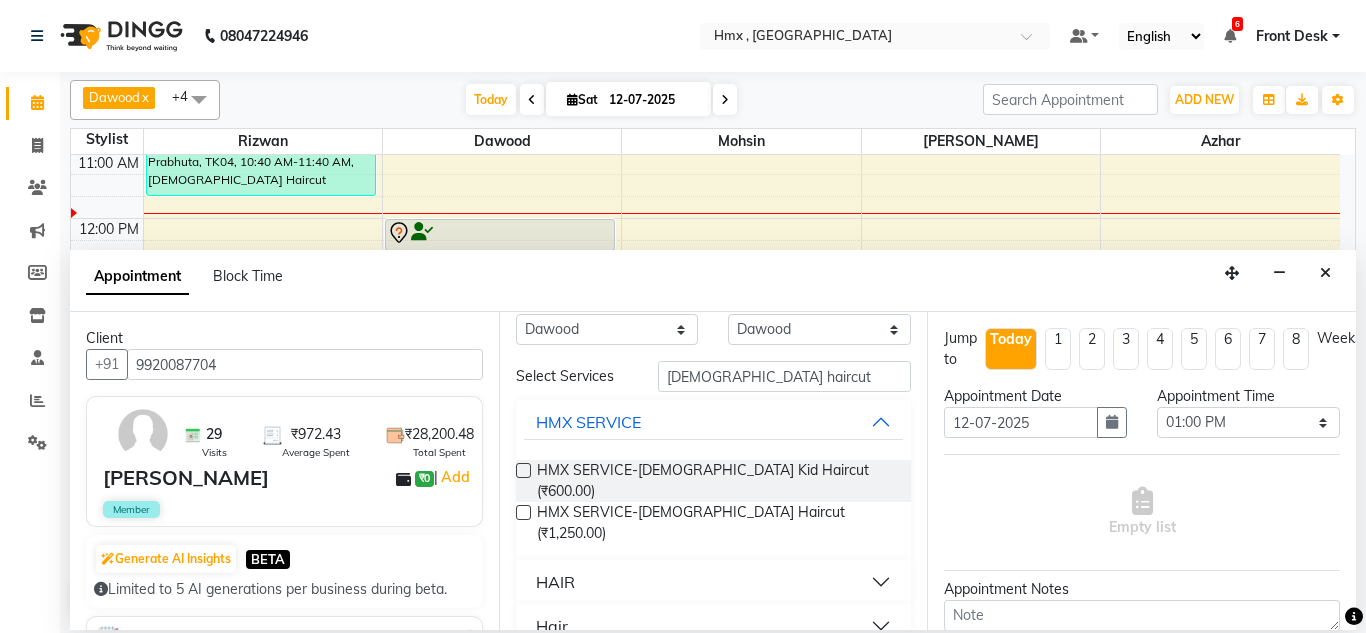 click on "HAIR" at bounding box center (714, 582) 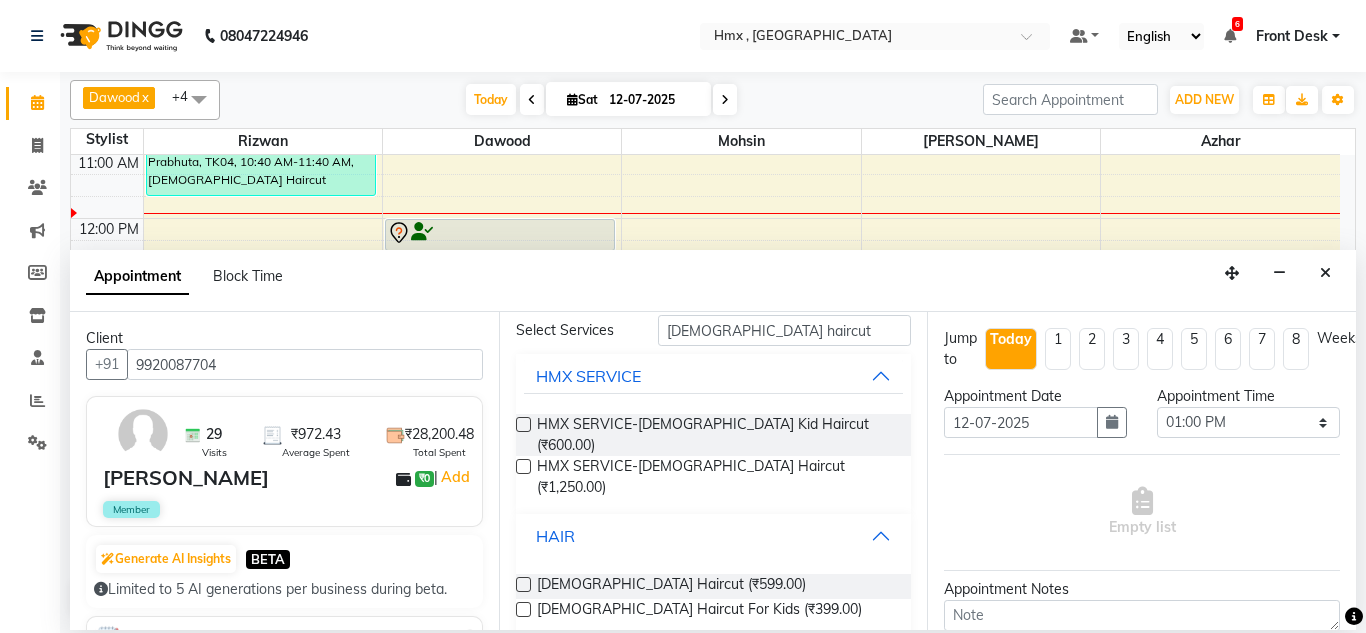 scroll, scrollTop: 106, scrollLeft: 0, axis: vertical 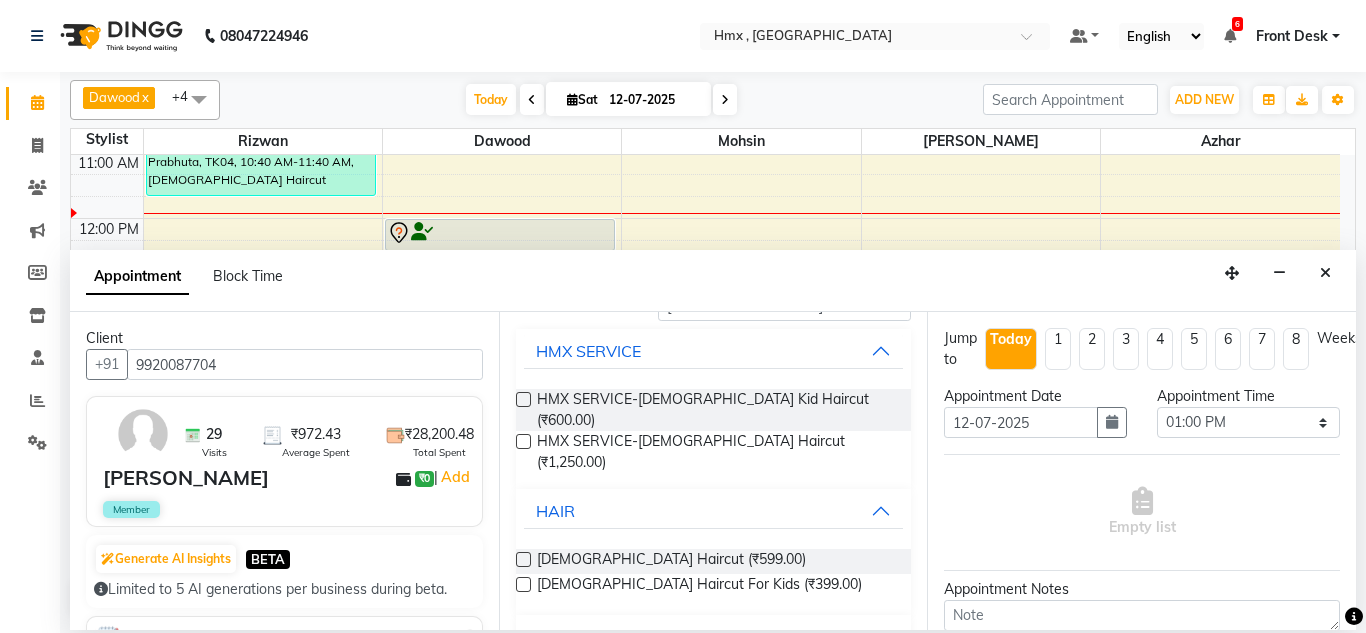 click at bounding box center [523, 559] 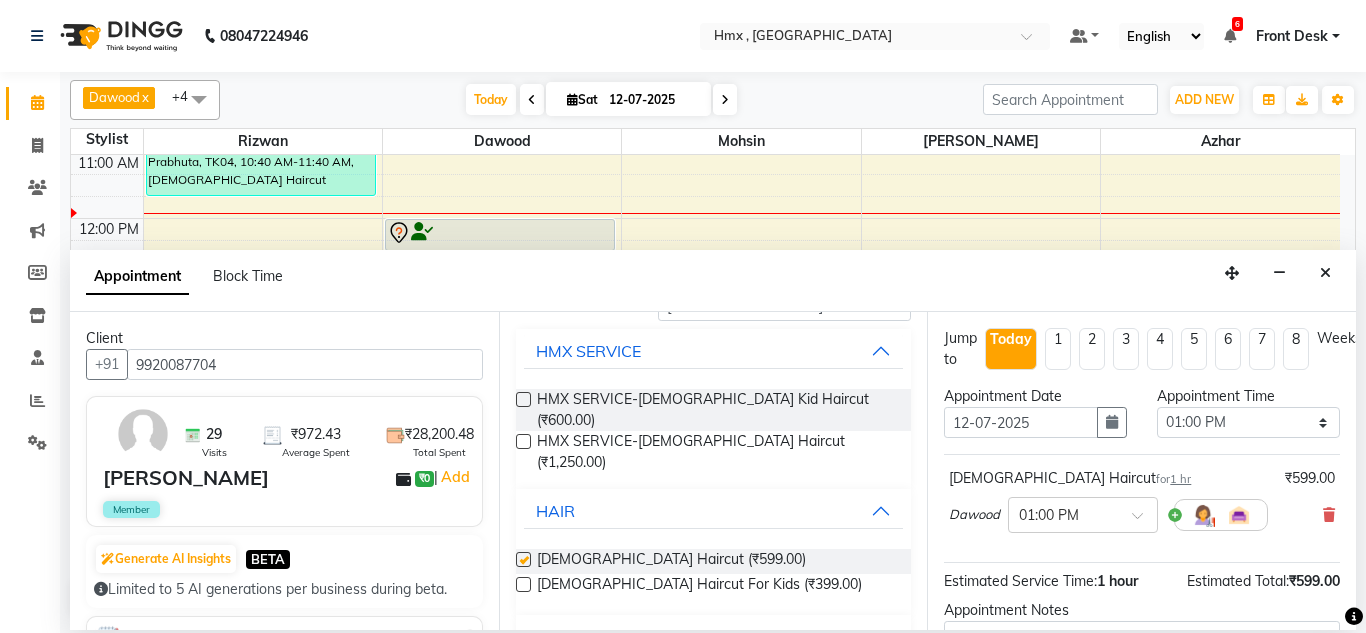 checkbox on "false" 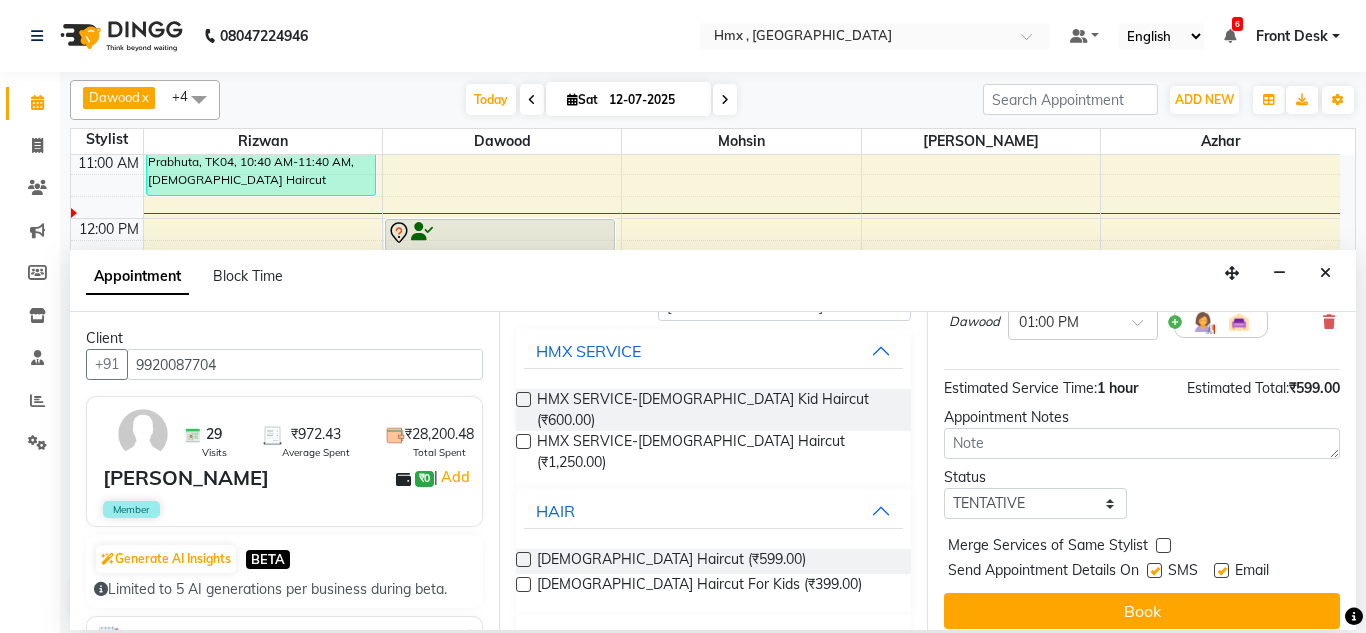 scroll, scrollTop: 223, scrollLeft: 0, axis: vertical 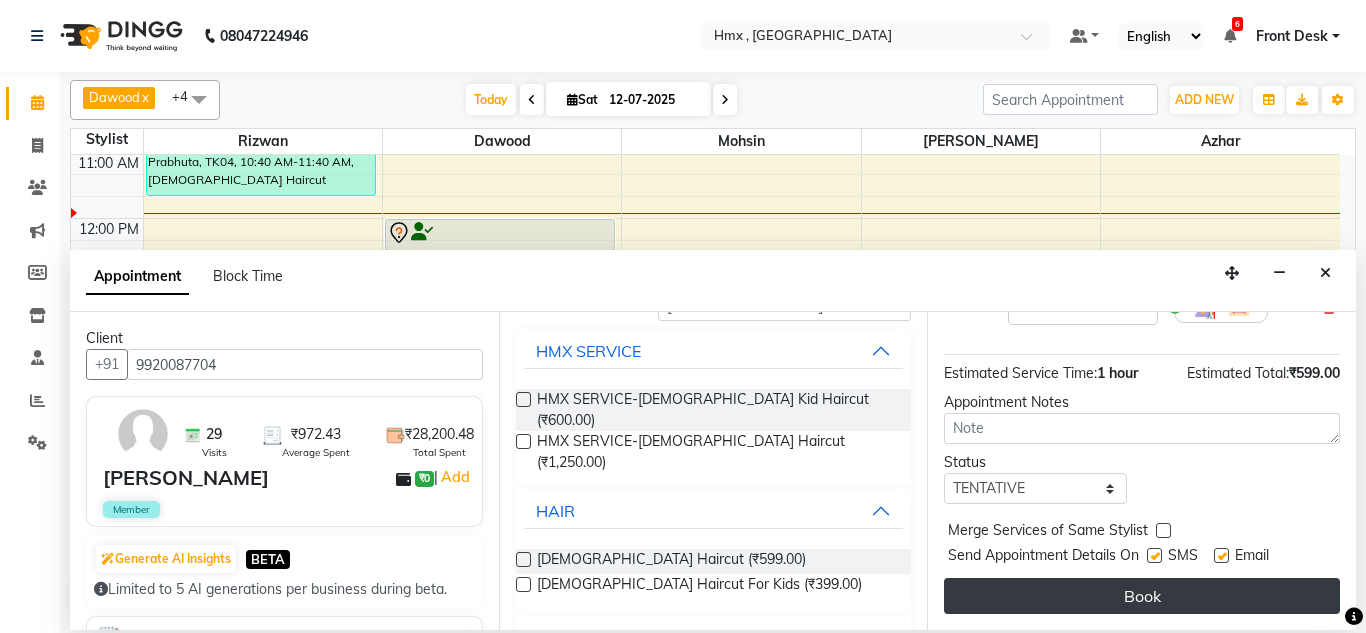 click on "Book" at bounding box center [1142, 596] 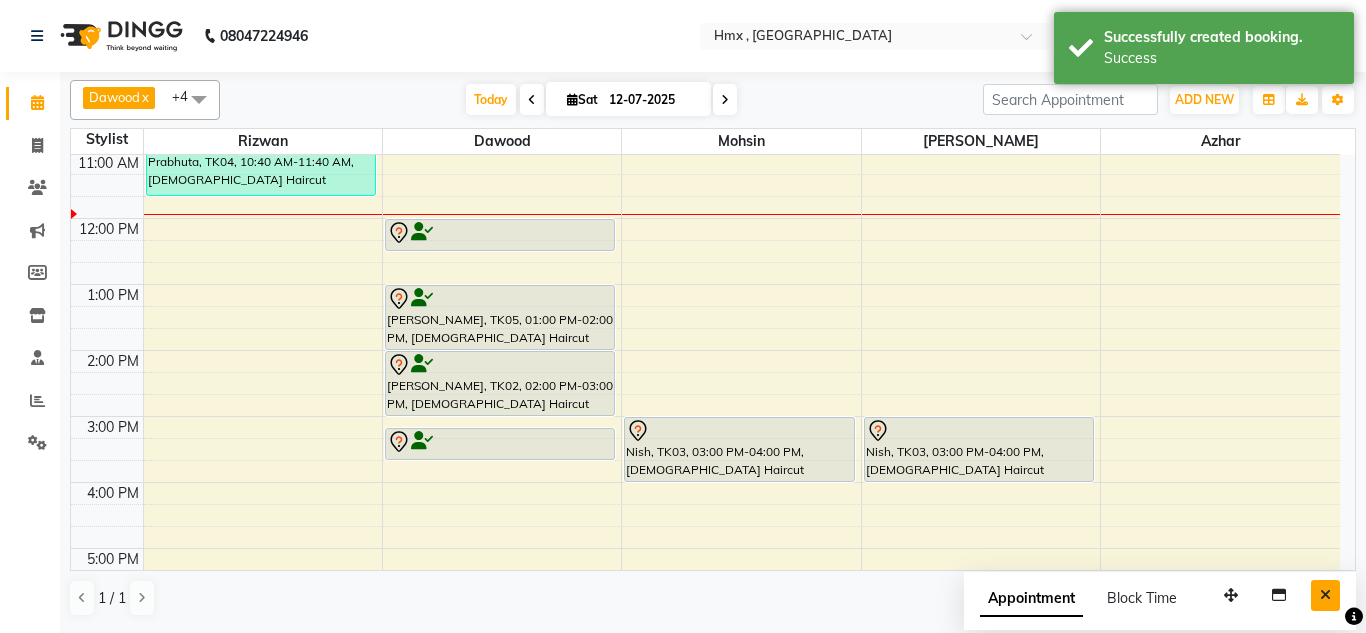 click at bounding box center (1325, 595) 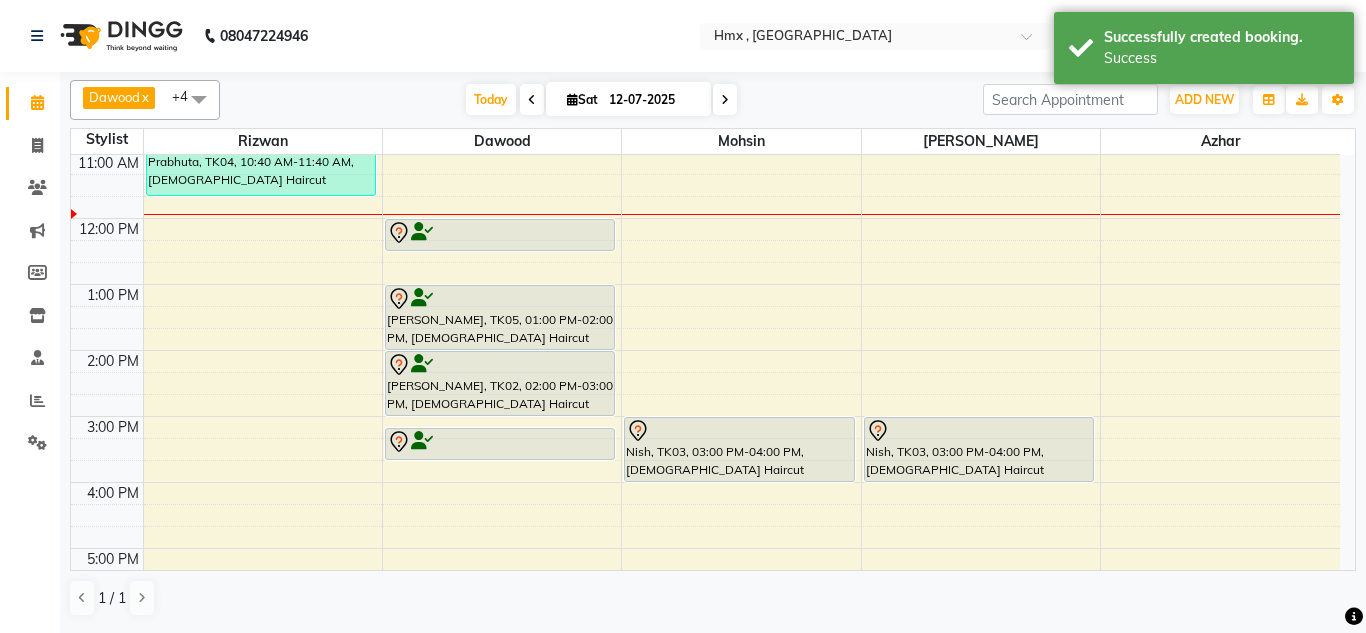 scroll, scrollTop: 100, scrollLeft: 0, axis: vertical 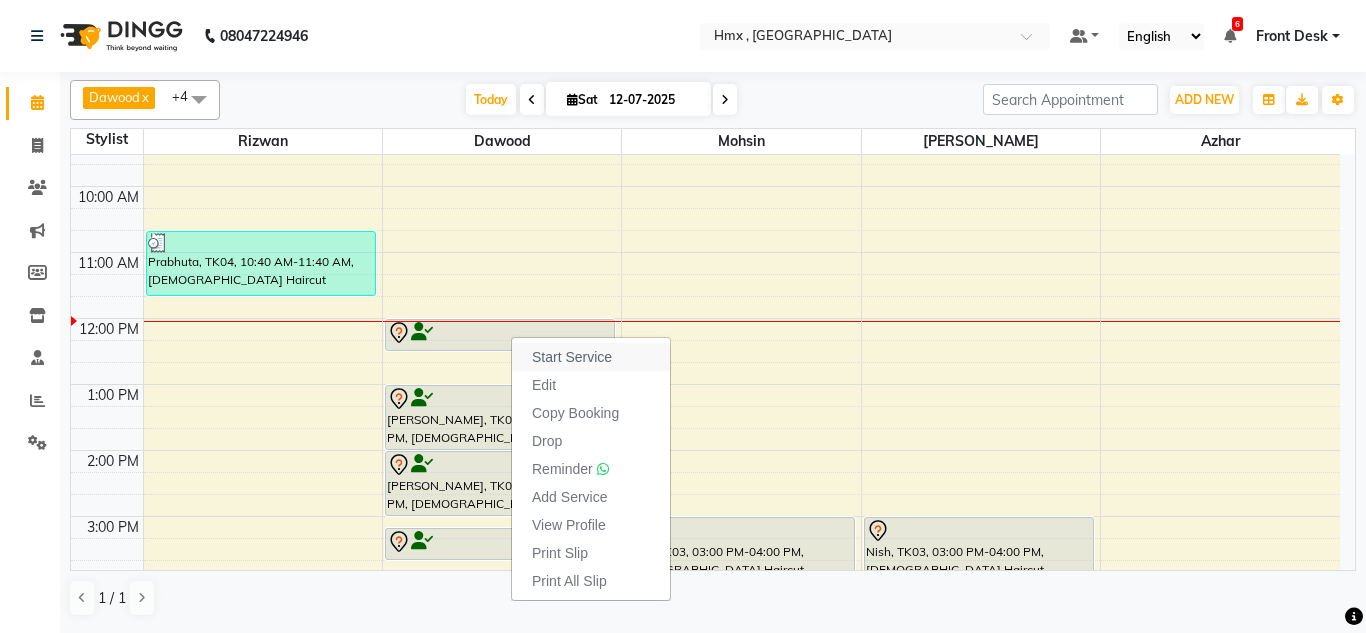 click on "Start Service" at bounding box center (572, 357) 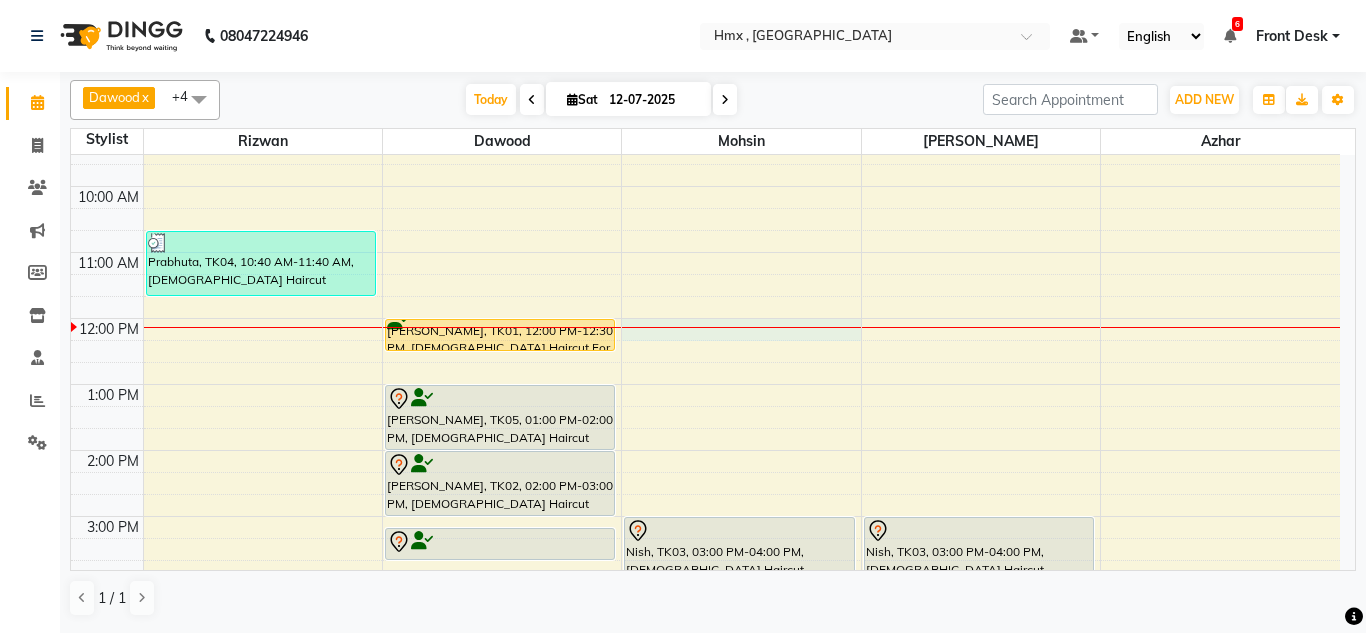 click on "8:00 AM 9:00 AM 10:00 AM 11:00 AM 12:00 PM 1:00 PM 2:00 PM 3:00 PM 4:00 PM 5:00 PM 6:00 PM 7:00 PM 8:00 PM 9:00 PM     Prabhuta, TK04, 10:40 AM-11:40 AM, Male Haircut     Tania, TK01, 12:00 PM-12:30 PM, Male Haircut For Kids             Pankaj Gupta, TK05, 01:00 PM-02:00 PM, Male Haircut             Shreyas, TK02, 02:00 PM-03:00 PM, Male Haircut             Shreyas, TK02, 03:10 PM-03:40 PM, Male Beard Edging             Nish, TK03, 03:00 PM-04:00 PM, Male Haircut             Nish, TK03, 03:00 PM-04:00 PM, Female Haircut" at bounding box center [705, 516] 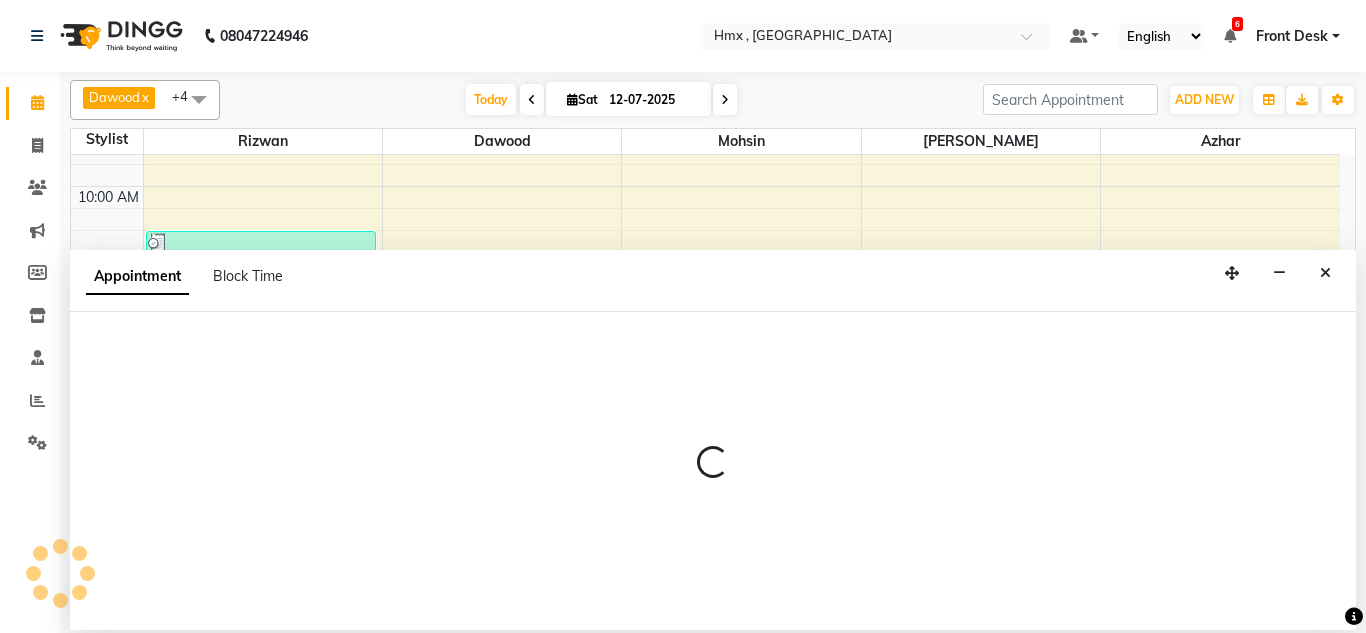 select on "39110" 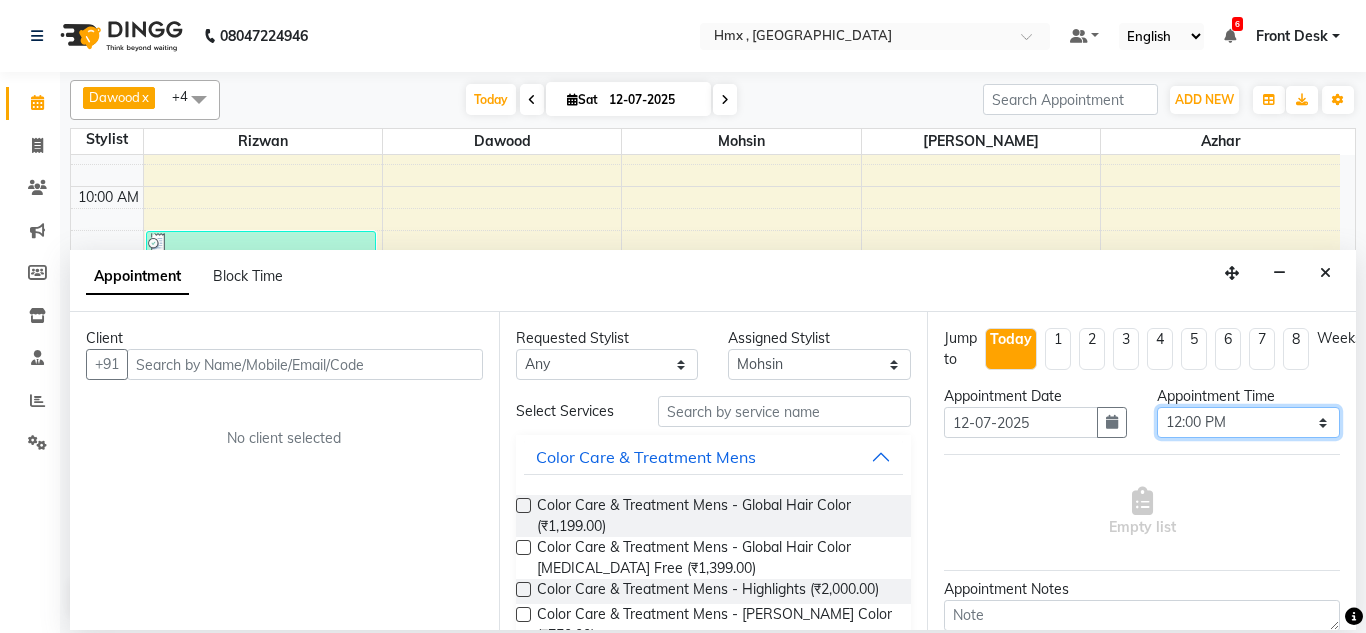 click on "Select 09:00 AM 09:15 AM 09:30 AM 09:45 AM 10:00 AM 10:15 AM 10:30 AM 10:45 AM 11:00 AM 11:15 AM 11:30 AM 11:45 AM 12:00 PM 12:15 PM 12:30 PM 12:45 PM 01:00 PM 01:15 PM 01:30 PM 01:45 PM 02:00 PM 02:15 PM 02:30 PM 02:45 PM 03:00 PM 03:15 PM 03:30 PM 03:45 PM 04:00 PM 04:15 PM 04:30 PM 04:45 PM 05:00 PM 05:15 PM 05:30 PM 05:45 PM 06:00 PM 06:15 PM 06:30 PM 06:45 PM 07:00 PM 07:15 PM 07:30 PM 07:45 PM 08:00 PM 08:15 PM 08:30 PM 08:45 PM 09:00 PM" at bounding box center (1248, 422) 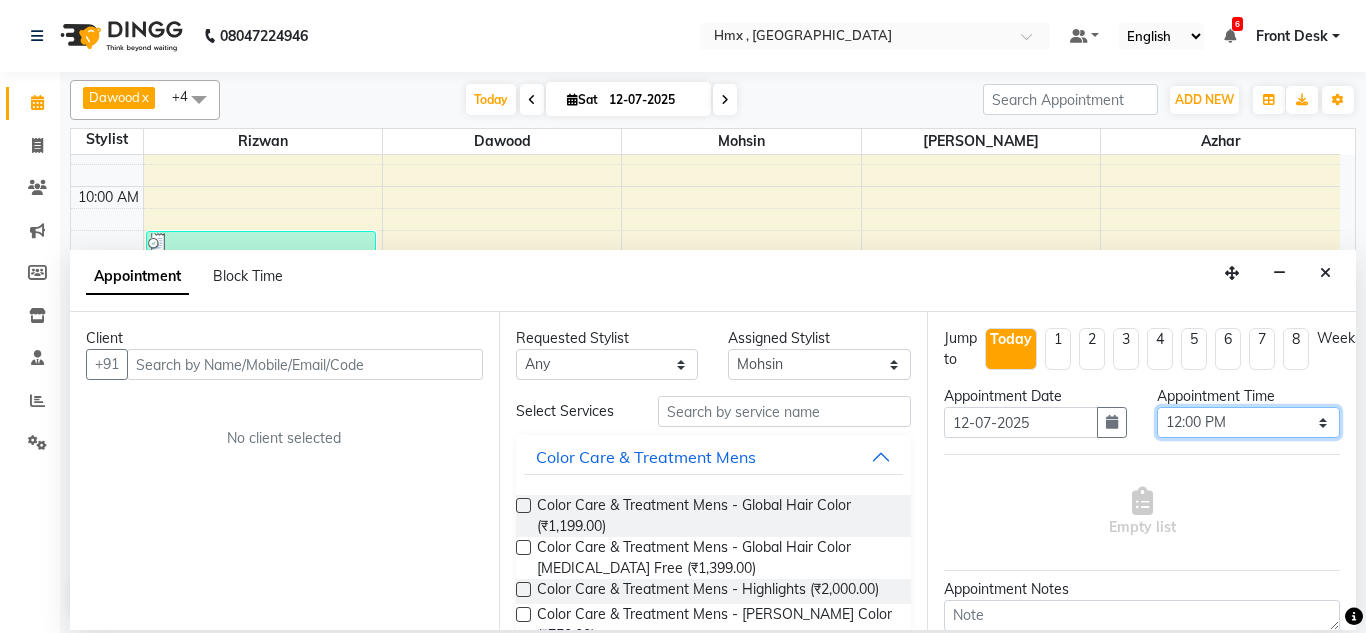 select on "735" 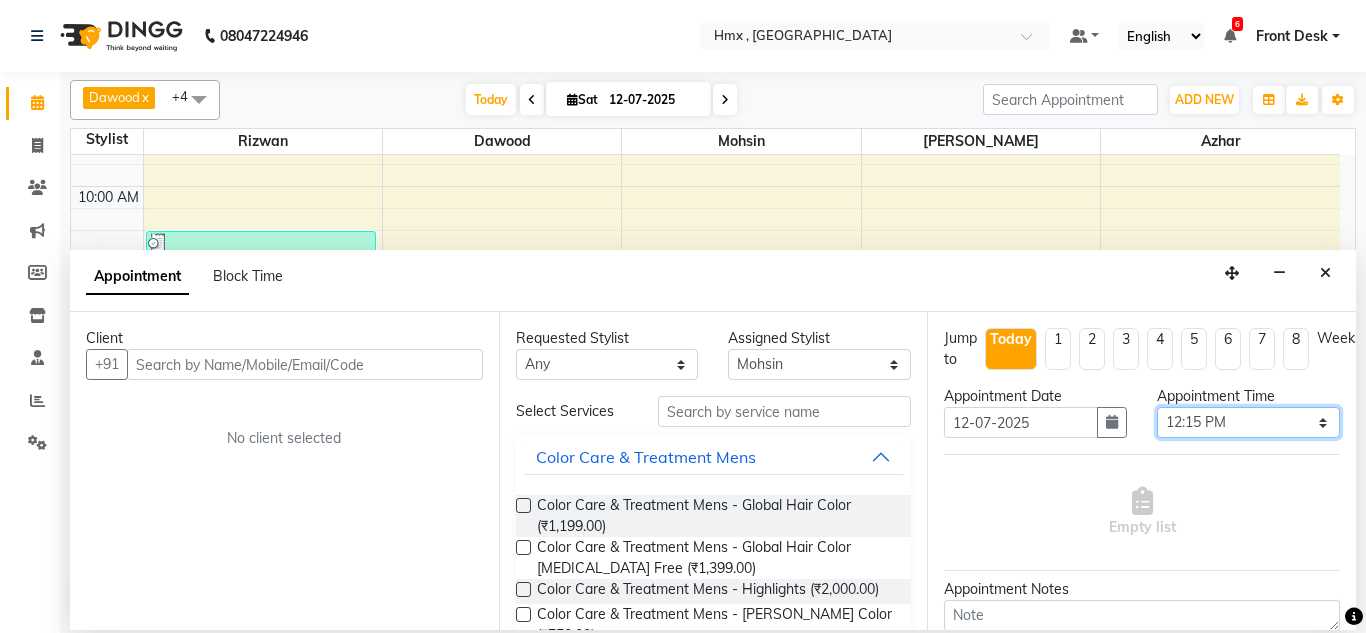click on "Select 09:00 AM 09:15 AM 09:30 AM 09:45 AM 10:00 AM 10:15 AM 10:30 AM 10:45 AM 11:00 AM 11:15 AM 11:30 AM 11:45 AM 12:00 PM 12:15 PM 12:30 PM 12:45 PM 01:00 PM 01:15 PM 01:30 PM 01:45 PM 02:00 PM 02:15 PM 02:30 PM 02:45 PM 03:00 PM 03:15 PM 03:30 PM 03:45 PM 04:00 PM 04:15 PM 04:30 PM 04:45 PM 05:00 PM 05:15 PM 05:30 PM 05:45 PM 06:00 PM 06:15 PM 06:30 PM 06:45 PM 07:00 PM 07:15 PM 07:30 PM 07:45 PM 08:00 PM 08:15 PM 08:30 PM 08:45 PM 09:00 PM" at bounding box center [1248, 422] 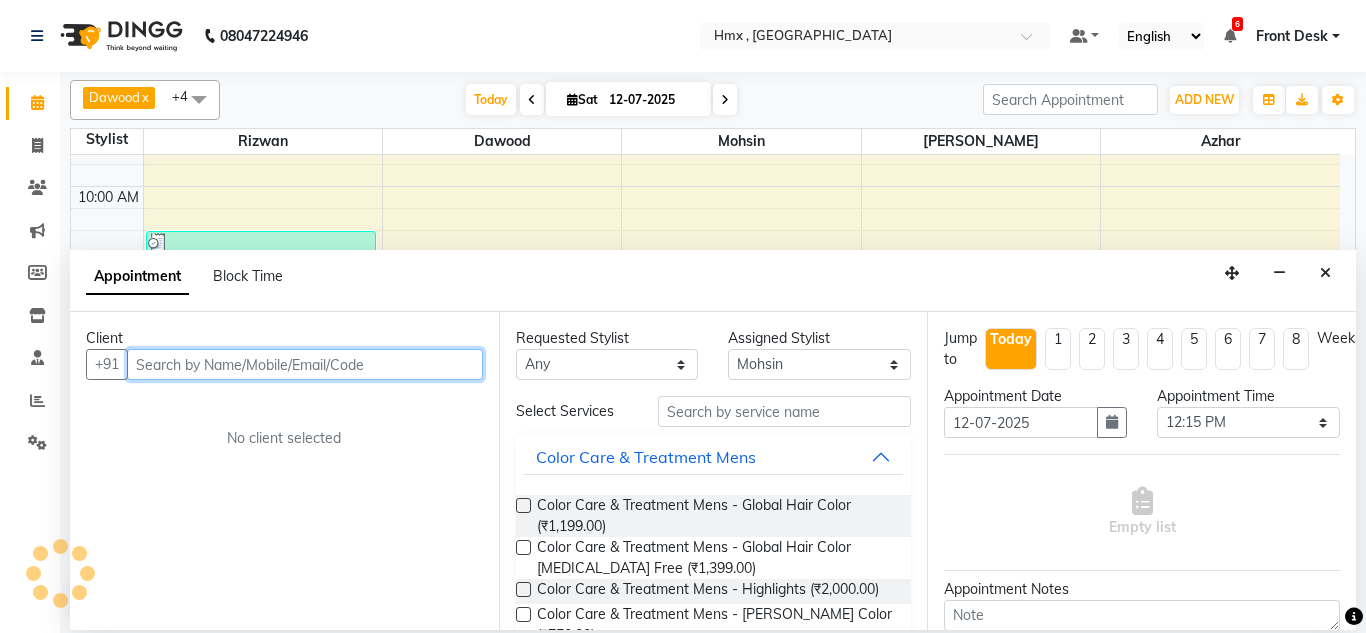 click at bounding box center (305, 364) 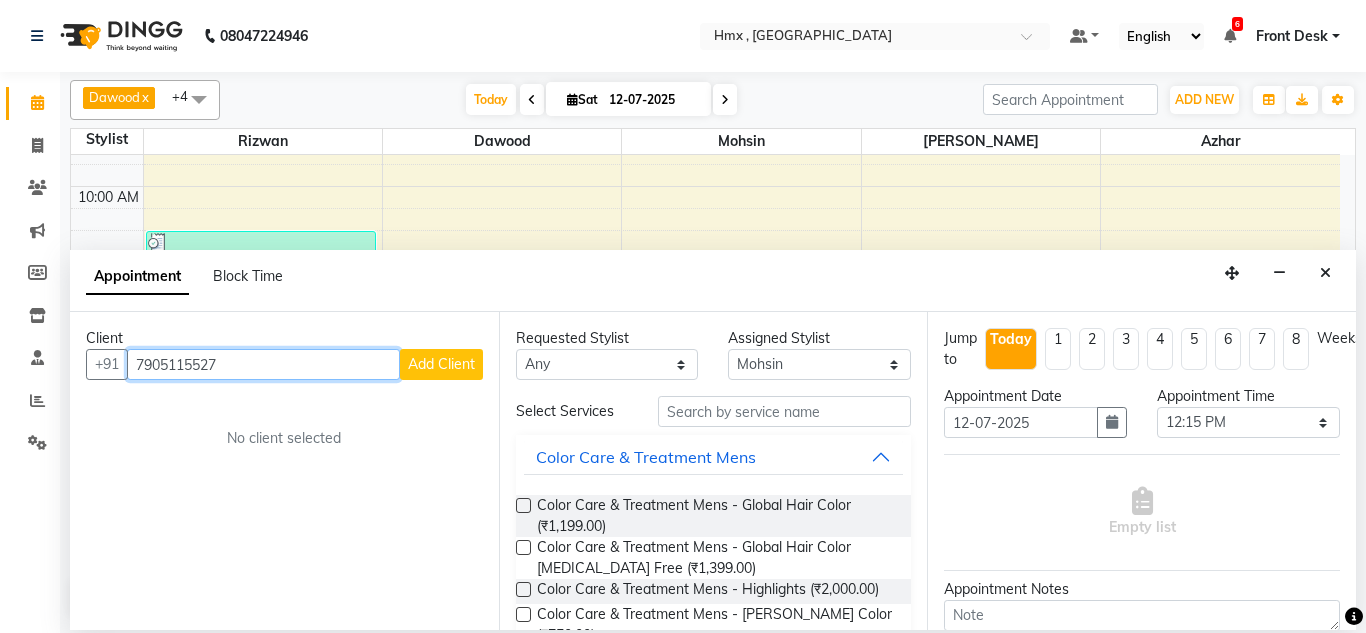 type on "7905115527" 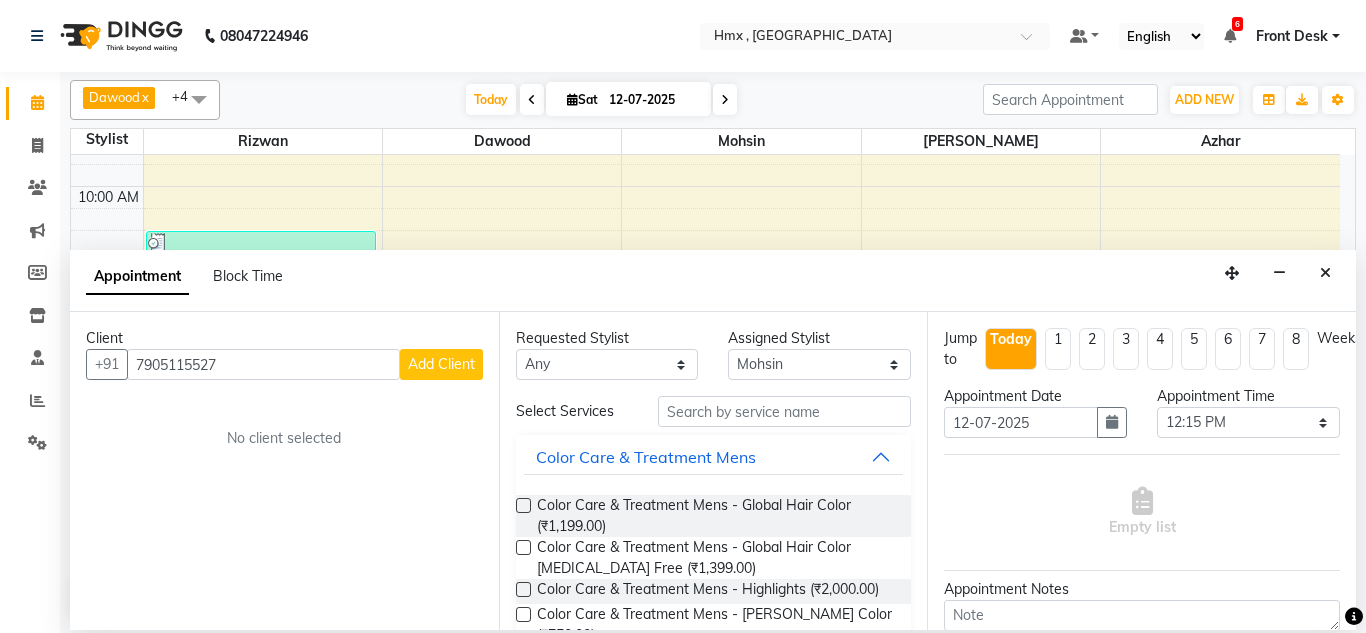 click on "Add Client" at bounding box center (441, 364) 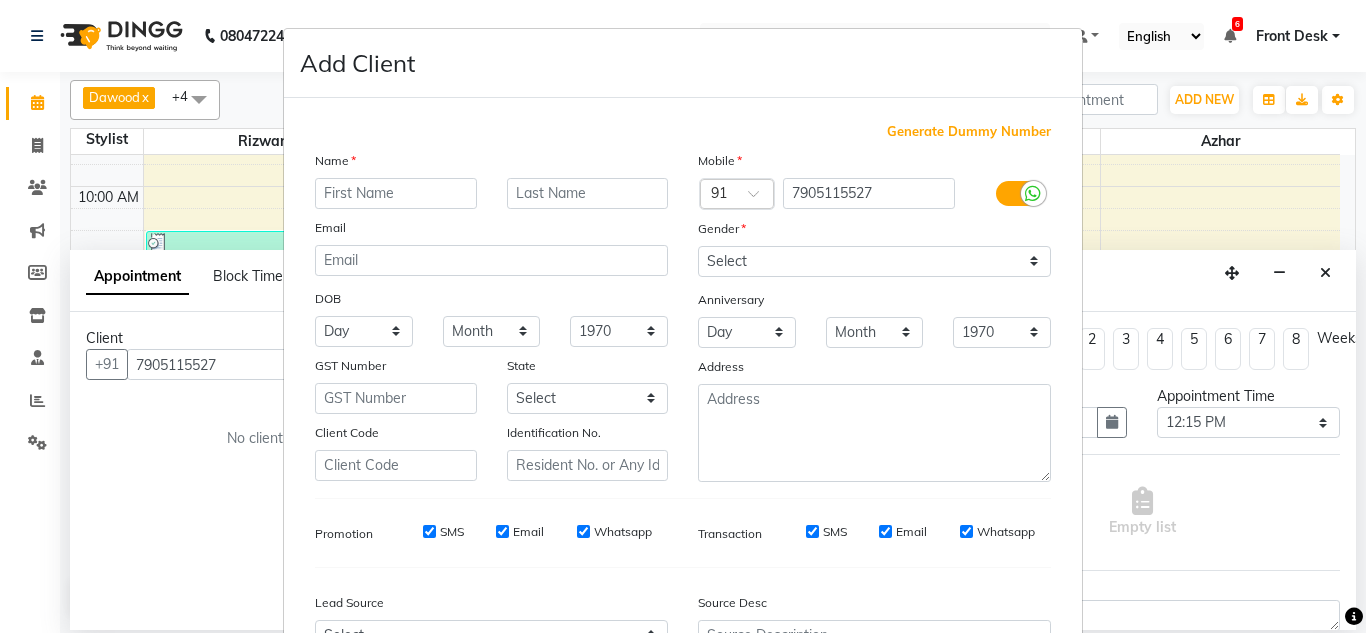 click at bounding box center (396, 193) 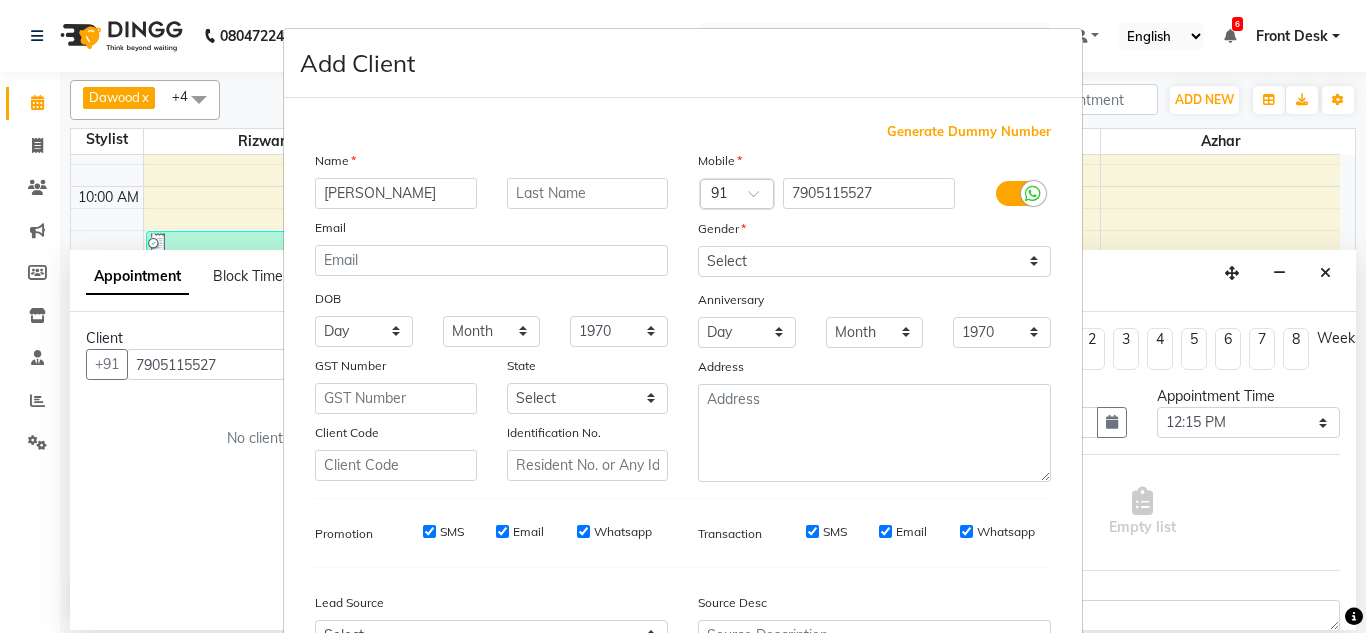 type on "Abdul" 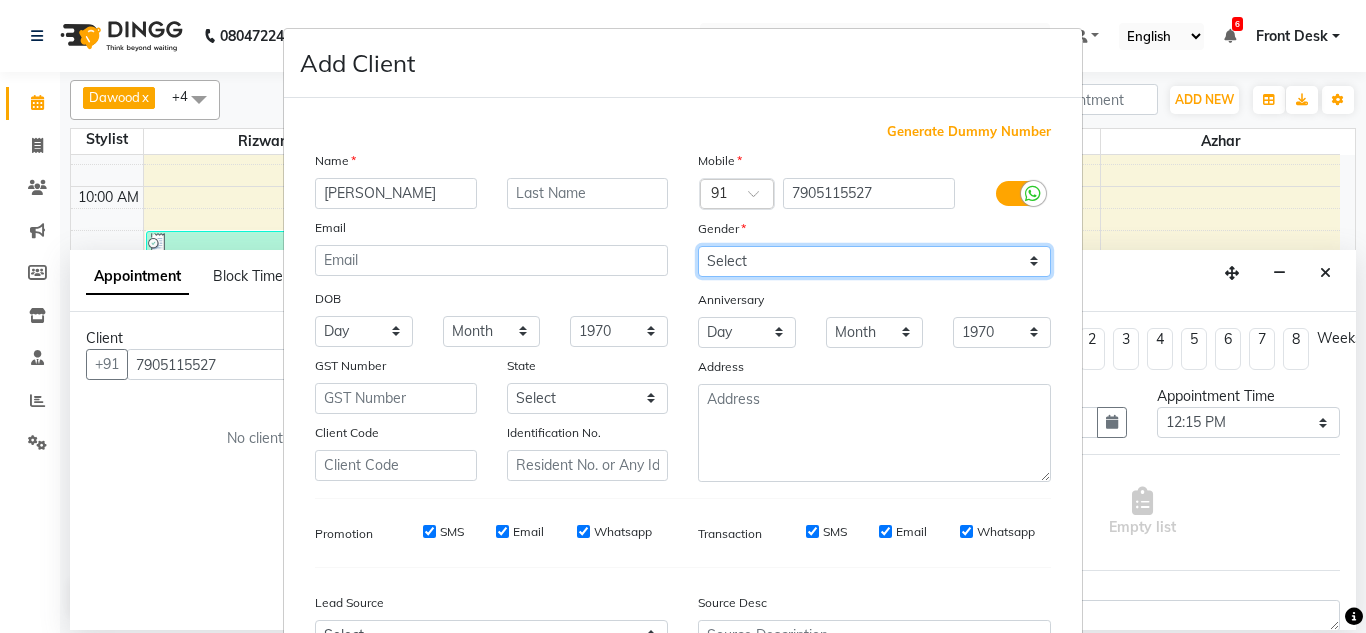 click on "Select [DEMOGRAPHIC_DATA] [DEMOGRAPHIC_DATA] Other Prefer Not To Say" at bounding box center [874, 261] 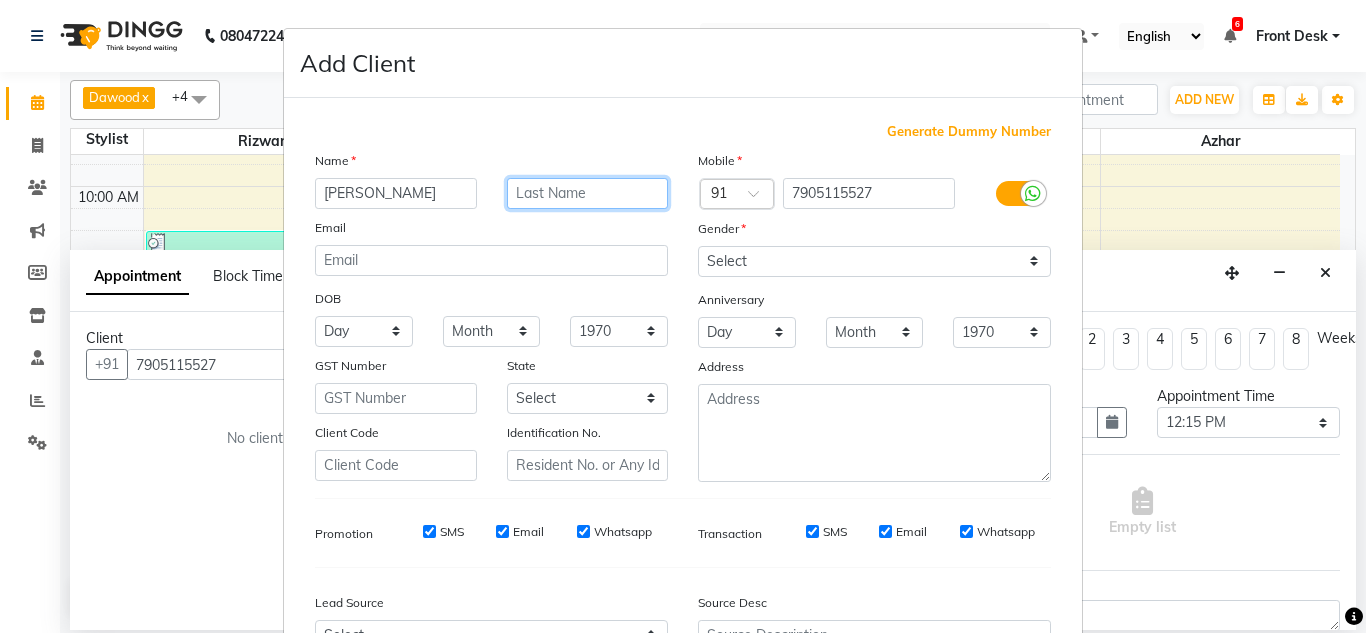 click at bounding box center (588, 193) 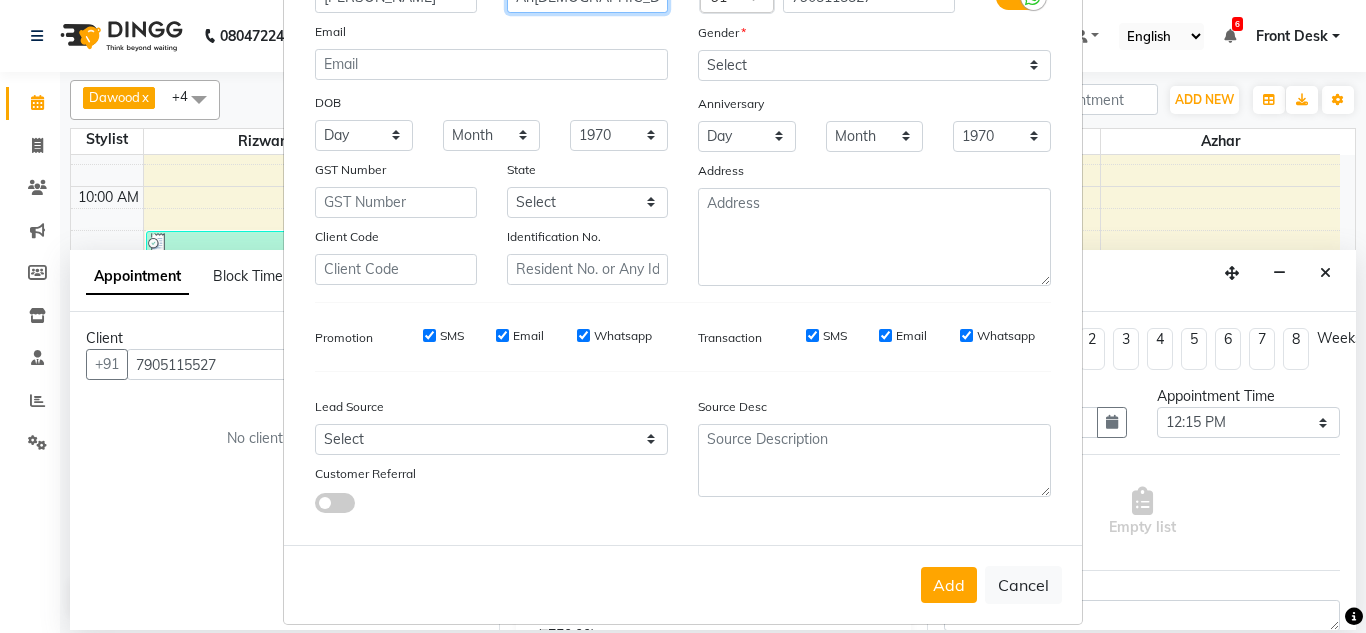 scroll, scrollTop: 216, scrollLeft: 0, axis: vertical 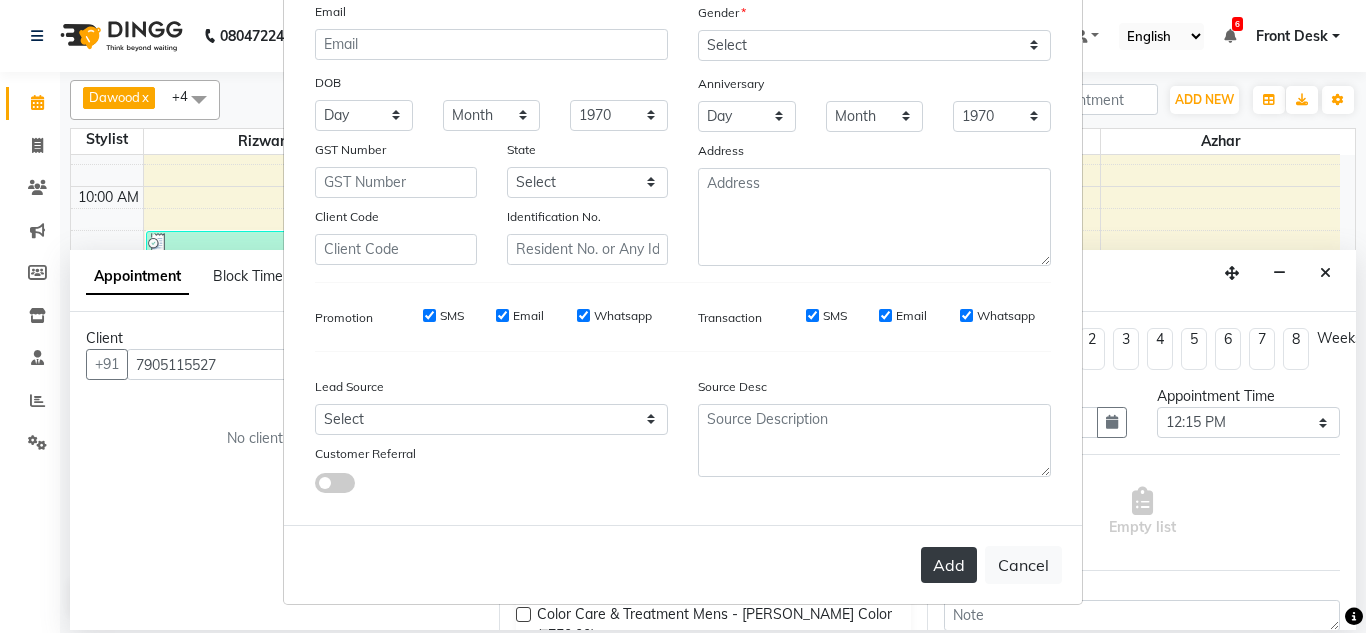 type on "Ansari" 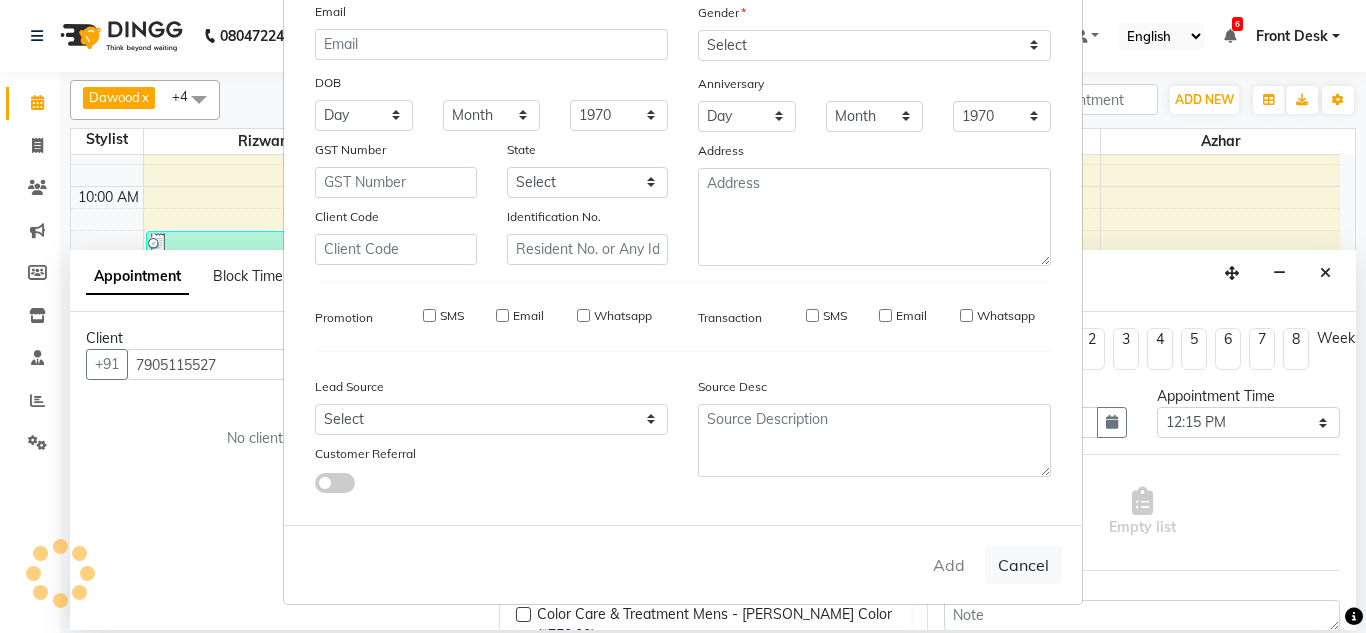 type 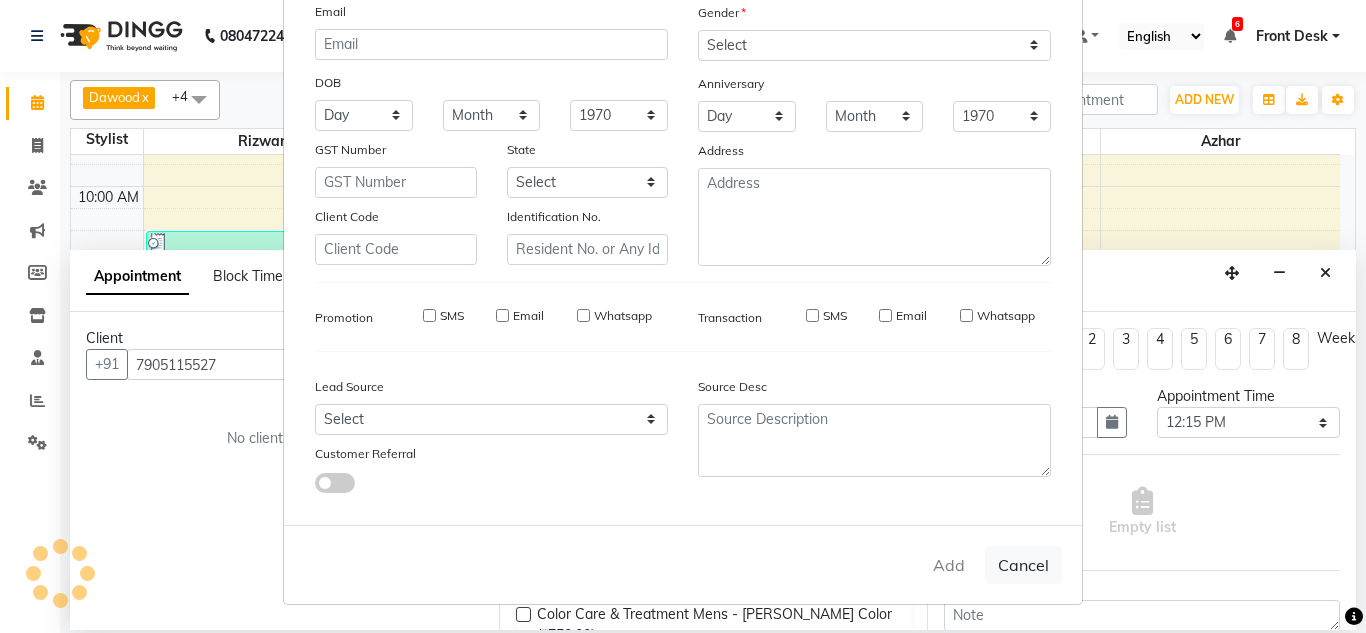 type 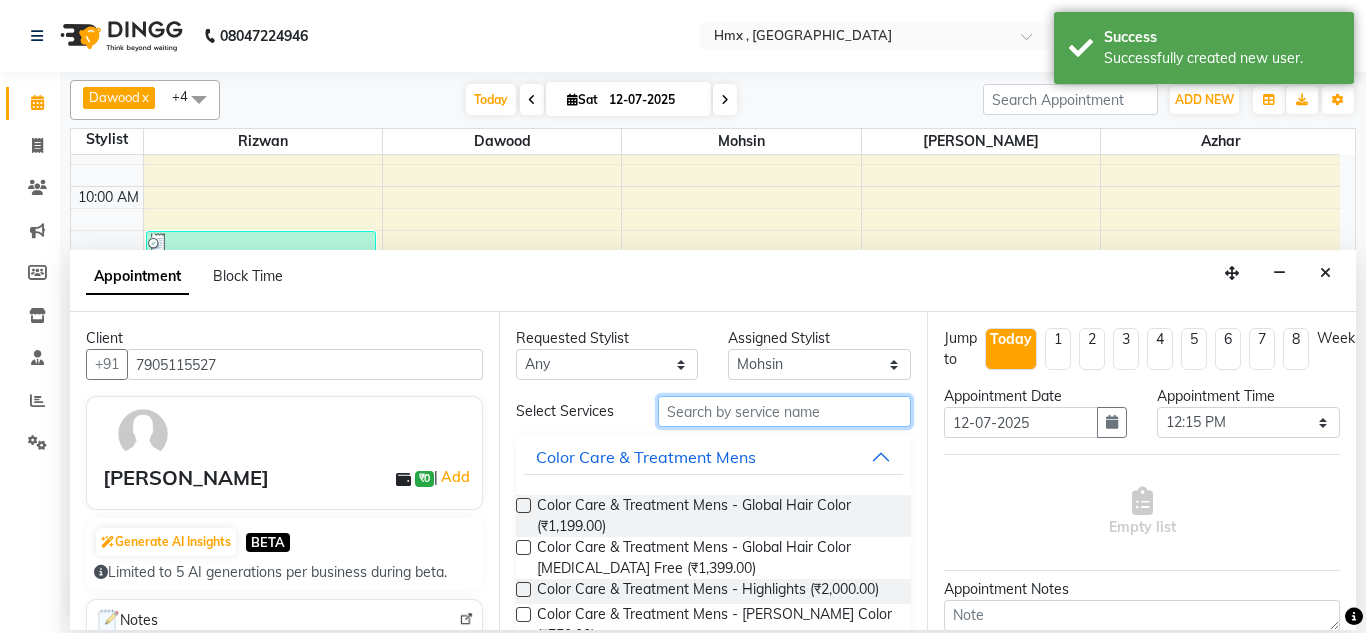 click at bounding box center [785, 411] 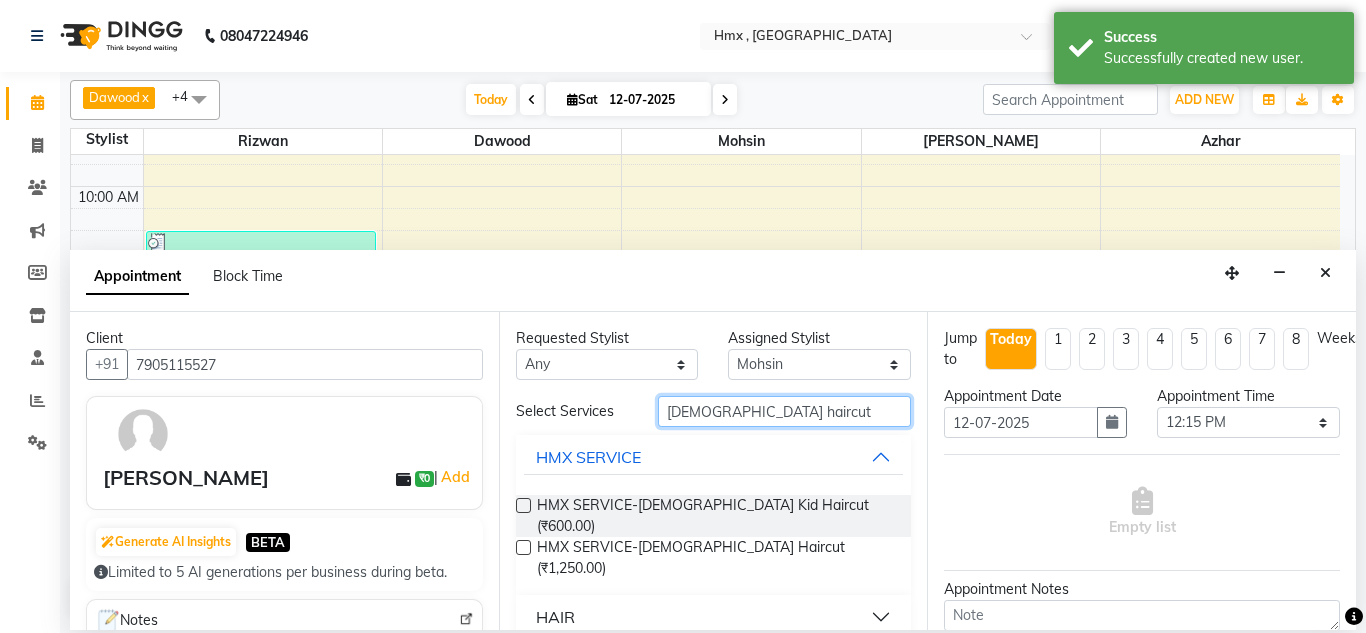 type on "[DEMOGRAPHIC_DATA] haircut" 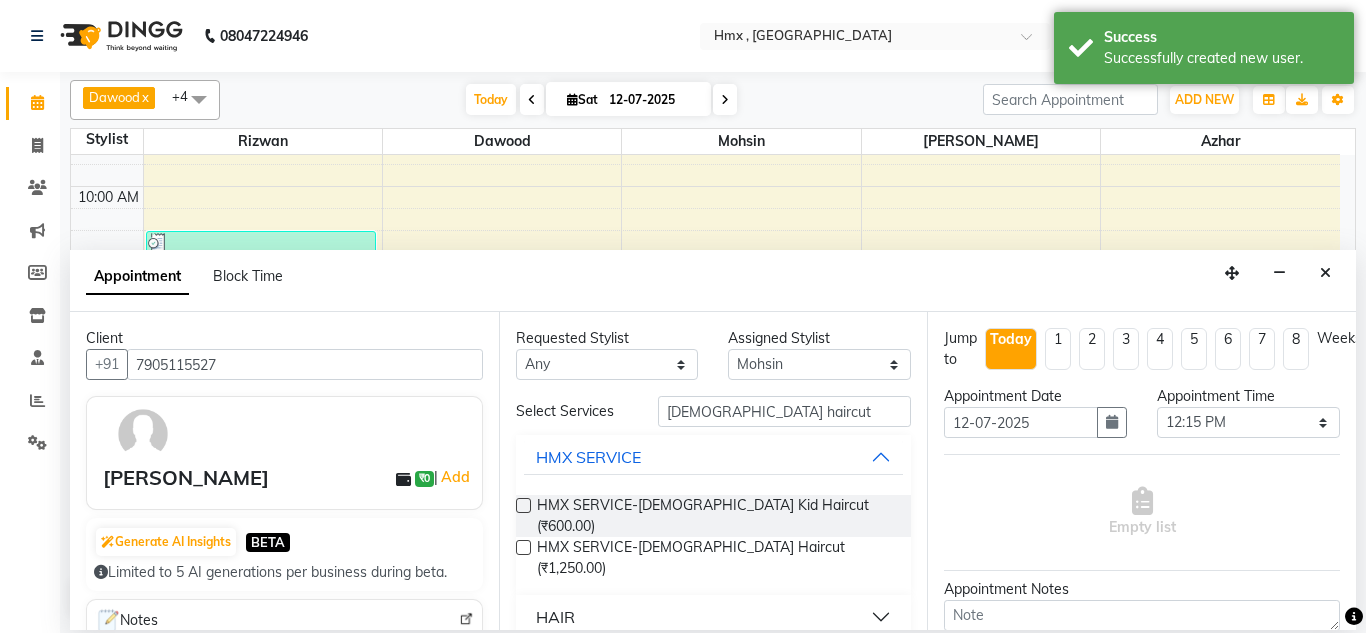 click on "HAIR" at bounding box center (714, 617) 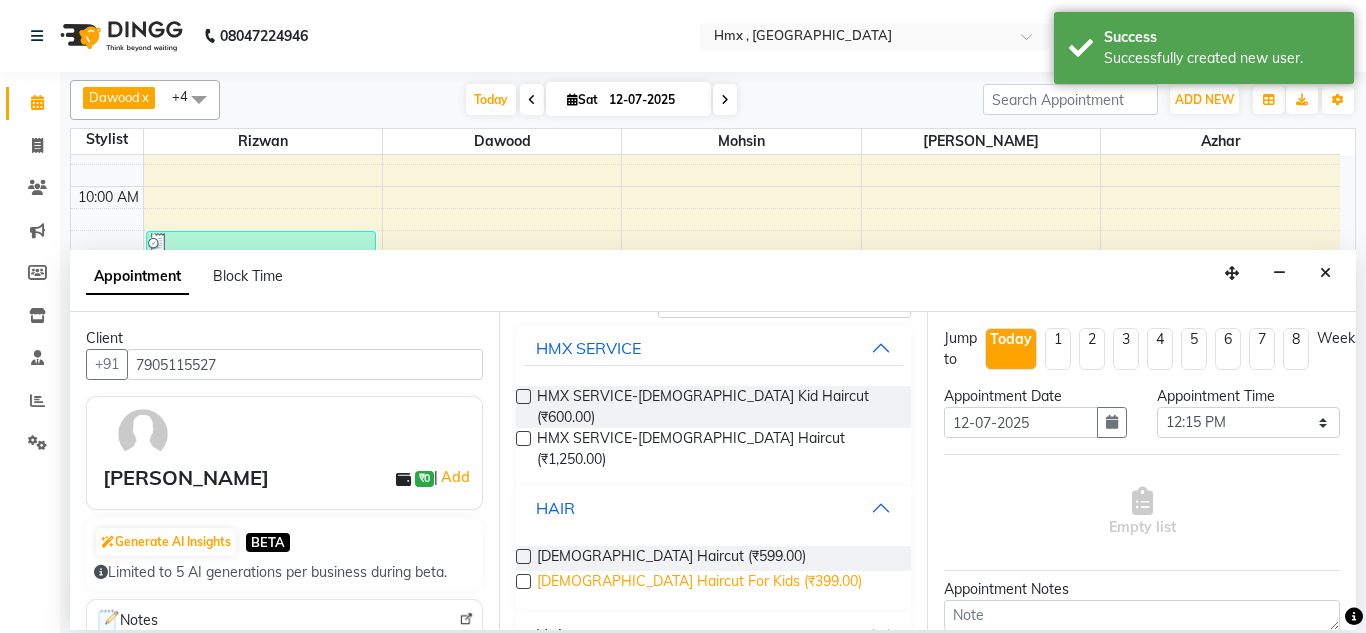 scroll, scrollTop: 113, scrollLeft: 0, axis: vertical 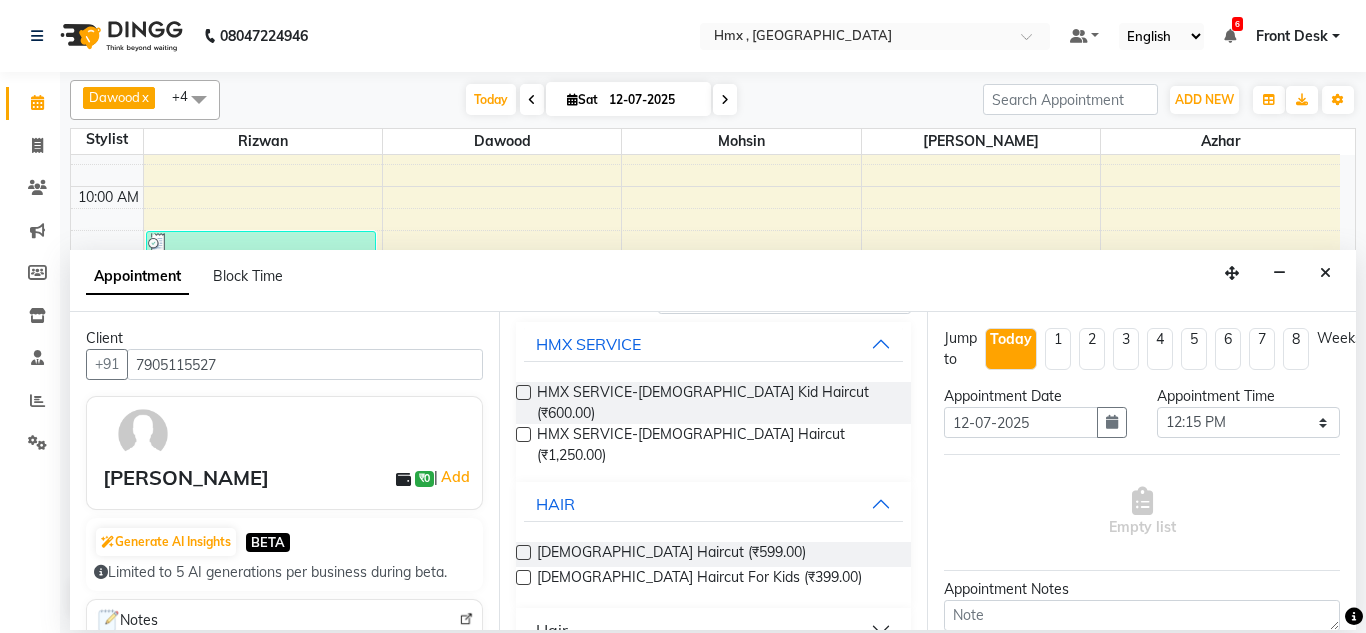 click at bounding box center [523, 552] 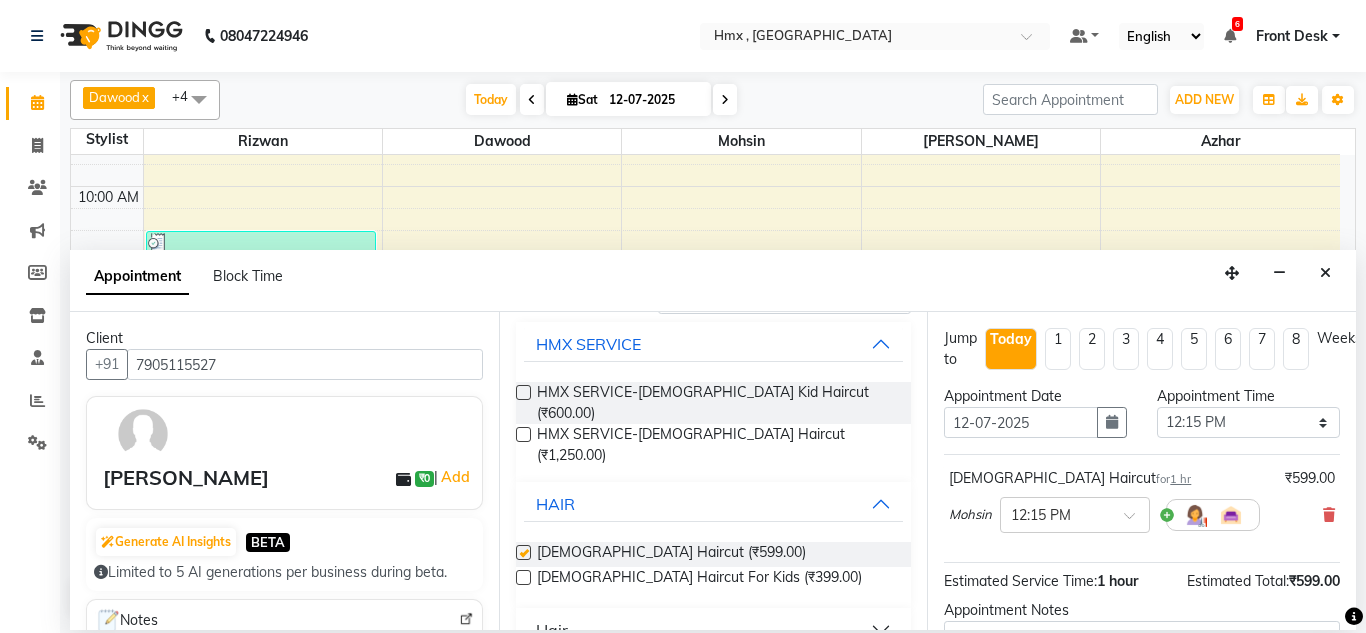 scroll, scrollTop: 55, scrollLeft: 0, axis: vertical 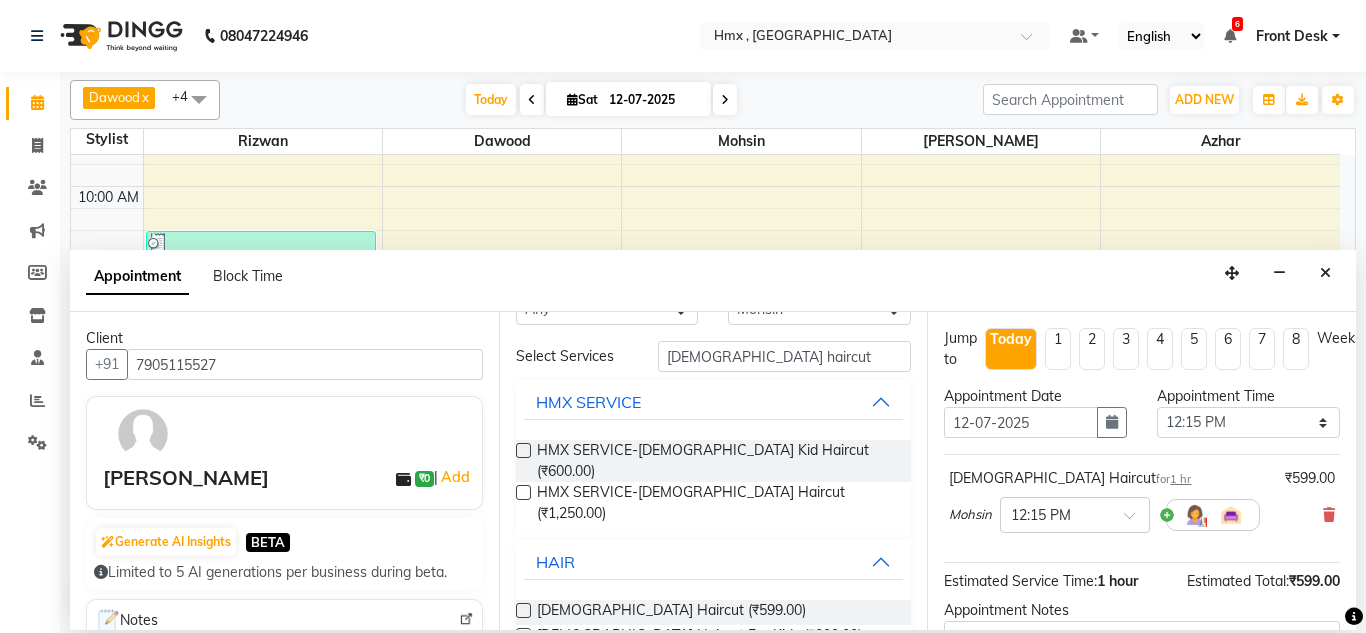 checkbox on "false" 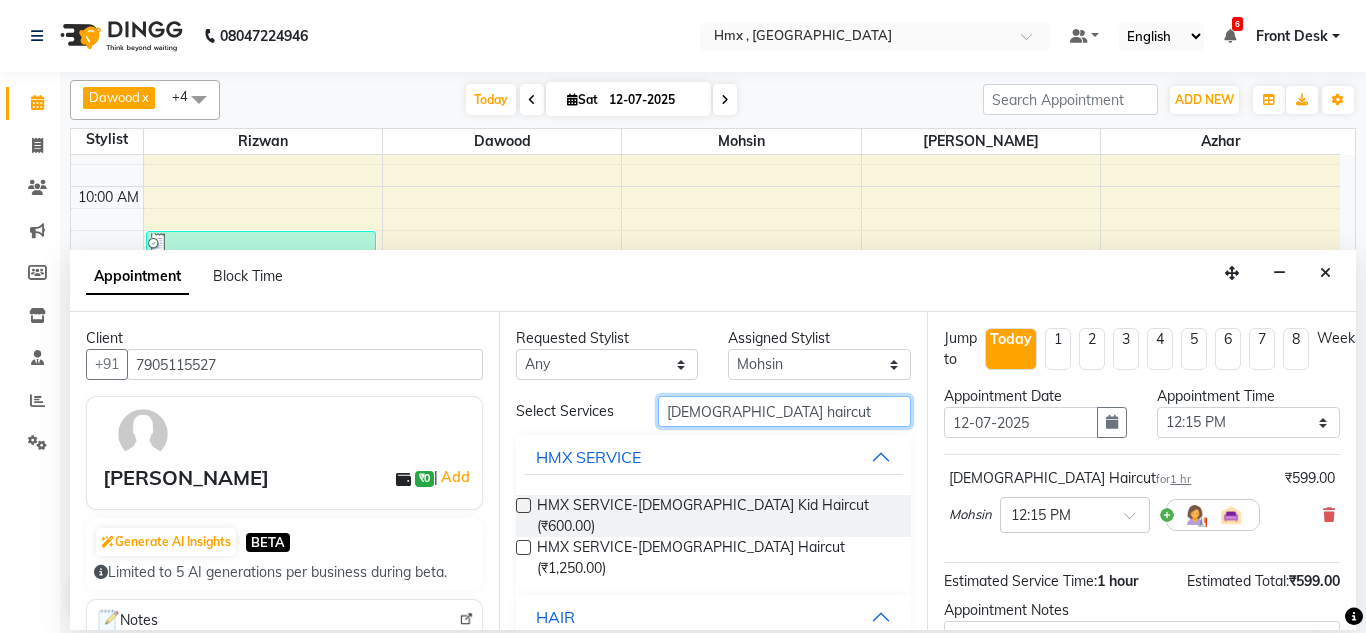 drag, startPoint x: 763, startPoint y: 412, endPoint x: 642, endPoint y: 419, distance: 121.20231 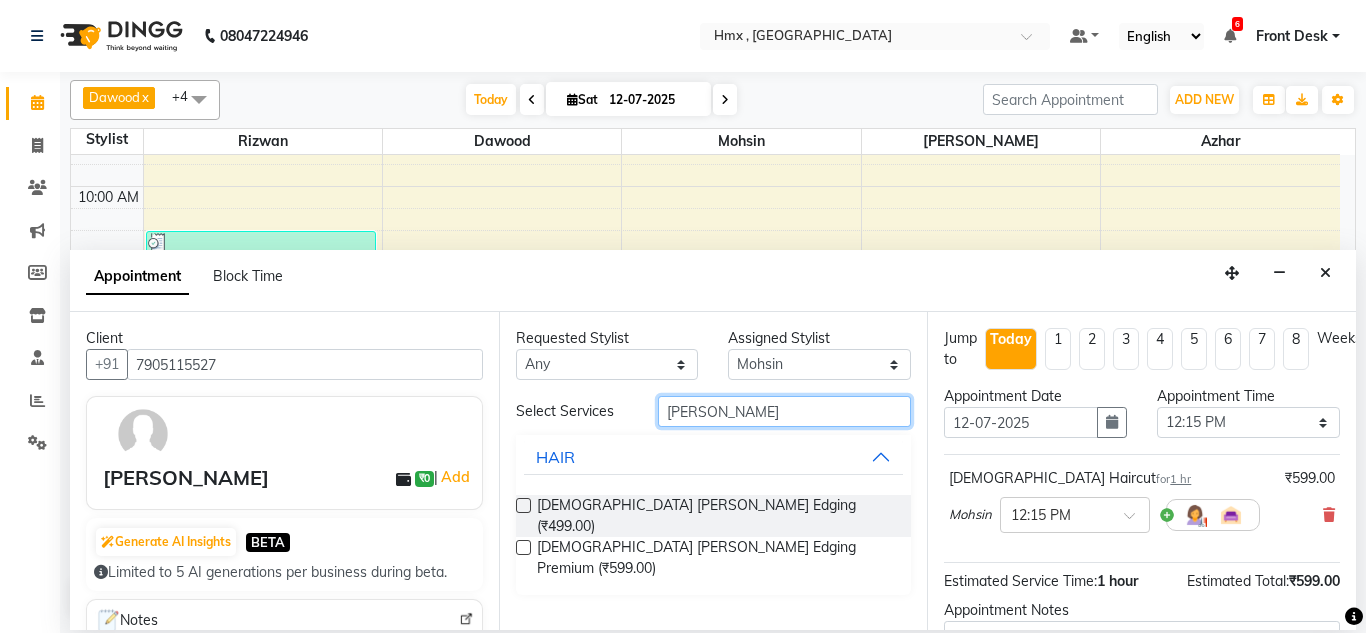 type on "[PERSON_NAME]" 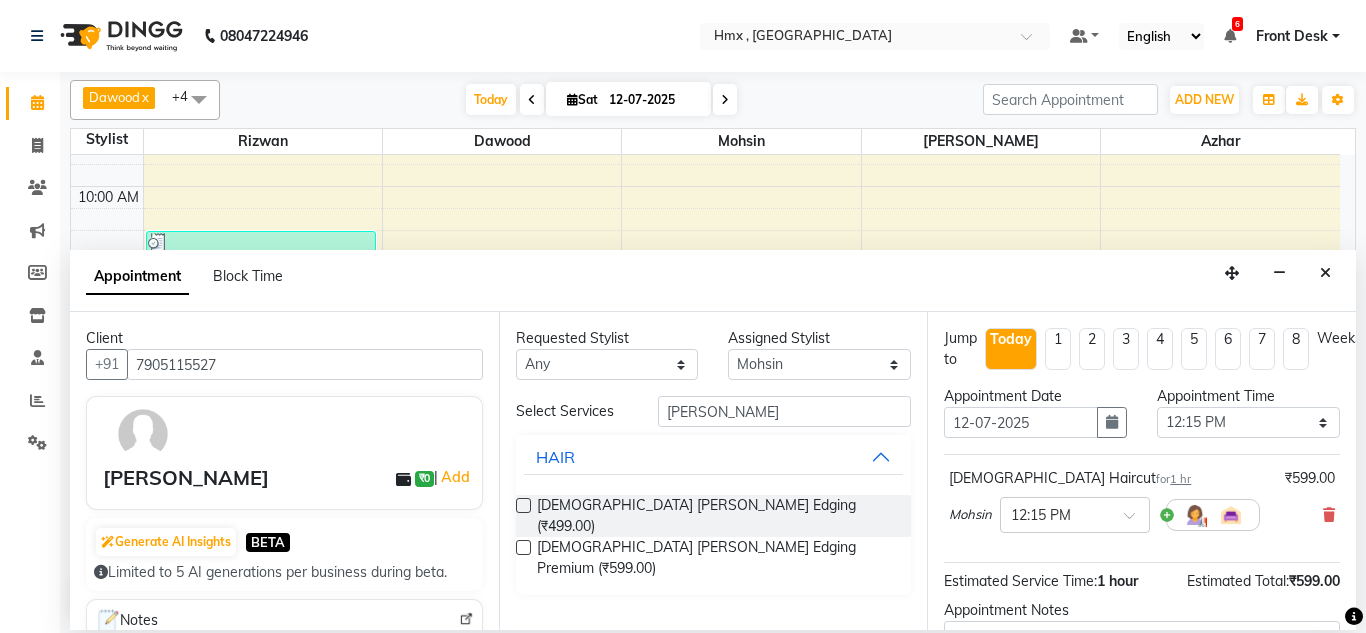 click at bounding box center (523, 505) 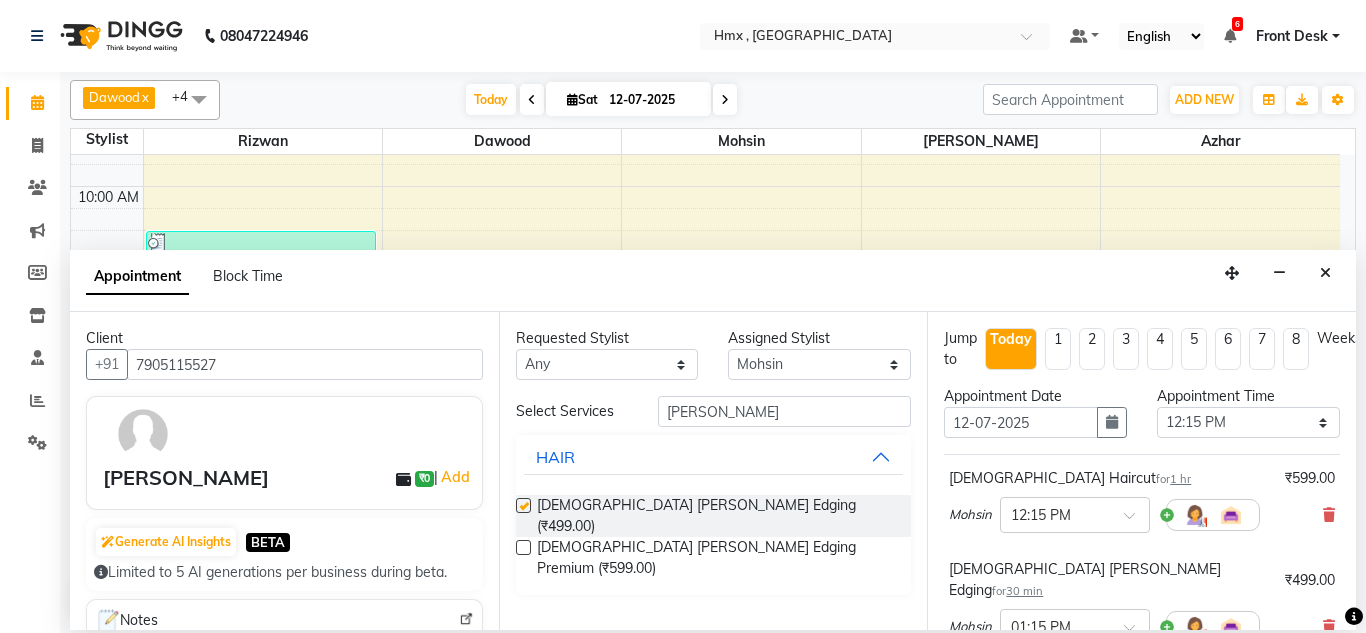 checkbox on "false" 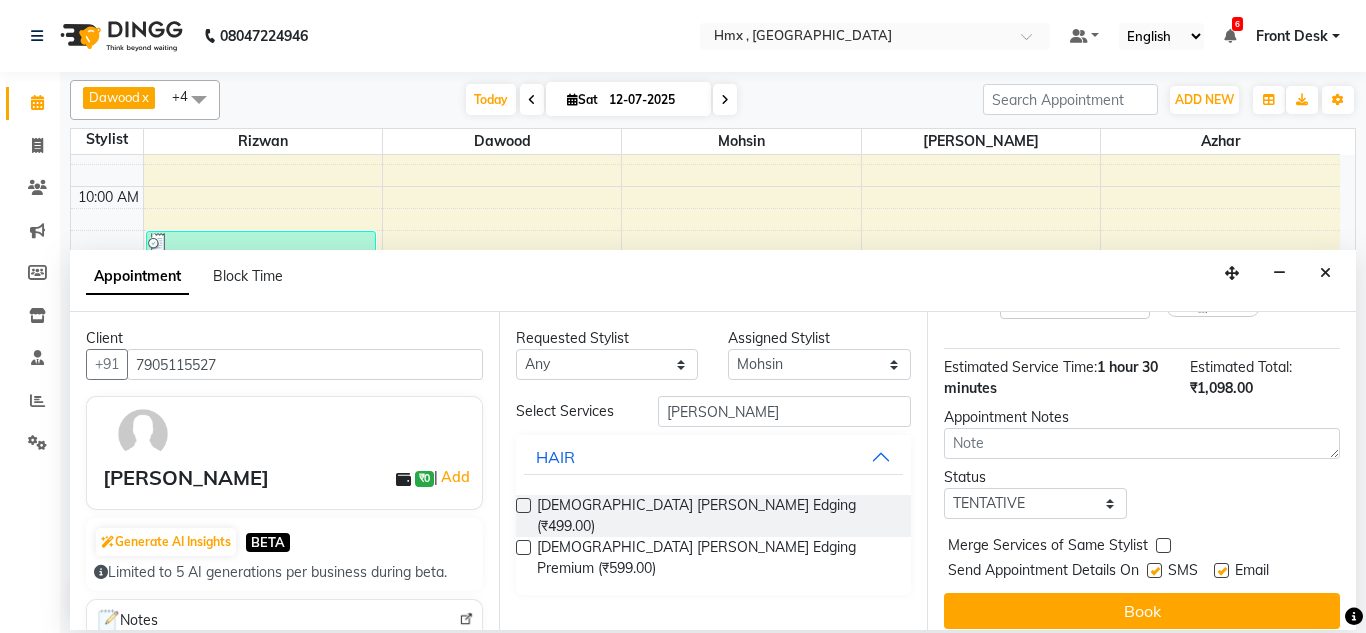 scroll, scrollTop: 335, scrollLeft: 0, axis: vertical 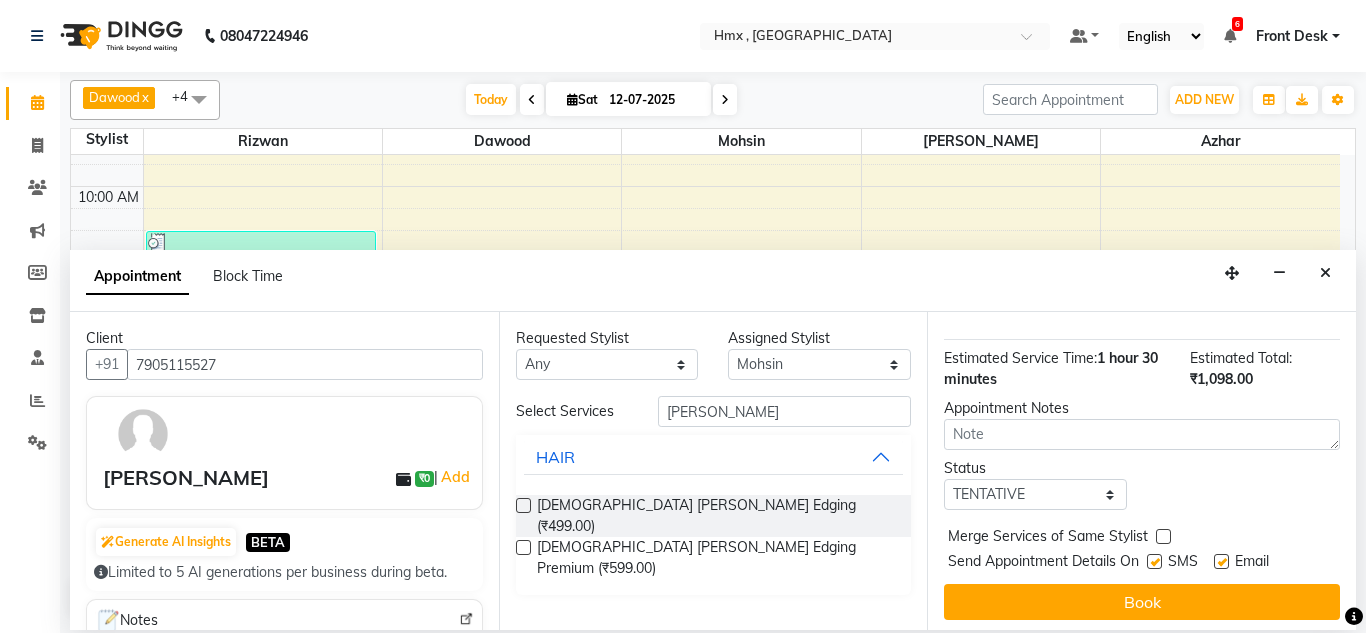 click at bounding box center [1154, 561] 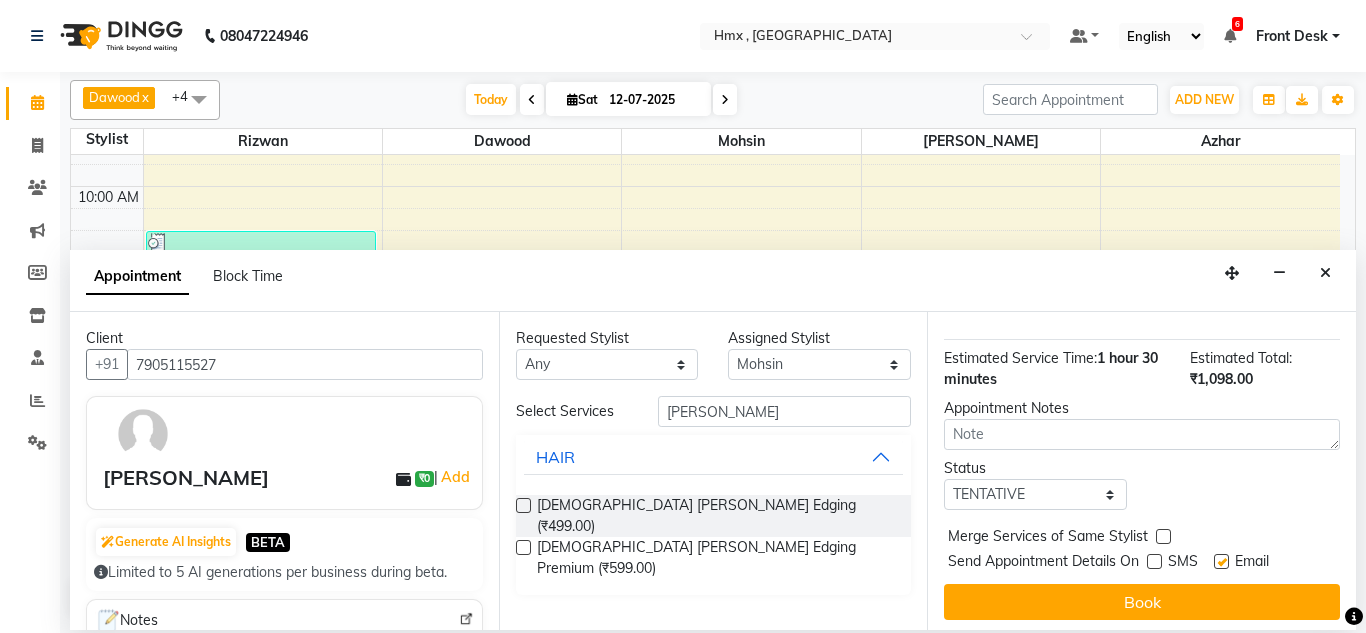 click on "Book" at bounding box center (1142, 602) 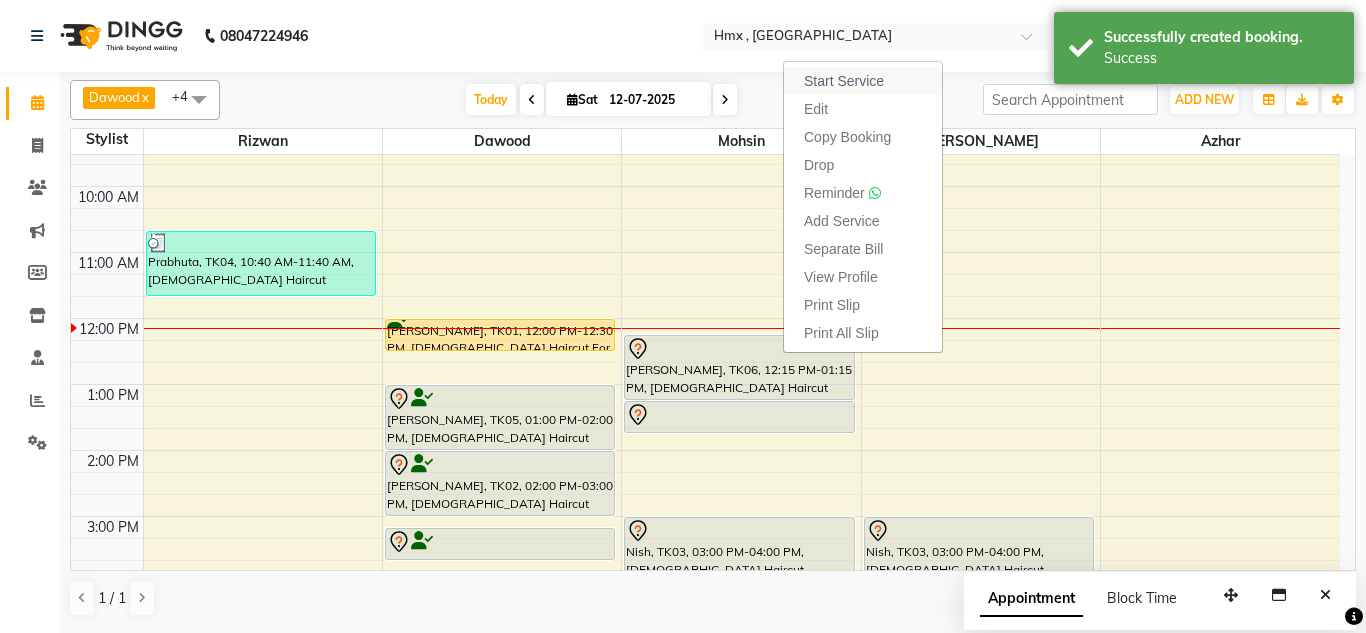 click on "Start Service" at bounding box center (844, 81) 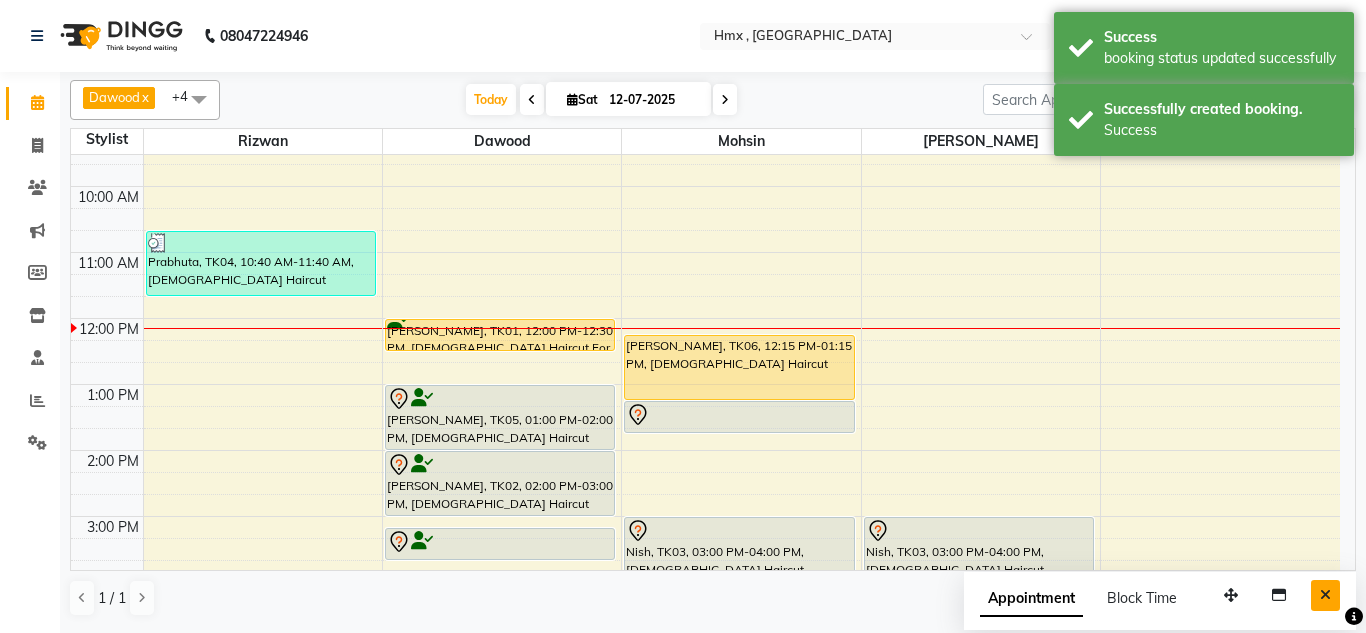click at bounding box center [1325, 595] 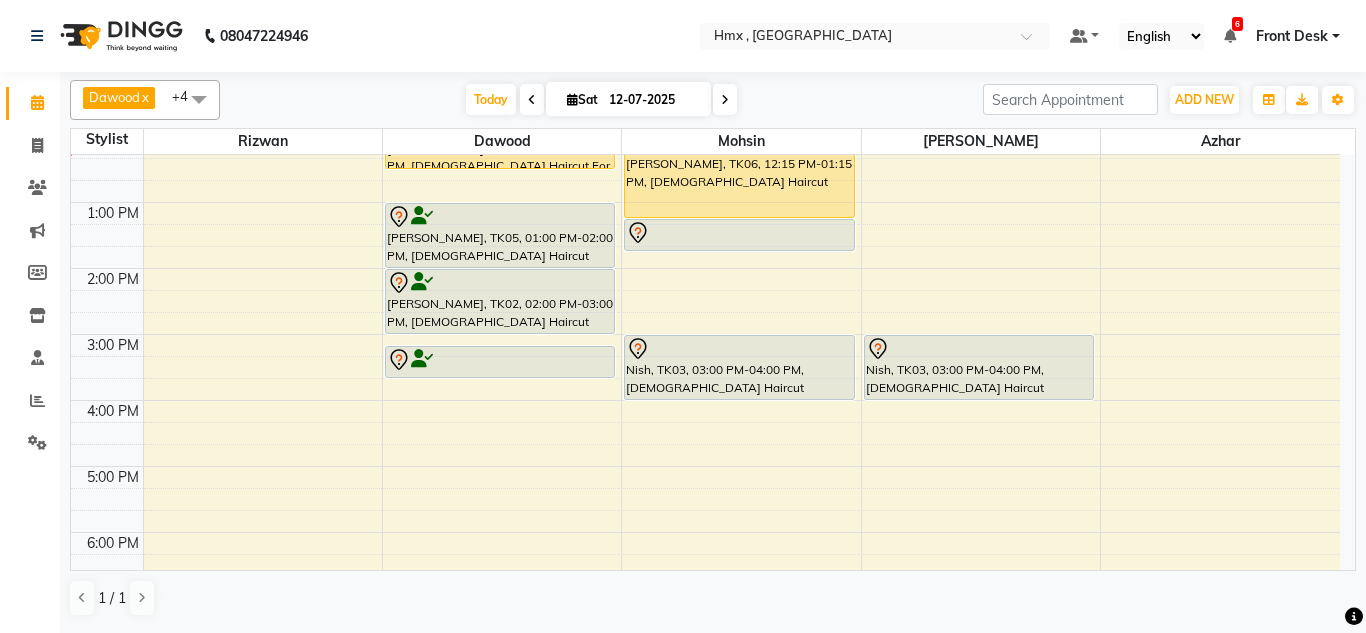 scroll, scrollTop: 300, scrollLeft: 0, axis: vertical 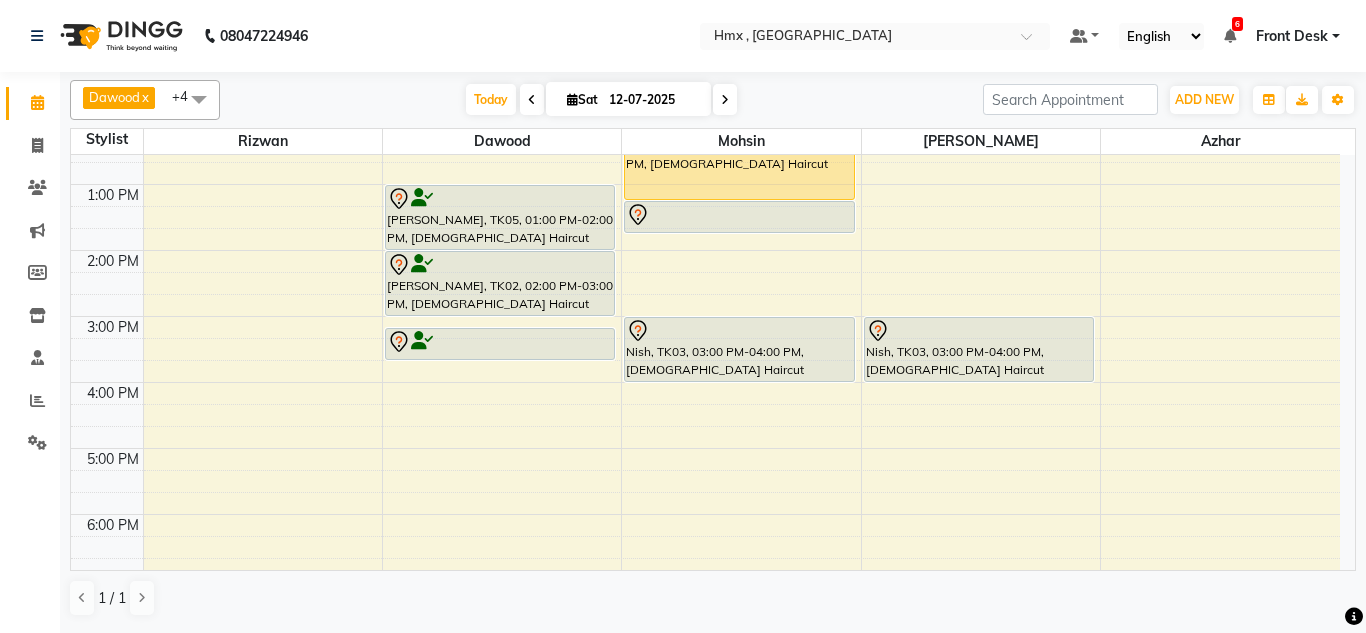click on "8:00 AM 9:00 AM 10:00 AM 11:00 AM 12:00 PM 1:00 PM 2:00 PM 3:00 PM 4:00 PM 5:00 PM 6:00 PM 7:00 PM 8:00 PM 9:00 PM     Prabhuta, TK04, 10:40 AM-11:40 AM, Male Haircut     Tania, TK01, 12:00 PM-12:30 PM, Male Haircut For Kids             Pankaj Gupta, TK05, 01:00 PM-02:00 PM, Male Haircut             Shreyas, TK02, 02:00 PM-03:00 PM, Male Haircut             Shreyas, TK02, 03:10 PM-03:40 PM, Male Beard Edging    Abdul Ansari, TK06, 12:15 PM-01:15 PM, Male Haircut             Abdul Ansari, TK06, 01:15 PM-01:45 PM, Male Beard Edging             Nish, TK03, 03:00 PM-04:00 PM, Male Haircut             Nish, TK03, 03:00 PM-04:00 PM, Female Haircut" at bounding box center (705, 316) 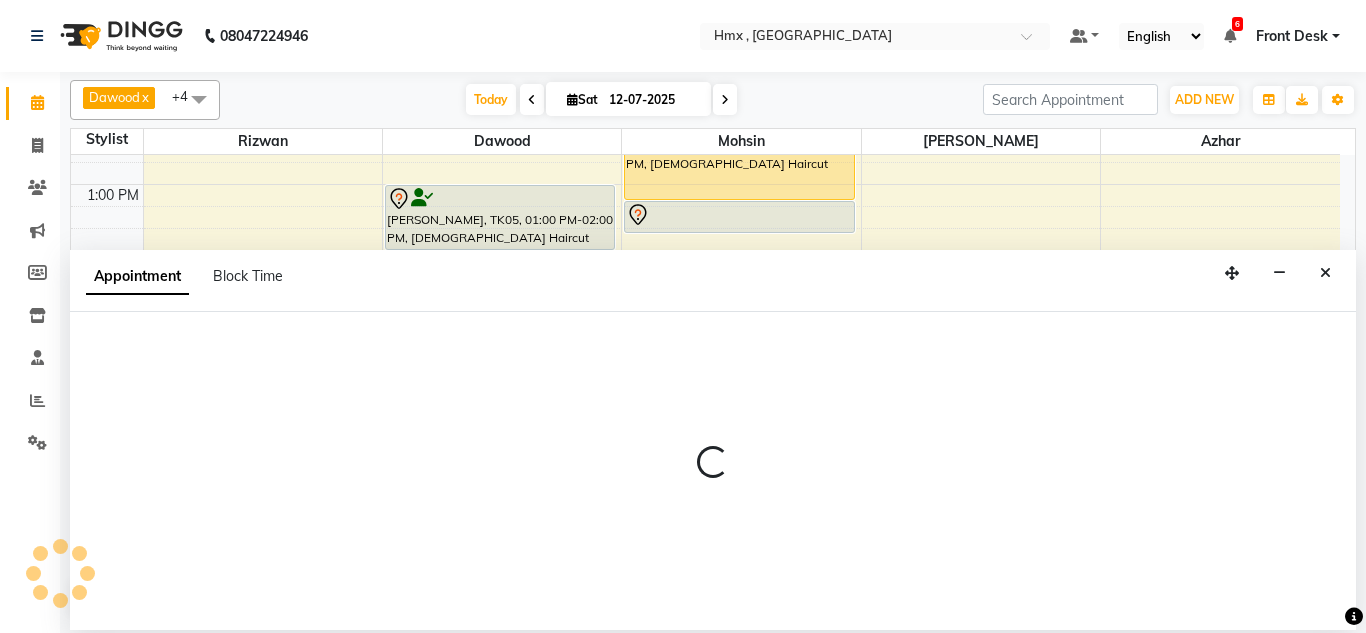 select on "39095" 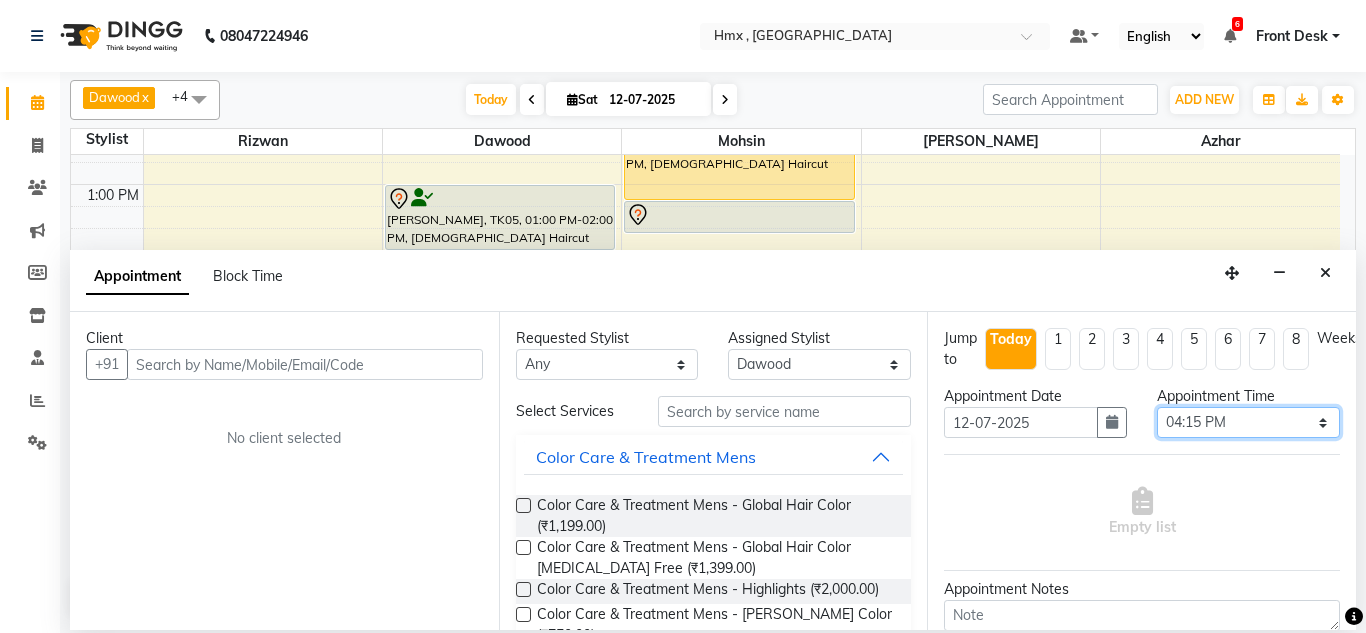 click on "Select 09:00 AM 09:15 AM 09:30 AM 09:45 AM 10:00 AM 10:15 AM 10:30 AM 10:45 AM 11:00 AM 11:15 AM 11:30 AM 11:45 AM 12:00 PM 12:15 PM 12:30 PM 12:45 PM 01:00 PM 01:15 PM 01:30 PM 01:45 PM 02:00 PM 02:15 PM 02:30 PM 02:45 PM 03:00 PM 03:15 PM 03:30 PM 03:45 PM 04:00 PM 04:15 PM 04:30 PM 04:45 PM 05:00 PM 05:15 PM 05:30 PM 05:45 PM 06:00 PM 06:15 PM 06:30 PM 06:45 PM 07:00 PM 07:15 PM 07:30 PM 07:45 PM 08:00 PM 08:15 PM 08:30 PM 08:45 PM 09:00 PM" at bounding box center (1248, 422) 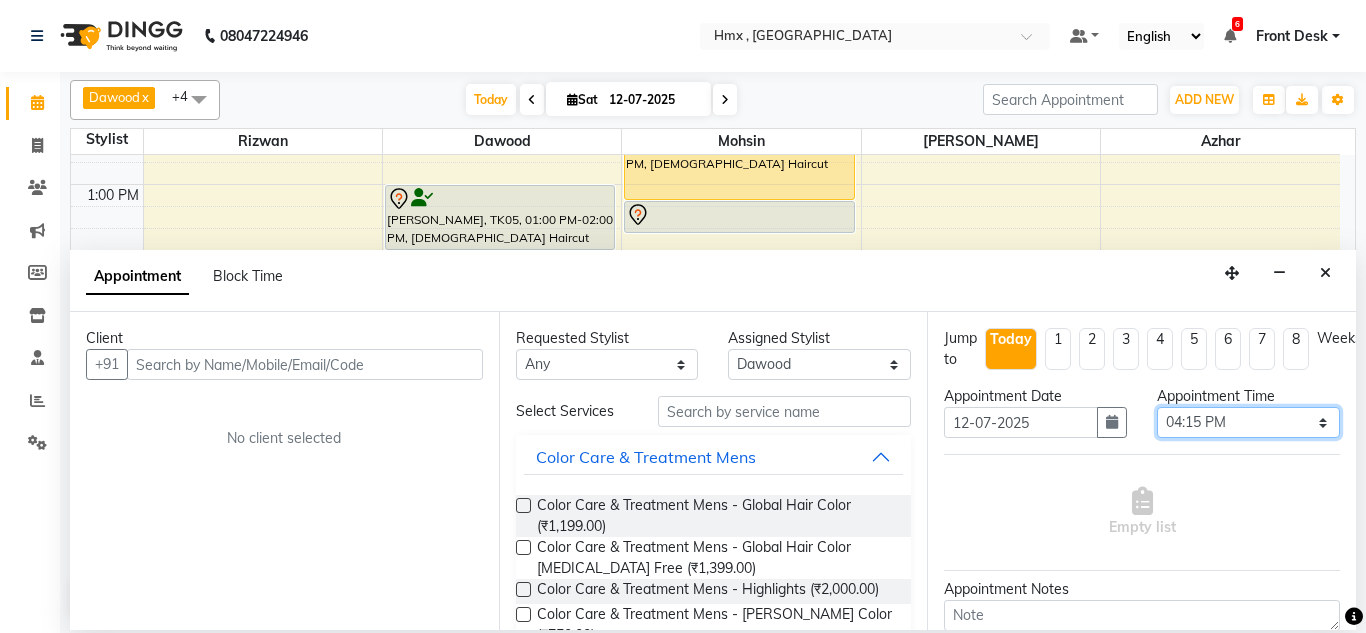 select on "990" 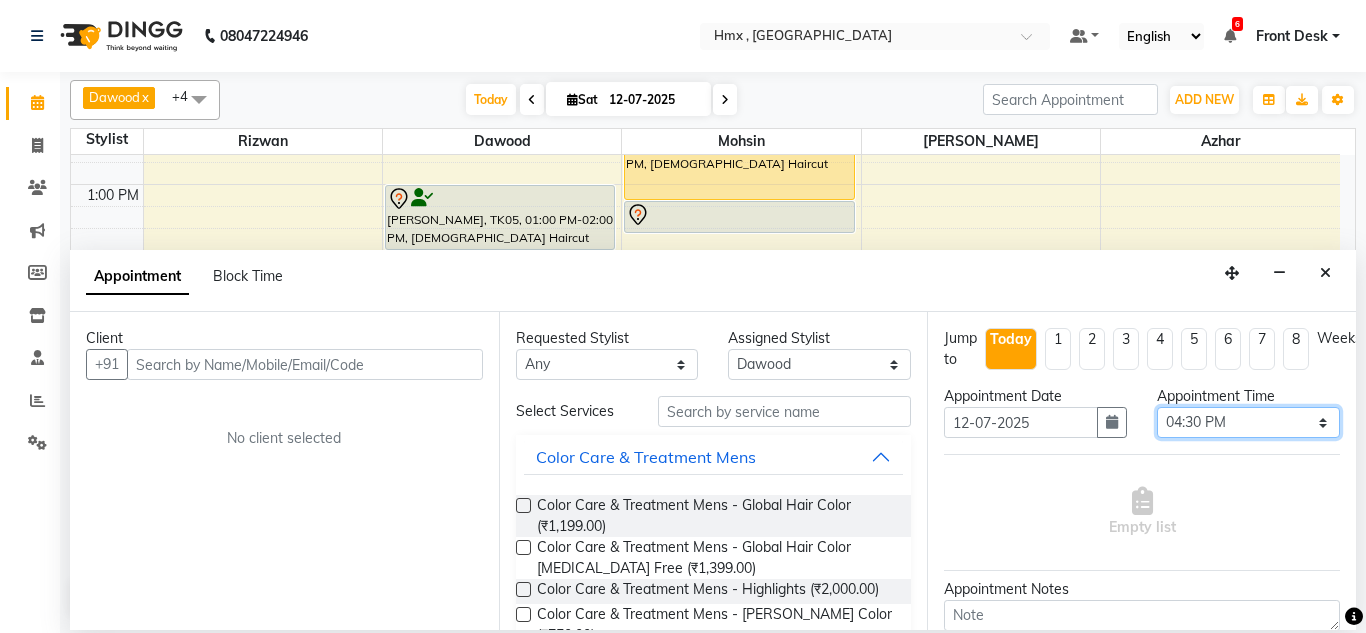 click on "Select 09:00 AM 09:15 AM 09:30 AM 09:45 AM 10:00 AM 10:15 AM 10:30 AM 10:45 AM 11:00 AM 11:15 AM 11:30 AM 11:45 AM 12:00 PM 12:15 PM 12:30 PM 12:45 PM 01:00 PM 01:15 PM 01:30 PM 01:45 PM 02:00 PM 02:15 PM 02:30 PM 02:45 PM 03:00 PM 03:15 PM 03:30 PM 03:45 PM 04:00 PM 04:15 PM 04:30 PM 04:45 PM 05:00 PM 05:15 PM 05:30 PM 05:45 PM 06:00 PM 06:15 PM 06:30 PM 06:45 PM 07:00 PM 07:15 PM 07:30 PM 07:45 PM 08:00 PM 08:15 PM 08:30 PM 08:45 PM 09:00 PM" at bounding box center [1248, 422] 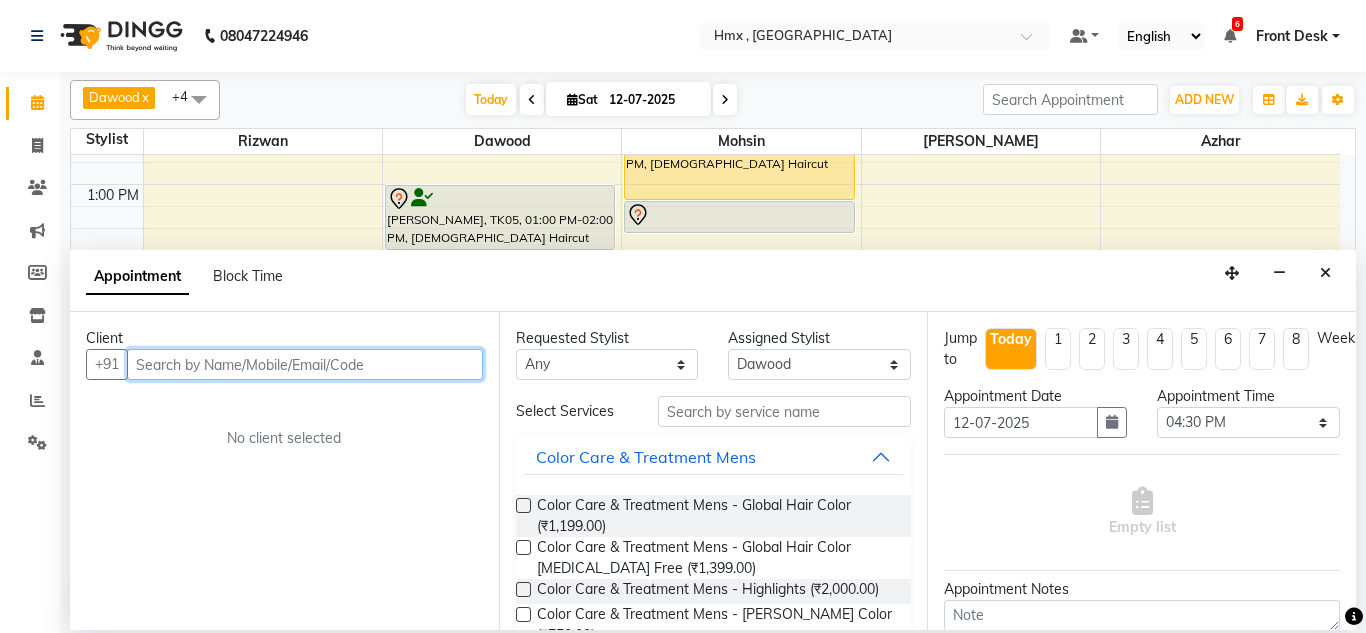 click at bounding box center [305, 364] 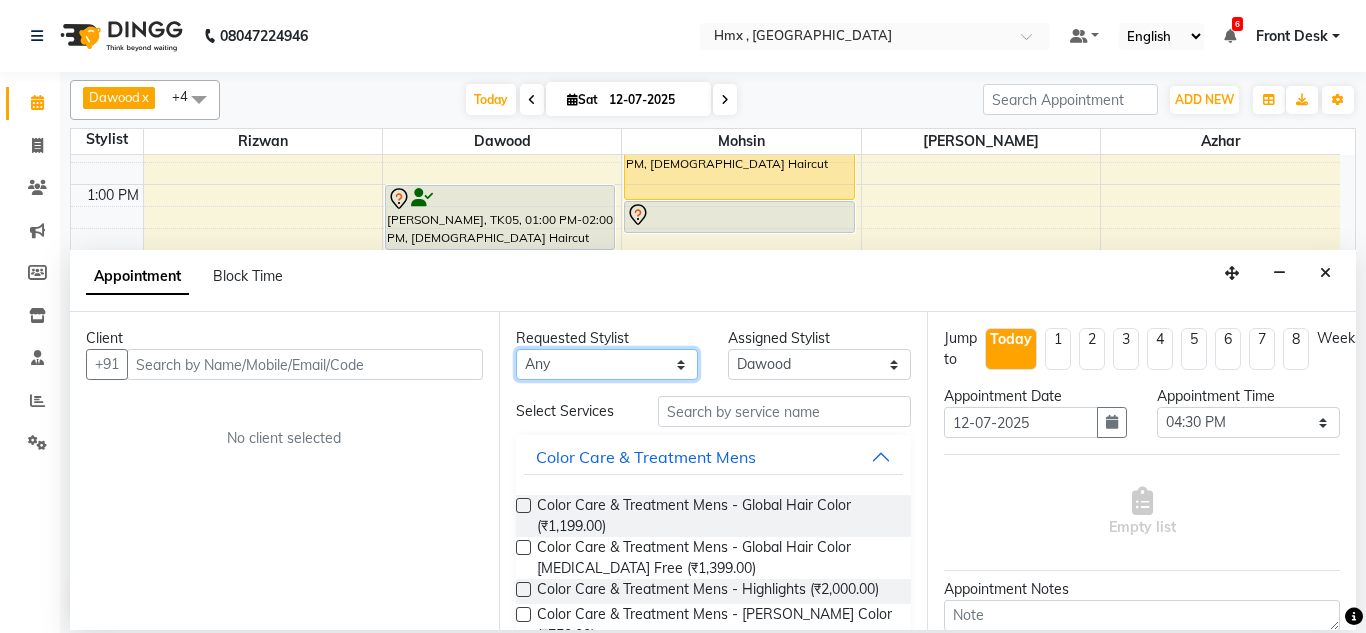 click on "Any [PERSON_NAME] [PERSON_NAME] [PERSON_NAME] [PERSON_NAME] [PERSON_NAME] [PERSON_NAME] [PERSON_NAME]" at bounding box center (607, 364) 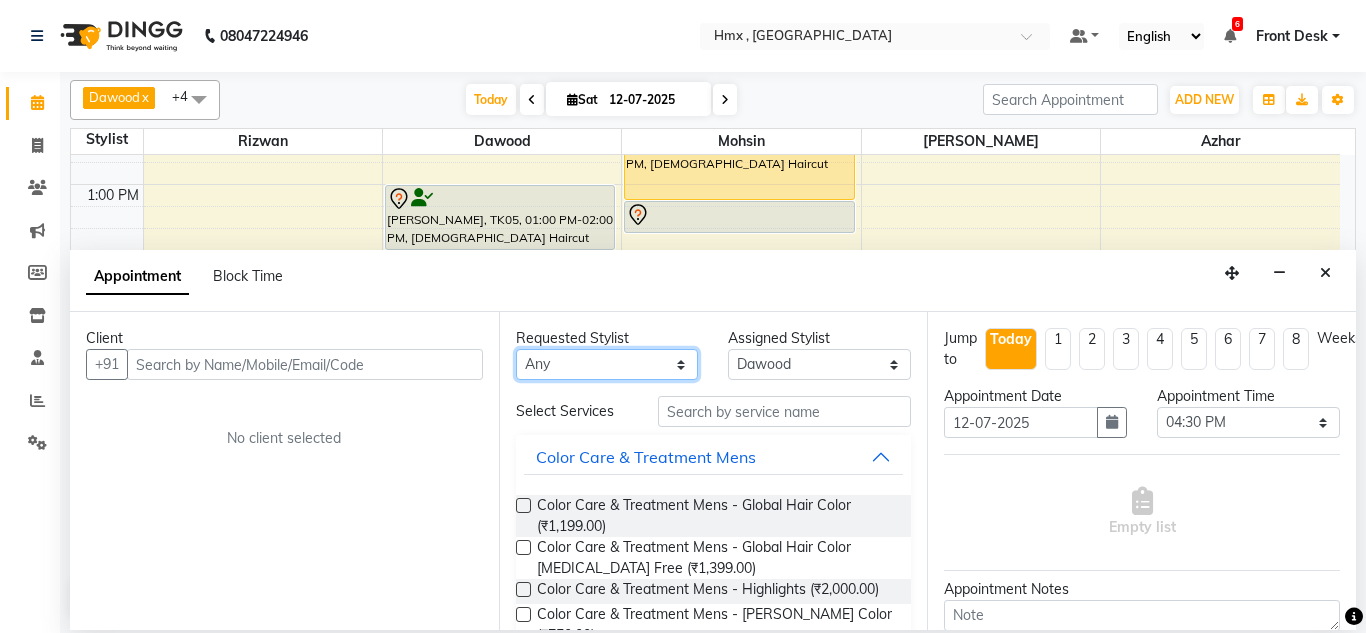 select on "39095" 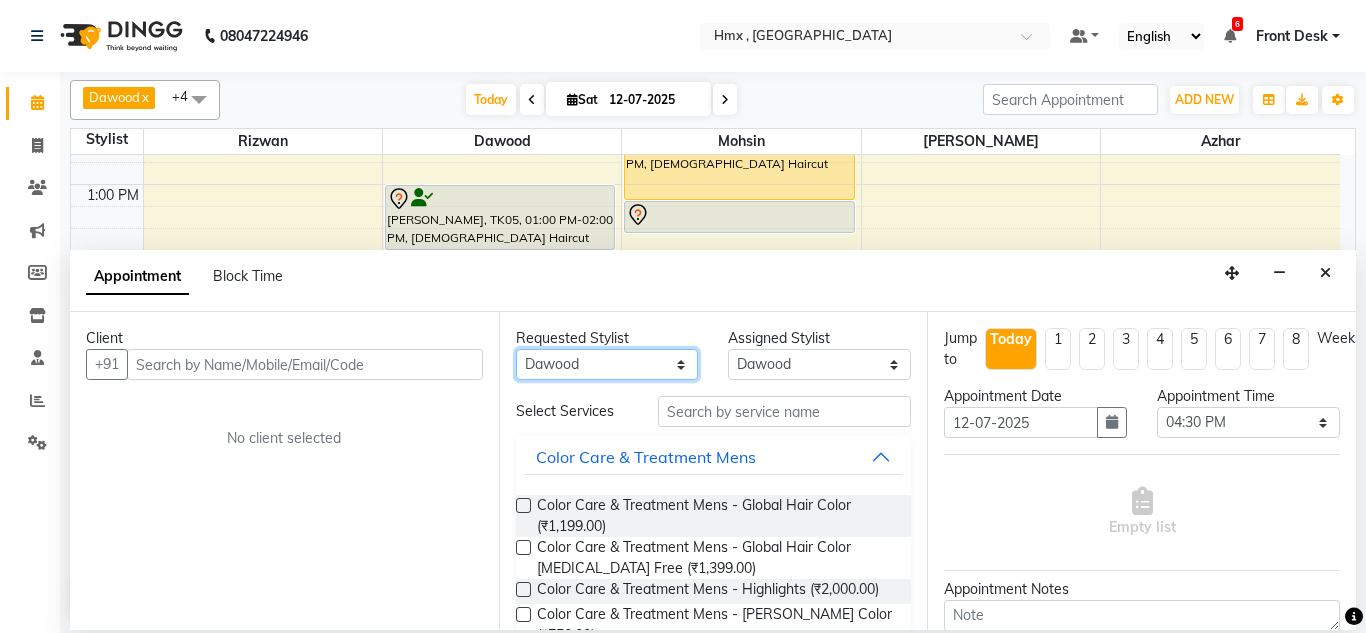 click on "Any [PERSON_NAME] [PERSON_NAME] [PERSON_NAME] [PERSON_NAME] [PERSON_NAME] [PERSON_NAME] [PERSON_NAME]" at bounding box center [607, 364] 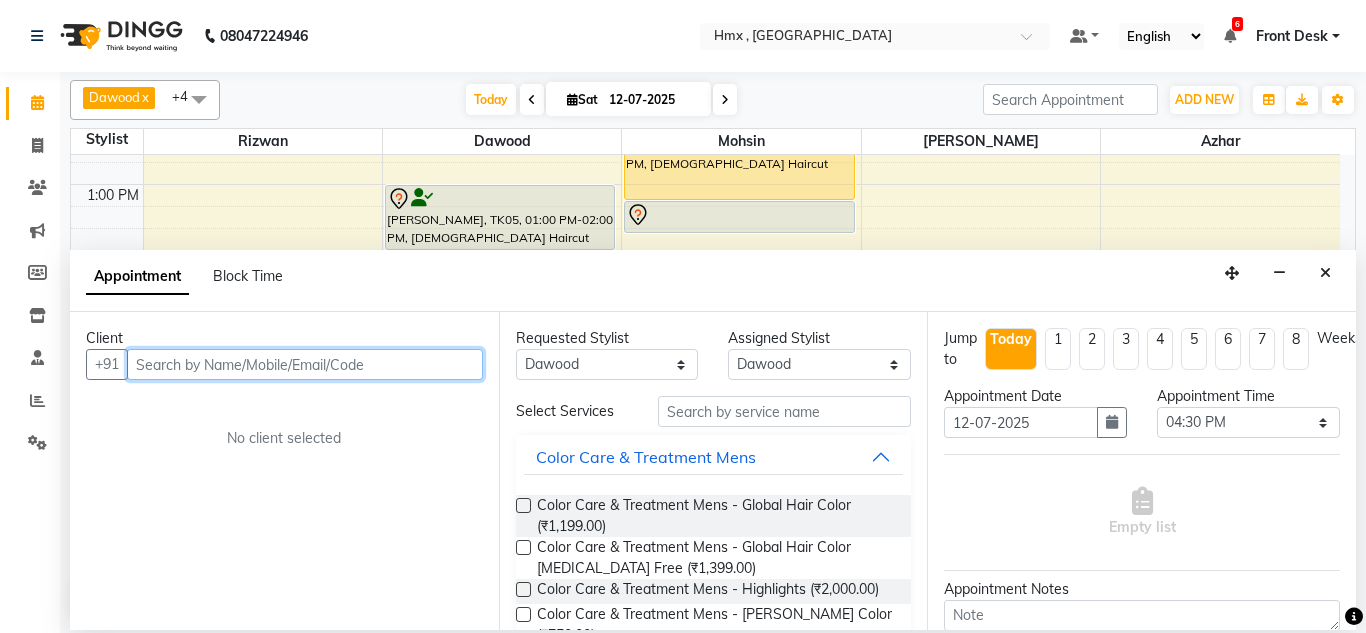 click at bounding box center [305, 364] 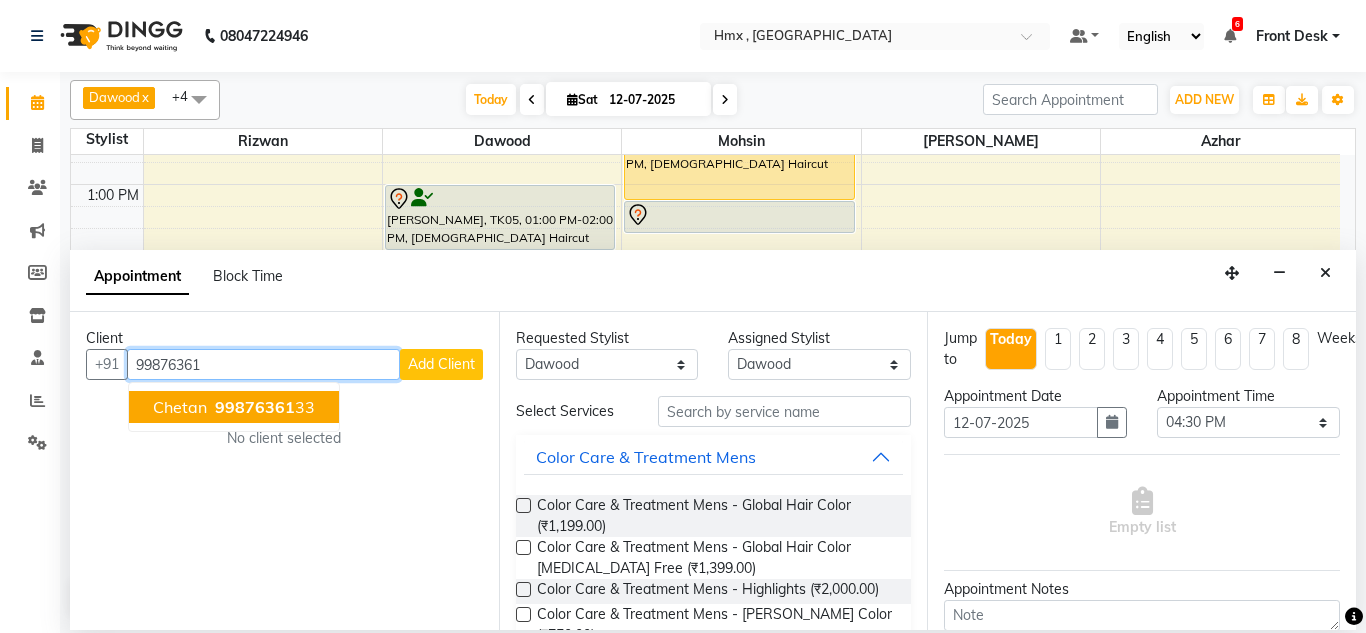 click on "99876361" at bounding box center (255, 407) 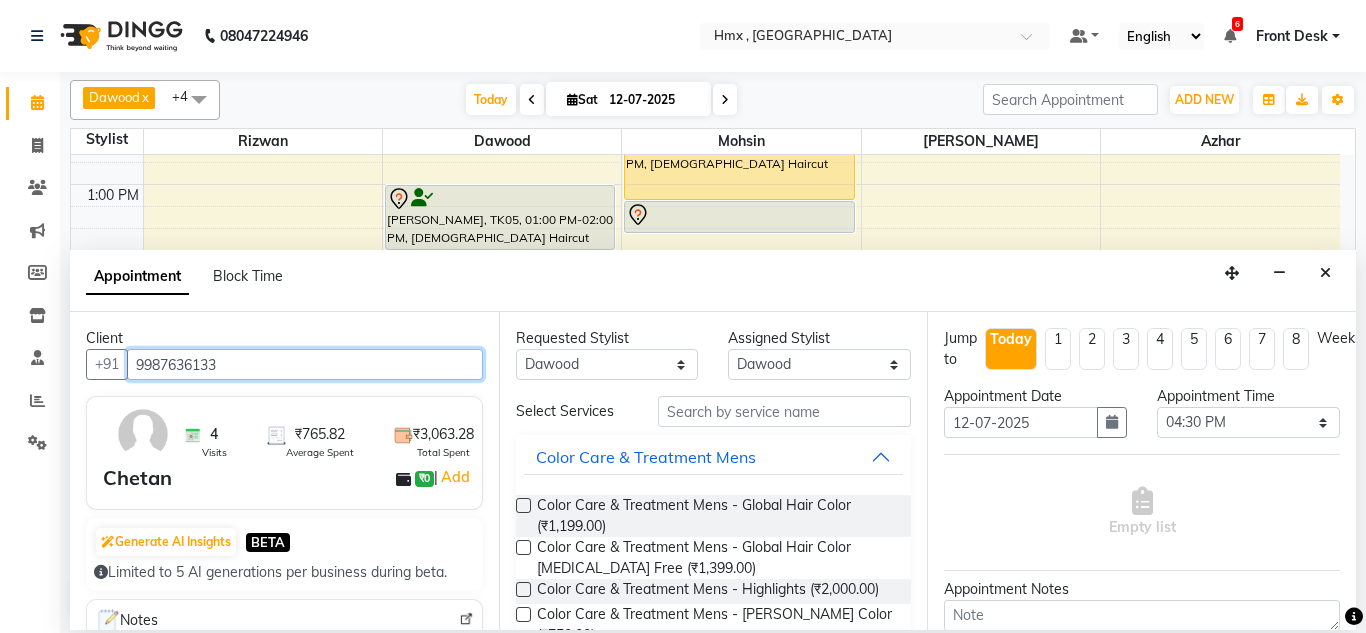 type on "9987636133" 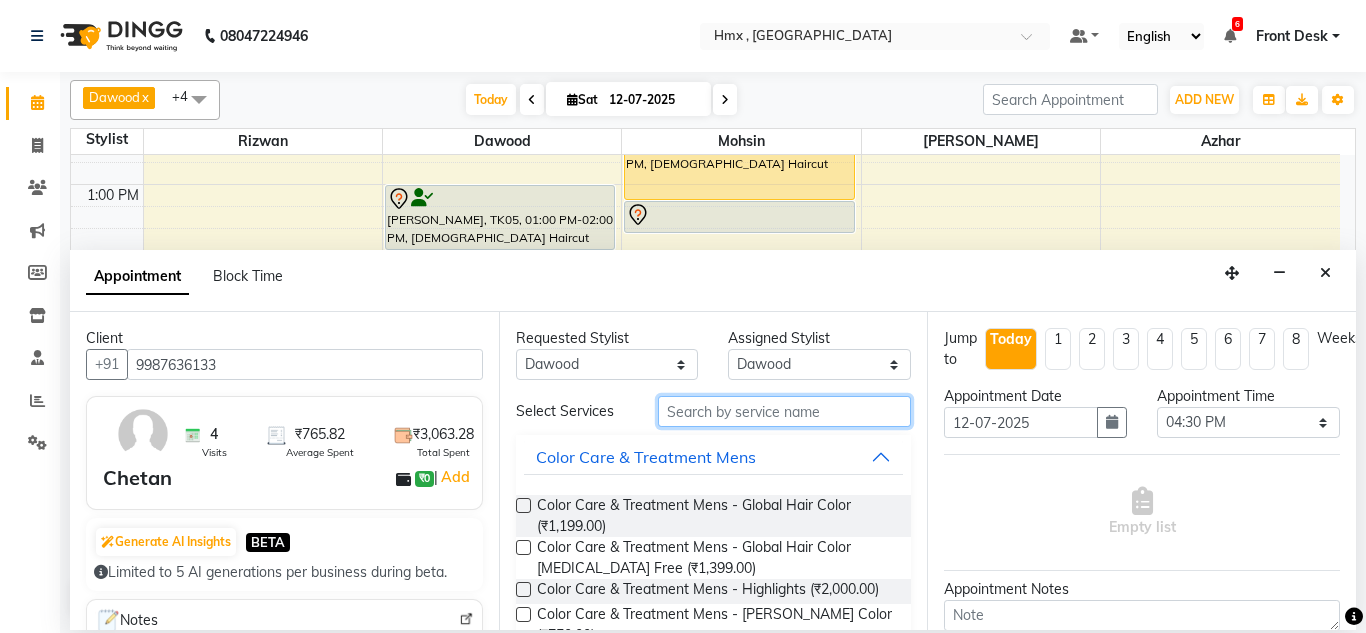 click at bounding box center (785, 411) 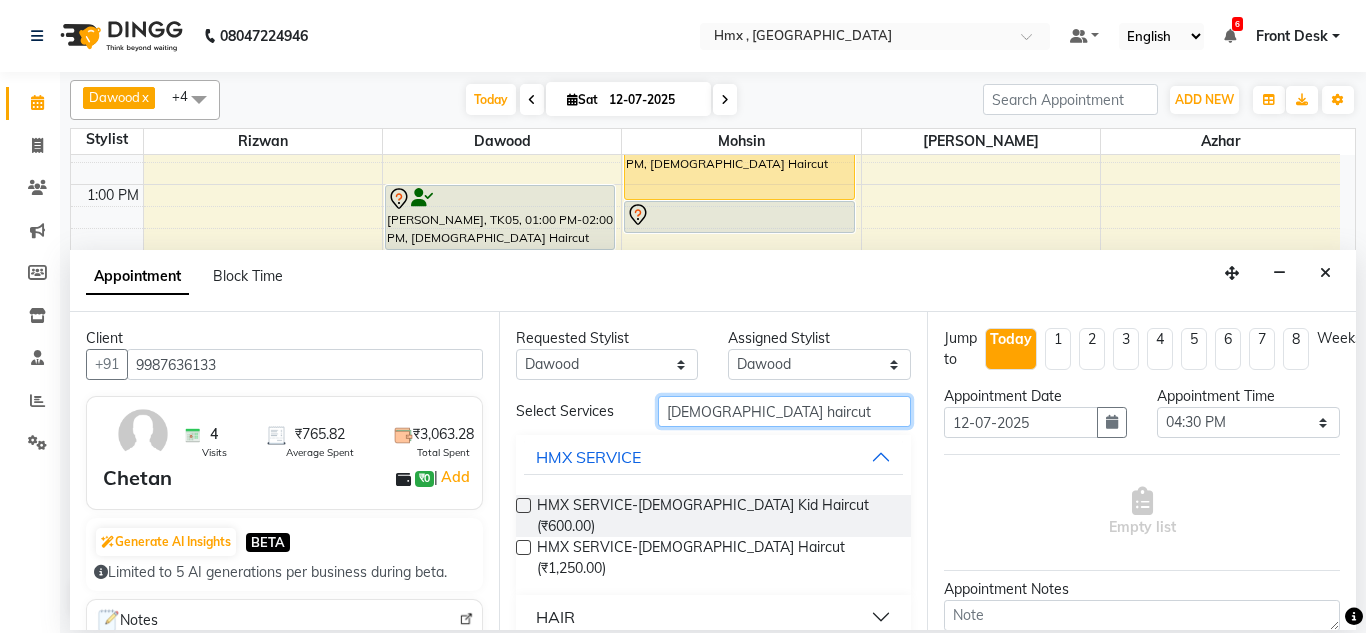 type on "[DEMOGRAPHIC_DATA] haircut" 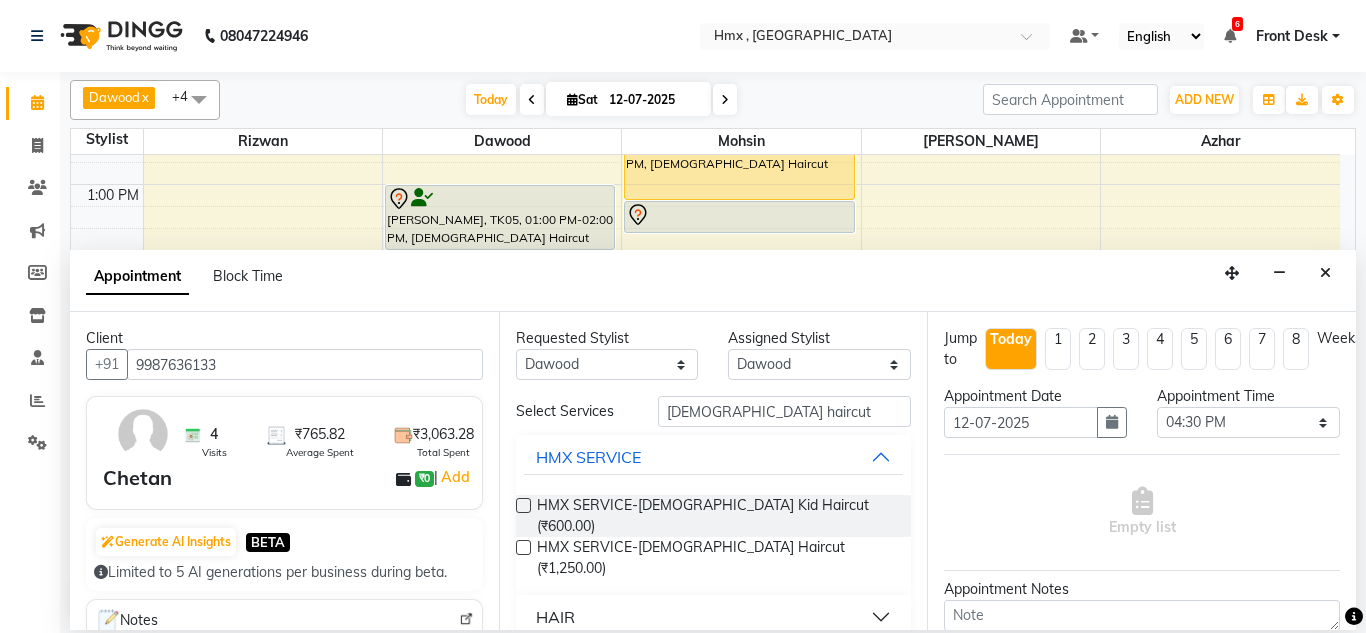 click on "HAIR" at bounding box center (714, 617) 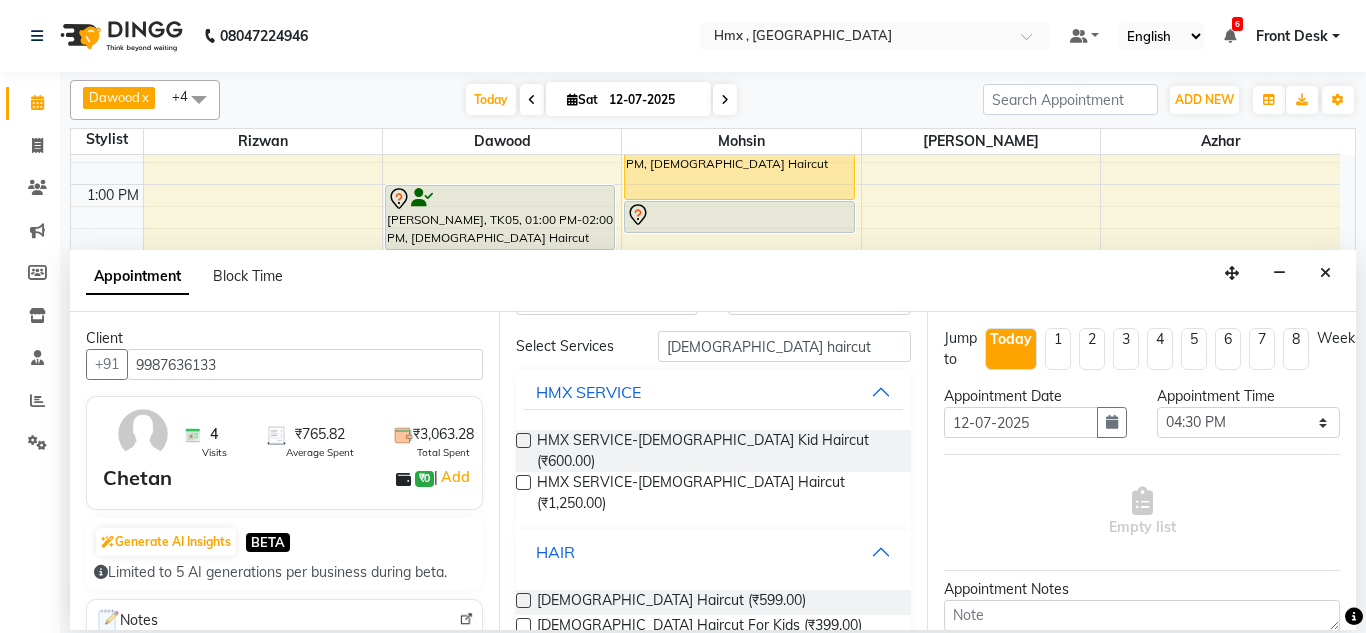 scroll, scrollTop: 100, scrollLeft: 0, axis: vertical 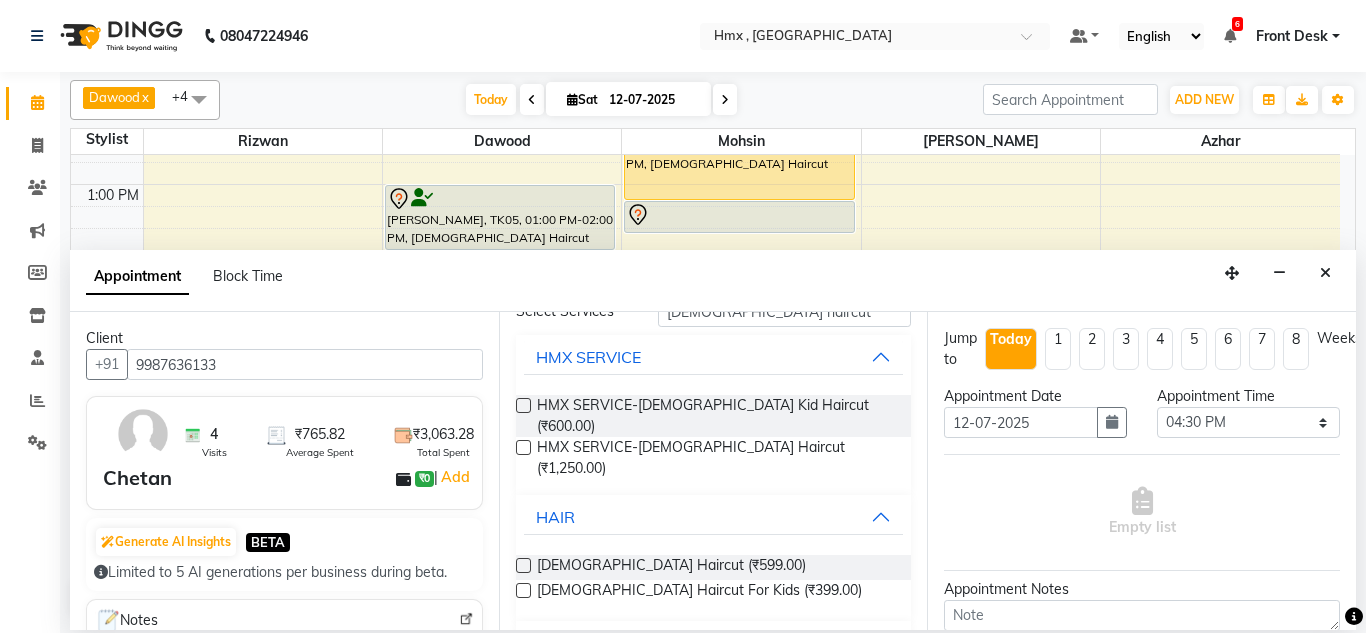 click at bounding box center (523, 565) 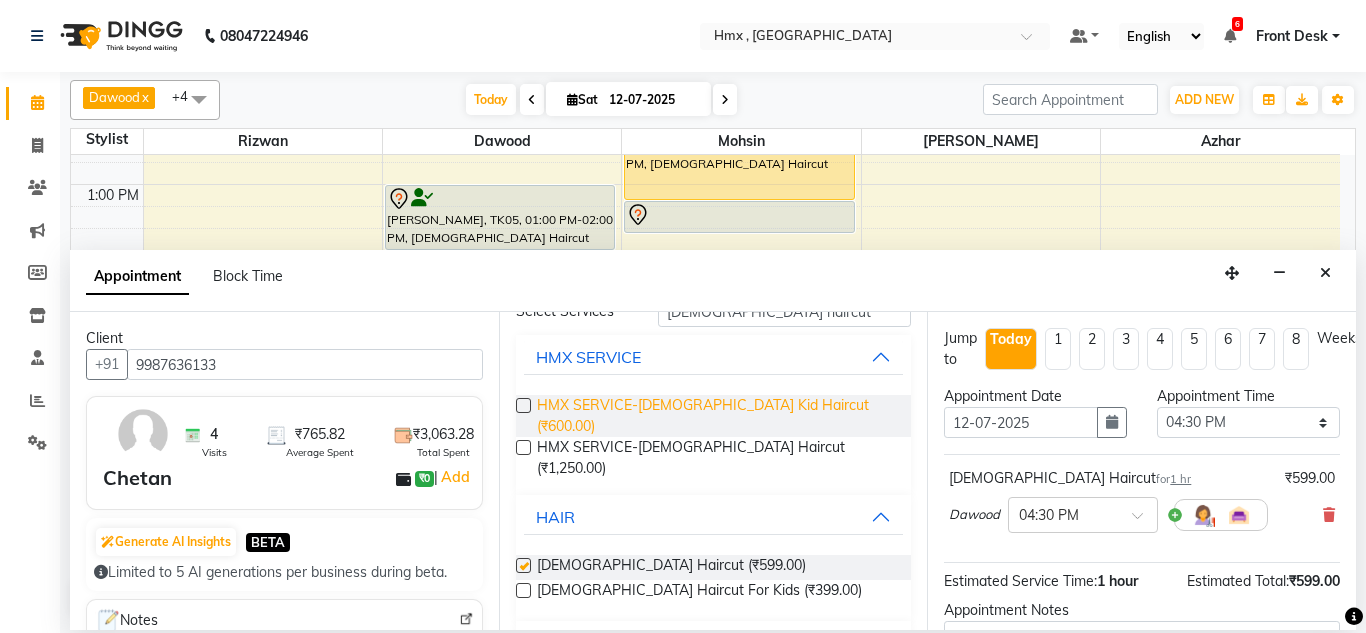 scroll, scrollTop: 44, scrollLeft: 0, axis: vertical 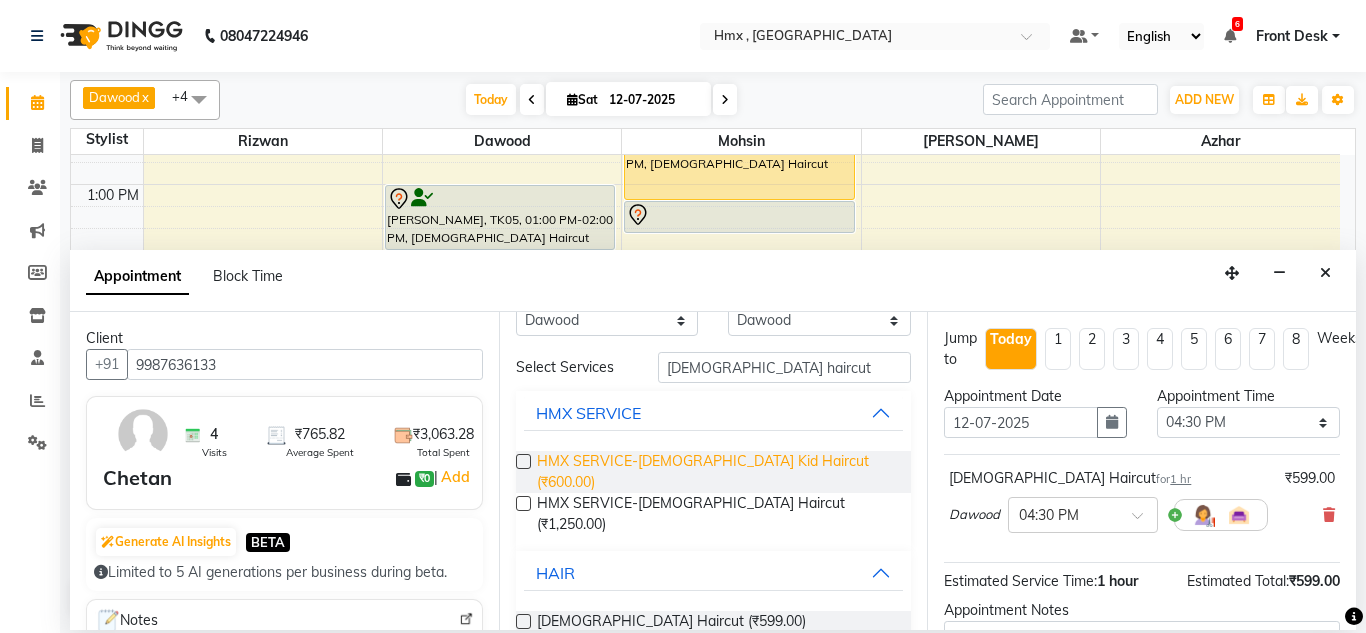 checkbox on "false" 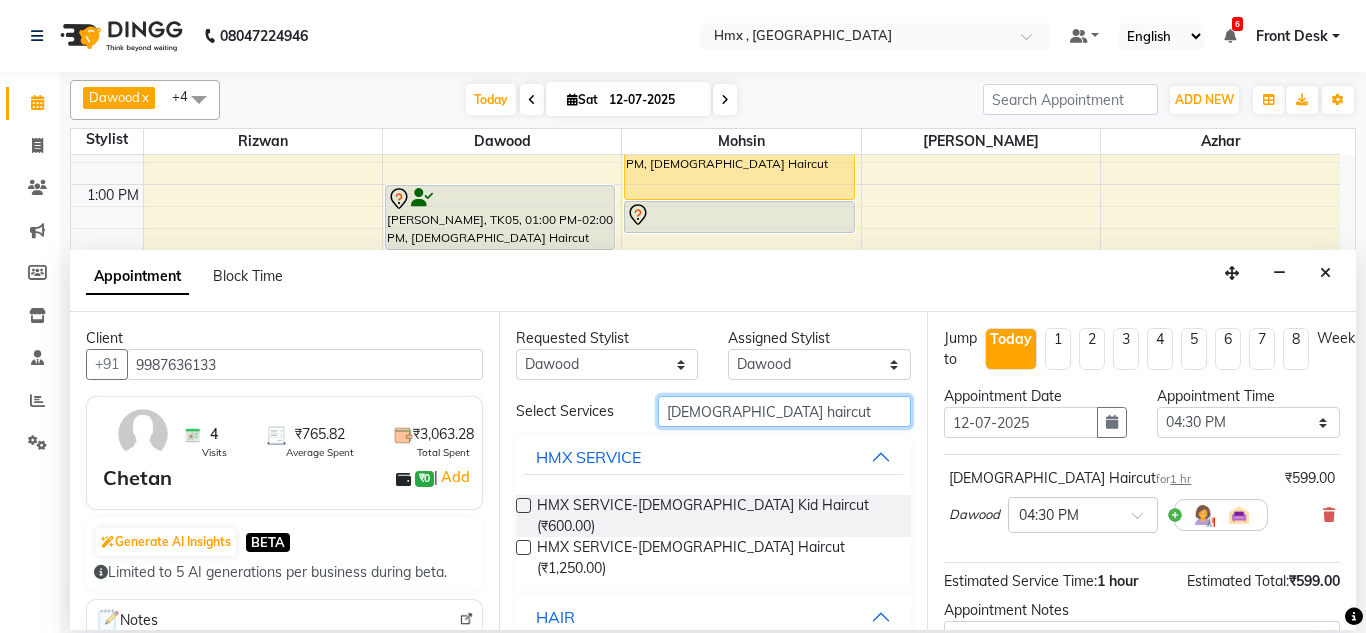 drag, startPoint x: 763, startPoint y: 414, endPoint x: 594, endPoint y: 415, distance: 169.00296 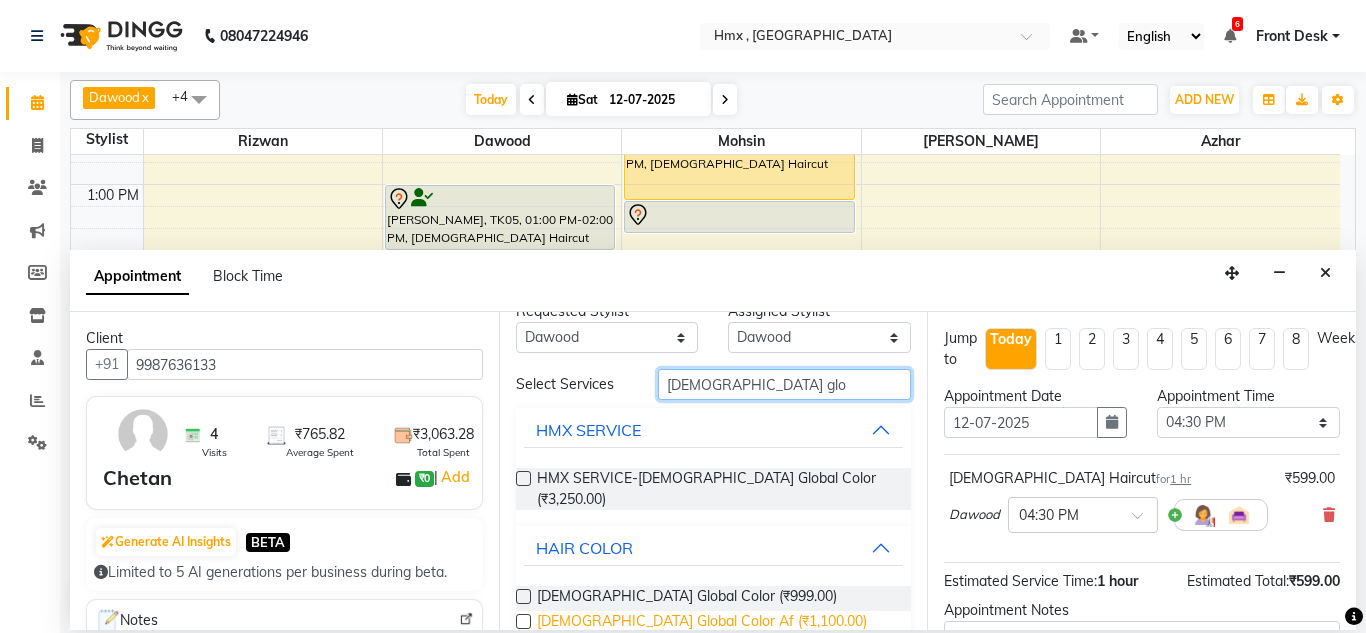 scroll, scrollTop: 100, scrollLeft: 0, axis: vertical 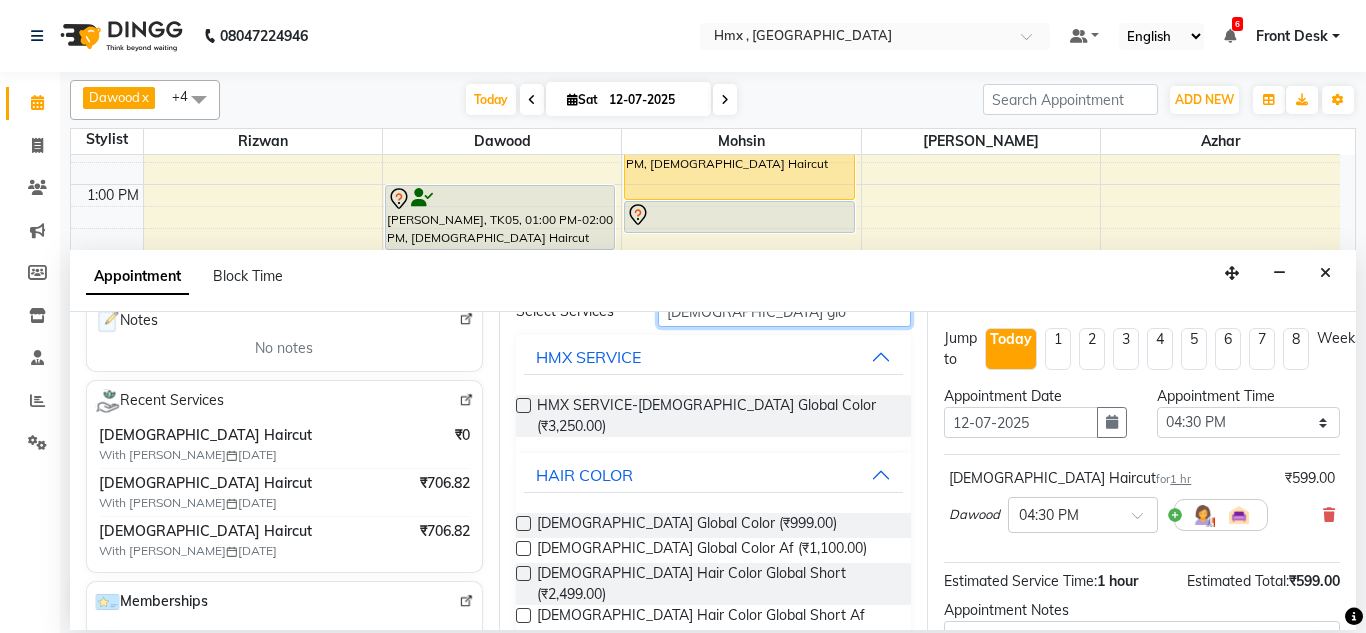 type on "[DEMOGRAPHIC_DATA] glo" 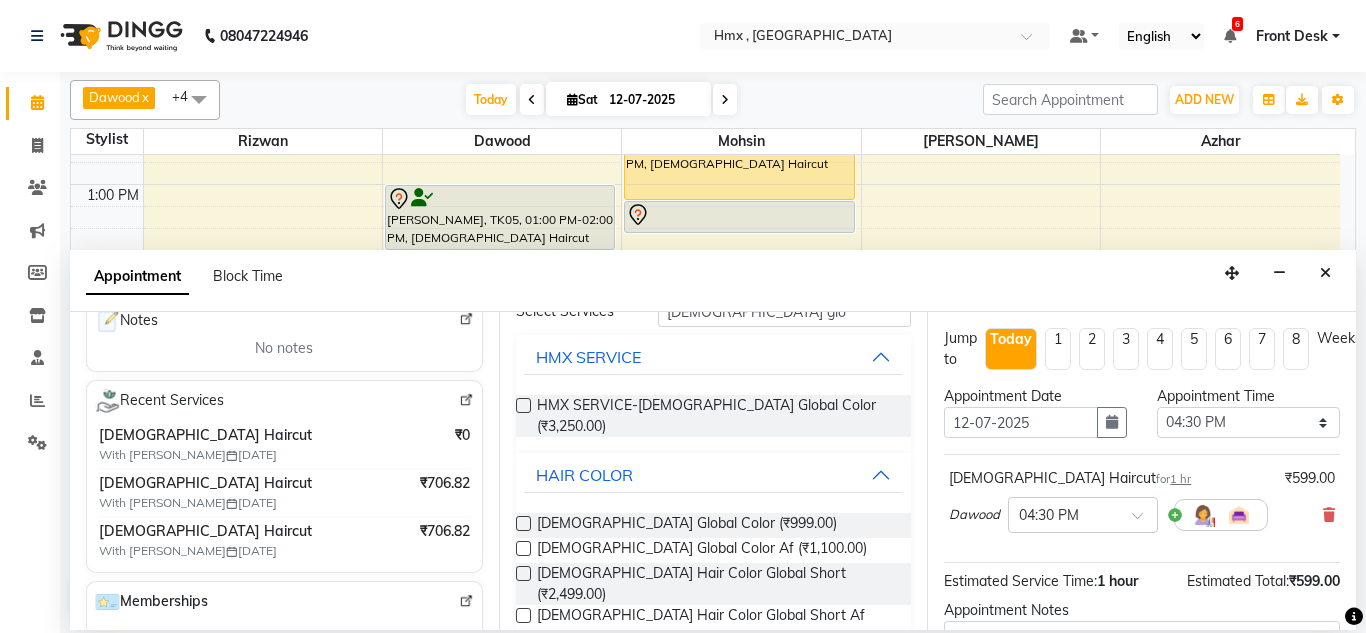 click at bounding box center [523, 523] 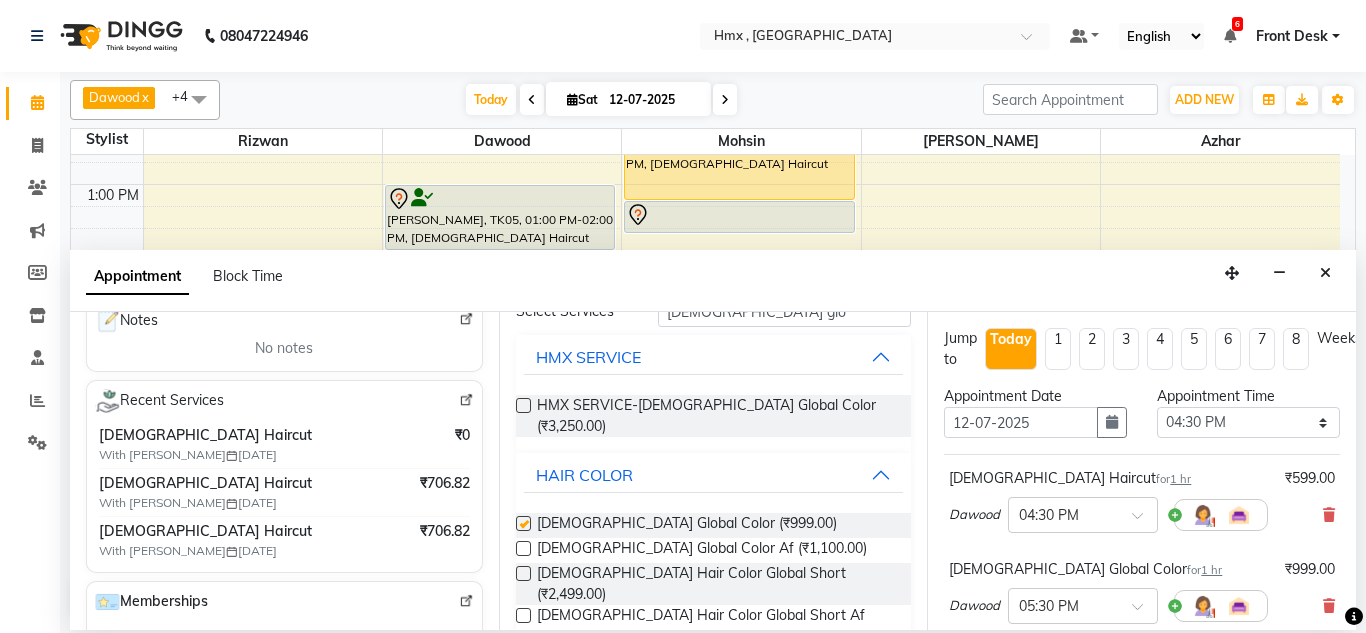 checkbox on "false" 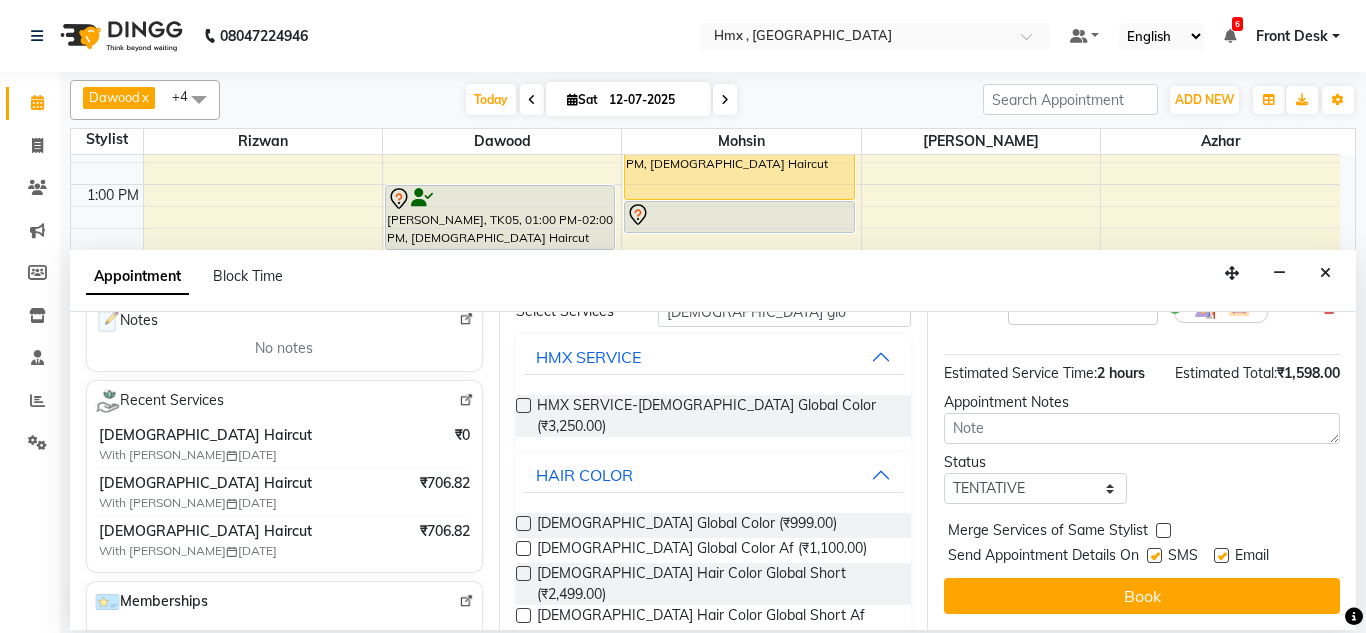 scroll, scrollTop: 335, scrollLeft: 0, axis: vertical 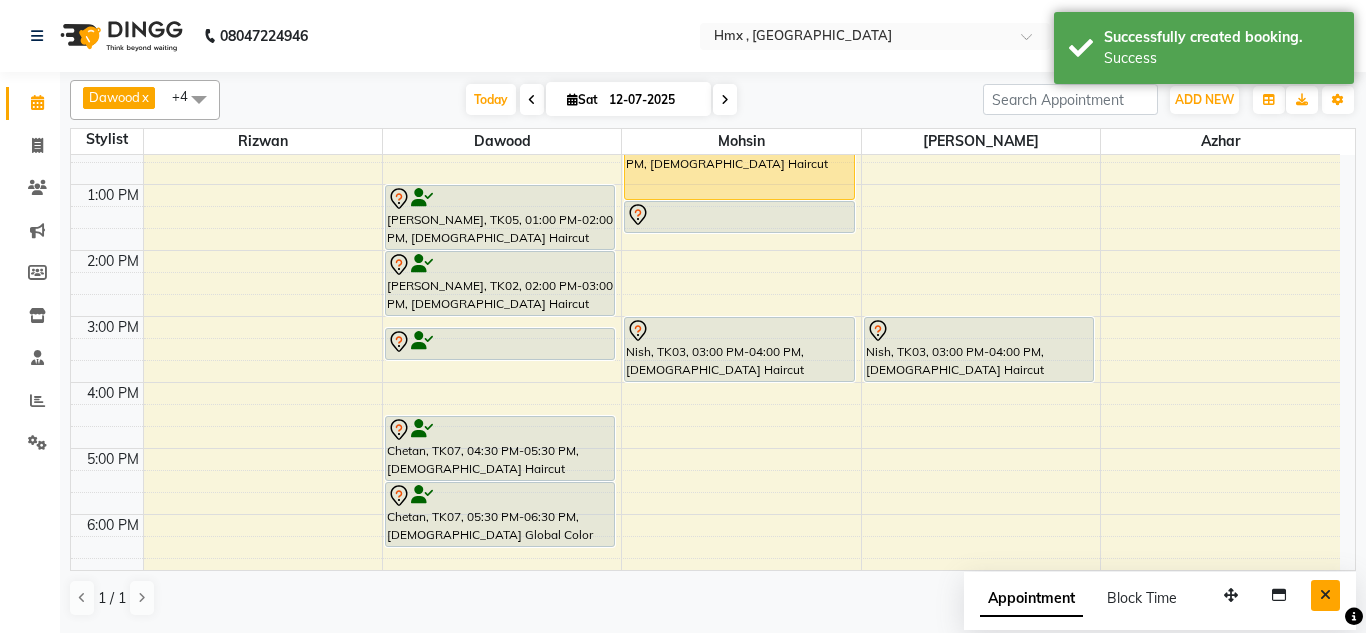 click at bounding box center [1325, 595] 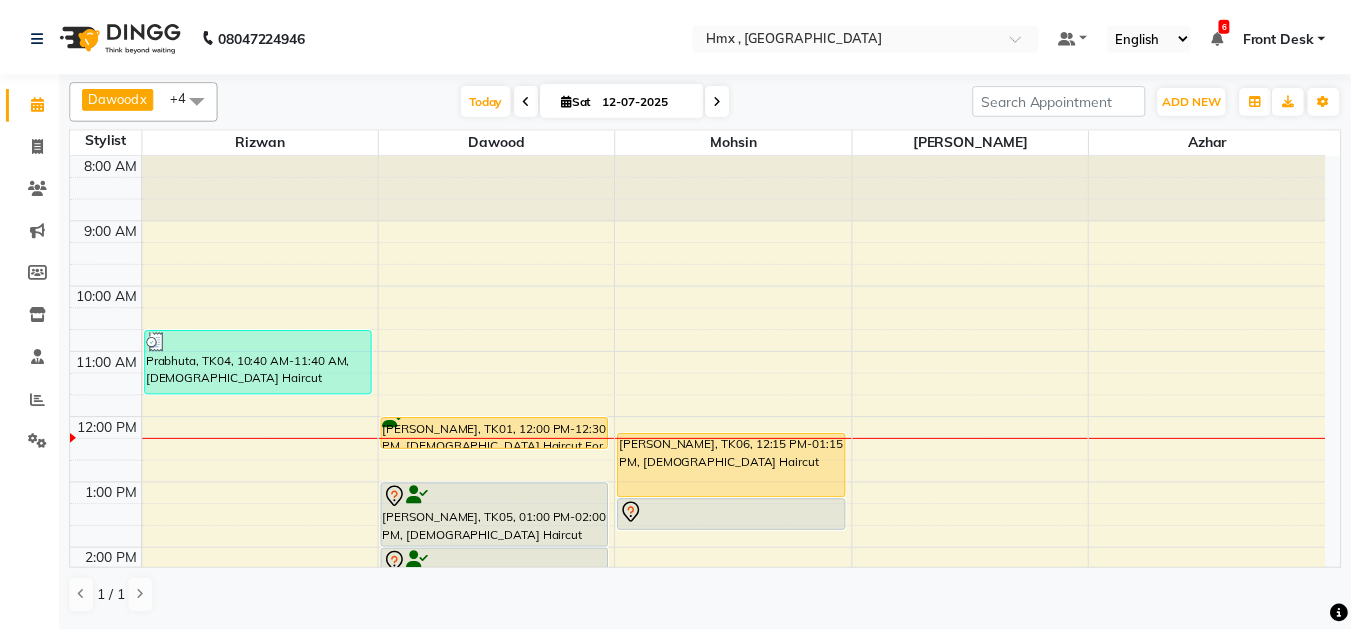 scroll, scrollTop: 200, scrollLeft: 0, axis: vertical 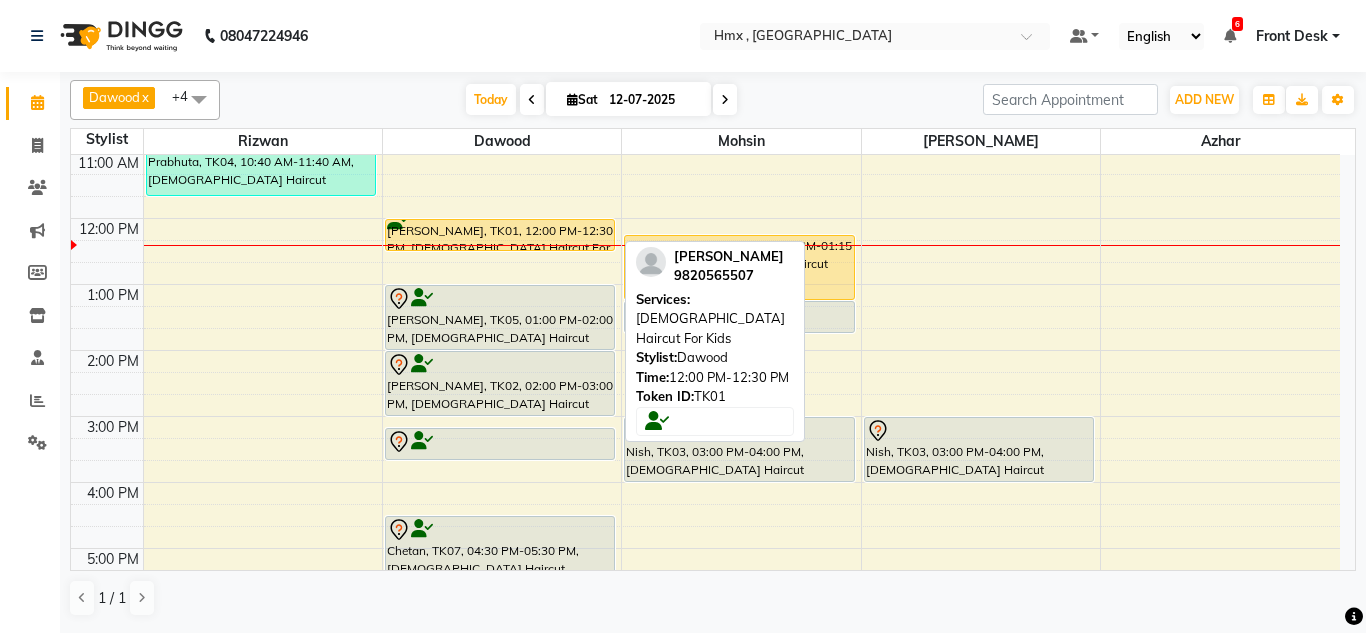 click on "[PERSON_NAME], TK01, 12:00 PM-12:30 PM, [DEMOGRAPHIC_DATA] Haircut For Kids" at bounding box center (500, 235) 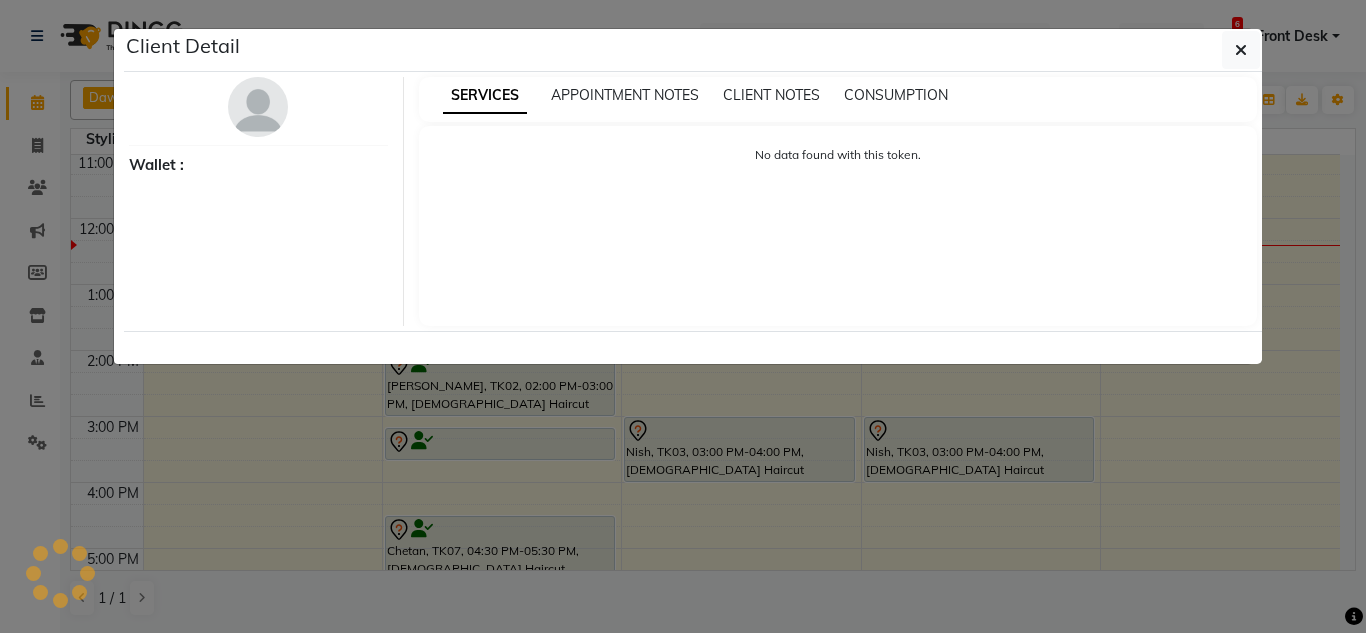 select on "1" 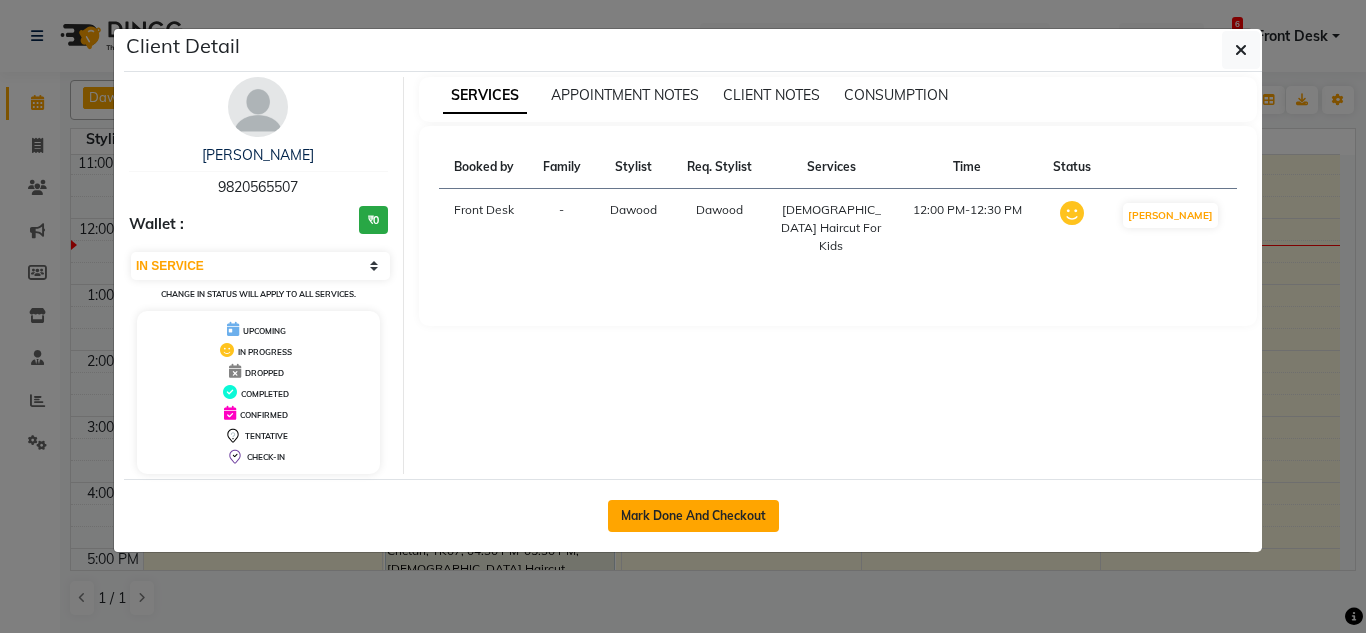 click on "Mark Done And Checkout" 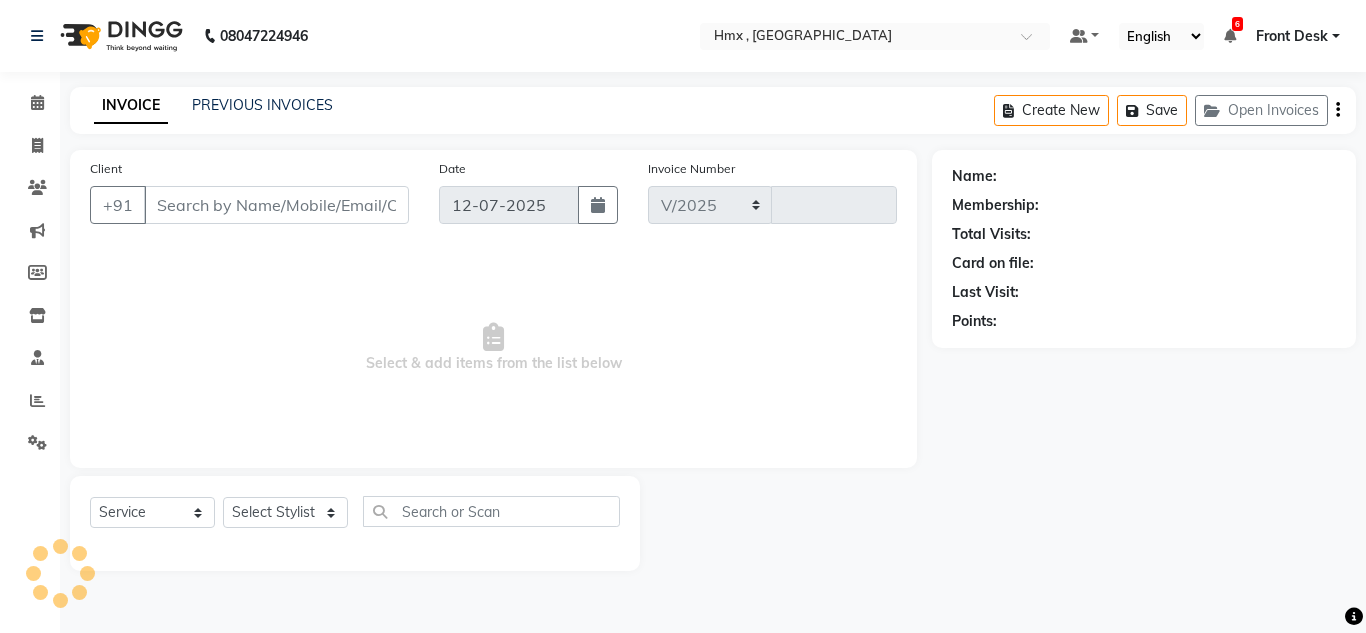 select on "5711" 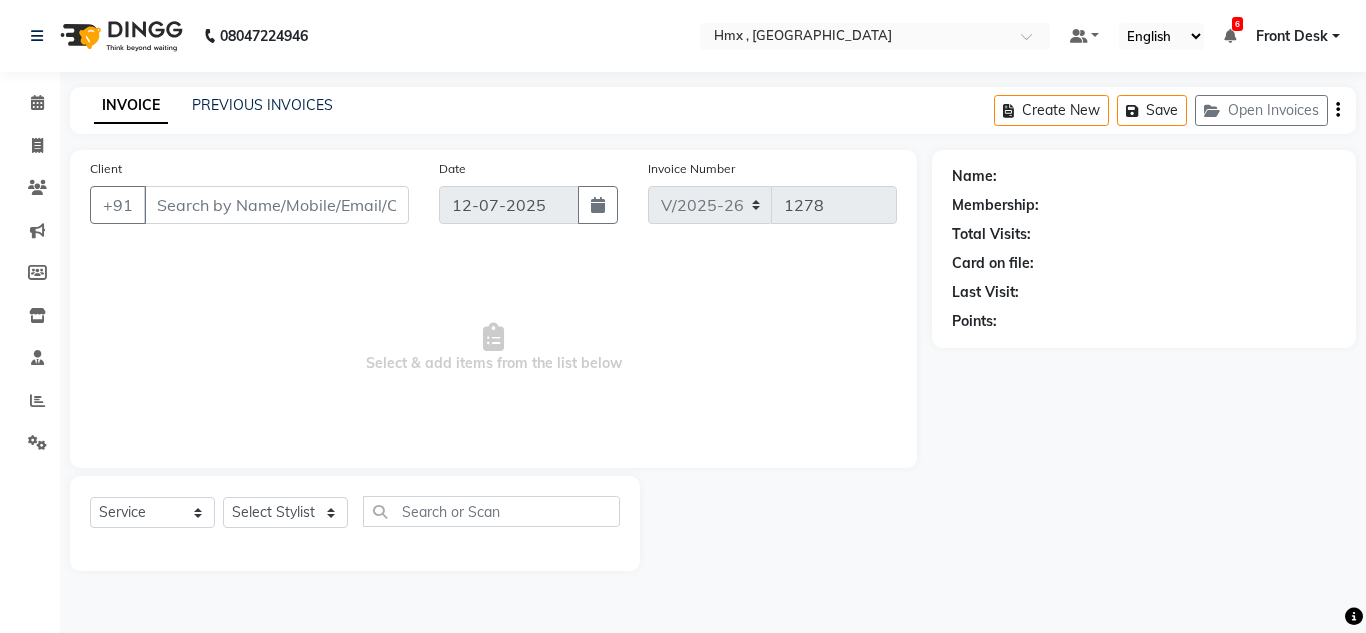 type on "9820565507" 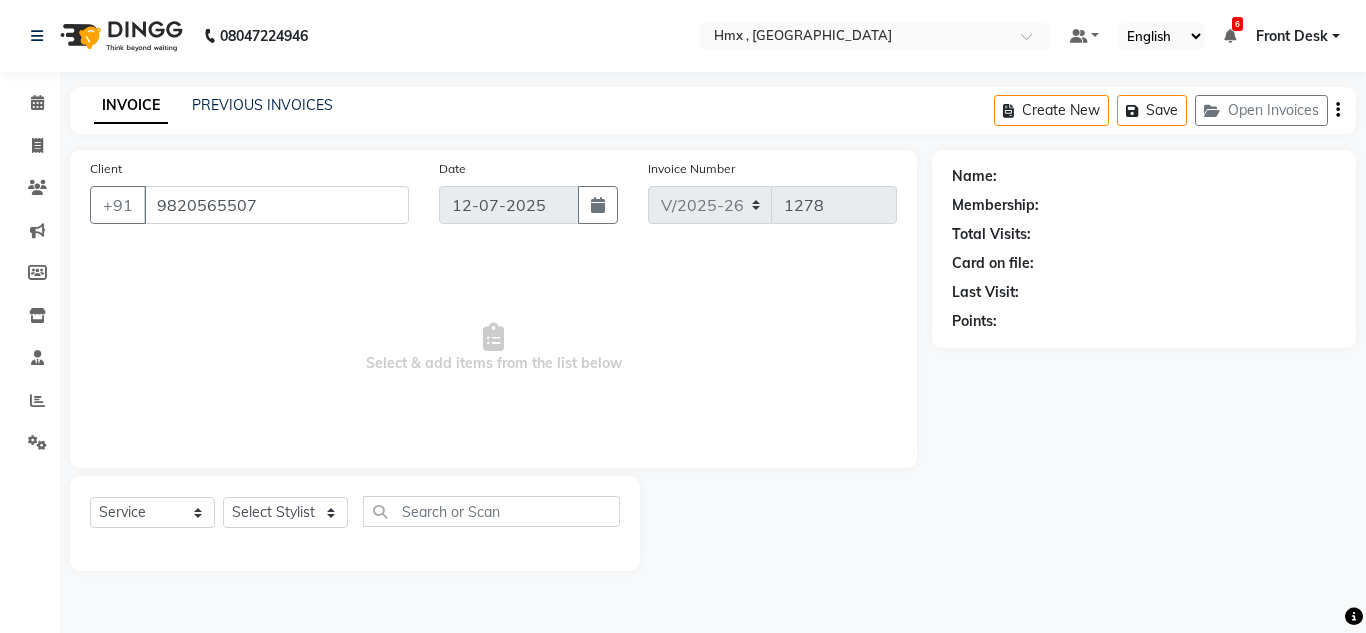 select on "39095" 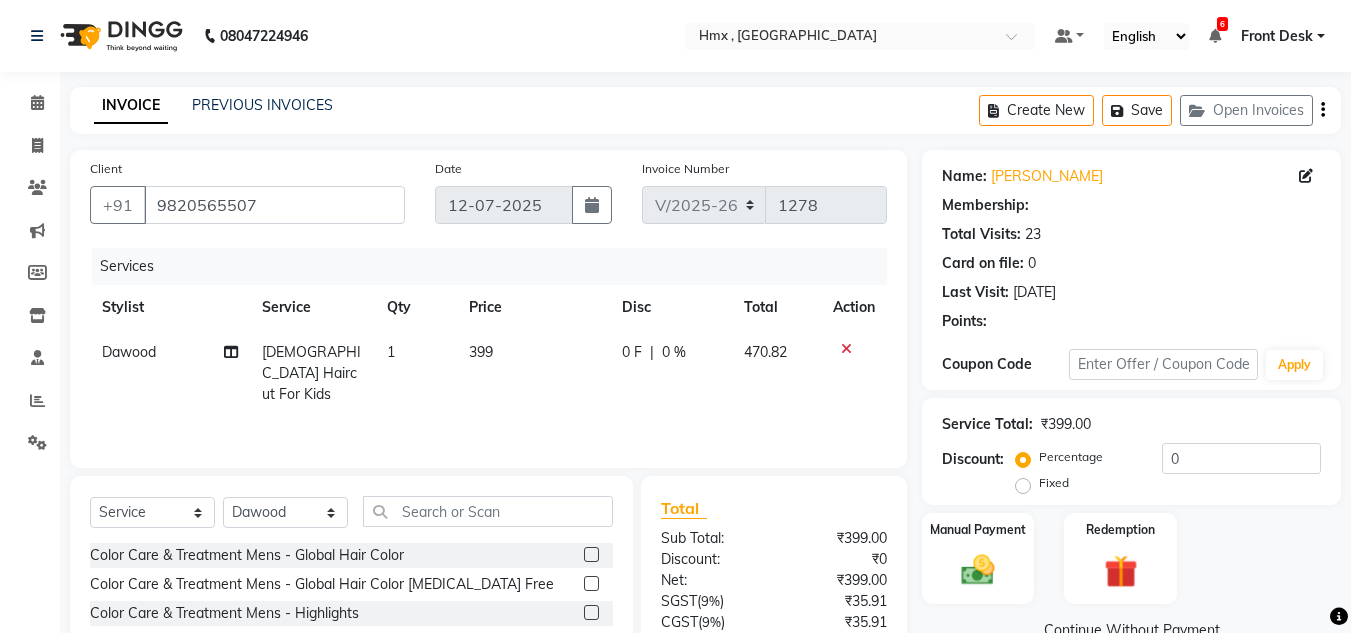 select on "1: Object" 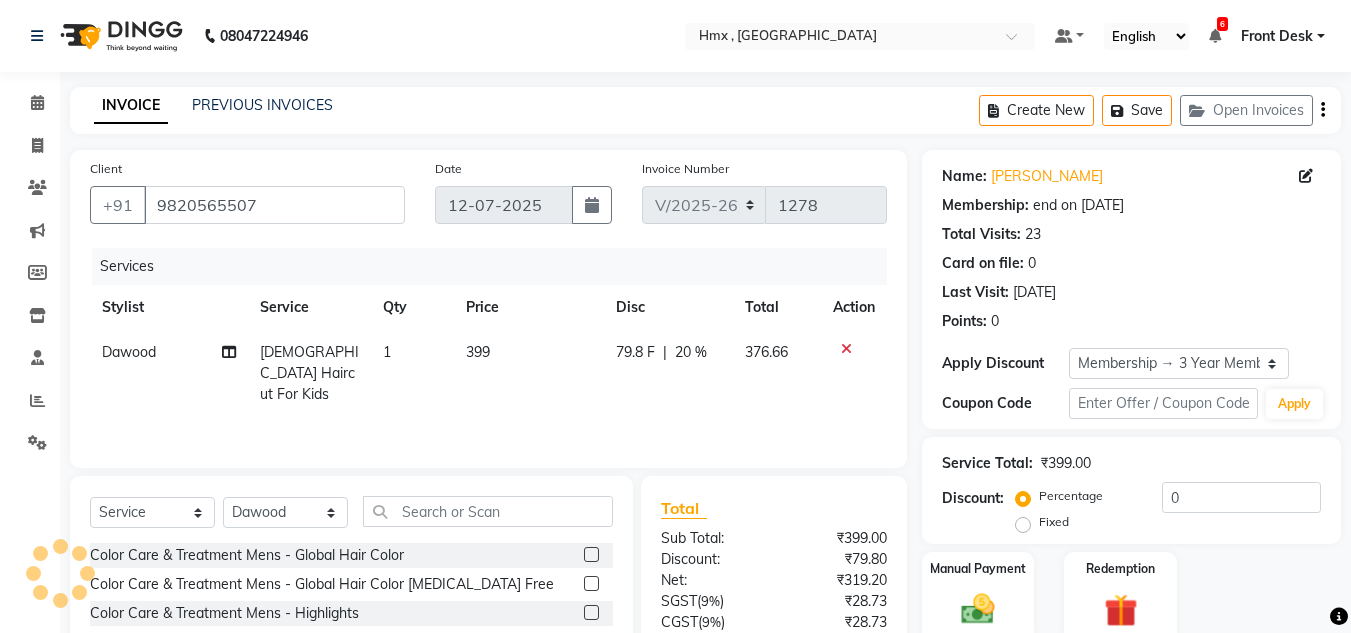 type on "20" 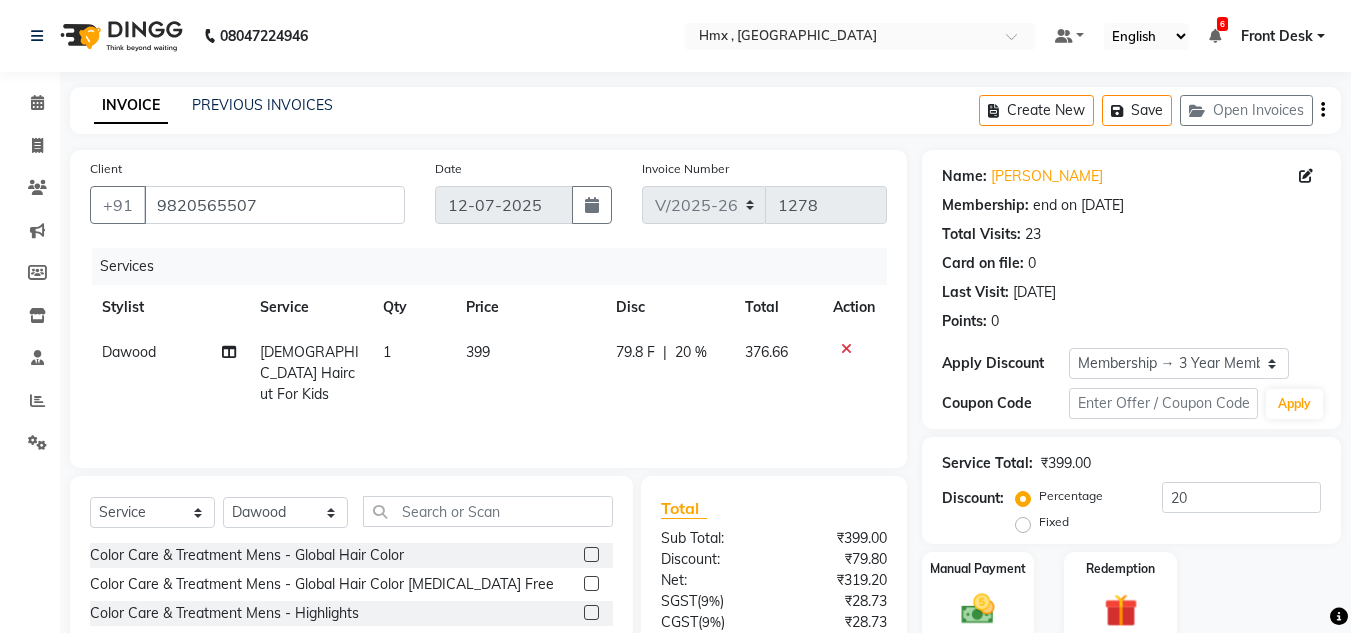 scroll, scrollTop: 168, scrollLeft: 0, axis: vertical 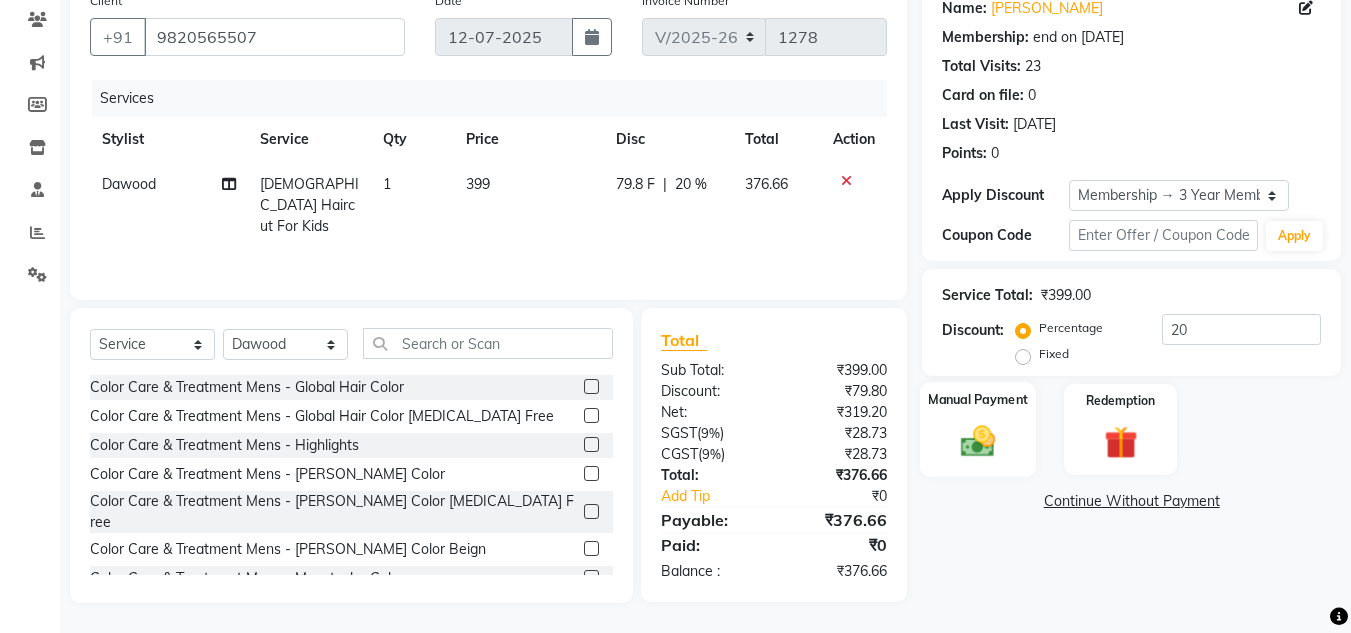 click 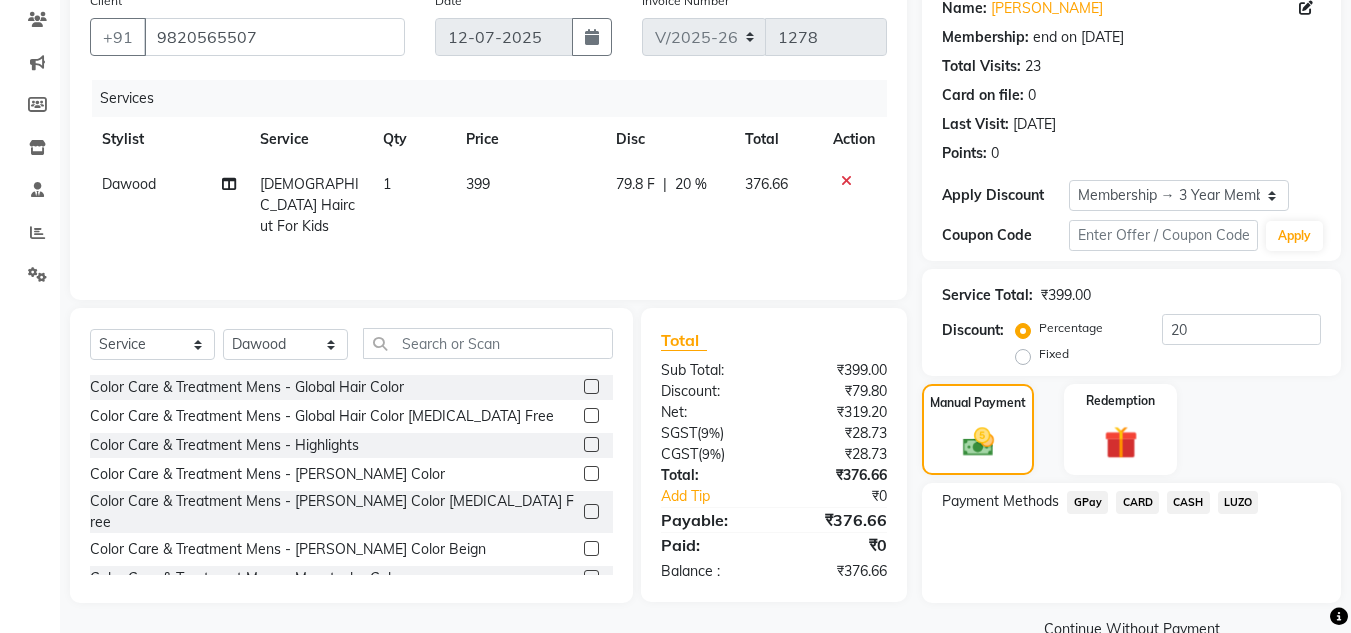 drag, startPoint x: 1136, startPoint y: 499, endPoint x: 1136, endPoint y: 515, distance: 16 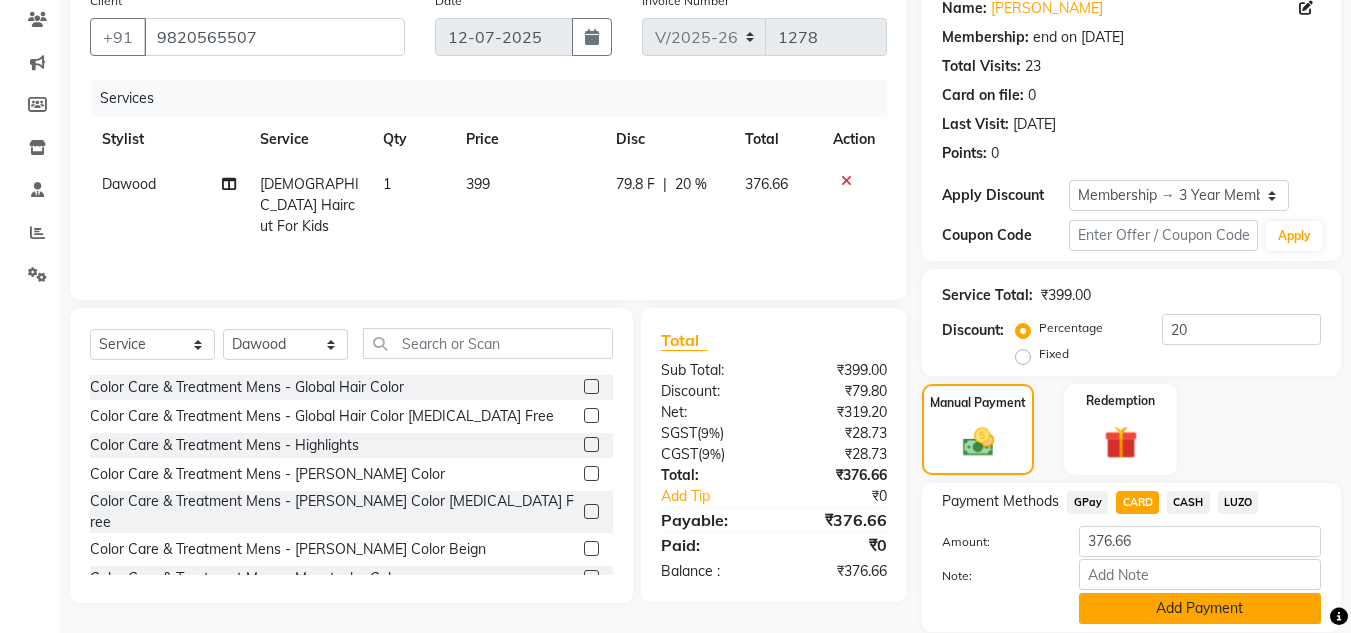 click on "Add Payment" 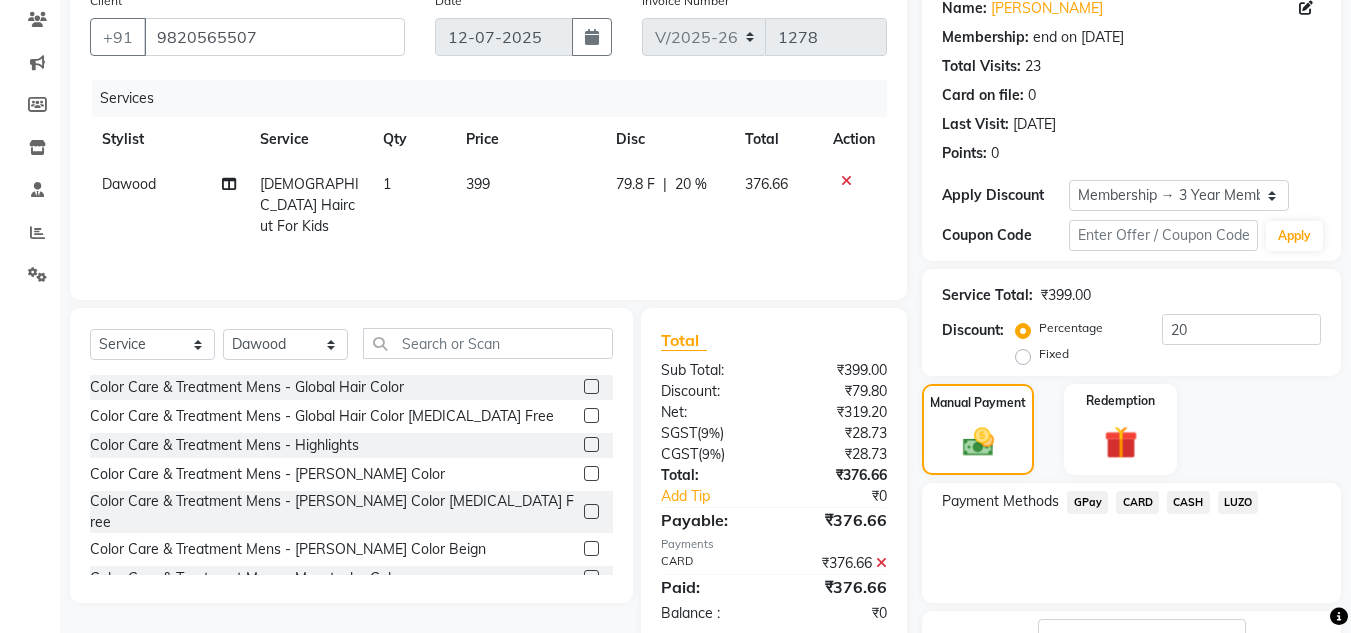scroll, scrollTop: 322, scrollLeft: 0, axis: vertical 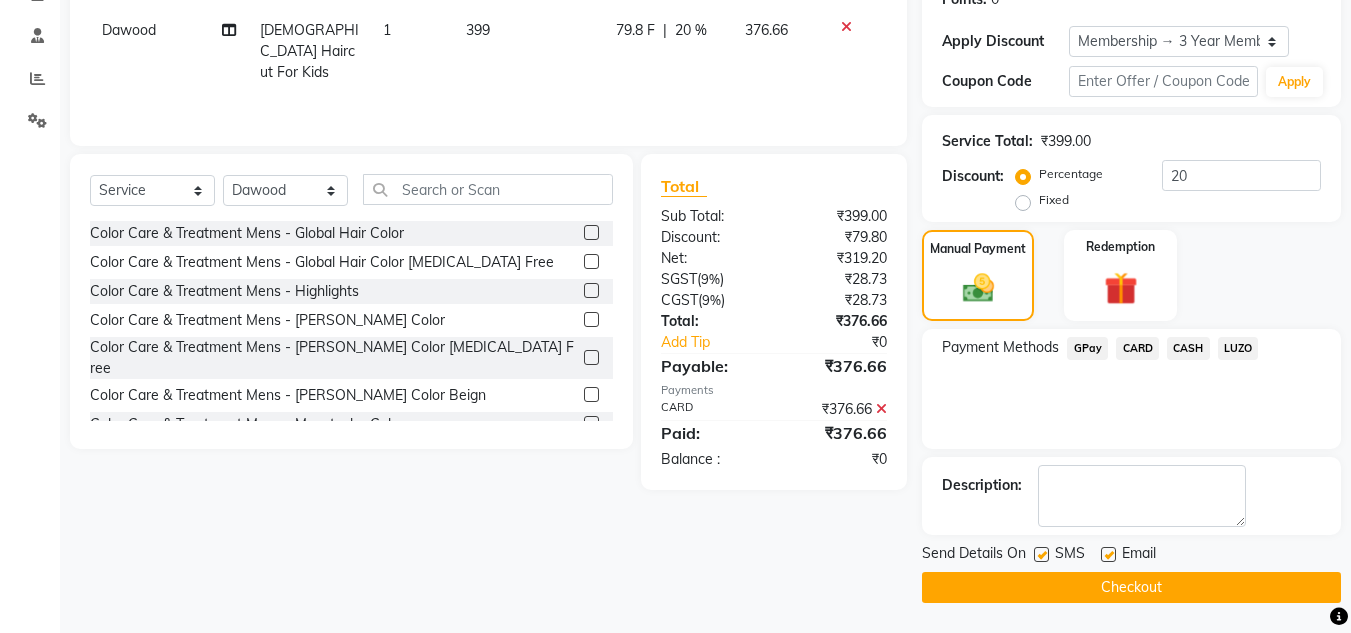 drag, startPoint x: 1009, startPoint y: 586, endPoint x: 1040, endPoint y: 588, distance: 31.06445 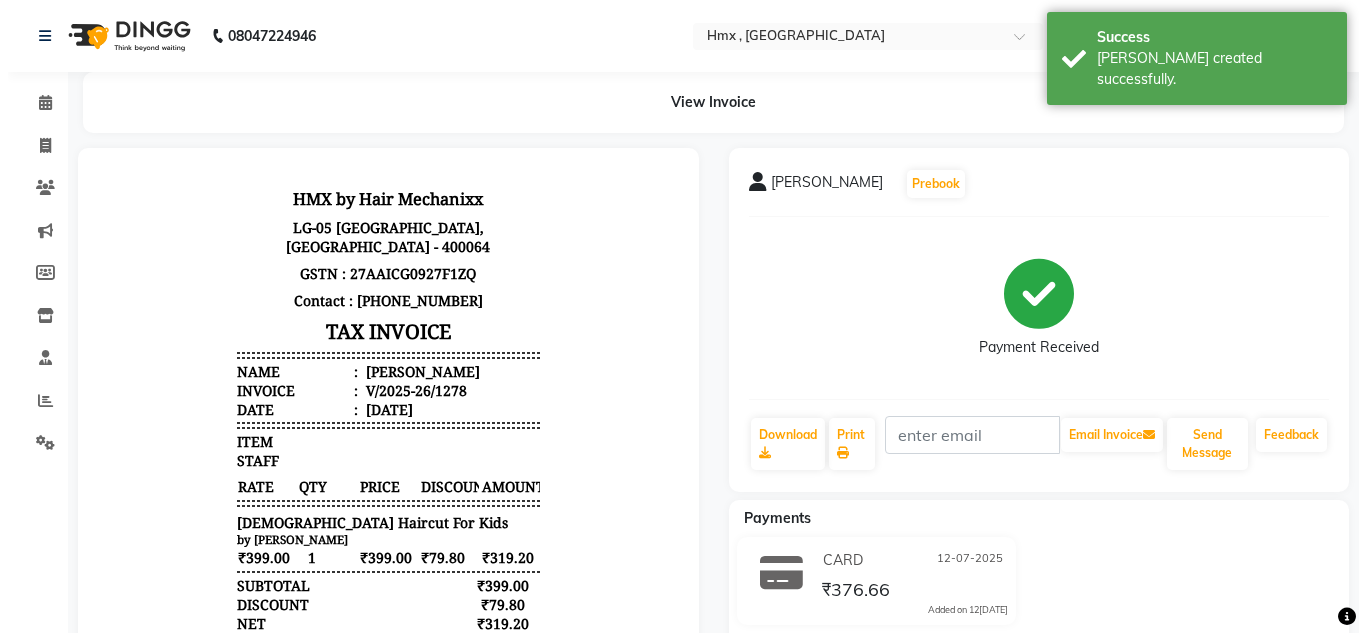 scroll, scrollTop: 0, scrollLeft: 0, axis: both 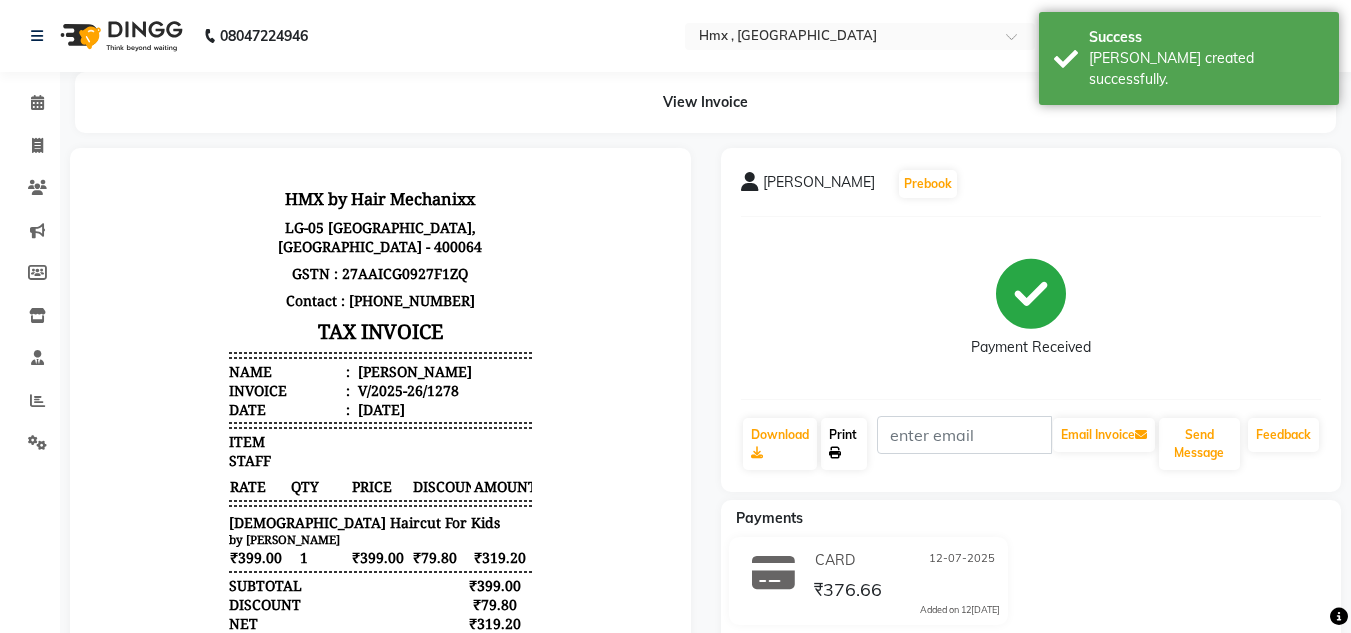 click on "Print" 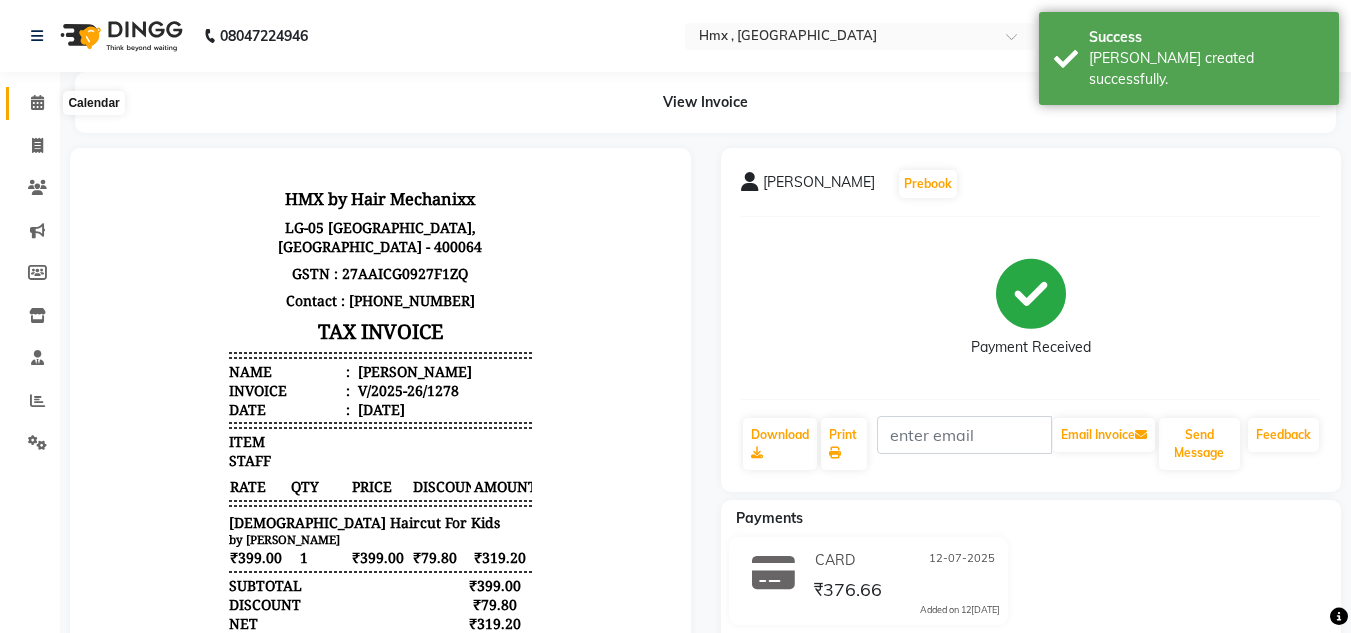 click 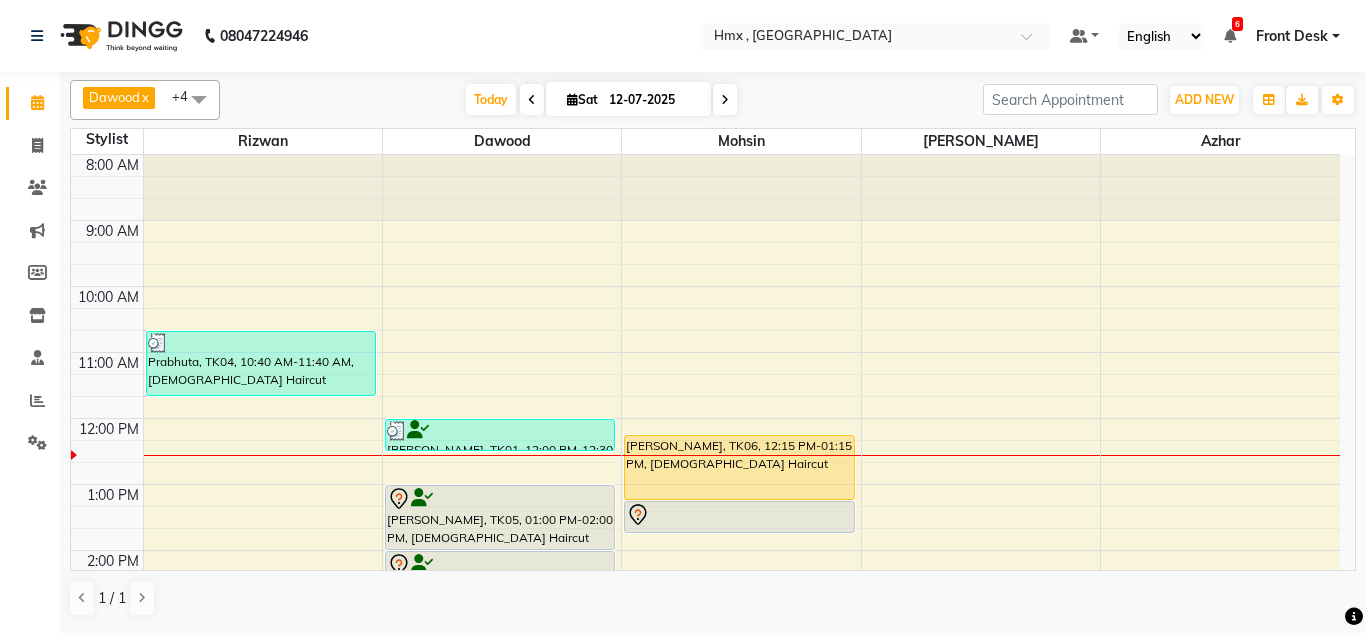 click on "8:00 AM 9:00 AM 10:00 AM 11:00 AM 12:00 PM 1:00 PM 2:00 PM 3:00 PM 4:00 PM 5:00 PM 6:00 PM 7:00 PM 8:00 PM 9:00 PM     Prabhuta, TK04, 10:40 AM-11:40 AM, Male Haircut     Tania, TK01, 12:00 PM-12:30 PM, Male Haircut For Kids             Pankaj Gupta, TK05, 01:00 PM-02:00 PM, Male Haircut             Shreyas, TK02, 02:00 PM-03:00 PM, Male Haircut             Shreyas, TK02, 03:10 PM-03:40 PM, Male Beard Edging             Chetan, TK07, 04:30 PM-05:30 PM, Male Haircut             Chetan, TK07, 05:30 PM-06:30 PM, Male Global Color    Abdul Ansari, TK06, 12:15 PM-01:15 PM, Male Haircut             Abdul Ansari, TK06, 01:15 PM-01:45 PM, Male Beard Edging             Nish, TK03, 03:00 PM-04:00 PM, Male Haircut             Nish, TK03, 03:00 PM-04:00 PM, Female Haircut" at bounding box center (705, 616) 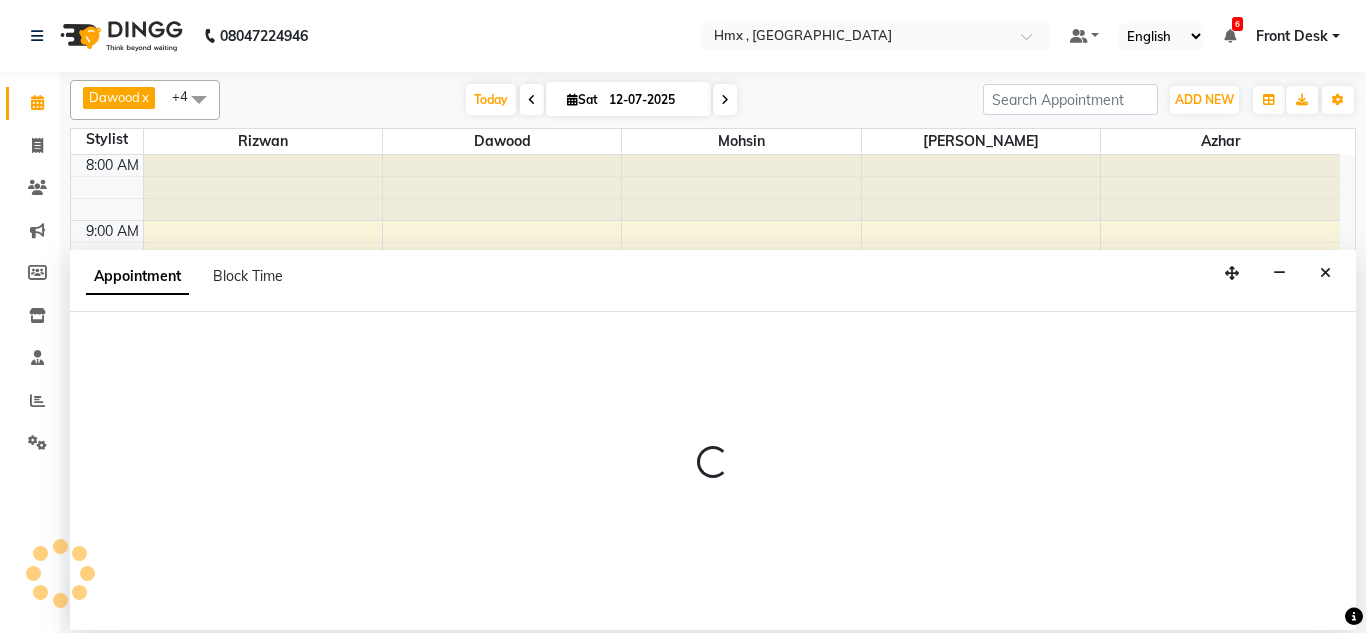 select on "76837" 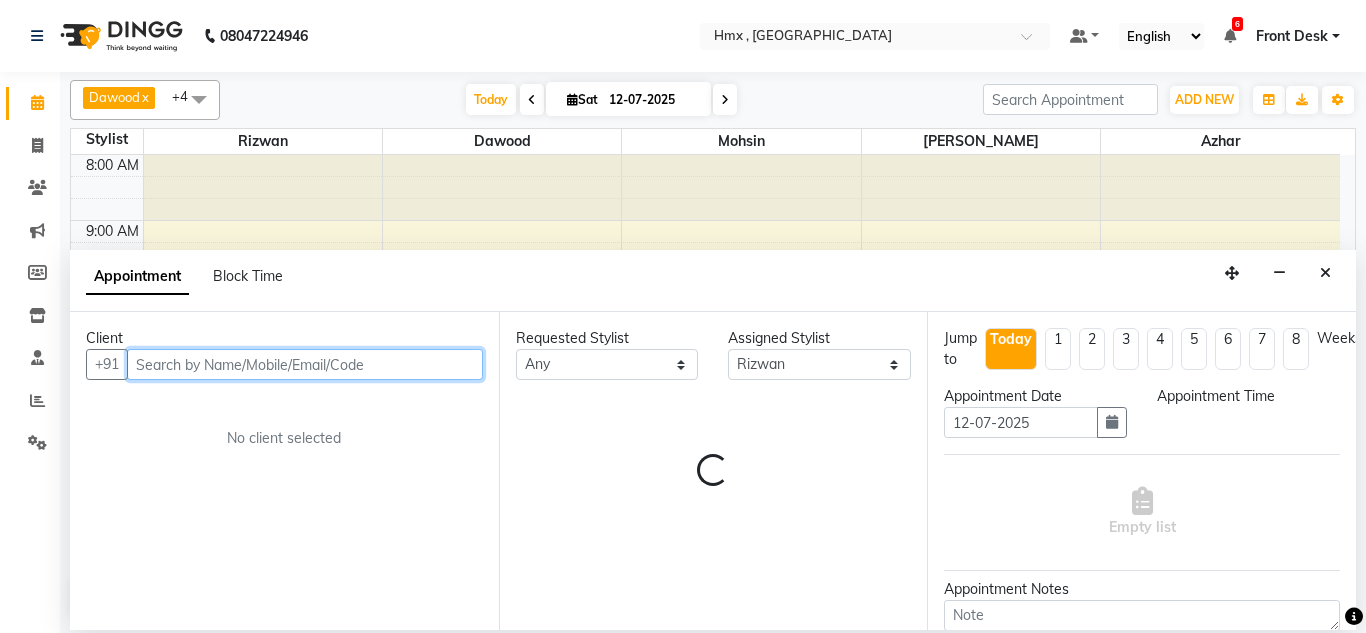 select on "765" 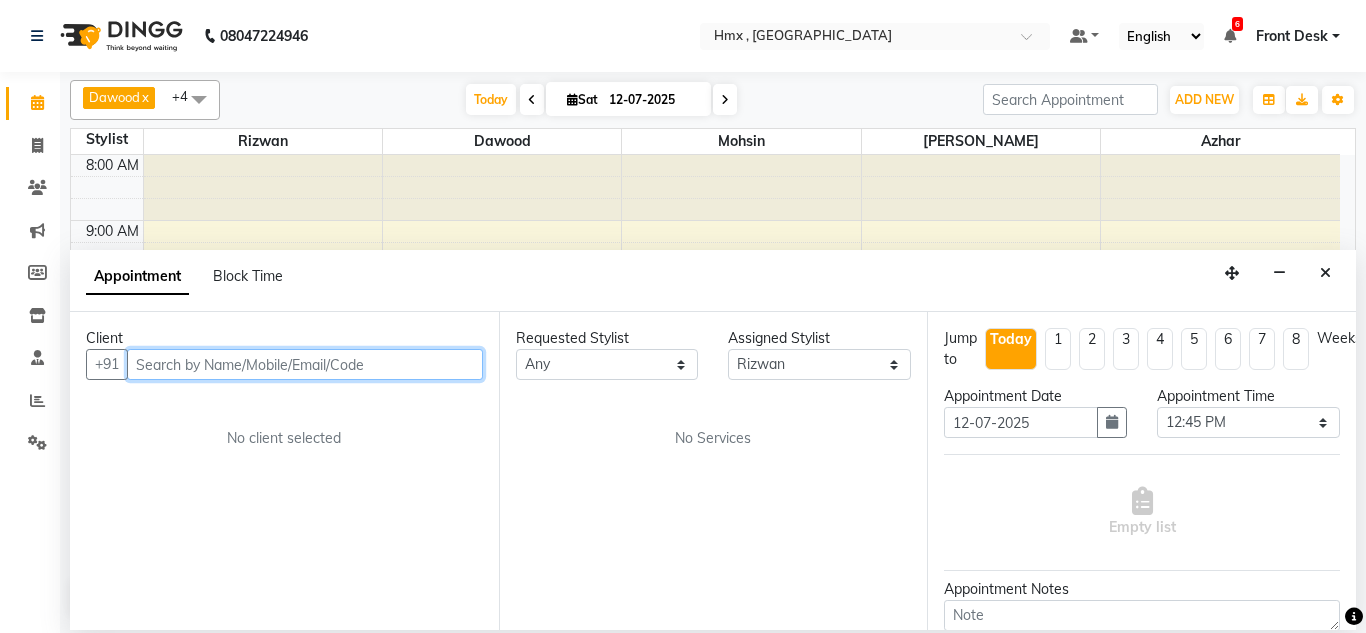 click at bounding box center [305, 364] 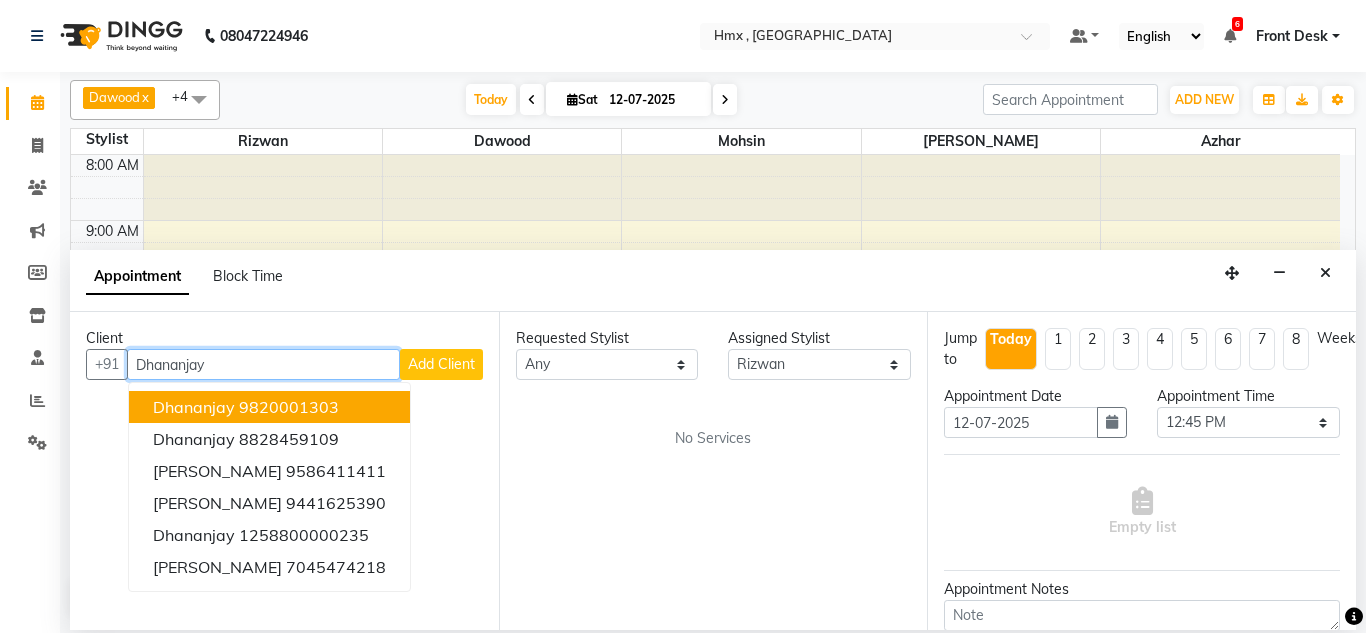 type on "Dhananjay" 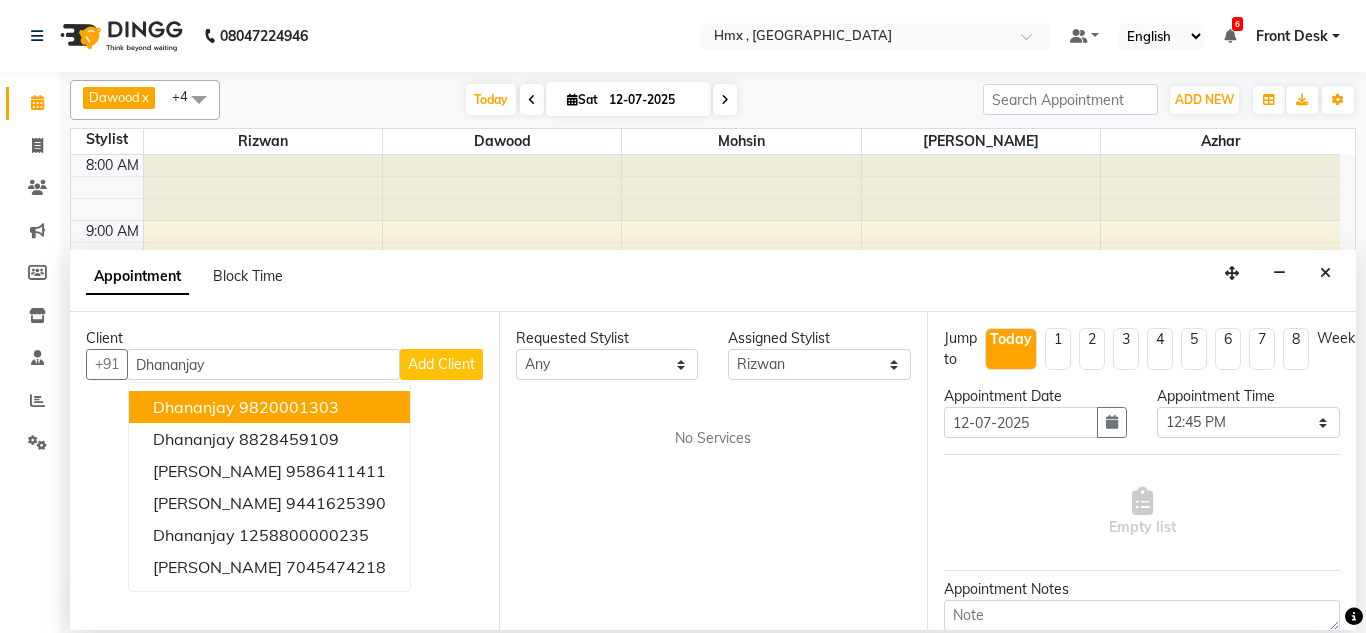 click on "Add Client" at bounding box center (441, 364) 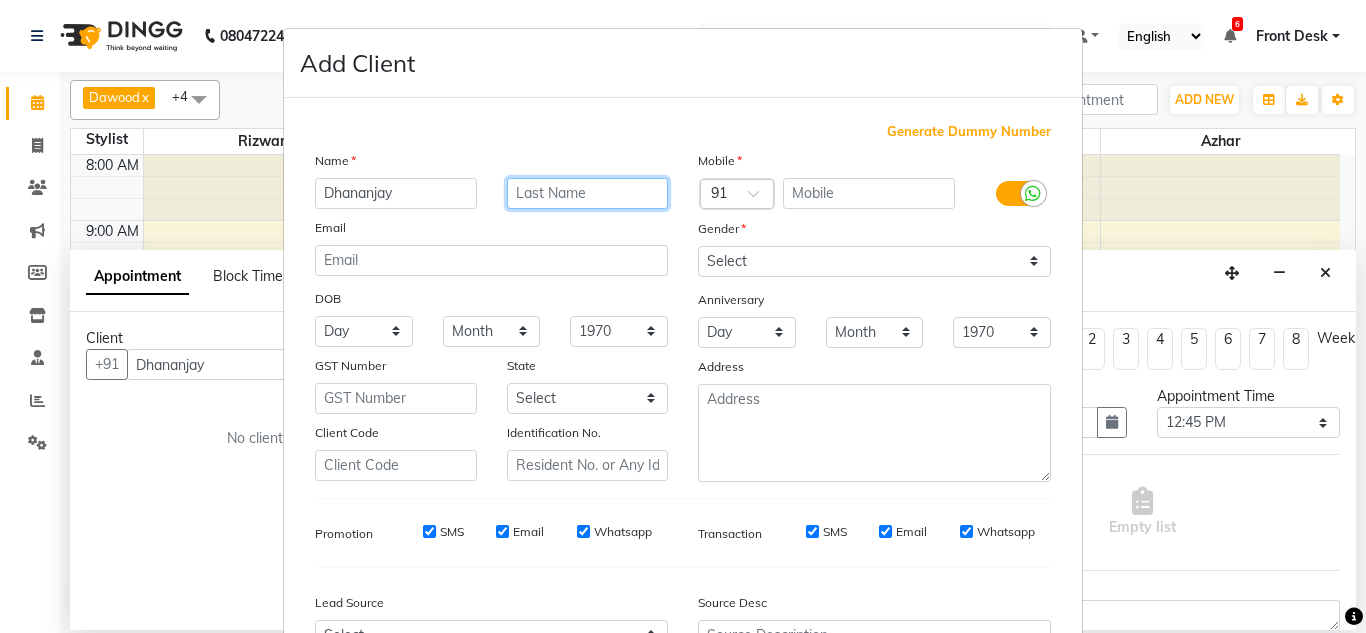 click at bounding box center (588, 193) 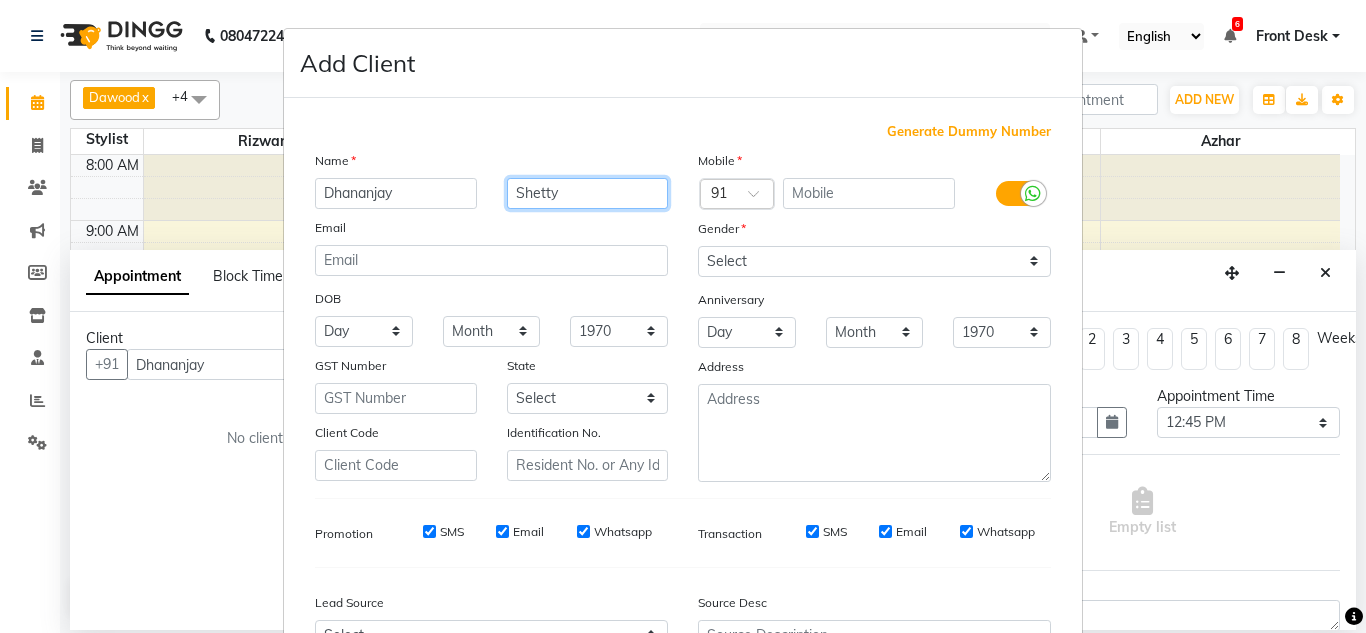 type on "Shetty" 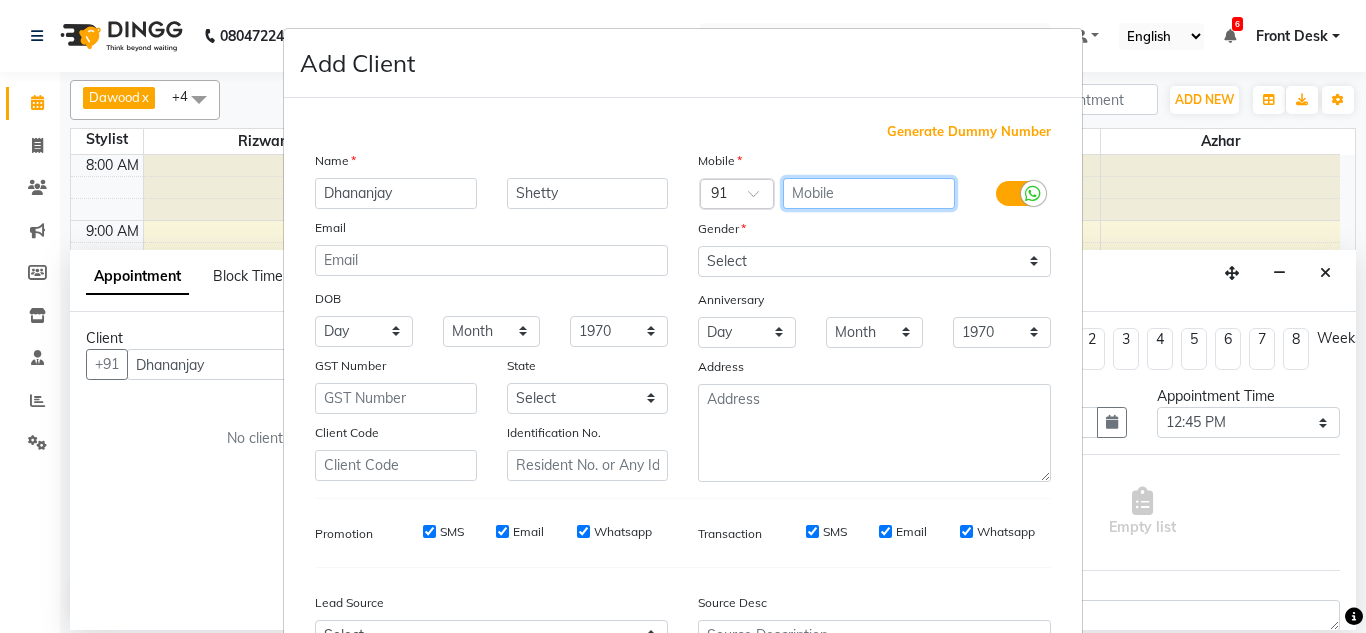 click at bounding box center [869, 193] 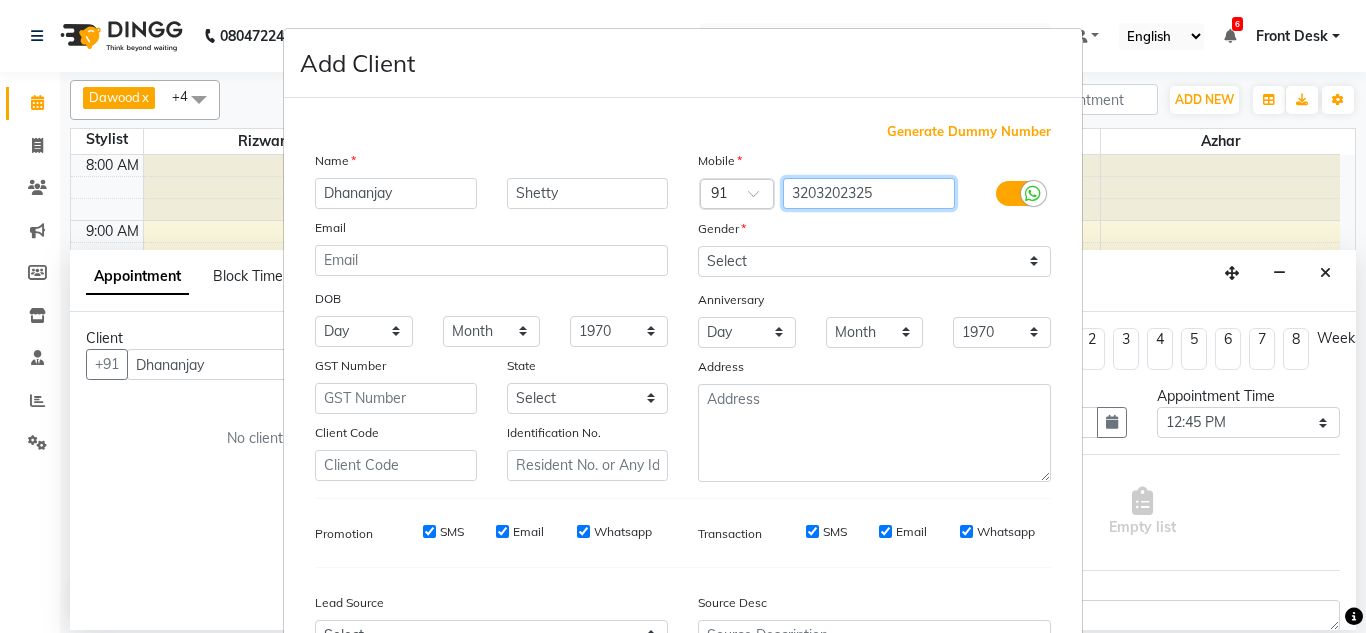 type on "3203202325" 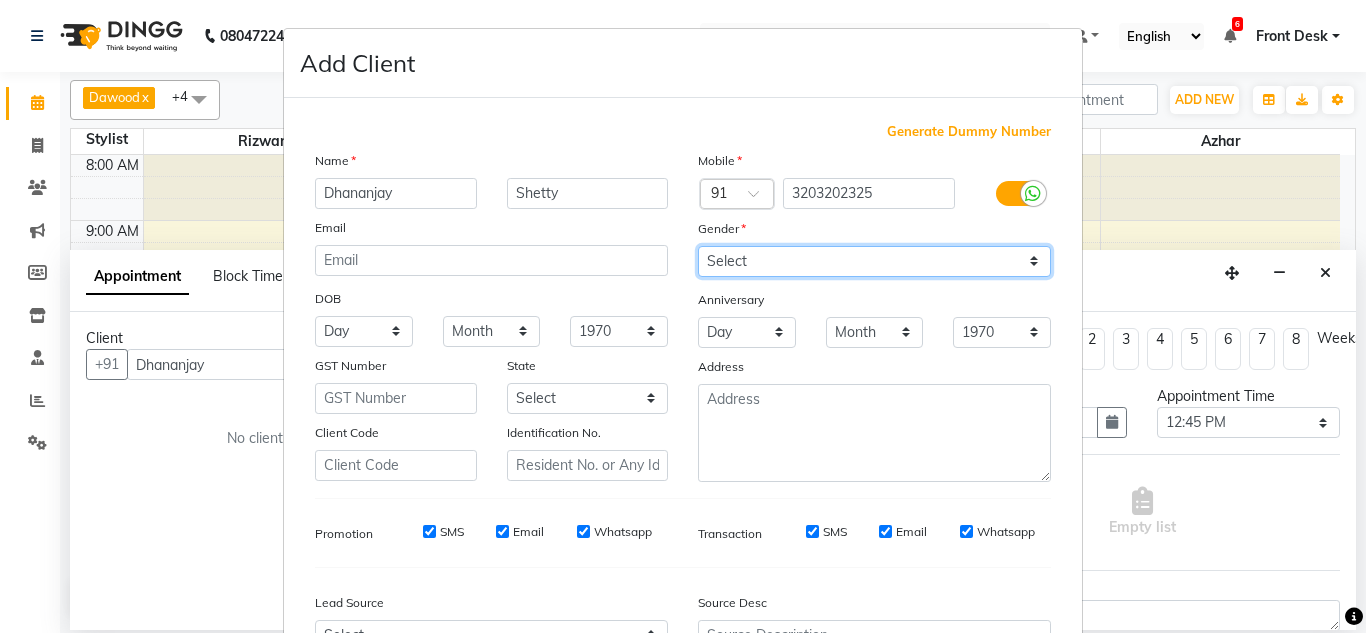 click on "Select [DEMOGRAPHIC_DATA] [DEMOGRAPHIC_DATA] Other Prefer Not To Say" at bounding box center (874, 261) 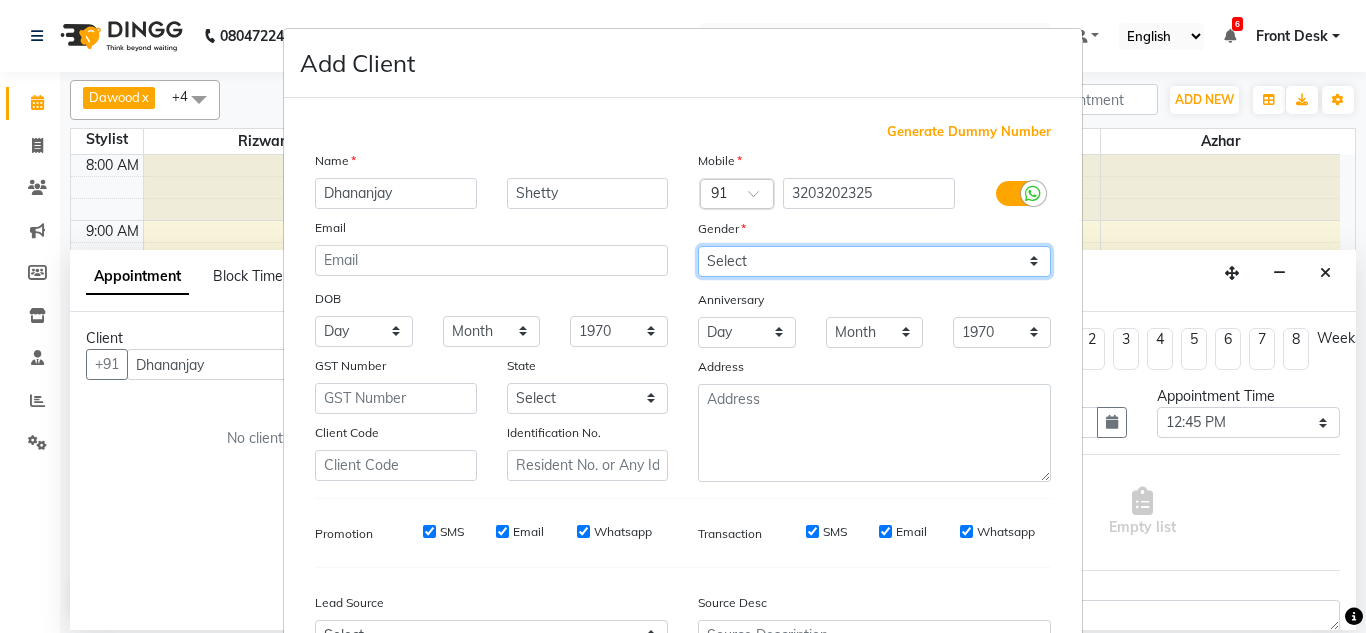 select on "[DEMOGRAPHIC_DATA]" 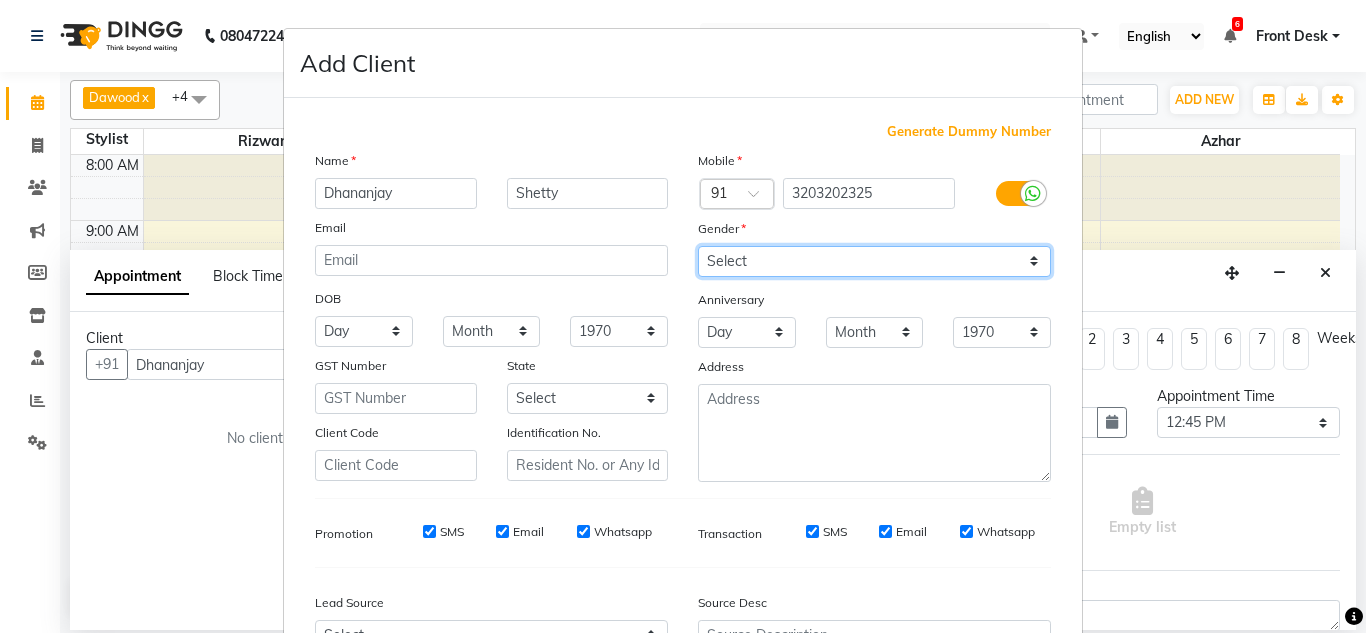 click on "Select [DEMOGRAPHIC_DATA] [DEMOGRAPHIC_DATA] Other Prefer Not To Say" at bounding box center (874, 261) 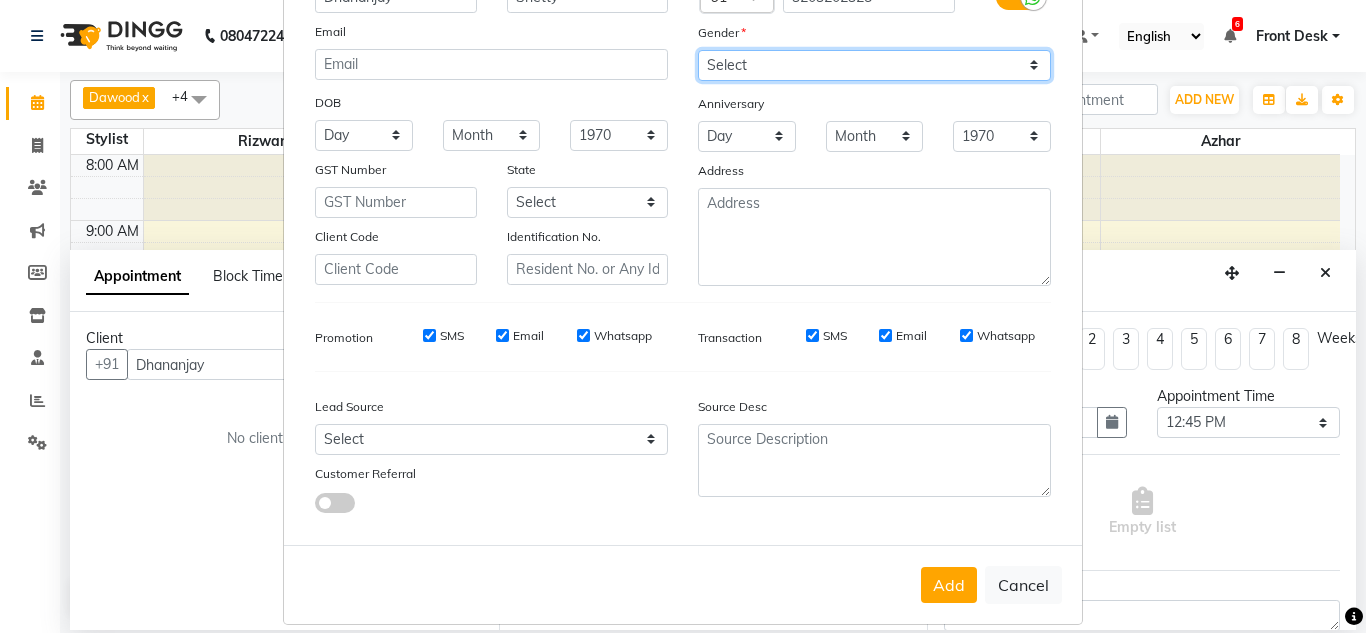 scroll, scrollTop: 216, scrollLeft: 0, axis: vertical 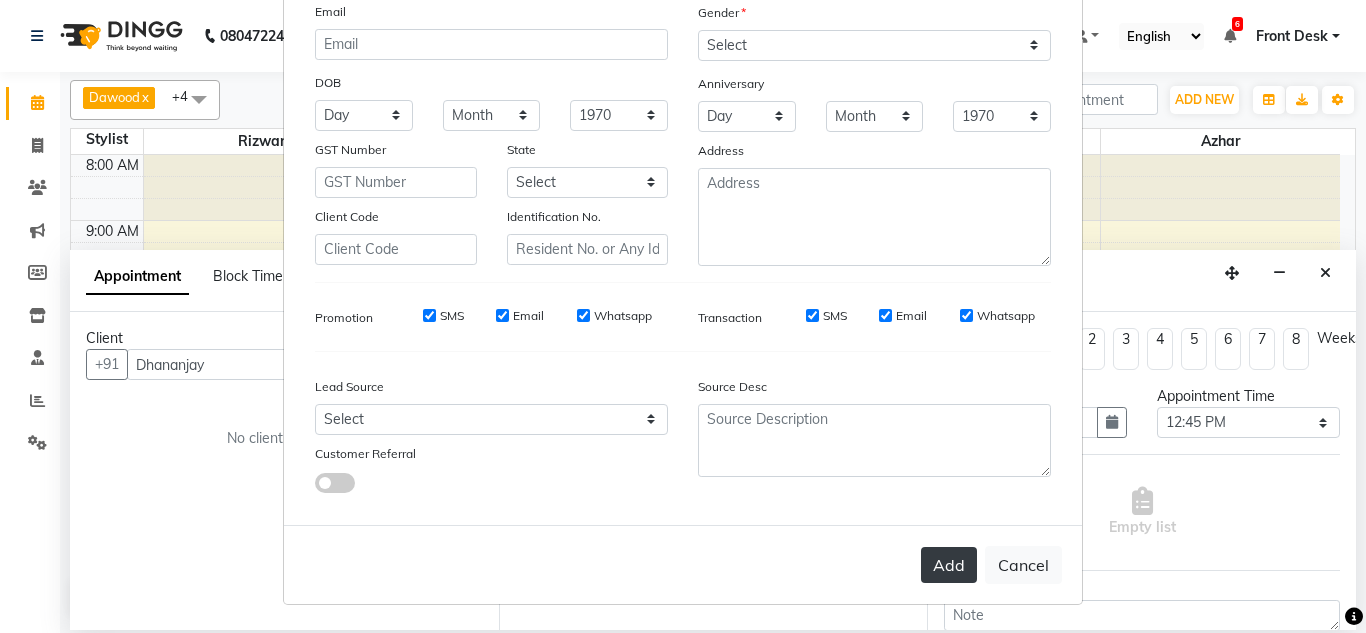 click on "Add" at bounding box center (949, 565) 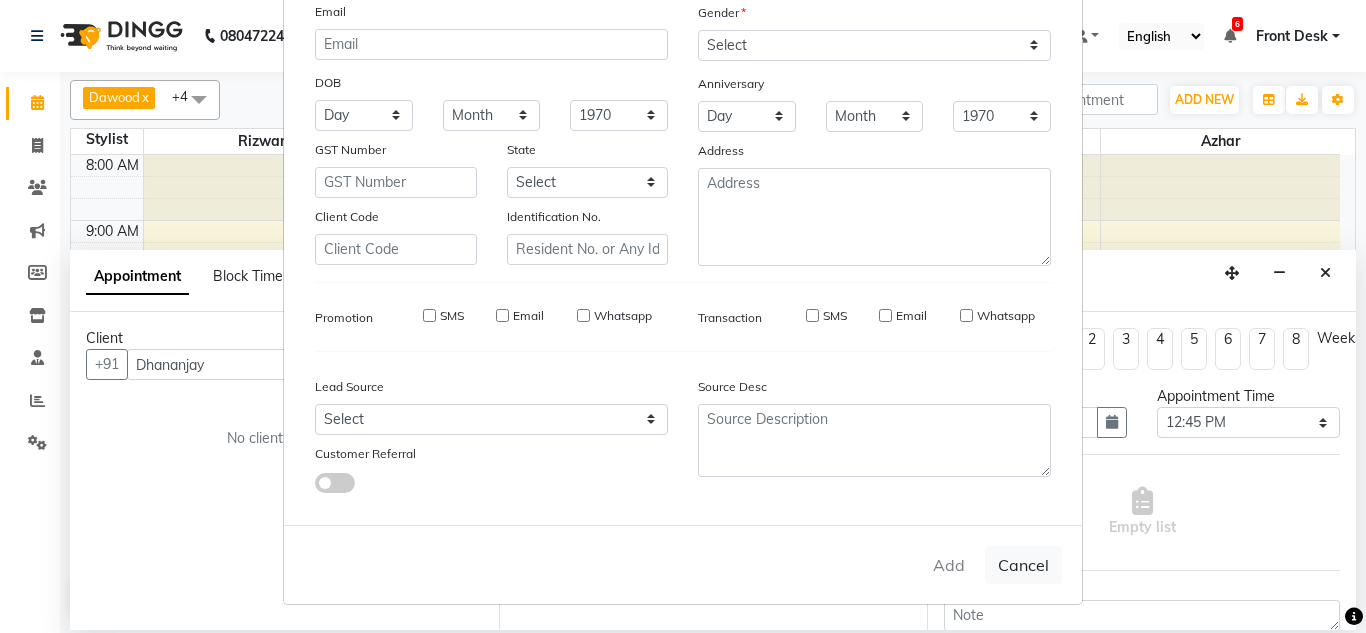 type on "3203202325" 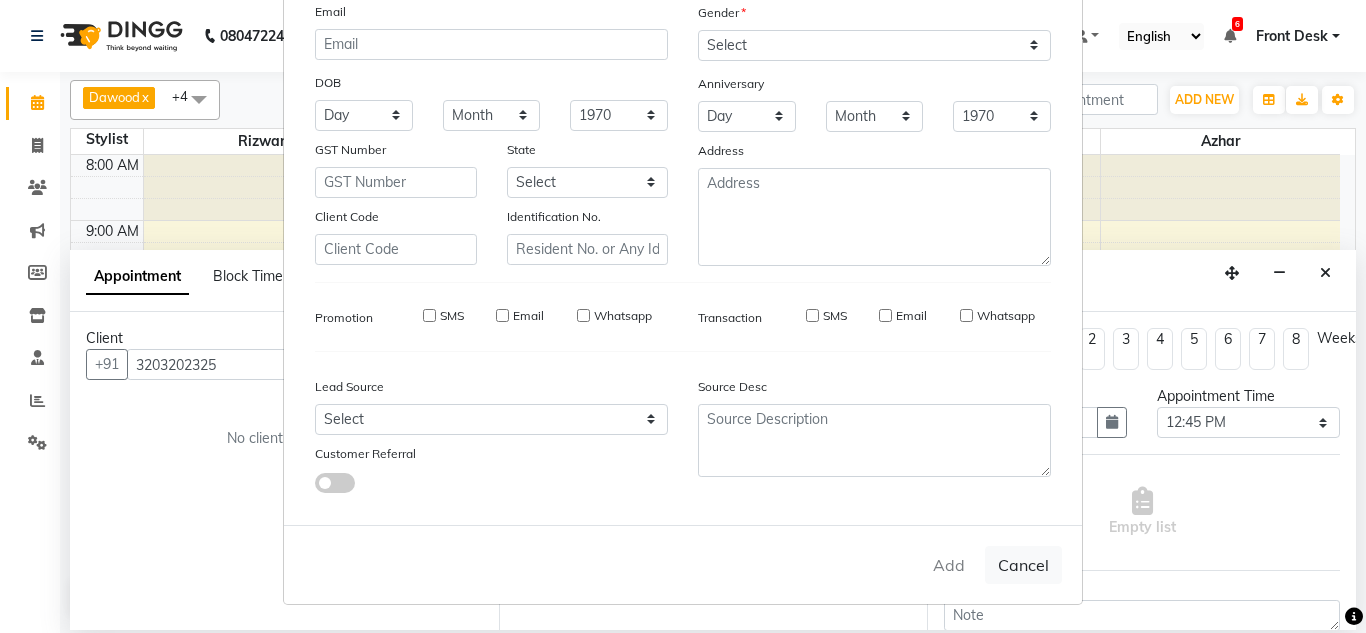 select 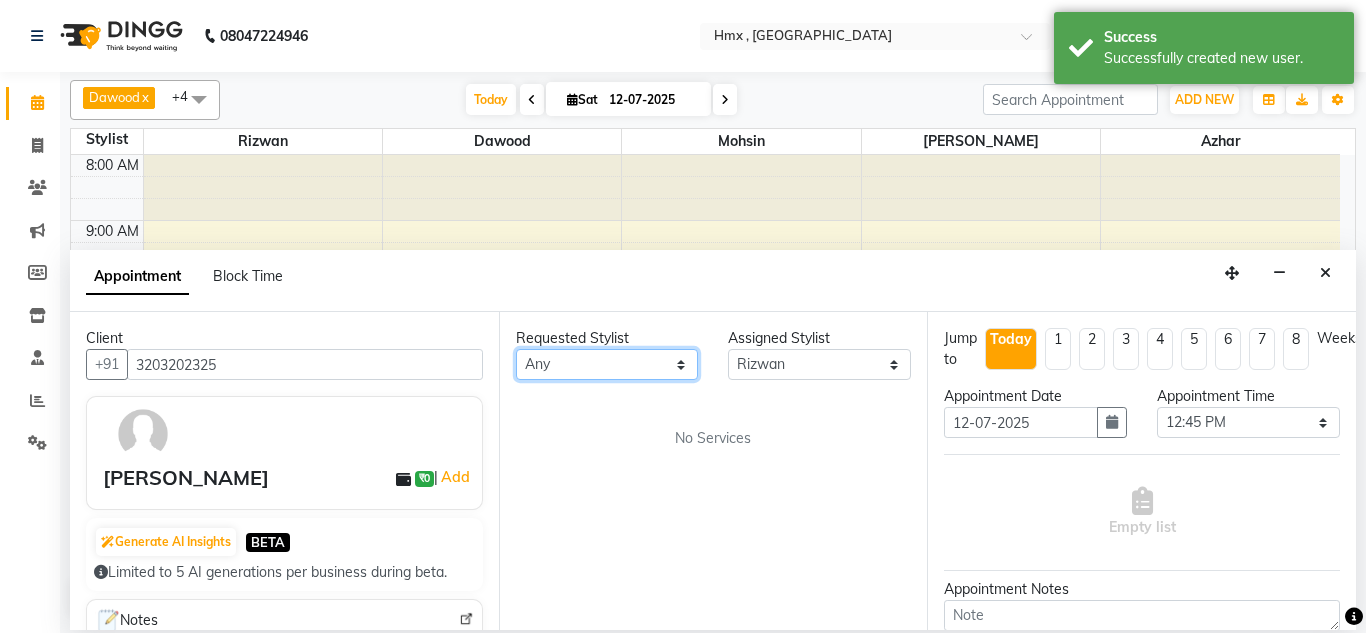 click on "Any [PERSON_NAME] [PERSON_NAME] [PERSON_NAME] [PERSON_NAME] [PERSON_NAME] [PERSON_NAME] [PERSON_NAME]" at bounding box center (607, 364) 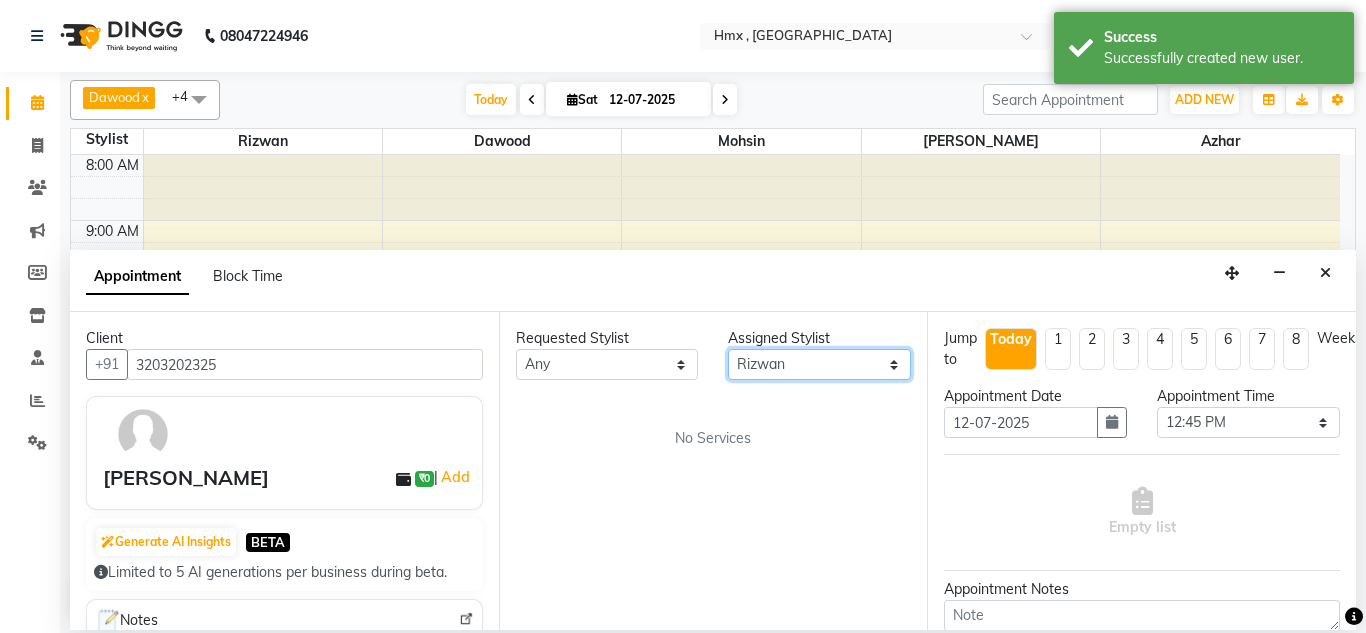 click on "Select Aakash Azhar Bilal Dawood Mohsin Rizwan Sanjay Sarita swapnali Uzair Yash Padrath" at bounding box center (819, 364) 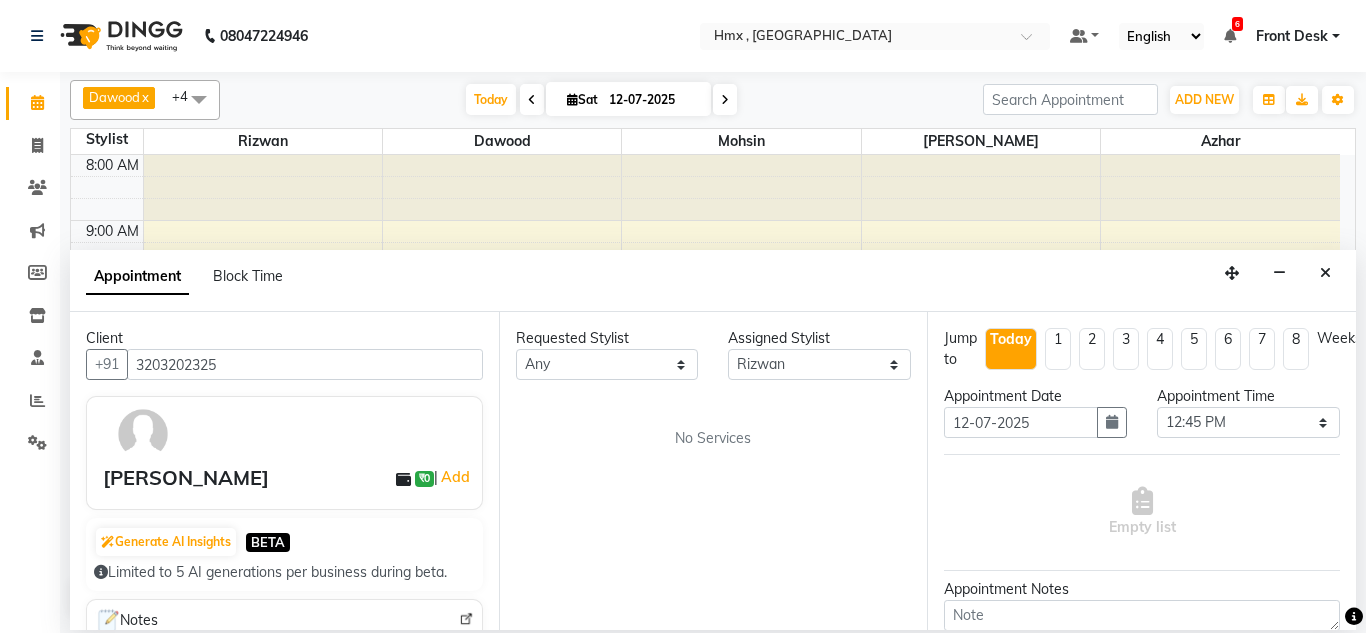 click on "No Services" at bounding box center (713, 438) 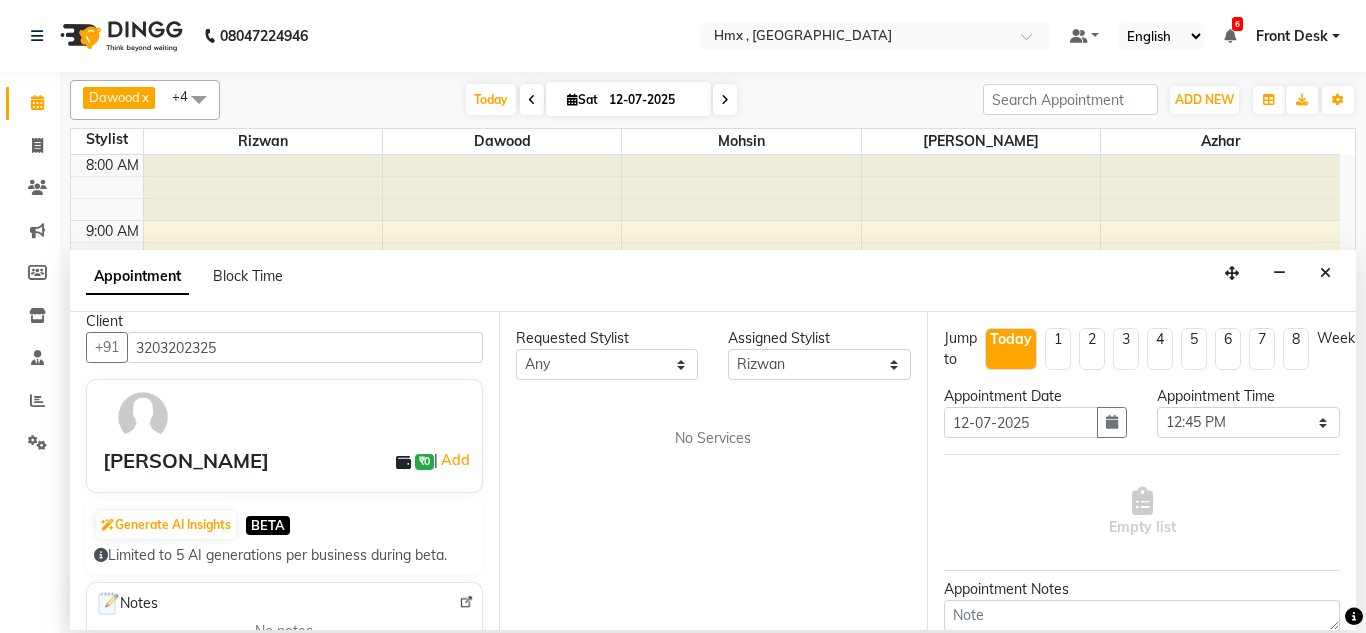 scroll, scrollTop: 0, scrollLeft: 0, axis: both 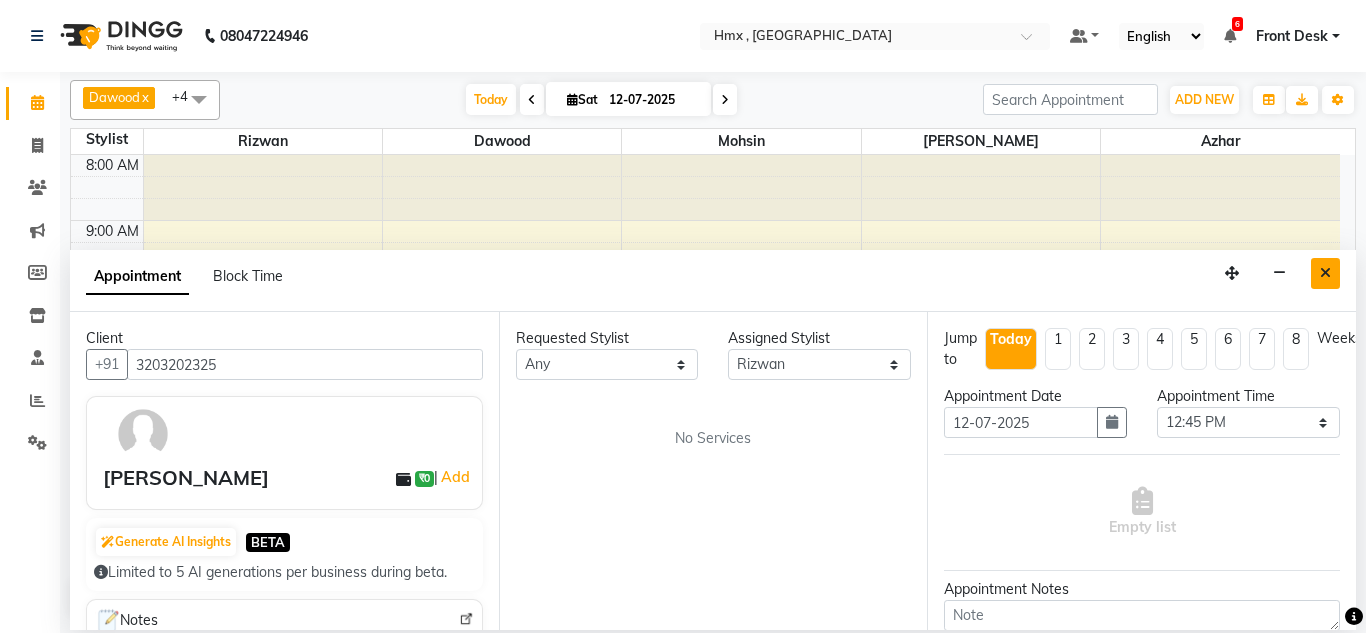 click at bounding box center [1325, 273] 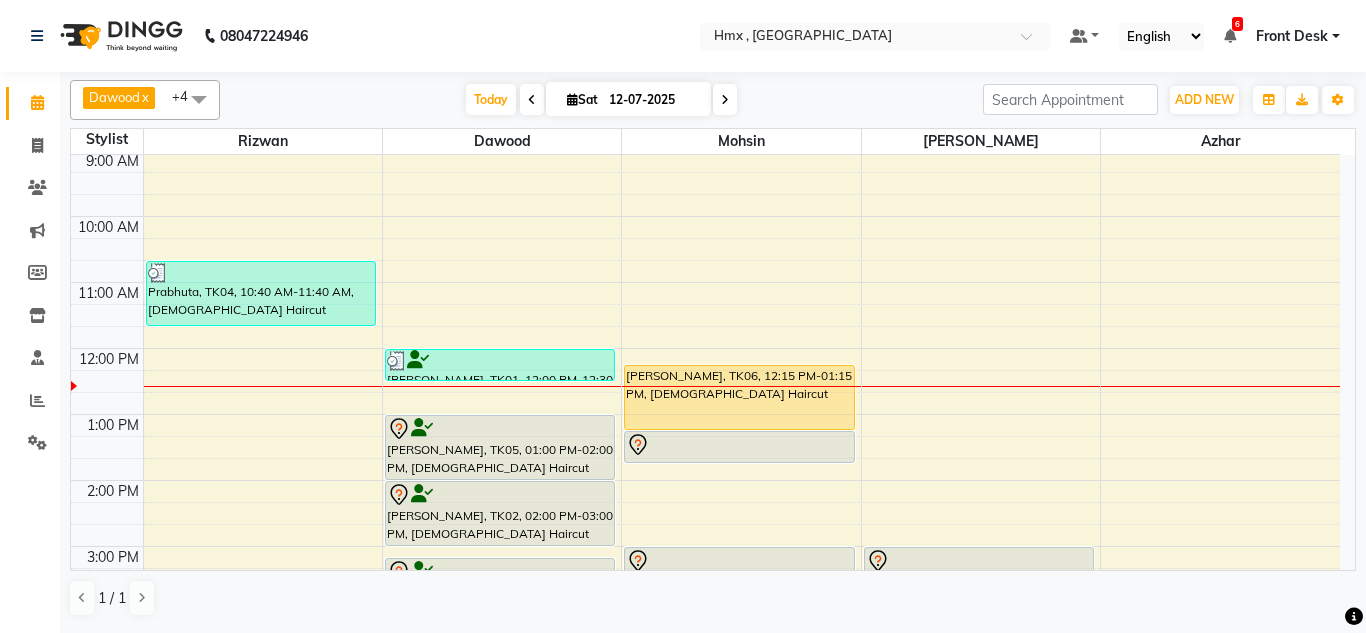 scroll, scrollTop: 100, scrollLeft: 0, axis: vertical 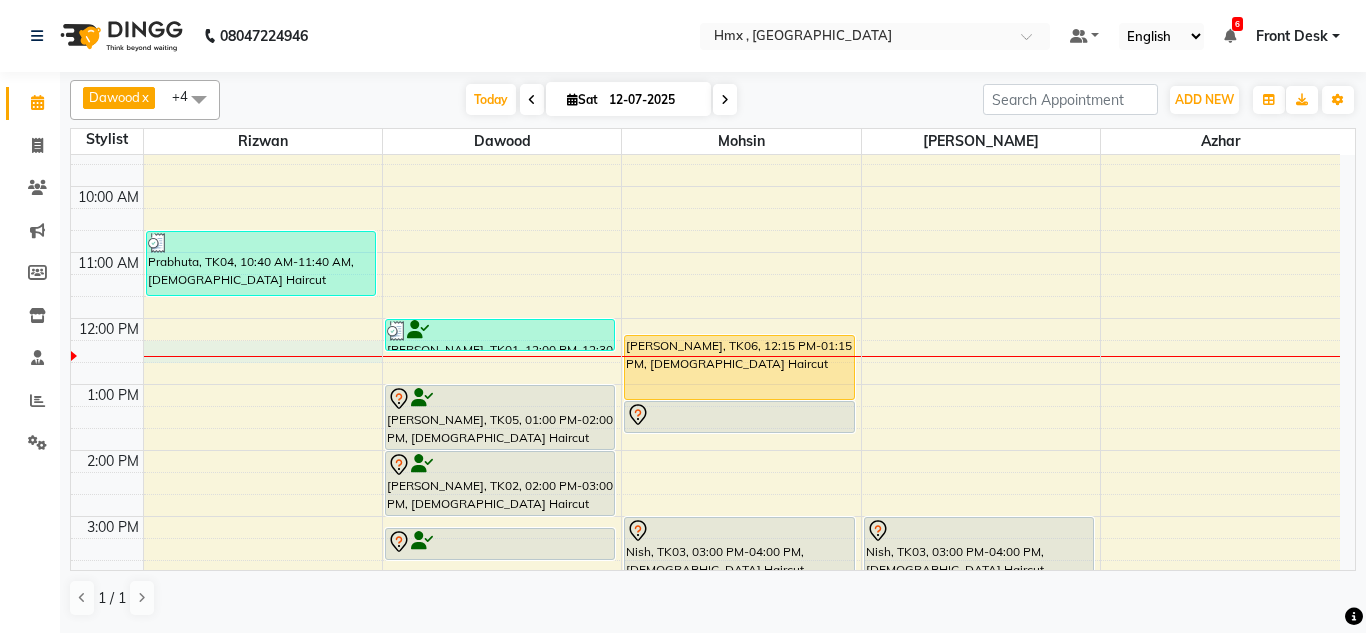 click on "8:00 AM 9:00 AM 10:00 AM 11:00 AM 12:00 PM 1:00 PM 2:00 PM 3:00 PM 4:00 PM 5:00 PM 6:00 PM 7:00 PM 8:00 PM 9:00 PM     Prabhuta, TK04, 10:40 AM-11:40 AM, Male Haircut     Tania, TK01, 12:00 PM-12:30 PM, Male Haircut For Kids             Pankaj Gupta, TK05, 01:00 PM-02:00 PM, Male Haircut             Shreyas, TK02, 02:00 PM-03:00 PM, Male Haircut             Shreyas, TK02, 03:10 PM-03:40 PM, Male Beard Edging             Chetan, TK07, 04:30 PM-05:30 PM, Male Haircut             Chetan, TK07, 05:30 PM-06:30 PM, Male Global Color    Abdul Ansari, TK06, 12:15 PM-01:15 PM, Male Haircut             Abdul Ansari, TK06, 01:15 PM-01:45 PM, Male Beard Edging             Nish, TK03, 03:00 PM-04:00 PM, Male Haircut             Nish, TK03, 03:00 PM-04:00 PM, Female Haircut" at bounding box center [705, 516] 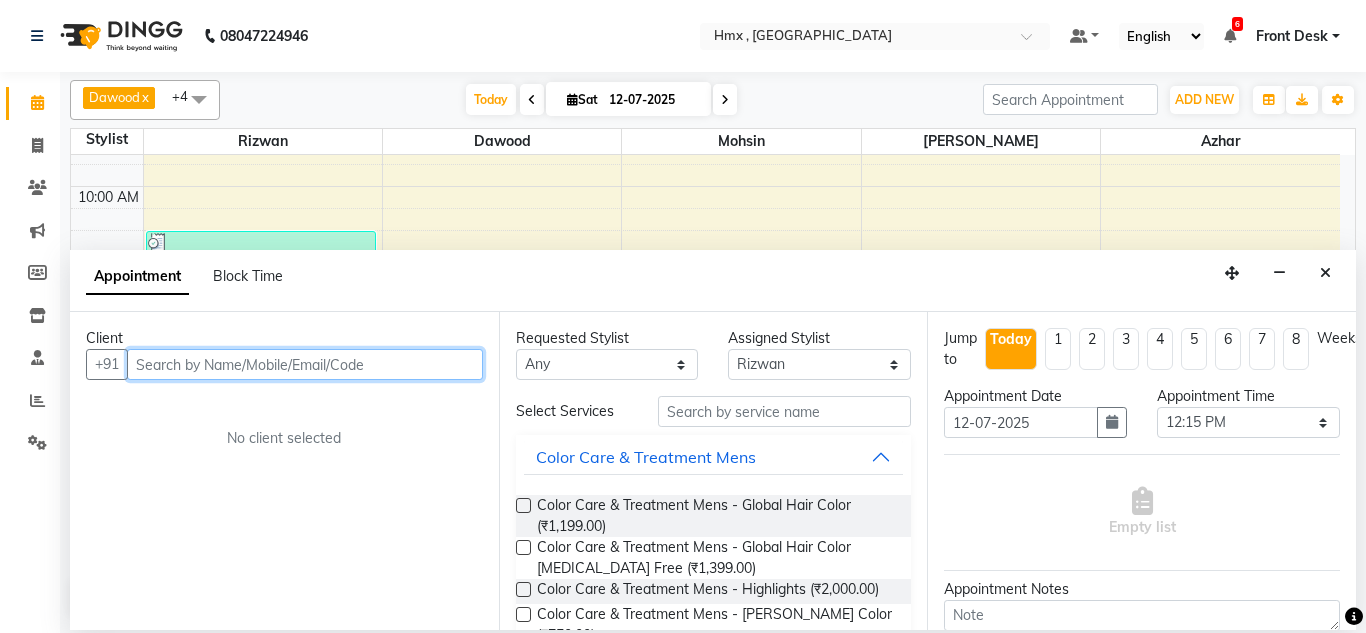 click at bounding box center [305, 364] 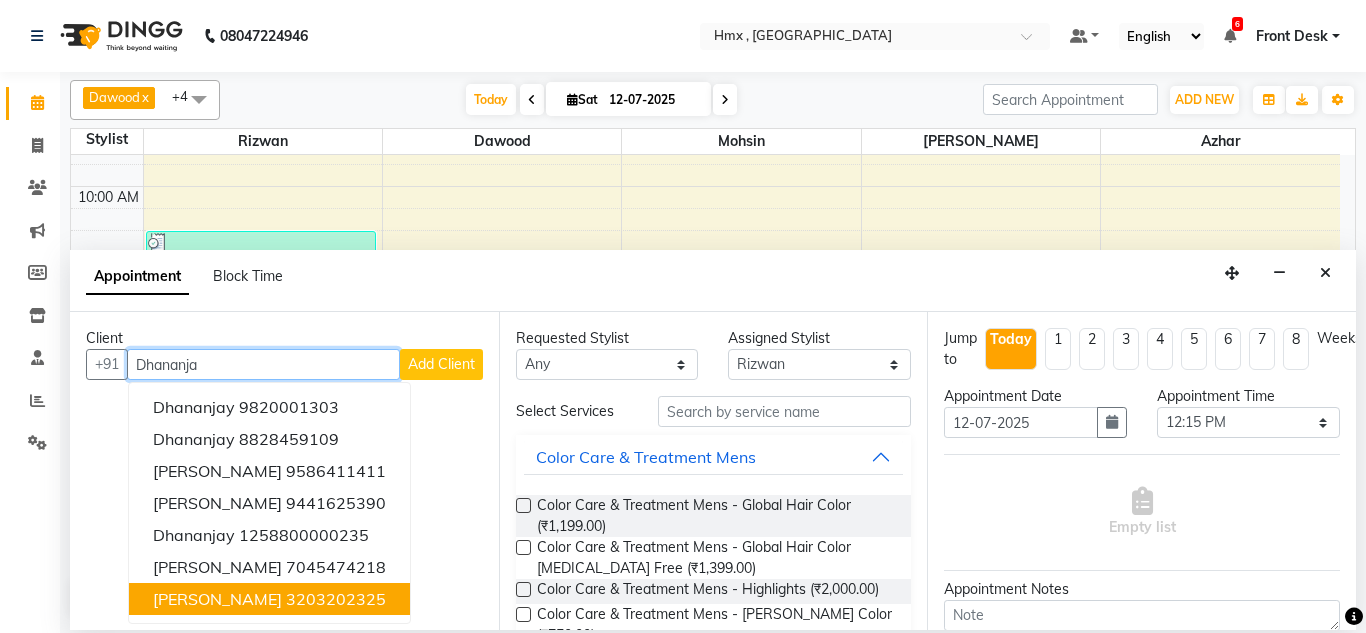 click on "3203202325" at bounding box center (336, 599) 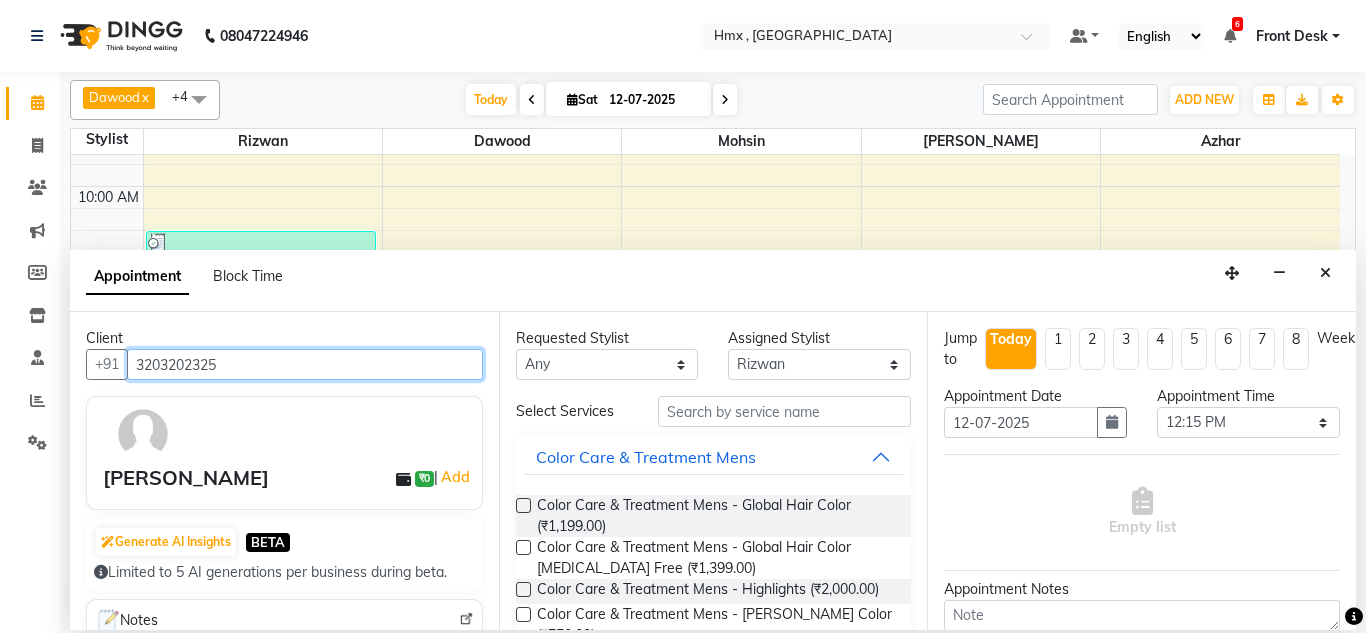 type on "3203202325" 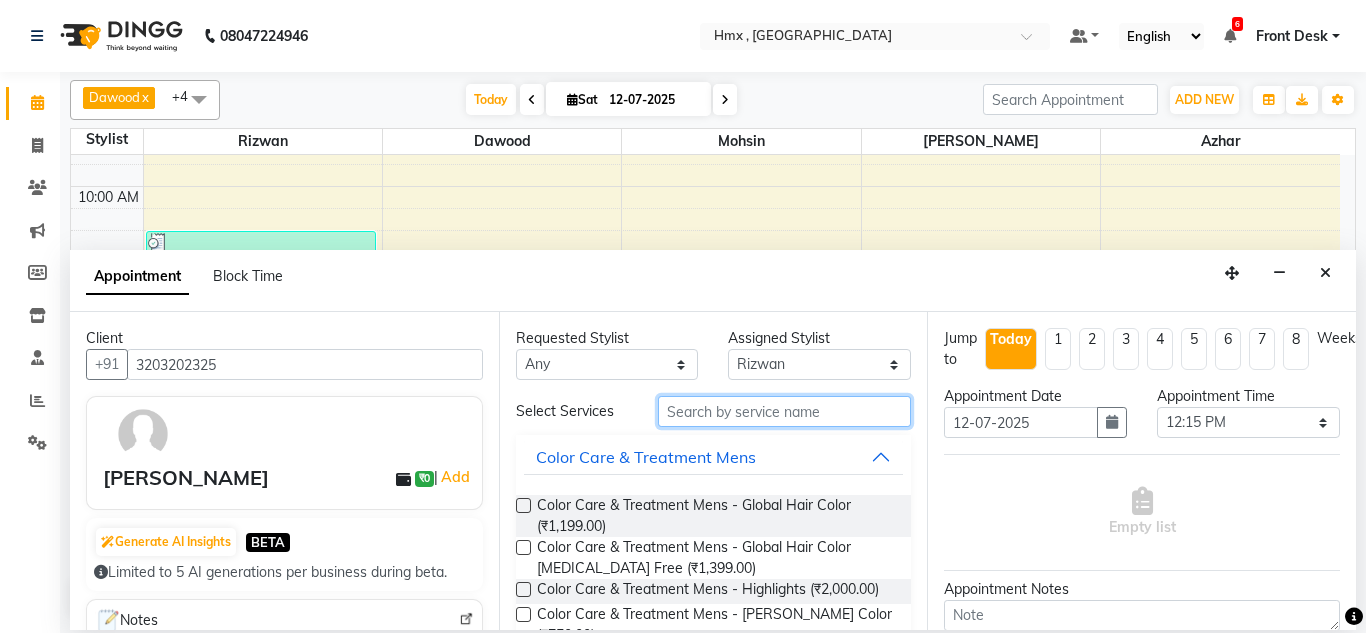 click at bounding box center (785, 411) 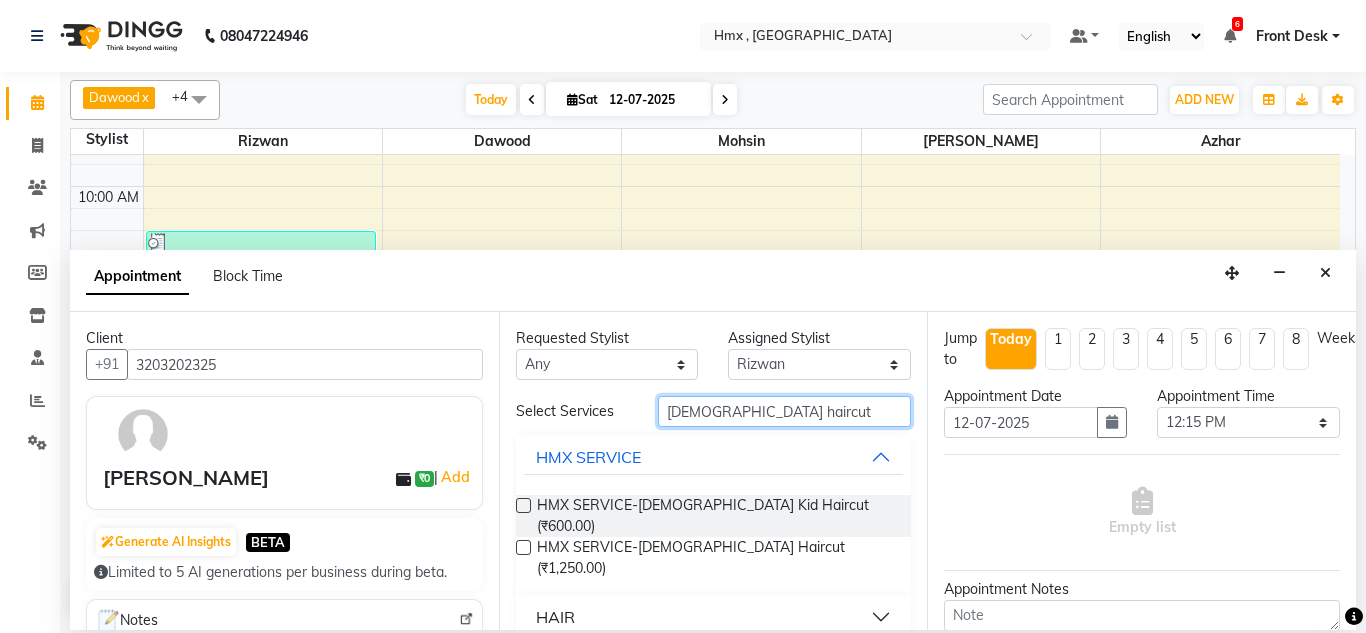 type on "[DEMOGRAPHIC_DATA] haircut" 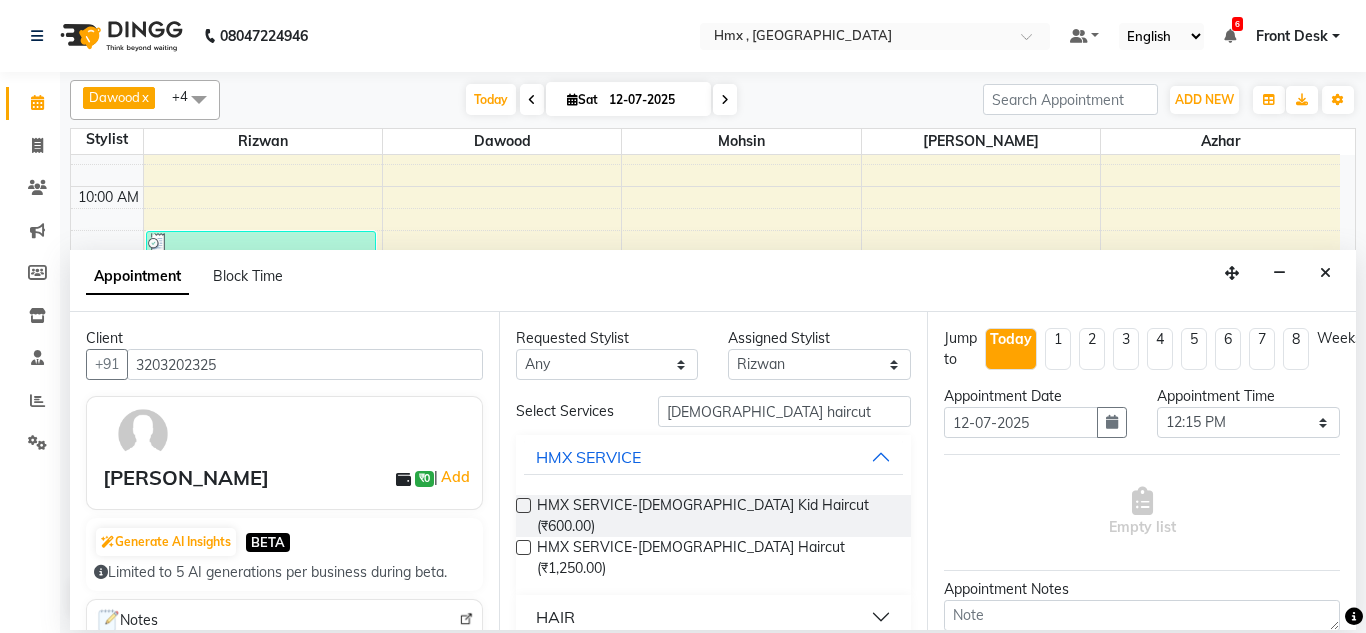 click on "HAIR" at bounding box center (714, 617) 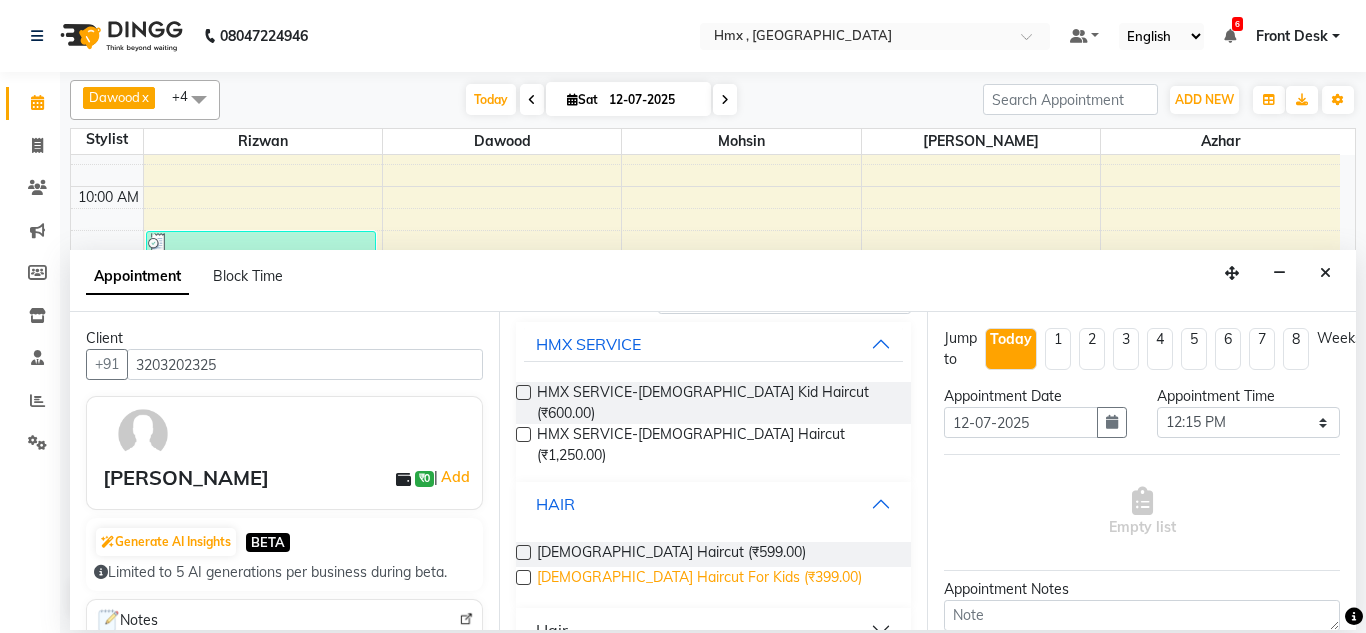 scroll, scrollTop: 116, scrollLeft: 0, axis: vertical 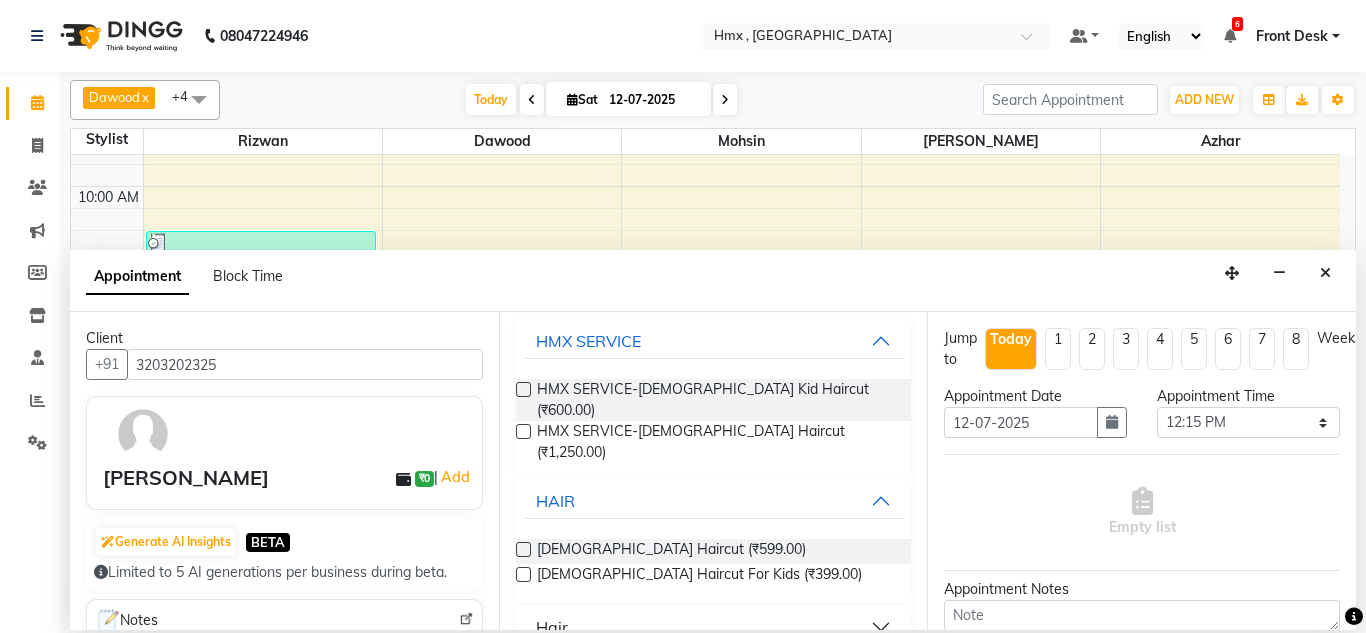 click at bounding box center [523, 549] 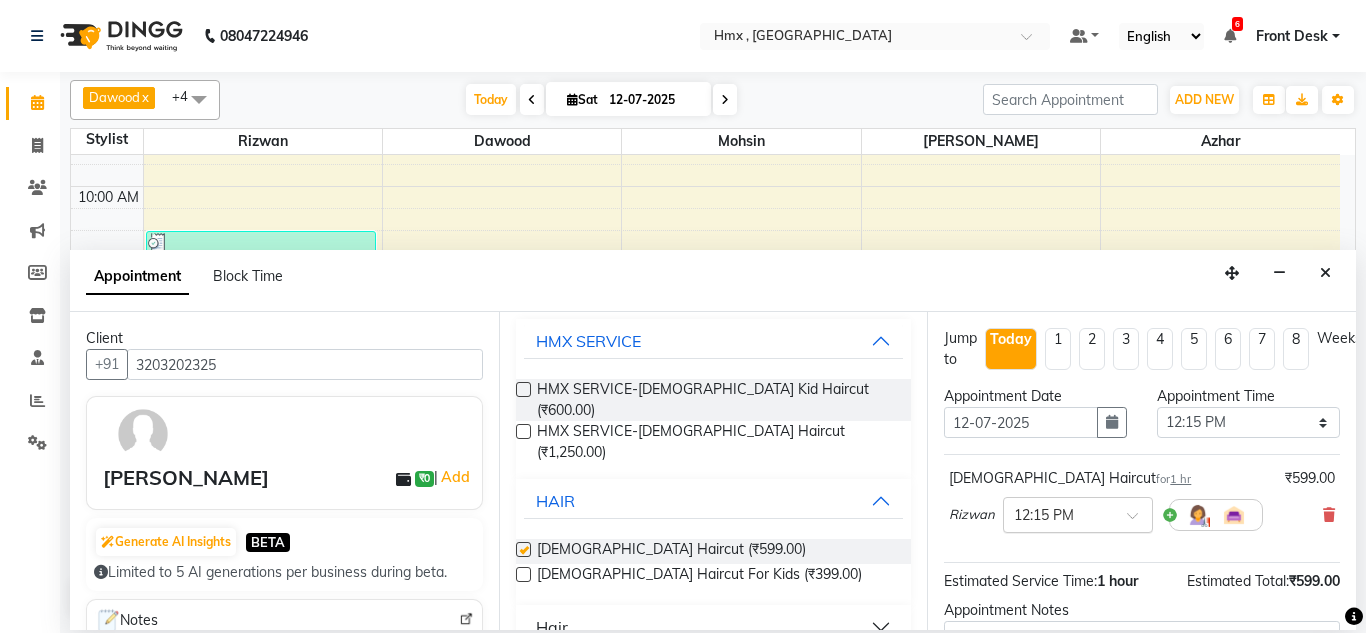 checkbox on "false" 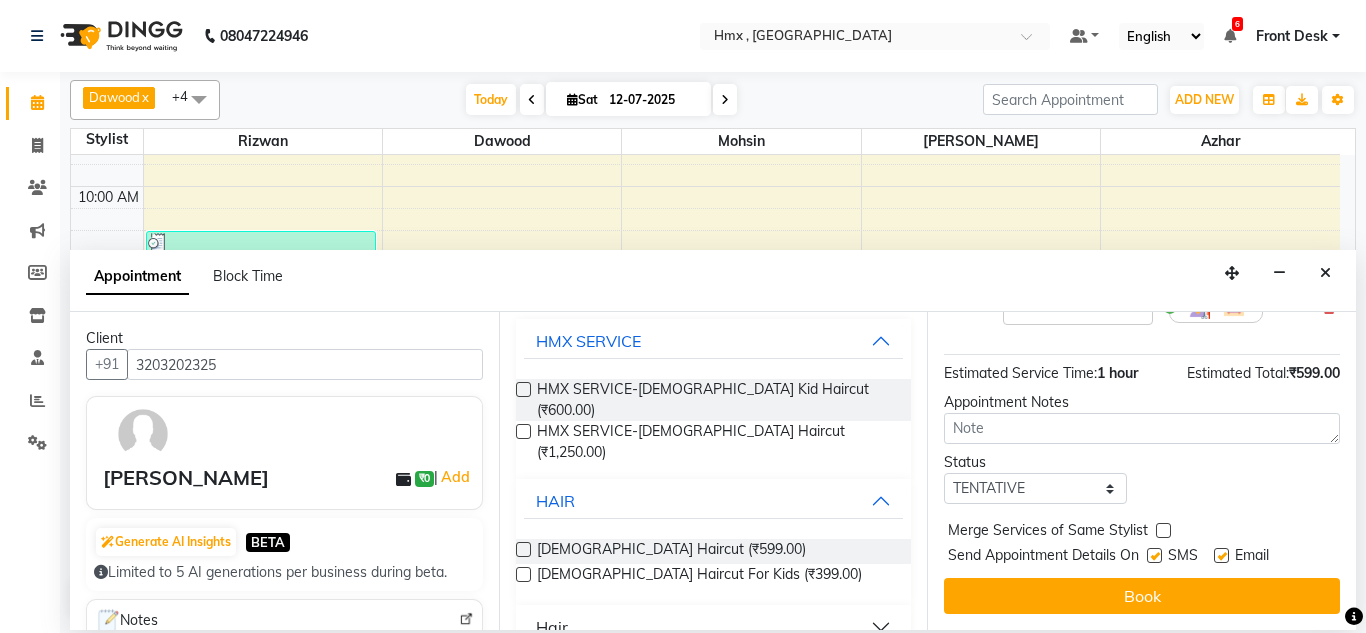 scroll, scrollTop: 223, scrollLeft: 0, axis: vertical 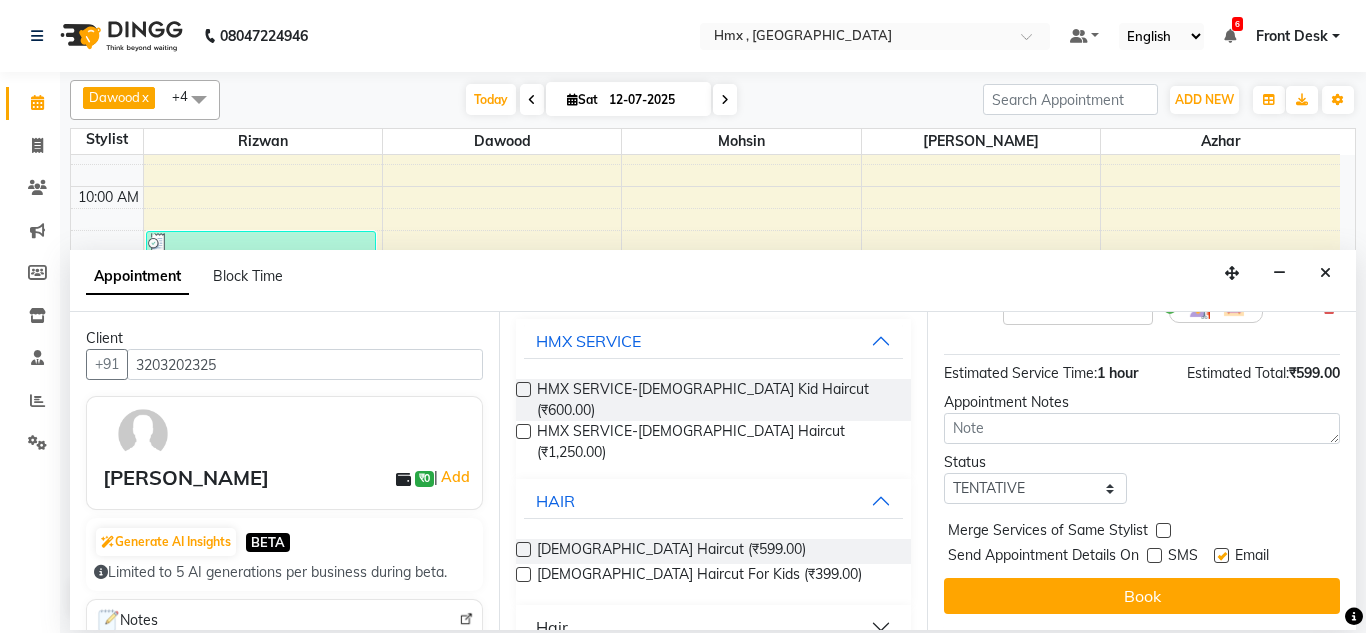 click on "Book" at bounding box center (1142, 596) 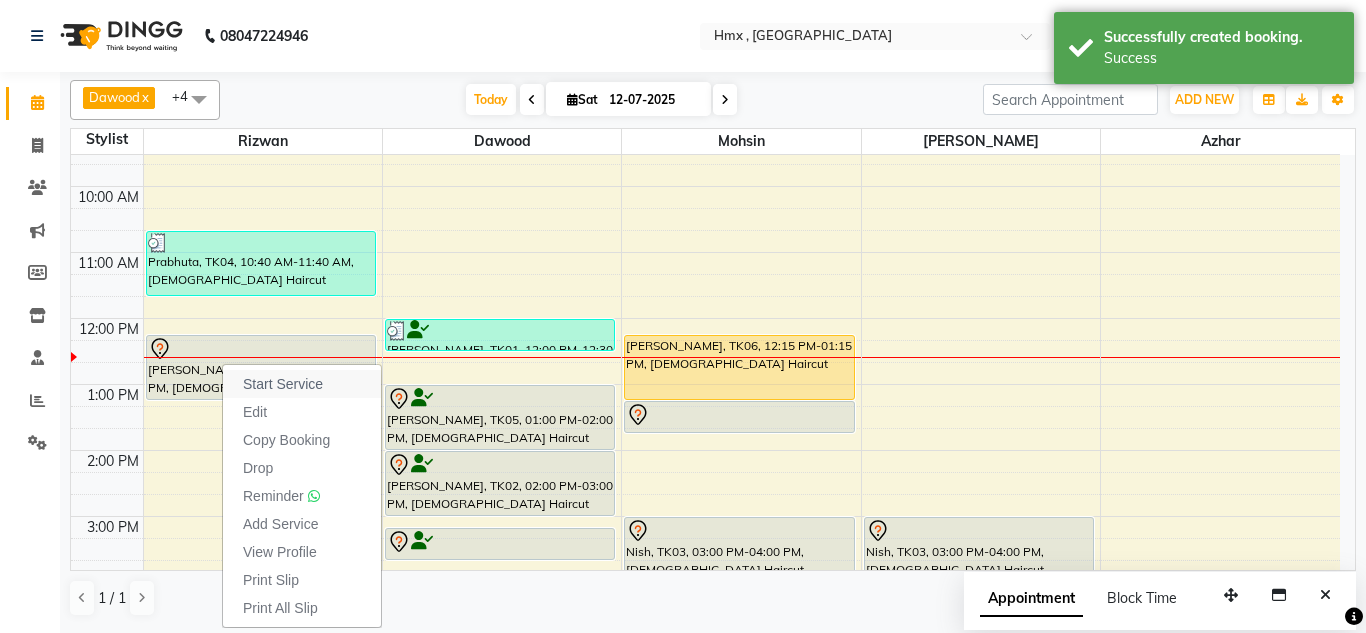 click on "Start Service" at bounding box center (283, 384) 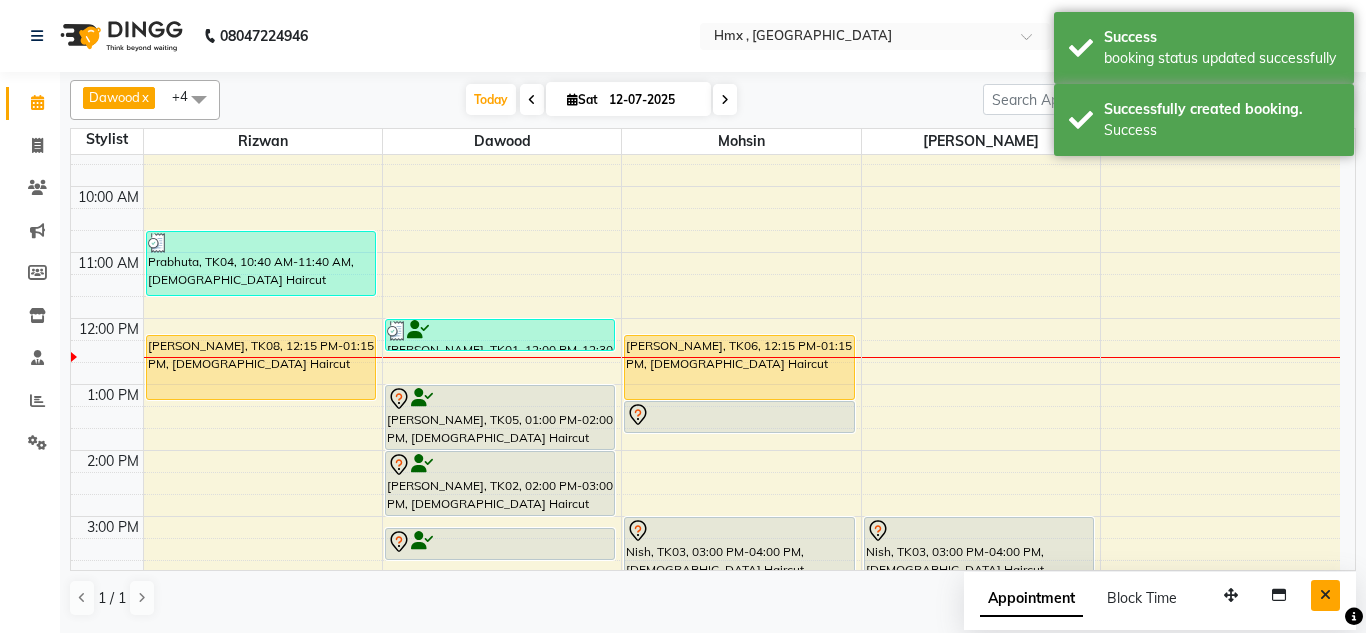 click at bounding box center (1325, 595) 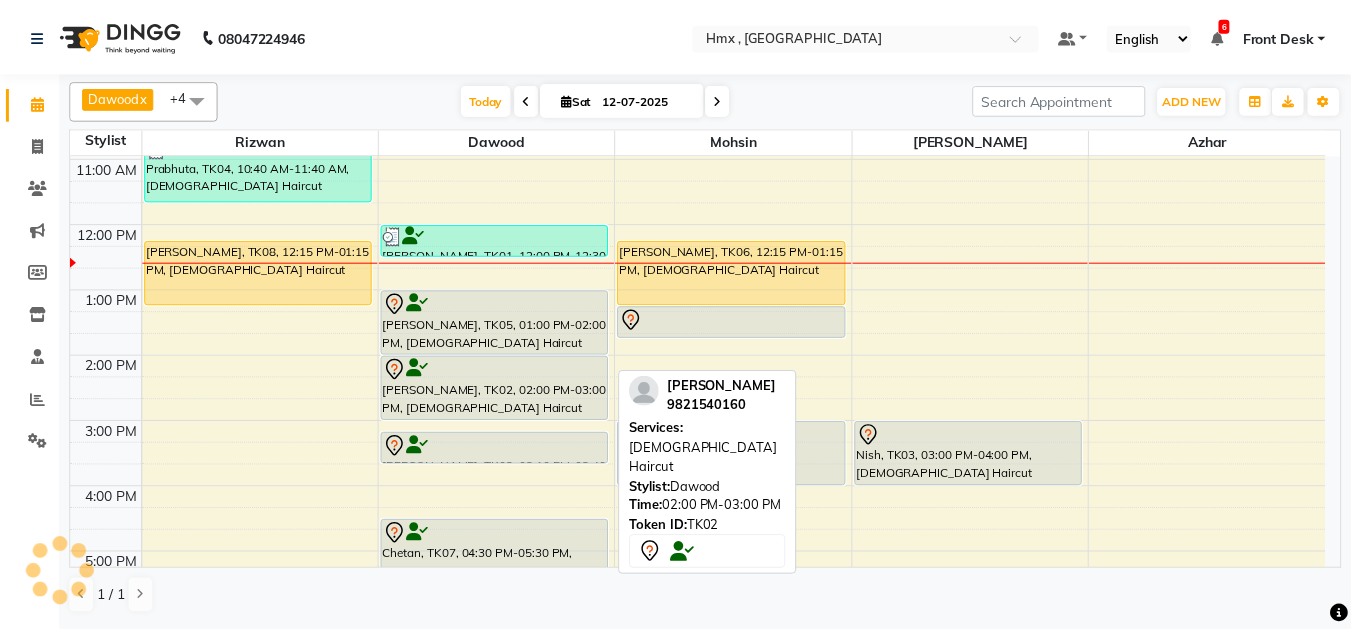 scroll, scrollTop: 200, scrollLeft: 0, axis: vertical 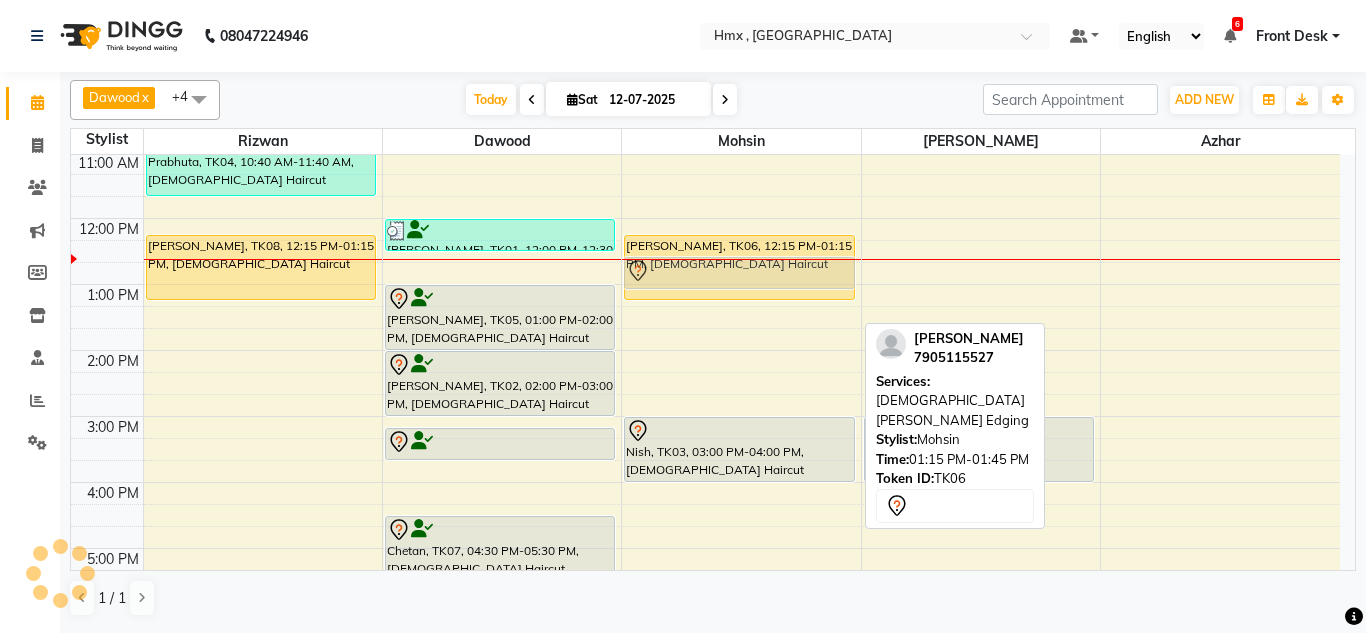 drag, startPoint x: 784, startPoint y: 316, endPoint x: 798, endPoint y: 273, distance: 45.221676 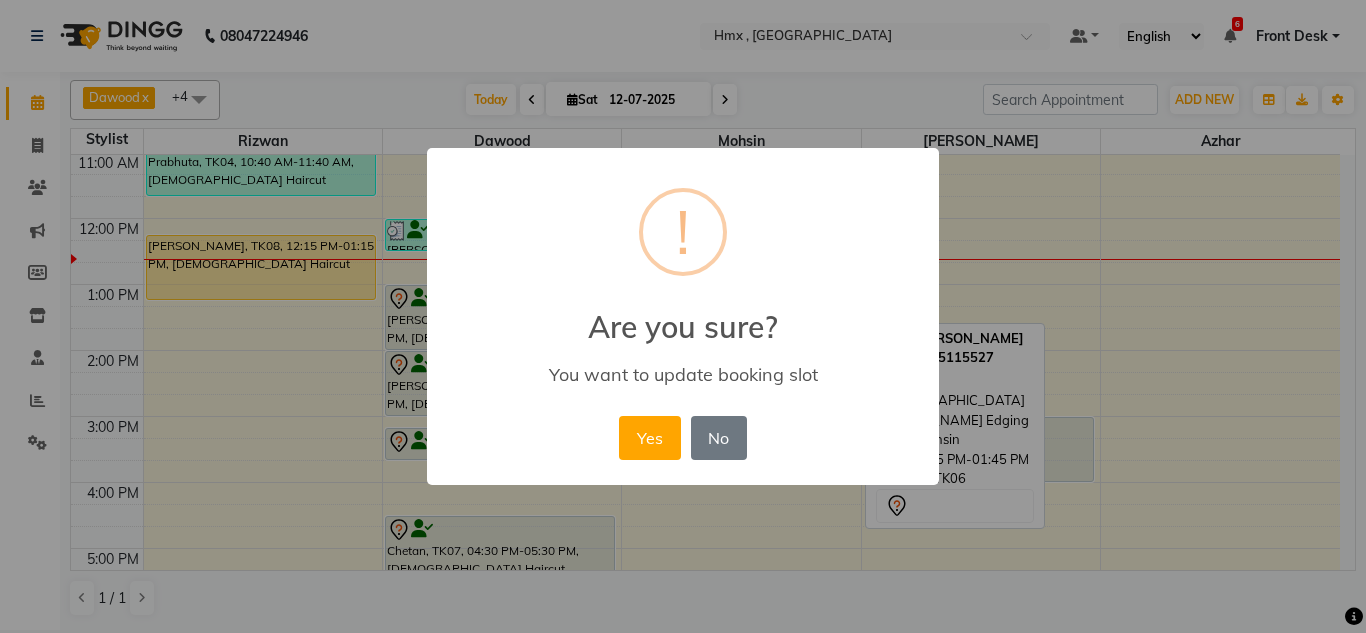 drag, startPoint x: 649, startPoint y: 447, endPoint x: 710, endPoint y: 423, distance: 65.551506 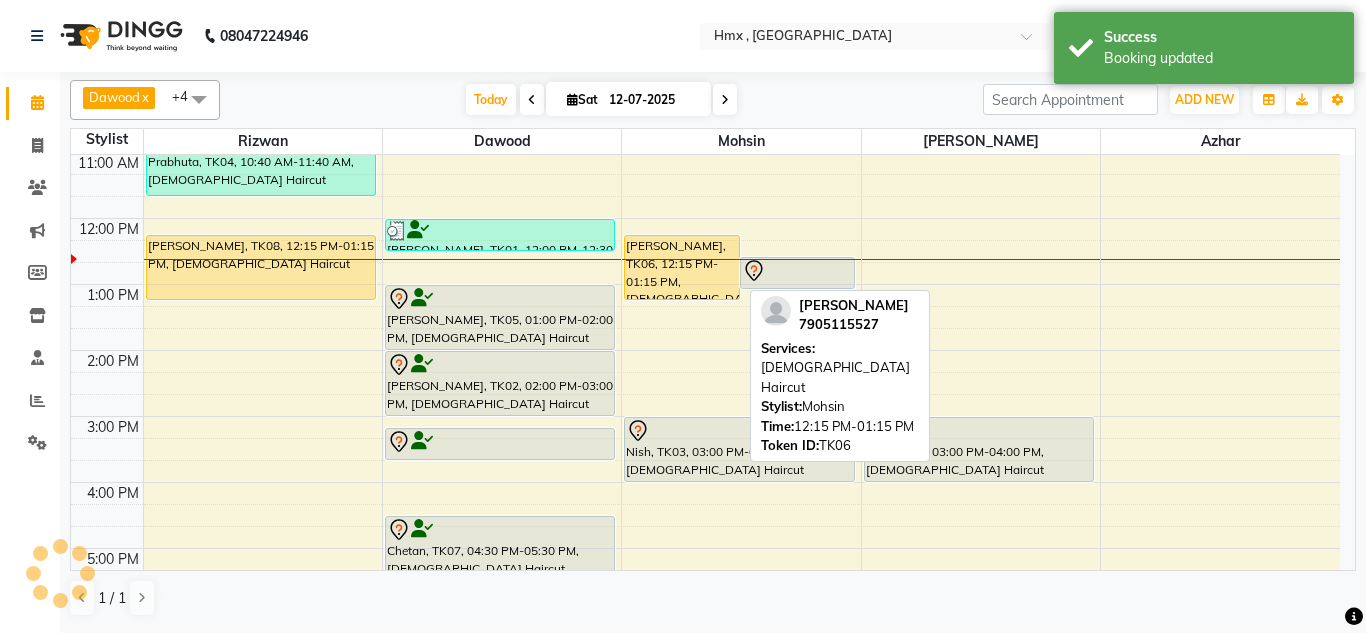 click on "[PERSON_NAME], TK06, 12:15 PM-01:15 PM, [DEMOGRAPHIC_DATA] Haircut" at bounding box center (681, 267) 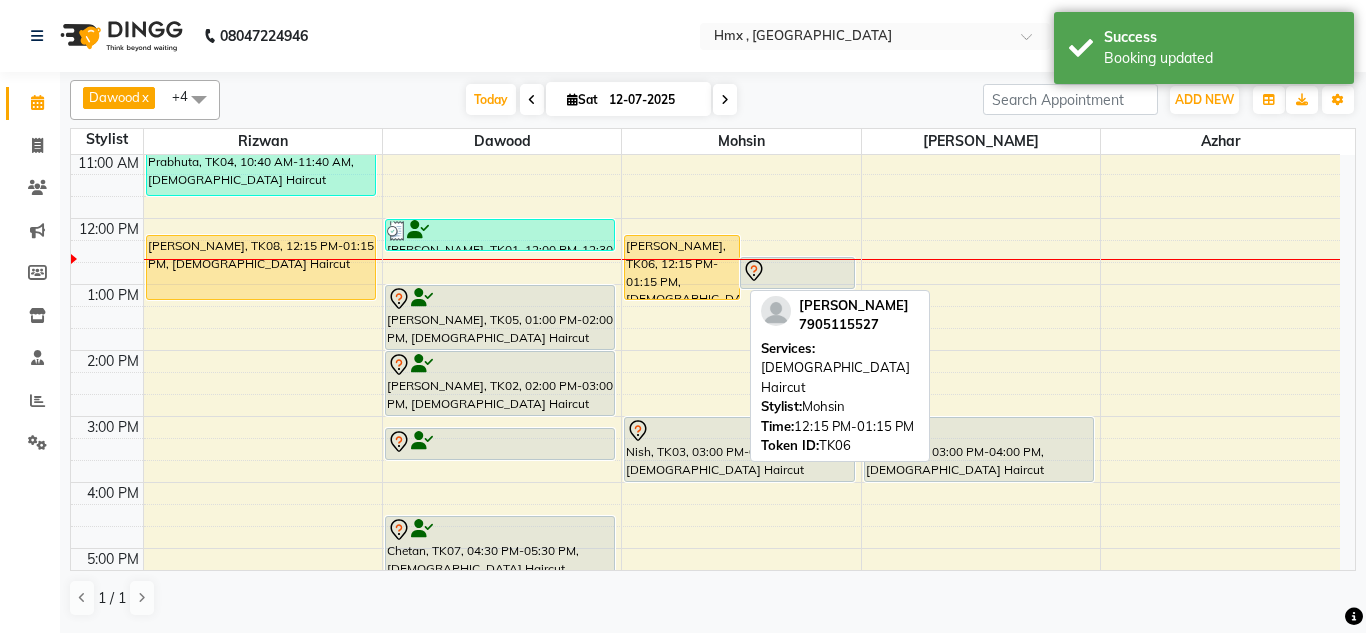 click on "[PERSON_NAME], TK06, 12:15 PM-01:15 PM, [DEMOGRAPHIC_DATA] Haircut" at bounding box center [681, 267] 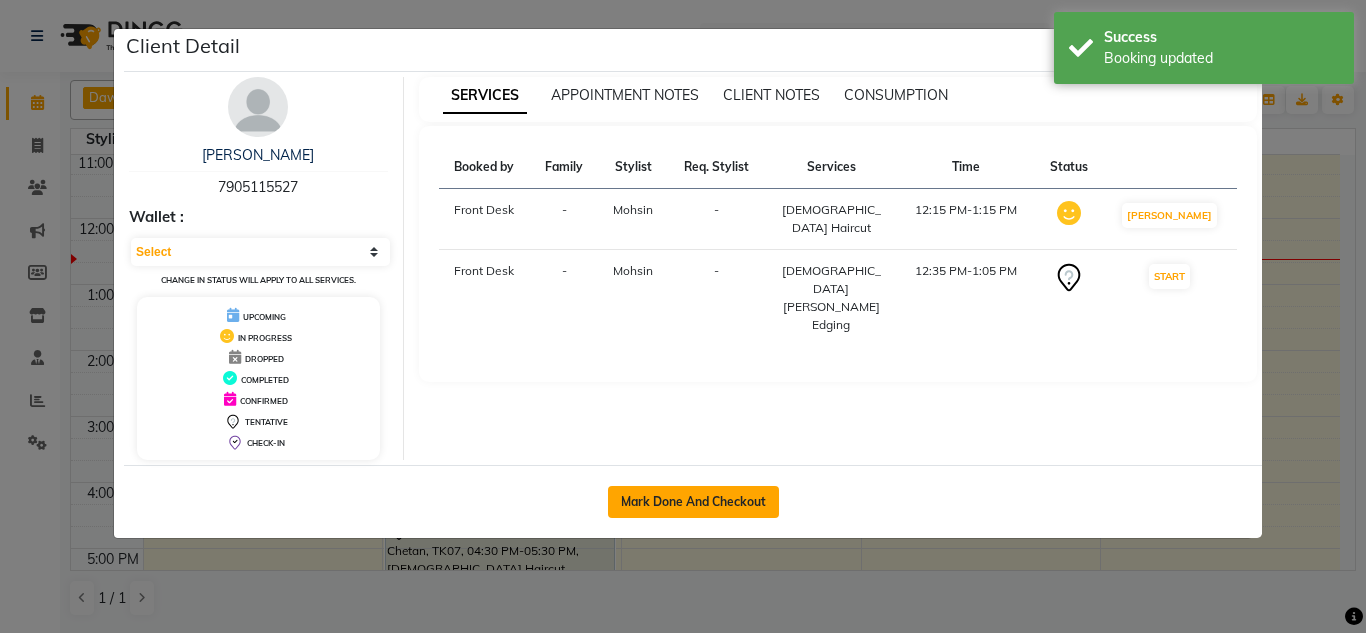 click on "Mark Done And Checkout" 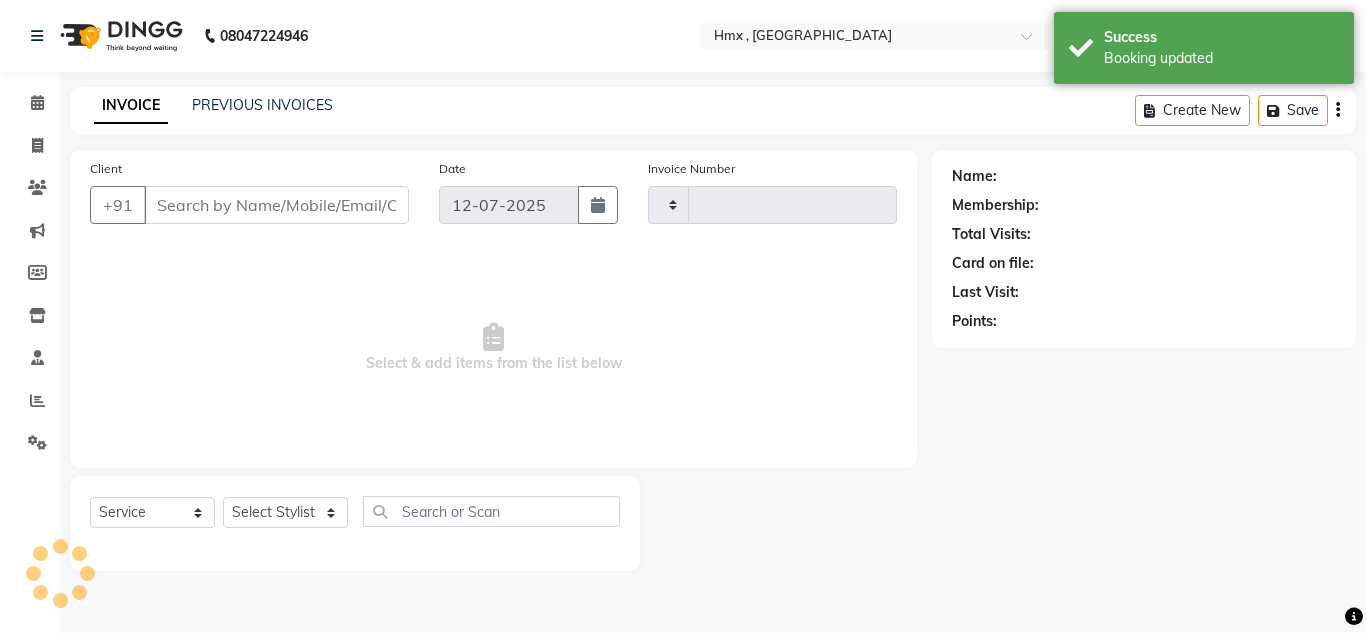 type on "1279" 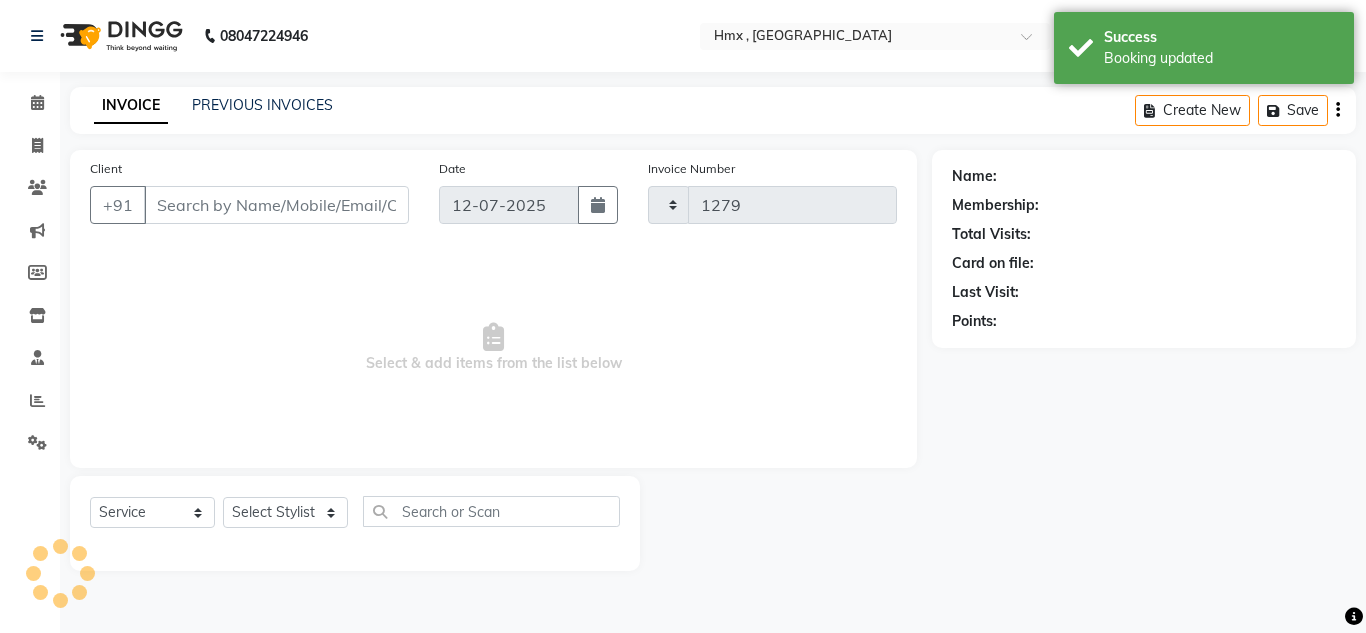 select on "5711" 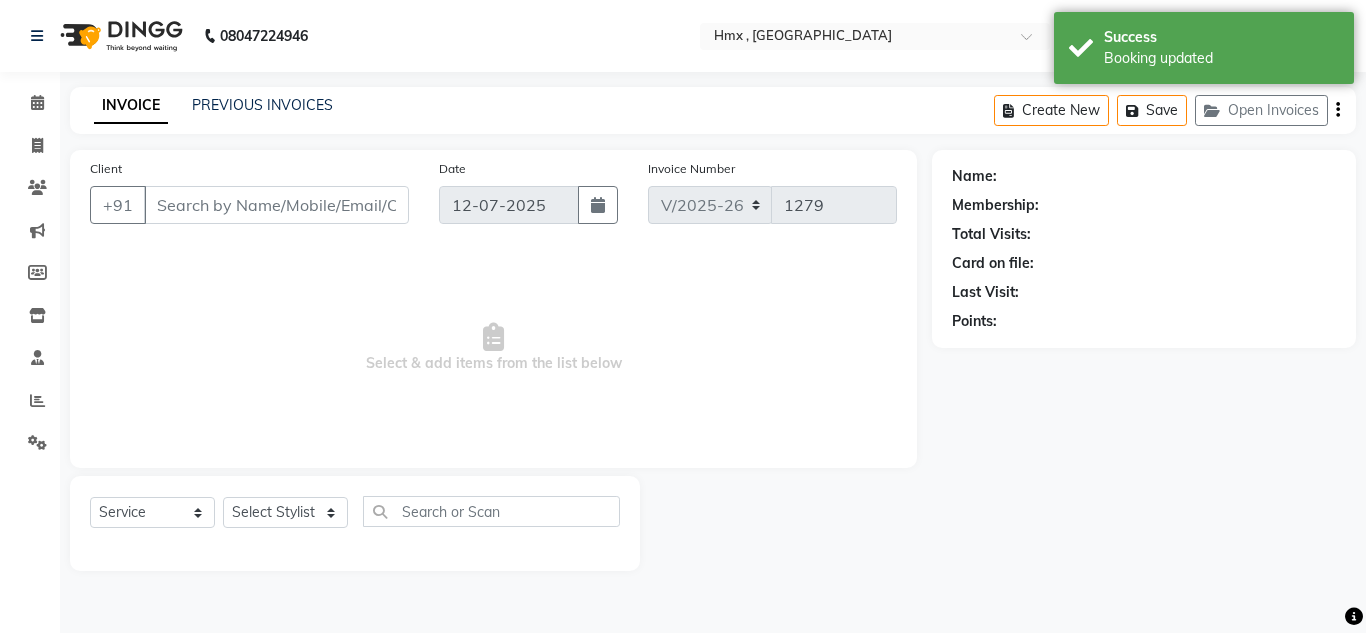type on "7905115527" 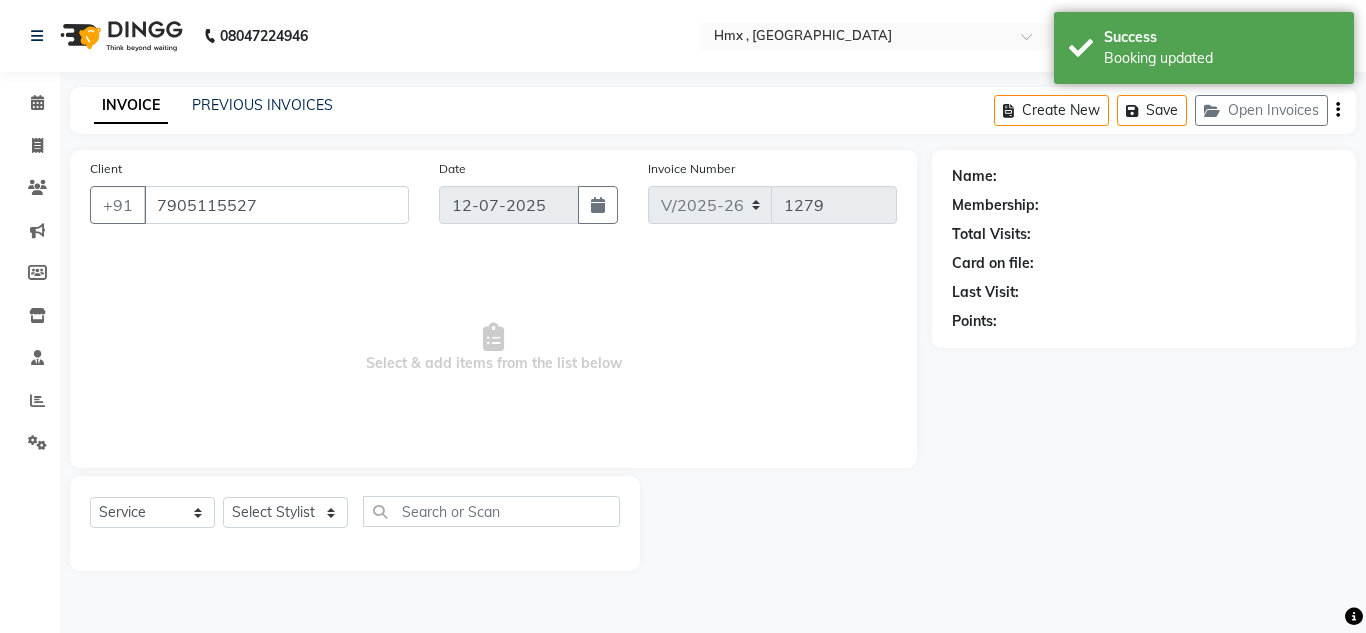 select on "39110" 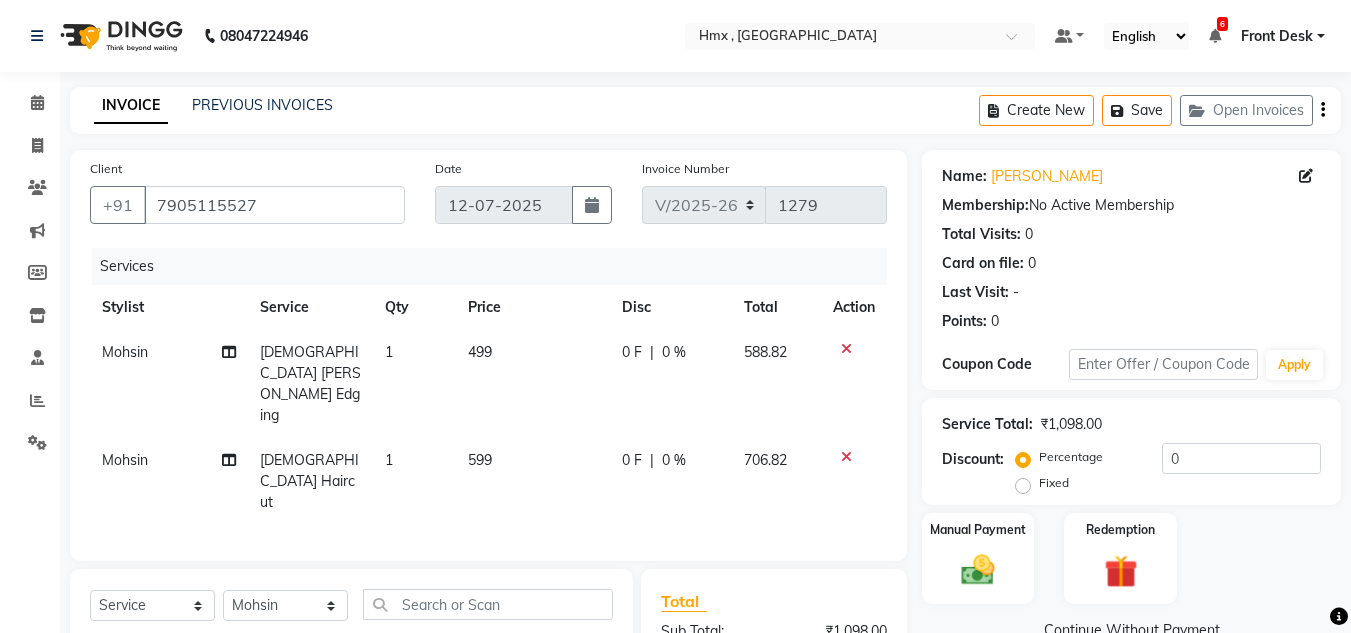 scroll, scrollTop: 100, scrollLeft: 0, axis: vertical 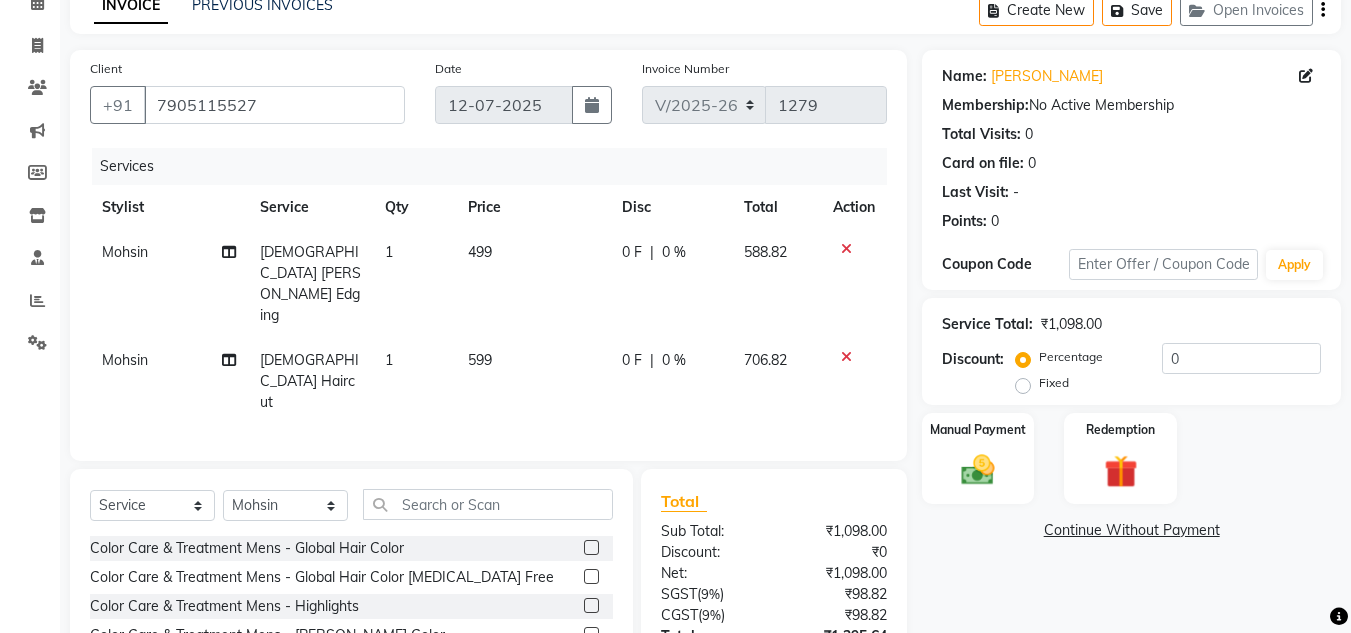 click on "599" 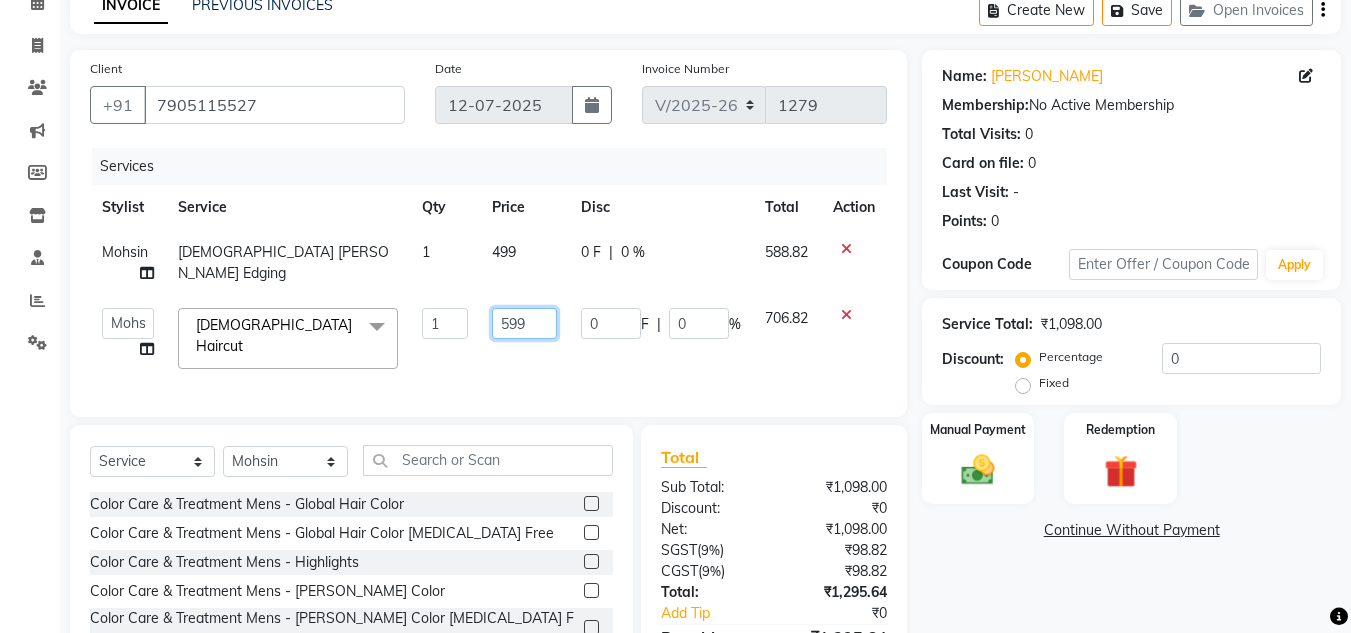 click on "599" 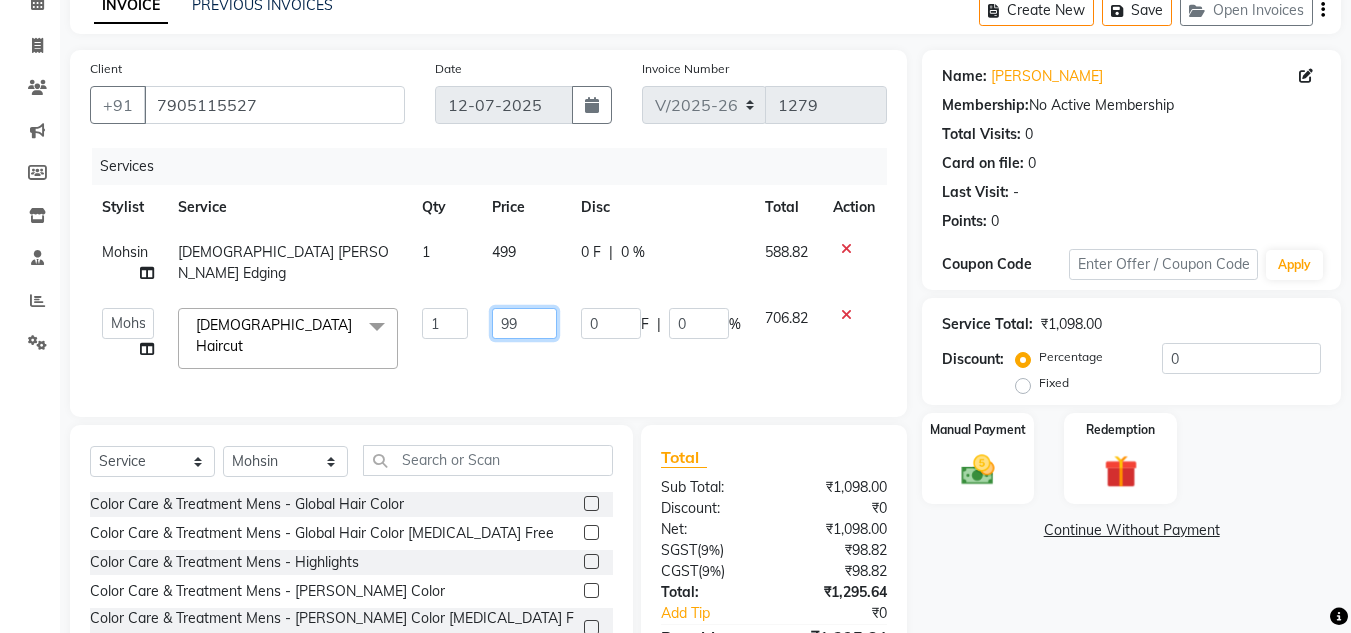 type on "799" 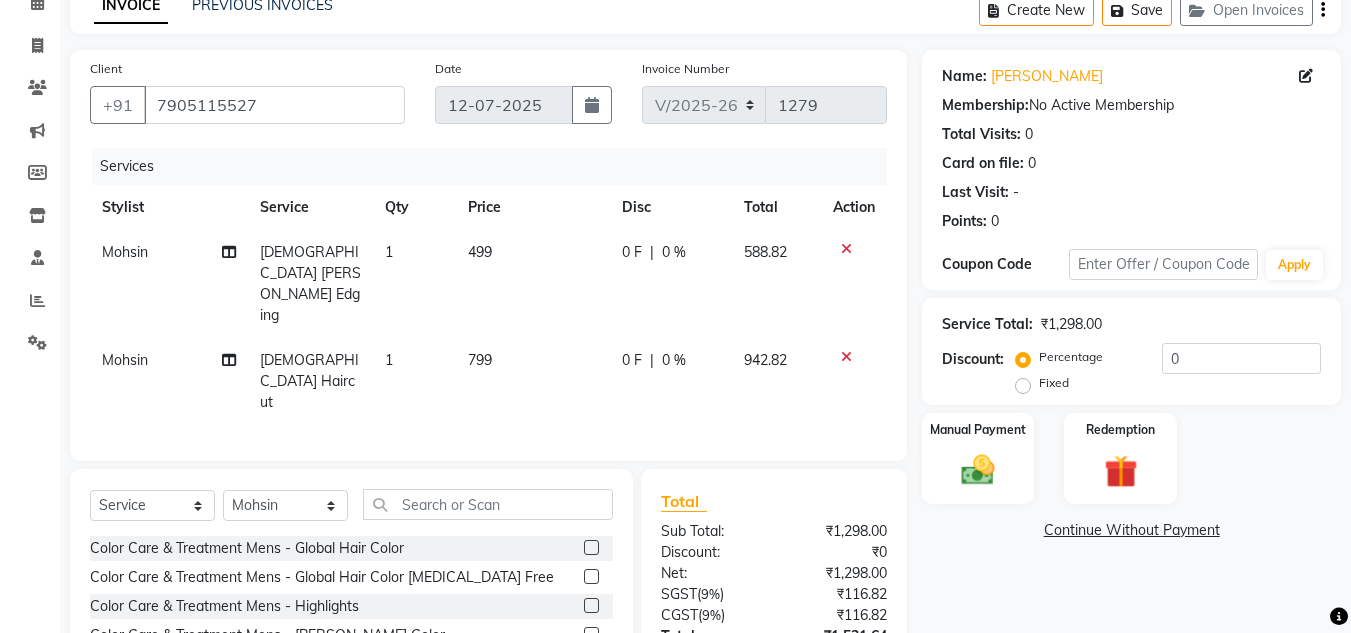 scroll, scrollTop: 192, scrollLeft: 0, axis: vertical 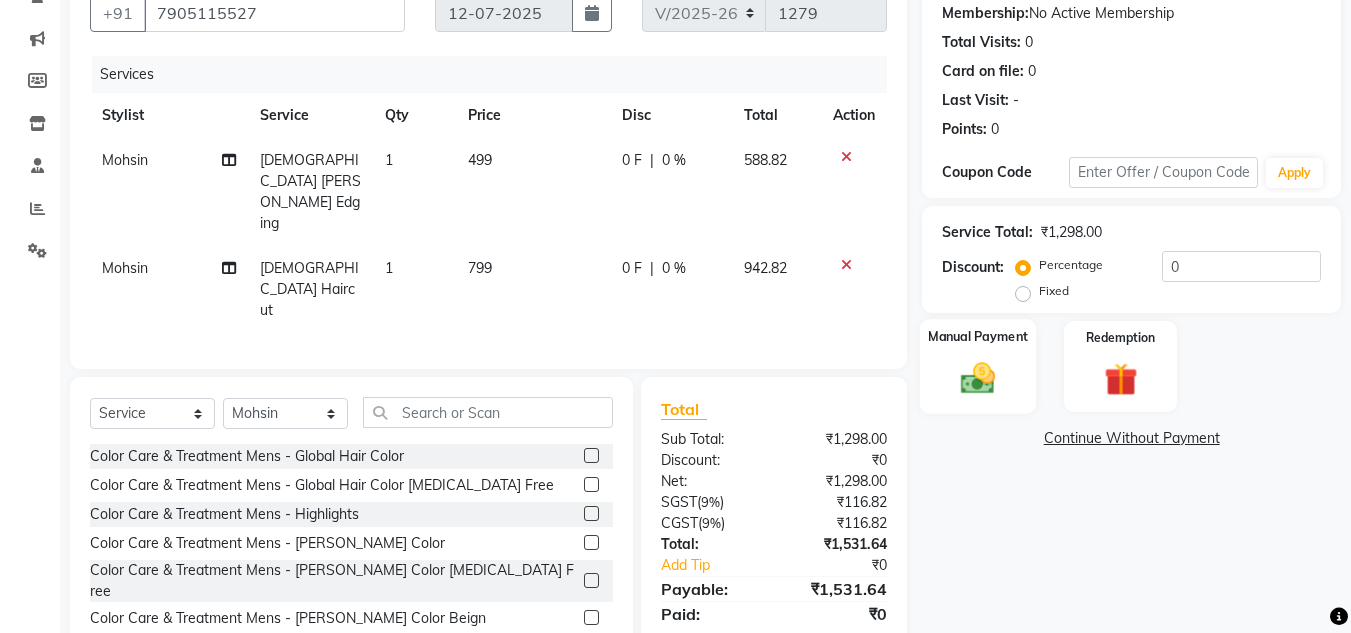 click on "Manual Payment" 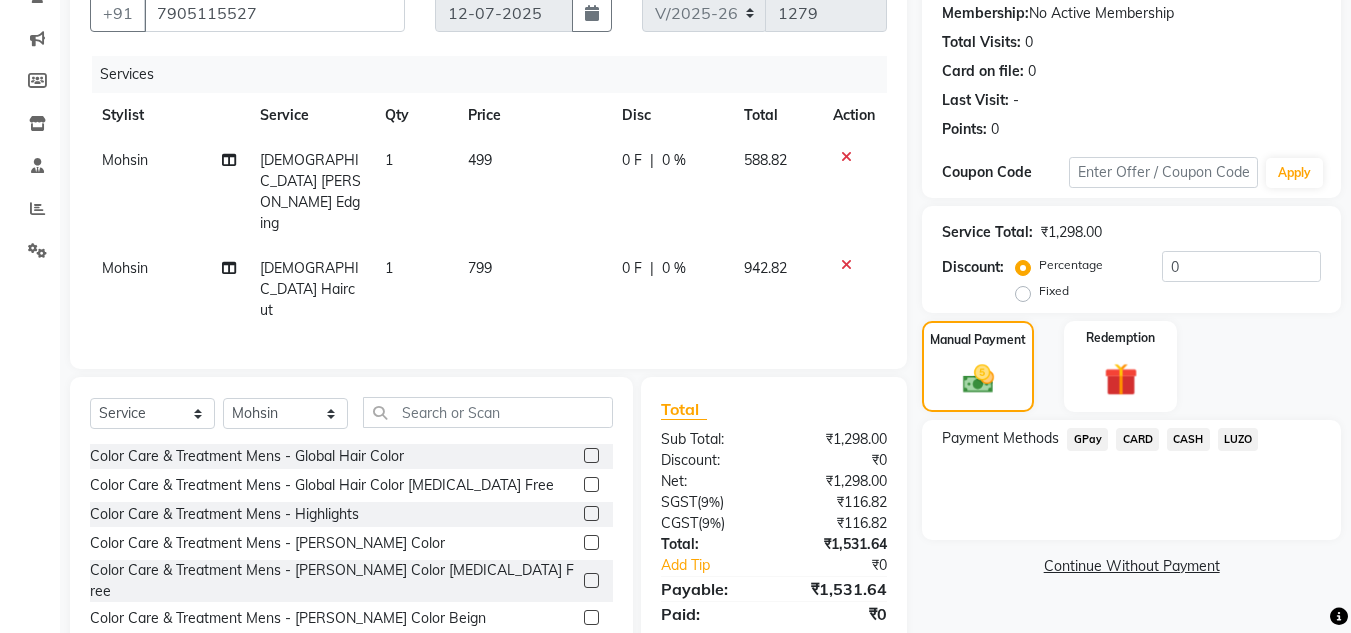 click on "GPay" 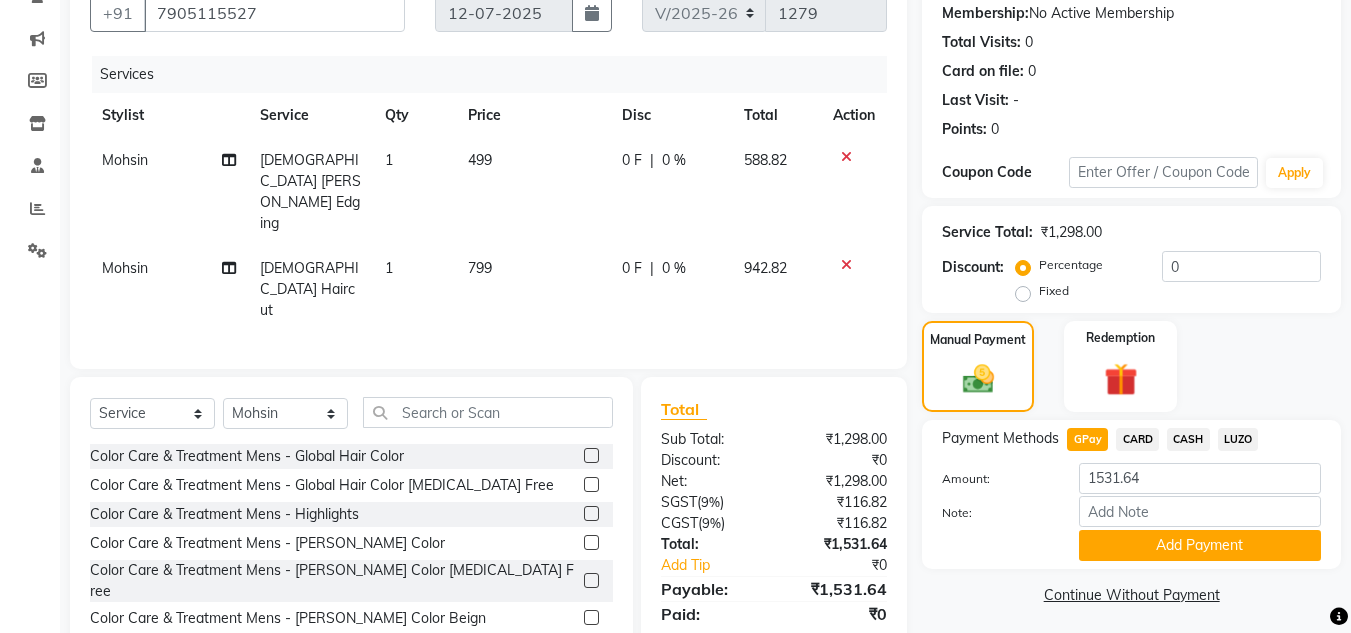 drag, startPoint x: 1119, startPoint y: 542, endPoint x: 1107, endPoint y: 539, distance: 12.369317 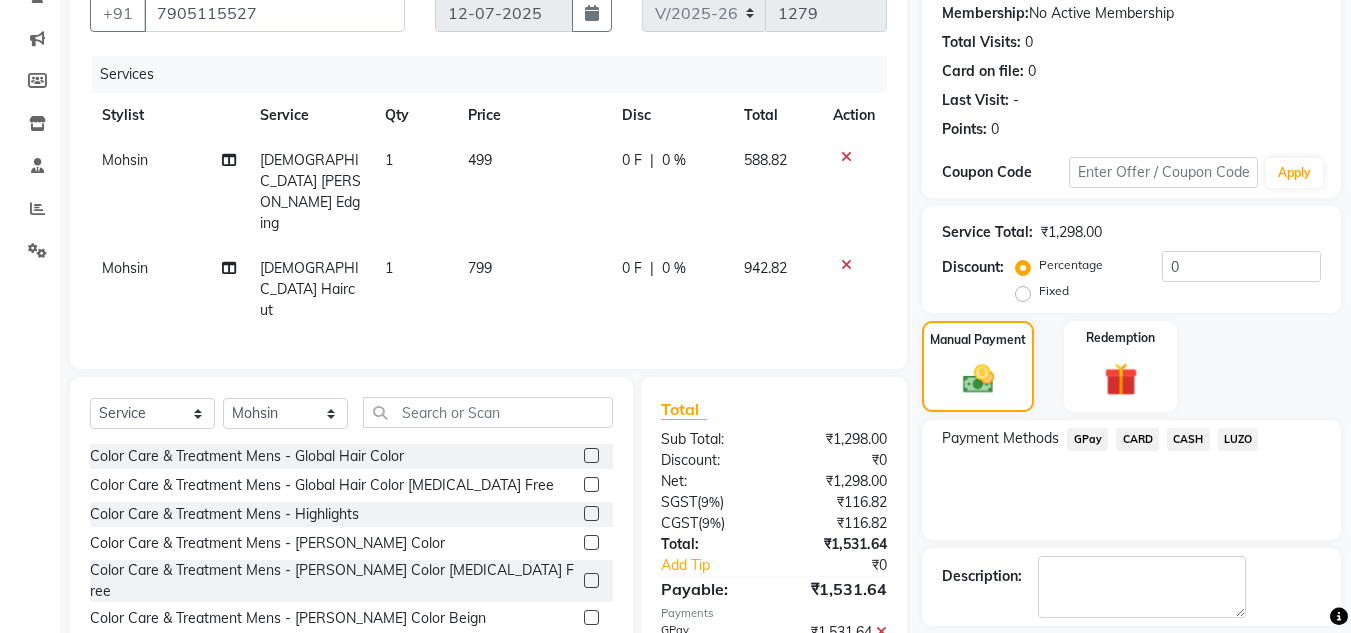 scroll, scrollTop: 283, scrollLeft: 0, axis: vertical 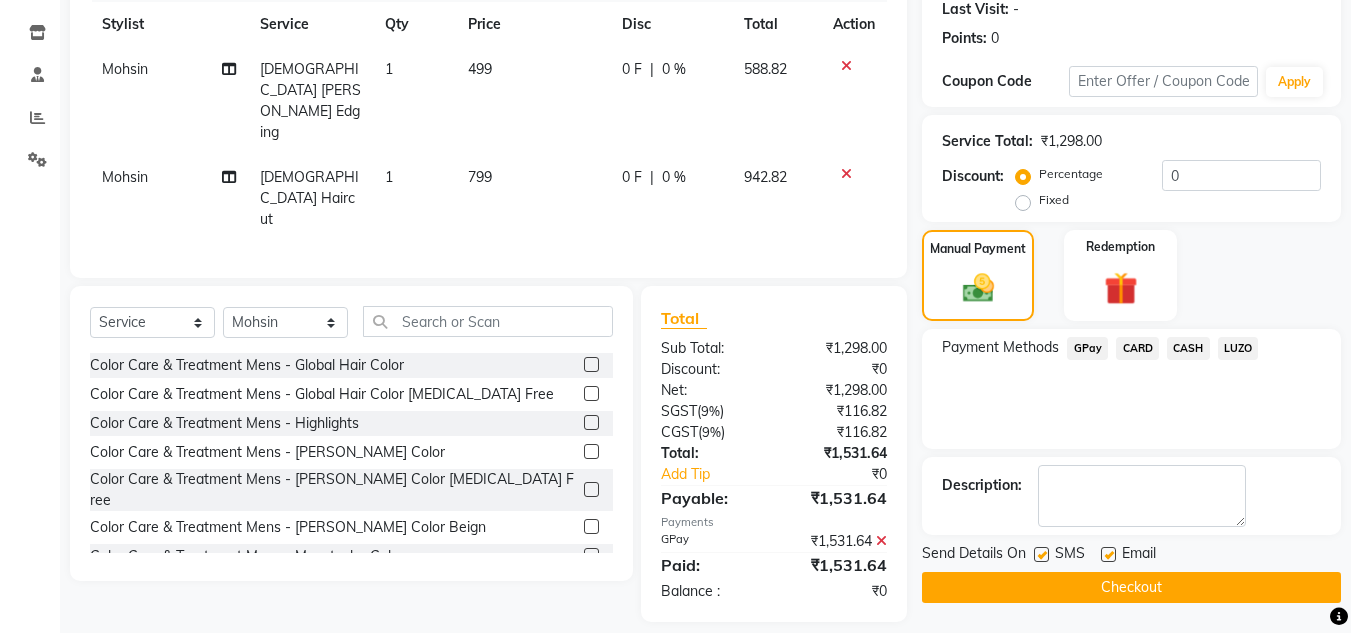 click on "Checkout" 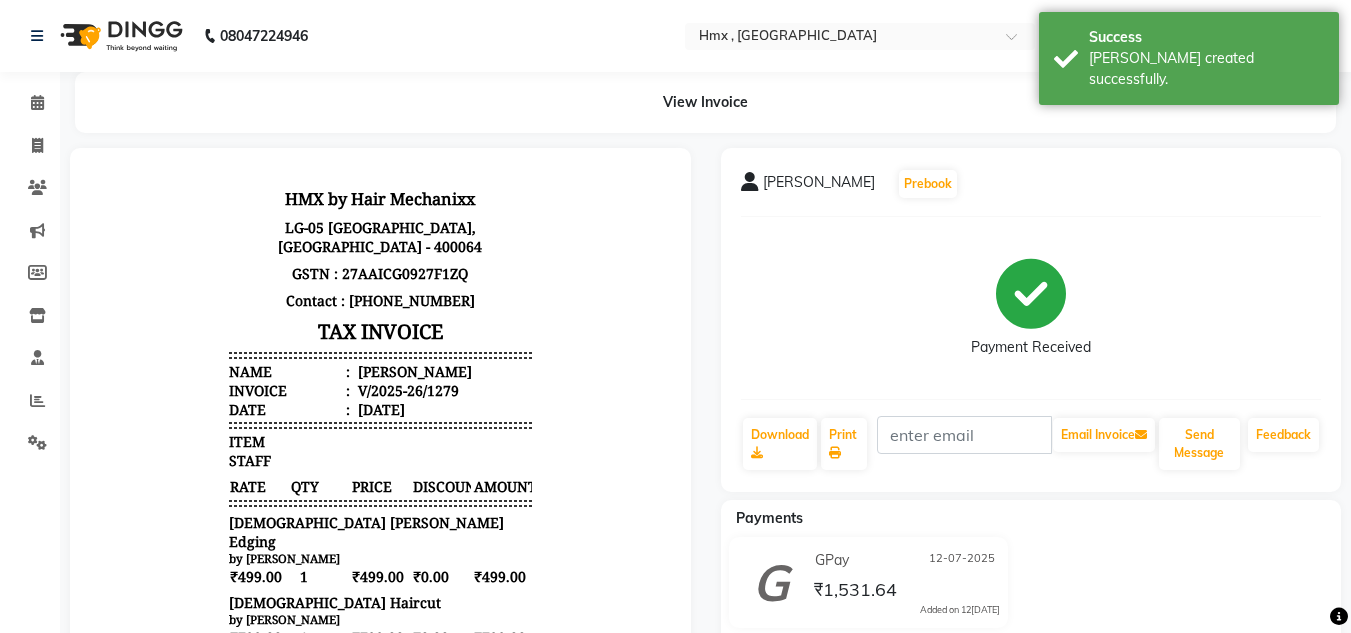 scroll, scrollTop: 0, scrollLeft: 0, axis: both 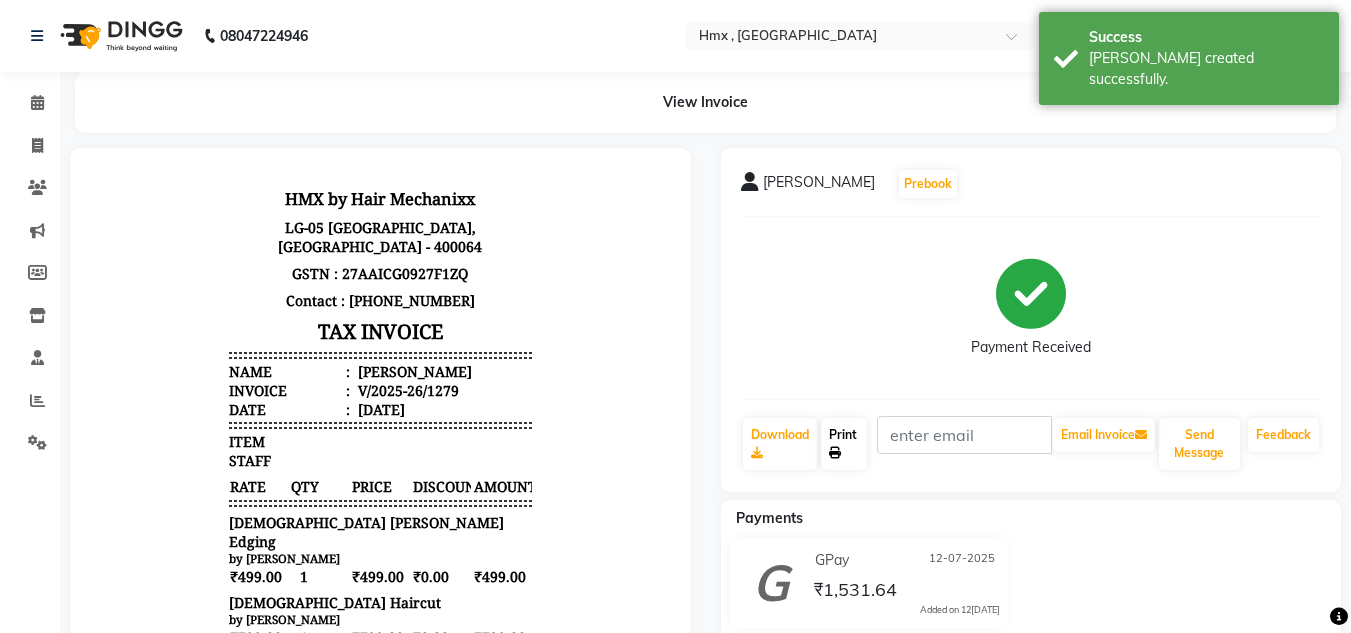 click on "Print" 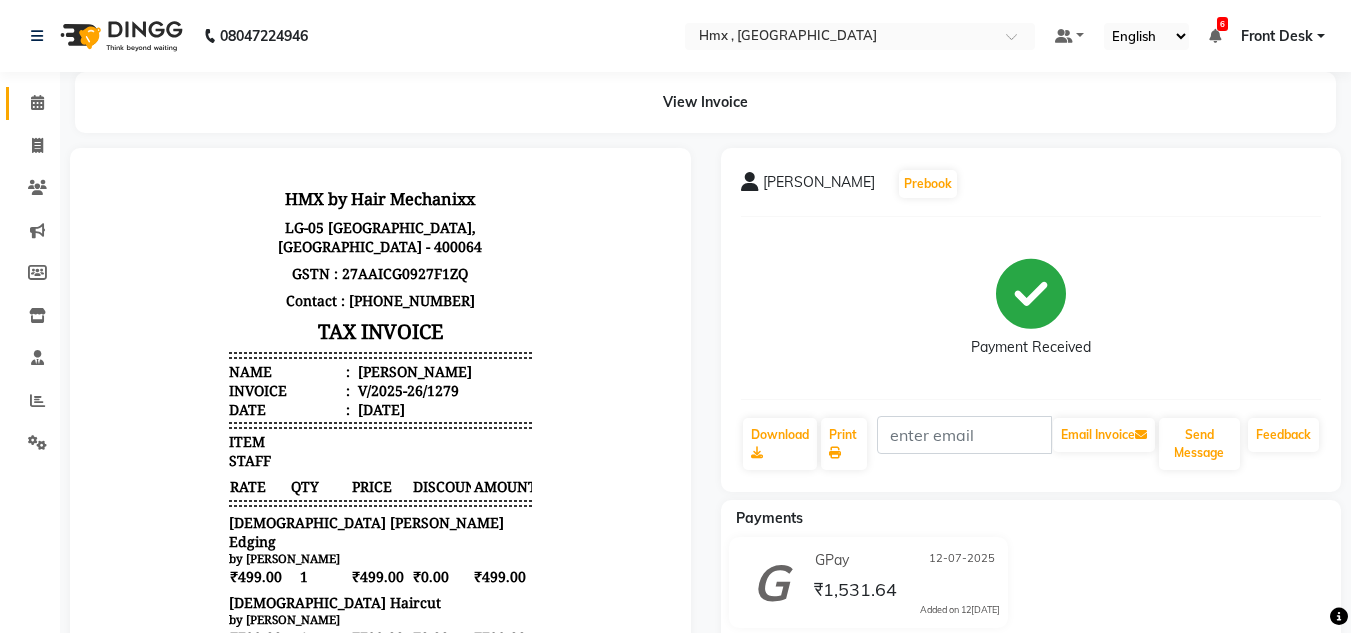 click on "Calendar" 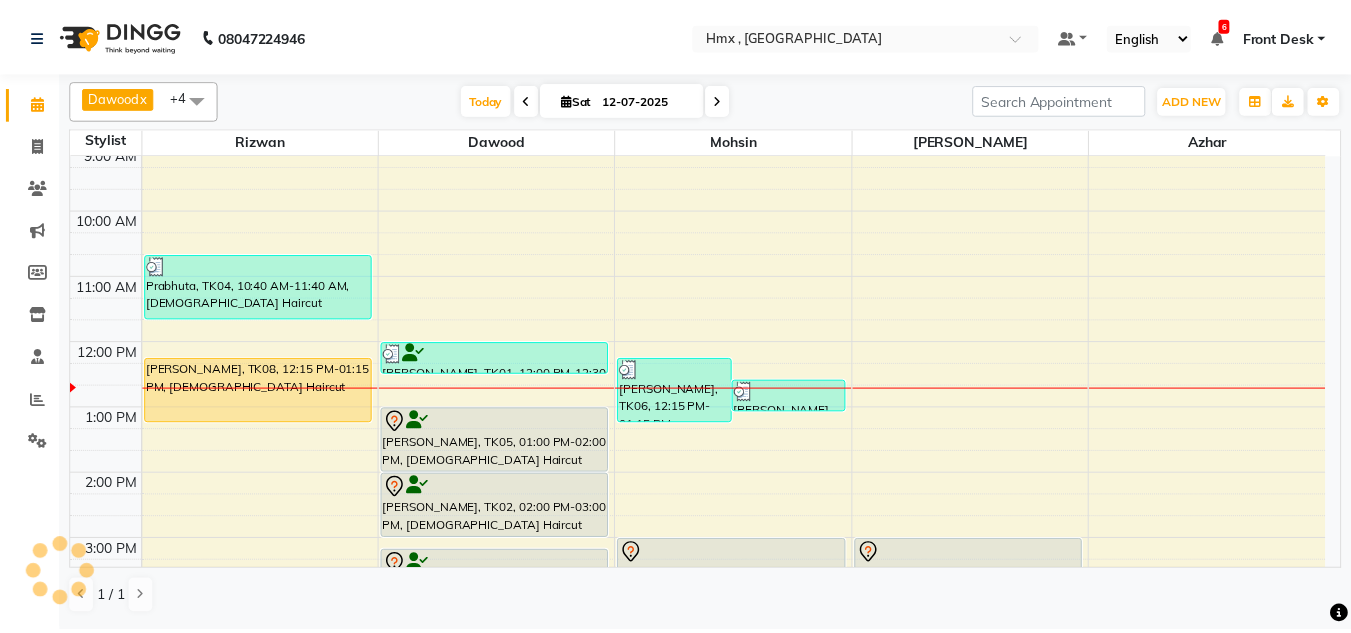 scroll, scrollTop: 200, scrollLeft: 0, axis: vertical 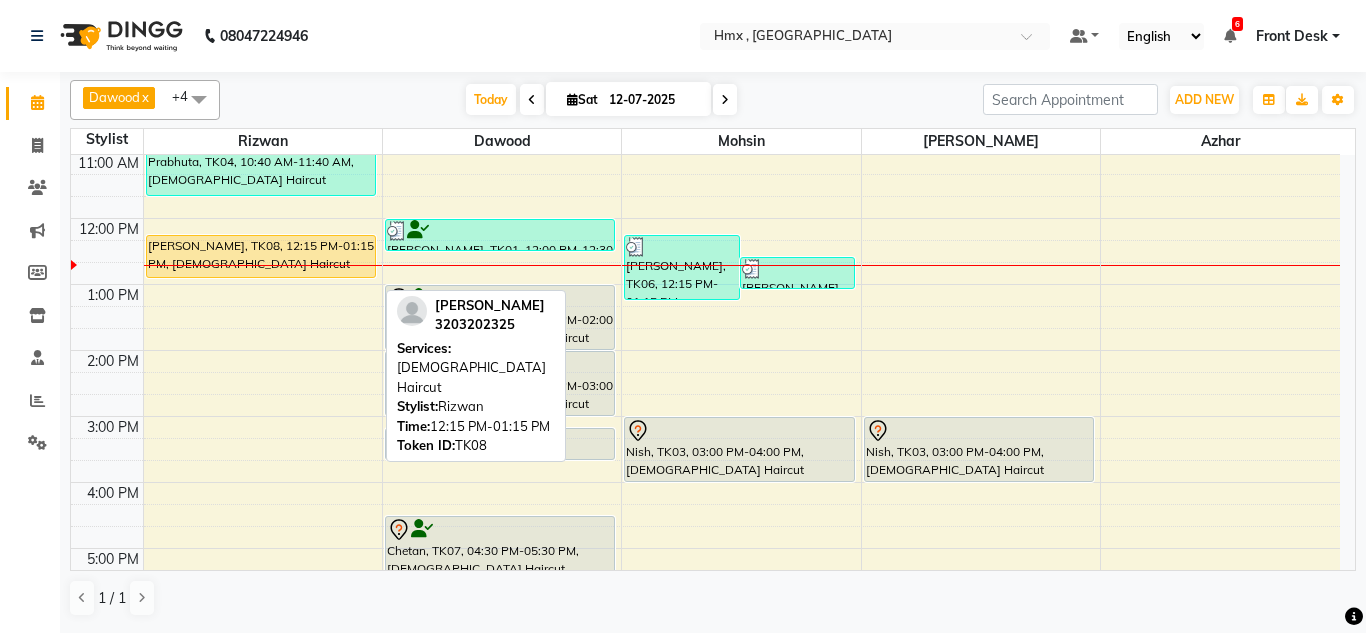 drag, startPoint x: 231, startPoint y: 295, endPoint x: 236, endPoint y: 277, distance: 18.681541 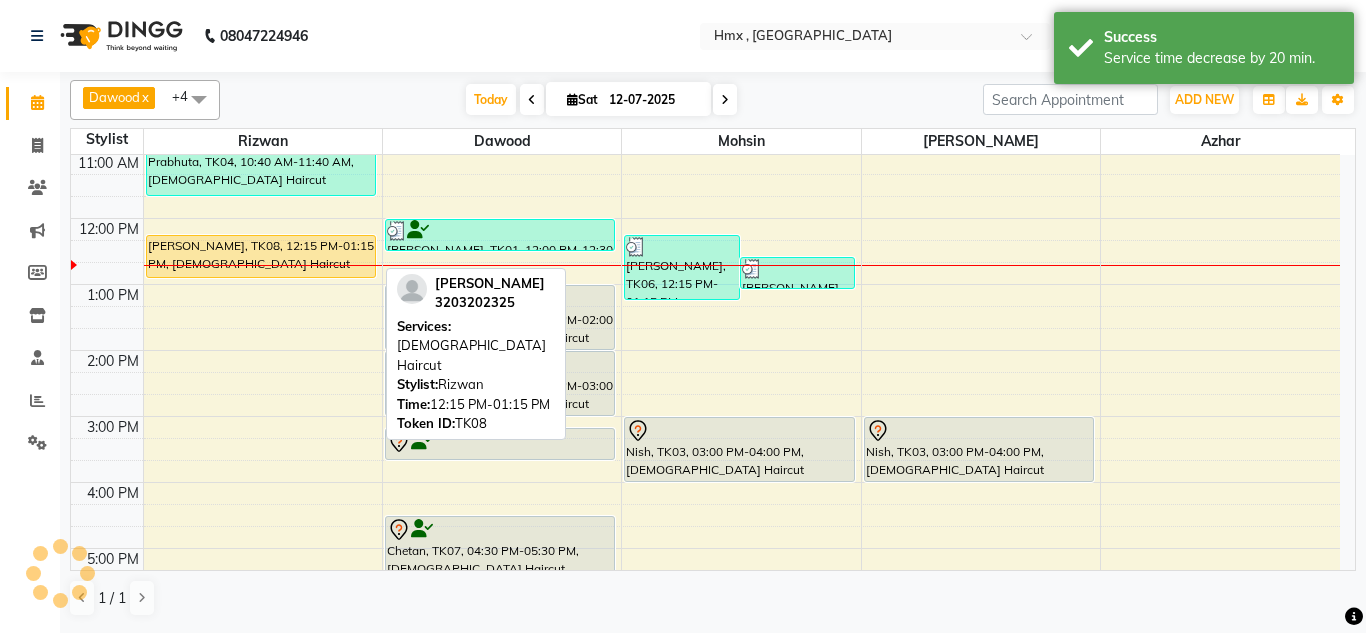 click on "Dhananjay Shetty, TK08, 12:15 PM-01:15 PM, Male Haircut" at bounding box center [261, 256] 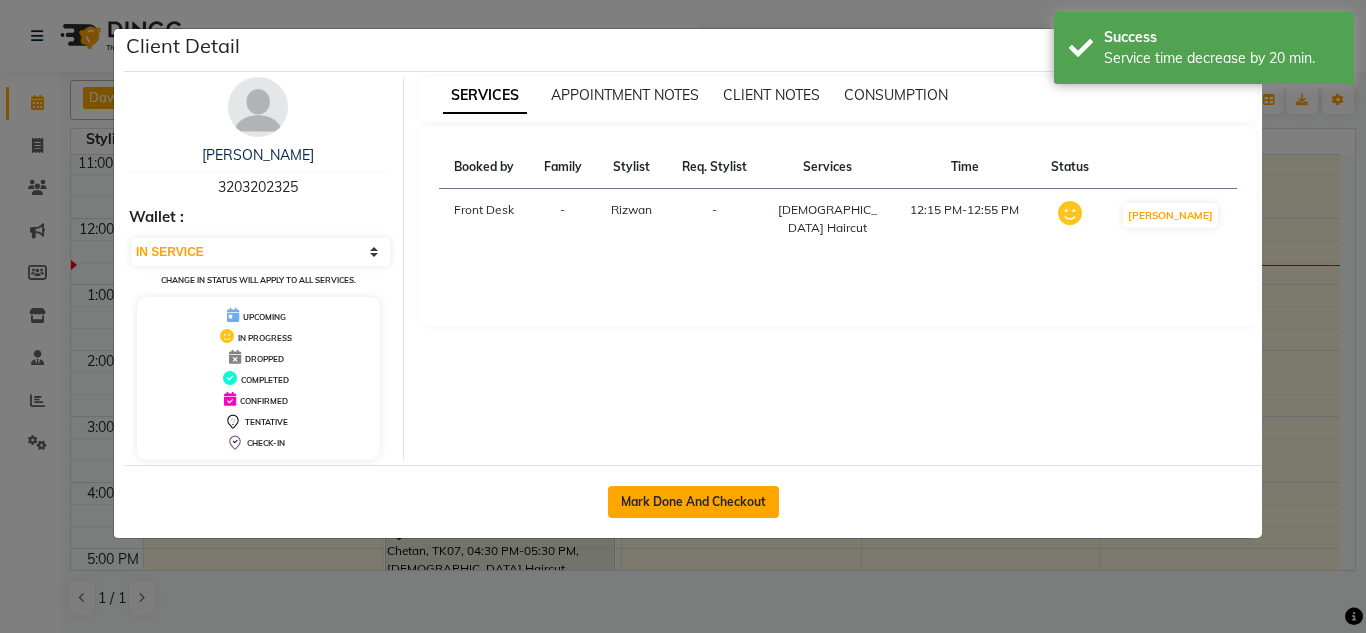 click on "Mark Done And Checkout" 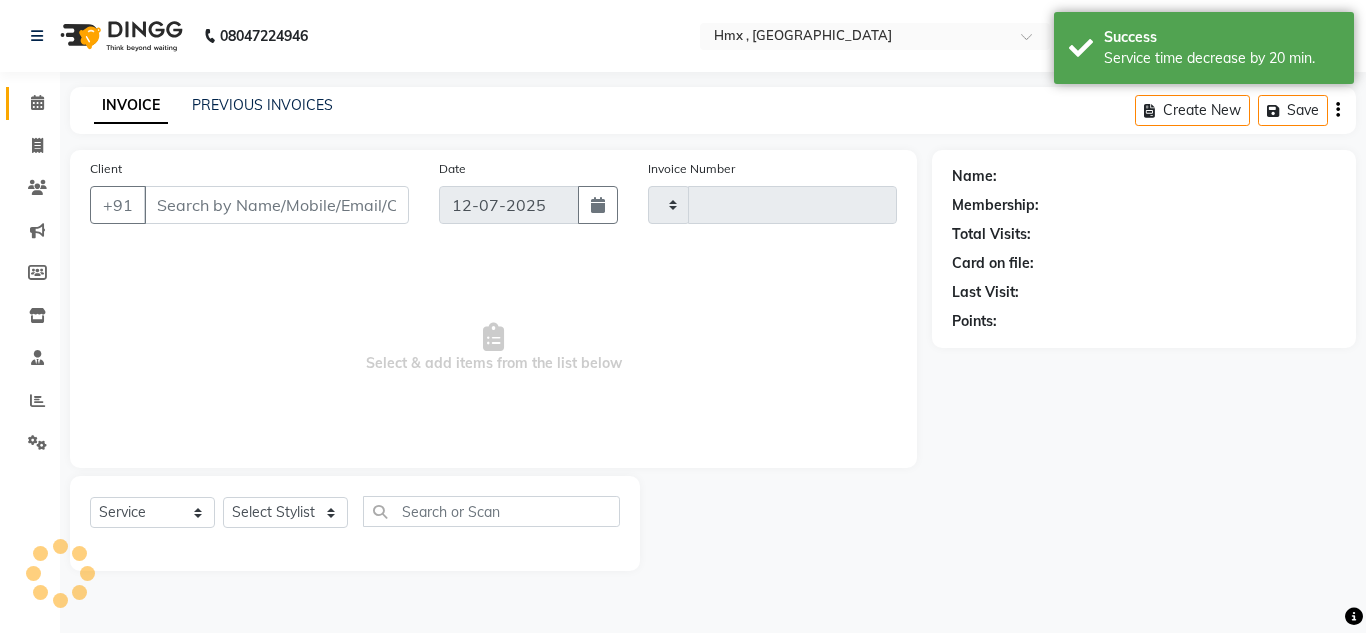 type on "1280" 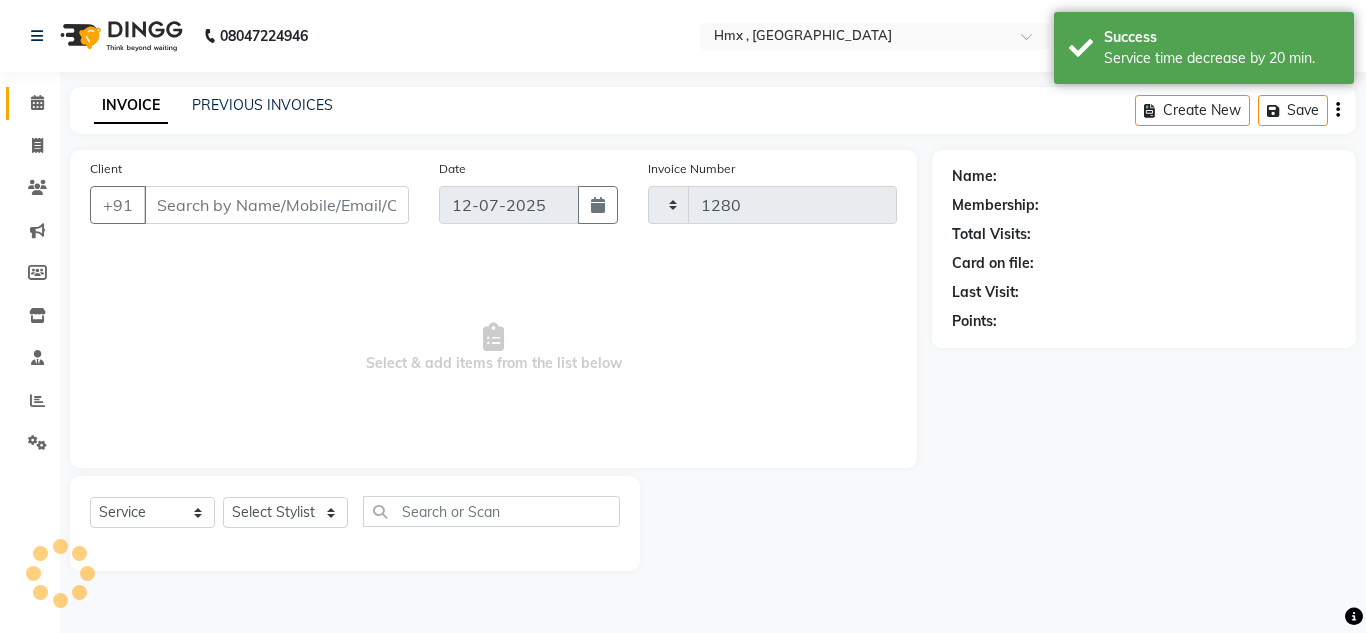 select on "5711" 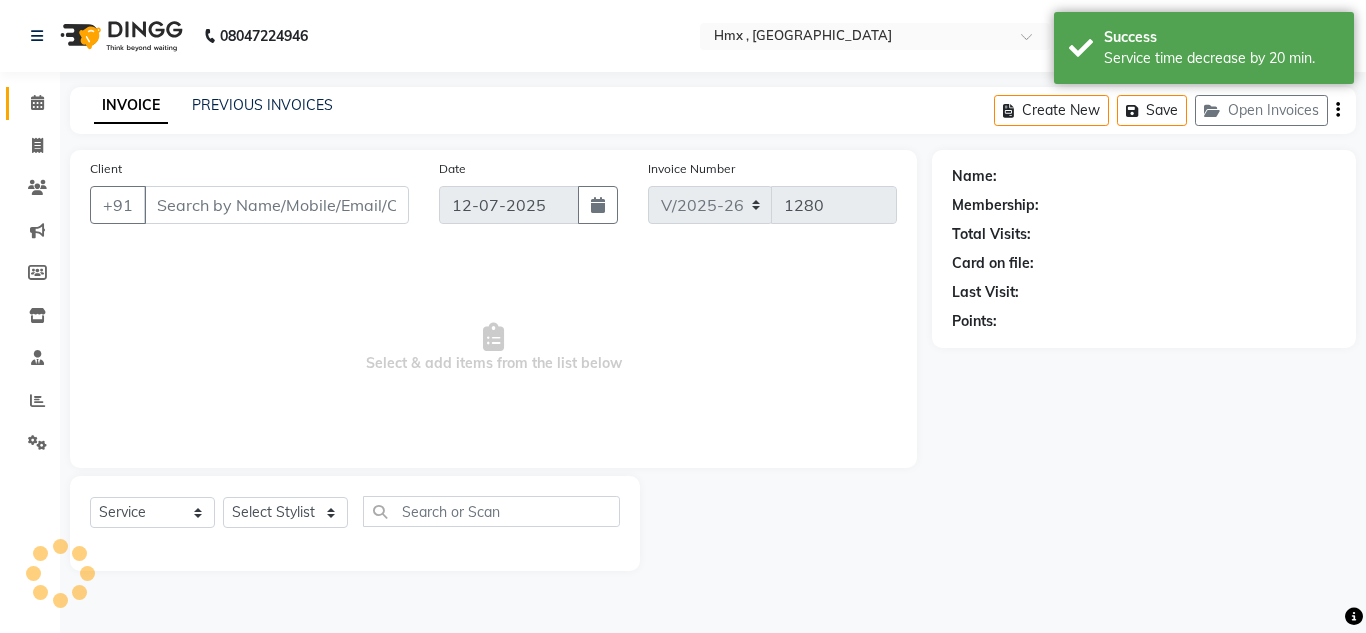 type on "3203202325" 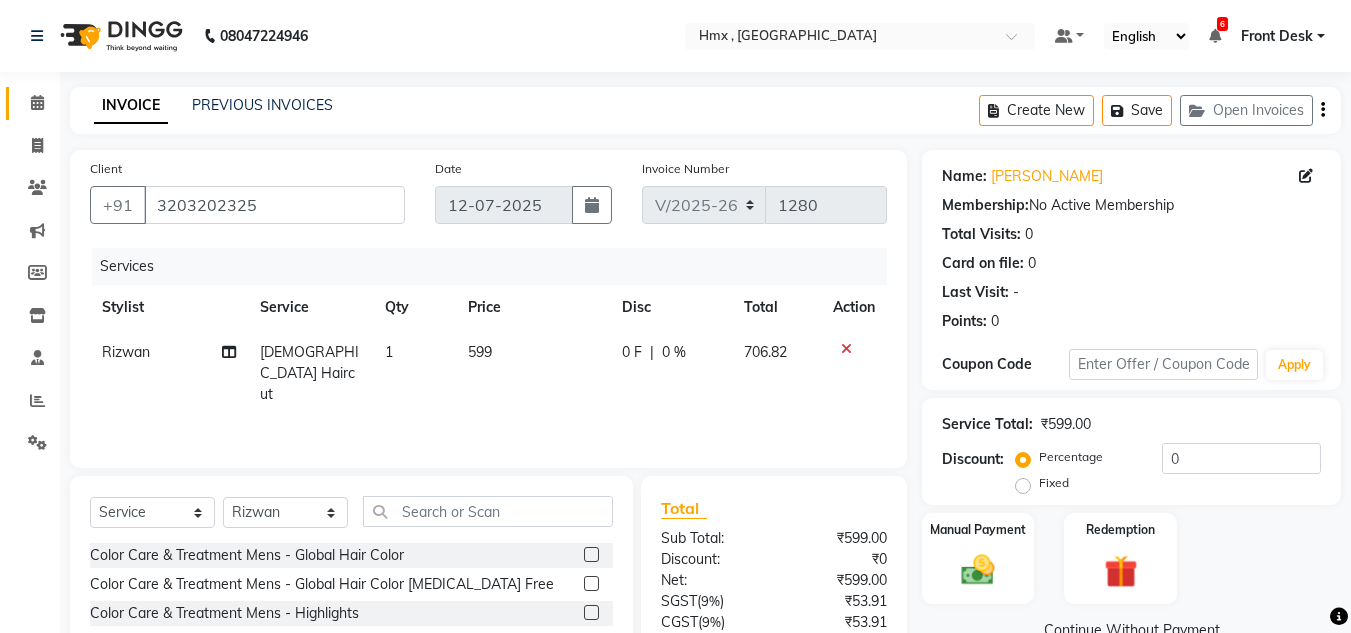 scroll, scrollTop: 168, scrollLeft: 0, axis: vertical 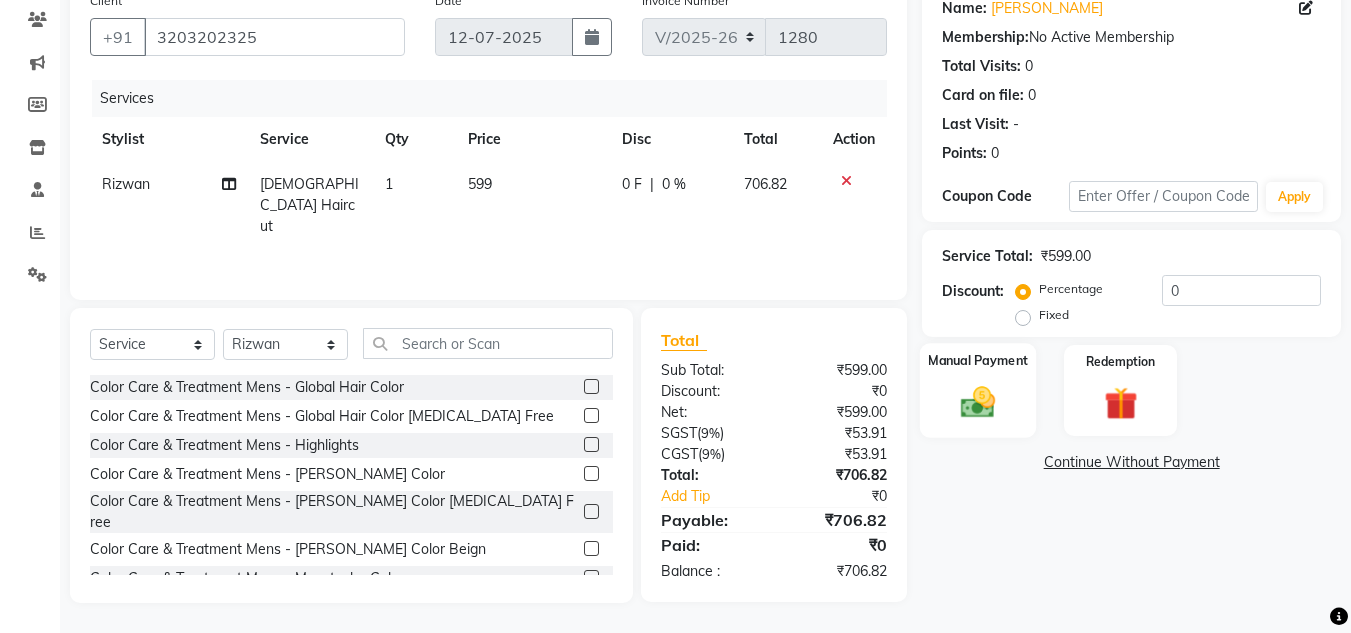 click on "Manual Payment" 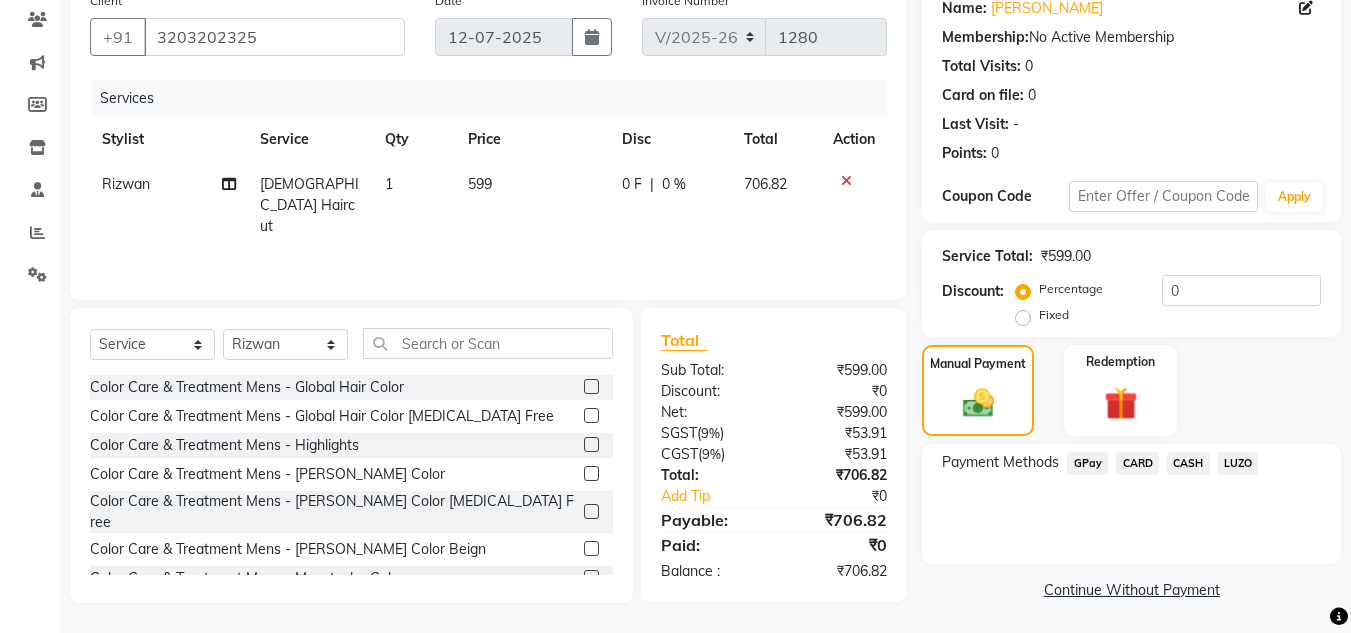 drag, startPoint x: 1183, startPoint y: 464, endPoint x: 1173, endPoint y: 480, distance: 18.867962 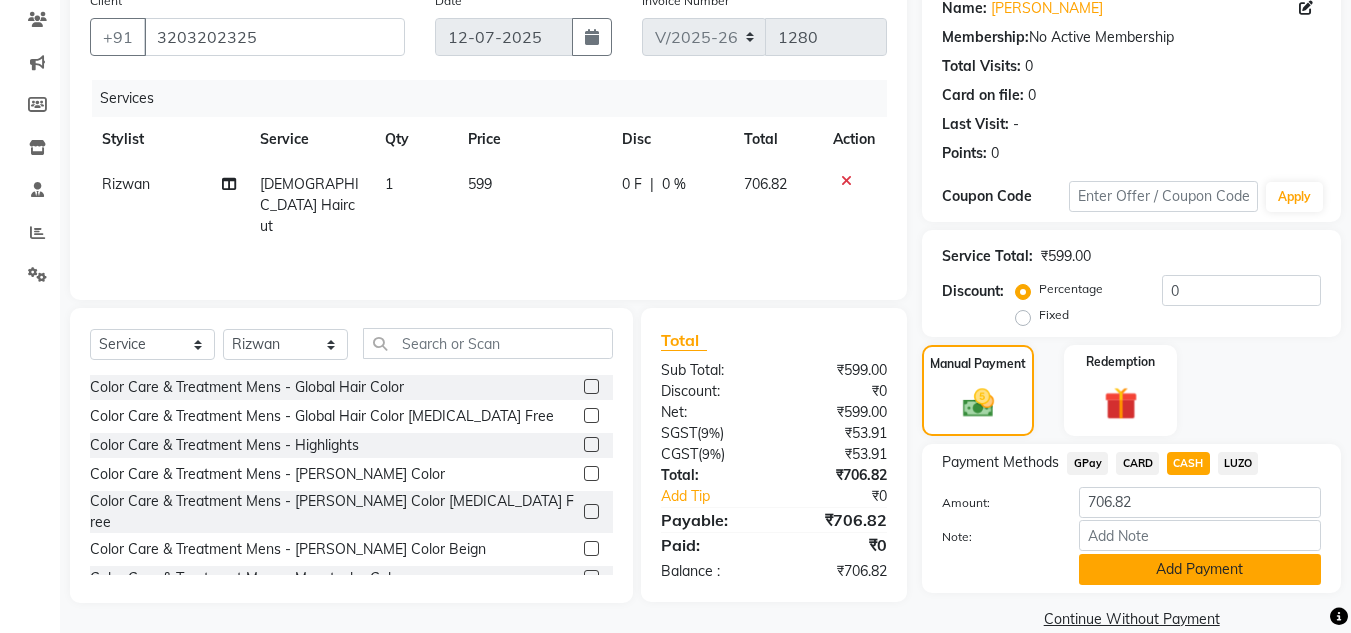 click on "Add Payment" 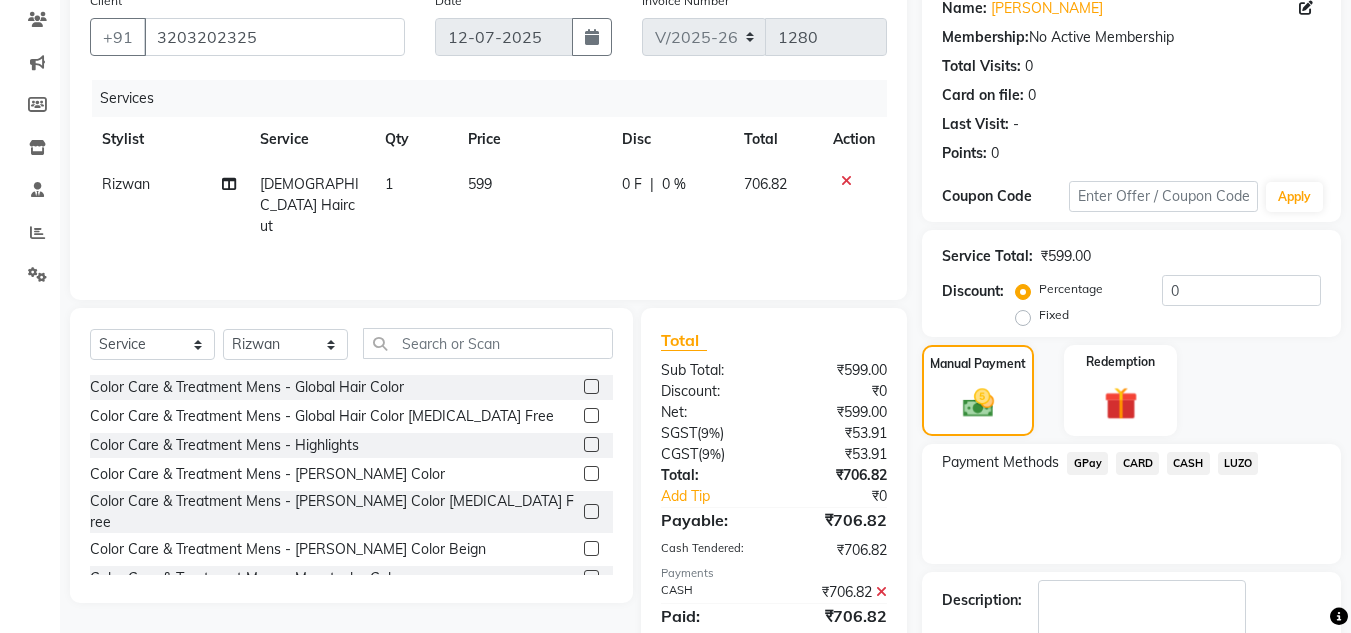 scroll, scrollTop: 283, scrollLeft: 0, axis: vertical 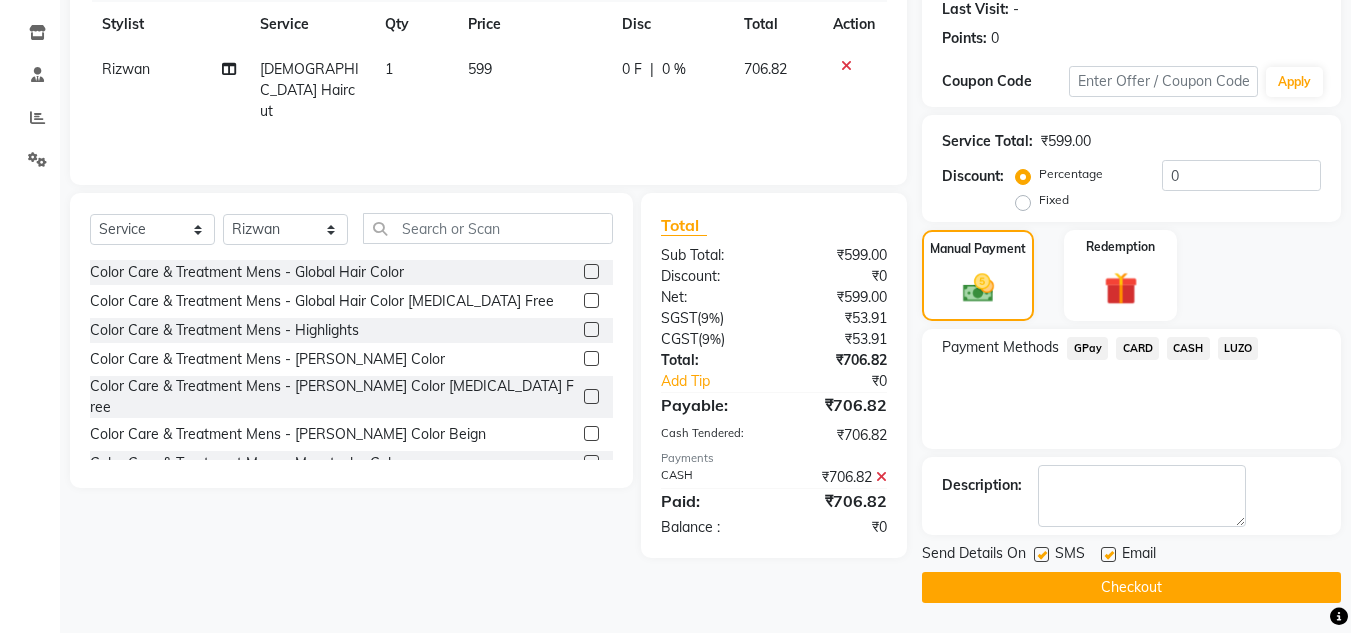 click on "Checkout" 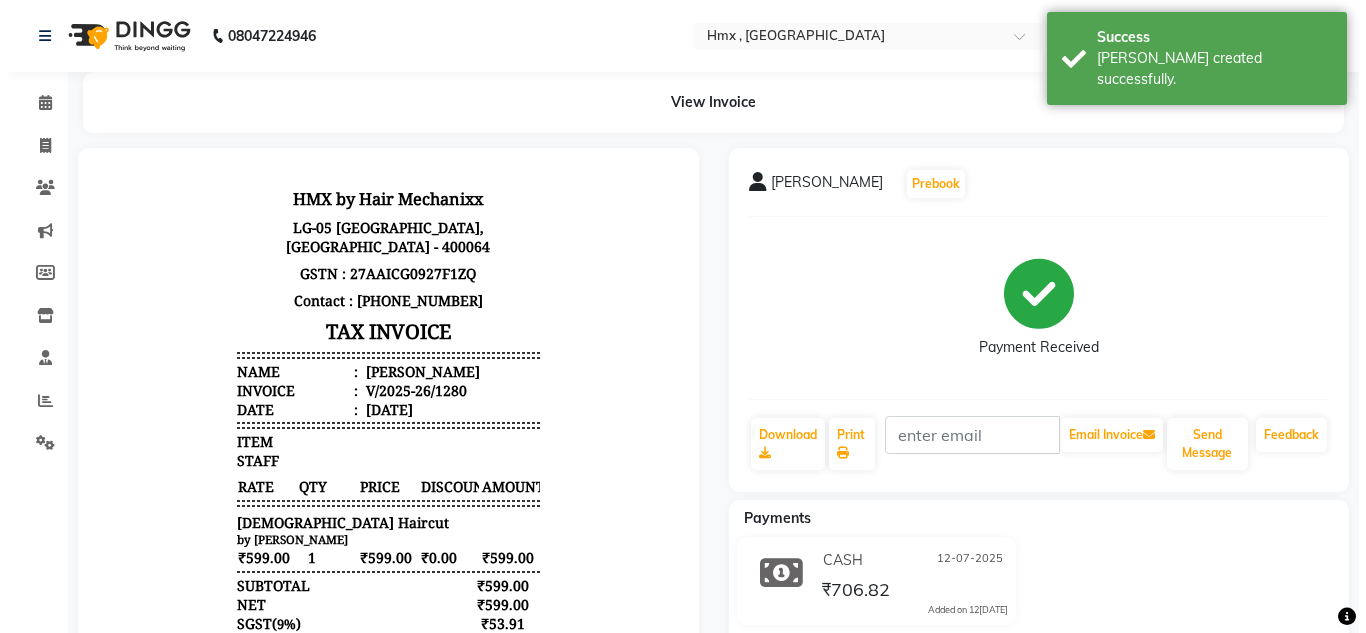 scroll, scrollTop: 0, scrollLeft: 0, axis: both 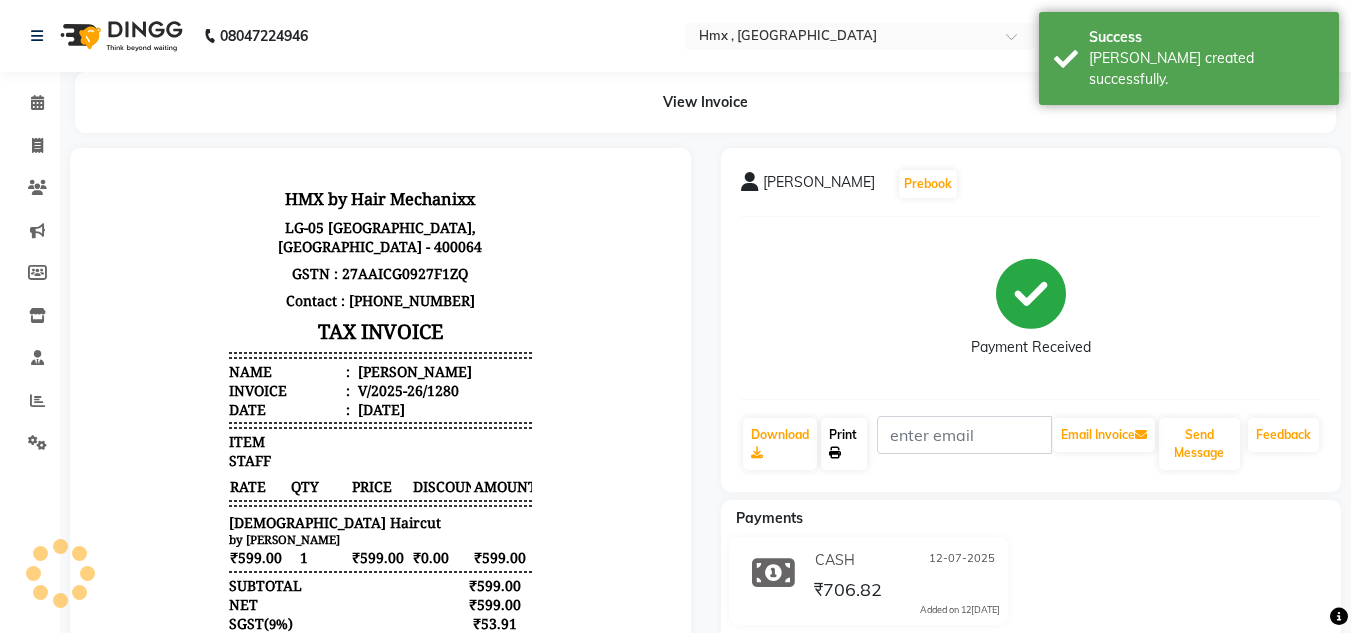 click on "Print" 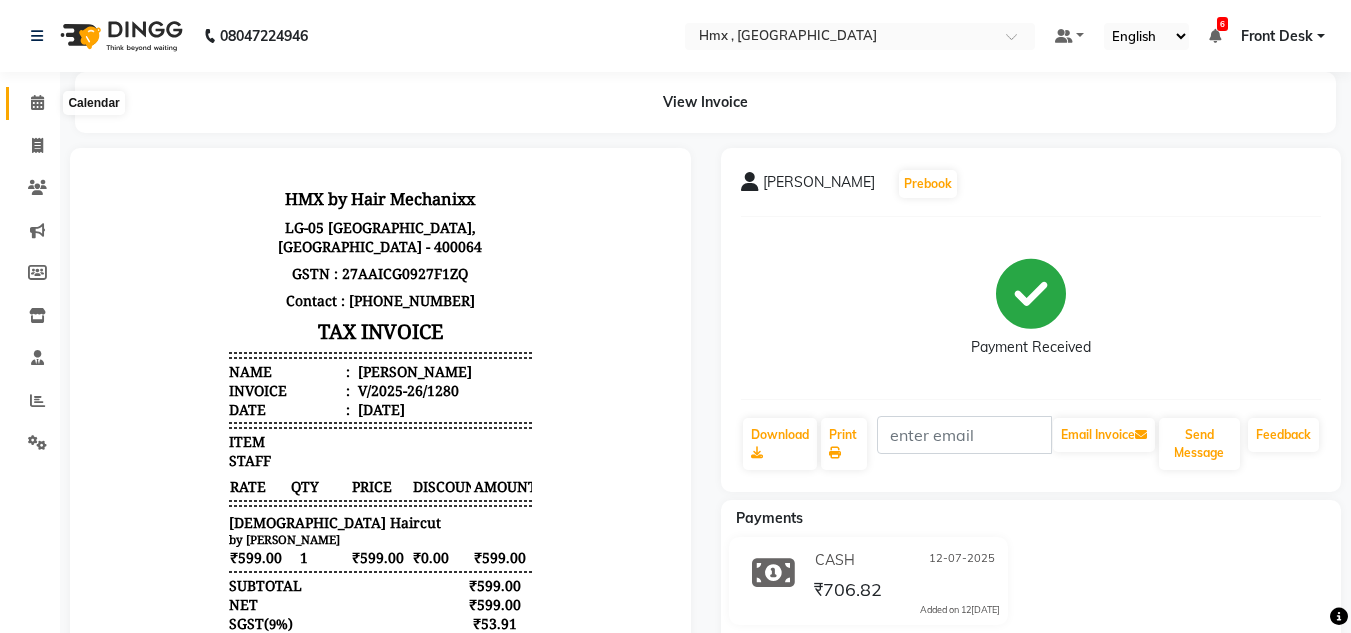 drag, startPoint x: 38, startPoint y: 98, endPoint x: 0, endPoint y: 127, distance: 47.801674 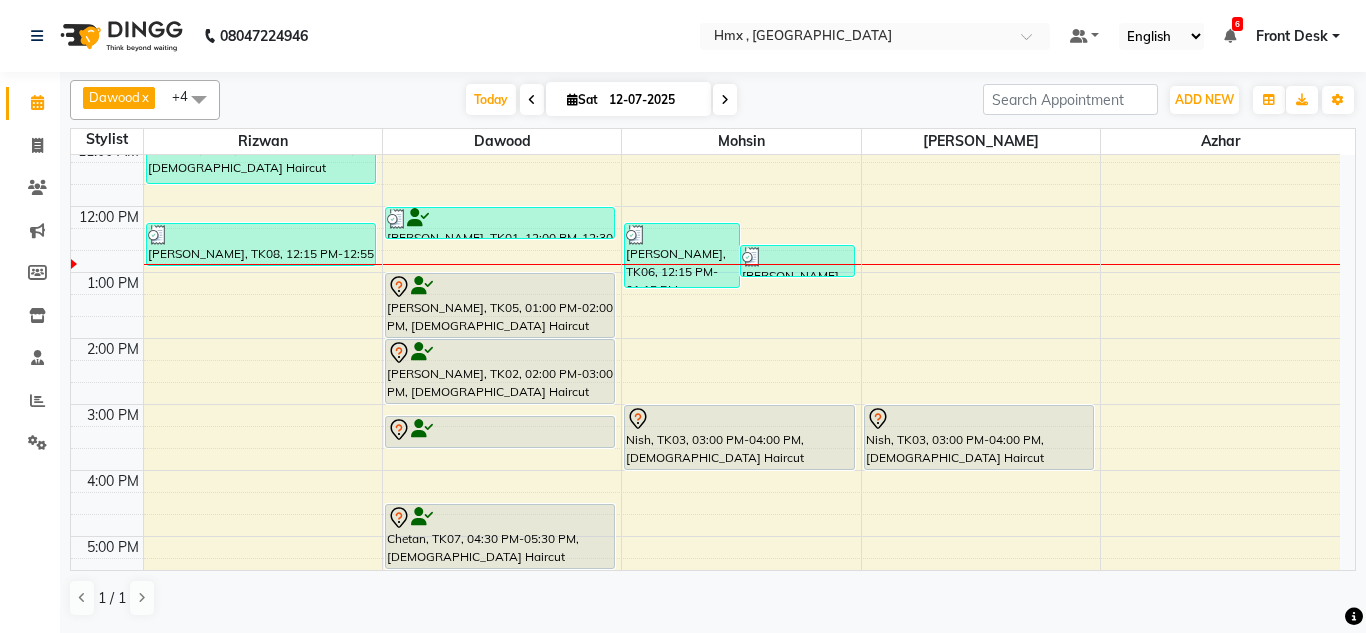 scroll, scrollTop: 165, scrollLeft: 0, axis: vertical 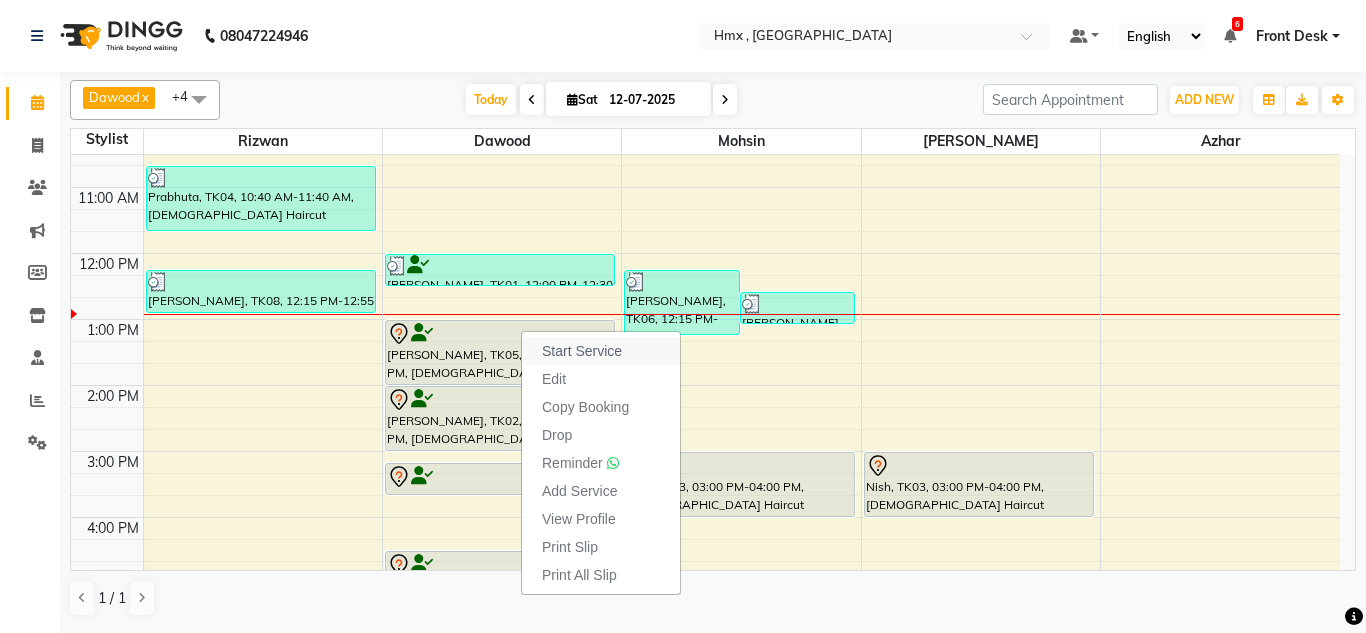 click on "Start Service" at bounding box center [601, 351] 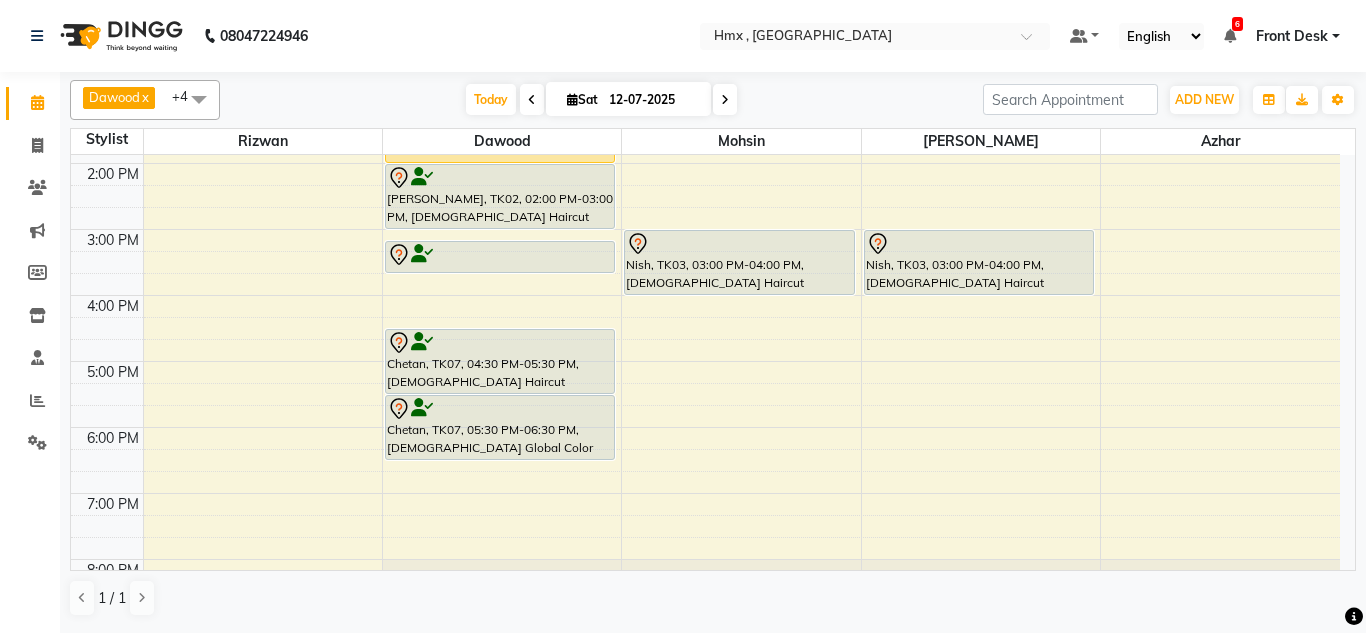 scroll, scrollTop: 265, scrollLeft: 0, axis: vertical 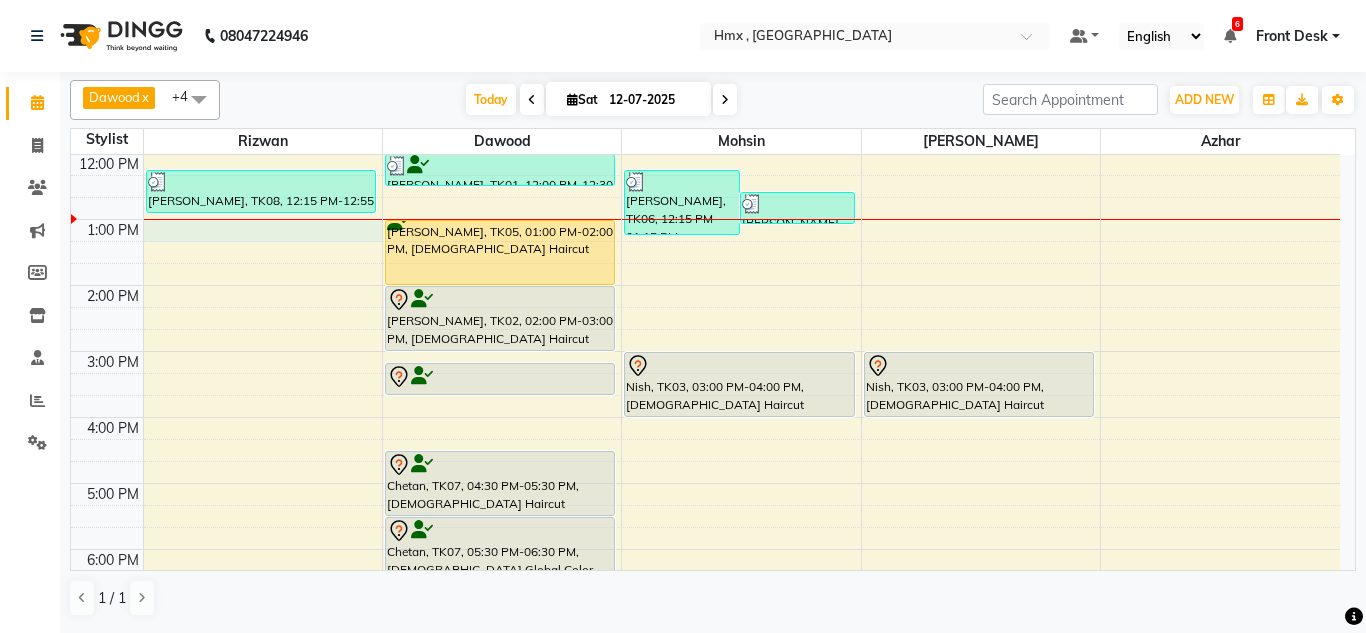 click on "8:00 AM 9:00 AM 10:00 AM 11:00 AM 12:00 PM 1:00 PM 2:00 PM 3:00 PM 4:00 PM 5:00 PM 6:00 PM 7:00 PM 8:00 PM 9:00 PM     Prabhuta, TK04, 10:40 AM-11:40 AM, Male Haircut     Dhananjay Shetty, TK08, 12:15 PM-12:55 PM, Male Haircut     Tania, TK01, 12:00 PM-12:30 PM, Male Haircut For Kids     Pankaj Gupta, TK05, 01:00 PM-02:00 PM, Male Haircut             Shreyas, TK02, 02:00 PM-03:00 PM, Male Haircut             Shreyas, TK02, 03:10 PM-03:40 PM, Male Beard Edging             Chetan, TK07, 04:30 PM-05:30 PM, Male Haircut             Chetan, TK07, 05:30 PM-06:30 PM, Male Global Color     Abdul Ansari, TK06, 12:15 PM-01:15 PM, Male Haircut     Abdul Ansari, TK06, 12:35 PM-01:05 PM, Male Beard Edging             Nish, TK03, 03:00 PM-04:00 PM, Male Haircut             Nish, TK03, 03:00 PM-04:00 PM, Female Haircut" at bounding box center (705, 351) 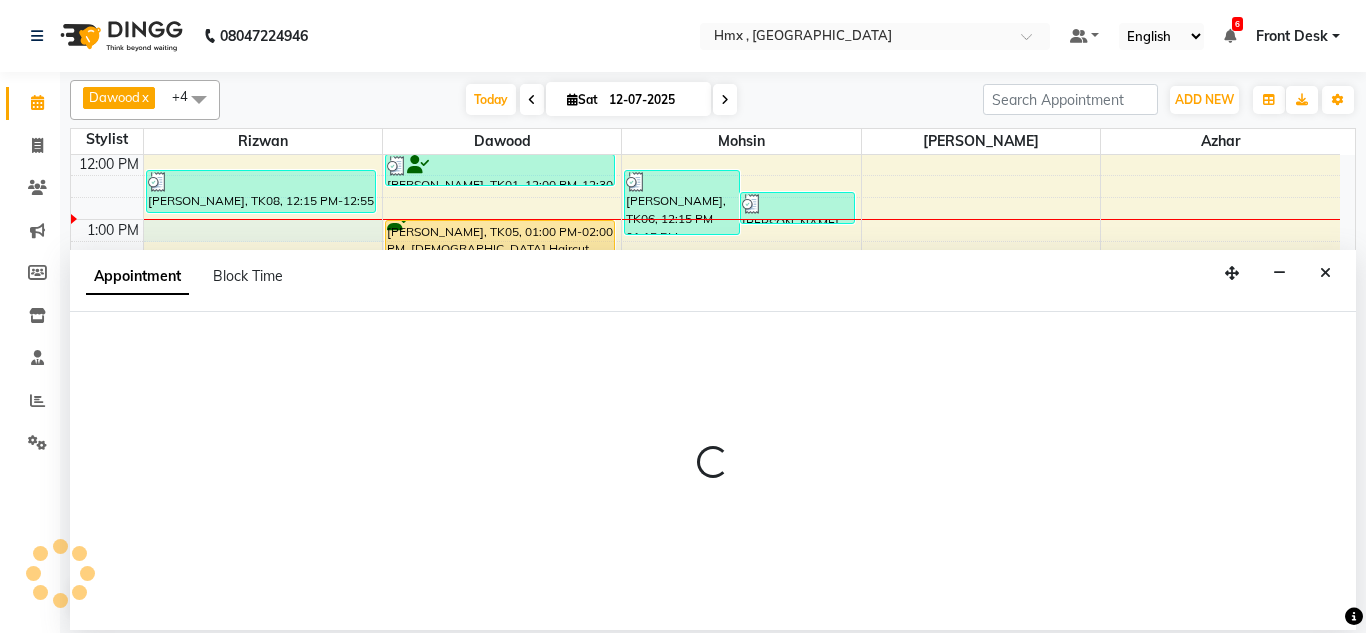 select on "76837" 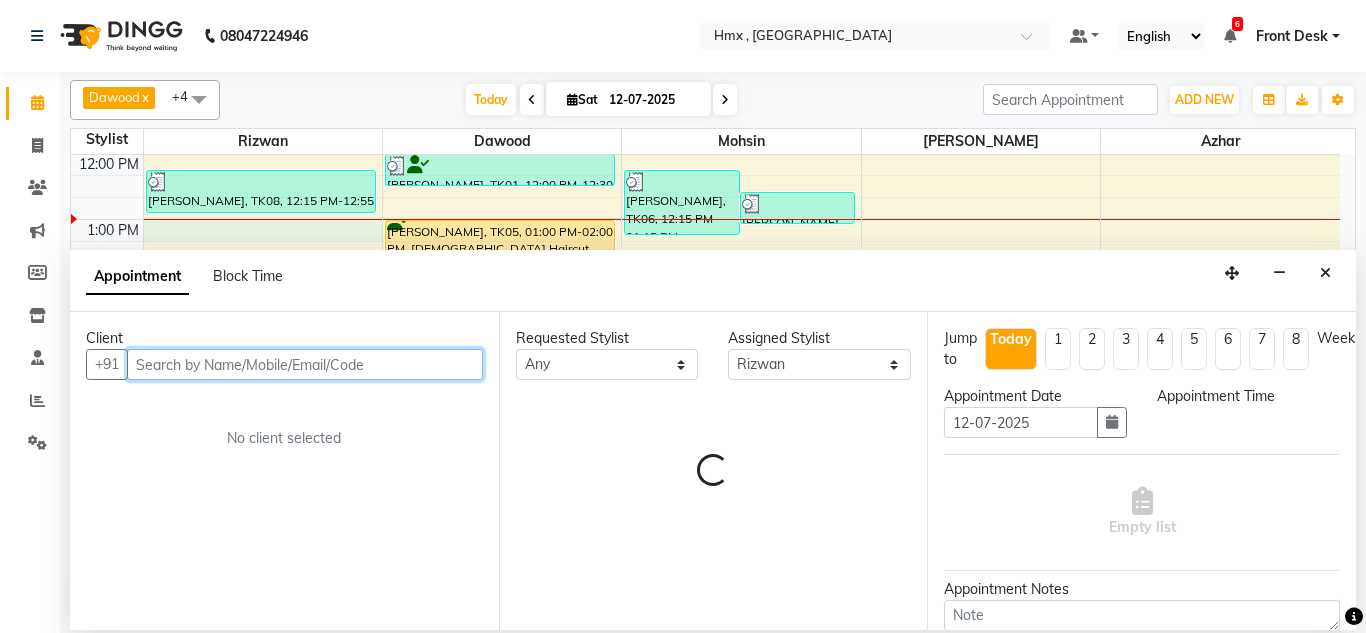 select on "780" 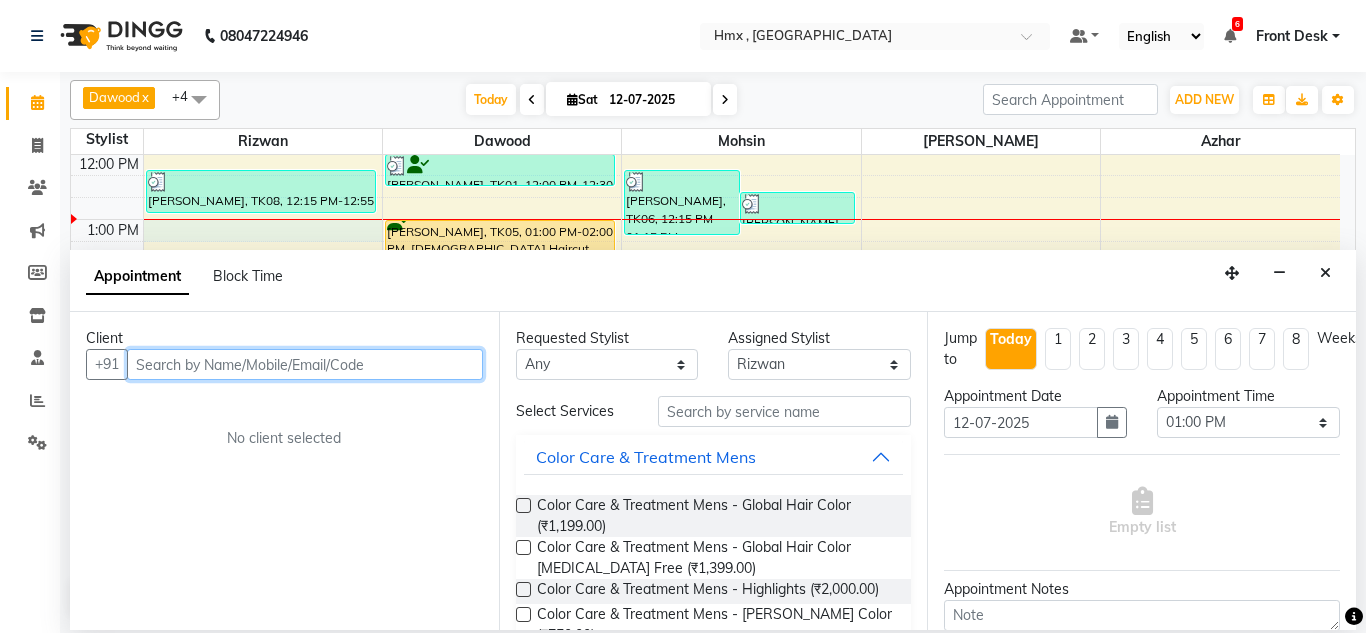 drag, startPoint x: 185, startPoint y: 375, endPoint x: 196, endPoint y: 373, distance: 11.18034 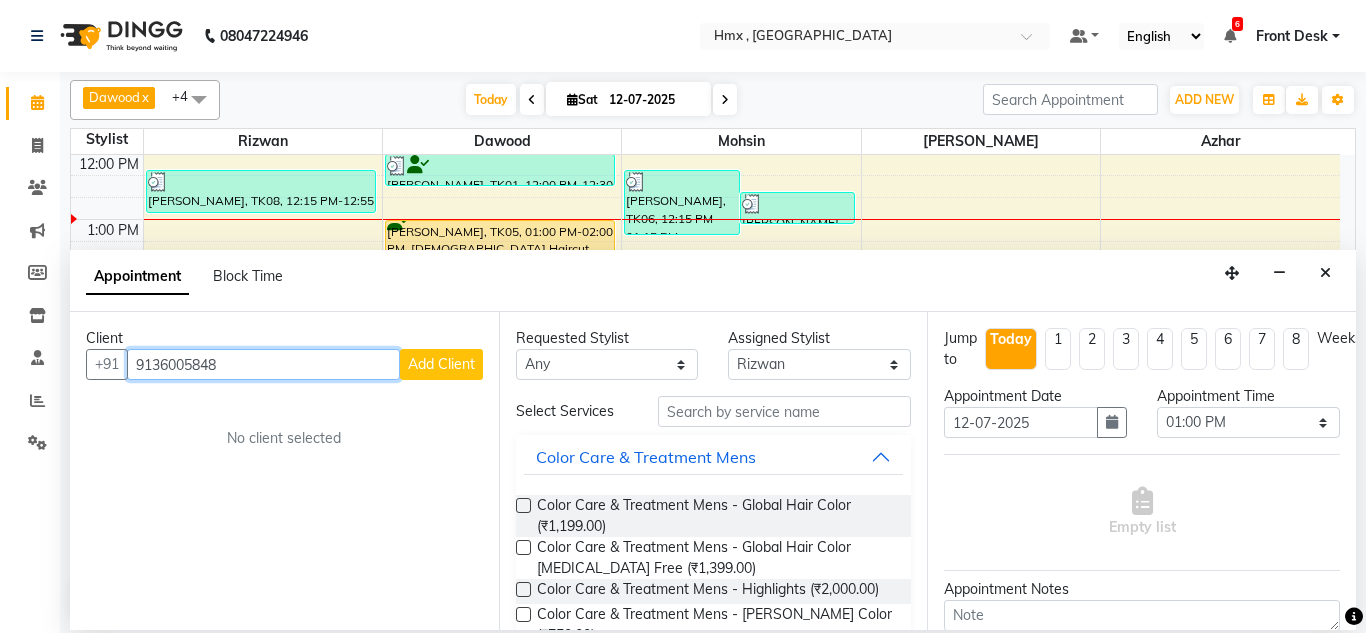 type on "9136005848" 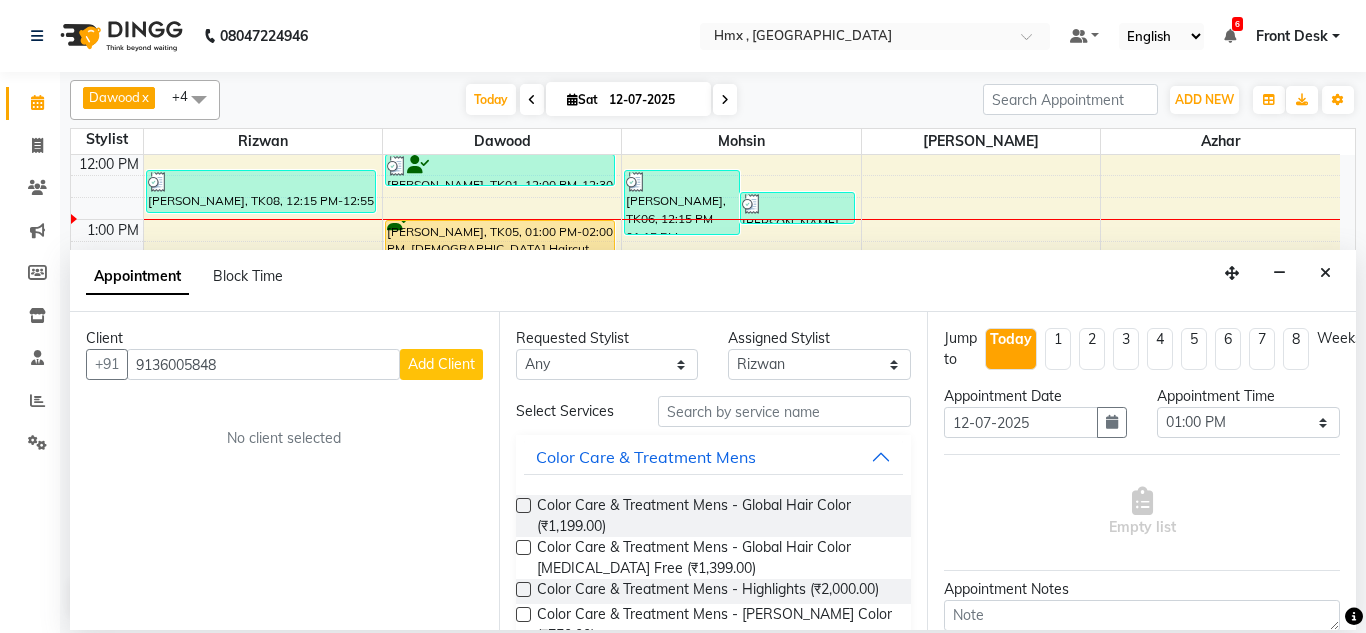 click on "Add Client" at bounding box center [441, 364] 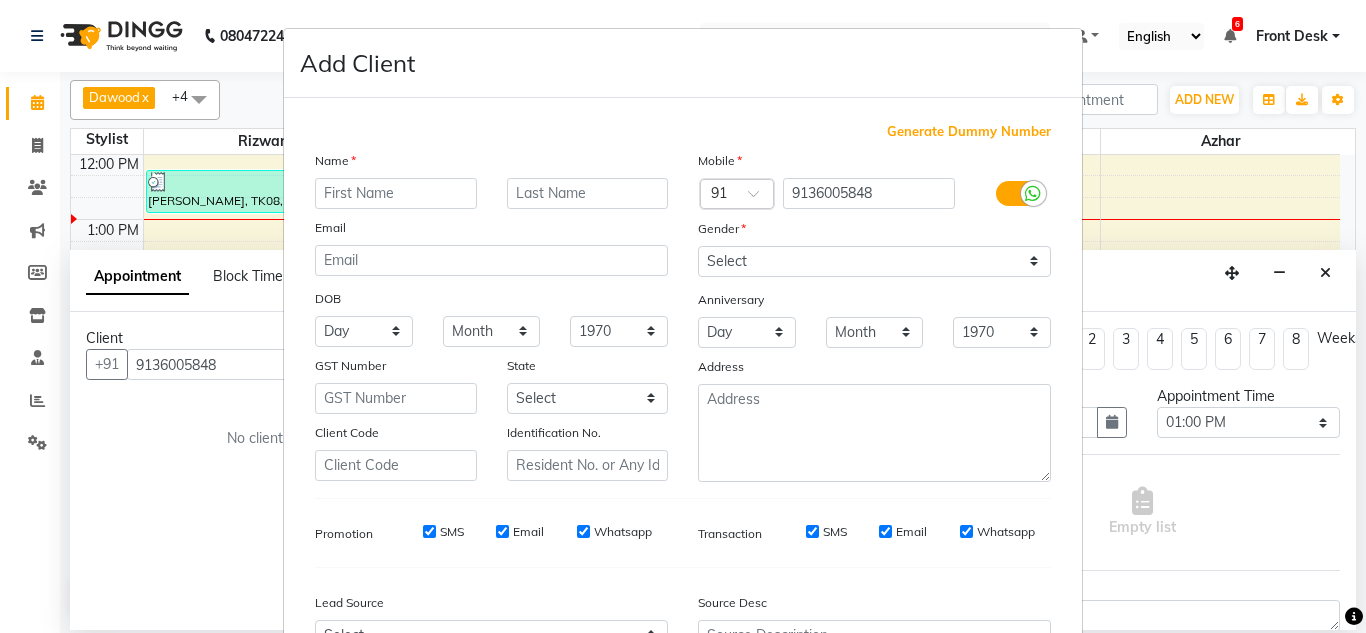 click at bounding box center [396, 193] 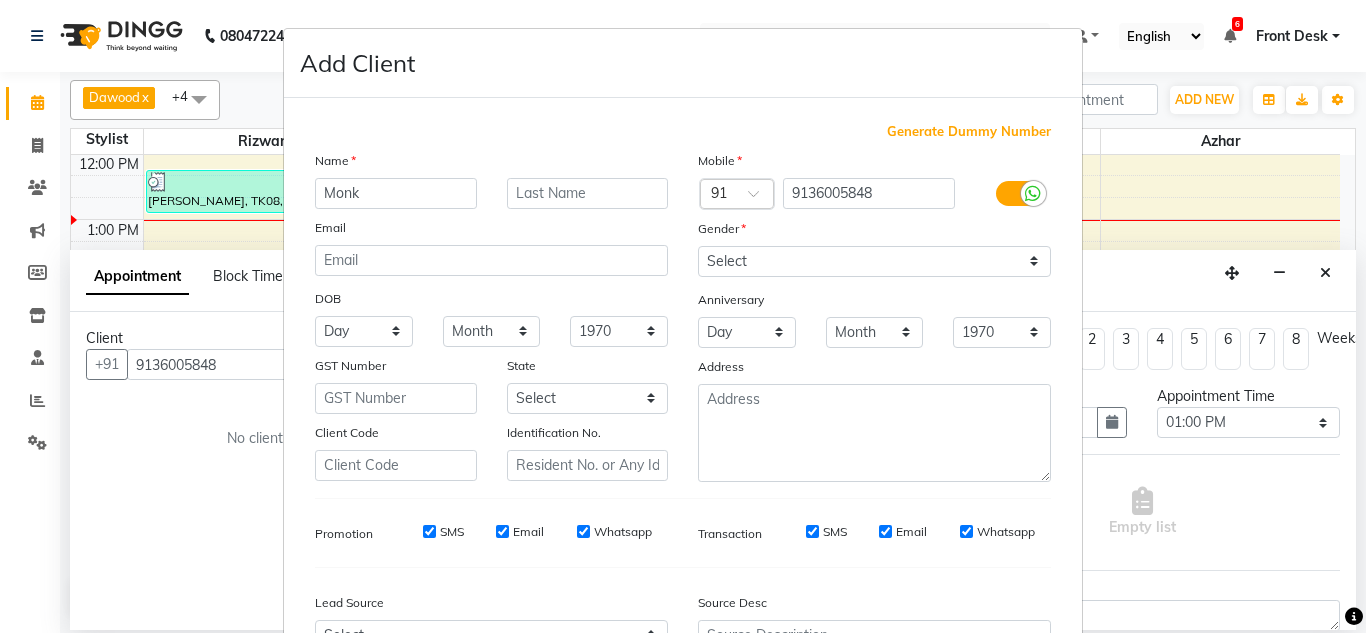 type on "Monk" 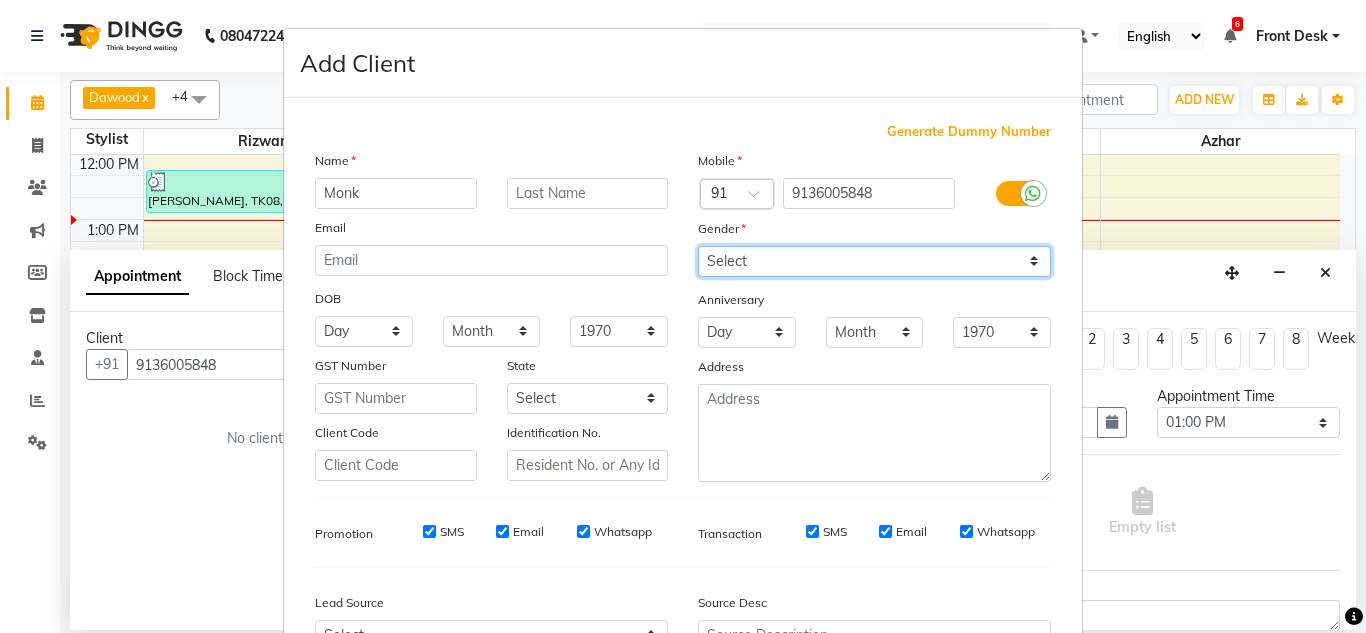 click on "Select [DEMOGRAPHIC_DATA] [DEMOGRAPHIC_DATA] Other Prefer Not To Say" at bounding box center [874, 261] 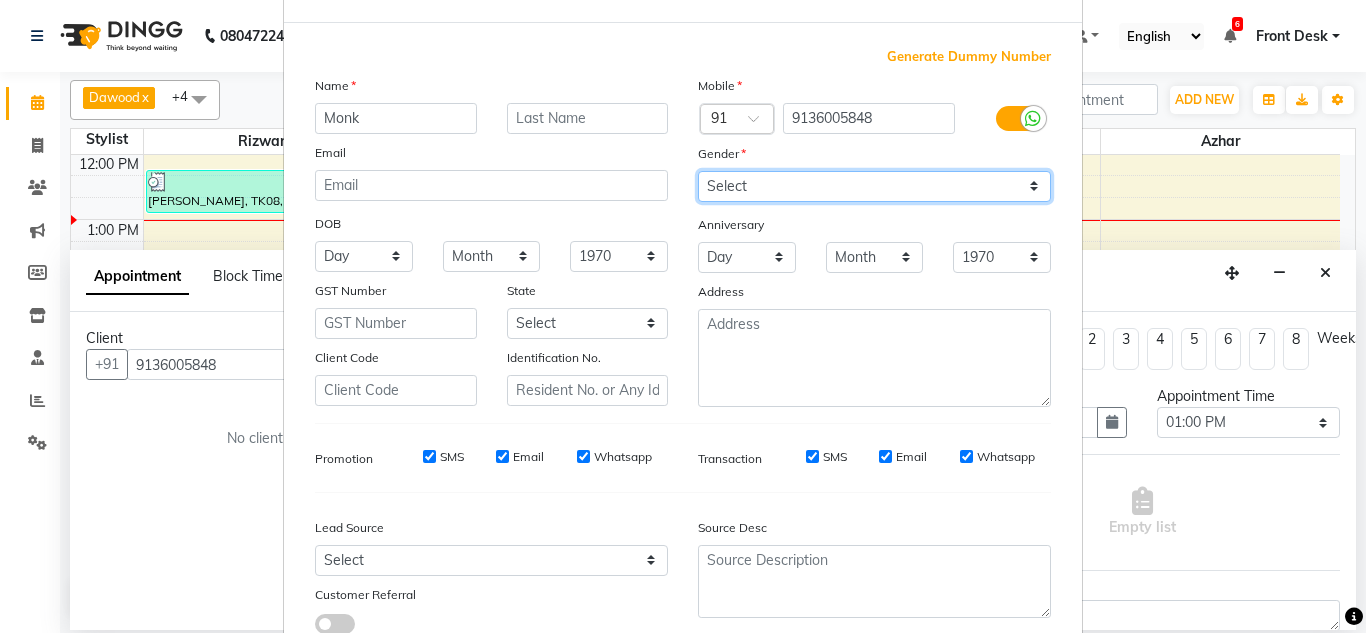 scroll, scrollTop: 216, scrollLeft: 0, axis: vertical 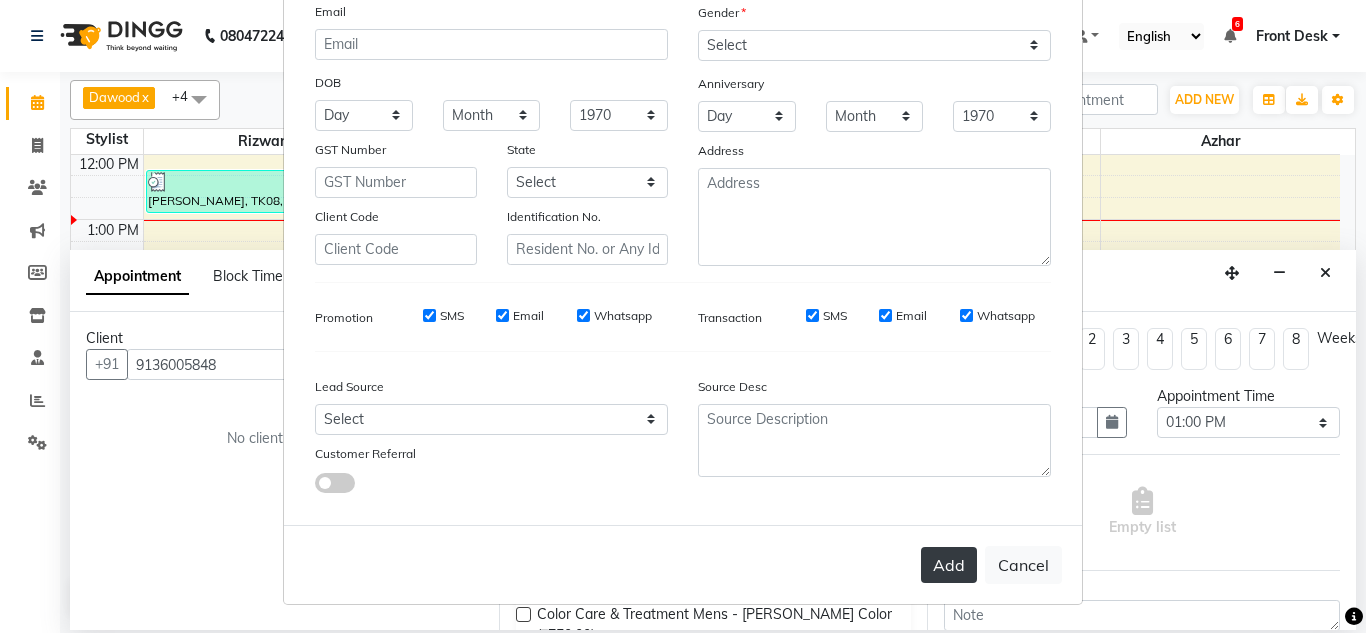 click on "Add" at bounding box center (949, 565) 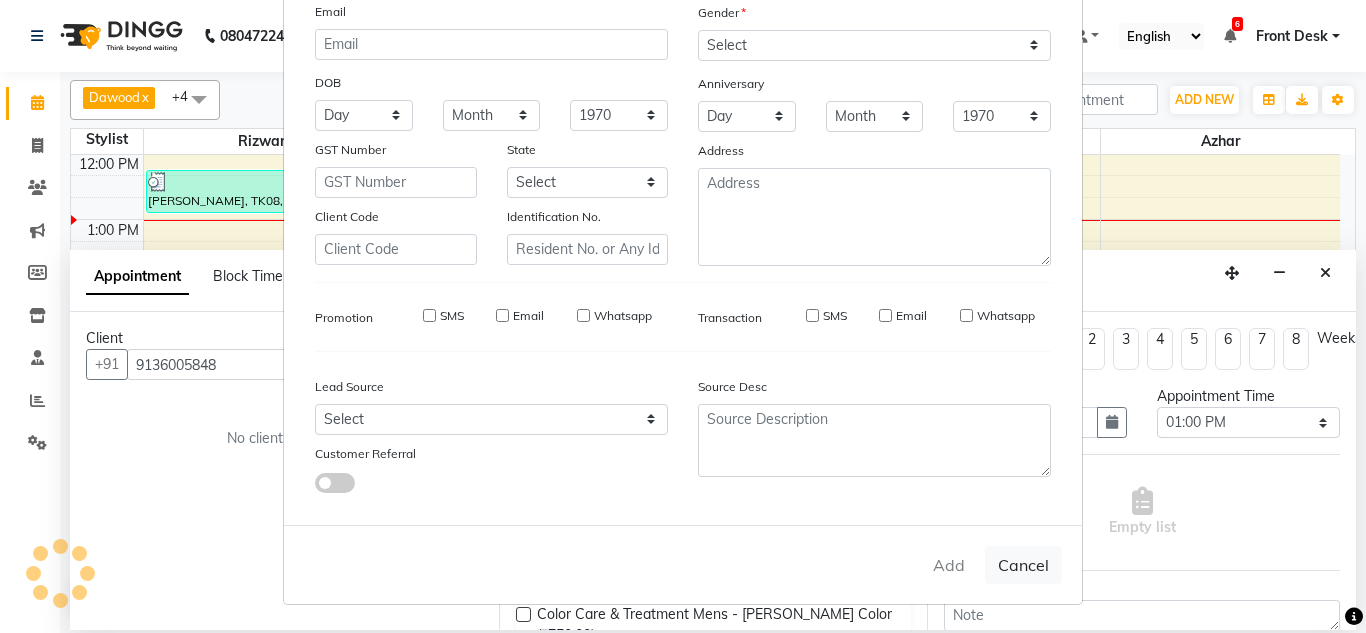 type 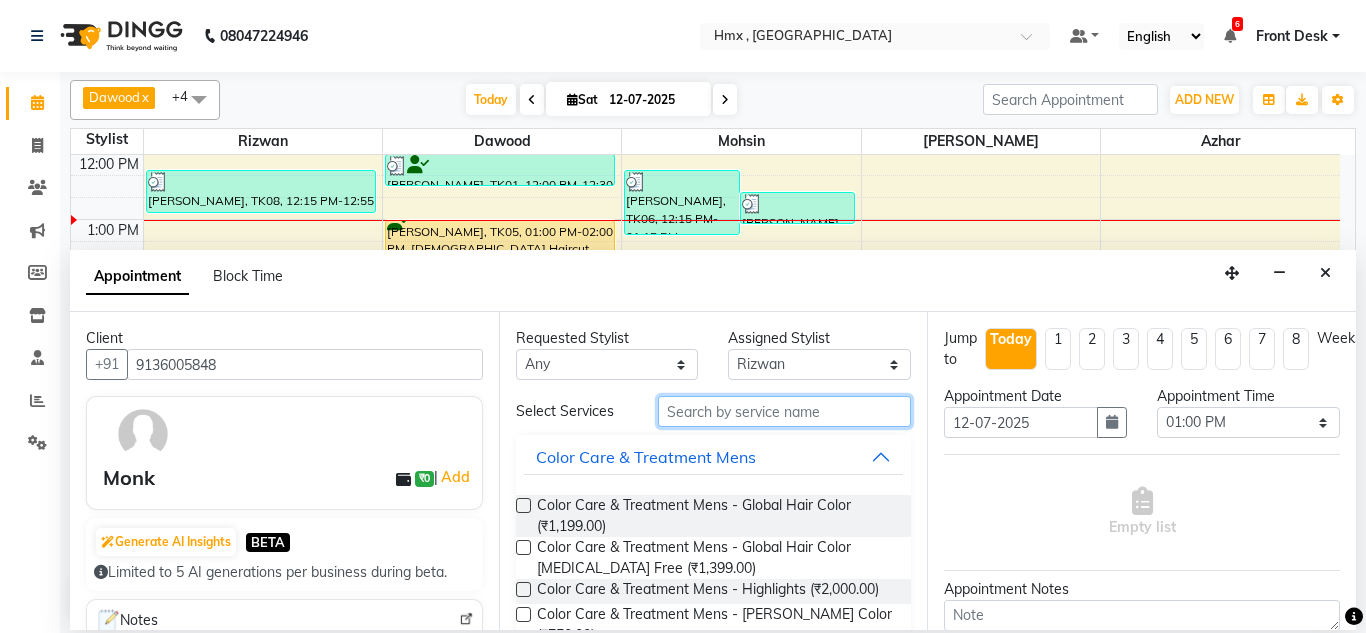 click at bounding box center (785, 411) 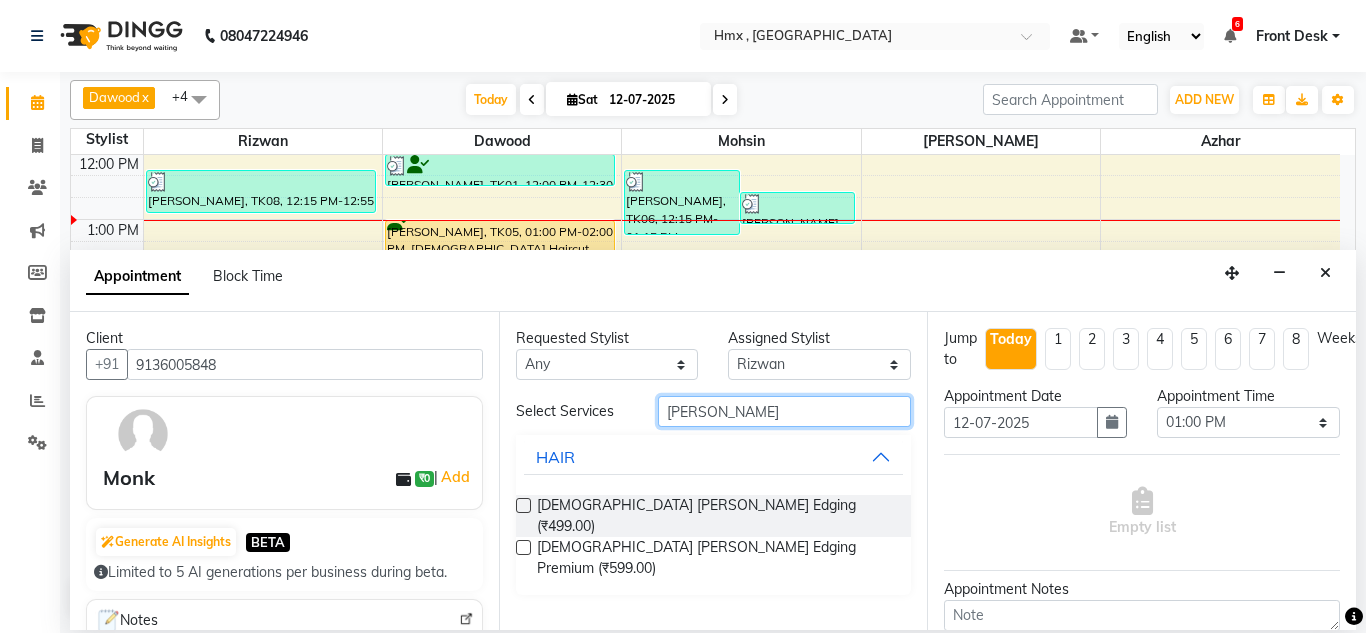 type on "[PERSON_NAME]" 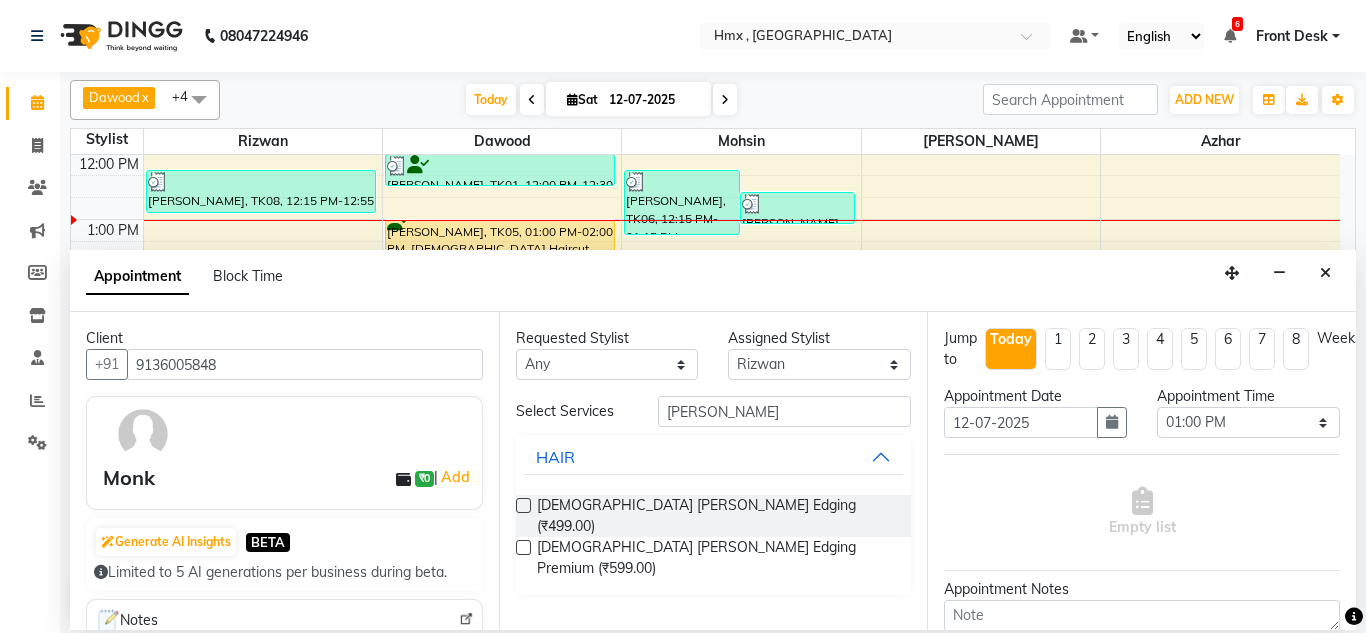 click at bounding box center [523, 505] 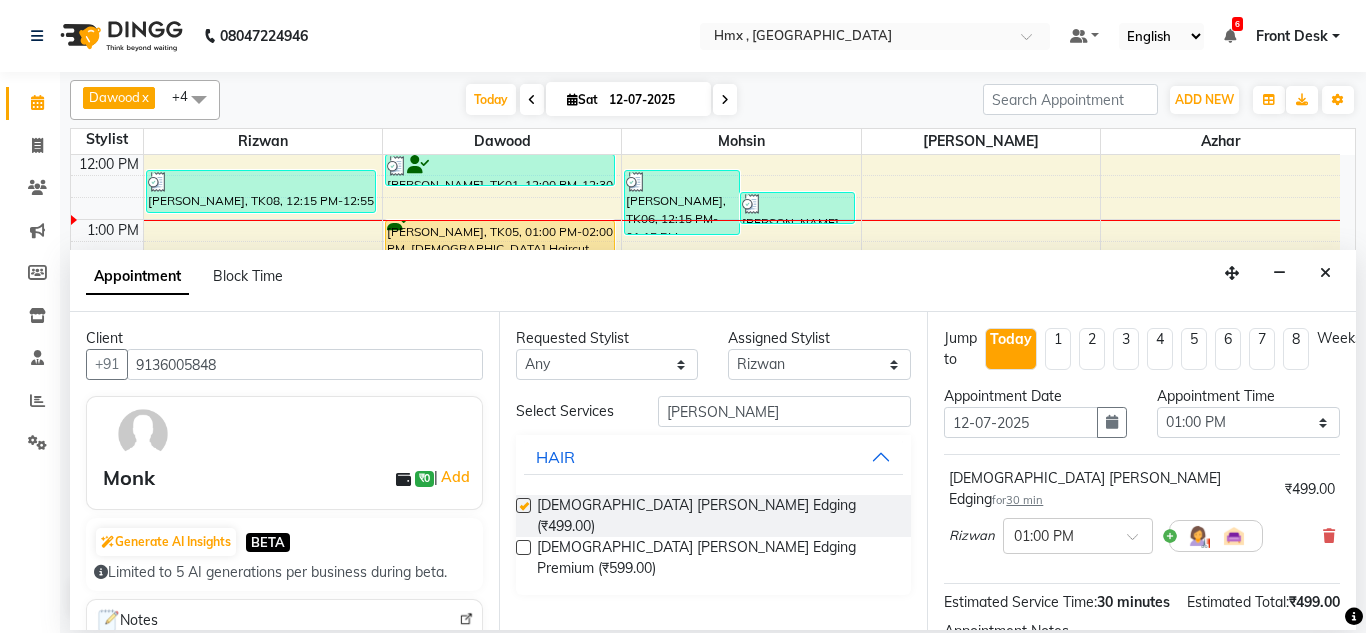 checkbox on "false" 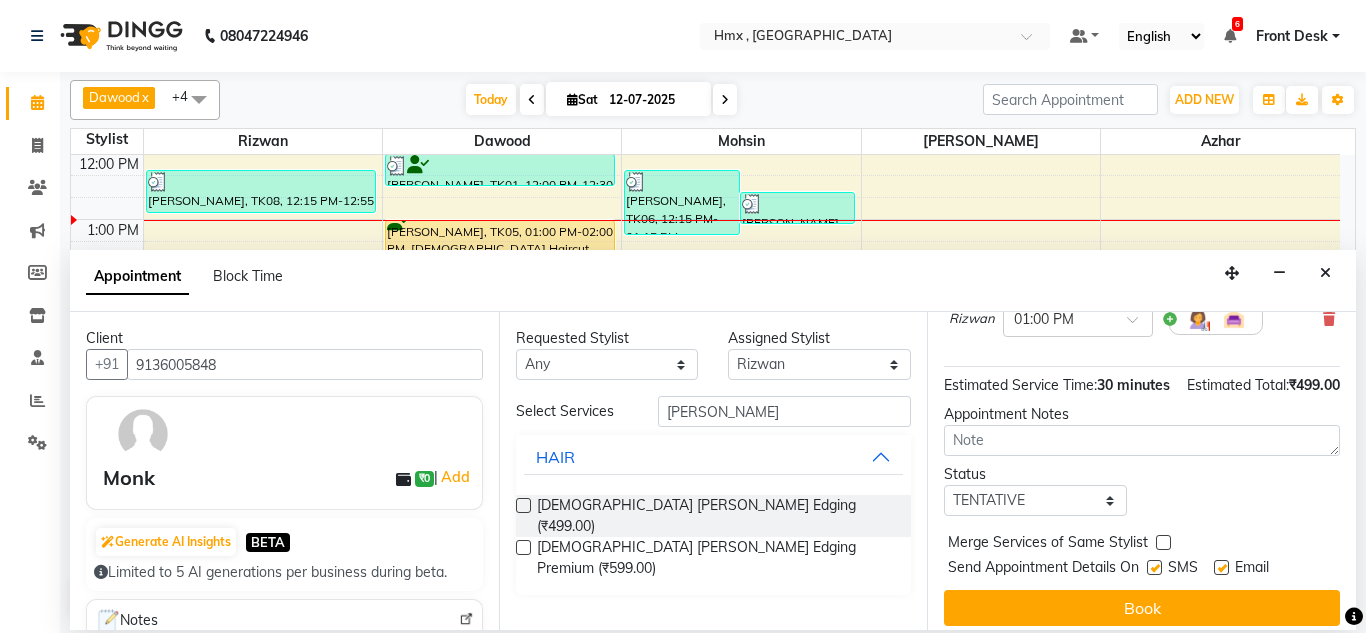 scroll, scrollTop: 244, scrollLeft: 0, axis: vertical 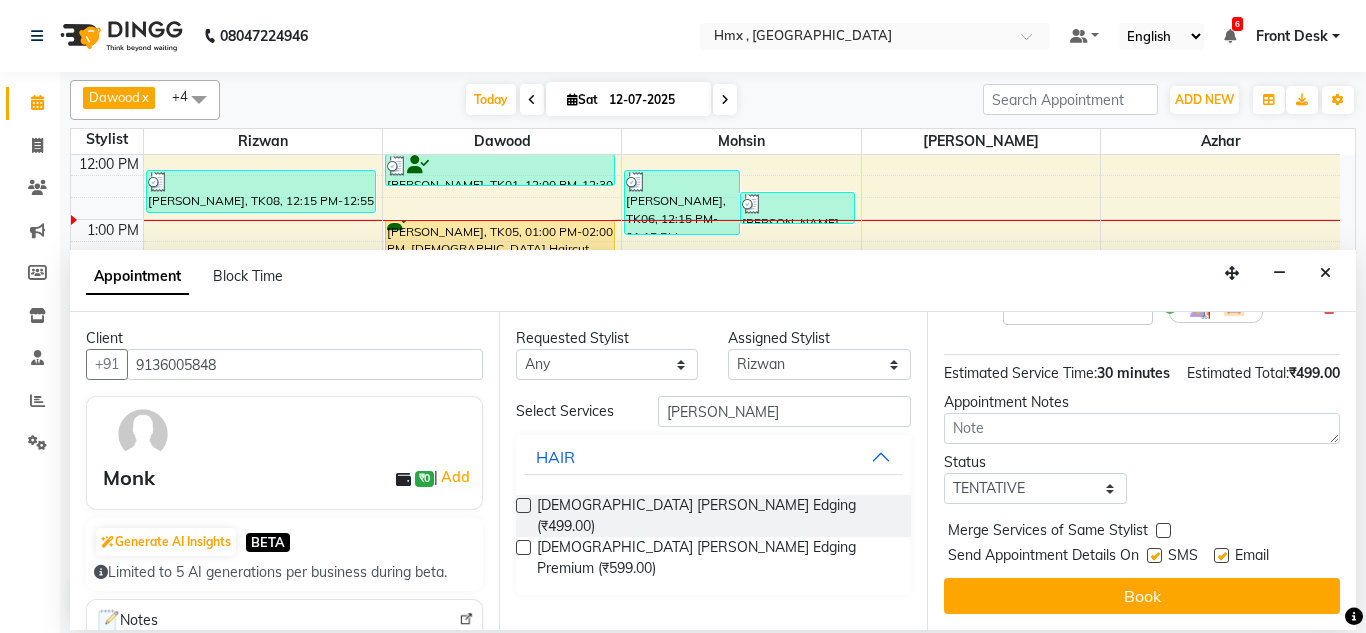 drag, startPoint x: 1150, startPoint y: 544, endPoint x: 1163, endPoint y: 543, distance: 13.038404 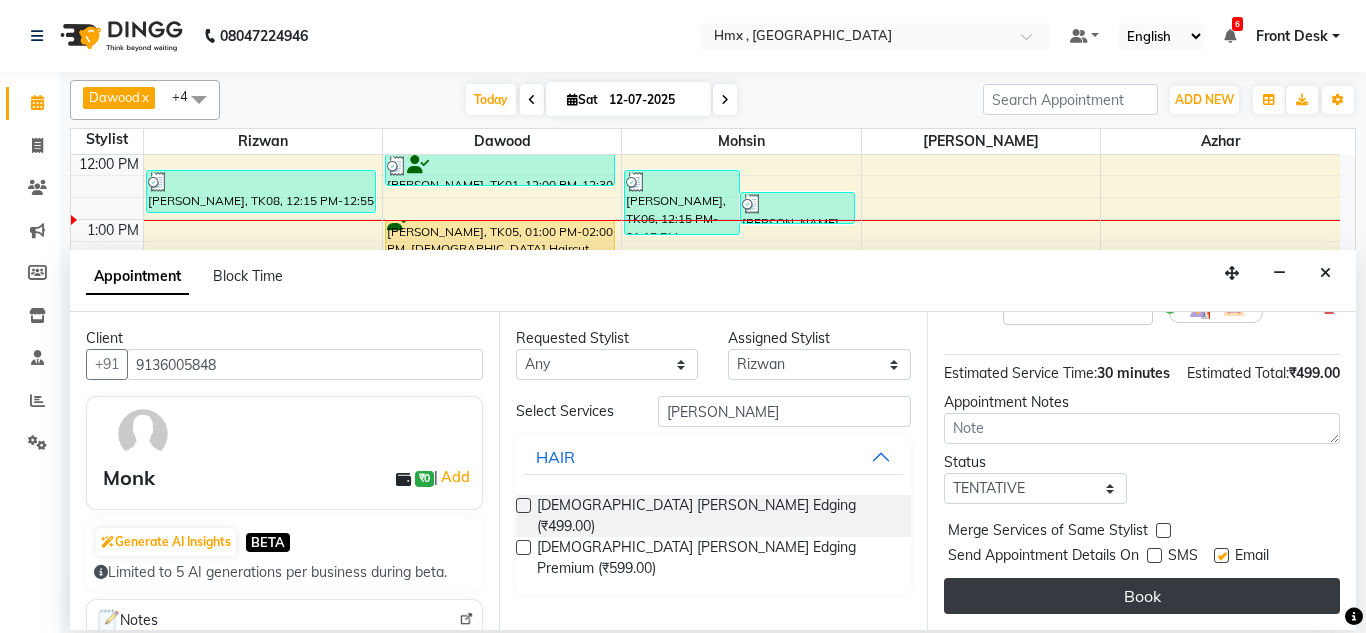 click on "Book" at bounding box center [1142, 596] 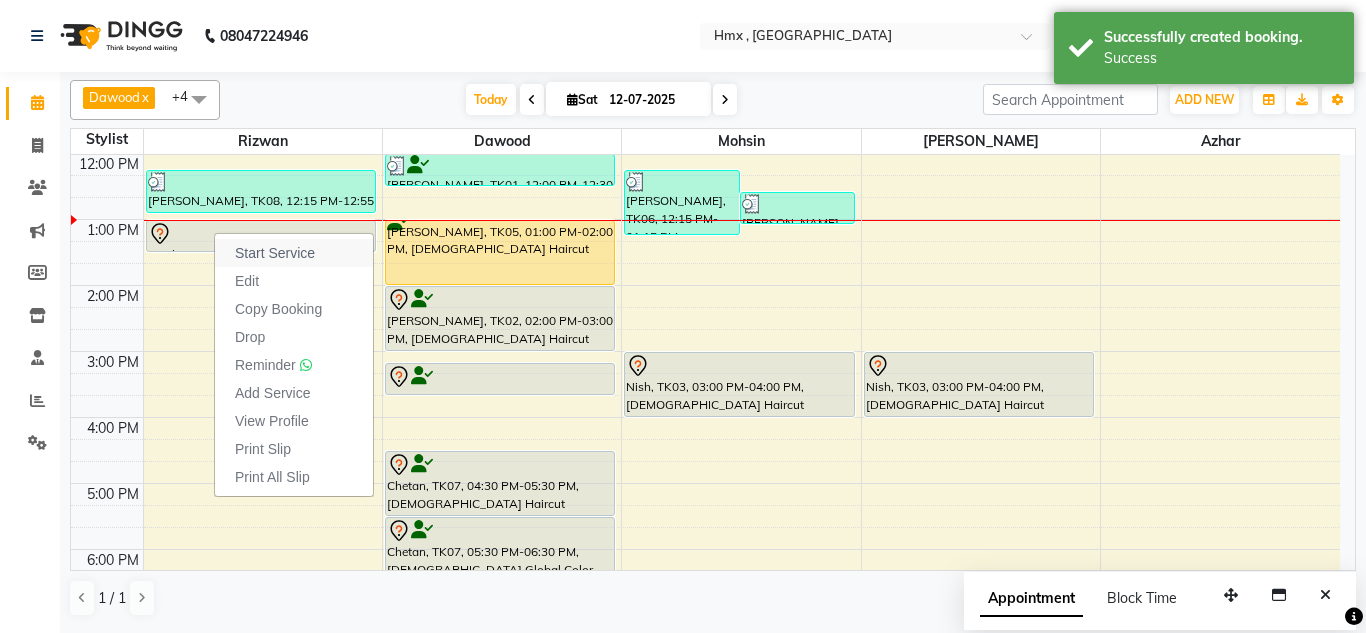 click on "Start Service" at bounding box center (275, 253) 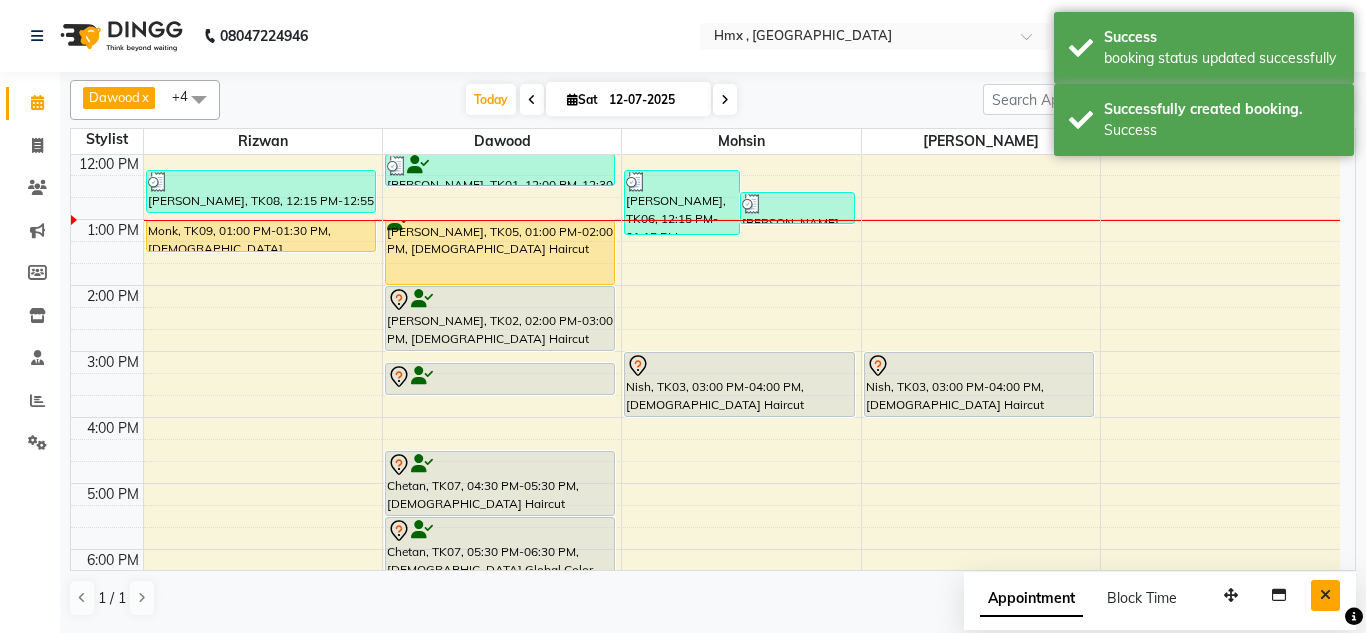 click at bounding box center [1325, 595] 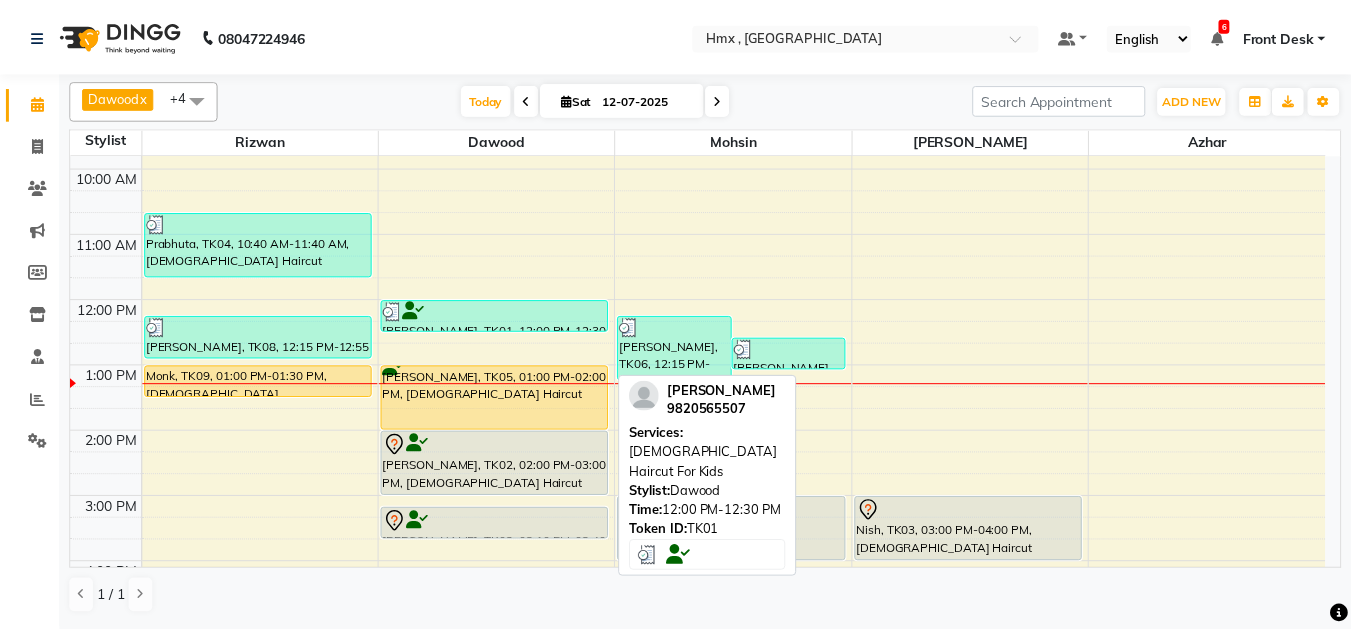 scroll, scrollTop: 165, scrollLeft: 0, axis: vertical 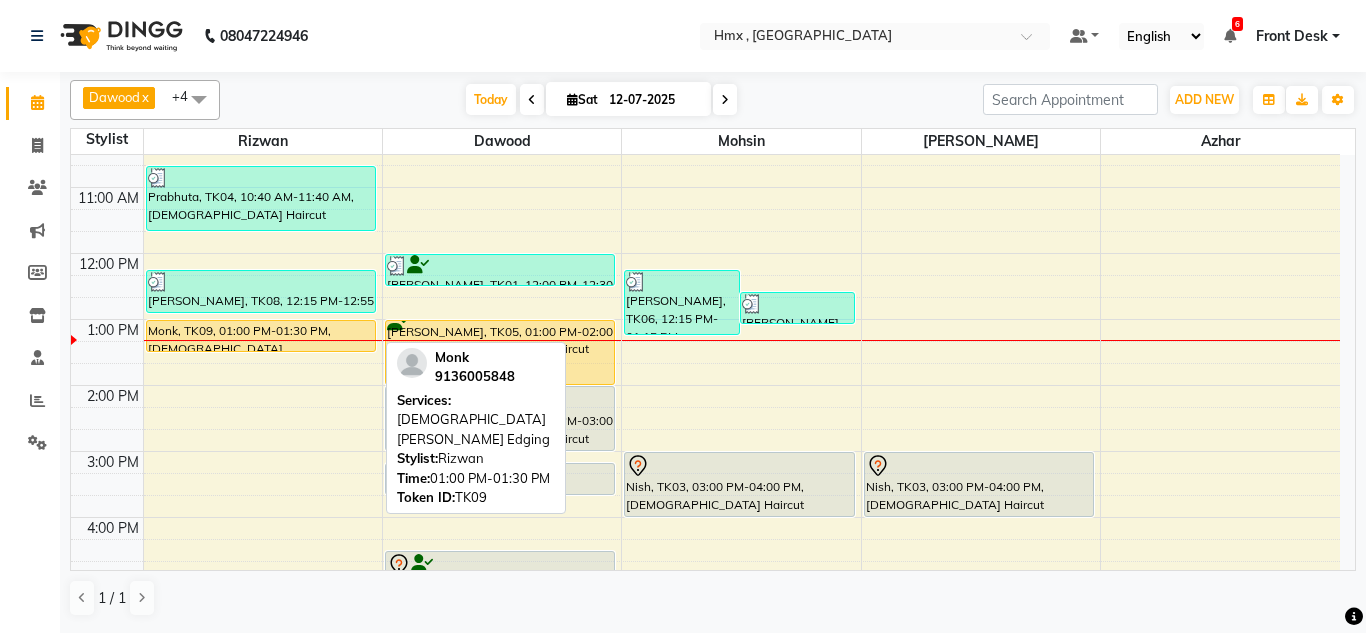 click on "Monk, TK09, 01:00 PM-01:30 PM, [DEMOGRAPHIC_DATA] [PERSON_NAME] Edging" at bounding box center [261, 336] 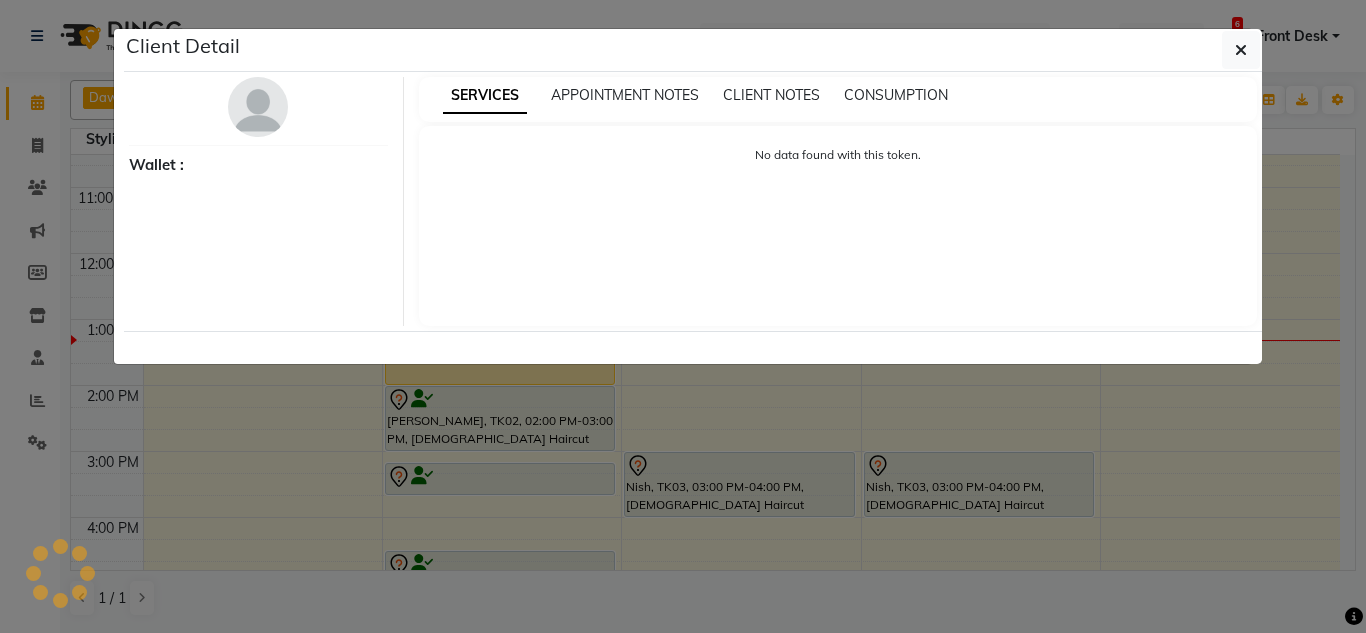 select on "1" 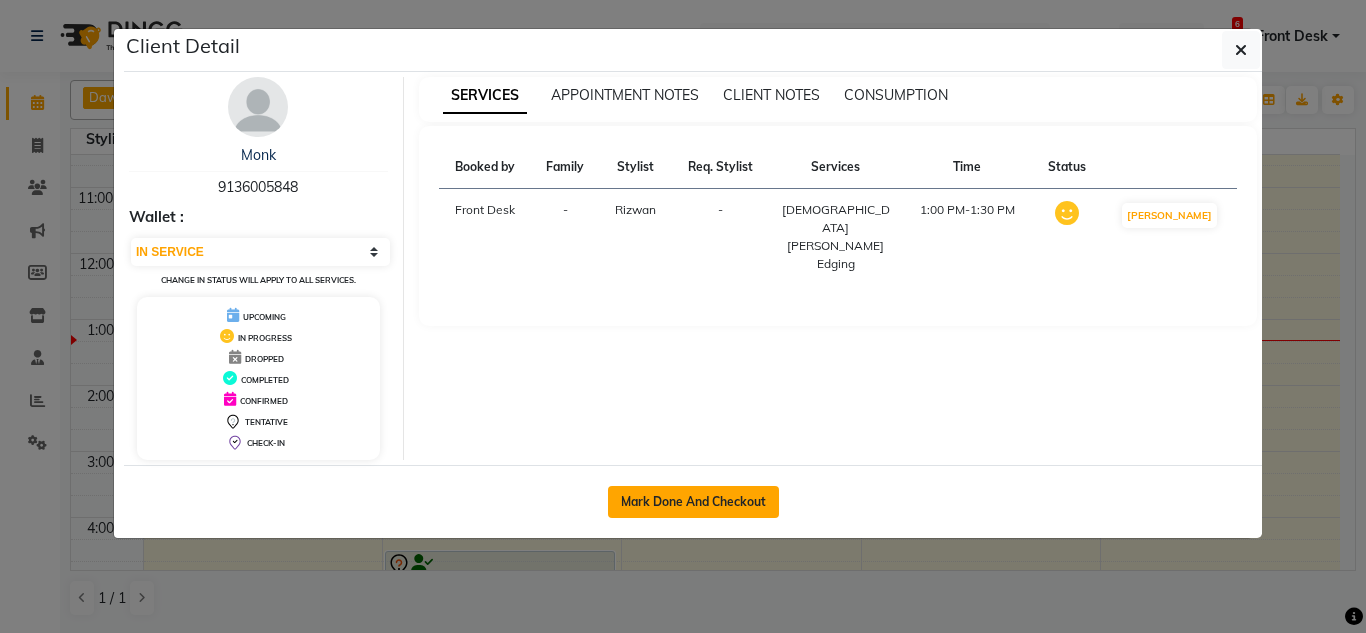 click on "Mark Done And Checkout" 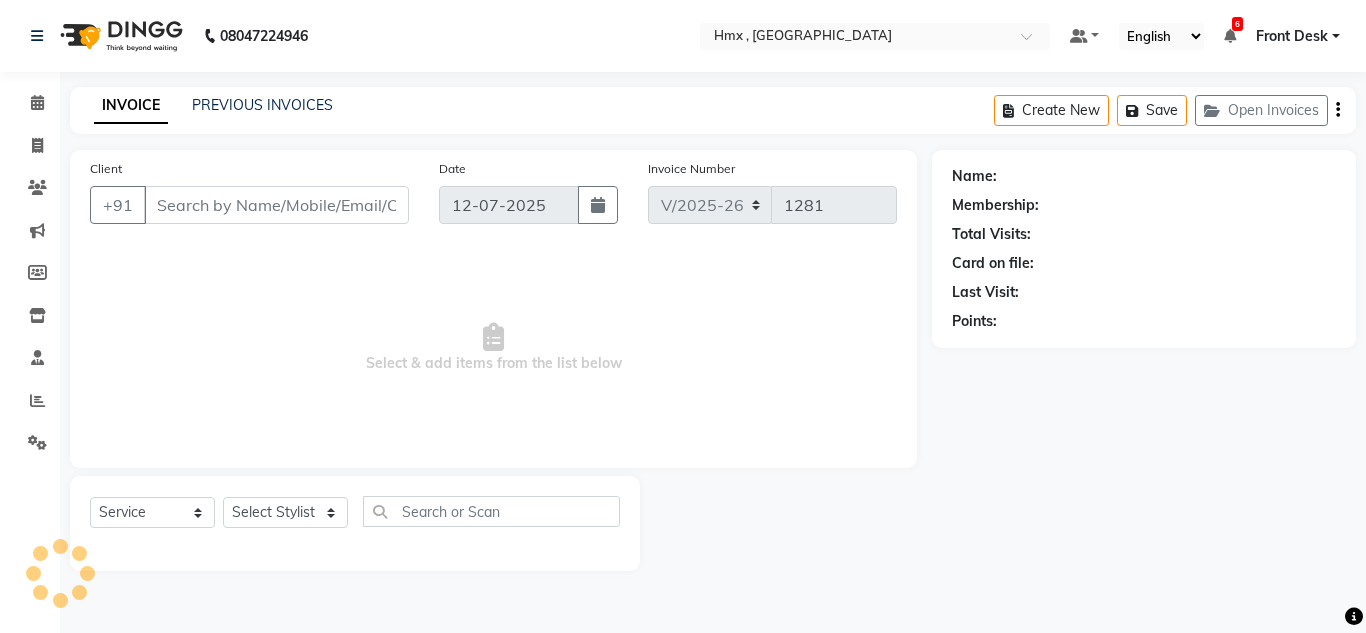 select on "3" 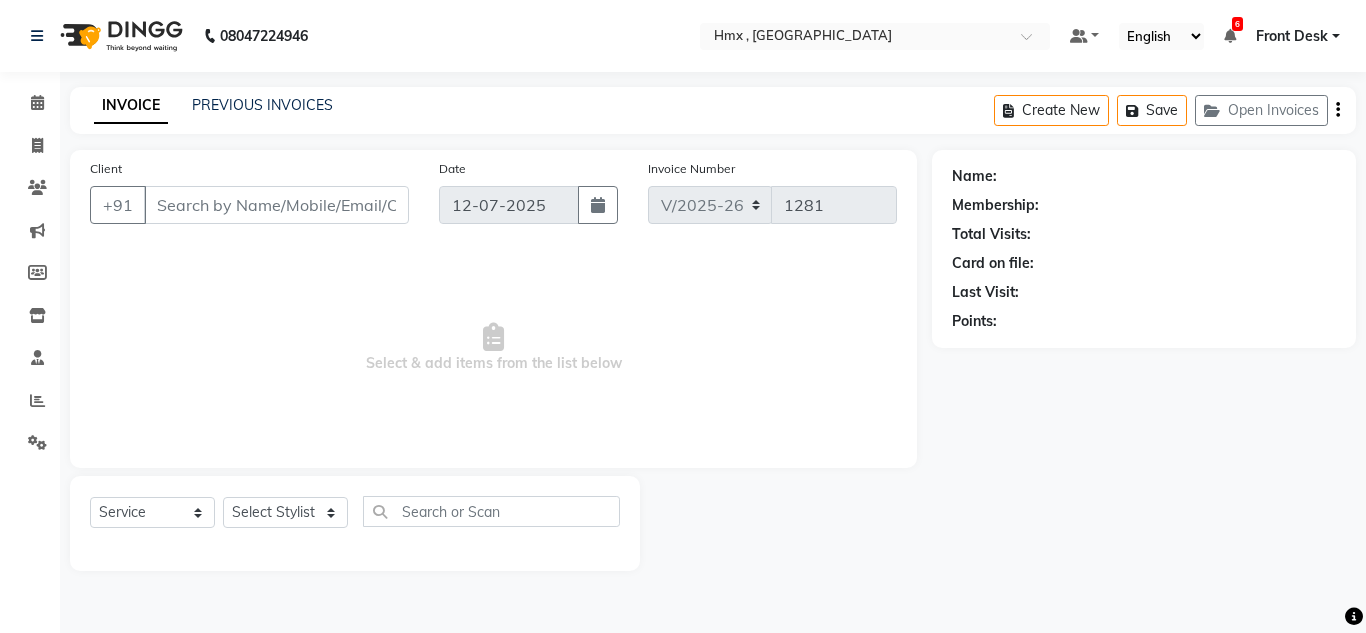 type on "9136005848" 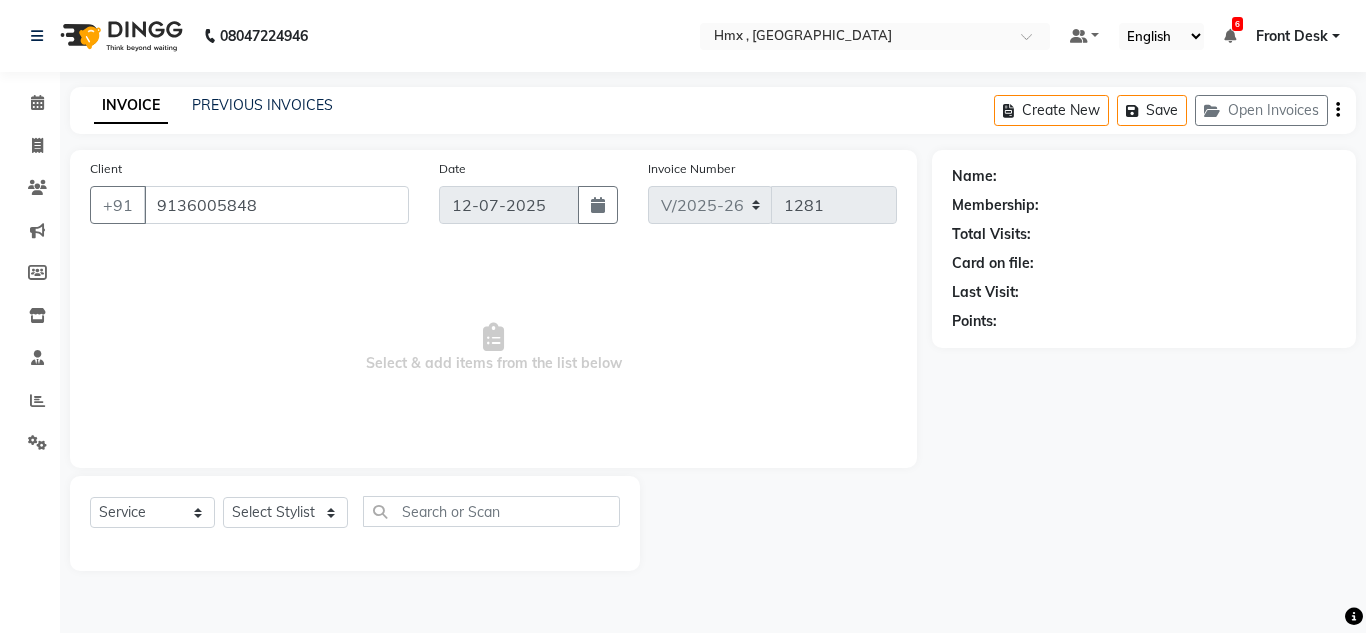 select on "76837" 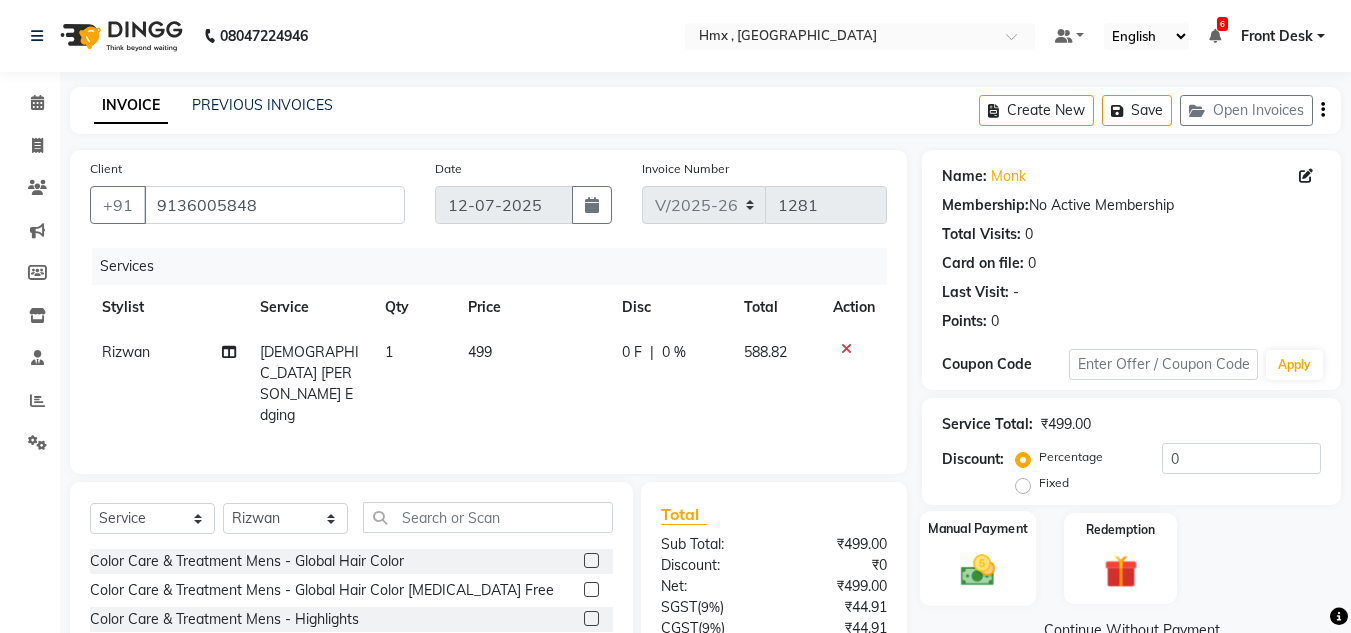 click 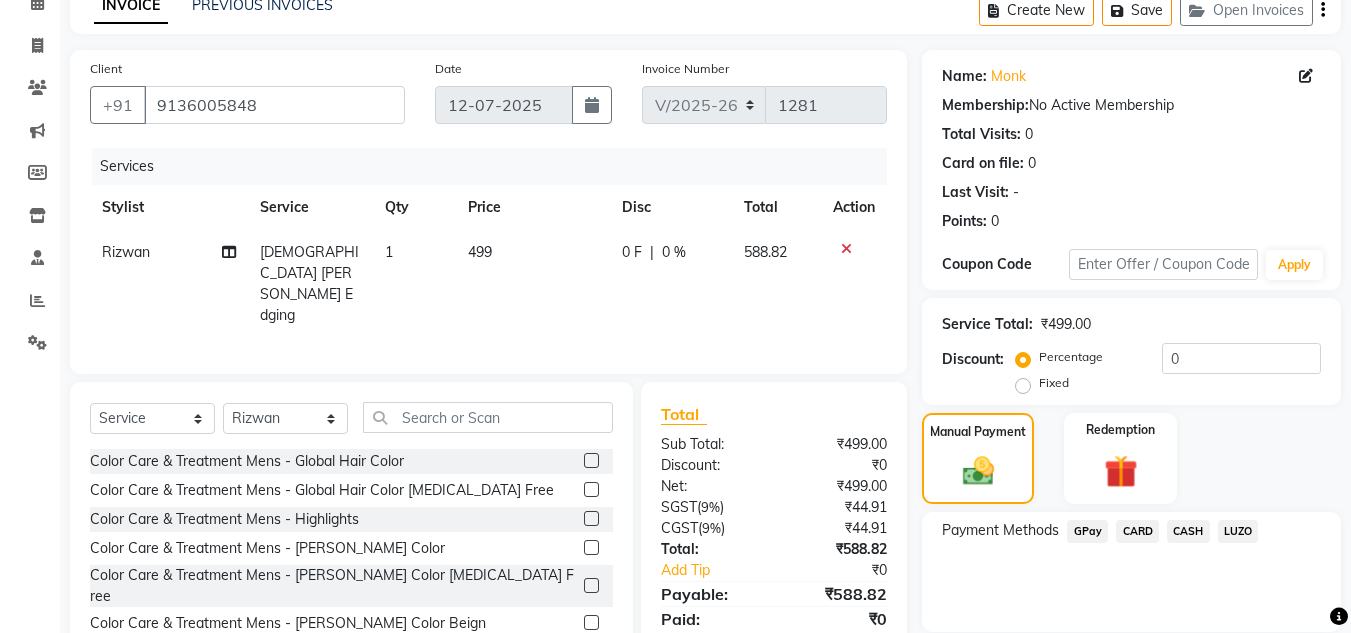 click on "GPay" 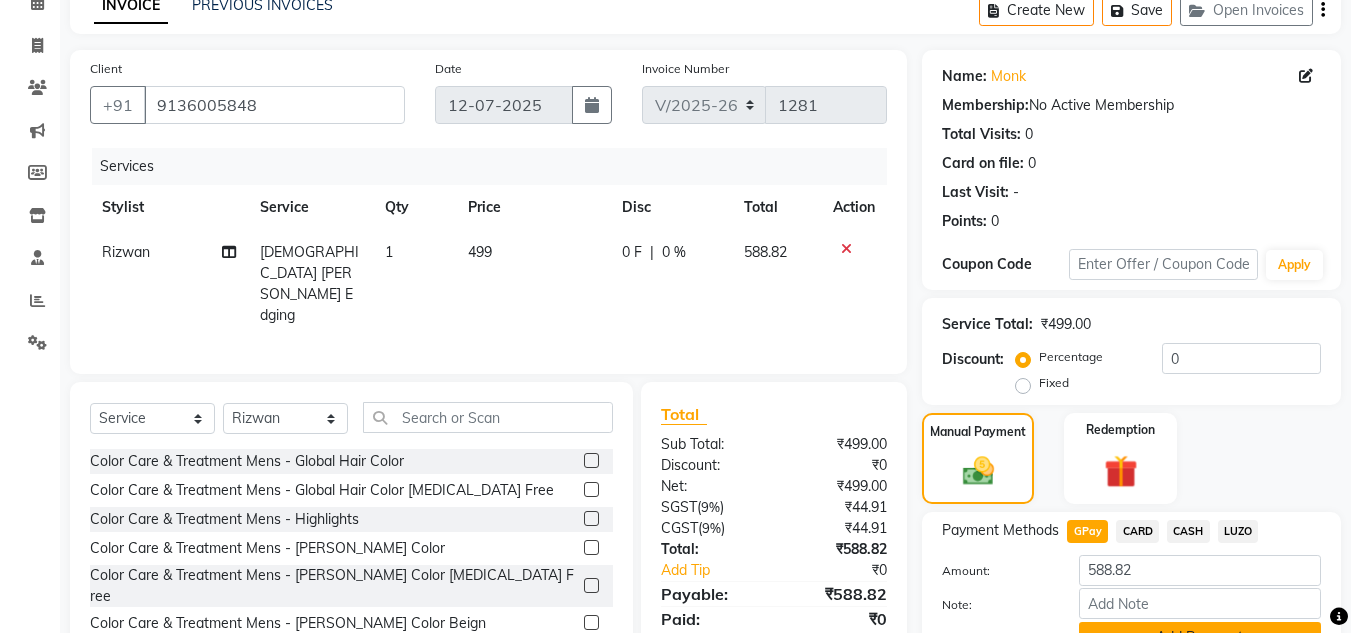 scroll, scrollTop: 199, scrollLeft: 0, axis: vertical 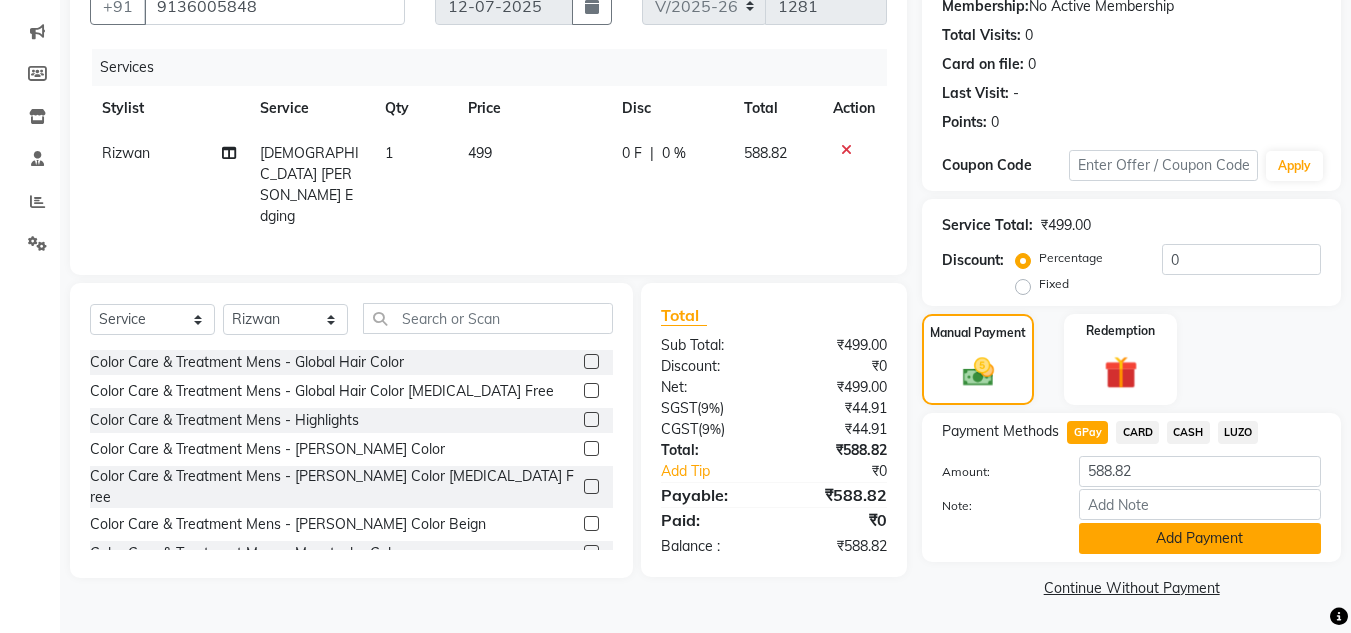 click on "Add Payment" 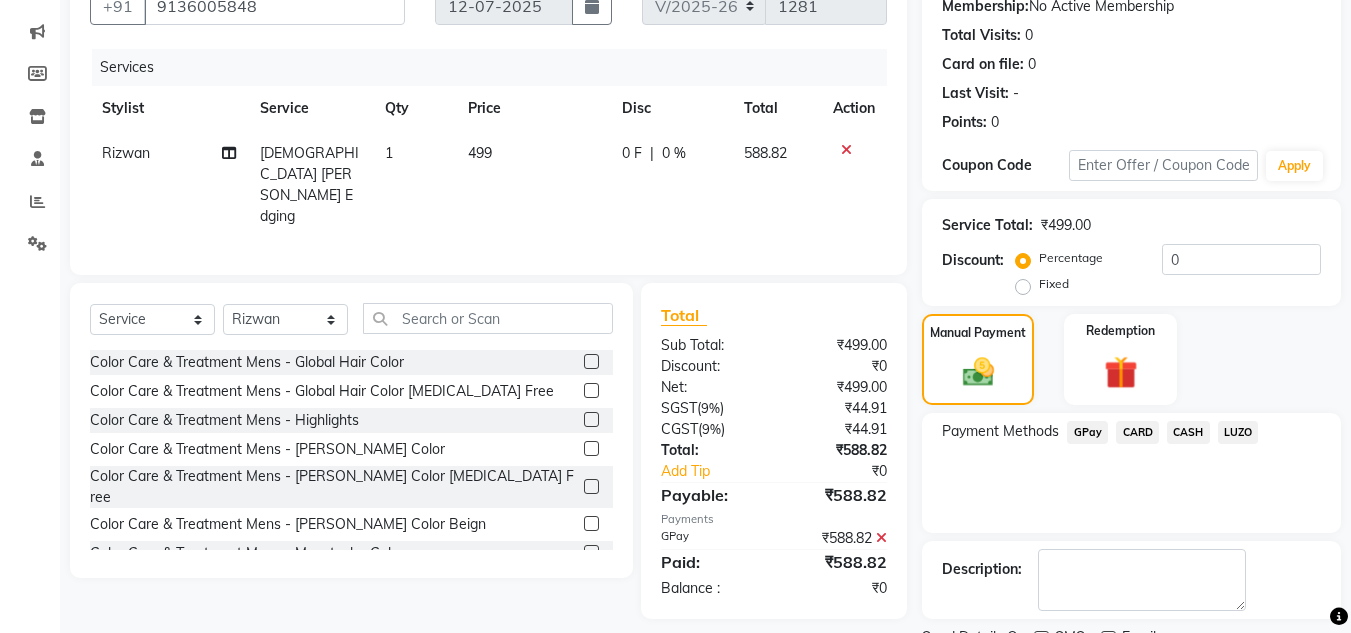 scroll, scrollTop: 283, scrollLeft: 0, axis: vertical 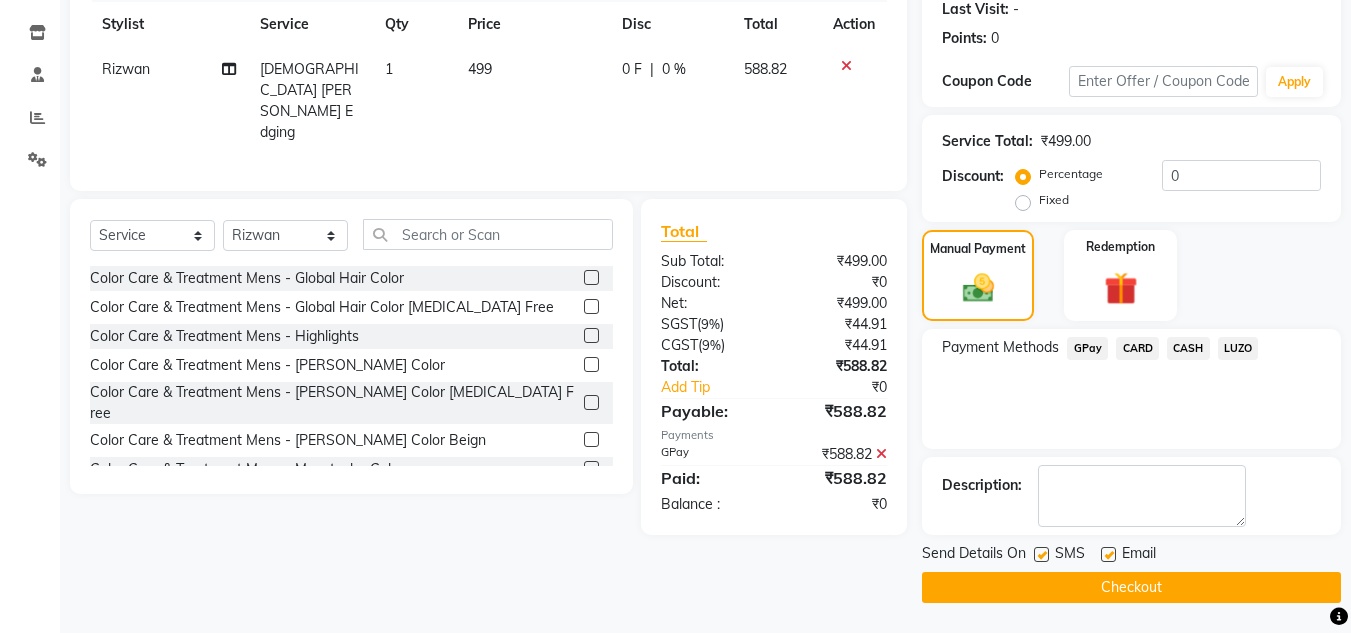 drag, startPoint x: 1098, startPoint y: 577, endPoint x: 1115, endPoint y: 567, distance: 19.723083 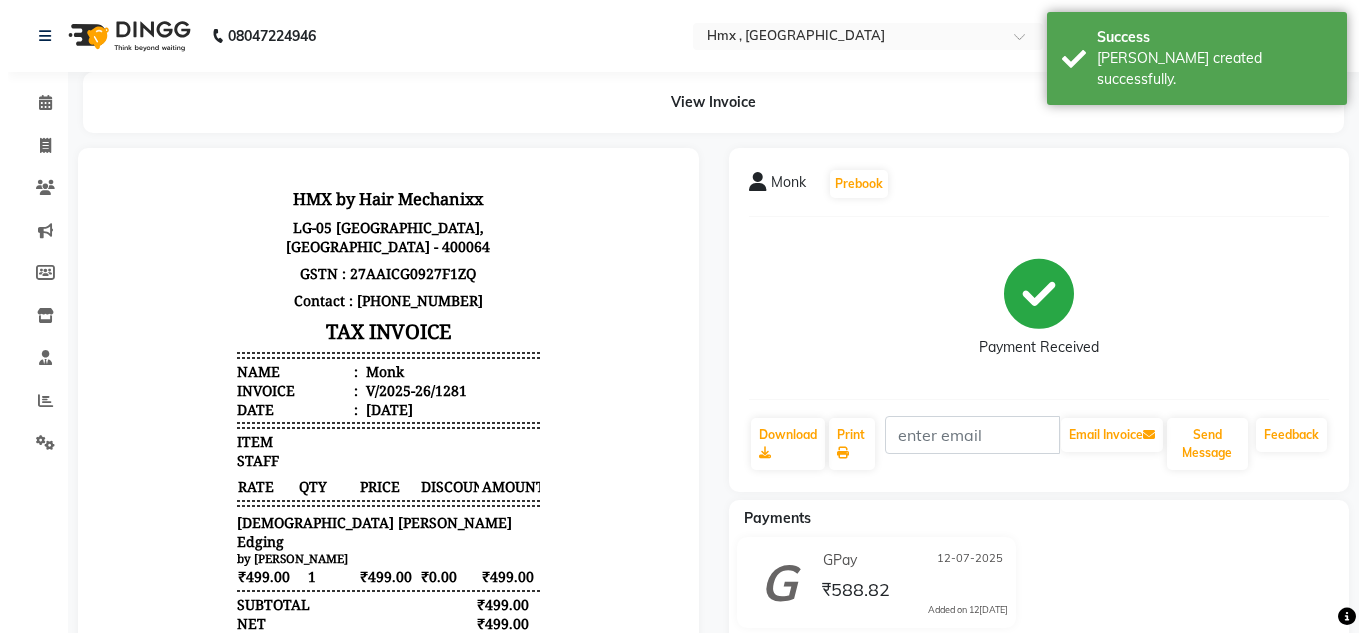 scroll, scrollTop: 0, scrollLeft: 0, axis: both 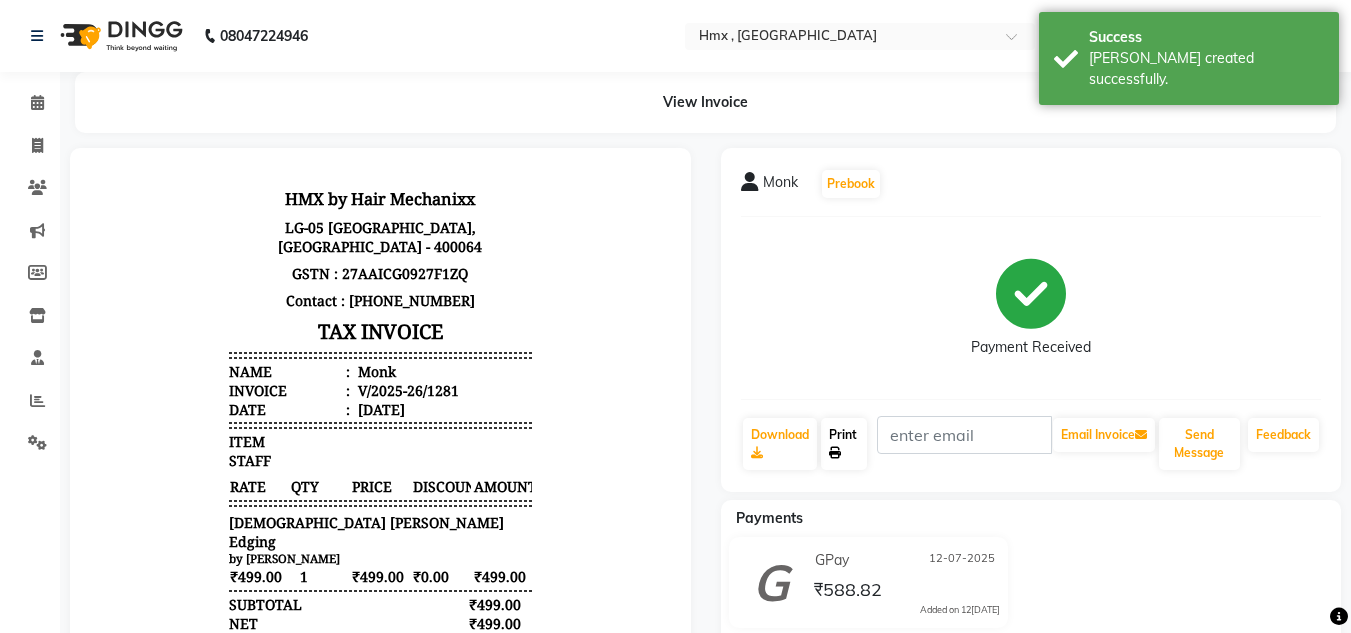 click on "Print" 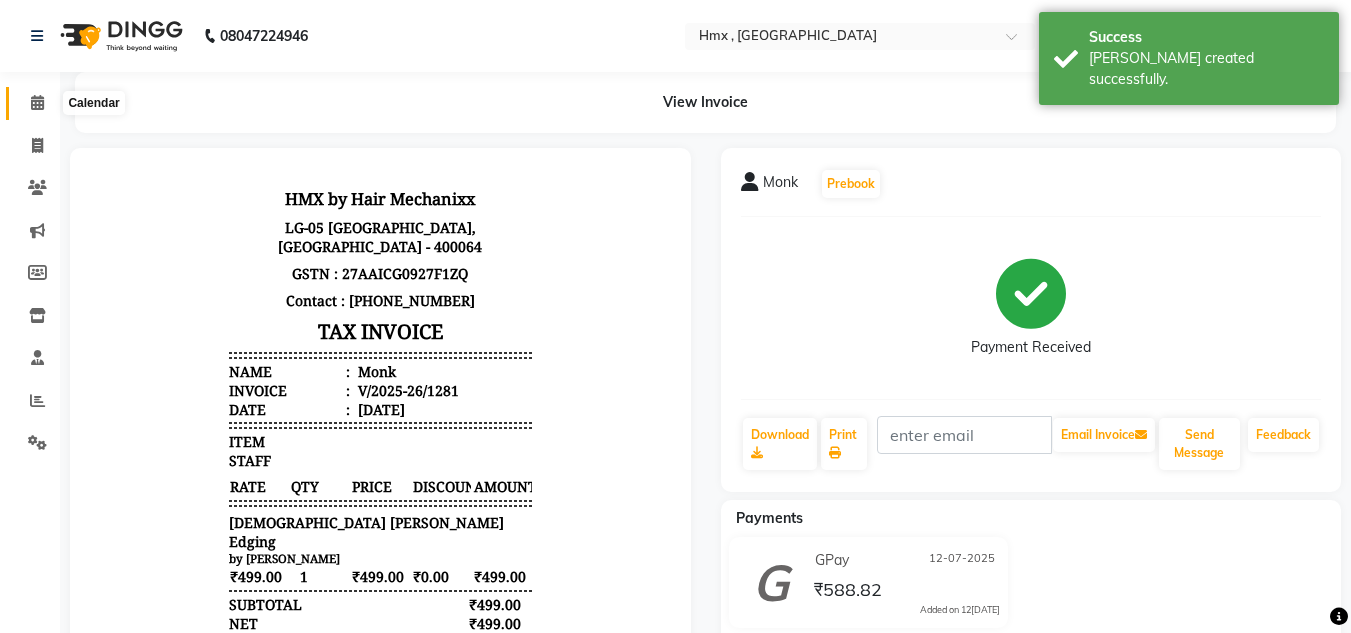 click 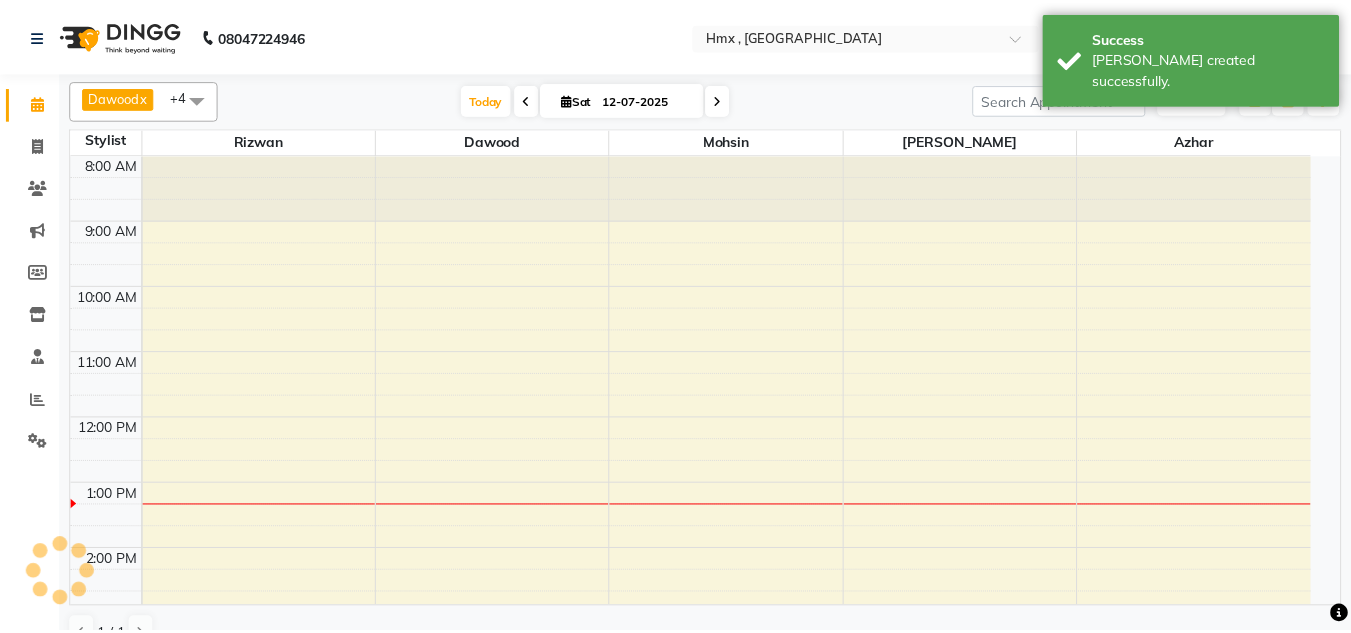 scroll, scrollTop: 0, scrollLeft: 0, axis: both 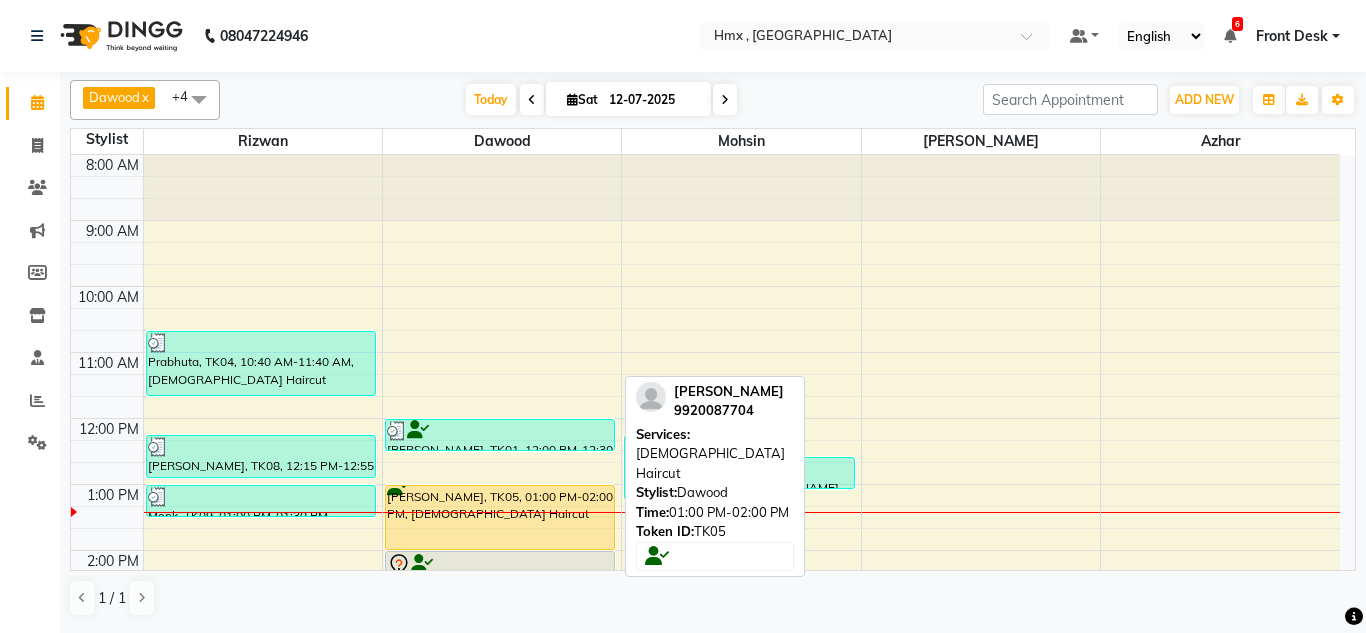 click on "[PERSON_NAME], TK05, 01:00 PM-02:00 PM, [DEMOGRAPHIC_DATA] Haircut" at bounding box center [500, 517] 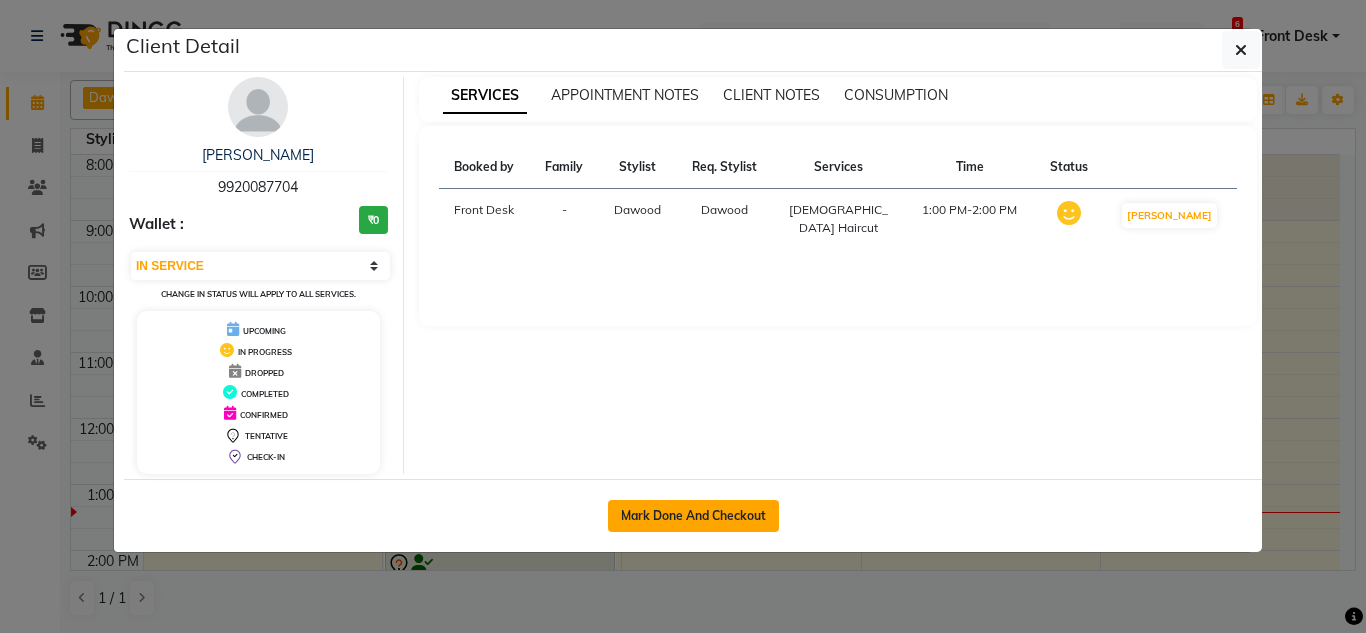 click on "Mark Done And Checkout" 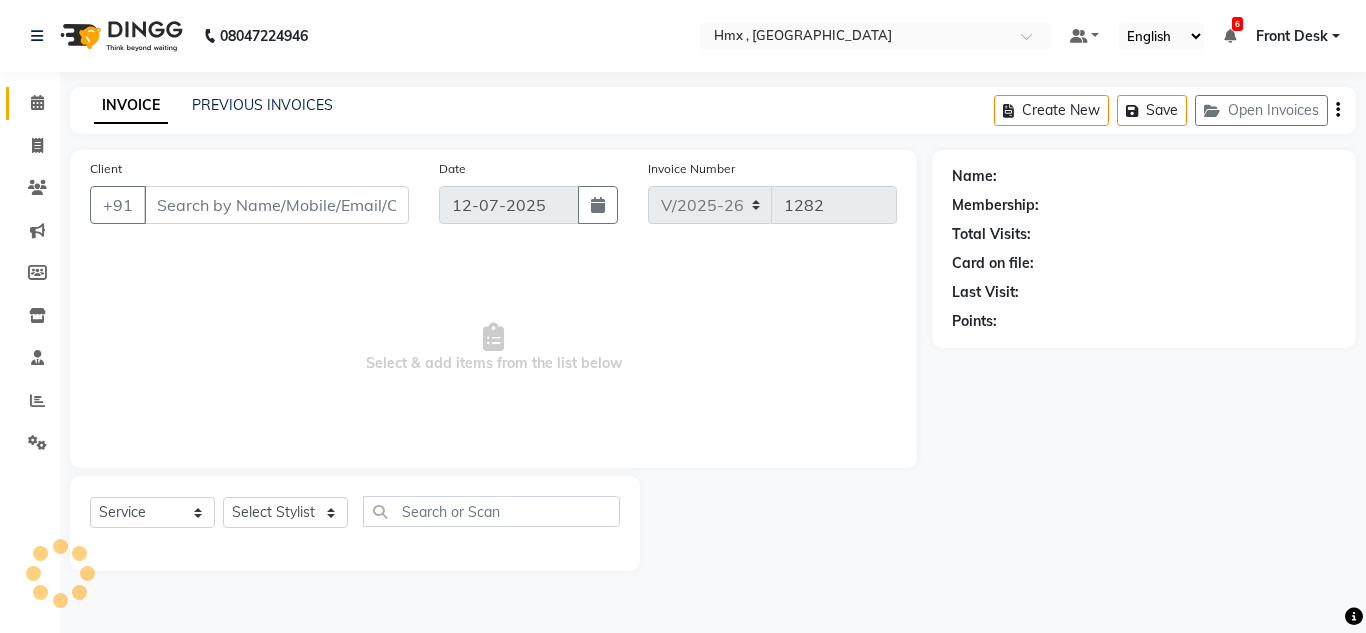 type on "9920087704" 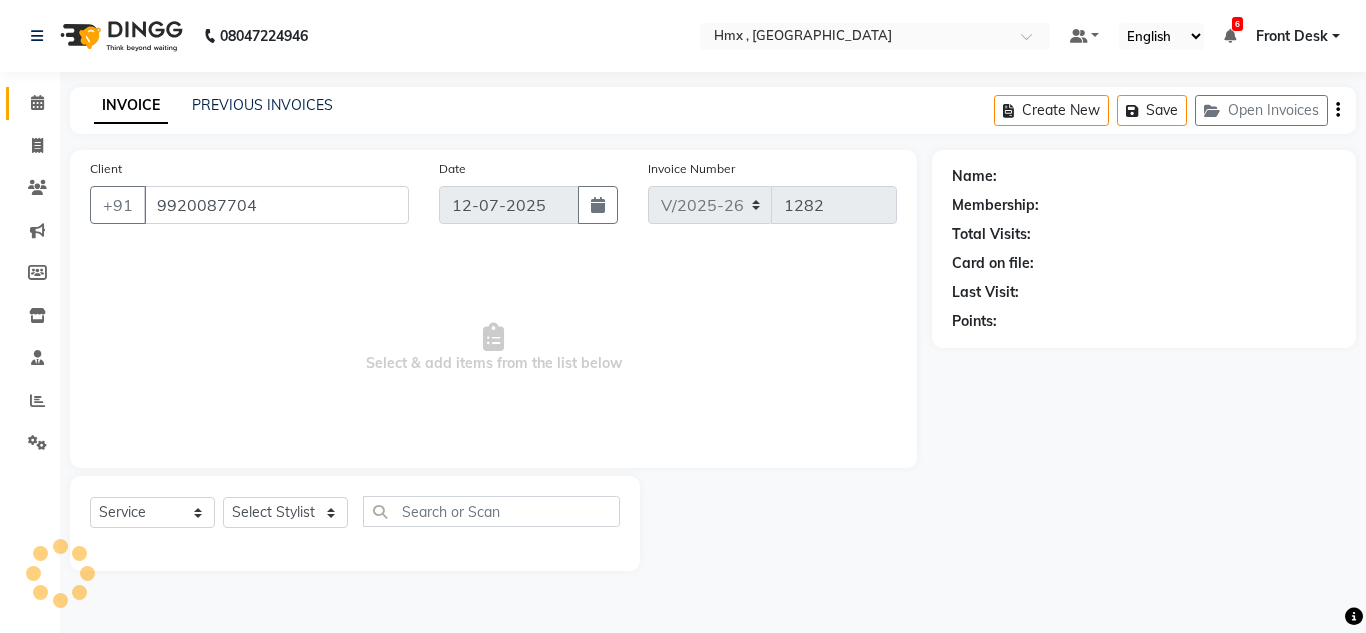 select on "39095" 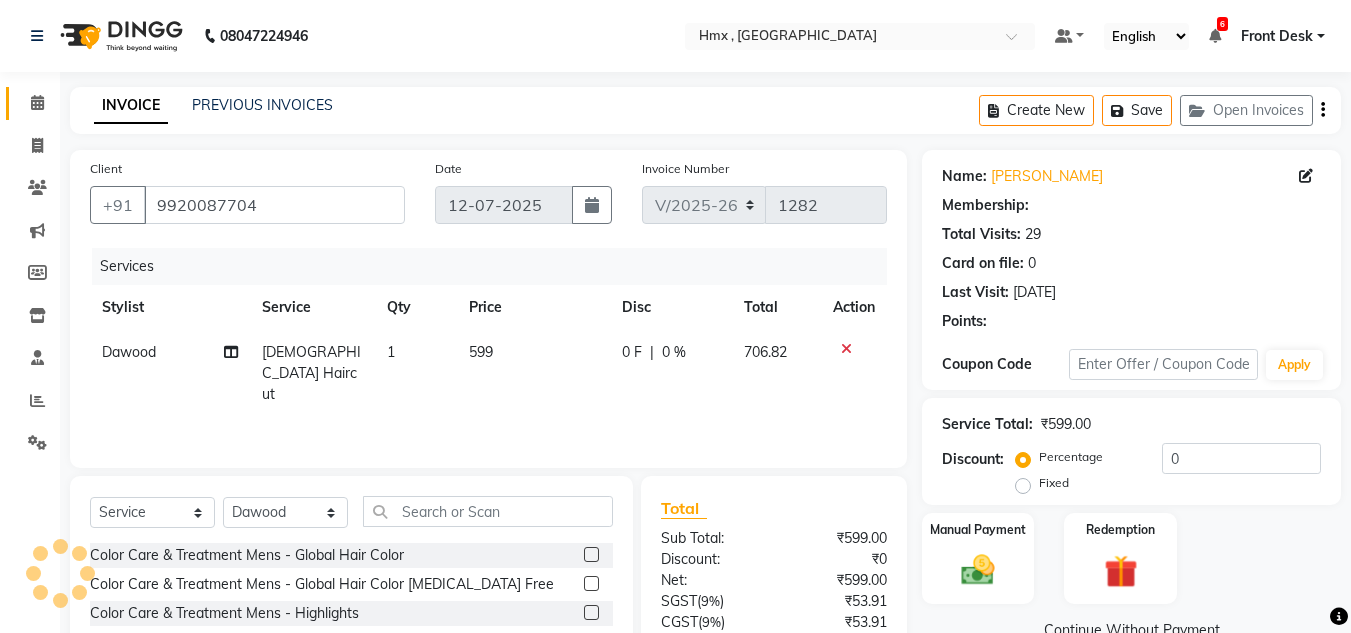 select on "1: Object" 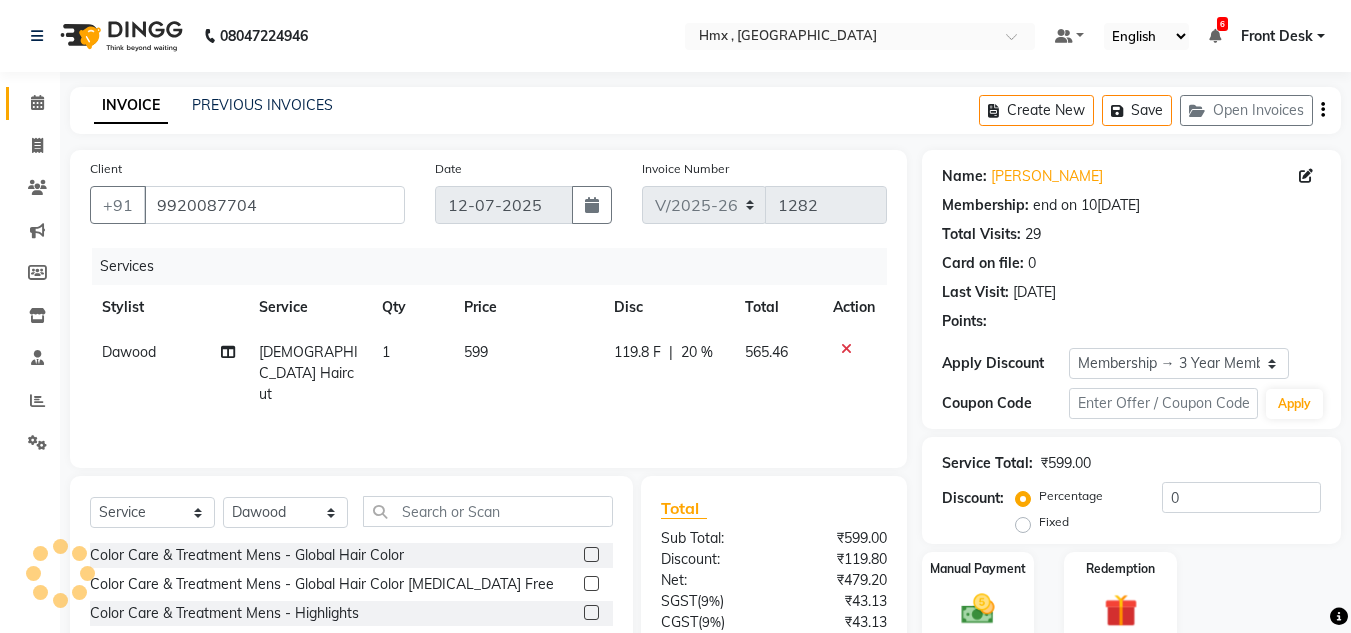 type on "20" 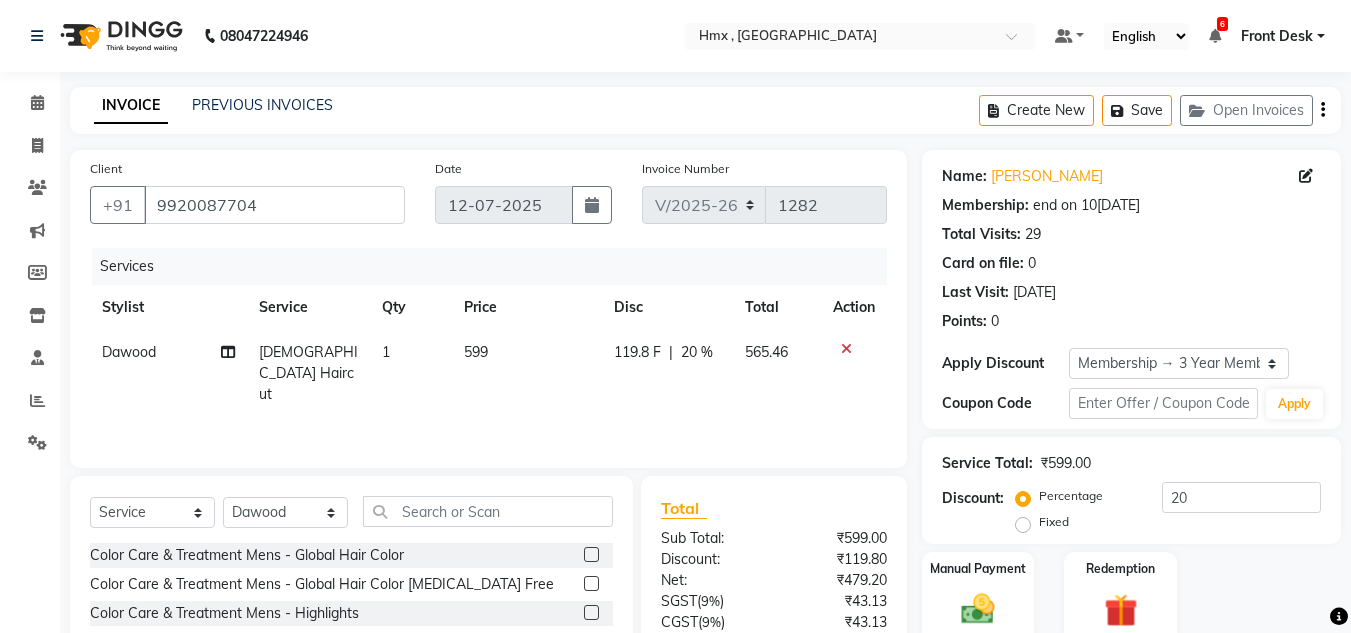click on "599" 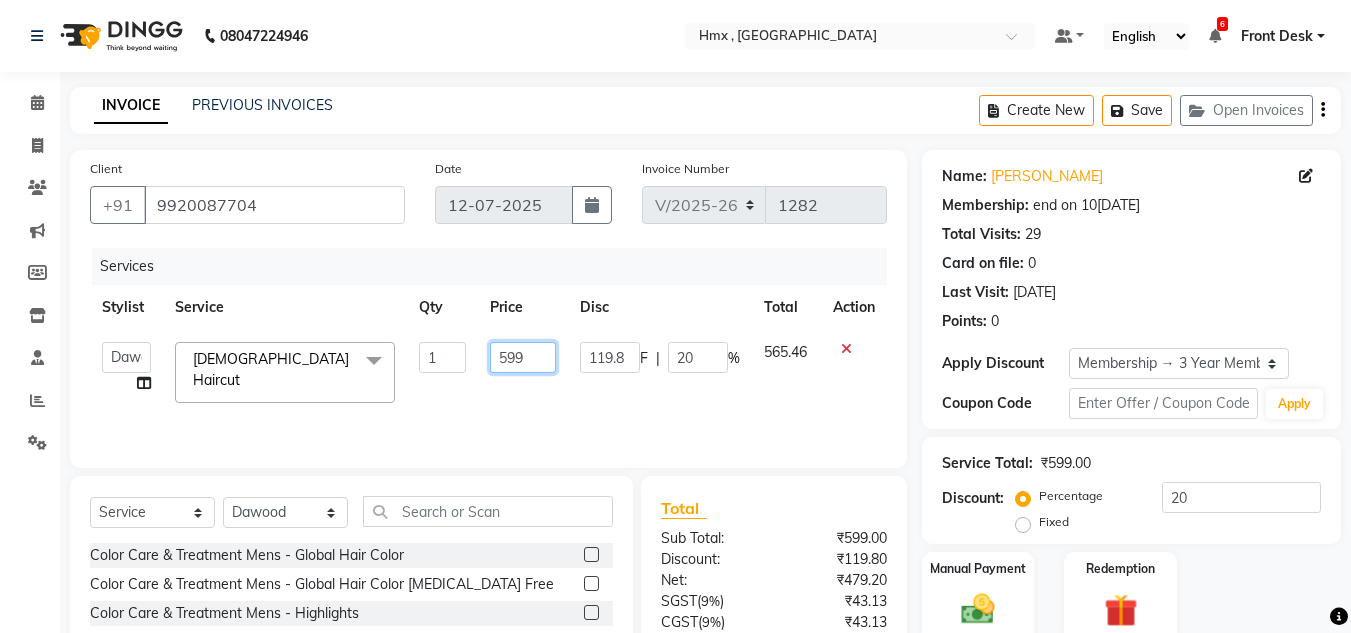 click on "599" 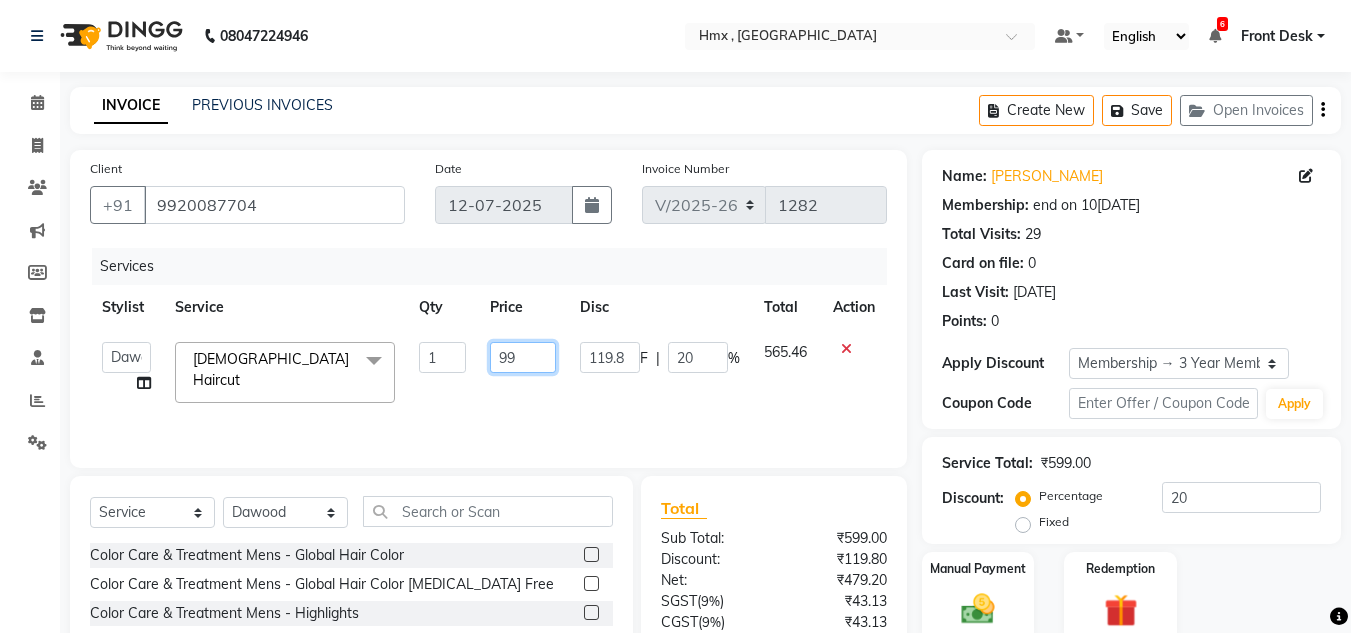 type on "799" 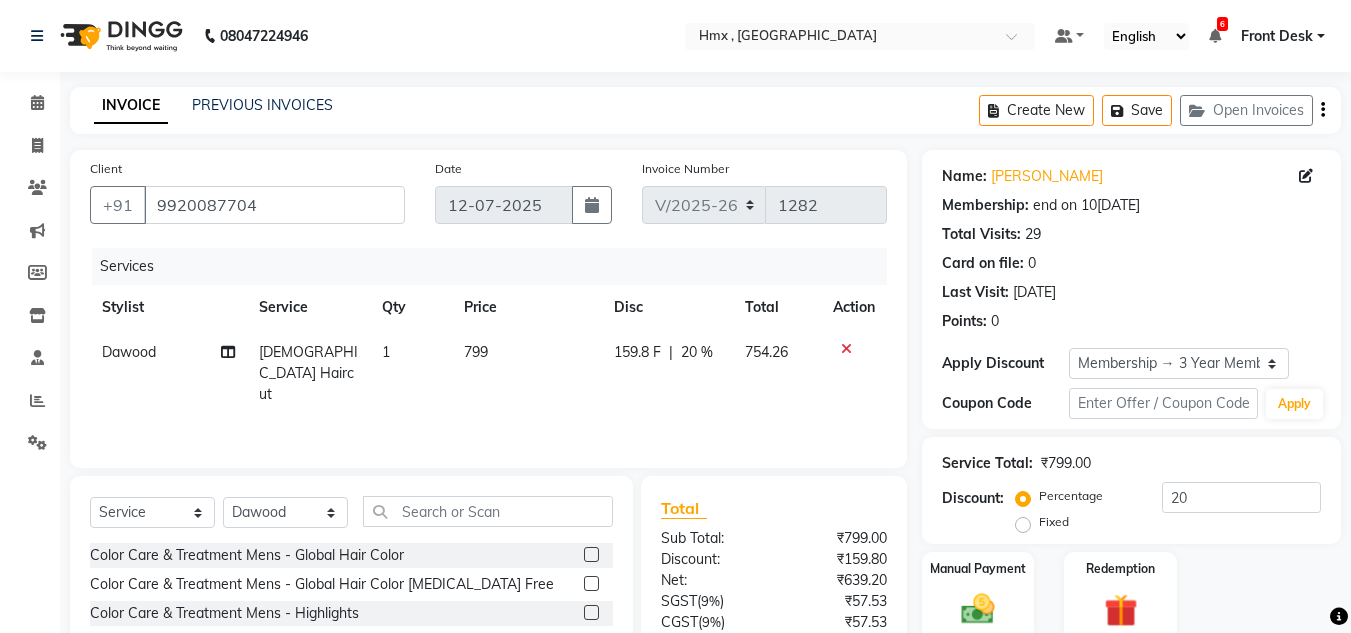 scroll, scrollTop: 100, scrollLeft: 0, axis: vertical 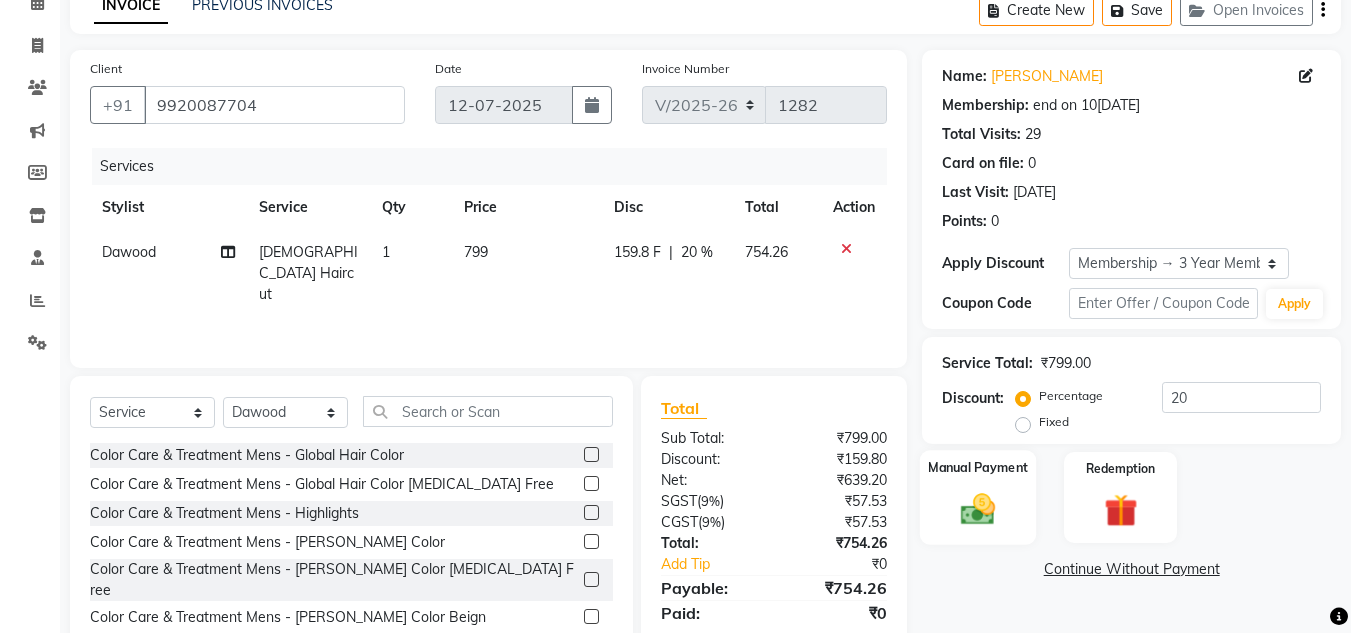 click 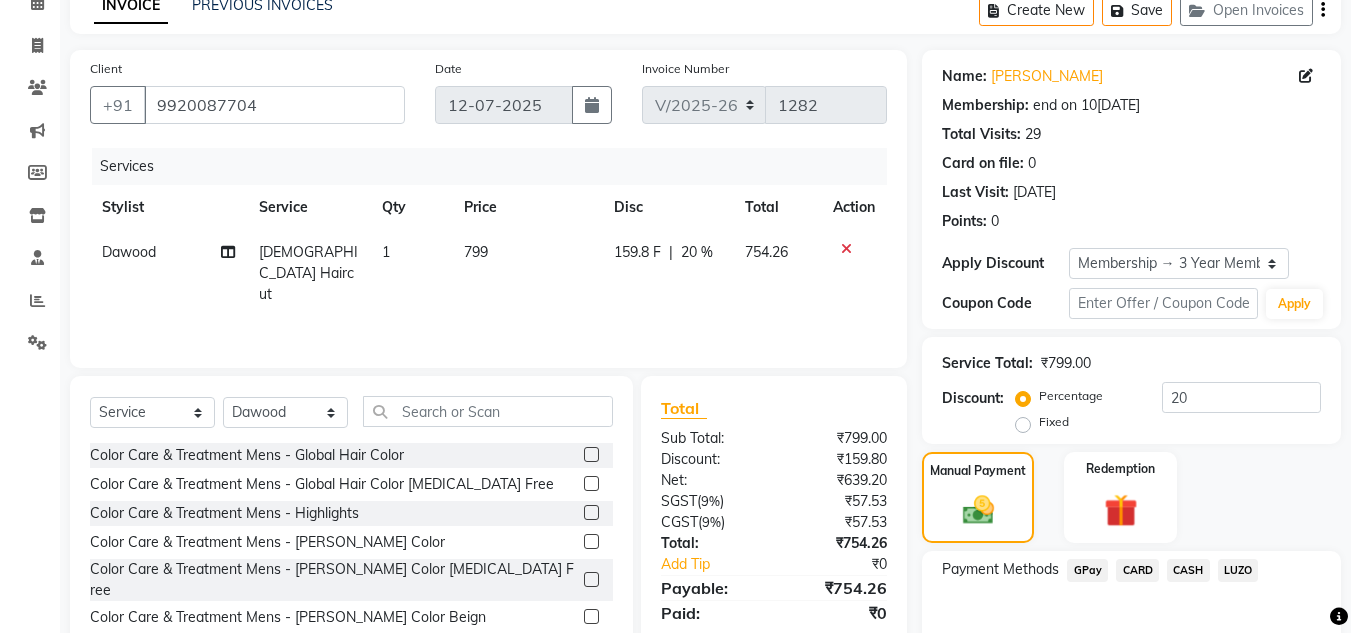 scroll, scrollTop: 209, scrollLeft: 0, axis: vertical 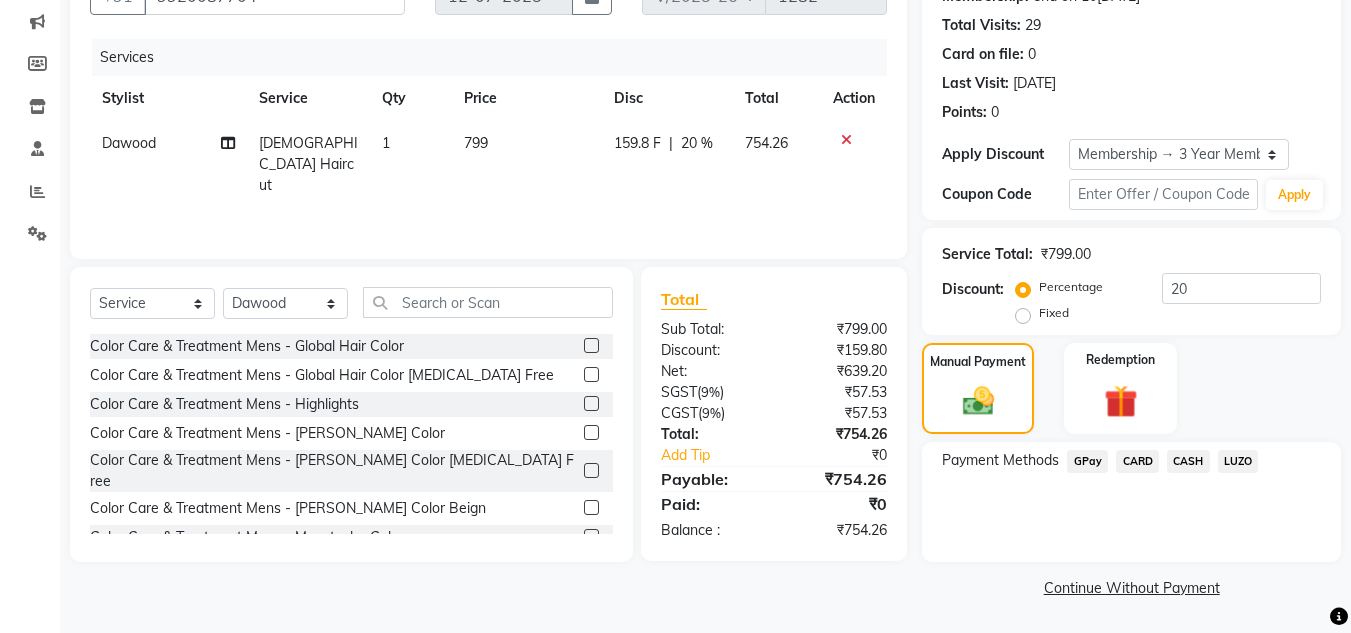 click on "CARD" 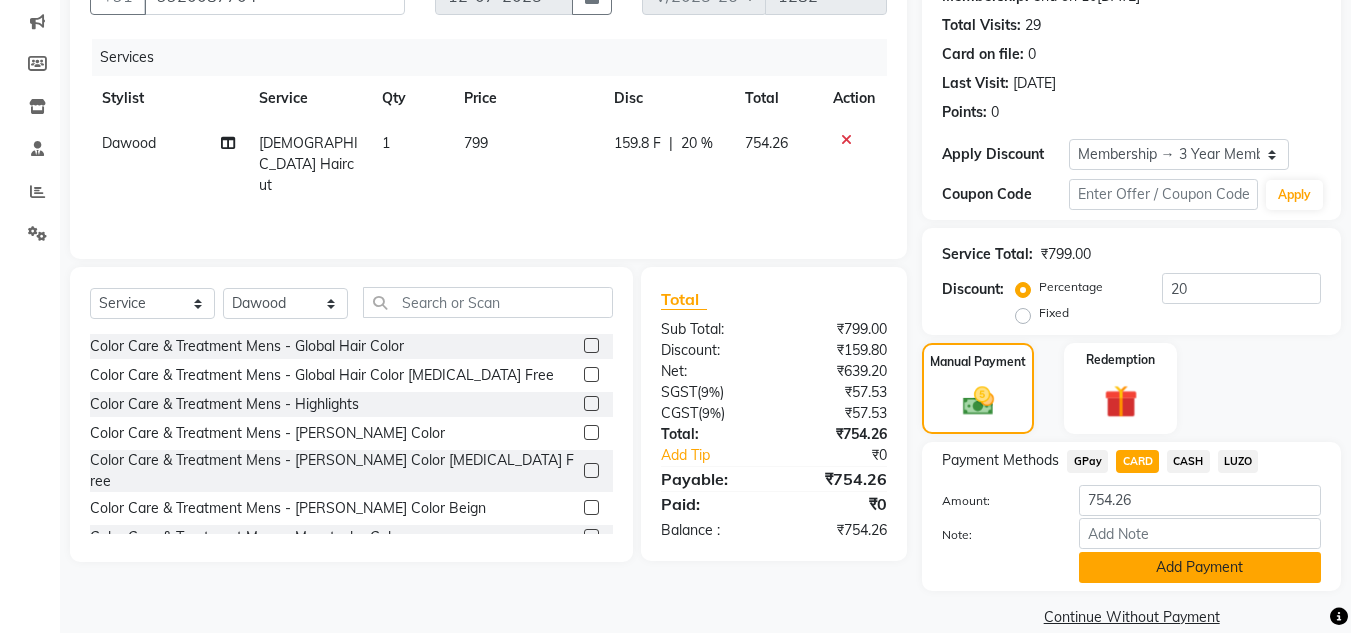 click on "Add Payment" 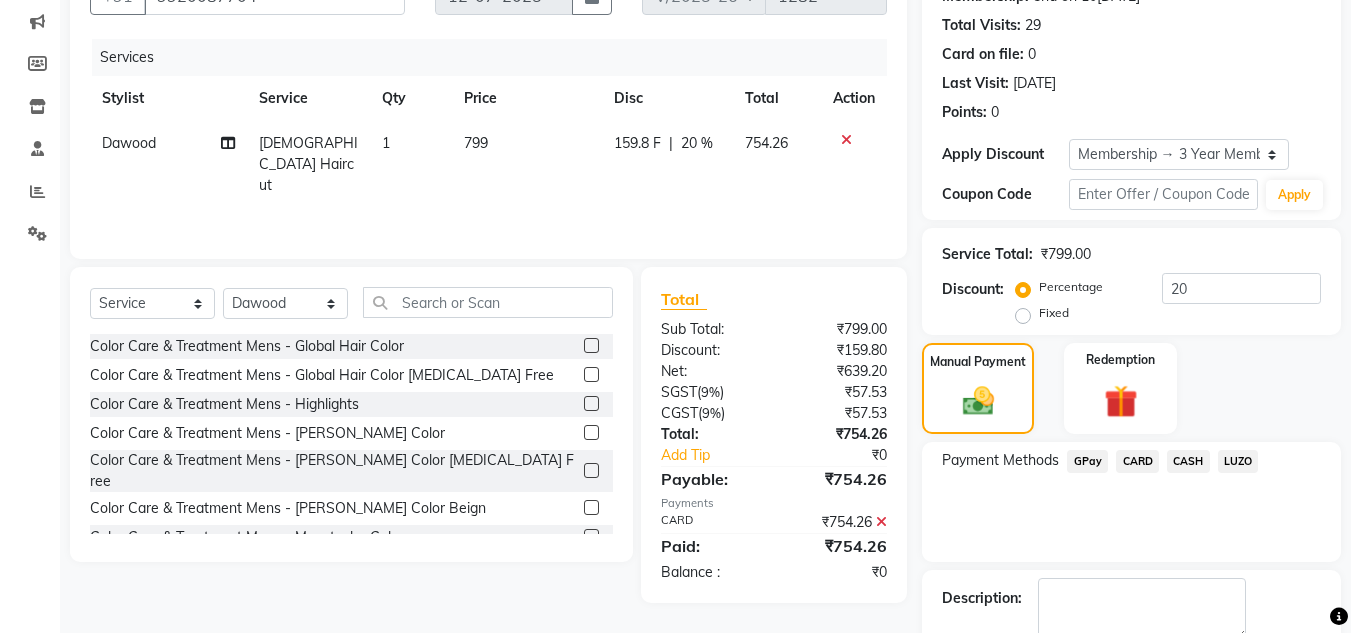 scroll, scrollTop: 322, scrollLeft: 0, axis: vertical 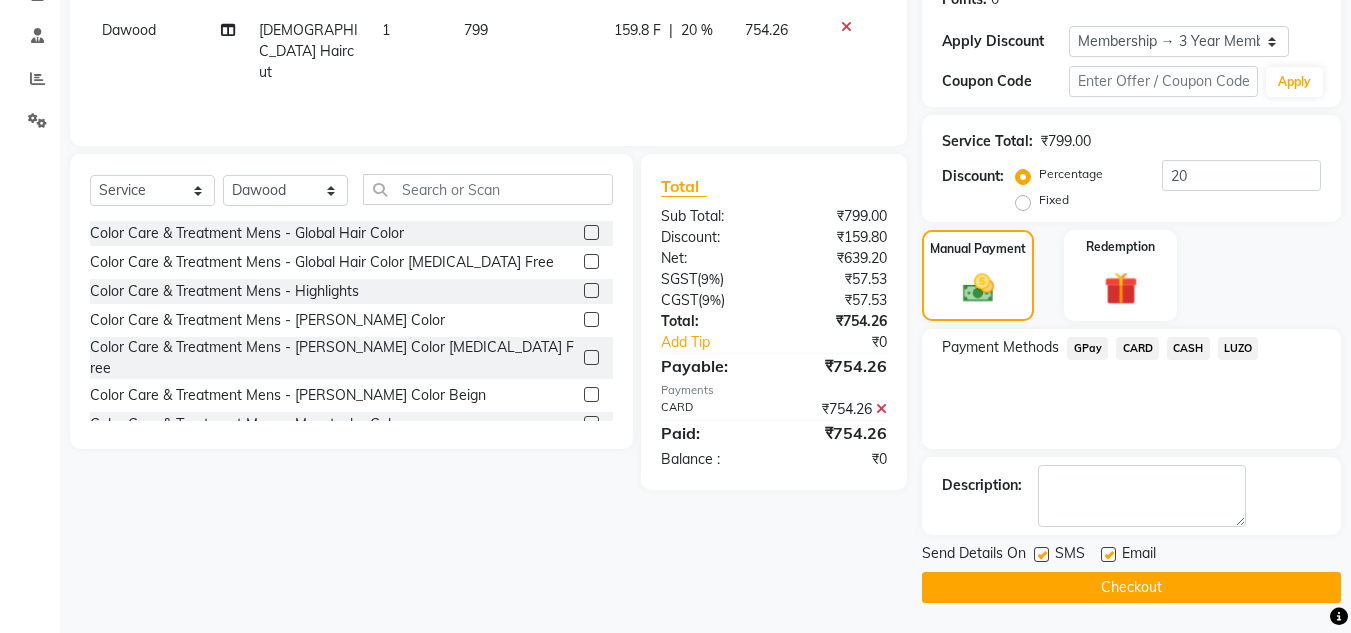 click on "Checkout" 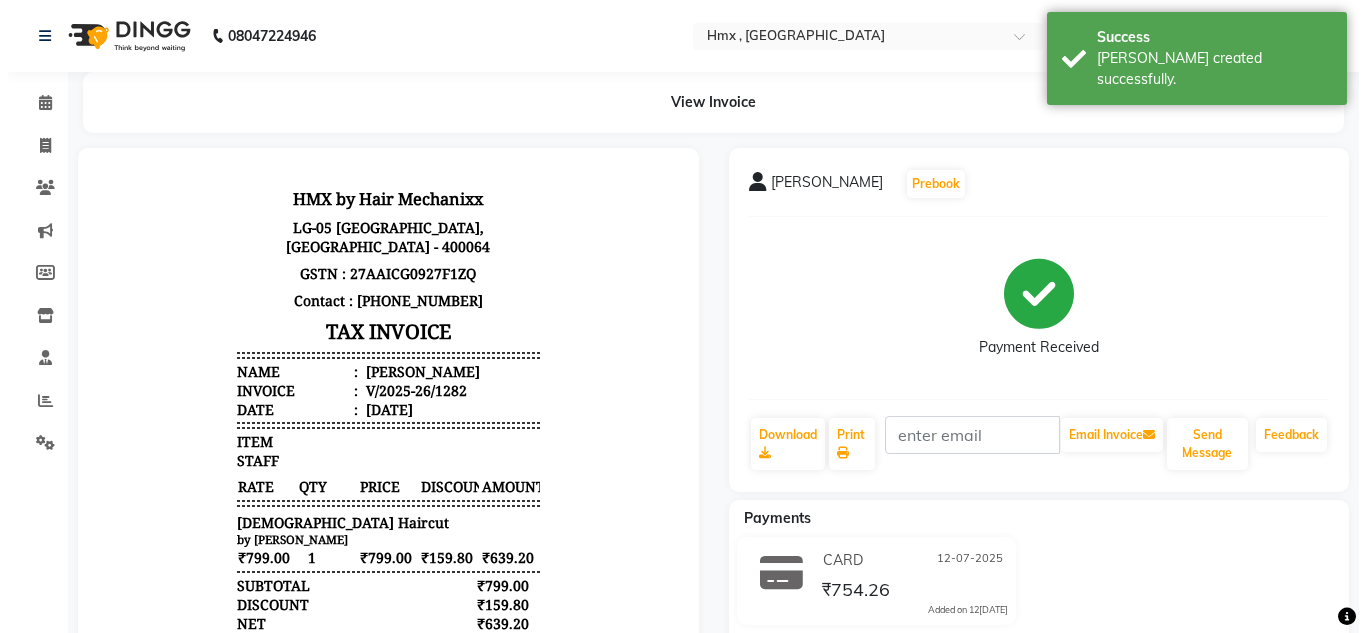 scroll, scrollTop: 0, scrollLeft: 0, axis: both 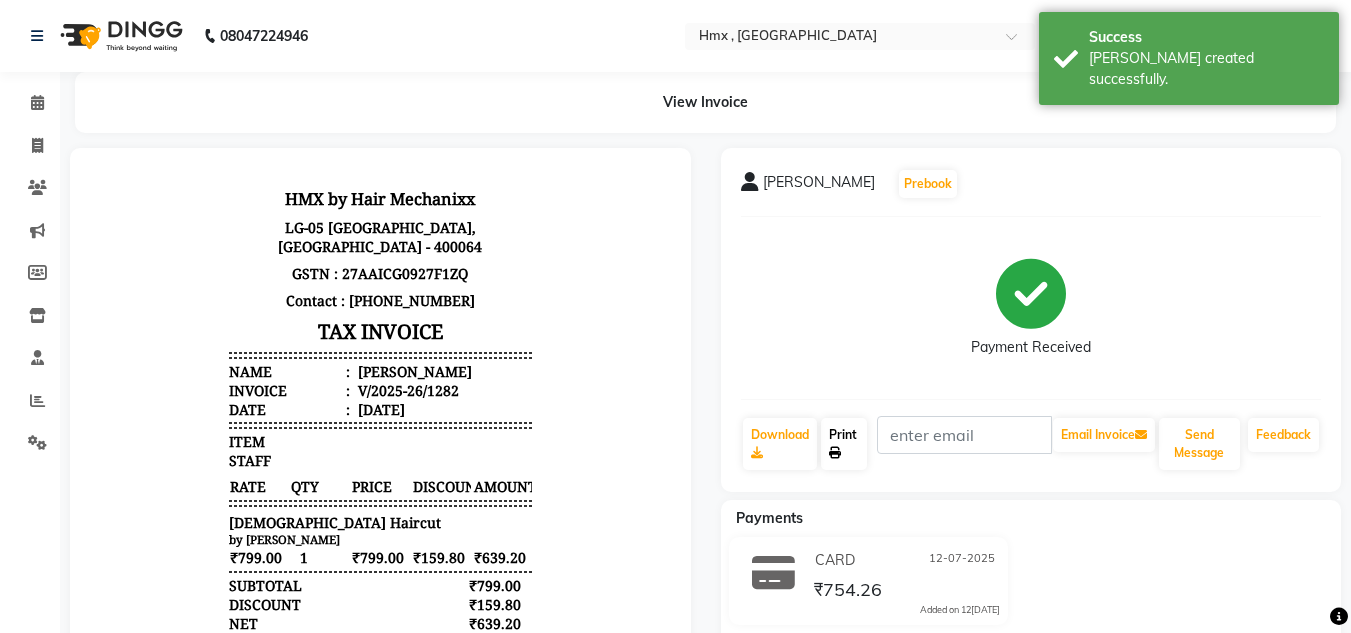 click on "Print" 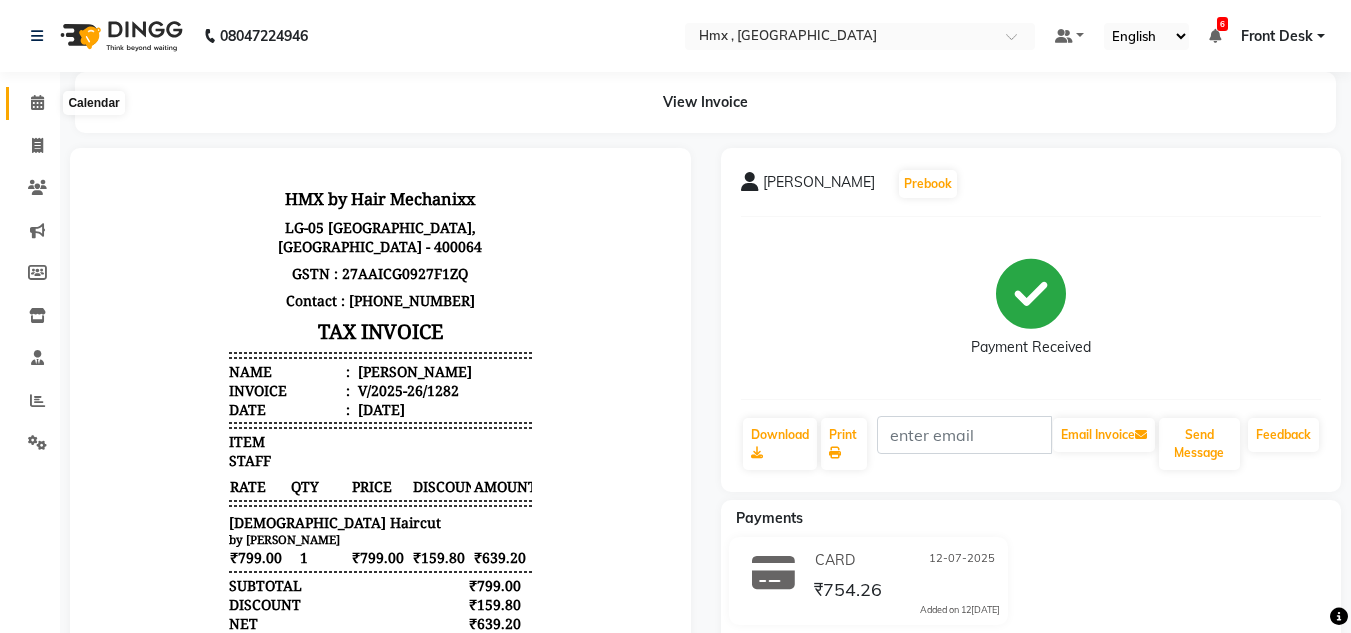 click 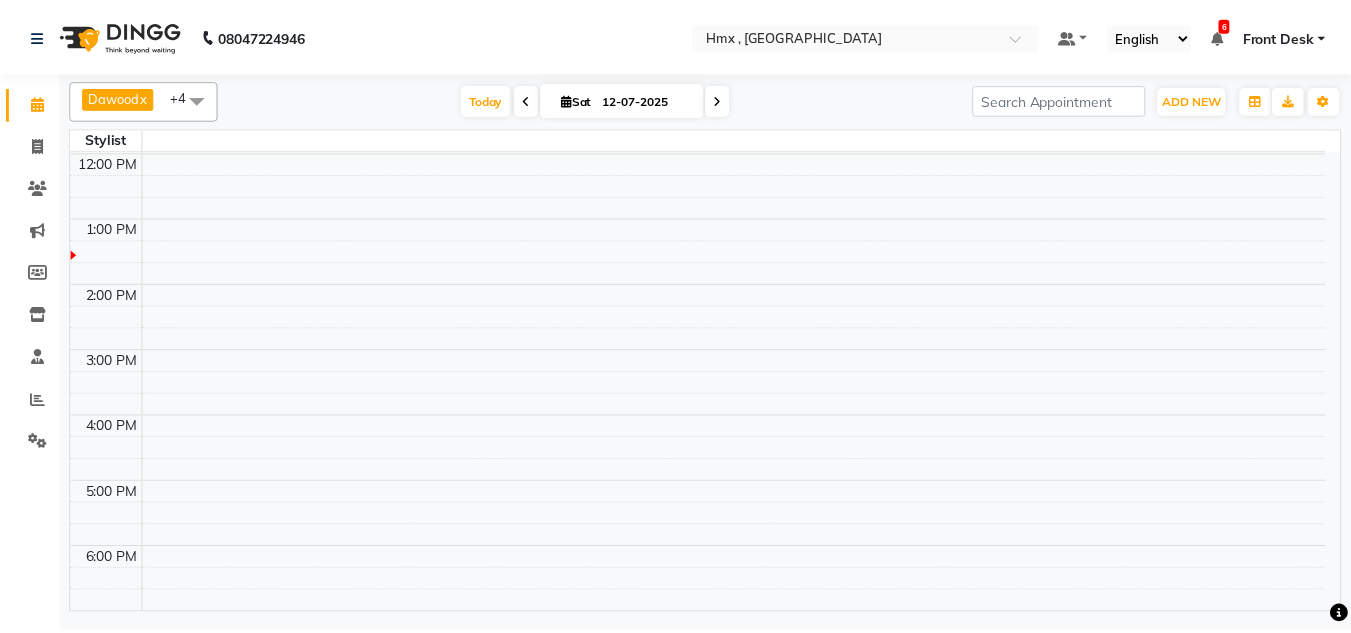 scroll, scrollTop: 0, scrollLeft: 0, axis: both 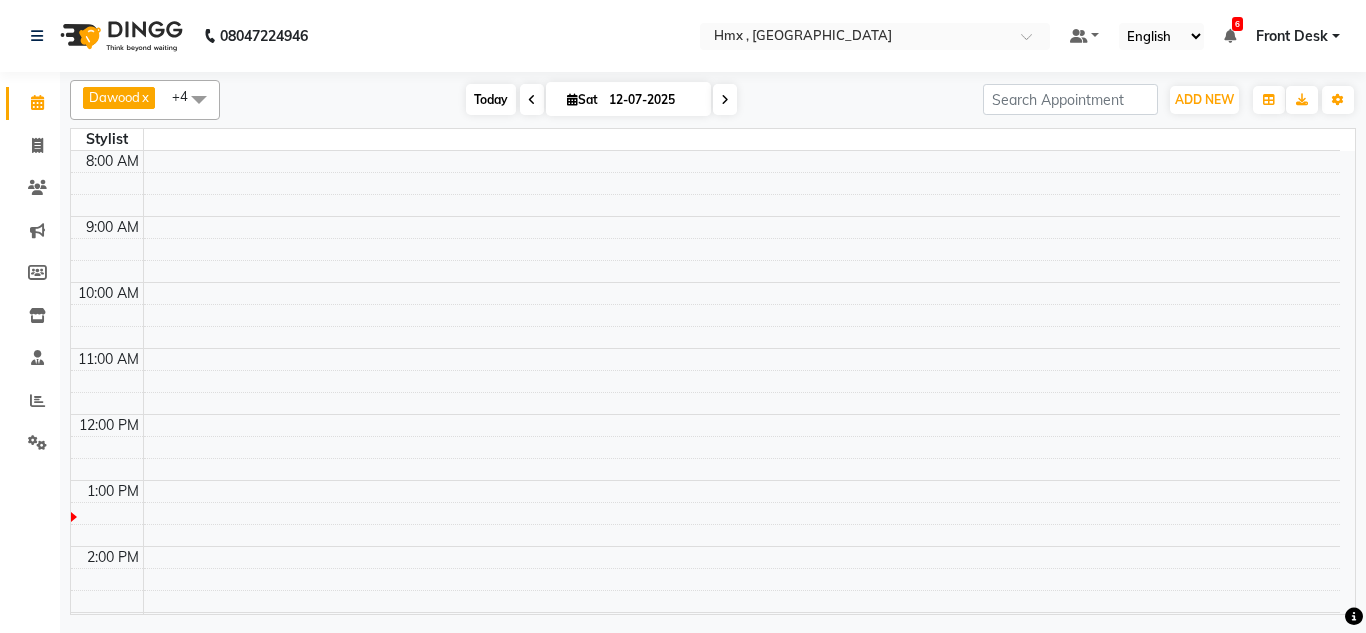 click on "Today" at bounding box center [491, 99] 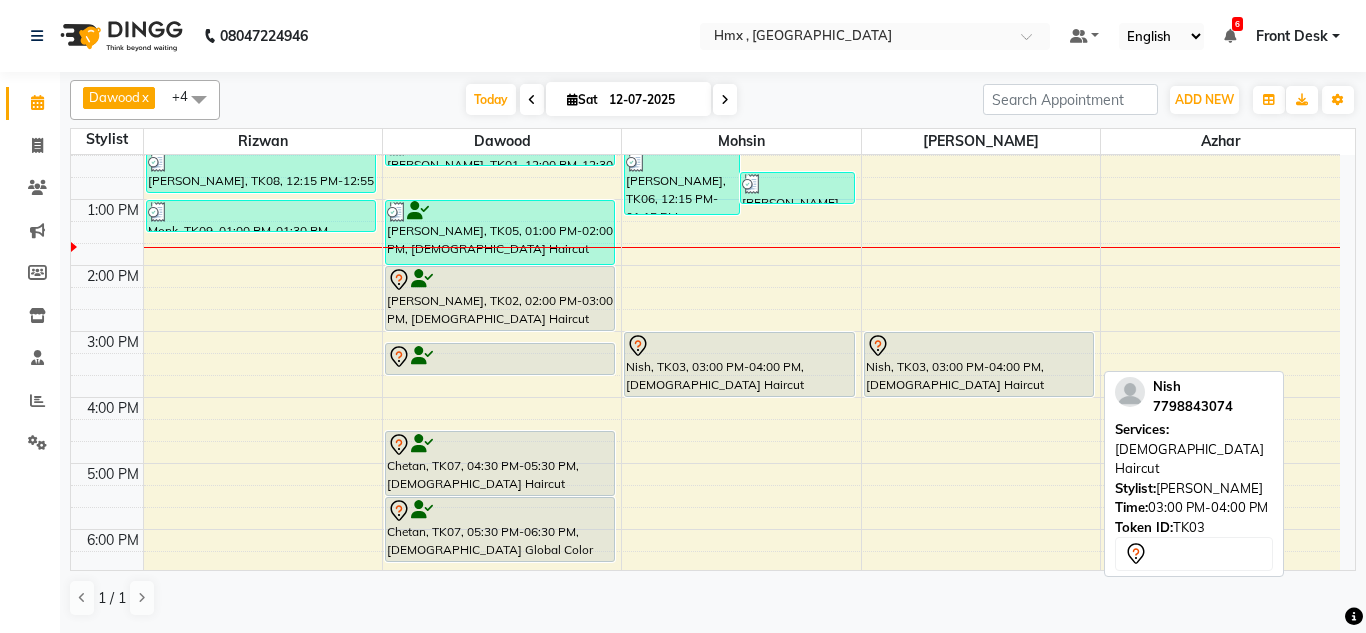 scroll, scrollTop: 331, scrollLeft: 0, axis: vertical 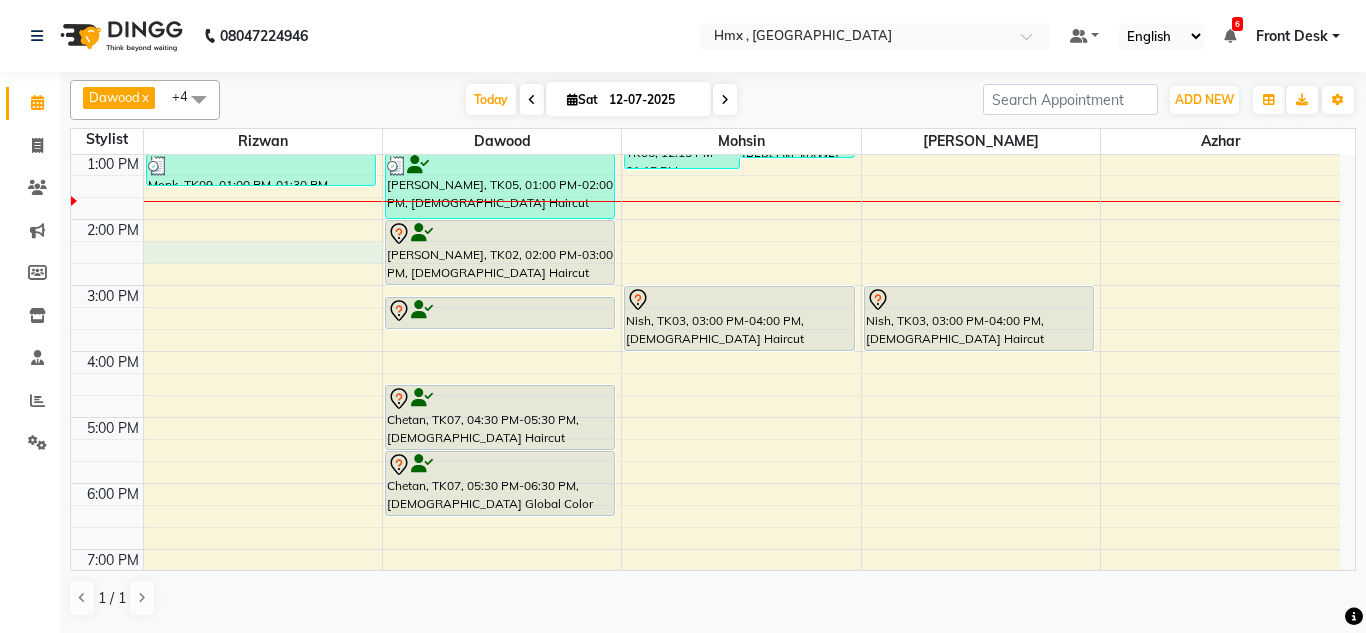 click on "8:00 AM 9:00 AM 10:00 AM 11:00 AM 12:00 PM 1:00 PM 2:00 PM 3:00 PM 4:00 PM 5:00 PM 6:00 PM 7:00 PM 8:00 PM 9:00 PM     Prabhuta, TK04, 10:40 AM-11:40 AM, Male Haircut     Dhananjay Shetty, TK08, 12:15 PM-12:55 PM, Male Haircut     Monk, TK09, 01:00 PM-01:30 PM, Male Beard Edging     Tania, TK01, 12:00 PM-12:30 PM, Male Haircut For Kids     Pankaj Gupta, TK05, 01:00 PM-02:00 PM, Male Haircut             Shreyas, TK02, 02:00 PM-03:00 PM, Male Haircut             Shreyas, TK02, 03:10 PM-03:40 PM, Male Beard Edging             Chetan, TK07, 04:30 PM-05:30 PM, Male Haircut             Chetan, TK07, 05:30 PM-06:30 PM, Male Global Color     Abdul Ansari, TK06, 12:15 PM-01:15 PM, Male Haircut     Abdul Ansari, TK06, 12:35 PM-01:05 PM, Male Beard Edging             Nish, TK03, 03:00 PM-04:00 PM, Male Haircut             Nish, TK03, 03:00 PM-04:00 PM, Female Haircut" at bounding box center (705, 285) 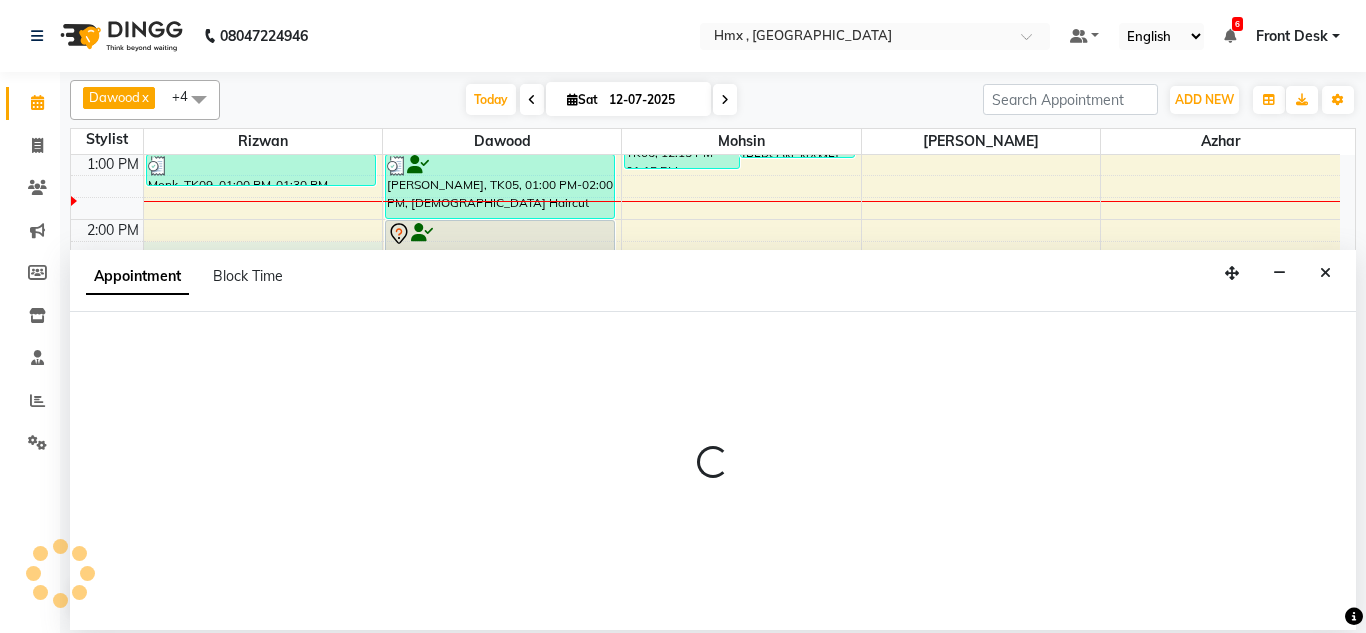 select on "76837" 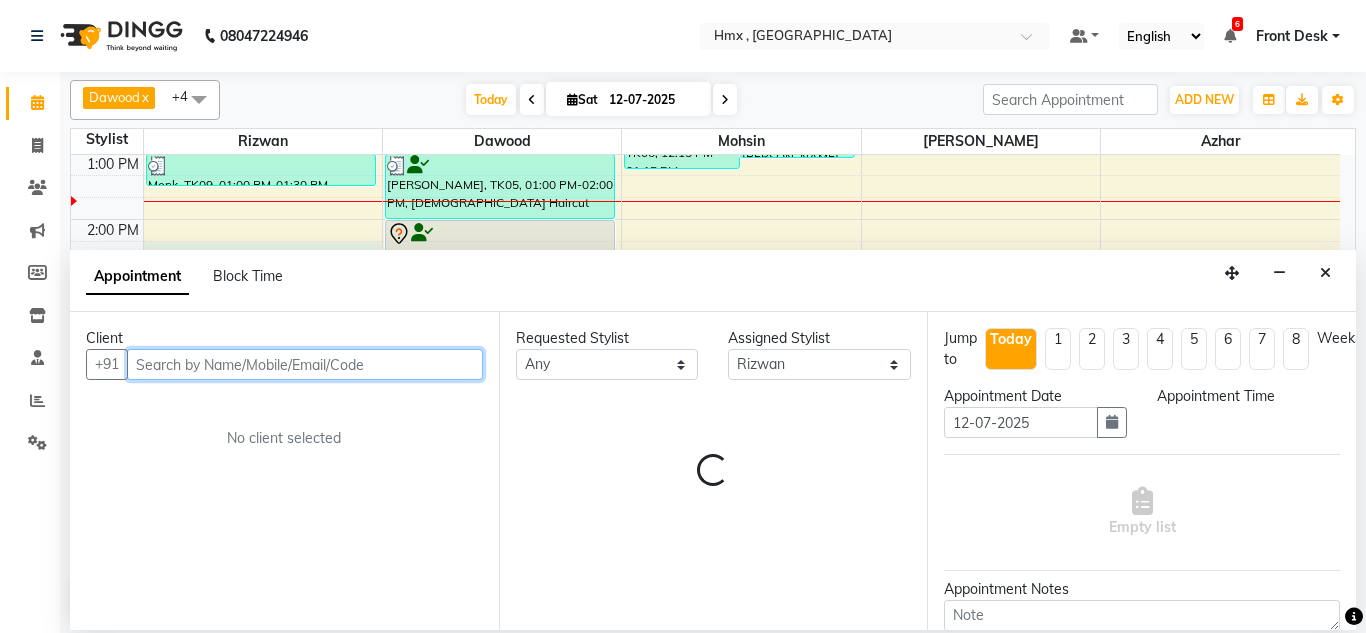 type 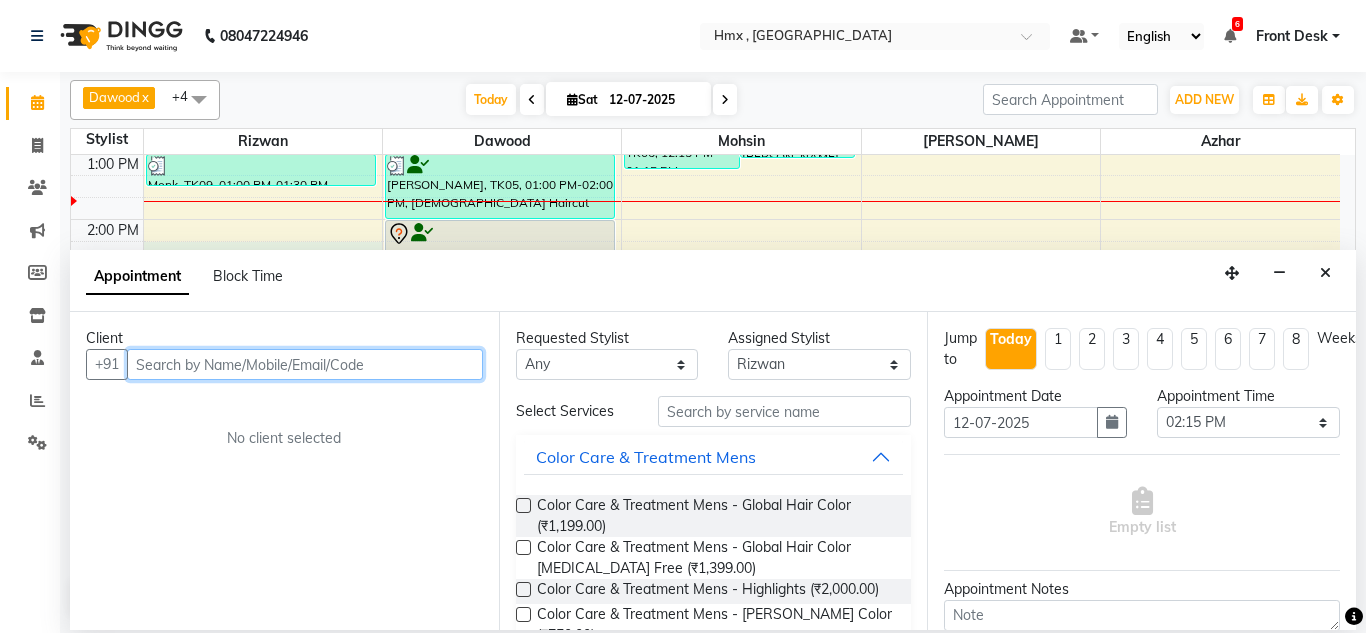 click at bounding box center [305, 364] 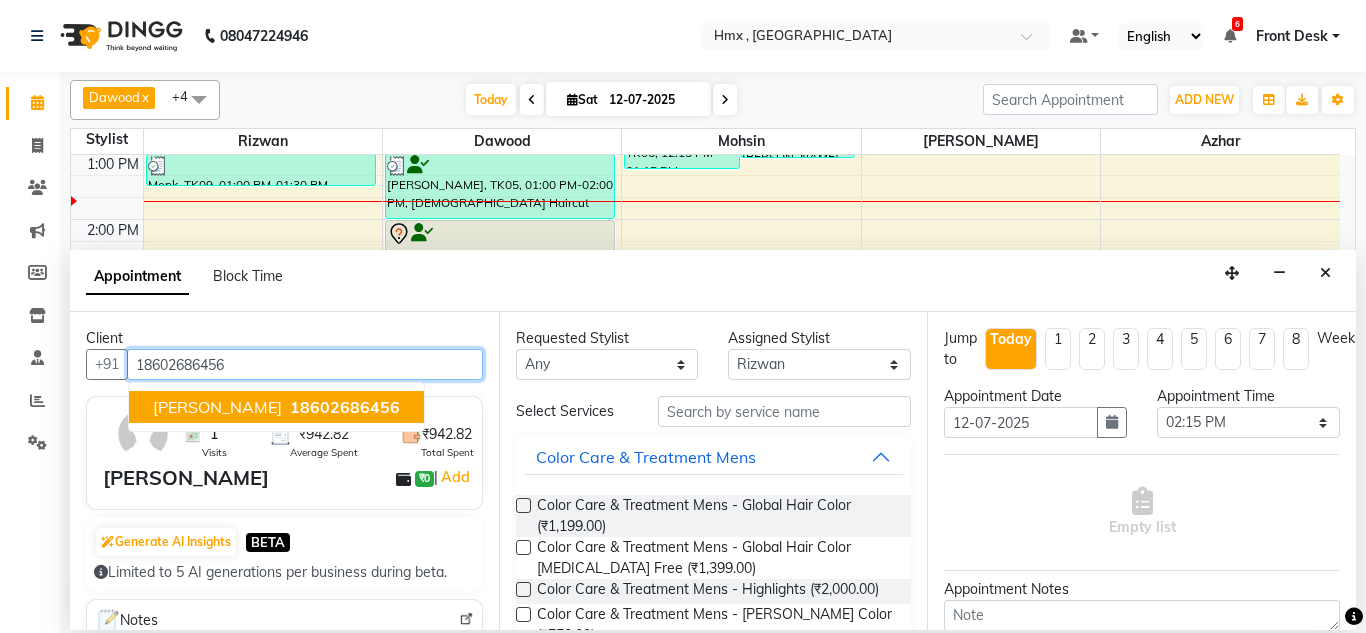 click on "18602686456" at bounding box center [345, 407] 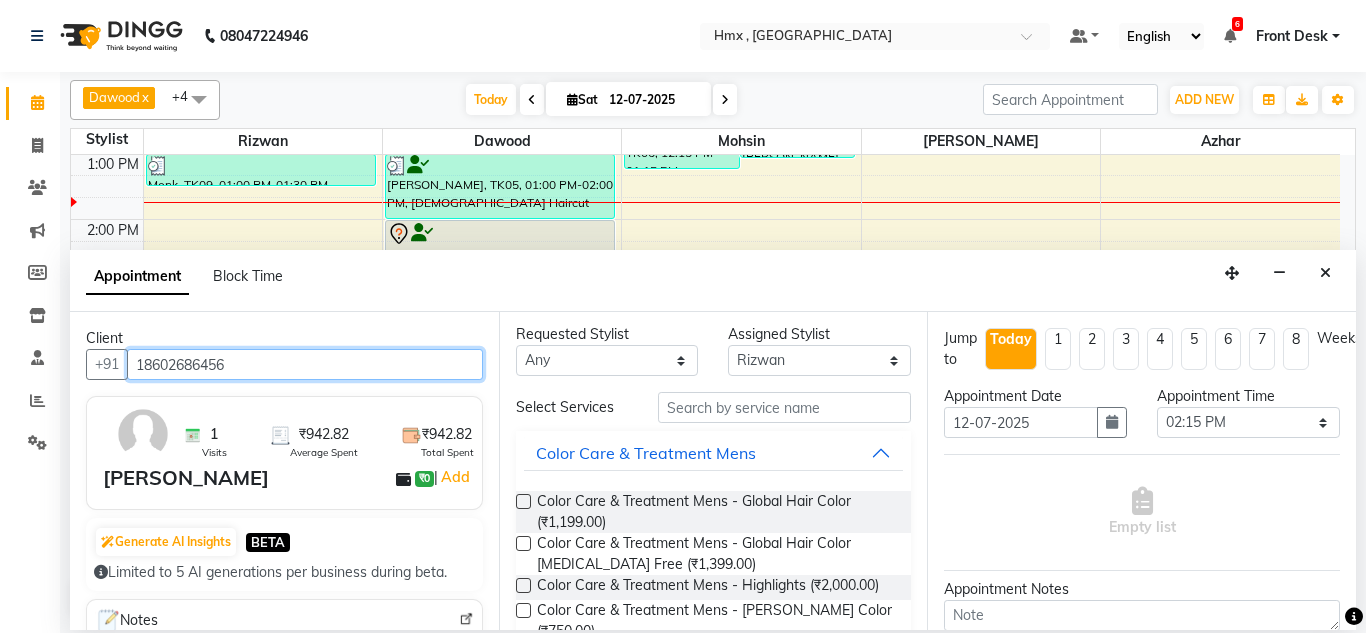 scroll, scrollTop: 0, scrollLeft: 0, axis: both 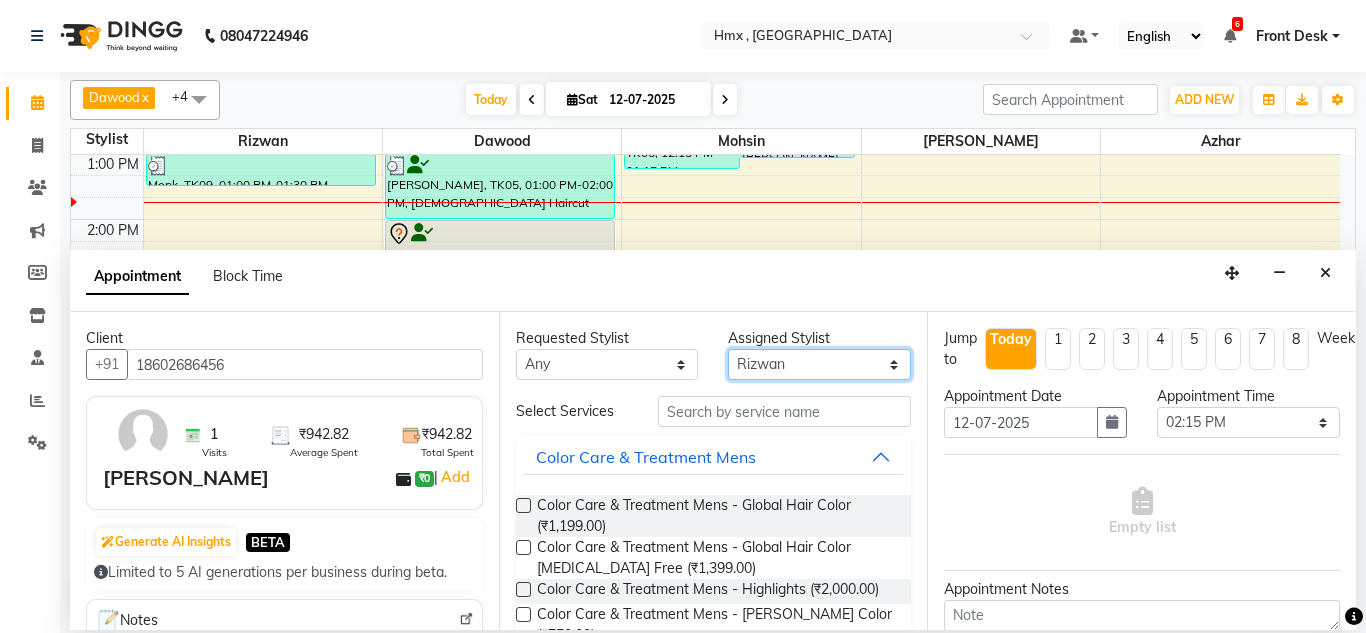 click on "Select Aakash Azhar Bilal Dawood Mohsin Rizwan Sanjay Sarita swapnali Uzair Yash Padrath" at bounding box center [819, 364] 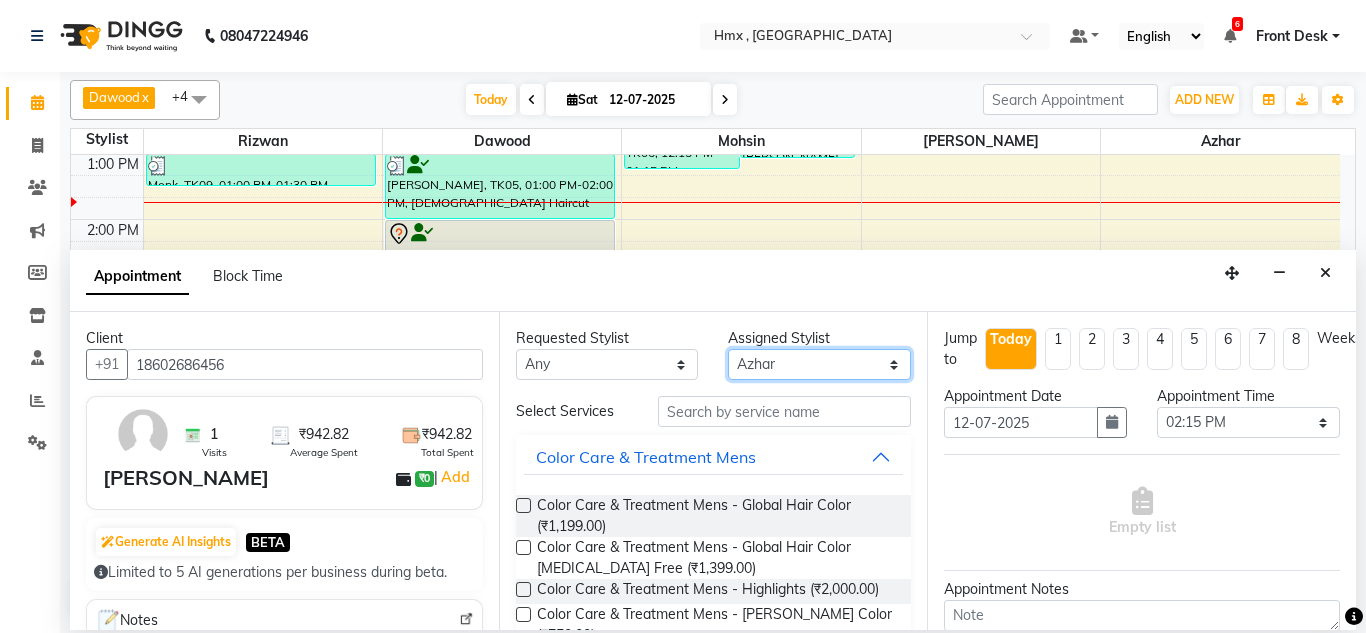 click on "Select Aakash Azhar Bilal Dawood Mohsin Rizwan Sanjay Sarita swapnali Uzair Yash Padrath" at bounding box center (819, 364) 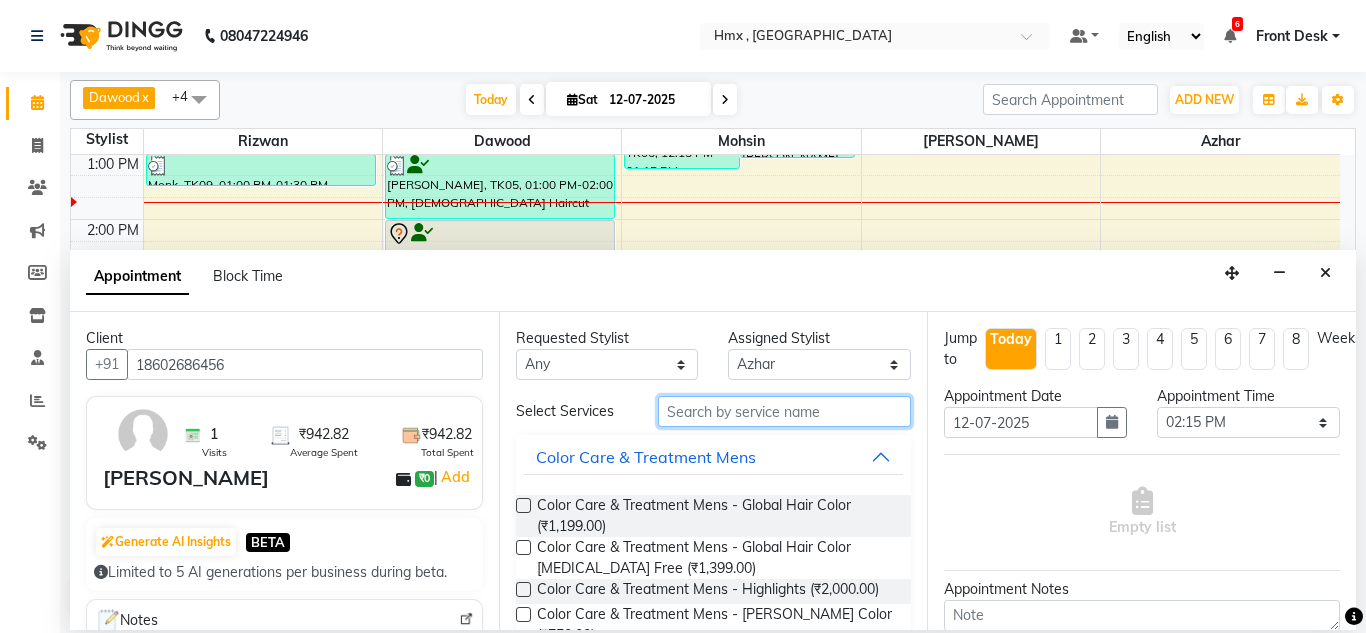click at bounding box center [785, 411] 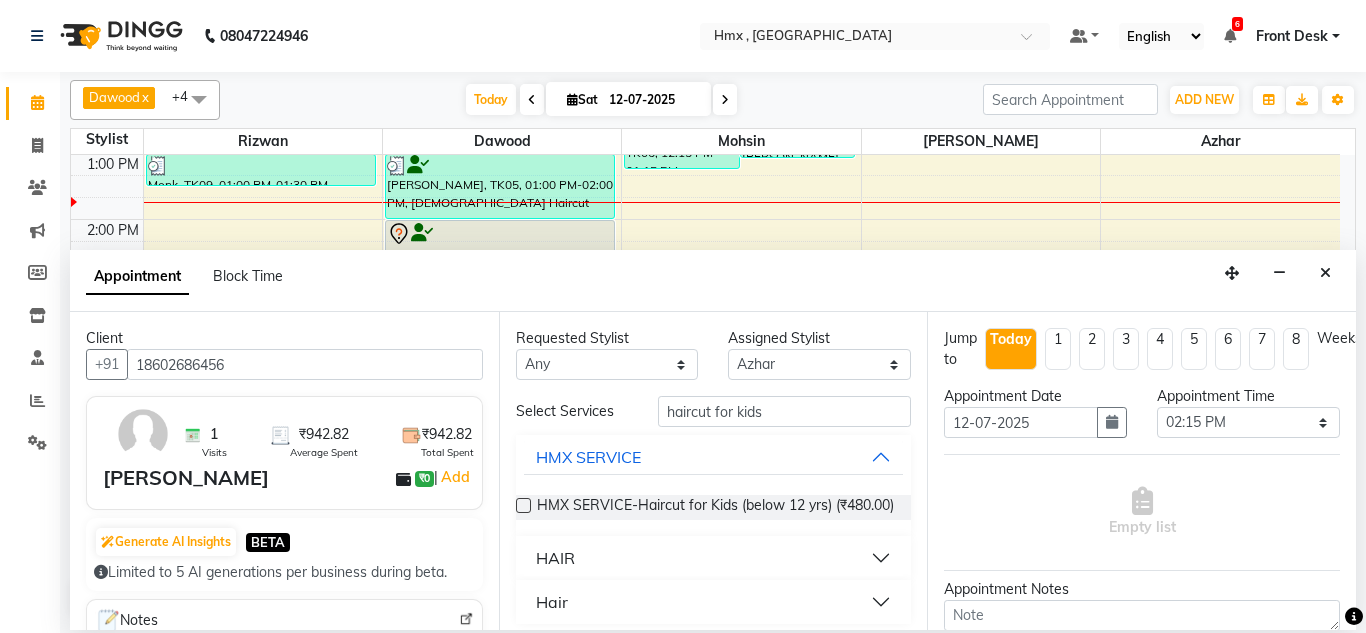 click on "HAIR" at bounding box center [714, 558] 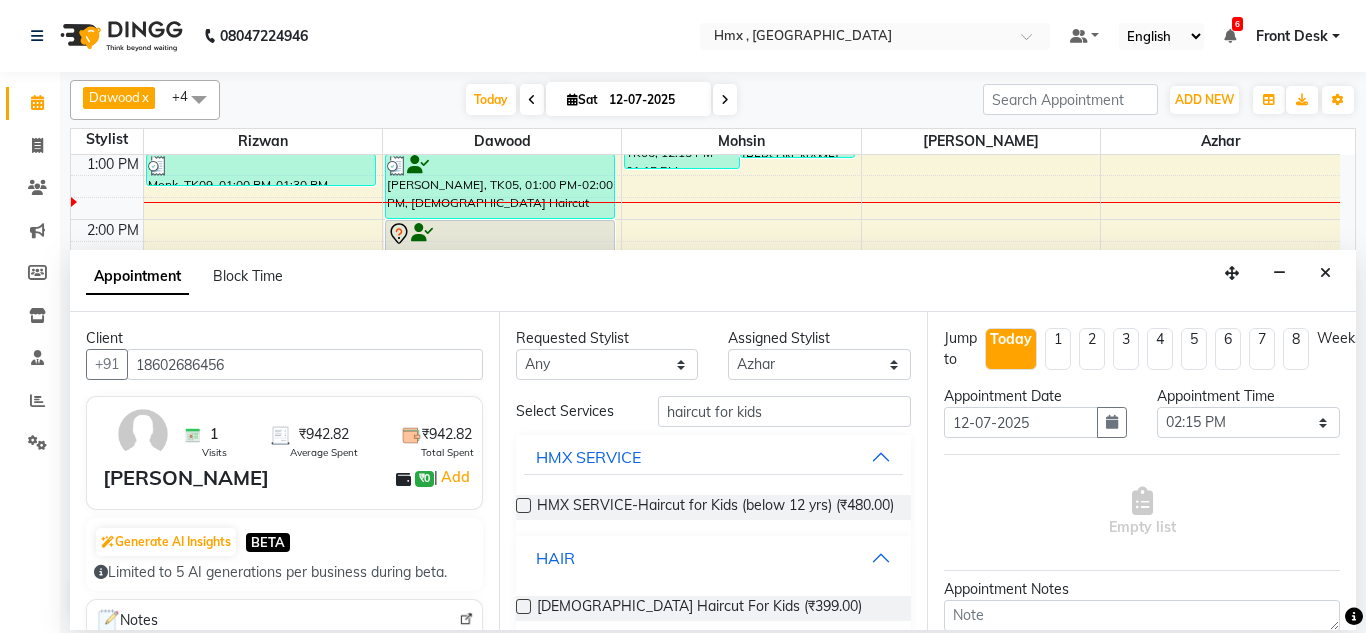 scroll, scrollTop: 84, scrollLeft: 0, axis: vertical 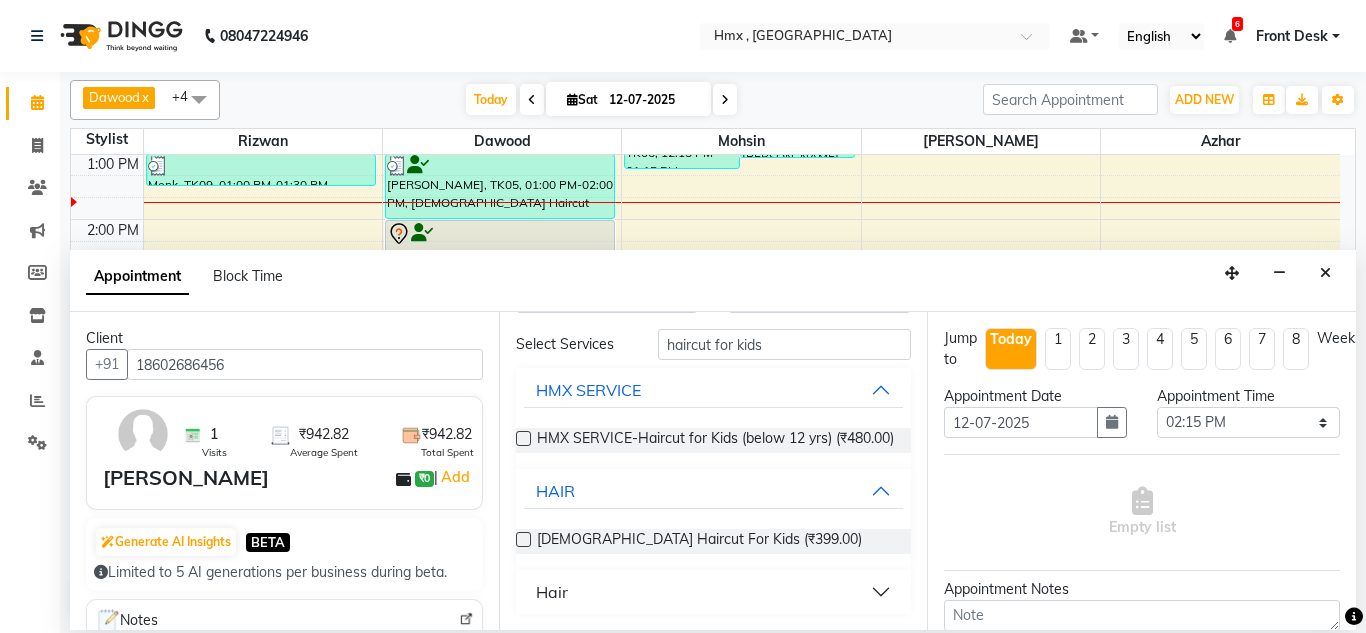 click at bounding box center (523, 539) 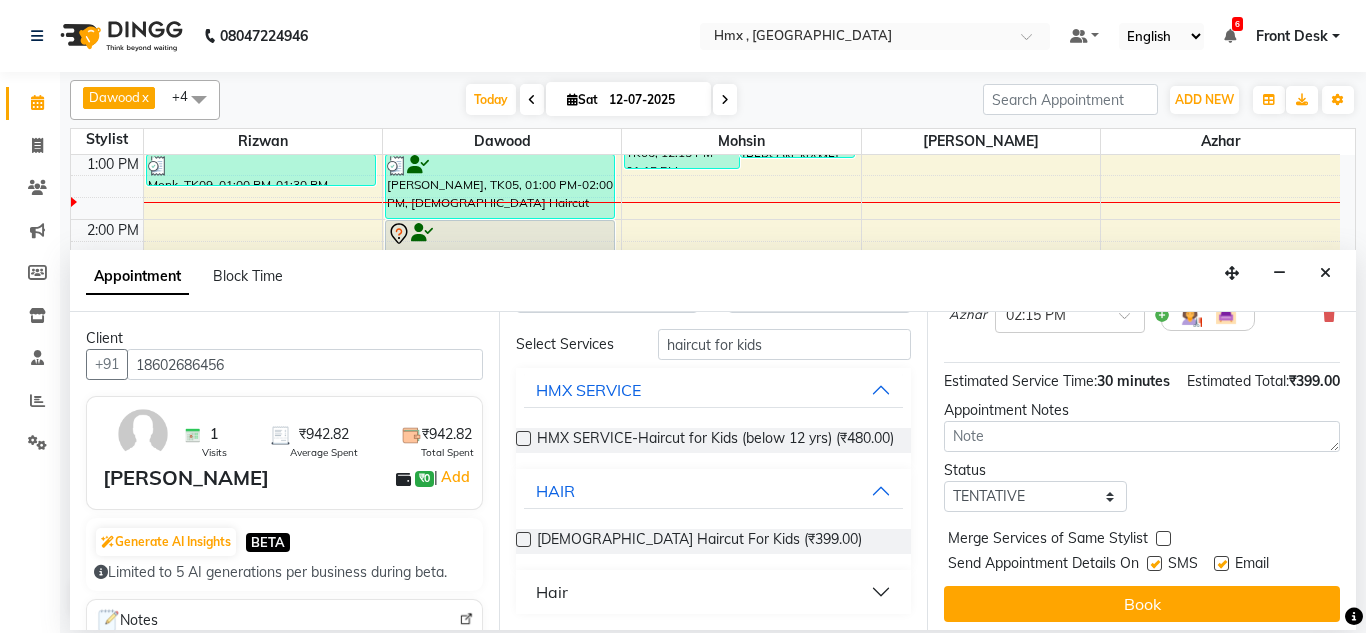 scroll, scrollTop: 244, scrollLeft: 0, axis: vertical 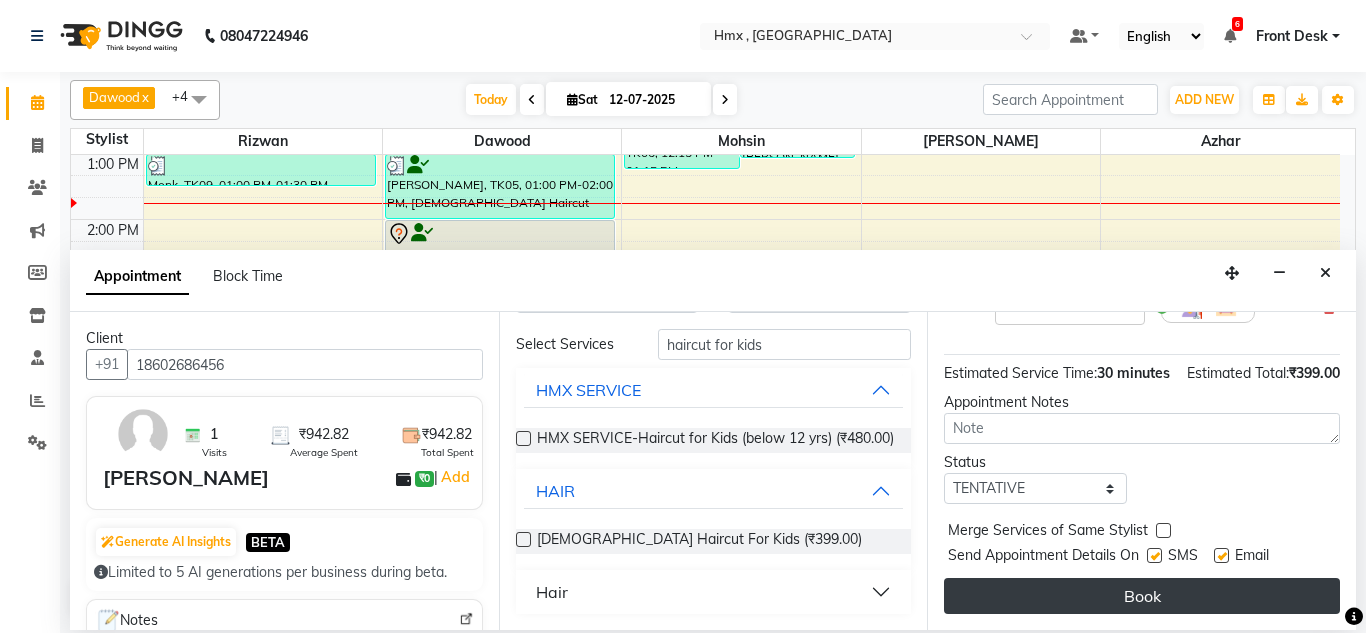 click on "Book" at bounding box center [1142, 596] 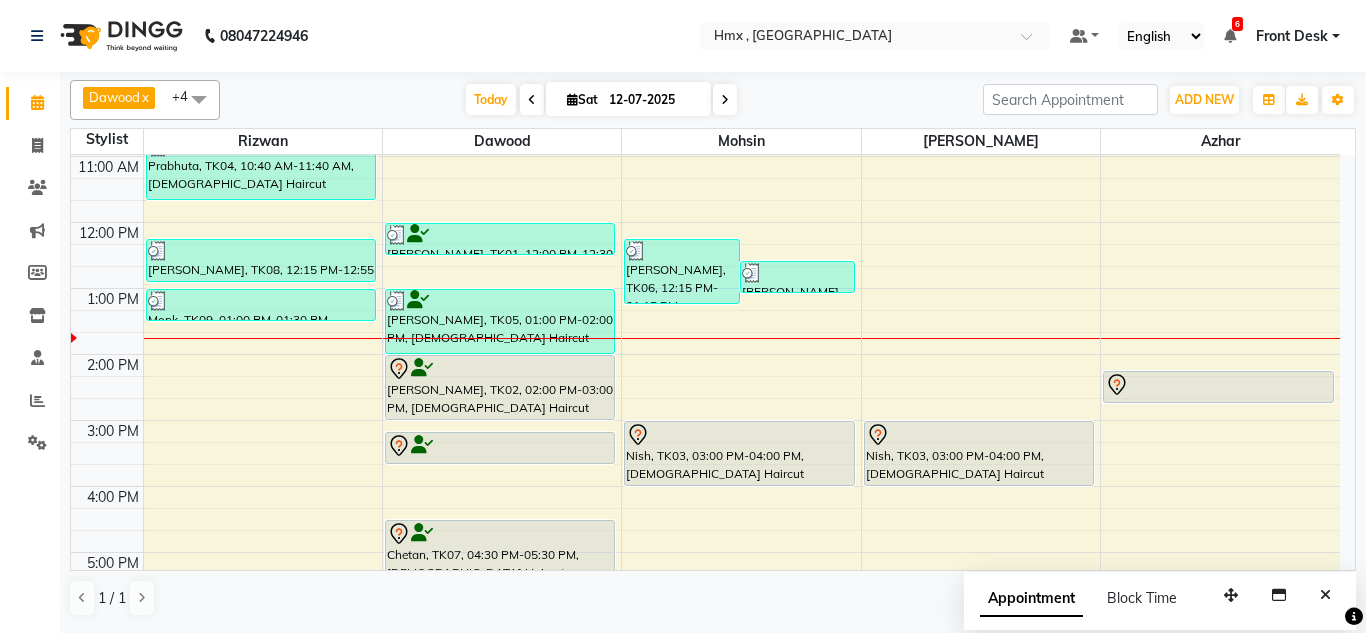 scroll, scrollTop: 231, scrollLeft: 0, axis: vertical 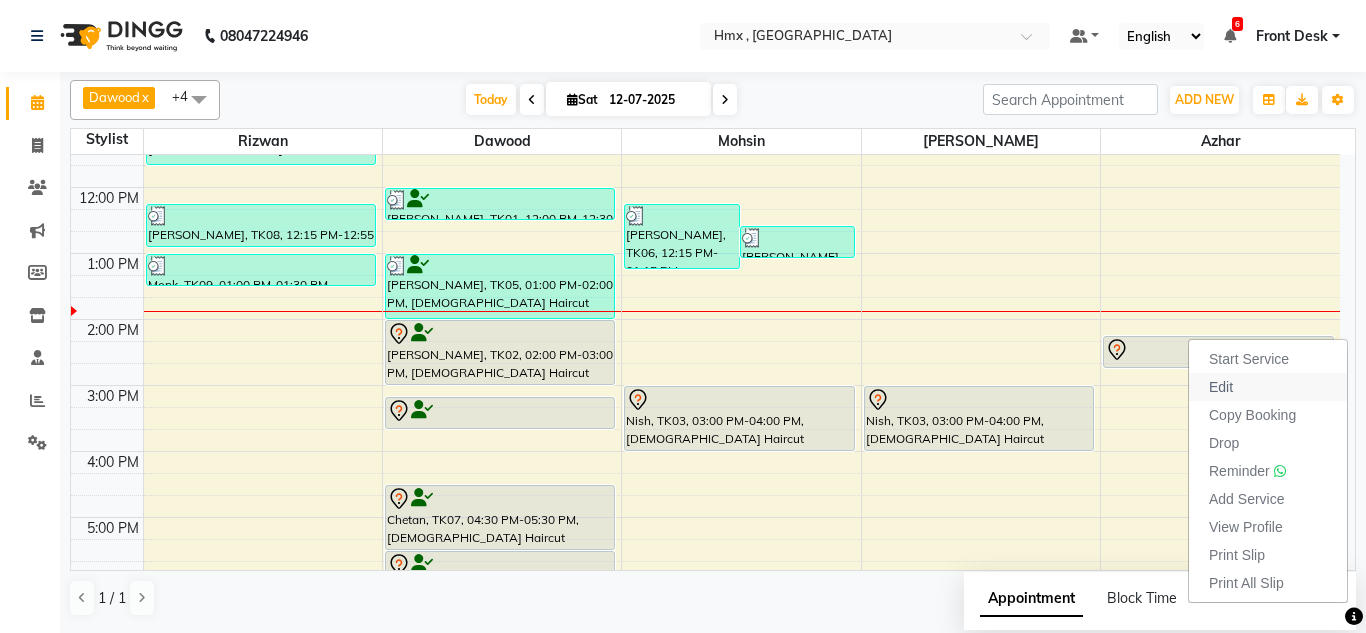 click on "Edit" at bounding box center (1268, 387) 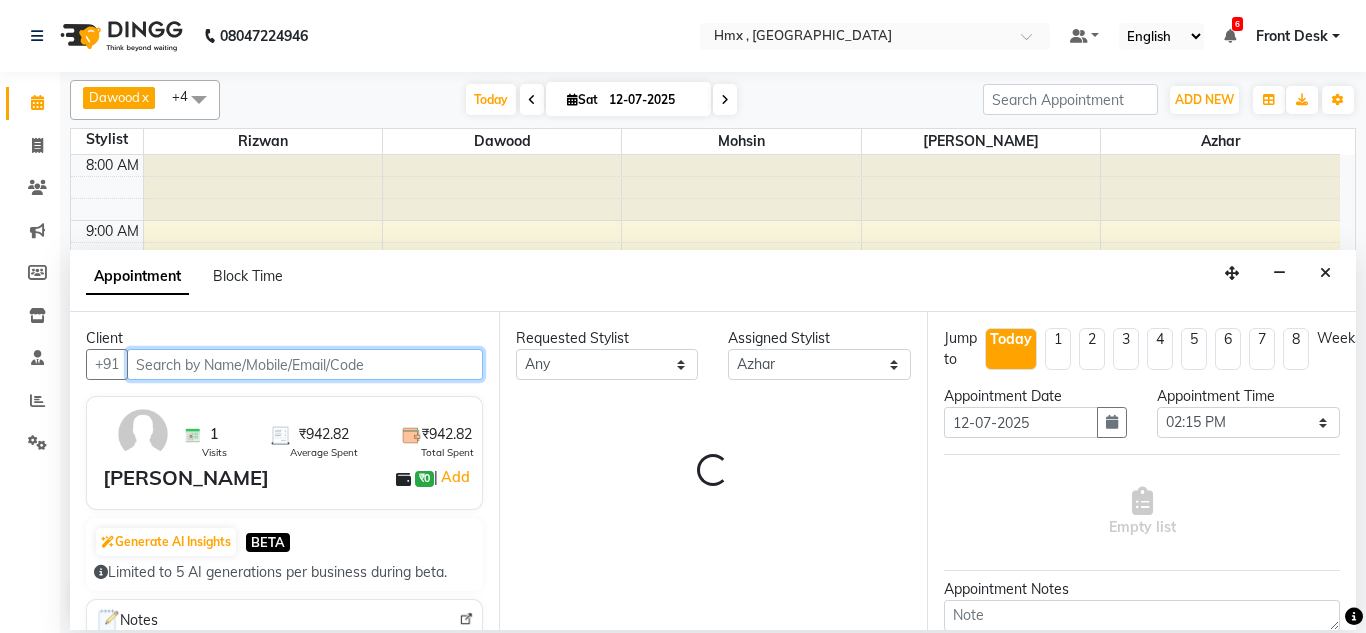 scroll, scrollTop: 331, scrollLeft: 0, axis: vertical 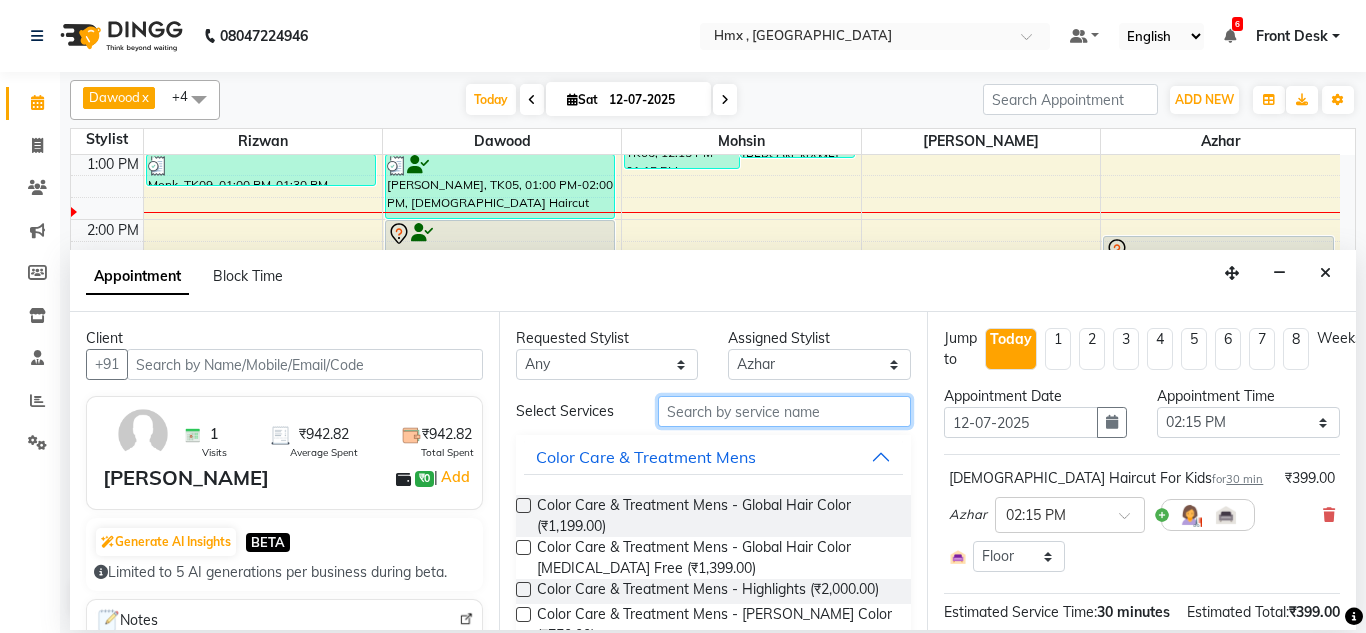 click at bounding box center [785, 411] 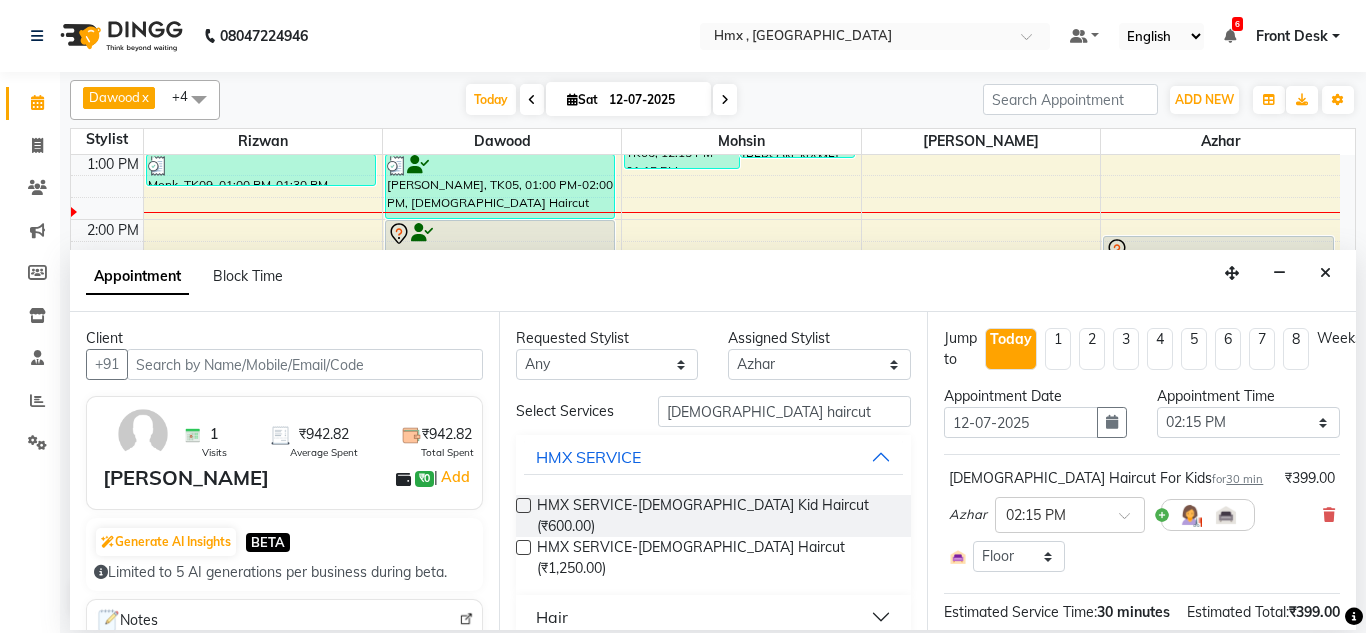 click on "Hair" at bounding box center (714, 617) 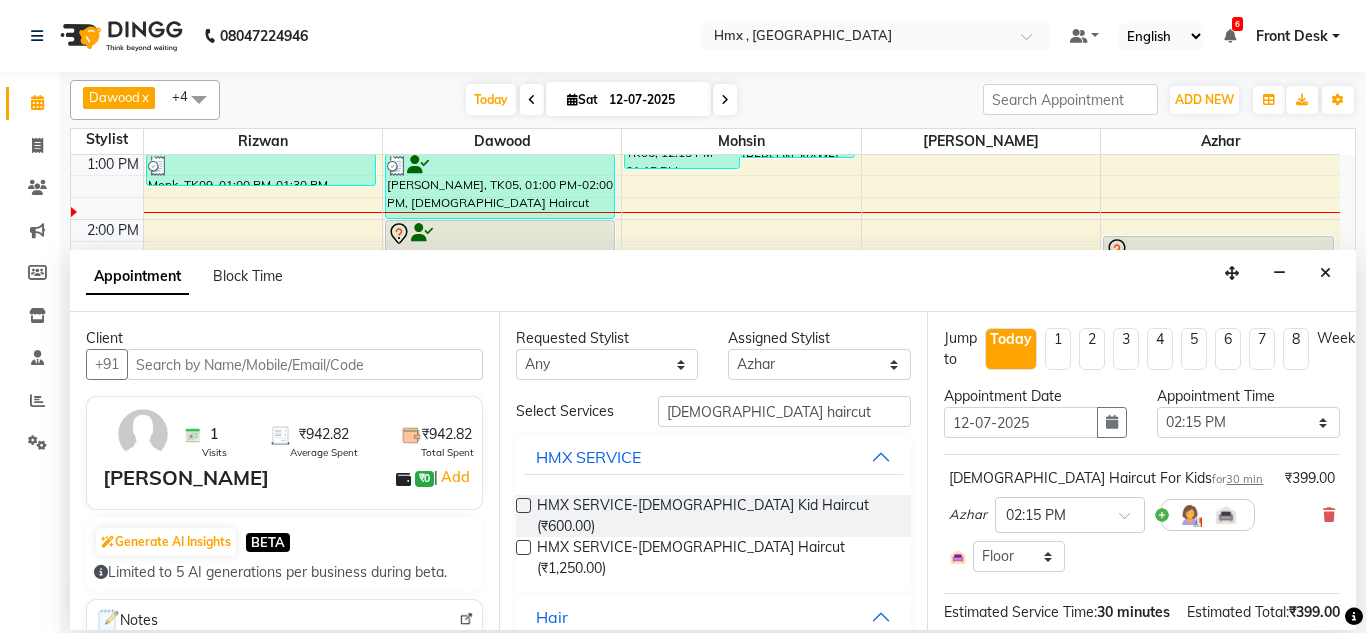 scroll, scrollTop: 73, scrollLeft: 0, axis: vertical 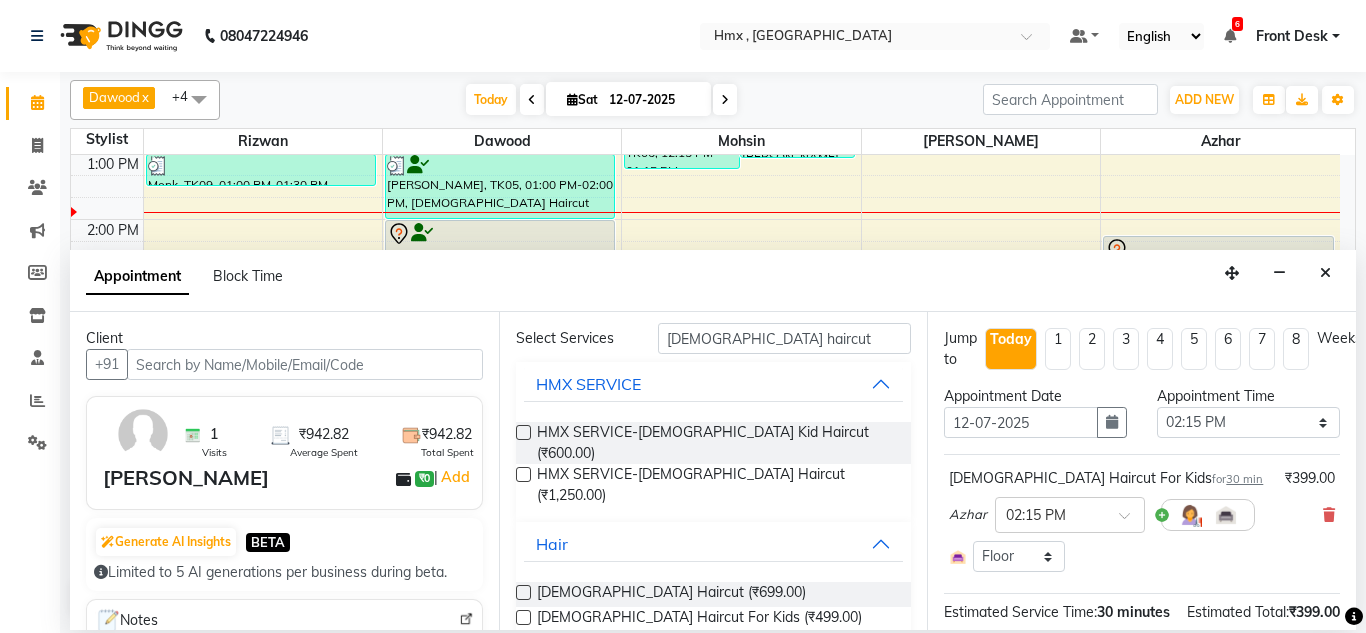 click on "[DEMOGRAPHIC_DATA] Haircut (₹699.00)" at bounding box center (714, 594) 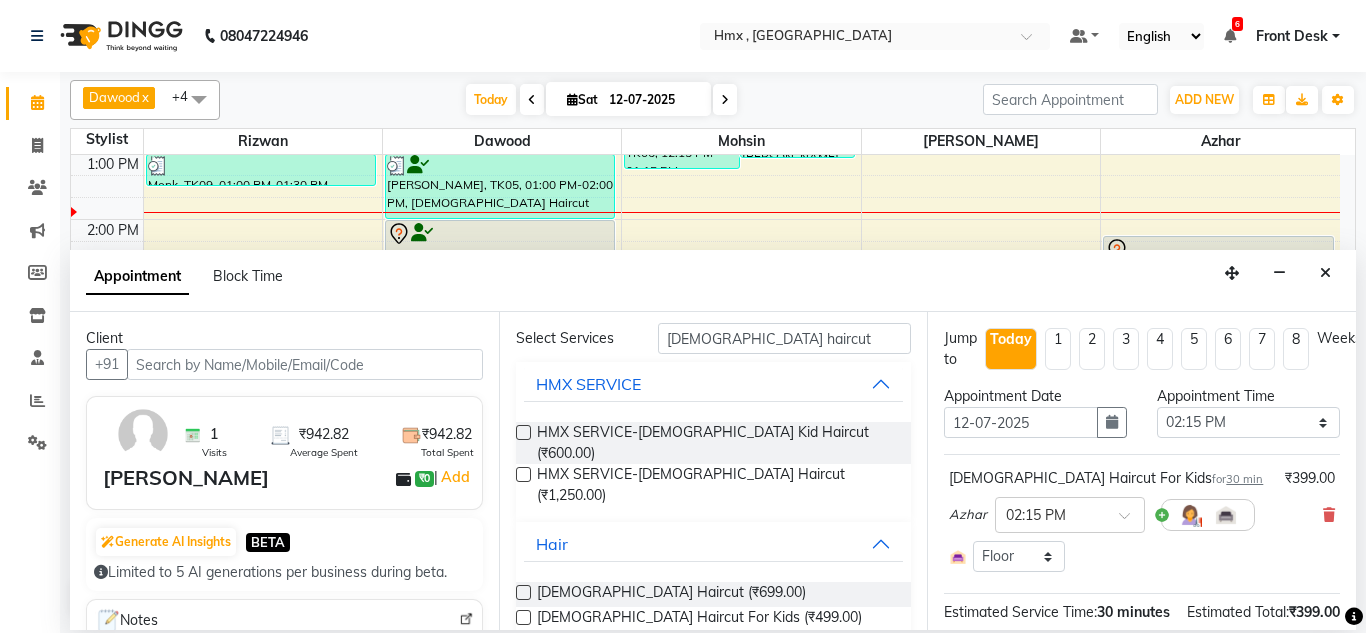 click at bounding box center [523, 592] 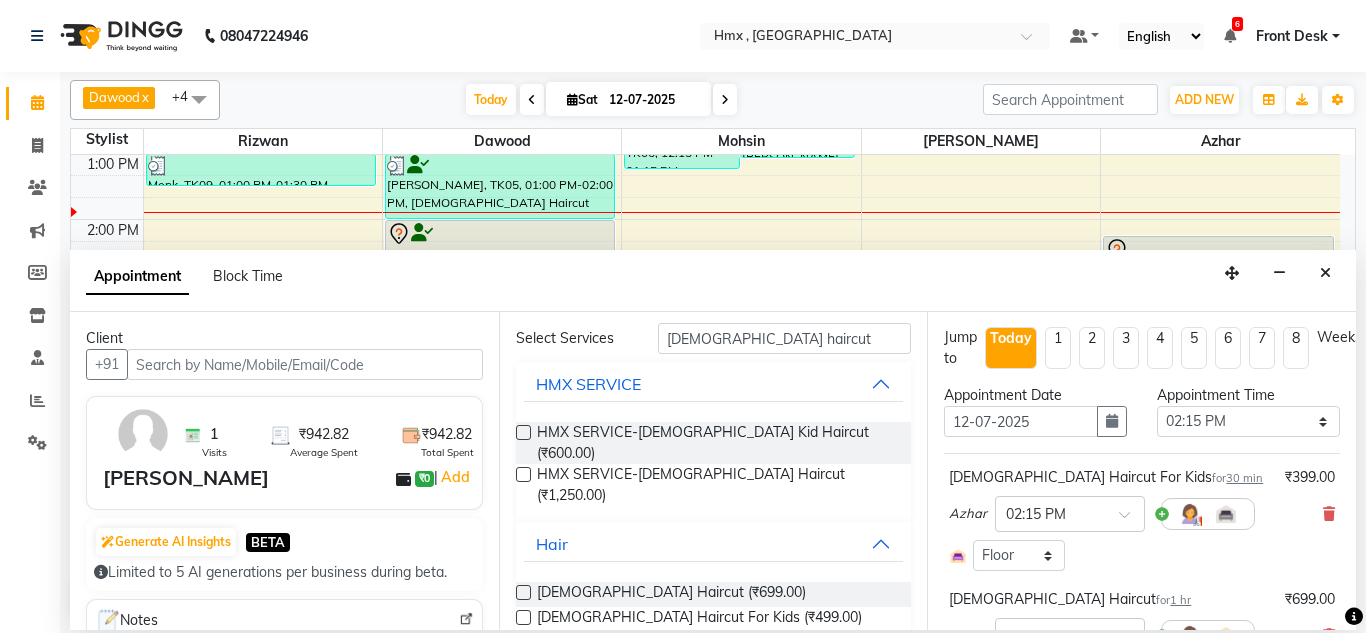 scroll, scrollTop: 0, scrollLeft: 0, axis: both 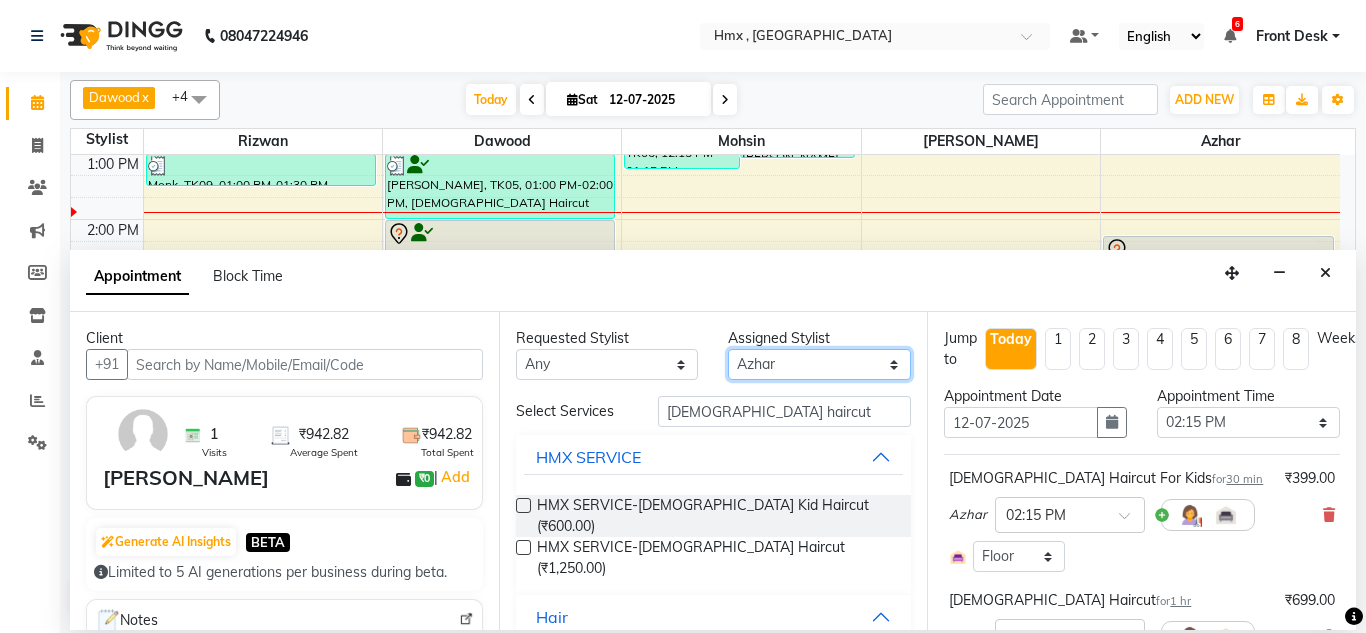 click on "Select Aakash Azhar Bilal Dawood Mohsin Rizwan Sanjay Sarita swapnali Uzair Yash Padrath" at bounding box center (819, 364) 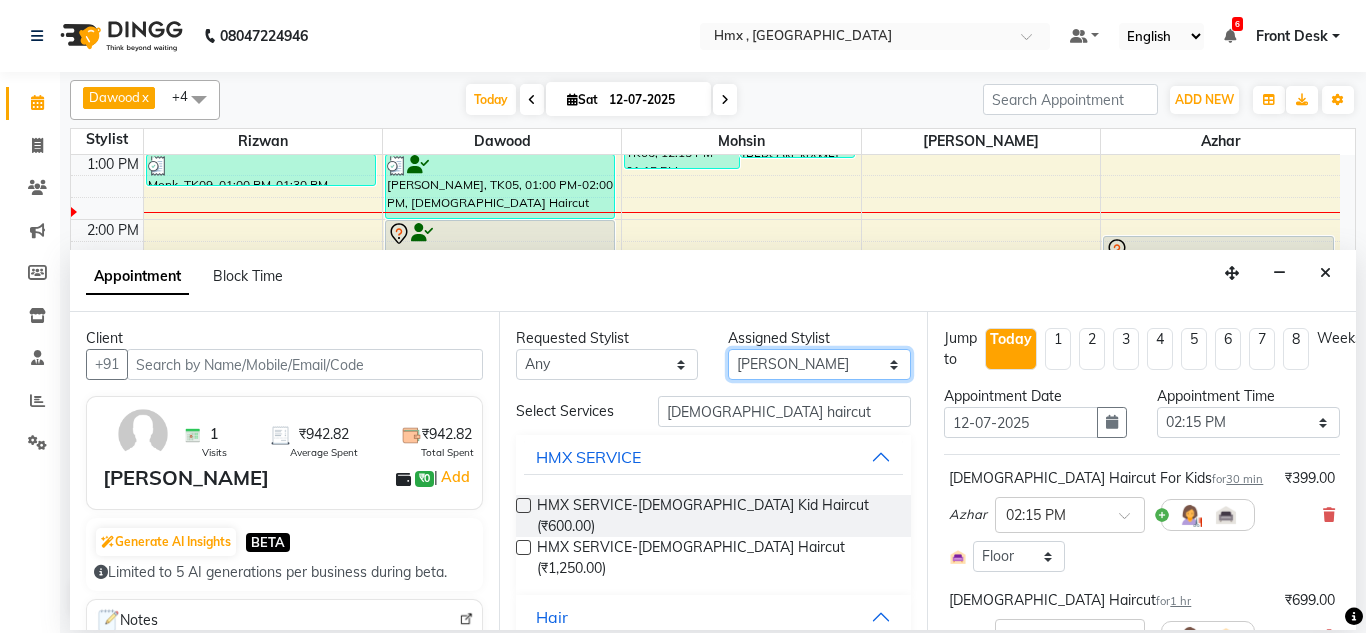 click on "Select Aakash Azhar Bilal Dawood Mohsin Rizwan Sanjay Sarita swapnali Uzair Yash Padrath" at bounding box center (819, 364) 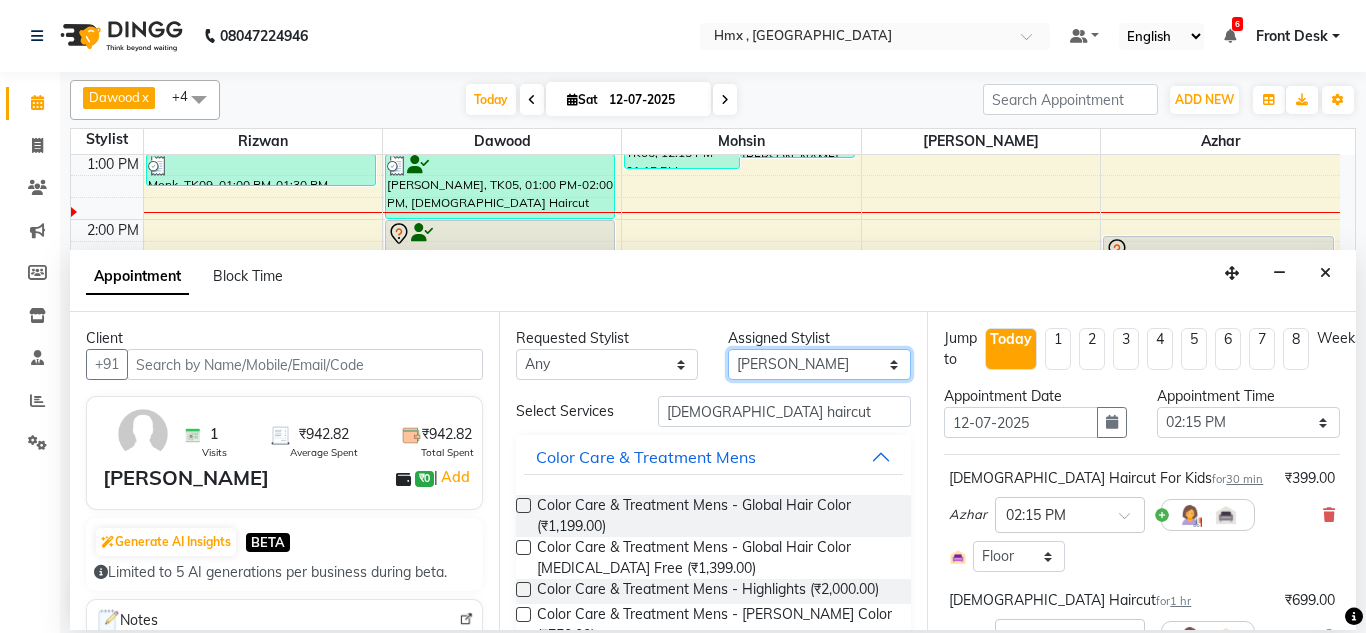 scroll, scrollTop: 100, scrollLeft: 0, axis: vertical 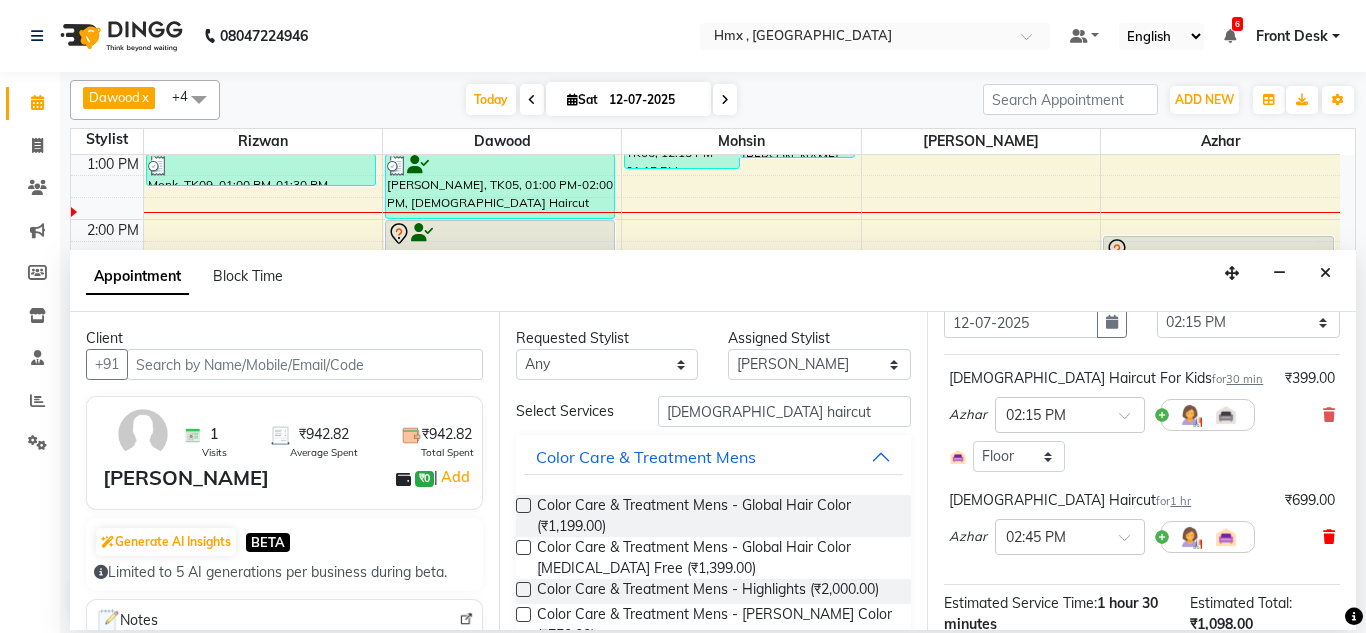 click at bounding box center [1329, 537] 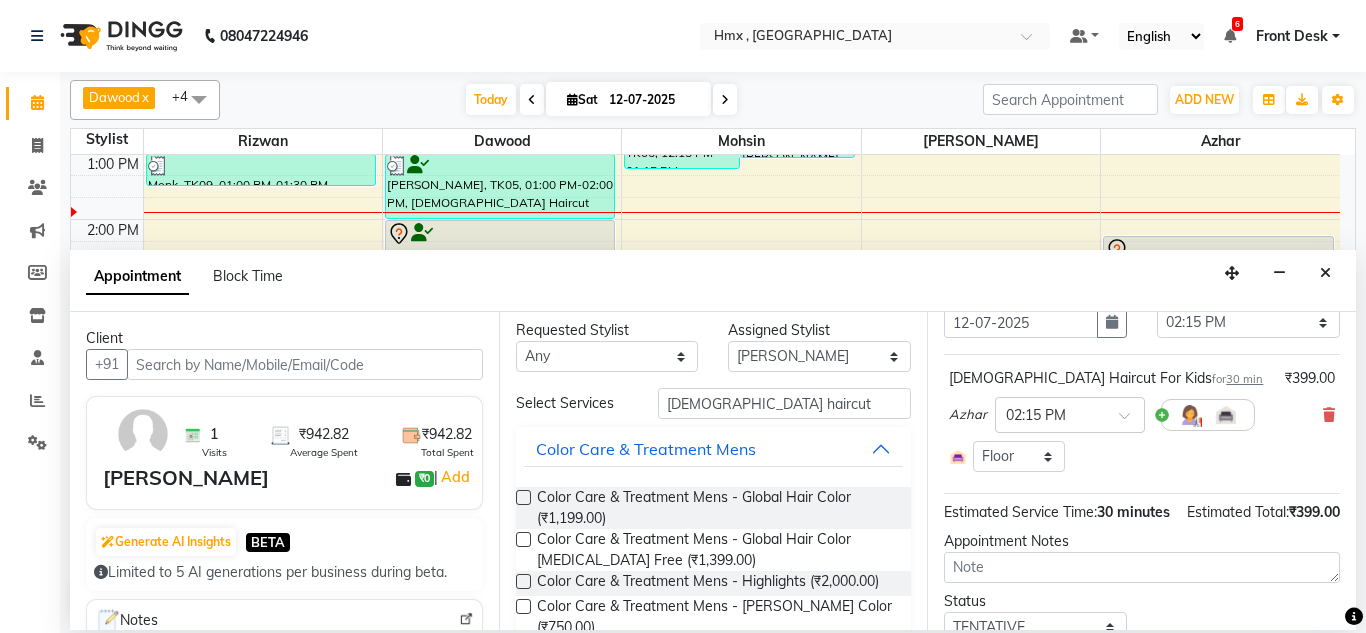 scroll, scrollTop: 0, scrollLeft: 0, axis: both 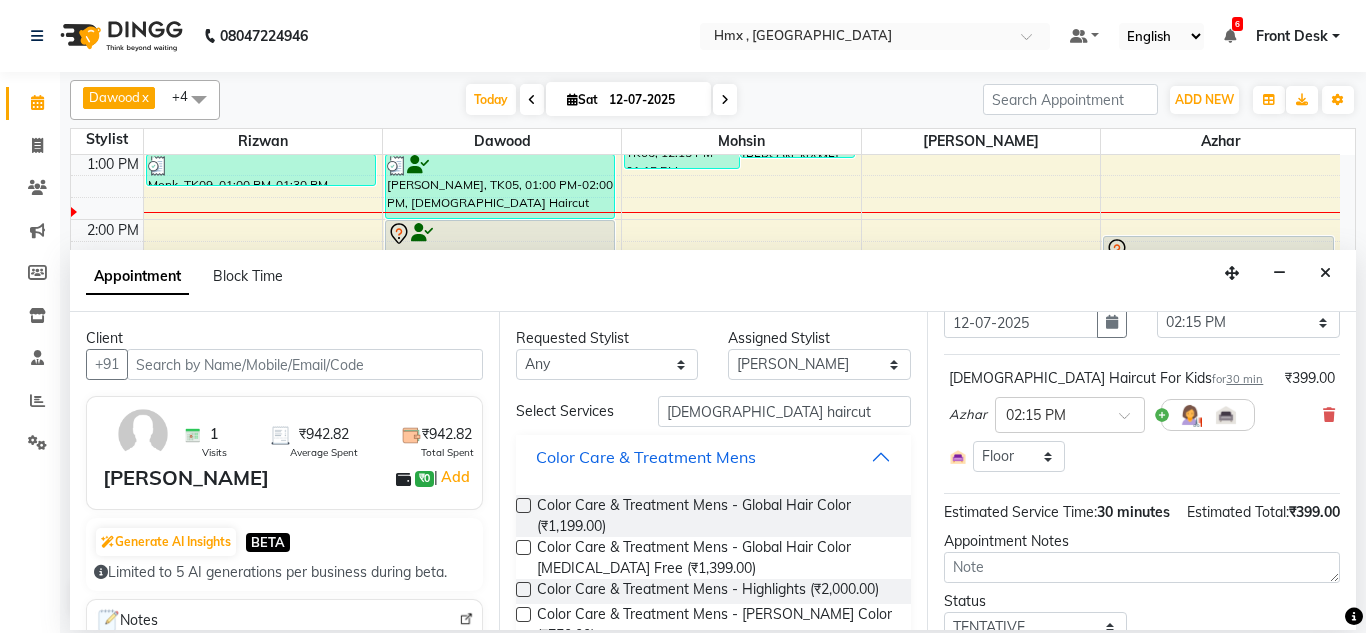 click on "Color Care & Treatment Mens" at bounding box center (714, 457) 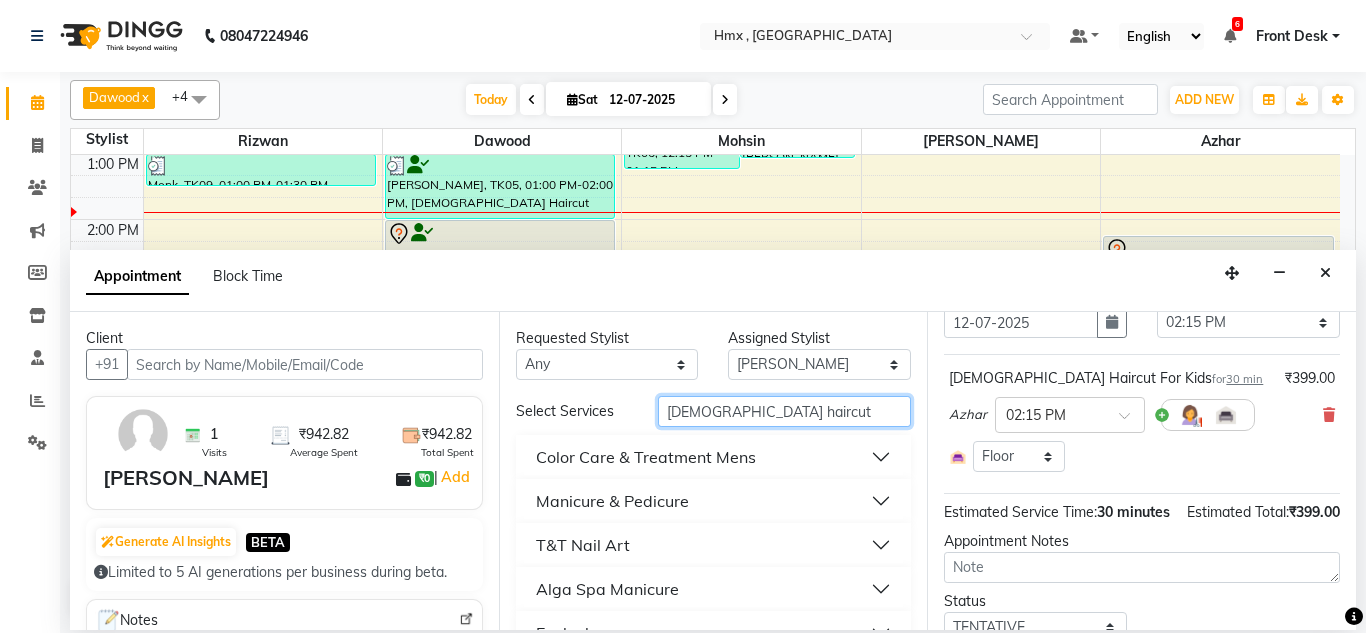 click on "female haircut" at bounding box center (785, 411) 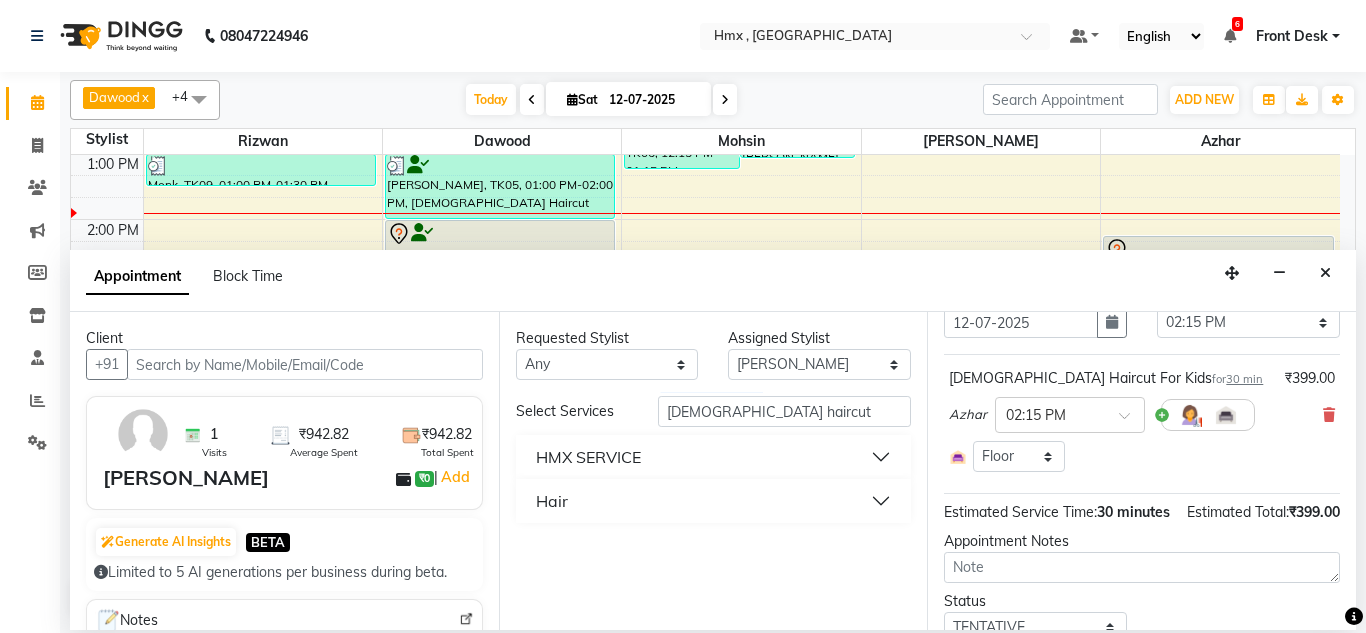 click on "Hair" at bounding box center (714, 501) 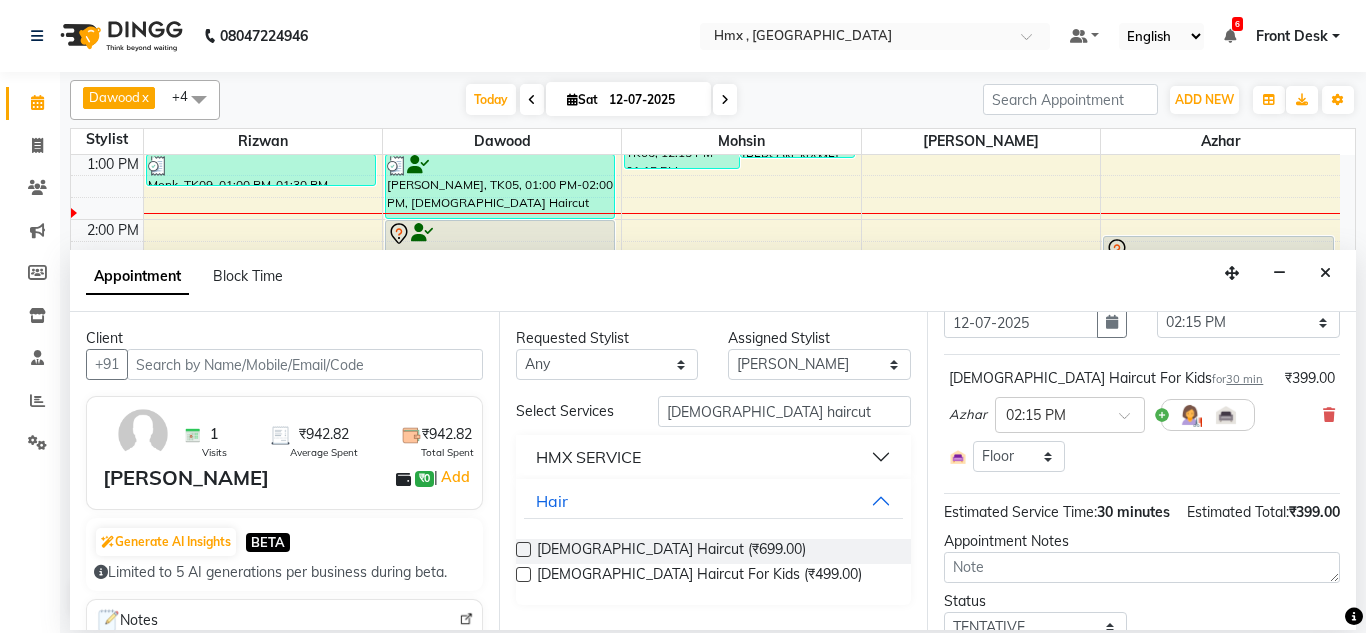 click at bounding box center [523, 549] 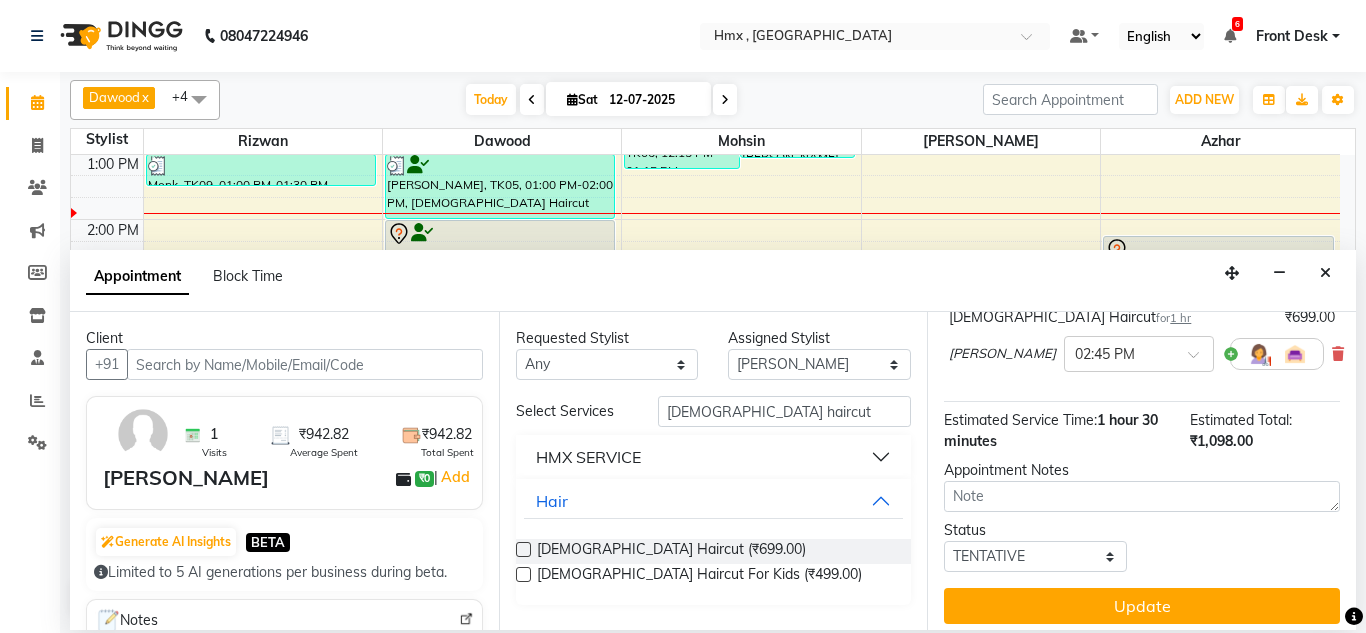 scroll, scrollTop: 308, scrollLeft: 0, axis: vertical 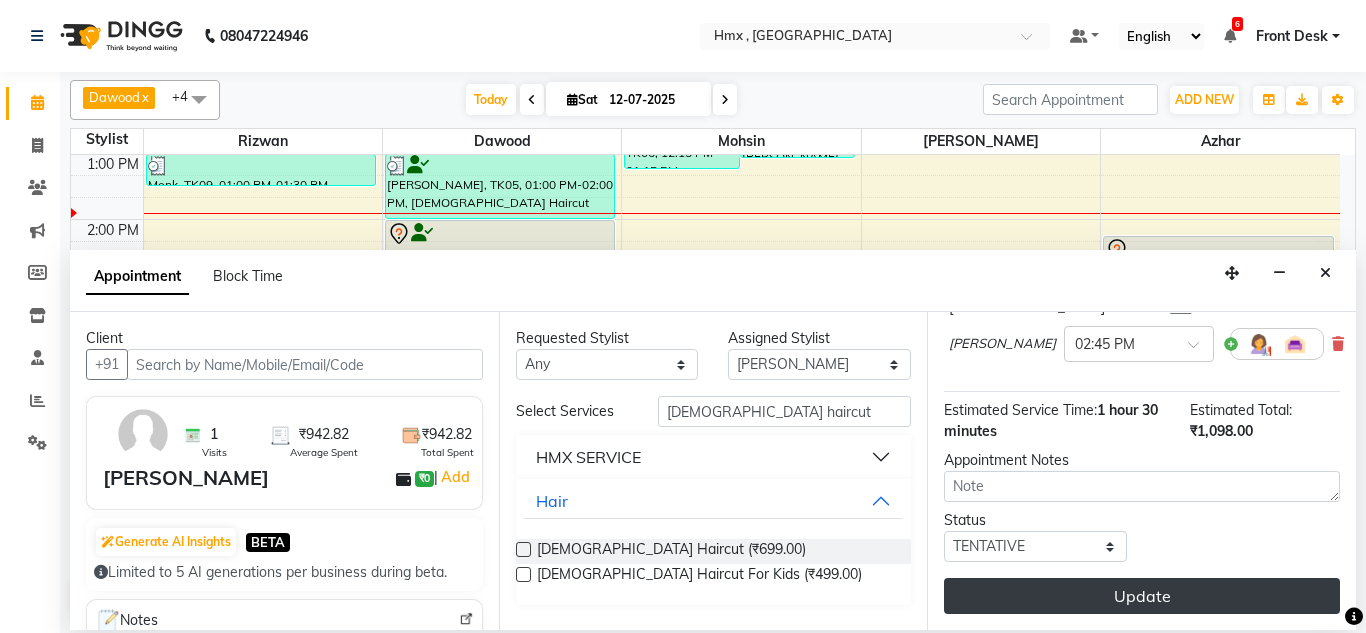 click on "Update" at bounding box center (1142, 596) 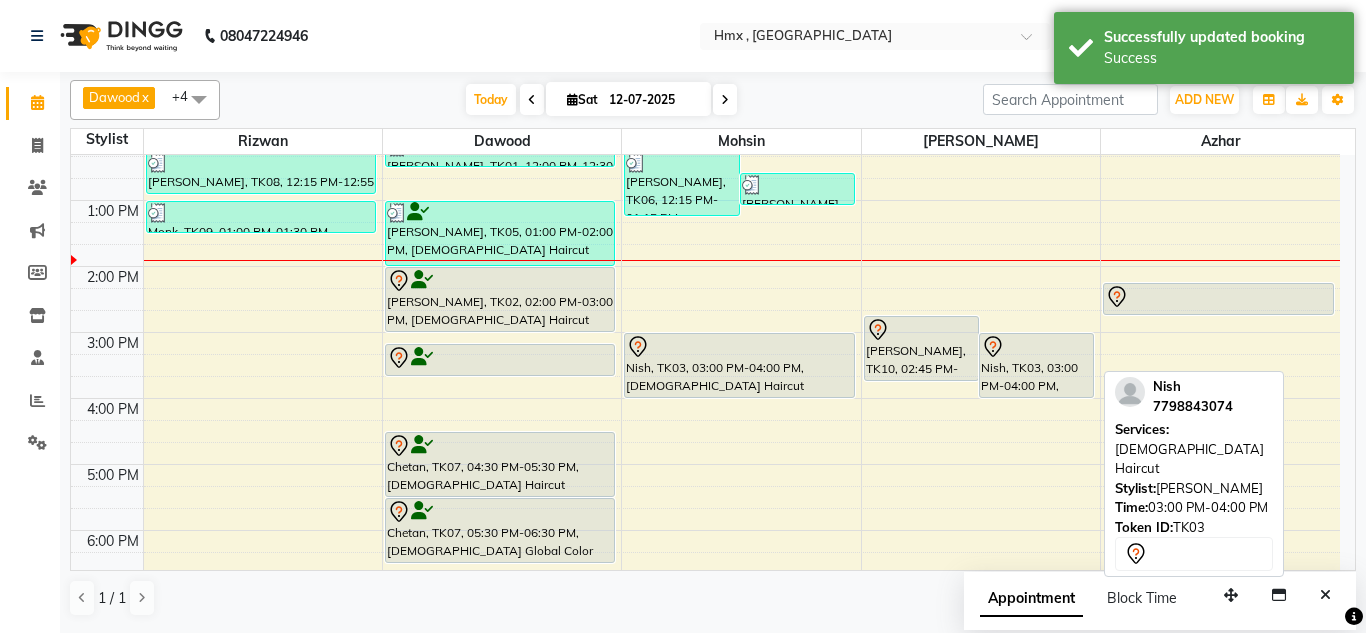 scroll, scrollTop: 331, scrollLeft: 0, axis: vertical 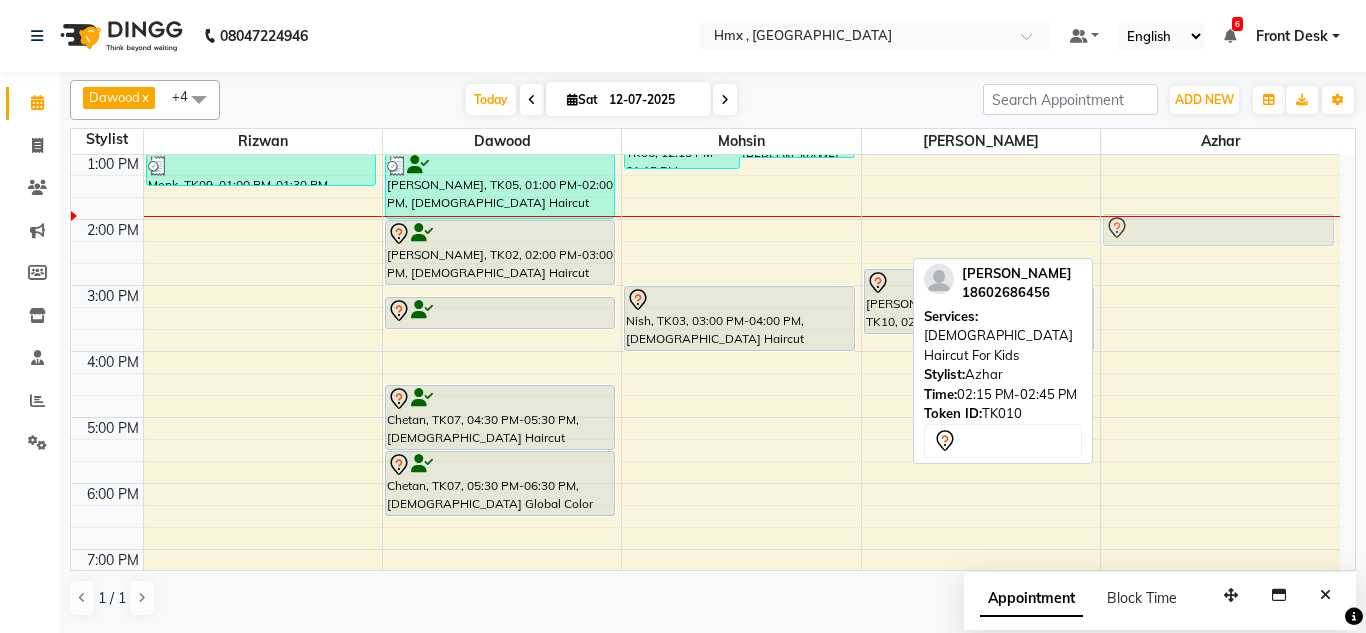 drag, startPoint x: 1186, startPoint y: 251, endPoint x: 1181, endPoint y: 230, distance: 21.587032 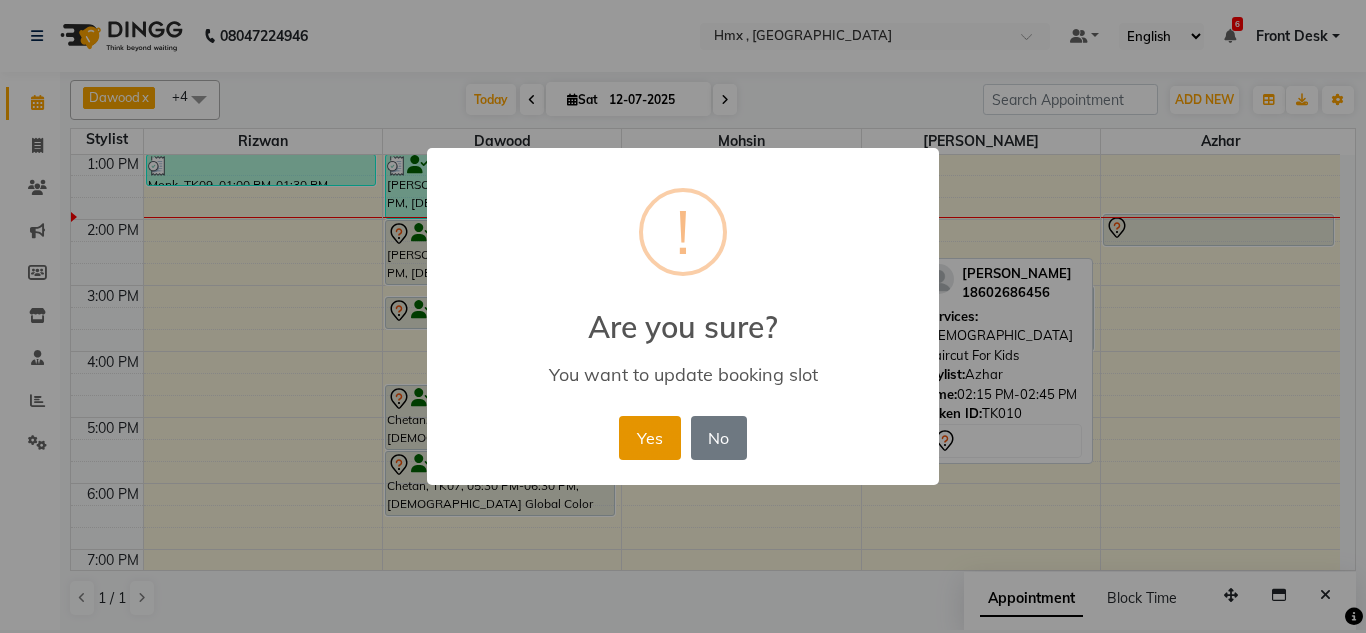 click on "Yes" at bounding box center [649, 438] 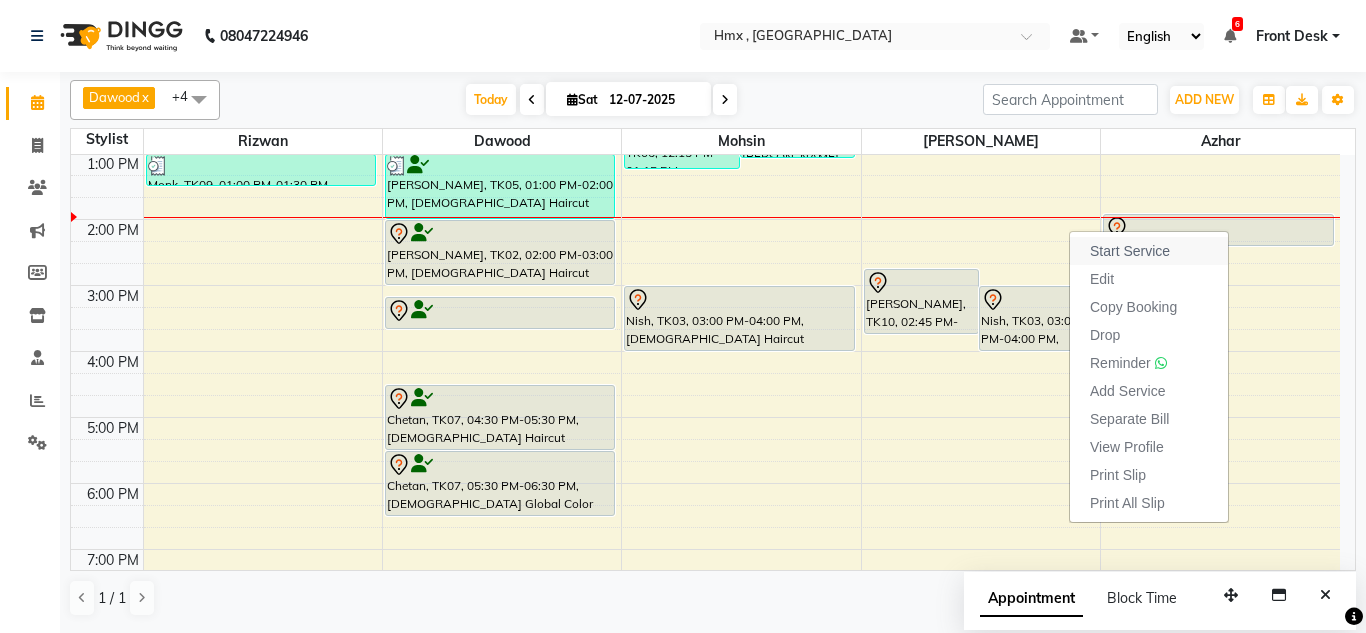 click on "Start Service" at bounding box center [1130, 251] 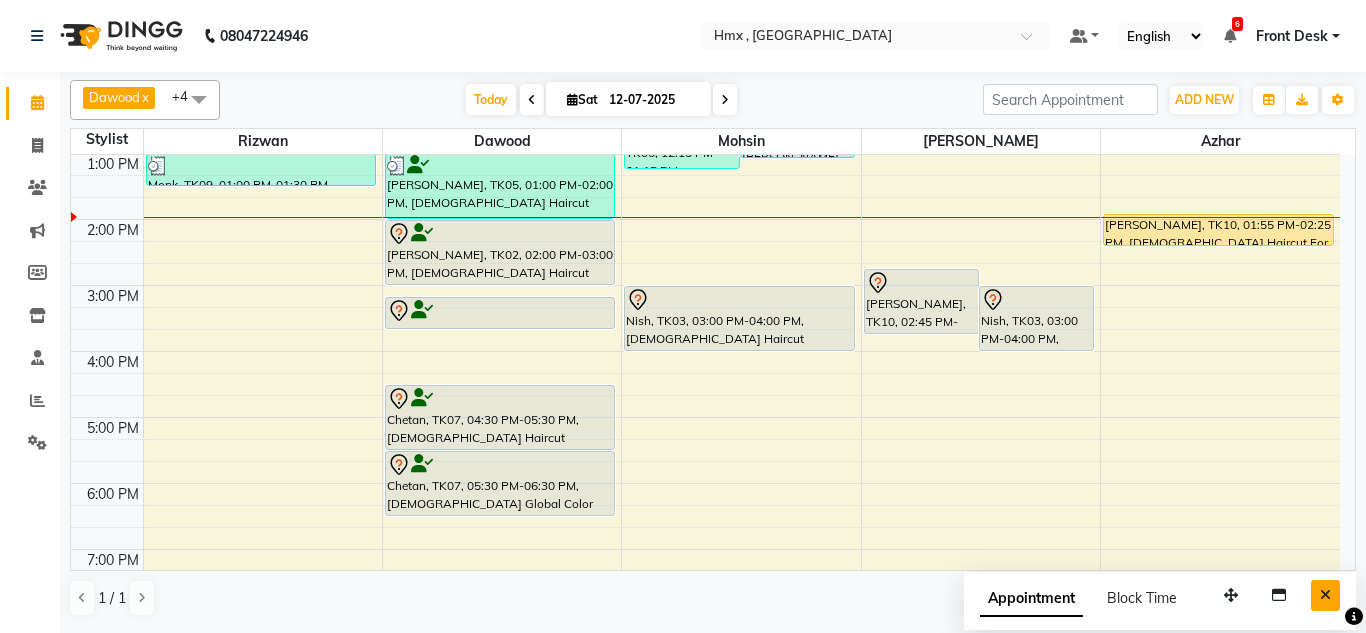 click at bounding box center (1325, 595) 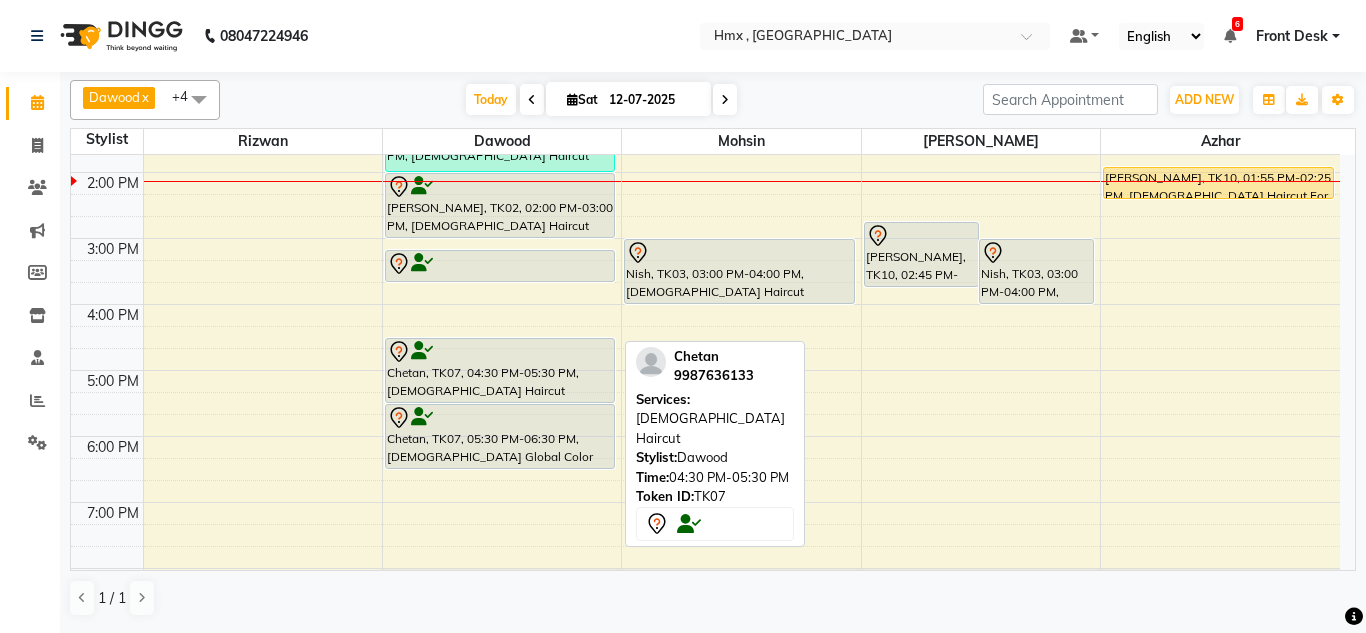 scroll, scrollTop: 331, scrollLeft: 0, axis: vertical 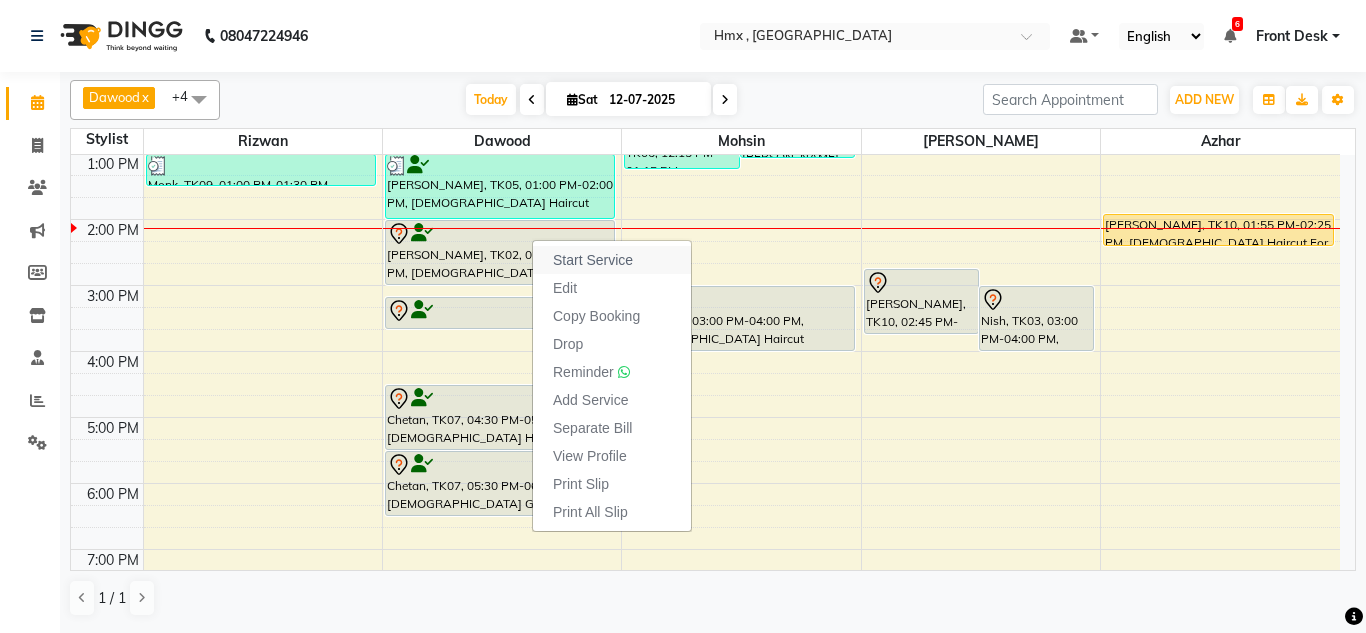 click on "Start Service" at bounding box center (612, 260) 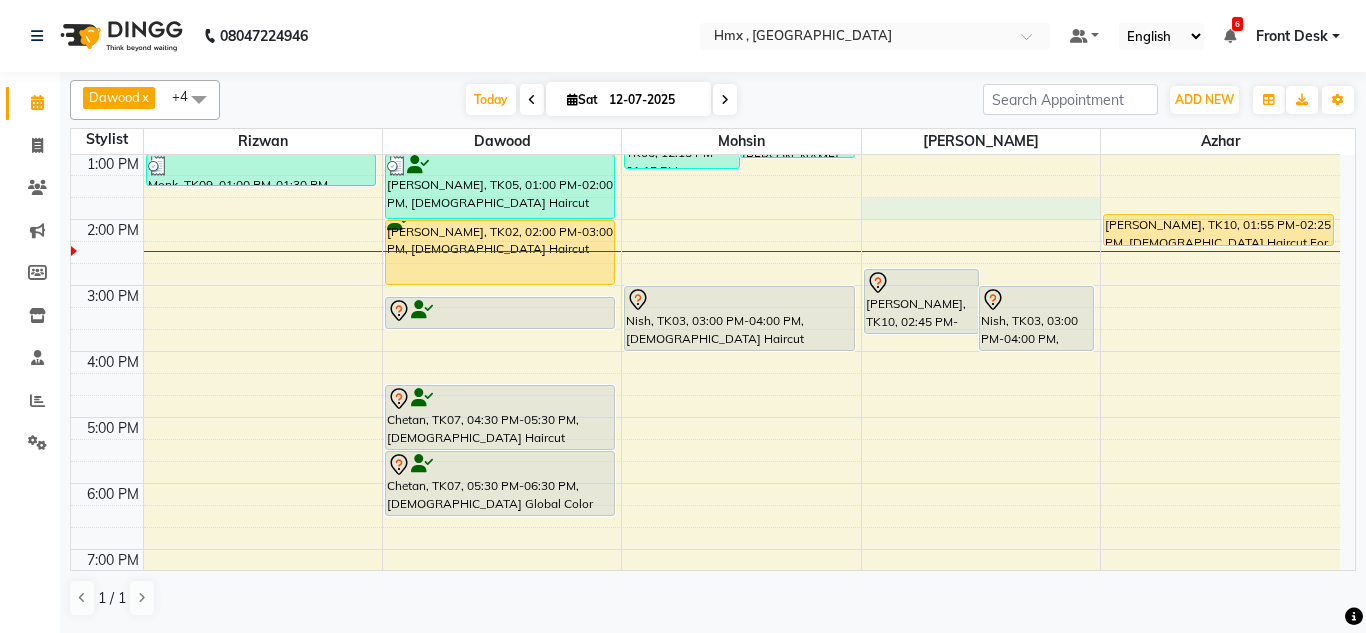 drag, startPoint x: 1086, startPoint y: 207, endPoint x: 1146, endPoint y: 145, distance: 86.27862 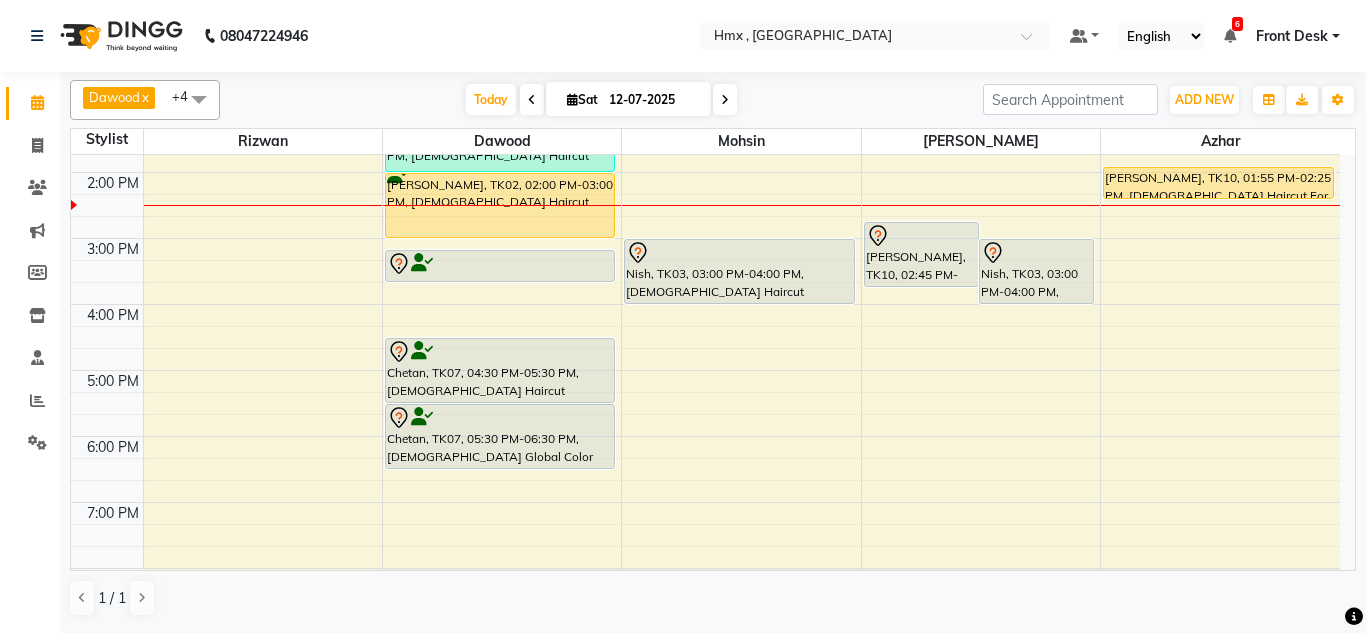 scroll, scrollTop: 331, scrollLeft: 0, axis: vertical 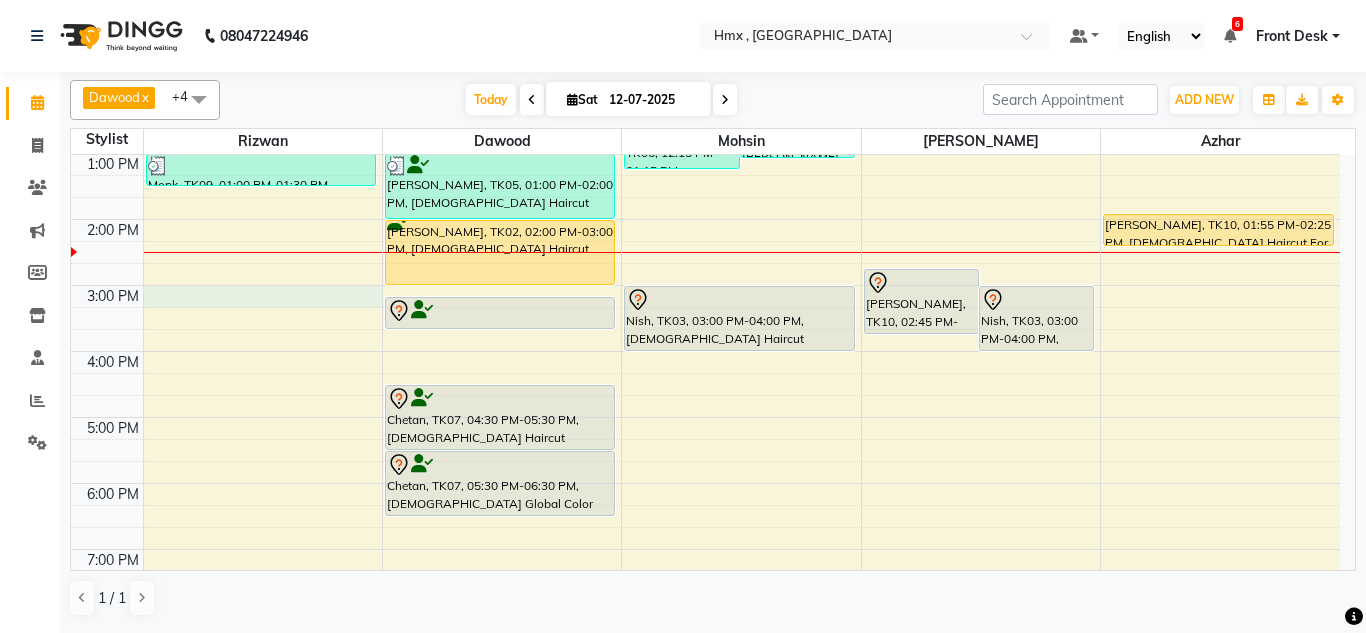 click on "8:00 AM 9:00 AM 10:00 AM 11:00 AM 12:00 PM 1:00 PM 2:00 PM 3:00 PM 4:00 PM 5:00 PM 6:00 PM 7:00 PM 8:00 PM 9:00 PM     Prabhuta, TK04, 10:40 AM-11:40 AM, Male Haircut     Dhananjay Shetty, TK08, 12:15 PM-12:55 PM, Male Haircut     Monk, TK09, 01:00 PM-01:30 PM, Male Beard Edging     Tania, TK01, 12:00 PM-12:30 PM, Male Haircut For Kids     Pankaj Gupta, TK05, 01:00 PM-02:00 PM, Male Haircut     Shreyas, TK02, 02:00 PM-03:00 PM, Male Haircut             Shreyas, TK02, 03:10 PM-03:40 PM, Male Beard Edging             Chetan, TK07, 04:30 PM-05:30 PM, Male Haircut             Chetan, TK07, 05:30 PM-06:30 PM, Male Global Color     Abdul Ansari, TK06, 12:15 PM-01:15 PM, Male Haircut     Abdul Ansari, TK06, 12:35 PM-01:05 PM, Male Beard Edging             Nish, TK03, 03:00 PM-04:00 PM, Male Haircut             avinash rai, TK10, 02:45 PM-03:45 PM, Female Haircut             Nish, TK03, 03:00 PM-04:00 PM, Female Haircut    avinash rai, TK10, 01:55 PM-02:25 PM, Male Haircut For Kids" at bounding box center (705, 285) 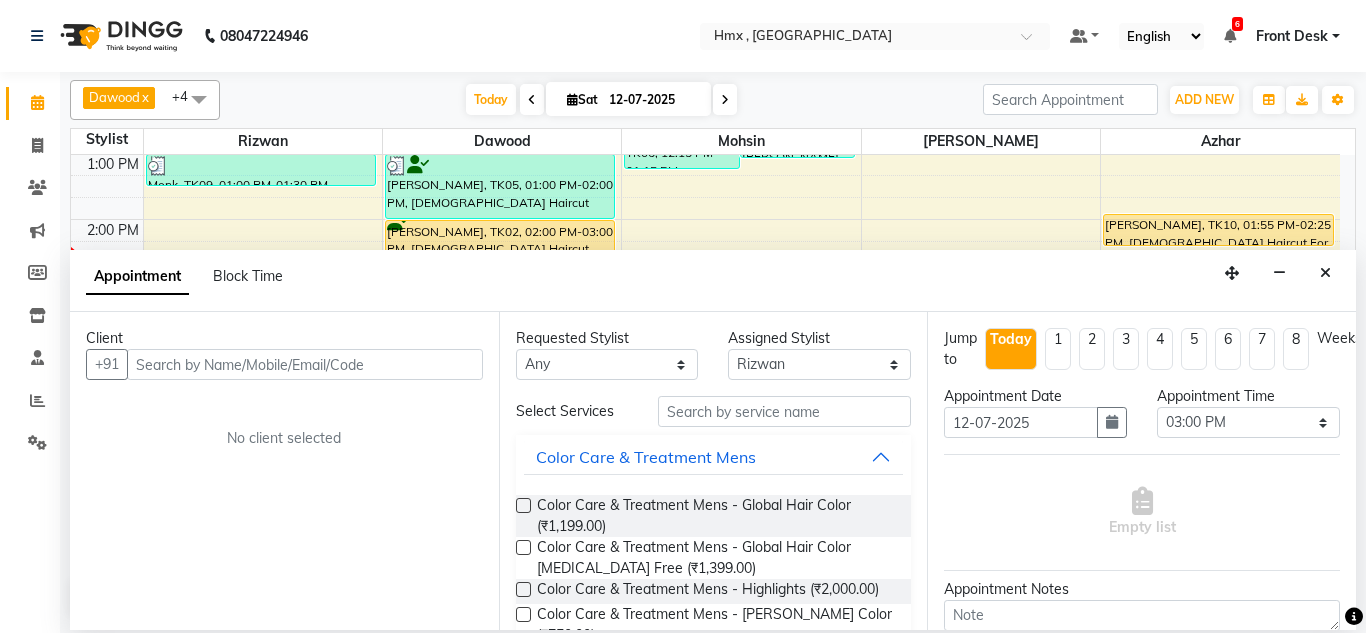 click at bounding box center (305, 364) 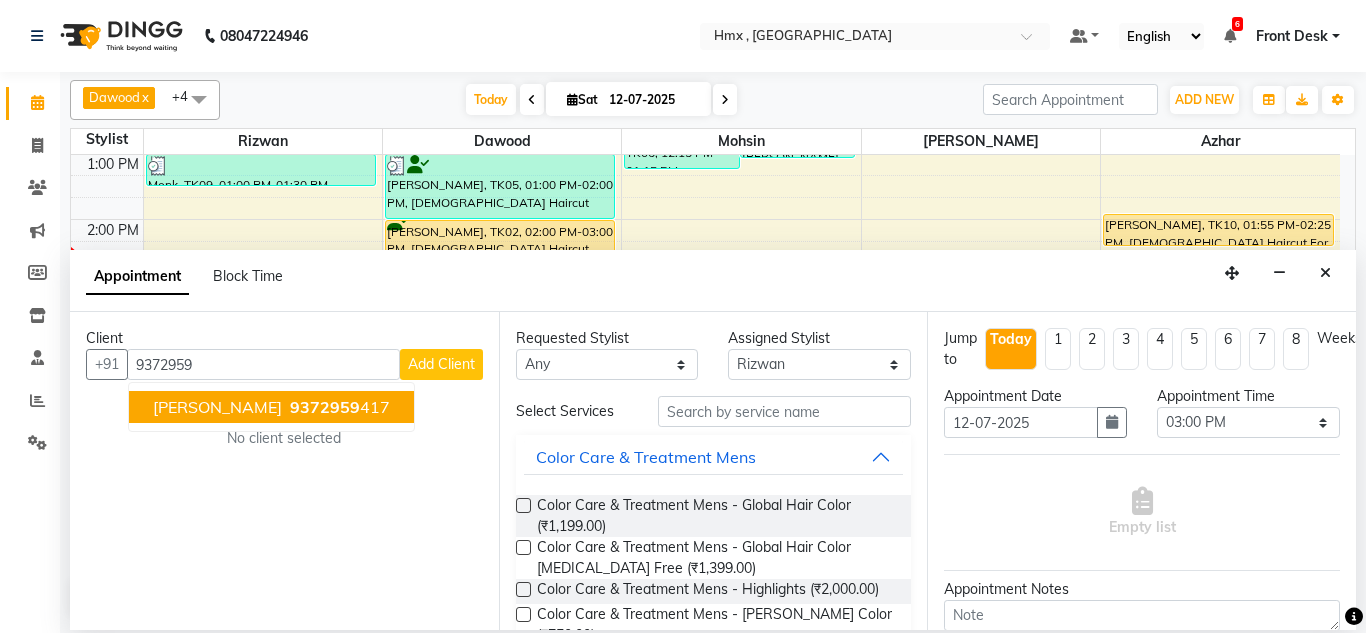 click on "Ali Dhanani   9372959 417" at bounding box center [271, 407] 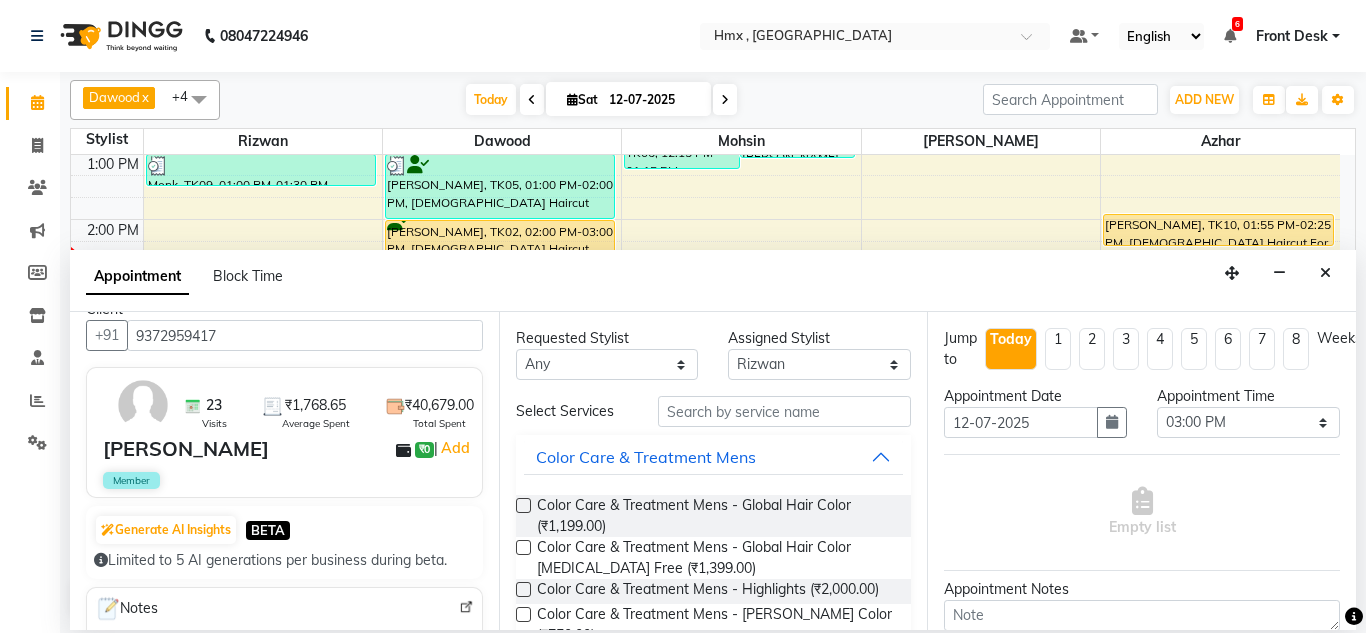 scroll, scrollTop: 0, scrollLeft: 0, axis: both 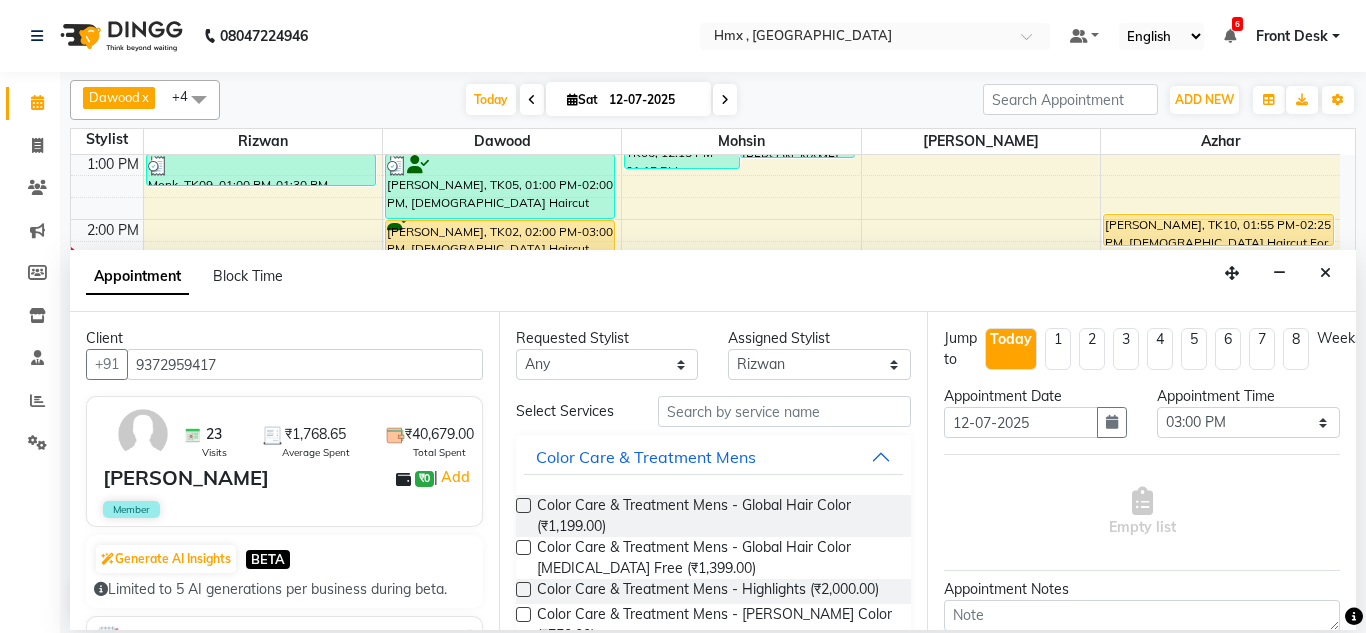 click on "9372959417" at bounding box center [305, 364] 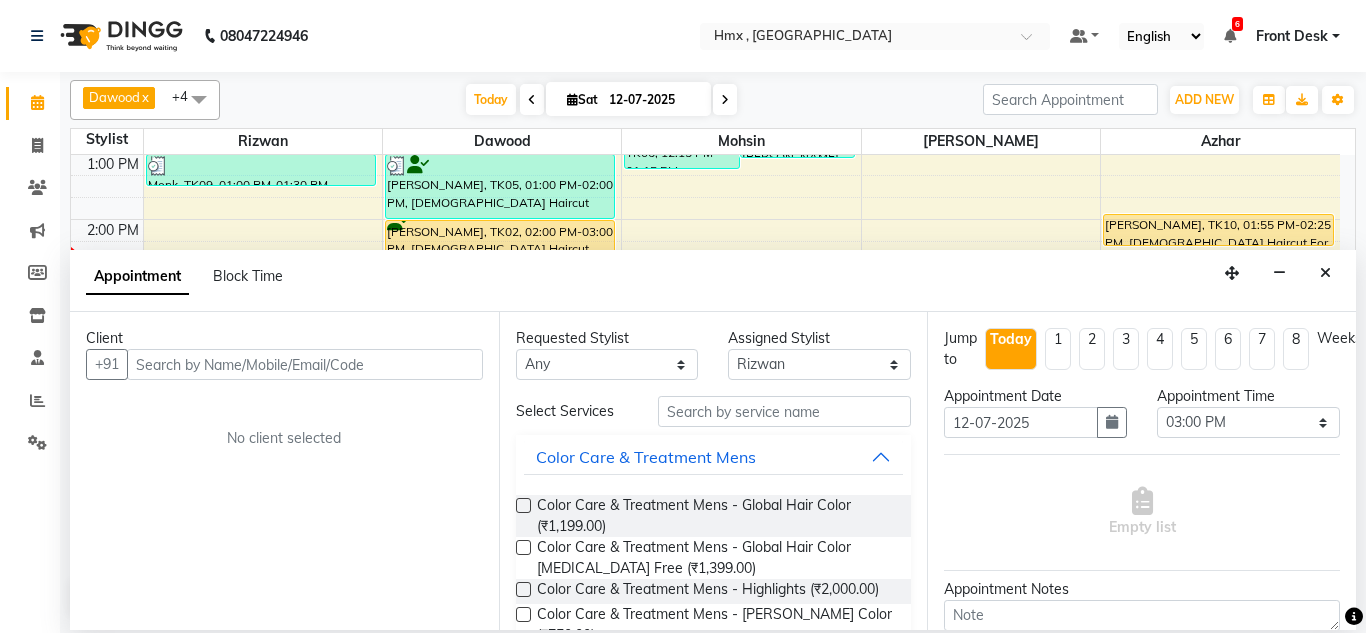 click at bounding box center [305, 364] 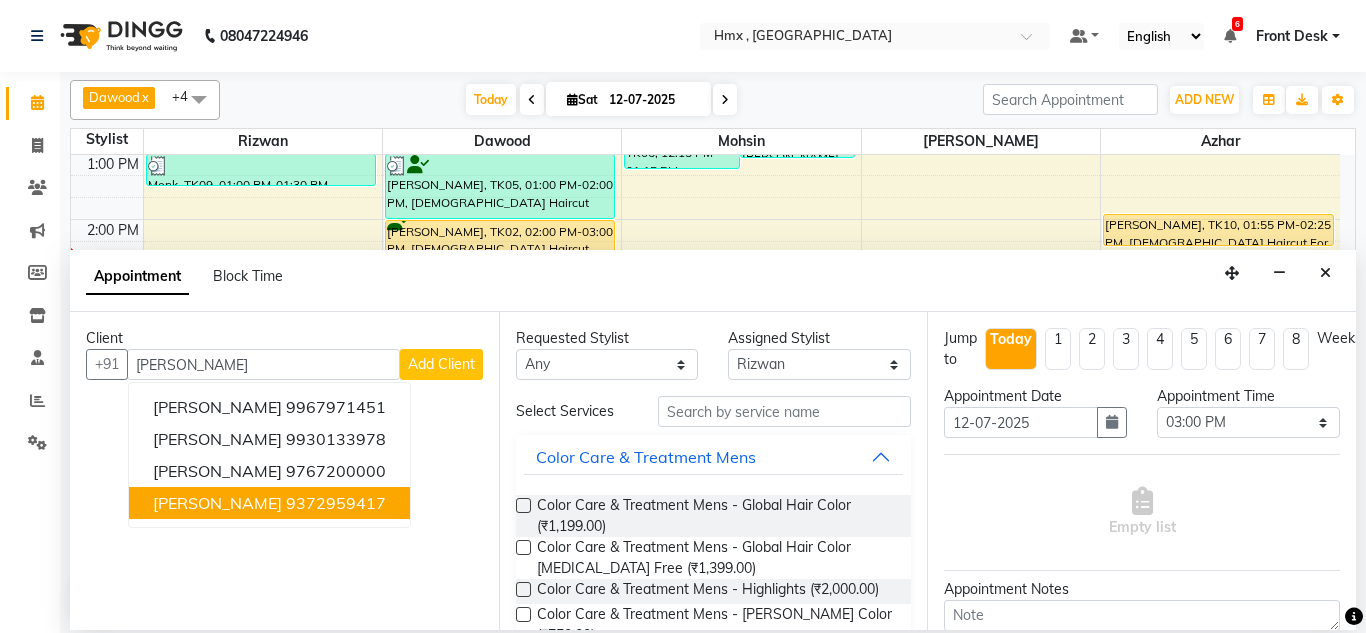 click on "[PERSON_NAME]" at bounding box center (217, 503) 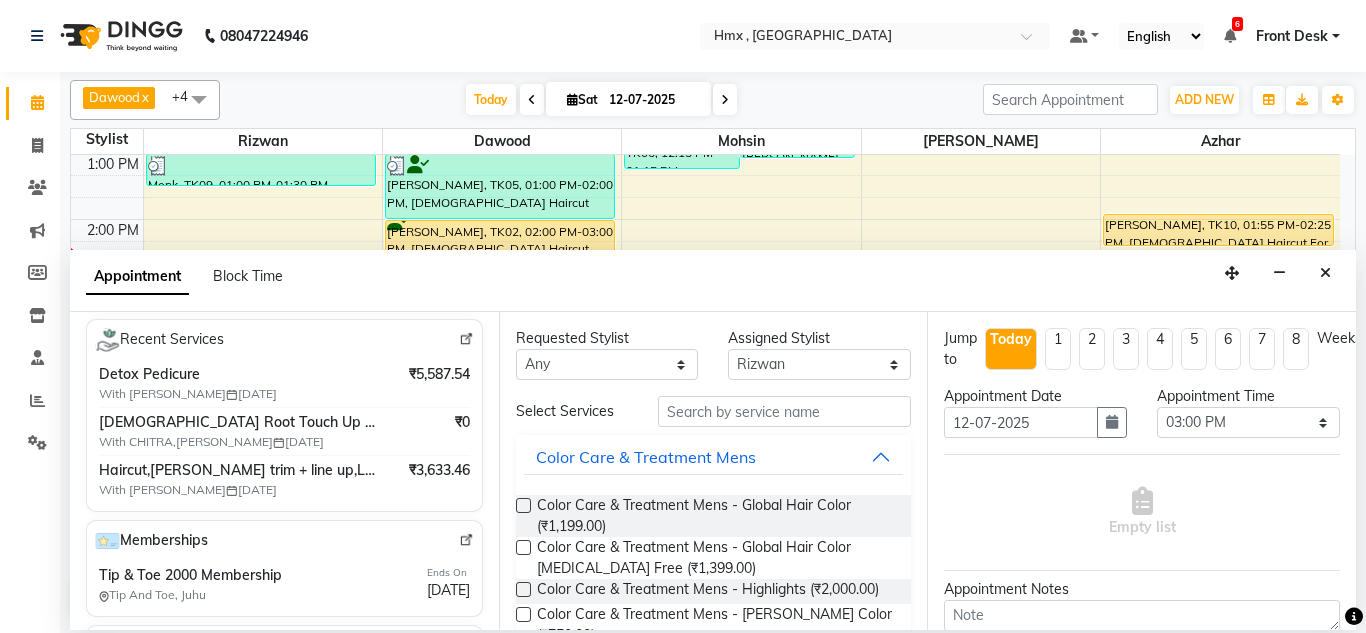 scroll, scrollTop: 355, scrollLeft: 0, axis: vertical 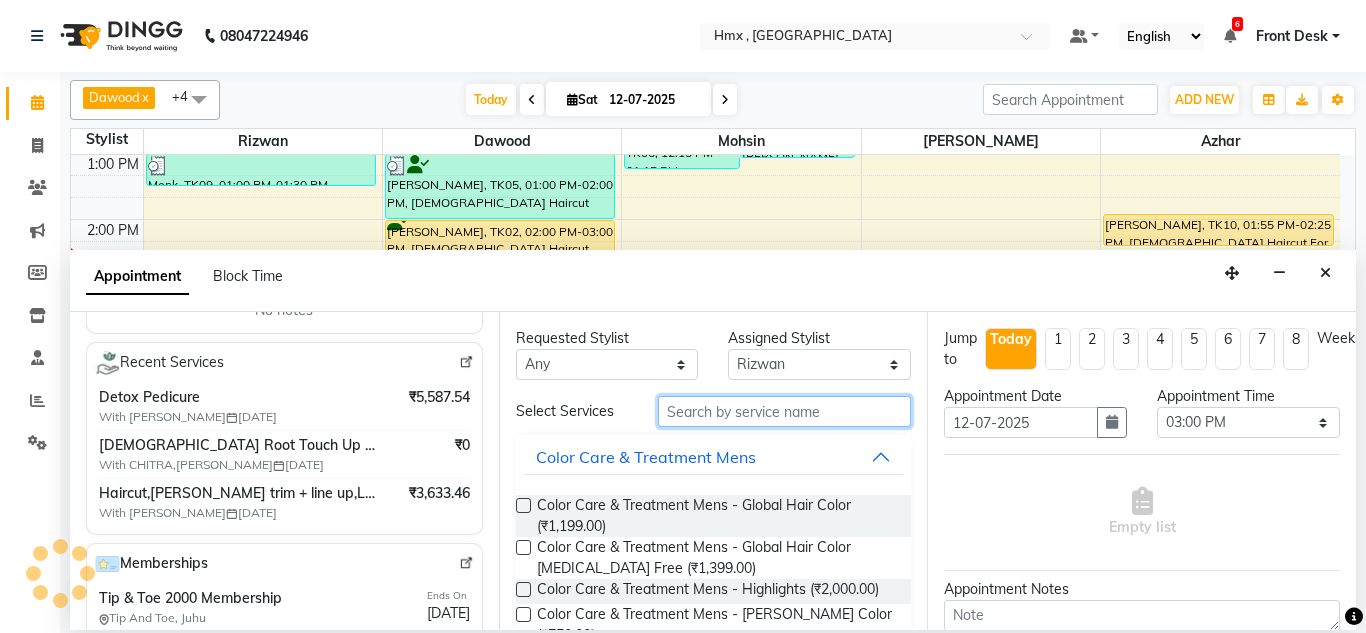 click at bounding box center [785, 411] 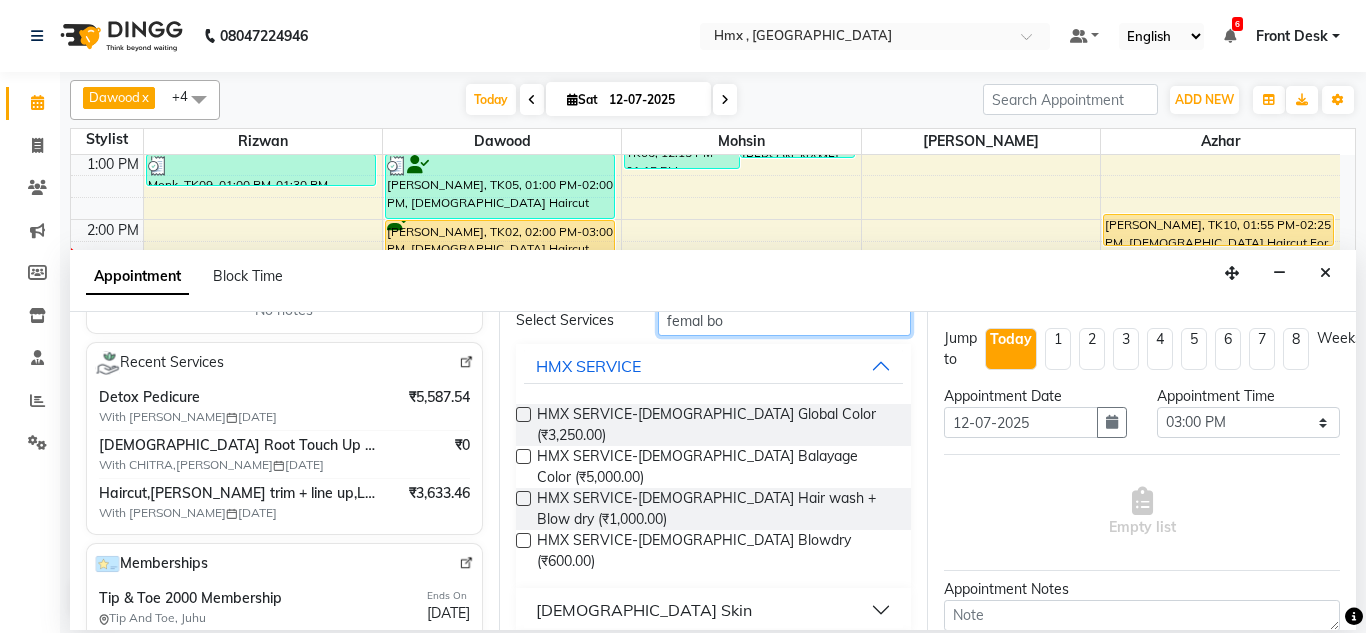 scroll, scrollTop: 0, scrollLeft: 0, axis: both 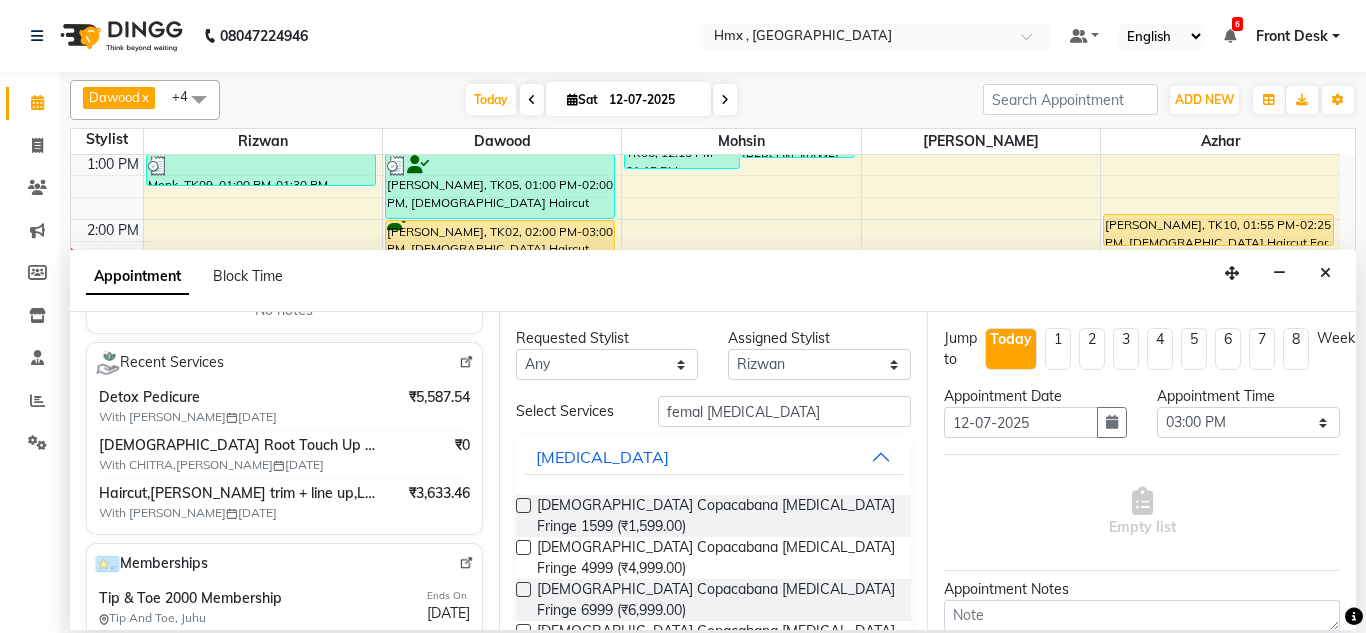 click at bounding box center (523, 631) 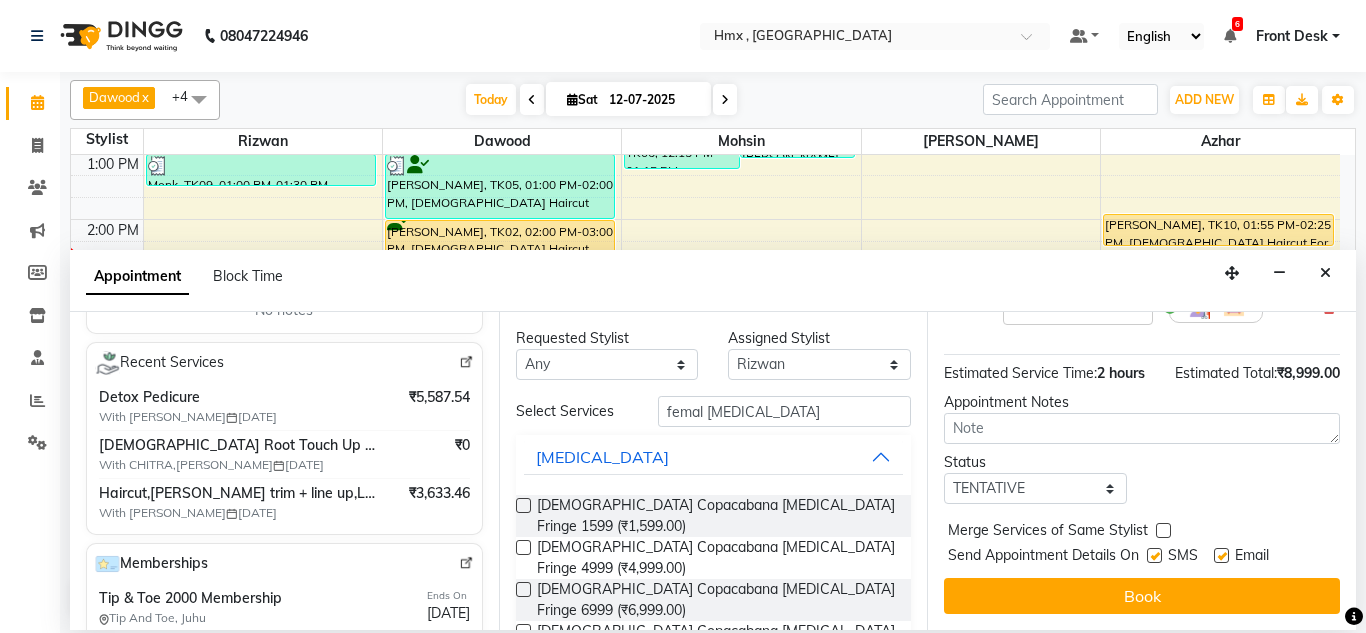 scroll, scrollTop: 265, scrollLeft: 0, axis: vertical 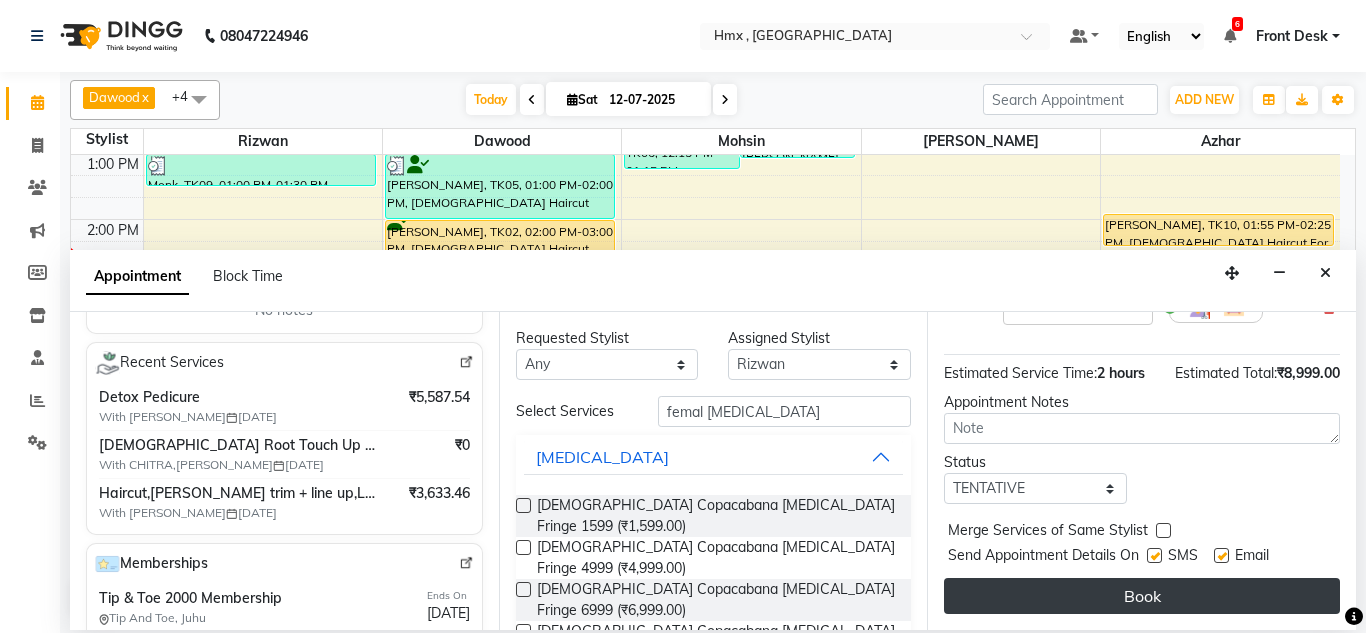 click on "Book" at bounding box center (1142, 596) 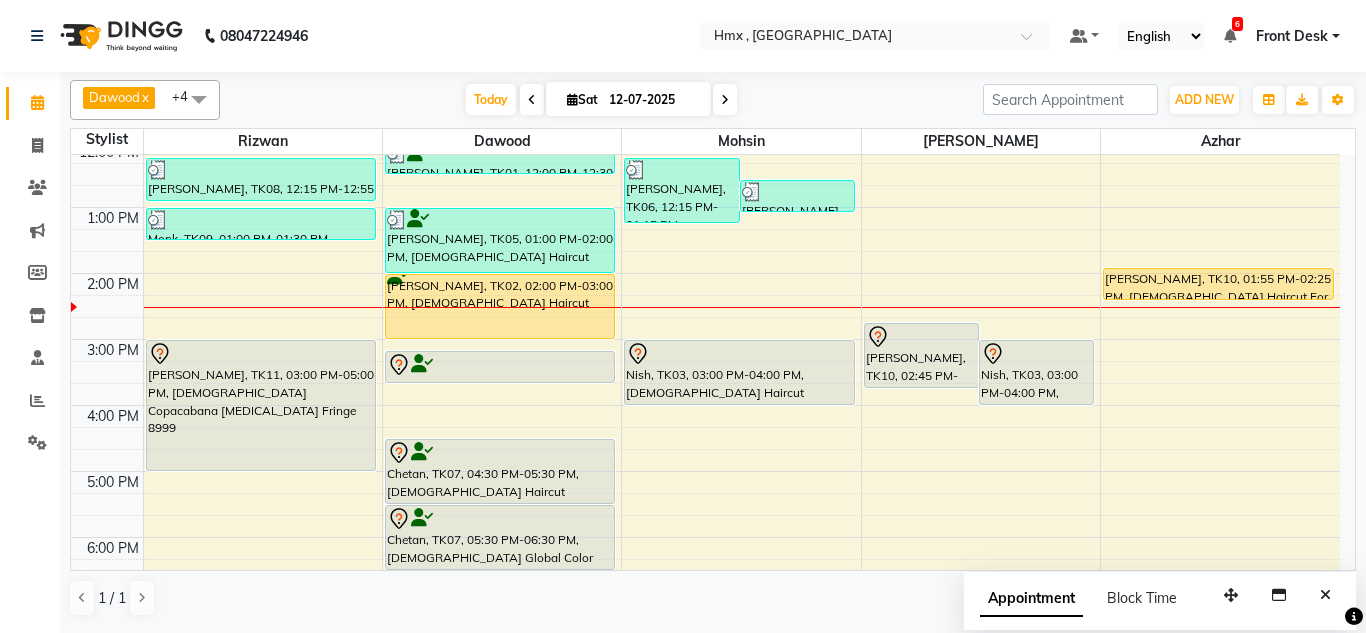 scroll, scrollTop: 231, scrollLeft: 0, axis: vertical 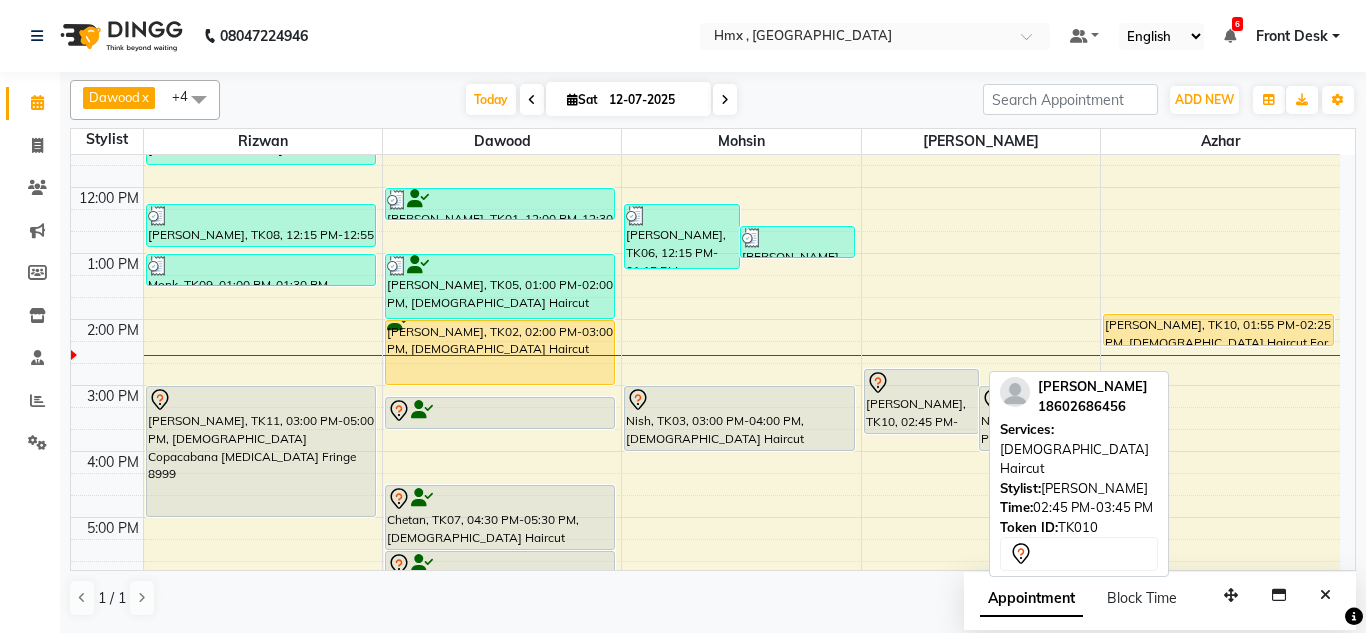 click on "[PERSON_NAME], TK10, 02:45 PM-03:45 PM, [DEMOGRAPHIC_DATA] Haircut" at bounding box center [921, 401] 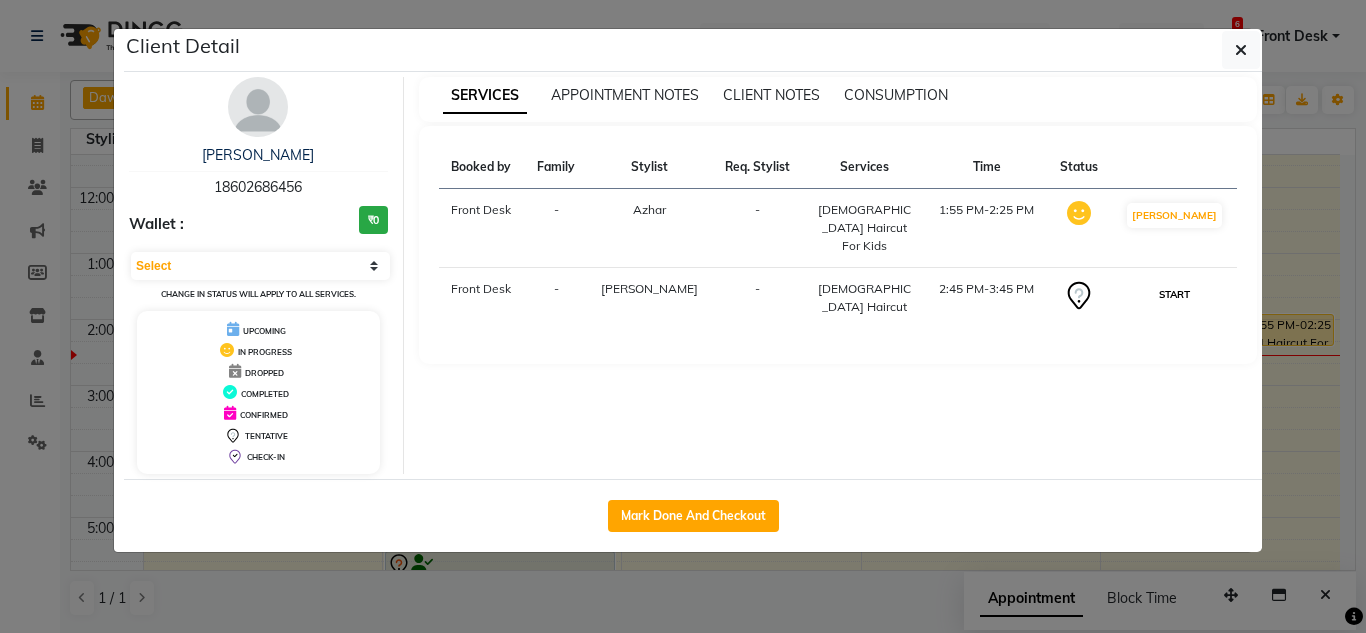 click on "START" at bounding box center [1174, 294] 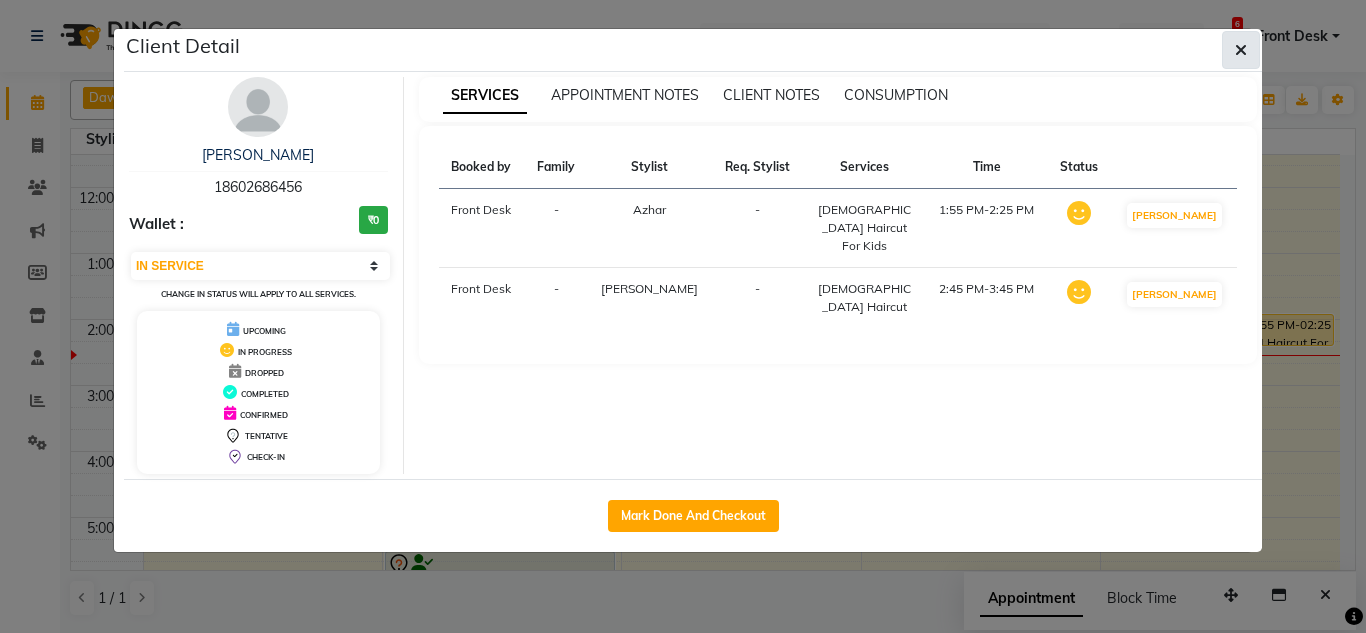 click 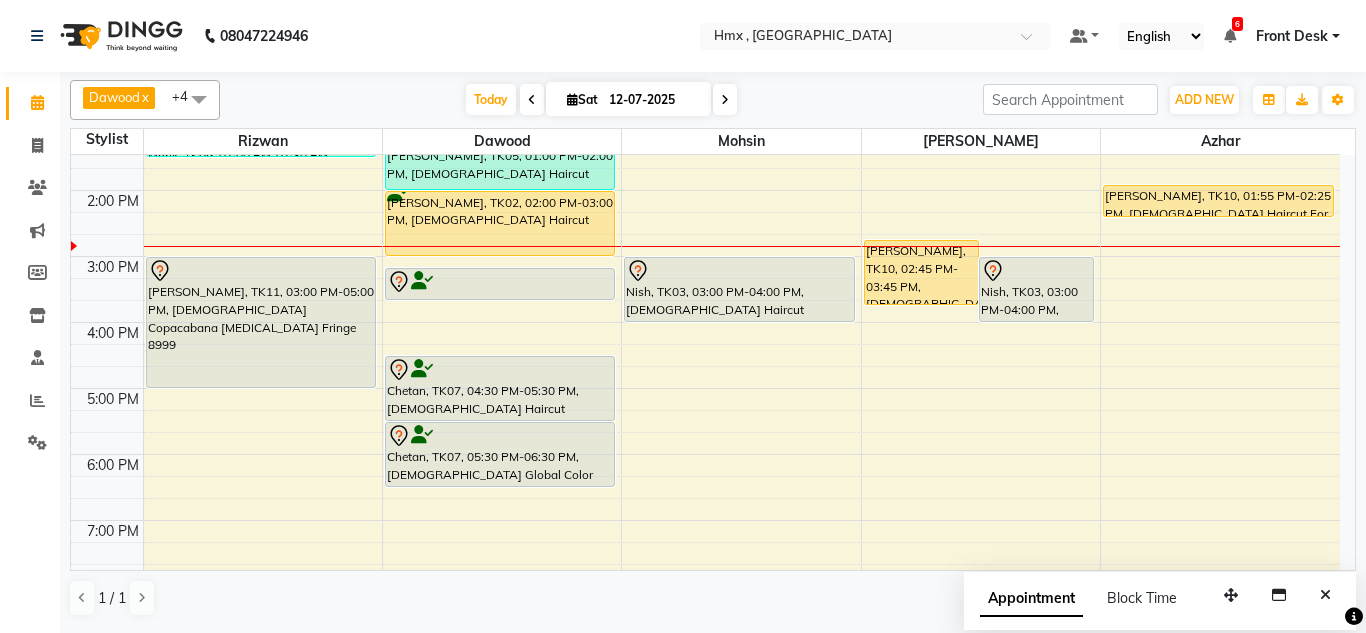 scroll, scrollTop: 408, scrollLeft: 0, axis: vertical 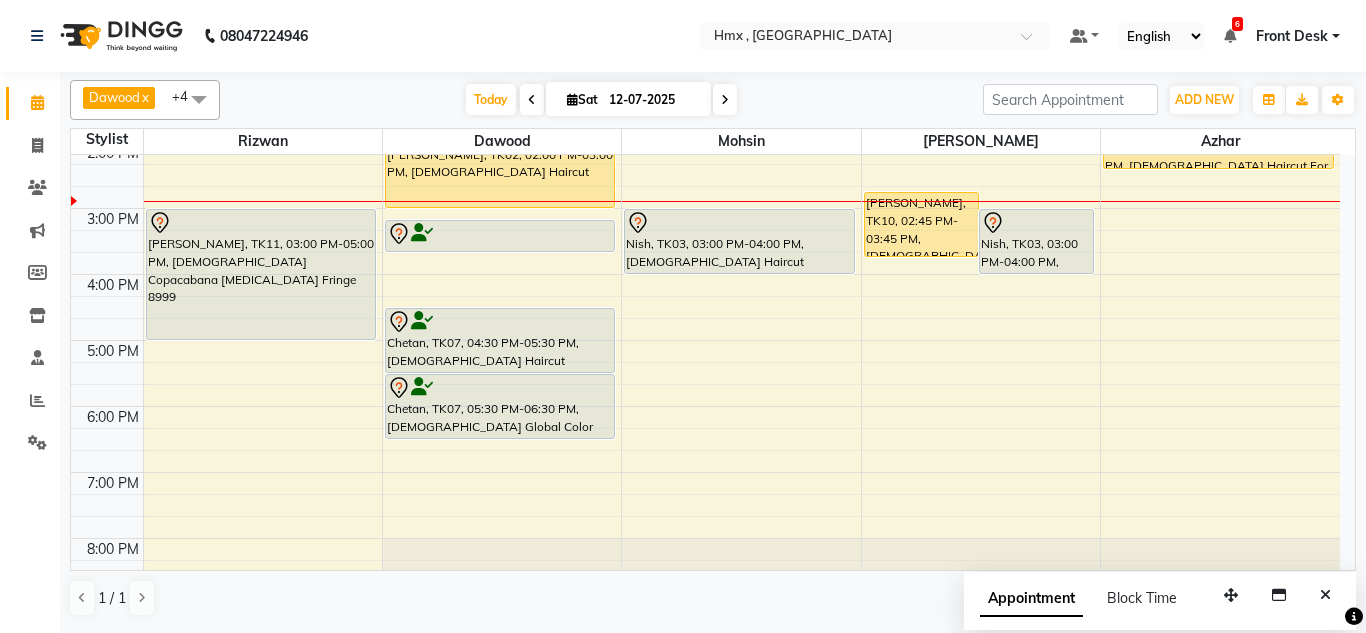 click on "Dawood  x Rizwan  x Sarita  x Azhar  x Mohsin  x +4 Select All Aakash Azhar Bilal Dawood Mohsin Rizwan Sanjay Sarita swapnali Uzair Yash Padrath Today  Sat 12-07-2025 Toggle Dropdown Add Appointment Add Invoice Add Attendance Add Client Toggle Dropdown Add Appointment Add Invoice Add Attendance Add Client ADD NEW Toggle Dropdown Add Appointment Add Invoice Add Attendance Add Client Dawood  x Rizwan  x Sarita  x Azhar  x Mohsin  x +4 Select All Aakash Azhar Bilal Dawood Mohsin Rizwan Sanjay Sarita swapnali Uzair Yash Padrath Group By  Staff View   Room View  View as Vertical  Vertical - Week View  Horizontal  Horizontal - Week View  List  Toggle Dropdown Calendar Settings Manage Tags   Arrange Stylists   Reset Stylists  Full Screen Appointment Form Zoom 75% Staff/Room Display Count 11 Stylist Rizwan Dawood Mohsin Sarita Azhar 8:00 AM 9:00 AM 10:00 AM 11:00 AM 12:00 PM 1:00 PM 2:00 PM 3:00 PM 4:00 PM 5:00 PM 6:00 PM 7:00 PM 8:00 PM 9:00 PM     Prabhuta, TK04, 10:40 AM-11:40 AM, Male Haircut" 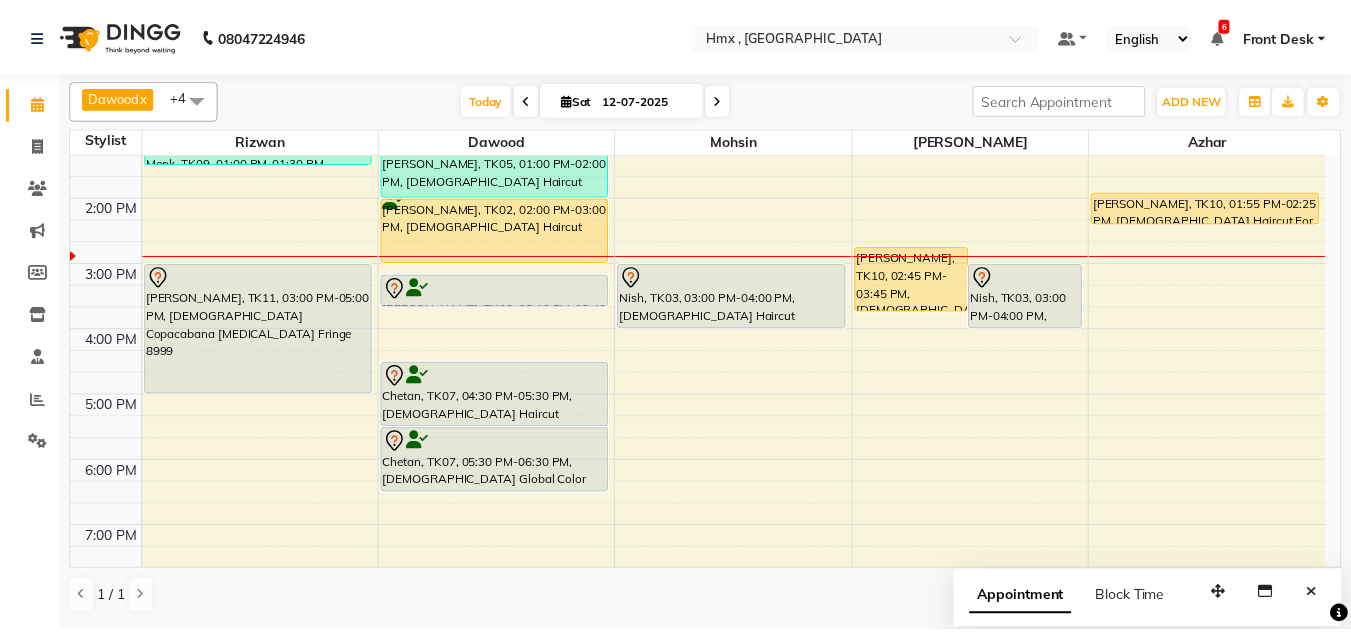 scroll, scrollTop: 308, scrollLeft: 0, axis: vertical 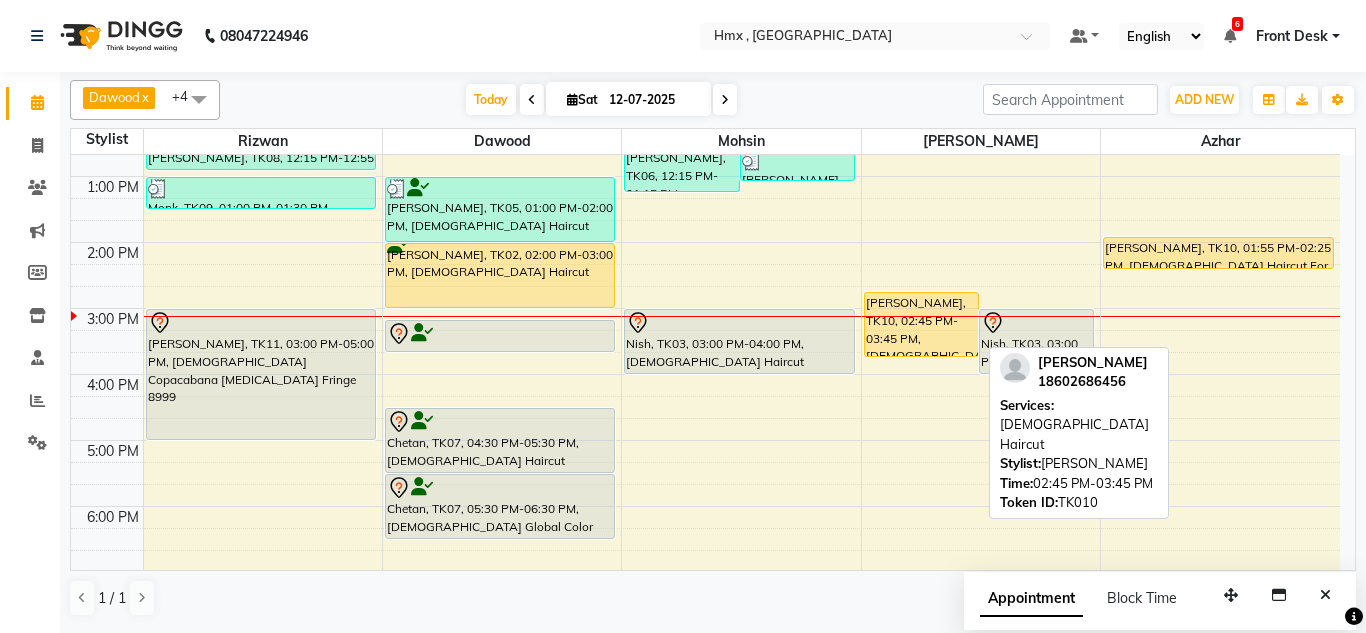 click on "[PERSON_NAME], TK10, 02:45 PM-03:45 PM, [DEMOGRAPHIC_DATA] Haircut" at bounding box center (921, 324) 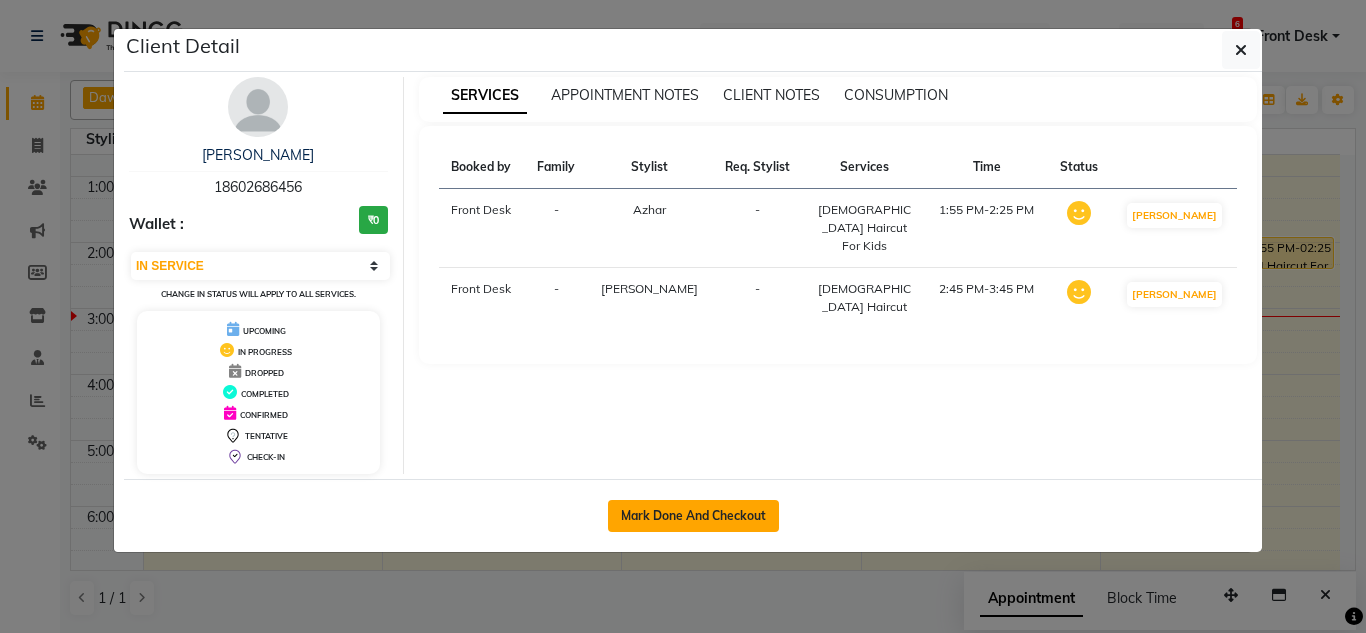 click on "Mark Done And Checkout" 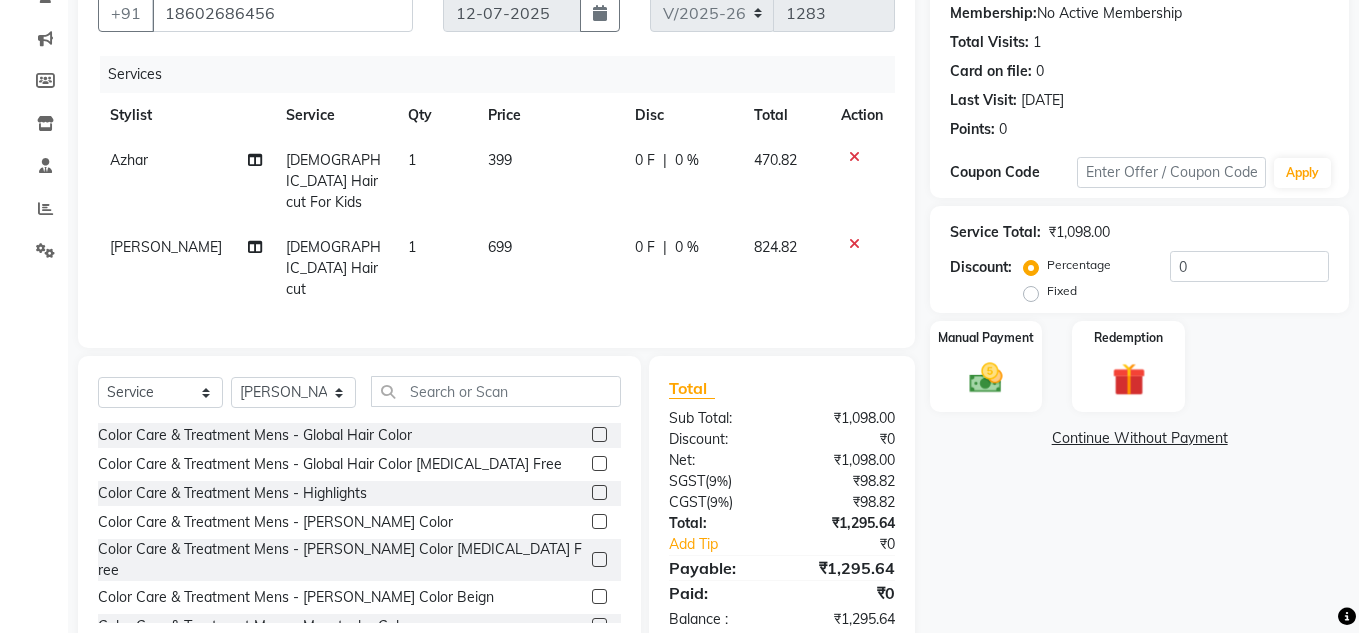 scroll, scrollTop: 0, scrollLeft: 0, axis: both 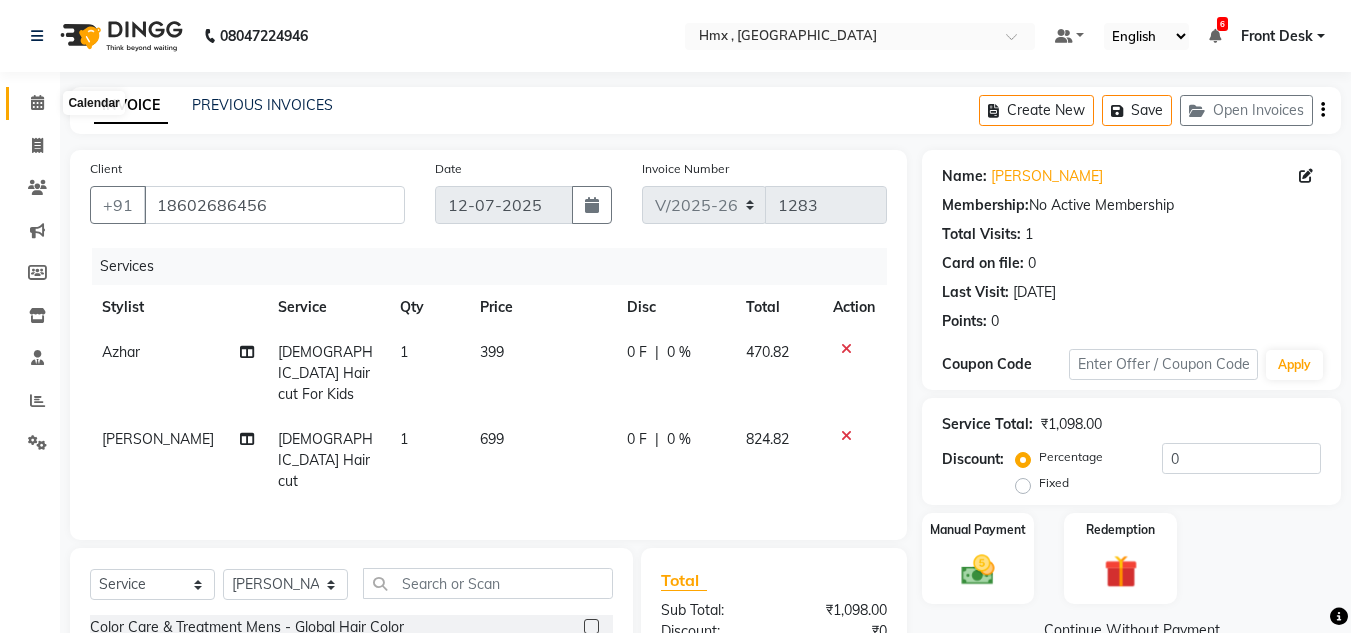 click 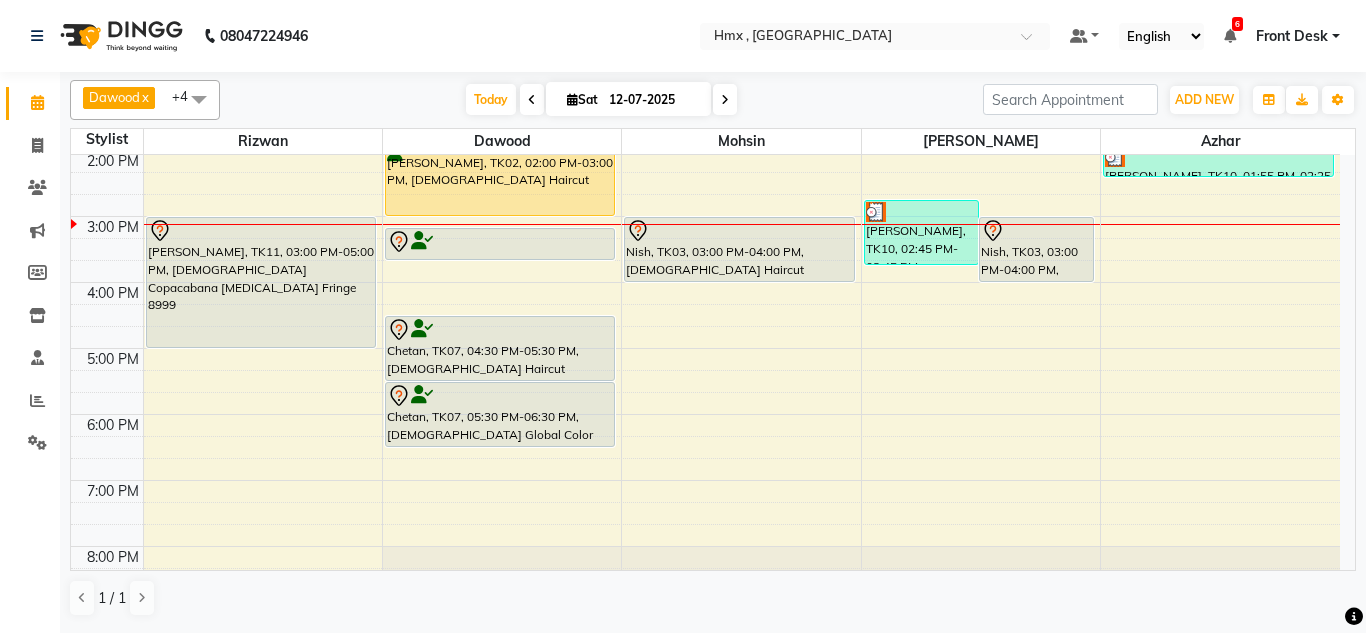 scroll, scrollTop: 300, scrollLeft: 0, axis: vertical 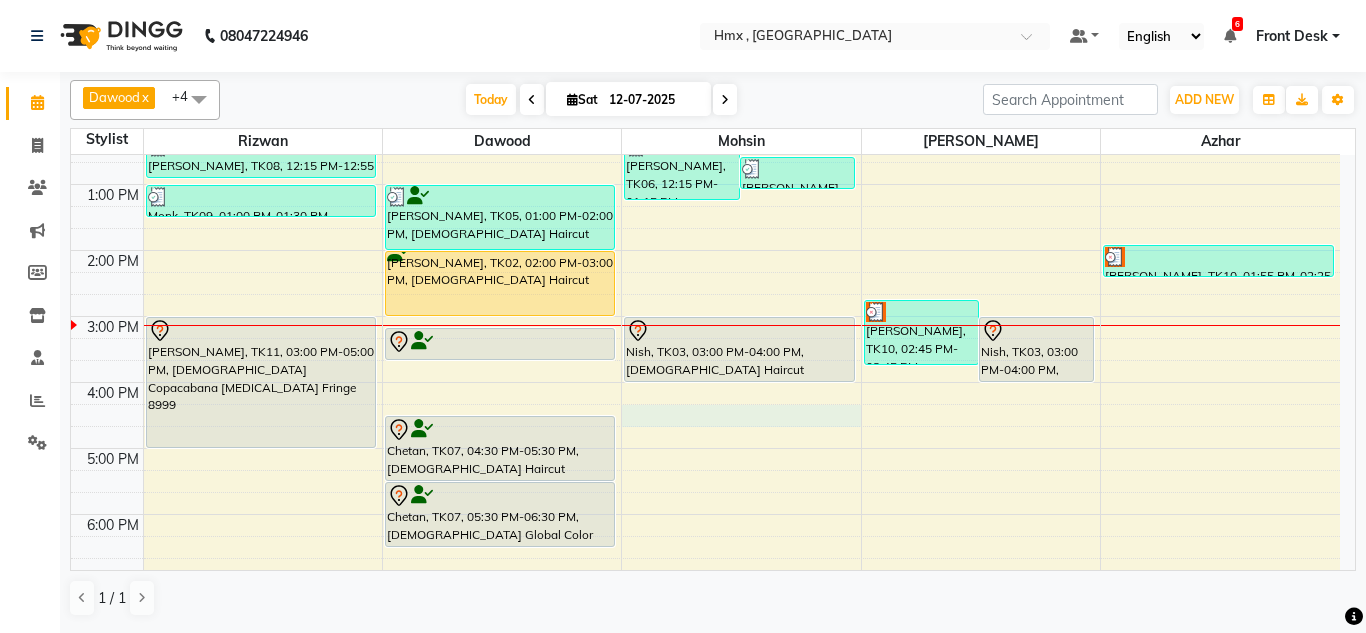 click on "8:00 AM 9:00 AM 10:00 AM 11:00 AM 12:00 PM 1:00 PM 2:00 PM 3:00 PM 4:00 PM 5:00 PM 6:00 PM 7:00 PM 8:00 PM 9:00 PM     Prabhuta, TK04, 10:40 AM-11:40 AM, Male Haircut     Dhananjay Shetty, TK08, 12:15 PM-12:55 PM, Male Haircut     Monk, TK09, 01:00 PM-01:30 PM, Male Beard Edging             Ali Dhanani, TK11, 03:00 PM-05:00 PM, Female Copacabana Botox Fringe 8999     Tania, TK01, 12:00 PM-12:30 PM, Male Haircut For Kids     Pankaj Gupta, TK05, 01:00 PM-02:00 PM, Male Haircut     Shreyas, TK02, 02:00 PM-03:00 PM, Male Haircut             Shreyas, TK02, 03:10 PM-03:40 PM, Male Beard Edging             Chetan, TK07, 04:30 PM-05:30 PM, Male Haircut             Chetan, TK07, 05:30 PM-06:30 PM, Male Global Color     Abdul Ansari, TK06, 12:15 PM-01:15 PM, Male Haircut     Abdul Ansari, TK06, 12:35 PM-01:05 PM, Male Beard Edging             Nish, TK03, 03:00 PM-04:00 PM, Male Haircut     avinash rai, TK10, 02:45 PM-03:45 PM, Female Haircut             Nish, TK03, 03:00 PM-04:00 PM, Female Haircut" at bounding box center [705, 316] 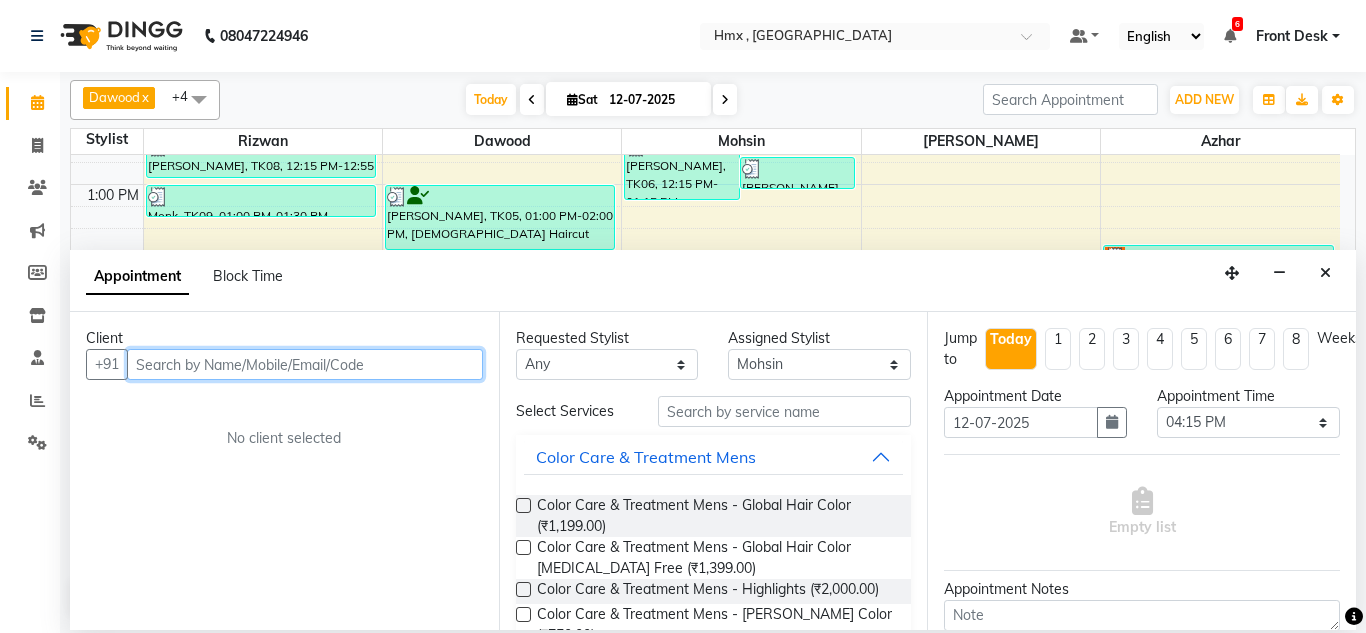 click at bounding box center (305, 364) 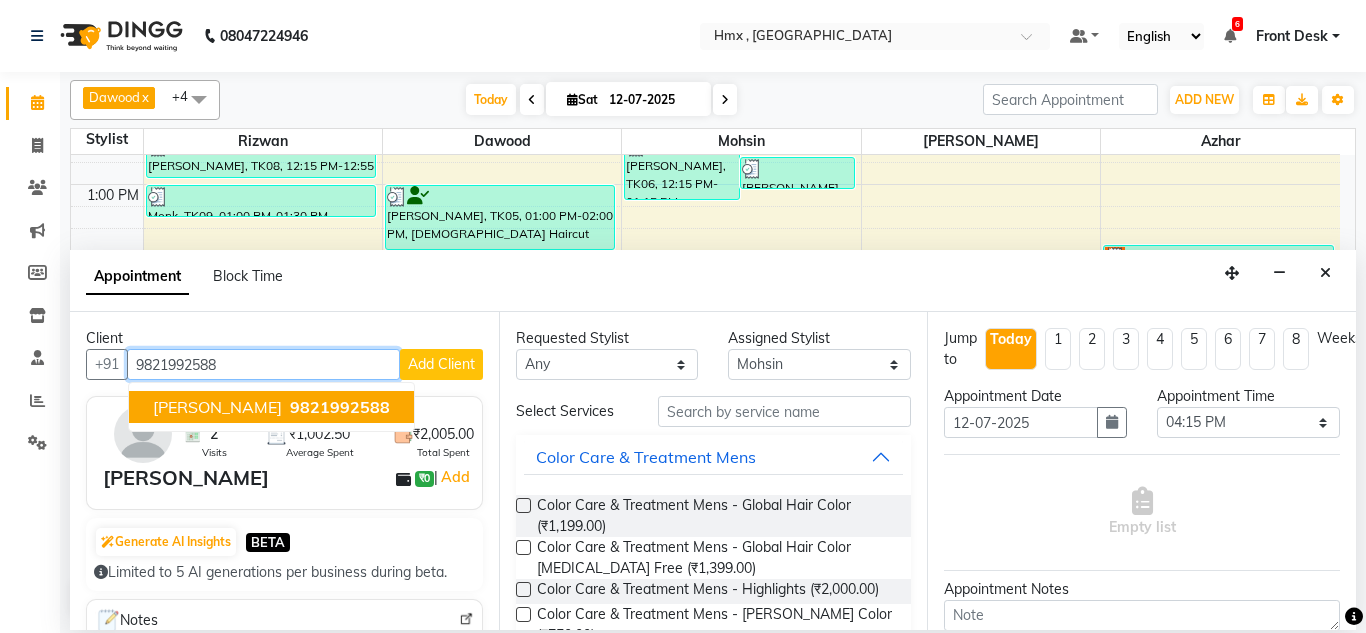 click on "9821992588" at bounding box center (340, 407) 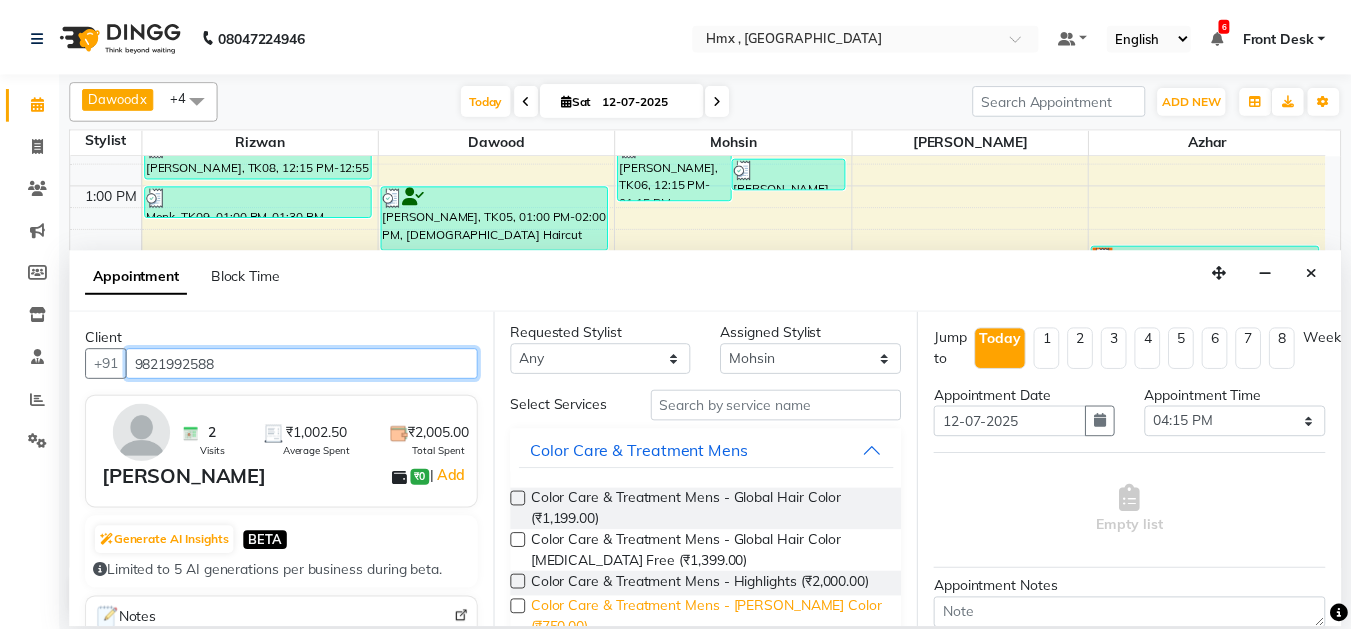scroll, scrollTop: 0, scrollLeft: 0, axis: both 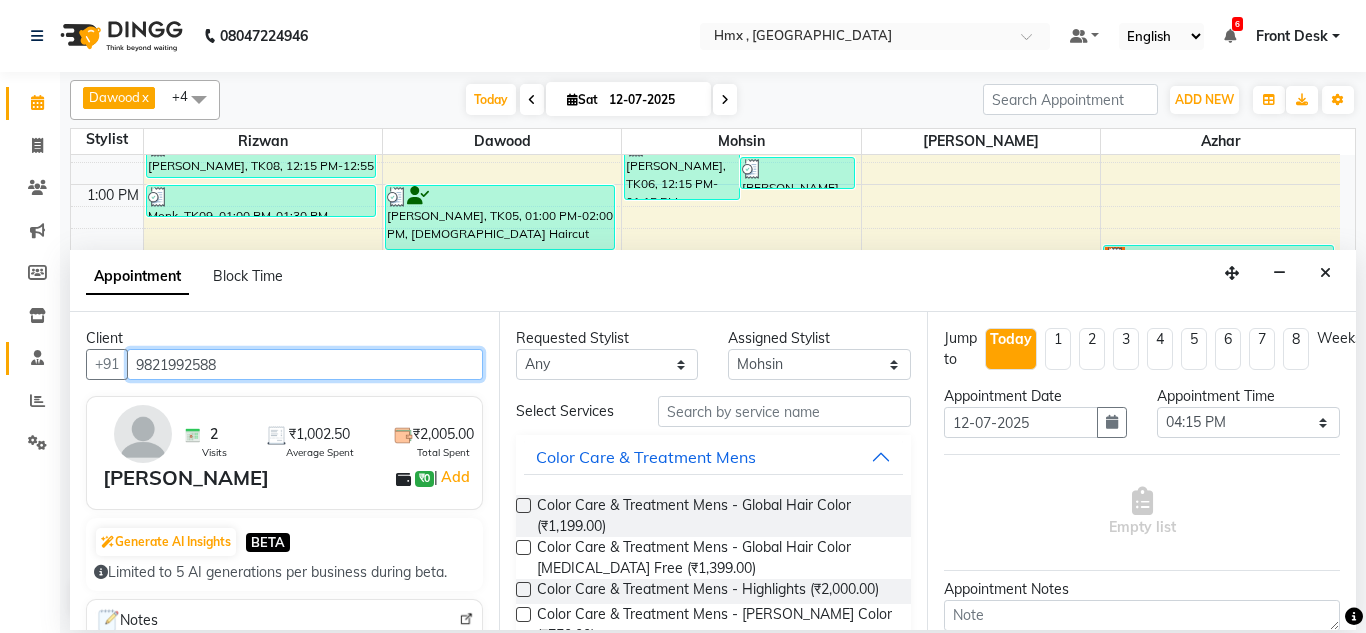 drag, startPoint x: 229, startPoint y: 349, endPoint x: 29, endPoint y: 369, distance: 200.99751 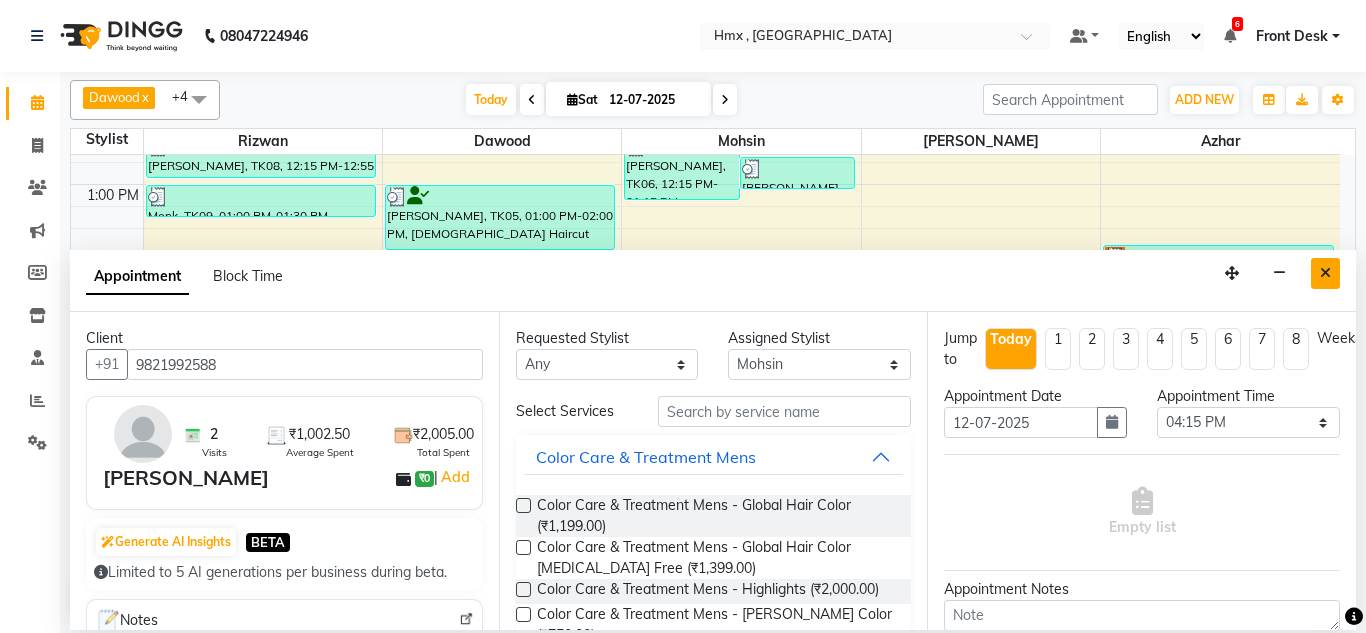 click at bounding box center [1325, 273] 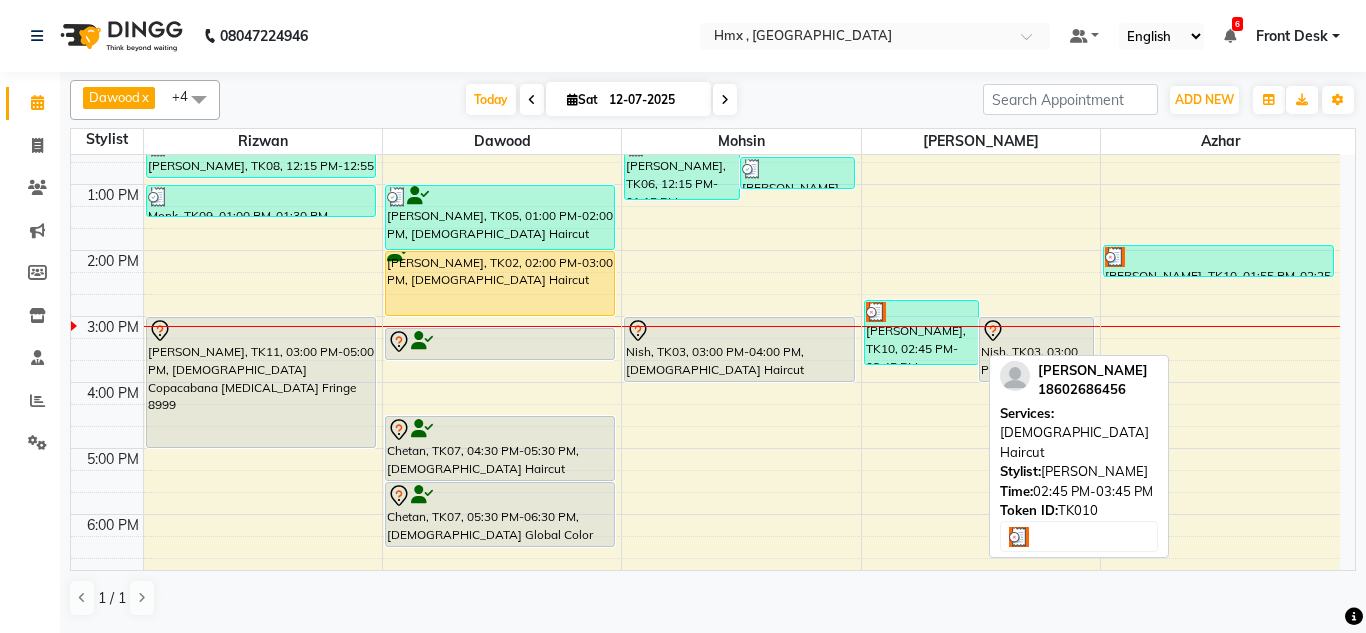 click on "[PERSON_NAME], TK10, 02:45 PM-03:45 PM, [DEMOGRAPHIC_DATA] Haircut" at bounding box center (921, 332) 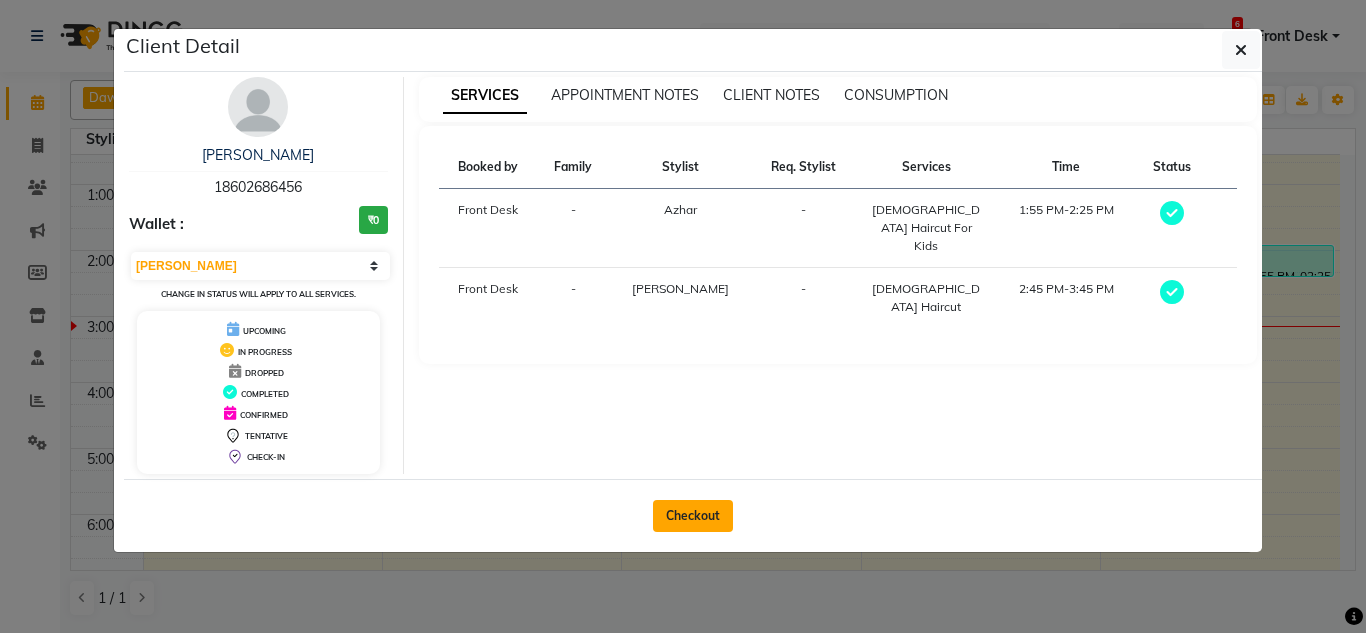 click on "Checkout" 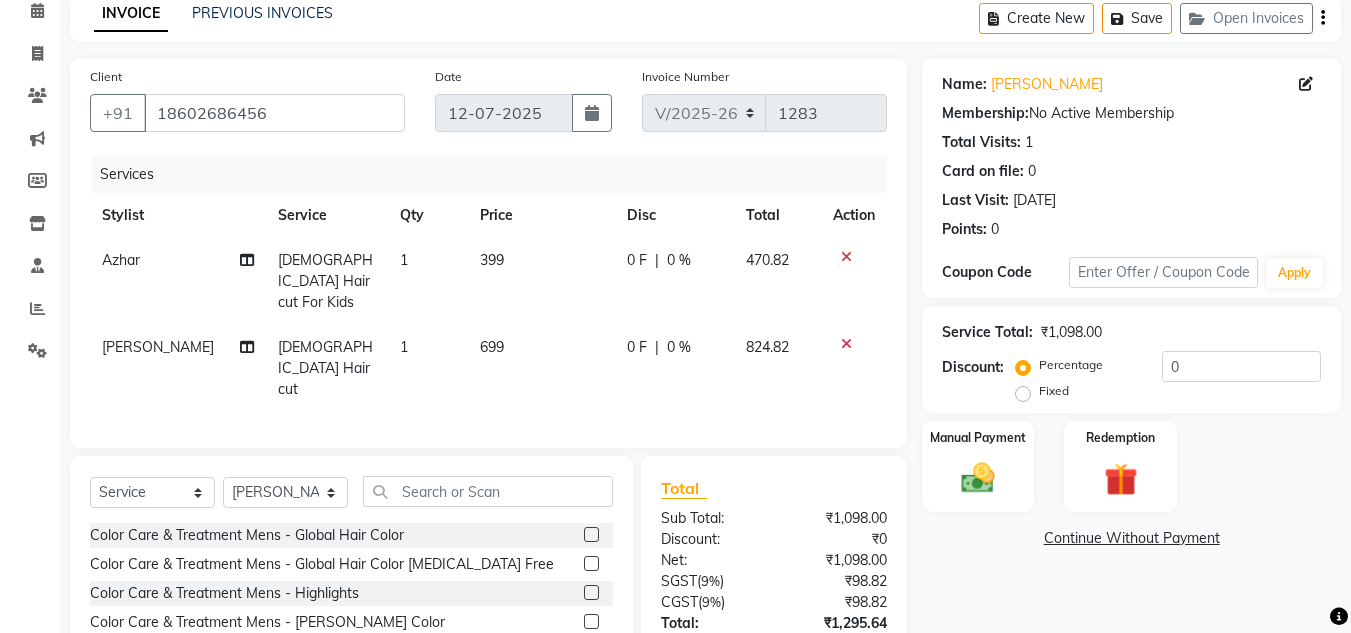 scroll, scrollTop: 192, scrollLeft: 0, axis: vertical 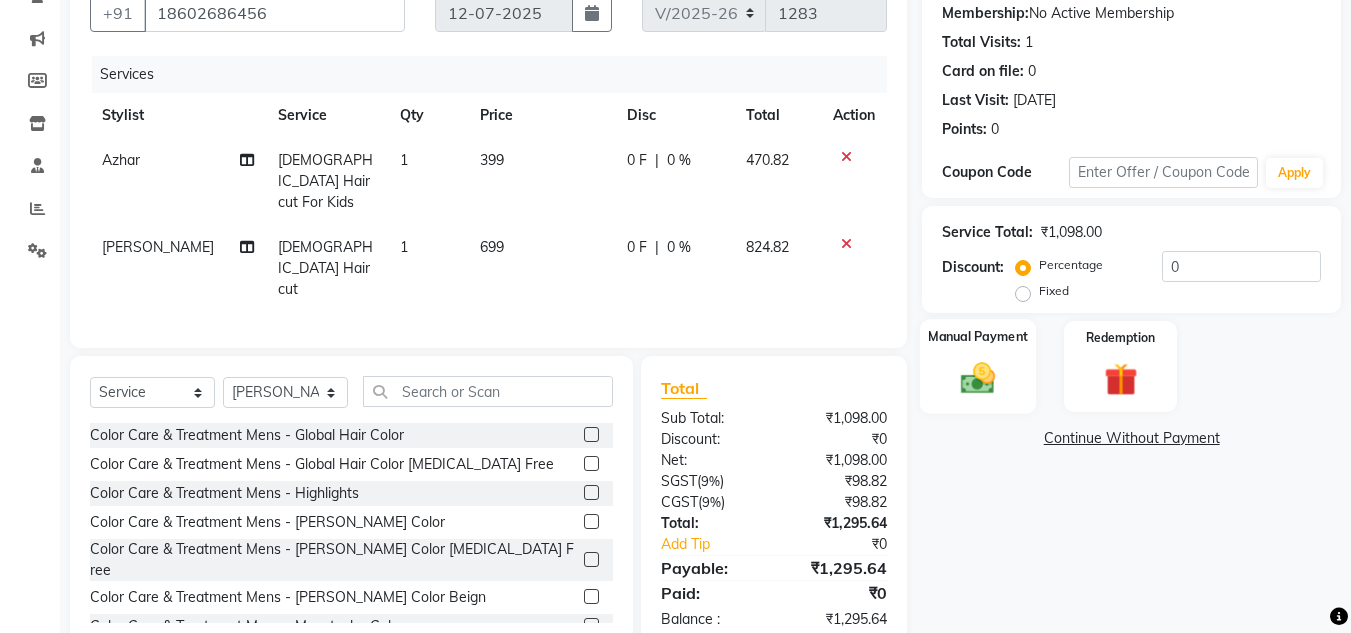 click 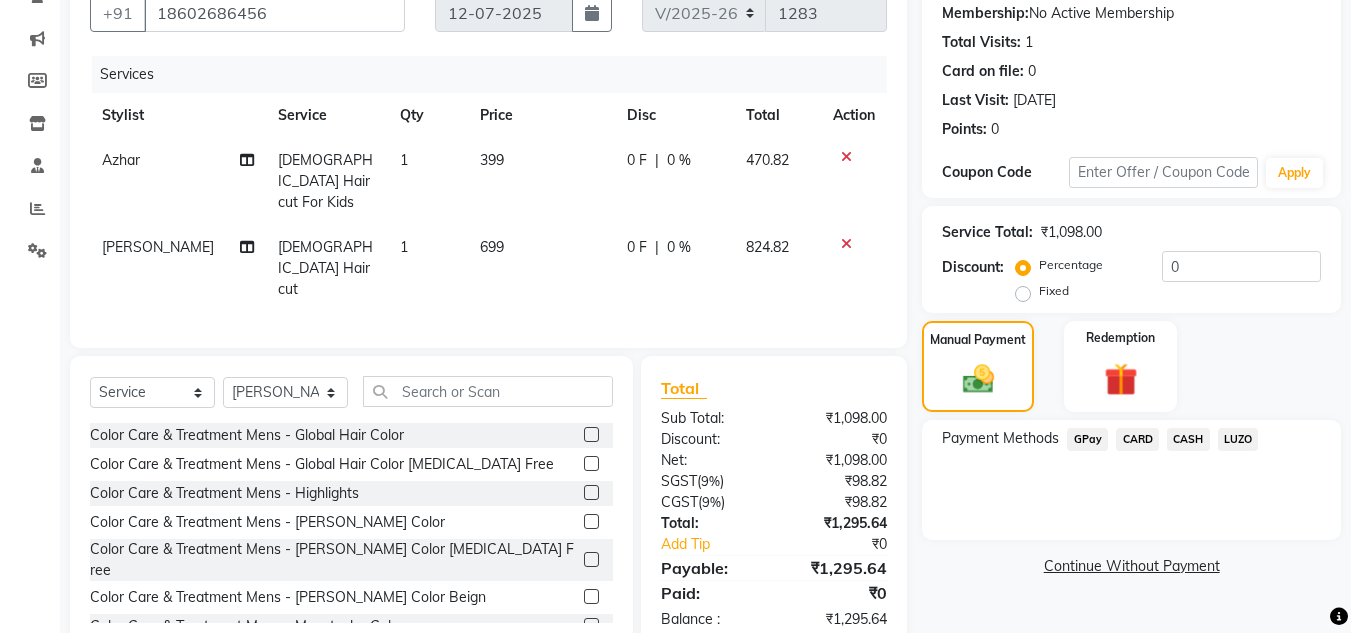 drag, startPoint x: 1190, startPoint y: 430, endPoint x: 1170, endPoint y: 435, distance: 20.615528 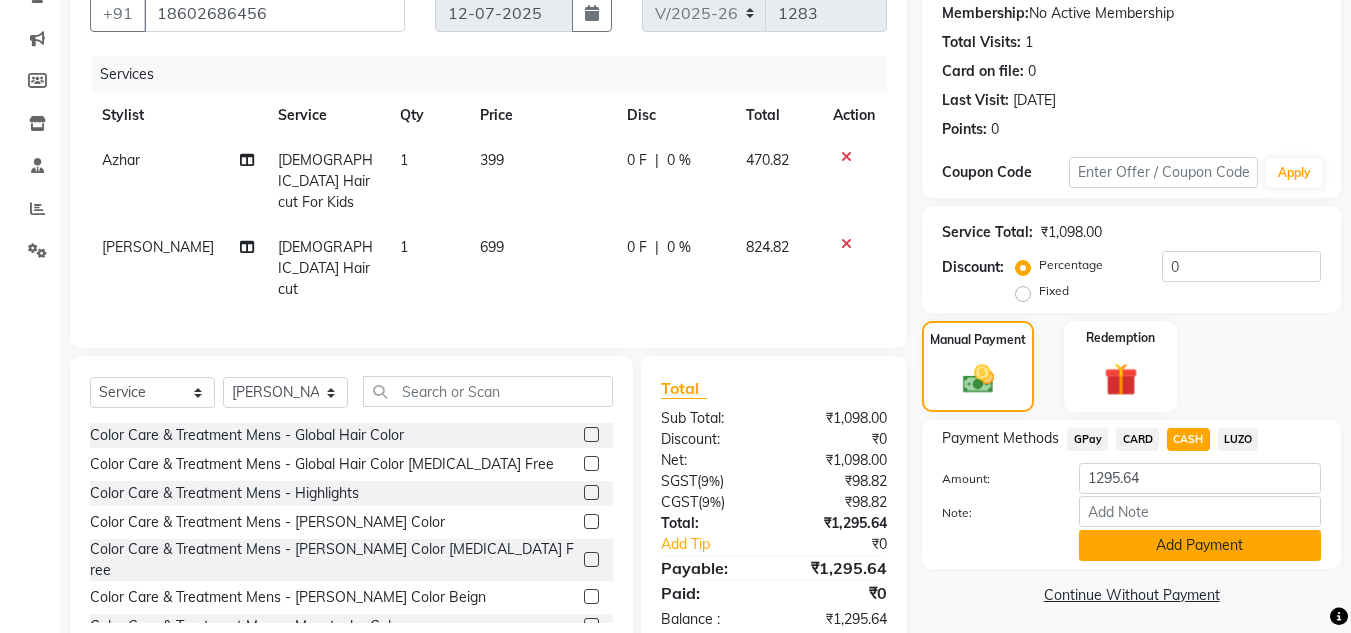 scroll, scrollTop: 199, scrollLeft: 0, axis: vertical 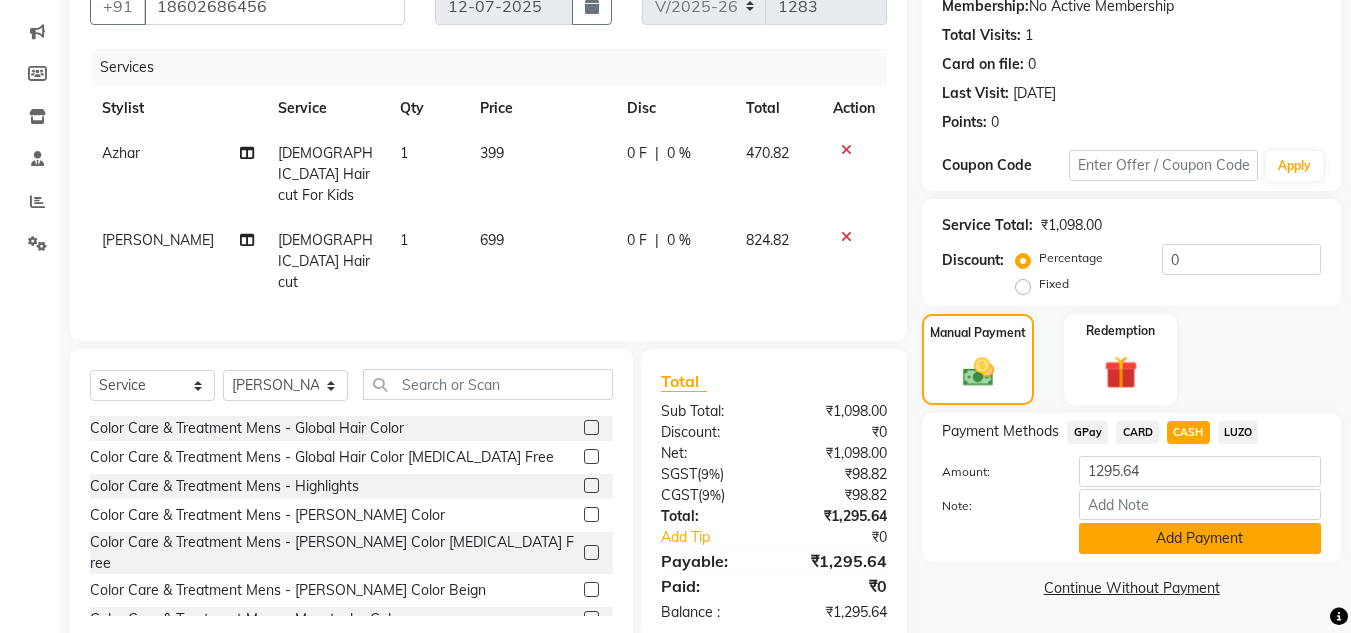 click on "Add Payment" 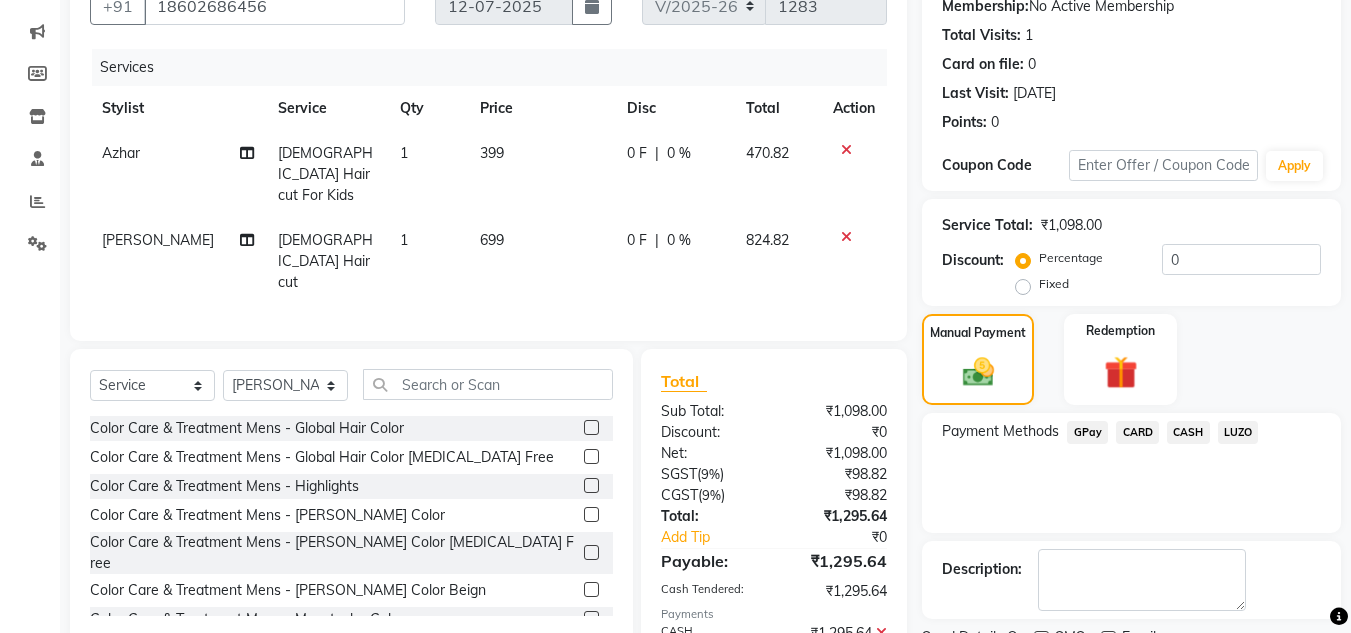 scroll, scrollTop: 283, scrollLeft: 0, axis: vertical 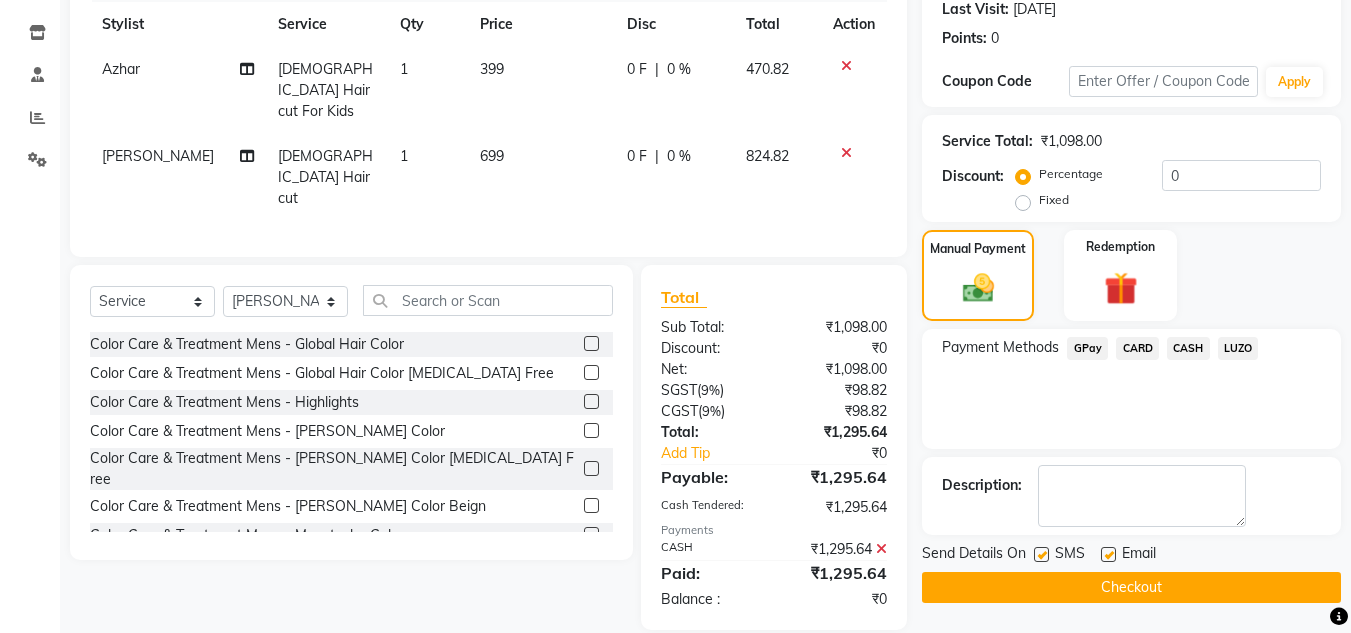 click on "Checkout" 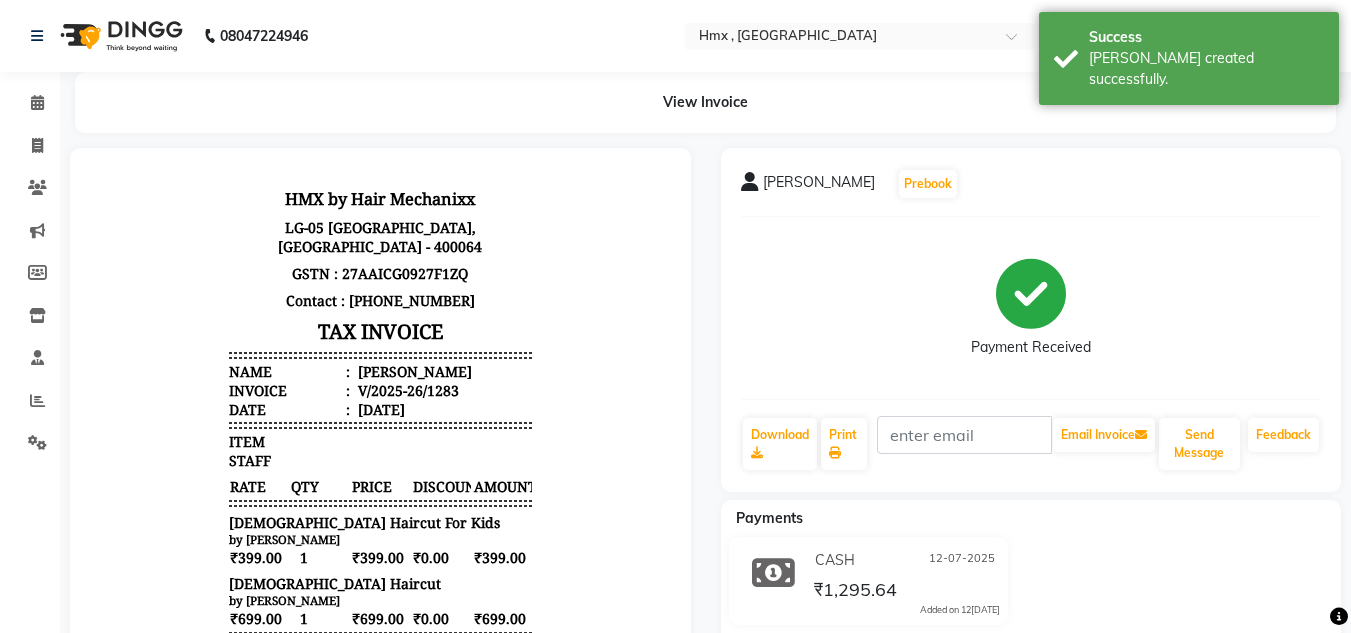scroll, scrollTop: 0, scrollLeft: 0, axis: both 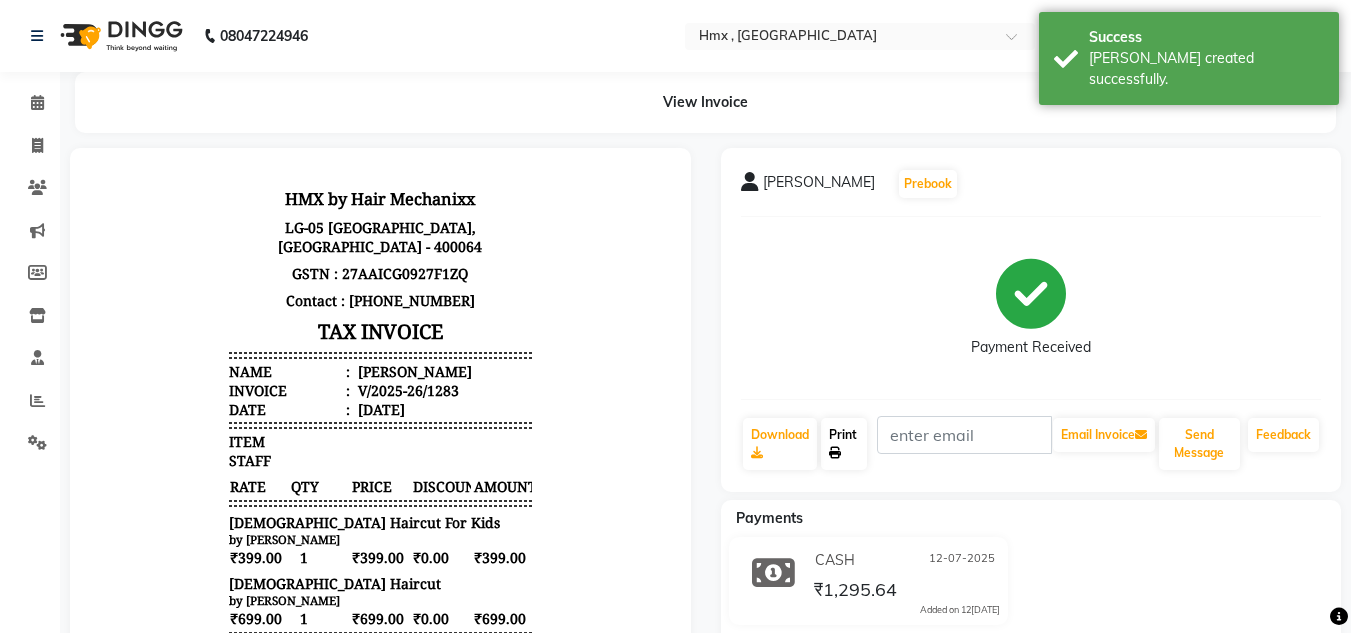 drag, startPoint x: 833, startPoint y: 443, endPoint x: 856, endPoint y: 469, distance: 34.713108 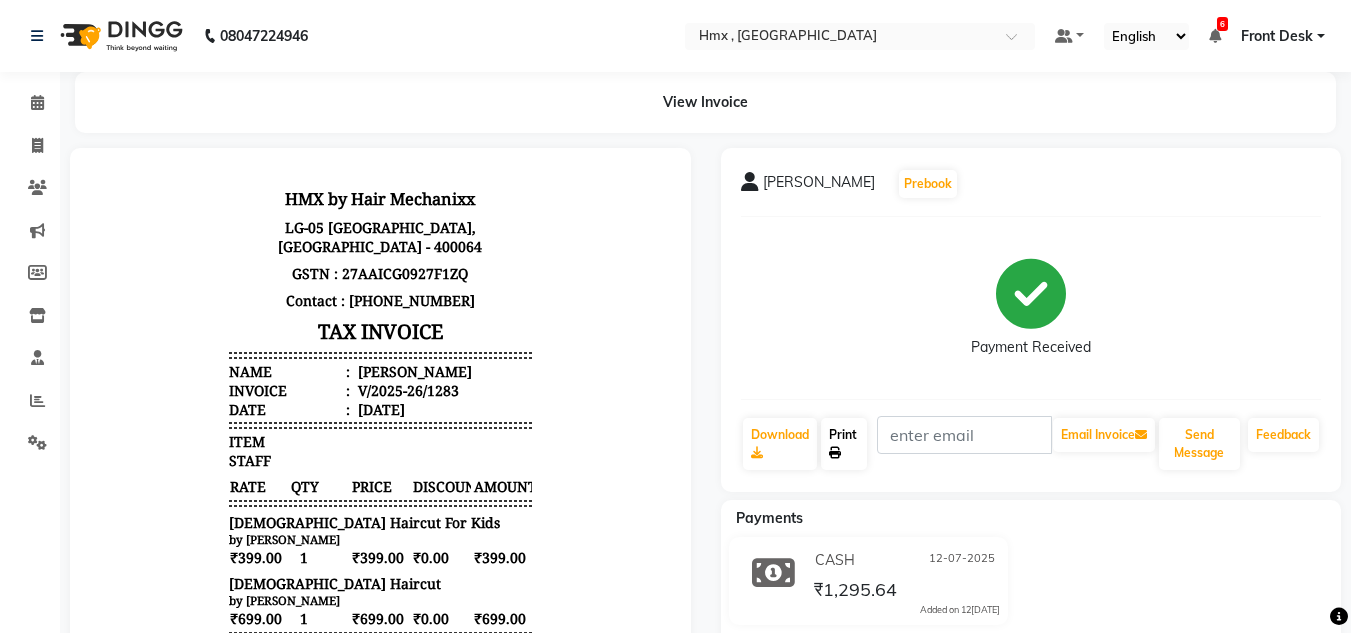 click on "Print" 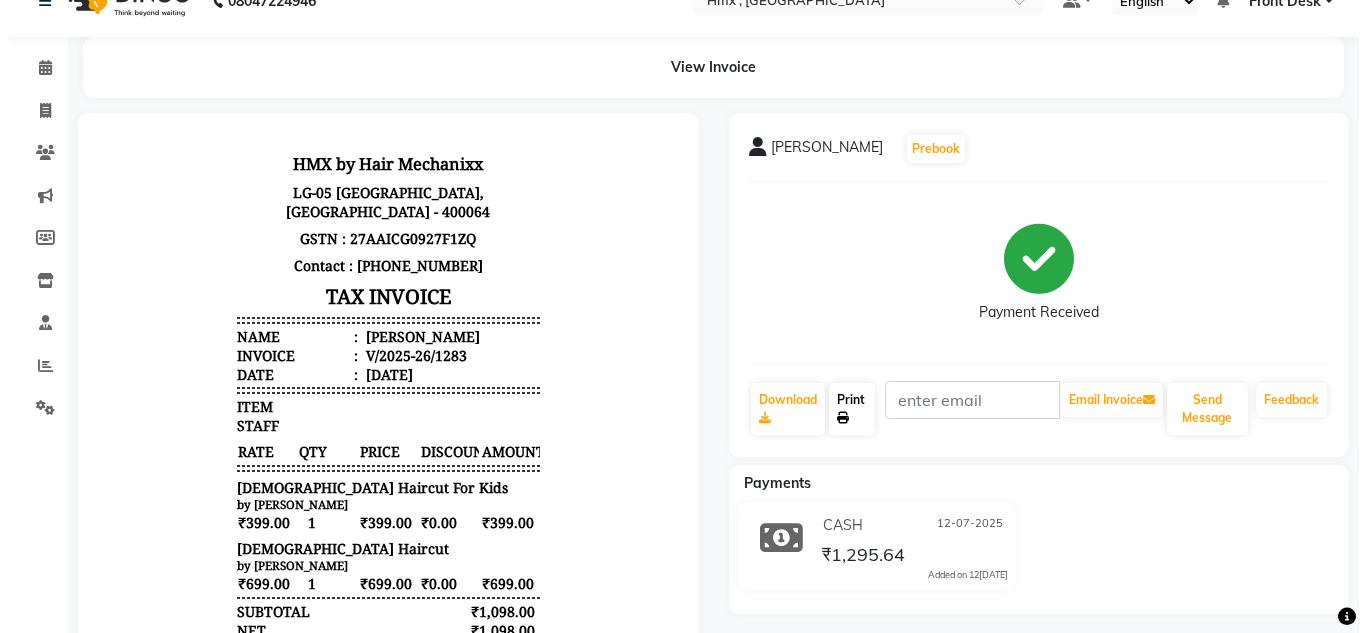 scroll, scrollTop: 0, scrollLeft: 0, axis: both 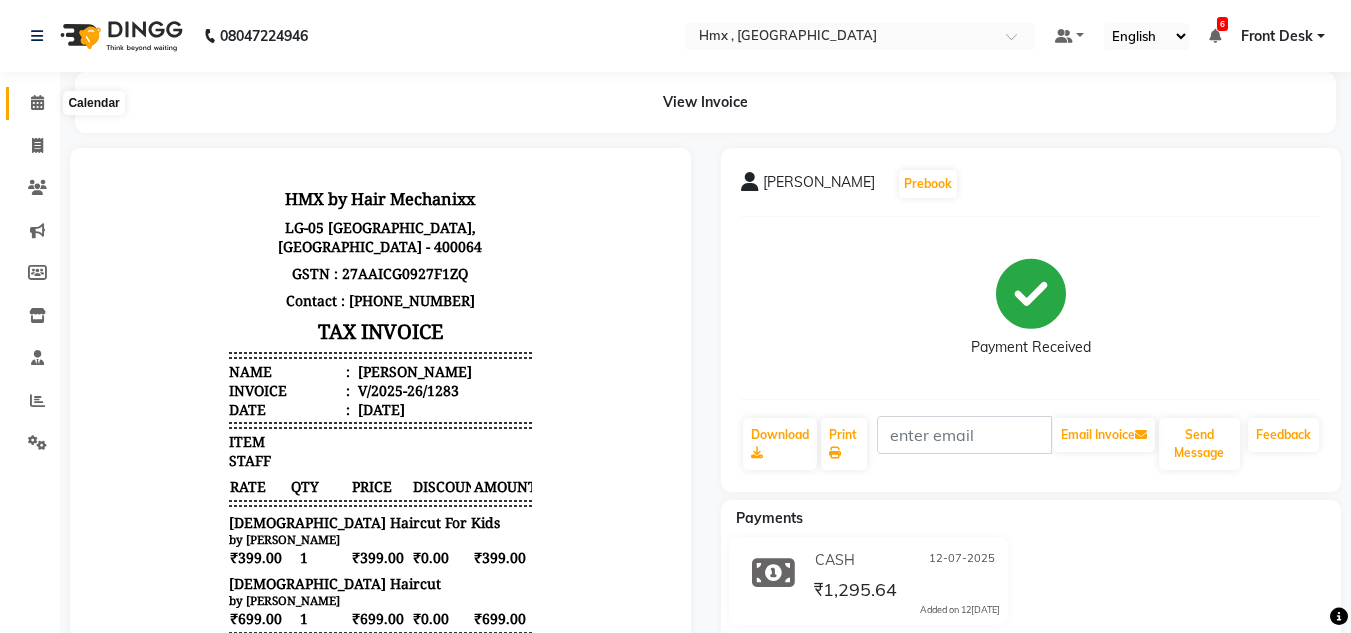 click 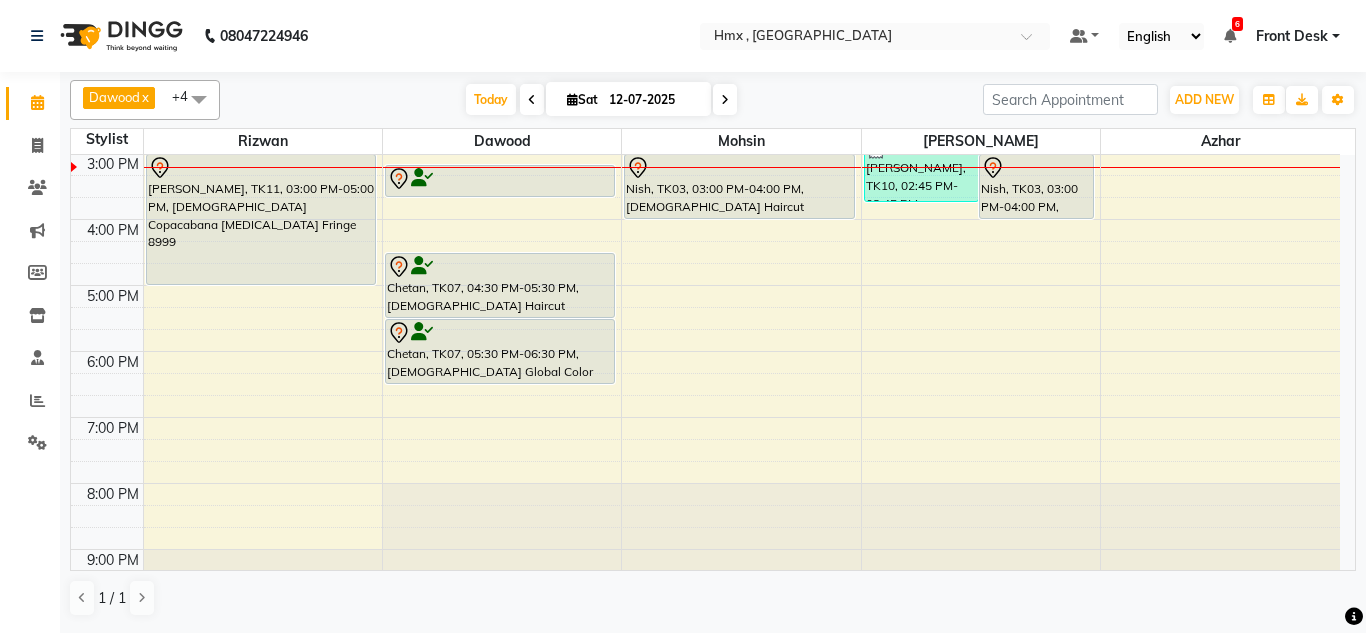scroll, scrollTop: 363, scrollLeft: 0, axis: vertical 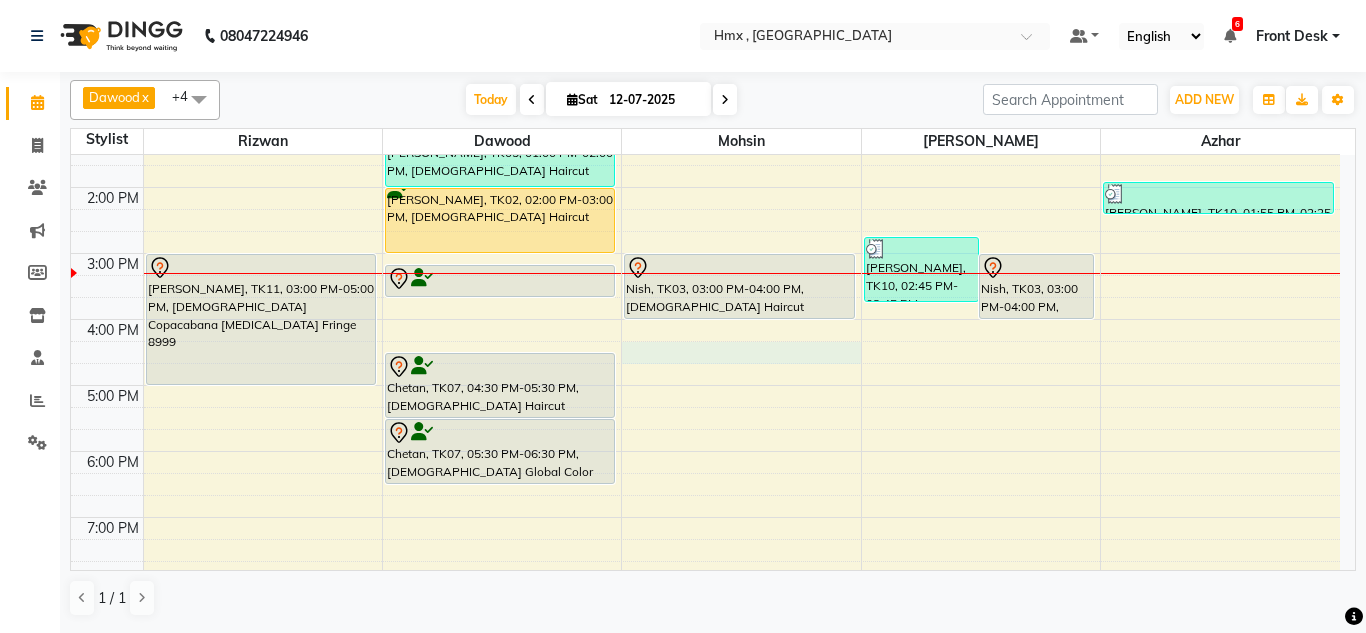 click on "8:00 AM 9:00 AM 10:00 AM 11:00 AM 12:00 PM 1:00 PM 2:00 PM 3:00 PM 4:00 PM 5:00 PM 6:00 PM 7:00 PM 8:00 PM 9:00 PM     Prabhuta, TK04, 10:40 AM-11:40 AM, Male Haircut     Dhananjay Shetty, TK08, 12:15 PM-12:55 PM, Male Haircut     Monk, TK09, 01:00 PM-01:30 PM, Male Beard Edging             Ali Dhanani, TK11, 03:00 PM-05:00 PM, Female Copacabana Botox Fringe 8999     Tania, TK01, 12:00 PM-12:30 PM, Male Haircut For Kids     Pankaj Gupta, TK05, 01:00 PM-02:00 PM, Male Haircut     Shreyas, TK02, 02:00 PM-03:00 PM, Male Haircut             Shreyas, TK02, 03:10 PM-03:40 PM, Male Beard Edging             Chetan, TK07, 04:30 PM-05:30 PM, Male Haircut             Chetan, TK07, 05:30 PM-06:30 PM, Male Global Color     Abdul Ansari, TK06, 12:15 PM-01:15 PM, Male Haircut     Abdul Ansari, TK06, 12:35 PM-01:05 PM, Male Beard Edging             Nish, TK03, 03:00 PM-04:00 PM, Male Haircut     avinash rai, TK10, 02:45 PM-03:45 PM, Female Haircut             Nish, TK03, 03:00 PM-04:00 PM, Female Haircut" at bounding box center [705, 253] 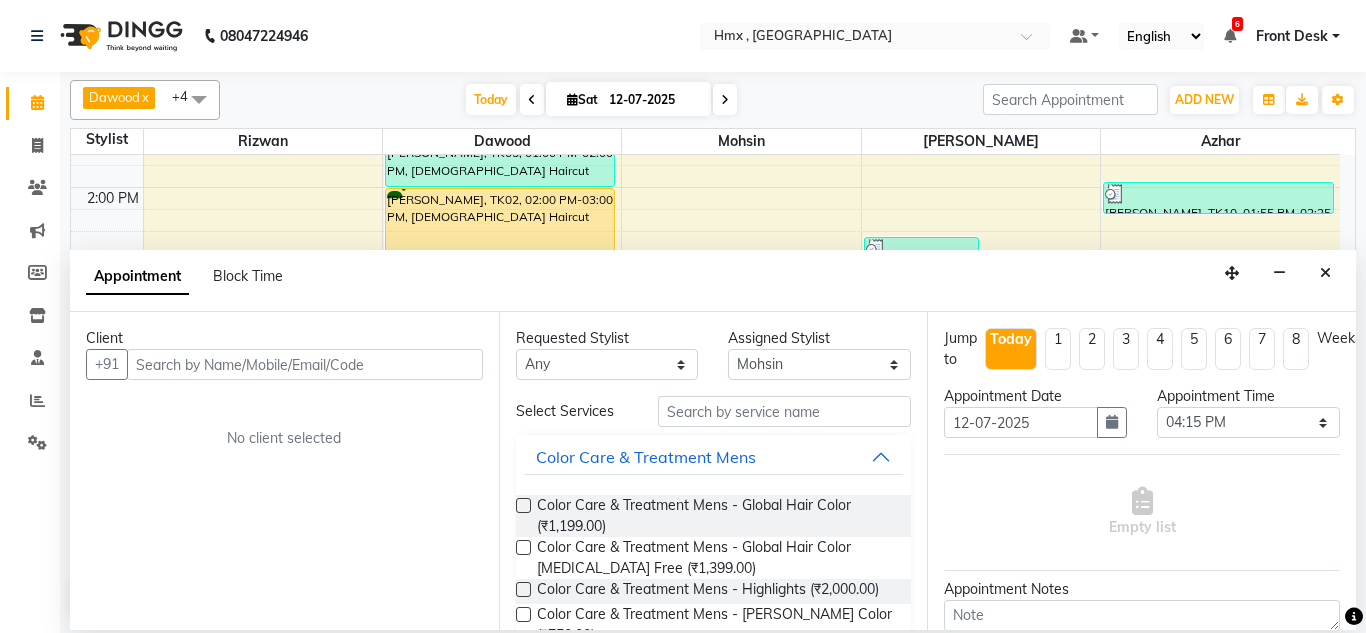 click at bounding box center (305, 364) 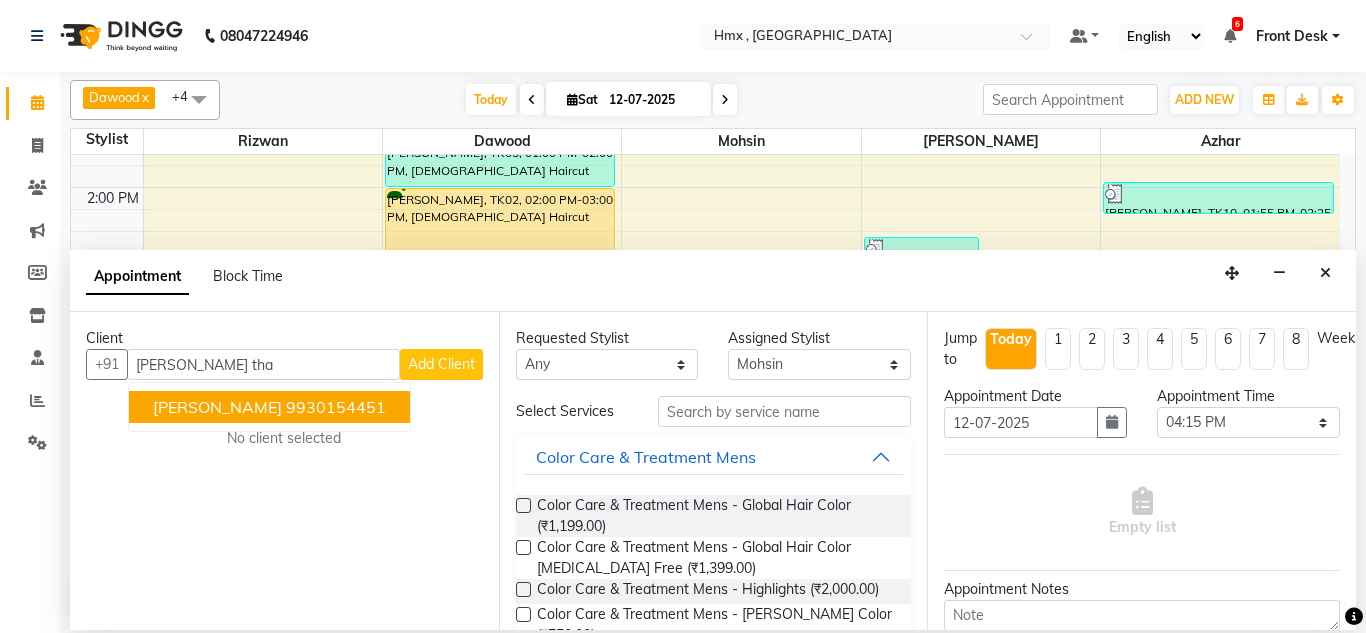 click on "Swapnil Thakur  9930154451" at bounding box center [269, 407] 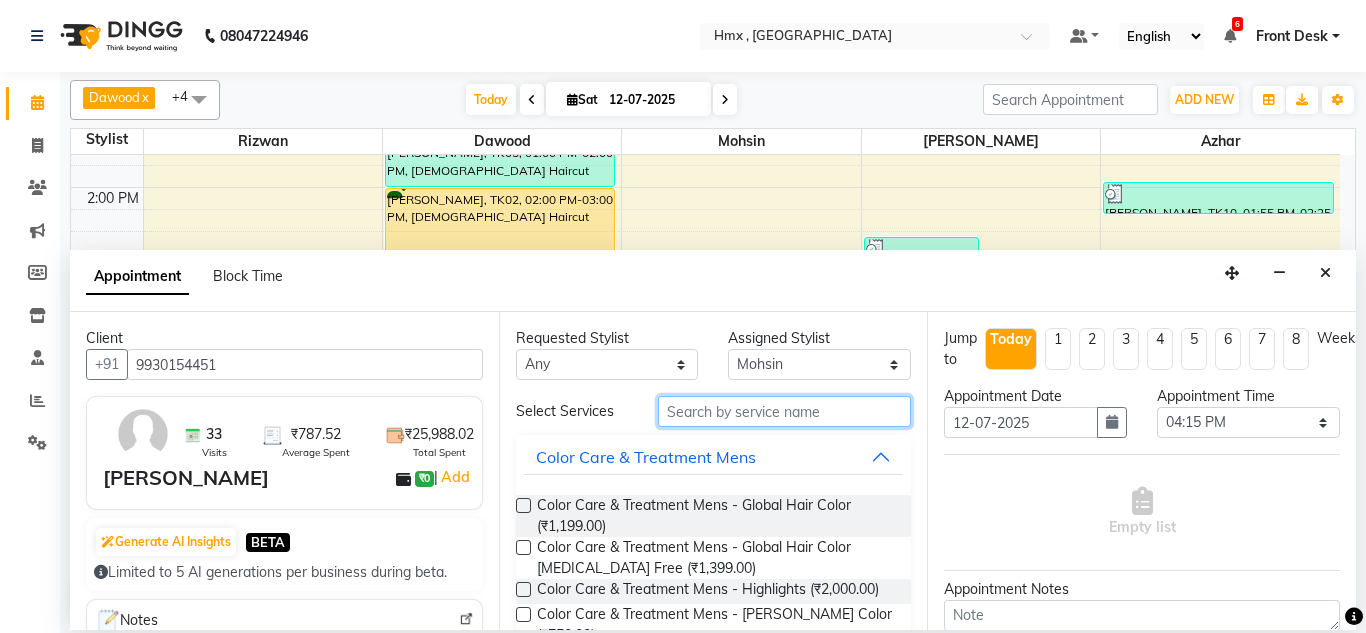 click at bounding box center [785, 411] 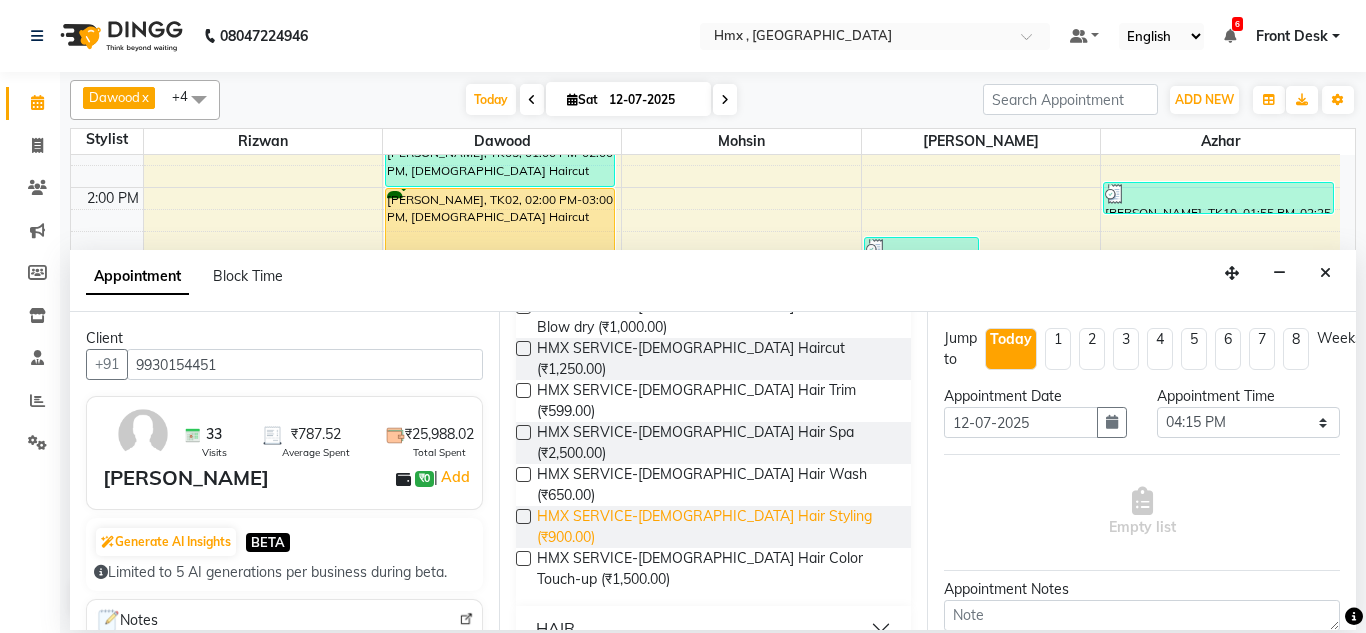 scroll, scrollTop: 300, scrollLeft: 0, axis: vertical 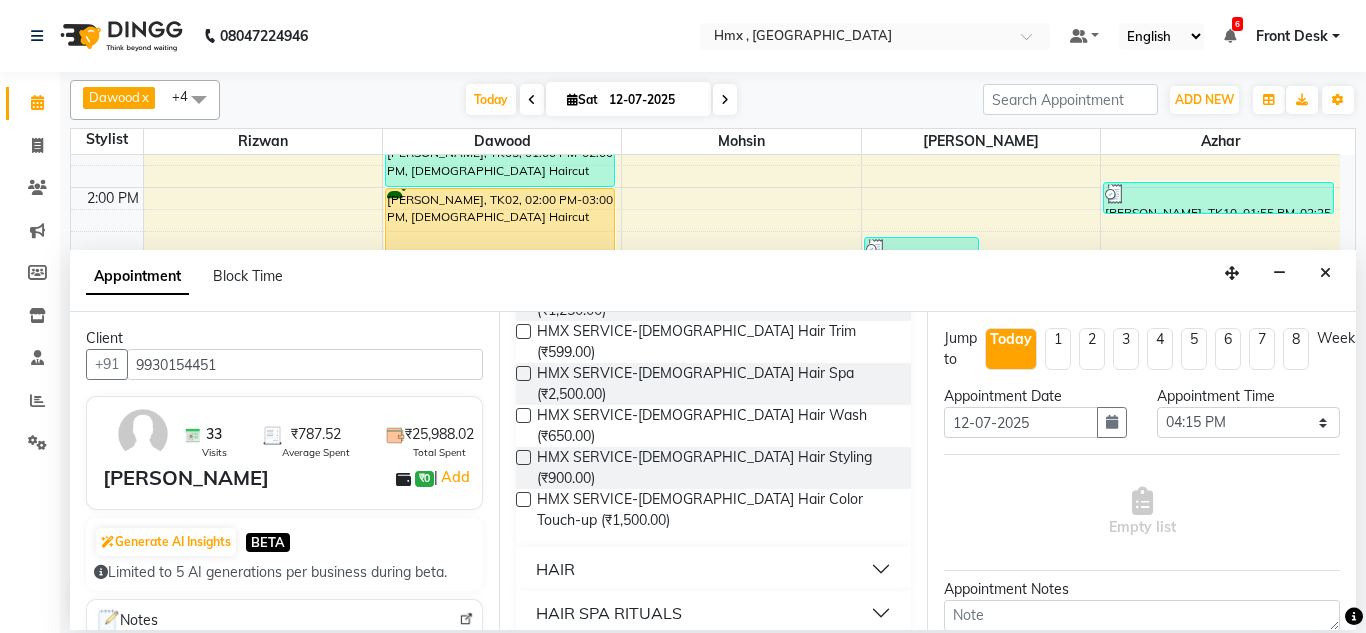 click on "HAIR" at bounding box center [714, 569] 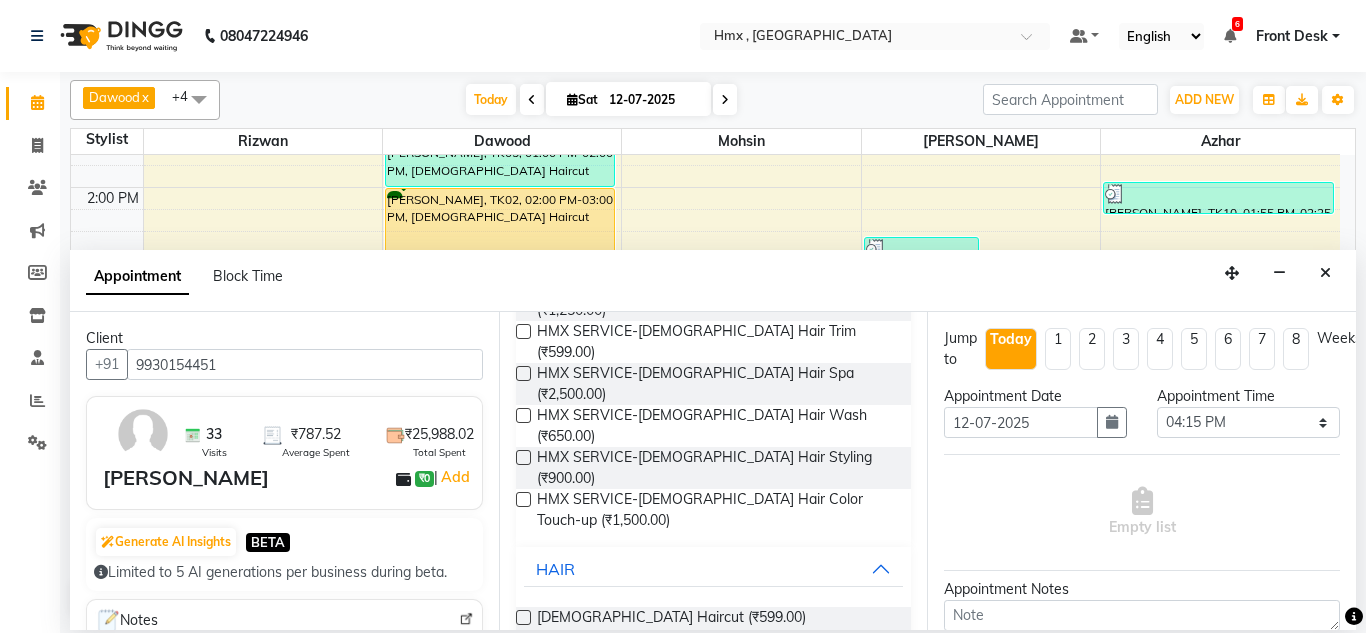 click at bounding box center (523, 617) 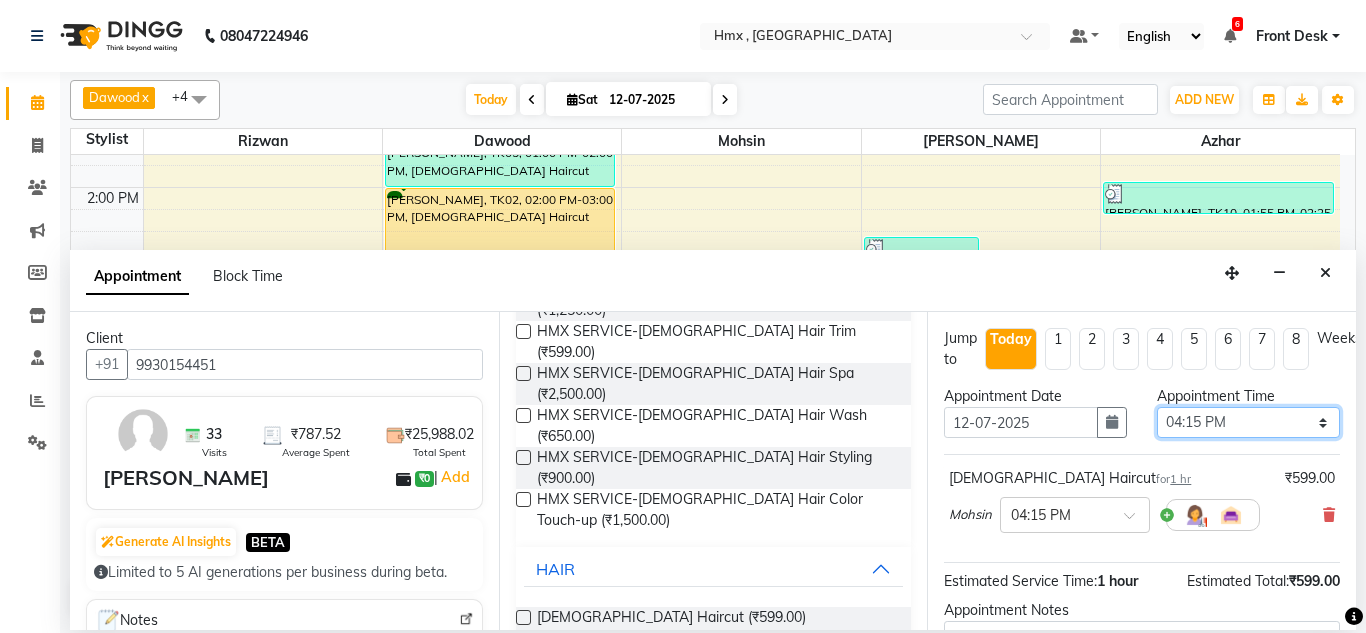click on "Select 09:00 AM 09:15 AM 09:30 AM 09:45 AM 10:00 AM 10:15 AM 10:30 AM 10:45 AM 11:00 AM 11:15 AM 11:30 AM 11:45 AM 12:00 PM 12:15 PM 12:30 PM 12:45 PM 01:00 PM 01:15 PM 01:30 PM 01:45 PM 02:00 PM 02:15 PM 02:30 PM 02:45 PM 03:00 PM 03:15 PM 03:30 PM 03:45 PM 04:00 PM 04:15 PM 04:30 PM 04:45 PM 05:00 PM 05:15 PM 05:30 PM 05:45 PM 06:00 PM 06:15 PM 06:30 PM 06:45 PM 07:00 PM 07:15 PM 07:30 PM 07:45 PM 08:00 PM 08:15 PM 08:30 PM 08:45 PM 09:00 PM" at bounding box center (1248, 422) 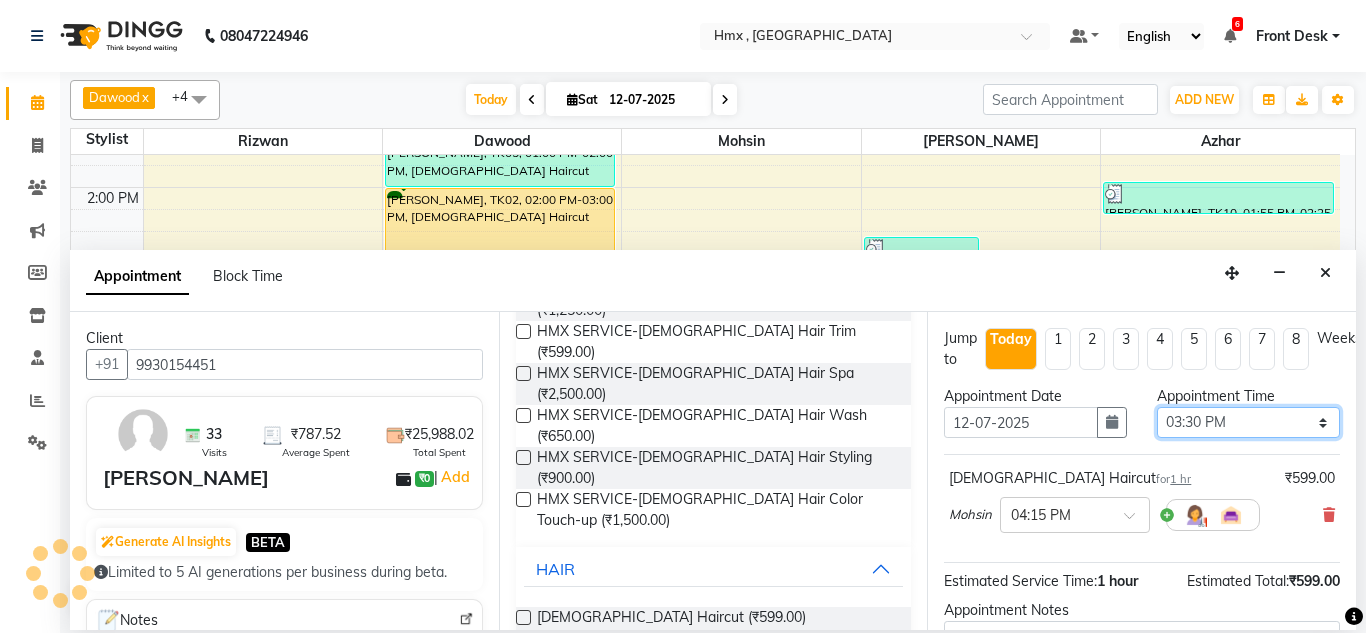click on "Select 09:00 AM 09:15 AM 09:30 AM 09:45 AM 10:00 AM 10:15 AM 10:30 AM 10:45 AM 11:00 AM 11:15 AM 11:30 AM 11:45 AM 12:00 PM 12:15 PM 12:30 PM 12:45 PM 01:00 PM 01:15 PM 01:30 PM 01:45 PM 02:00 PM 02:15 PM 02:30 PM 02:45 PM 03:00 PM 03:15 PM 03:30 PM 03:45 PM 04:00 PM 04:15 PM 04:30 PM 04:45 PM 05:00 PM 05:15 PM 05:30 PM 05:45 PM 06:00 PM 06:15 PM 06:30 PM 06:45 PM 07:00 PM 07:15 PM 07:30 PM 07:45 PM 08:00 PM 08:15 PM 08:30 PM 08:45 PM 09:00 PM" at bounding box center [1248, 422] 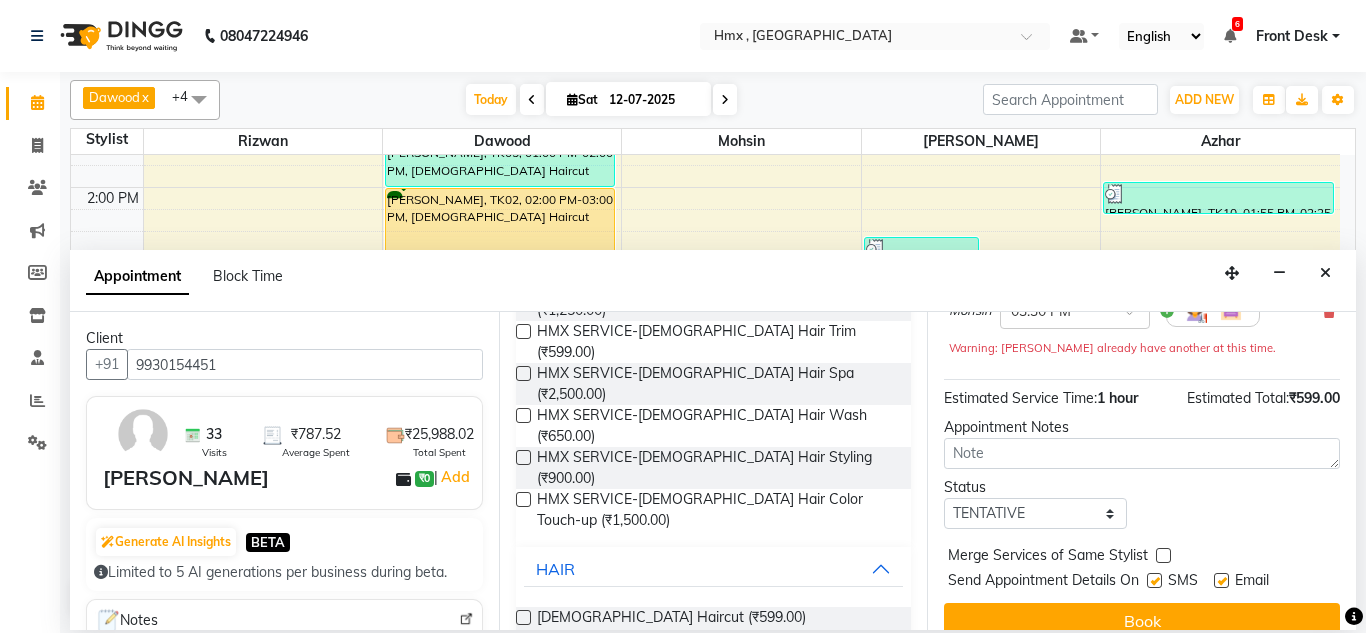 scroll, scrollTop: 244, scrollLeft: 0, axis: vertical 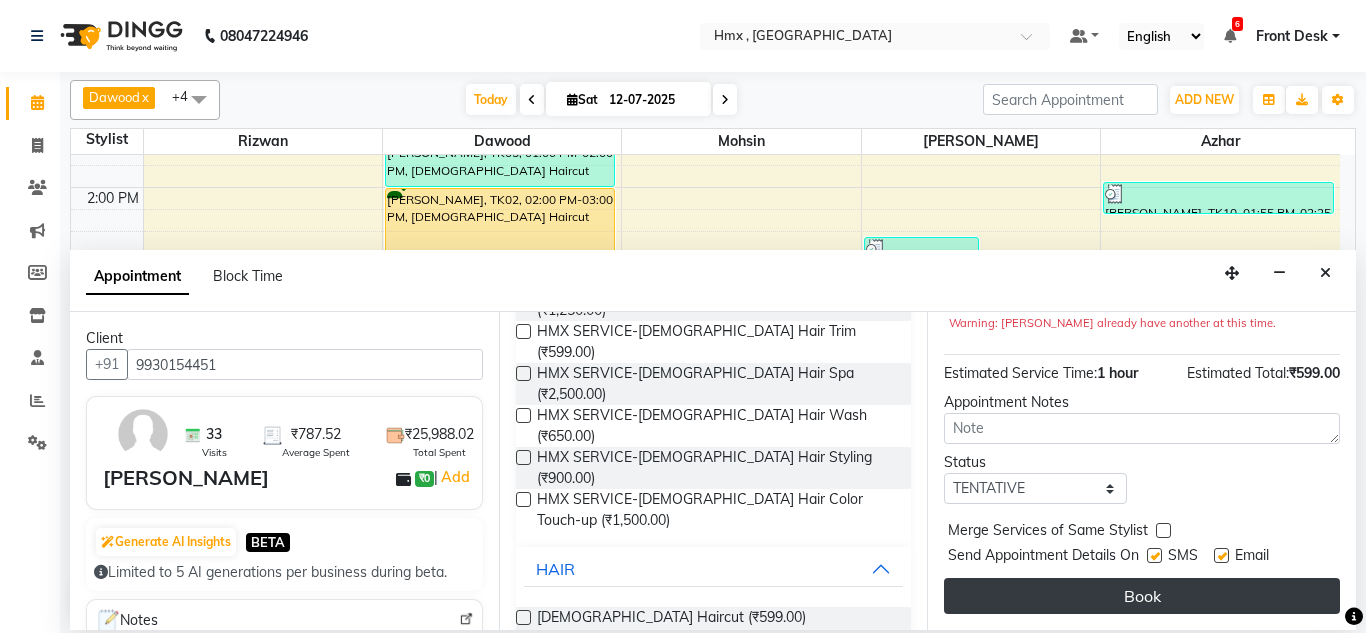 click on "Book" at bounding box center (1142, 596) 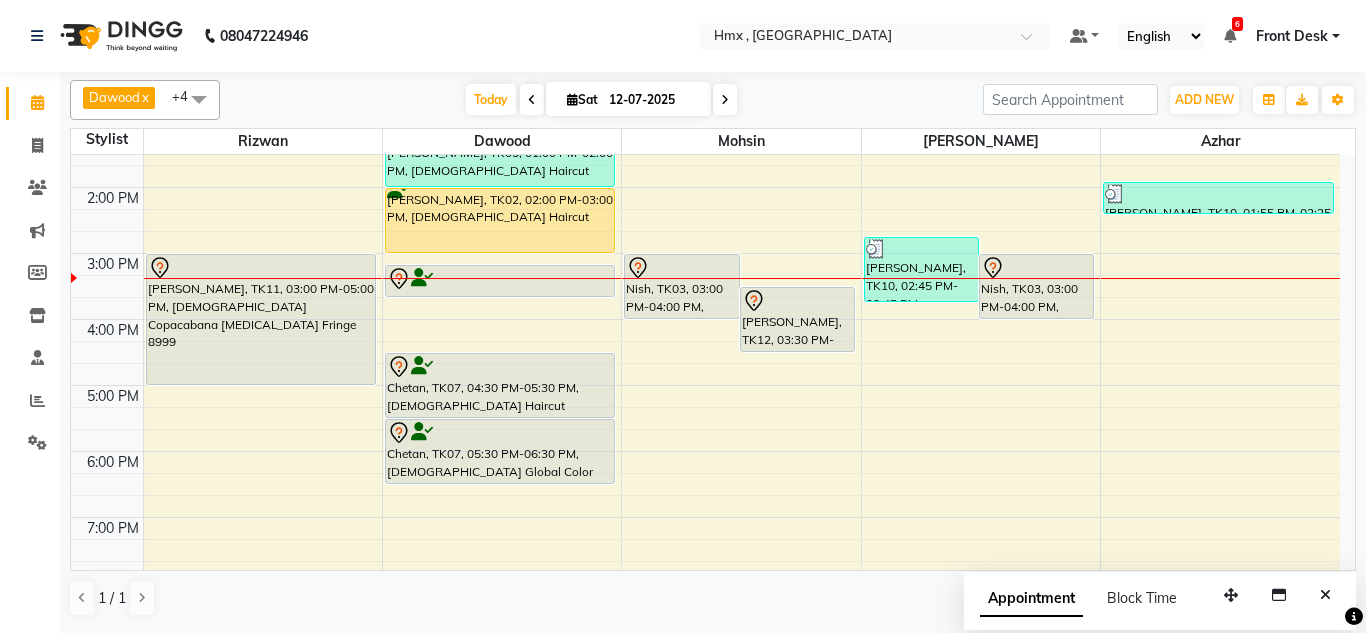 click on "8:00 AM 9:00 AM 10:00 AM 11:00 AM 12:00 PM 1:00 PM 2:00 PM 3:00 PM 4:00 PM 5:00 PM 6:00 PM 7:00 PM 8:00 PM 9:00 PM     Prabhuta, TK04, 10:40 AM-11:40 AM, Male Haircut     Dhananjay Shetty, TK08, 12:15 PM-12:55 PM, Male Haircut     Monk, TK09, 01:00 PM-01:30 PM, Male Beard Edging             Ali Dhanani, TK11, 03:00 PM-05:00 PM, Female Copacabana Botox Fringe 8999     Tania, TK01, 12:00 PM-12:30 PM, Male Haircut For Kids     Pankaj Gupta, TK05, 01:00 PM-02:00 PM, Male Haircut     Shreyas, TK02, 02:00 PM-03:00 PM, Male Haircut             Shreyas, TK02, 03:10 PM-03:40 PM, Male Beard Edging             Chetan, TK07, 04:30 PM-05:30 PM, Male Haircut             Chetan, TK07, 05:30 PM-06:30 PM, Male Global Color     Abdul Ansari, TK06, 12:15 PM-01:15 PM, Male Haircut     Abdul Ansari, TK06, 12:35 PM-01:05 PM, Male Beard Edging             Nish, TK03, 03:00 PM-04:00 PM, Male Haircut             Swapnil Thakur, TK12, 03:30 PM-04:30 PM, Male Haircut     avinash rai, TK10, 02:45 PM-03:45 PM, Female Haircut" at bounding box center [705, 253] 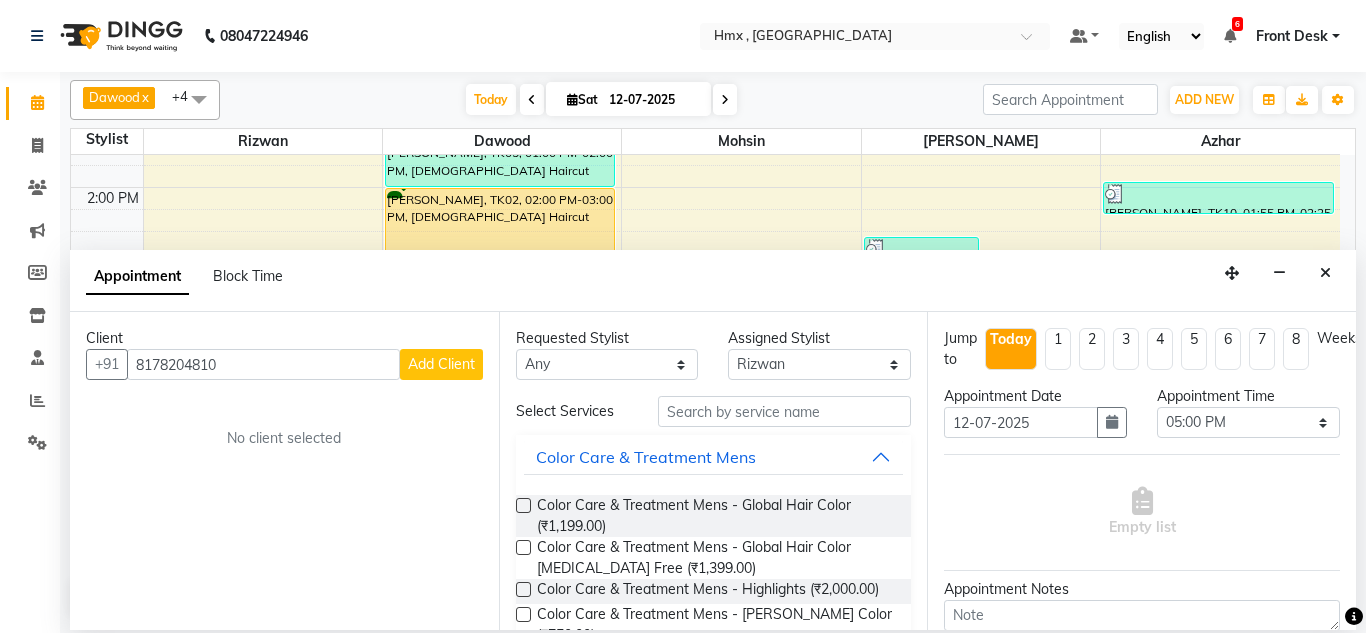 click on "Add Client" at bounding box center [441, 364] 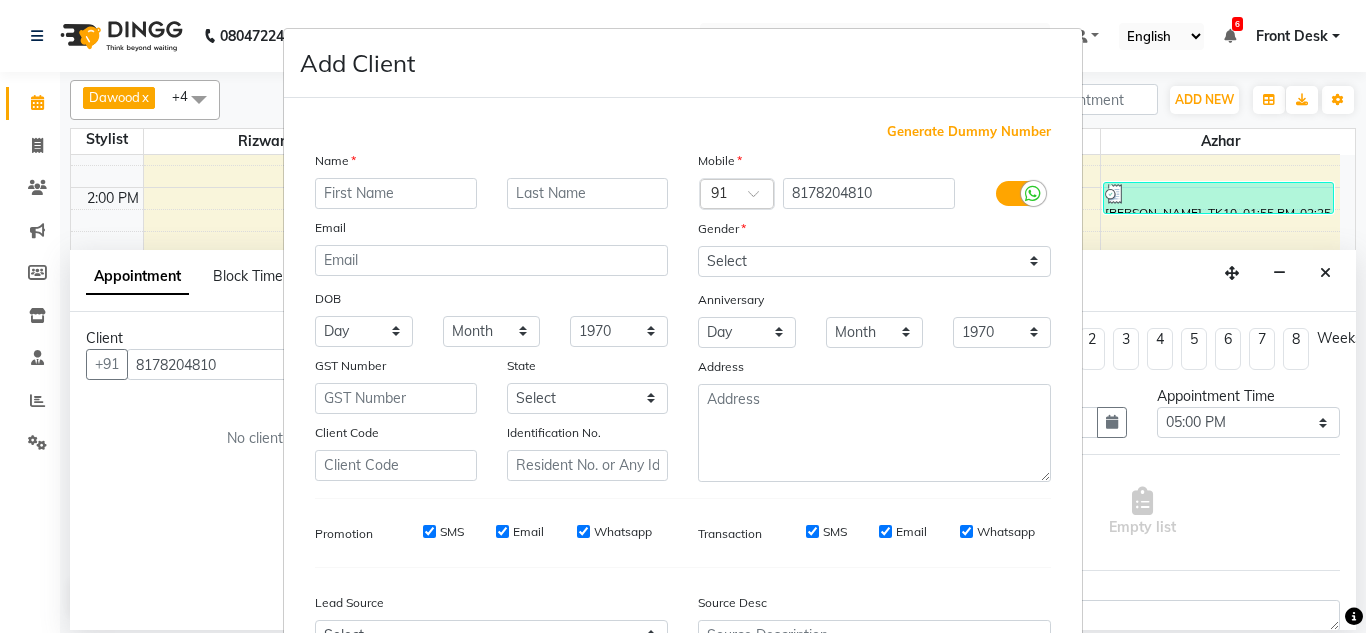 click at bounding box center [396, 193] 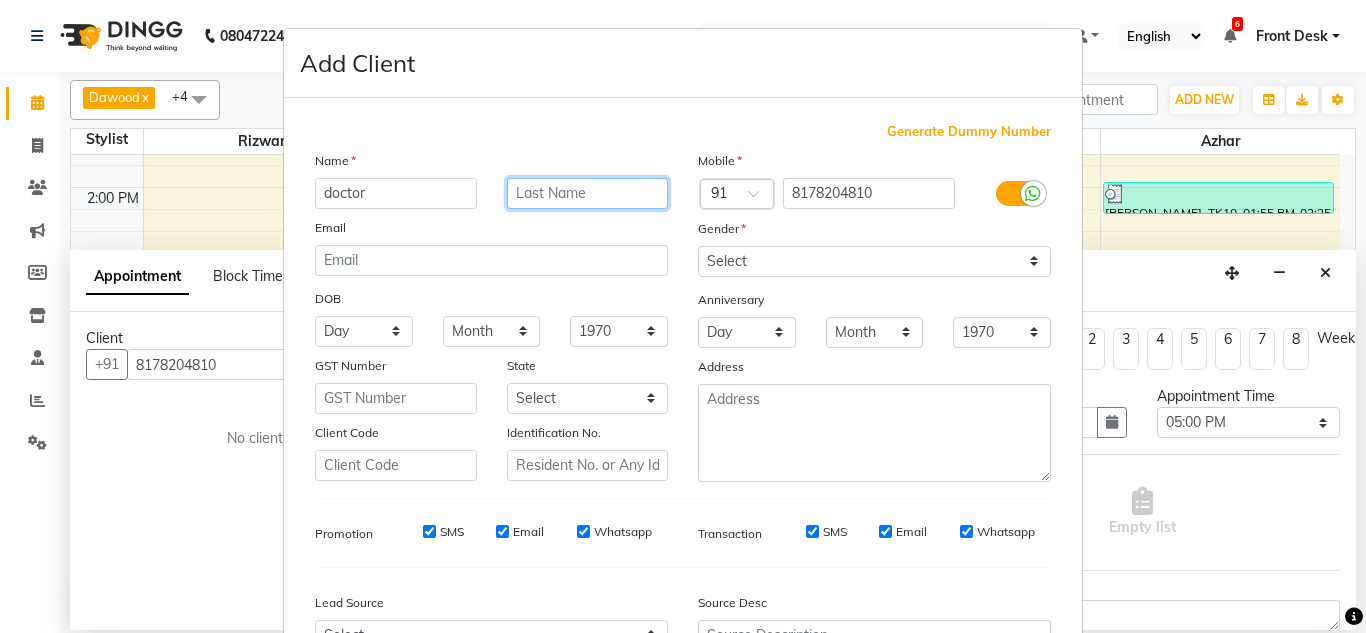 click at bounding box center (588, 193) 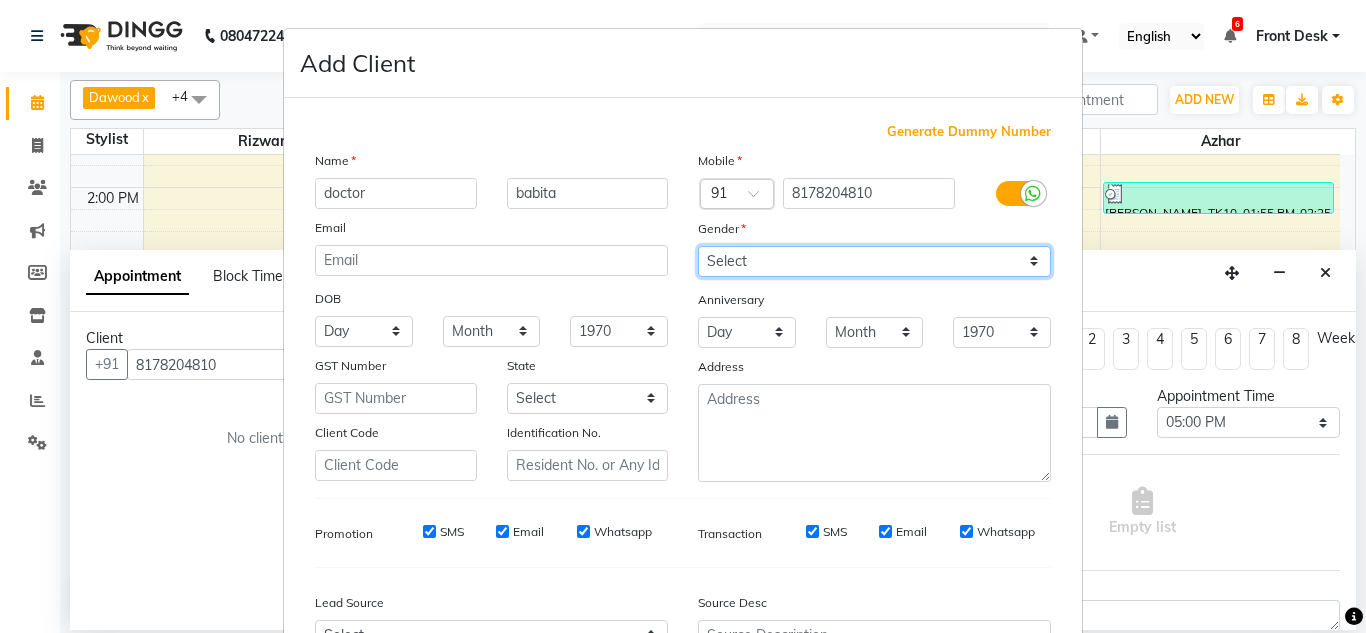 click on "Select [DEMOGRAPHIC_DATA] [DEMOGRAPHIC_DATA] Other Prefer Not To Say" at bounding box center (874, 261) 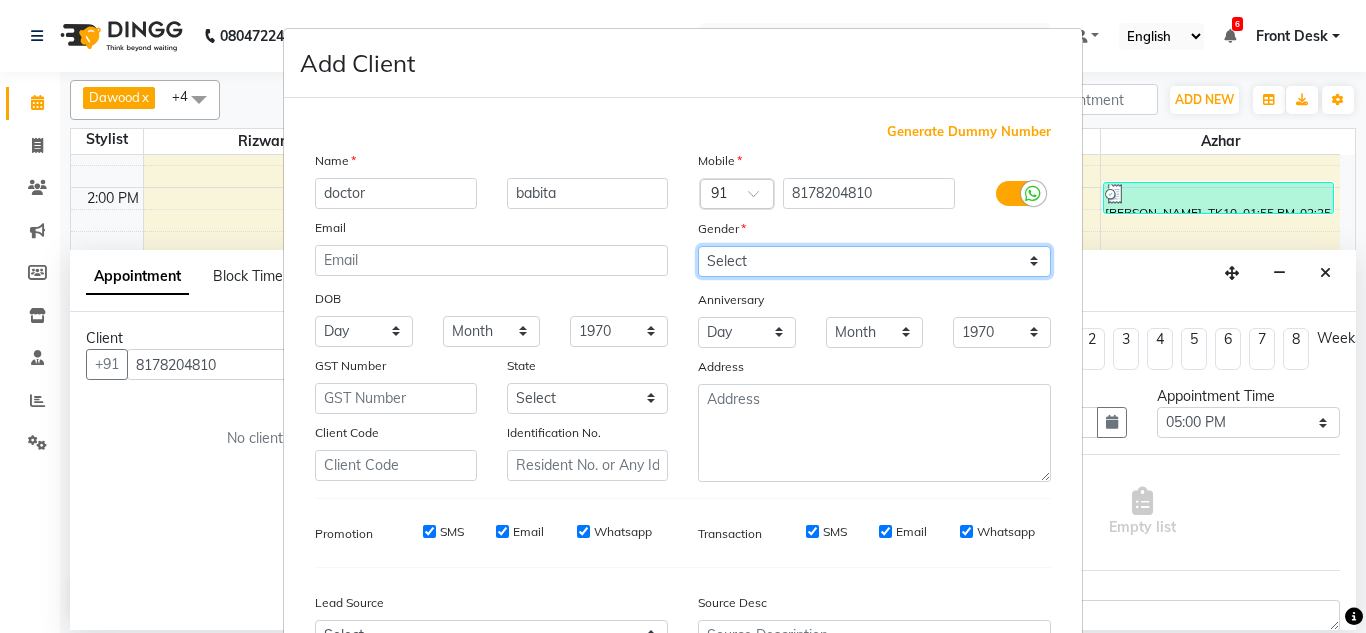 click on "Select [DEMOGRAPHIC_DATA] [DEMOGRAPHIC_DATA] Other Prefer Not To Say" at bounding box center (874, 261) 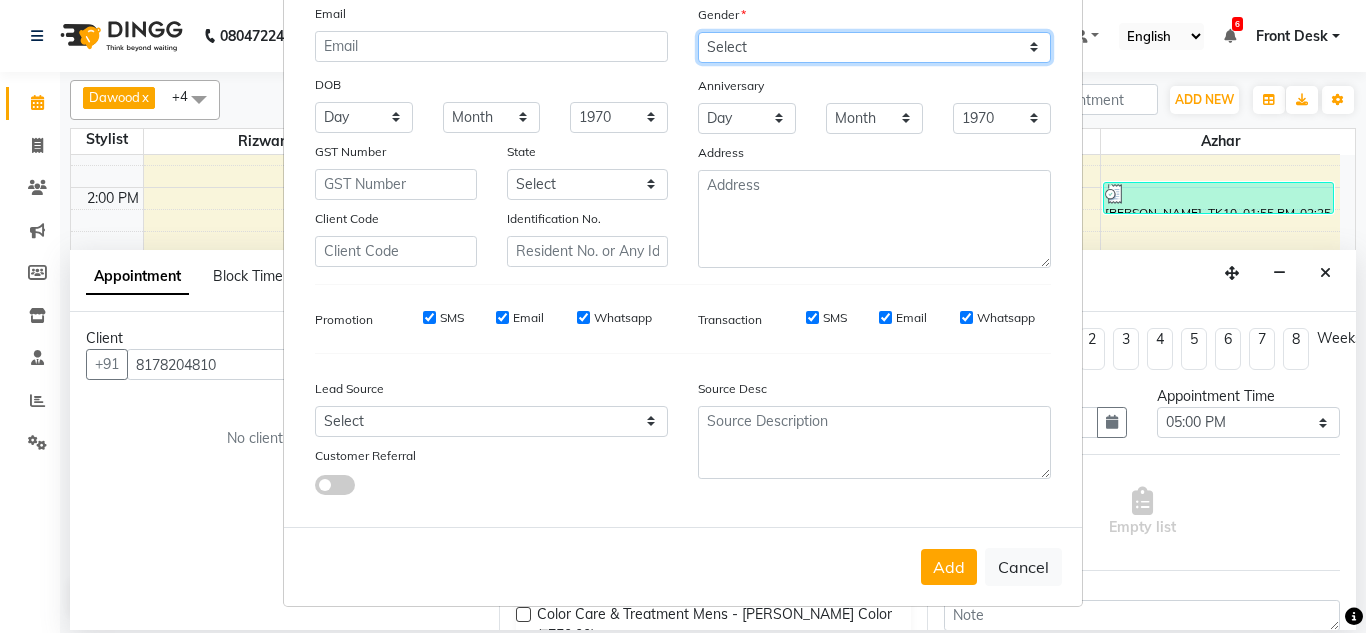 scroll, scrollTop: 216, scrollLeft: 0, axis: vertical 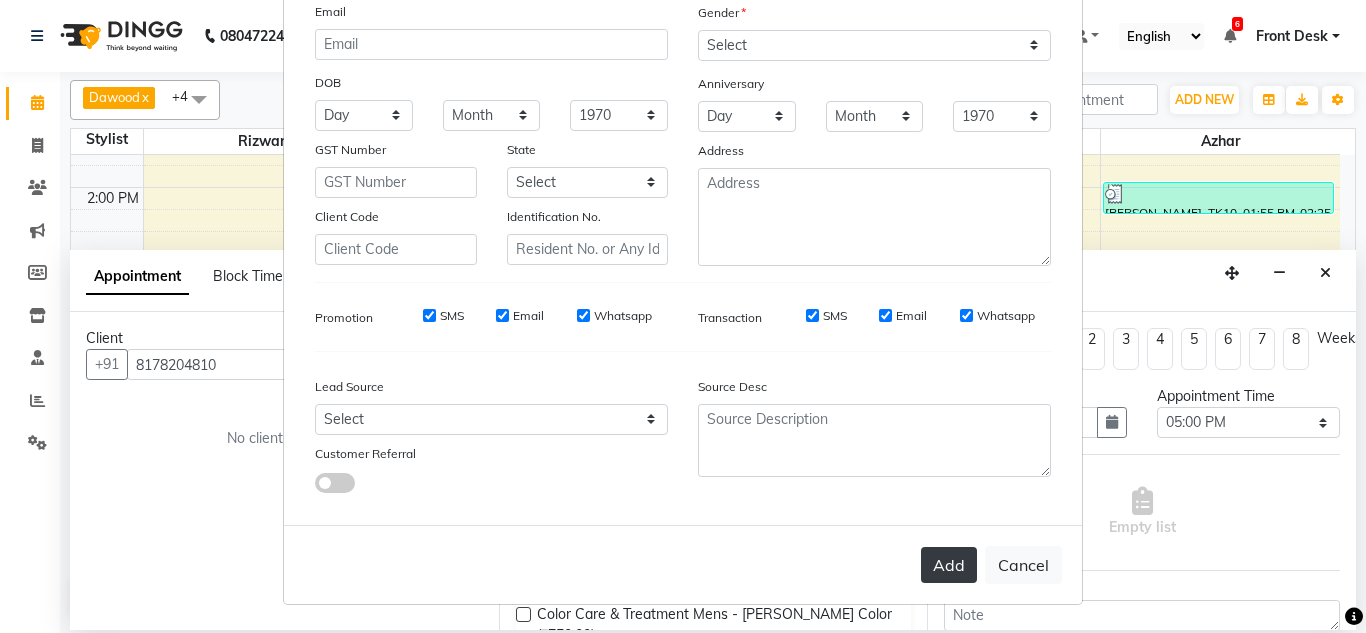 click on "Add" at bounding box center [949, 565] 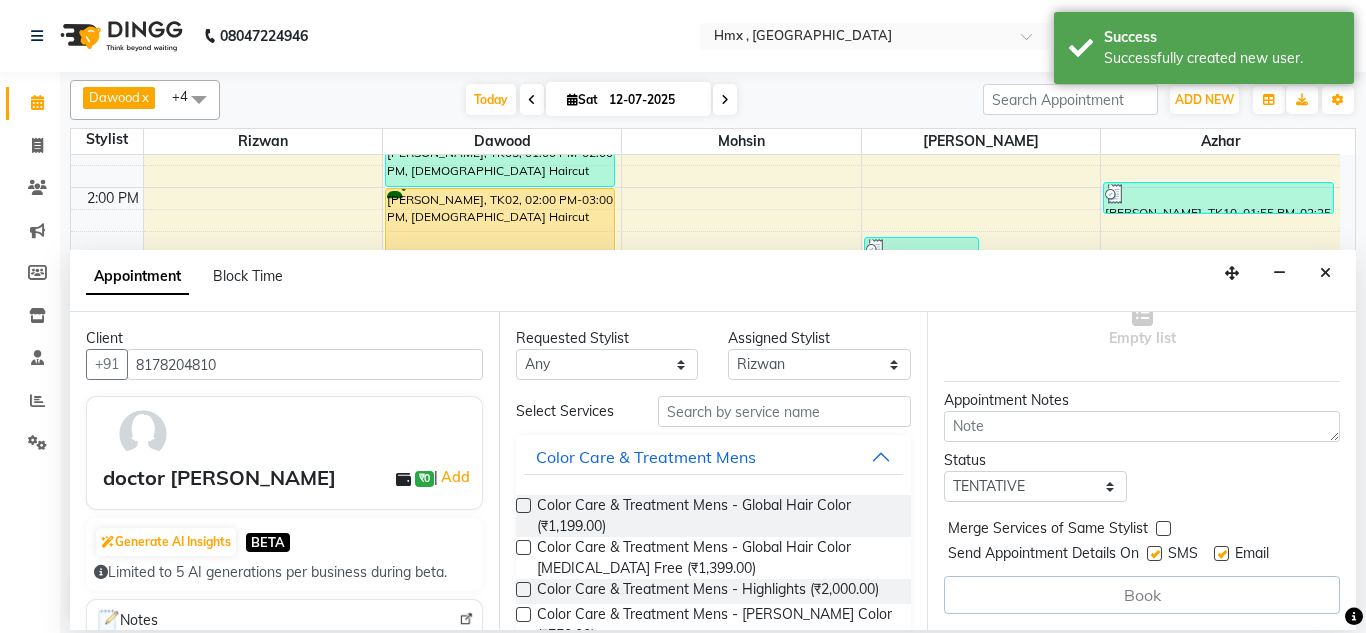 scroll, scrollTop: 200, scrollLeft: 0, axis: vertical 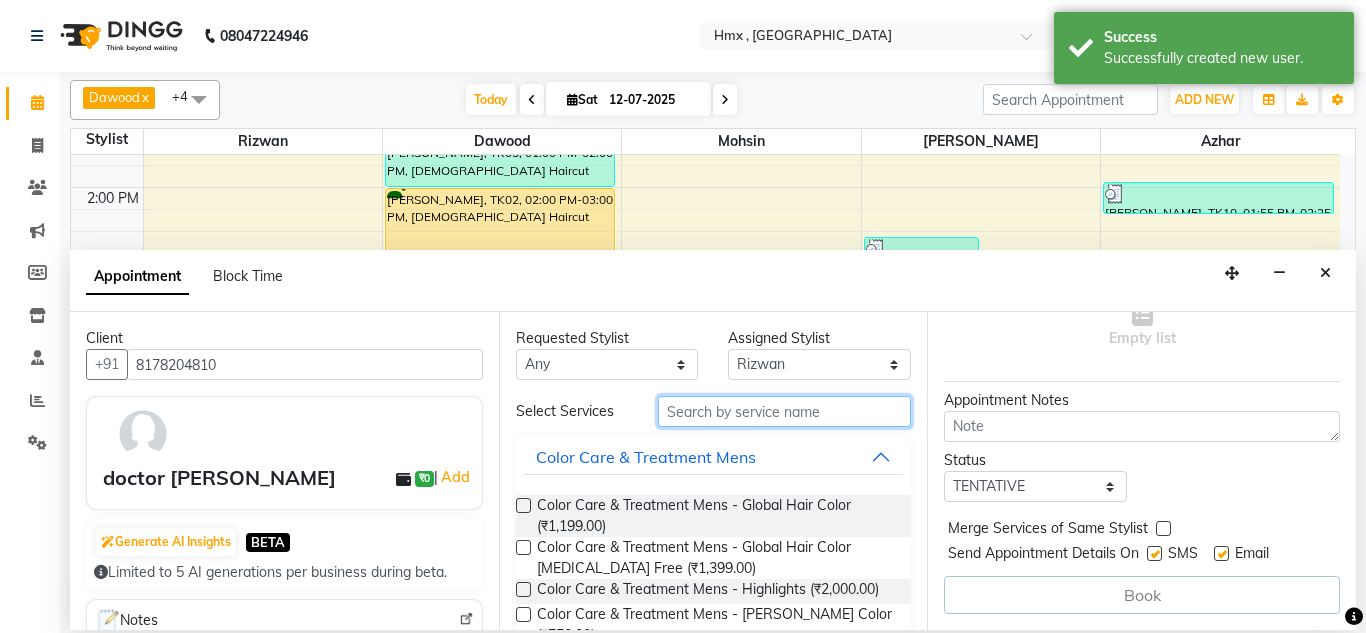 click at bounding box center (785, 411) 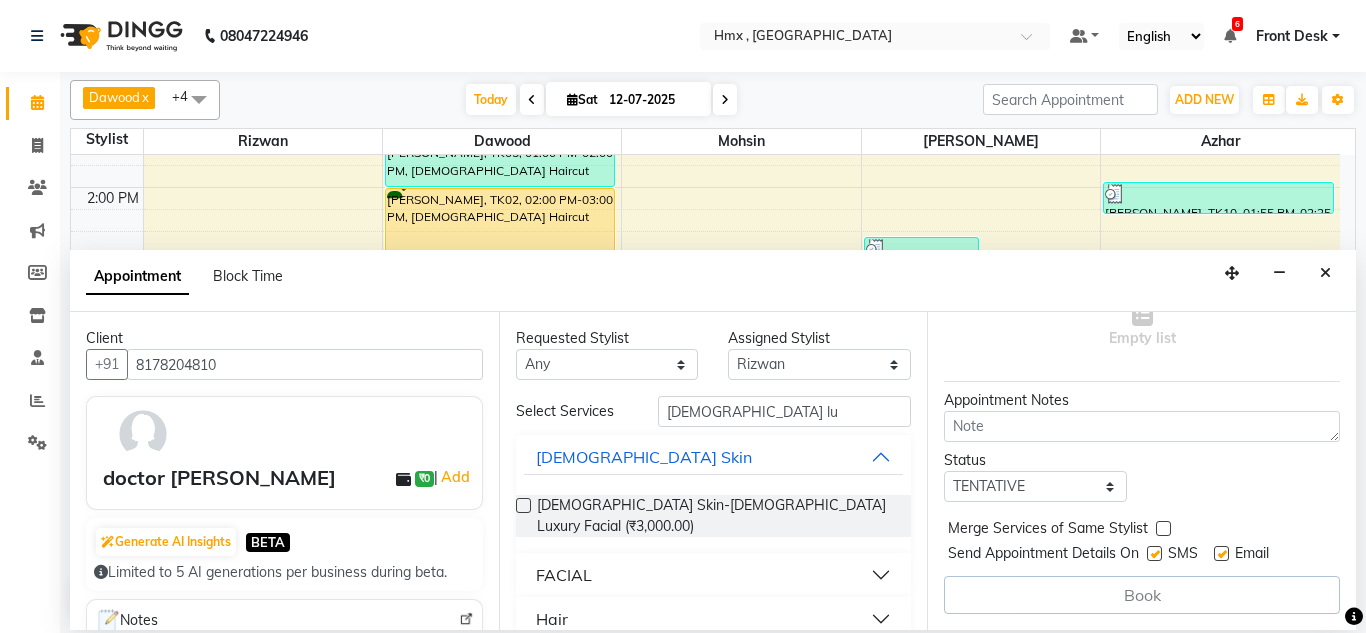 click on "Hair" at bounding box center (714, 619) 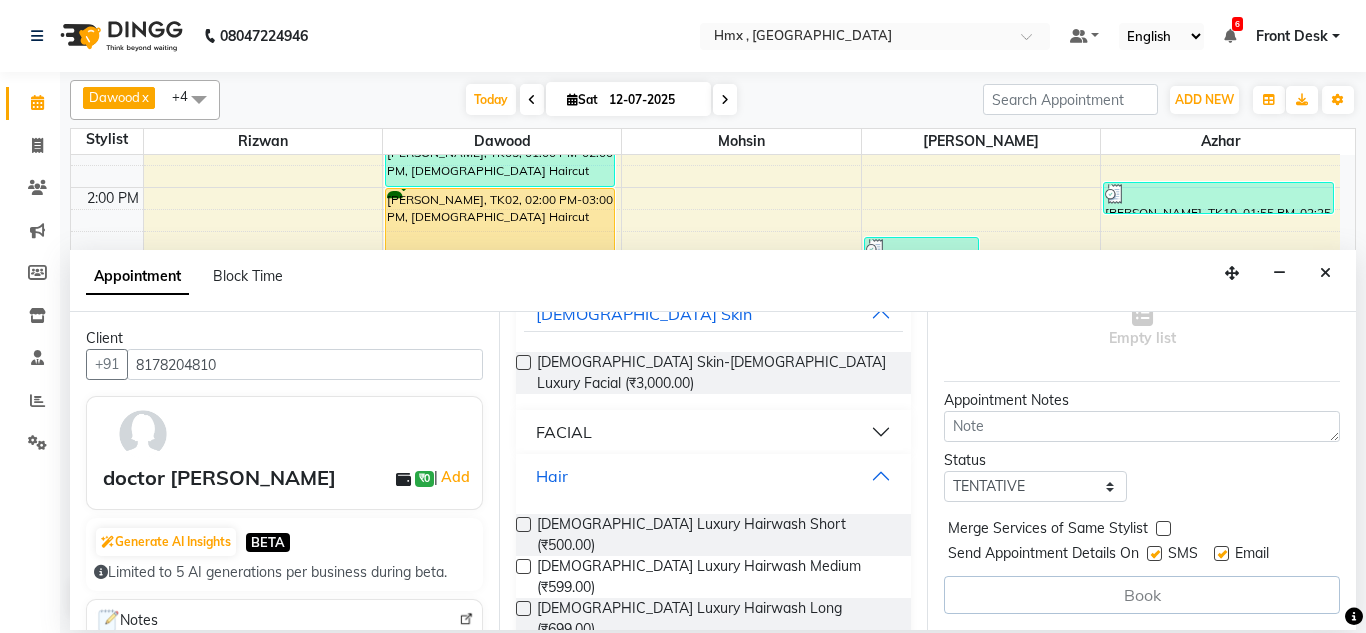 scroll, scrollTop: 154, scrollLeft: 0, axis: vertical 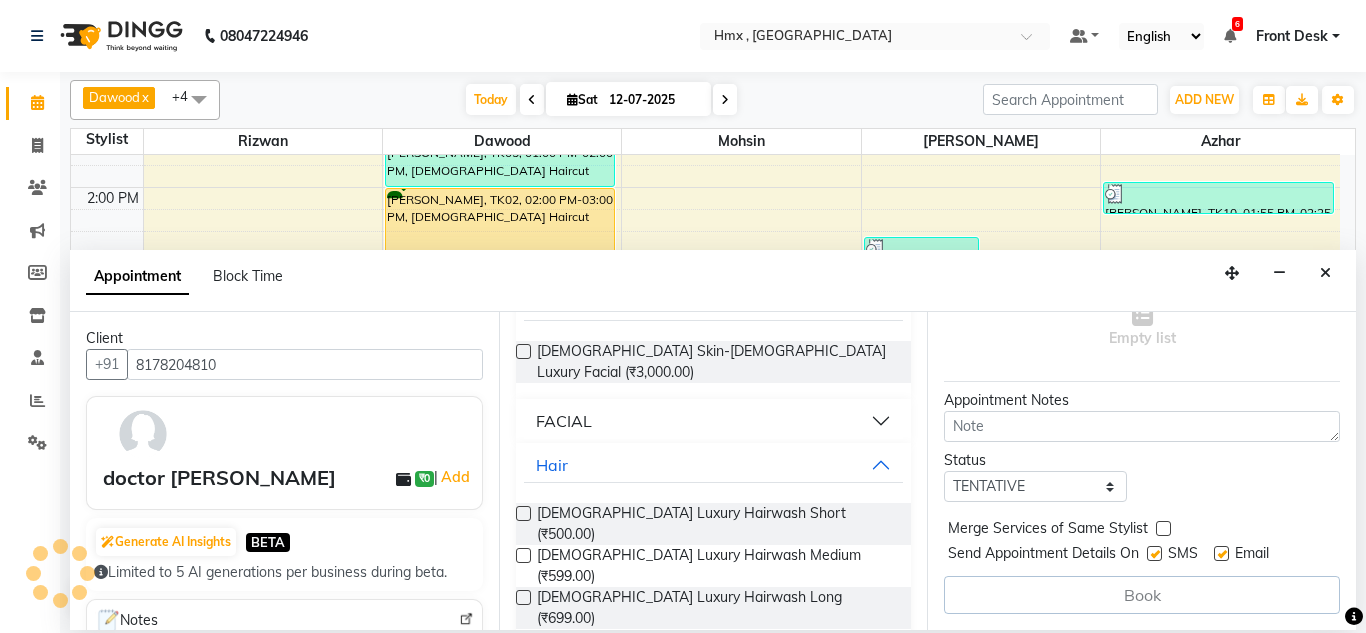 click at bounding box center (523, 597) 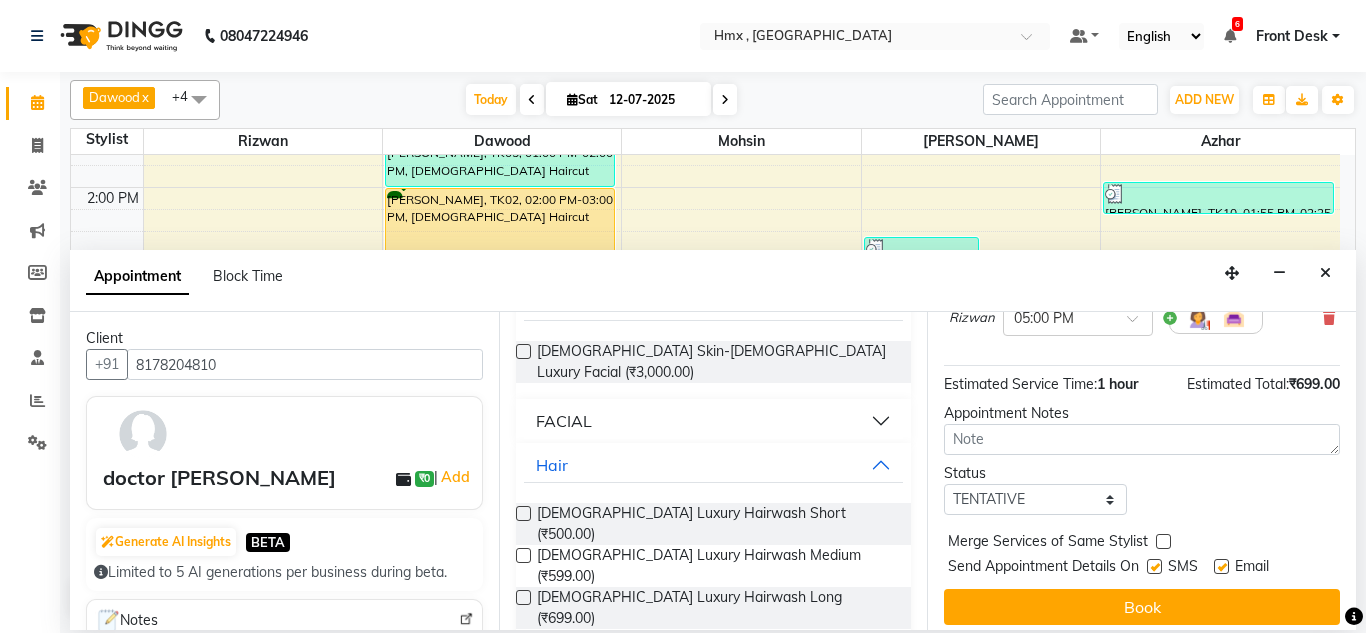 scroll, scrollTop: 223, scrollLeft: 0, axis: vertical 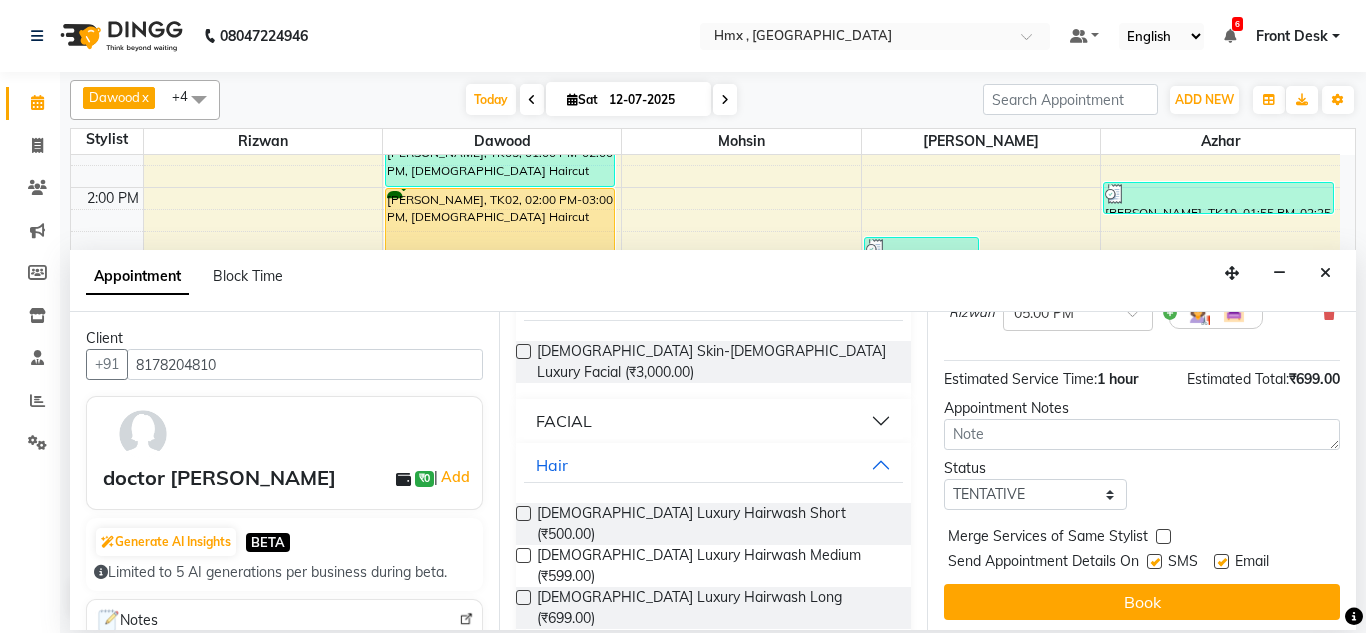 click at bounding box center [1154, 561] 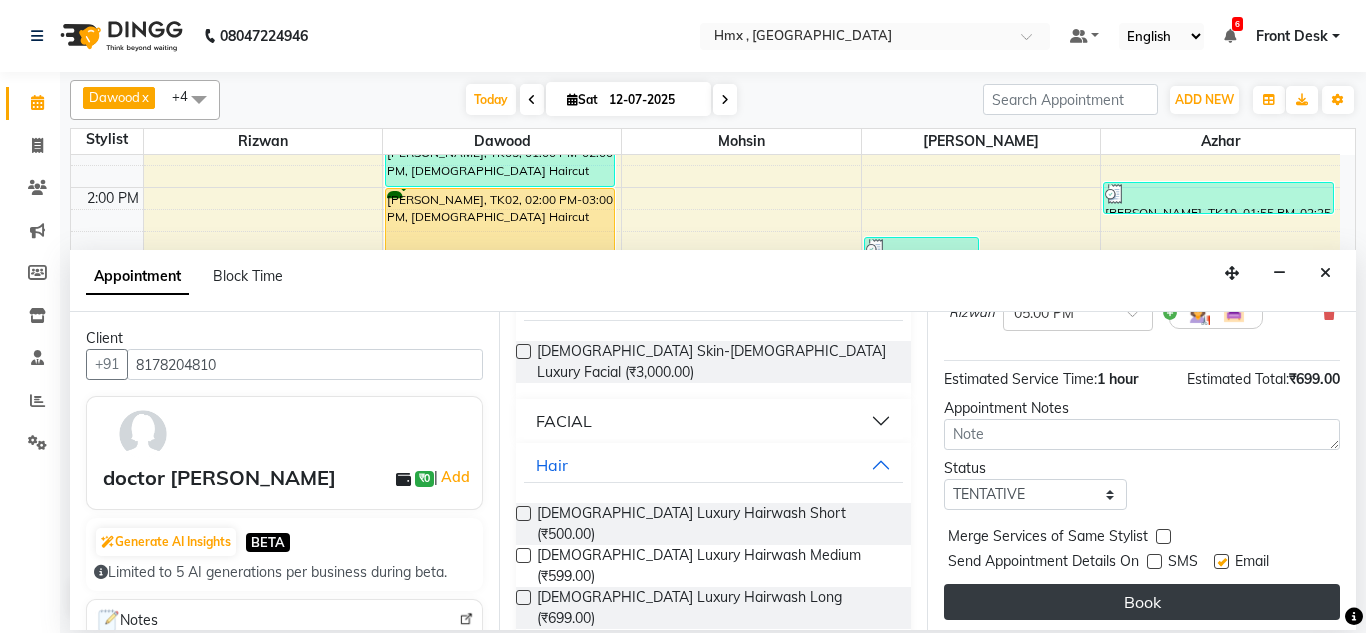 click on "Book" at bounding box center [1142, 602] 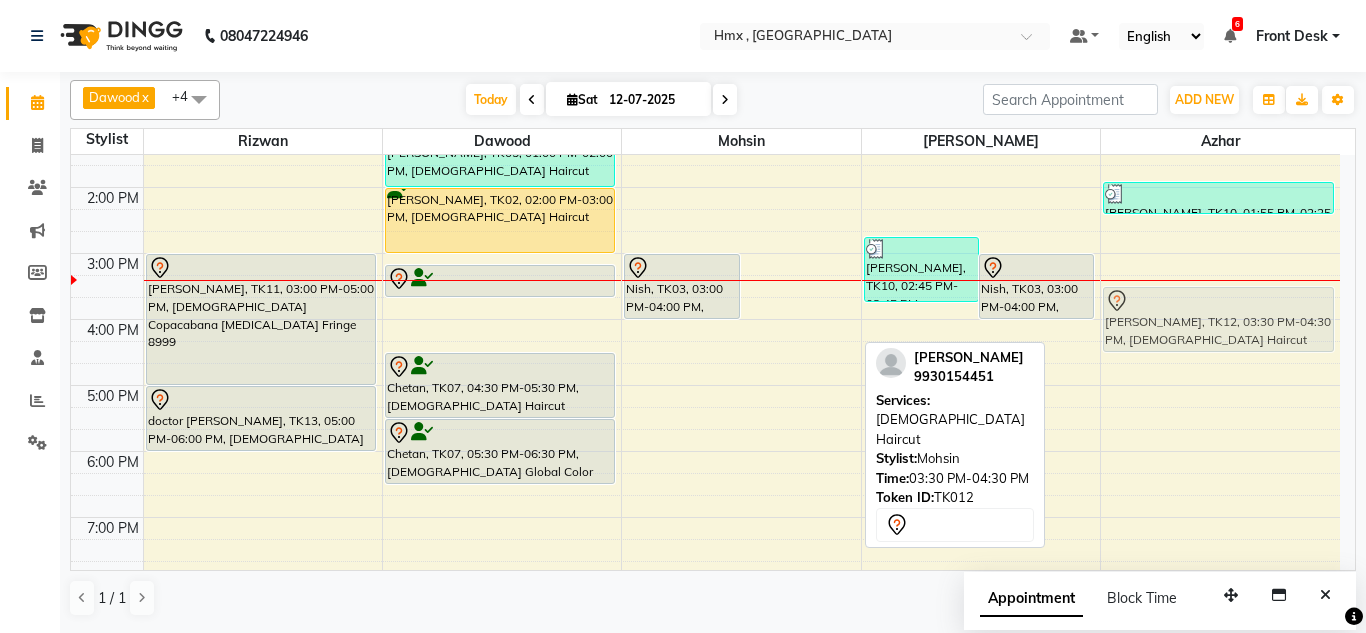 drag, startPoint x: 790, startPoint y: 303, endPoint x: 1216, endPoint y: 294, distance: 426.09506 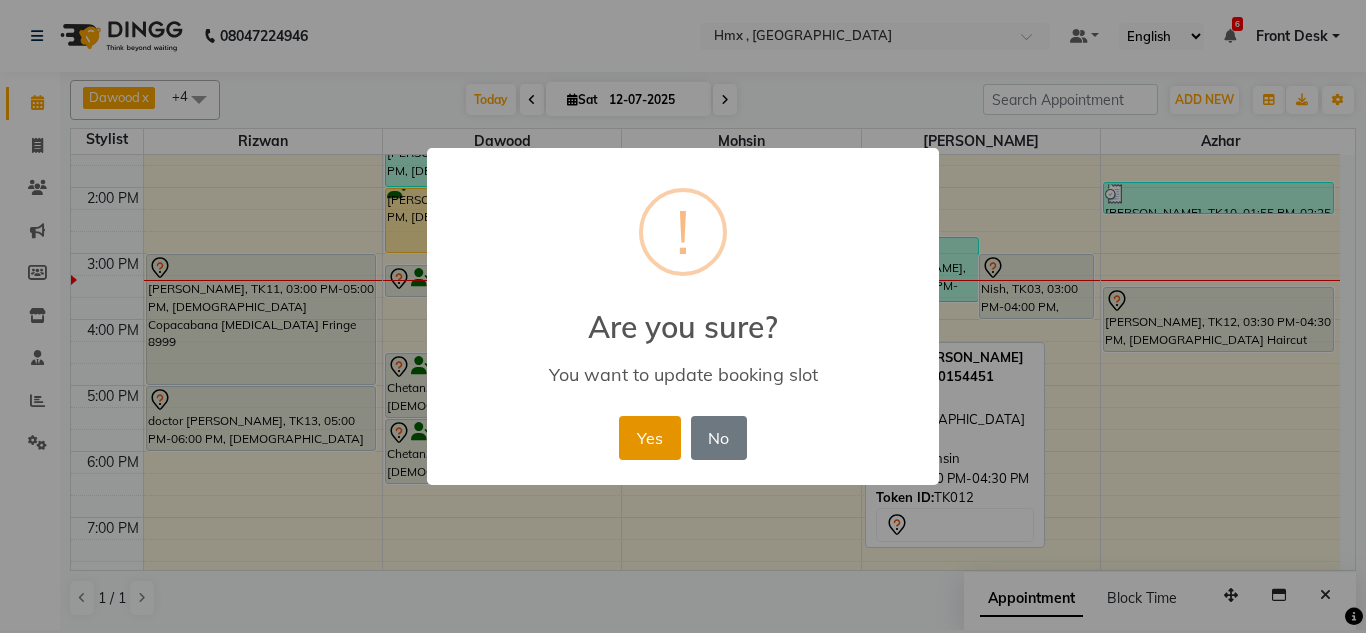 click on "Yes" at bounding box center [649, 438] 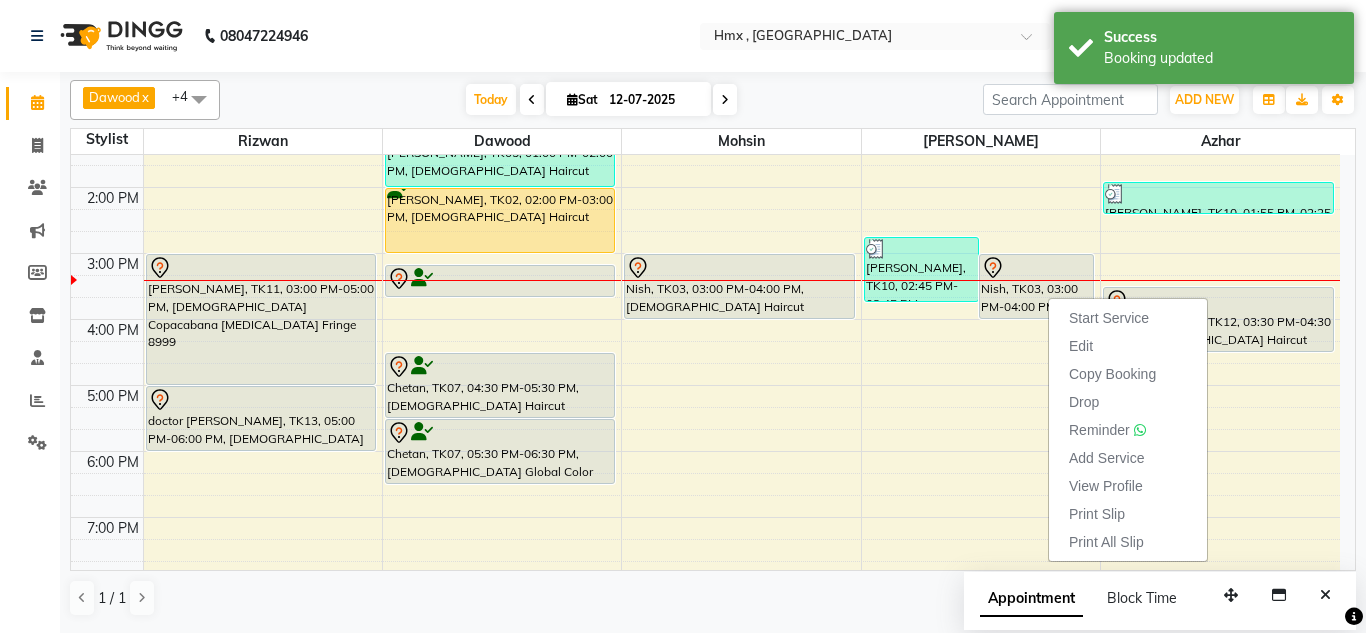 click on "Start Service" at bounding box center [1109, 318] 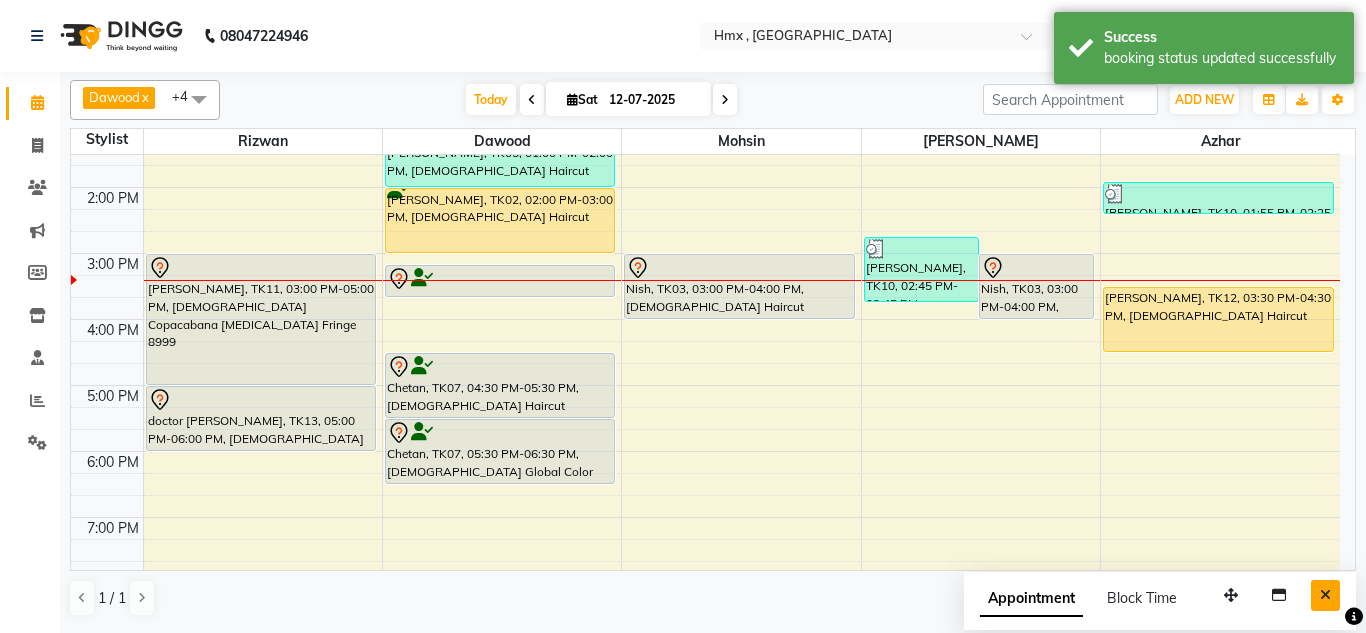 click at bounding box center [1325, 595] 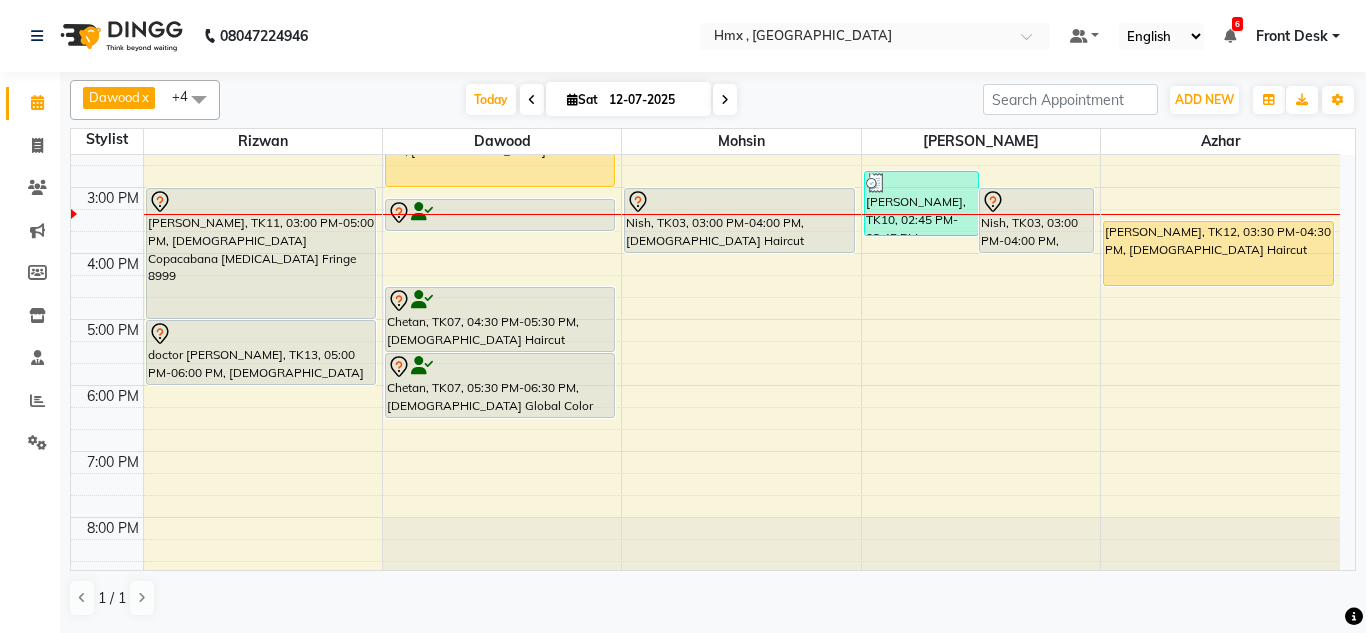 scroll, scrollTop: 463, scrollLeft: 0, axis: vertical 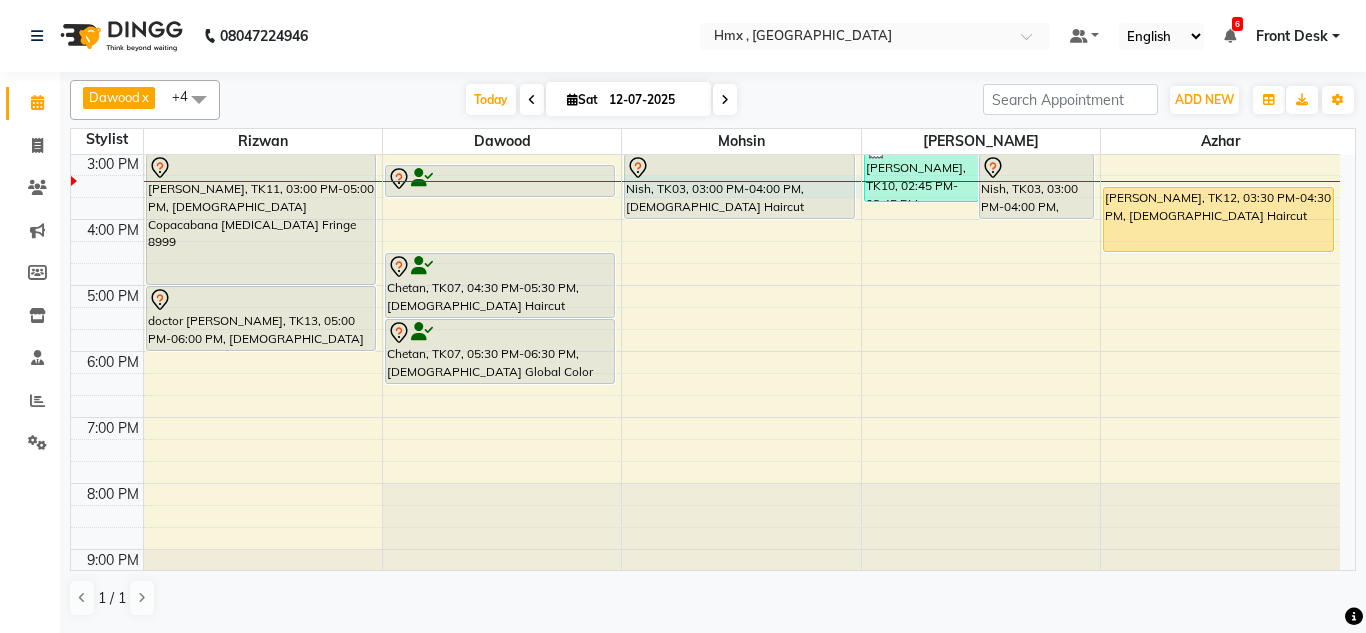 click on "8:00 AM 9:00 AM 10:00 AM 11:00 AM 12:00 PM 1:00 PM 2:00 PM 3:00 PM 4:00 PM 5:00 PM 6:00 PM 7:00 PM 8:00 PM 9:00 PM     Prabhuta, TK04, 10:40 AM-11:40 AM, Male Haircut     Dhananjay Shetty, TK08, 12:15 PM-12:55 PM, Male Haircut     Monk, TK09, 01:00 PM-01:30 PM, Male Beard Edging             Ali Dhanani, TK11, 03:00 PM-05:00 PM, Female Copacabana Botox Fringe 8999             doctor babita, TK13, 05:00 PM-06:00 PM, Female Luxury Hairwash Long     Tania, TK01, 12:00 PM-12:30 PM, Male Haircut For Kids     Pankaj Gupta, TK05, 01:00 PM-02:00 PM, Male Haircut     Shreyas, TK02, 02:00 PM-03:00 PM, Male Haircut             Shreyas, TK02, 03:10 PM-03:40 PM, Male Beard Edging             Chetan, TK07, 04:30 PM-05:30 PM, Male Haircut             Chetan, TK07, 05:30 PM-06:30 PM, Male Global Color     Abdul Ansari, TK06, 12:15 PM-01:15 PM, Male Haircut     Abdul Ansari, TK06, 12:35 PM-01:05 PM, Male Beard Edging             Nish, TK03, 03:00 PM-04:00 PM, Male Haircut" at bounding box center (705, 153) 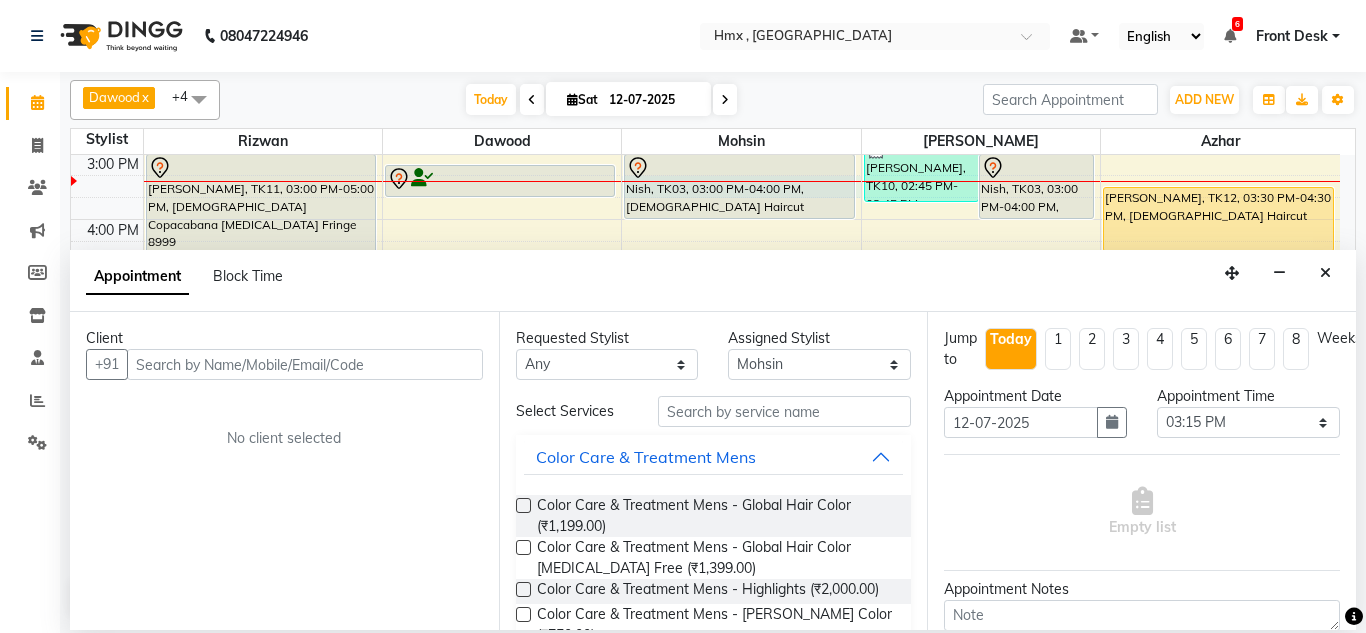 click at bounding box center (305, 364) 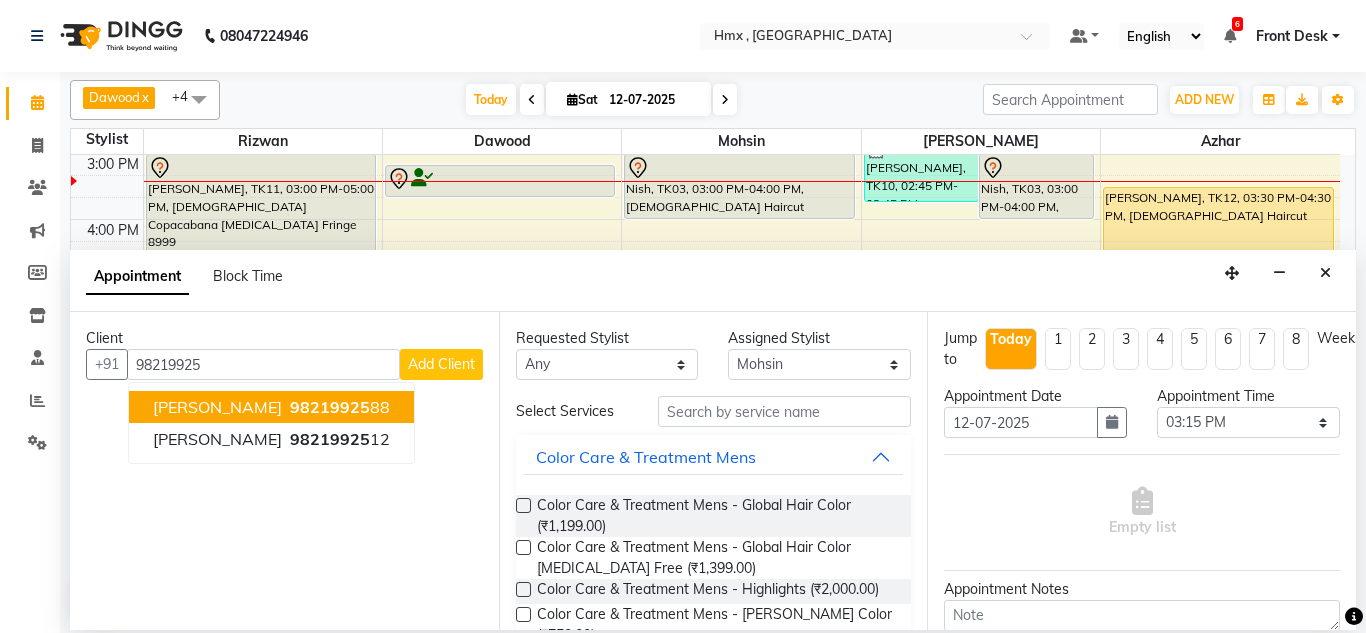 click on "98219925" at bounding box center (330, 407) 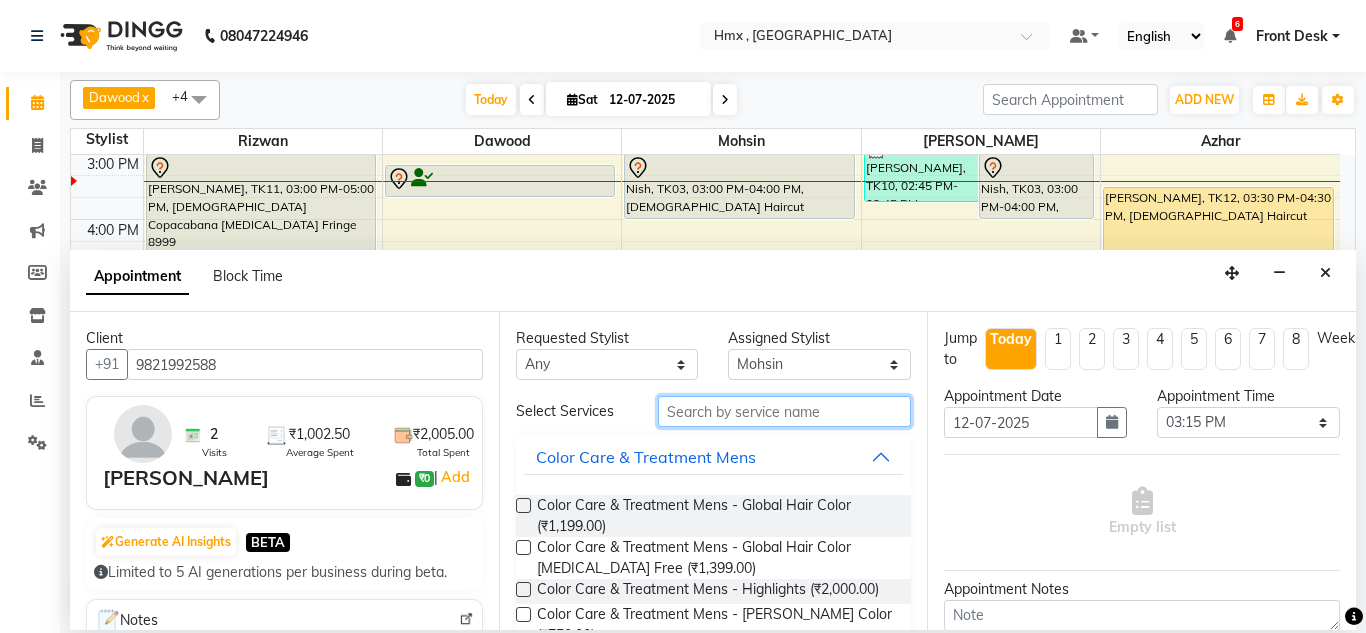 click at bounding box center (785, 411) 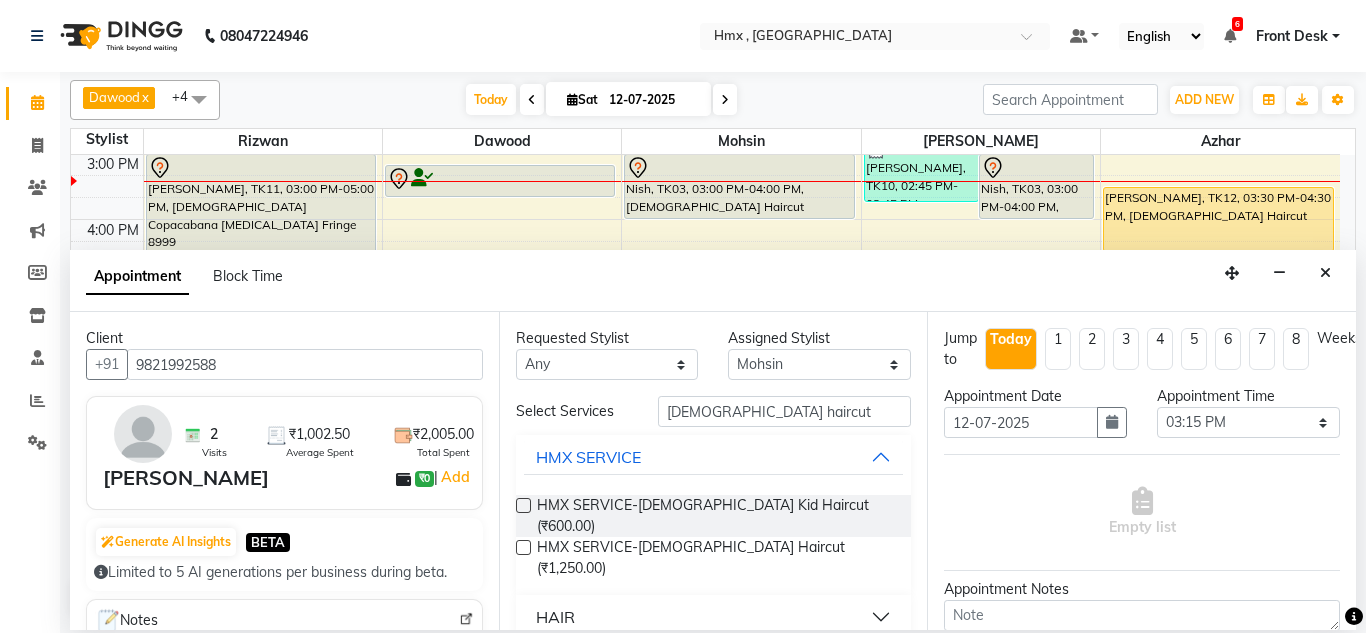 click on "HAIR" at bounding box center [714, 617] 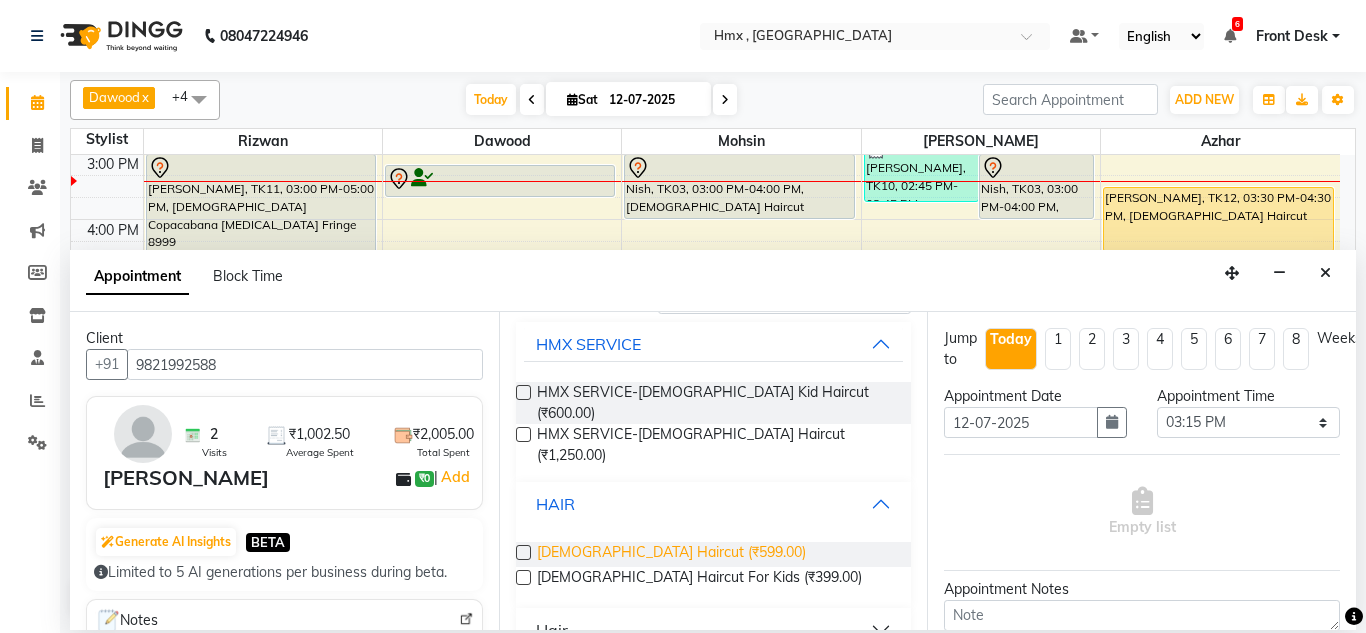 scroll, scrollTop: 115, scrollLeft: 0, axis: vertical 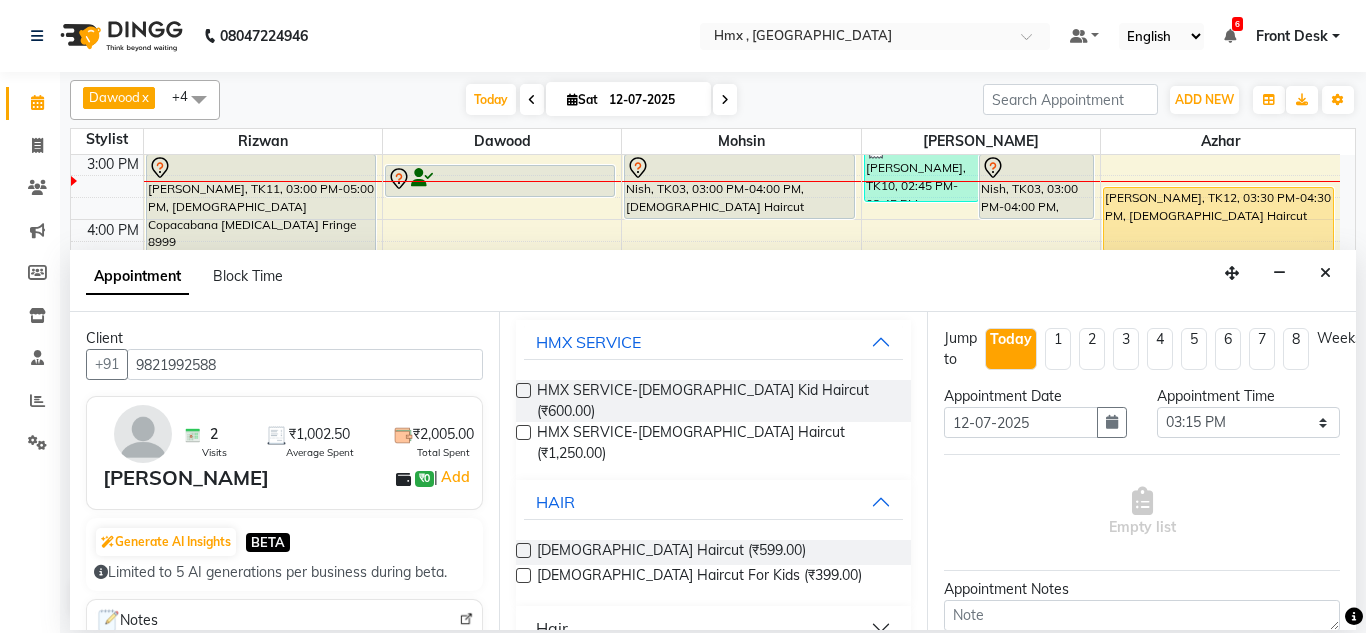 click at bounding box center (523, 550) 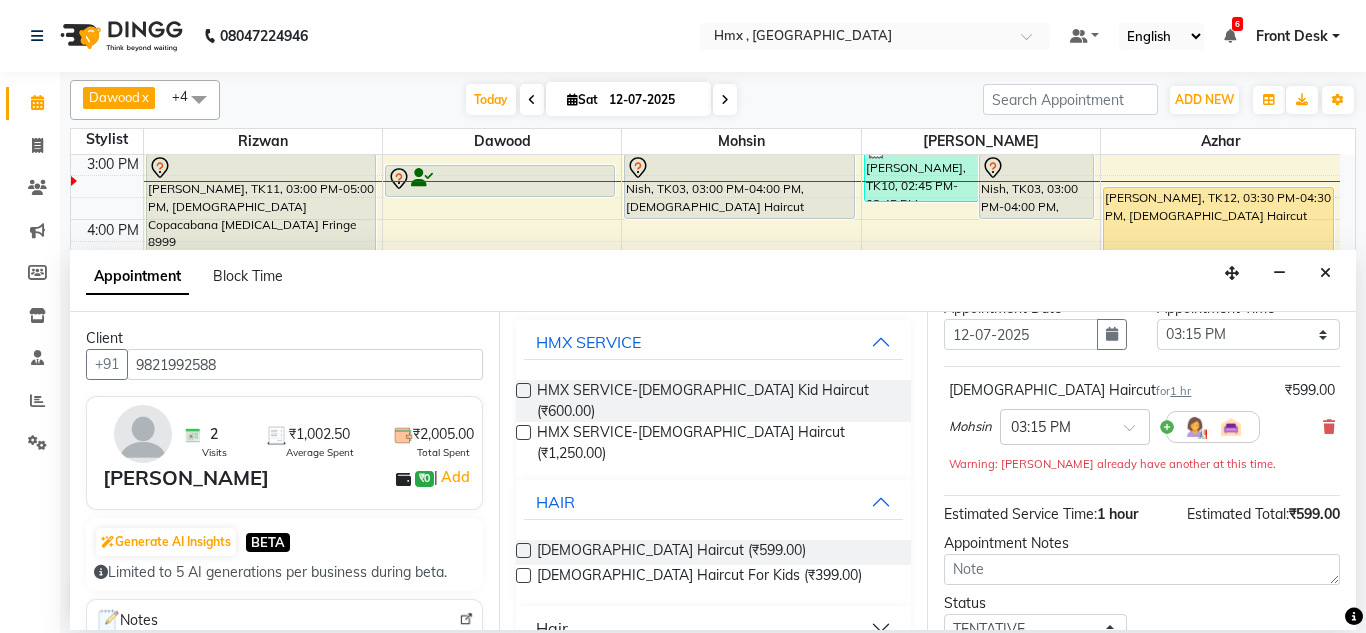 scroll, scrollTop: 200, scrollLeft: 0, axis: vertical 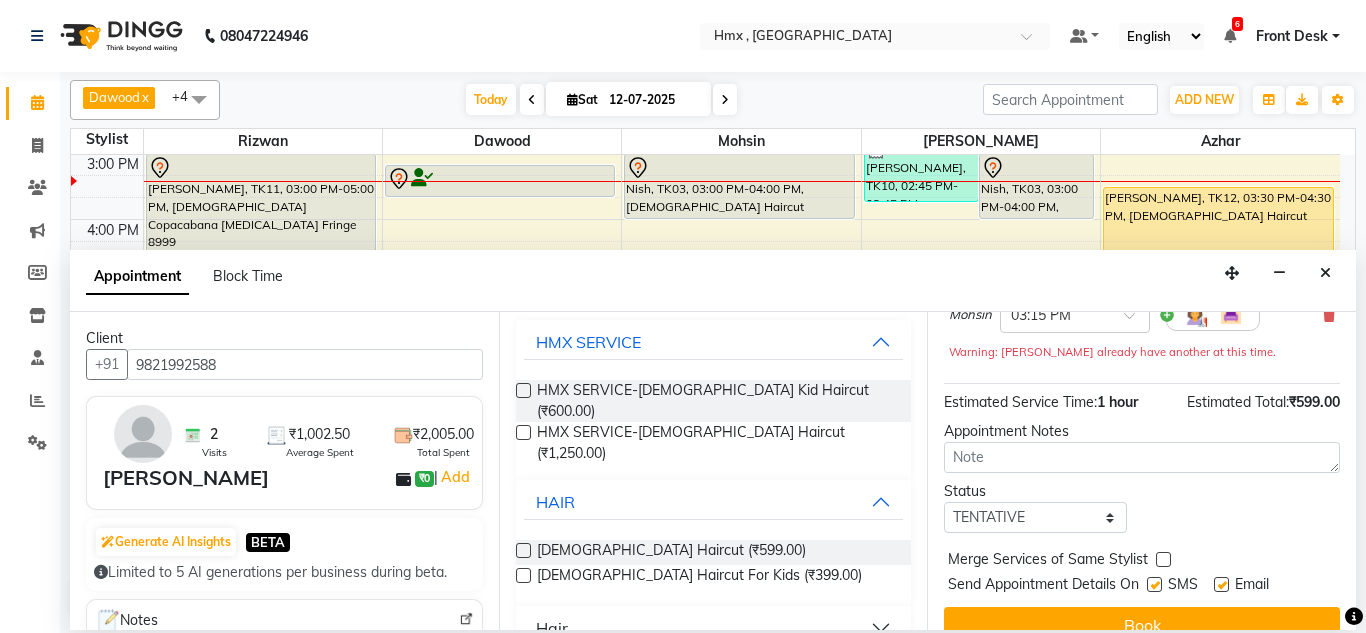 click at bounding box center [1154, 584] 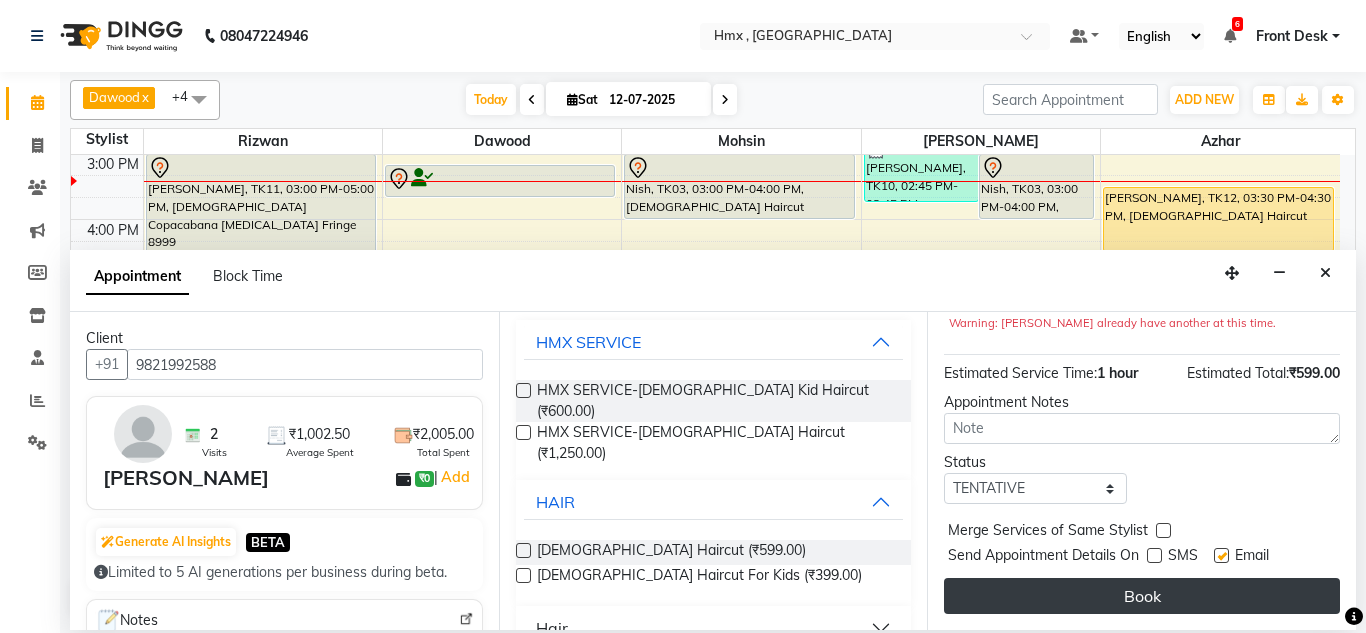 scroll, scrollTop: 244, scrollLeft: 0, axis: vertical 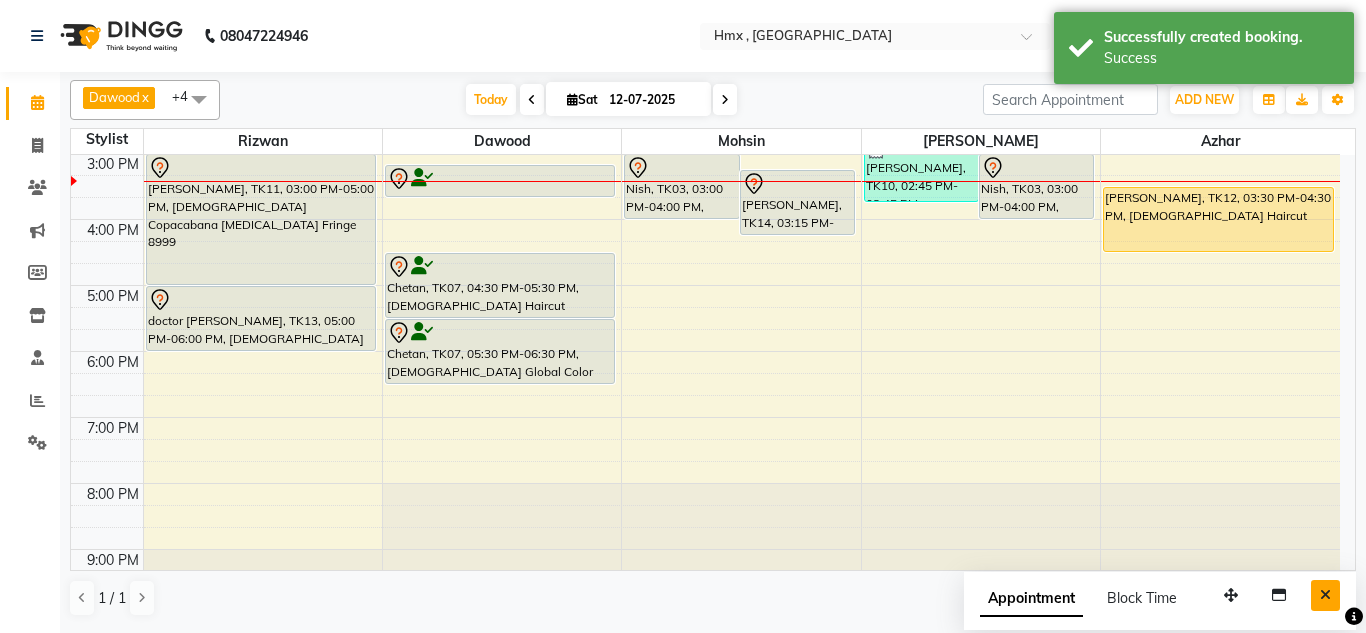 click at bounding box center [1325, 595] 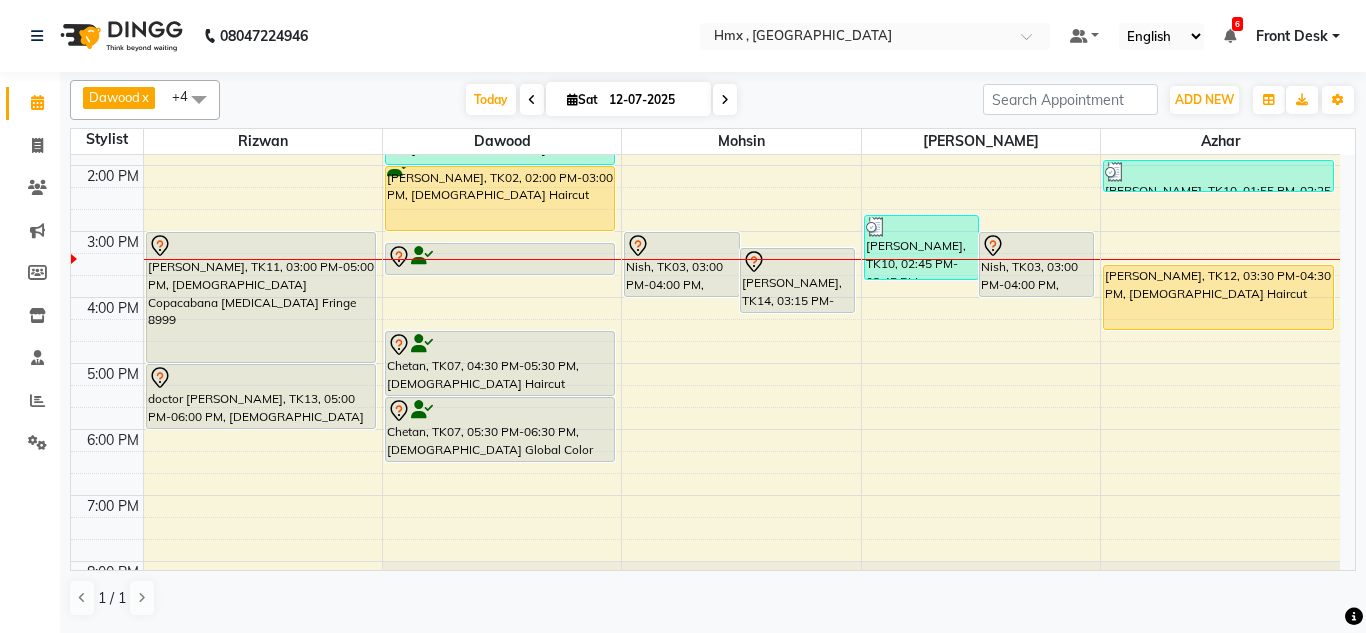scroll, scrollTop: 263, scrollLeft: 0, axis: vertical 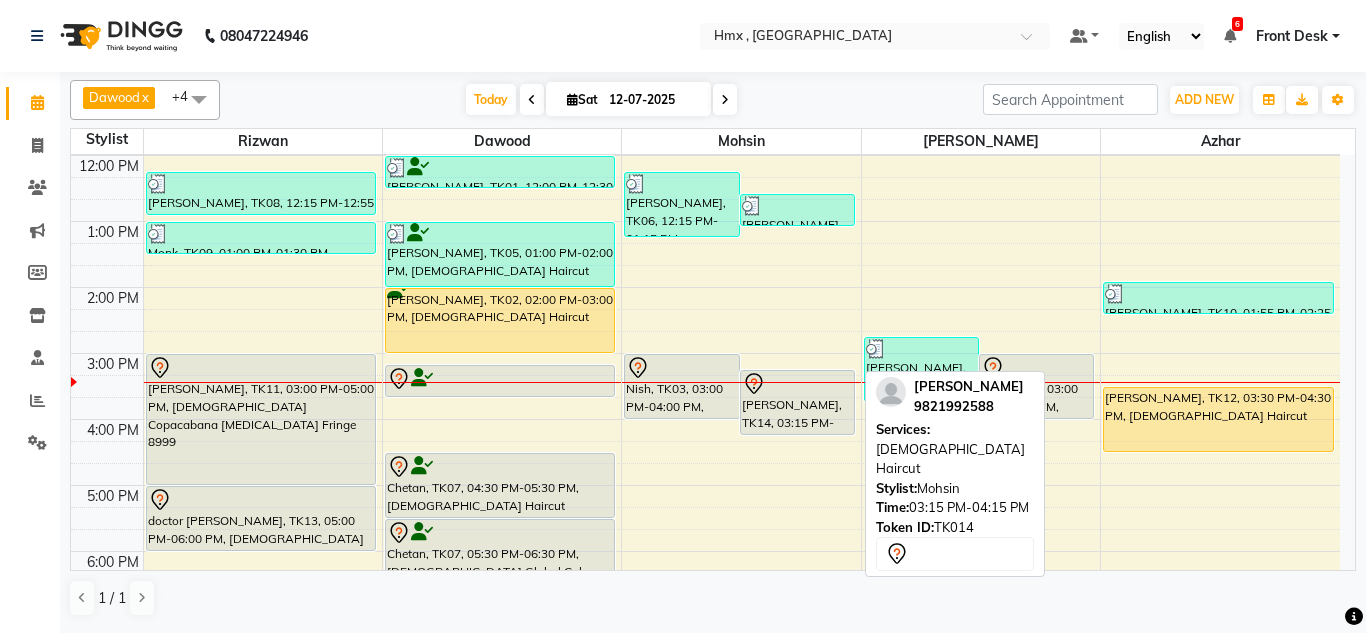 click at bounding box center [797, 384] 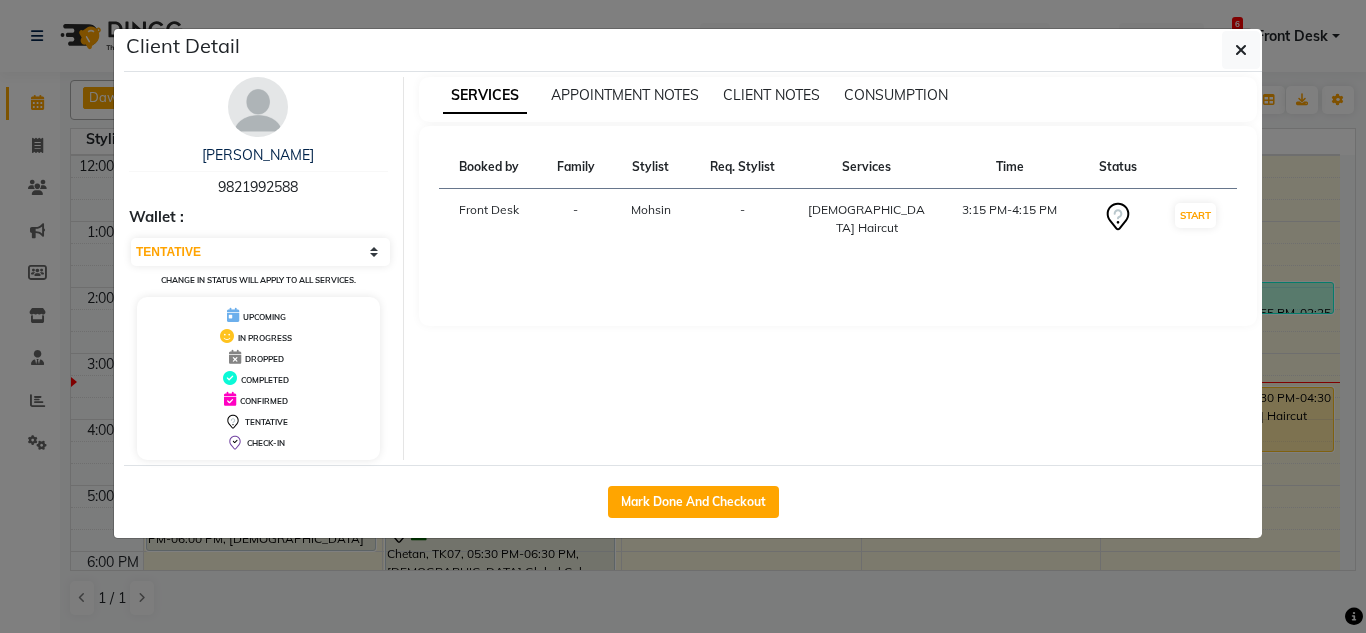 click at bounding box center [258, 107] 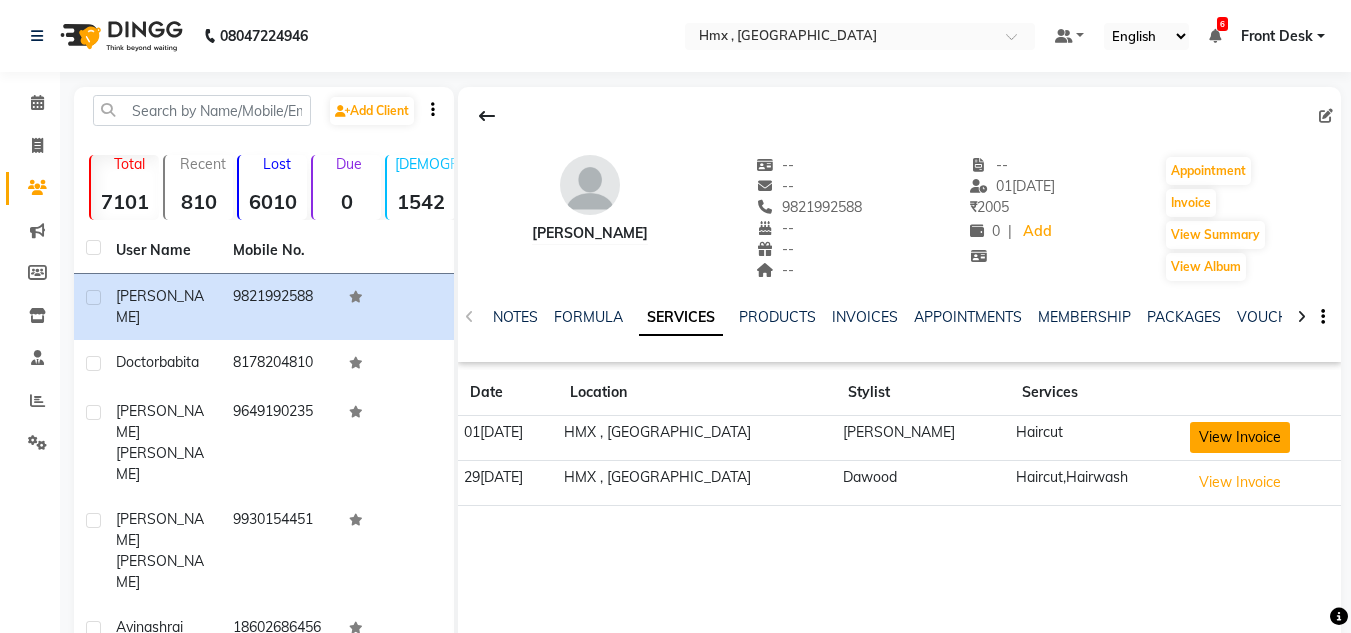 click on "View Invoice" 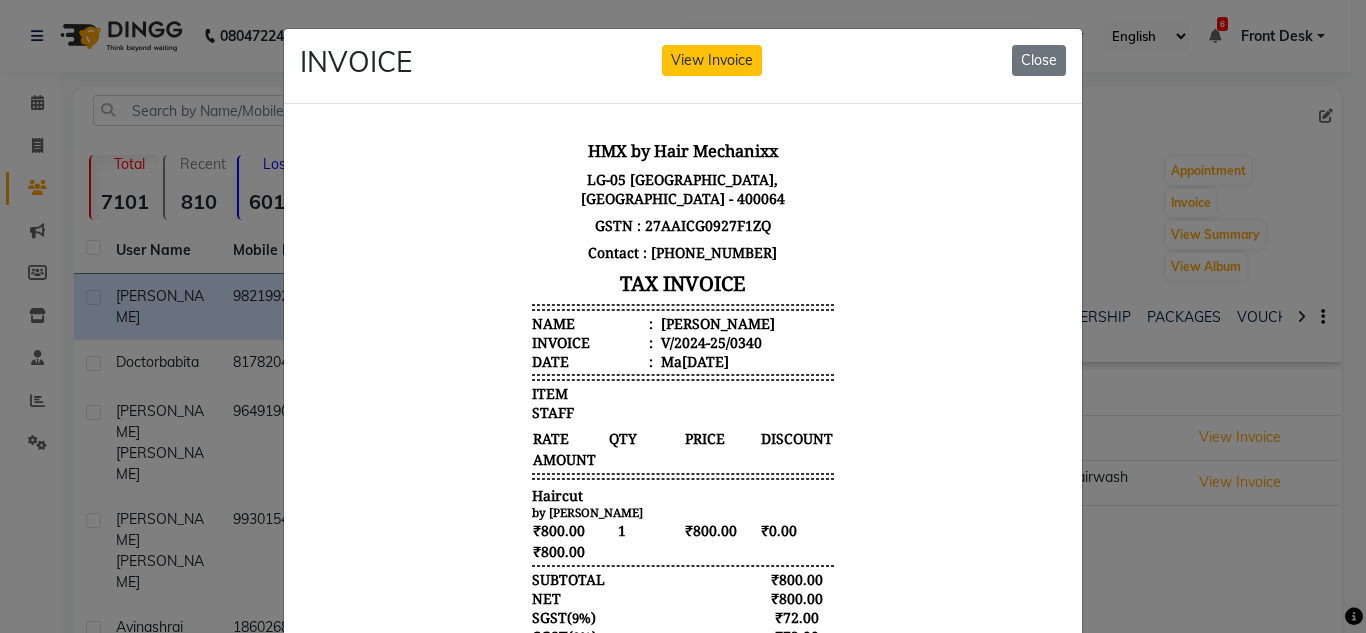 scroll, scrollTop: 16, scrollLeft: 0, axis: vertical 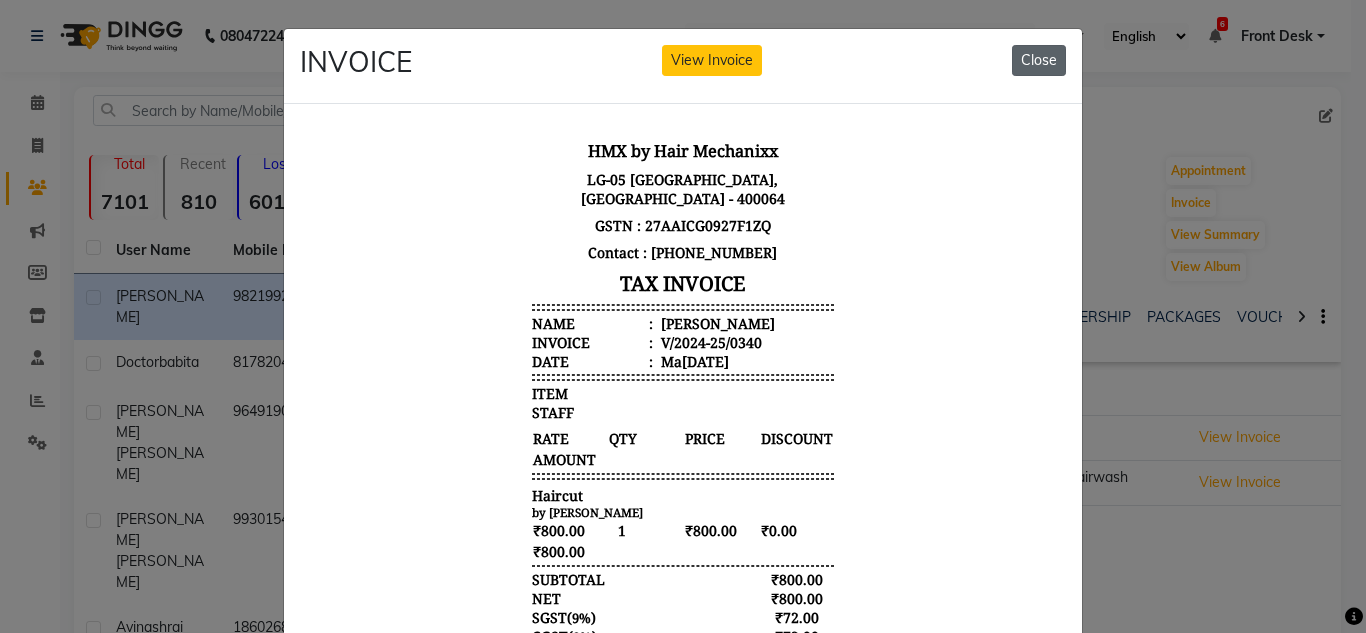 click on "Close" 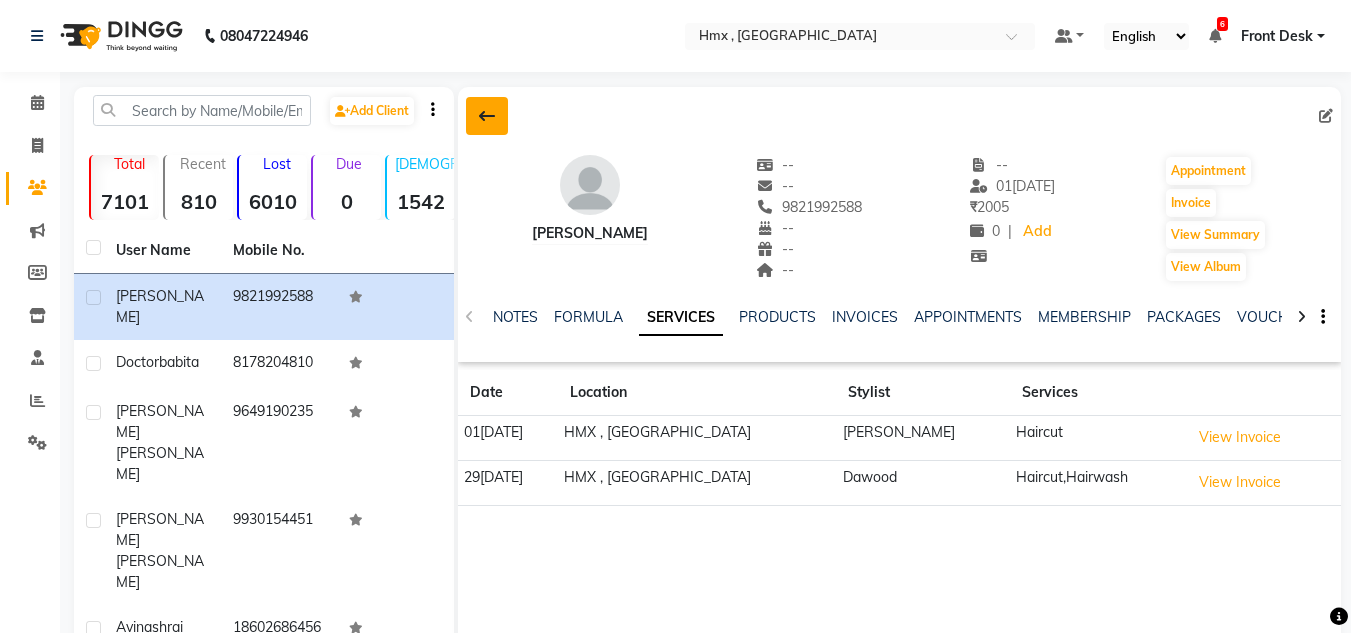 click 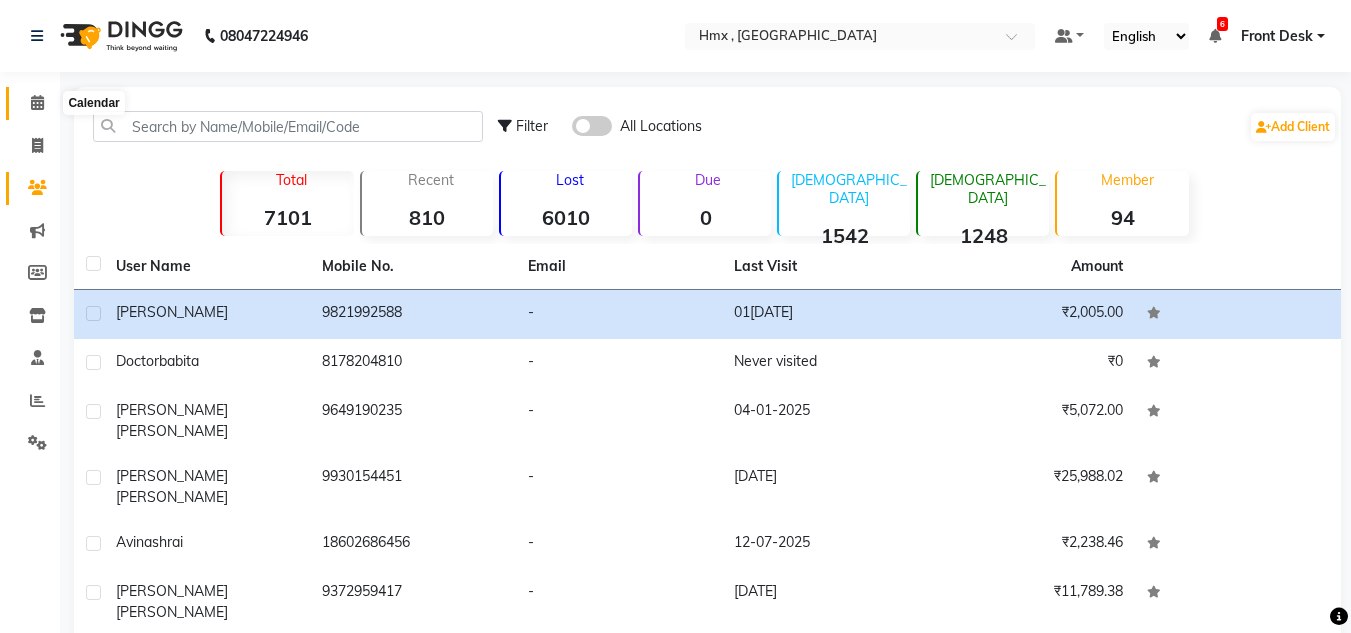click 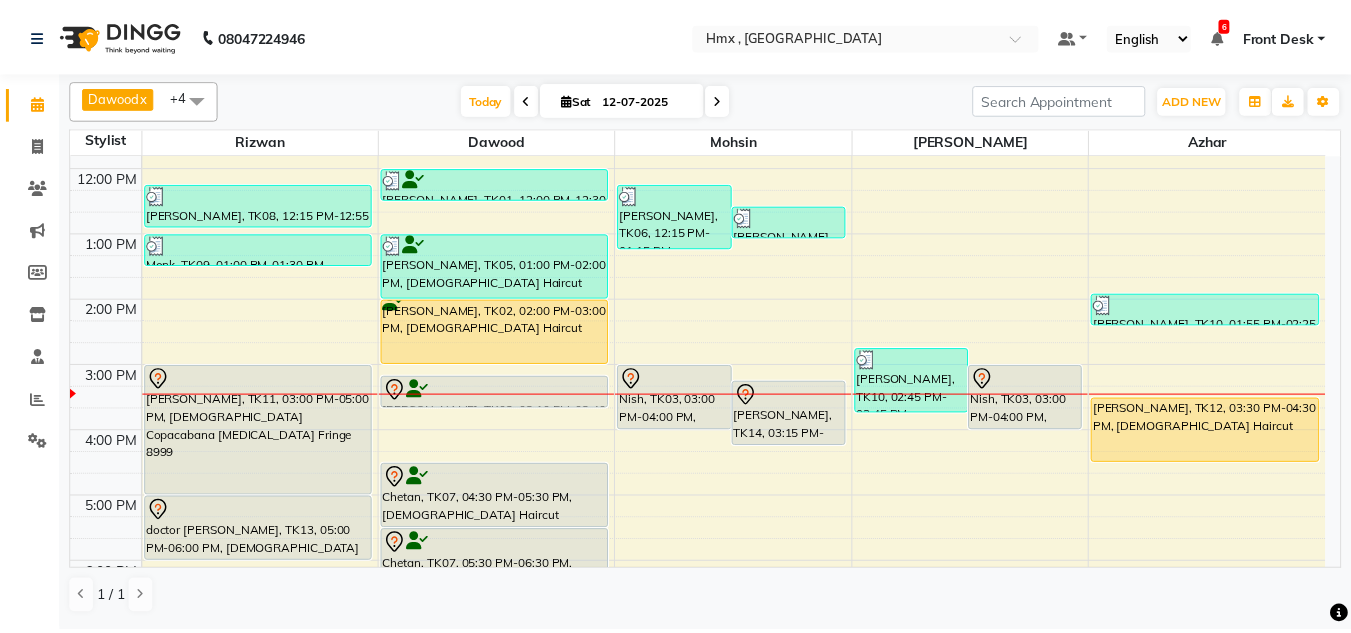 scroll, scrollTop: 300, scrollLeft: 0, axis: vertical 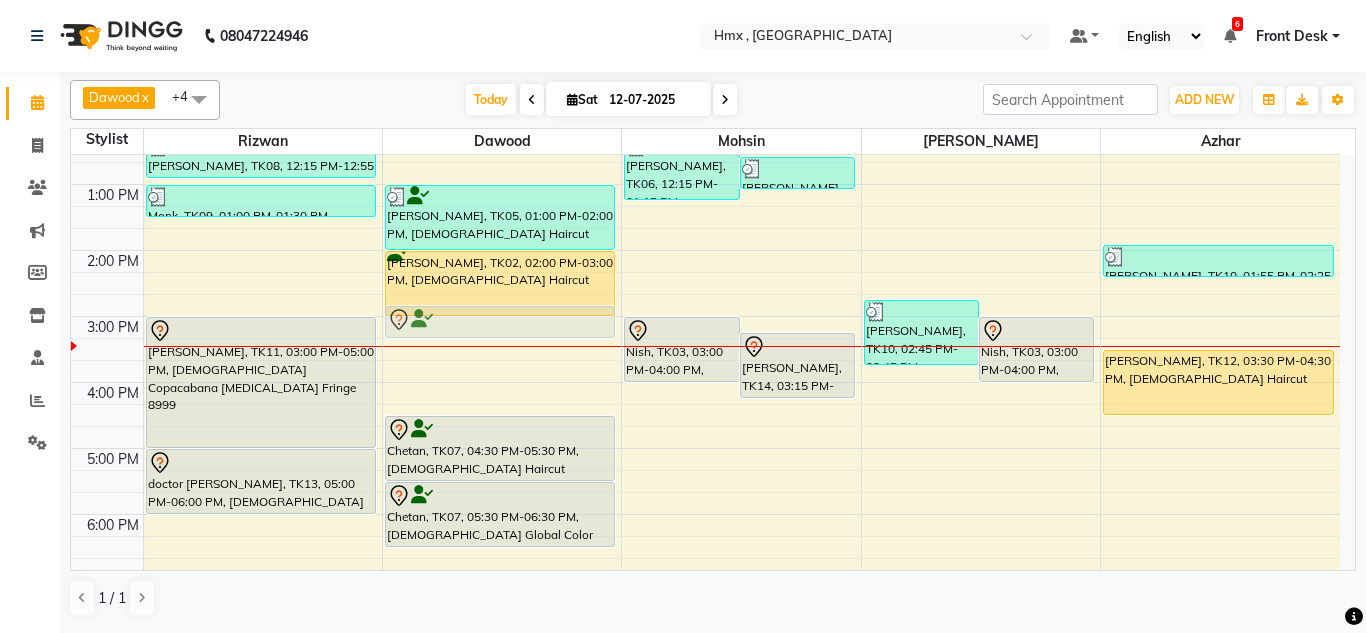 drag, startPoint x: 535, startPoint y: 328, endPoint x: 535, endPoint y: 311, distance: 17 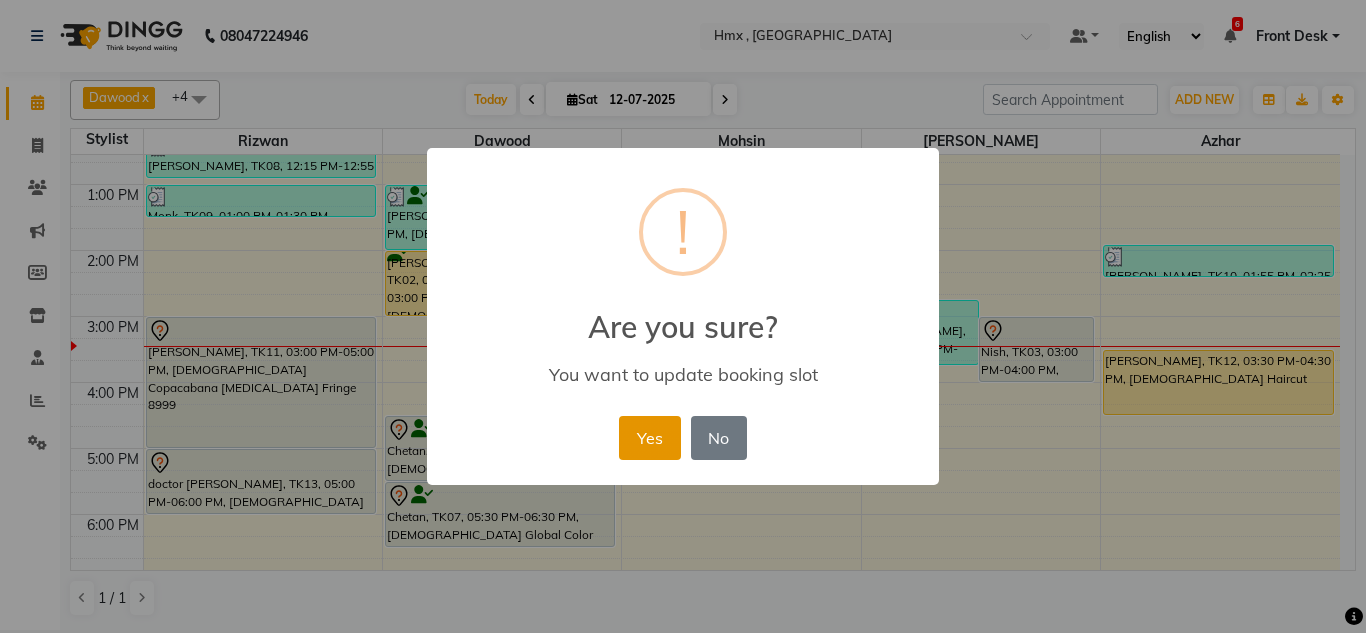 click on "Yes" at bounding box center (649, 438) 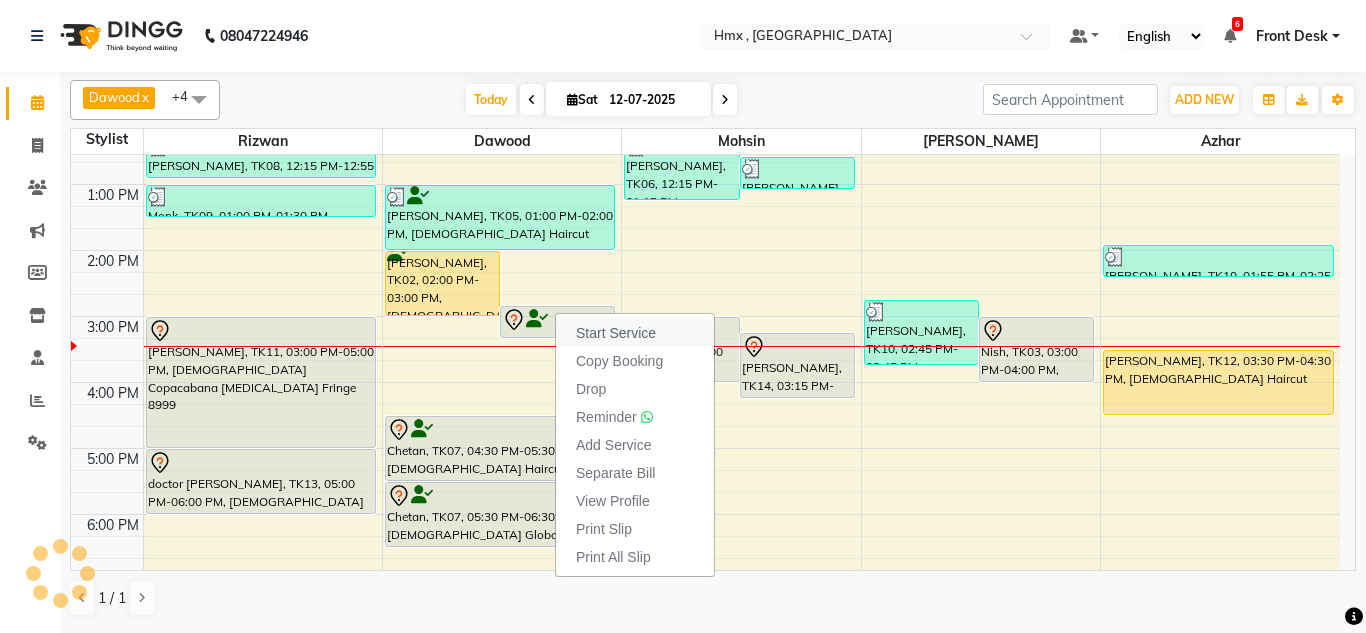 click on "Start Service" at bounding box center [616, 333] 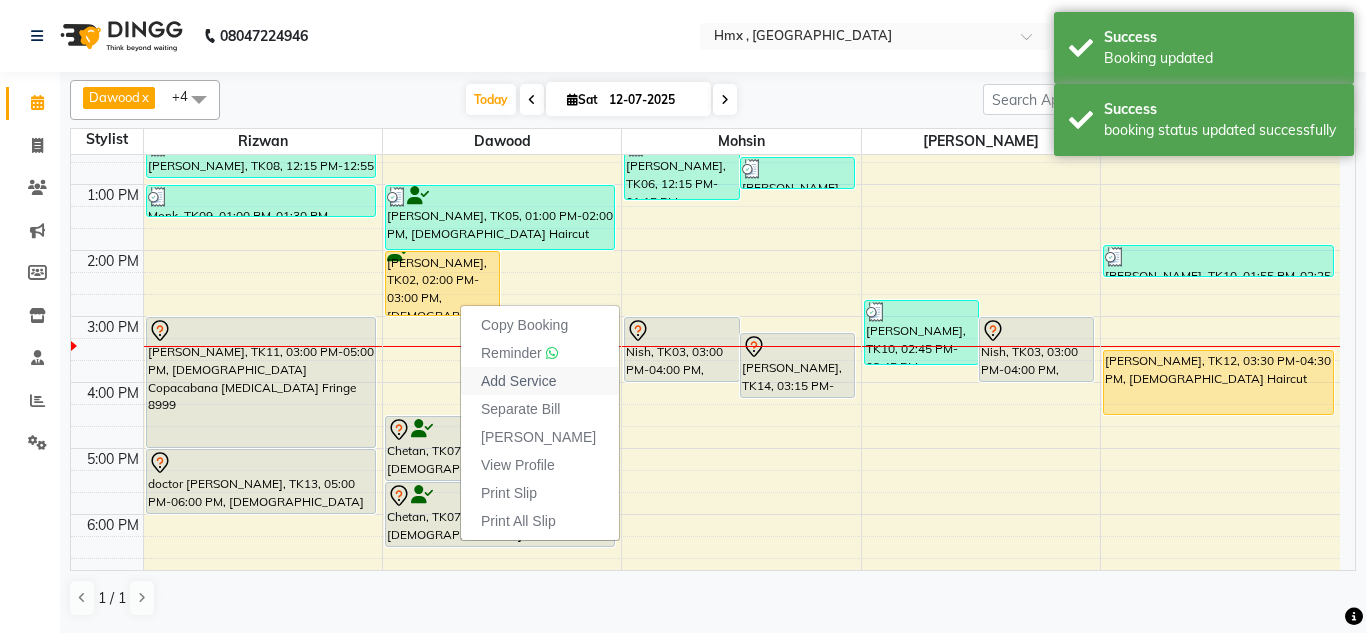 click on "Add Service" at bounding box center (518, 381) 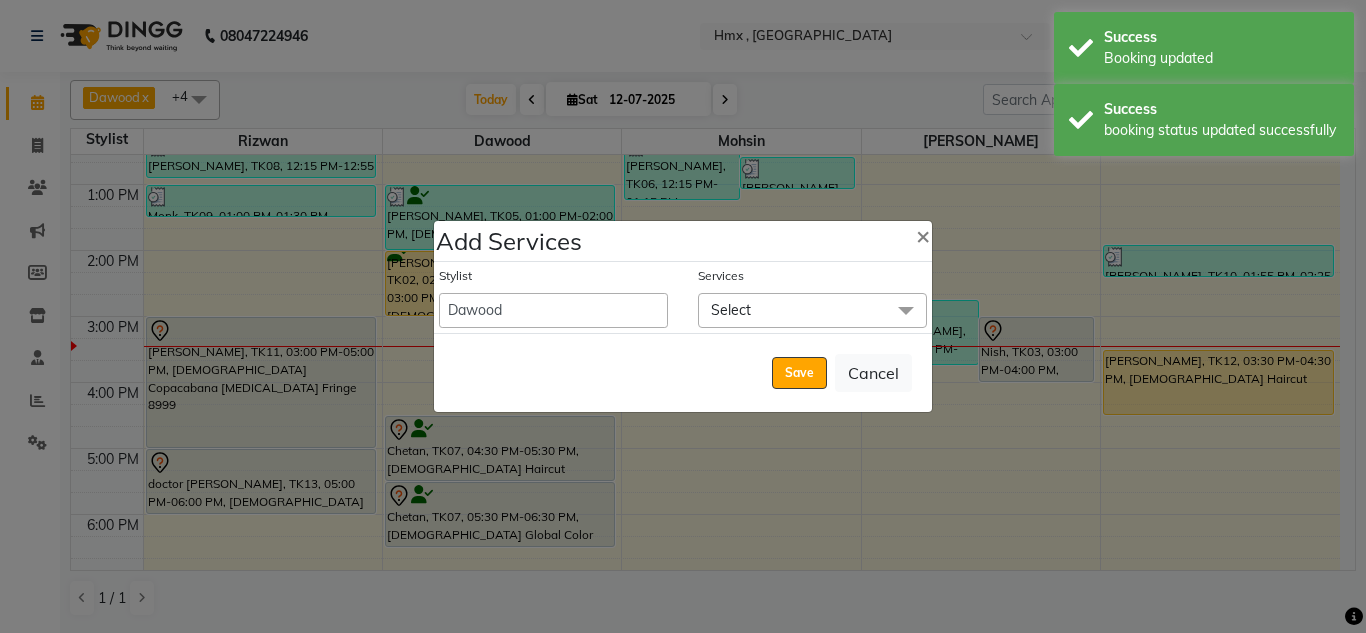 click on "Select" 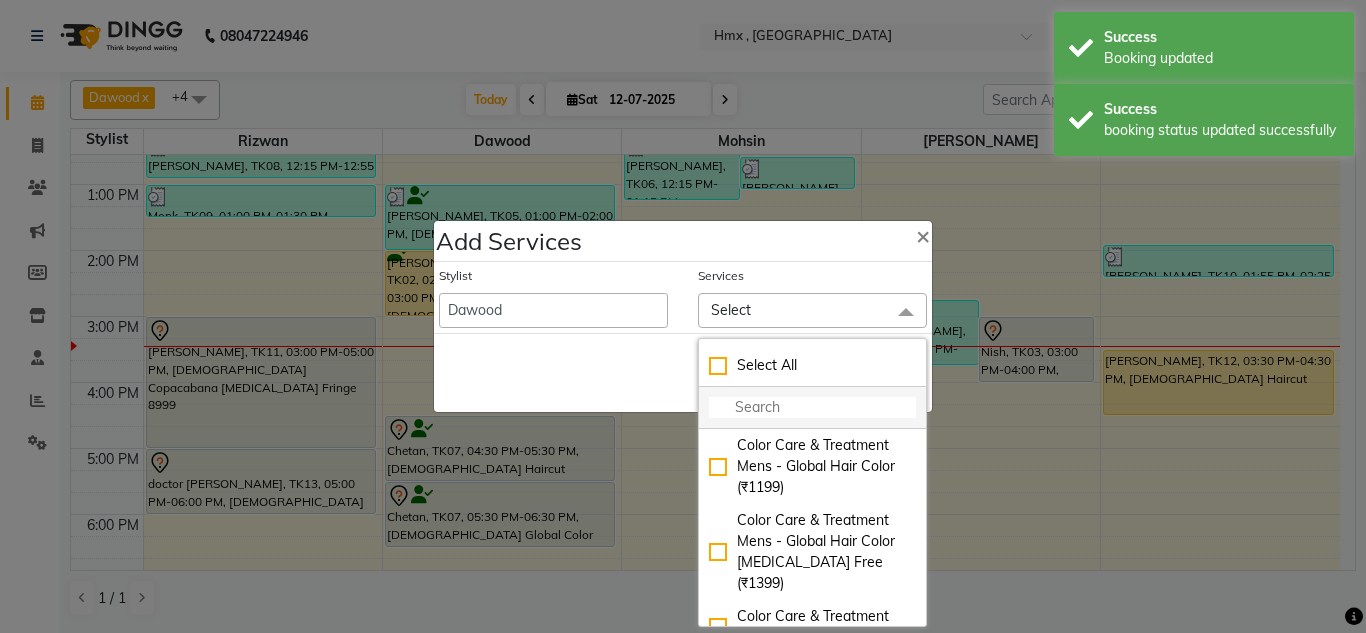 click 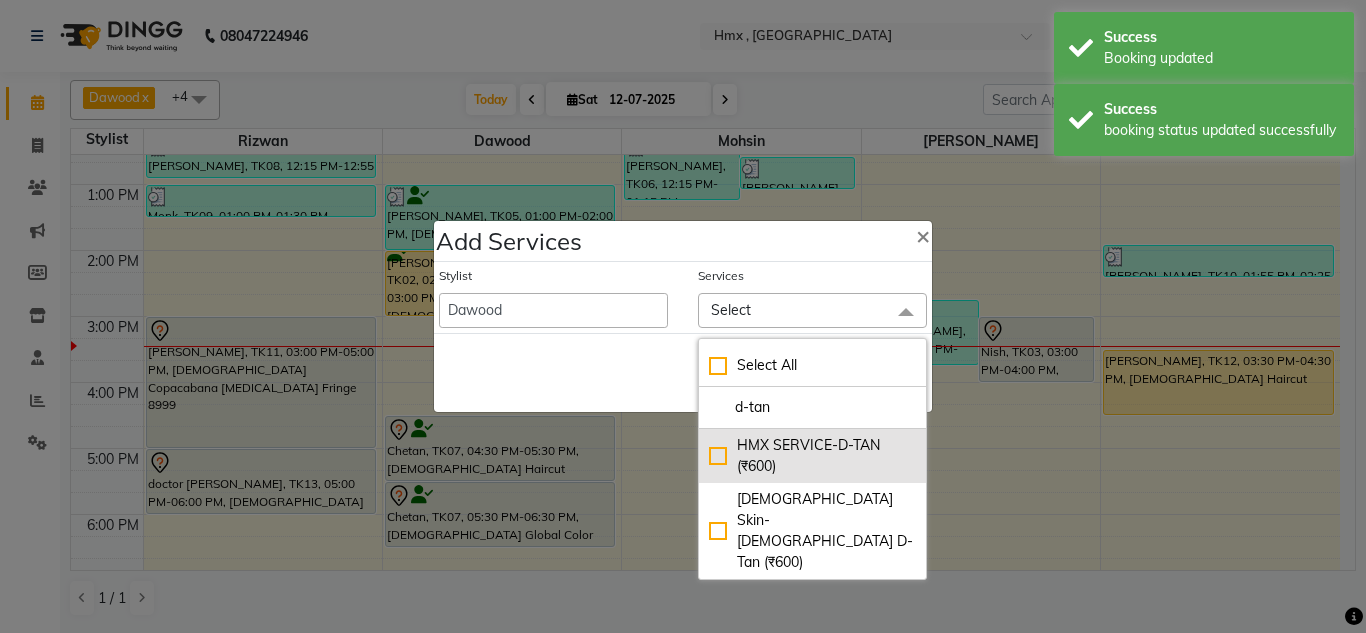 click on "HMX SERVICE-D-TAN (₹600)" 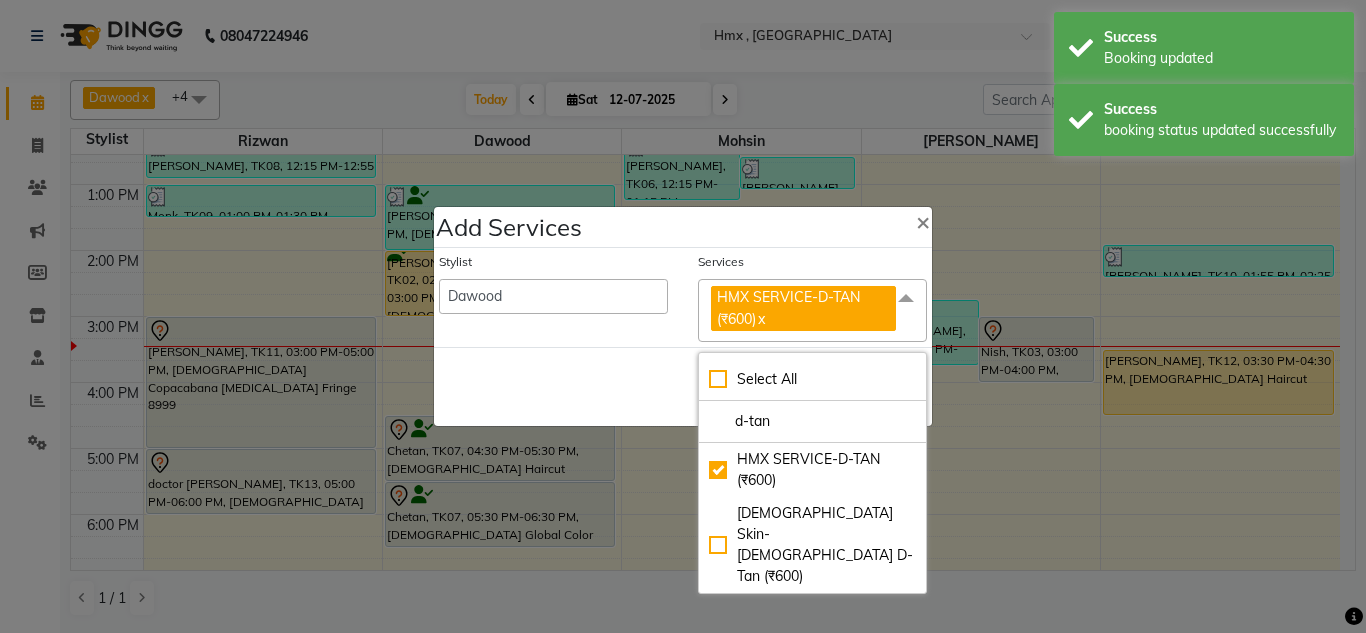 drag, startPoint x: 576, startPoint y: 370, endPoint x: 722, endPoint y: 363, distance: 146.16771 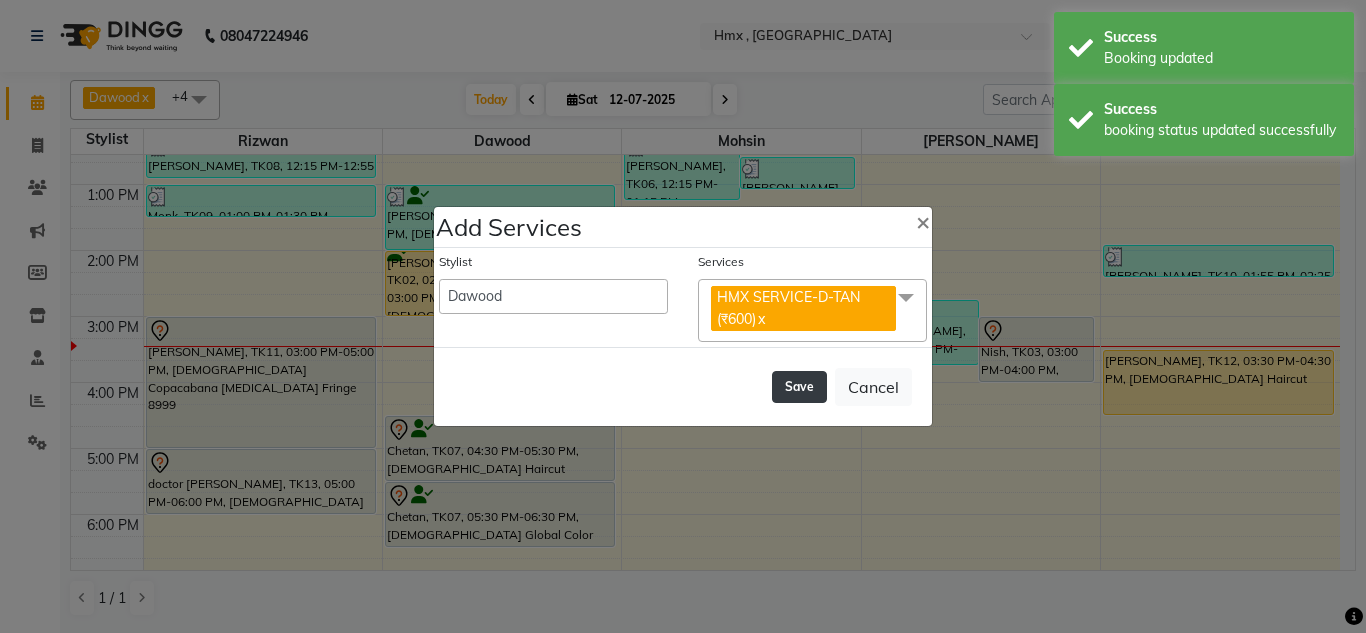 click on "Save" 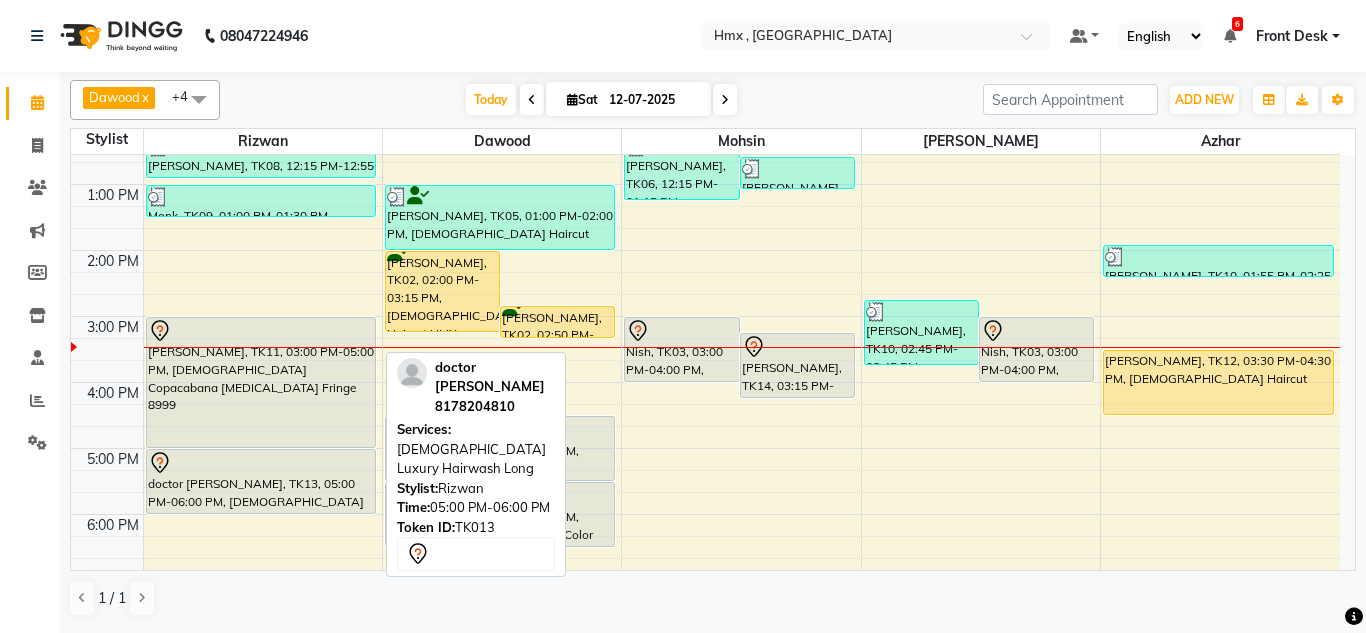 click at bounding box center (261, 463) 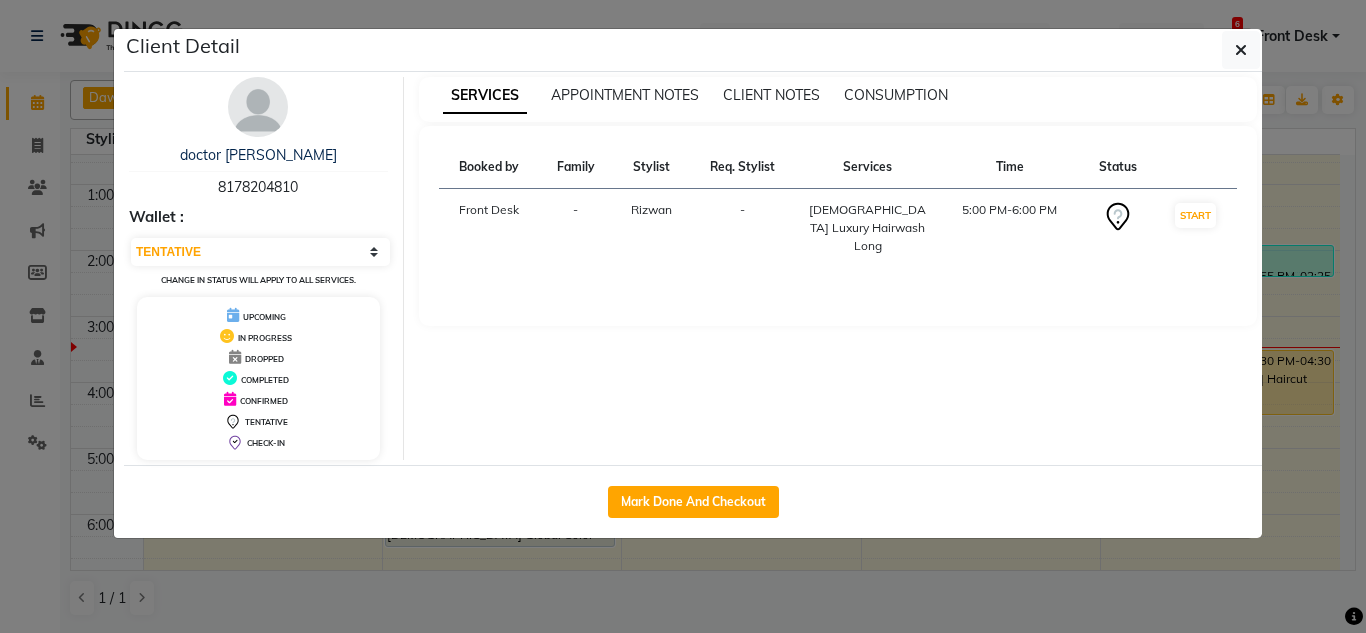 click at bounding box center [258, 107] 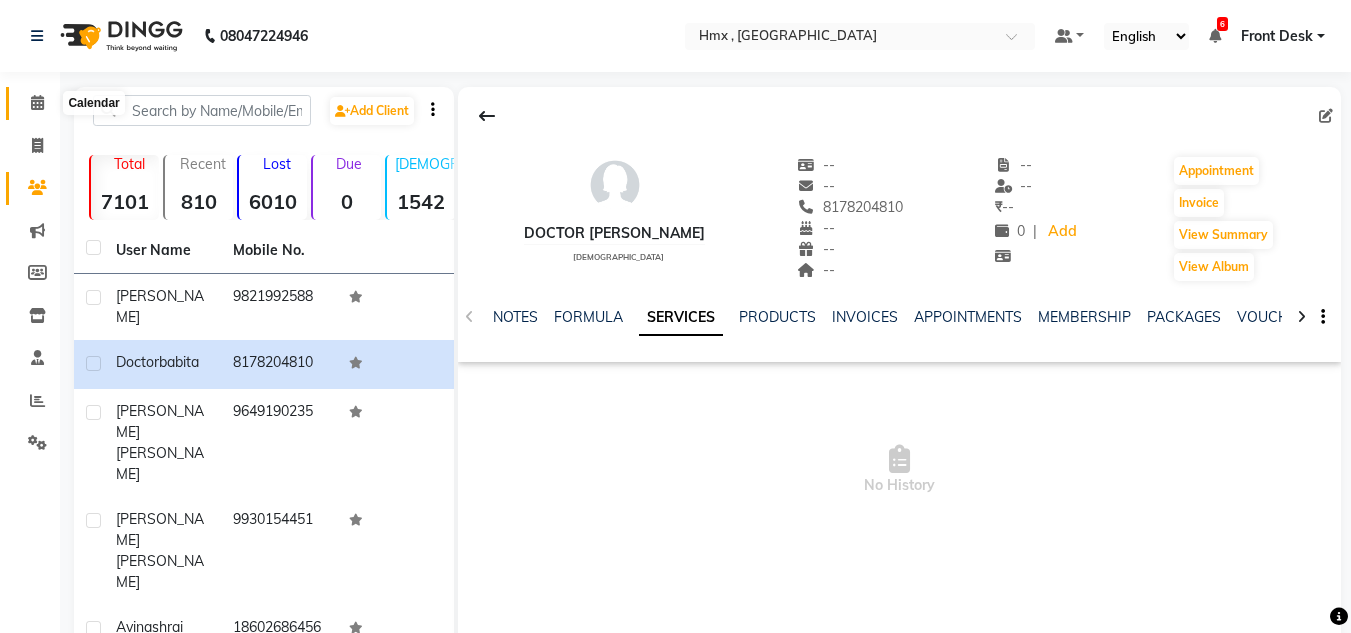 click 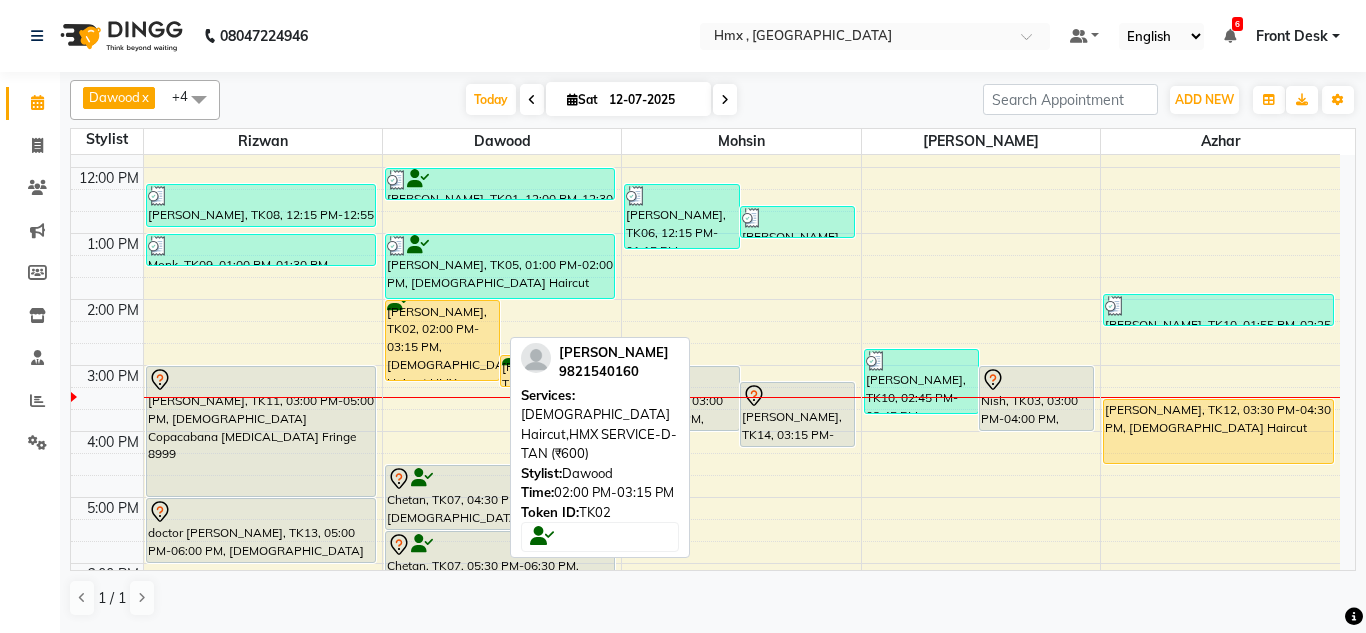 scroll, scrollTop: 300, scrollLeft: 0, axis: vertical 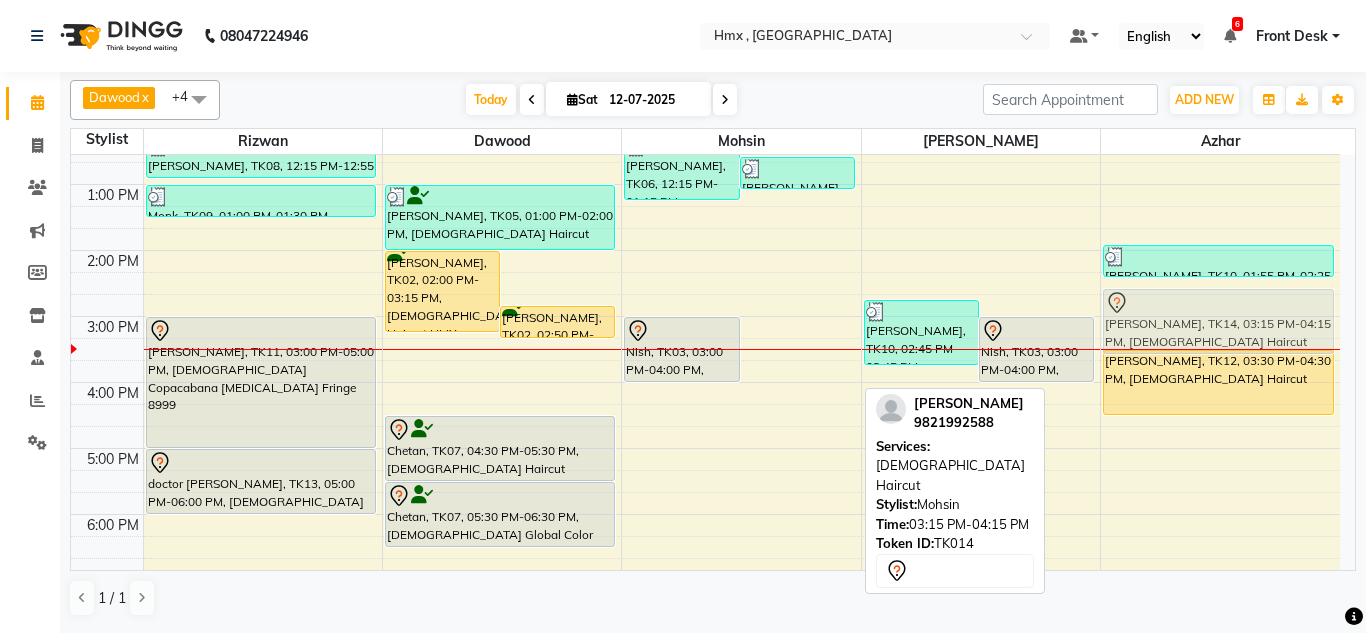 drag, startPoint x: 788, startPoint y: 344, endPoint x: 1183, endPoint y: 308, distance: 396.63712 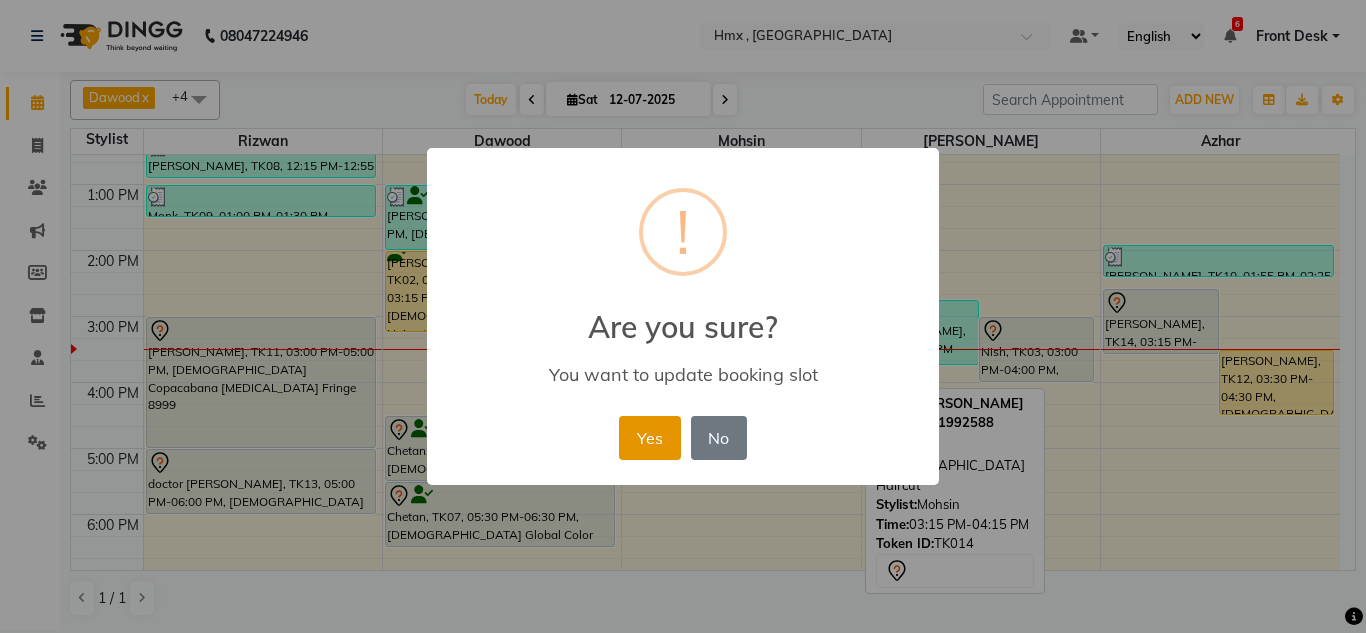 click on "Yes" at bounding box center [649, 438] 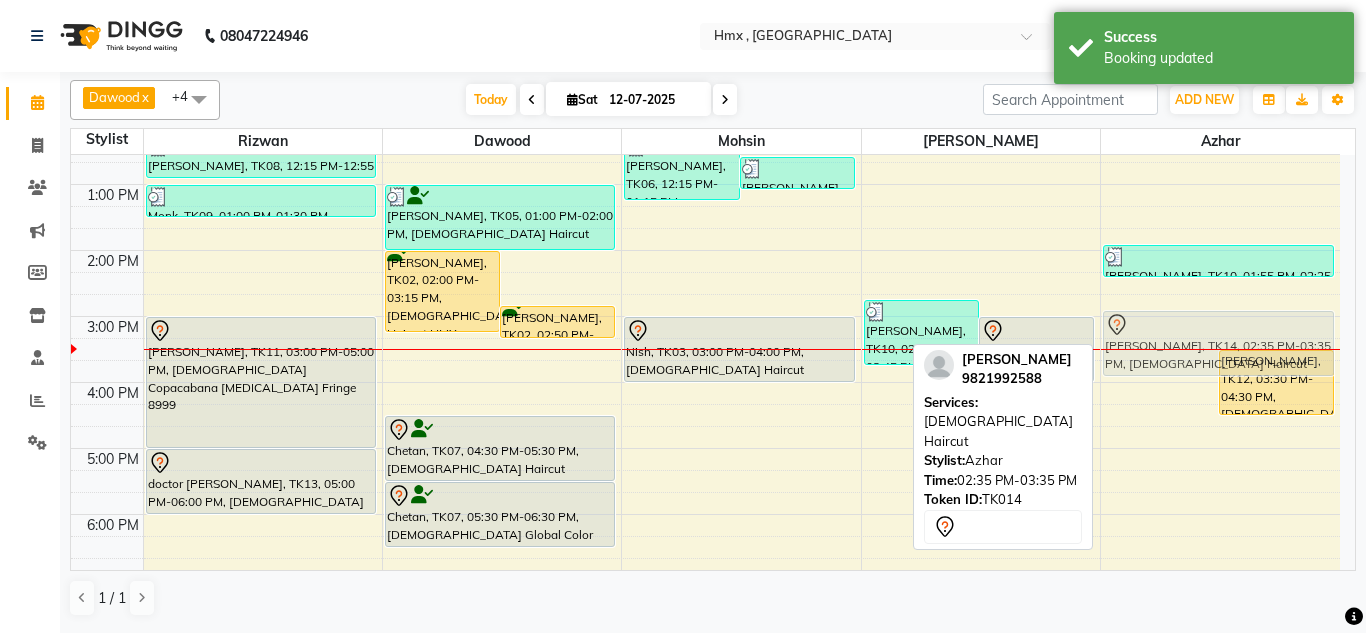 click on "Renu, TK14, 02:35 PM-03:35 PM, Male Haircut    Swapnil Thakur, TK12, 03:30 PM-04:30 PM, Male Haircut     avinash rai, TK10, 01:55 PM-02:25 PM, Male Haircut For Kids             Renu, TK14, 02:35 PM-03:35 PM, Male Haircut" at bounding box center [1220, 316] 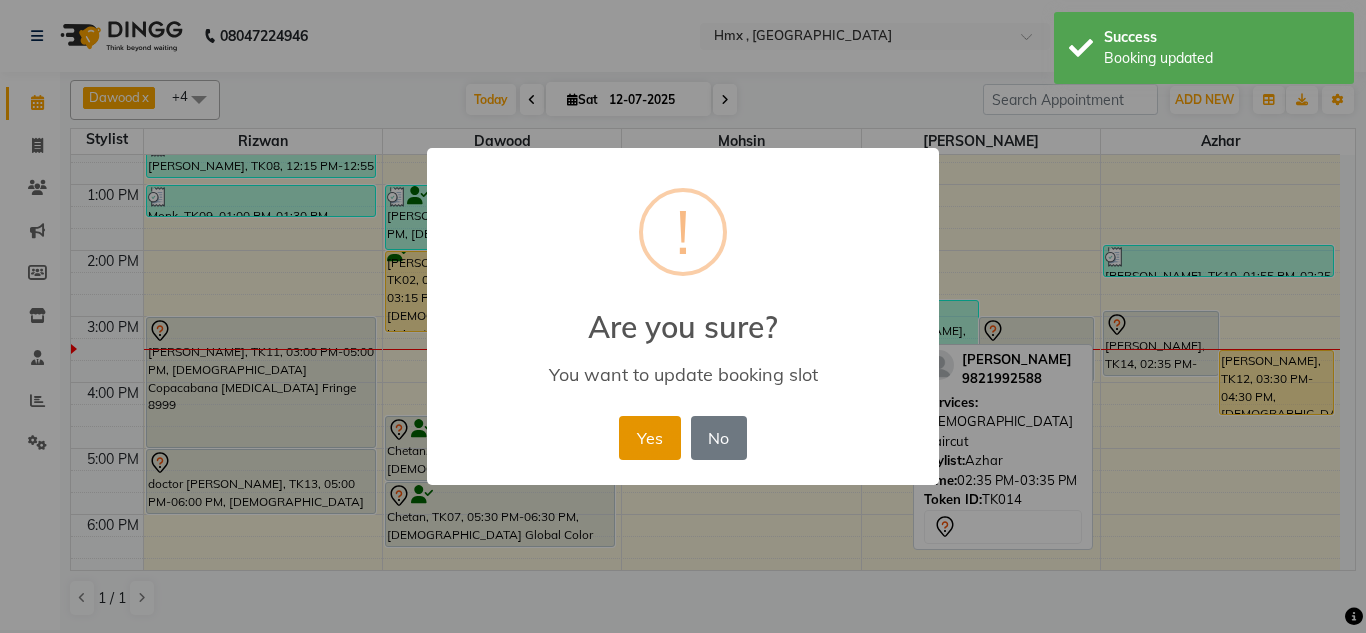 click on "Yes" at bounding box center [649, 438] 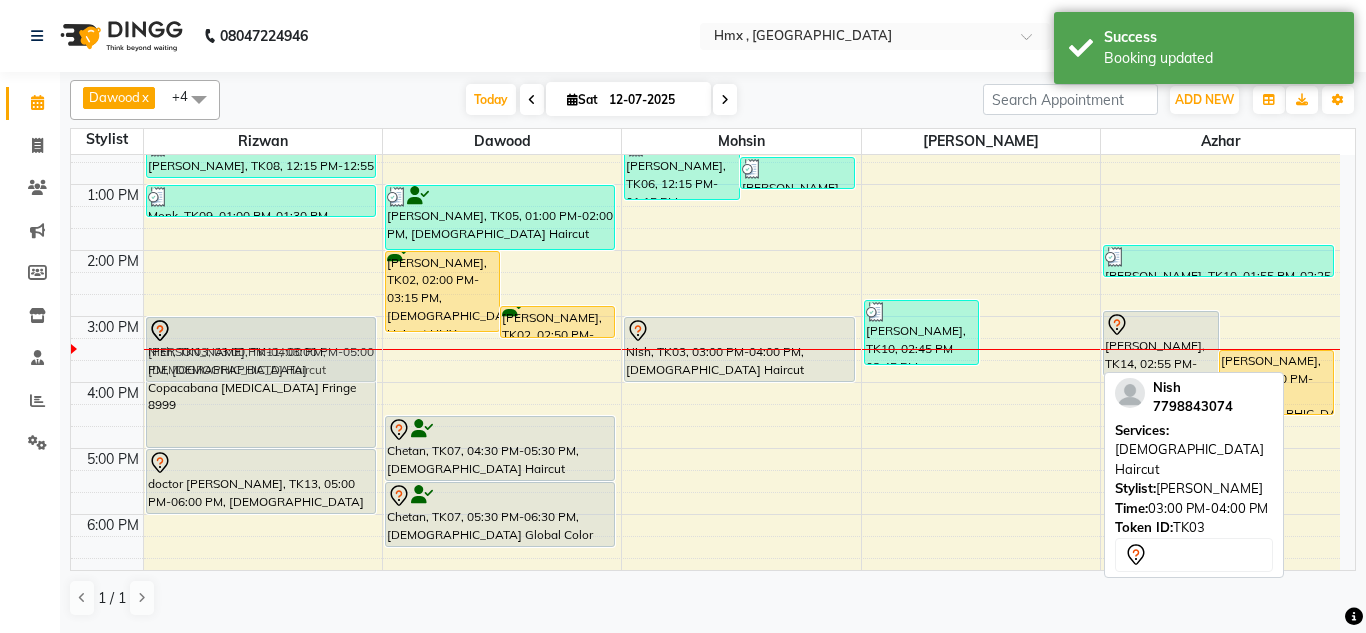 drag, startPoint x: 1048, startPoint y: 338, endPoint x: 304, endPoint y: 333, distance: 744.0168 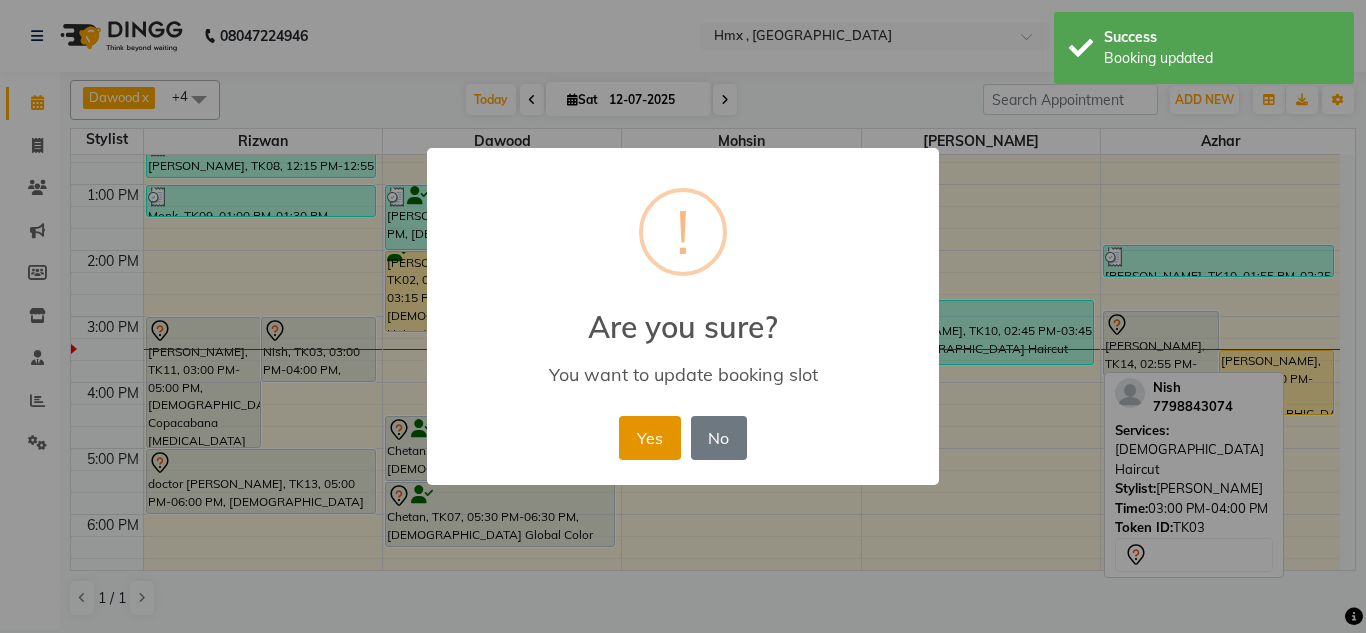 click on "Yes" at bounding box center (649, 438) 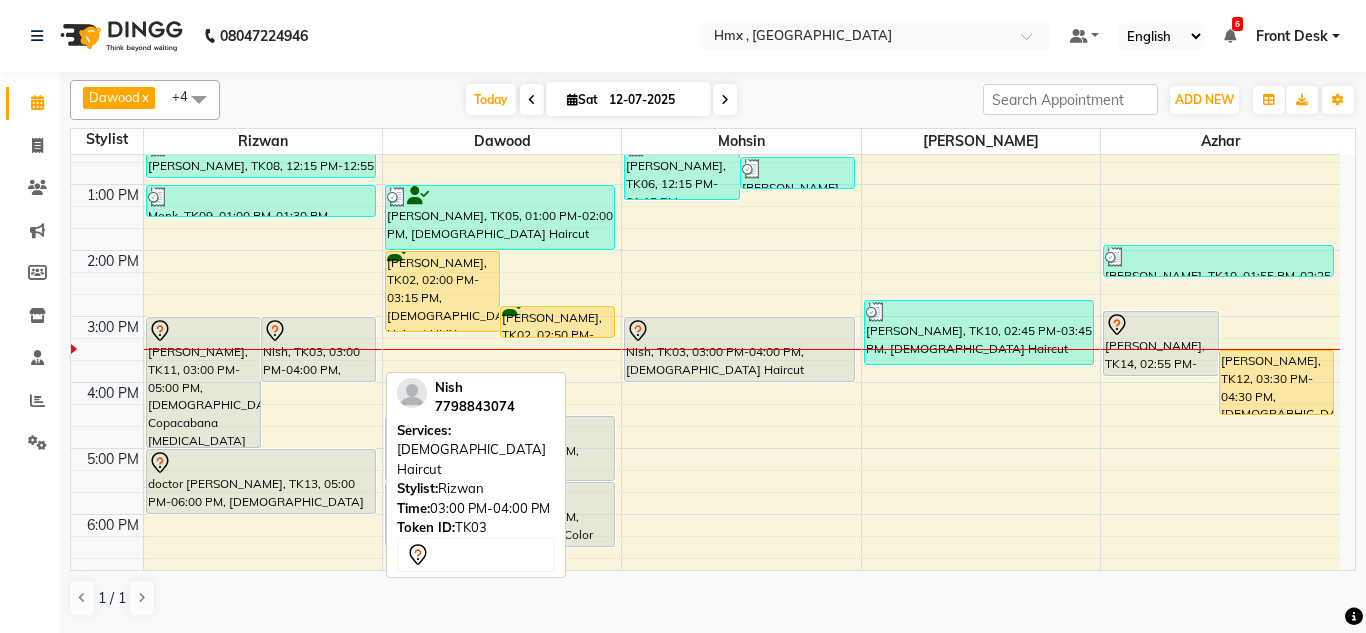 click at bounding box center [318, 331] 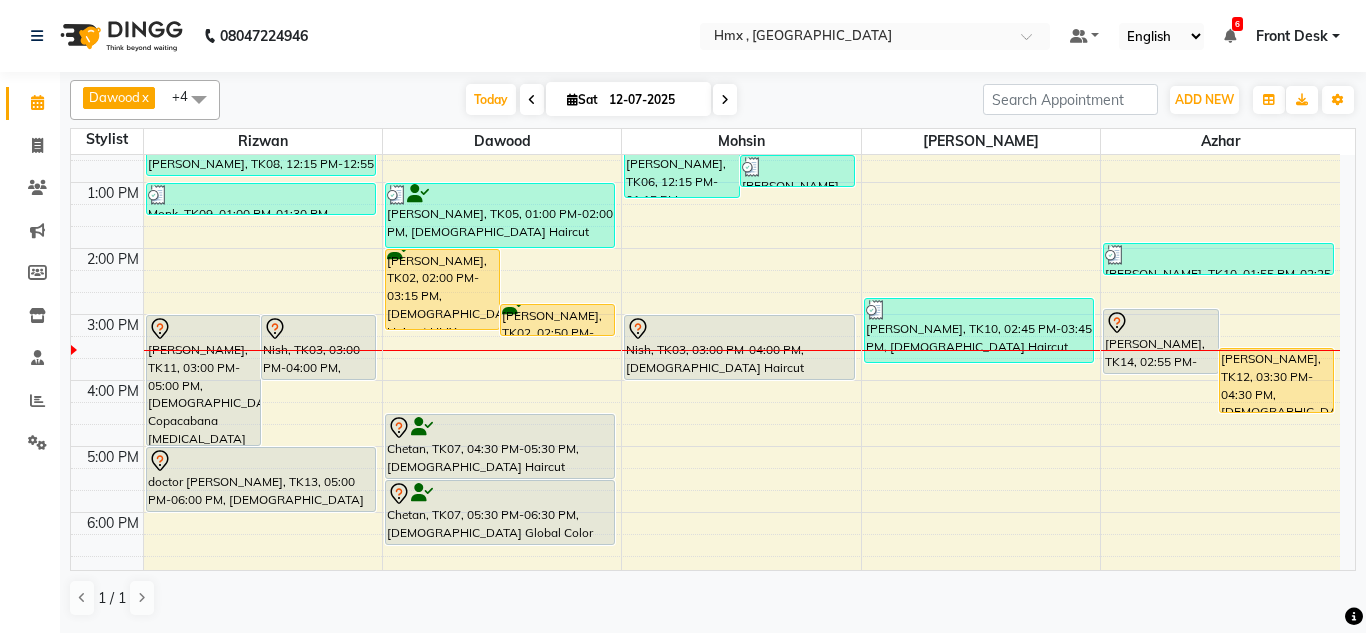 scroll, scrollTop: 300, scrollLeft: 0, axis: vertical 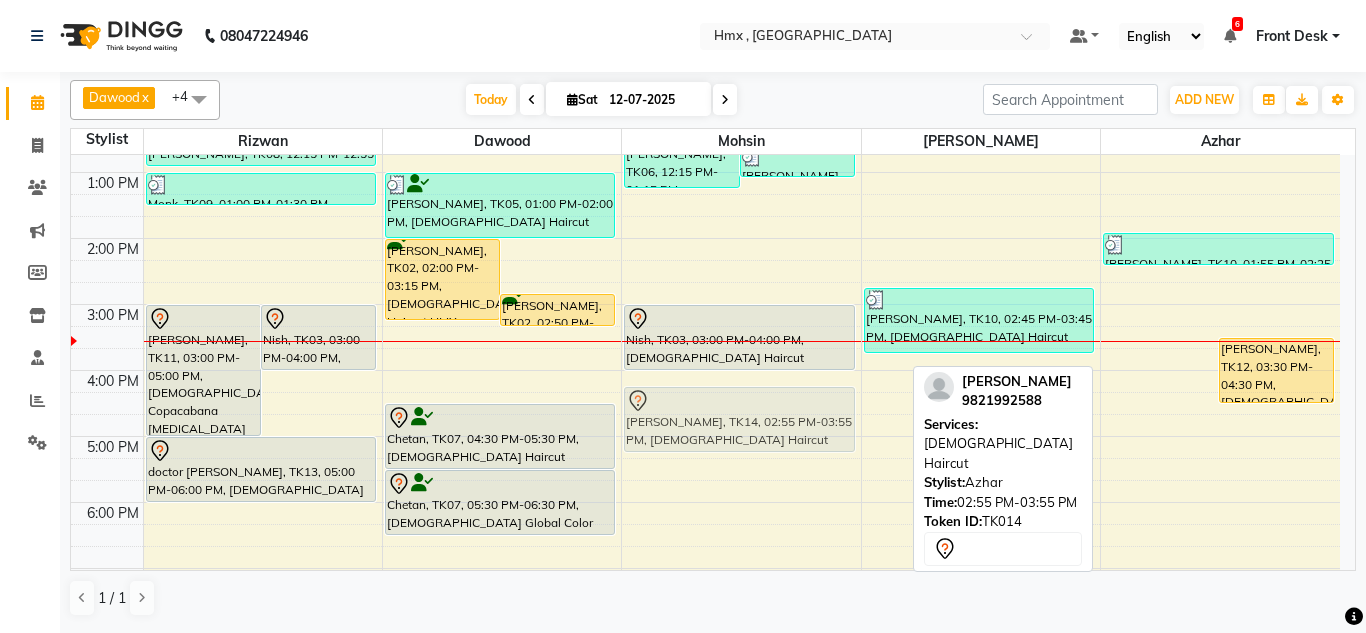 drag, startPoint x: 1171, startPoint y: 363, endPoint x: 775, endPoint y: 453, distance: 406.0985 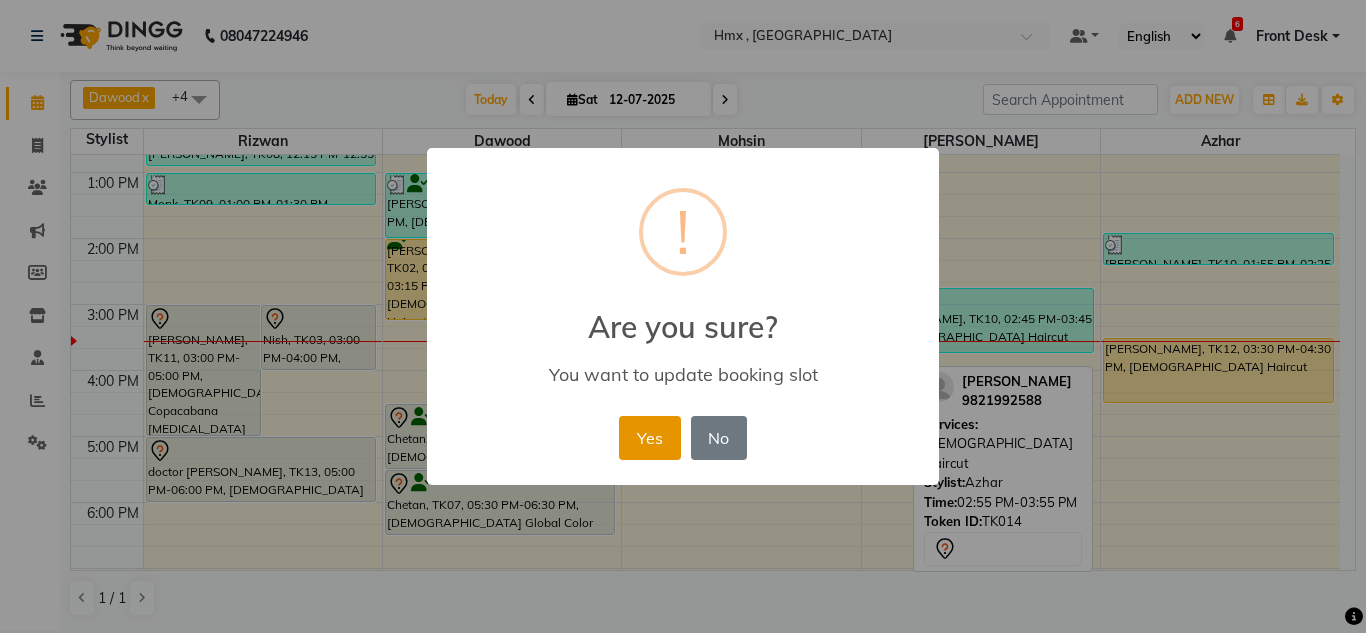 click on "Yes" at bounding box center (649, 438) 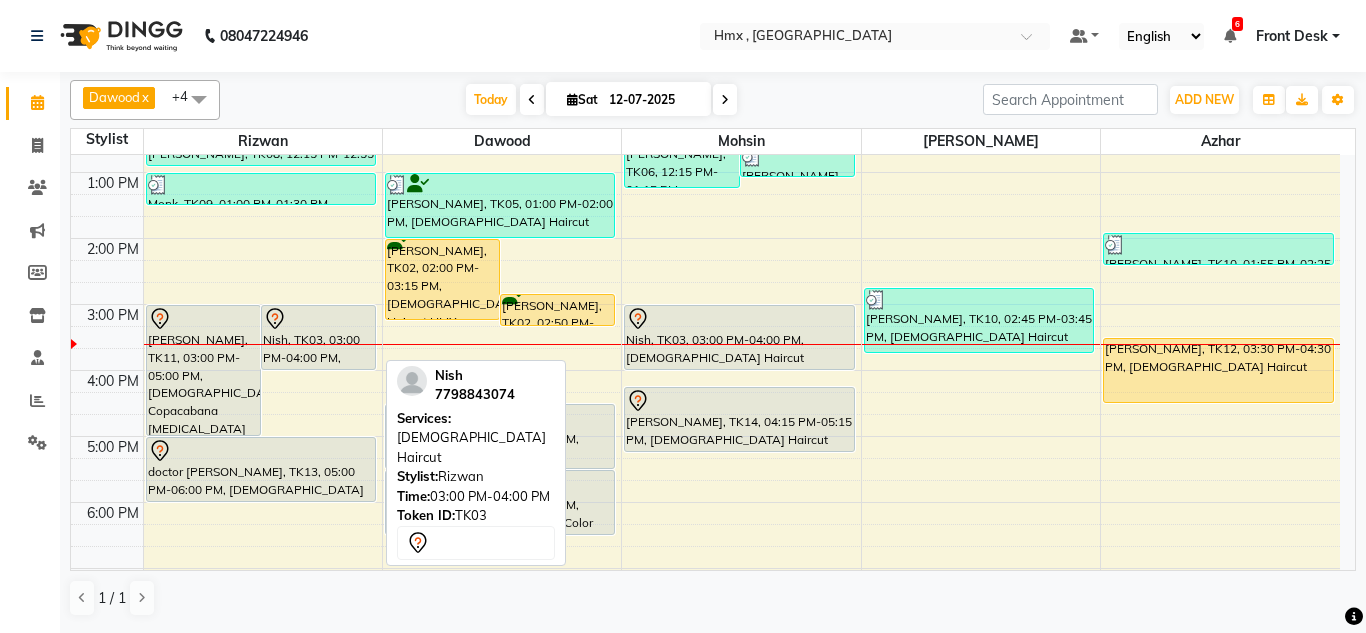 click at bounding box center [318, 319] 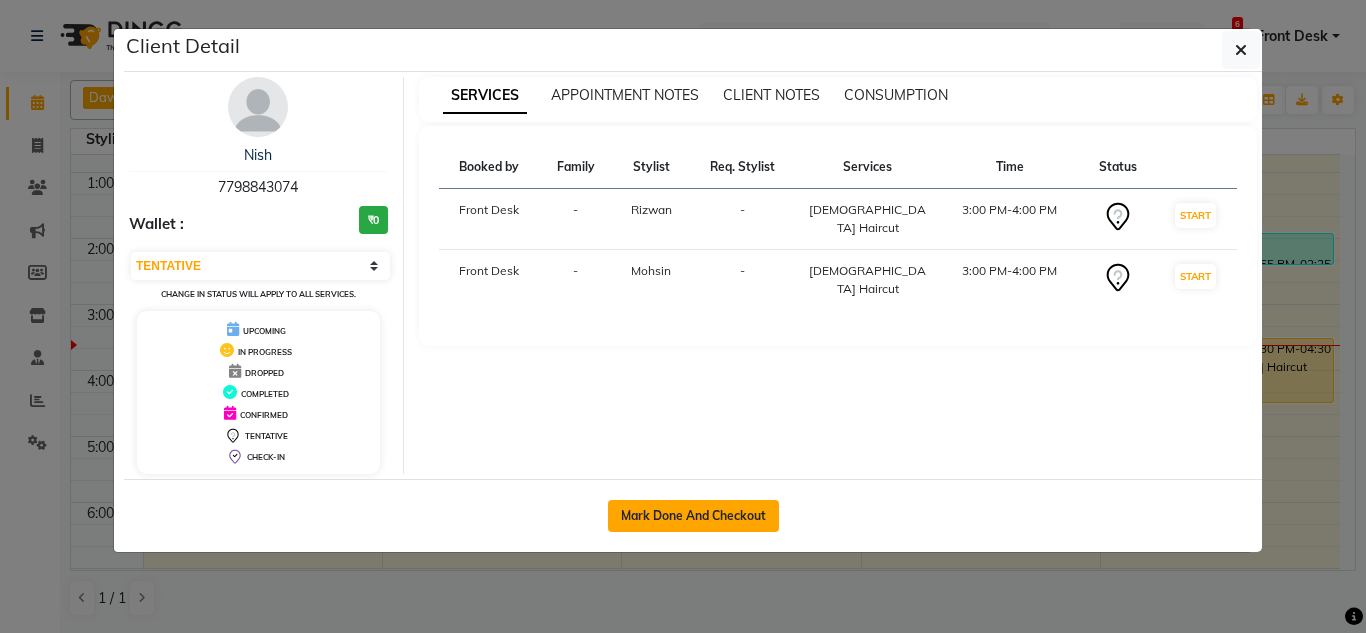 click on "Mark Done And Checkout" 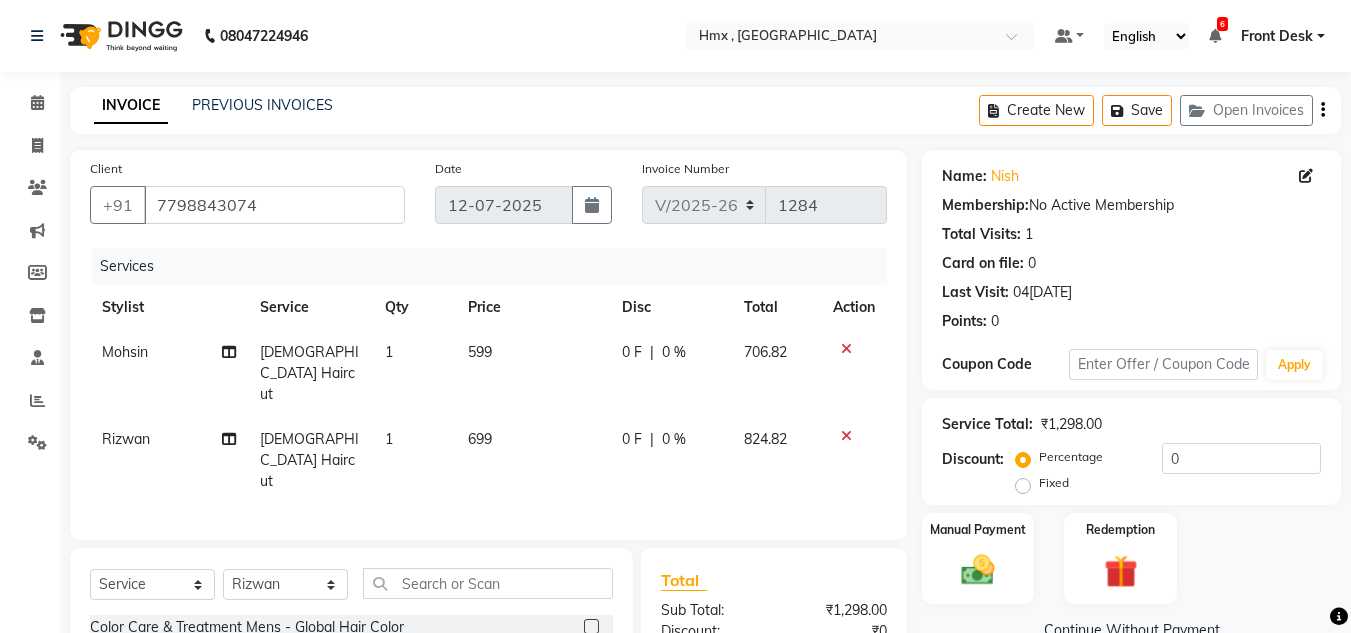 click on "Mohsin" 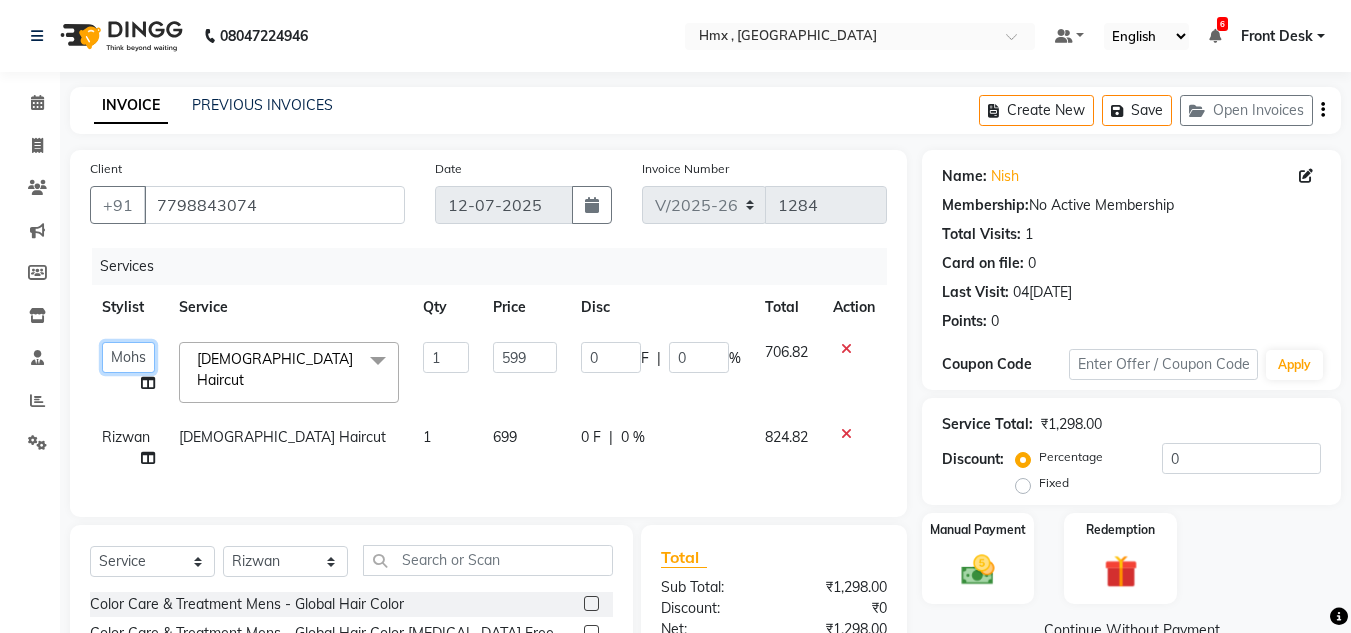 click on "[PERSON_NAME]   [PERSON_NAME]   Bilal   Danish   Dawood   Front Desk   [PERSON_NAME]   Kaikasha [PERSON_NAME]   [PERSON_NAME]   [PERSON_NAME]   [PERSON_NAME]   [PERSON_NAME]   Yash Padrath" 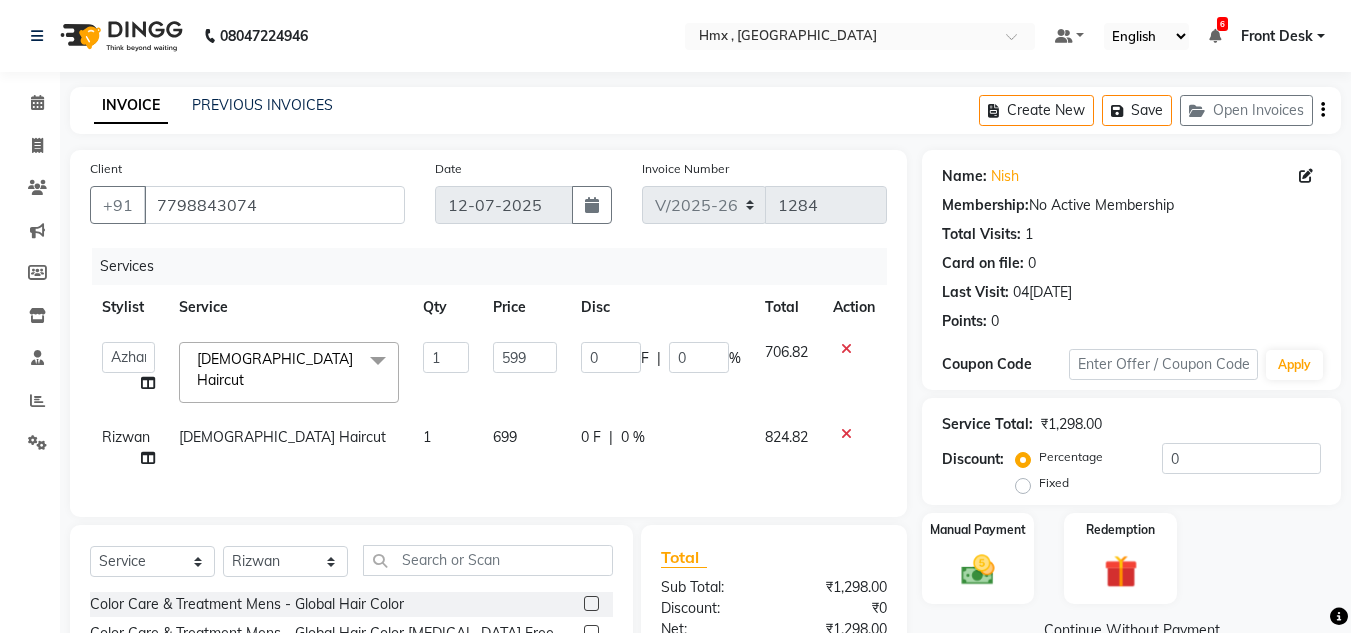 scroll, scrollTop: 223, scrollLeft: 0, axis: vertical 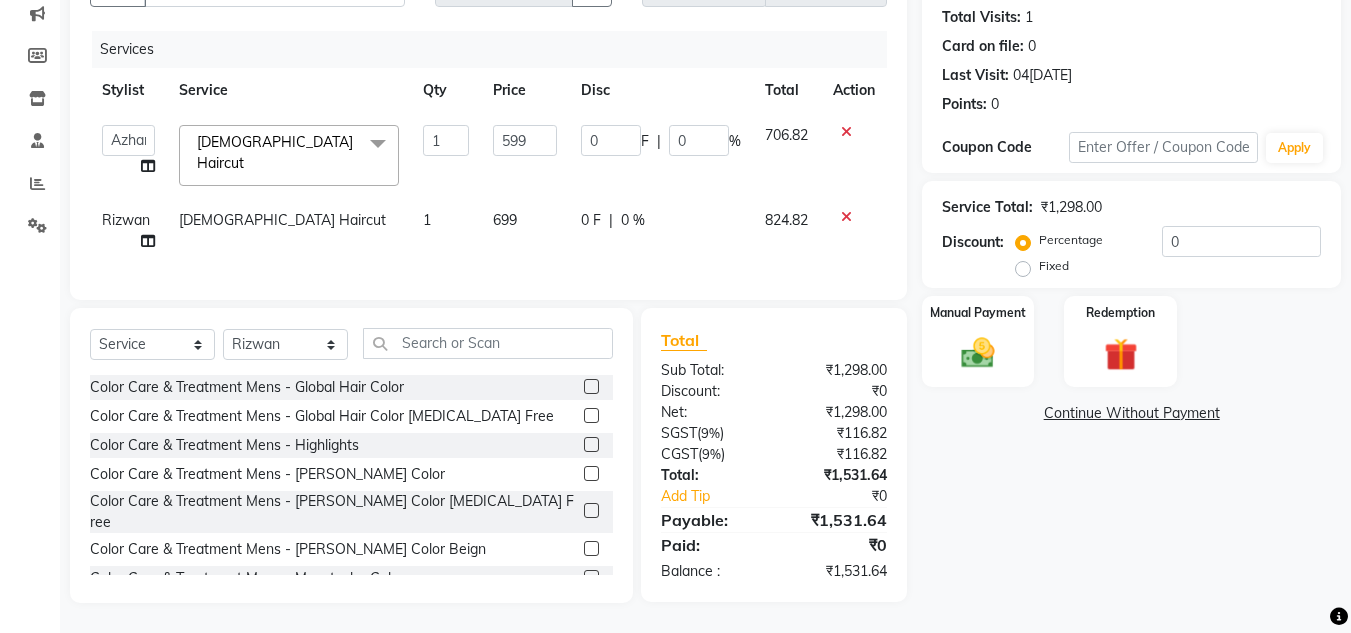 click on "Name: Nish  Membership:  No Active Membership  Total Visits:  1 Card on file:  0 Last Visit:   04-05-2025 Points:   0  Coupon Code Apply Service Total:  ₹1,298.00  Discount:  Percentage   Fixed  0 Manual Payment Redemption  Continue Without Payment" 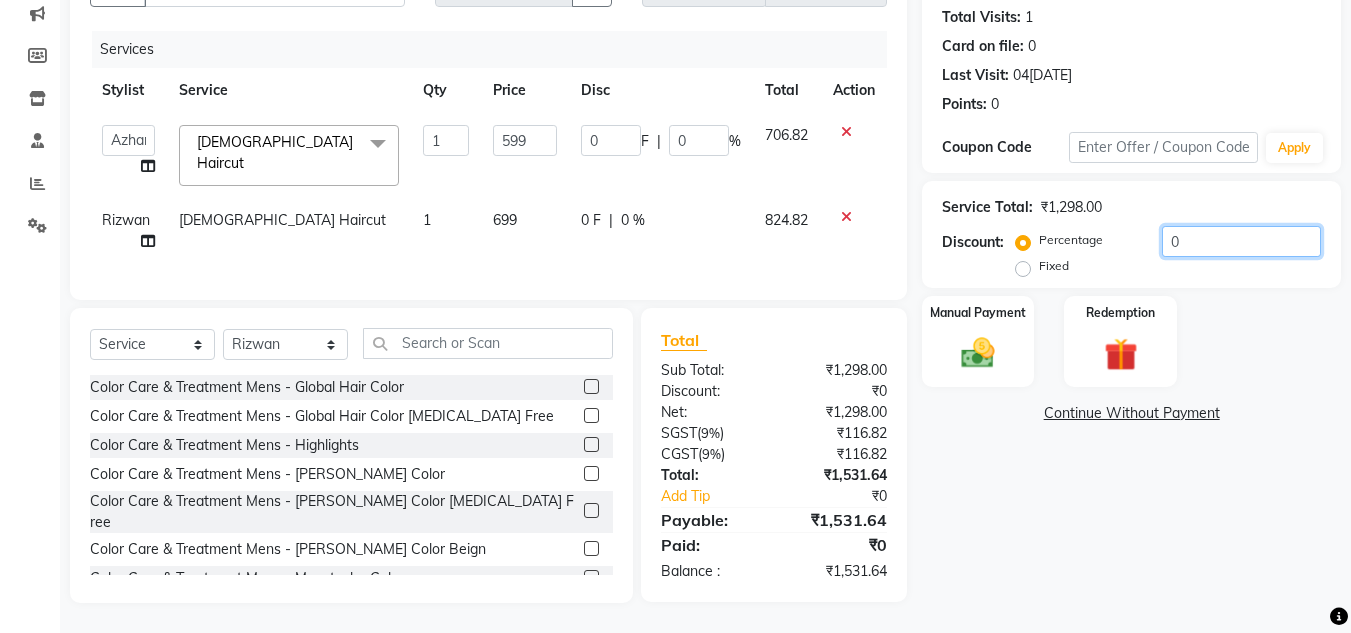 click on "0" 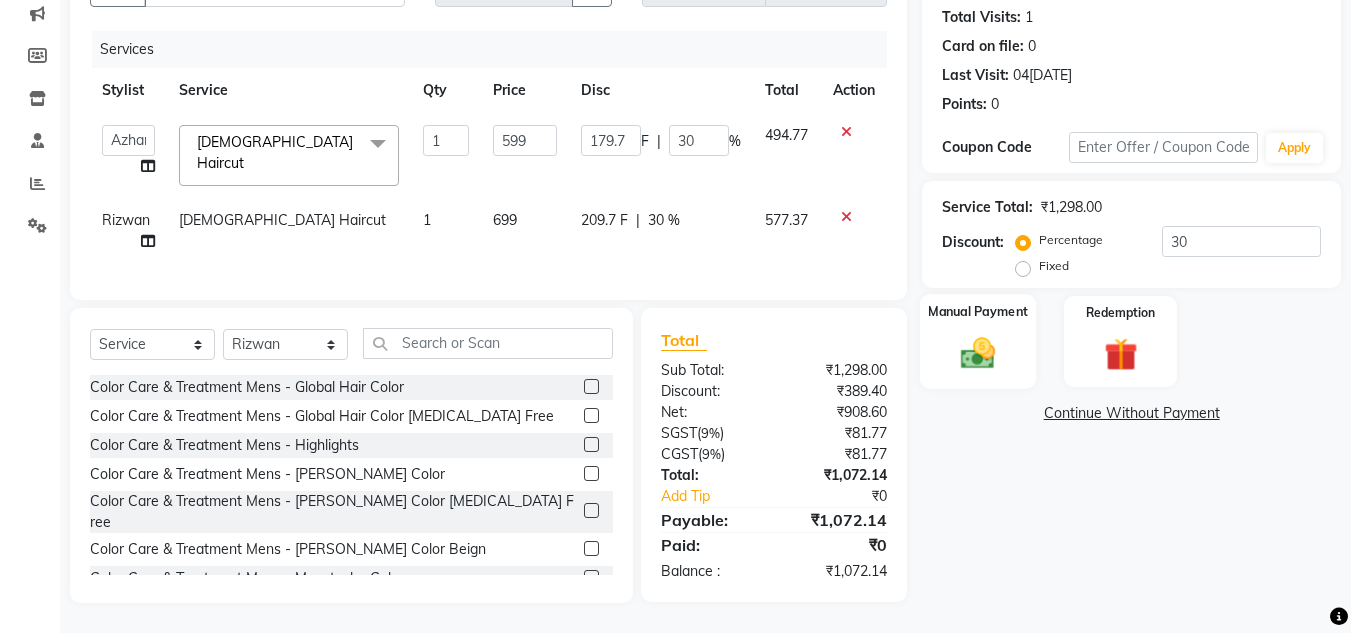 click 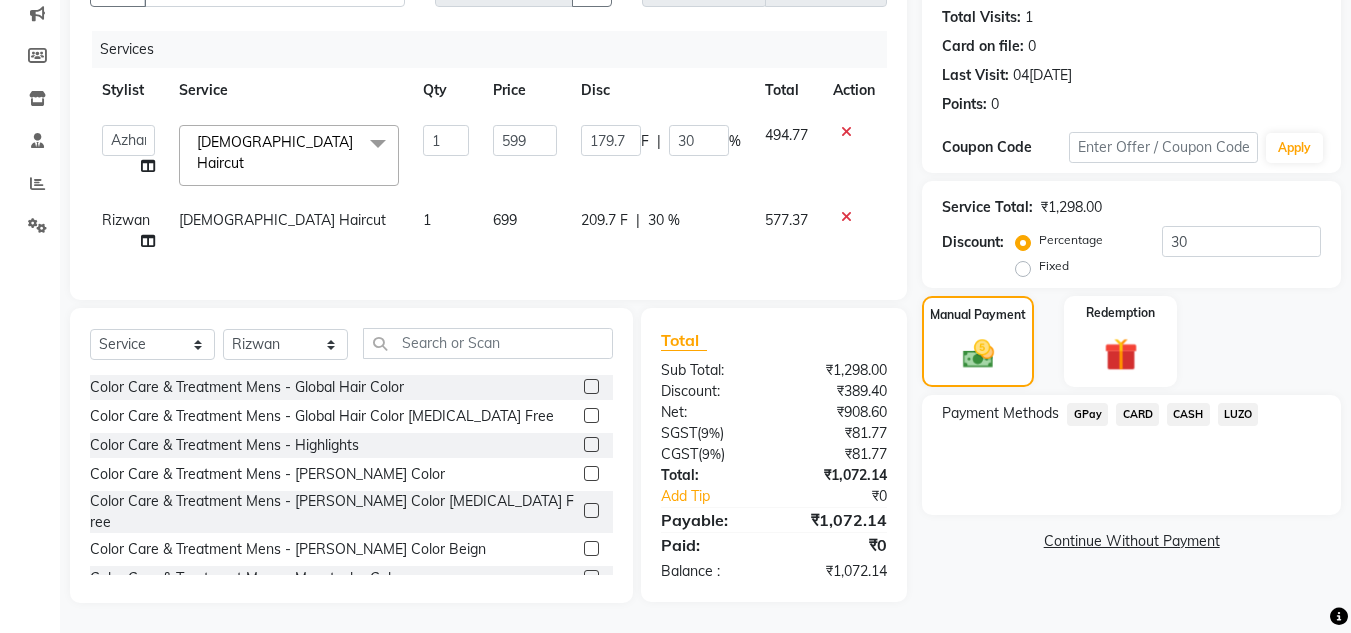 click on "LUZO" 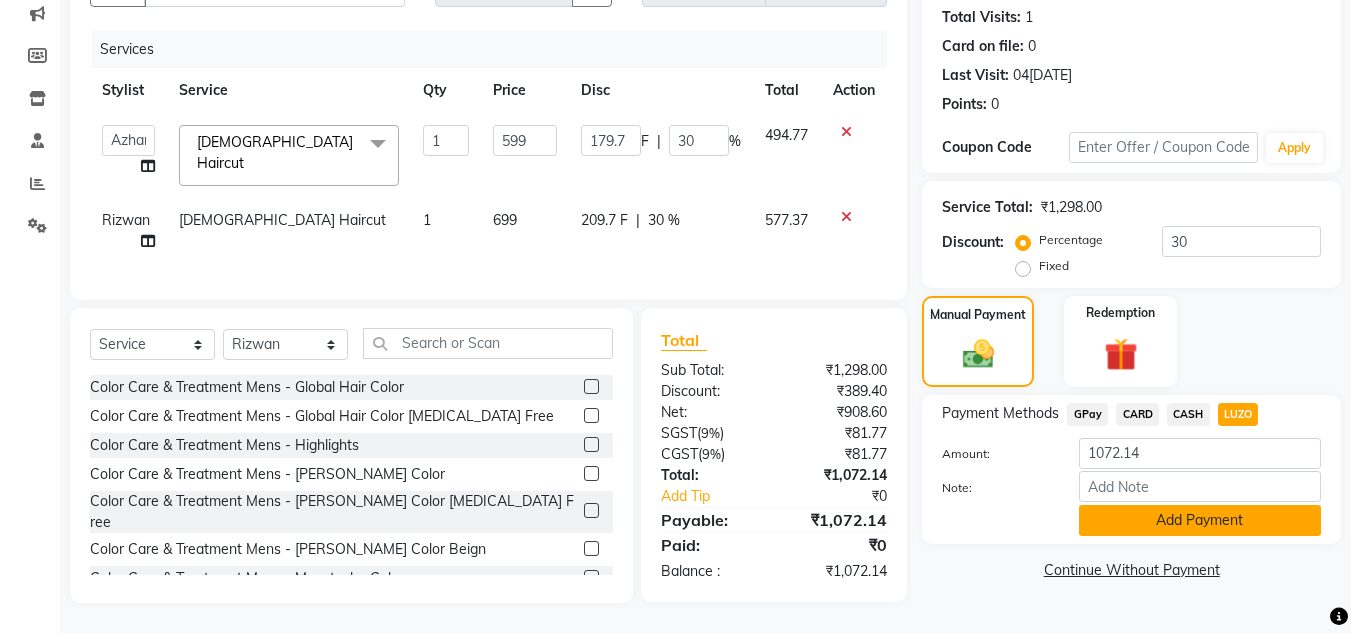 click on "Add Payment" 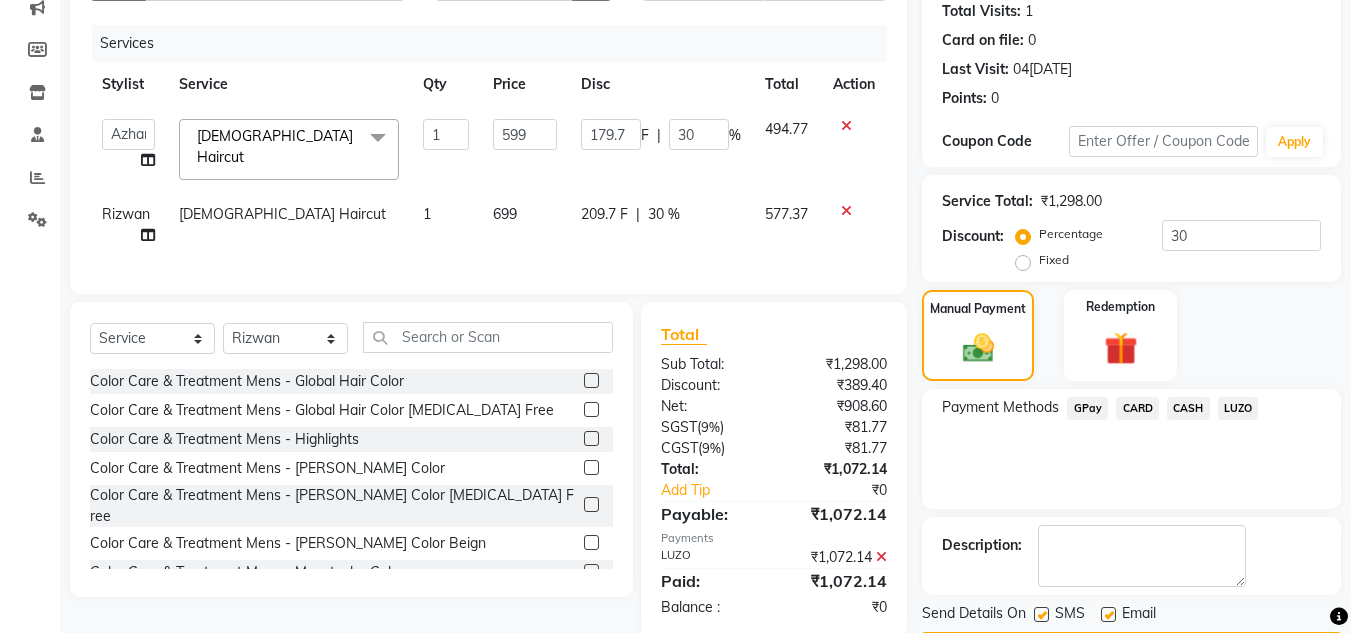 scroll, scrollTop: 283, scrollLeft: 0, axis: vertical 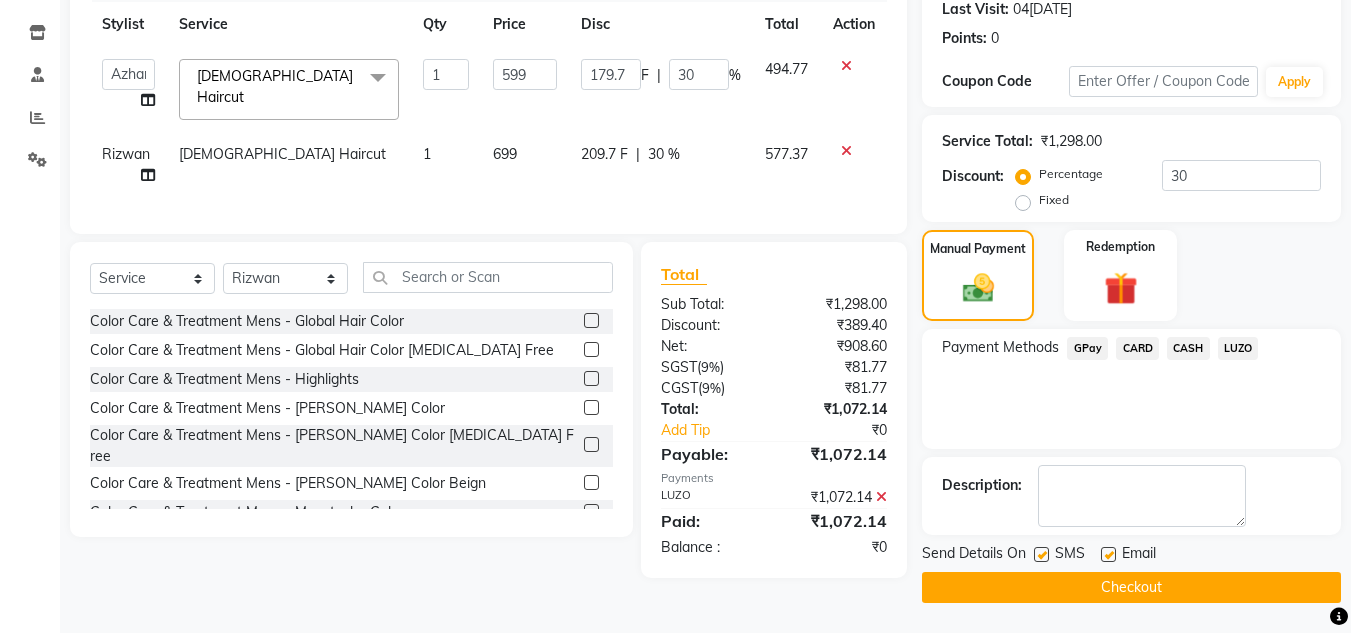 click 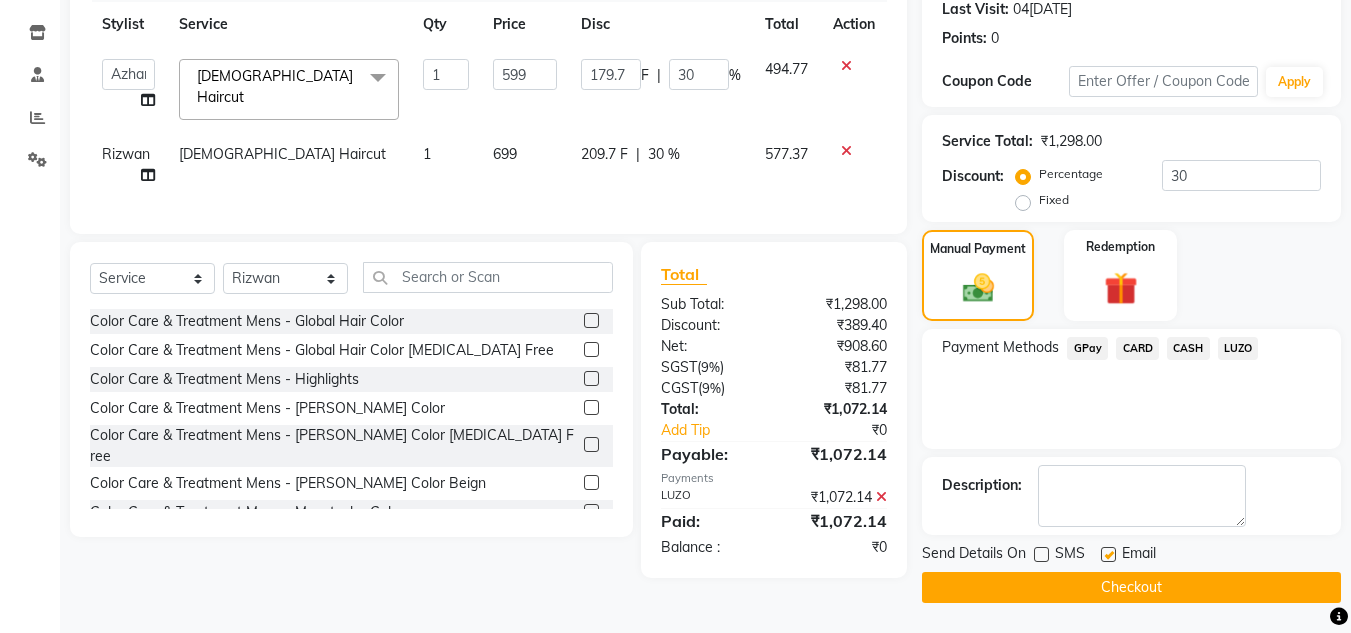 click 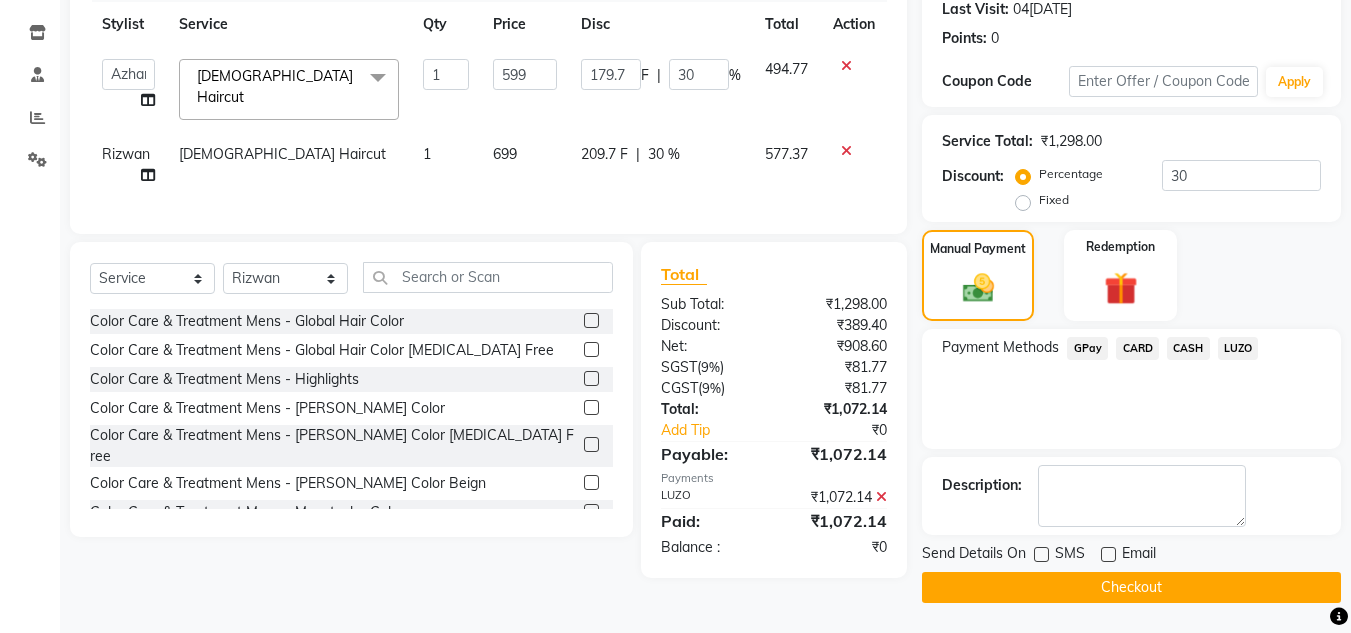 click on "Checkout" 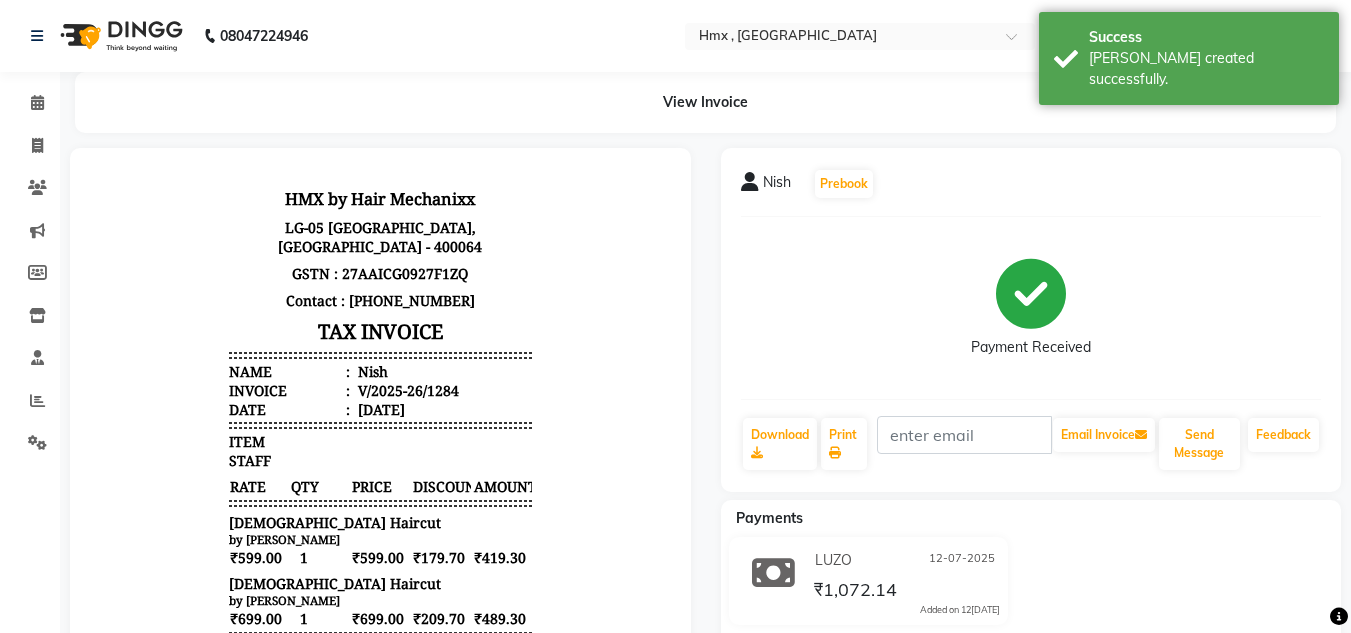 scroll, scrollTop: 0, scrollLeft: 0, axis: both 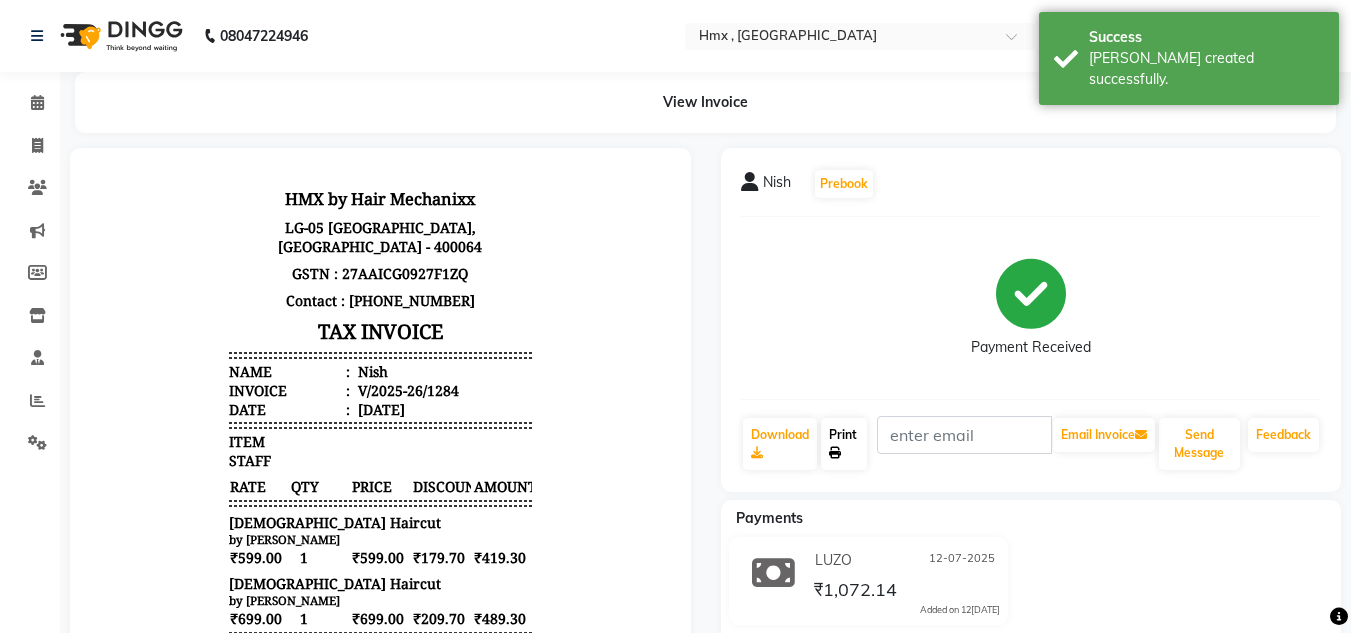 click on "Print" 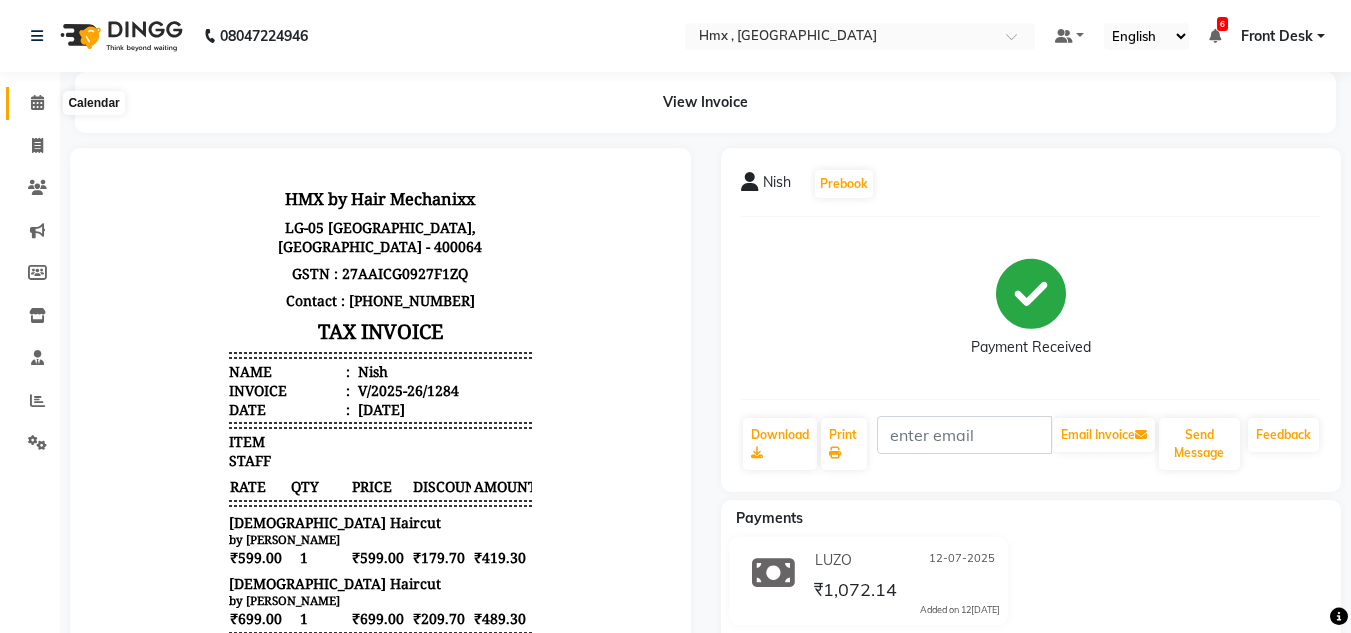 click 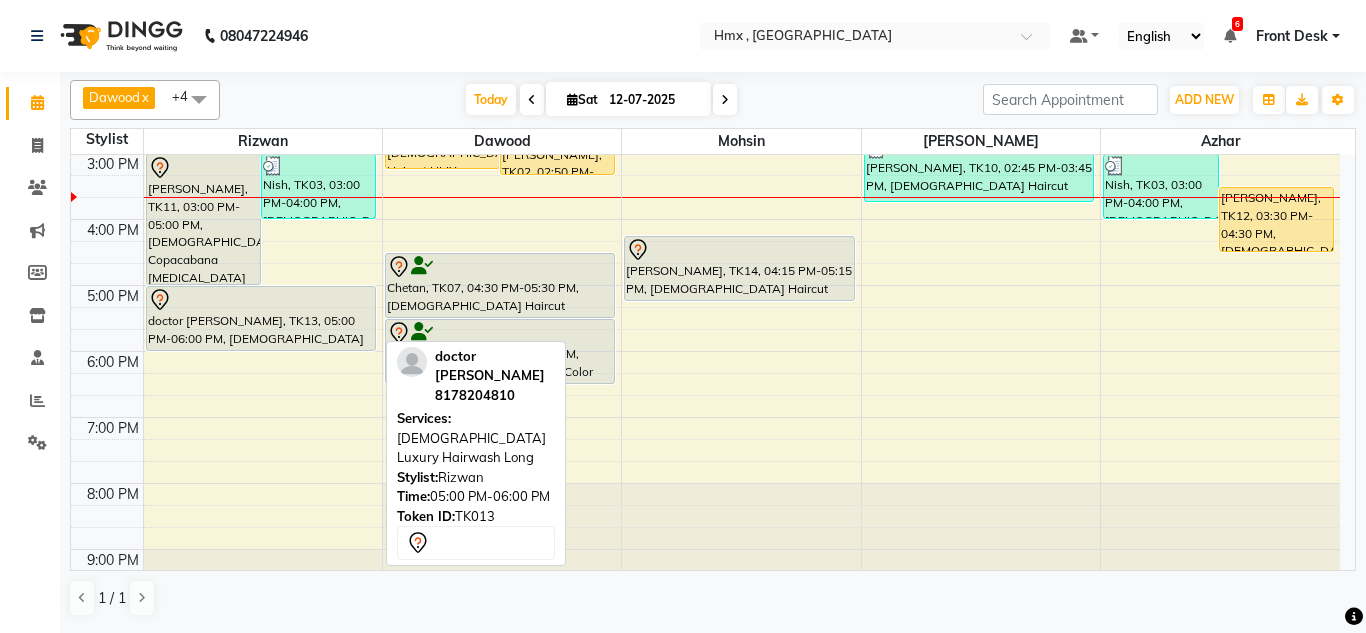 scroll, scrollTop: 363, scrollLeft: 0, axis: vertical 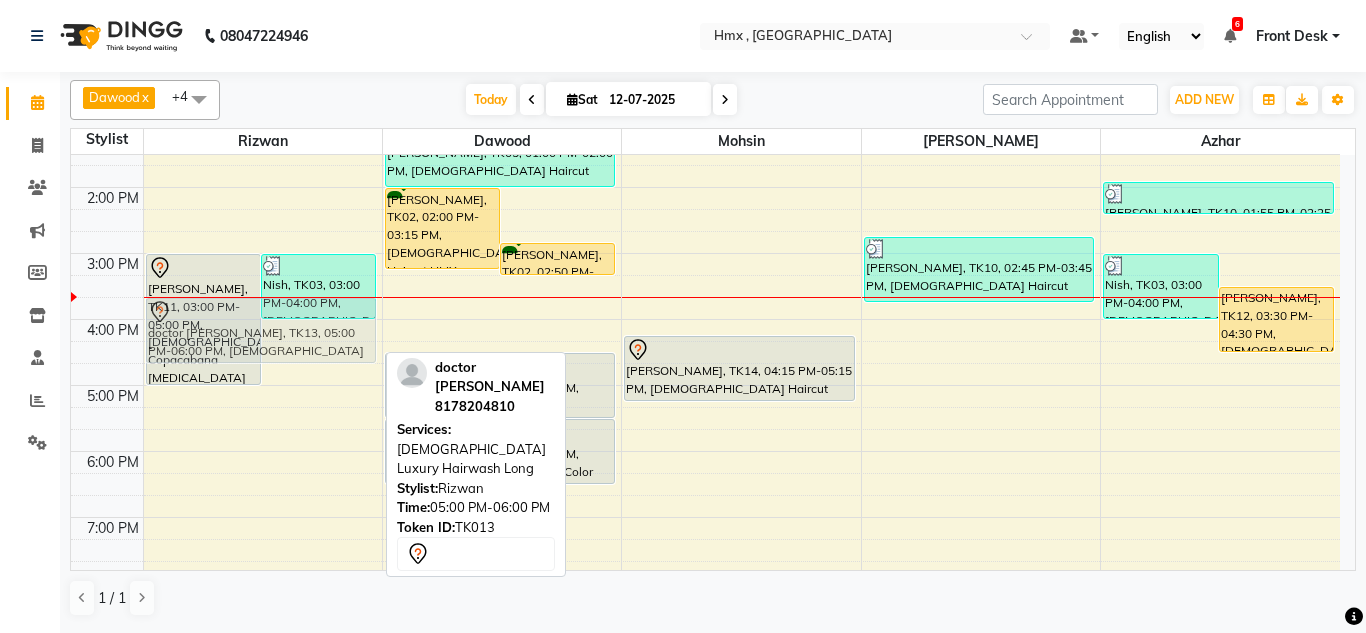 drag, startPoint x: 274, startPoint y: 397, endPoint x: 292, endPoint y: 316, distance: 82.9759 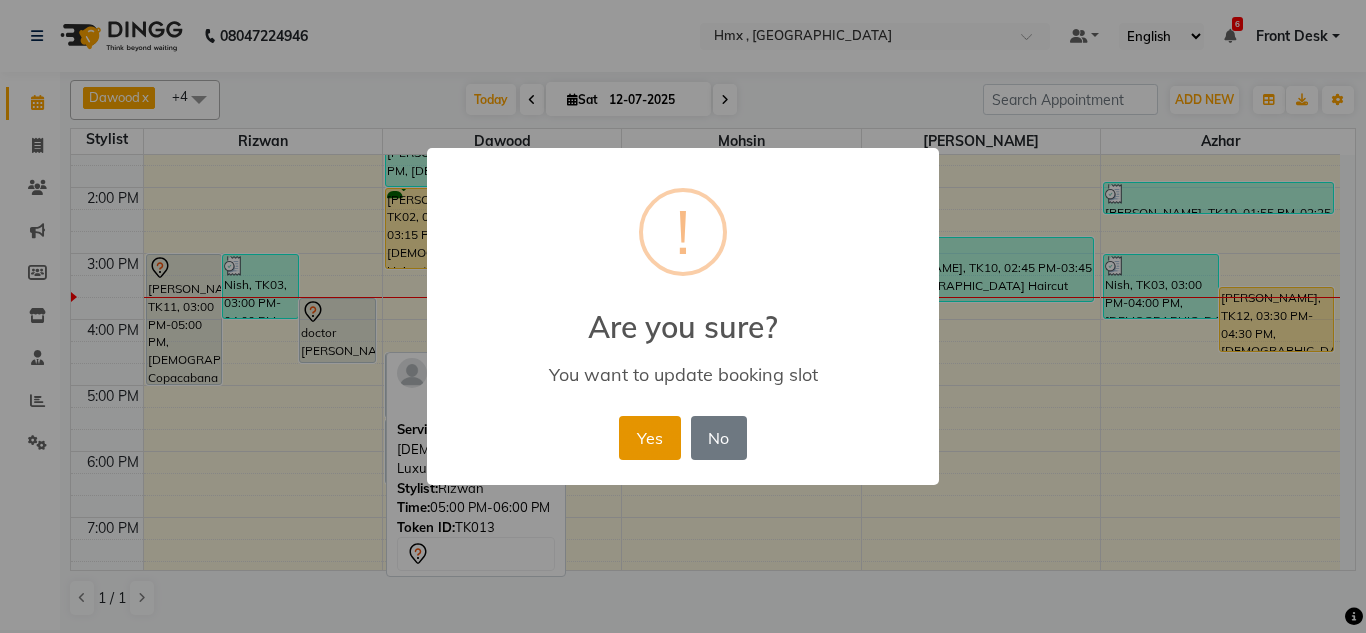 click on "Yes" at bounding box center (649, 438) 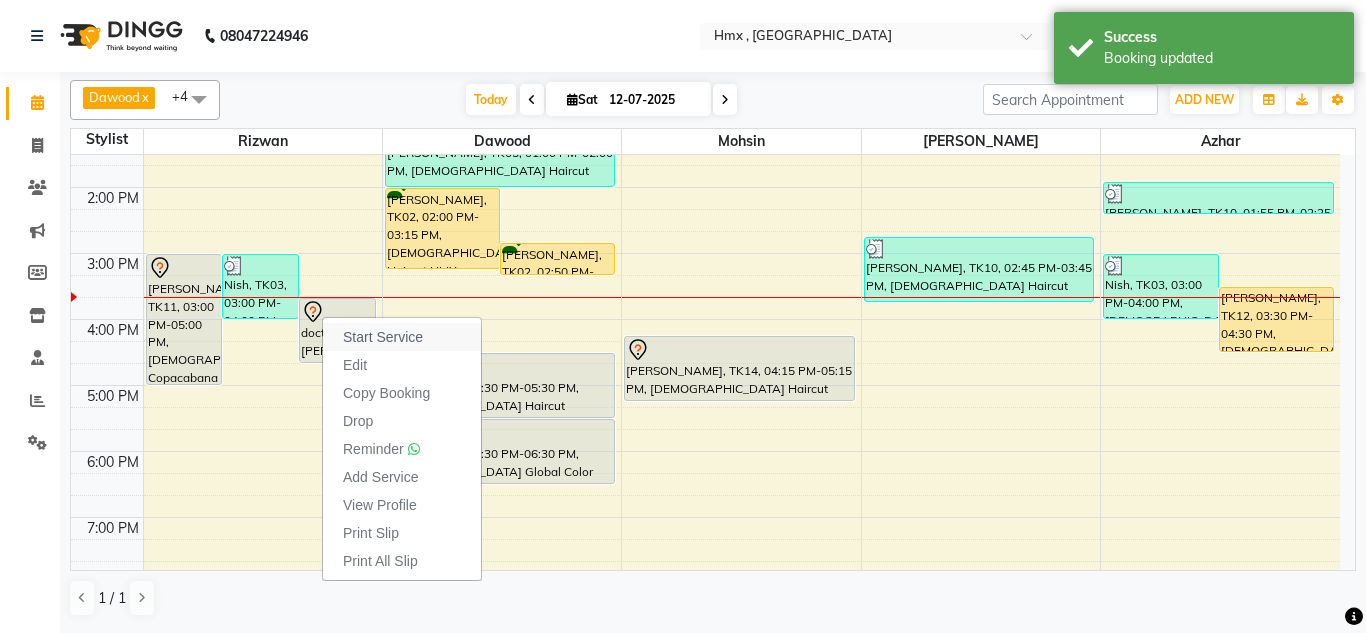 click on "Start Service" at bounding box center (383, 337) 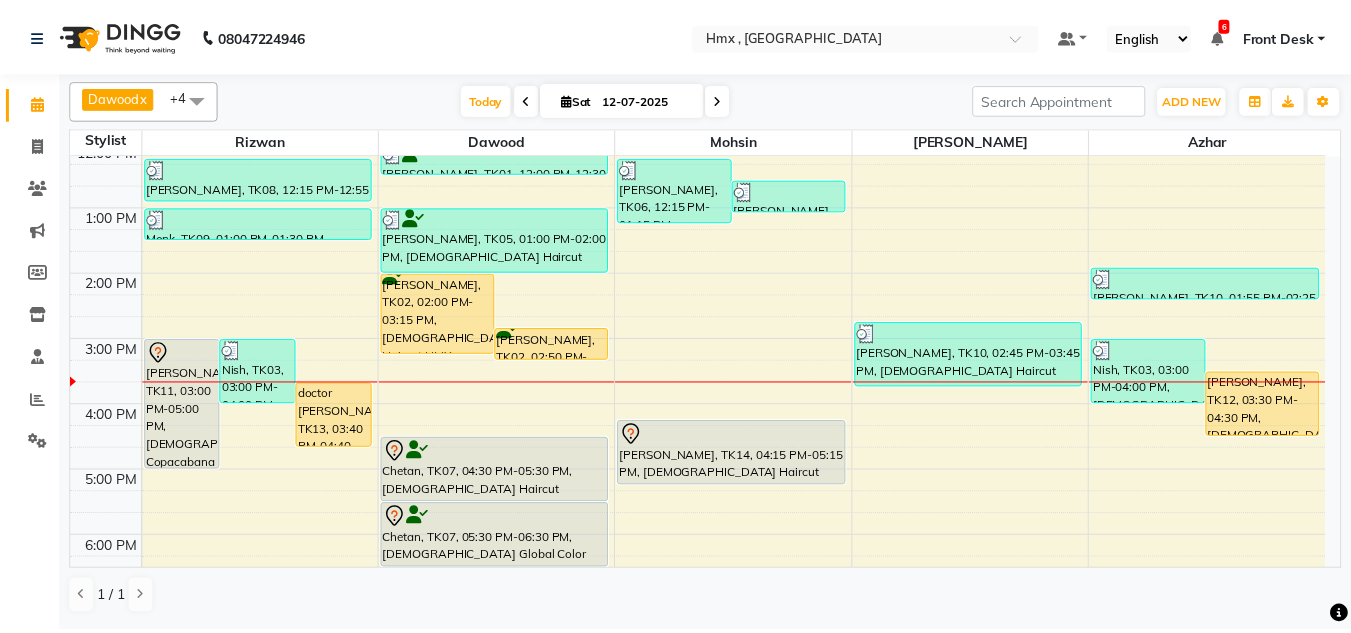 scroll, scrollTop: 263, scrollLeft: 0, axis: vertical 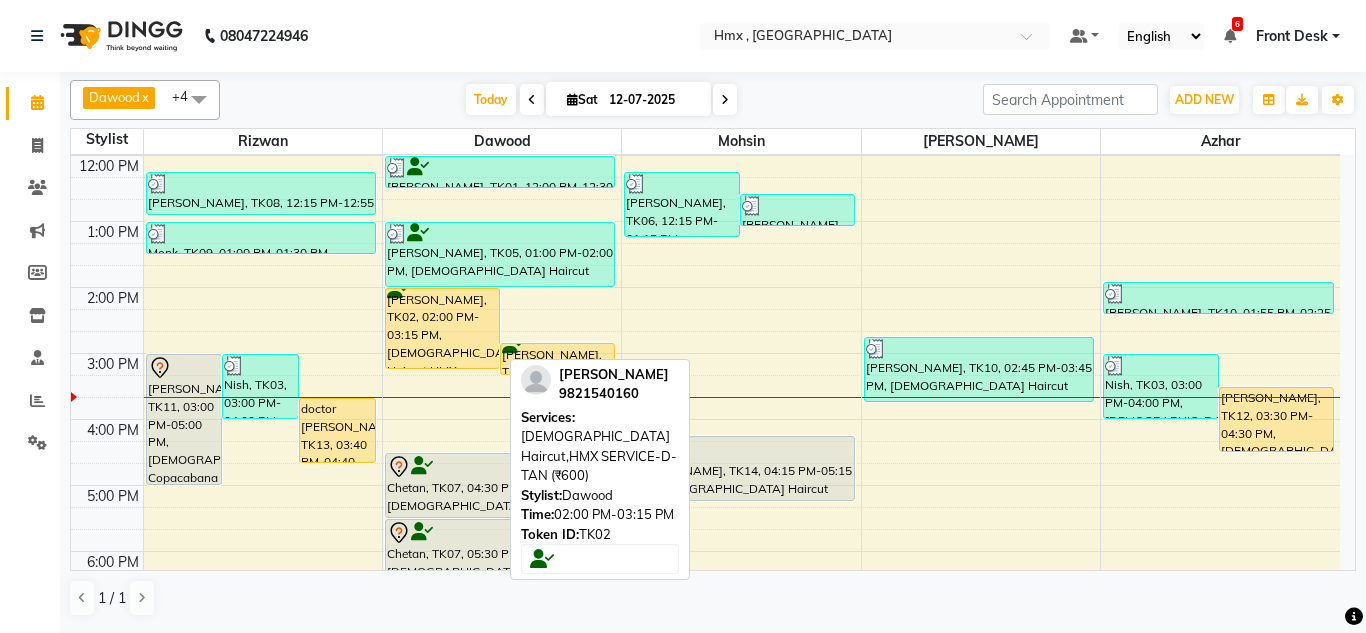 click on "[PERSON_NAME], TK02, 02:00 PM-03:15 PM, [DEMOGRAPHIC_DATA] Haircut,HMX SERVICE-D-TAN (₹600)" at bounding box center [442, 328] 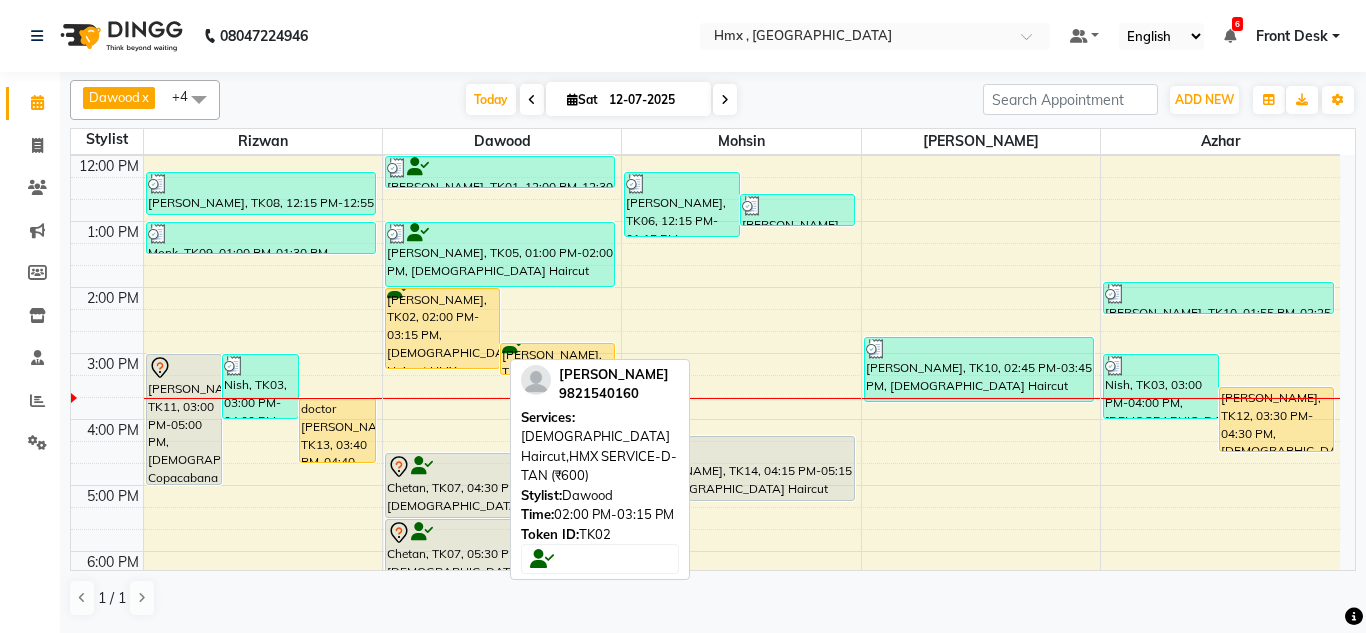 click on "[PERSON_NAME], TK02, 02:00 PM-03:15 PM, [DEMOGRAPHIC_DATA] Haircut,HMX SERVICE-D-TAN (₹600)" at bounding box center [442, 328] 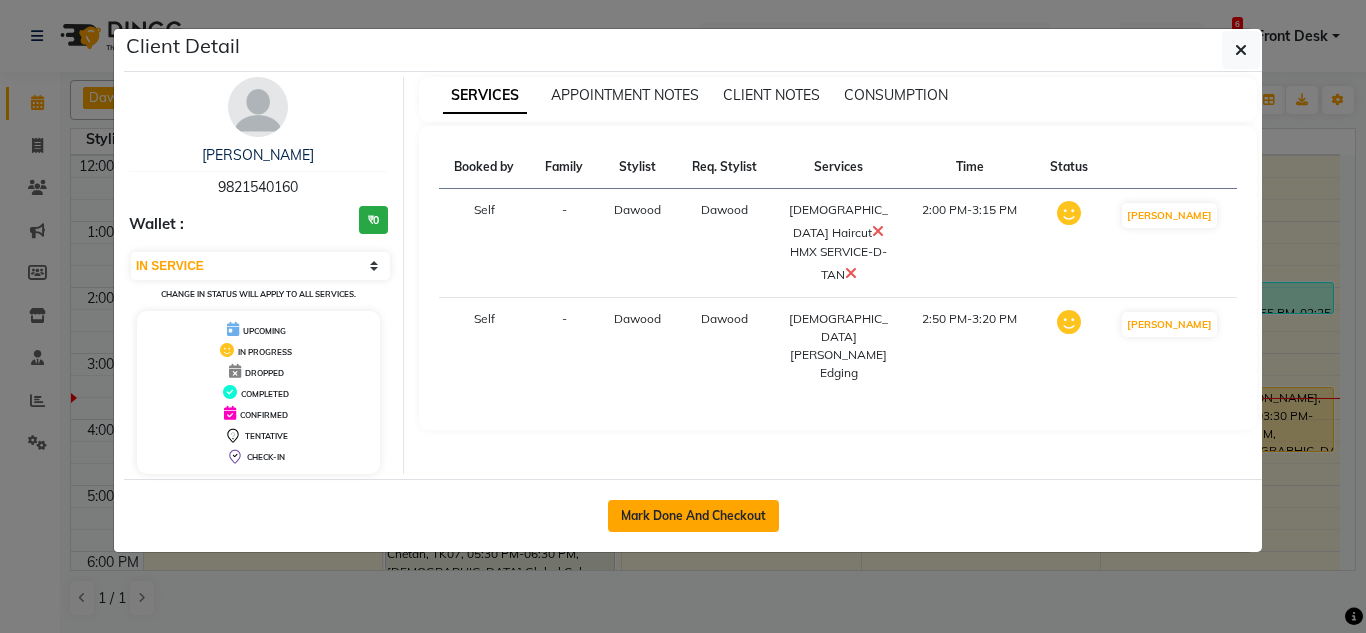 click on "Mark Done And Checkout" 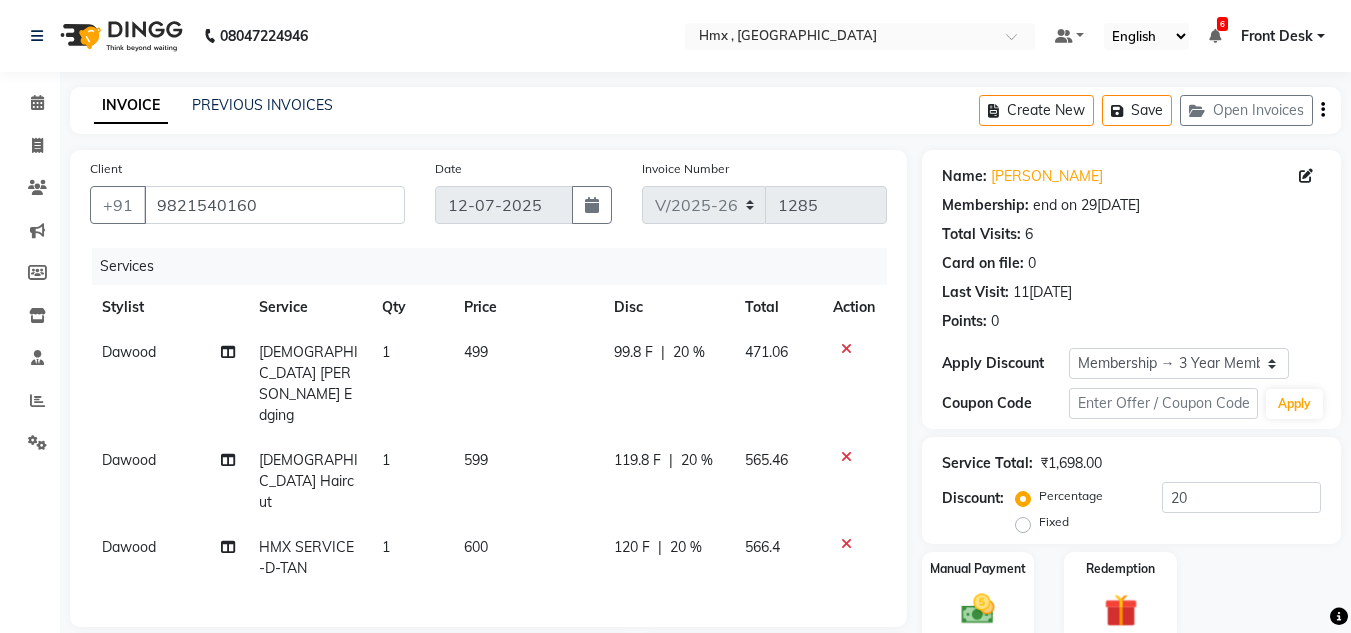 drag, startPoint x: 463, startPoint y: 459, endPoint x: 471, endPoint y: 466, distance: 10.630146 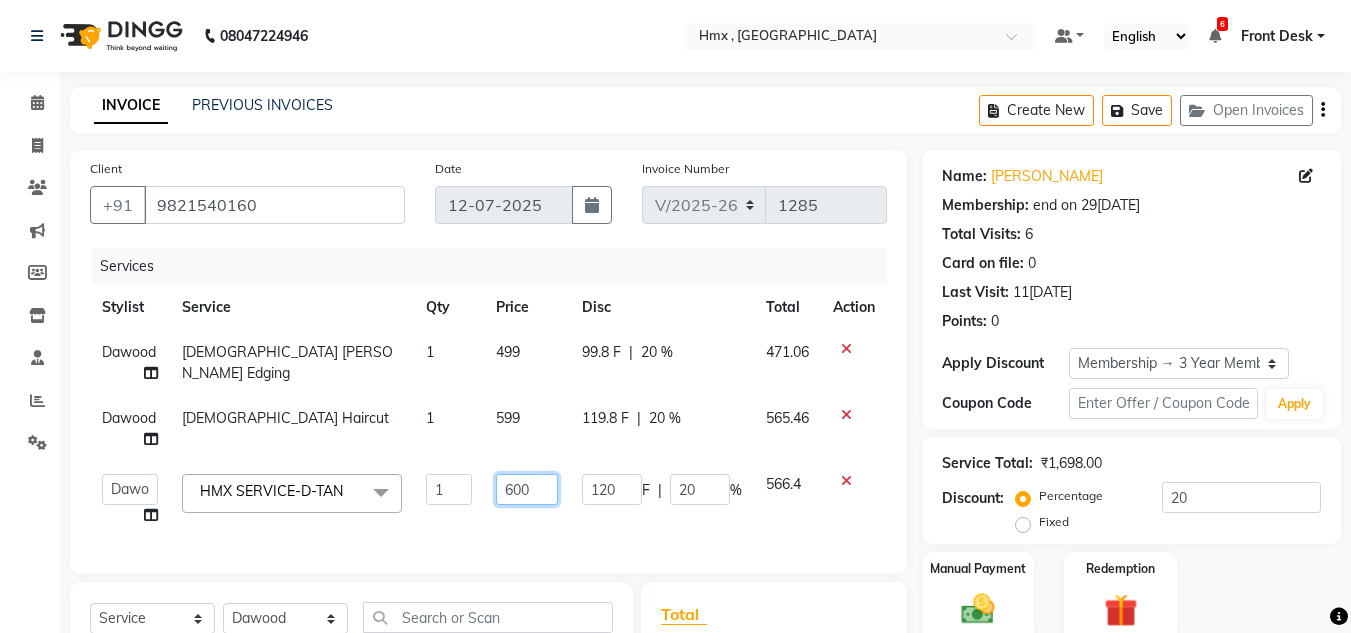 click on "600" 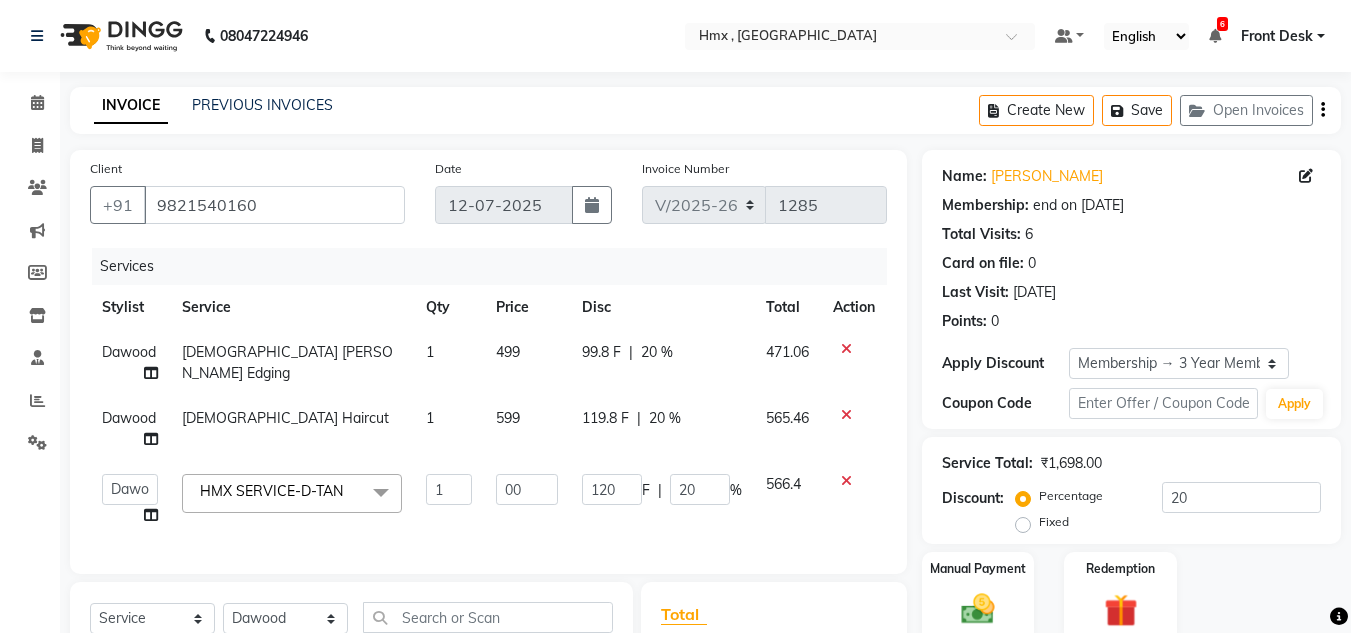 select on "5711" 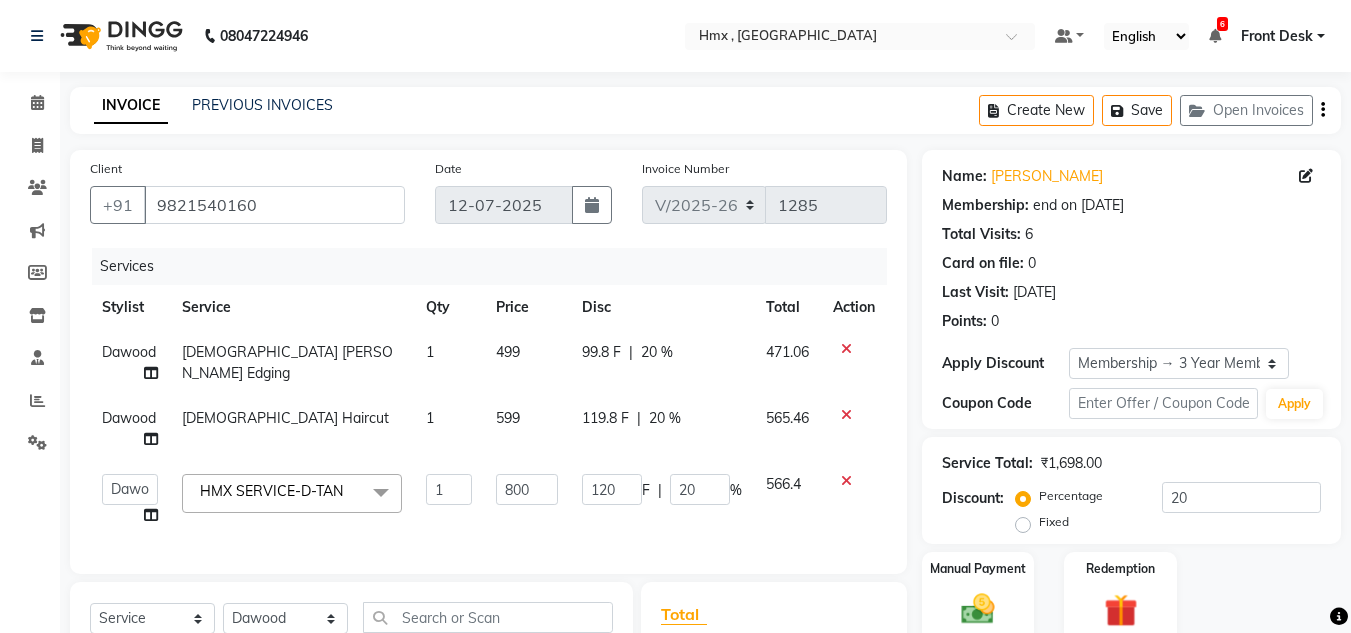 scroll, scrollTop: 0, scrollLeft: 0, axis: both 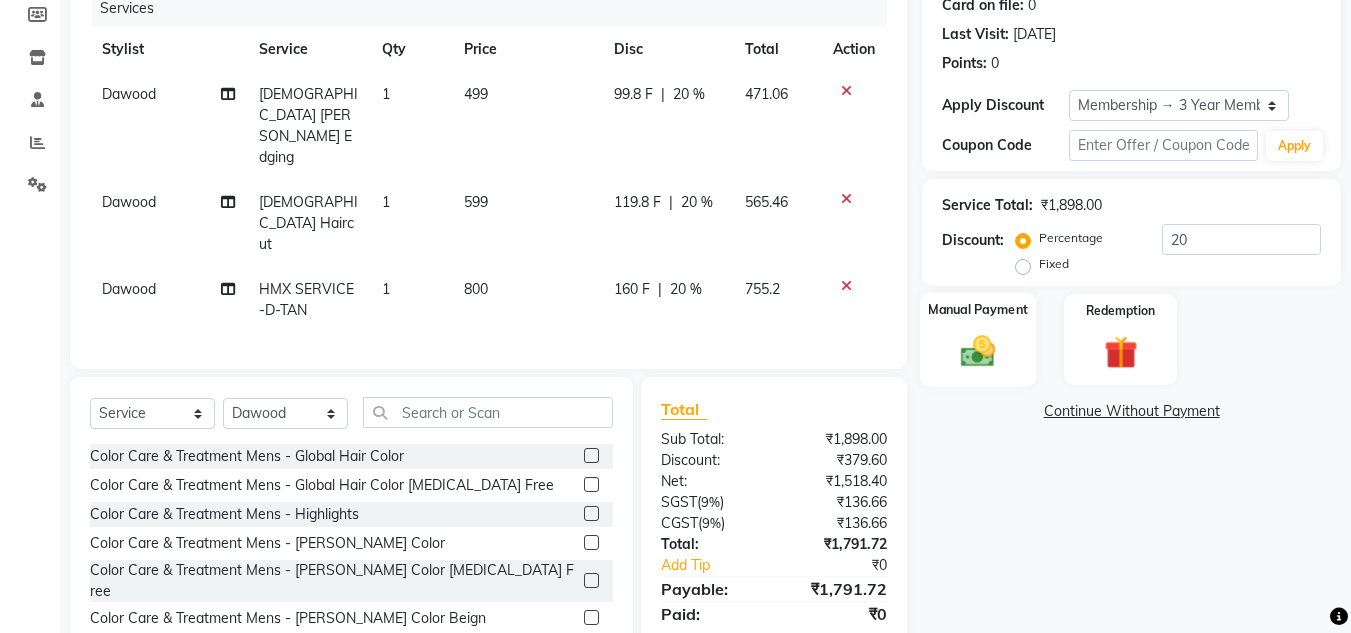 click on "Manual Payment" 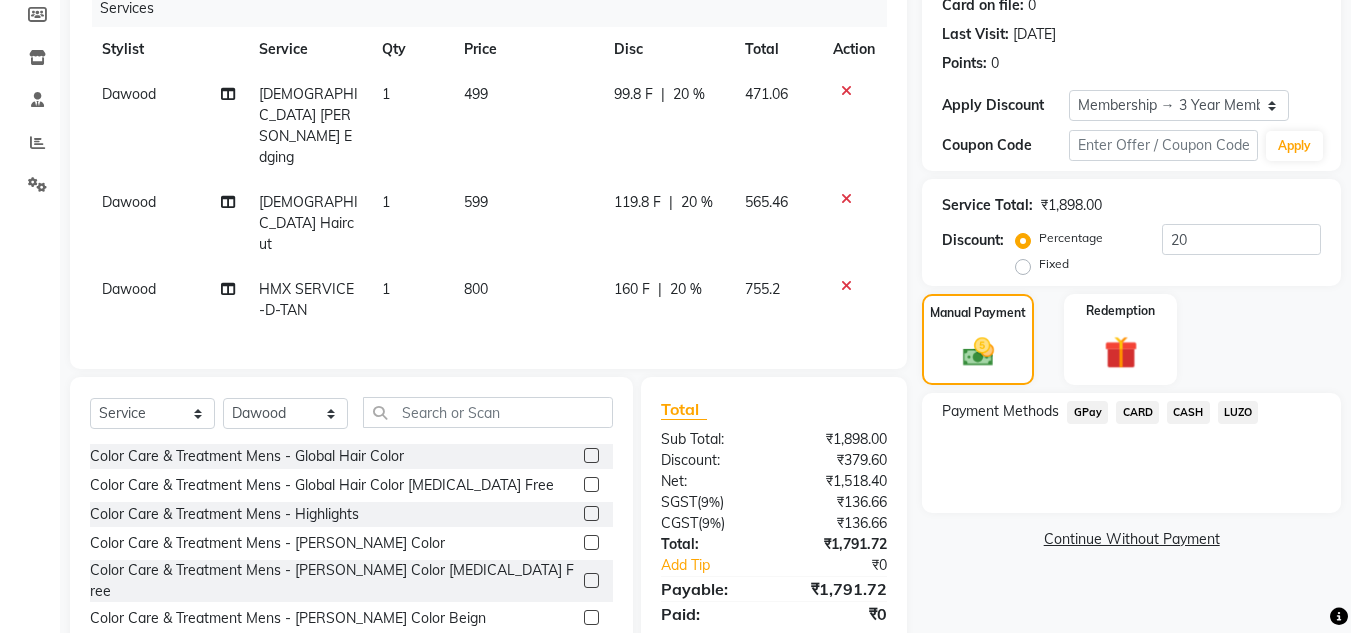 click on "CARD" 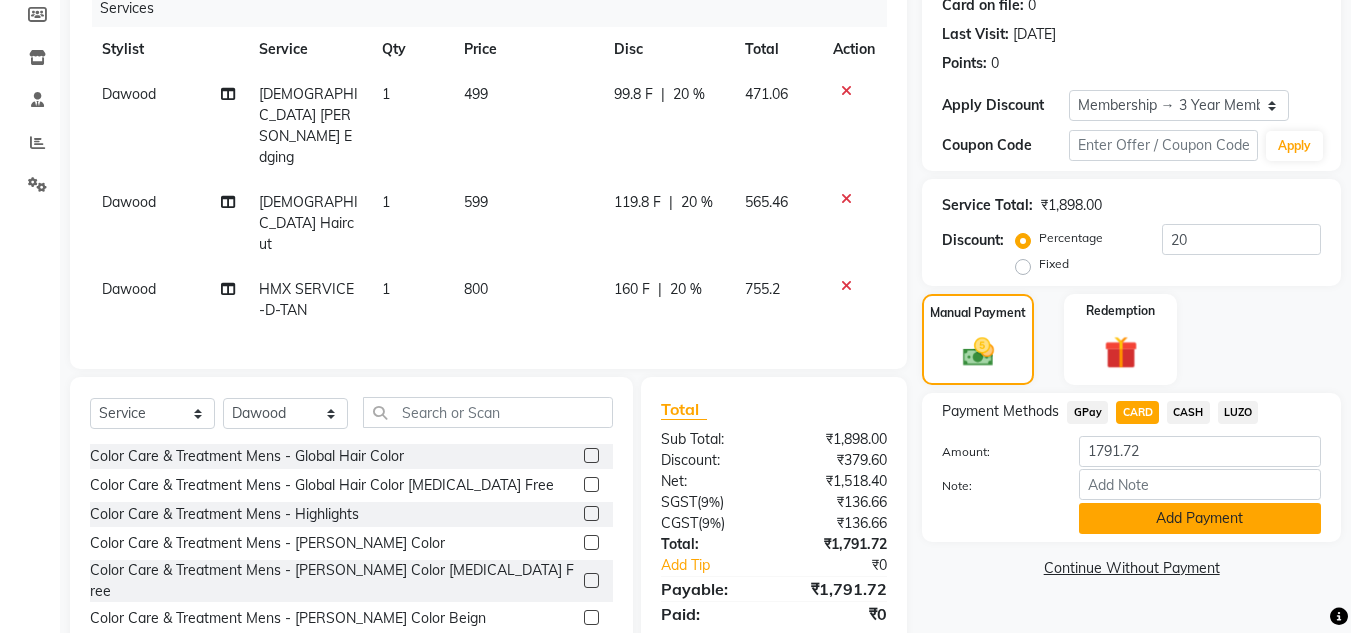 click on "Add Payment" 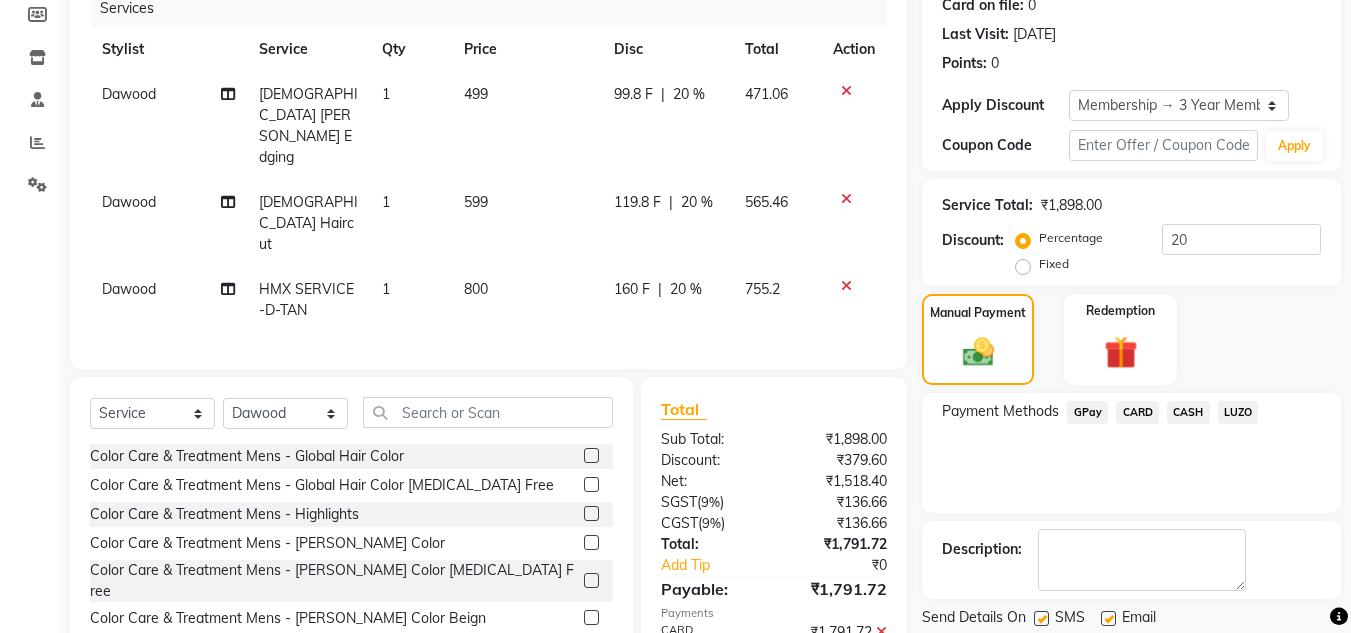 click on "Checkout" 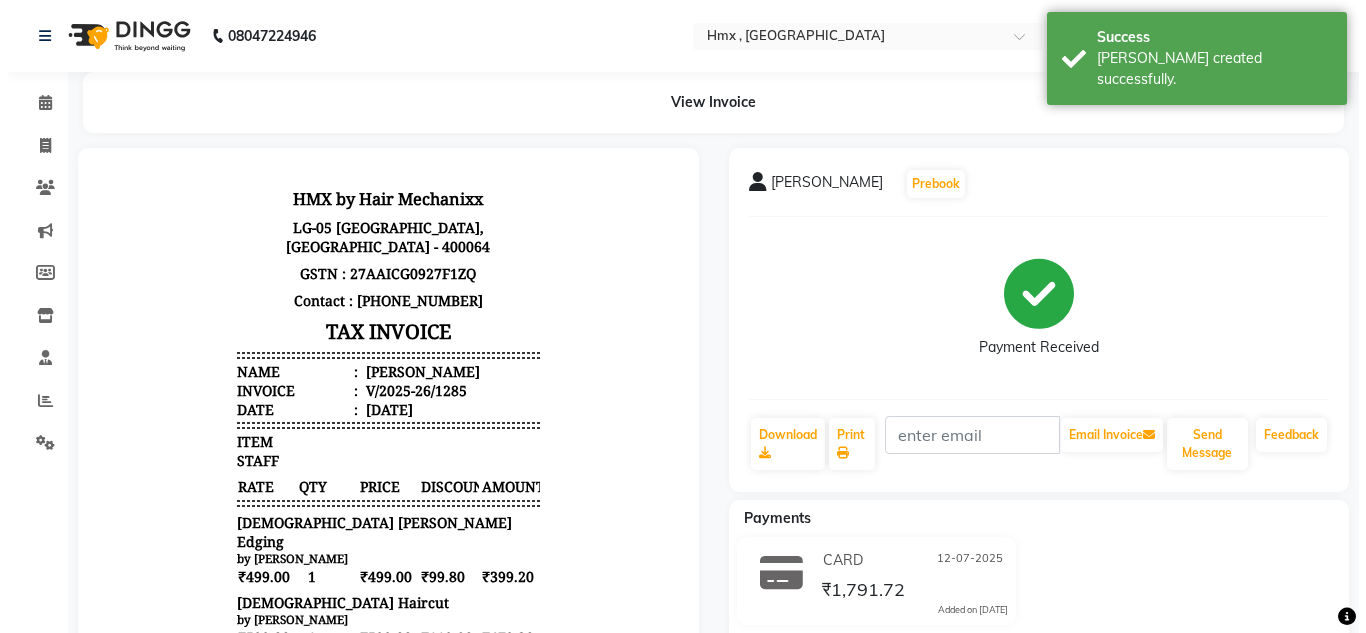 scroll, scrollTop: 0, scrollLeft: 0, axis: both 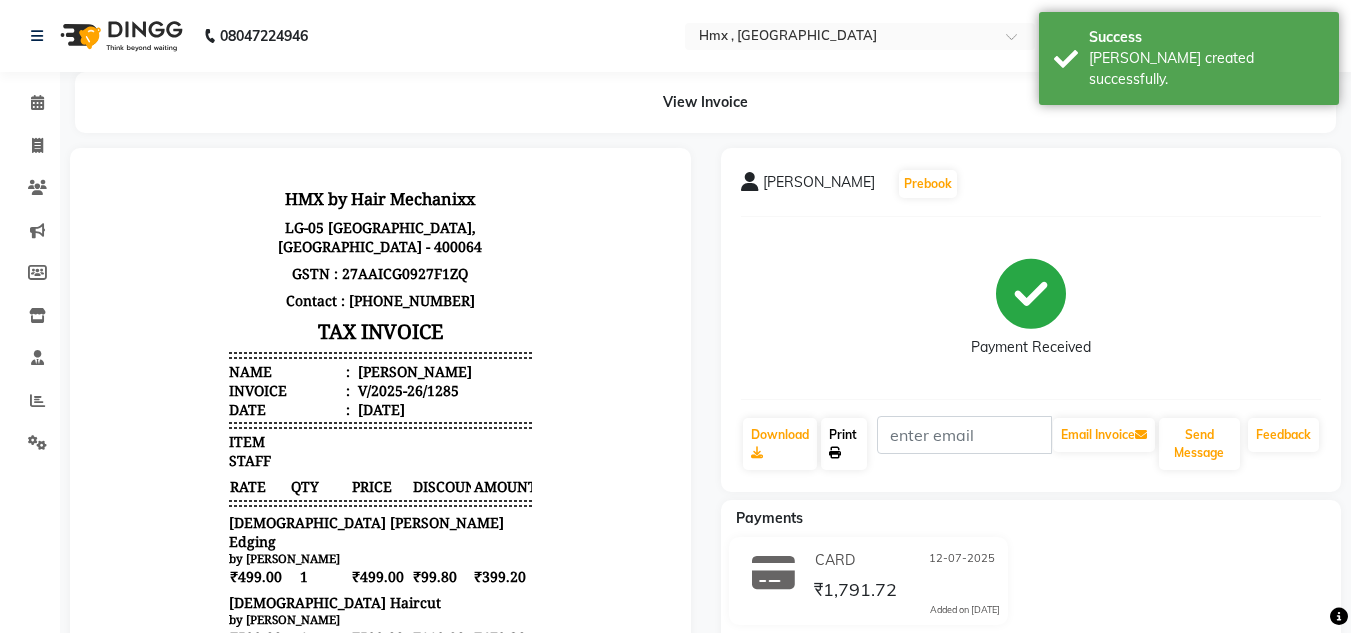 click on "Print" 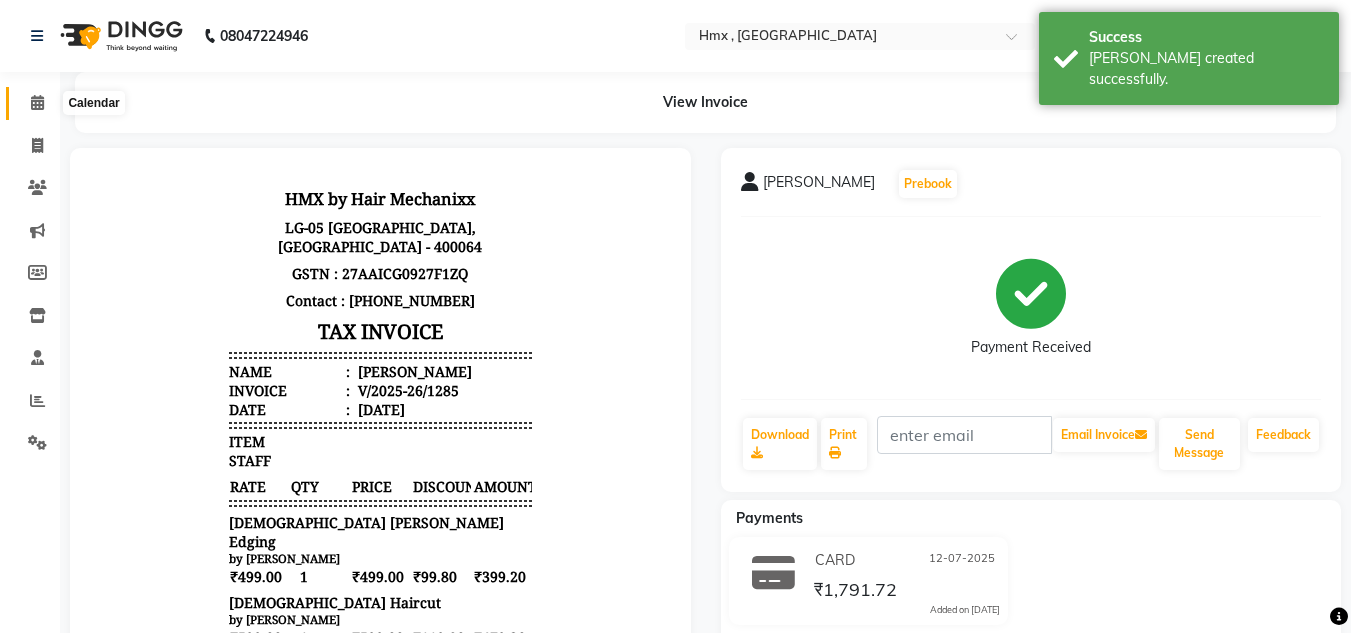 click 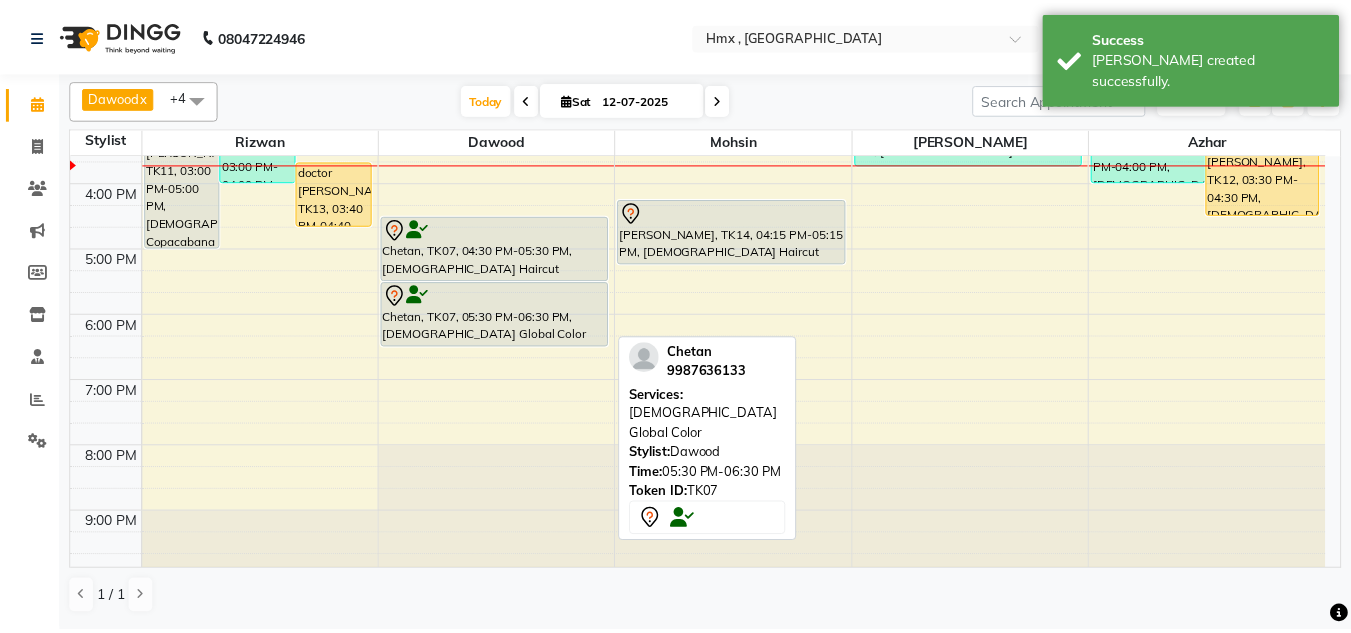 scroll, scrollTop: 400, scrollLeft: 0, axis: vertical 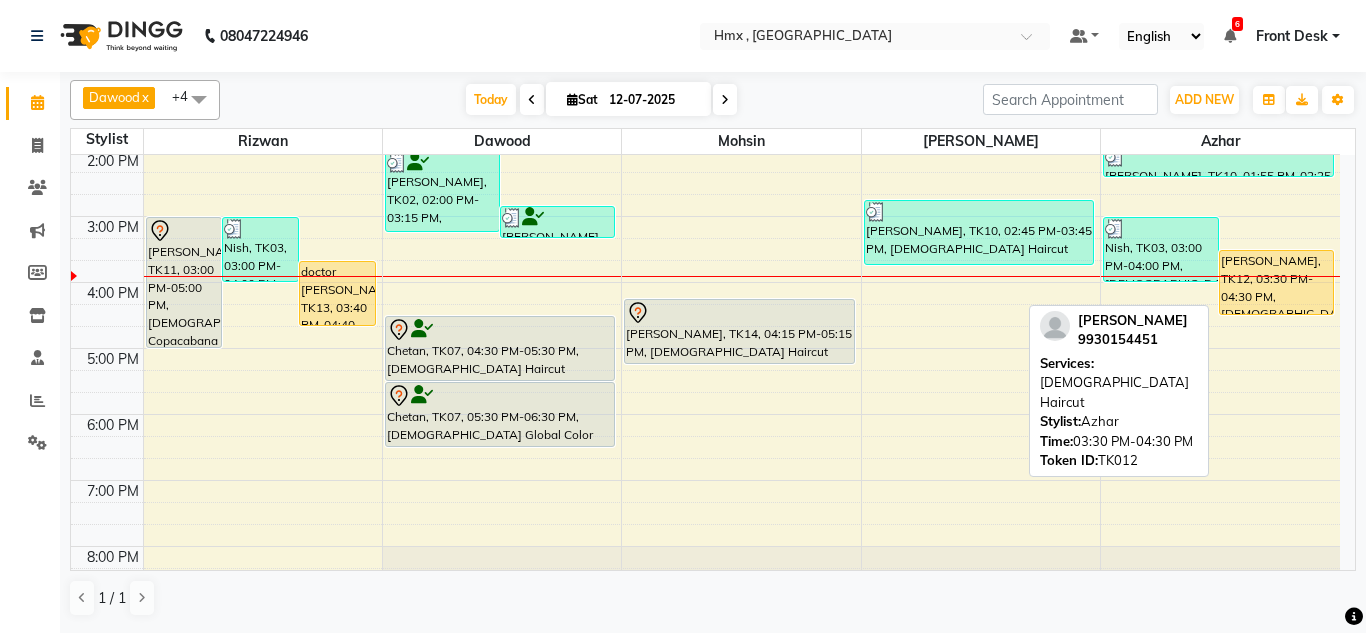 click on "[PERSON_NAME], TK12, 03:30 PM-04:30 PM, [DEMOGRAPHIC_DATA] Haircut" at bounding box center (1276, 282) 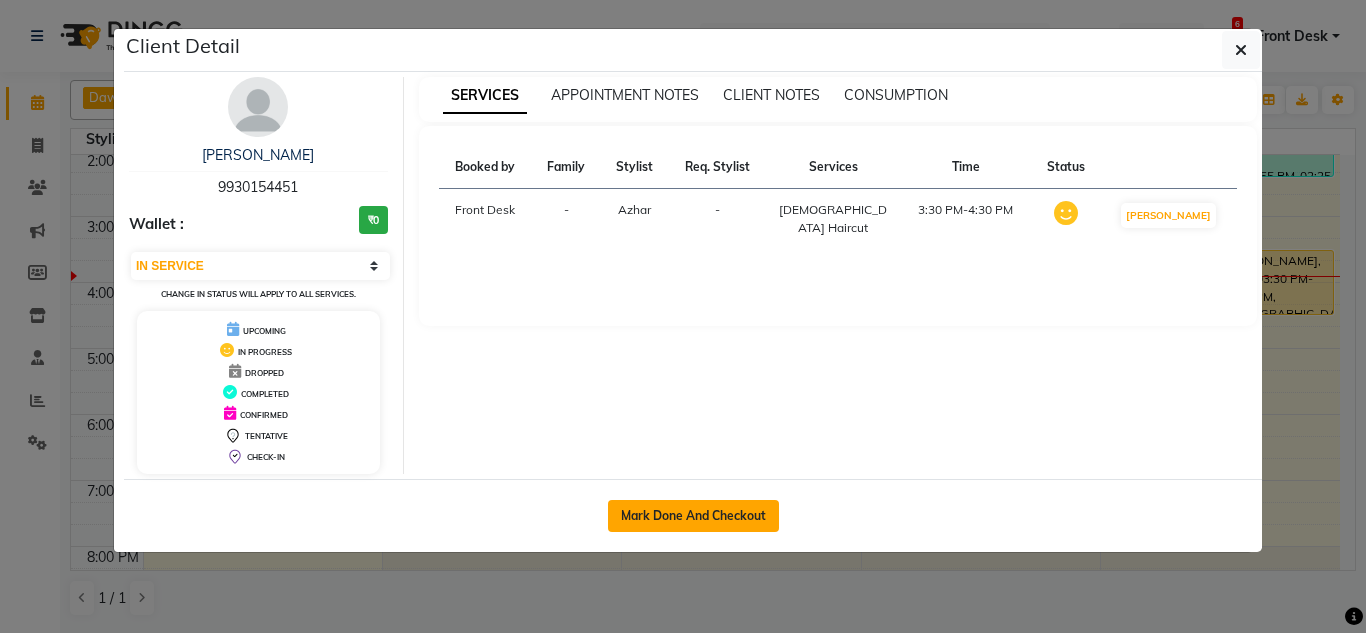 click on "Mark Done And Checkout" 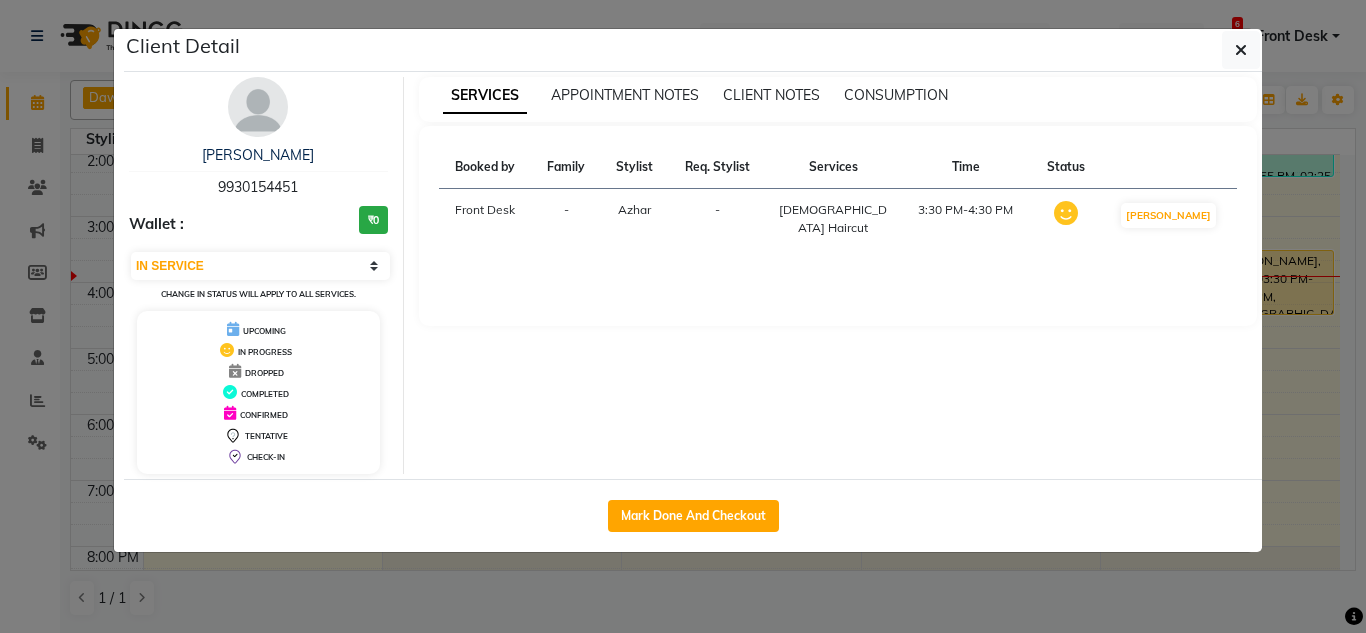 select on "5711" 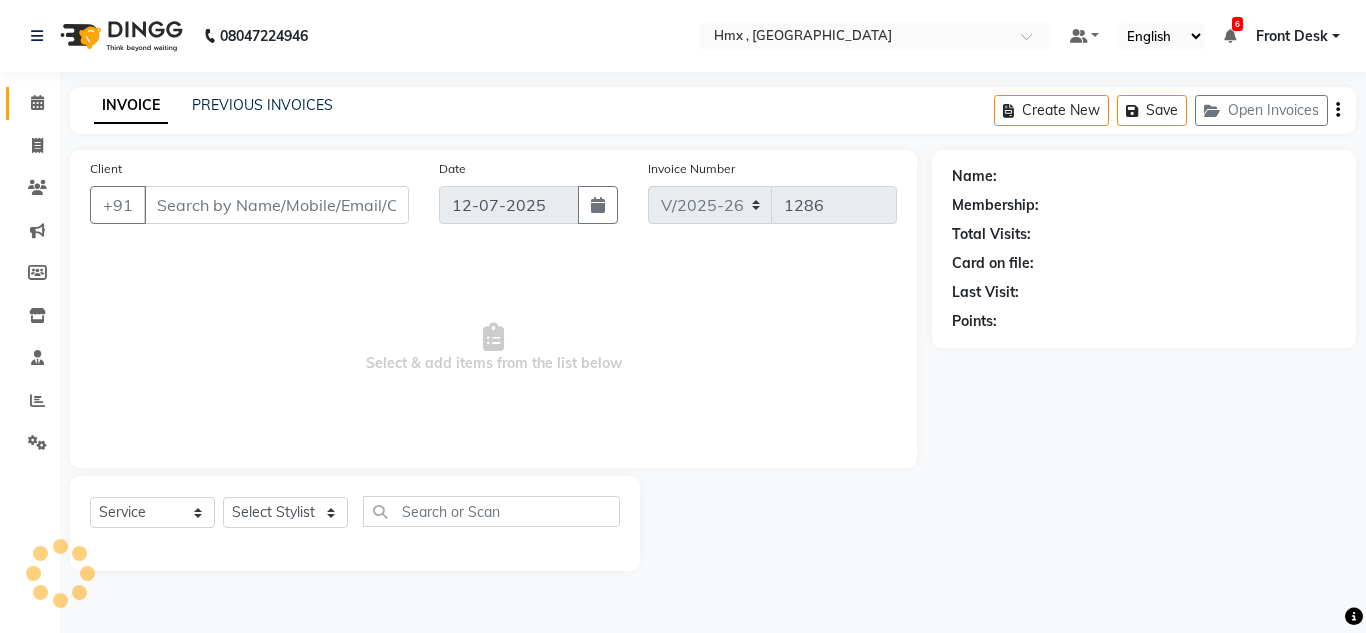 select on "3" 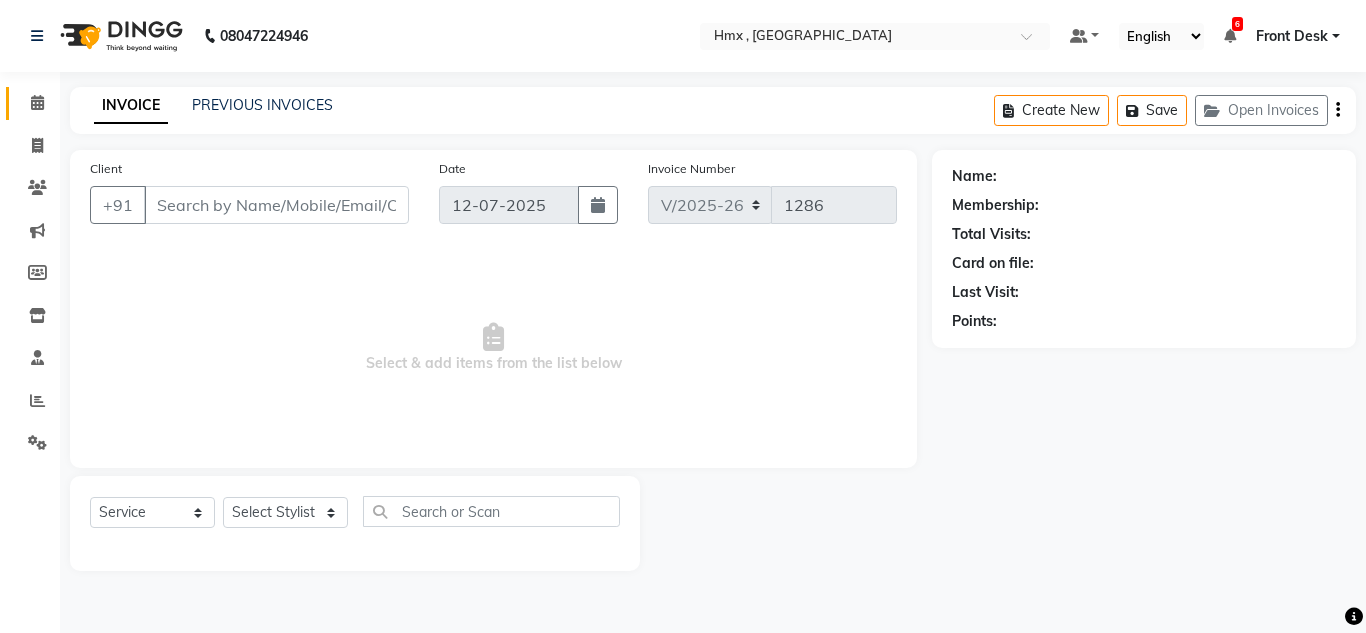 type on "9930154451" 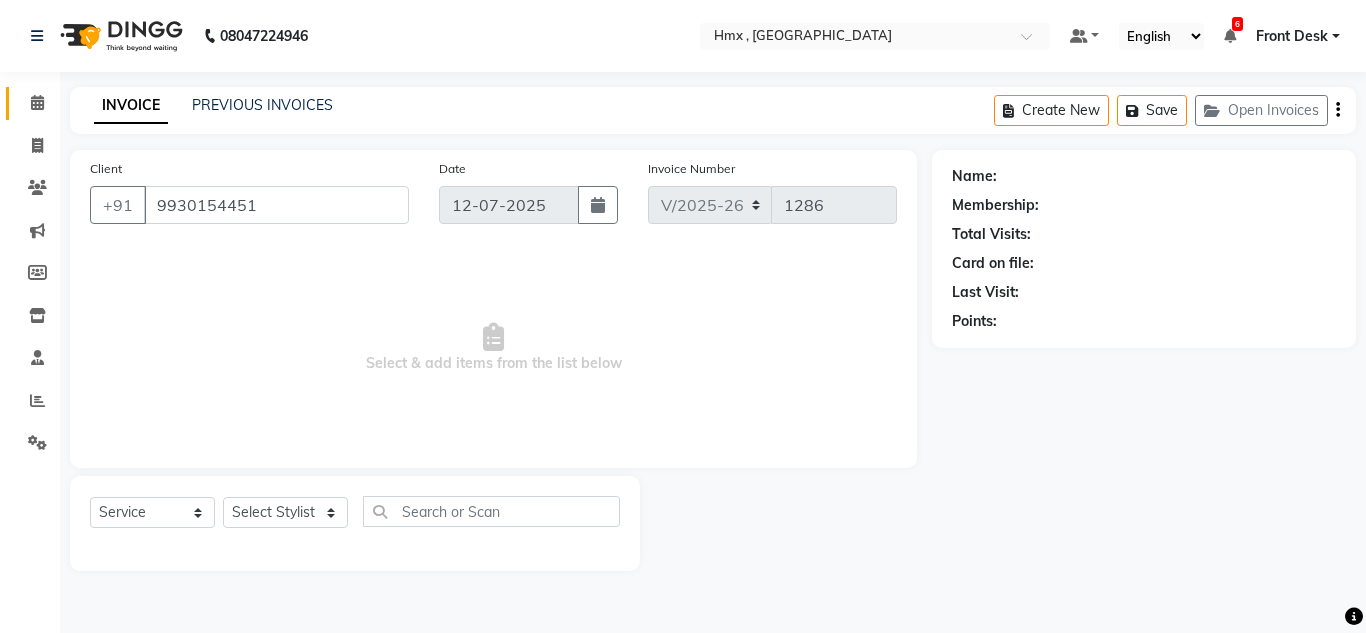 select on "39098" 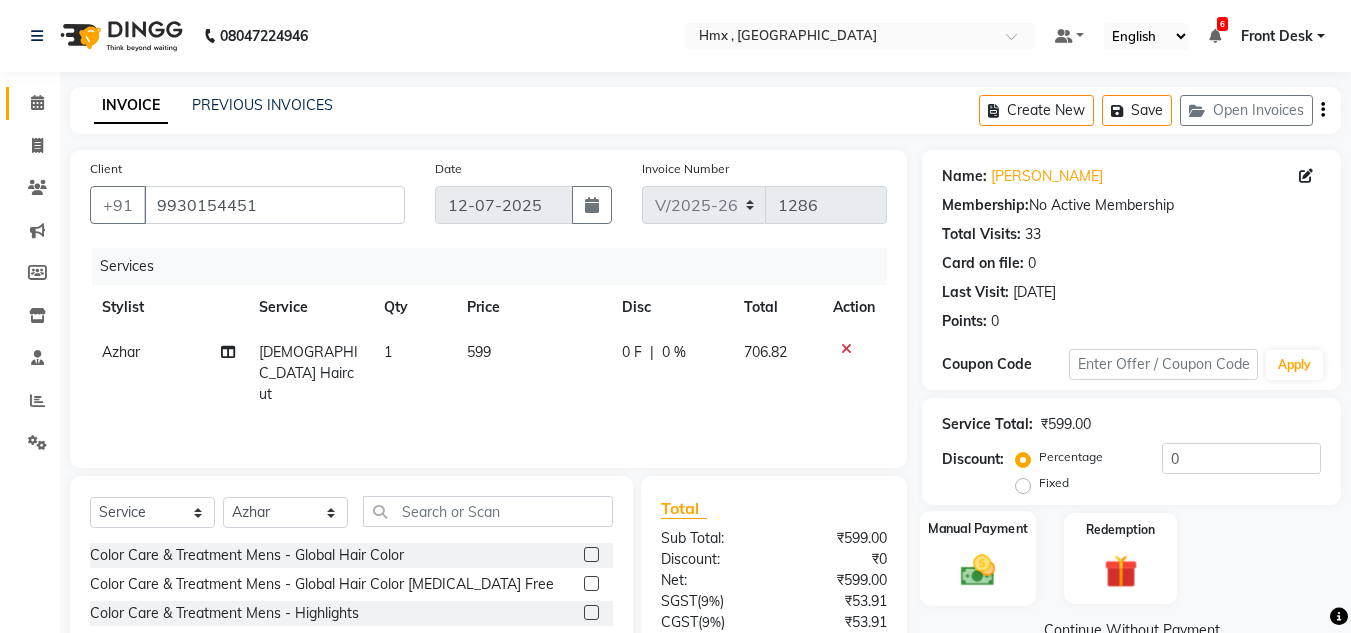 scroll, scrollTop: 168, scrollLeft: 0, axis: vertical 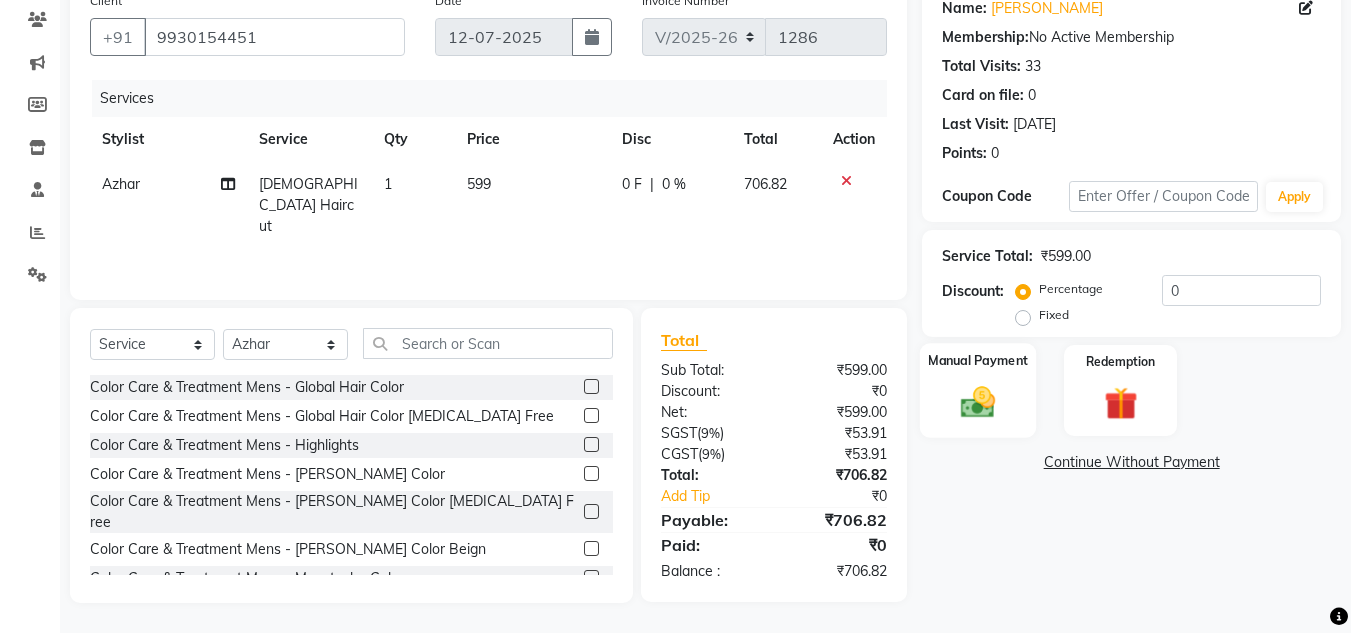 click on "Manual Payment" 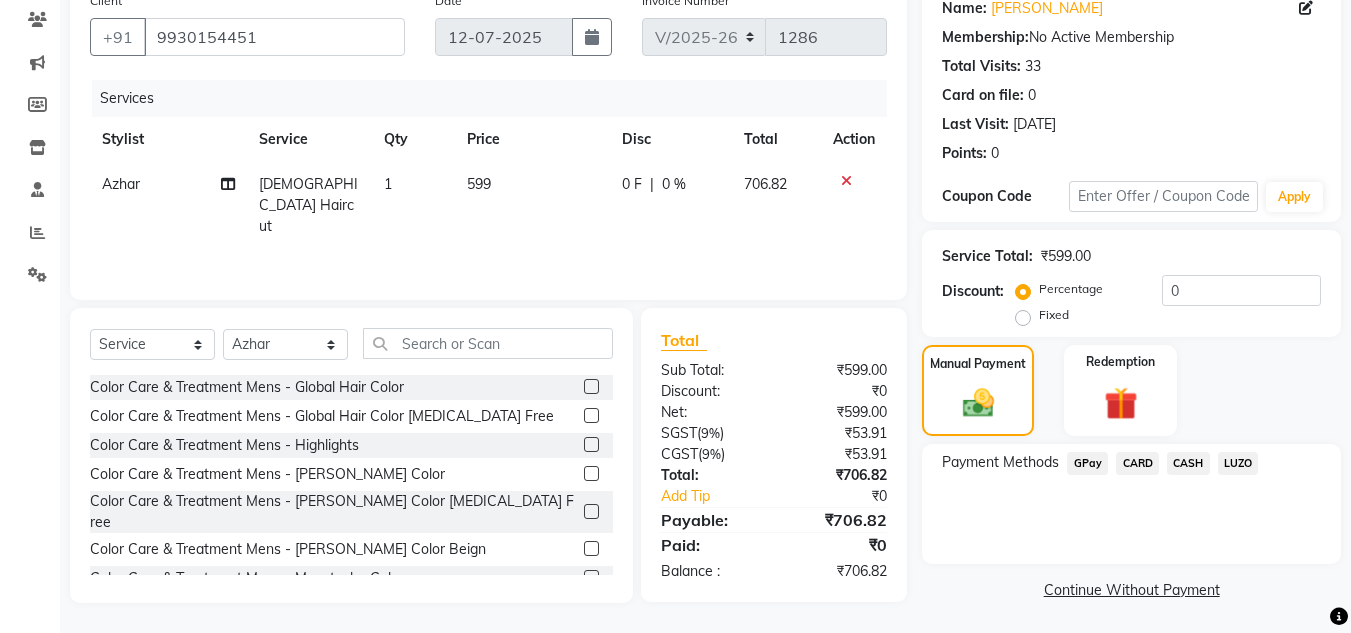 click on "GPay" 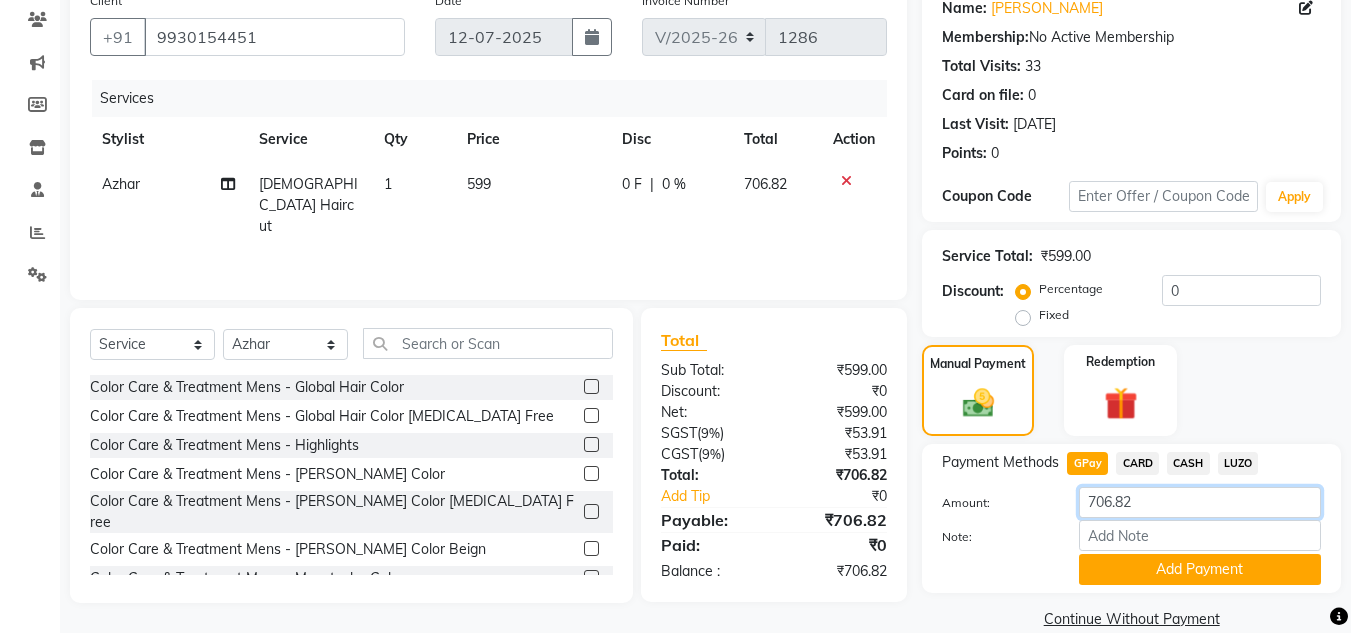 click on "706.82" 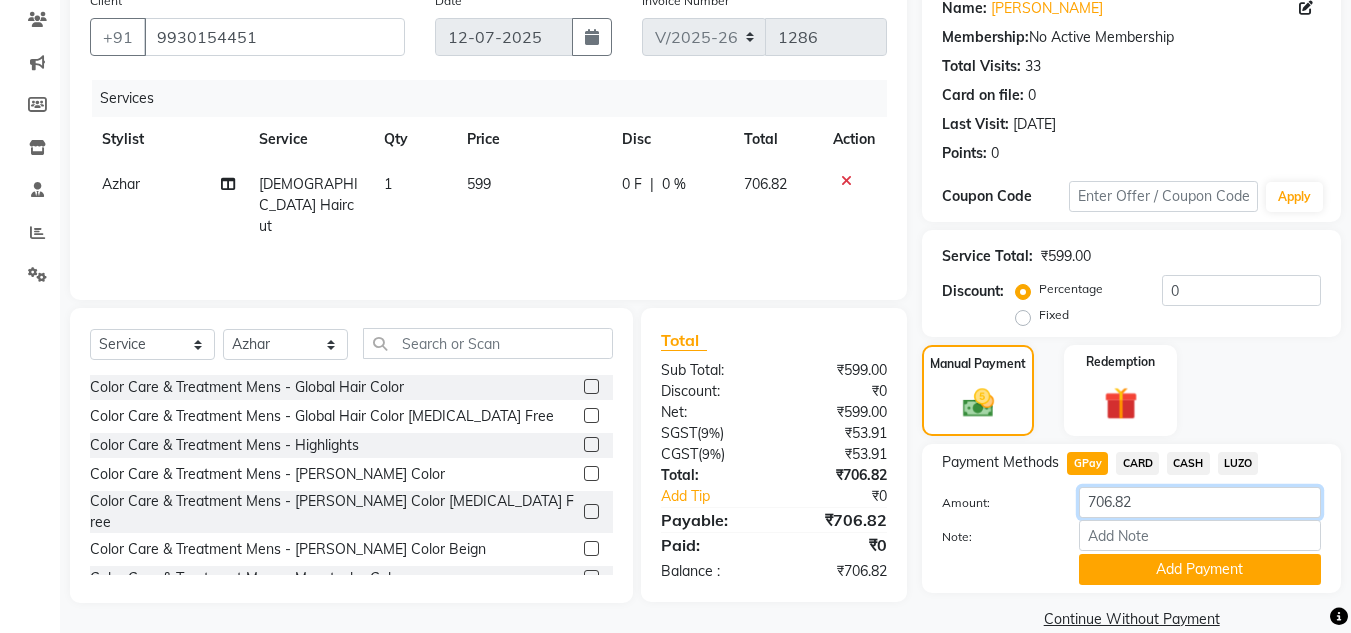 scroll, scrollTop: 199, scrollLeft: 0, axis: vertical 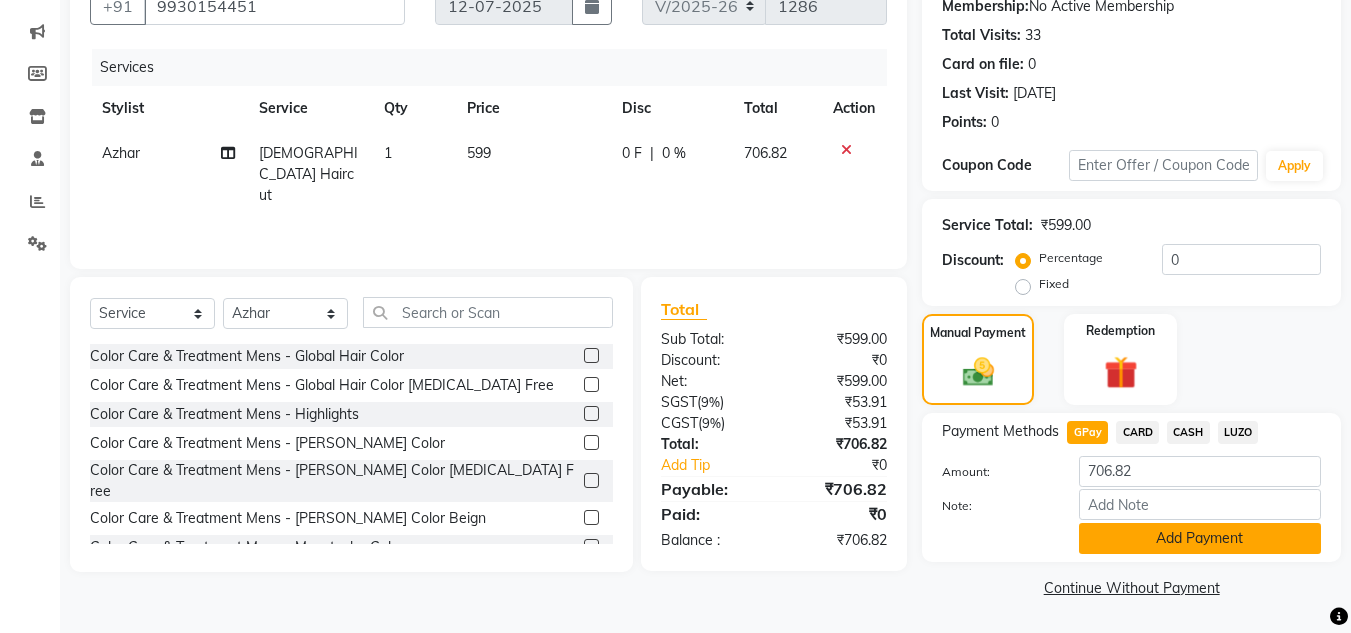 click on "Add Payment" 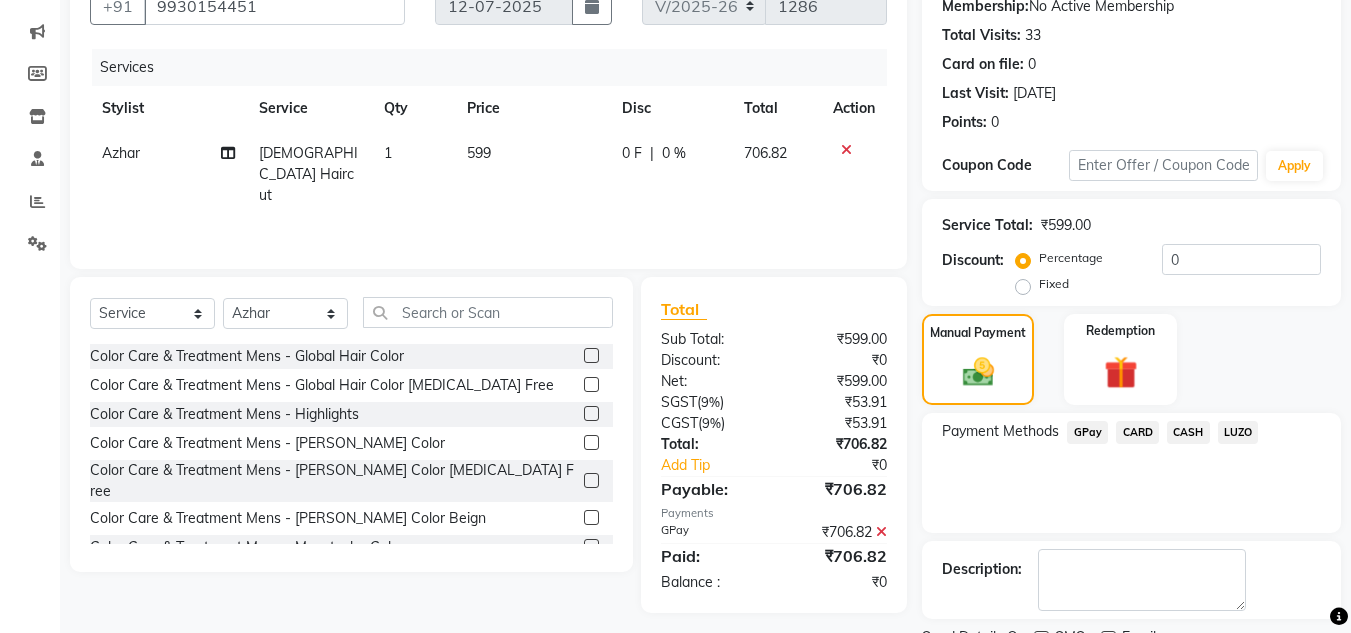 scroll, scrollTop: 283, scrollLeft: 0, axis: vertical 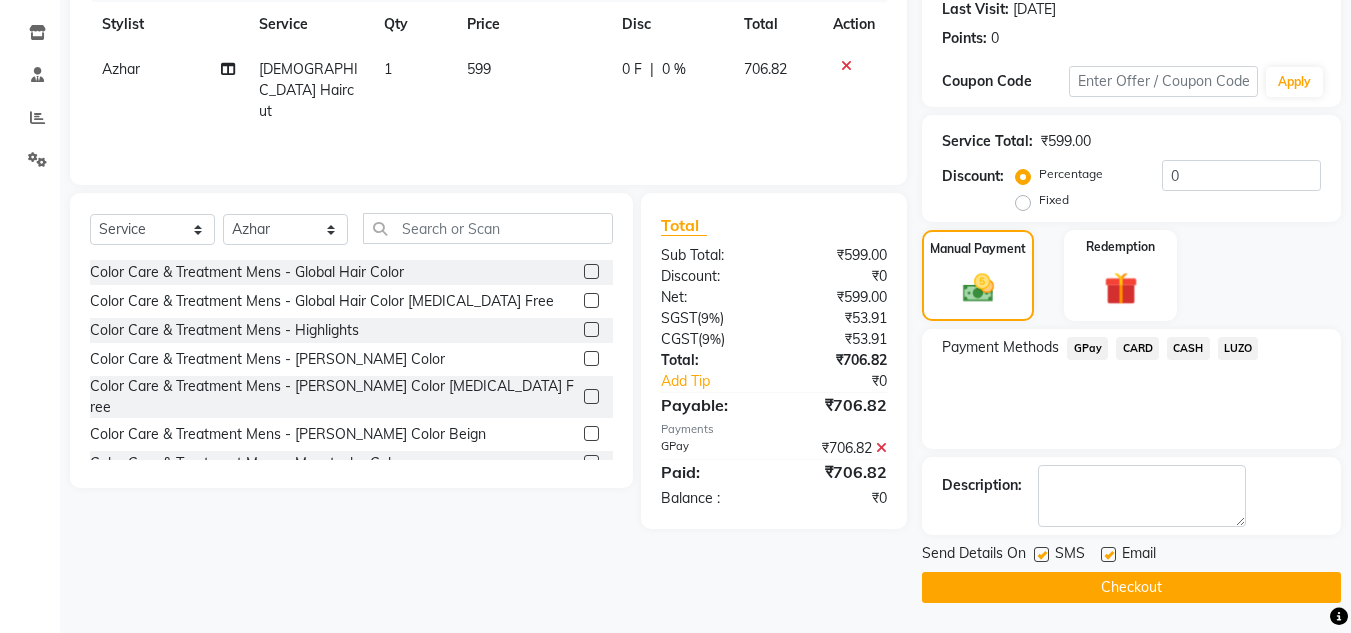 click 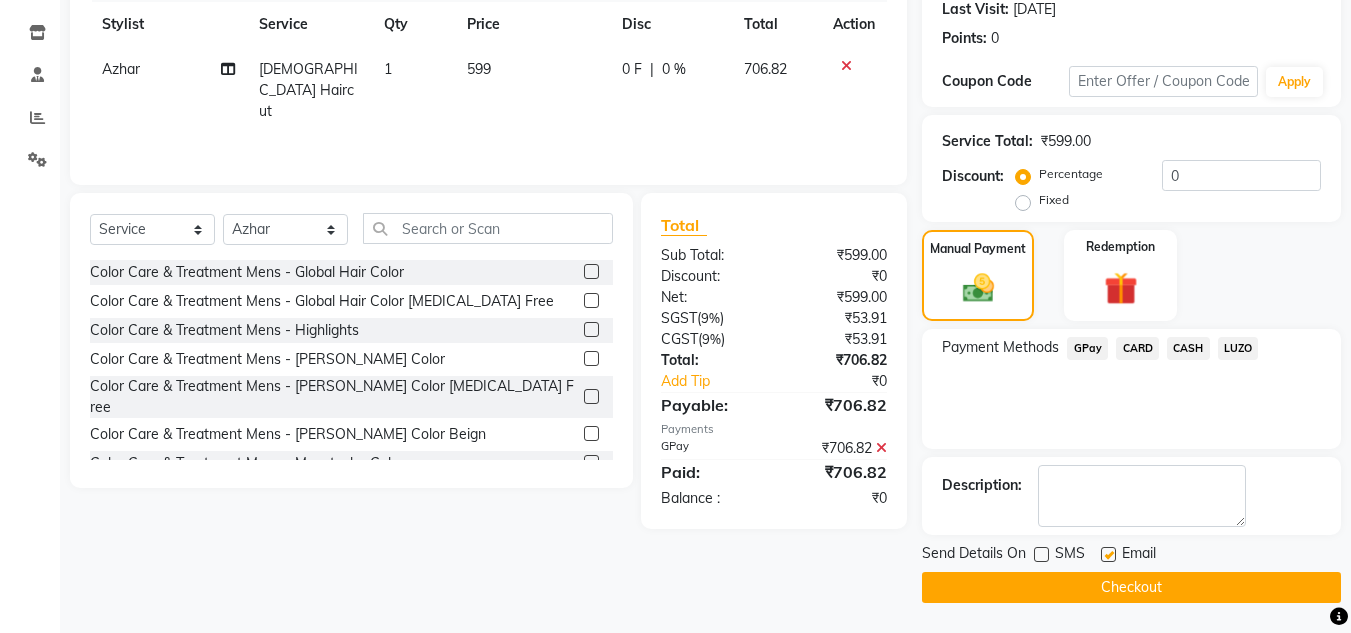 click on "Checkout" 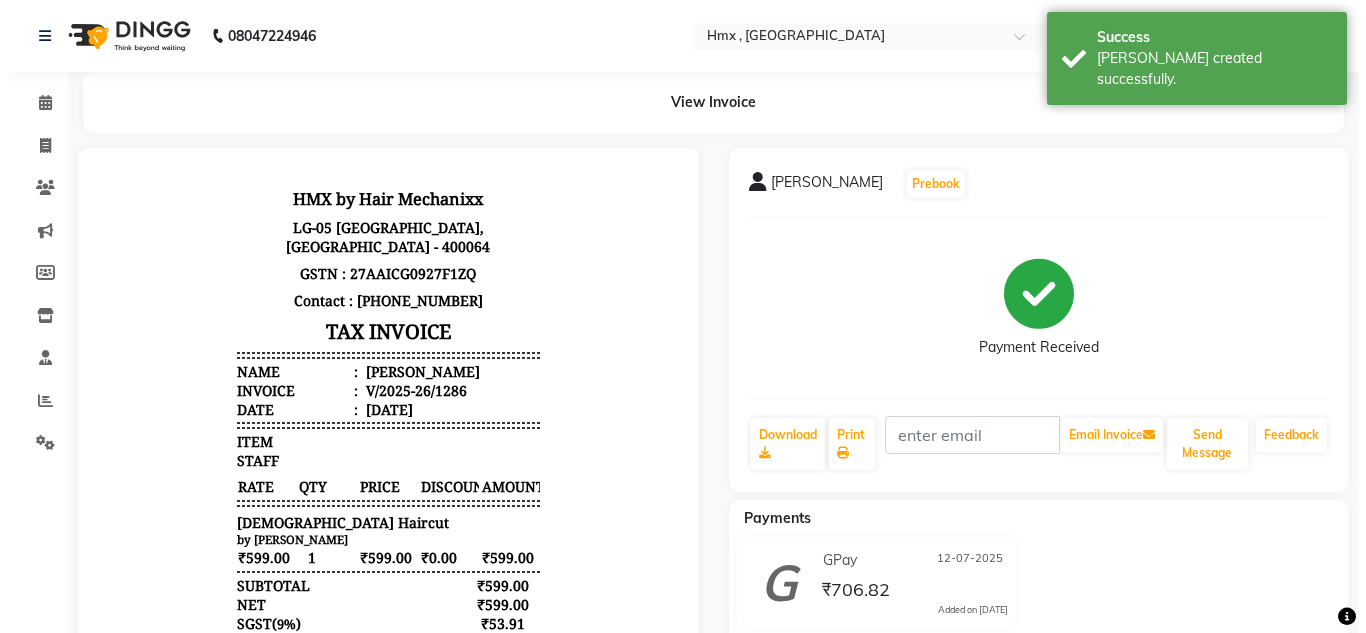 scroll, scrollTop: 0, scrollLeft: 0, axis: both 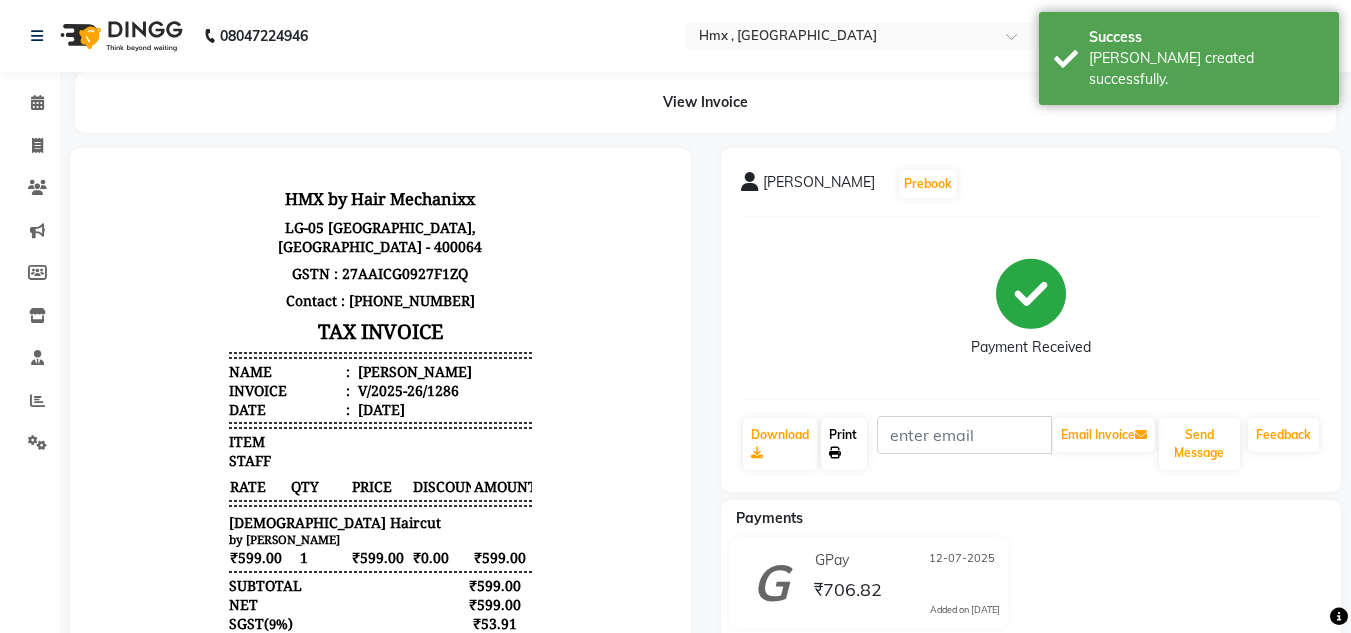 click on "Print" 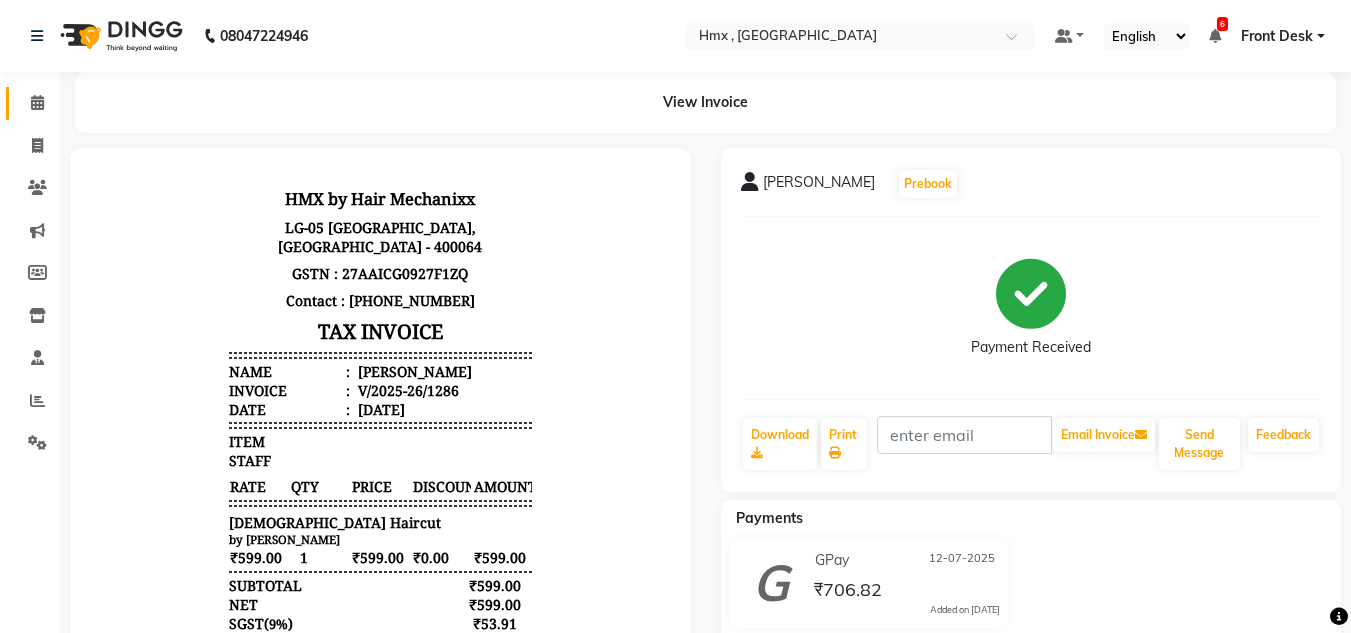 click on "Calendar" 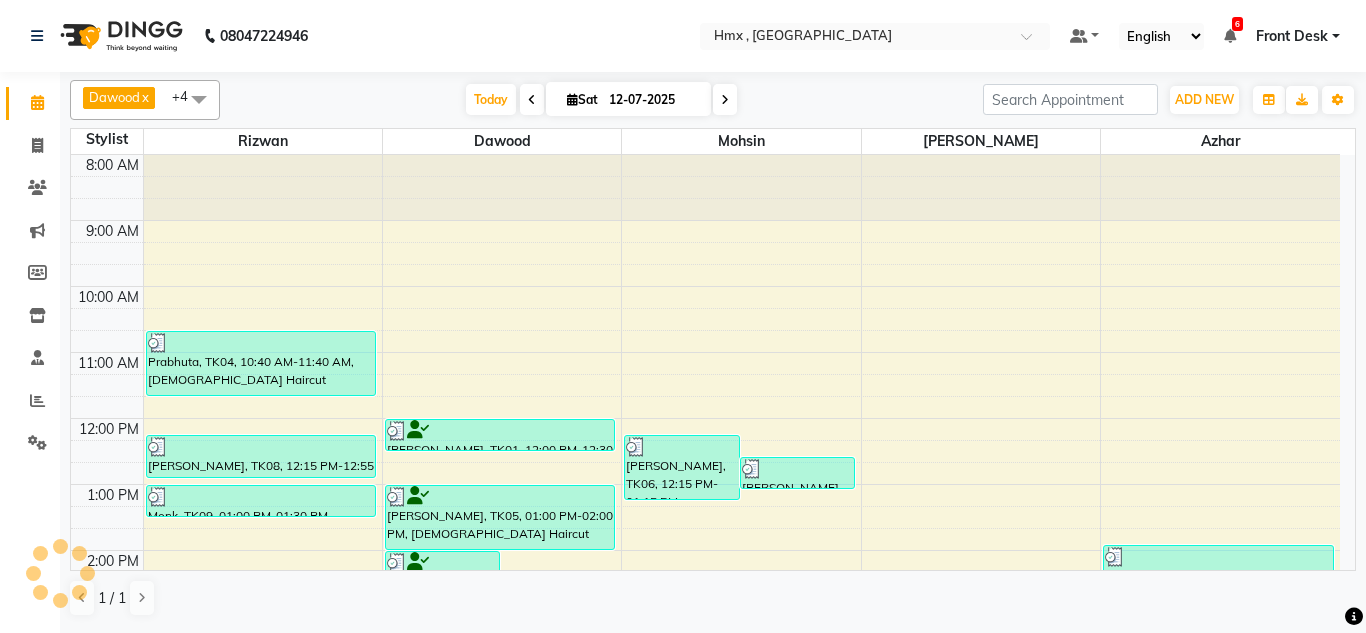 scroll, scrollTop: 0, scrollLeft: 0, axis: both 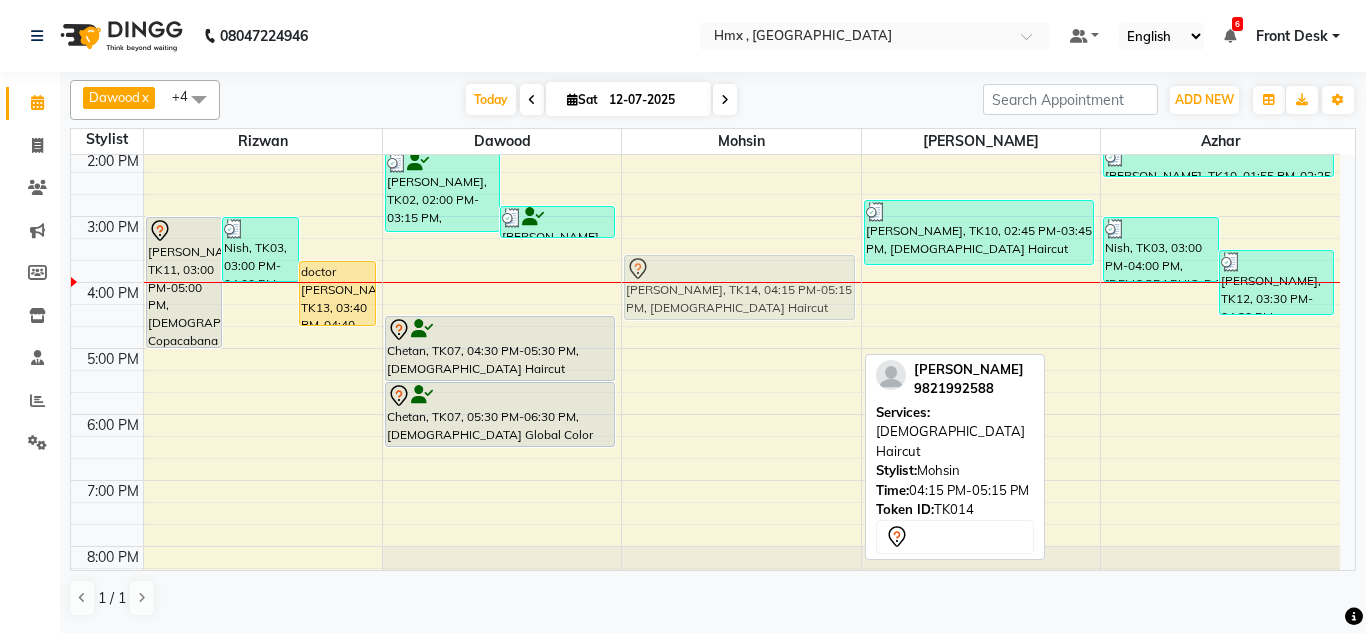 drag, startPoint x: 720, startPoint y: 314, endPoint x: 732, endPoint y: 276, distance: 39.849716 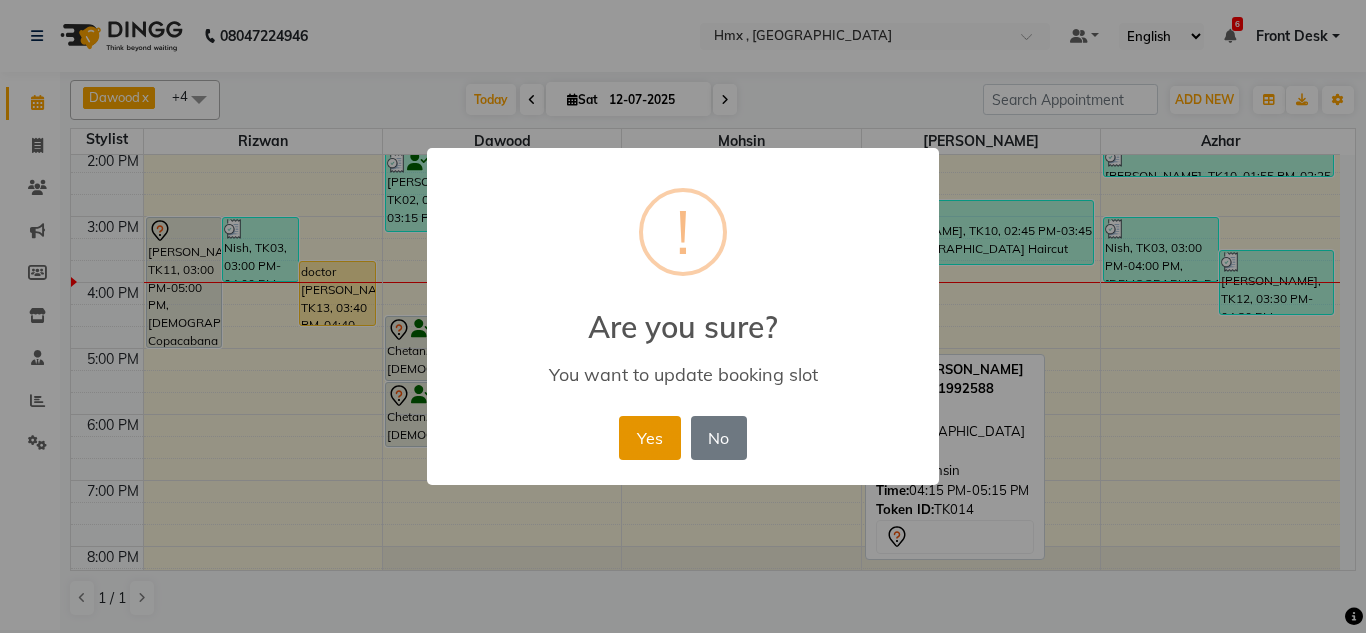 click on "Yes" at bounding box center [649, 438] 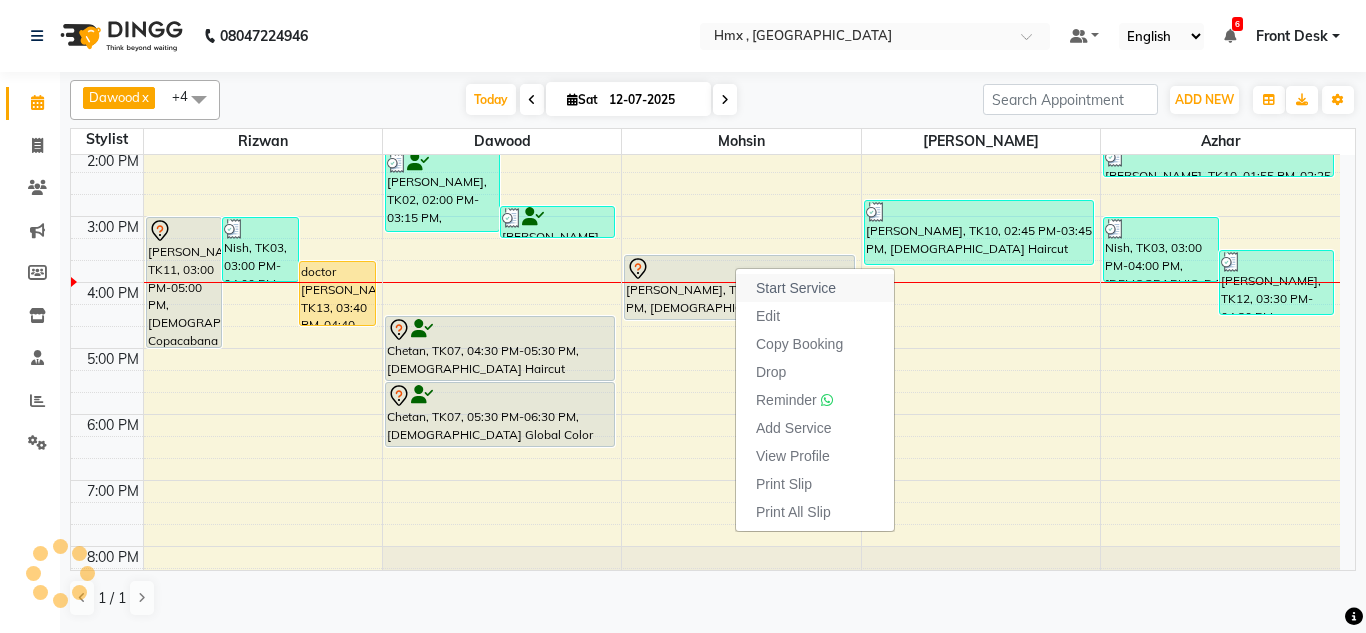 click on "Start Service" at bounding box center (796, 288) 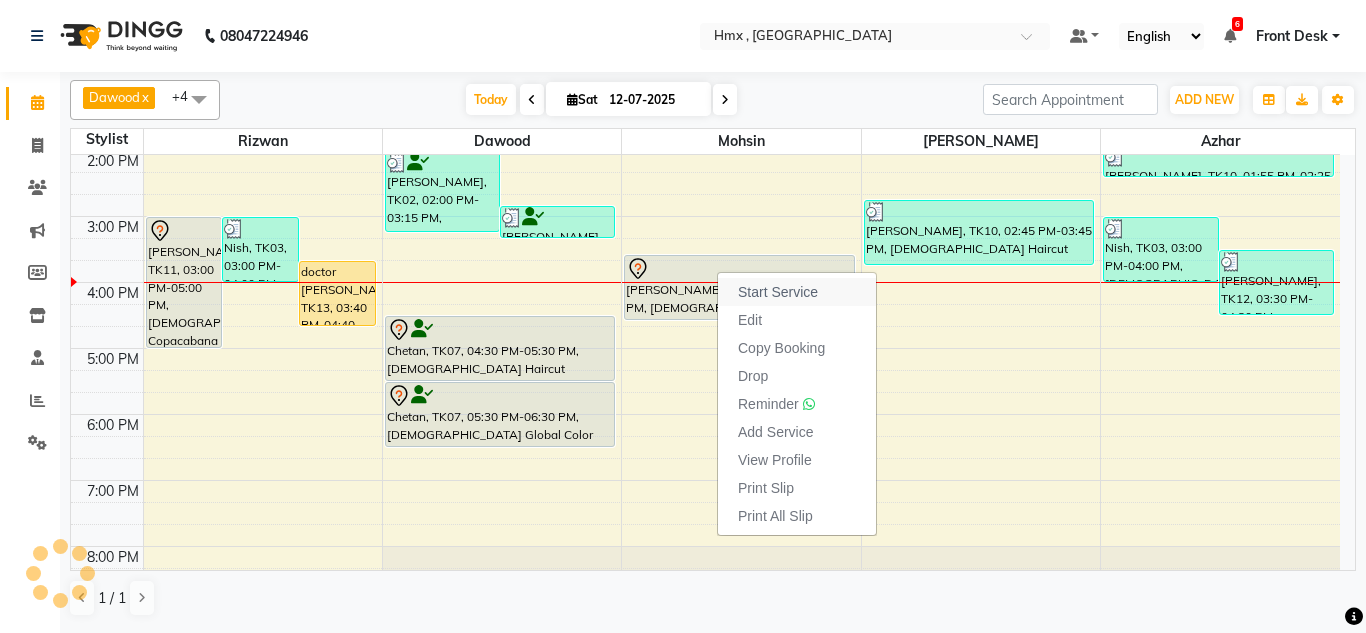 click on "Start Service" at bounding box center (778, 292) 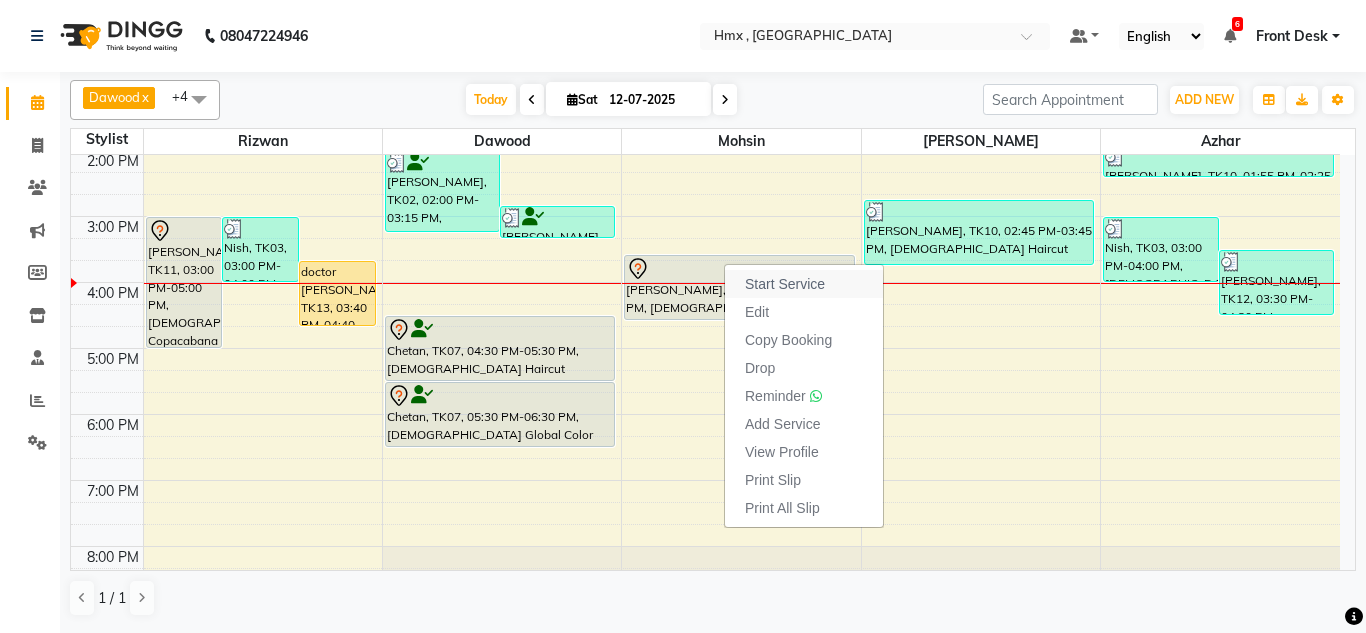 click on "Start Service" at bounding box center (785, 284) 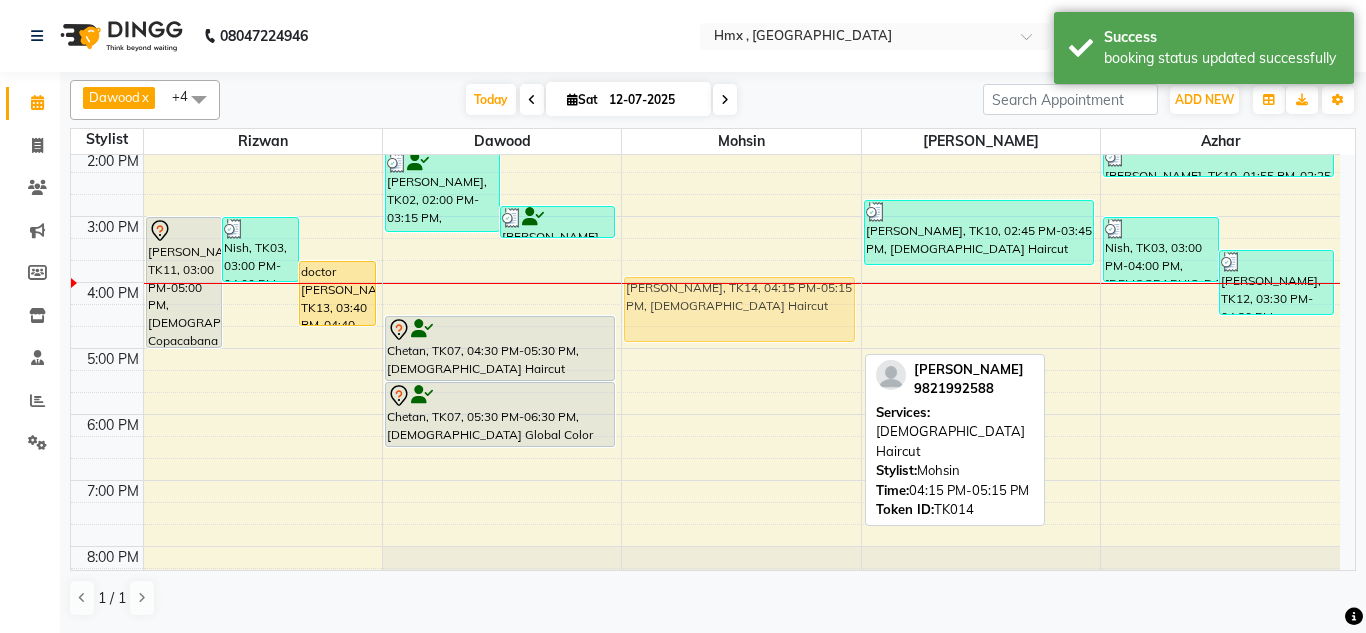 drag, startPoint x: 724, startPoint y: 322, endPoint x: 723, endPoint y: 289, distance: 33.01515 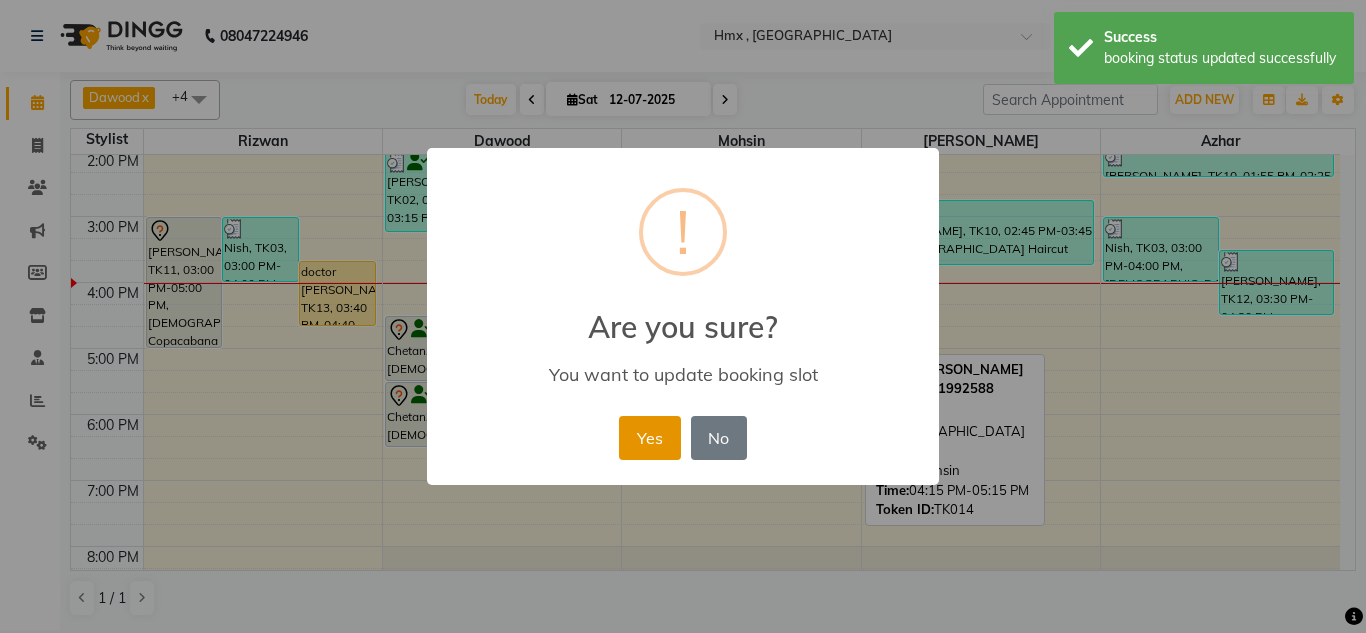click on "Yes" at bounding box center (649, 438) 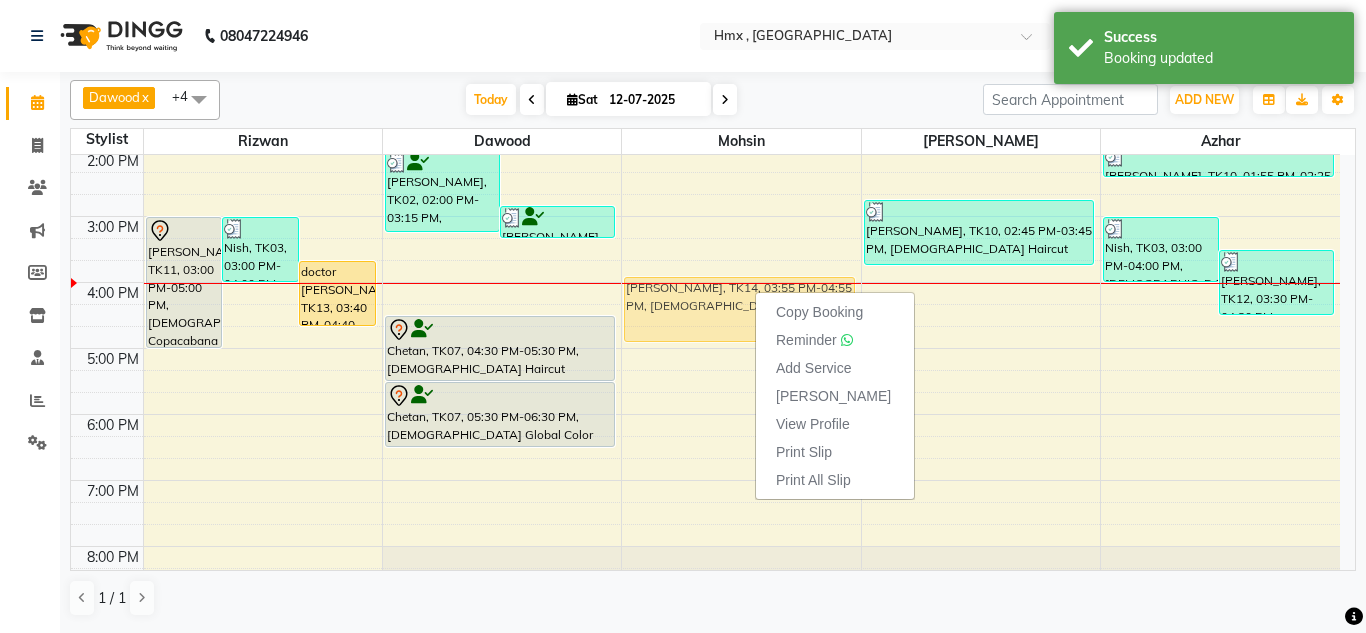 drag, startPoint x: 723, startPoint y: 278, endPoint x: 722, endPoint y: 260, distance: 18.027756 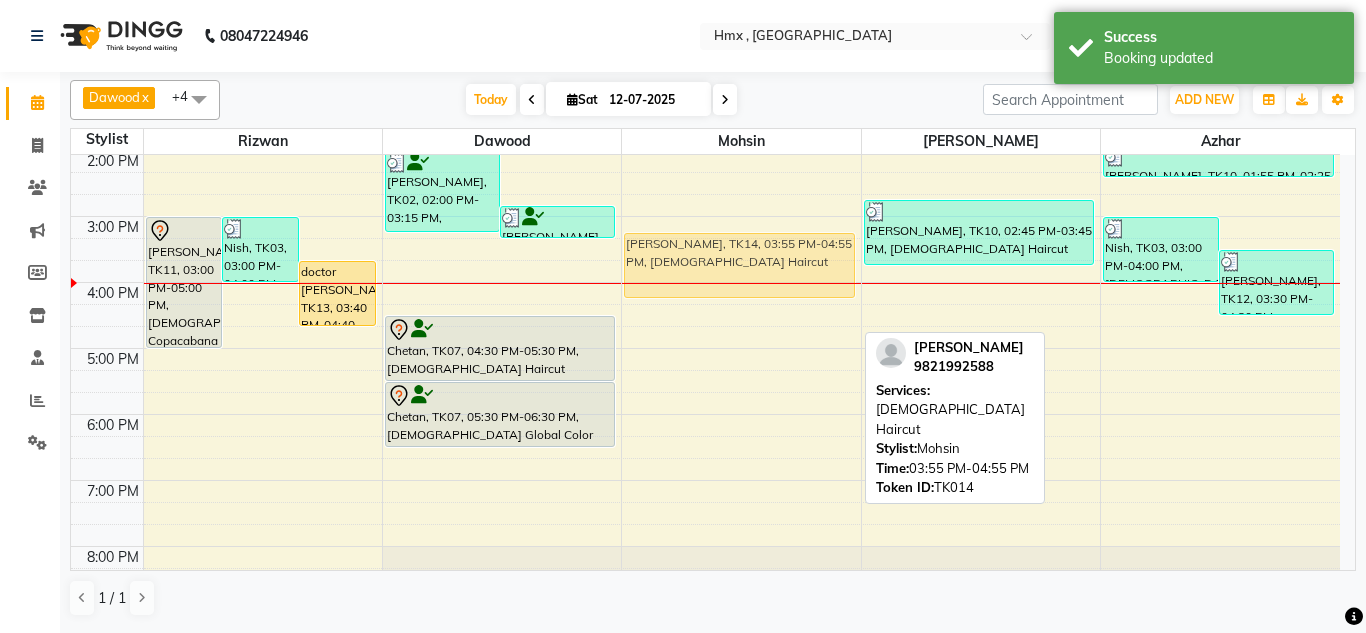 drag, startPoint x: 718, startPoint y: 302, endPoint x: 725, endPoint y: 268, distance: 34.713108 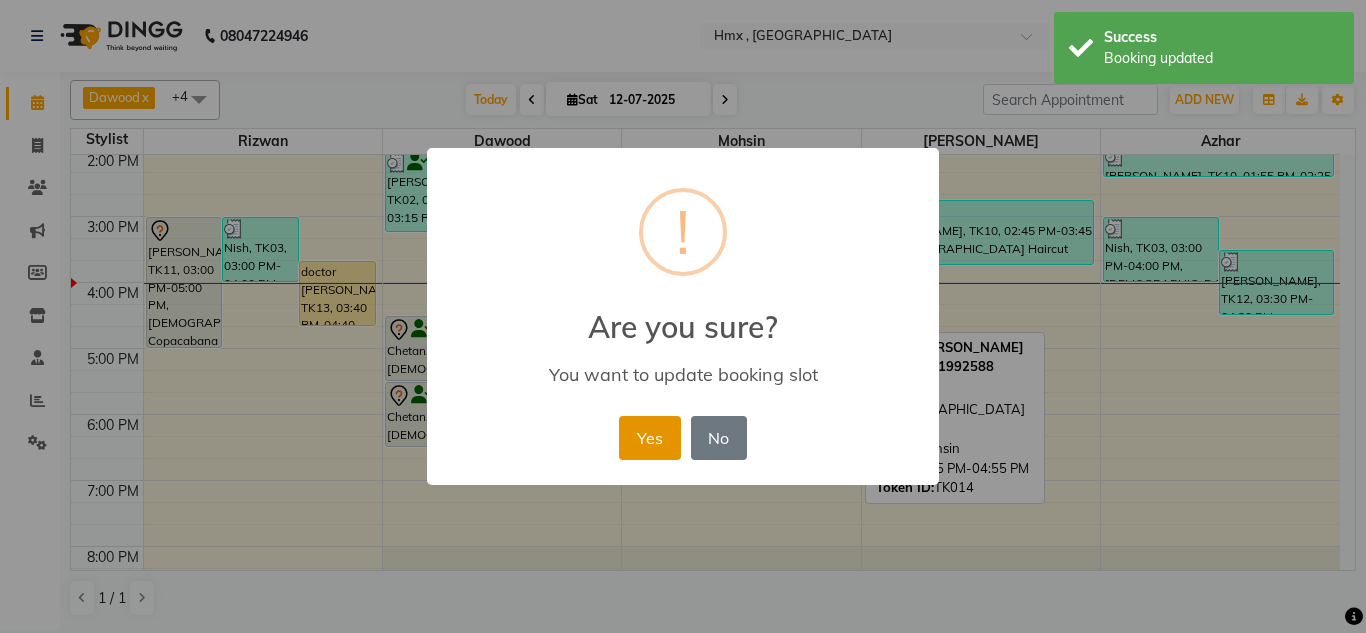 click on "Yes" at bounding box center (649, 438) 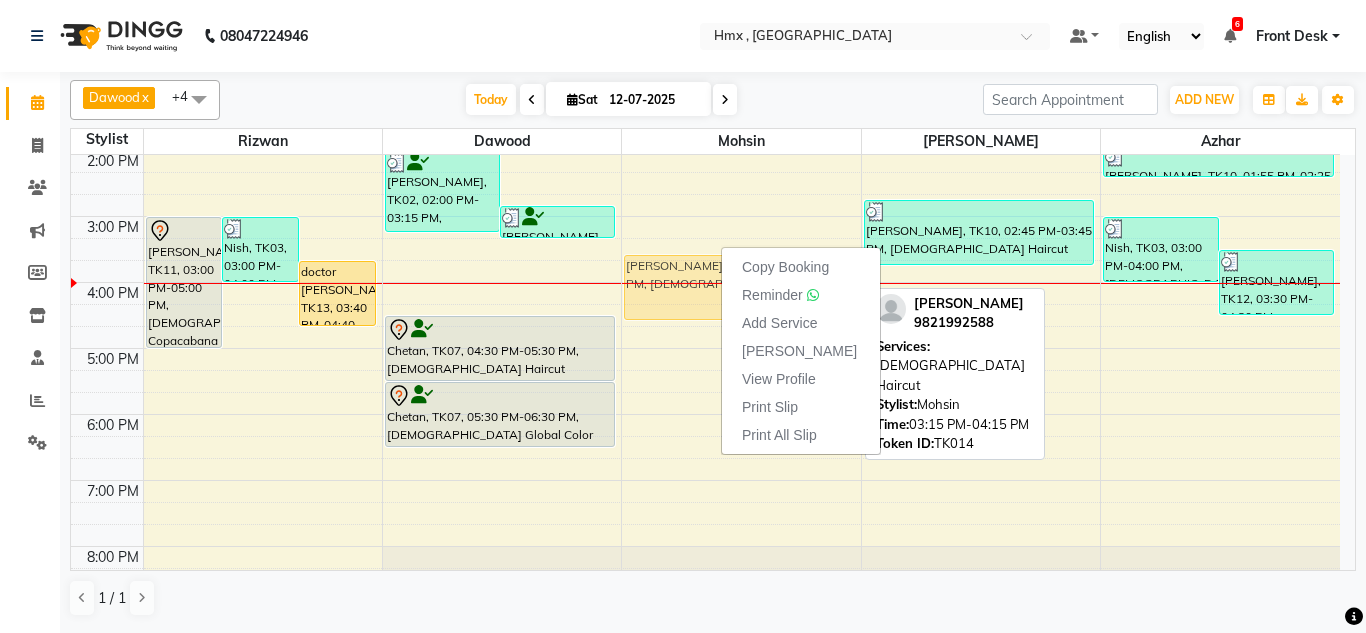 drag, startPoint x: 710, startPoint y: 242, endPoint x: 704, endPoint y: 263, distance: 21.84033 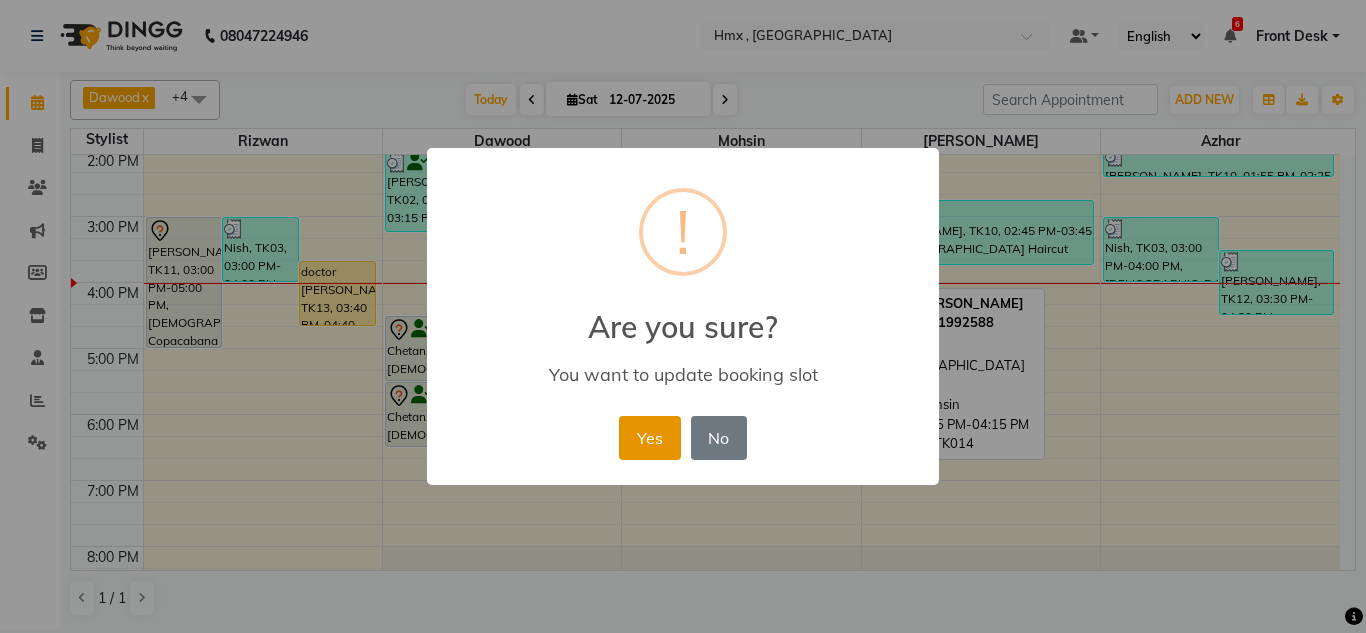 click on "Yes" at bounding box center (649, 438) 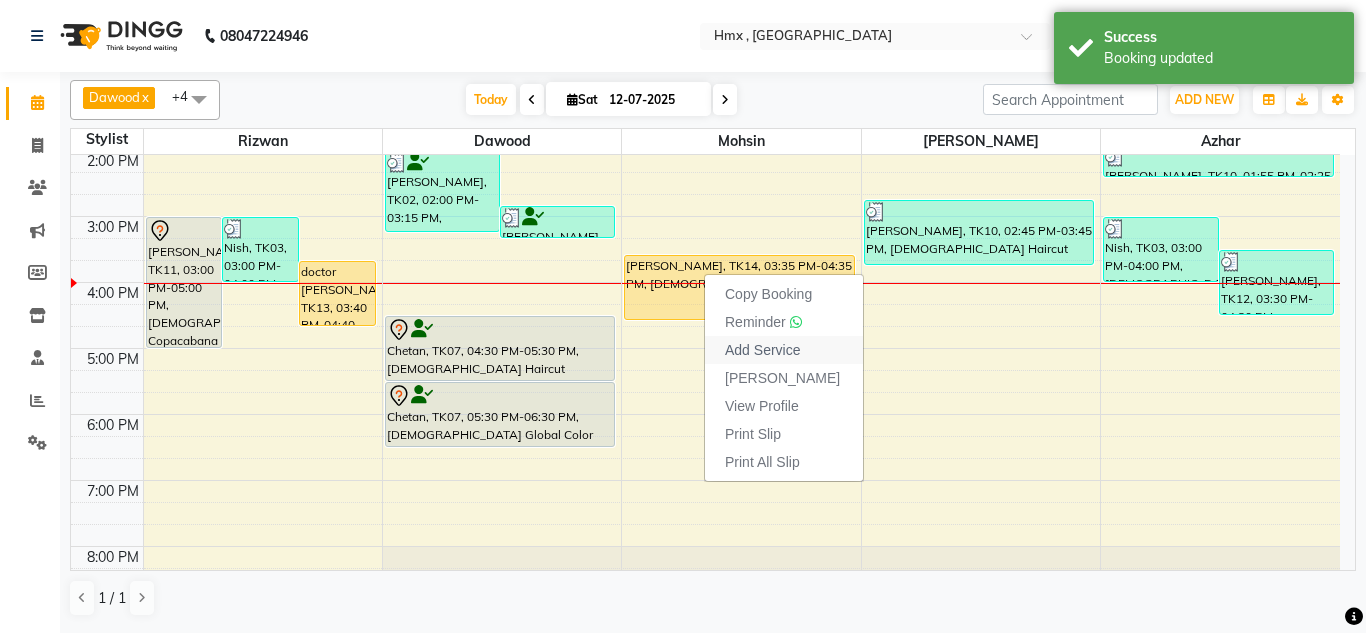 click on "Add Service" at bounding box center [762, 350] 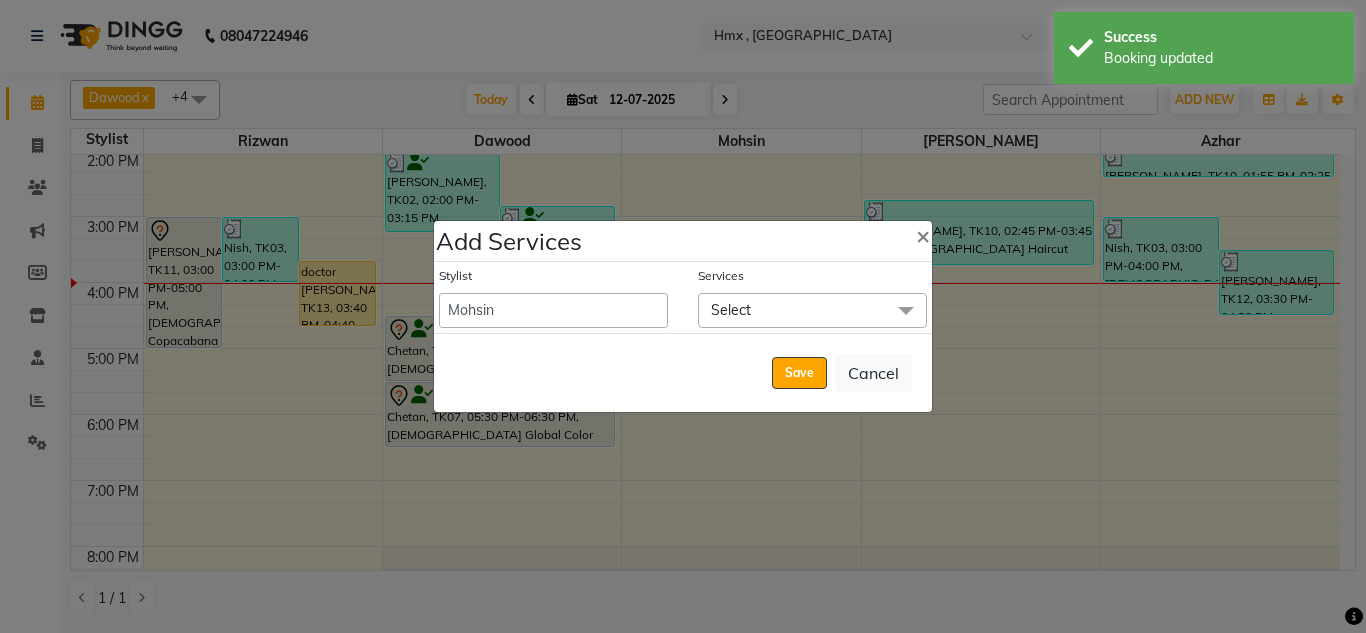 click on "Select" 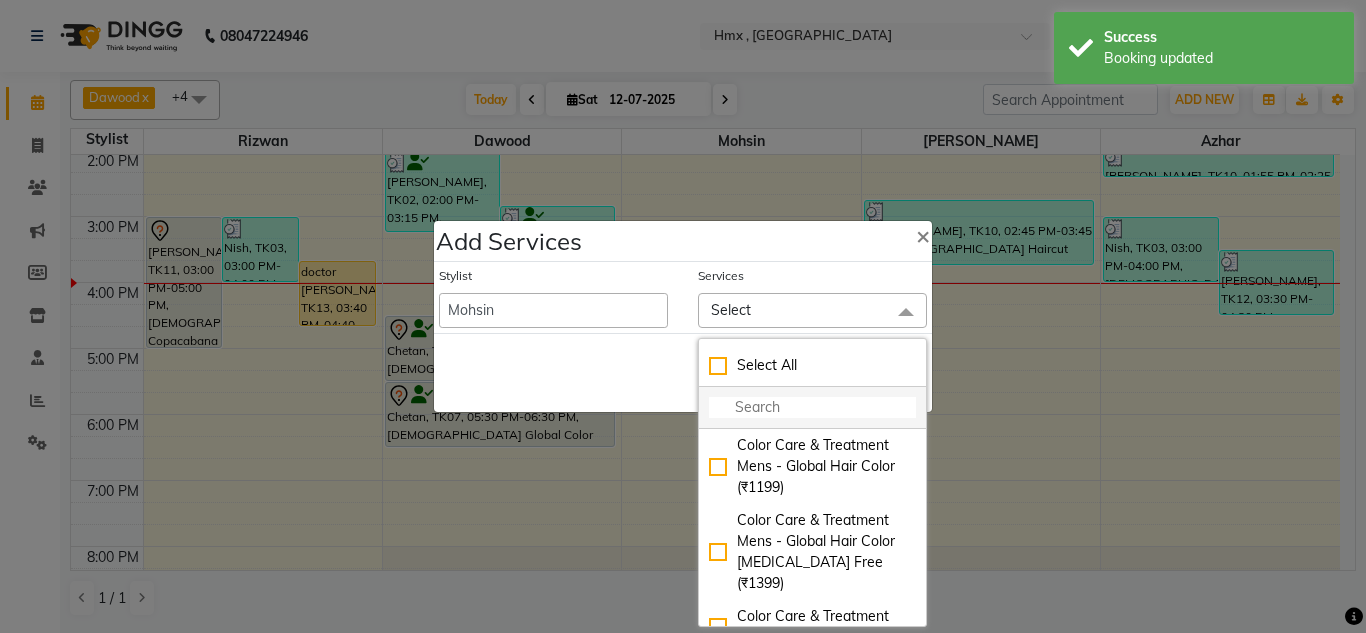 click 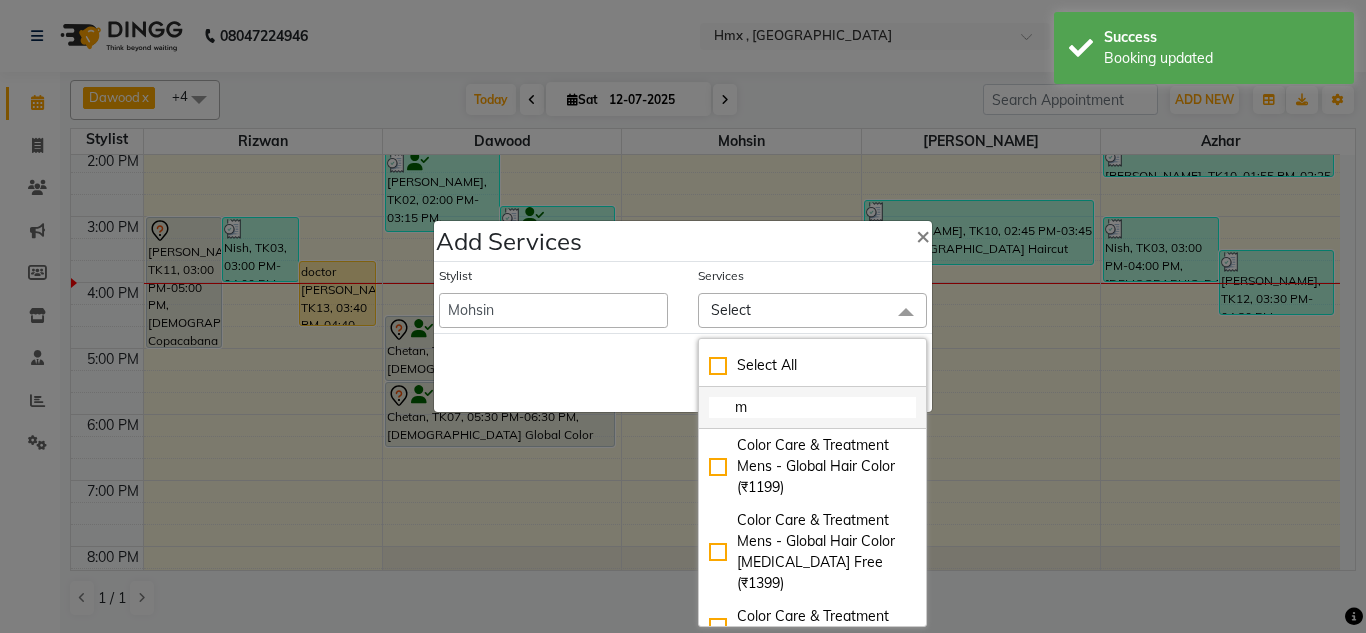type on "ma" 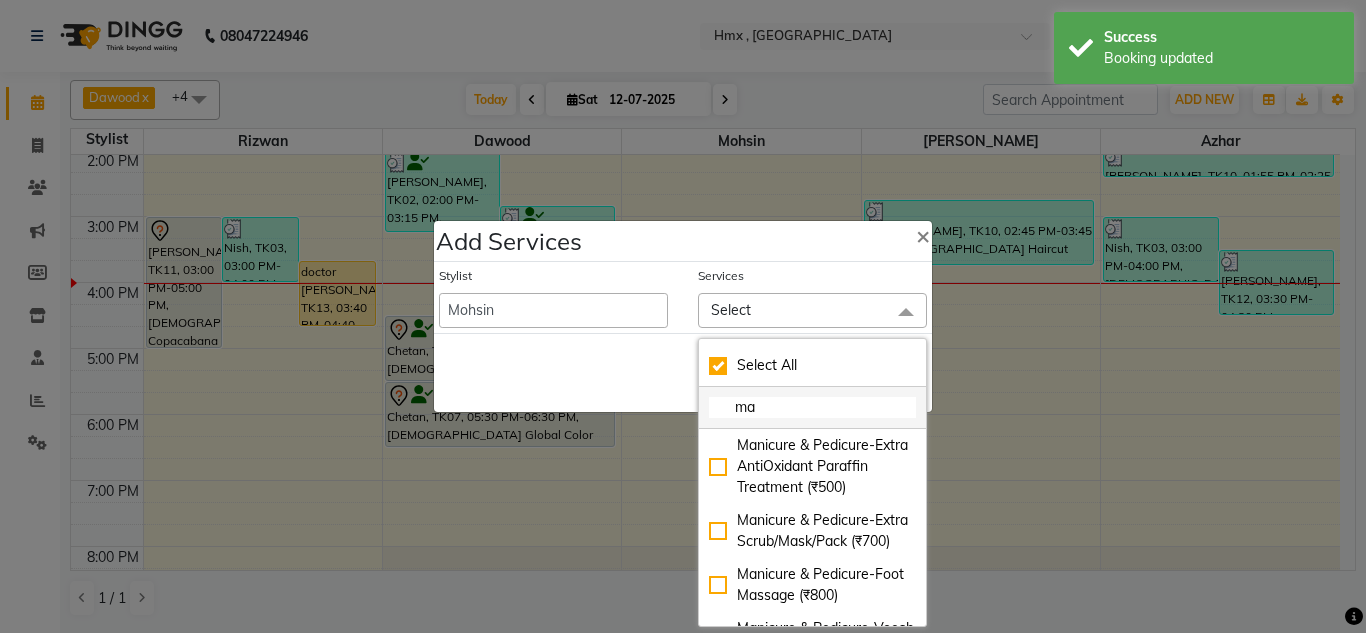 checkbox on "true" 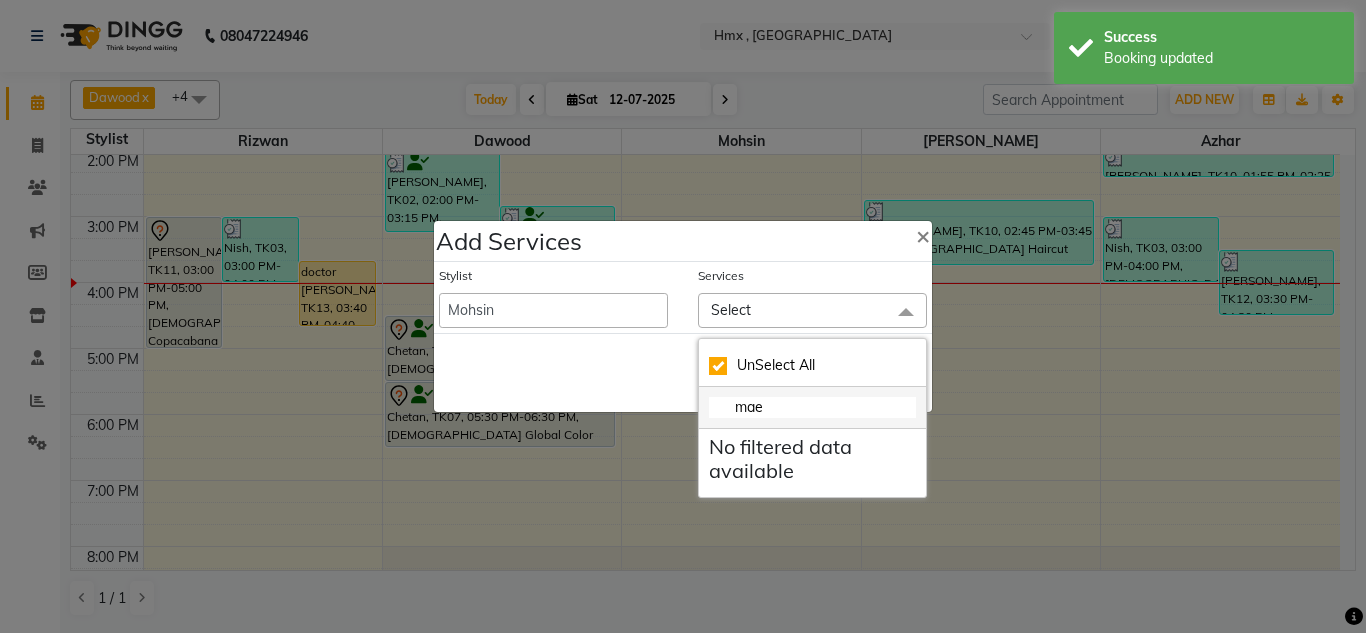 checkbox on "false" 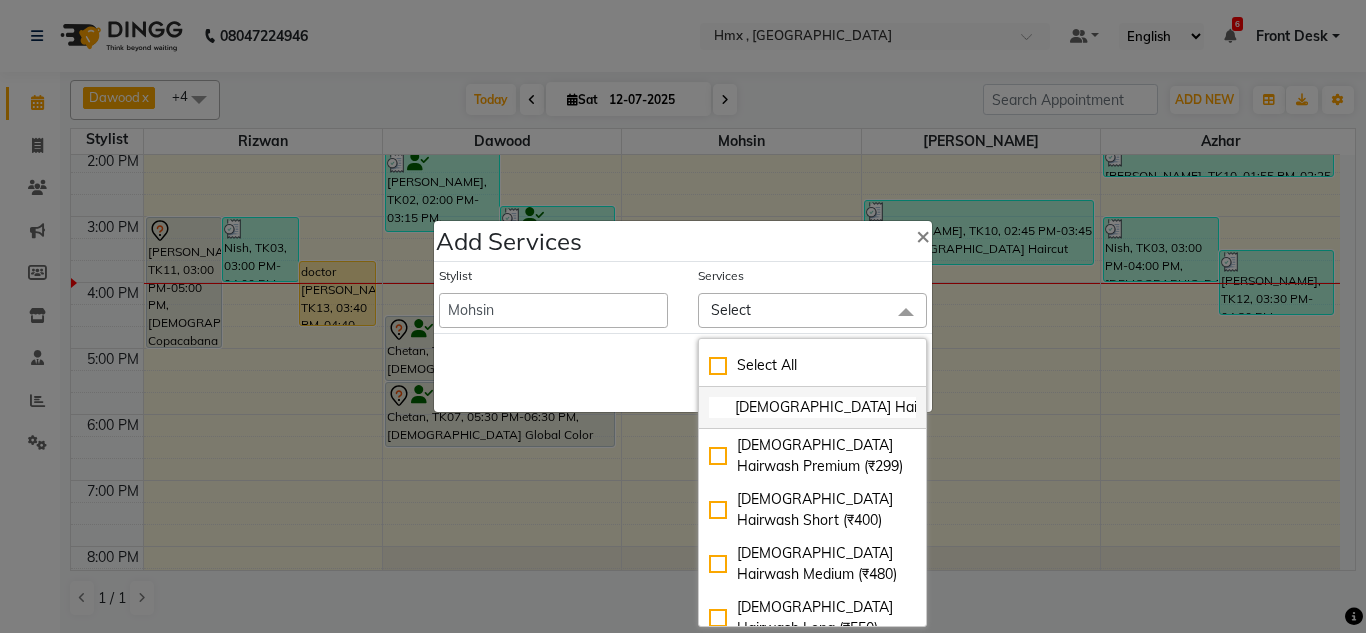 click on "[DEMOGRAPHIC_DATA] Hairwa" 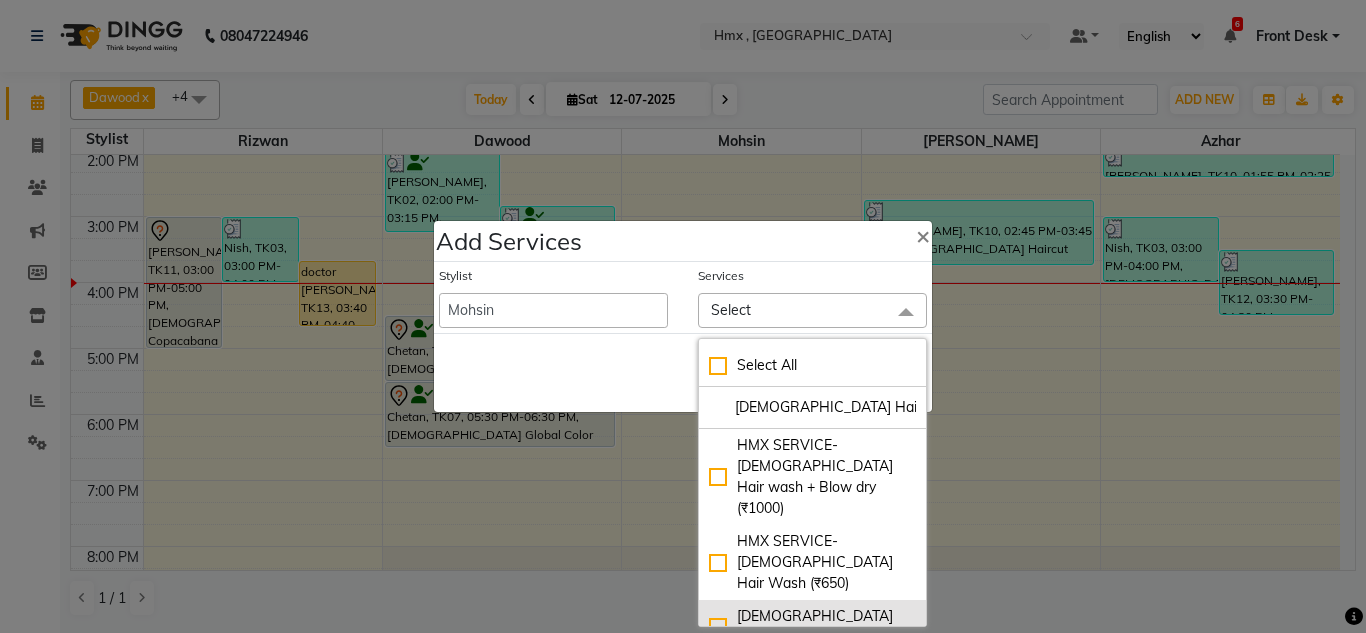 type on "[DEMOGRAPHIC_DATA] Hair wa" 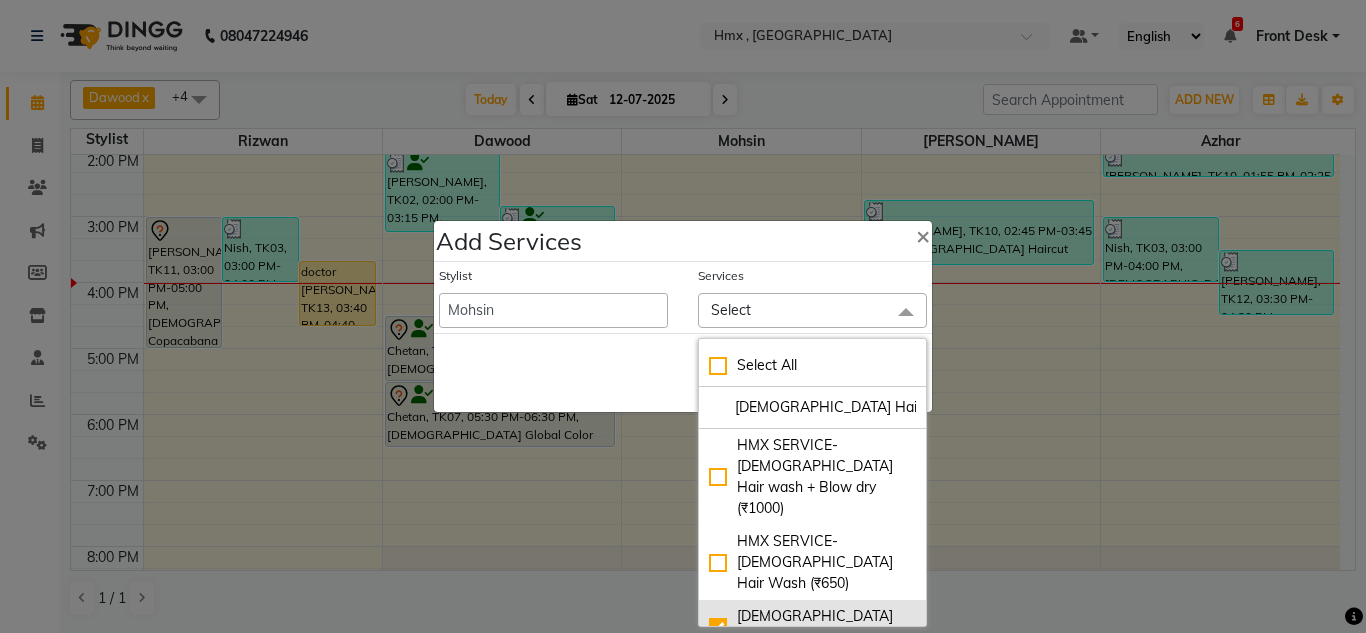 checkbox on "true" 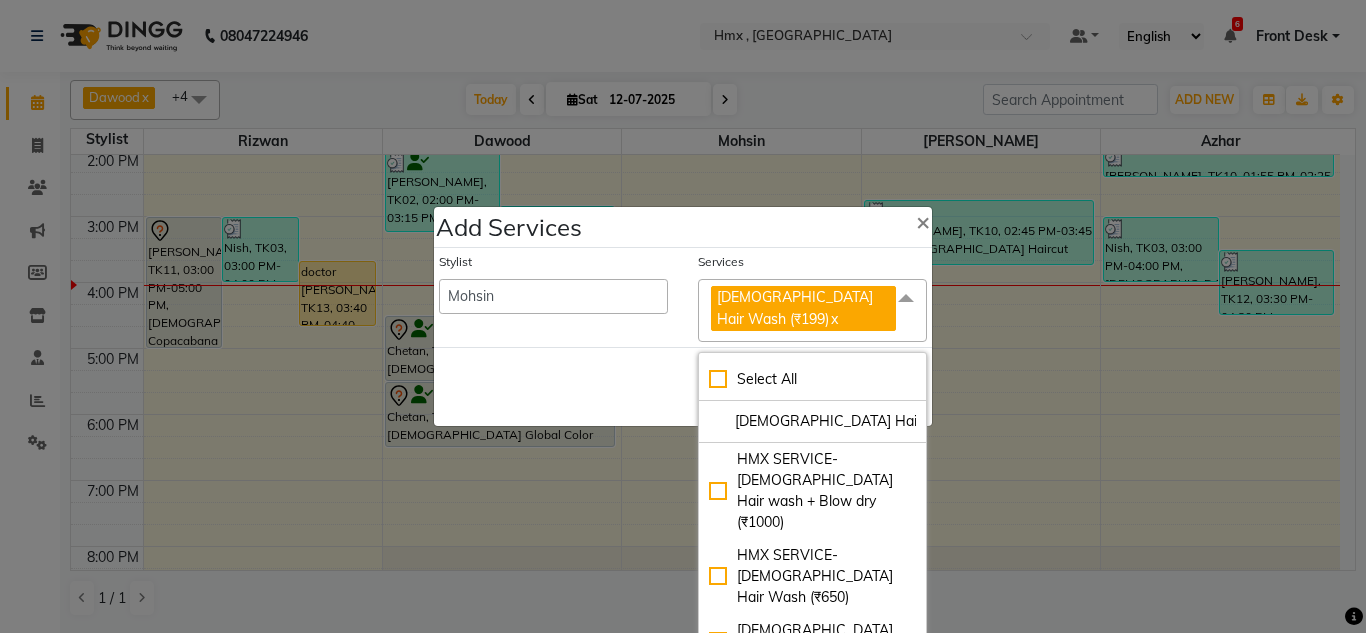 click on "Save   Cancel" 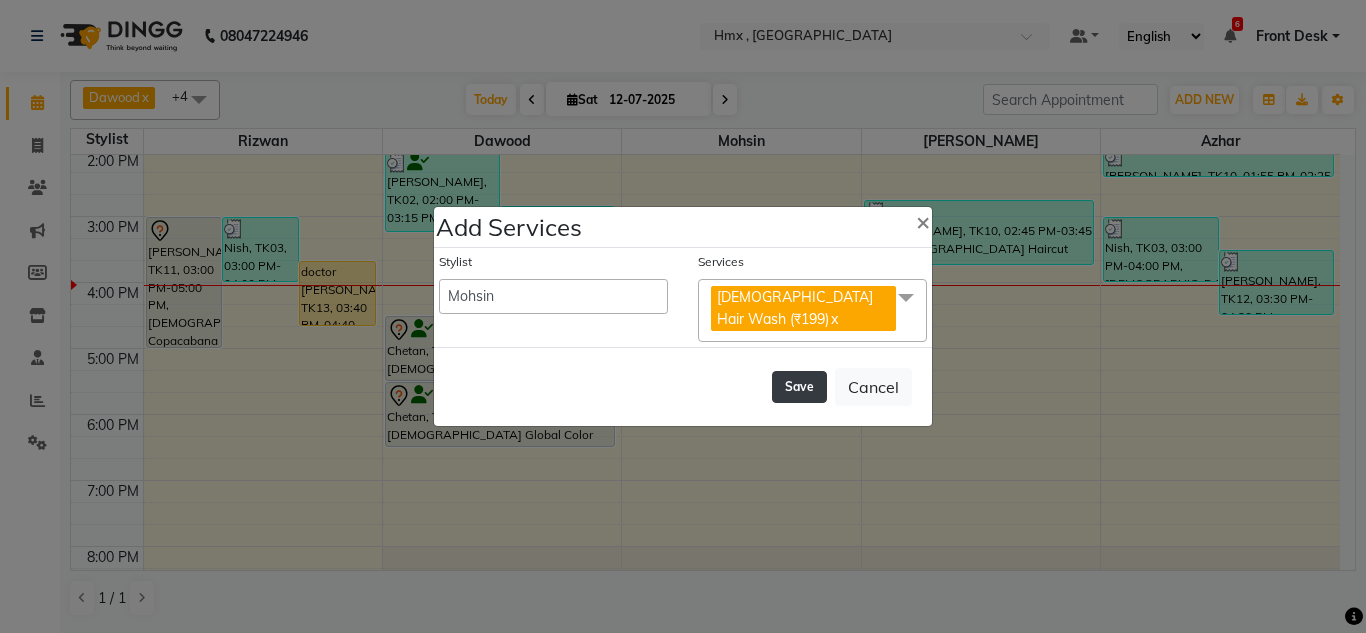 click on "Save" 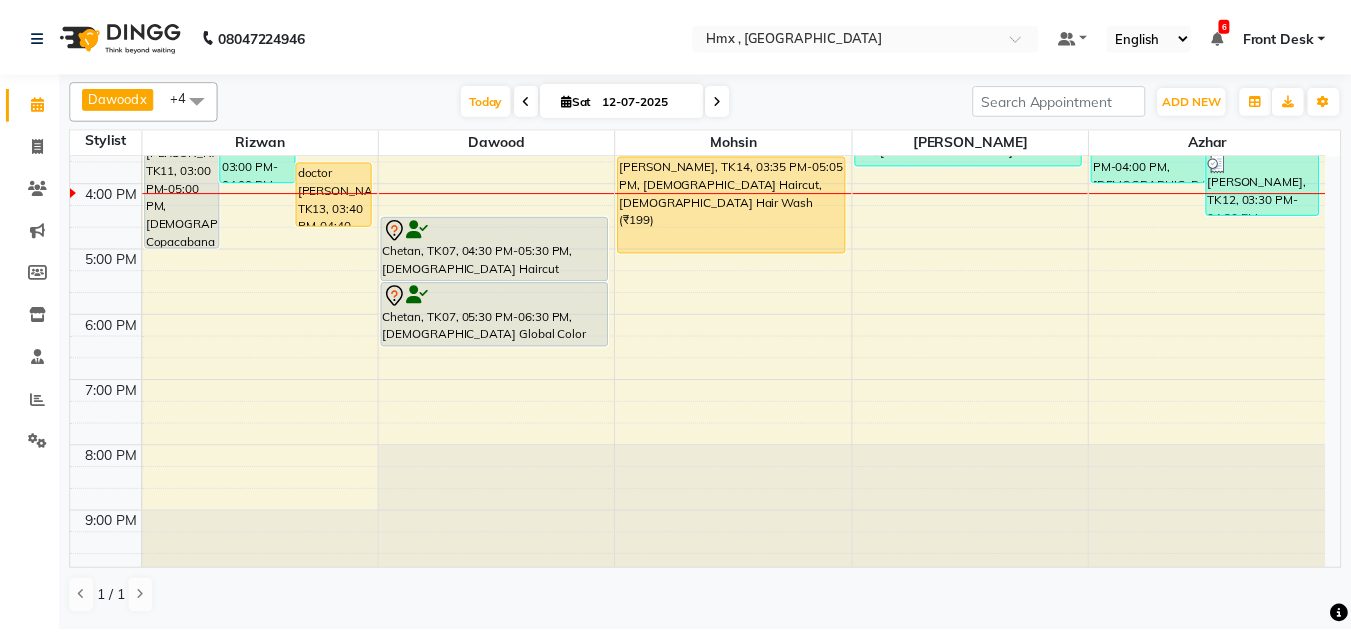 scroll, scrollTop: 408, scrollLeft: 0, axis: vertical 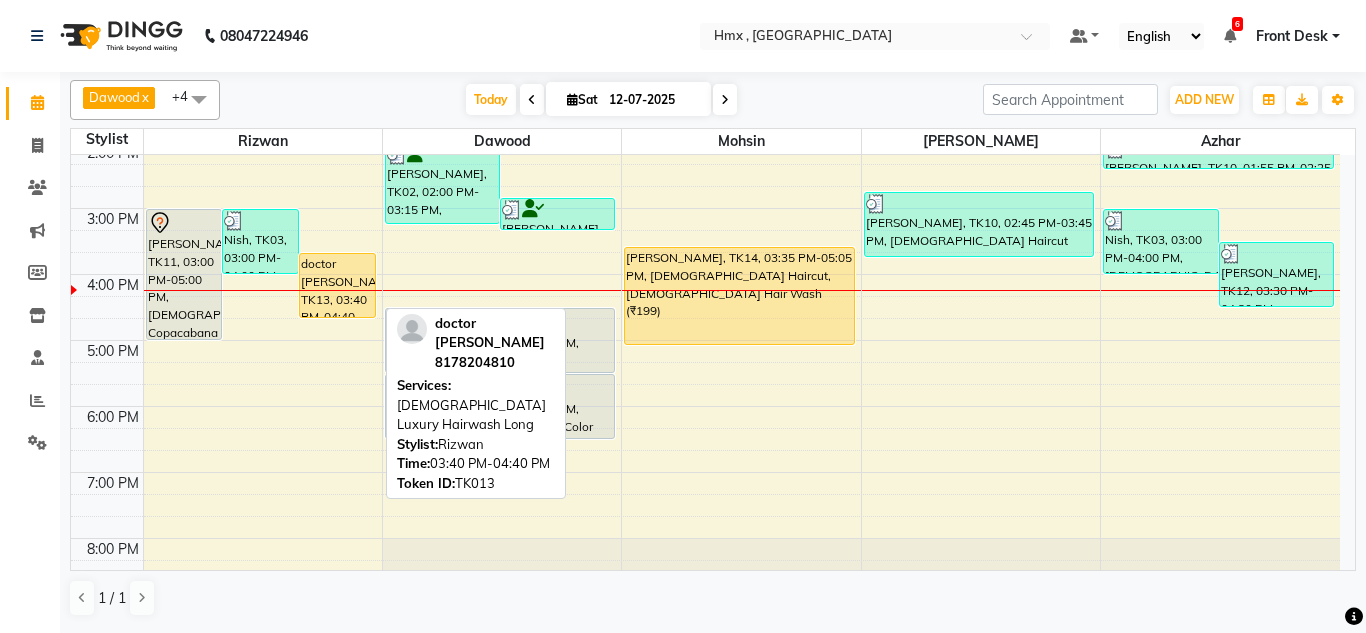 click on "doctor [PERSON_NAME], TK13, 03:40 PM-04:40 PM, [DEMOGRAPHIC_DATA] Luxury Hairwash Long" at bounding box center [337, 285] 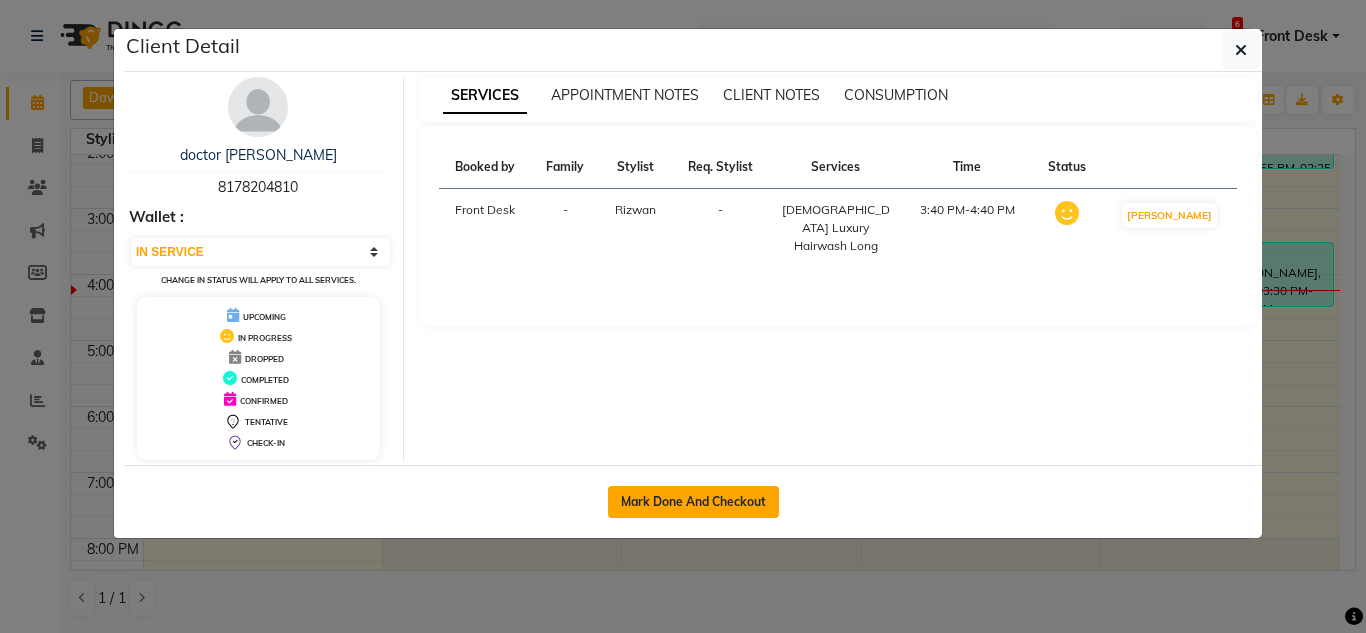 click on "Mark Done And Checkout" 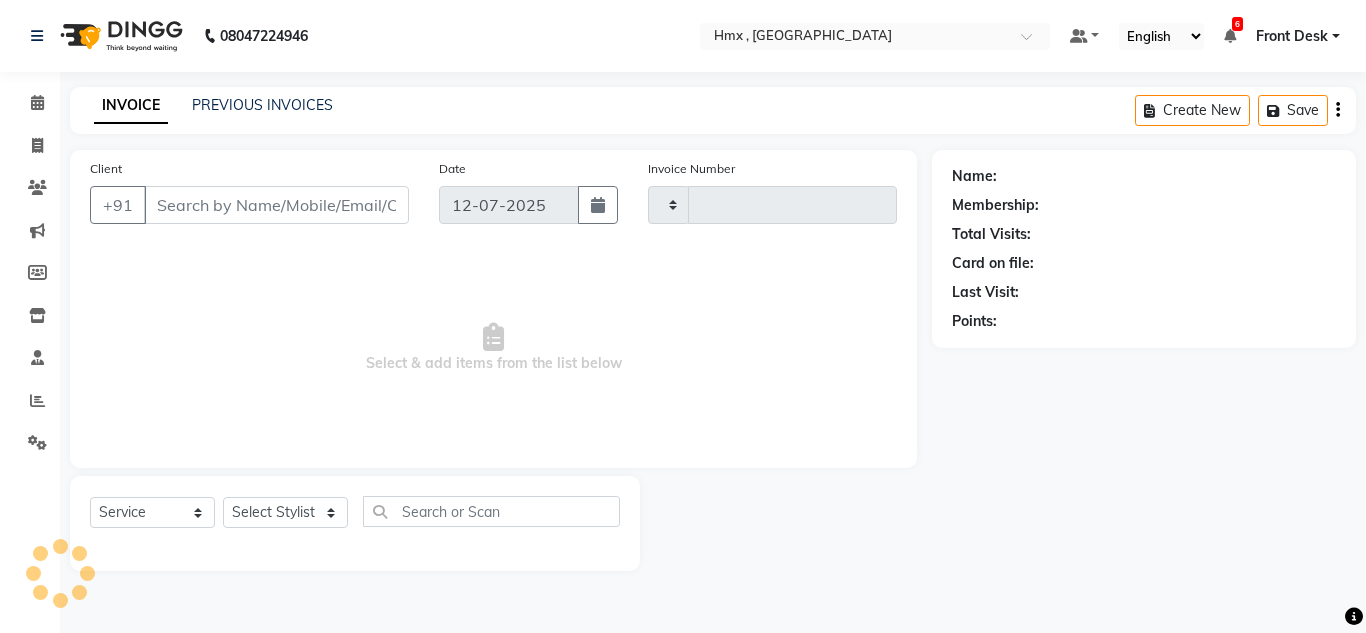 select on "3" 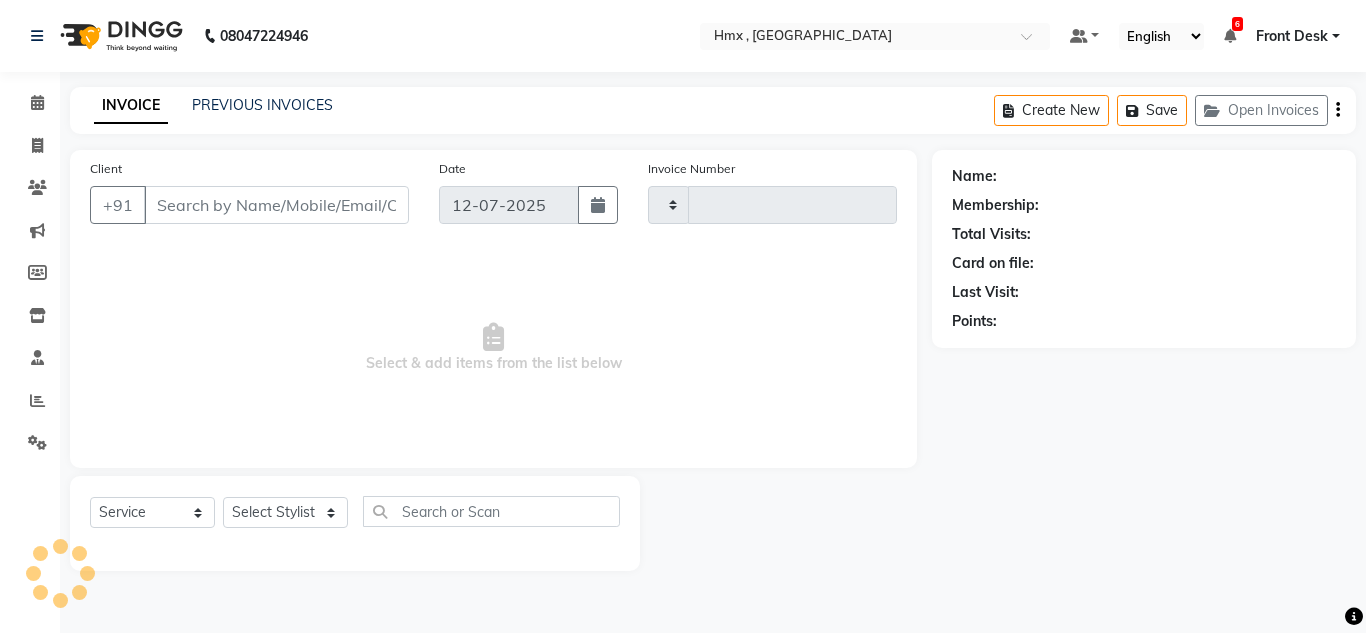 type on "1287" 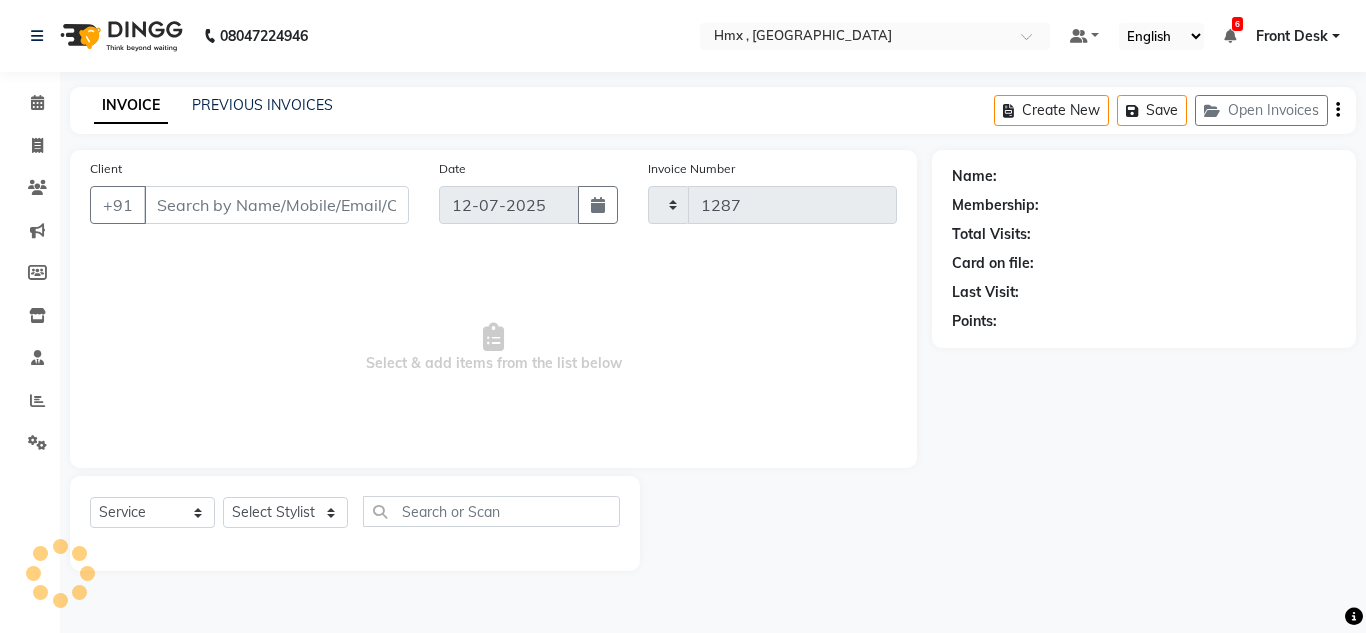 select on "5711" 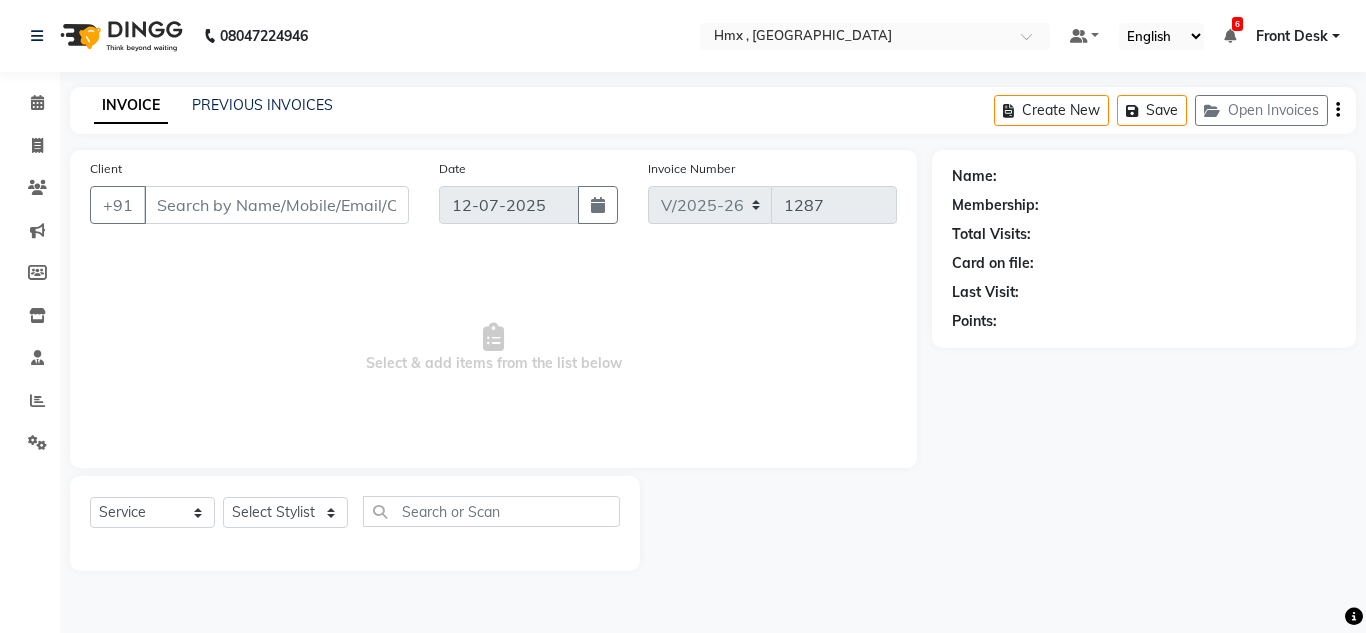 type on "8178204810" 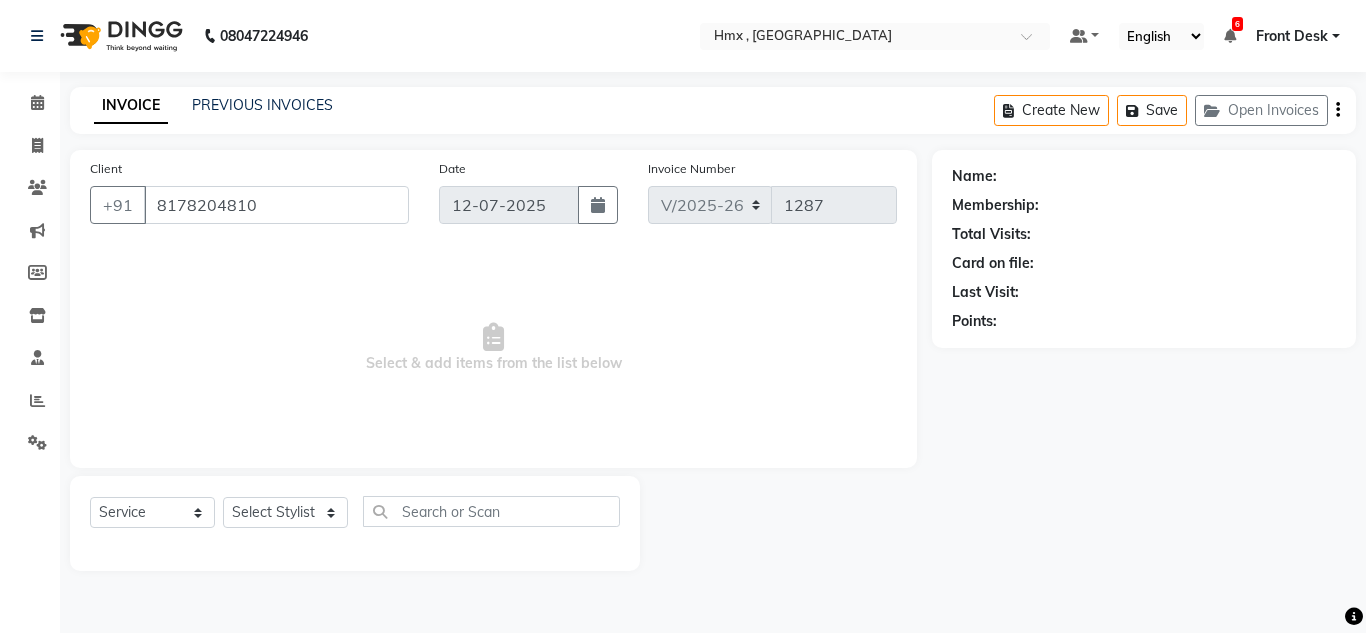 select on "76837" 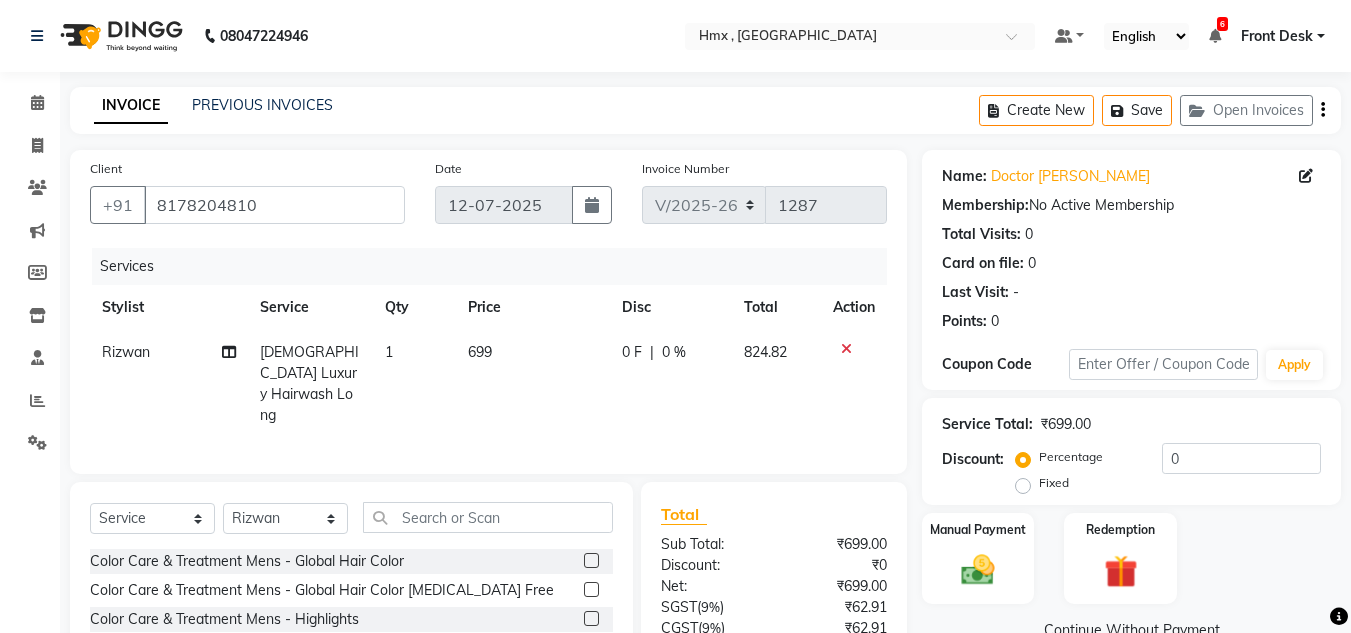 scroll, scrollTop: 168, scrollLeft: 0, axis: vertical 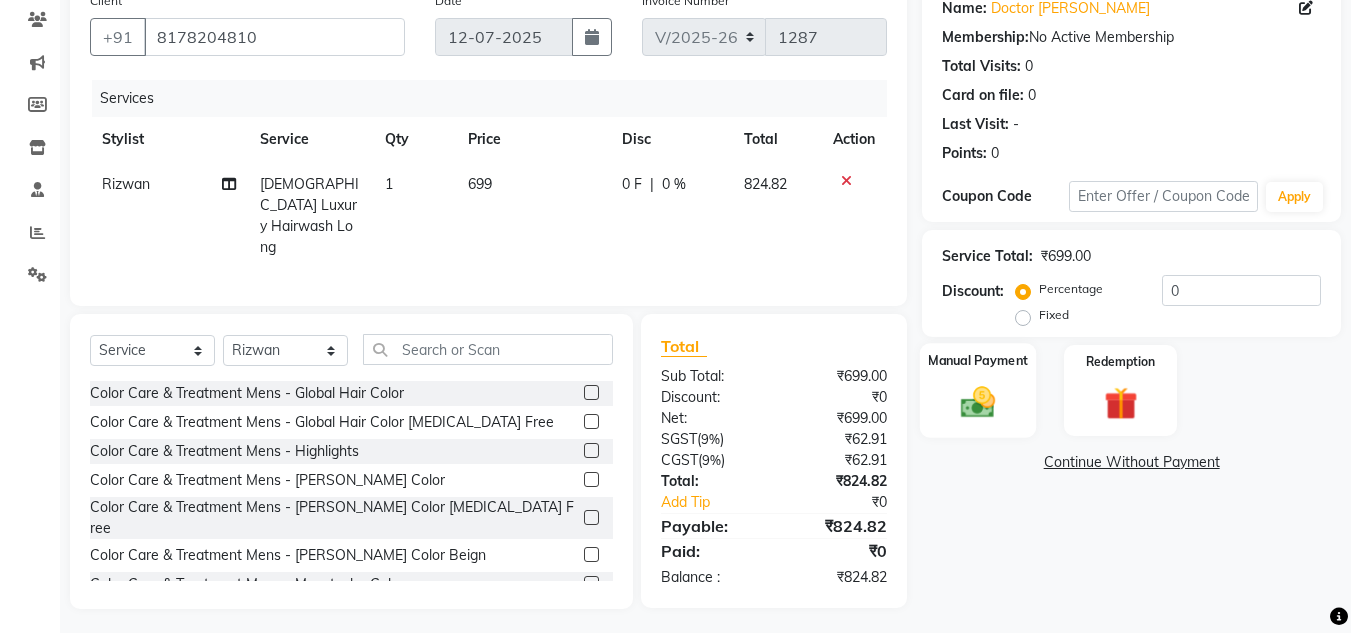 click 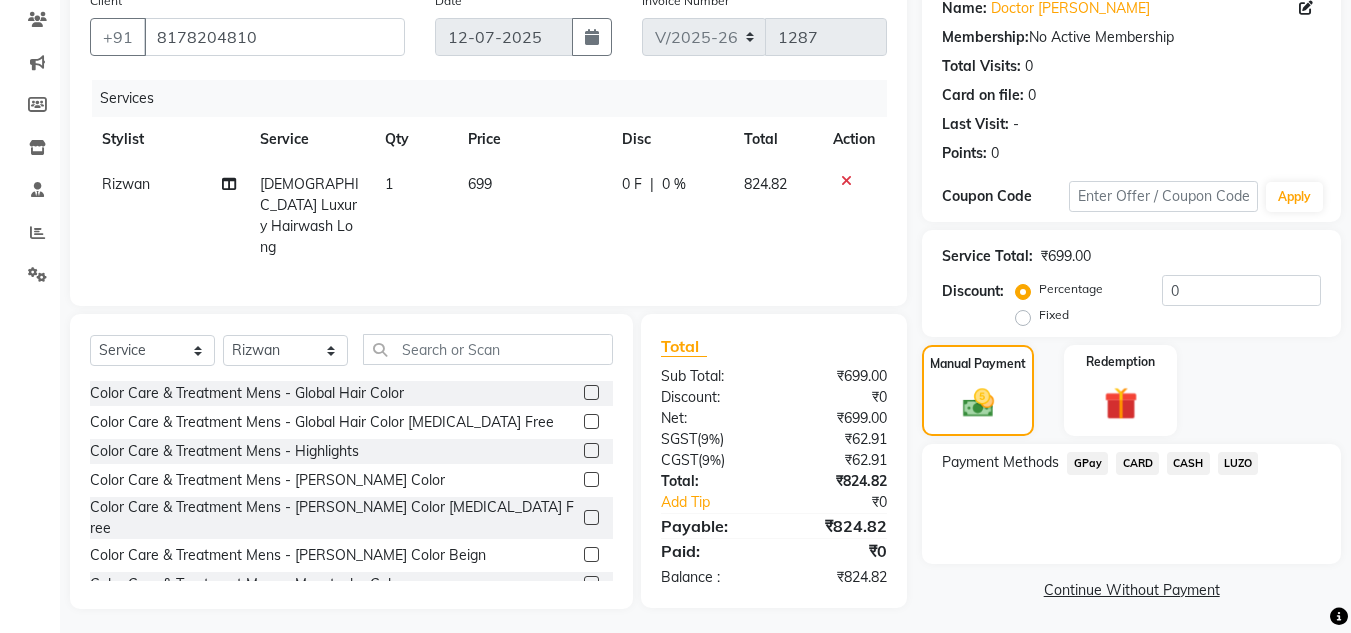click on "GPay" 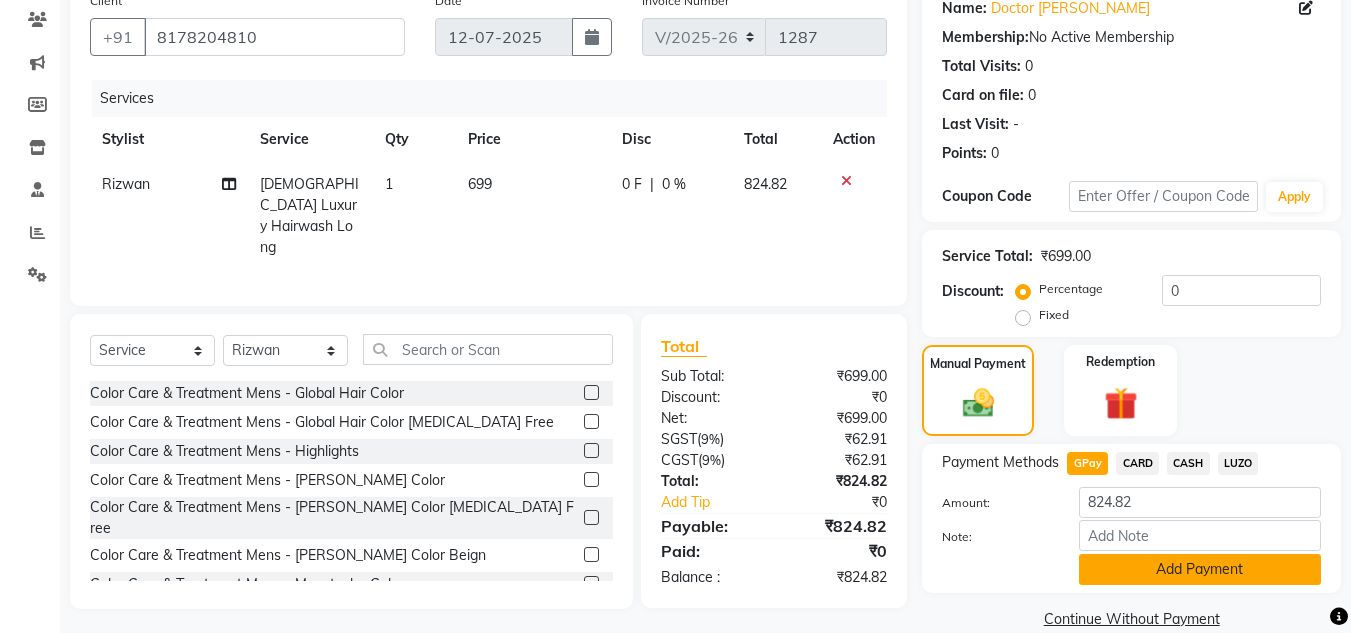 click on "Add Payment" 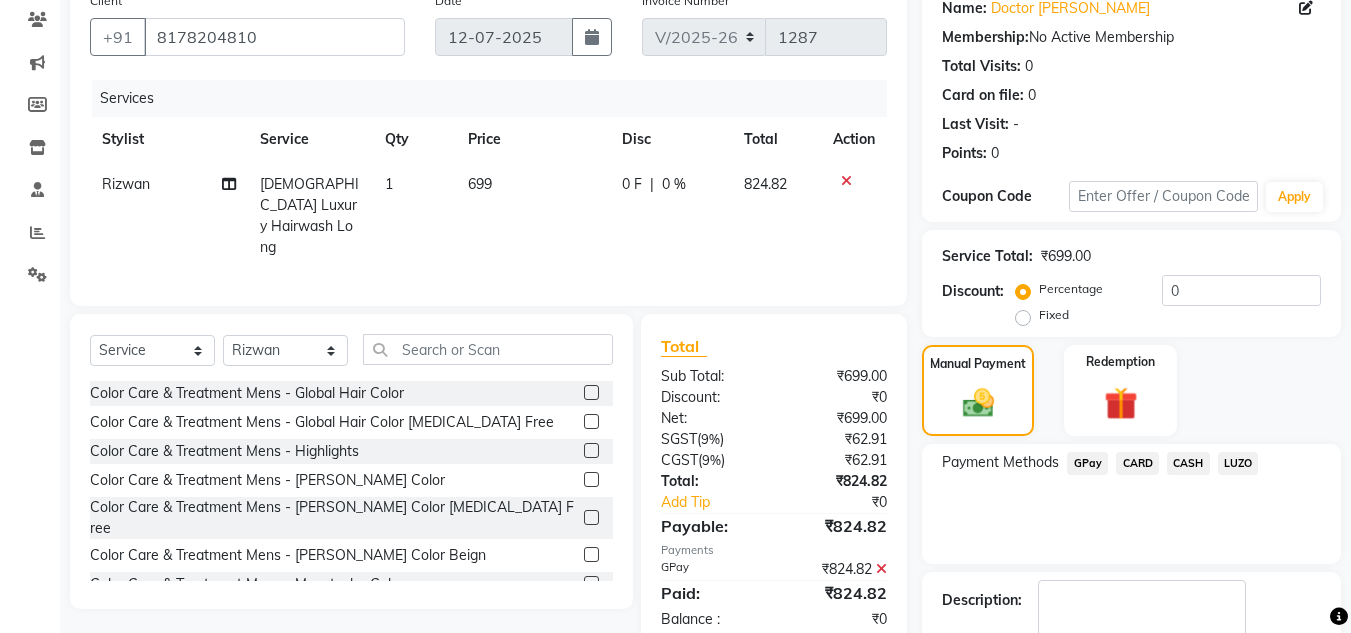 scroll, scrollTop: 283, scrollLeft: 0, axis: vertical 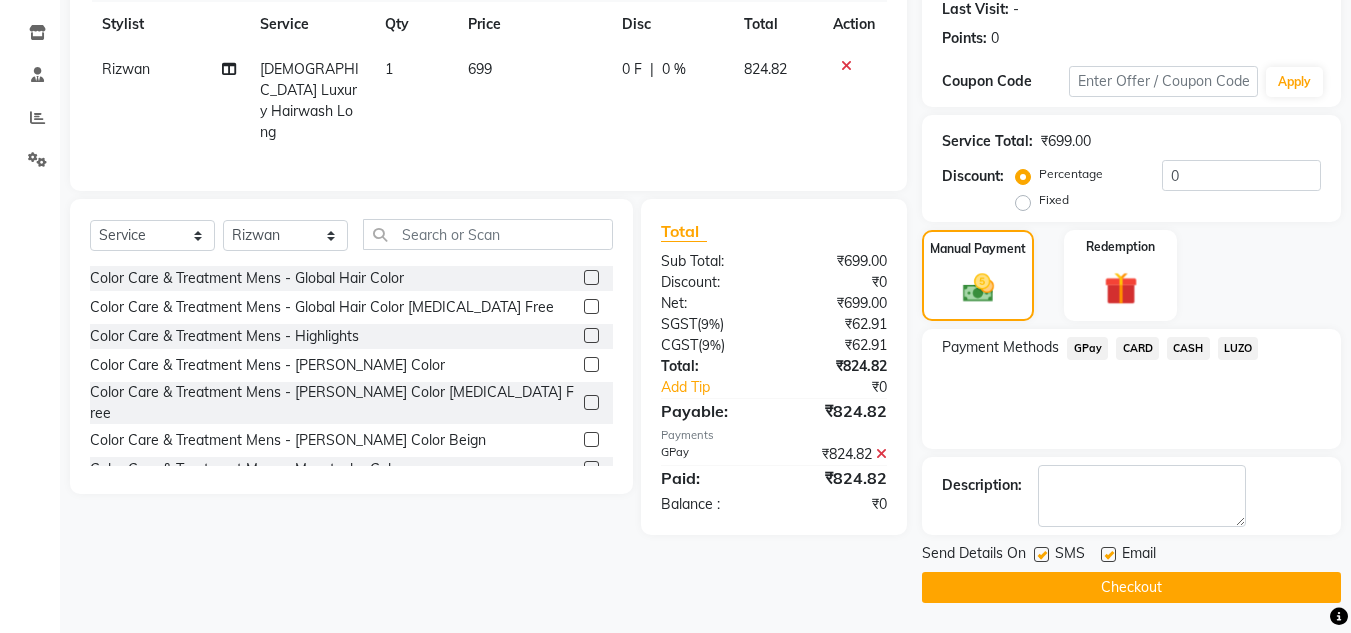 click on "Checkout" 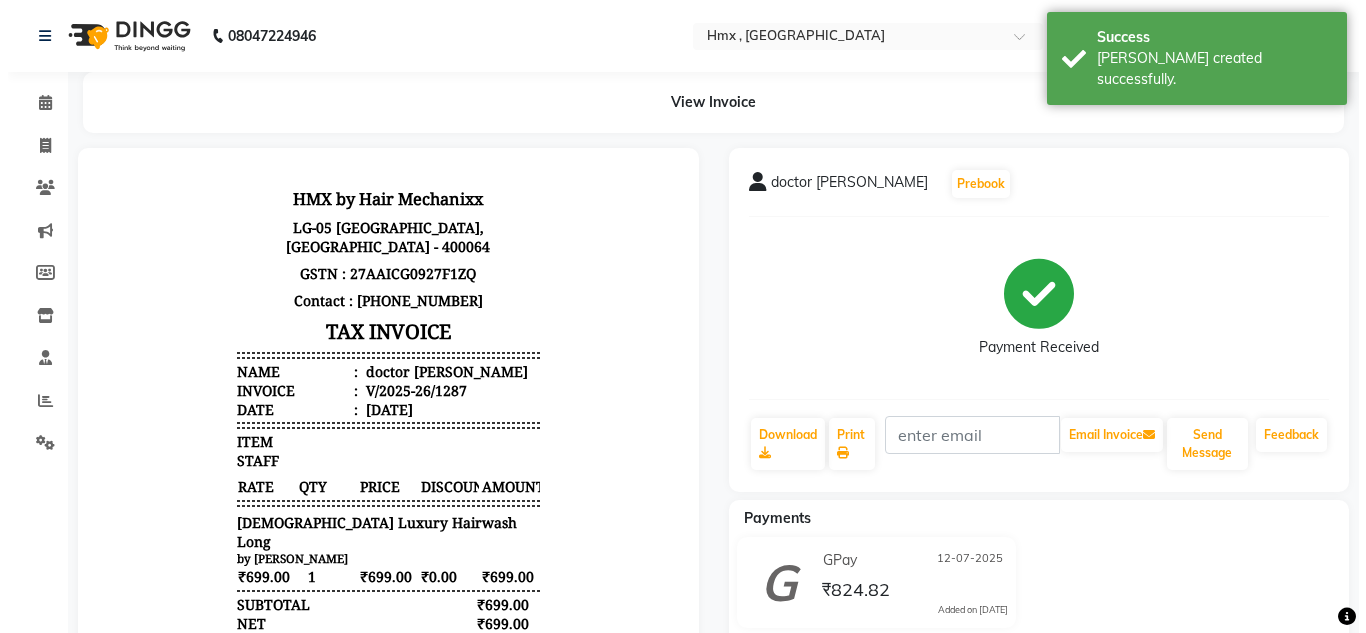 scroll, scrollTop: 0, scrollLeft: 0, axis: both 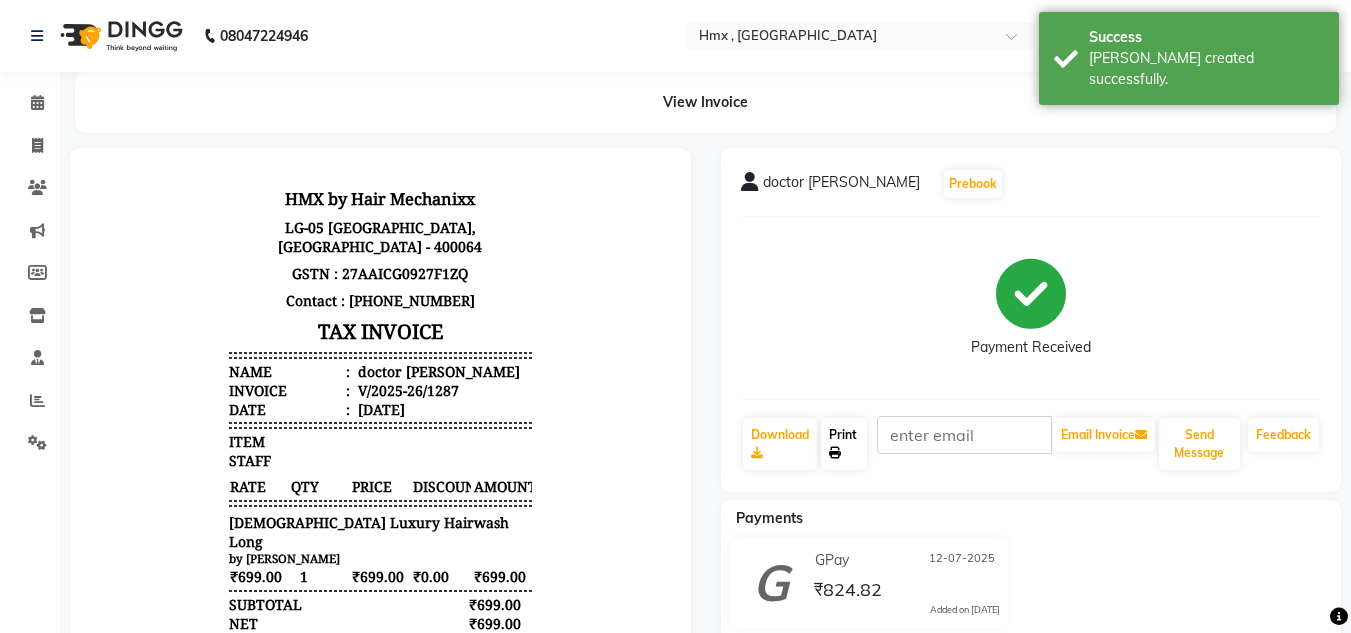 click on "Print" 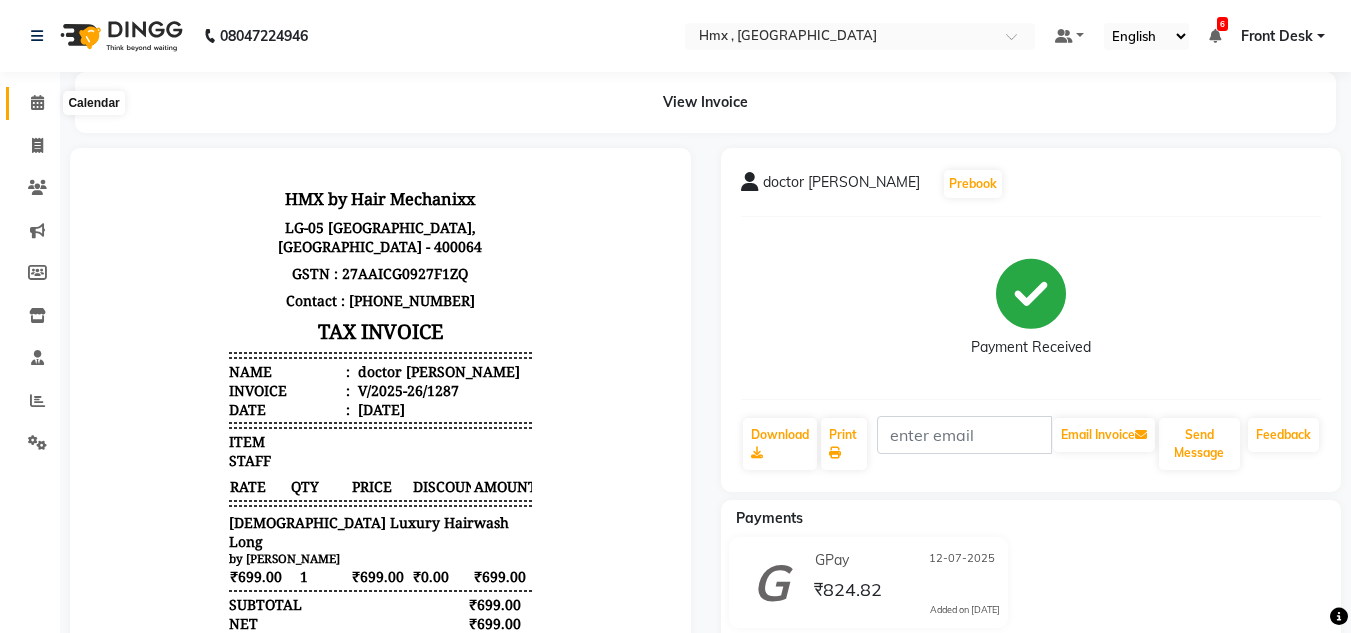 click 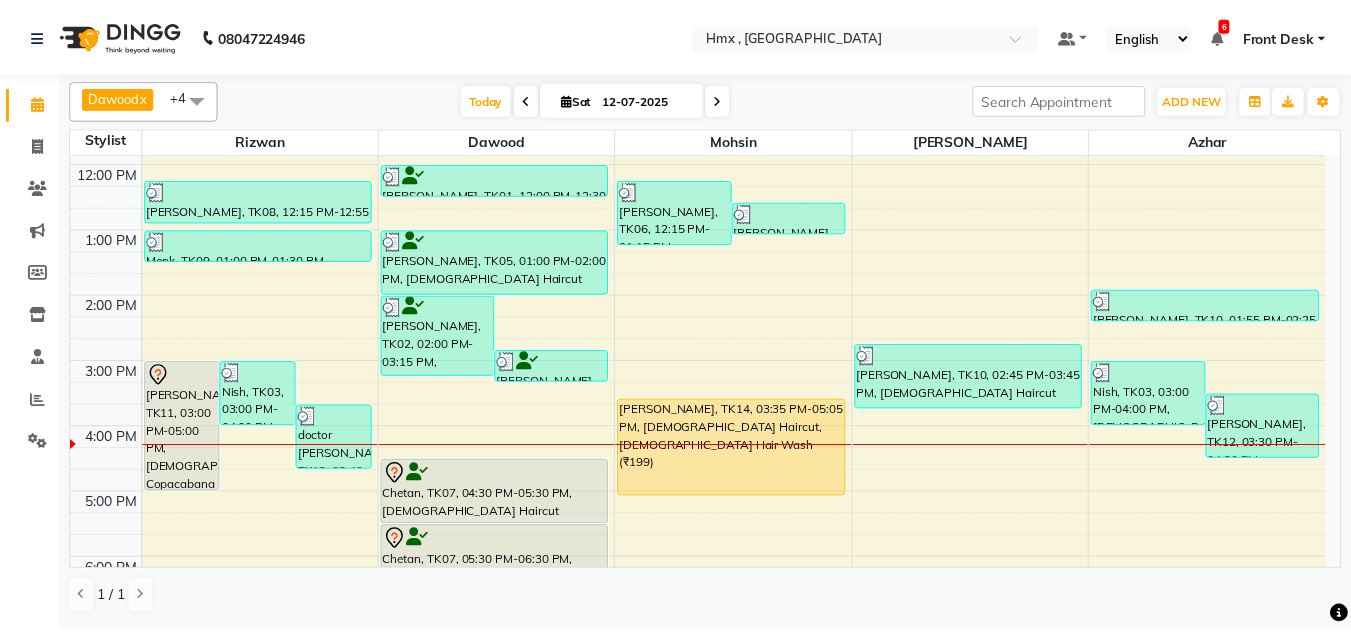 scroll, scrollTop: 300, scrollLeft: 0, axis: vertical 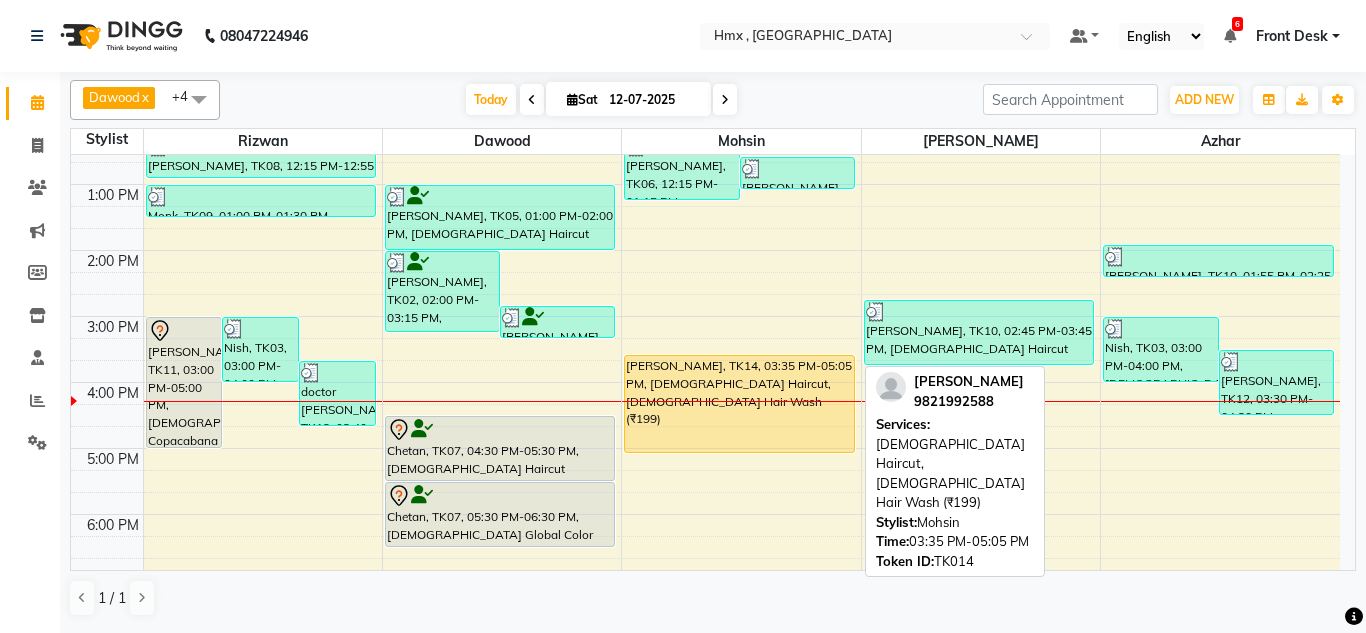 click on "[PERSON_NAME], TK14, 03:35 PM-05:05 PM, [DEMOGRAPHIC_DATA] Haircut,[DEMOGRAPHIC_DATA] Hair Wash (₹199)" at bounding box center (739, 404) 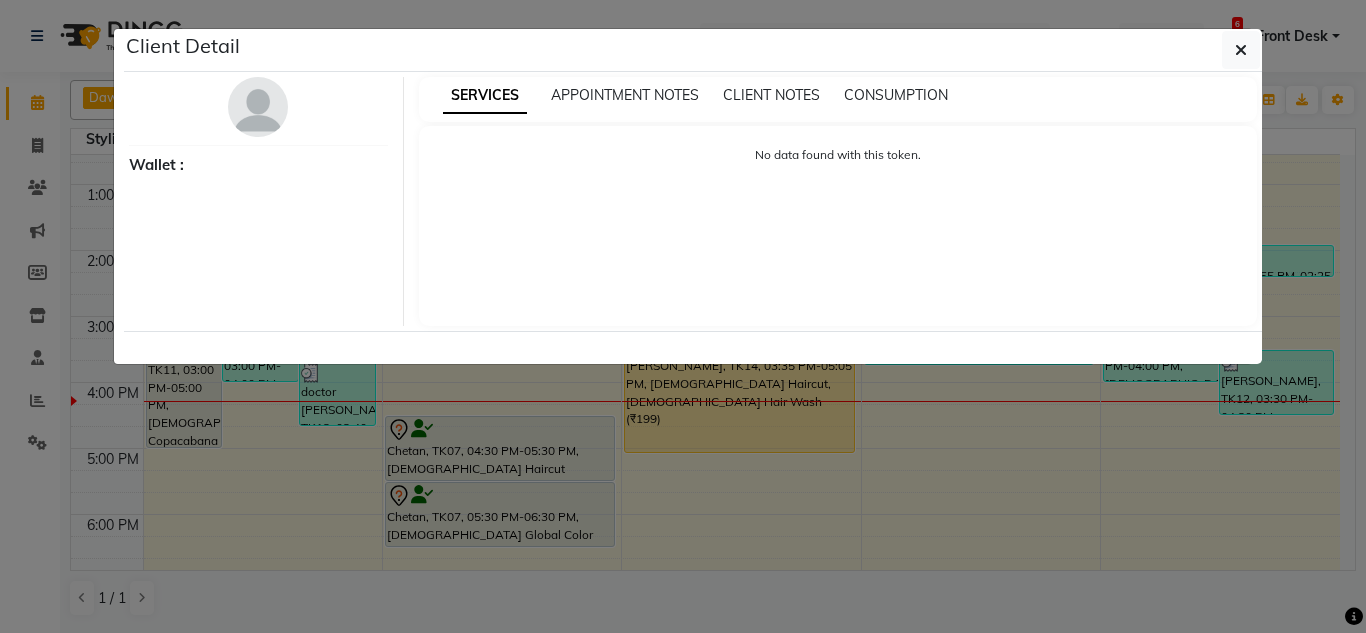 select on "1" 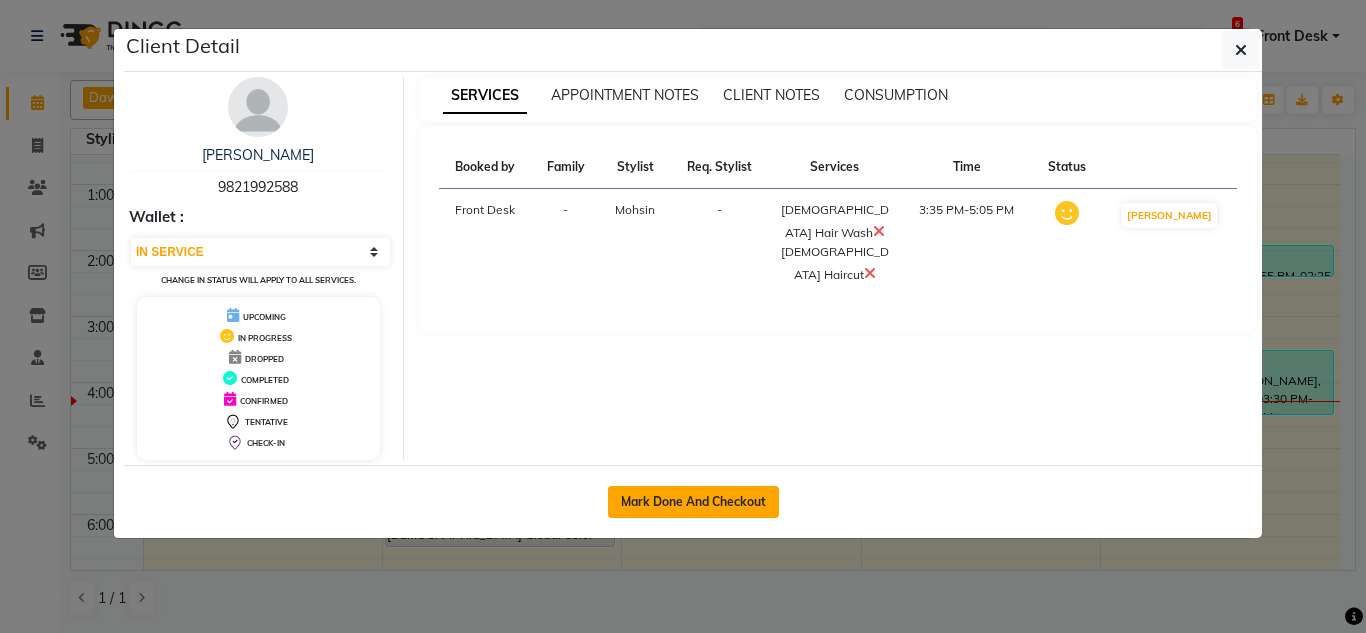 click on "Mark Done And Checkout" 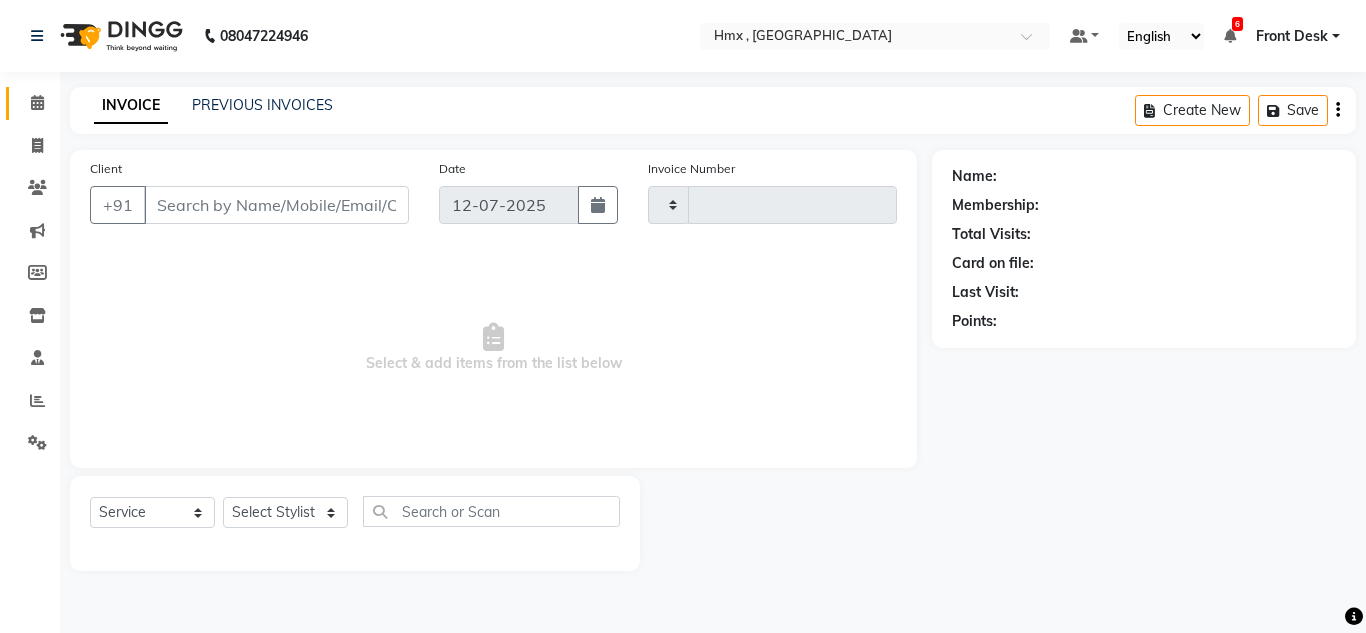 type on "1288" 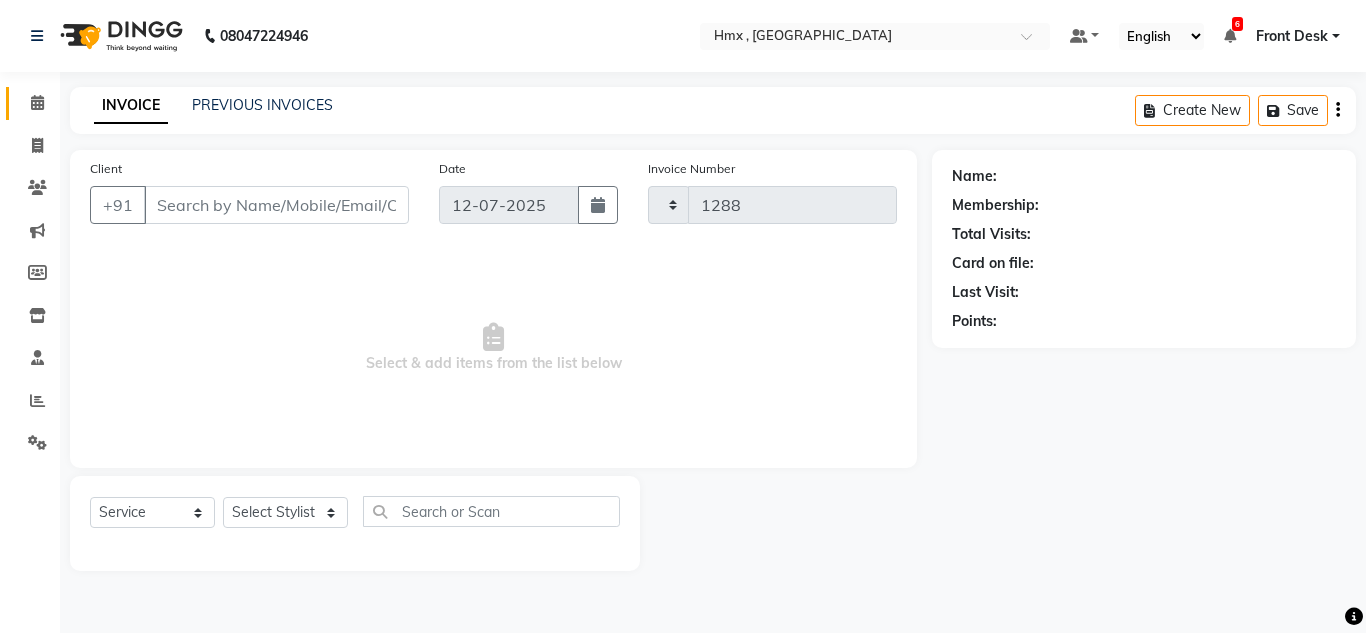 select on "5711" 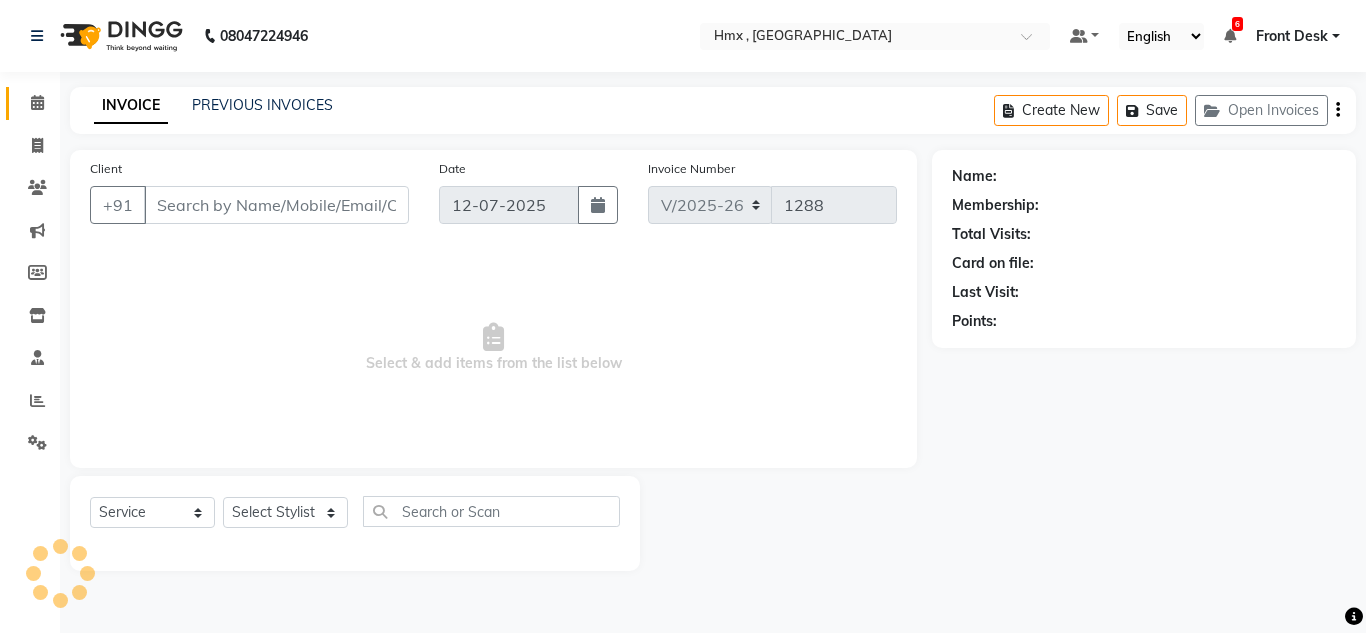 type on "9821992588" 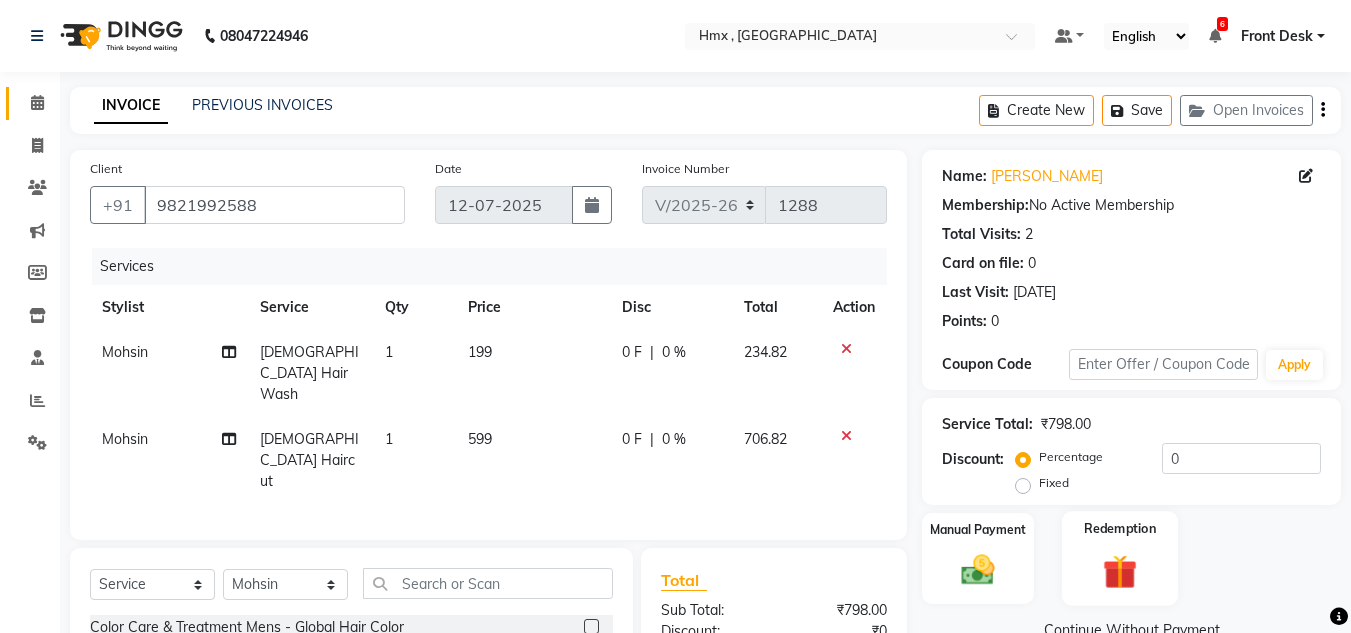 scroll, scrollTop: 192, scrollLeft: 0, axis: vertical 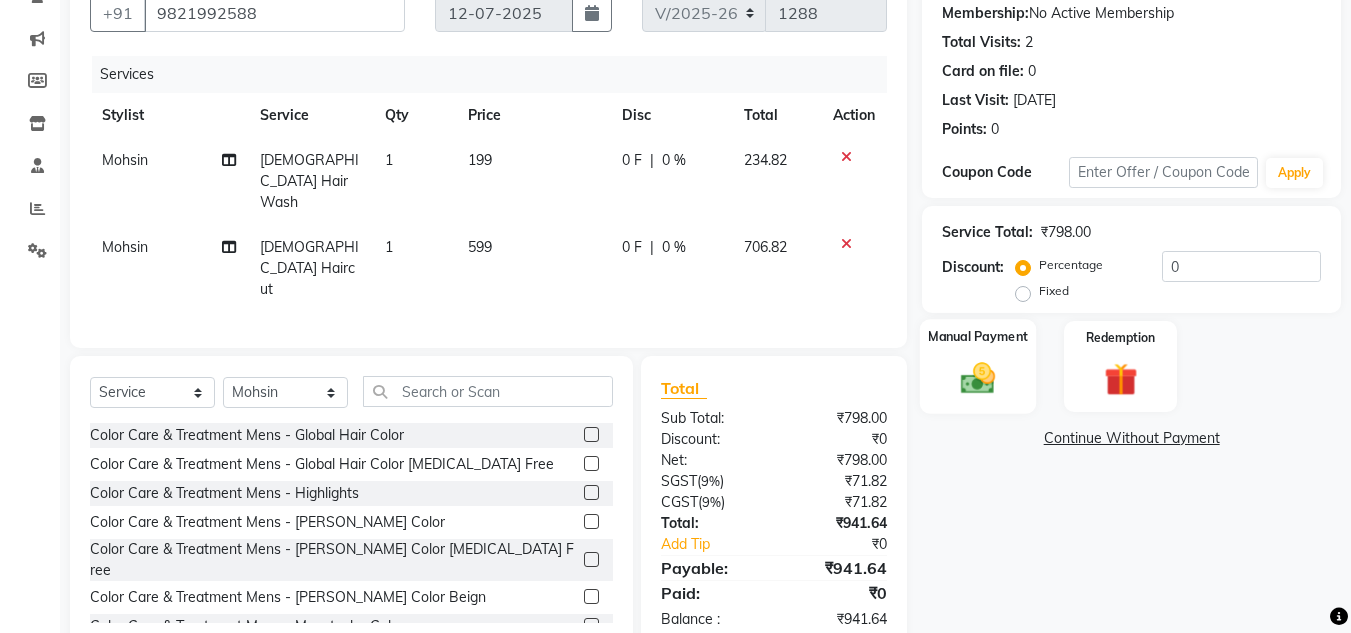 click on "Manual Payment" 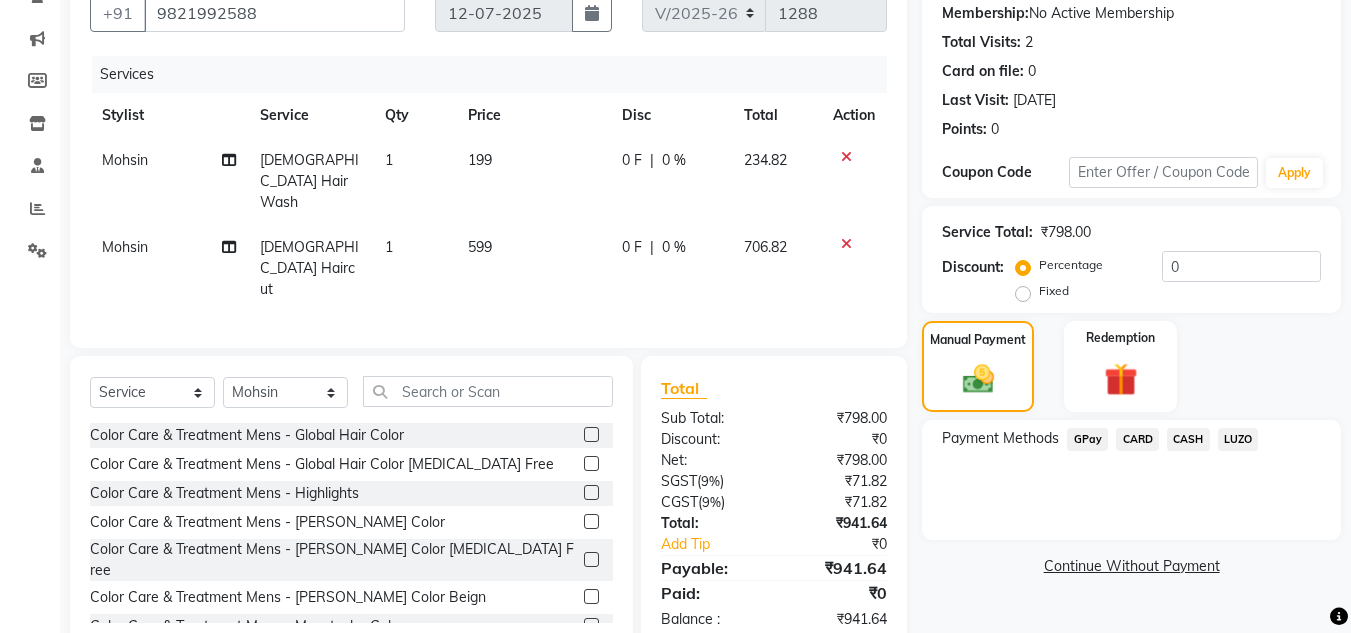 click on "CASH" 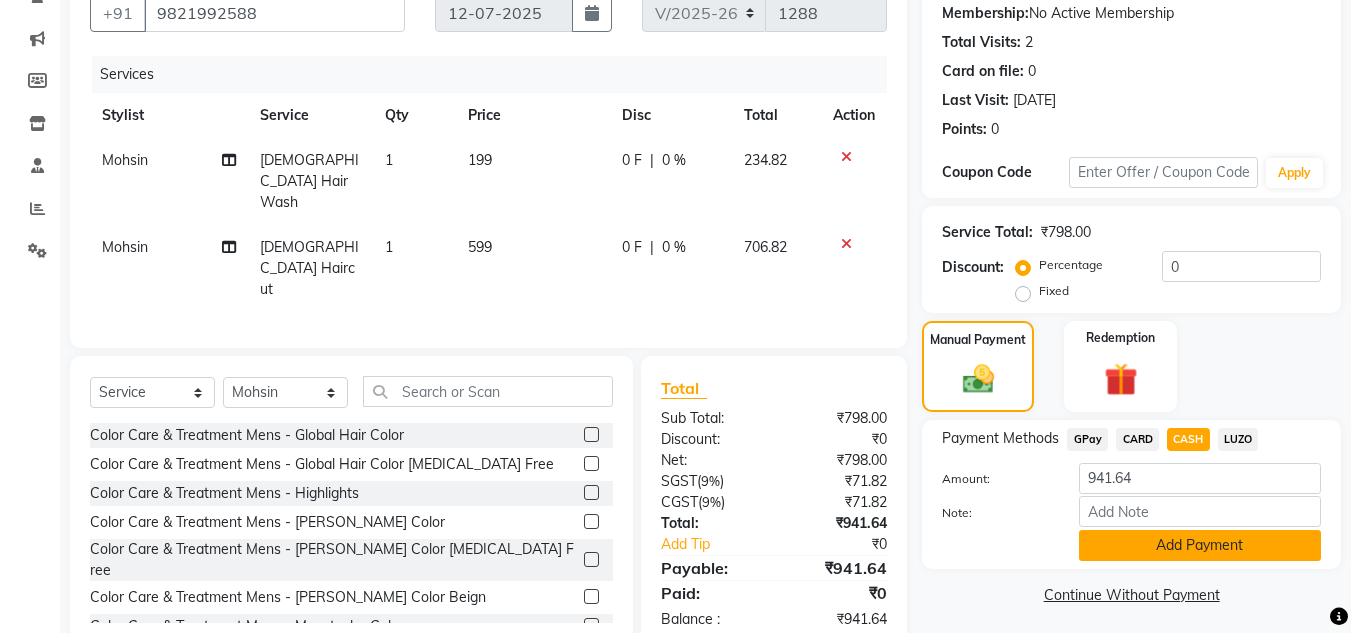 click on "Add Payment" 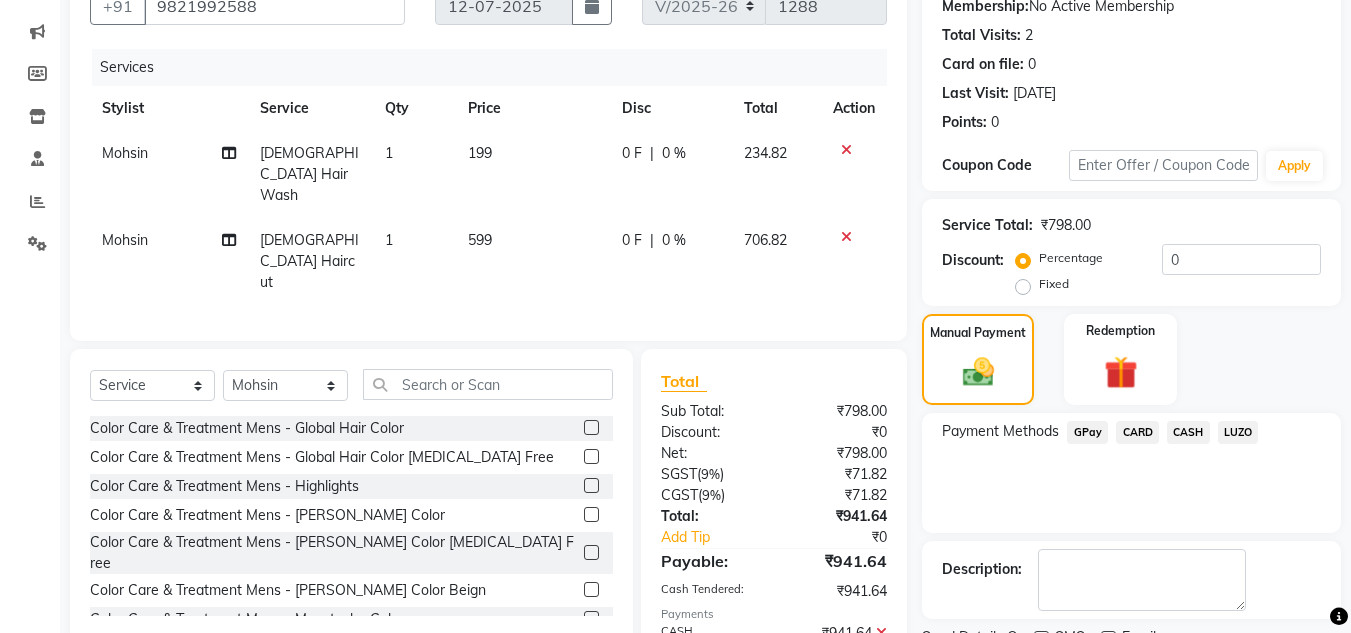 scroll, scrollTop: 283, scrollLeft: 0, axis: vertical 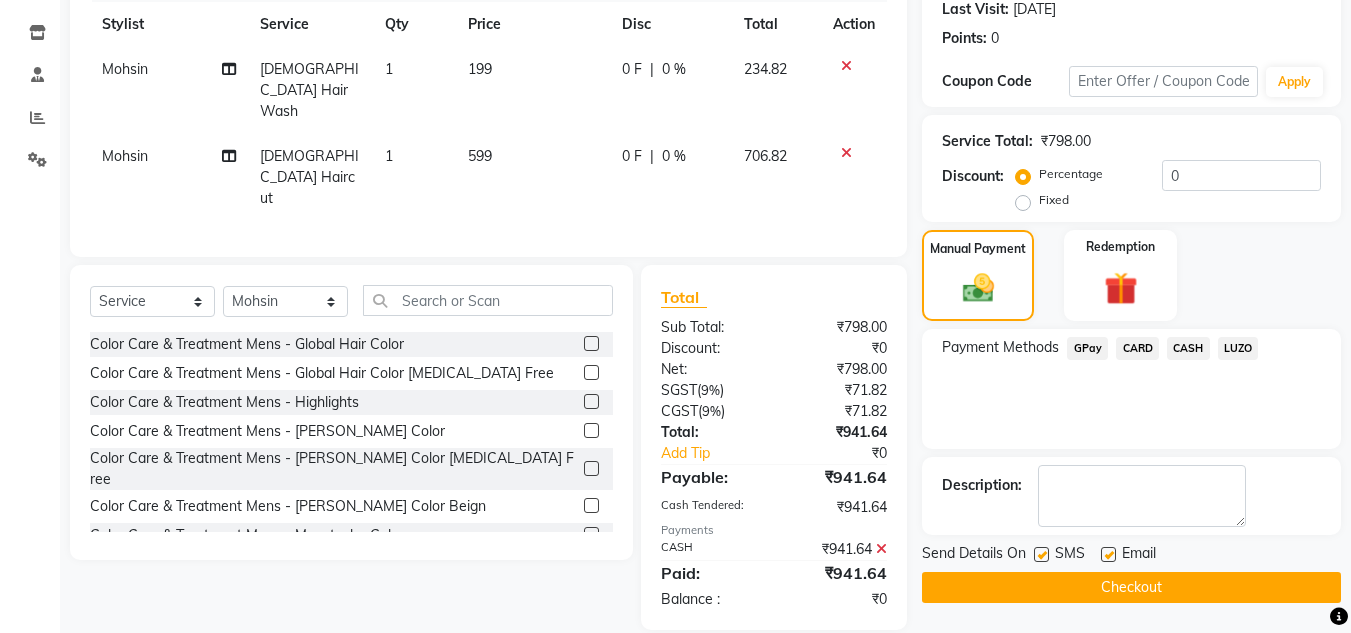 click on "Checkout" 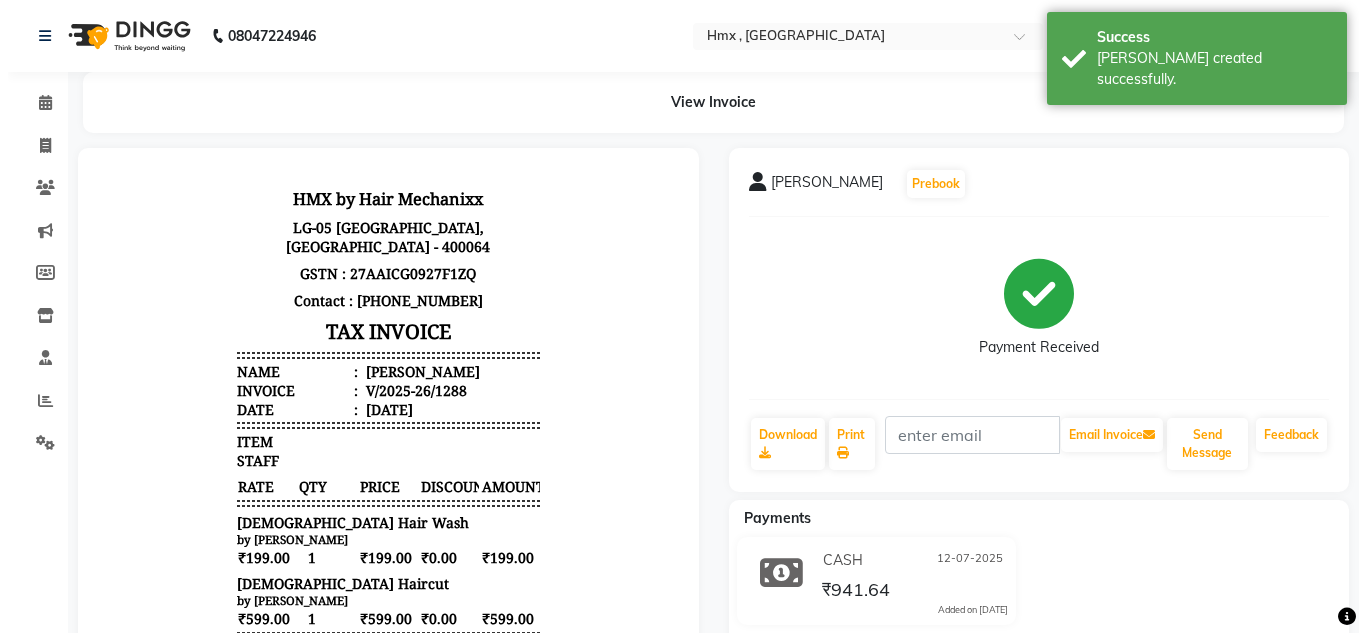 scroll, scrollTop: 0, scrollLeft: 0, axis: both 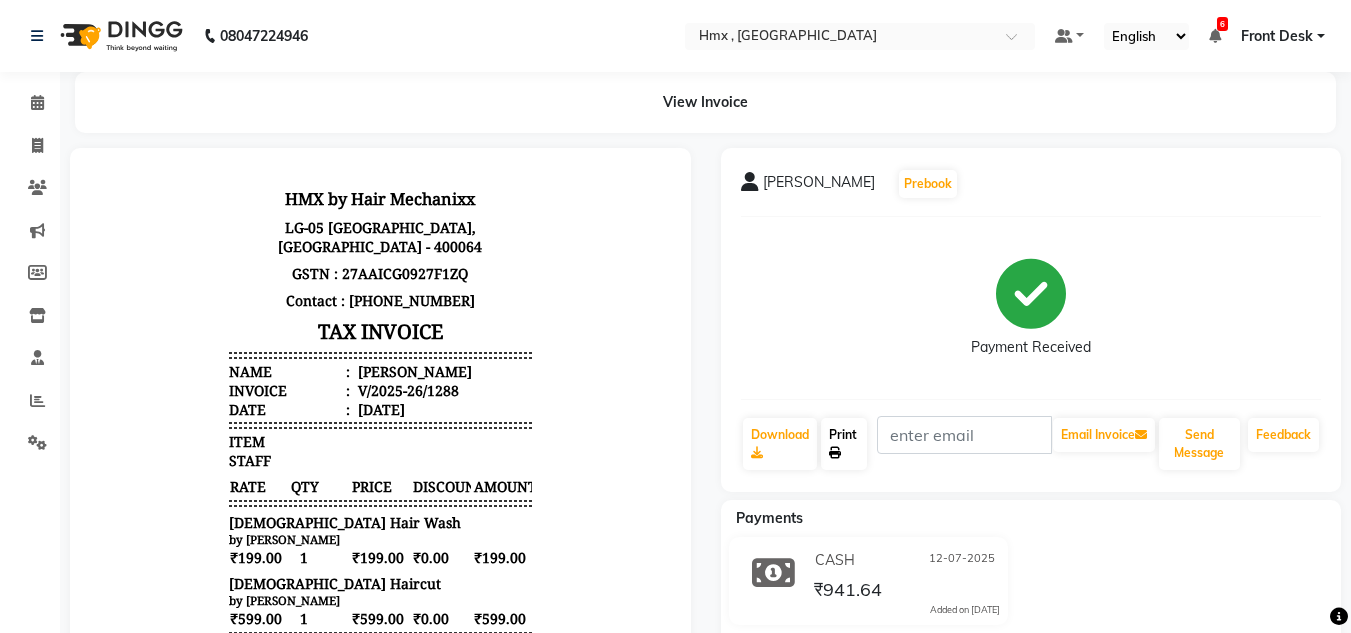 click on "Print" 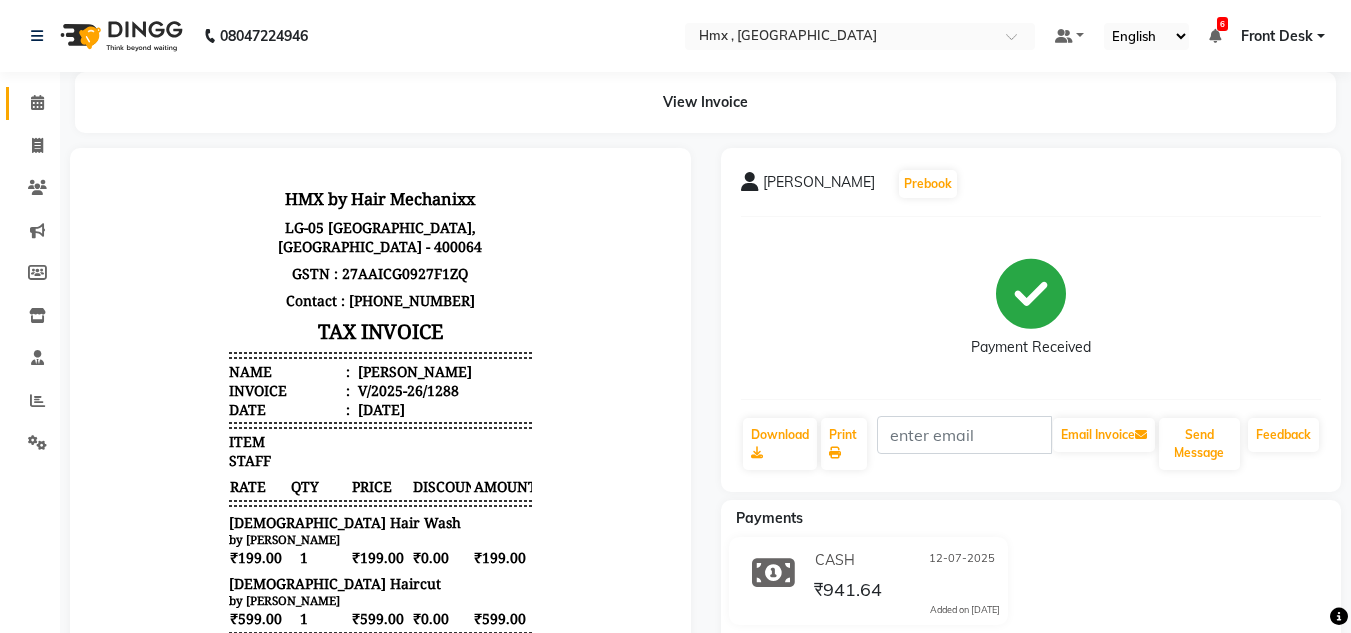 click on "Calendar" 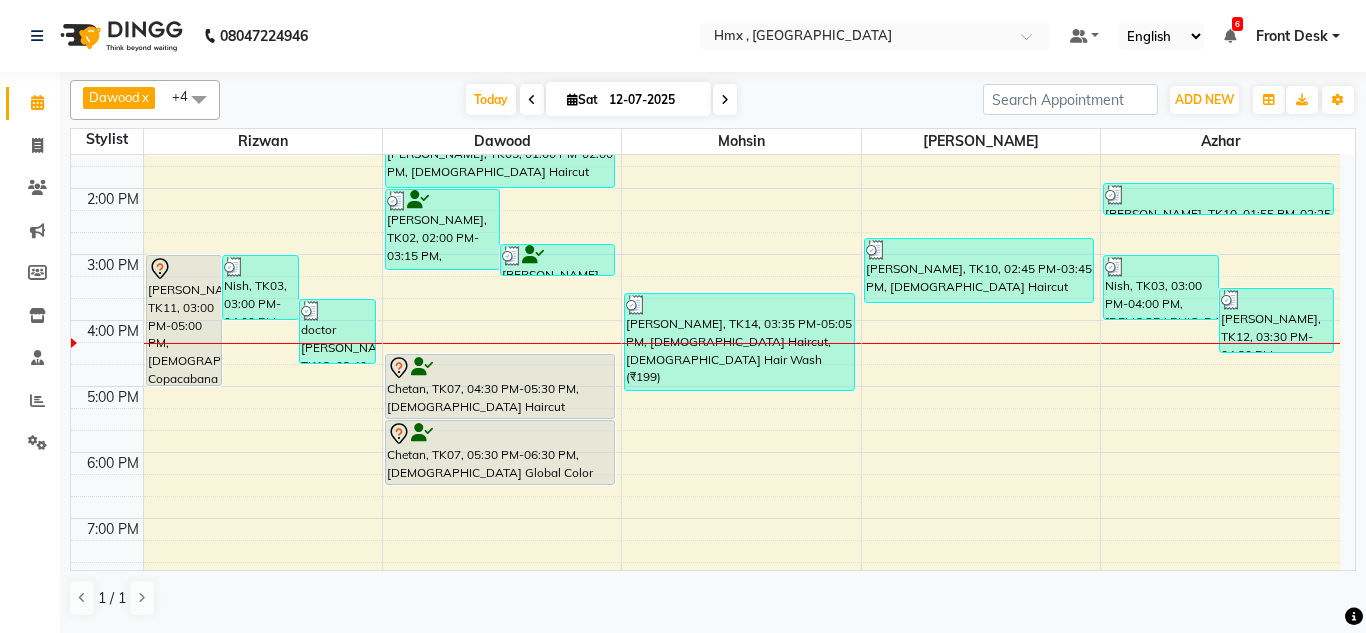 scroll, scrollTop: 408, scrollLeft: 0, axis: vertical 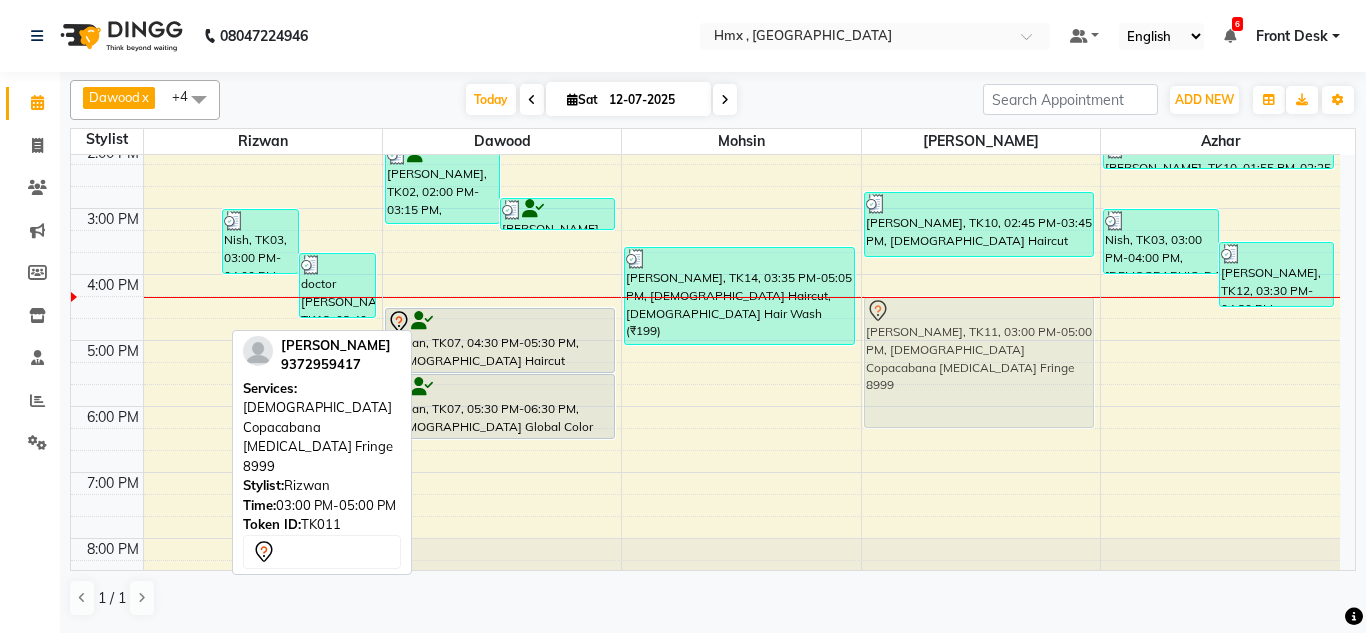 drag, startPoint x: 178, startPoint y: 220, endPoint x: 963, endPoint y: 302, distance: 789.2712 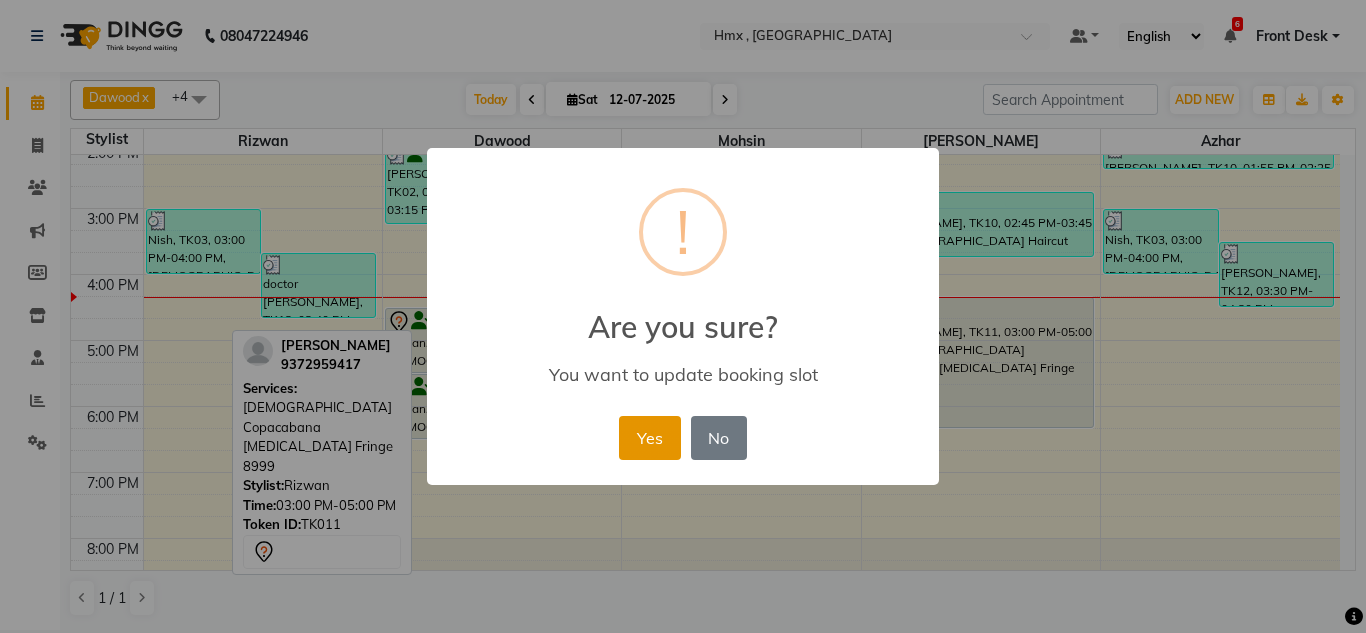 click on "Yes" at bounding box center (649, 438) 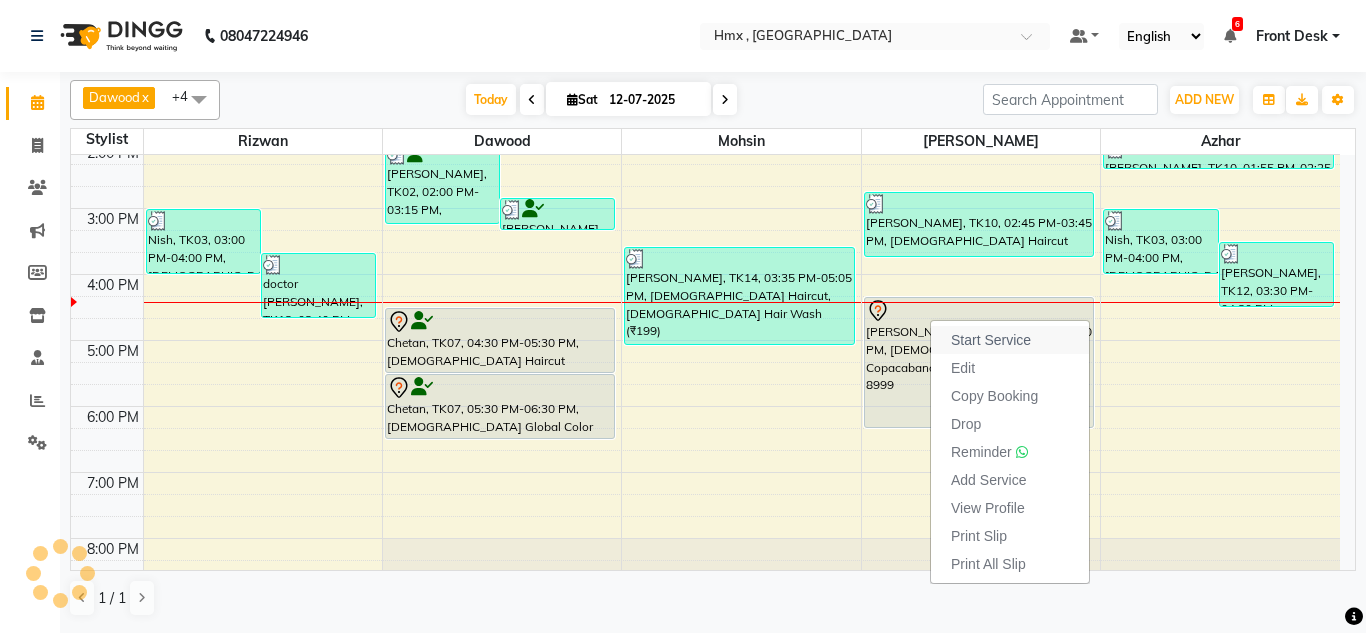 click on "Start Service" at bounding box center [991, 340] 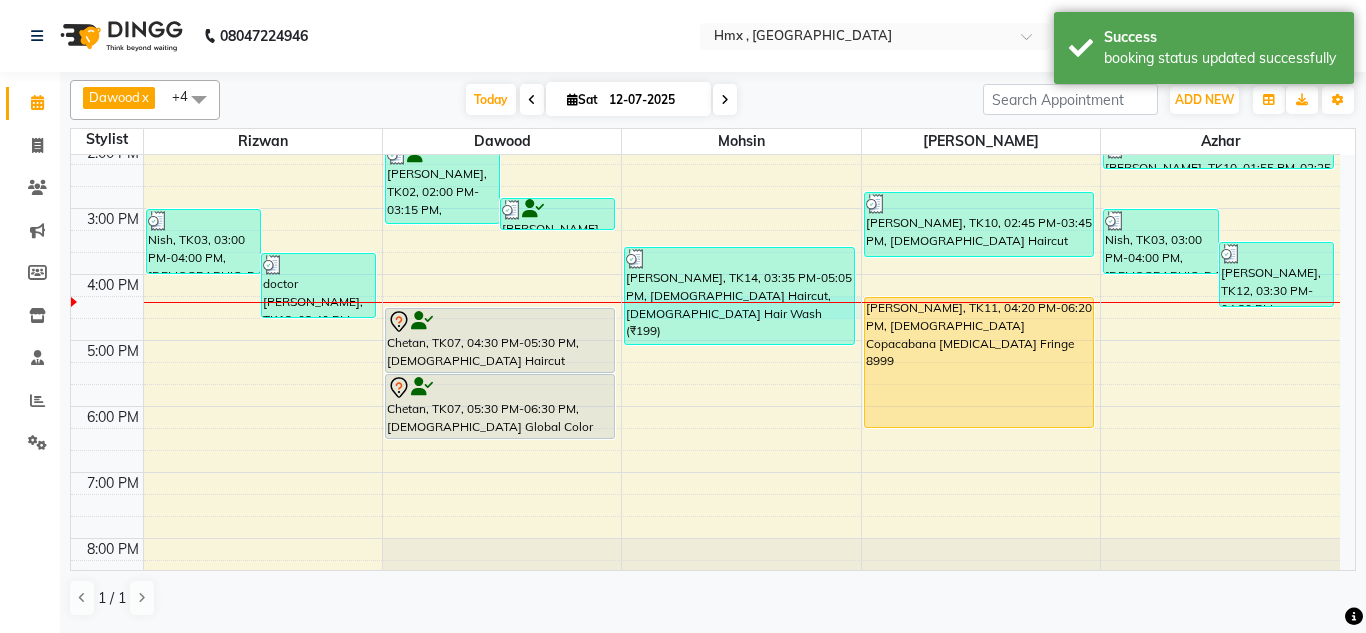 click on "8:00 AM 9:00 AM 10:00 AM 11:00 AM 12:00 PM 1:00 PM 2:00 PM 3:00 PM 4:00 PM 5:00 PM 6:00 PM 7:00 PM 8:00 PM 9:00 PM     Nish, TK03, 03:00 PM-04:00 PM, [DEMOGRAPHIC_DATA] Haircut     doctor [PERSON_NAME], TK13, 03:40 PM-04:40 PM, [DEMOGRAPHIC_DATA] Luxury Hairwash Long     Prabhuta, TK04, 10:40 AM-11:40 AM, [DEMOGRAPHIC_DATA] Haircut     [PERSON_NAME], TK08, 12:15 PM-12:55 PM, [DEMOGRAPHIC_DATA] Haircut     Monk, TK09, 01:00 PM-01:30 PM, [DEMOGRAPHIC_DATA] [PERSON_NAME] Edging     [PERSON_NAME], TK02, 02:00 PM-03:15 PM, [DEMOGRAPHIC_DATA] Haircut,HMX SERVICE-D-TAN (₹600)     [PERSON_NAME], TK02, 02:50 PM-03:20 PM, [DEMOGRAPHIC_DATA] [PERSON_NAME] Edging     [PERSON_NAME], TK01, 12:00 PM-12:30 PM, [DEMOGRAPHIC_DATA] Haircut For Kids     [PERSON_NAME], TK05, 01:00 PM-02:00 PM, [DEMOGRAPHIC_DATA] Haircut             Chetan, TK07, 04:30 PM-05:30 PM, [DEMOGRAPHIC_DATA] Haircut             Chetan, TK07, 05:30 PM-06:30 PM, [DEMOGRAPHIC_DATA] Global Color     [PERSON_NAME], TK06, 12:15 PM-01:15 PM, [DEMOGRAPHIC_DATA] Haircut     [PERSON_NAME], TK06, 12:35 PM-01:05 PM, [DEMOGRAPHIC_DATA] [PERSON_NAME] Edging     [PERSON_NAME], TK14, 03:35 PM-05:05 PM, [DEMOGRAPHIC_DATA] Haircut,[DEMOGRAPHIC_DATA] Hair Wash (₹199)     [PERSON_NAME], TK10, 02:45 PM-03:45 PM, [DEMOGRAPHIC_DATA] Haircut" at bounding box center (705, 208) 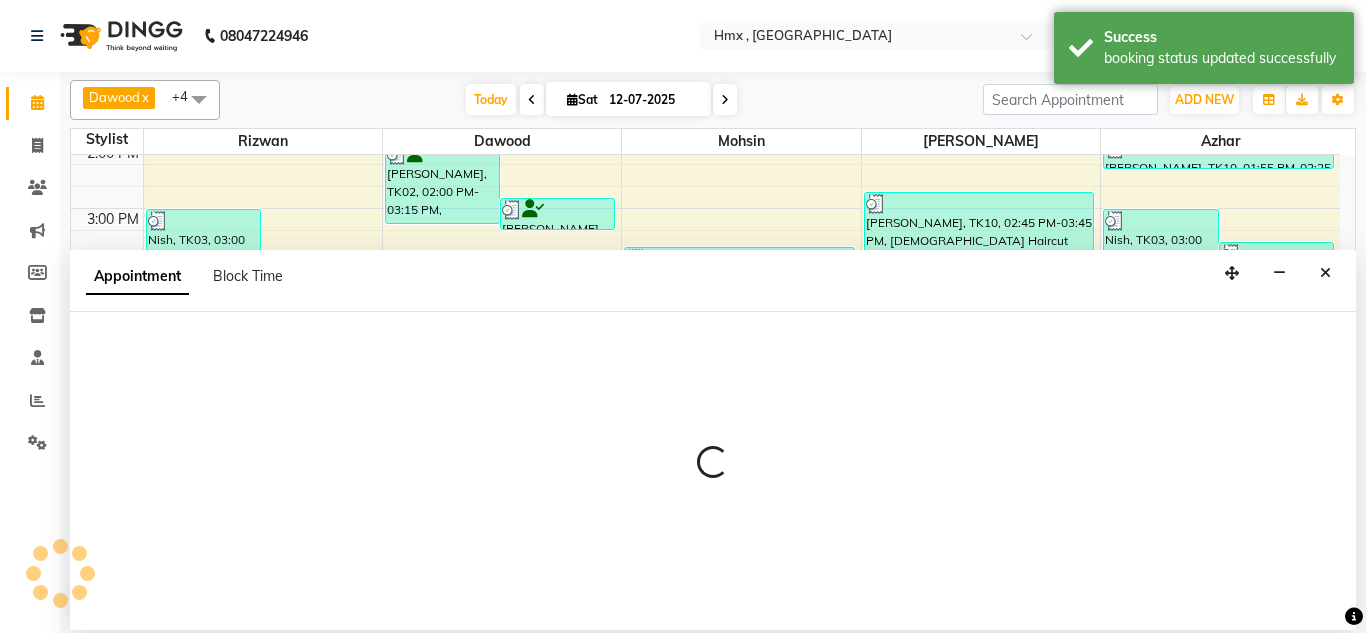 select on "39110" 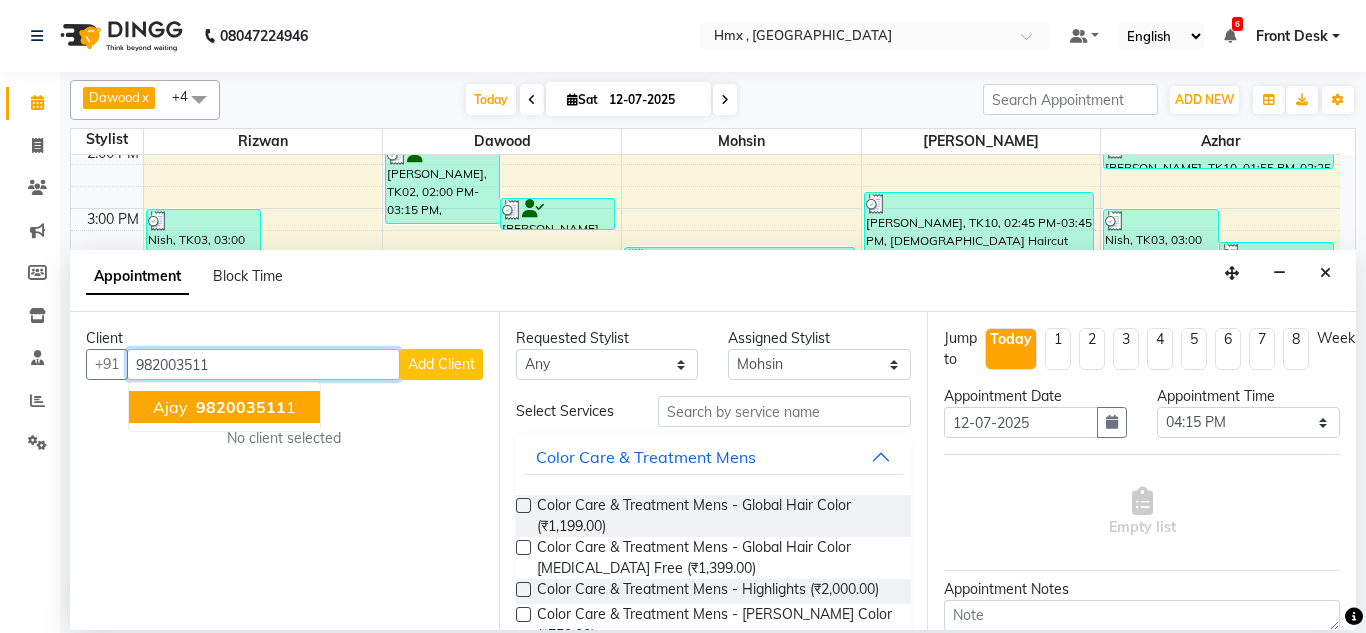 drag, startPoint x: 219, startPoint y: 398, endPoint x: 287, endPoint y: 383, distance: 69.63476 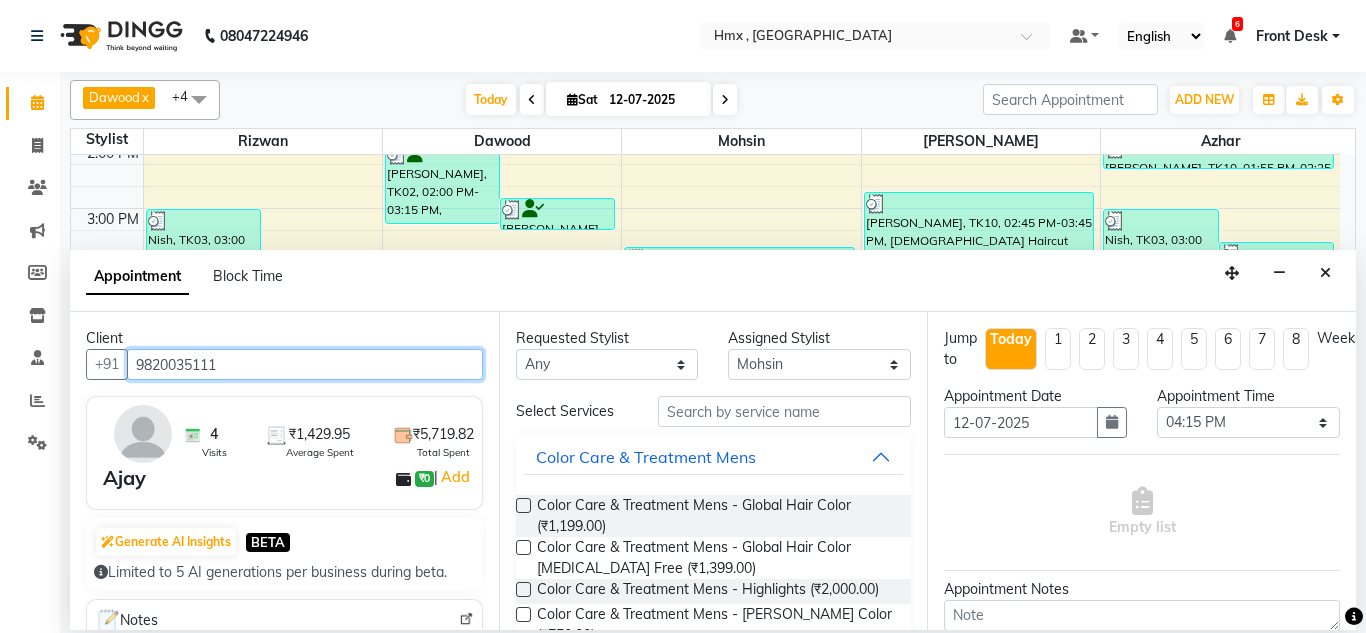 type on "9820035111" 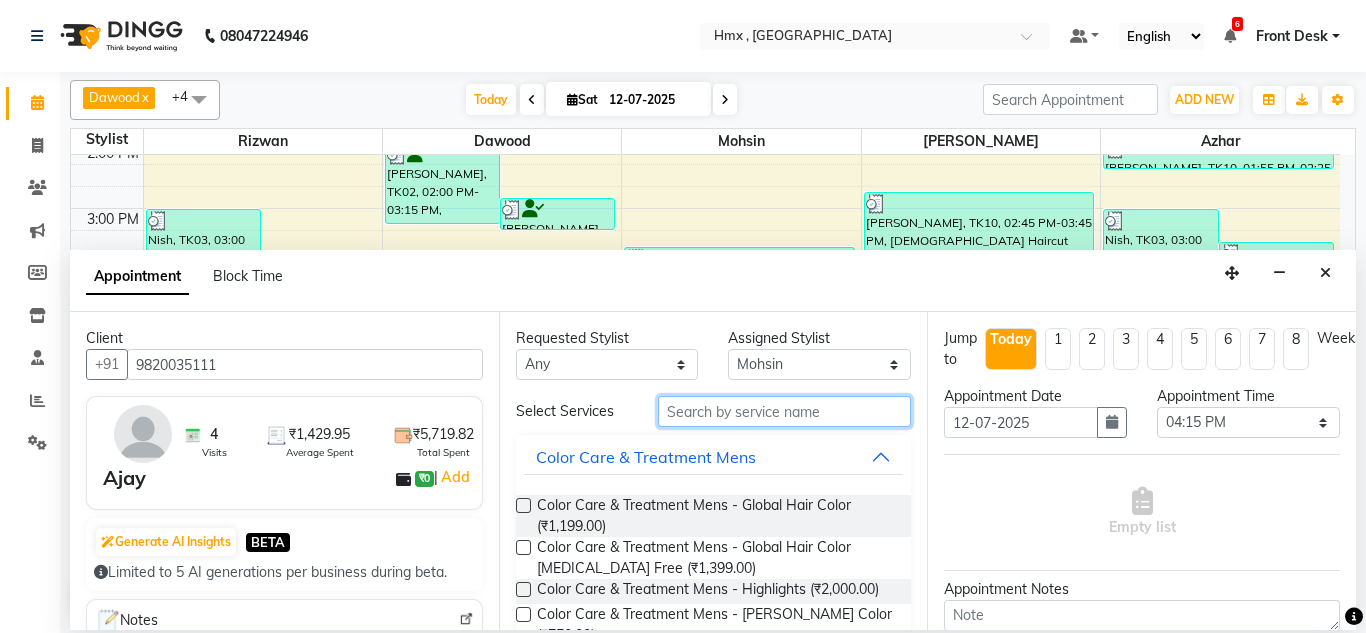 click at bounding box center (785, 411) 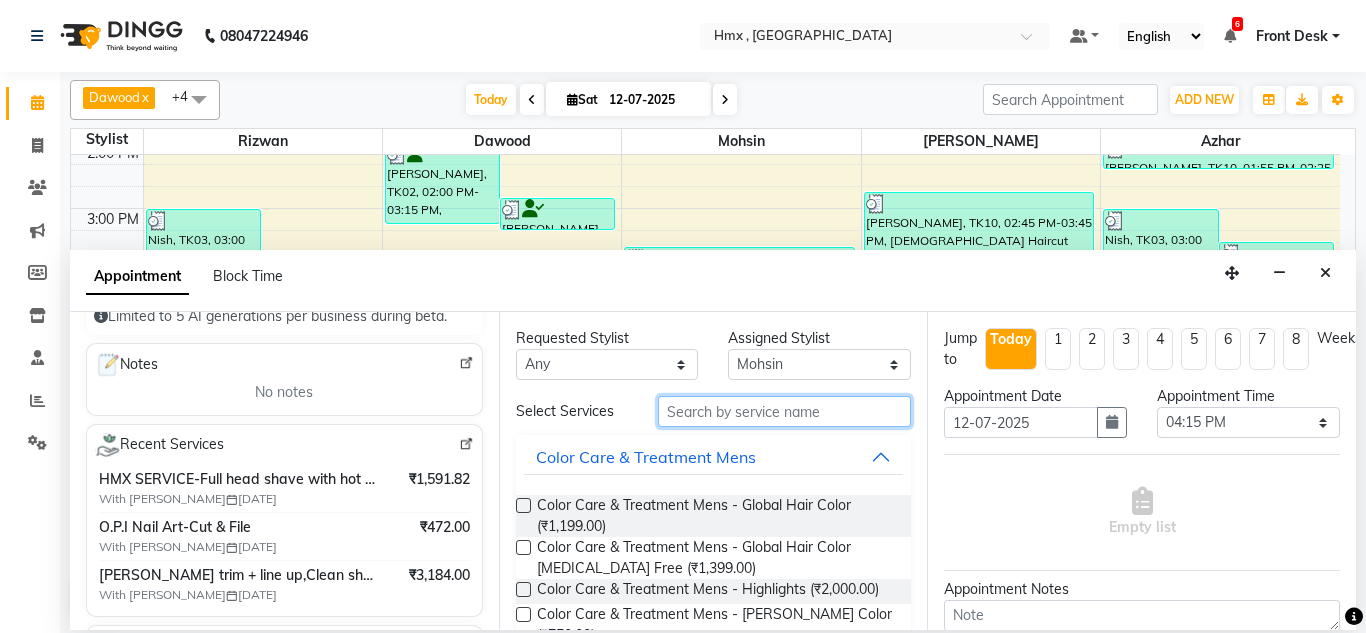 scroll, scrollTop: 300, scrollLeft: 0, axis: vertical 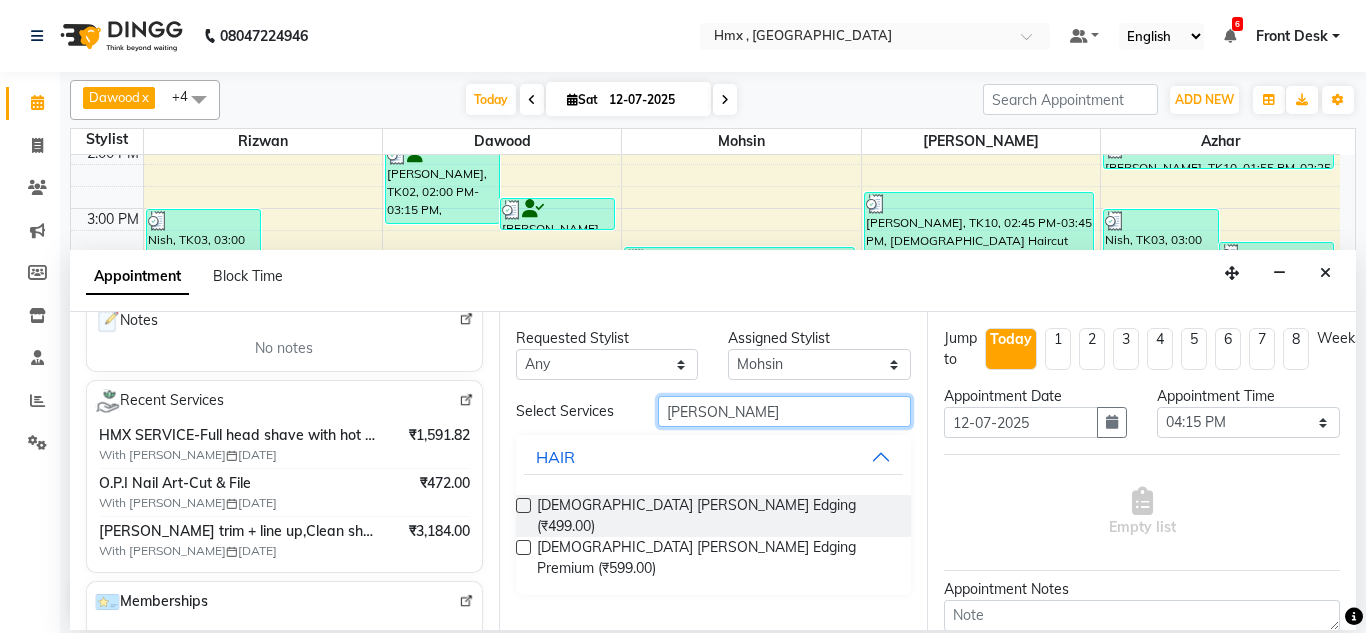 type on "[PERSON_NAME]" 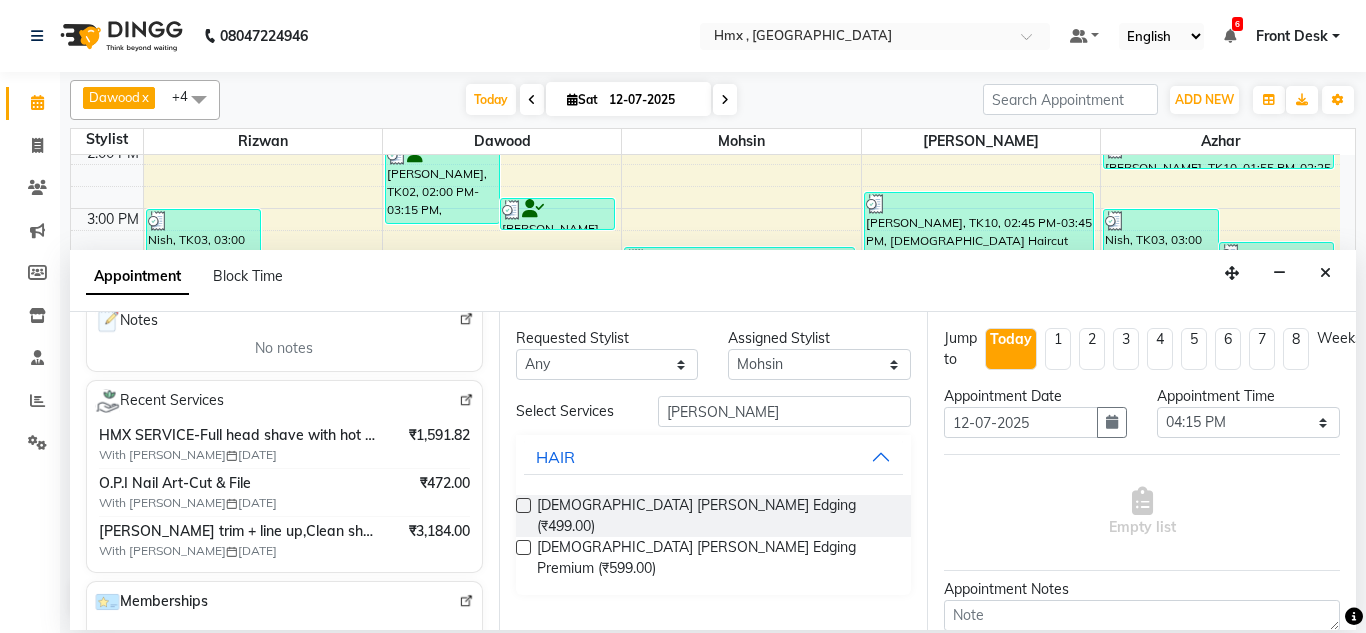click at bounding box center (523, 505) 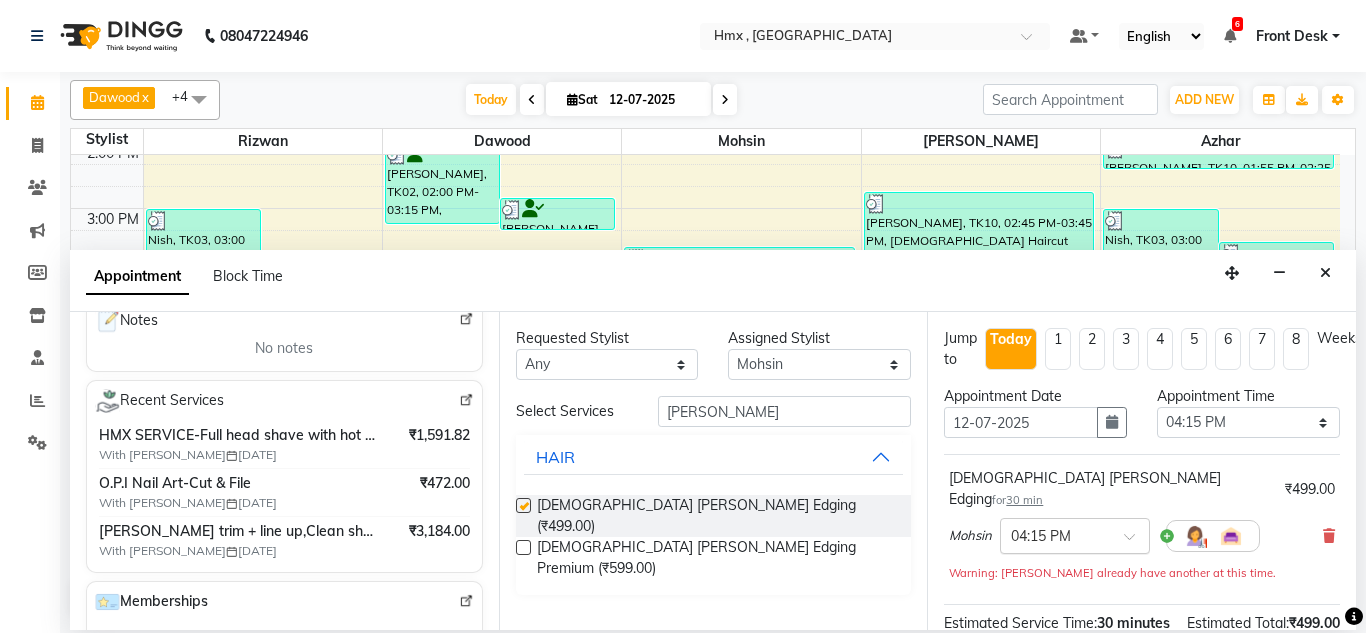 checkbox on "false" 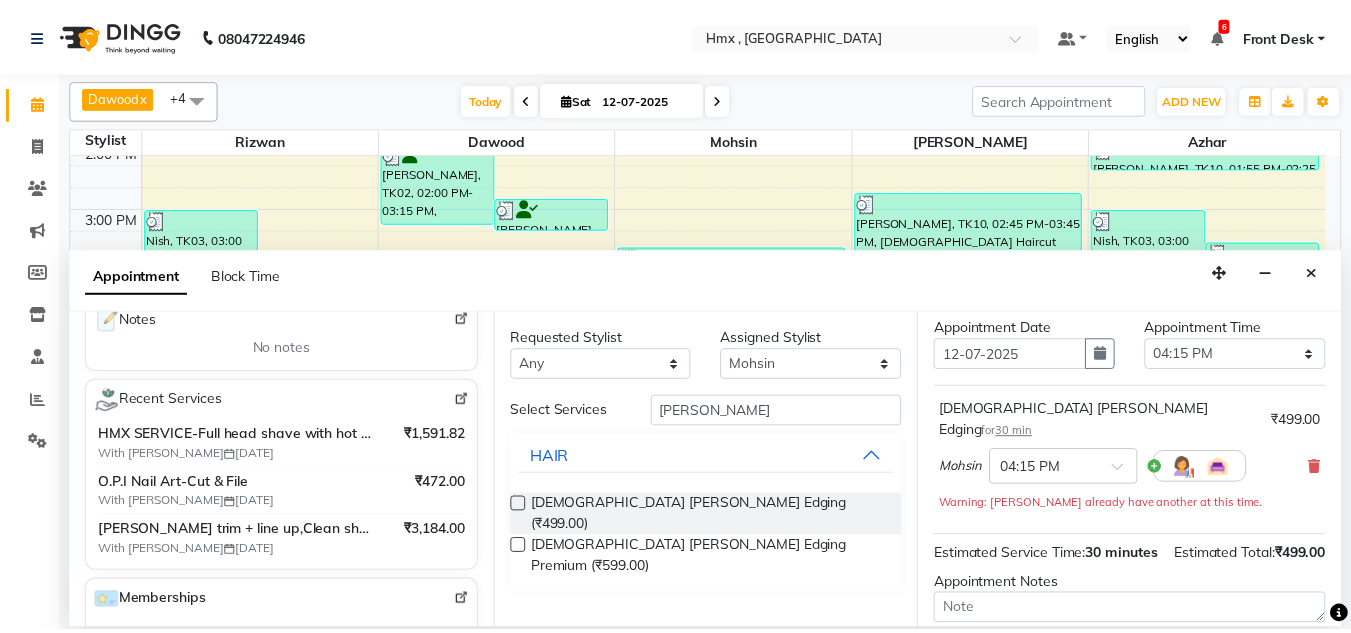 scroll, scrollTop: 265, scrollLeft: 0, axis: vertical 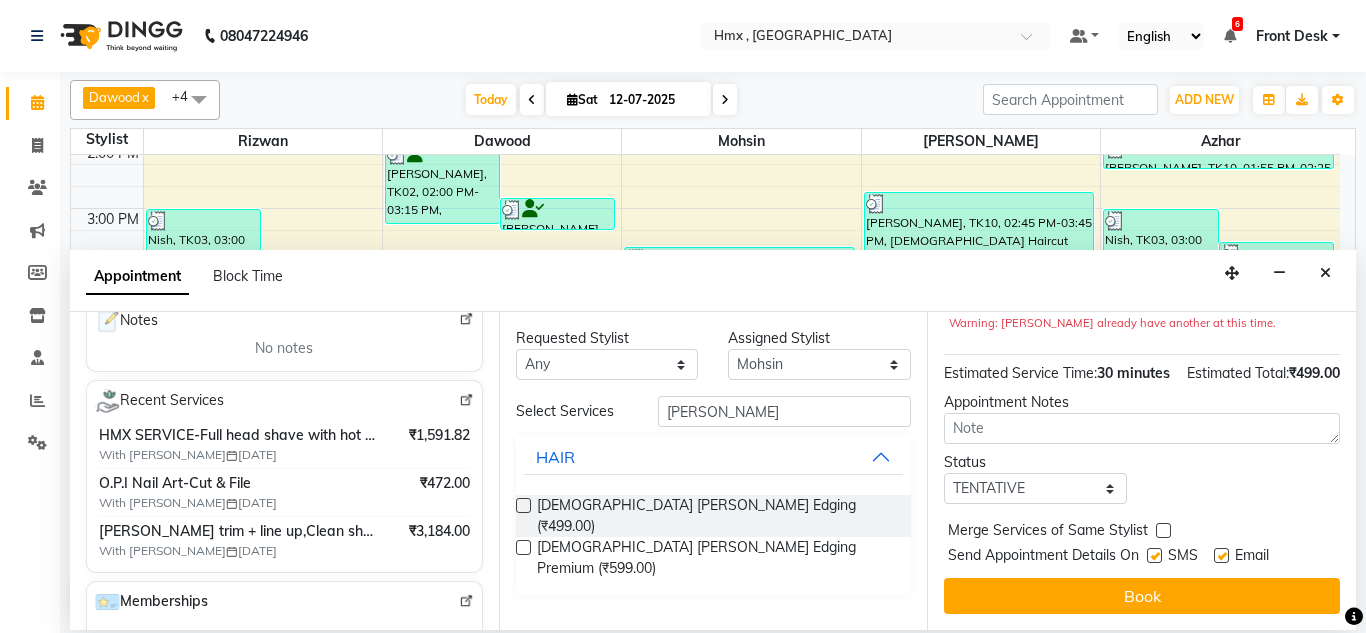 click at bounding box center (1154, 555) 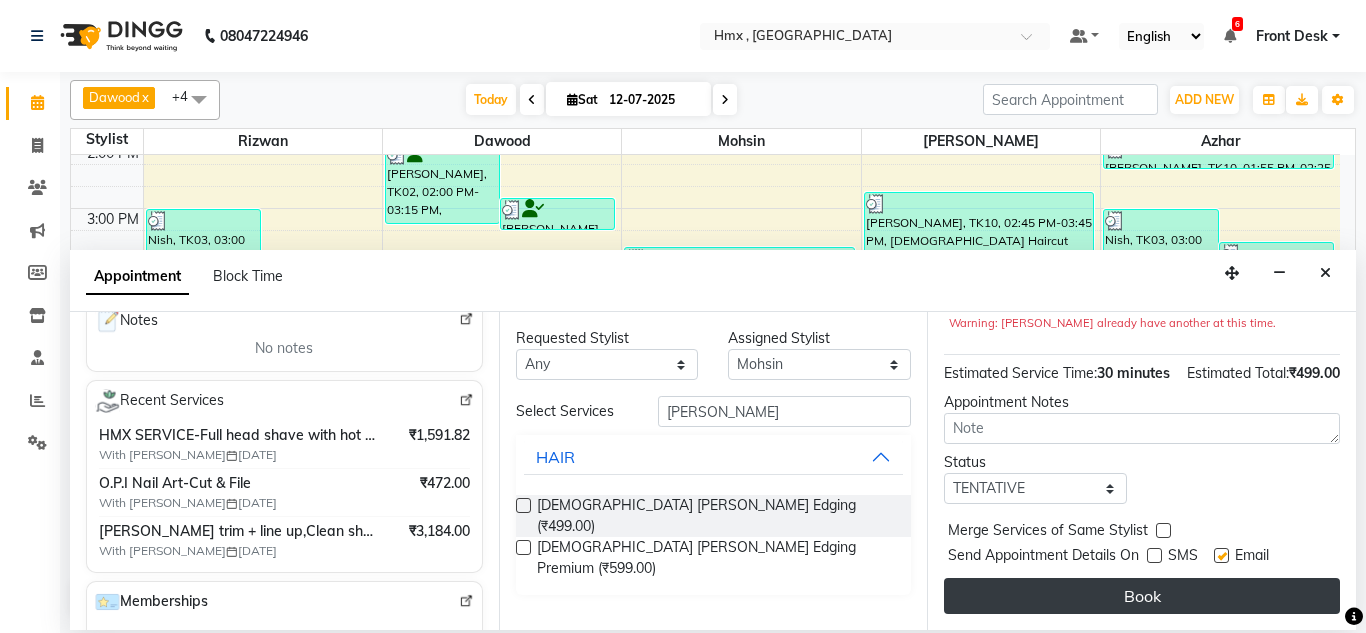 click on "Book" at bounding box center [1142, 596] 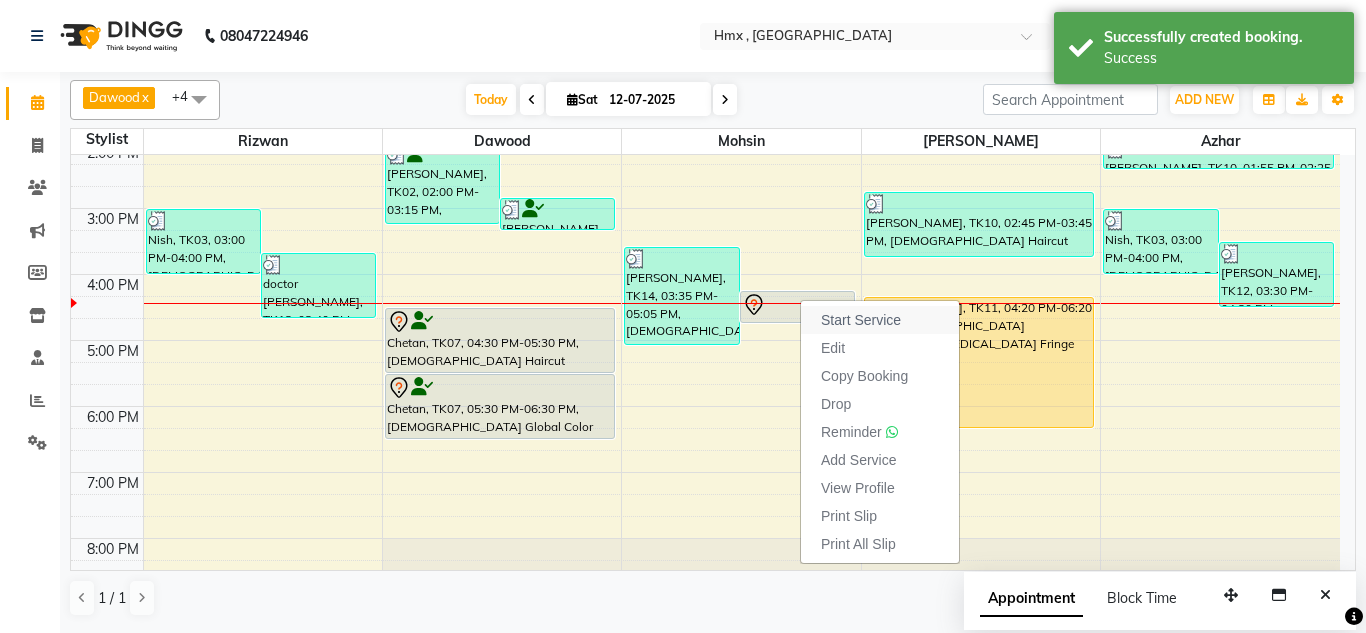 click on "Start Service" at bounding box center (861, 320) 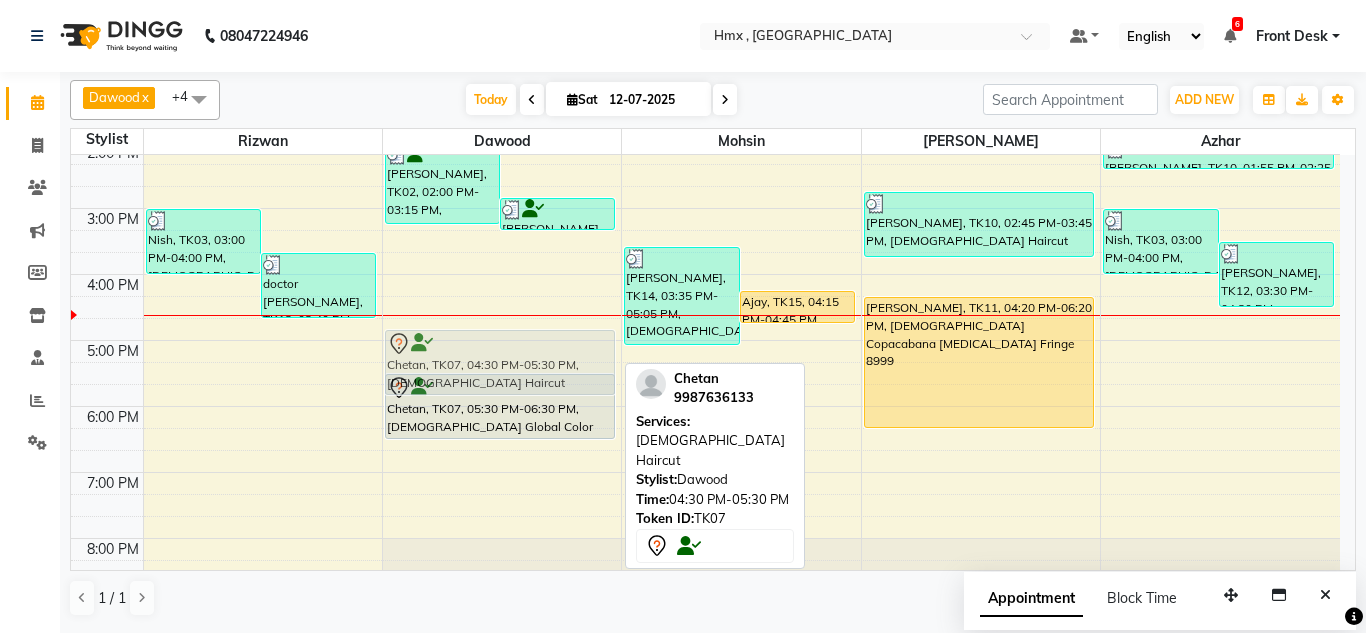 drag, startPoint x: 468, startPoint y: 326, endPoint x: 465, endPoint y: 354, distance: 28.160255 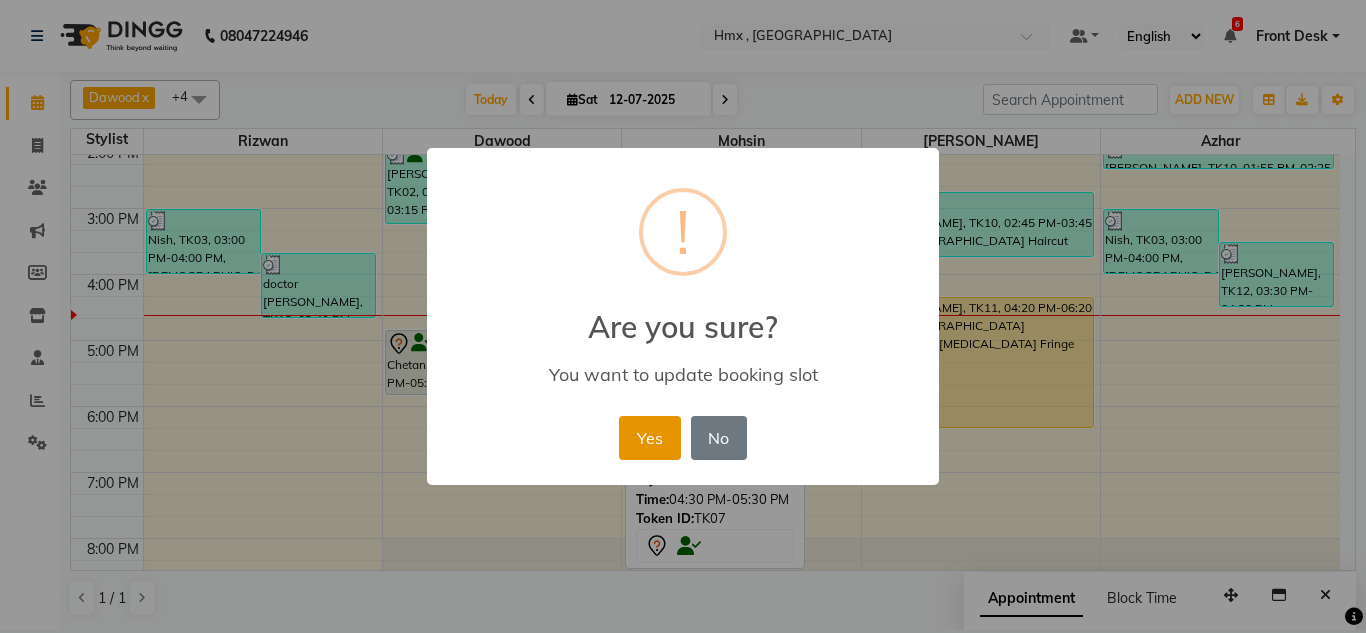 click on "Yes" at bounding box center [649, 438] 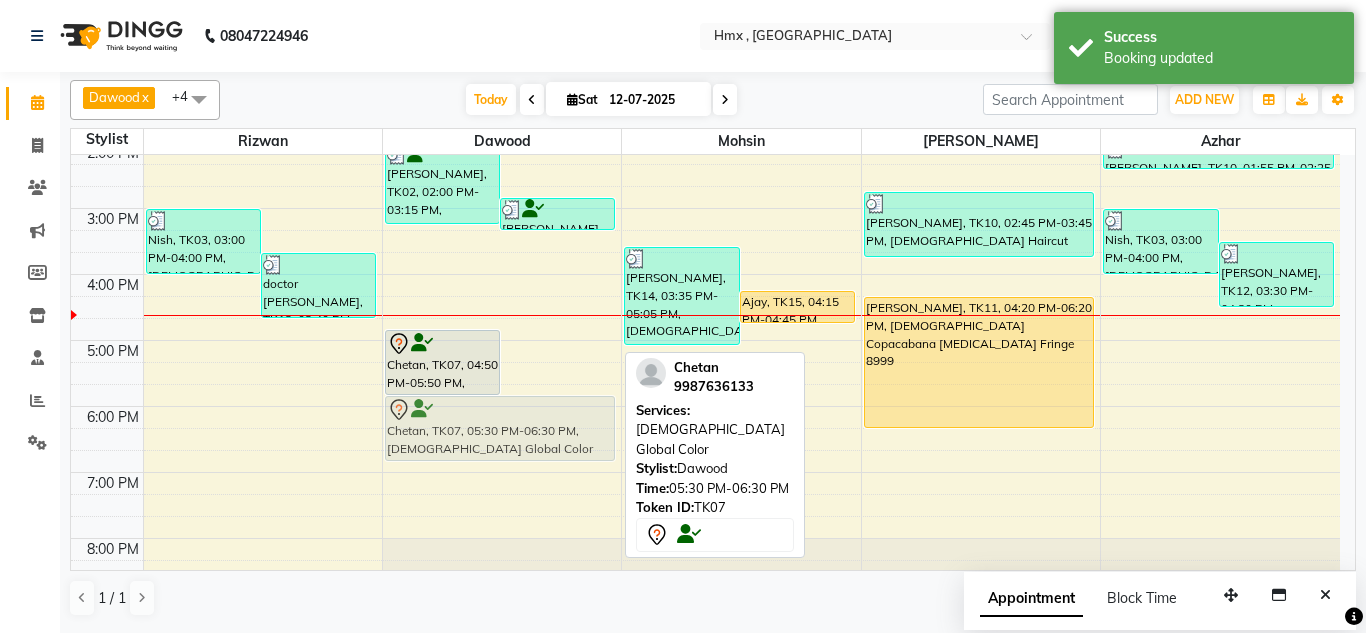 drag, startPoint x: 535, startPoint y: 395, endPoint x: 482, endPoint y: 409, distance: 54.81788 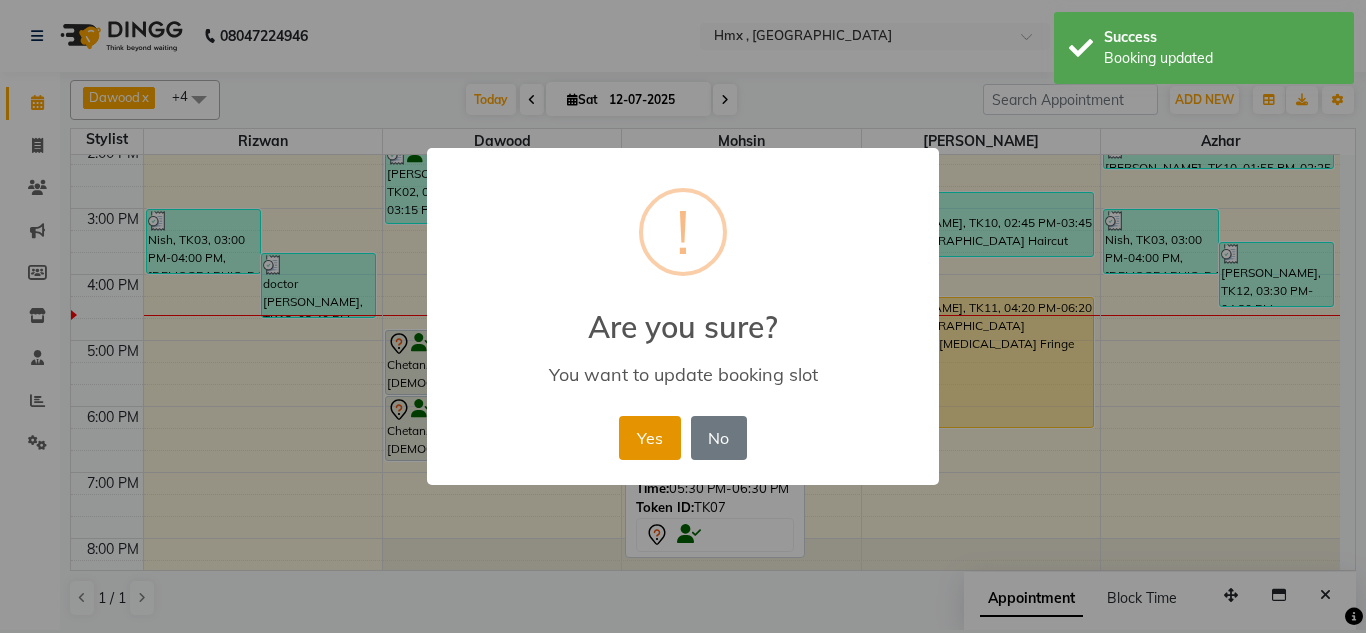 click on "Yes" at bounding box center (649, 438) 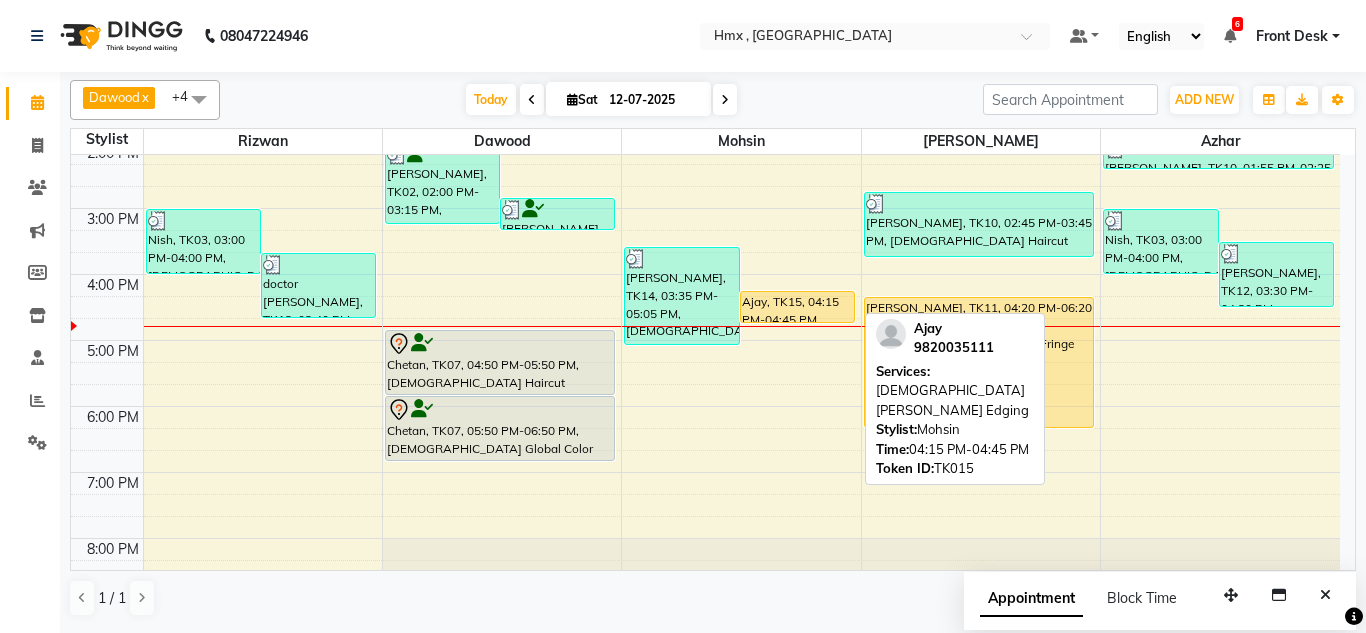 click on "[PERSON_NAME], TK06, 12:15 PM-01:15 PM, [DEMOGRAPHIC_DATA] Haircut     [PERSON_NAME], TK06, 12:35 PM-01:05 PM, [DEMOGRAPHIC_DATA] [PERSON_NAME] Edging     [PERSON_NAME], TK14, 03:35 PM-05:05 PM, [DEMOGRAPHIC_DATA] Haircut,[DEMOGRAPHIC_DATA] Hair Wash (₹199)    Ajay, TK15, 04:15 PM-04:45 PM, [DEMOGRAPHIC_DATA] [PERSON_NAME] Edging" at bounding box center [741, 208] 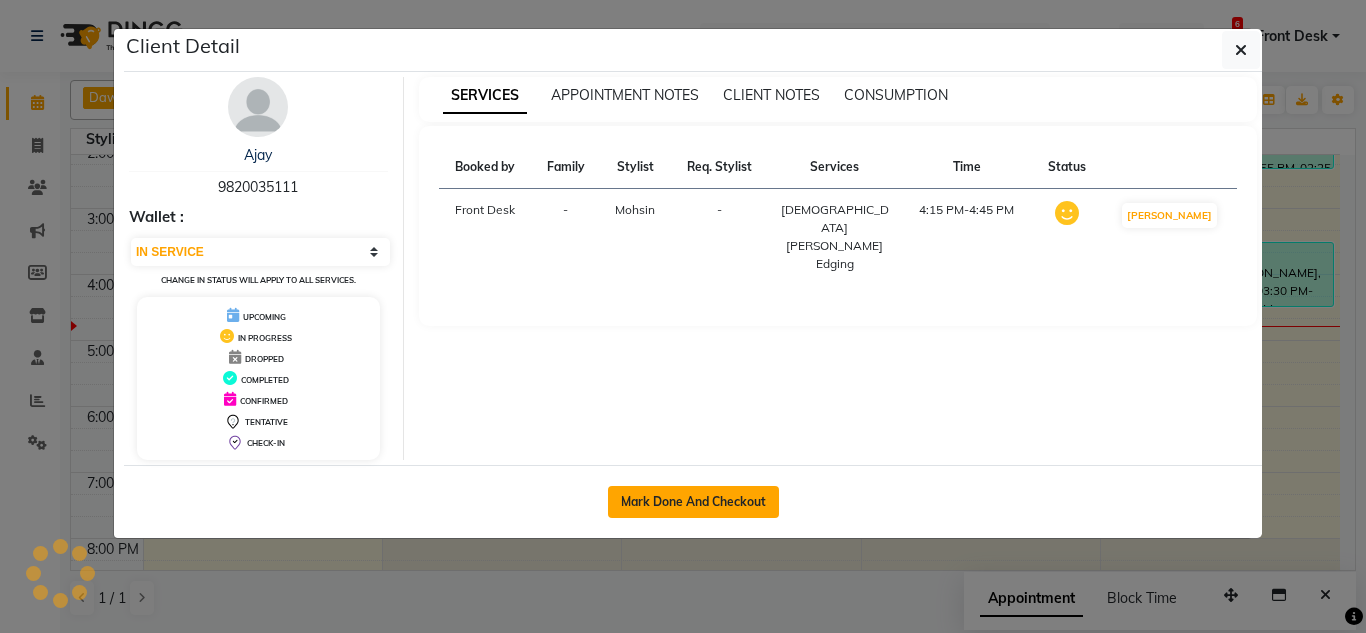click on "Mark Done And Checkout" 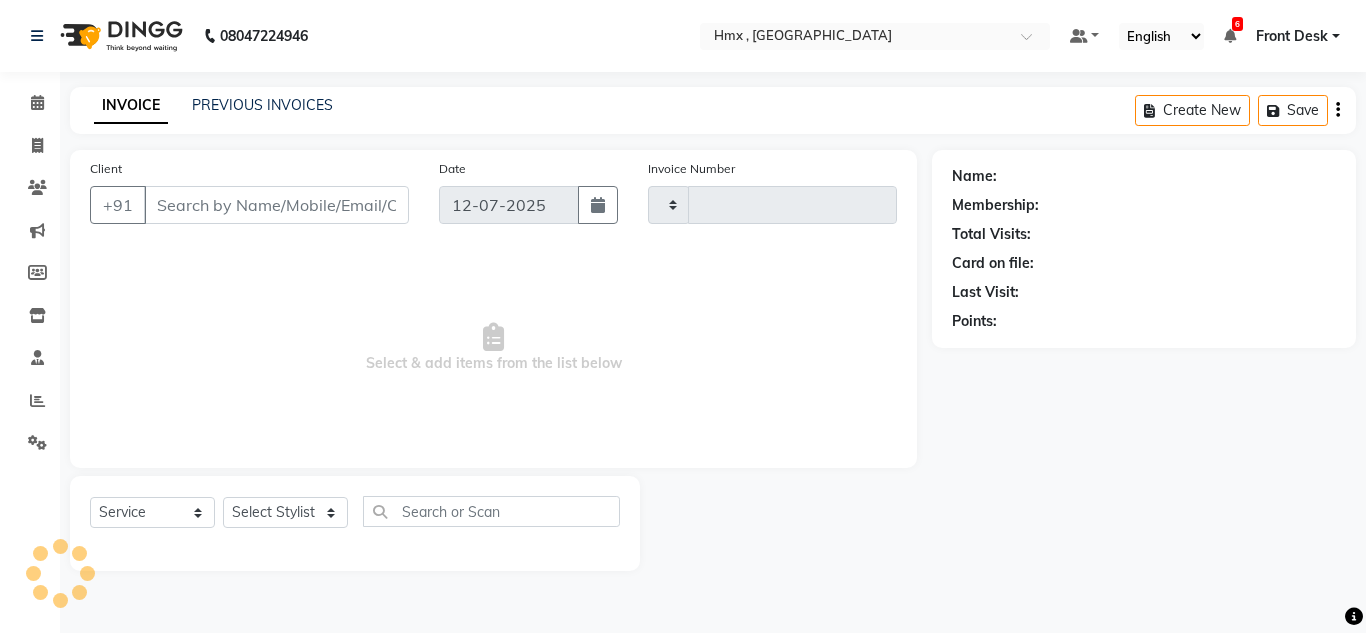 type on "1289" 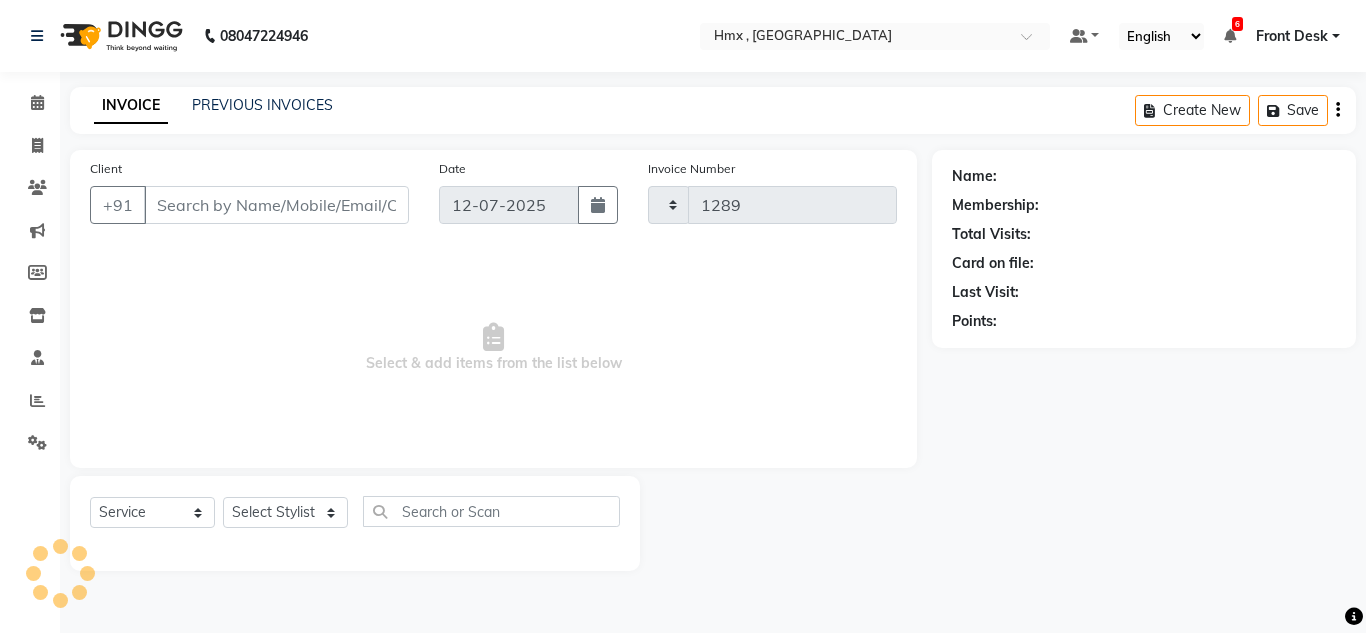 select on "5711" 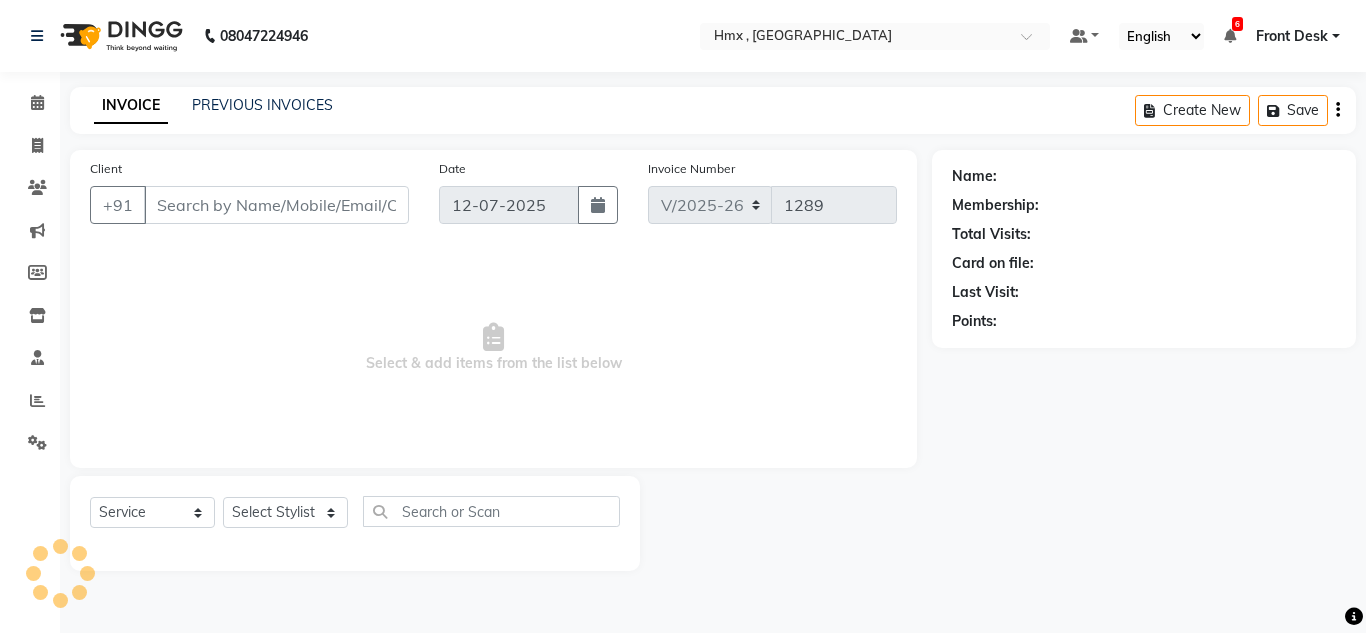 type on "9820035111" 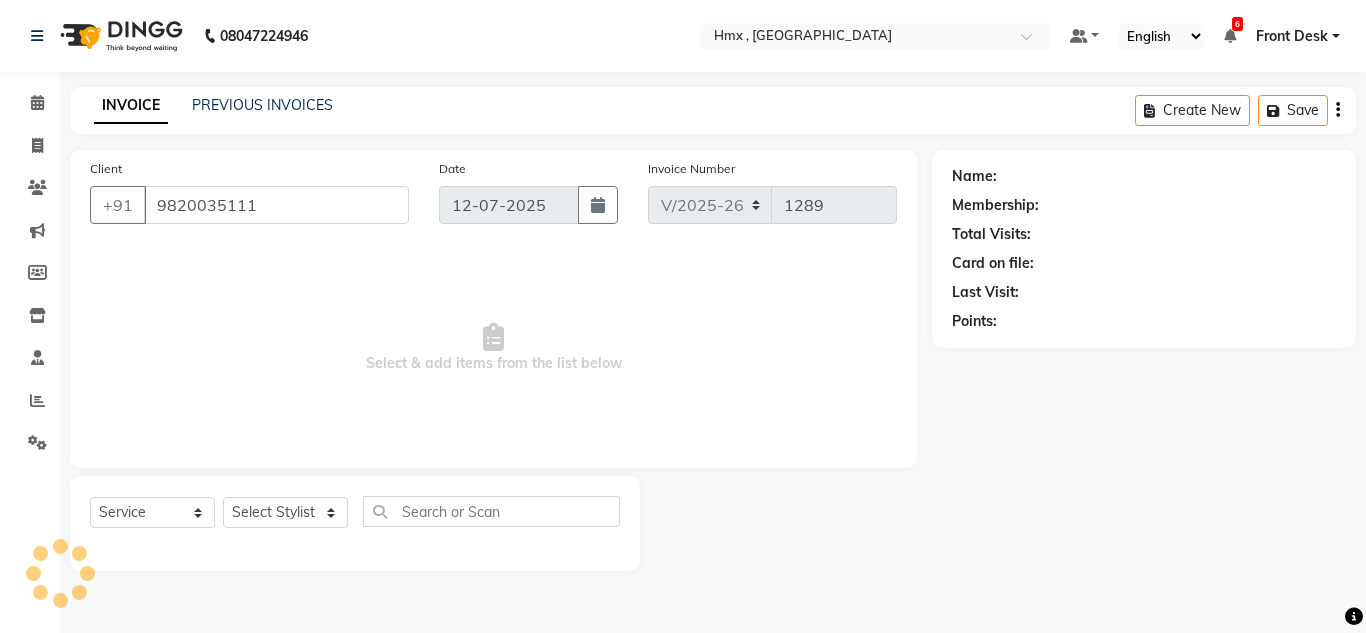 select on "39110" 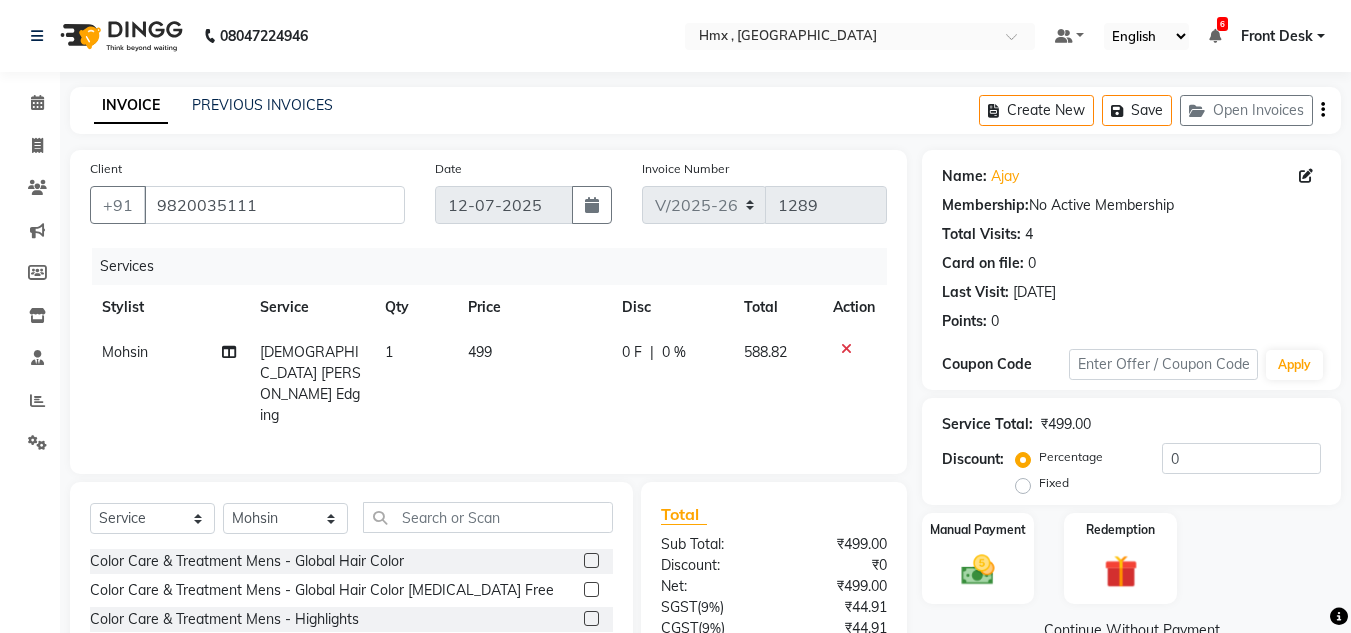 scroll, scrollTop: 168, scrollLeft: 0, axis: vertical 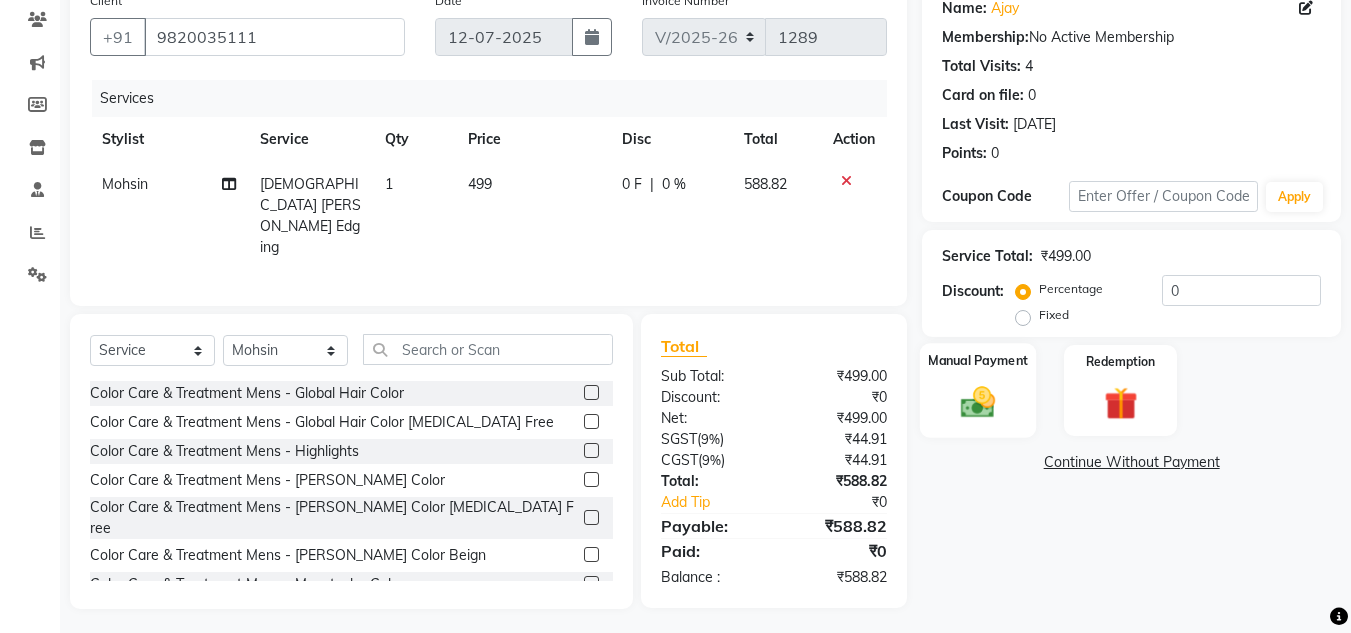 click on "Manual Payment" 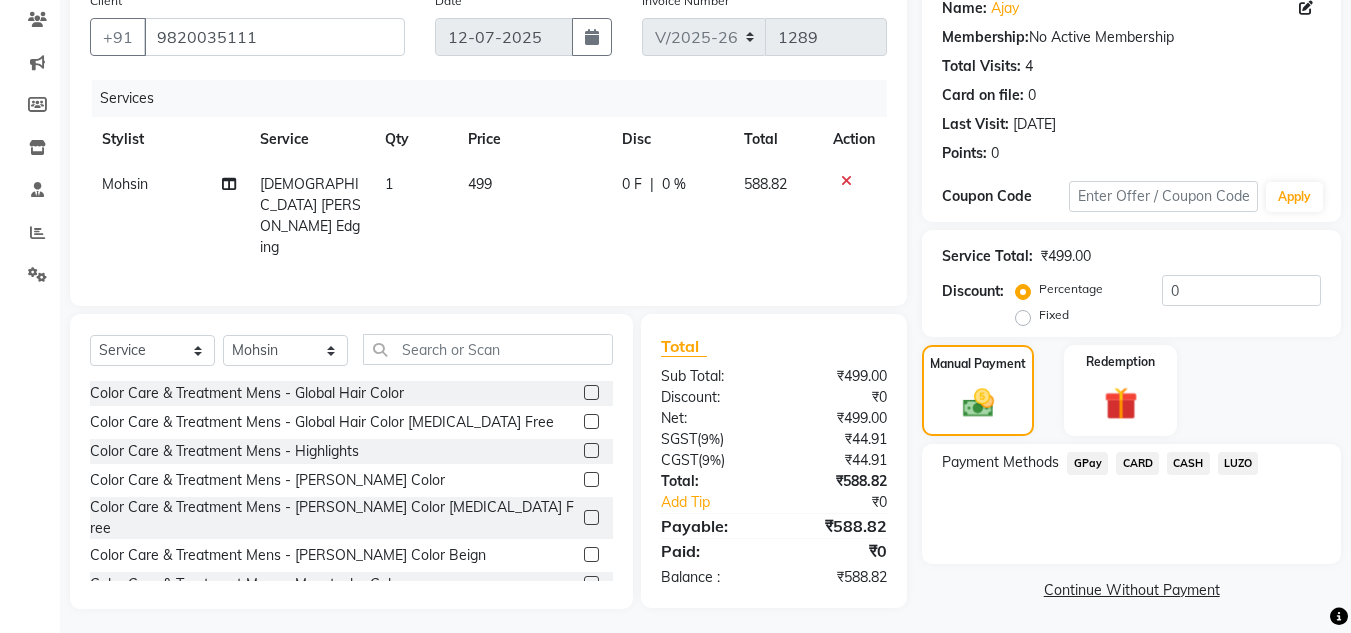 click on "CASH" 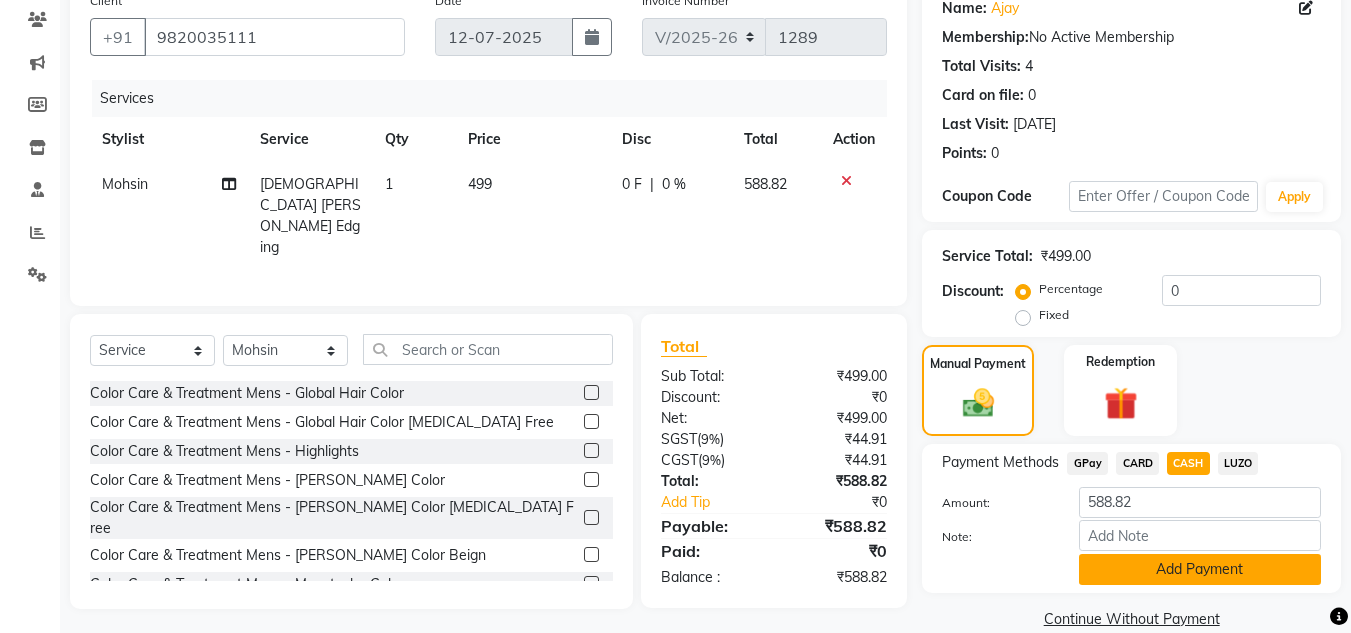 click on "Add Payment" 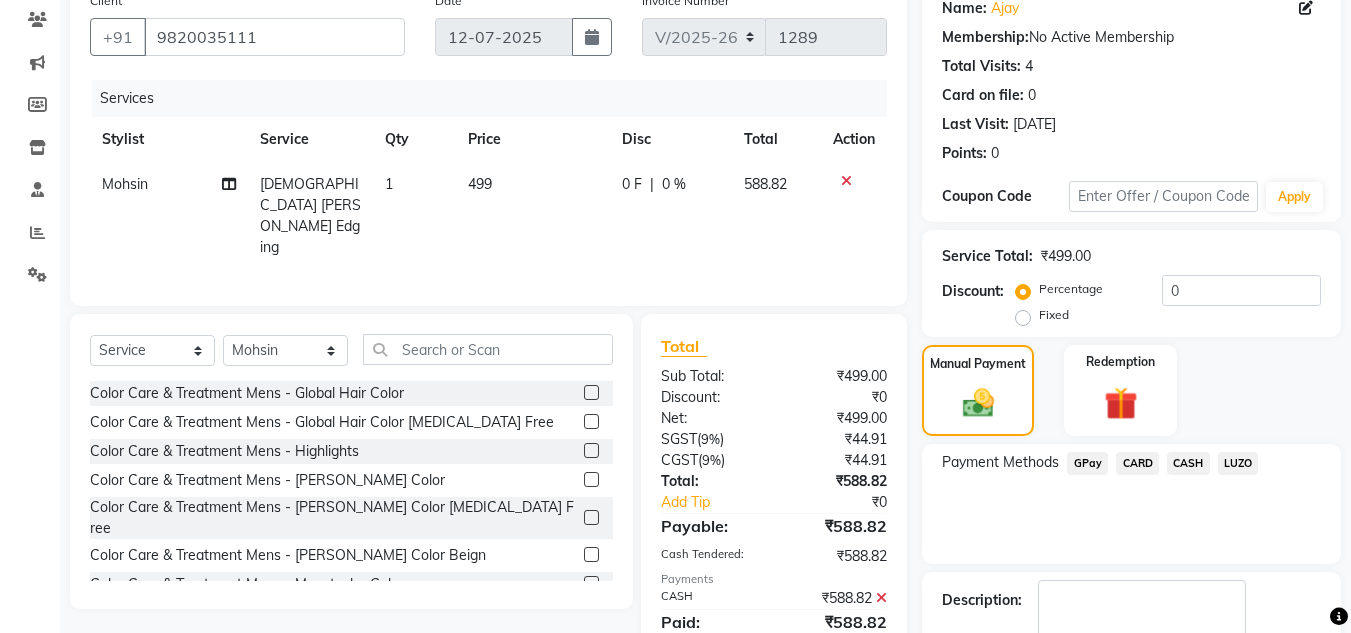 scroll, scrollTop: 283, scrollLeft: 0, axis: vertical 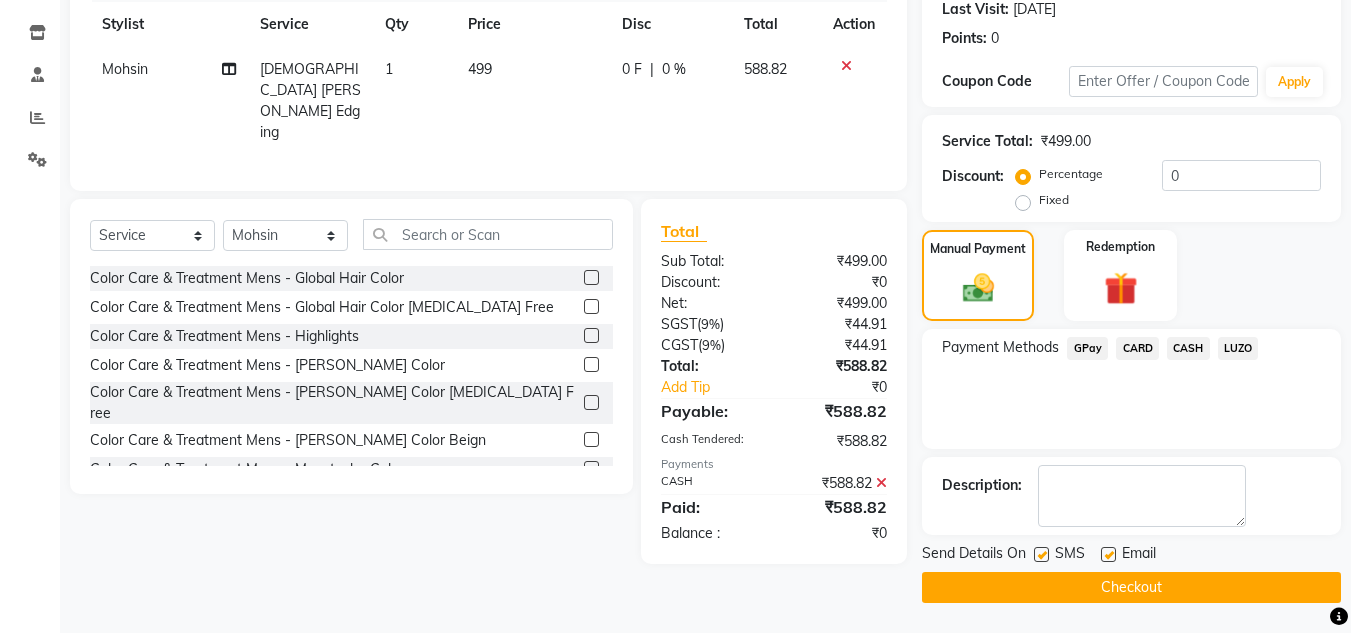 click on "Checkout" 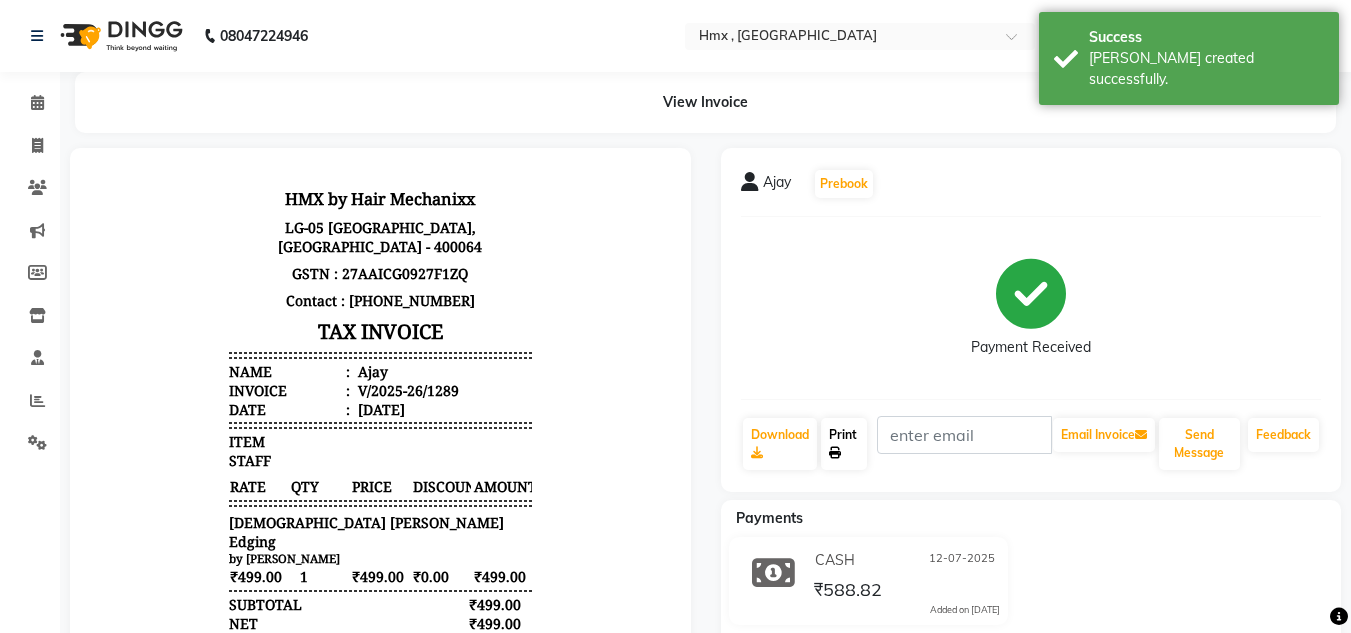 scroll, scrollTop: 0, scrollLeft: 0, axis: both 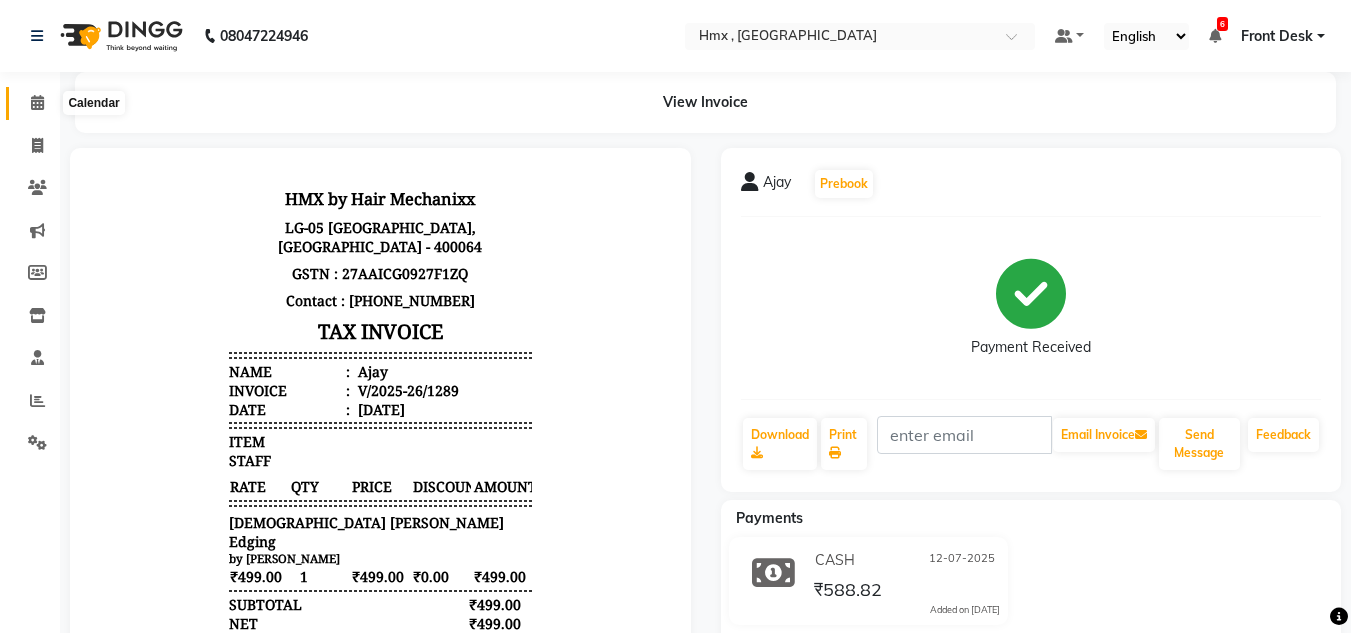 click 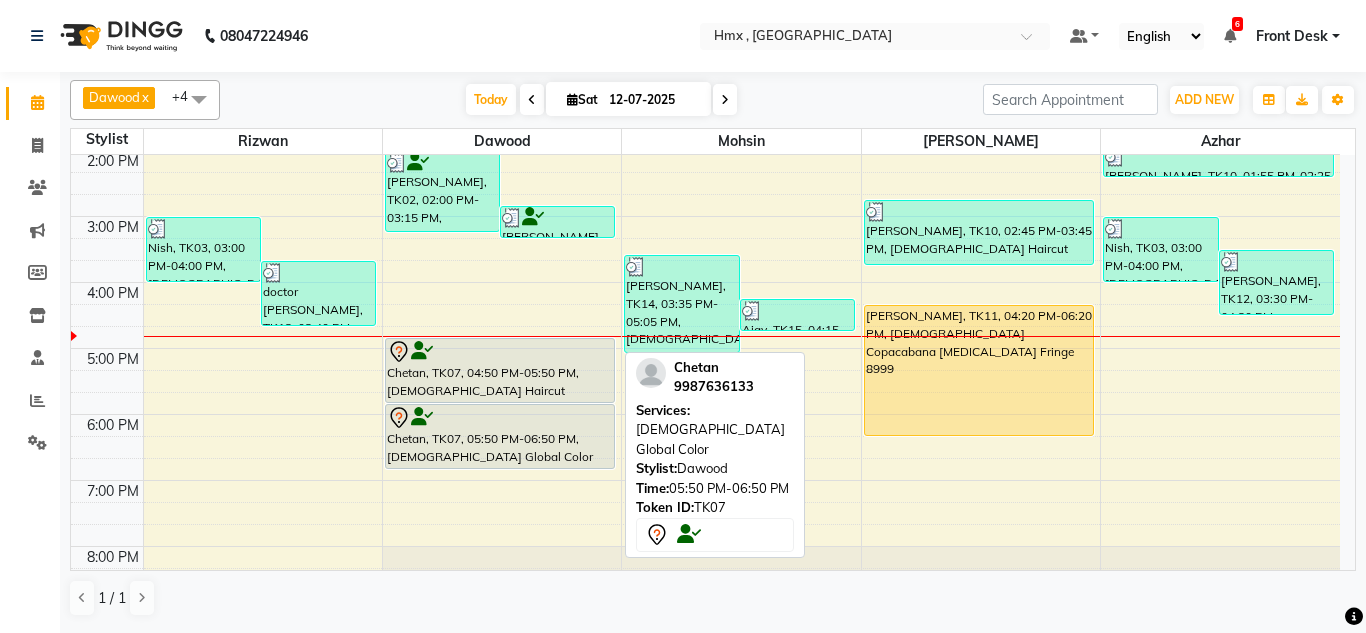 scroll, scrollTop: 300, scrollLeft: 0, axis: vertical 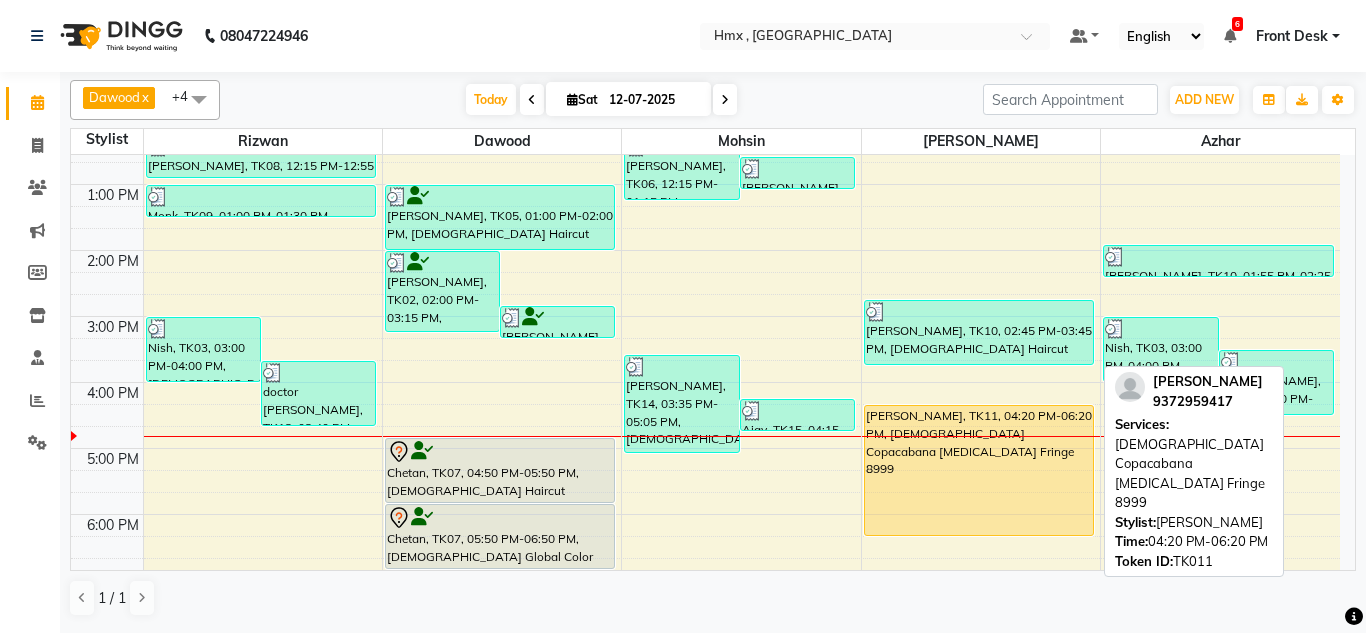 click on "[PERSON_NAME], TK11, 04:20 PM-06:20 PM, [DEMOGRAPHIC_DATA] Copacabana [MEDICAL_DATA] Fringe 8999" at bounding box center [979, 470] 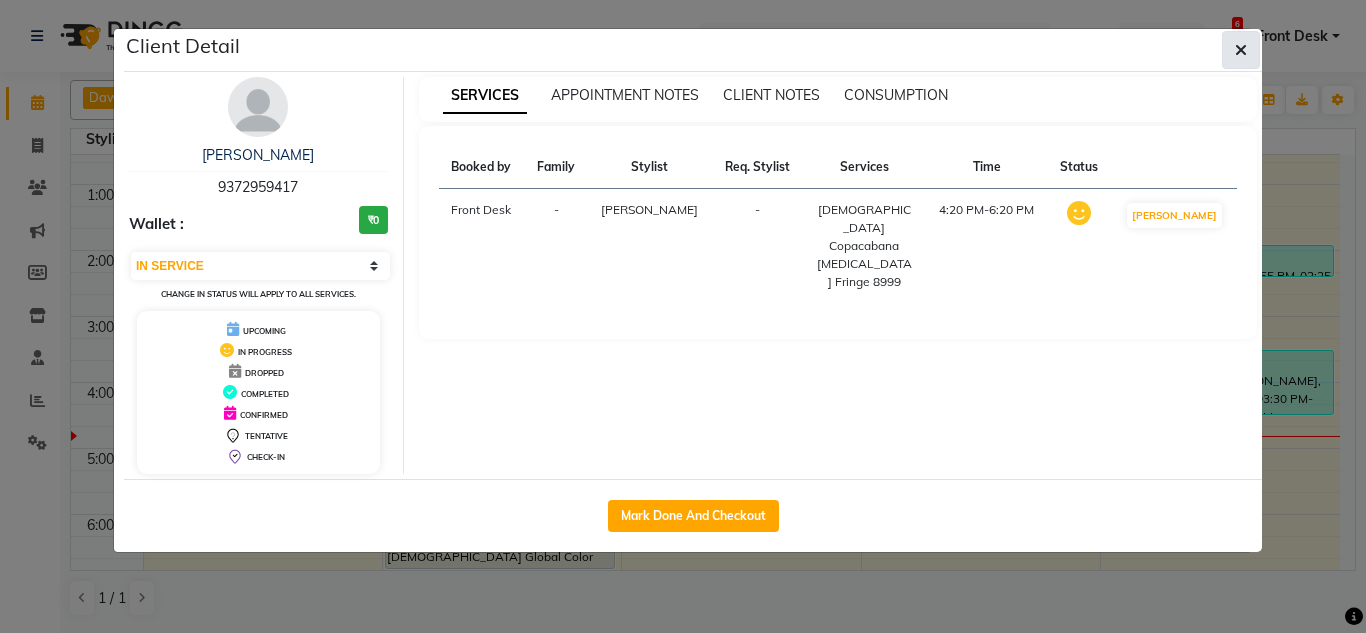 drag, startPoint x: 1235, startPoint y: 34, endPoint x: 1218, endPoint y: 65, distance: 35.35534 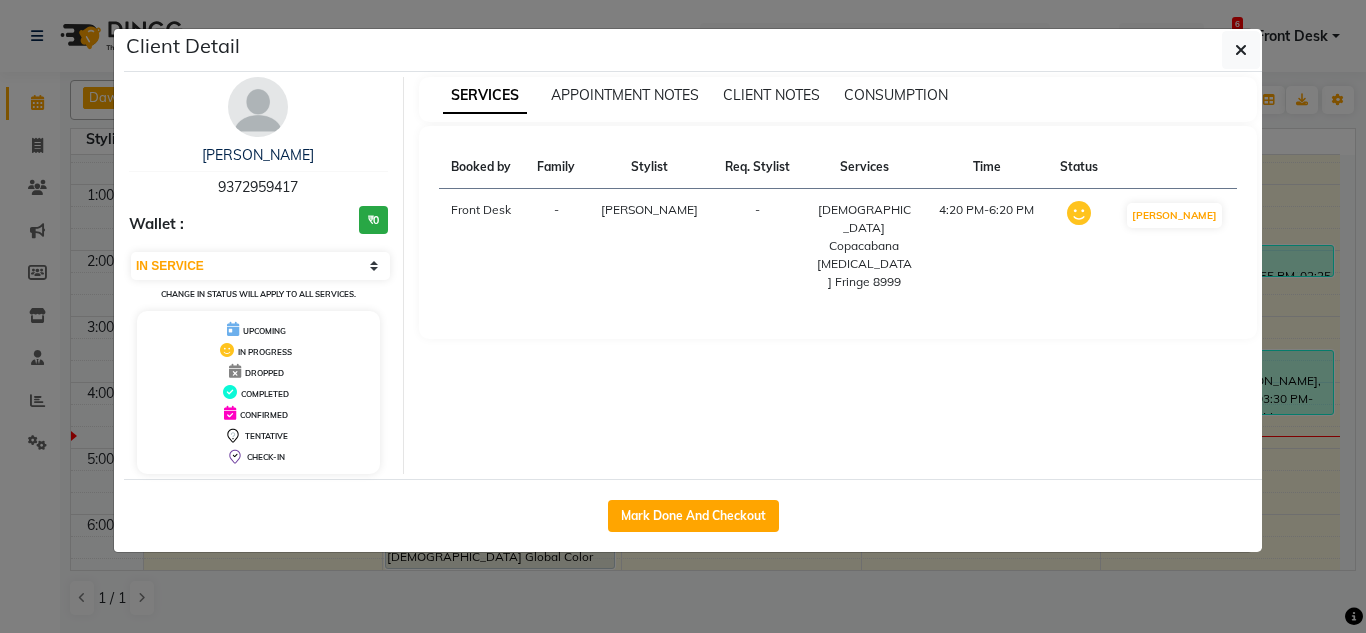 click 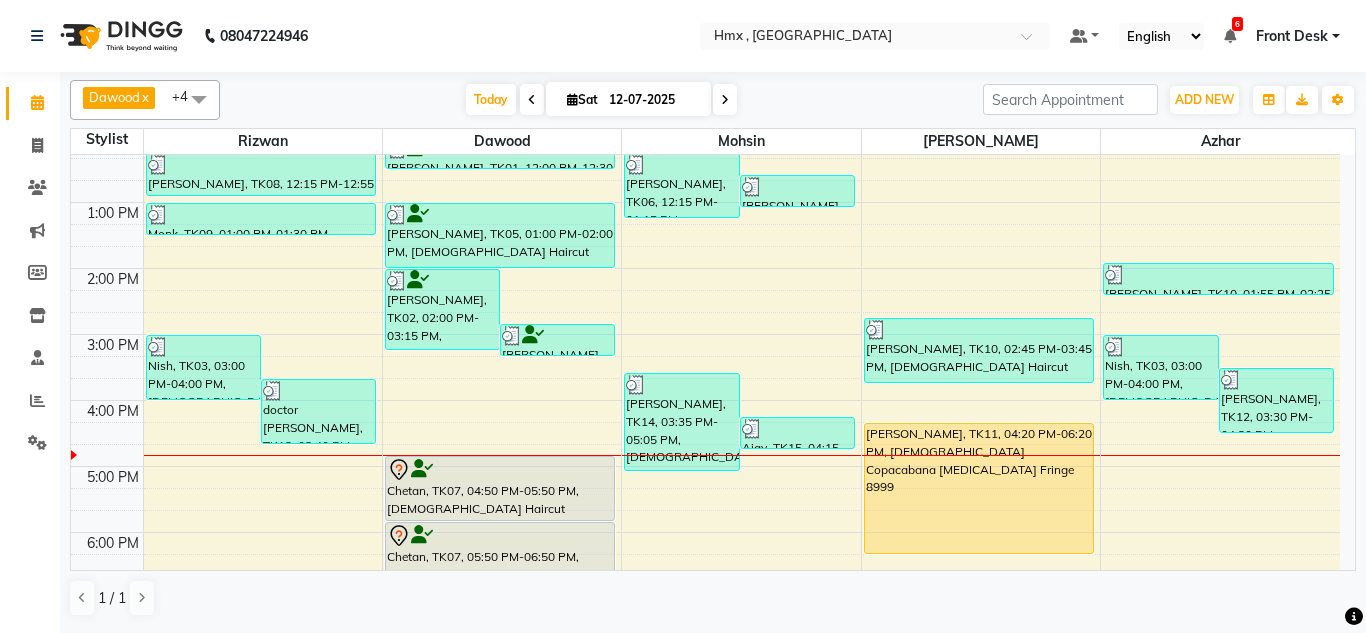 scroll, scrollTop: 300, scrollLeft: 0, axis: vertical 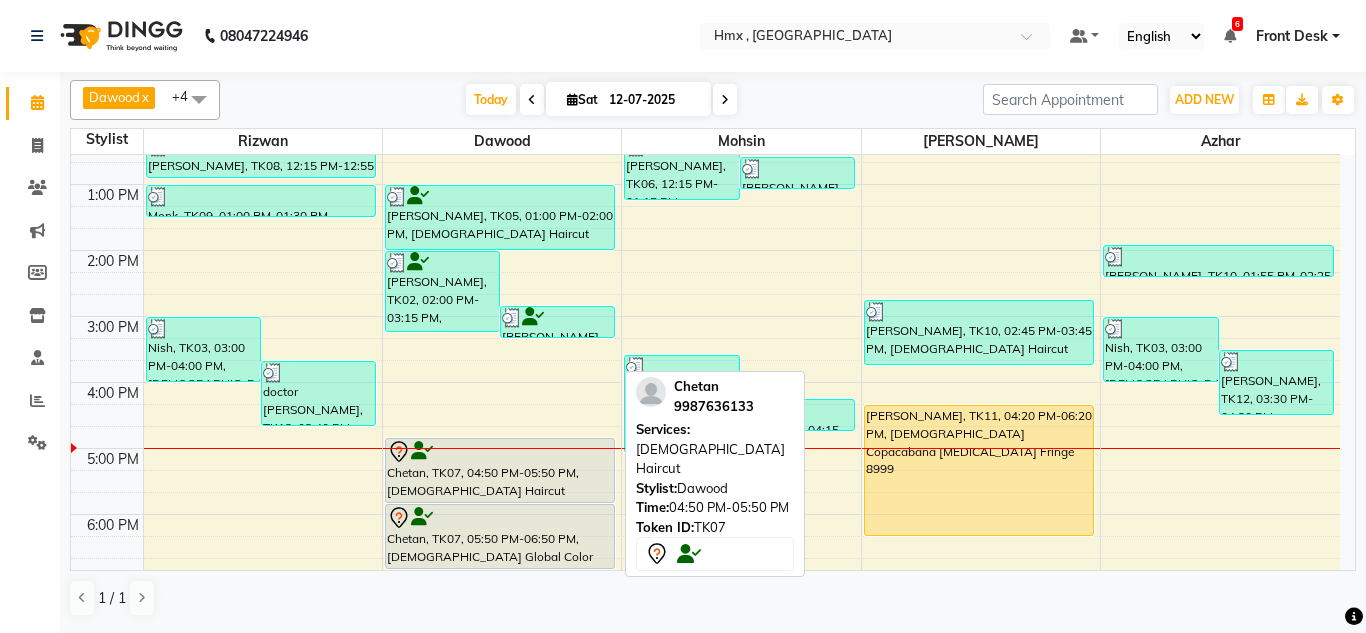 click on "Chetan, TK07, 04:50 PM-05:50 PM, [DEMOGRAPHIC_DATA] Haircut" at bounding box center [500, 470] 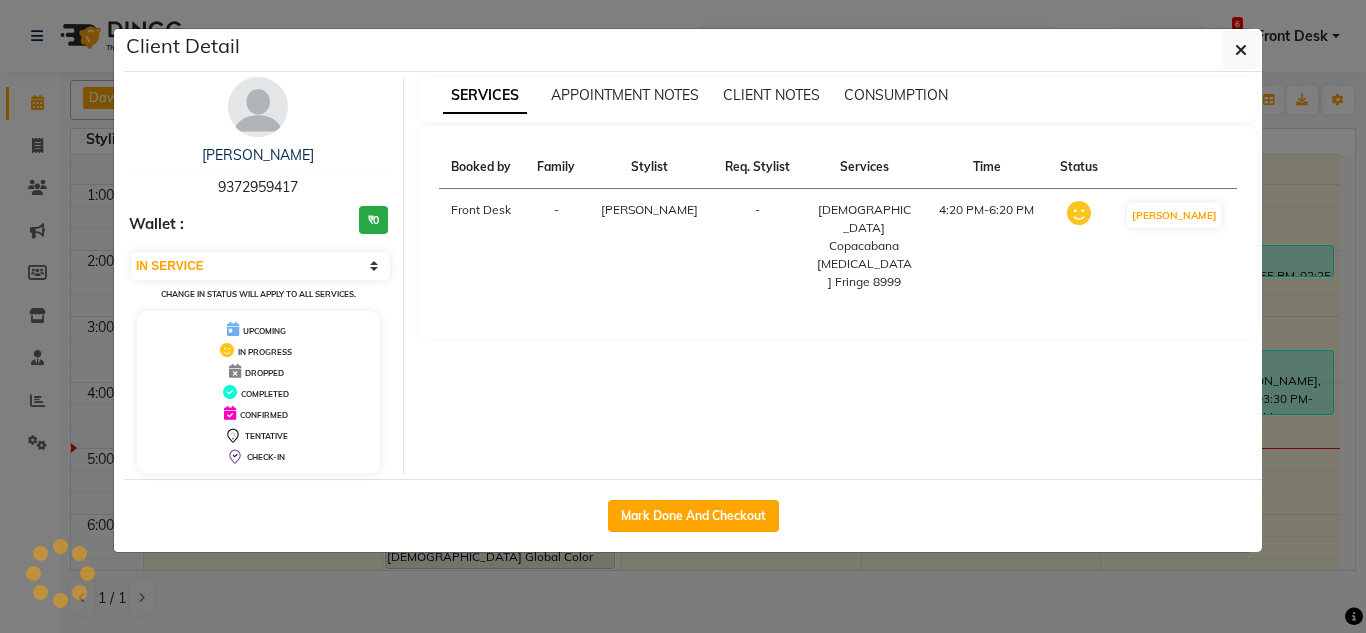 select on "7" 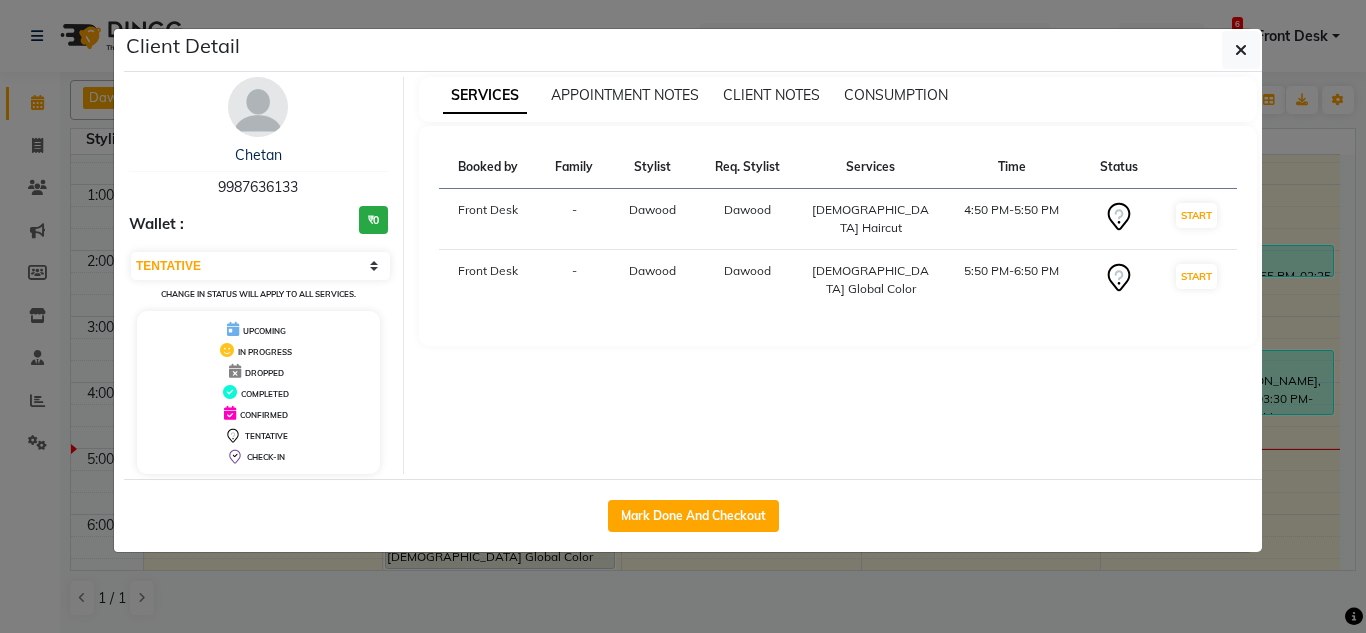 drag, startPoint x: 307, startPoint y: 178, endPoint x: 179, endPoint y: 202, distance: 130.23056 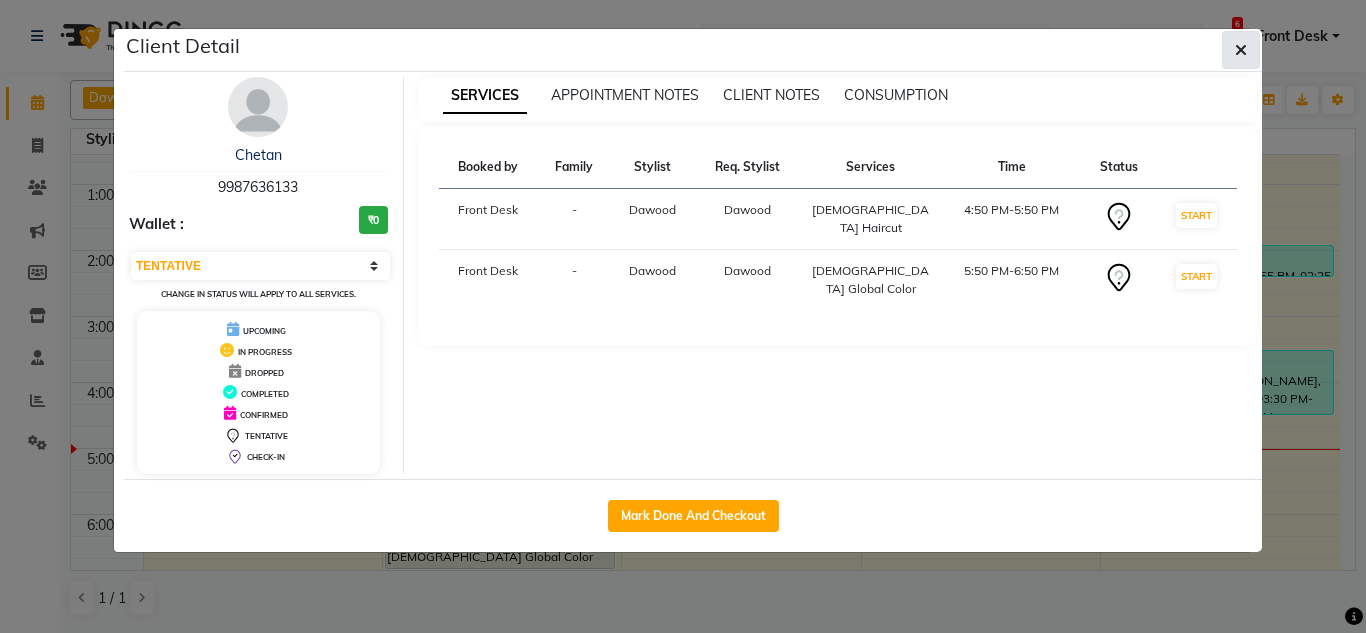 click 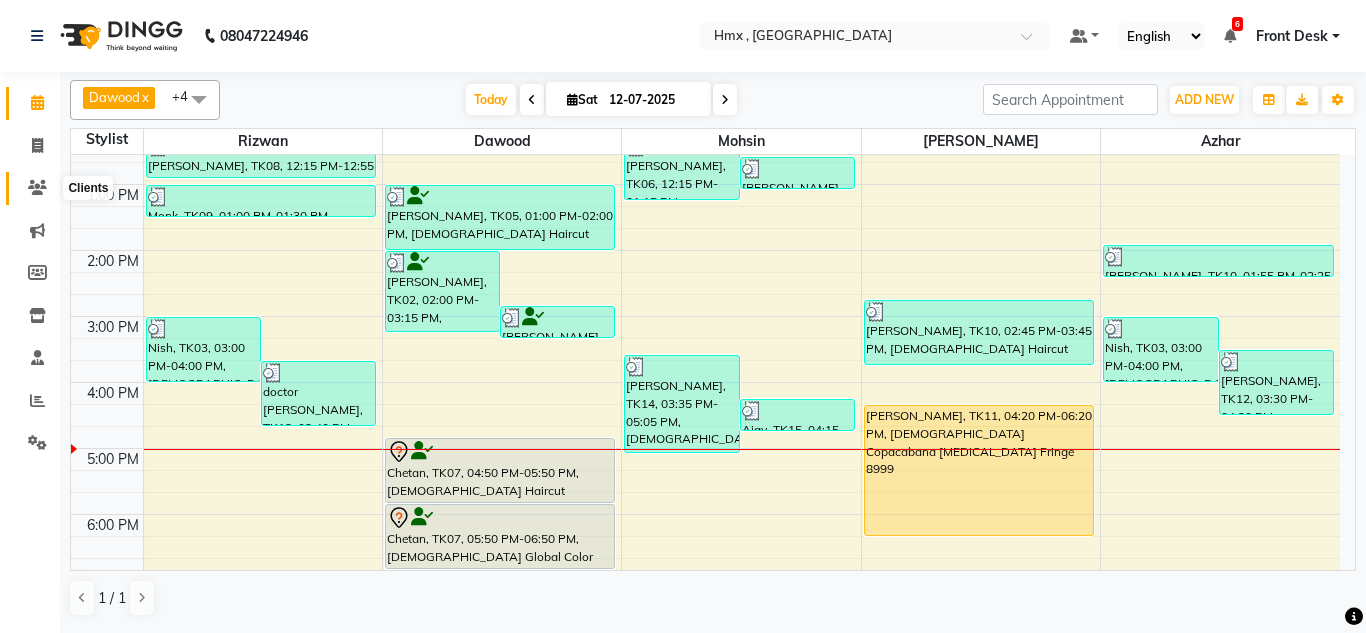 click 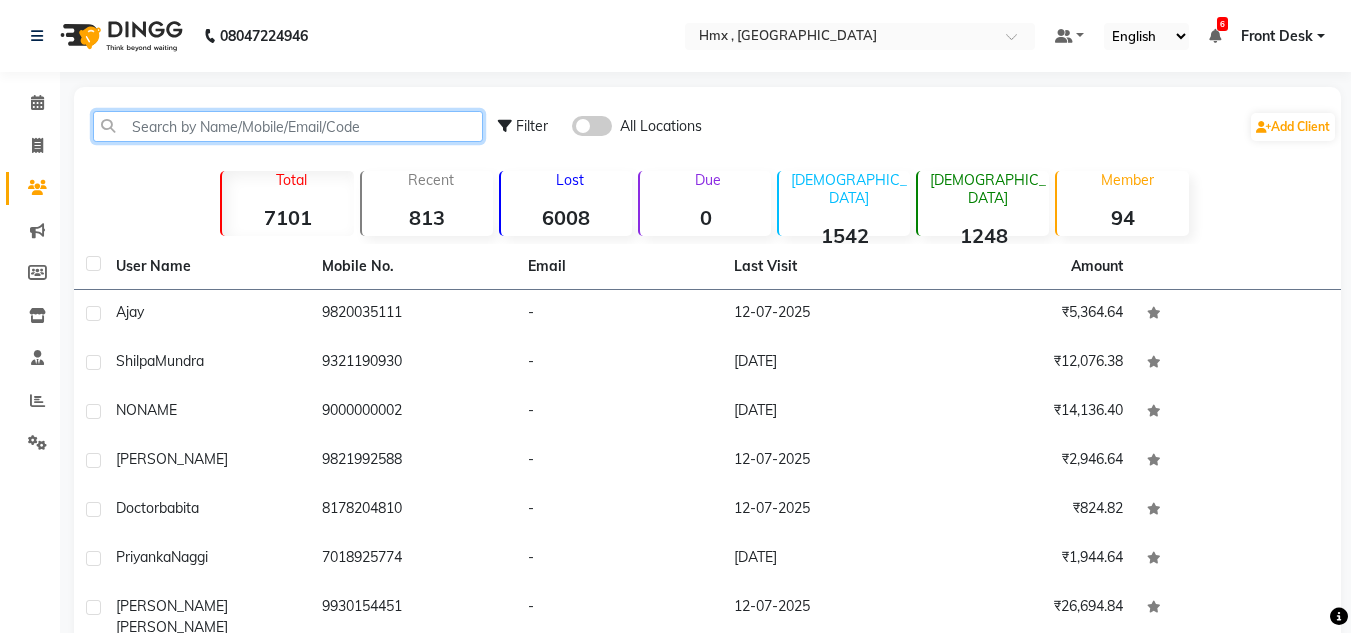 click 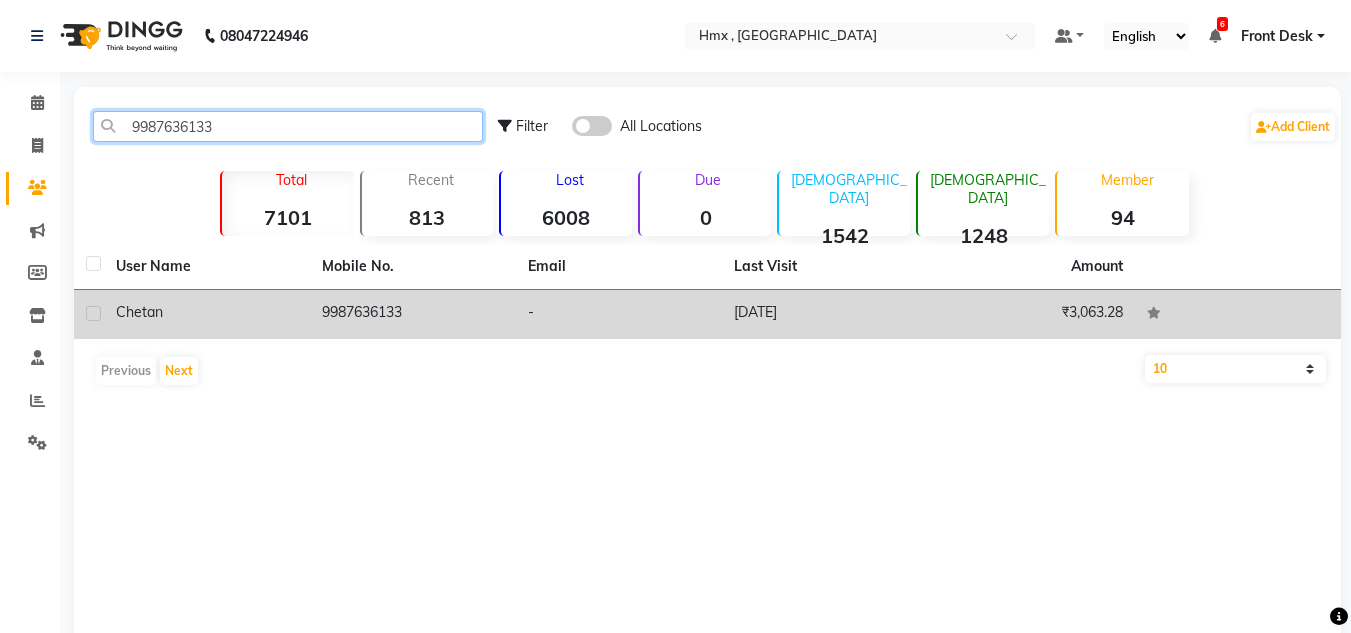 type on "9987636133" 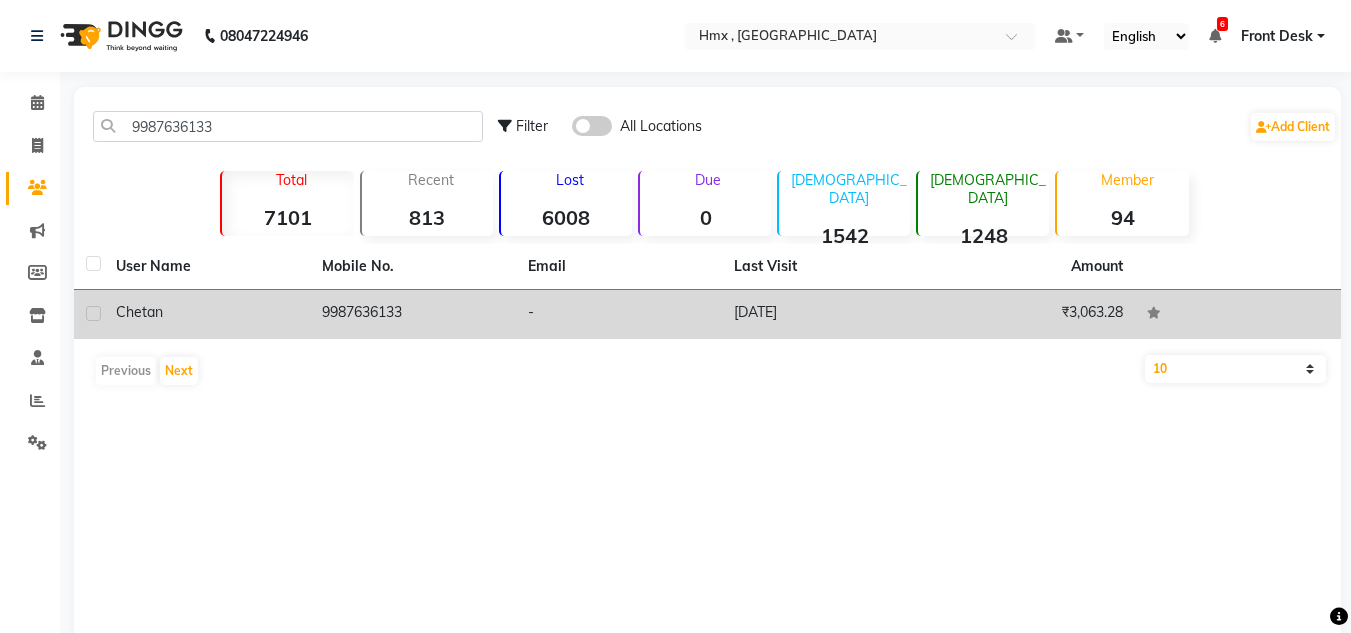 click on "Chetan" 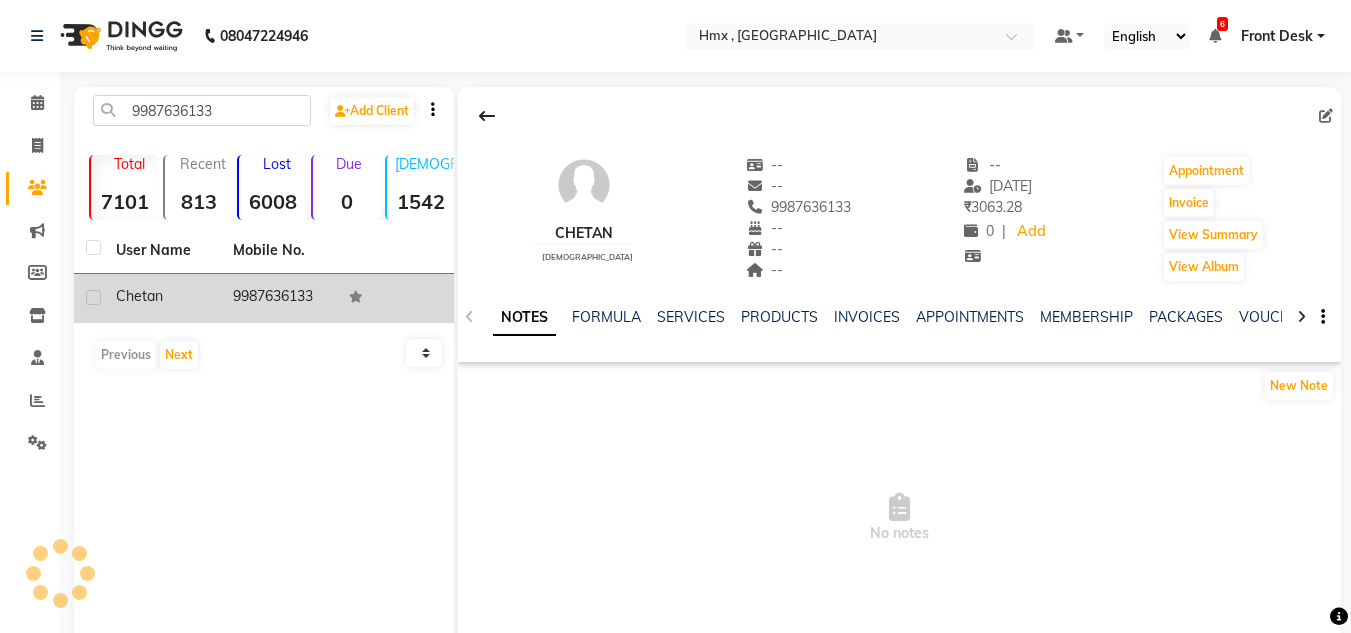 click on "Chetan" 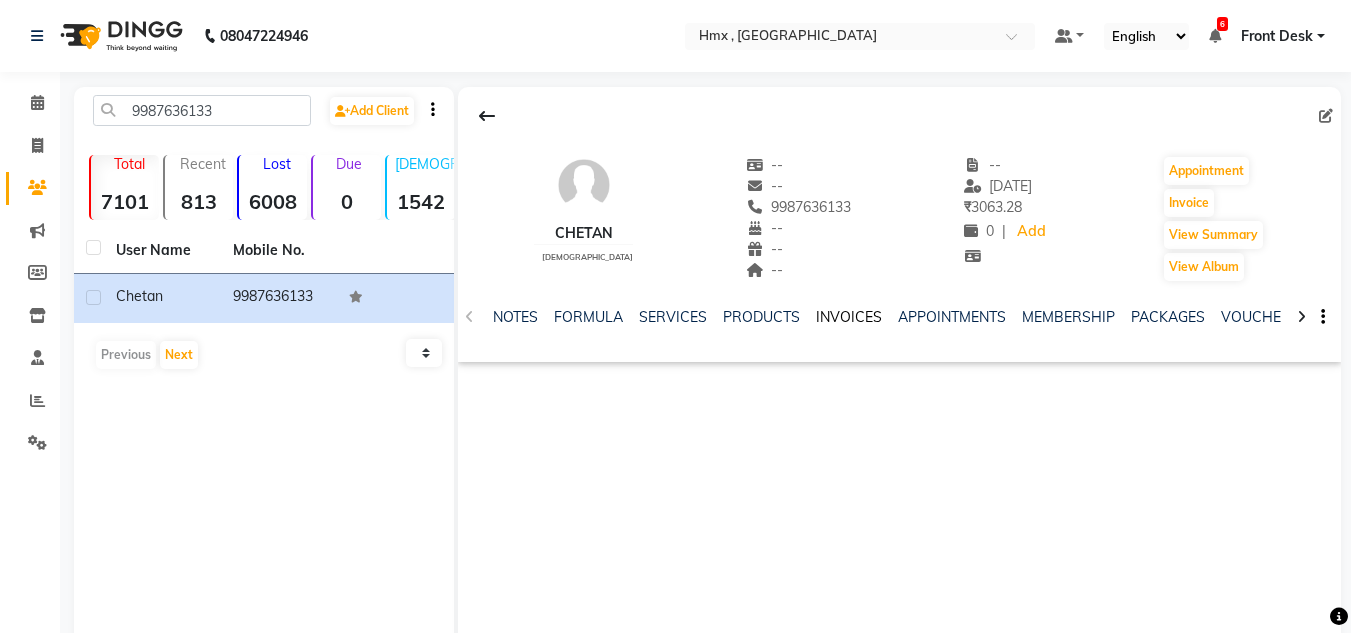click on "INVOICES" 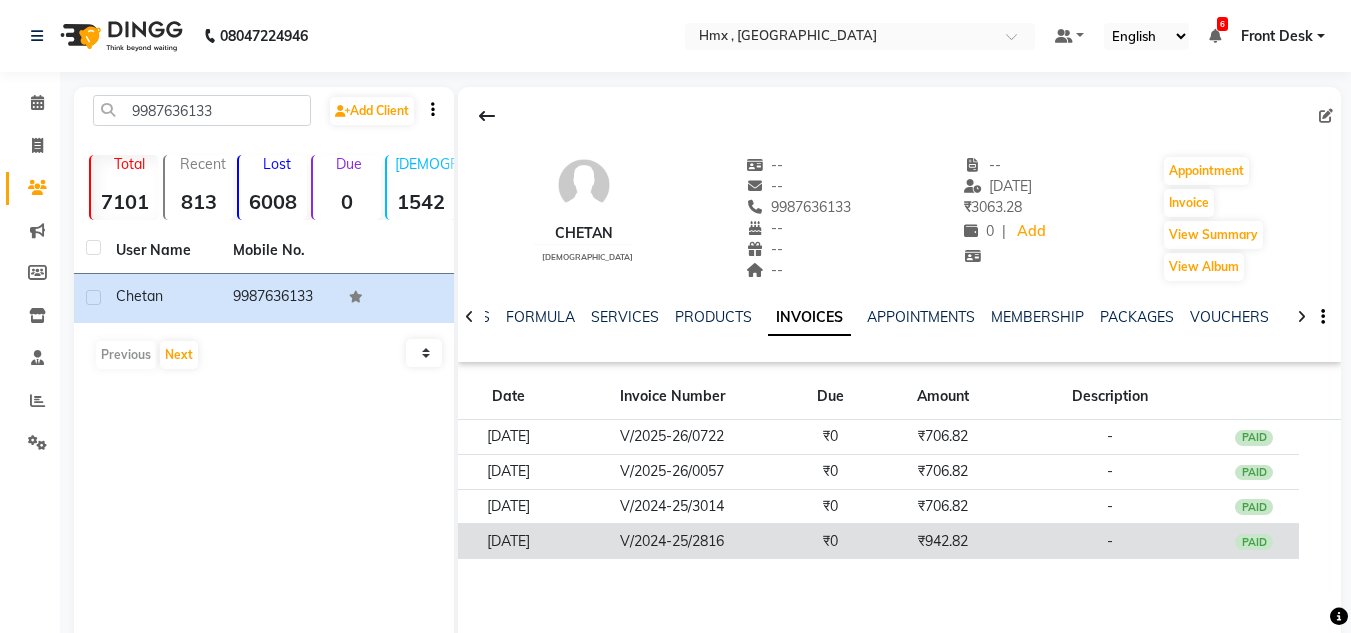 click on "V/2024-25/2816" 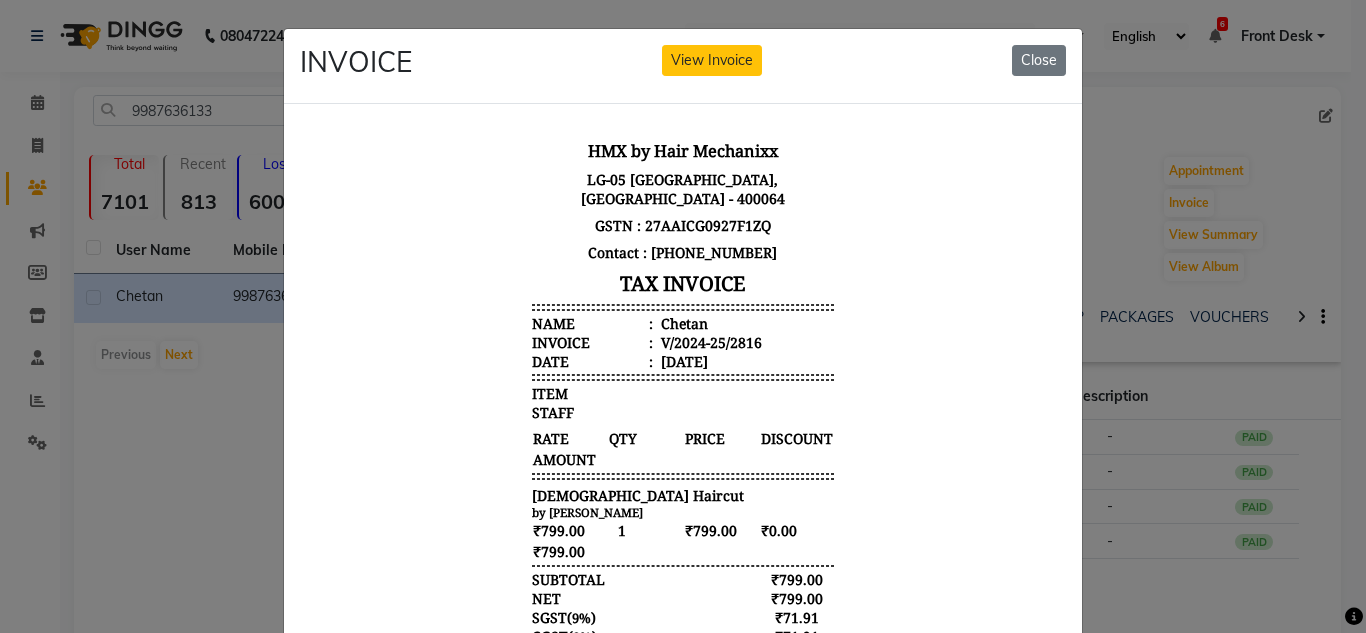scroll, scrollTop: 0, scrollLeft: 0, axis: both 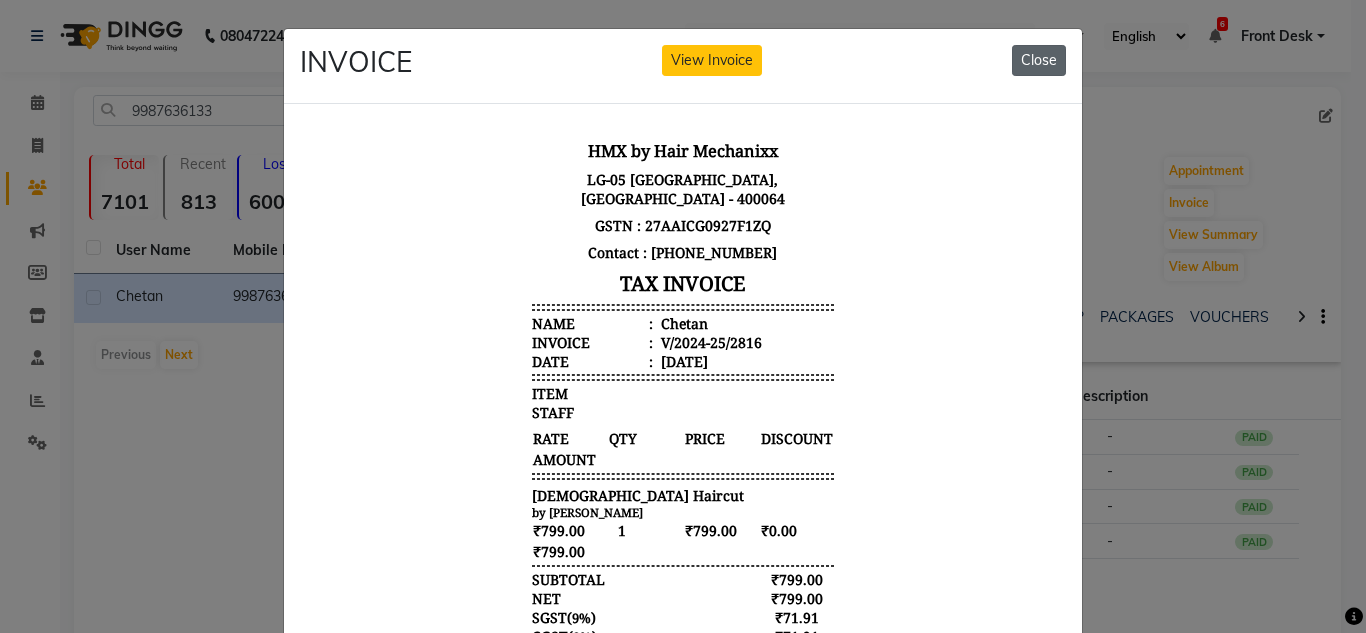 drag, startPoint x: 1035, startPoint y: 52, endPoint x: 1036, endPoint y: 68, distance: 16.03122 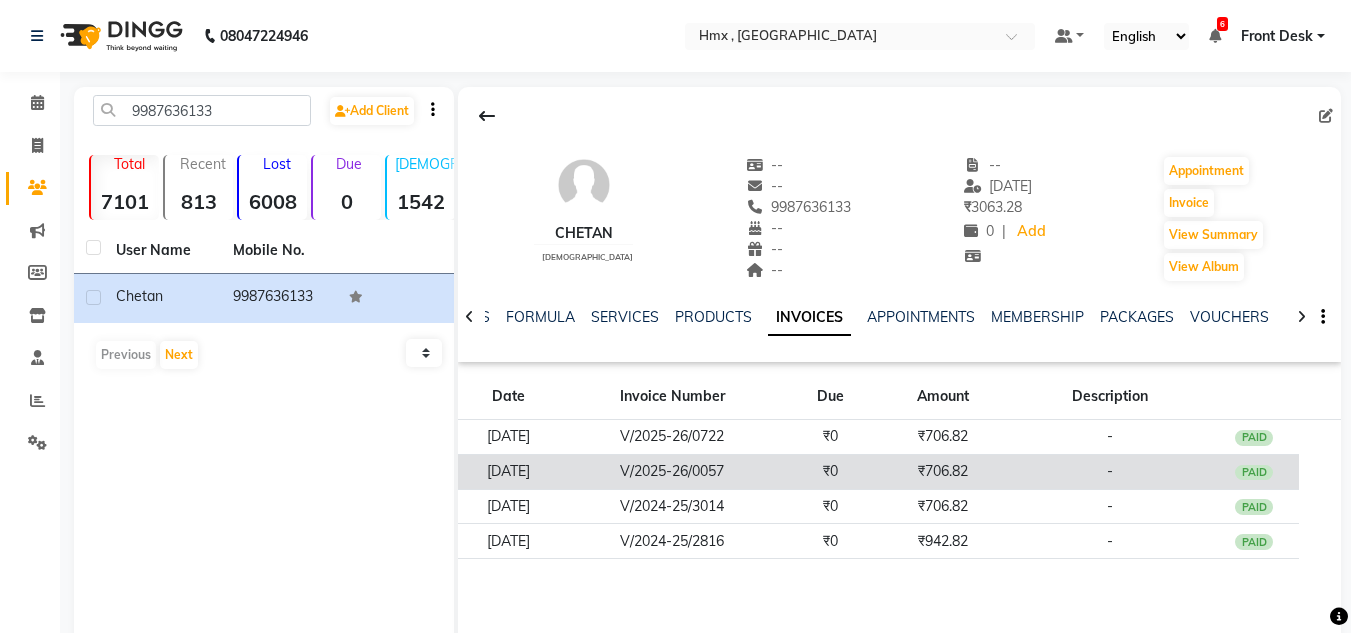 click on "V/2025-26/0057" 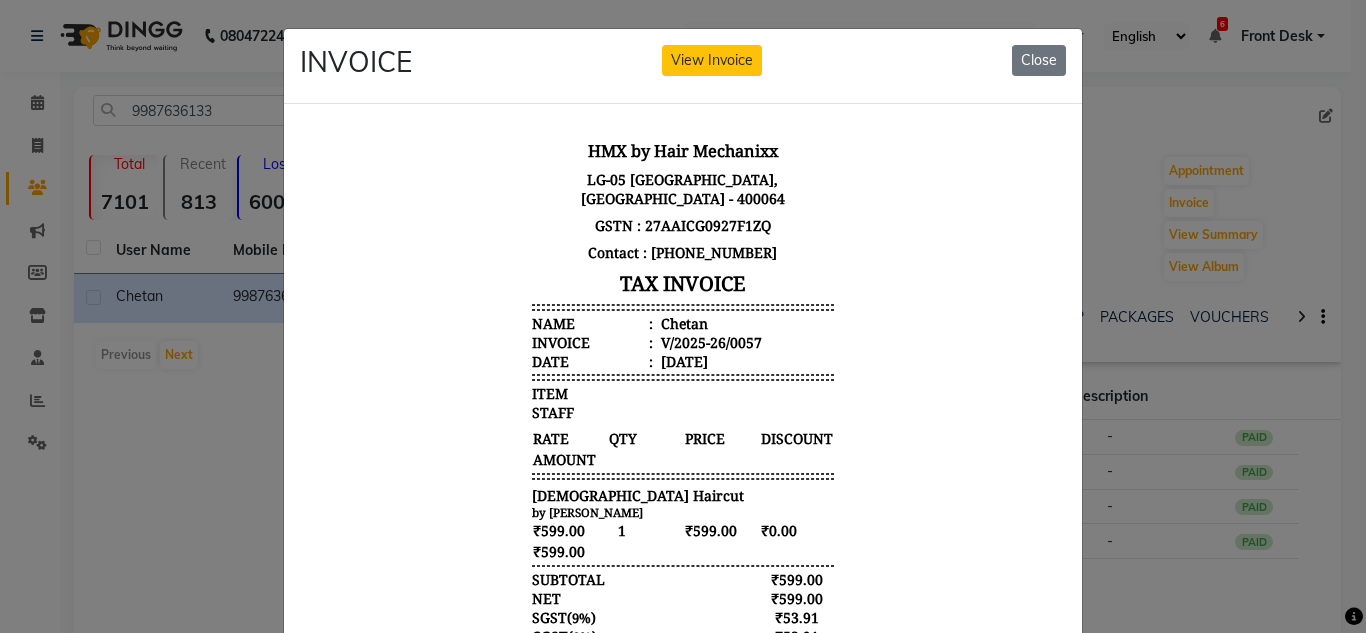 scroll, scrollTop: 16, scrollLeft: 0, axis: vertical 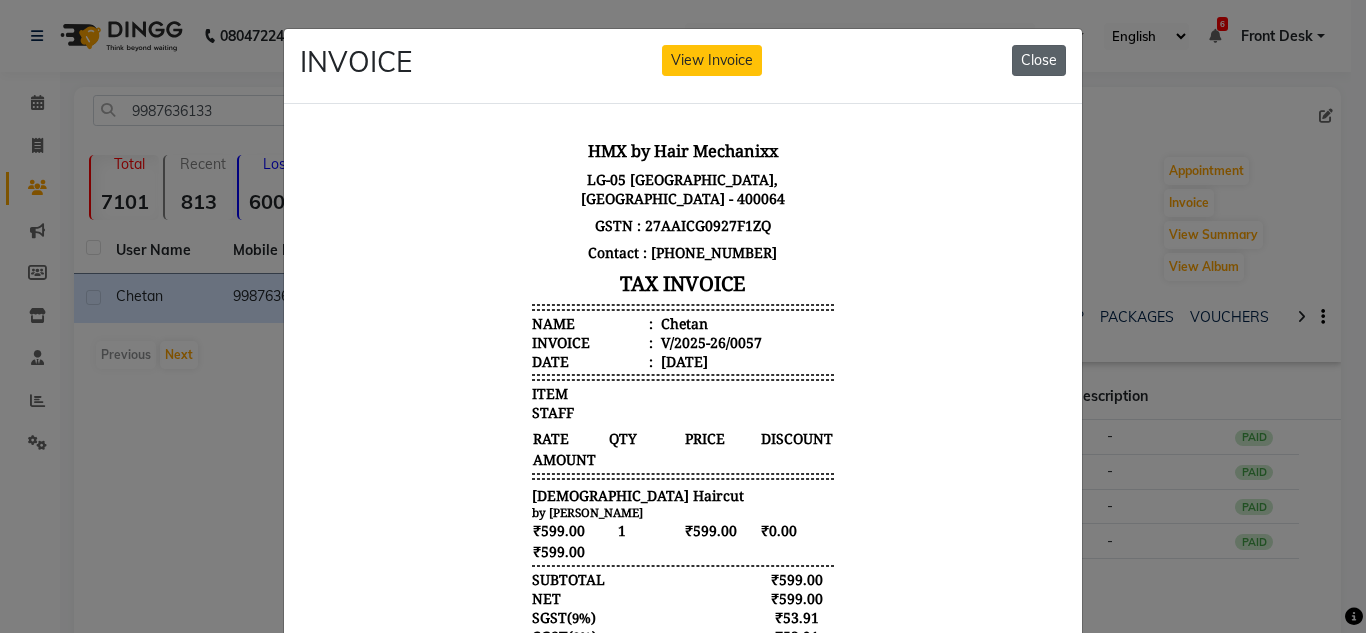click on "Close" 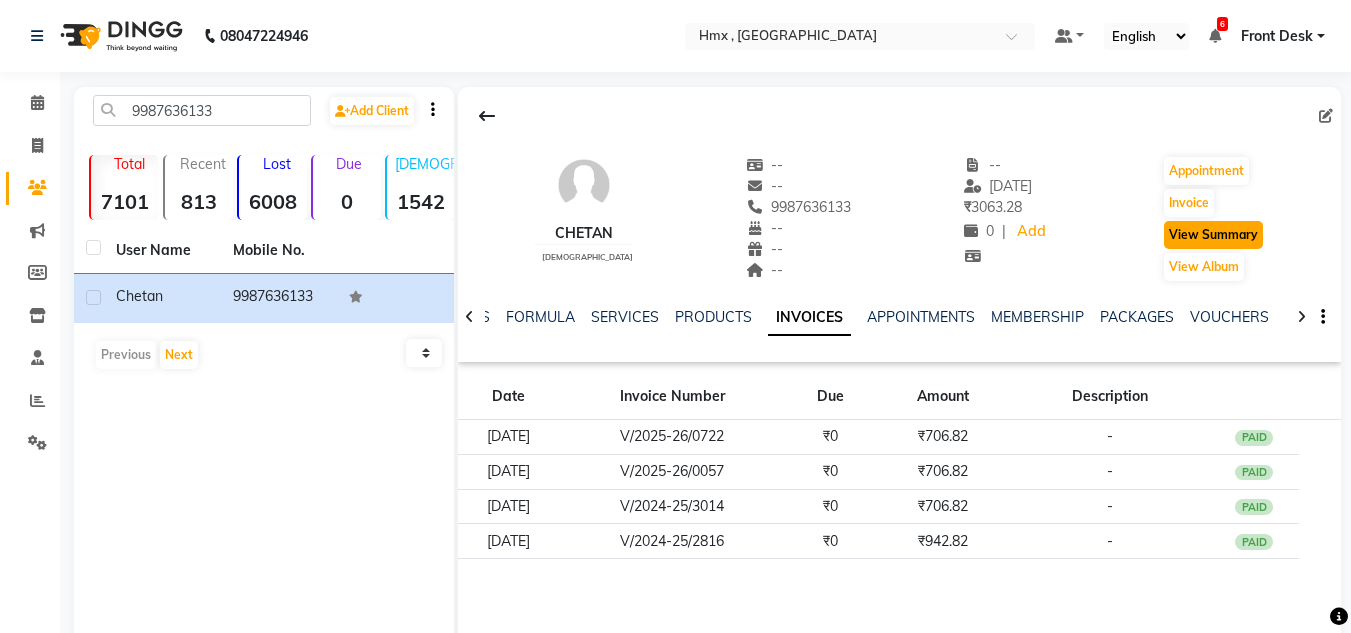 click on "View Summary" 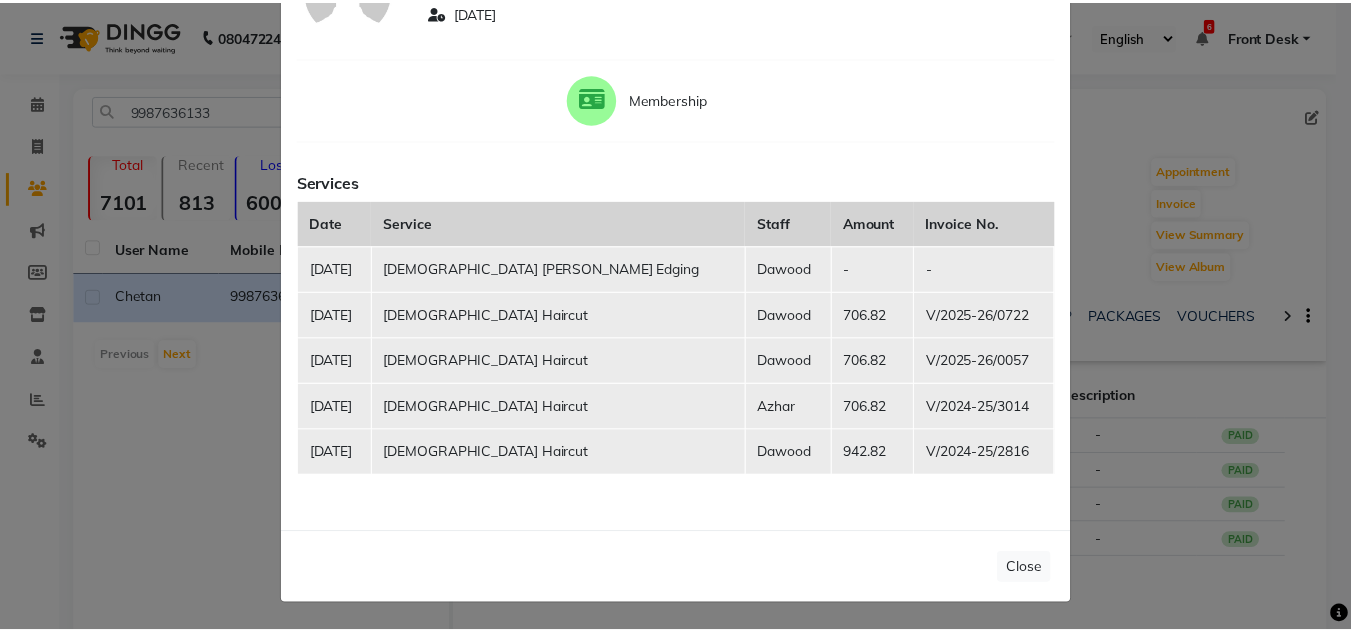scroll, scrollTop: 177, scrollLeft: 0, axis: vertical 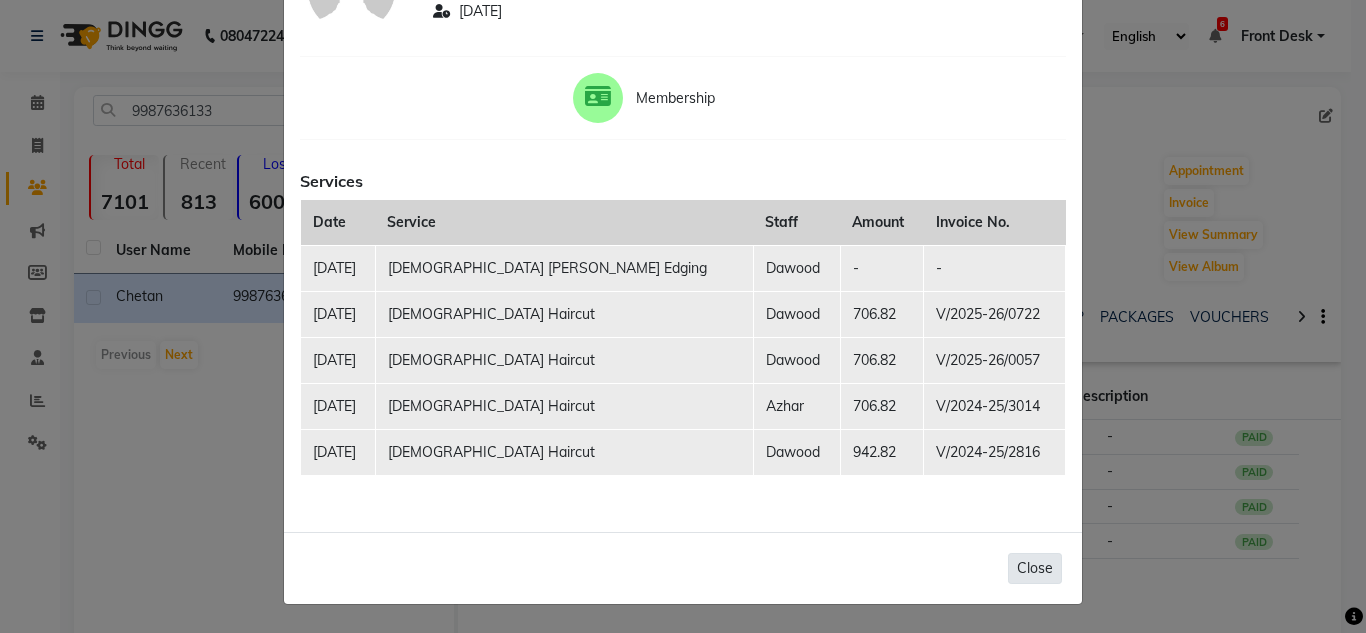 click on "Close" 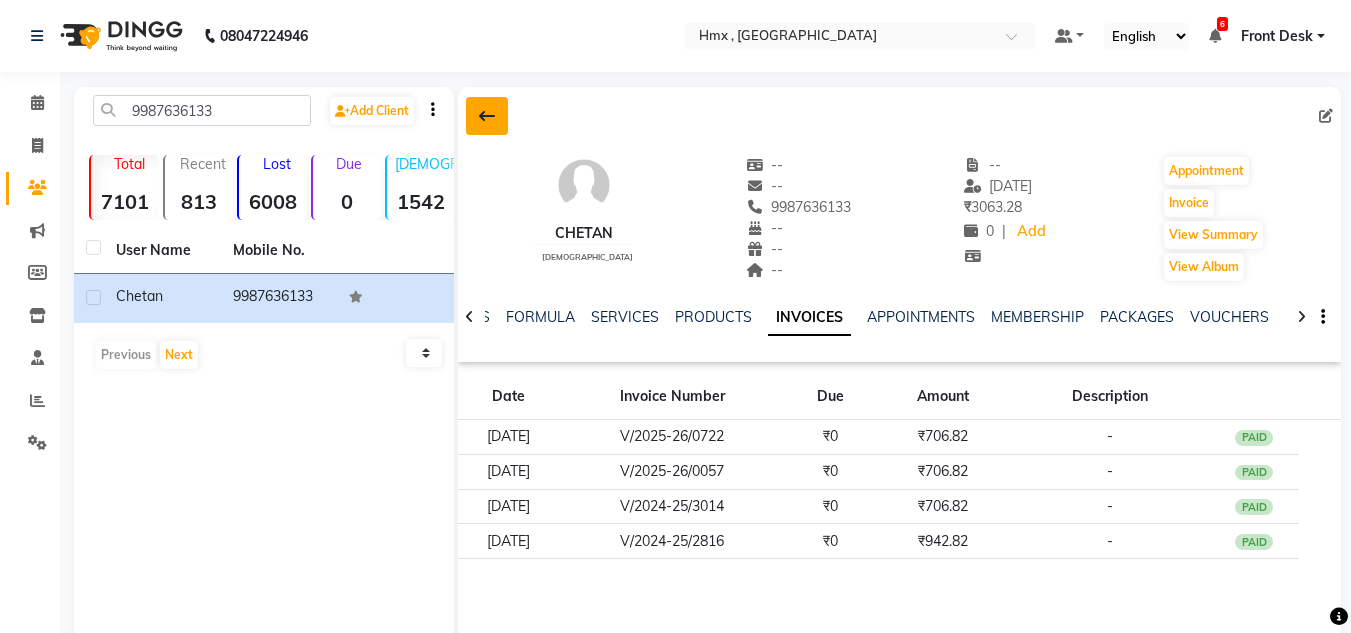 click 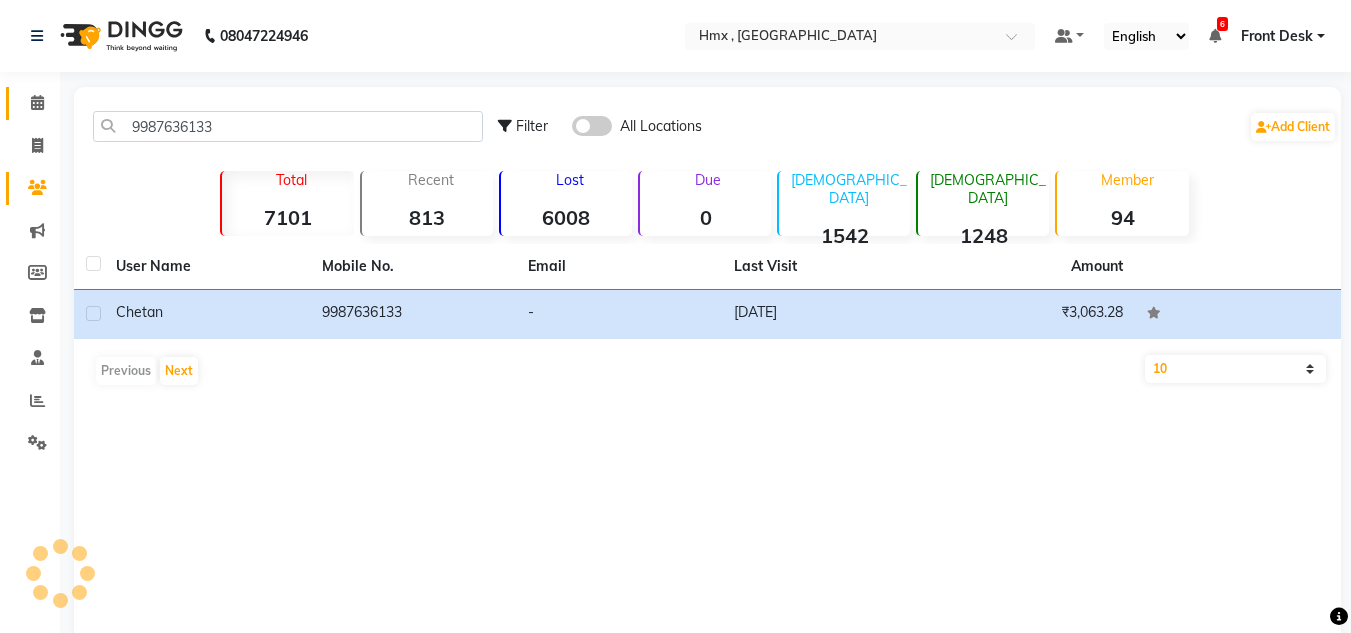click on "Calendar" 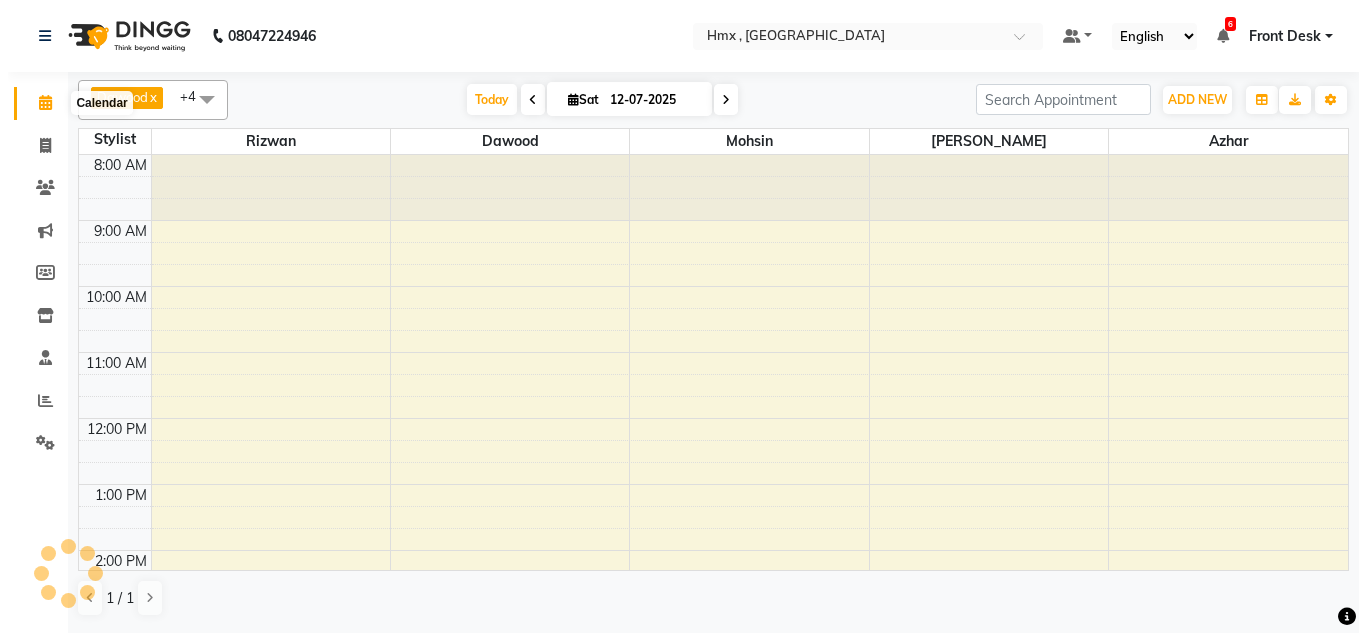 scroll, scrollTop: 470, scrollLeft: 0, axis: vertical 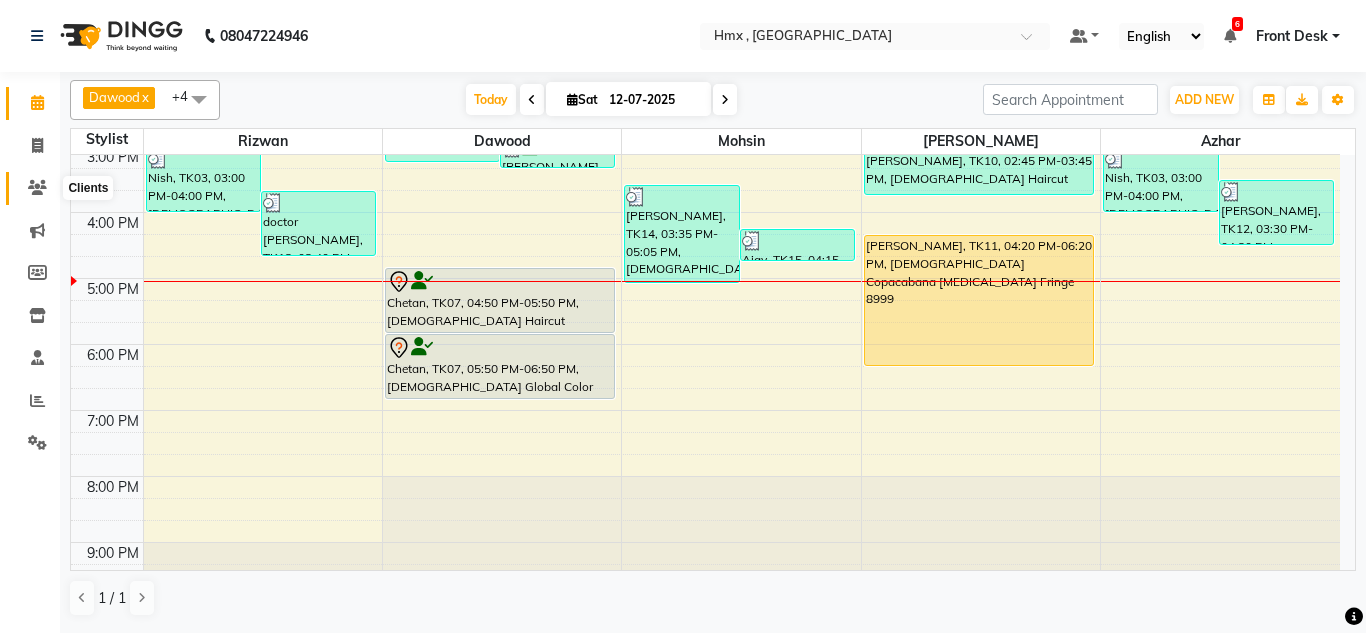 click 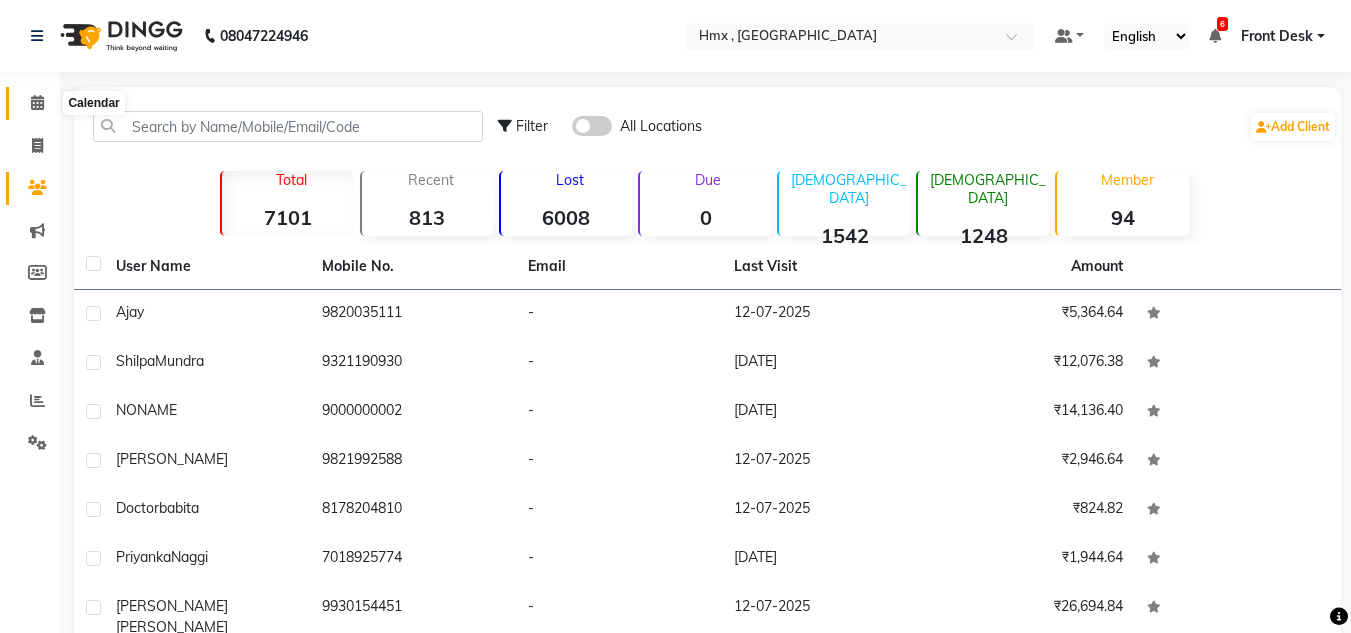 click 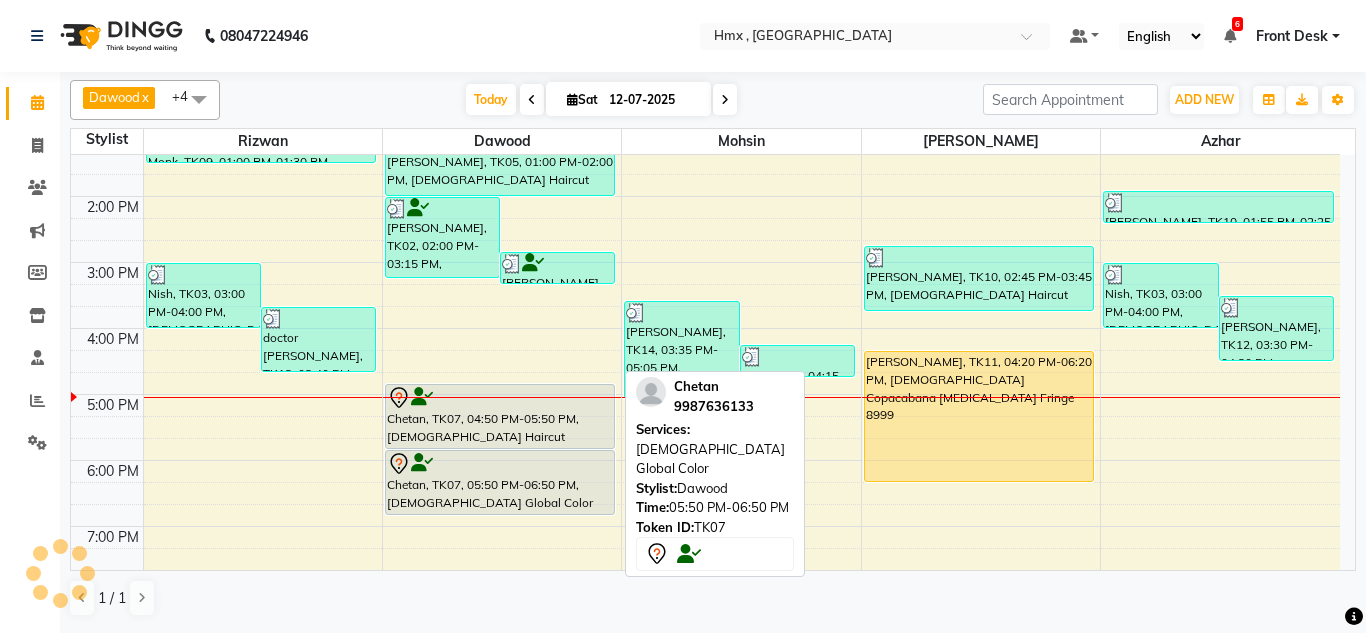 scroll, scrollTop: 500, scrollLeft: 0, axis: vertical 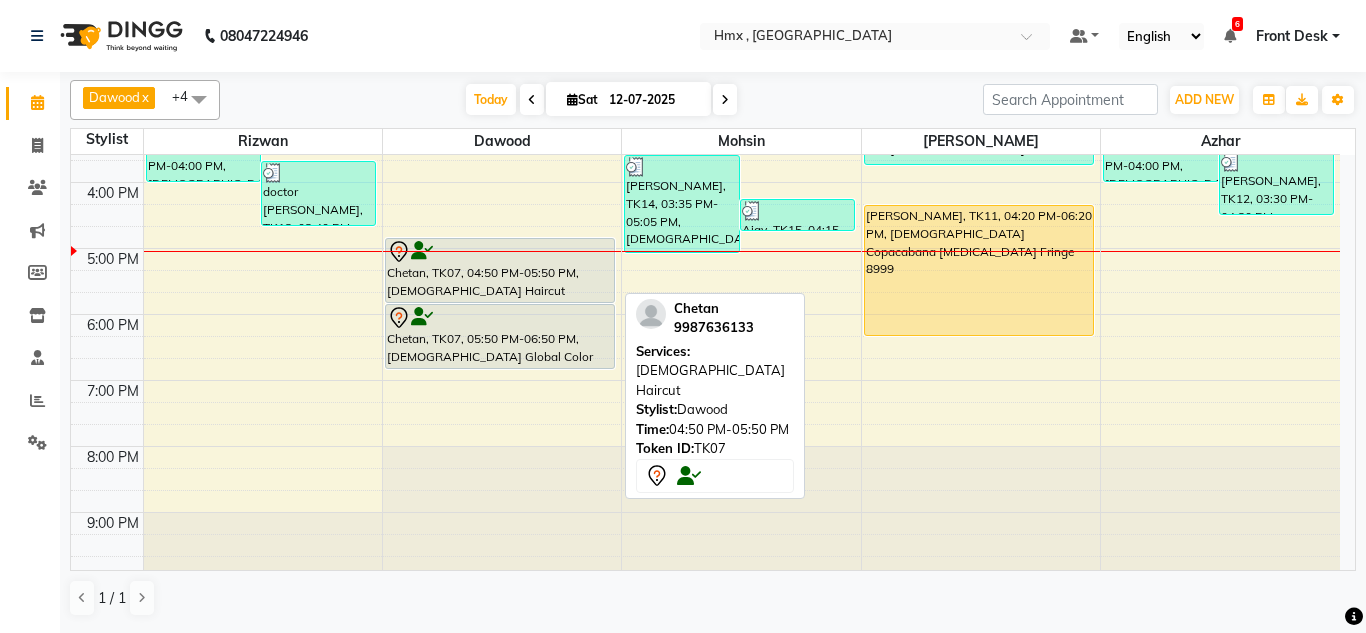 click at bounding box center [500, 252] 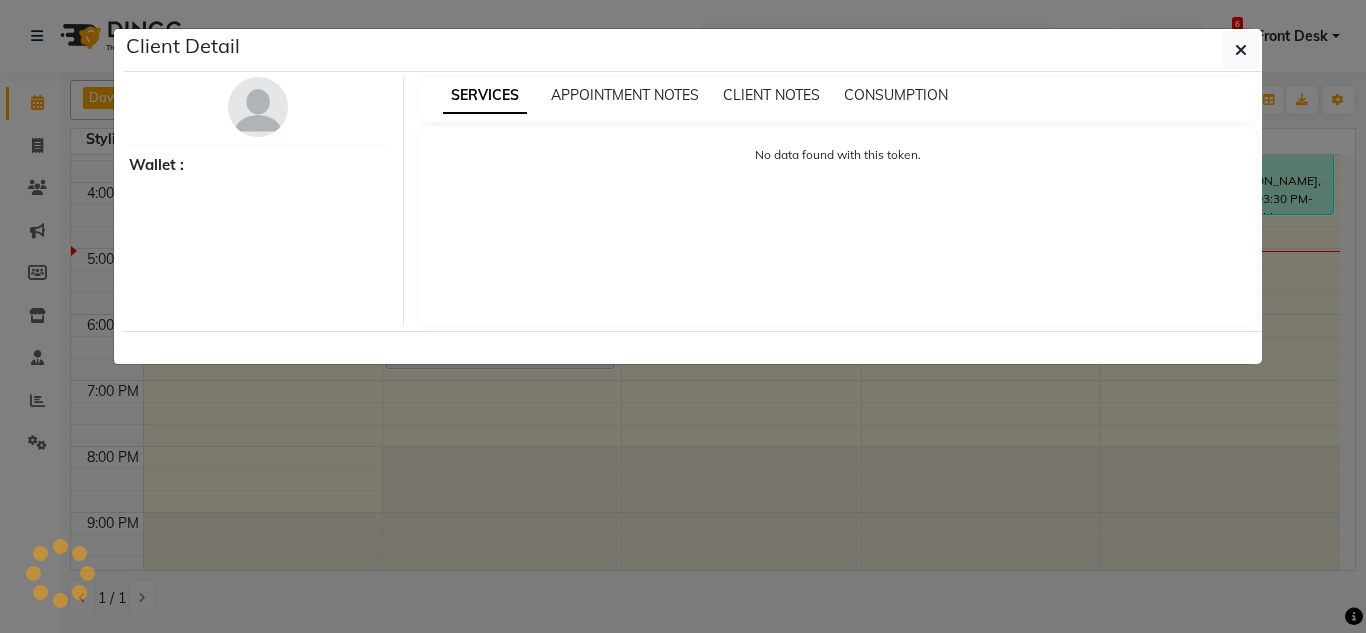 select on "7" 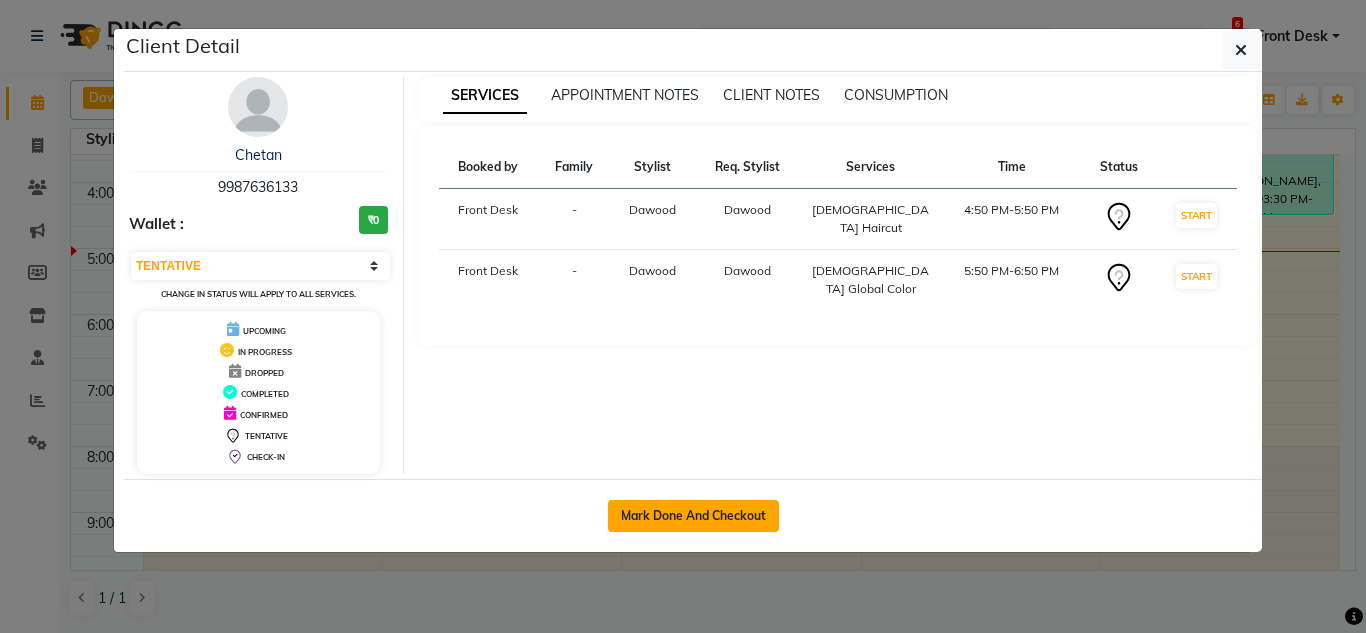 click on "Mark Done And Checkout" 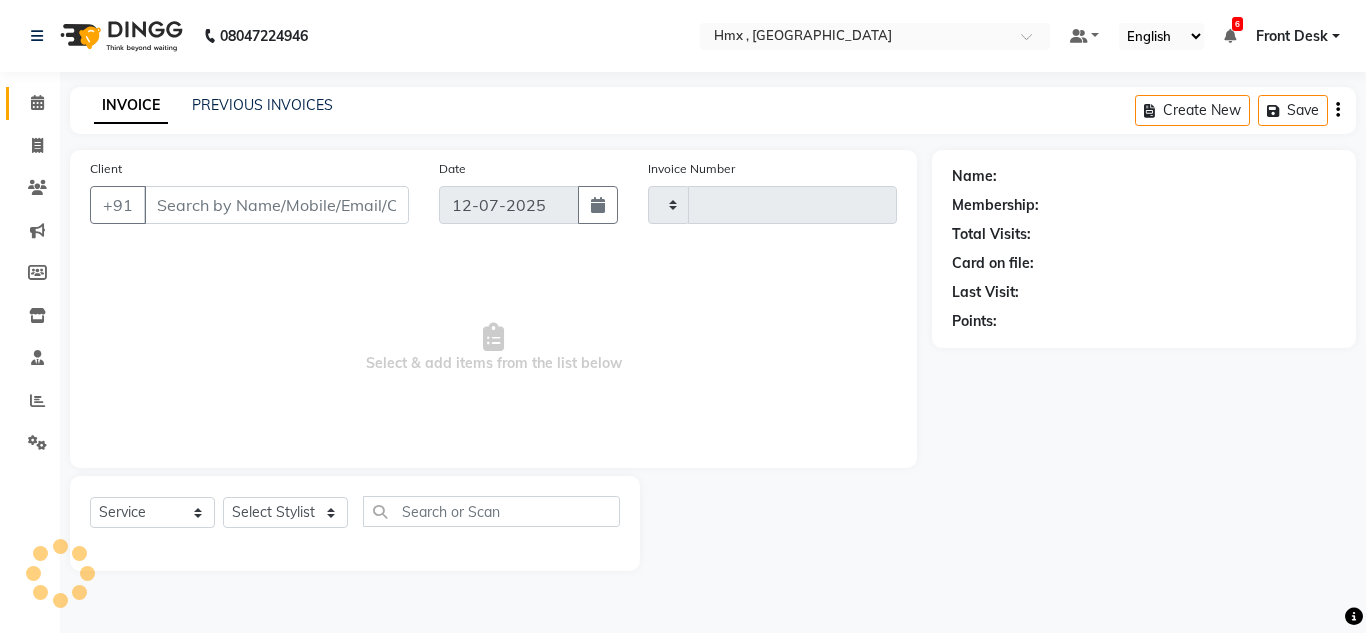 type on "1290" 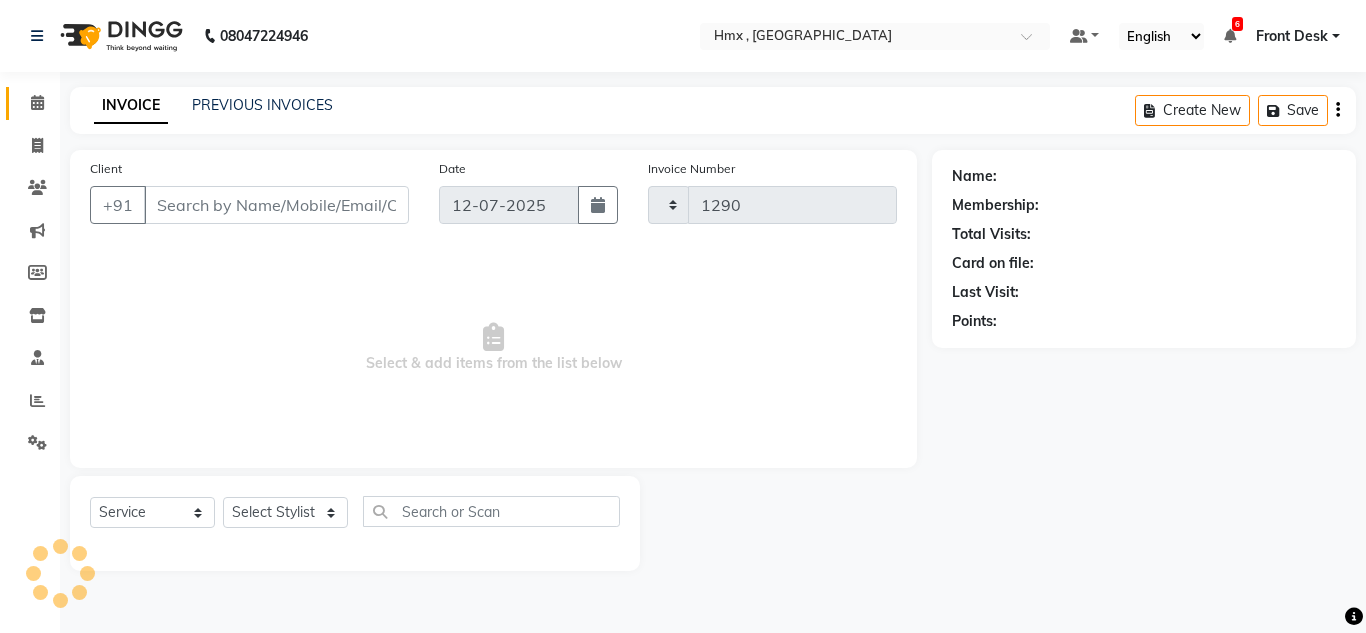 select on "5711" 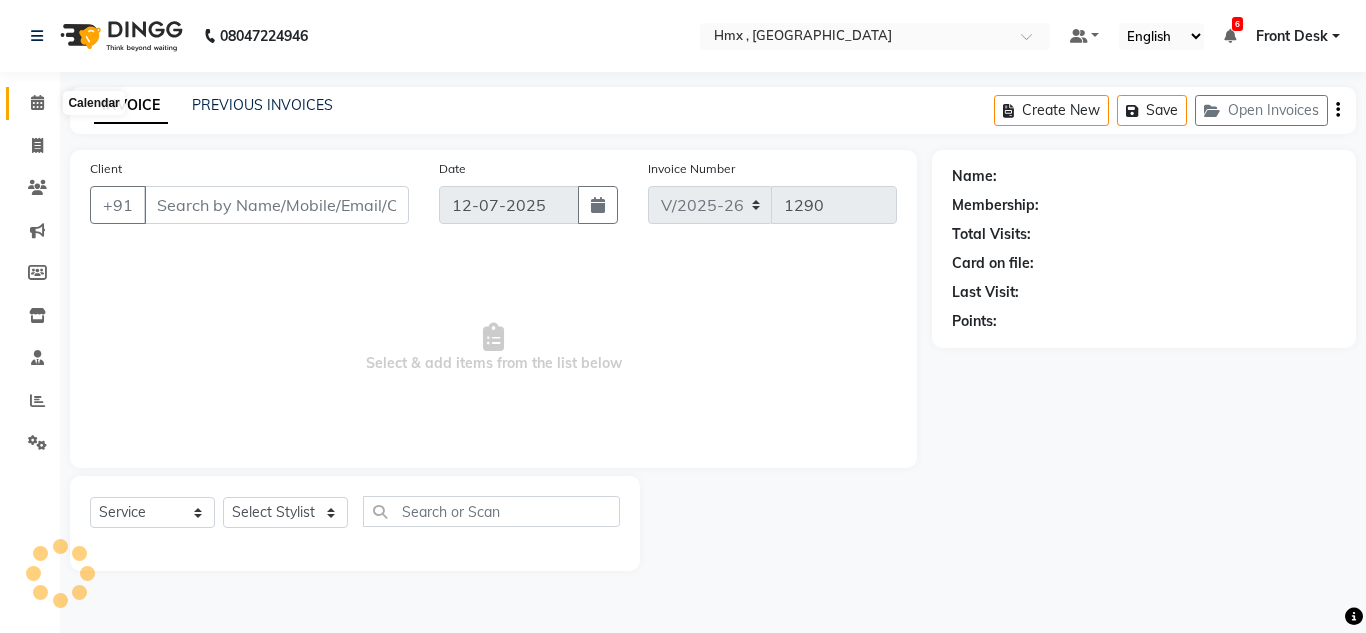 drag, startPoint x: 31, startPoint y: 108, endPoint x: 42, endPoint y: 98, distance: 14.866069 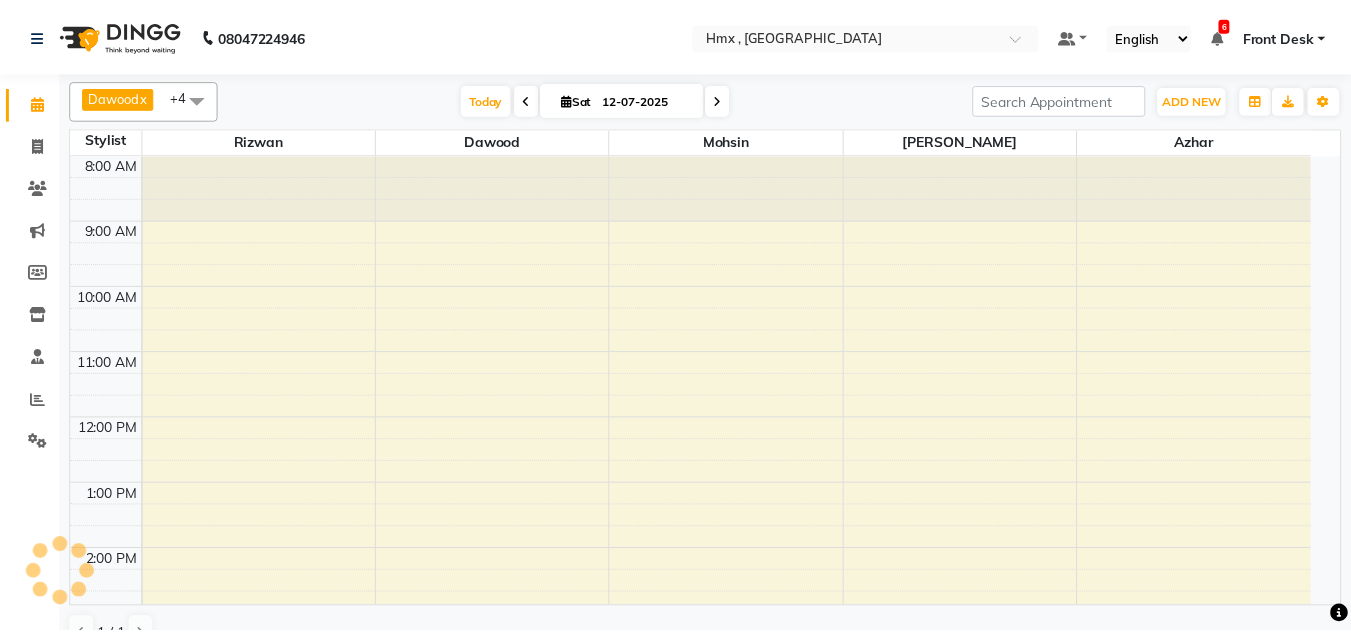 scroll, scrollTop: 470, scrollLeft: 0, axis: vertical 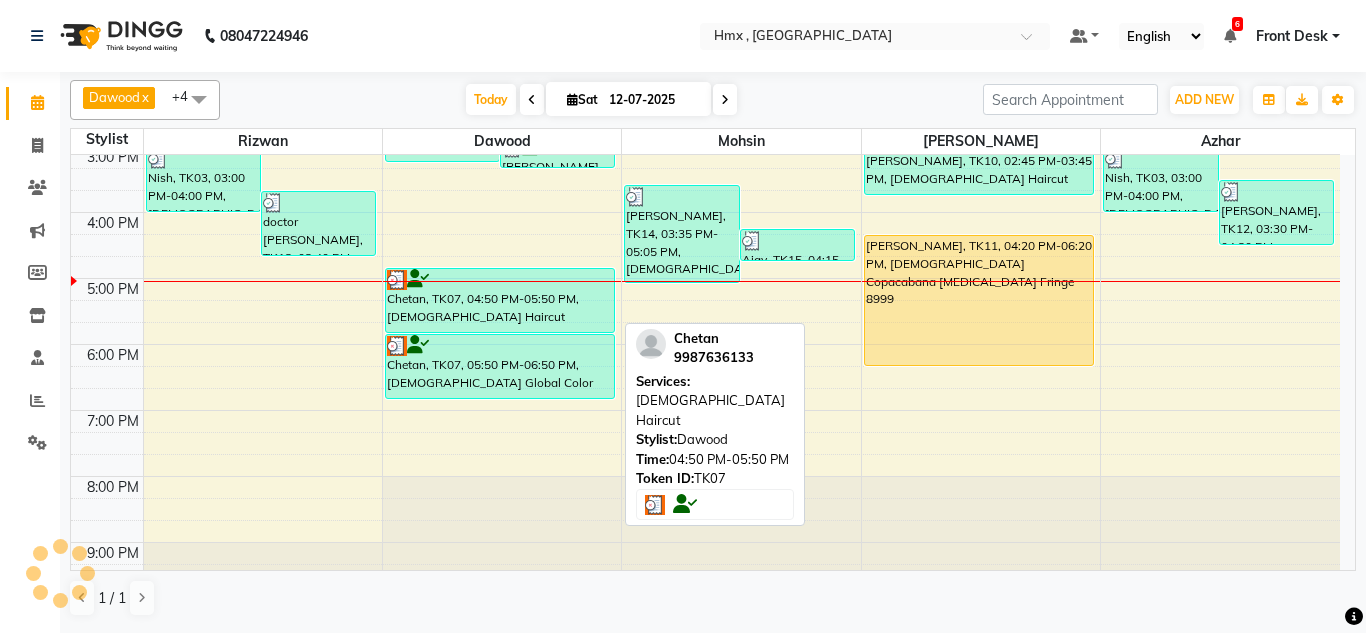 click on "Chetan, TK07, 04:50 PM-05:50 PM, [DEMOGRAPHIC_DATA] Haircut" at bounding box center [500, 300] 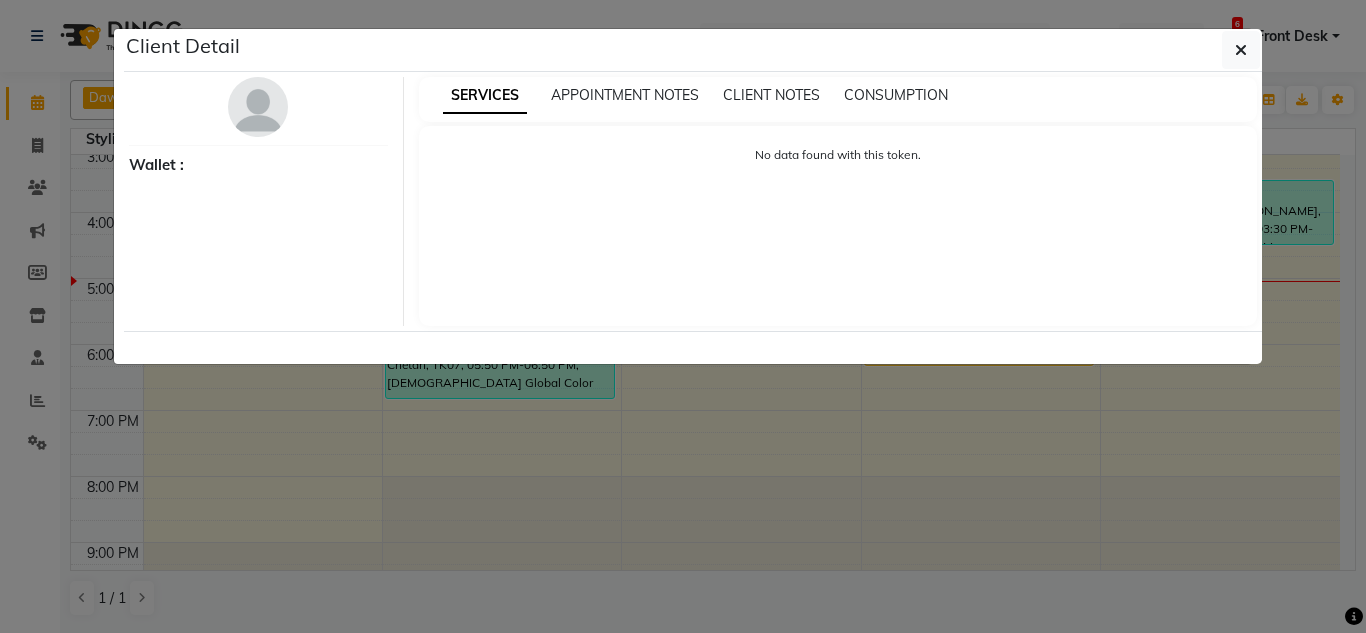 select on "3" 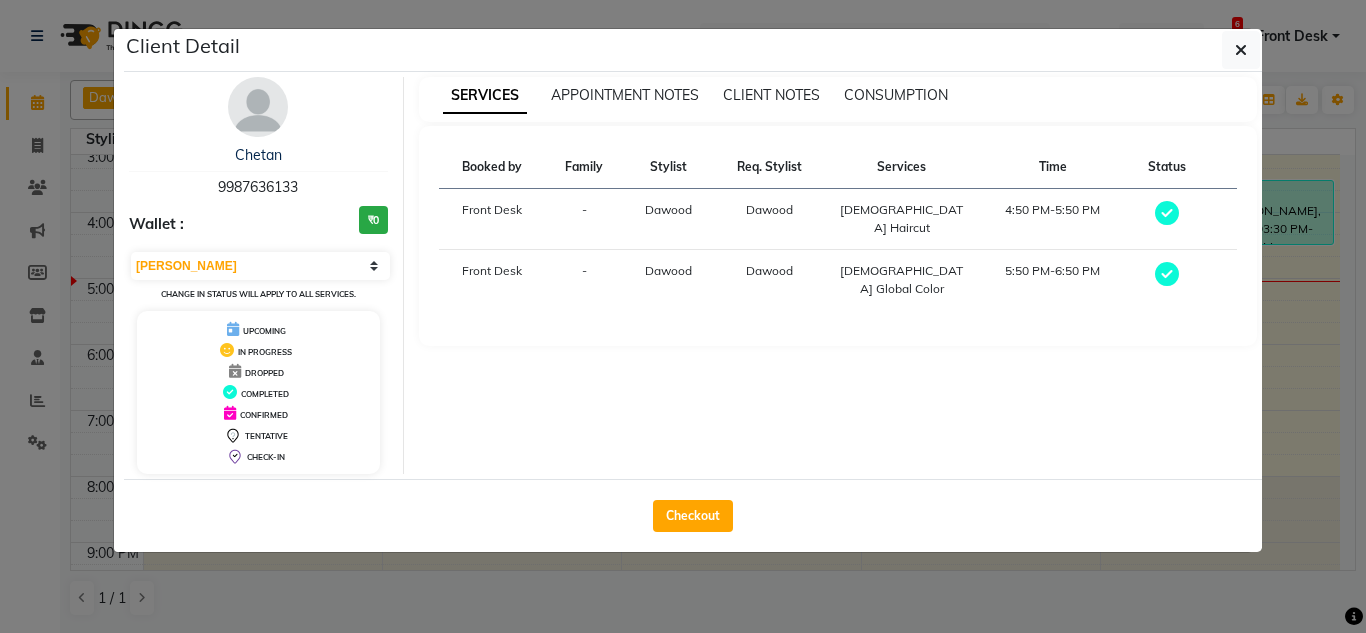 click at bounding box center [258, 107] 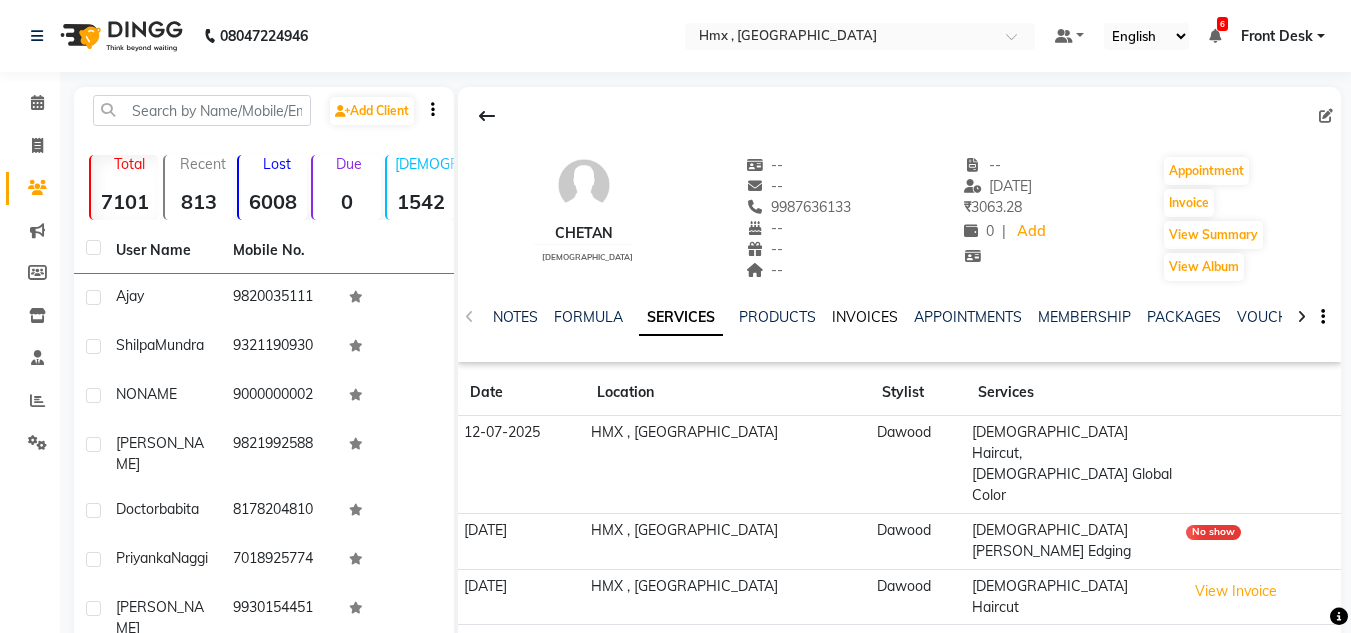 click on "INVOICES" 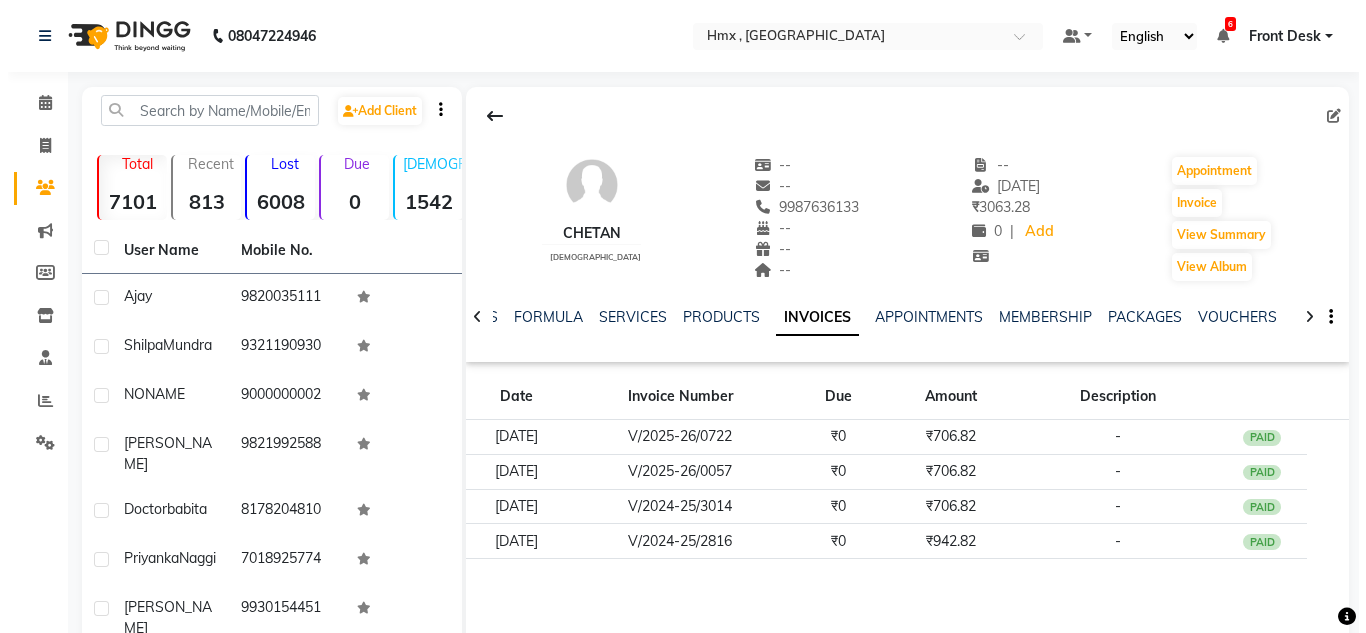scroll, scrollTop: 200, scrollLeft: 0, axis: vertical 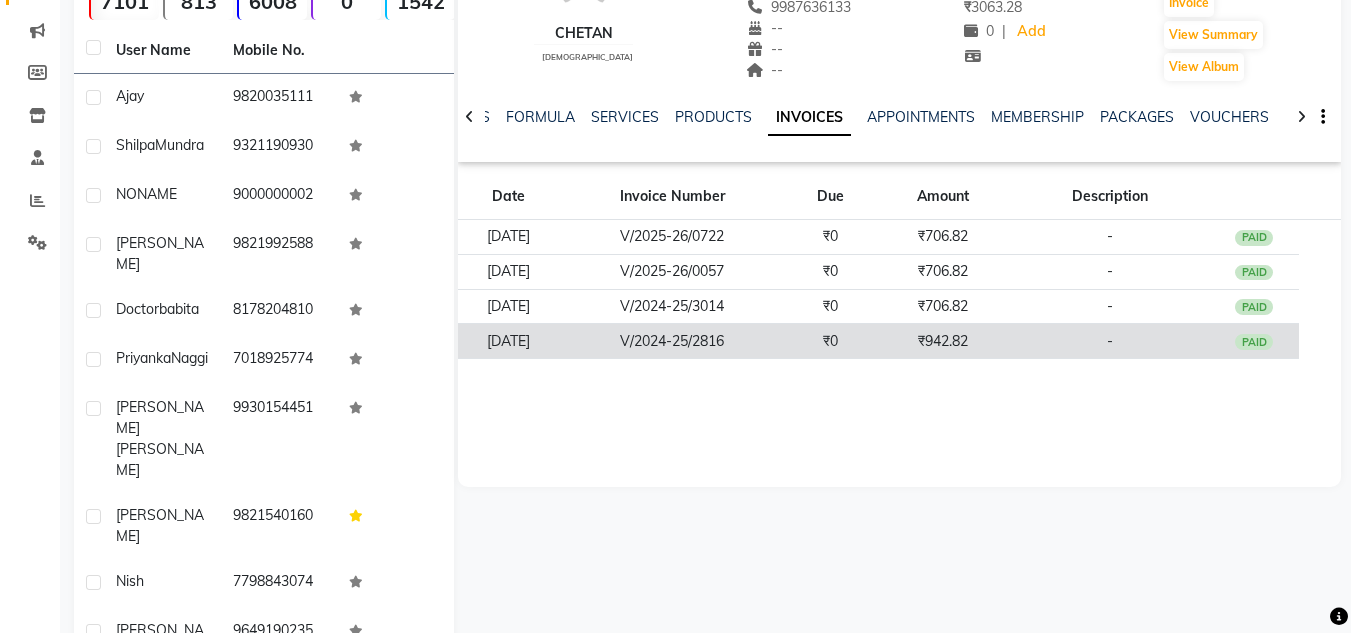 click on "₹0" 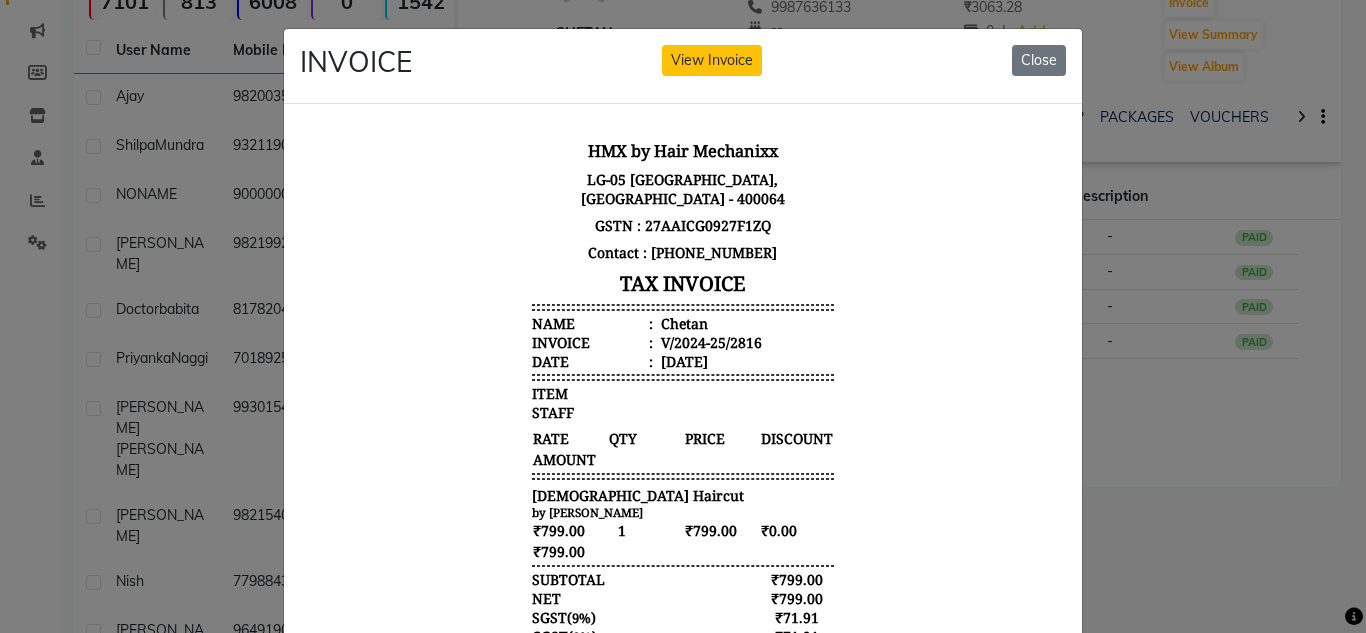 scroll, scrollTop: 16, scrollLeft: 0, axis: vertical 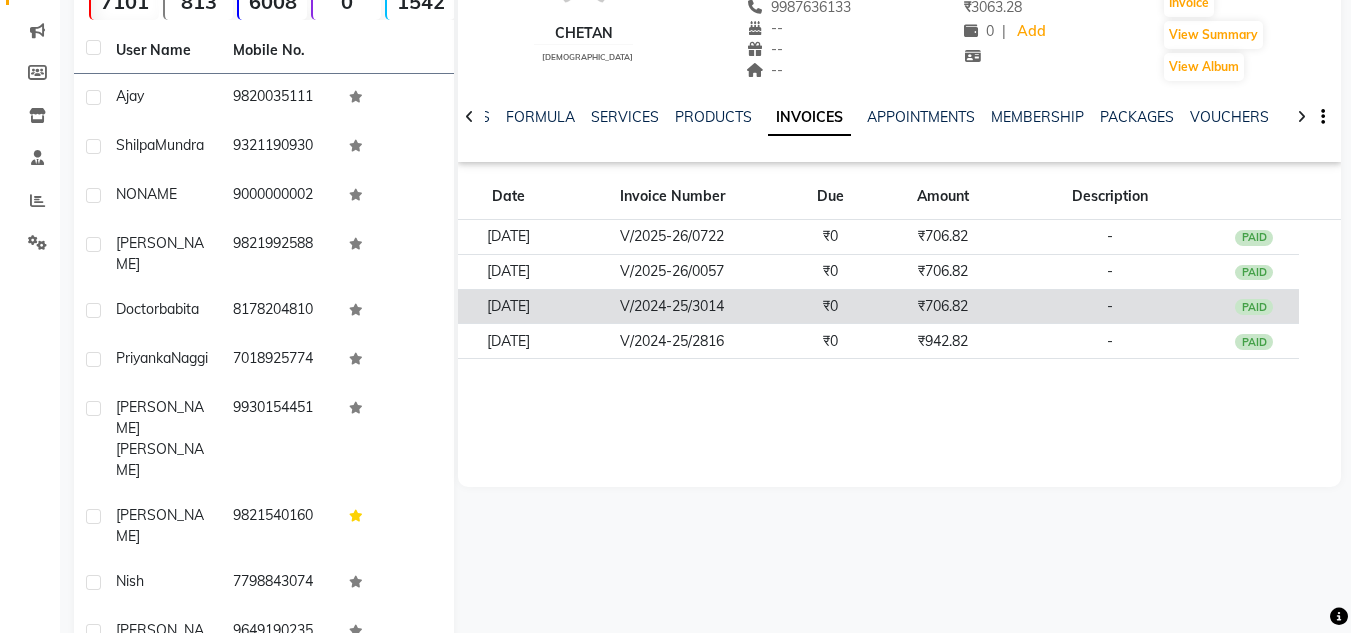 click on "V/2024-25/3014" 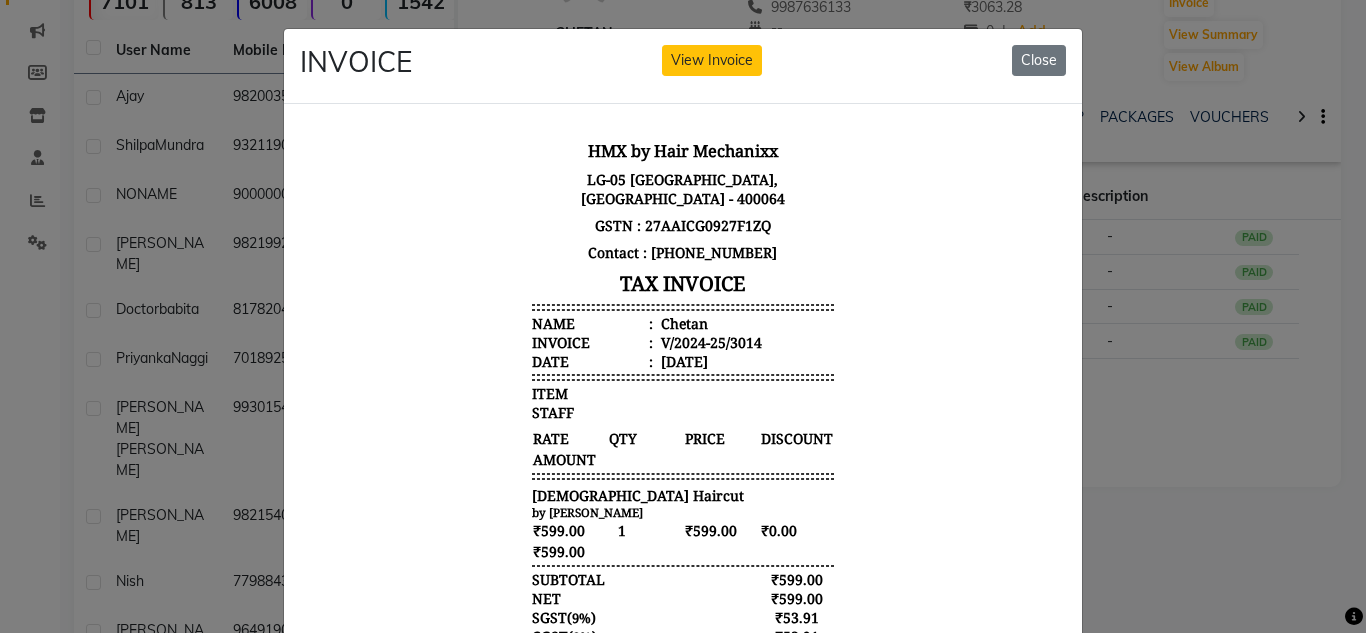 scroll, scrollTop: 16, scrollLeft: 0, axis: vertical 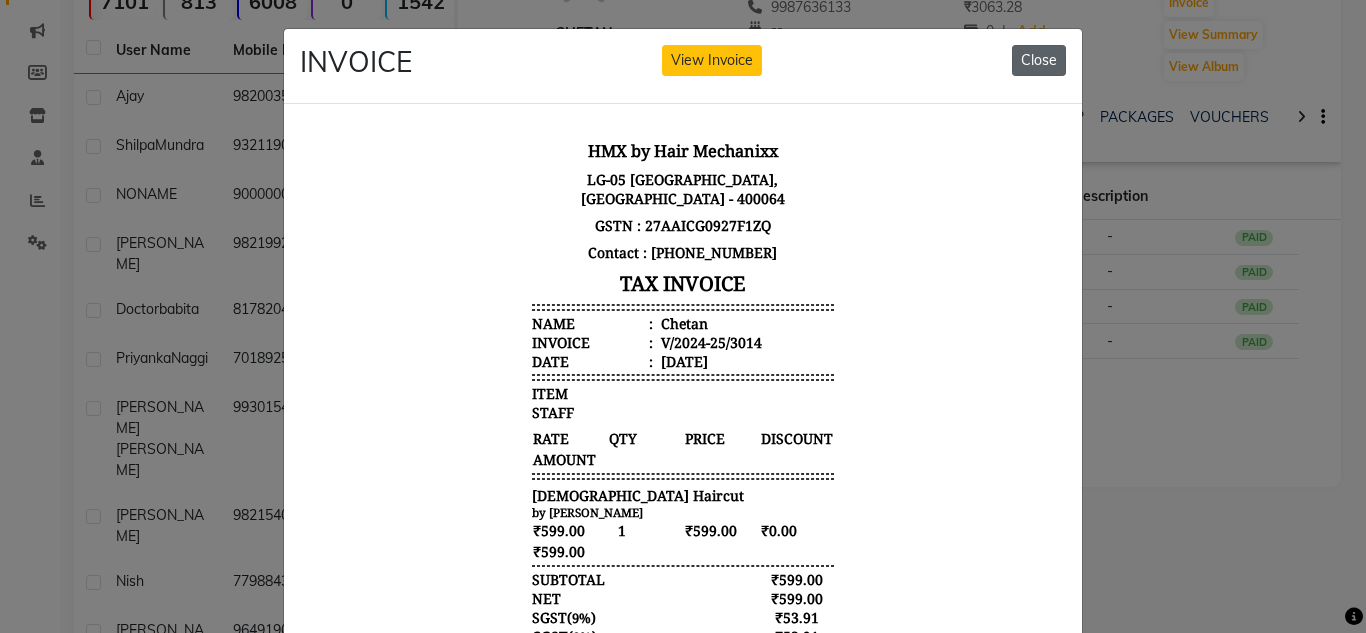 click on "Close" 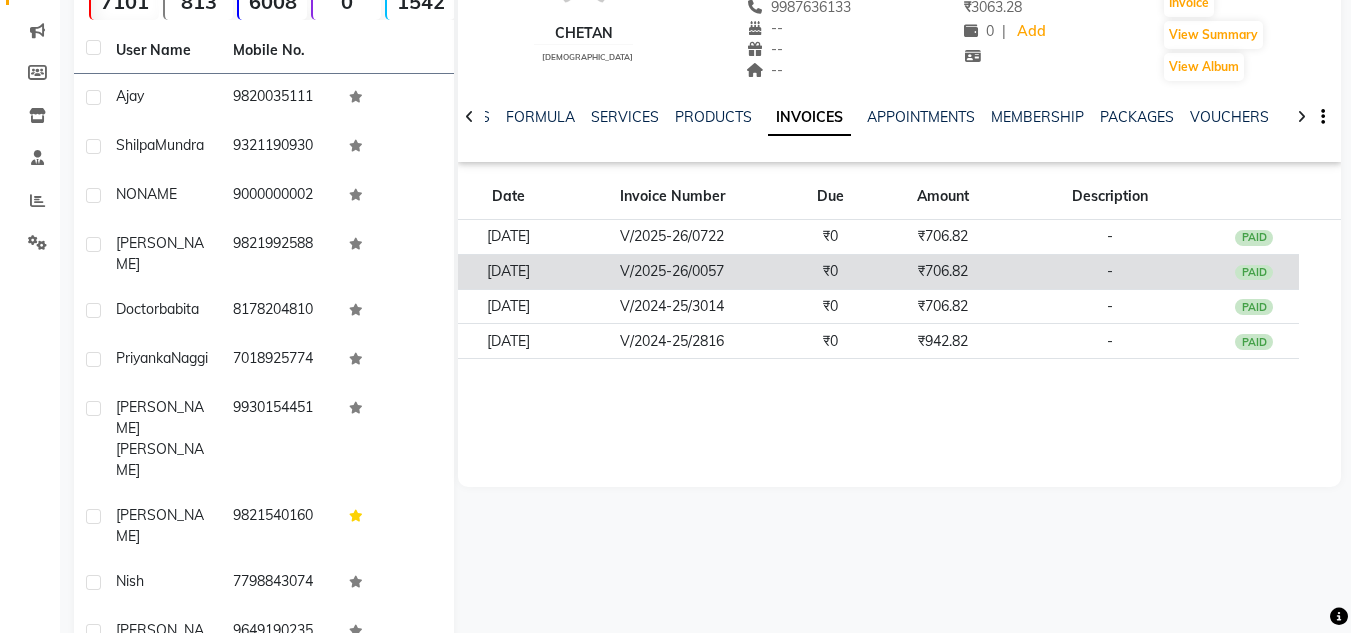 click on "V/2025-26/0057" 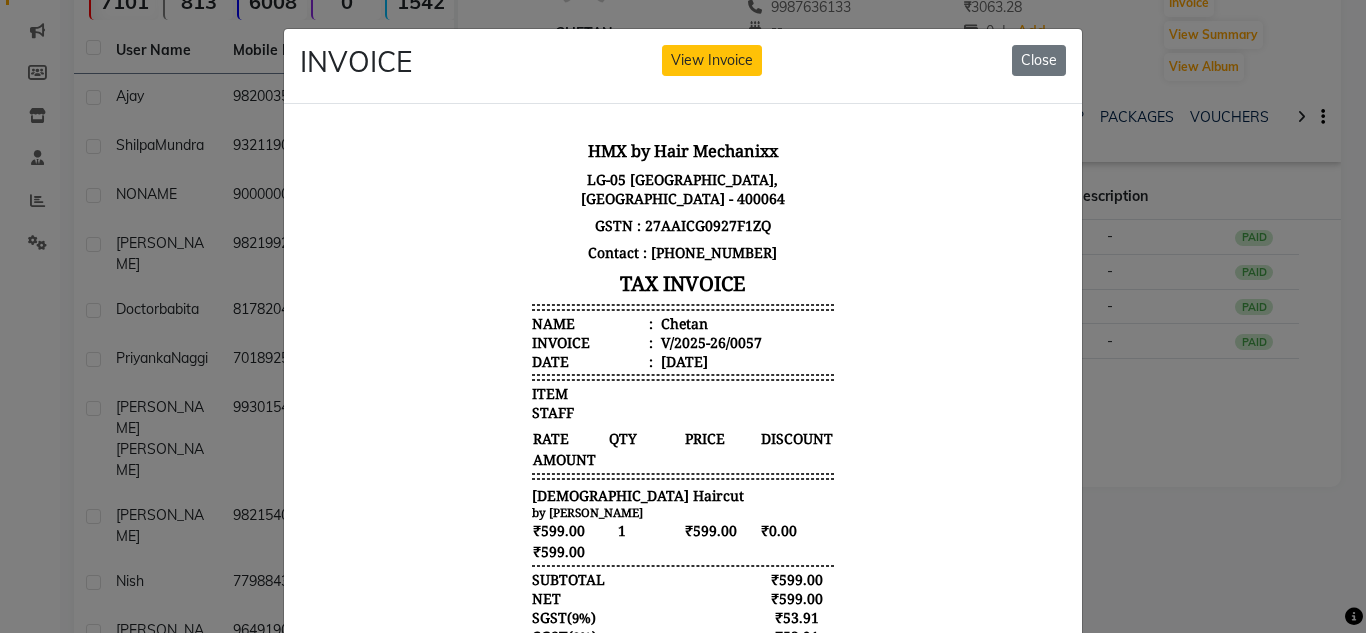 scroll, scrollTop: 16, scrollLeft: 0, axis: vertical 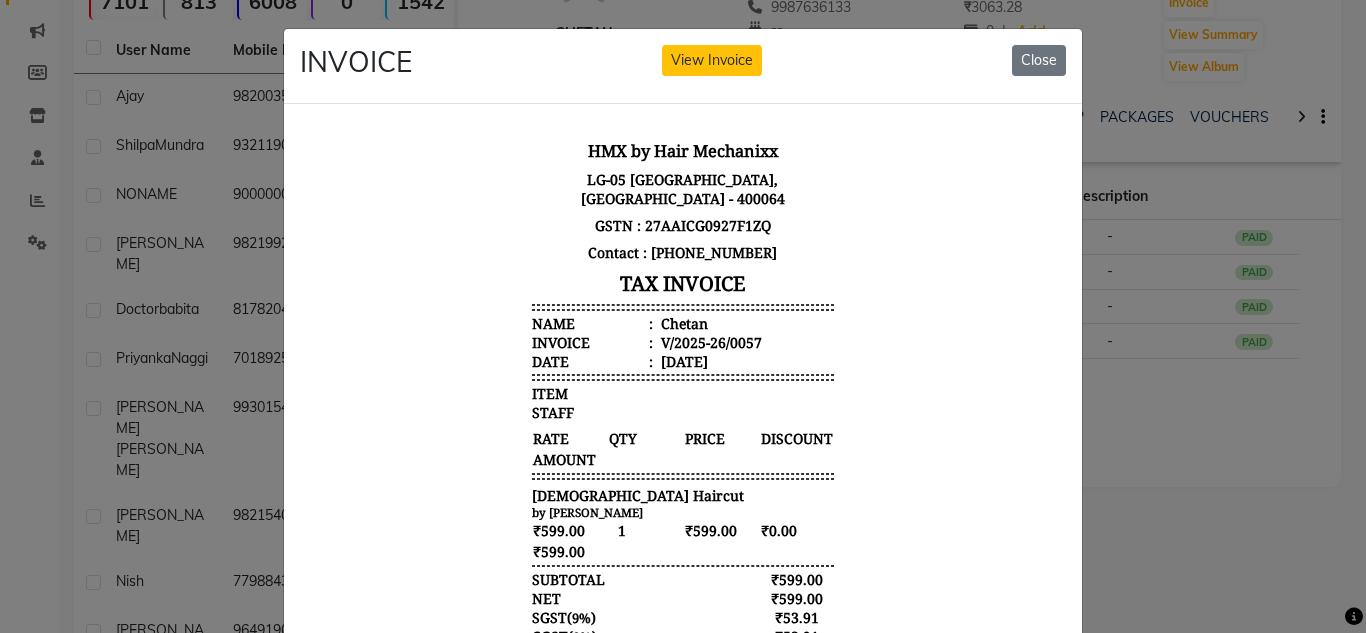 drag, startPoint x: 1028, startPoint y: 61, endPoint x: 977, endPoint y: 98, distance: 63.007935 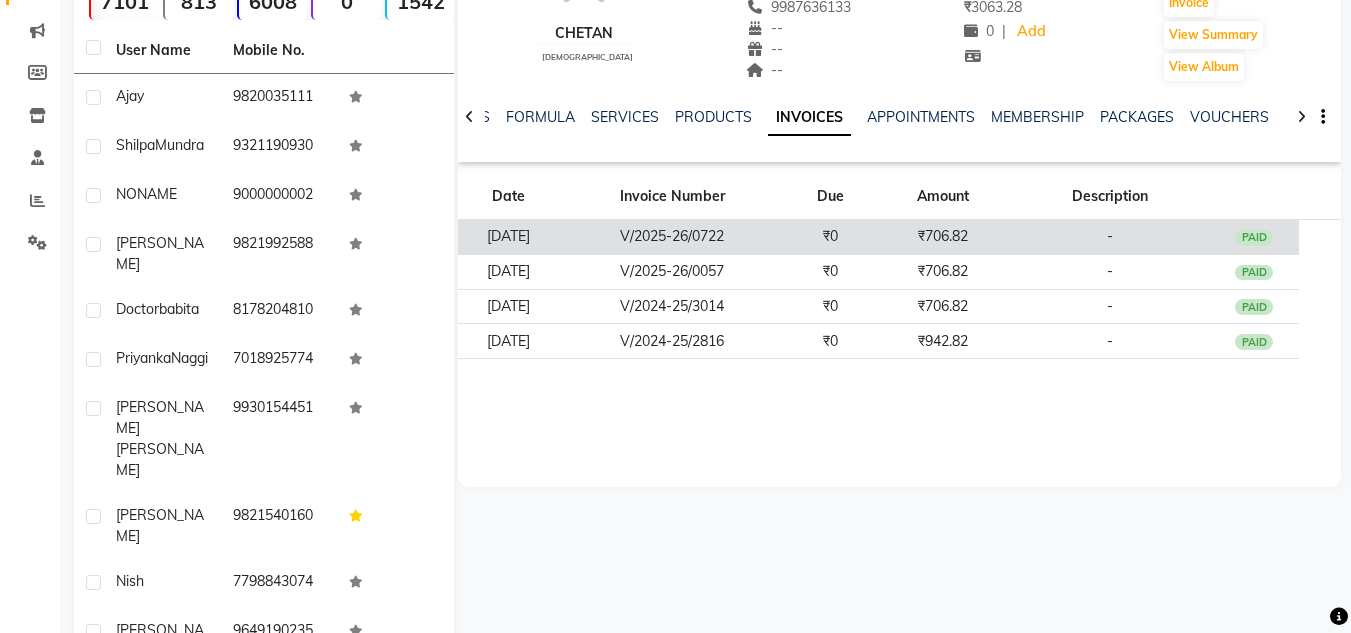 click on "V/2025-26/0722" 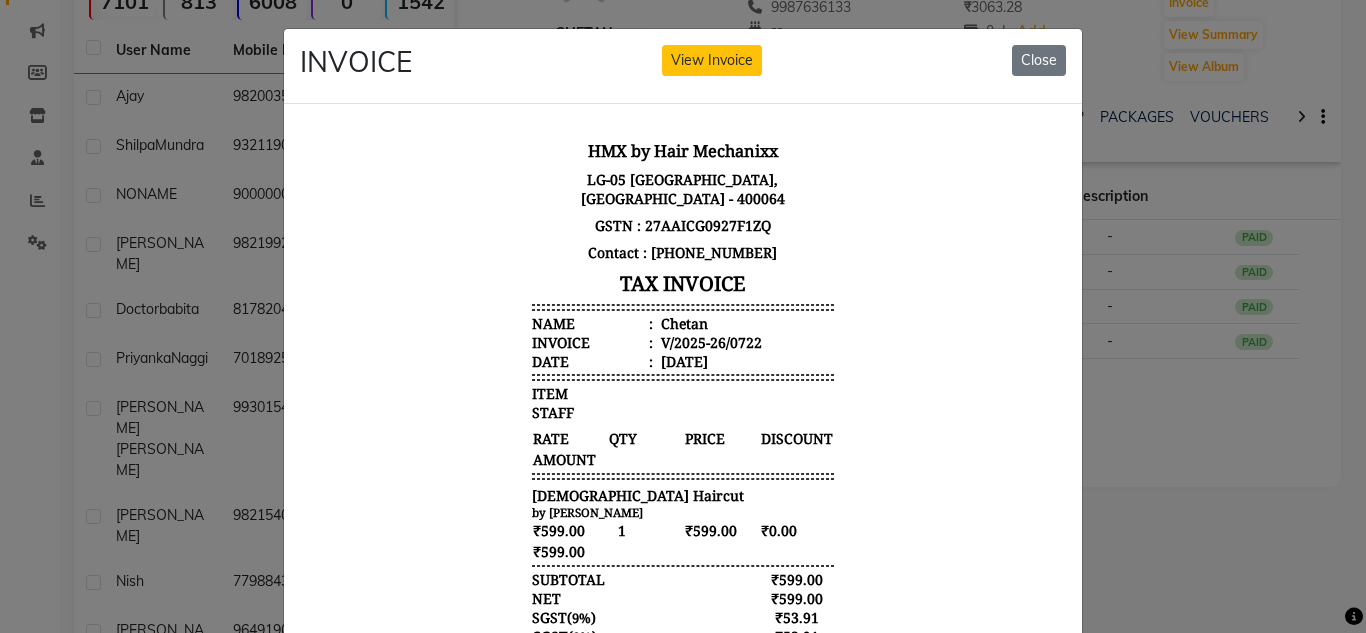 scroll, scrollTop: 16, scrollLeft: 0, axis: vertical 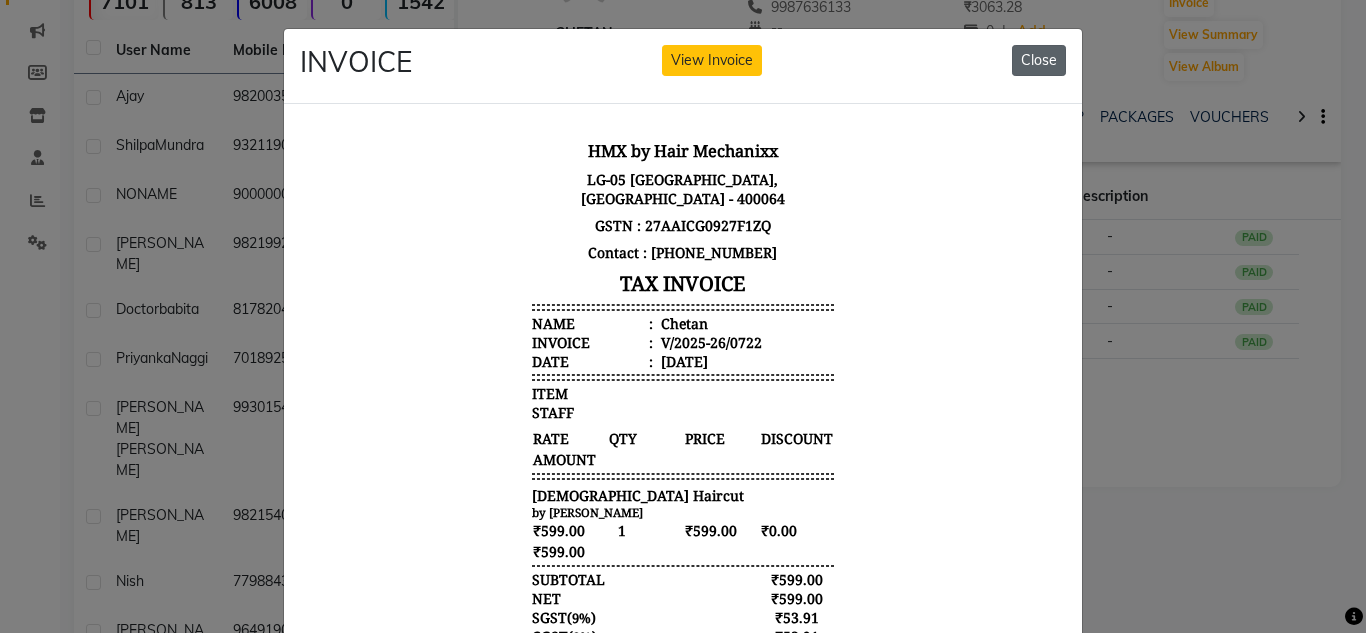 click on "Close" 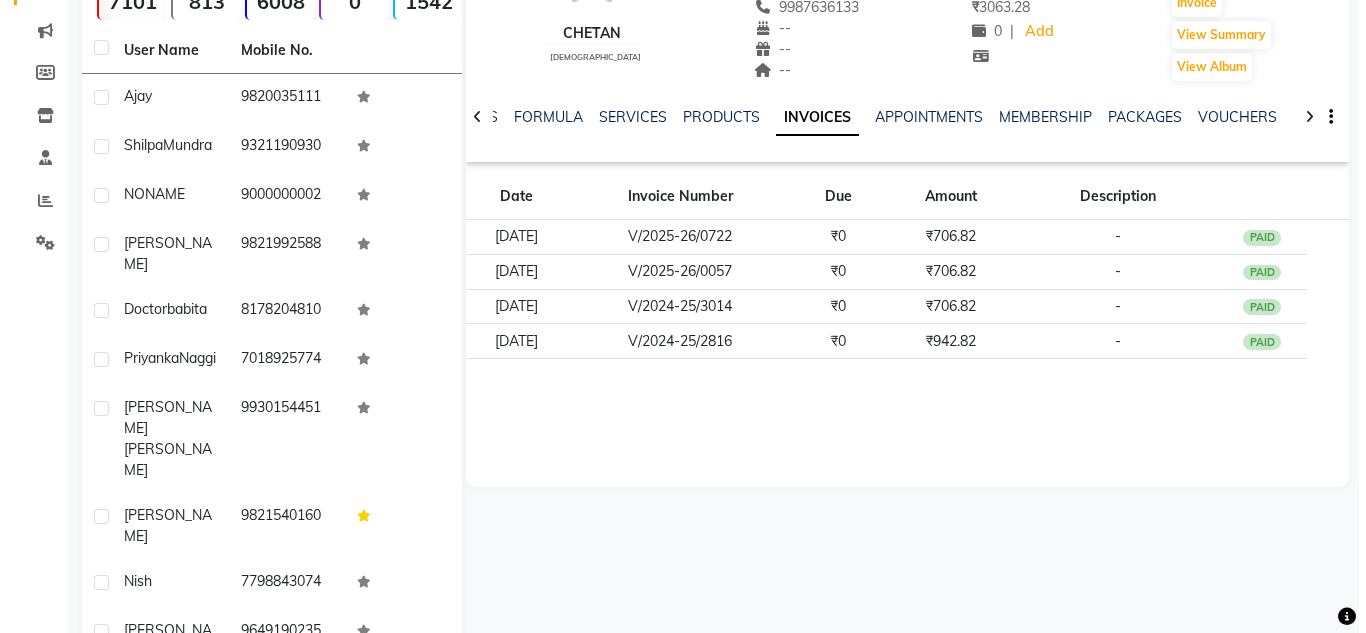 scroll, scrollTop: 0, scrollLeft: 0, axis: both 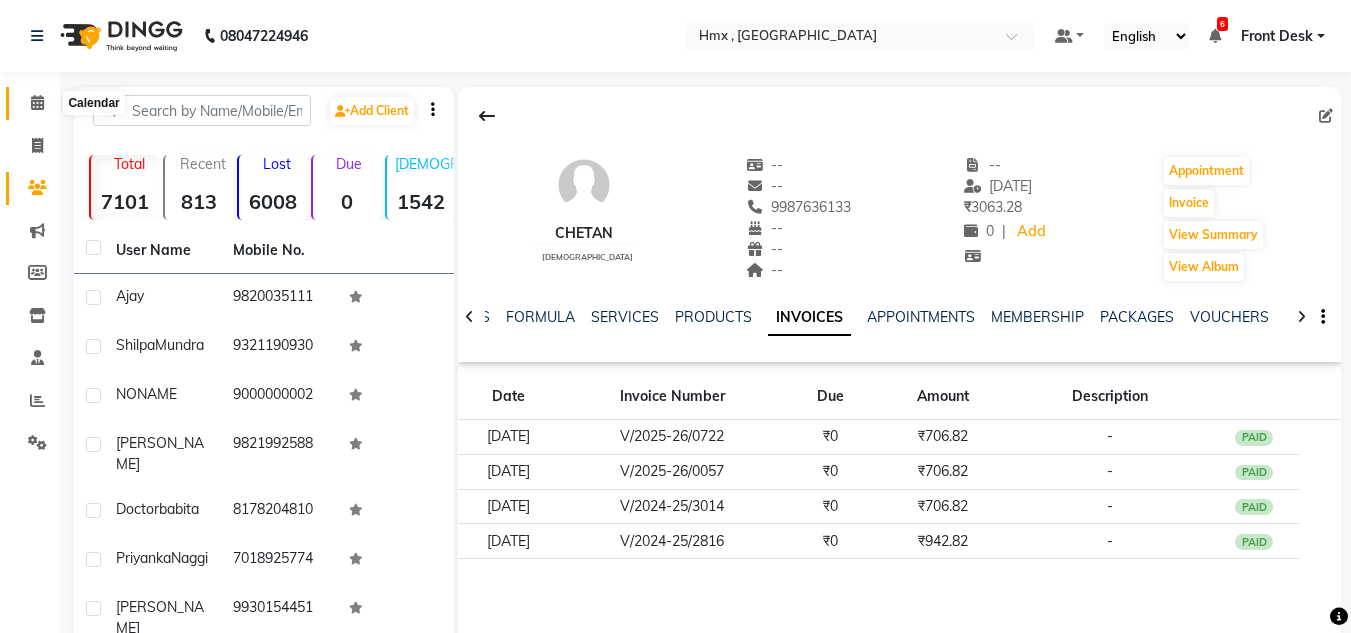 click 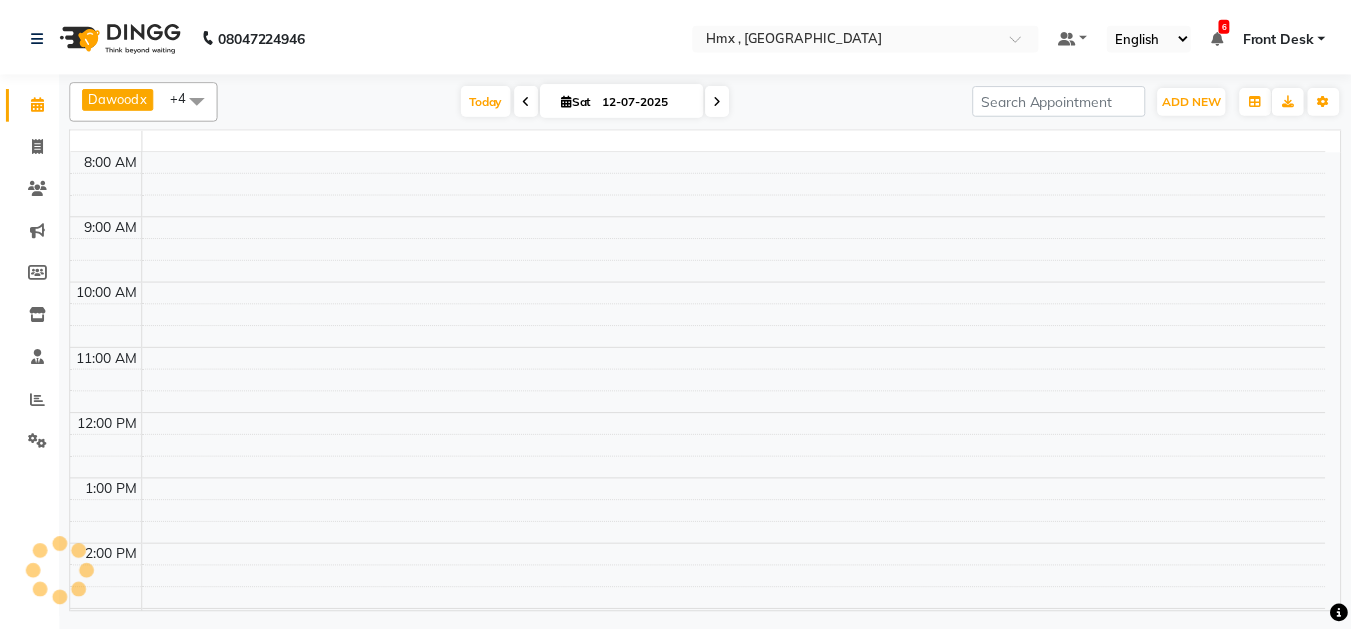 scroll, scrollTop: 0, scrollLeft: 0, axis: both 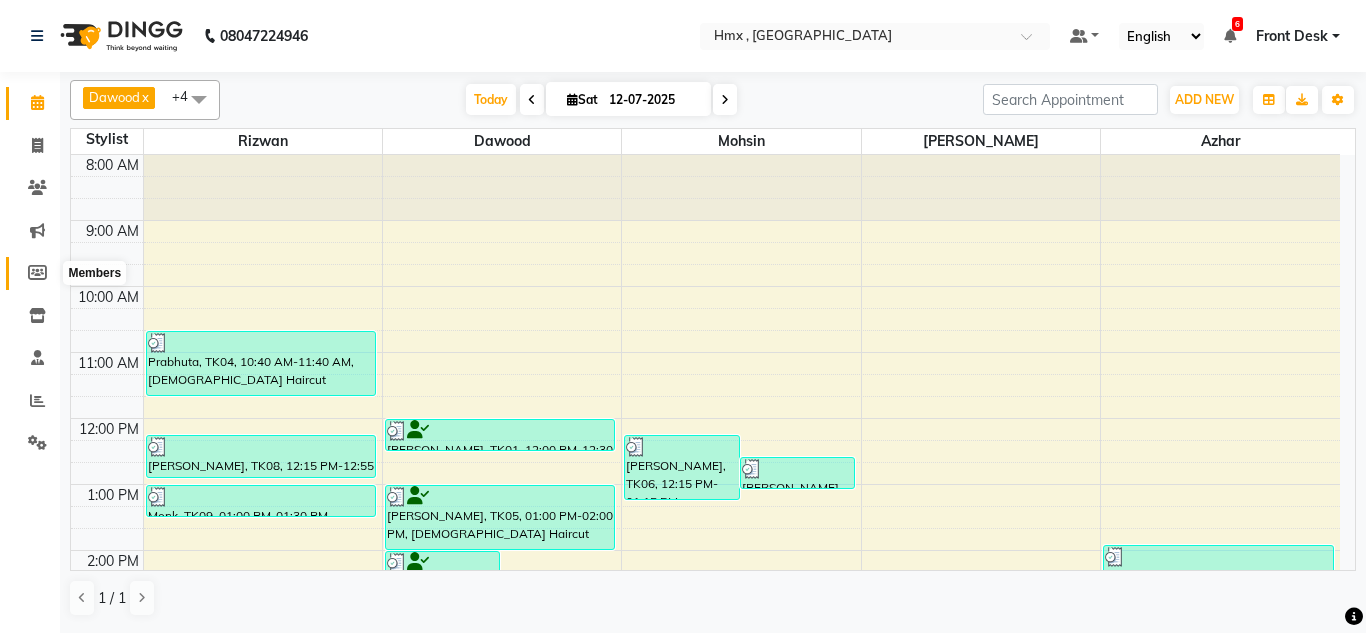 click 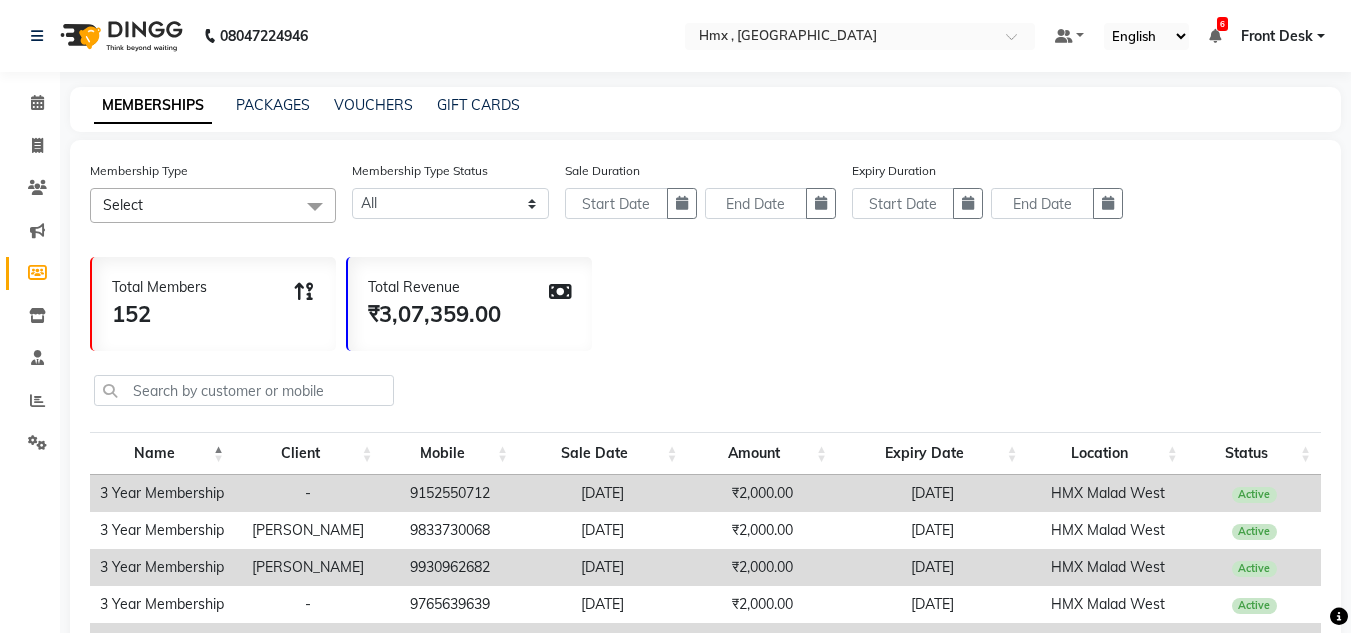 scroll 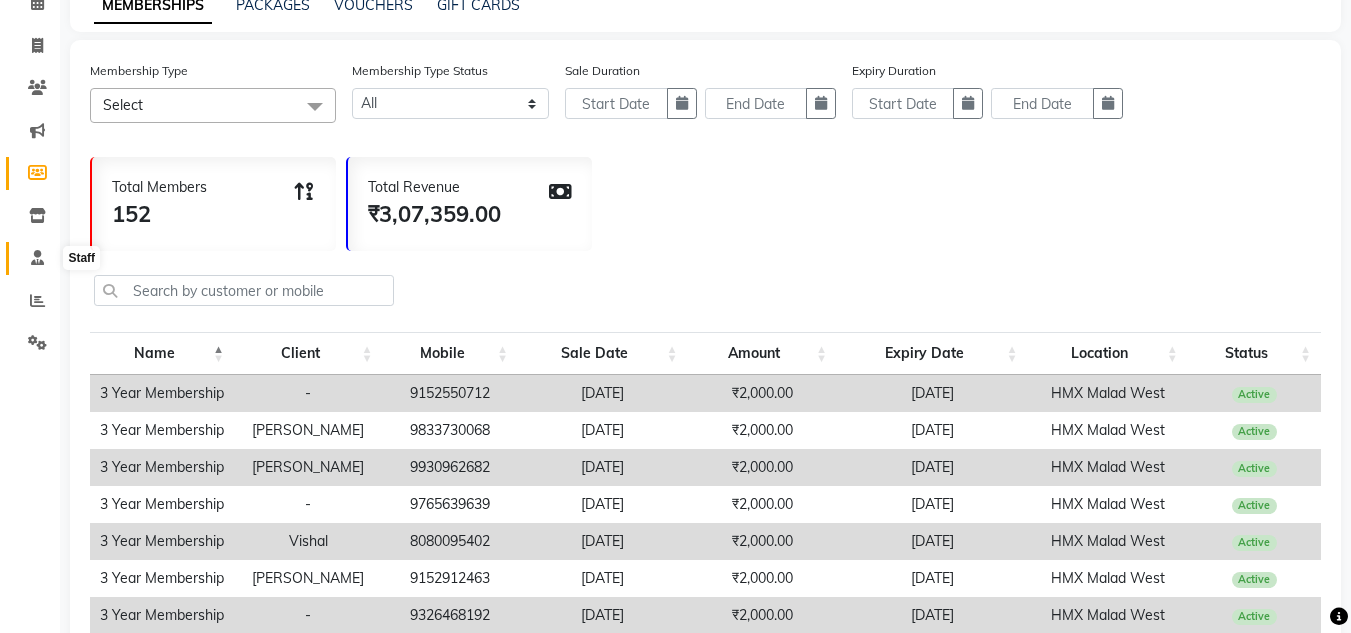click 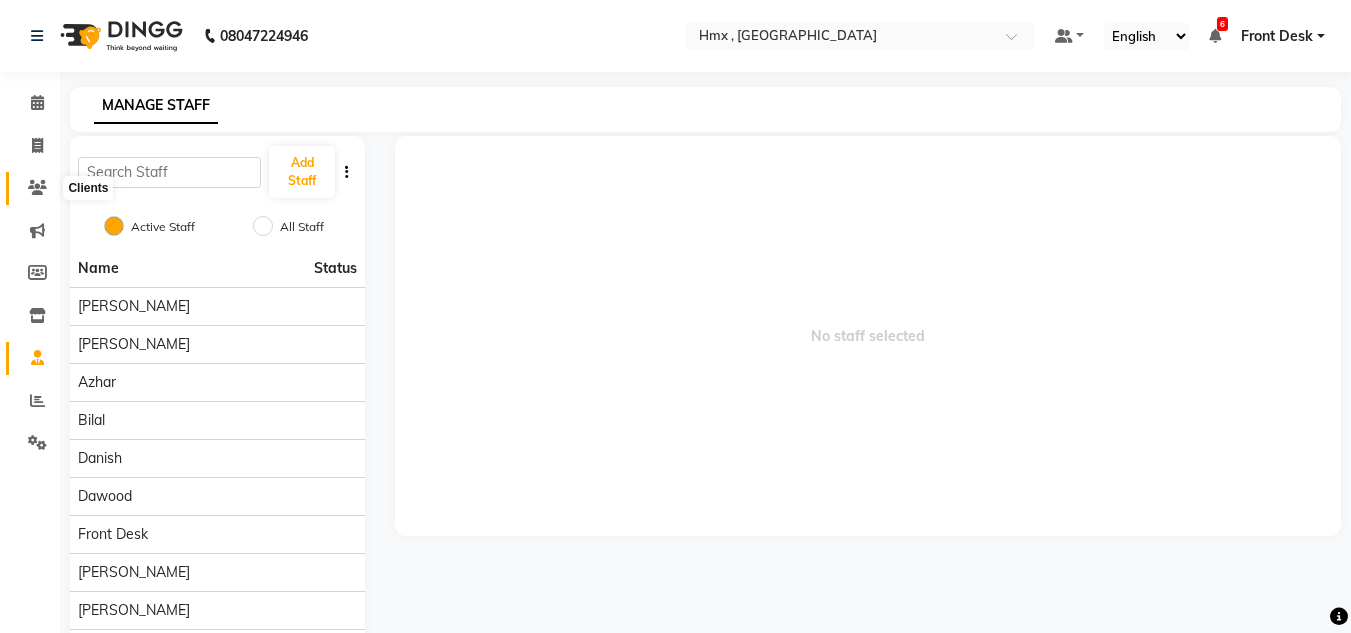click 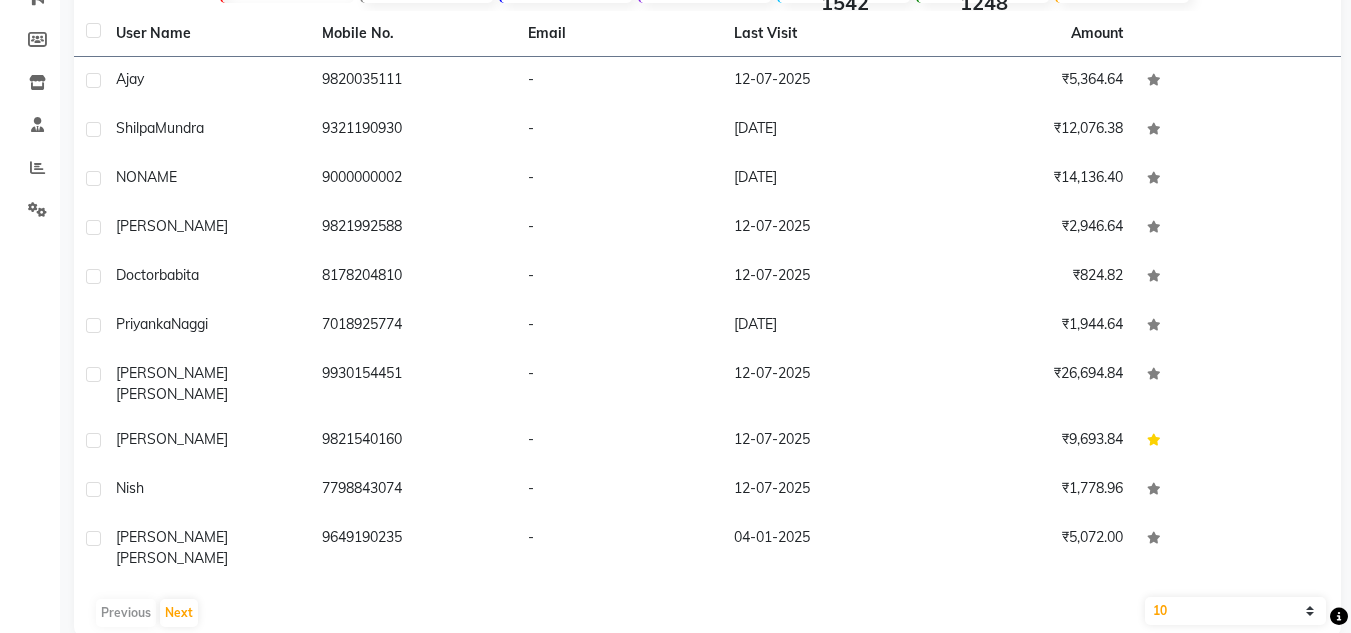 scroll, scrollTop: 0, scrollLeft: 0, axis: both 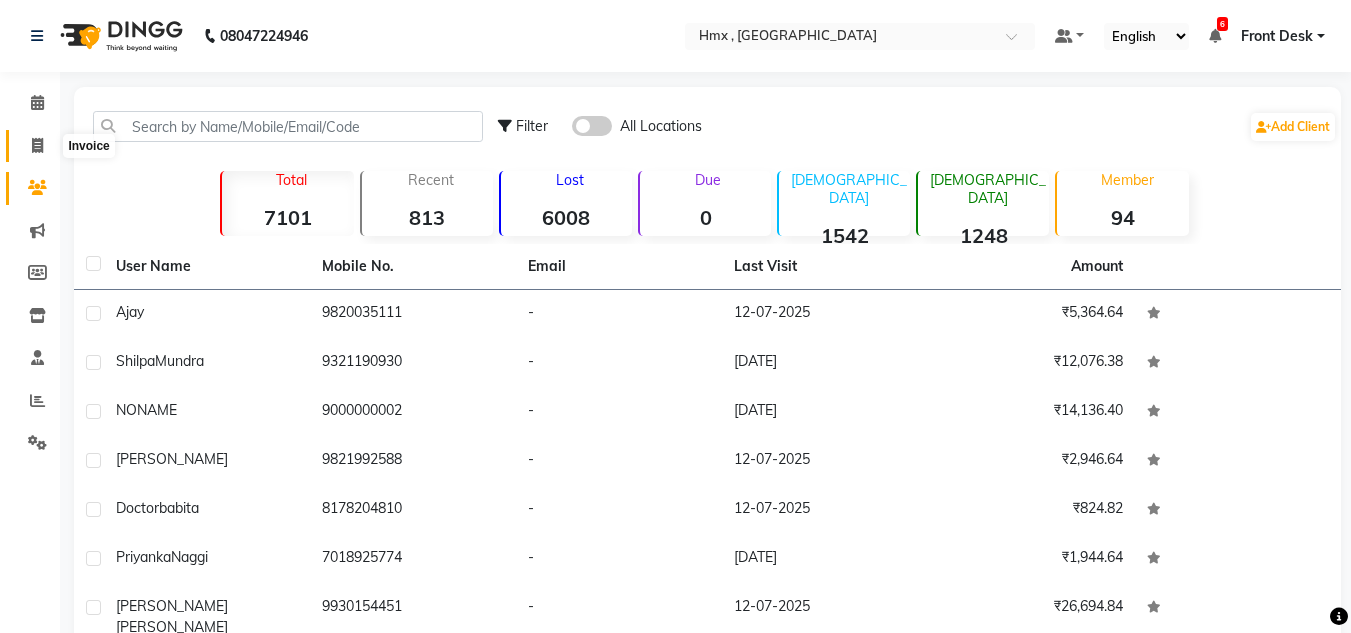 click 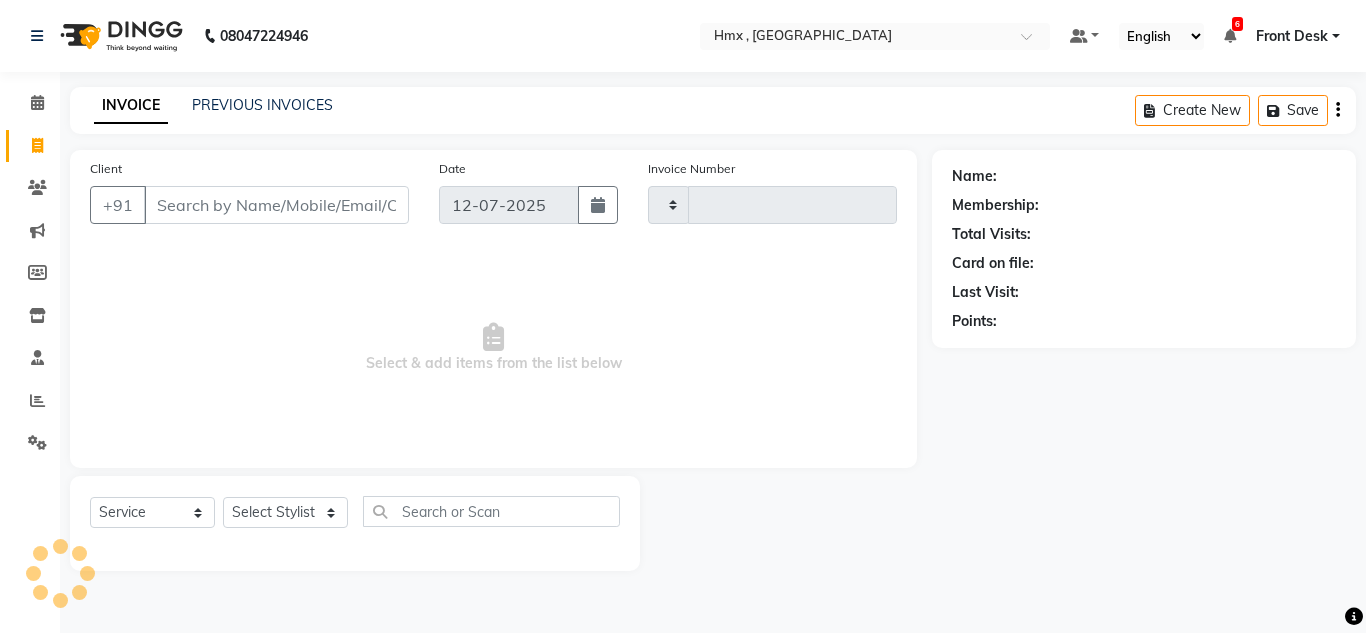 type on "1290" 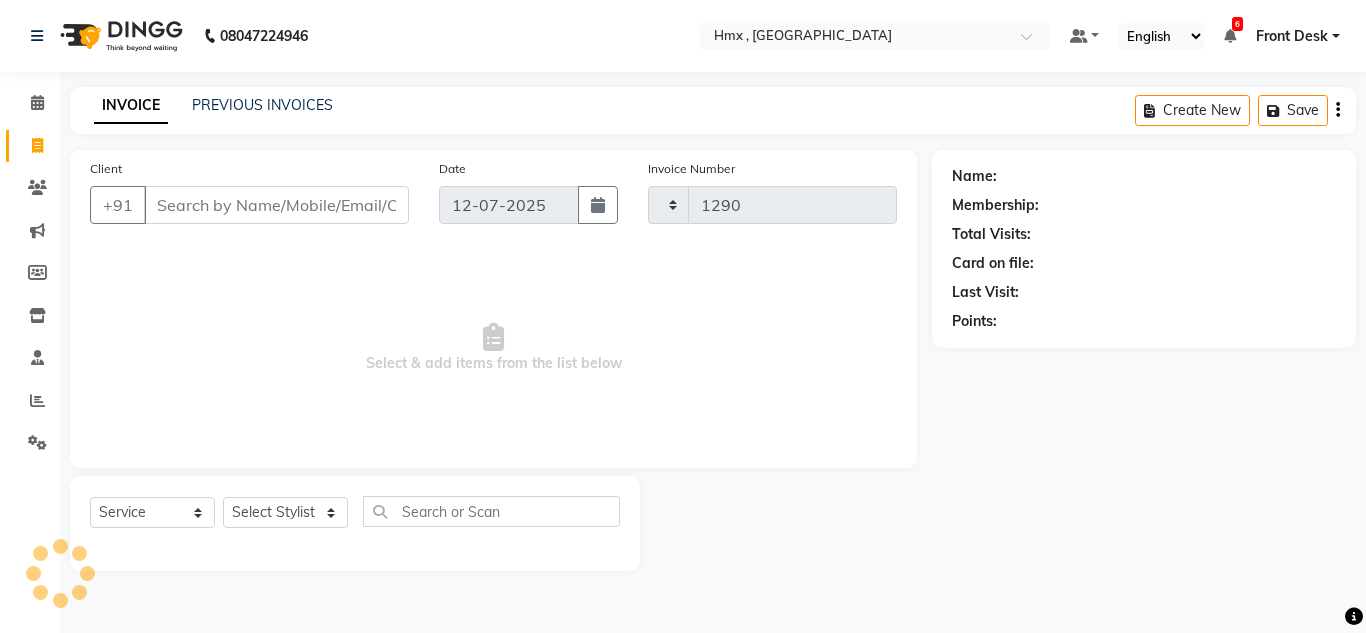 select on "5711" 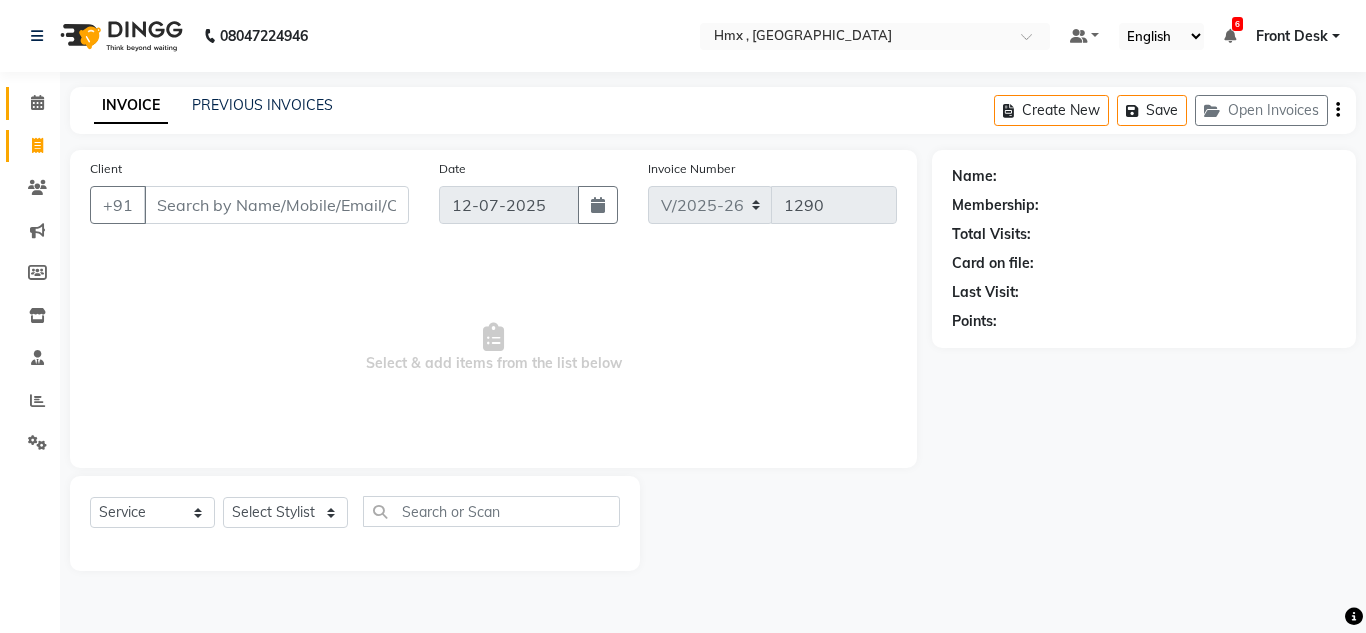 click on "Calendar" 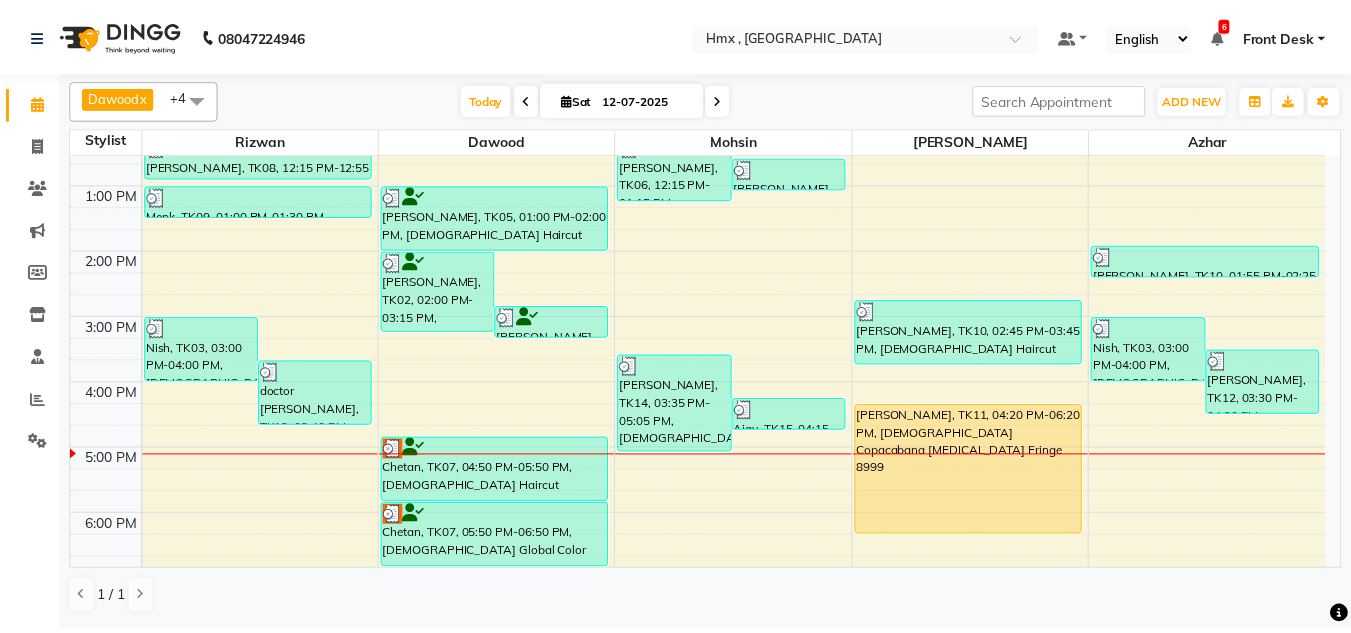 scroll, scrollTop: 500, scrollLeft: 0, axis: vertical 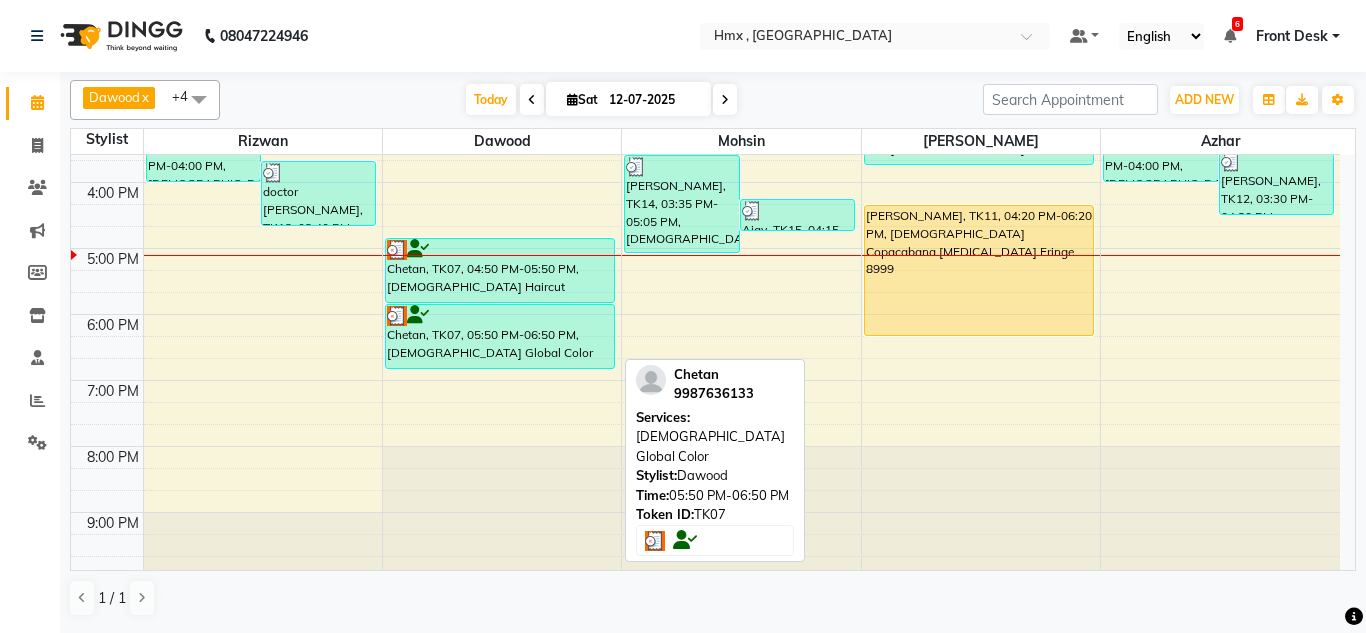 click on "Chetan, TK07, 05:50 PM-06:50 PM, [DEMOGRAPHIC_DATA] Global Color" at bounding box center (500, 336) 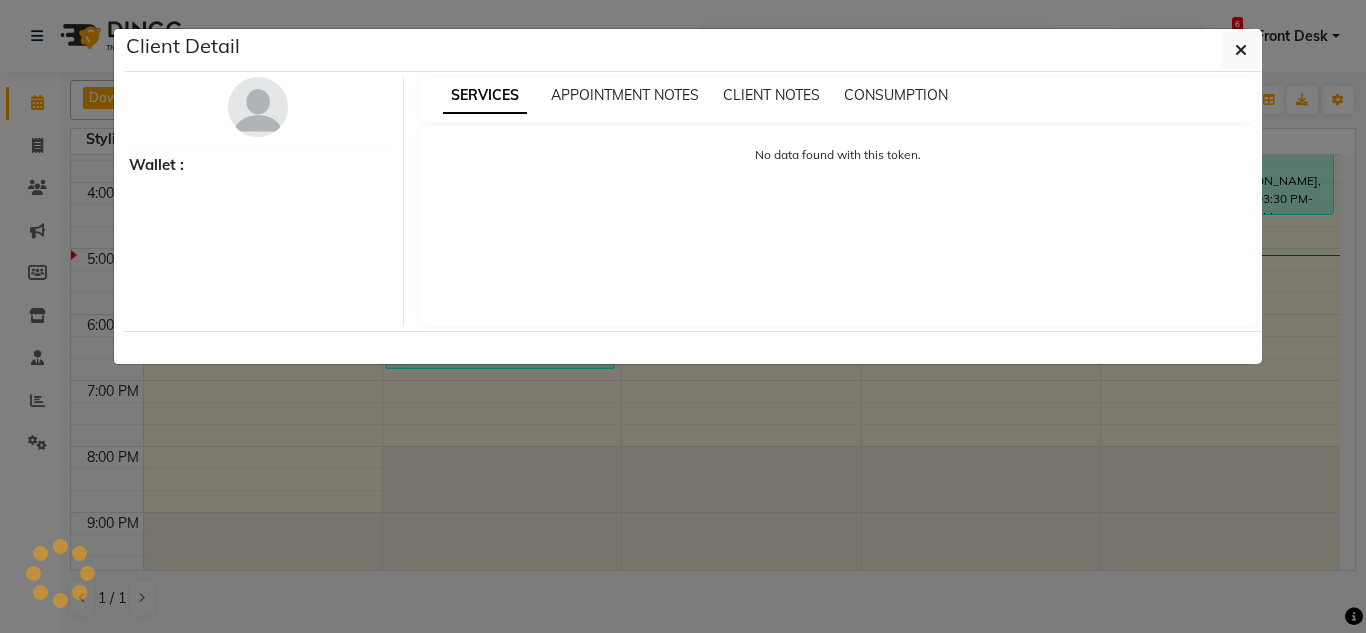 select on "3" 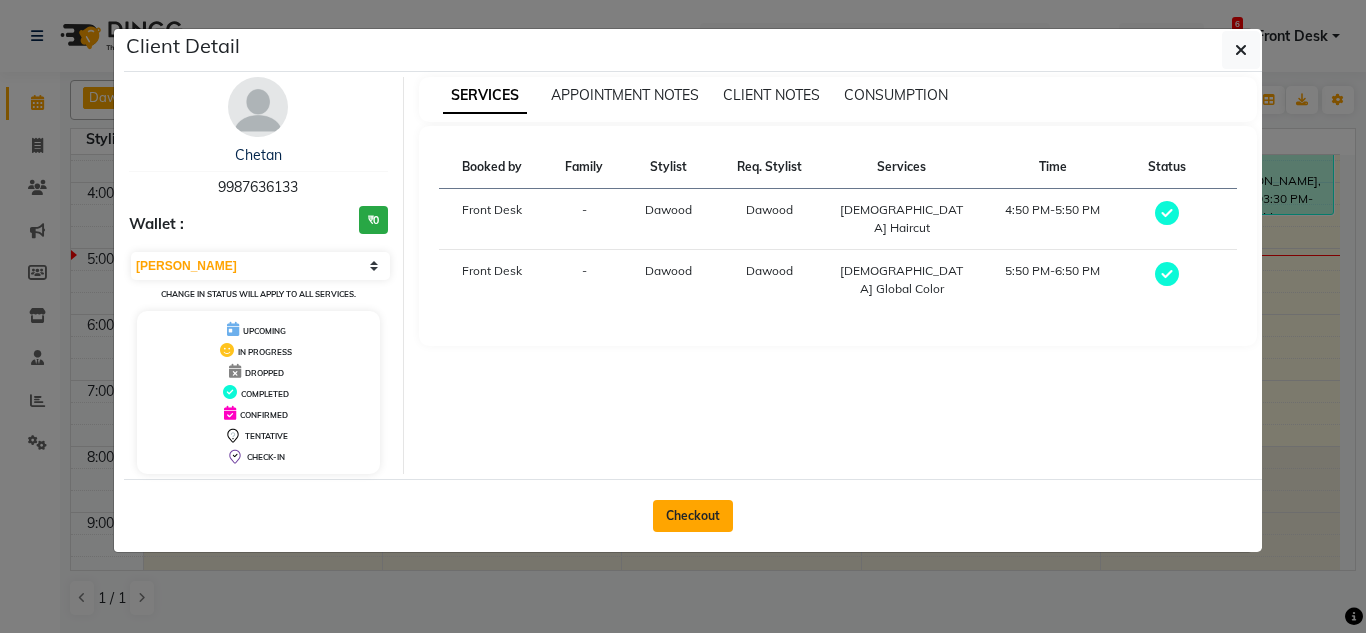 click on "Checkout" 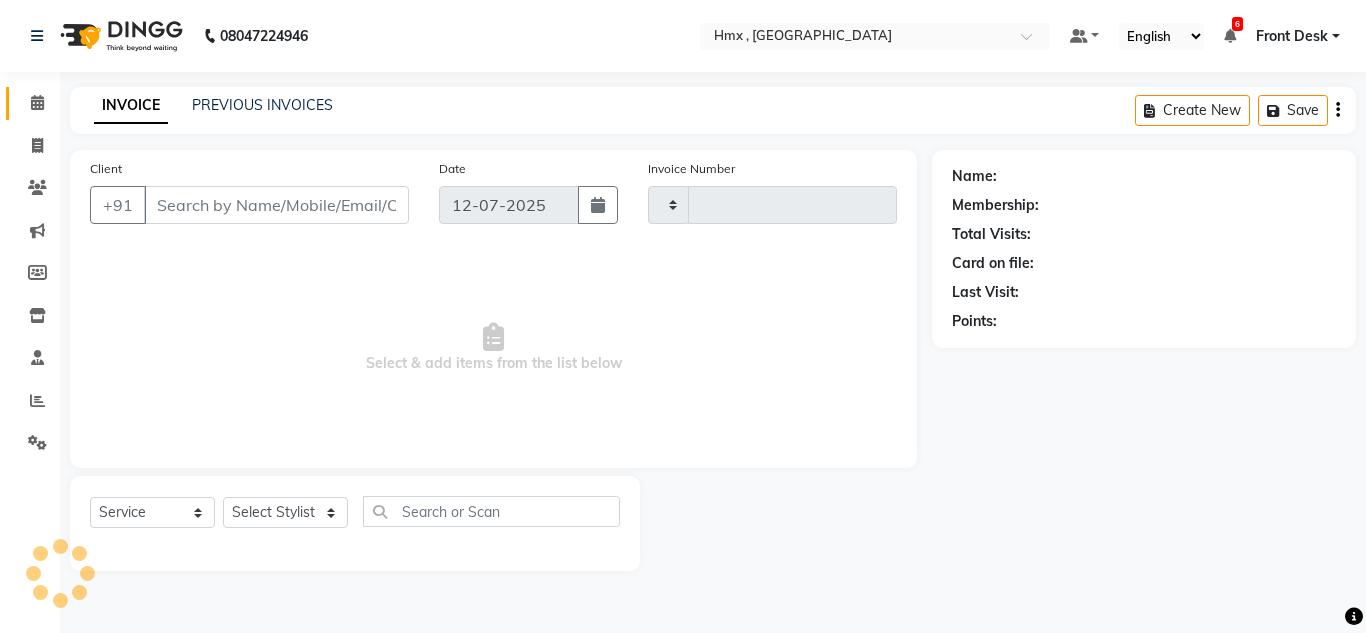 type on "1290" 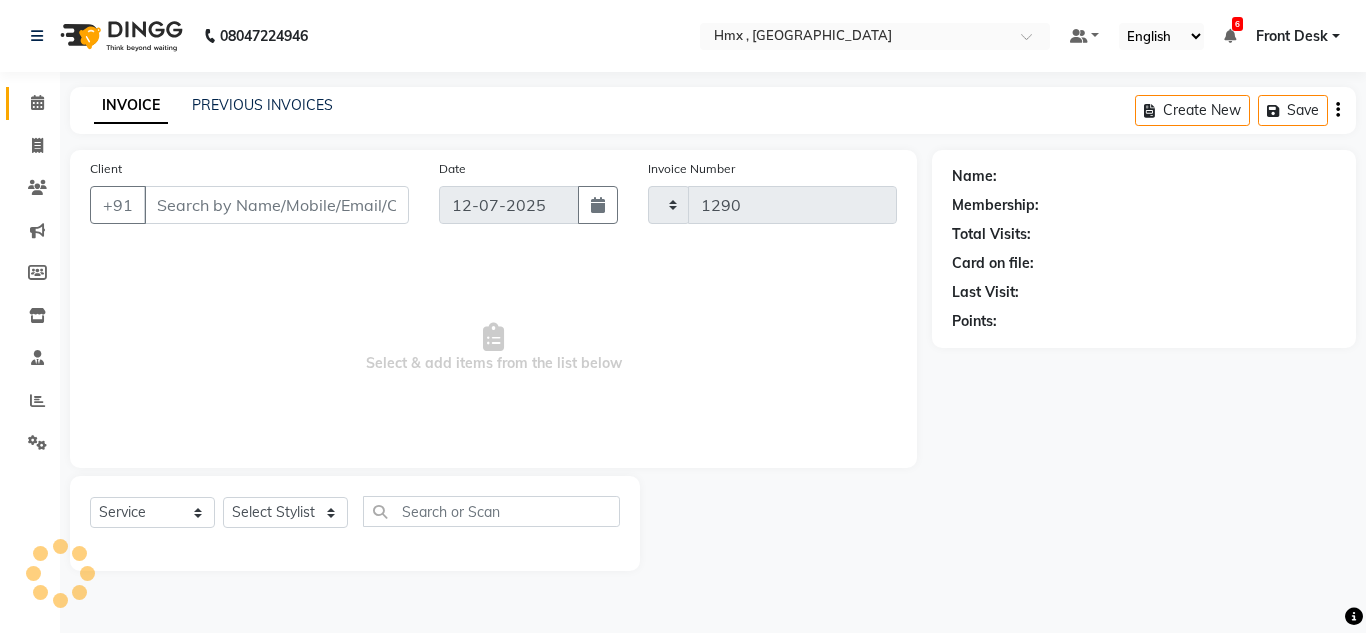 select on "5711" 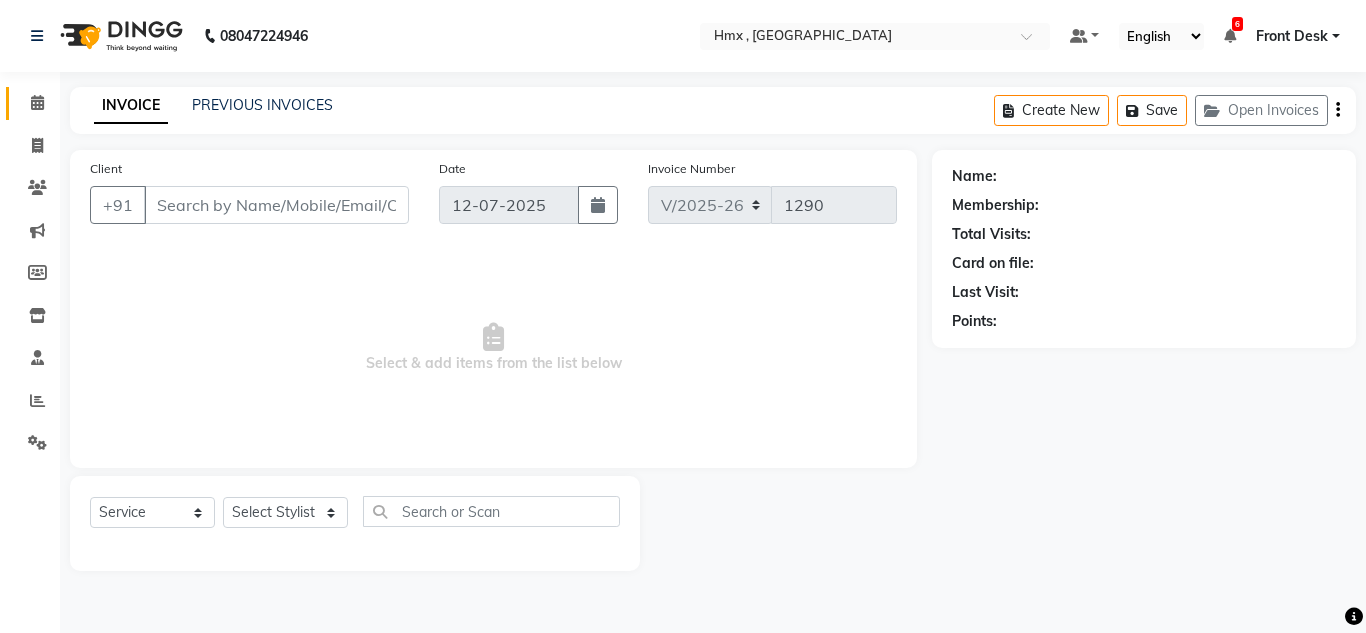 type on "9987636133" 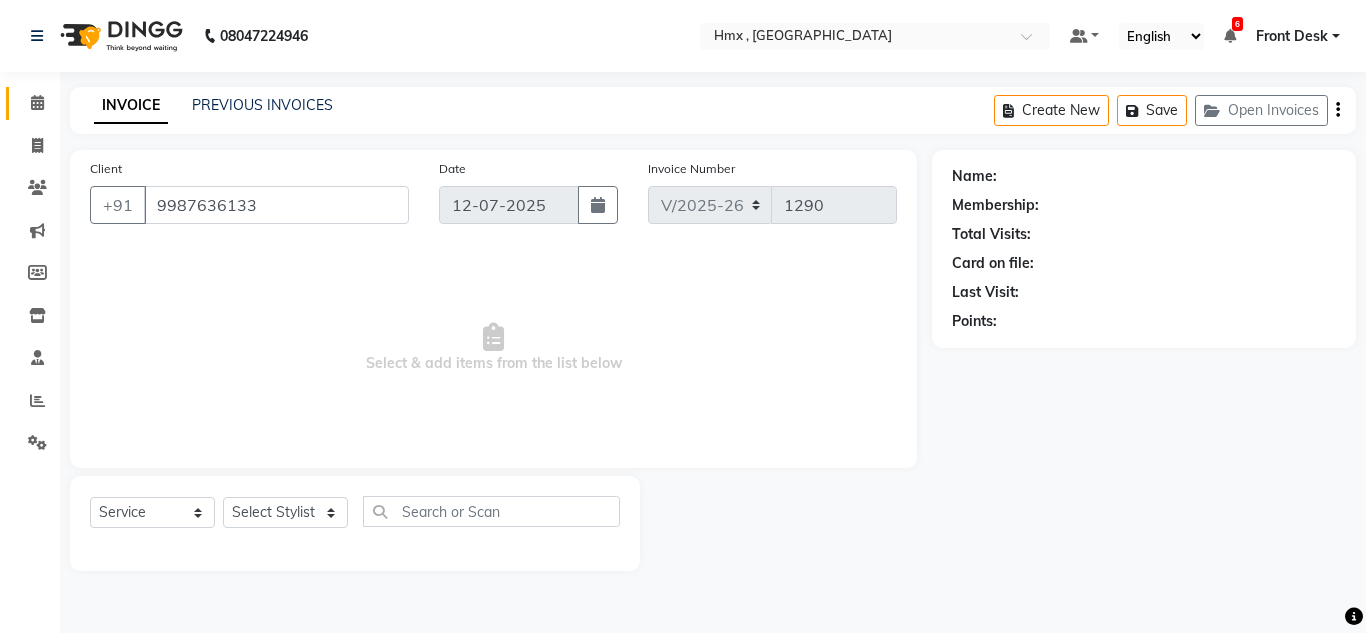select on "39095" 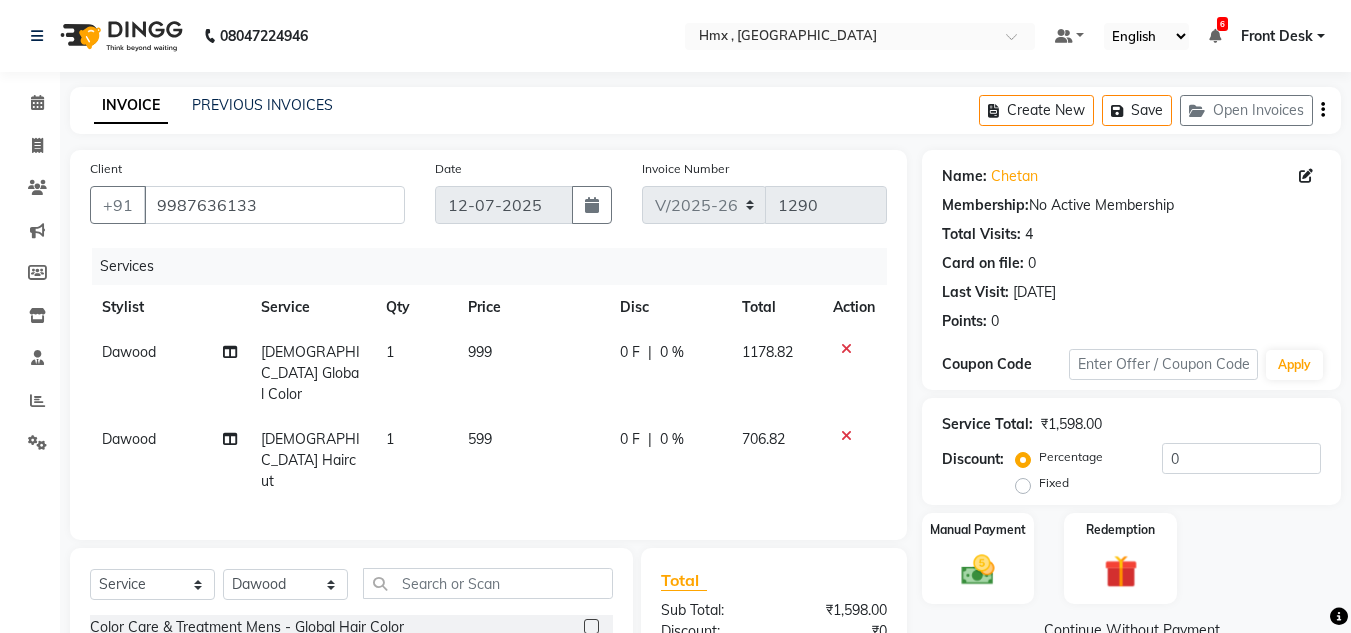 click 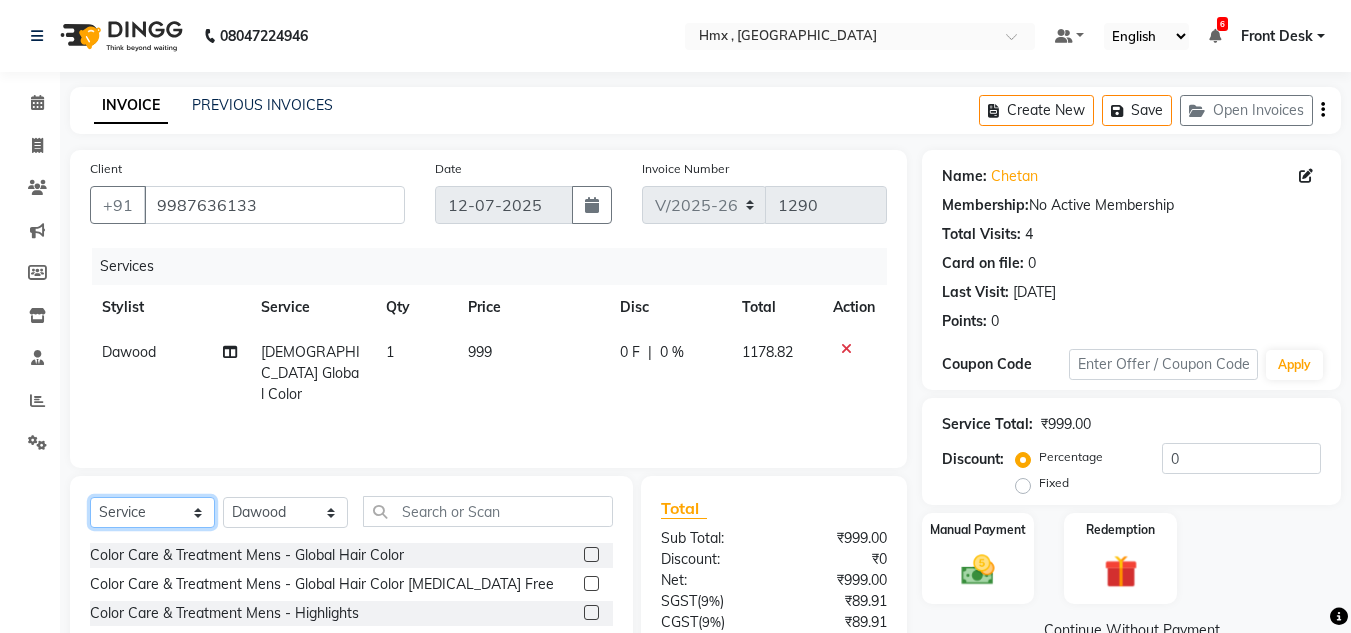 click on "Select  Service  Product  Membership  Package Voucher Prepaid Gift Card" 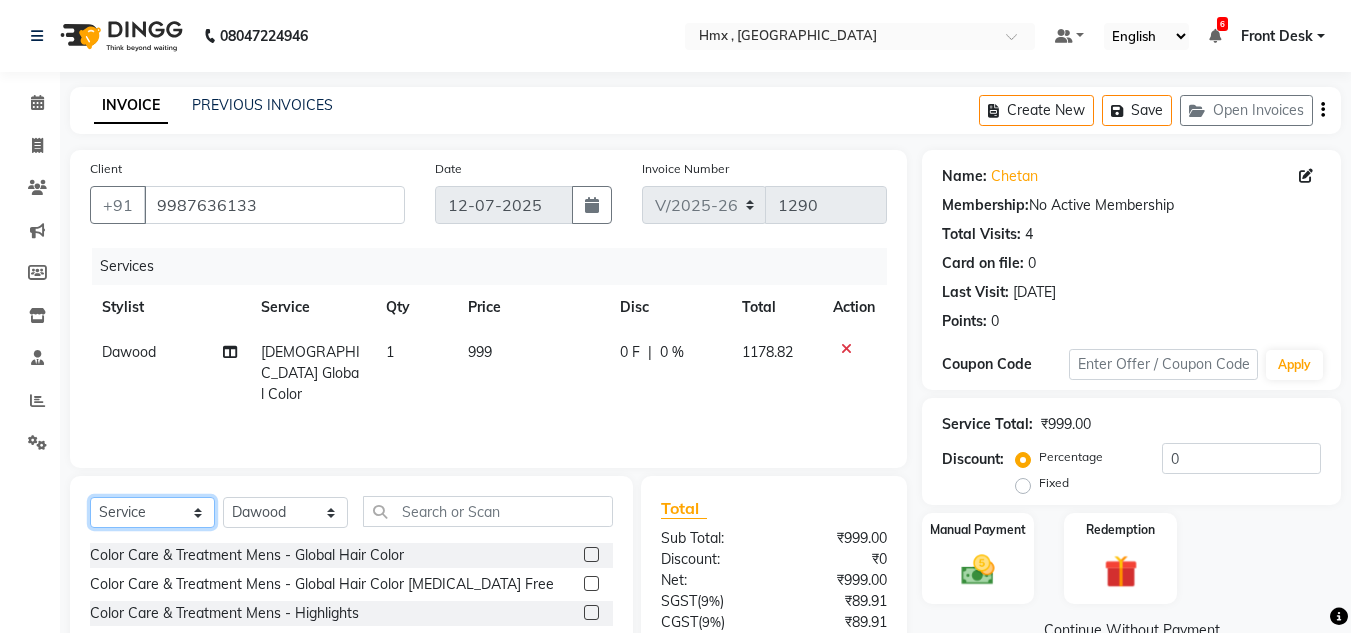 select on "membership" 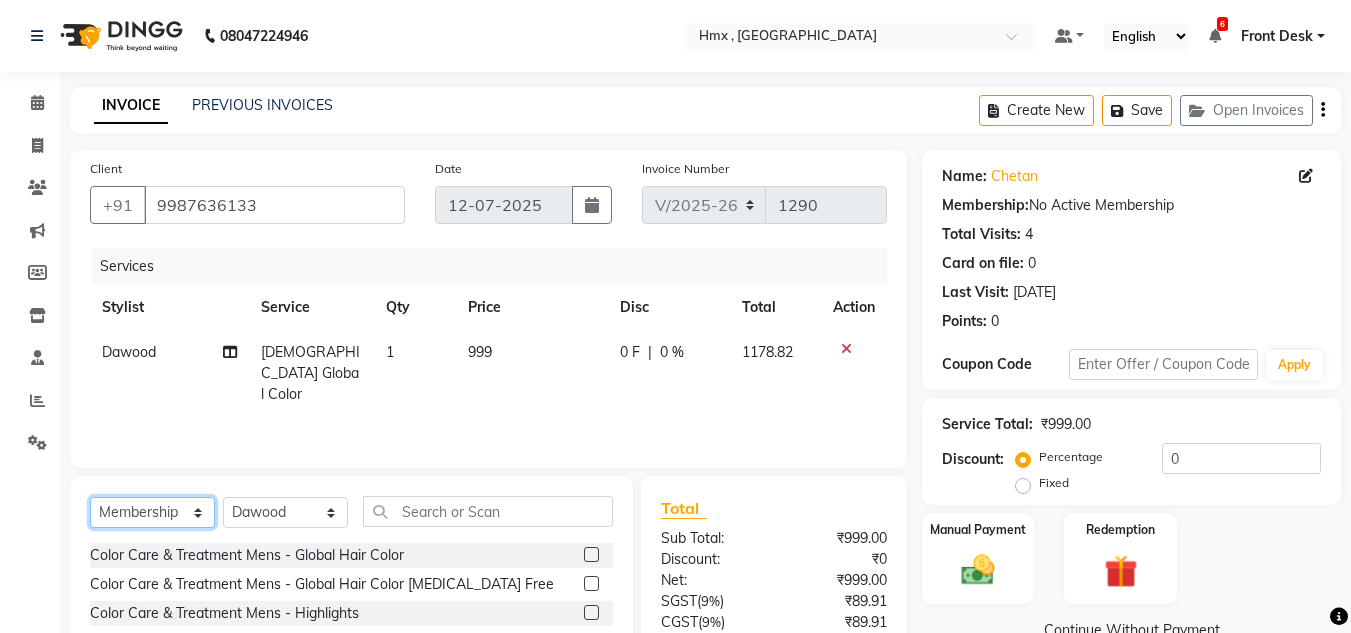 click on "Select  Service  Product  Membership  Package Voucher Prepaid Gift Card" 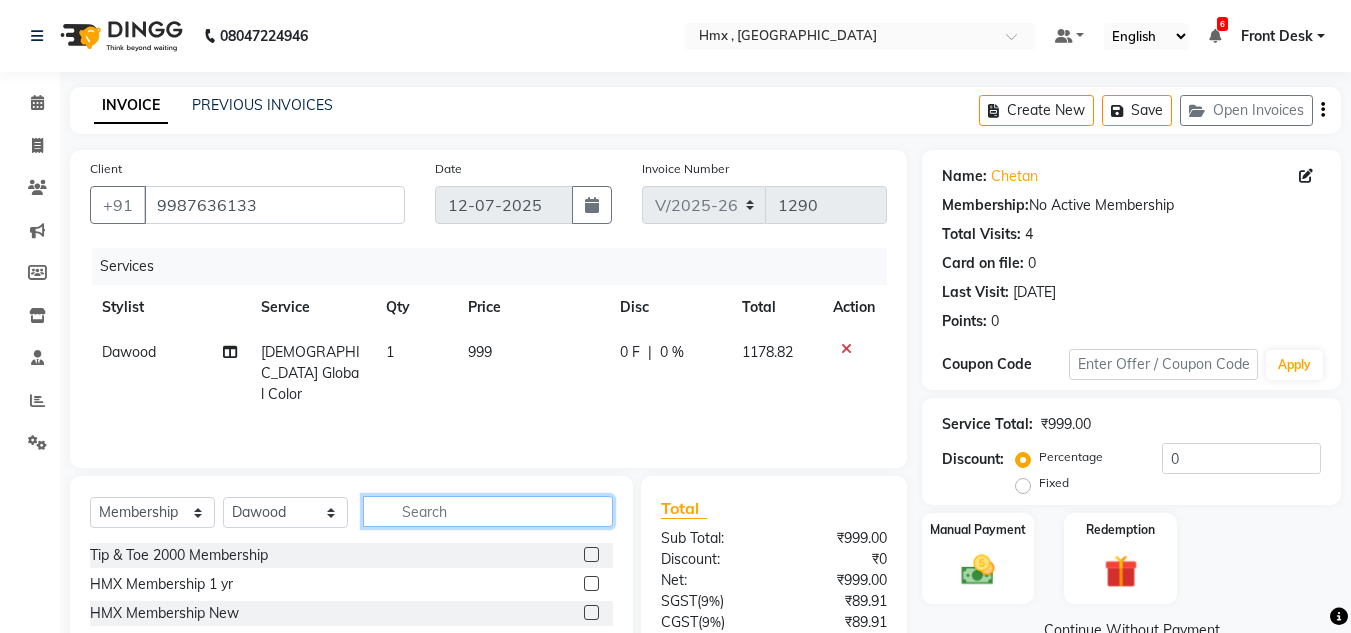 click 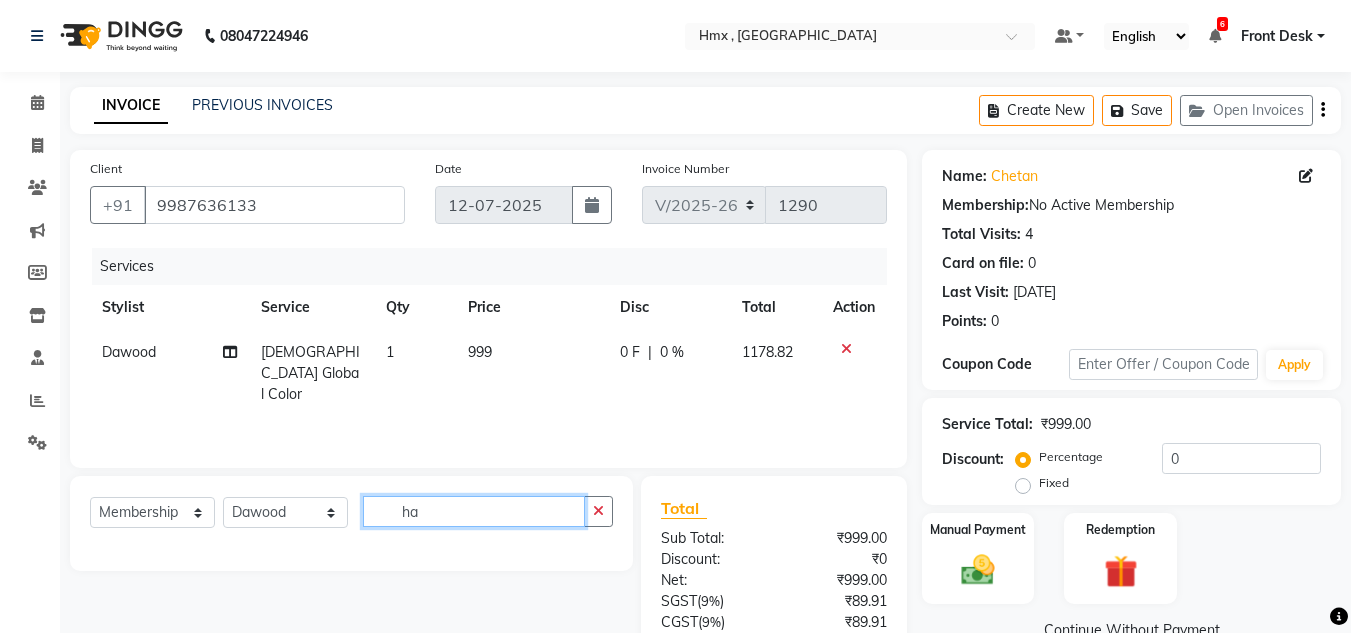 type on "h" 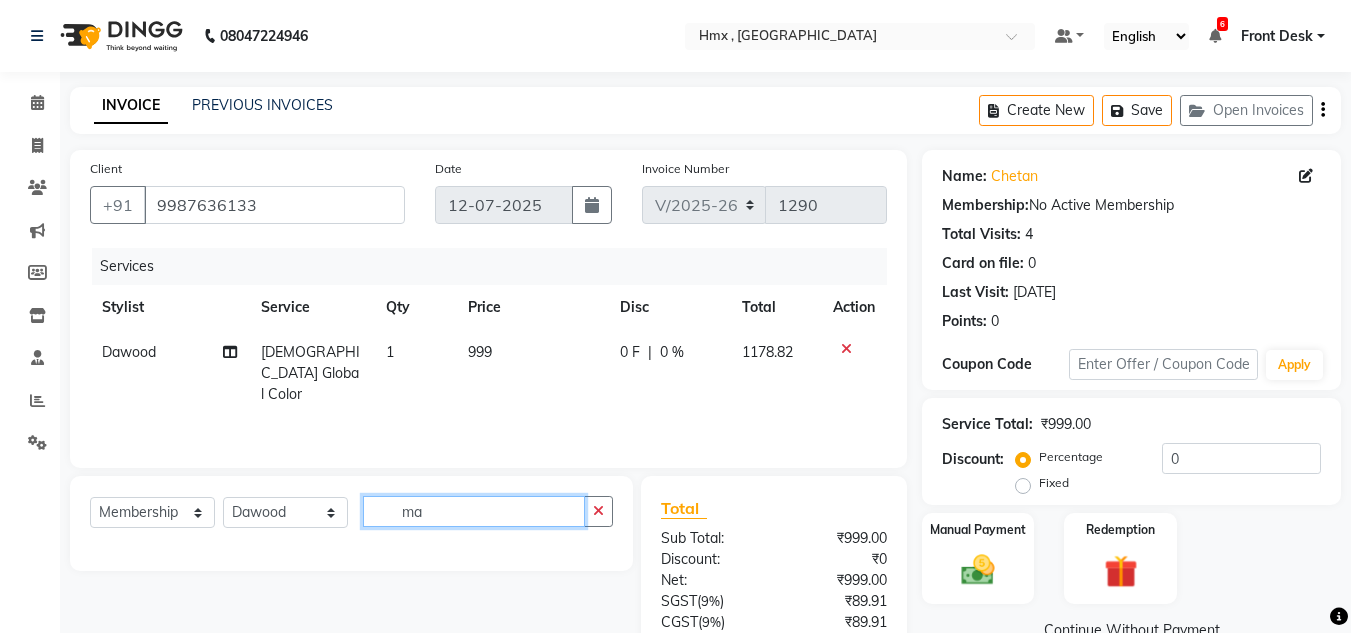 type on "m" 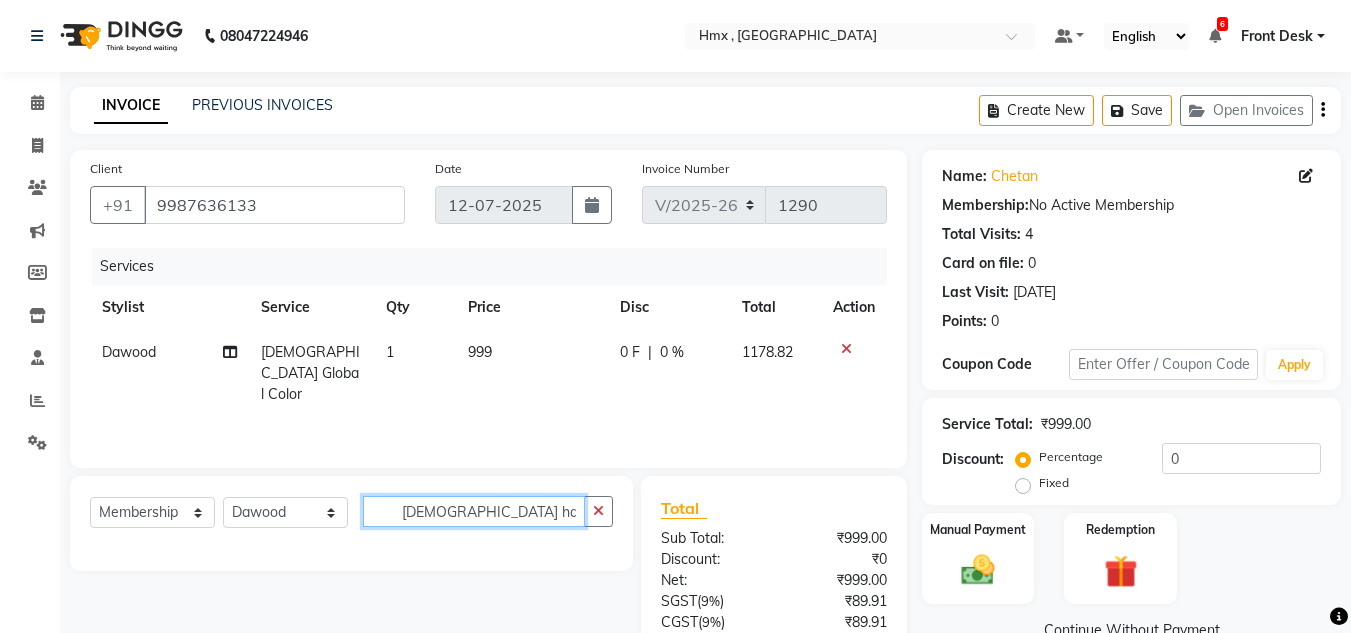 type on "[DEMOGRAPHIC_DATA] haircut" 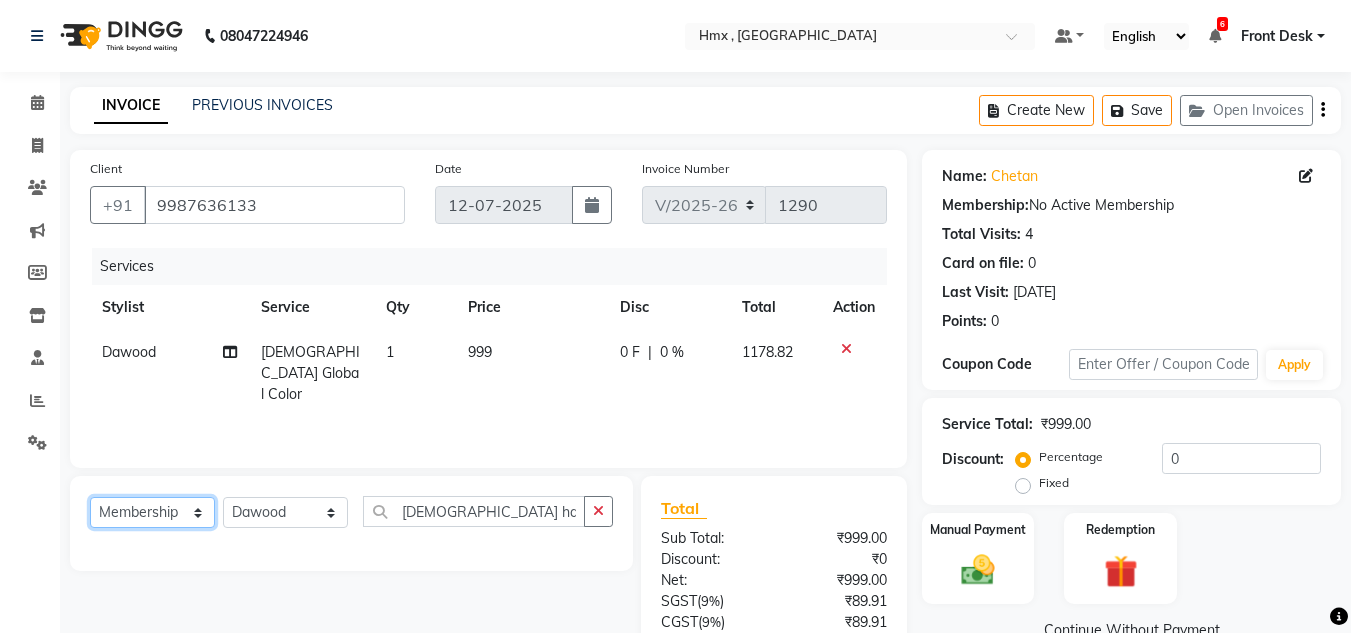 click on "Select  Service  Product  Membership  Package Voucher Prepaid Gift Card" 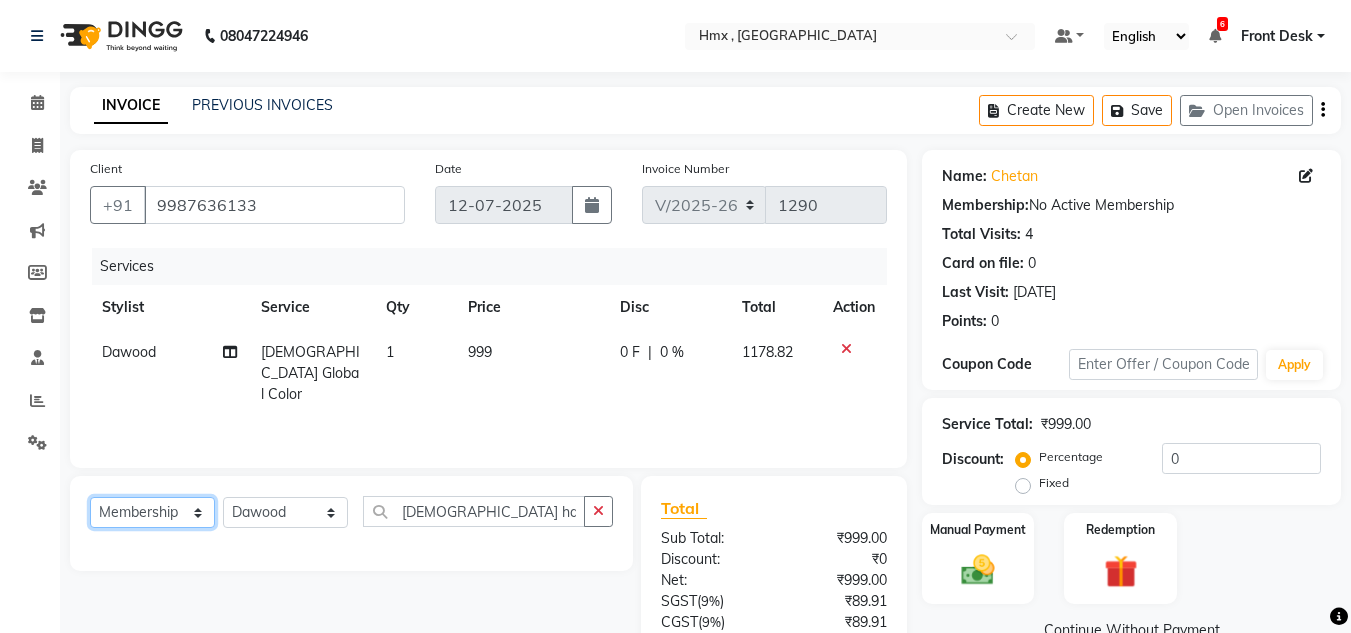 select on "service" 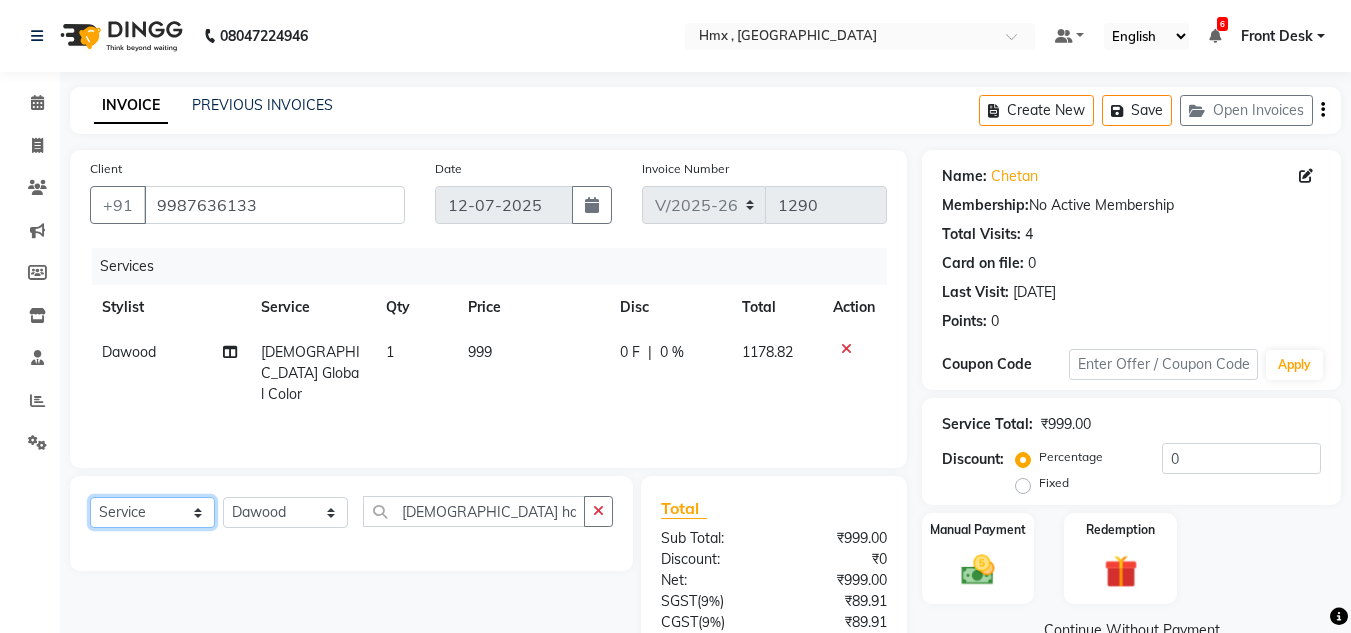 click on "Select  Service  Product  Membership  Package Voucher Prepaid Gift Card" 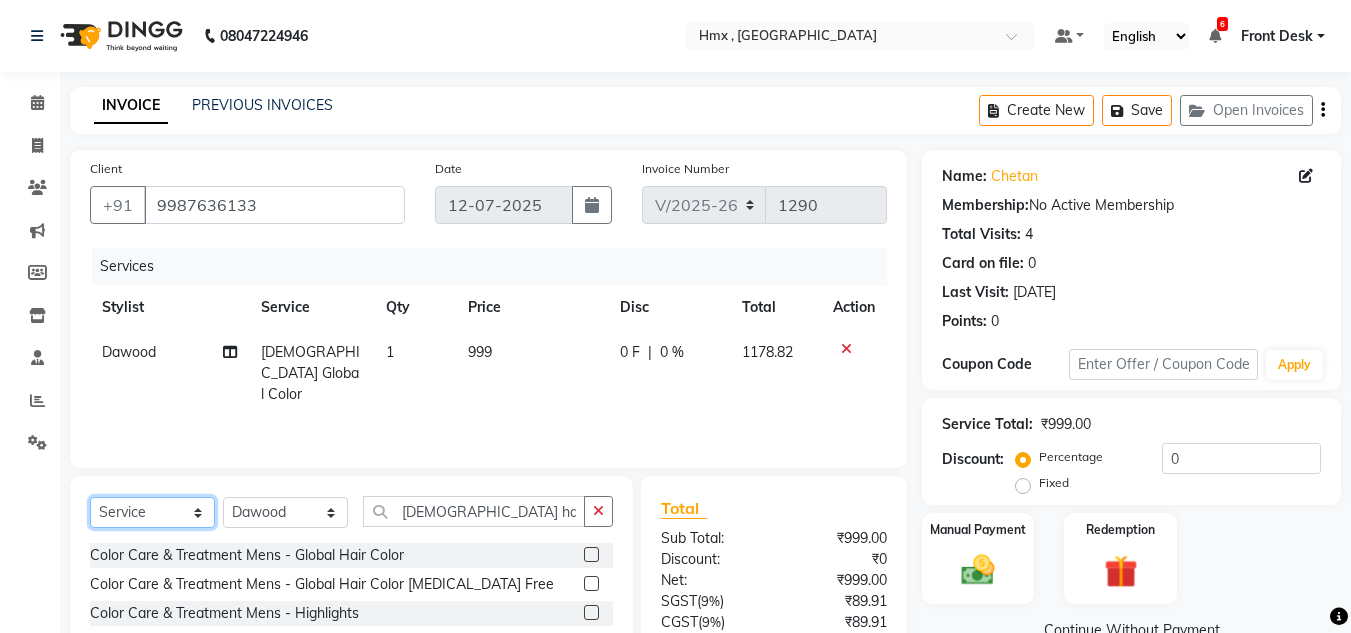 scroll, scrollTop: 68, scrollLeft: 0, axis: vertical 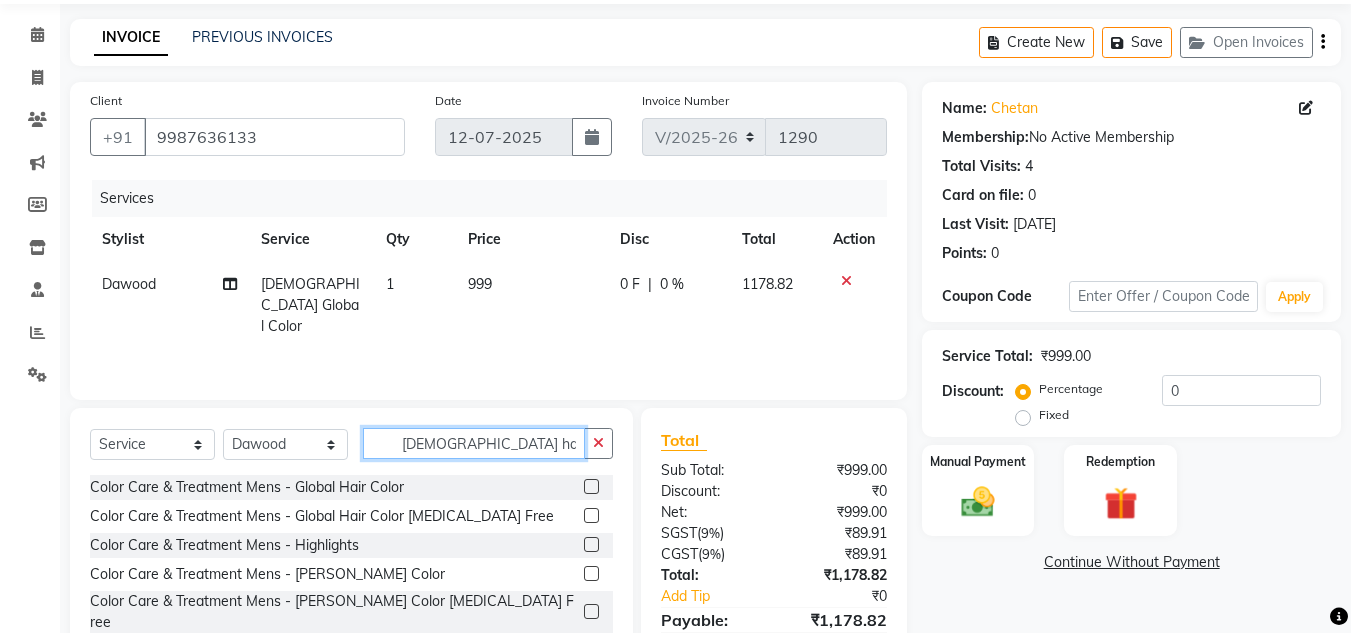 click on "[DEMOGRAPHIC_DATA] haircut" 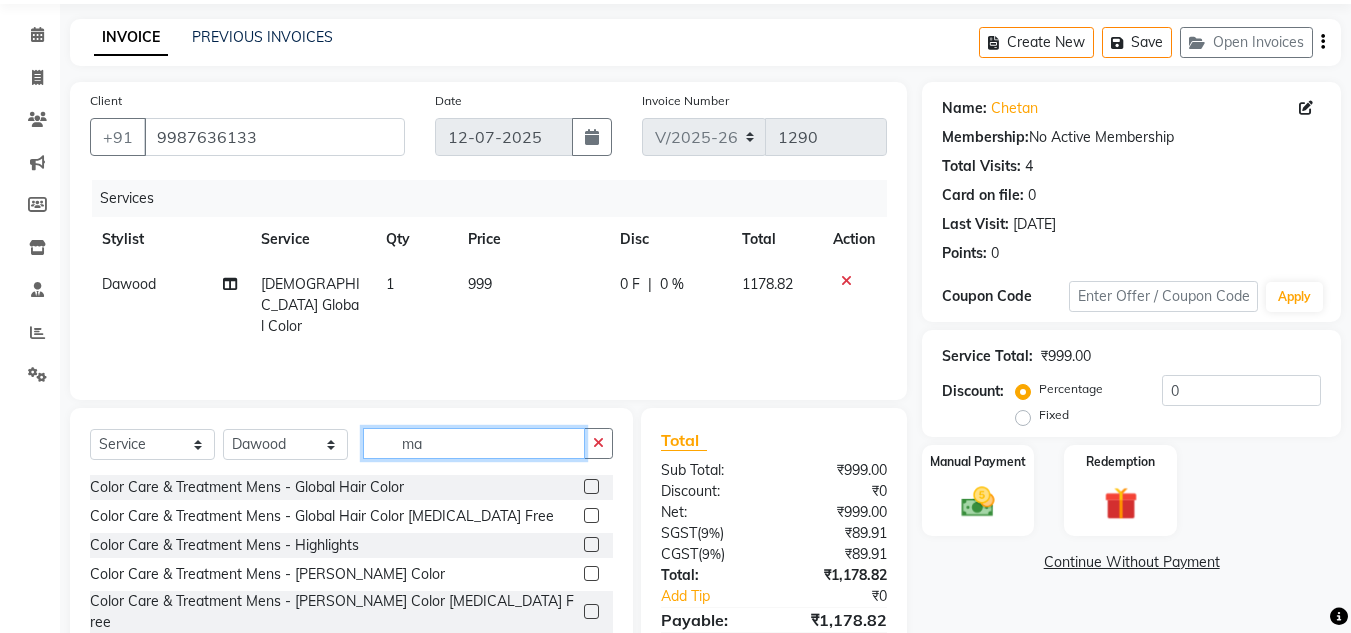 type on "m" 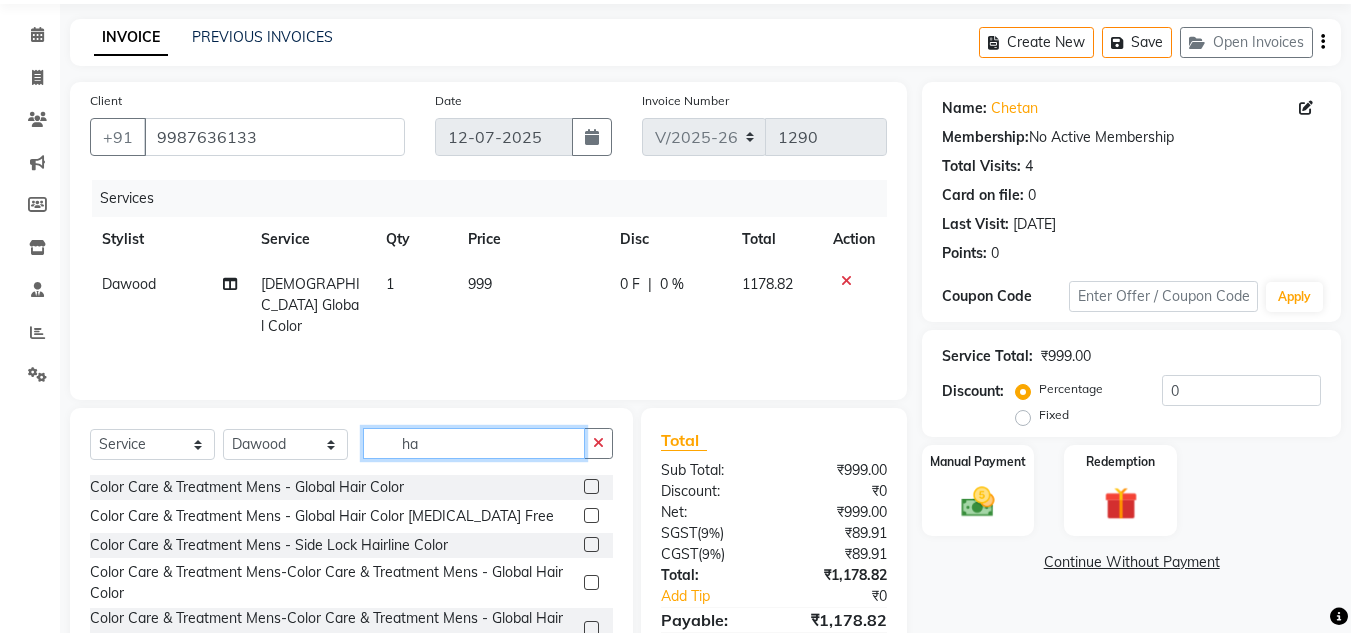 type on "h" 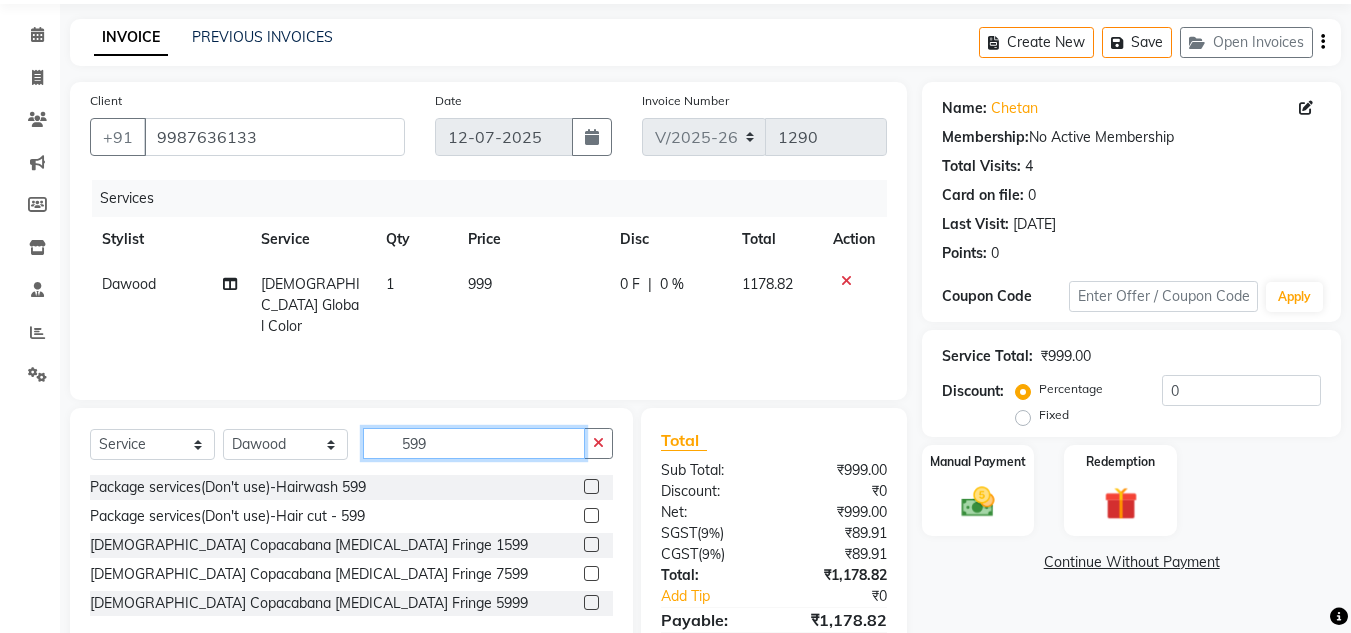 scroll, scrollTop: 0, scrollLeft: 0, axis: both 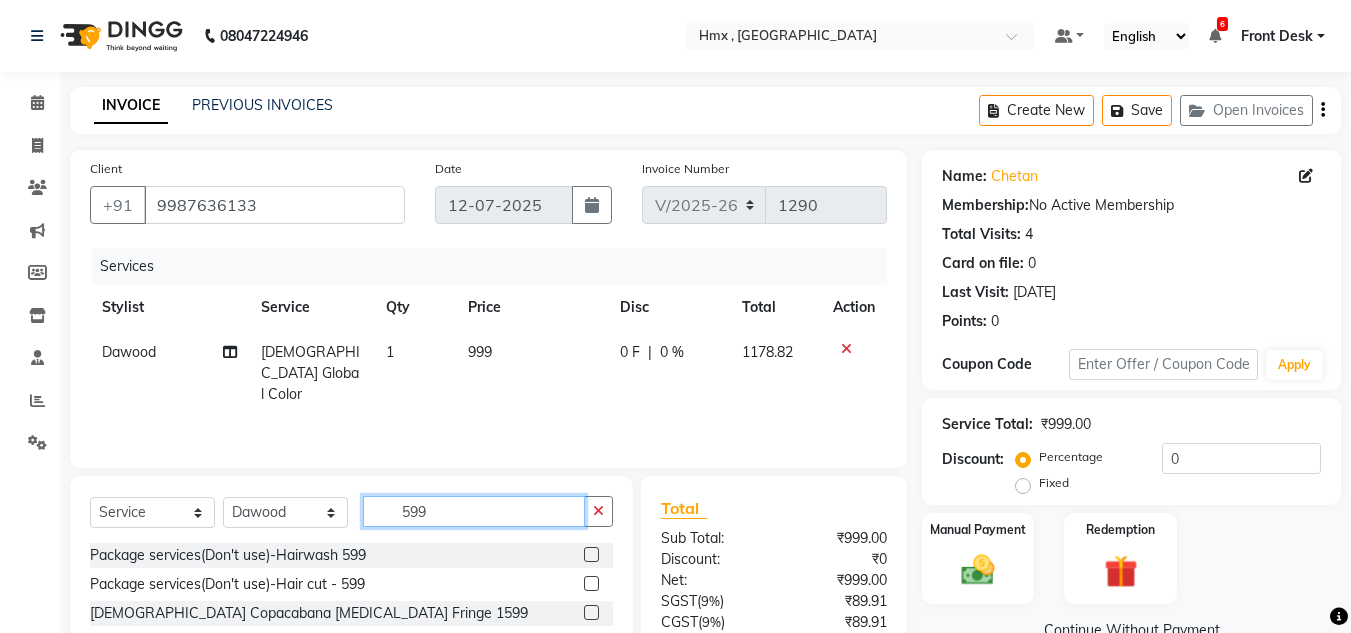 click on "599" 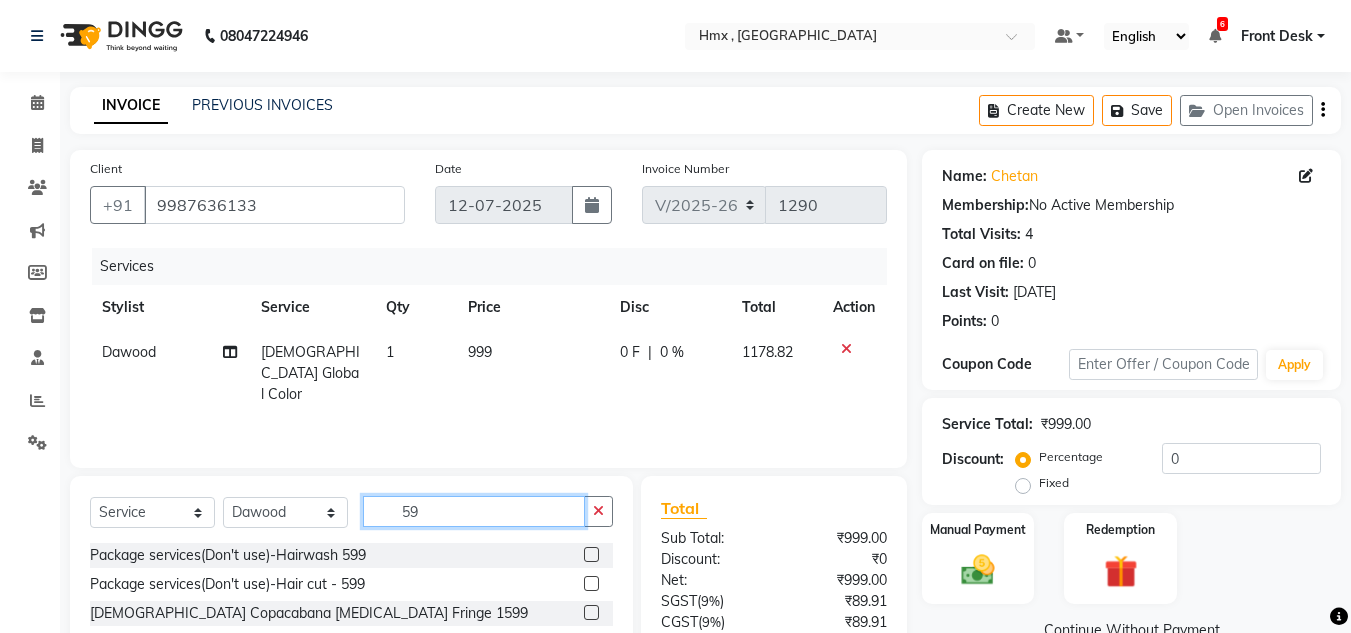 type on "5" 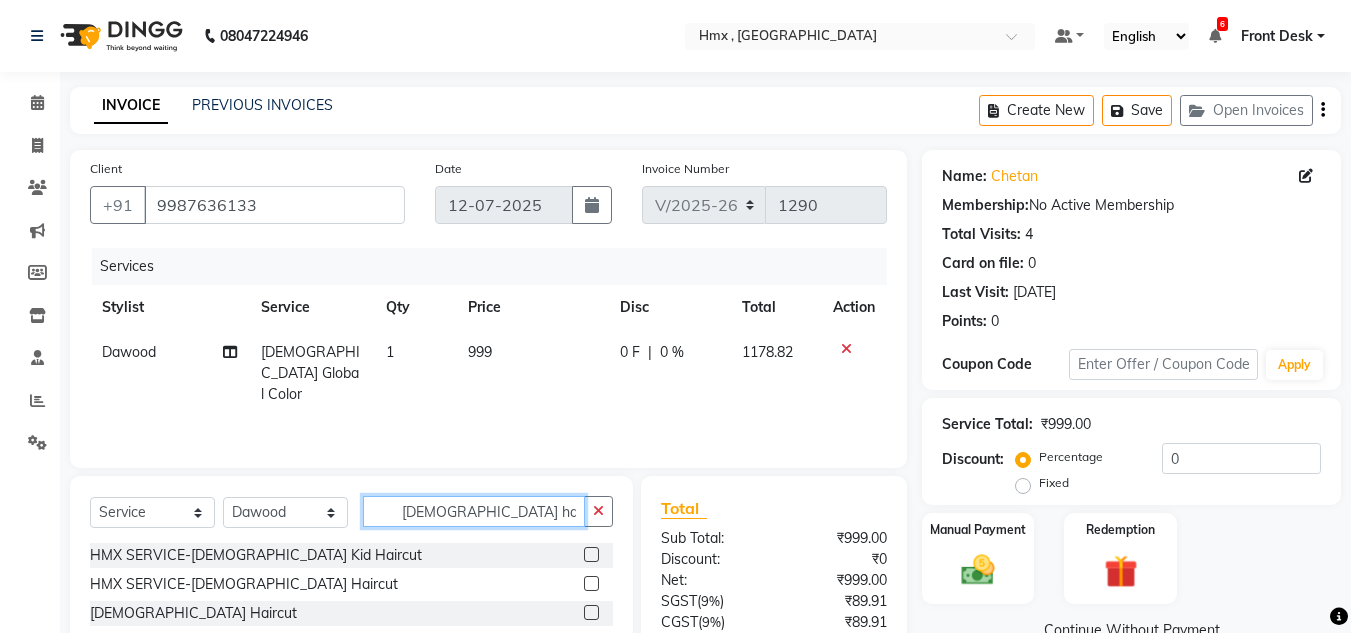 scroll, scrollTop: 100, scrollLeft: 0, axis: vertical 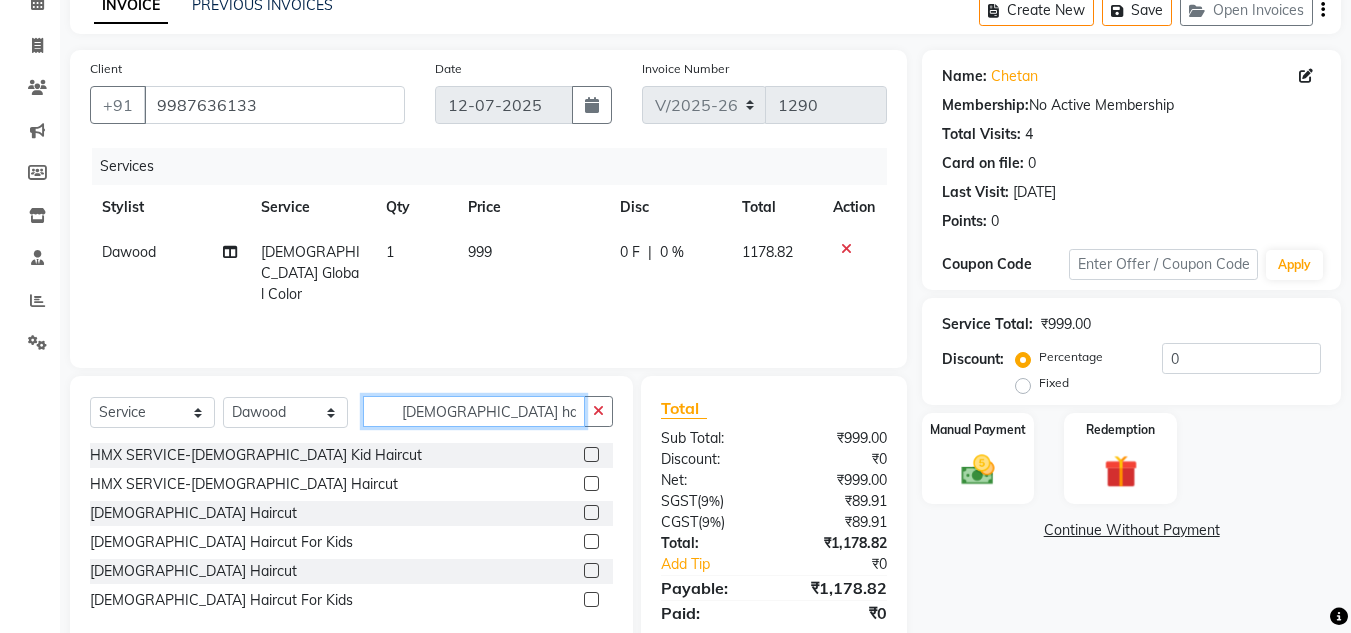 type on "[DEMOGRAPHIC_DATA] hairc" 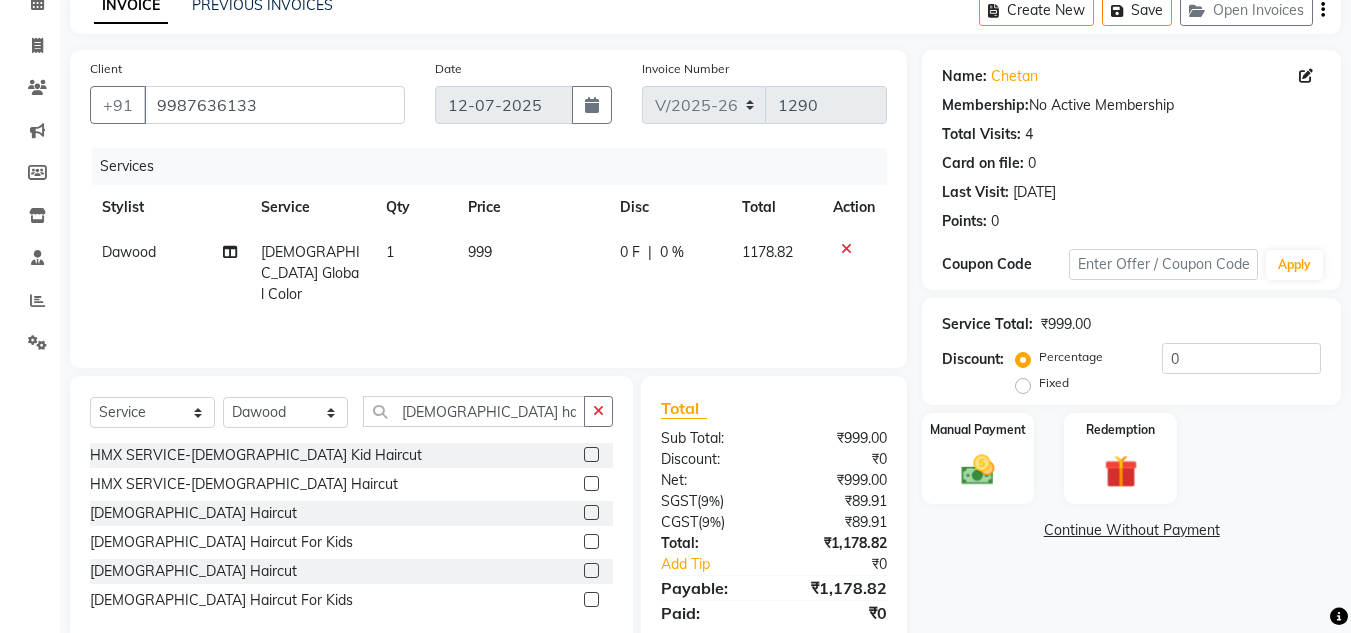 click 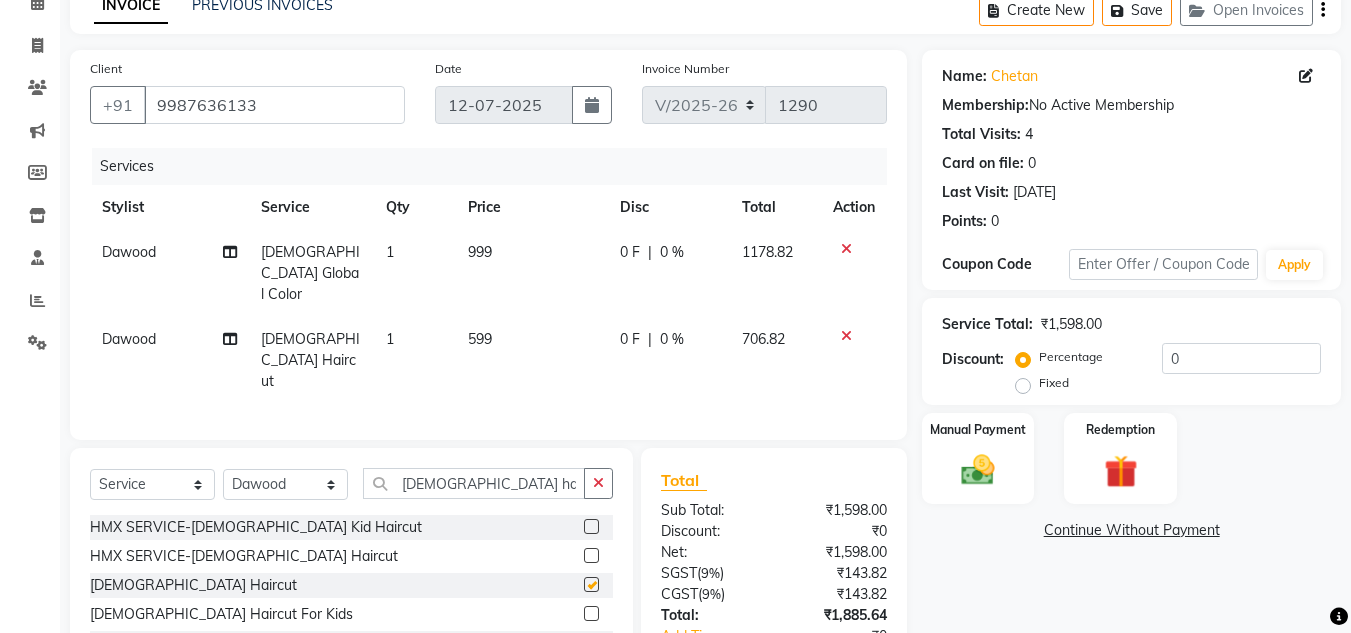 checkbox on "false" 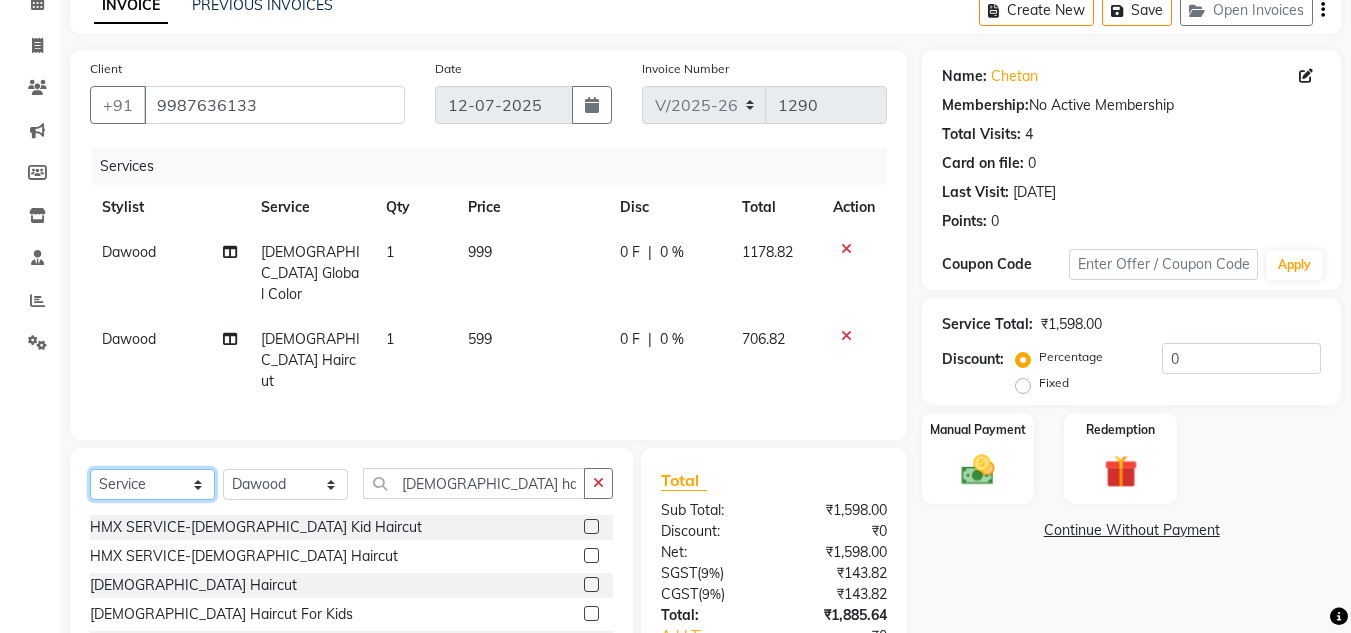 click on "Select  Service  Product  Membership  Package Voucher Prepaid Gift Card" 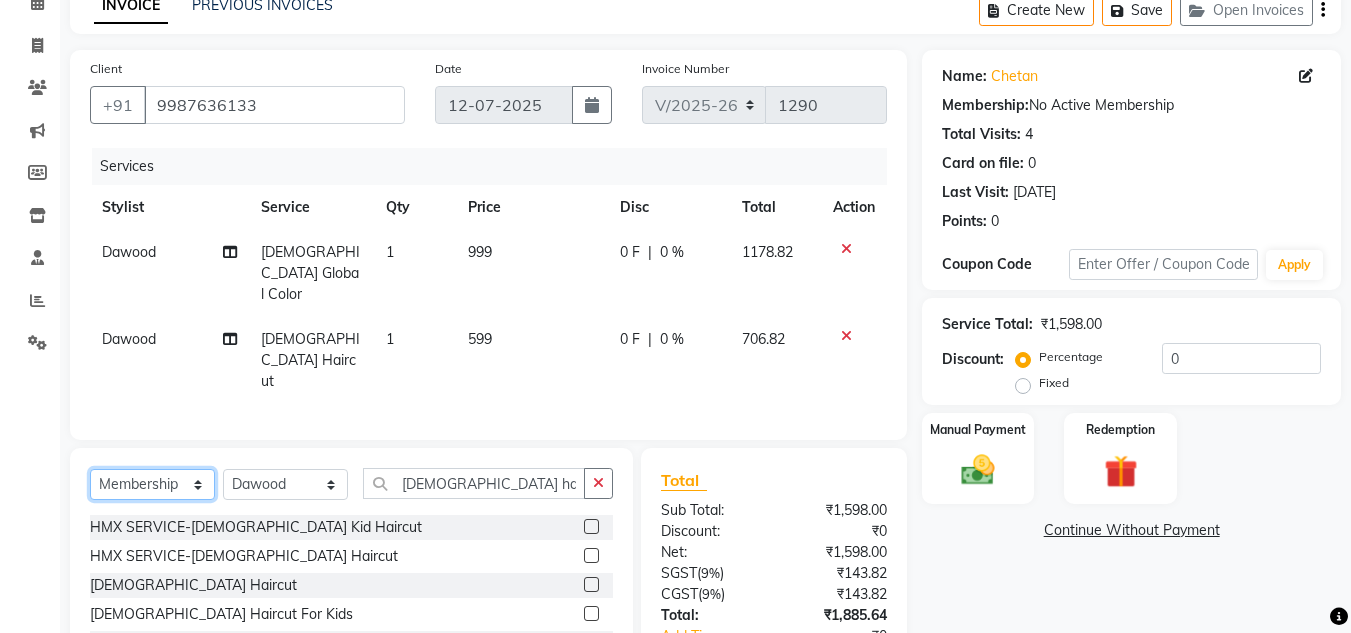 click on "Select  Service  Product  Membership  Package Voucher Prepaid Gift Card" 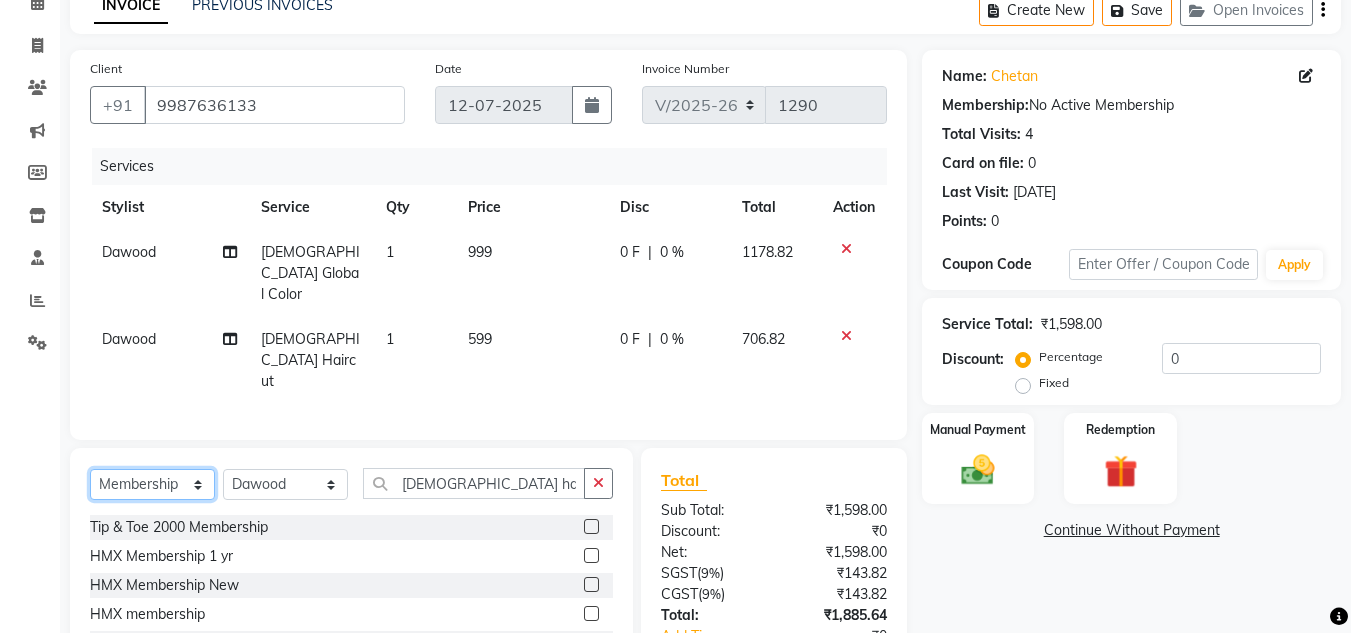 scroll, scrollTop: 191, scrollLeft: 0, axis: vertical 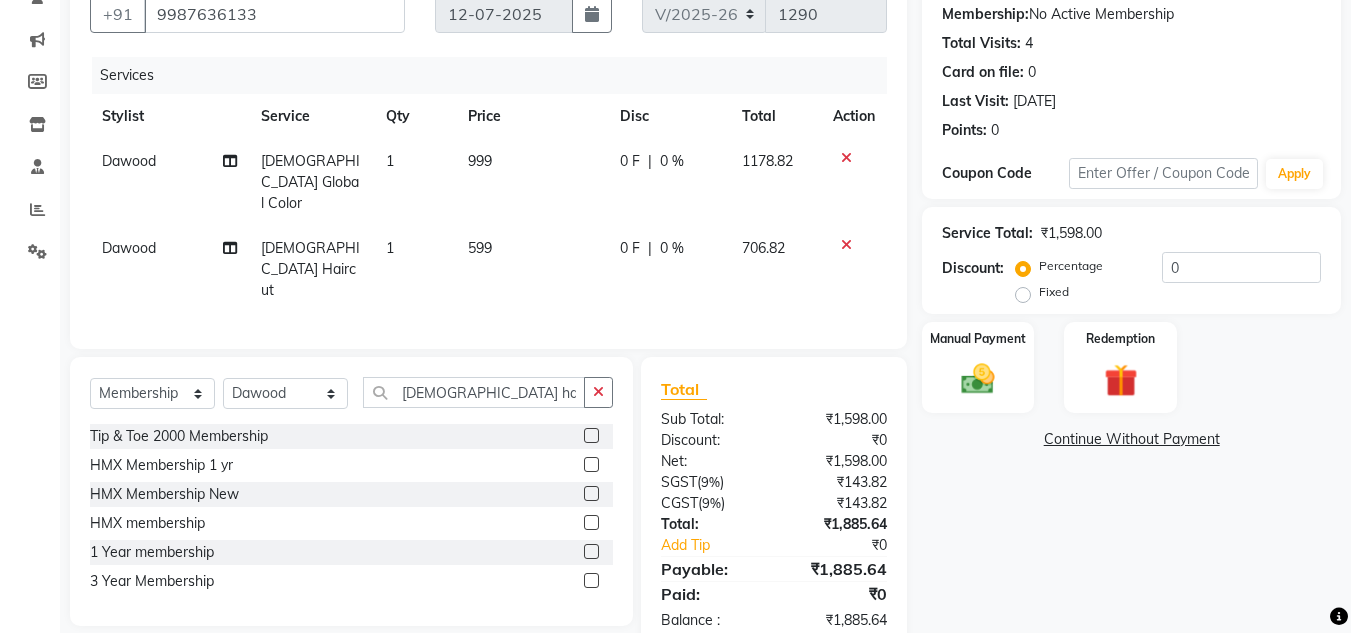 click 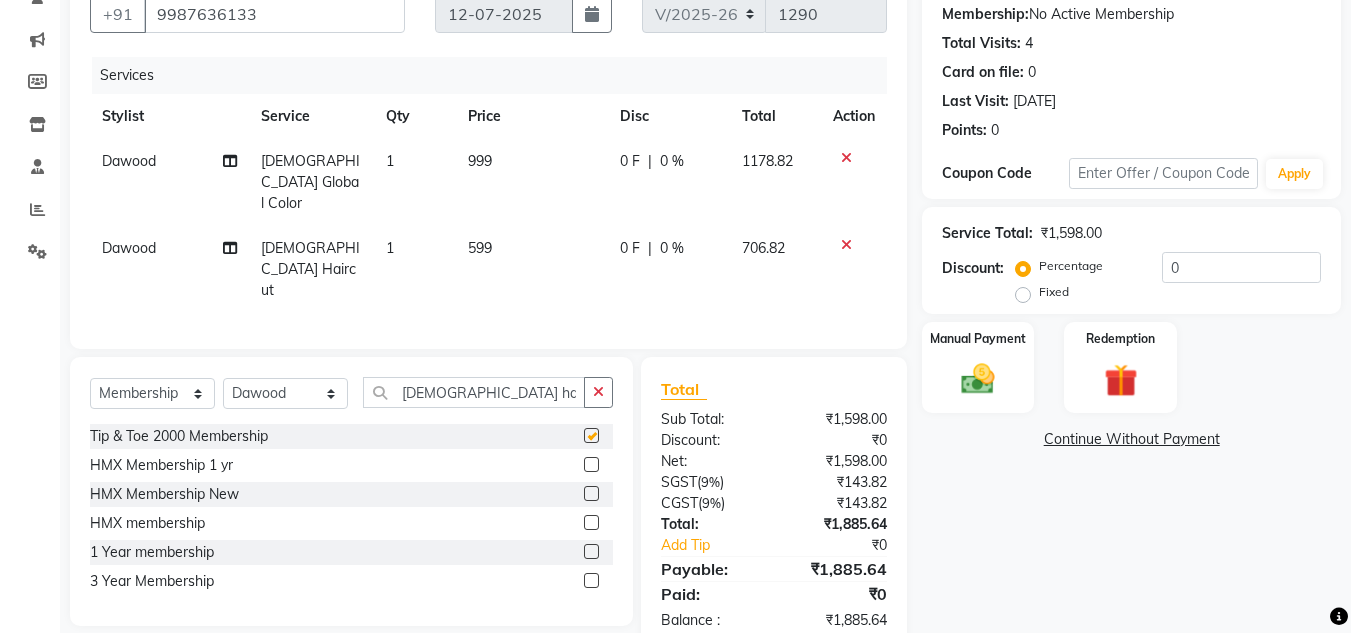 select on "select" 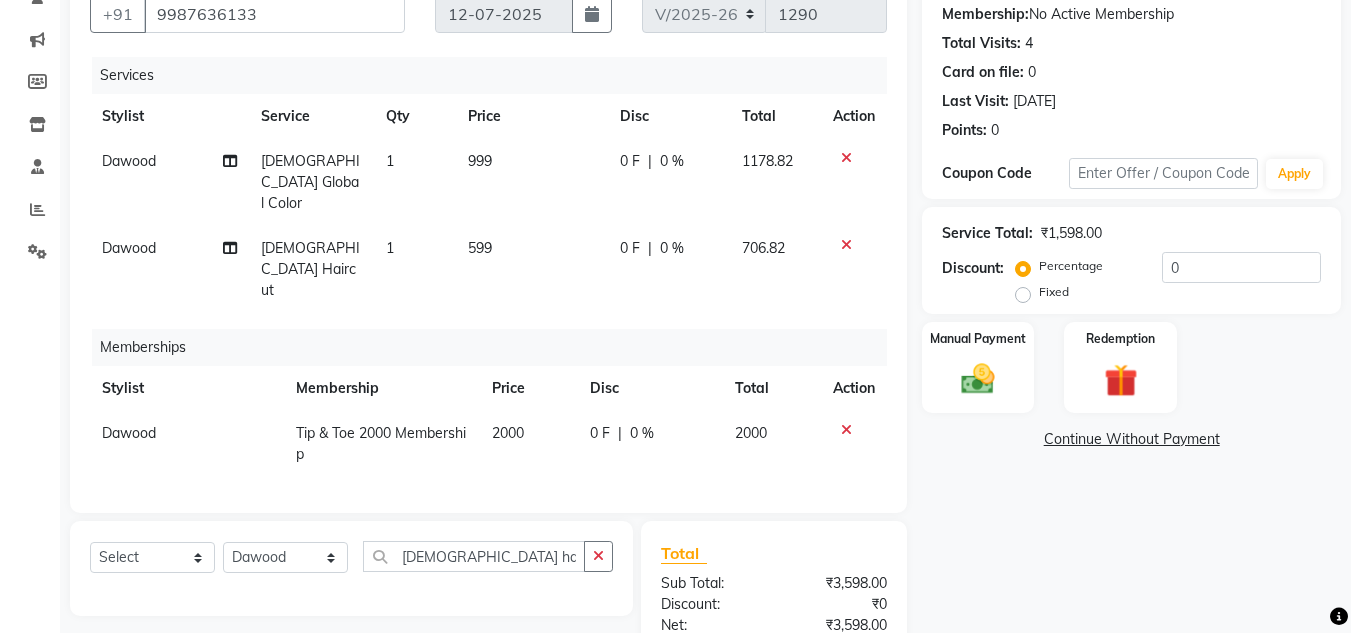 scroll, scrollTop: 355, scrollLeft: 0, axis: vertical 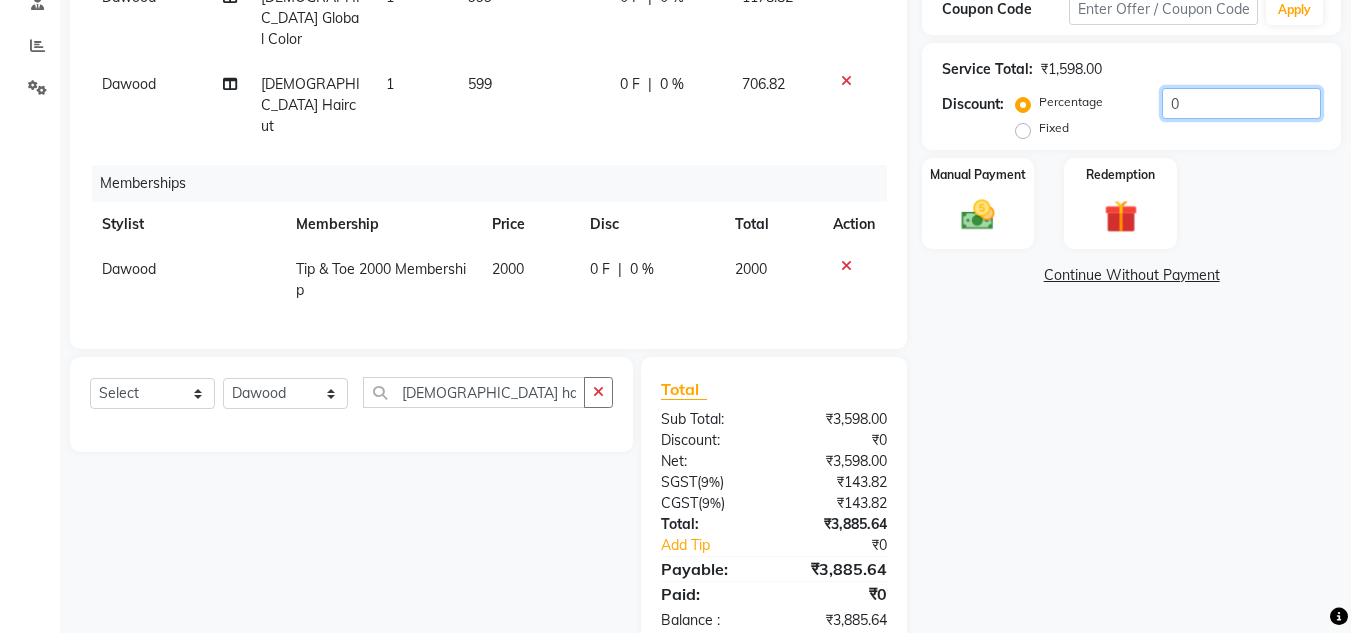 click on "0" 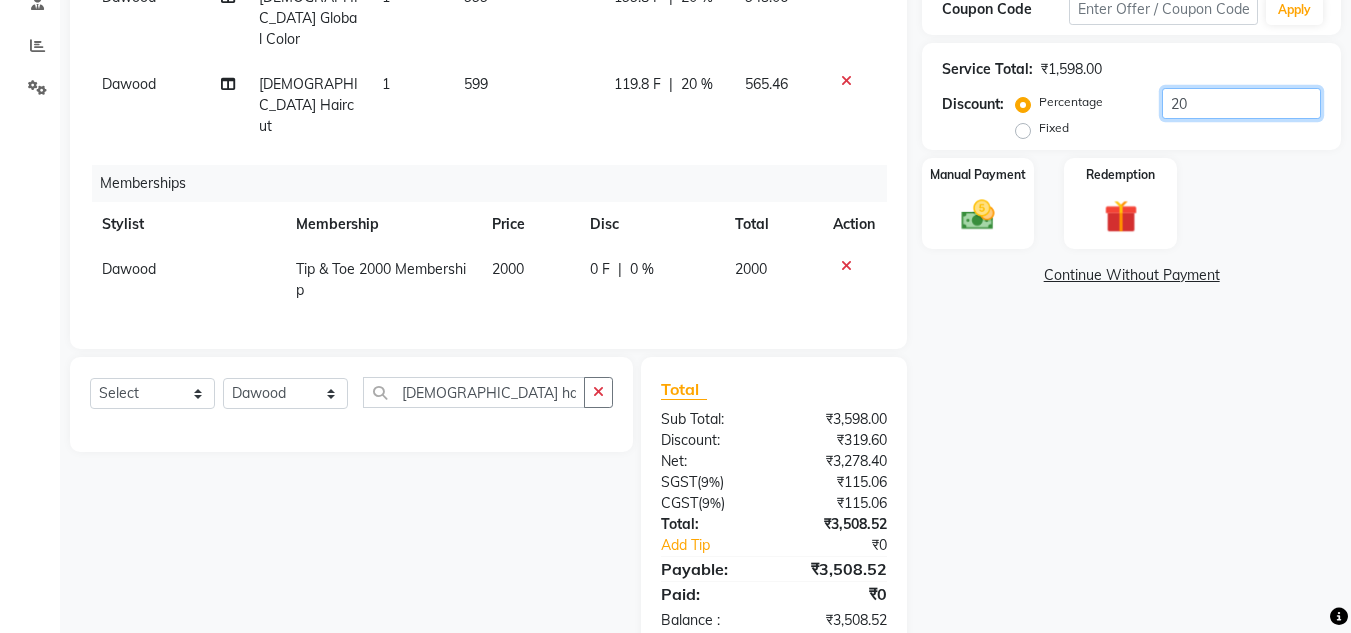 type on "2" 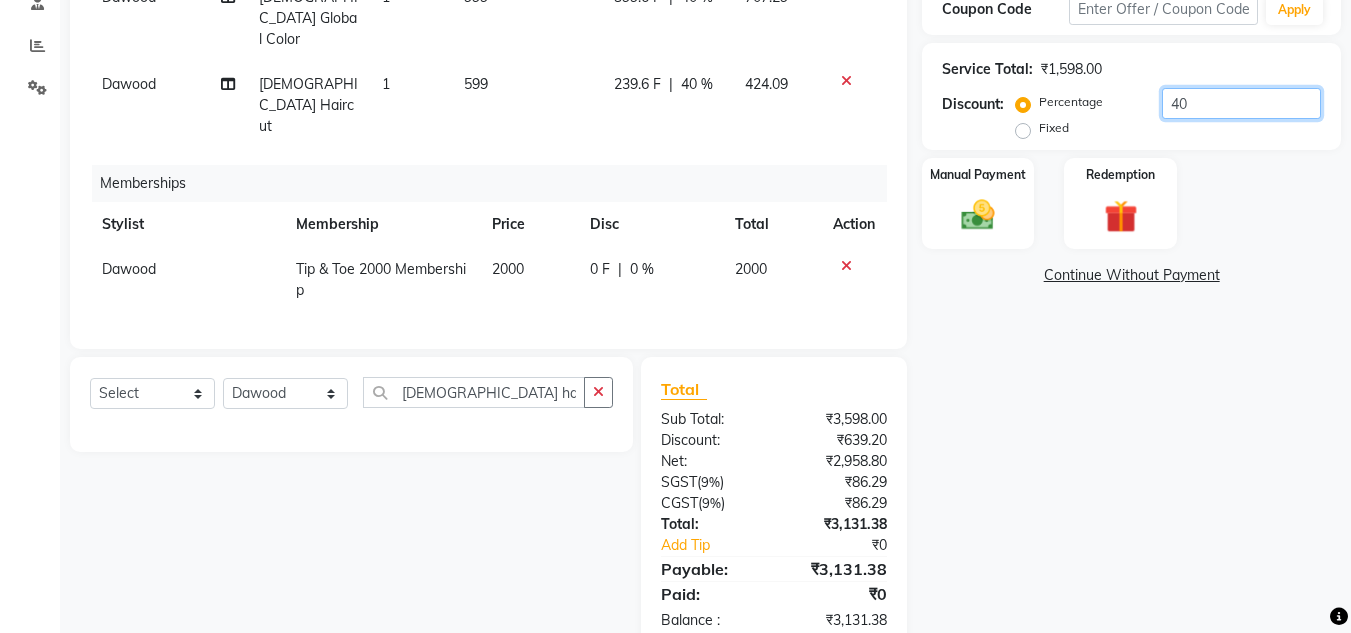 type on "4" 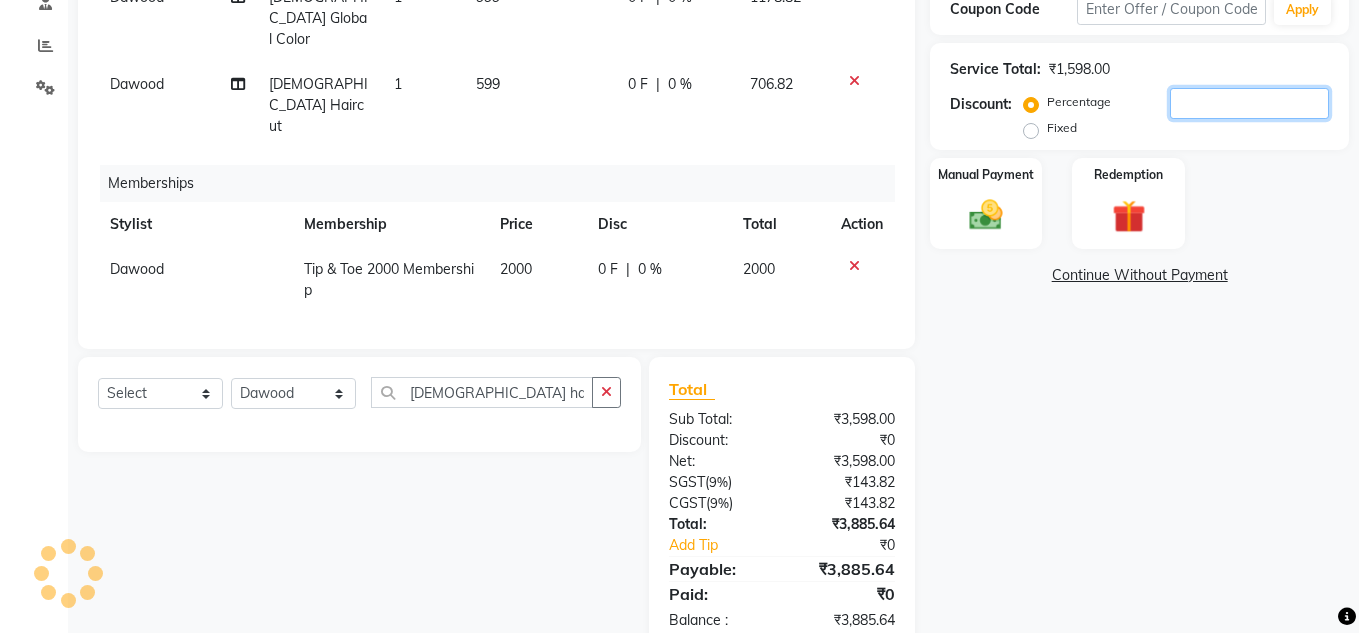 scroll, scrollTop: 0, scrollLeft: 0, axis: both 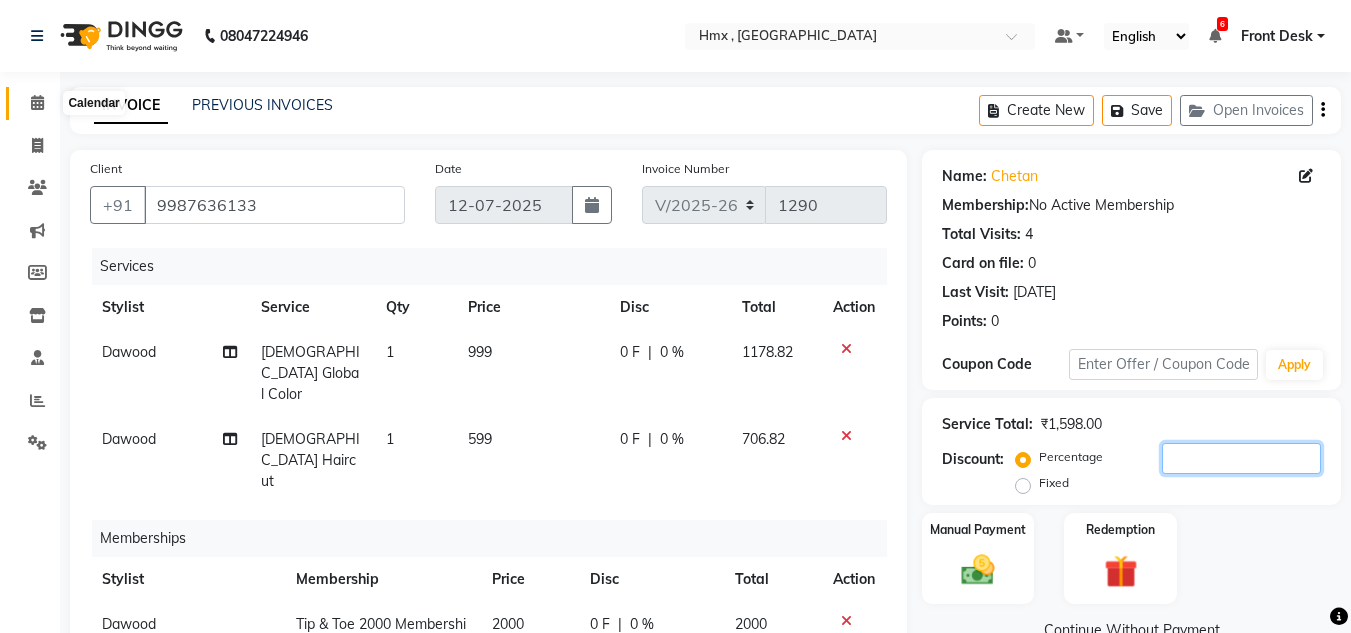 type 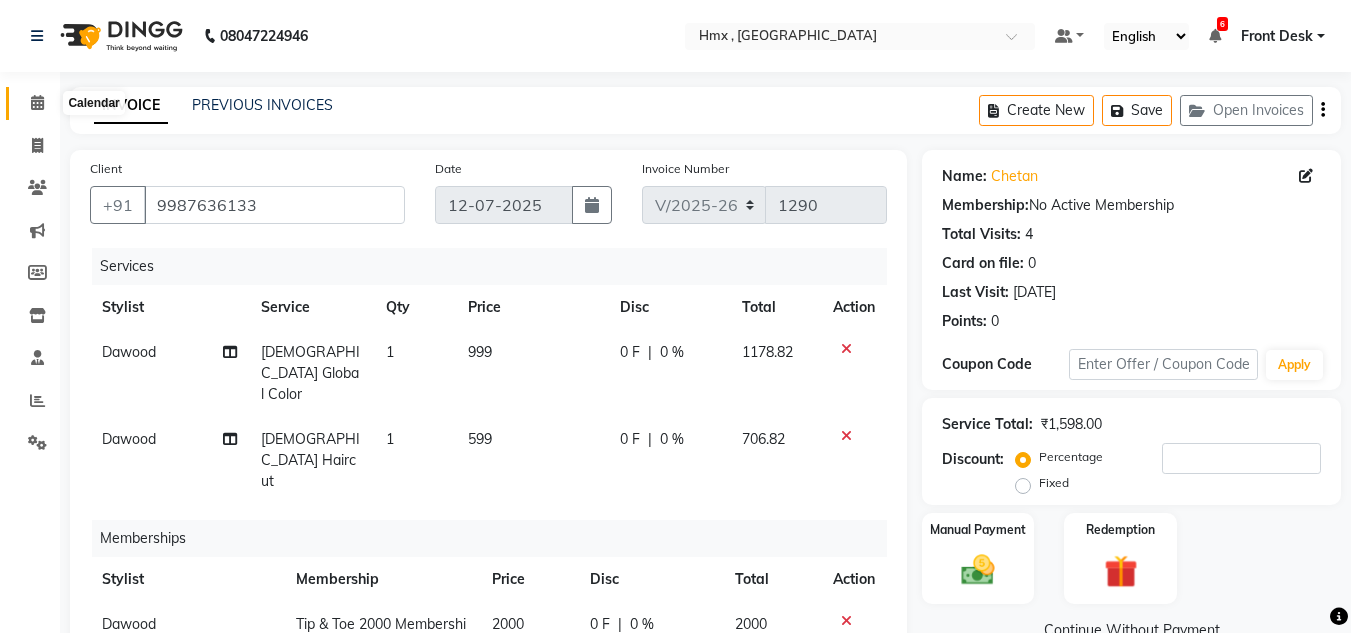 click 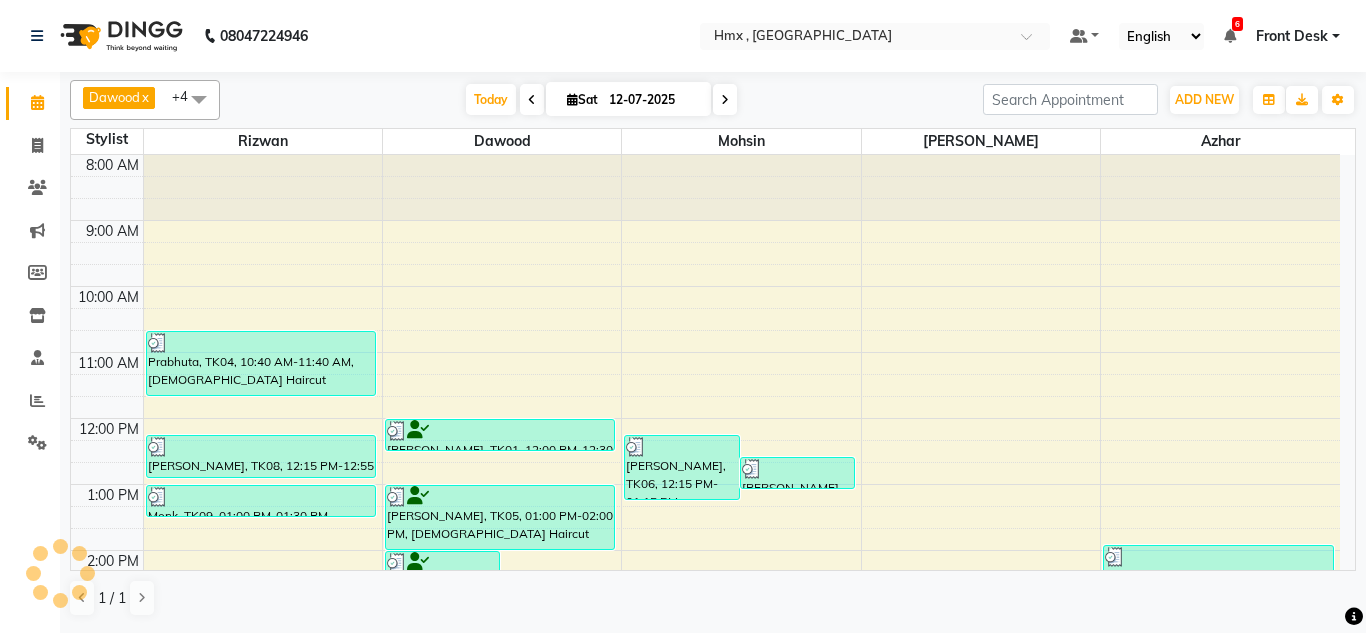 scroll, scrollTop: 0, scrollLeft: 0, axis: both 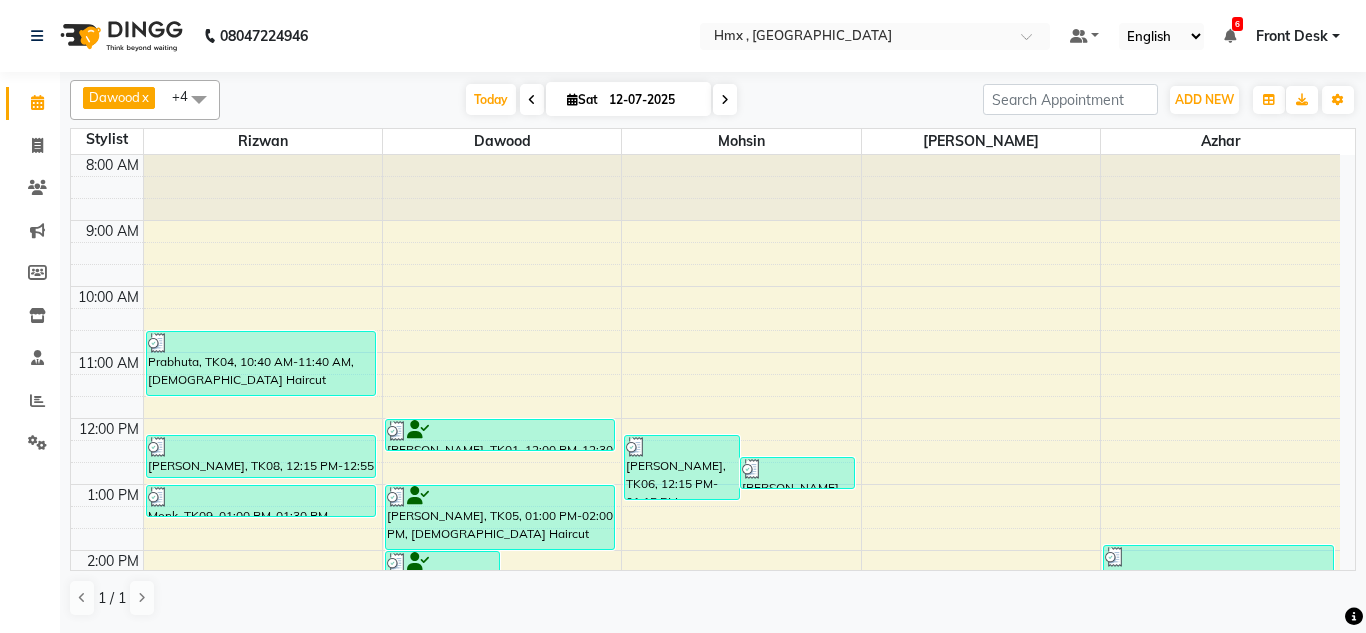 click at bounding box center [725, 100] 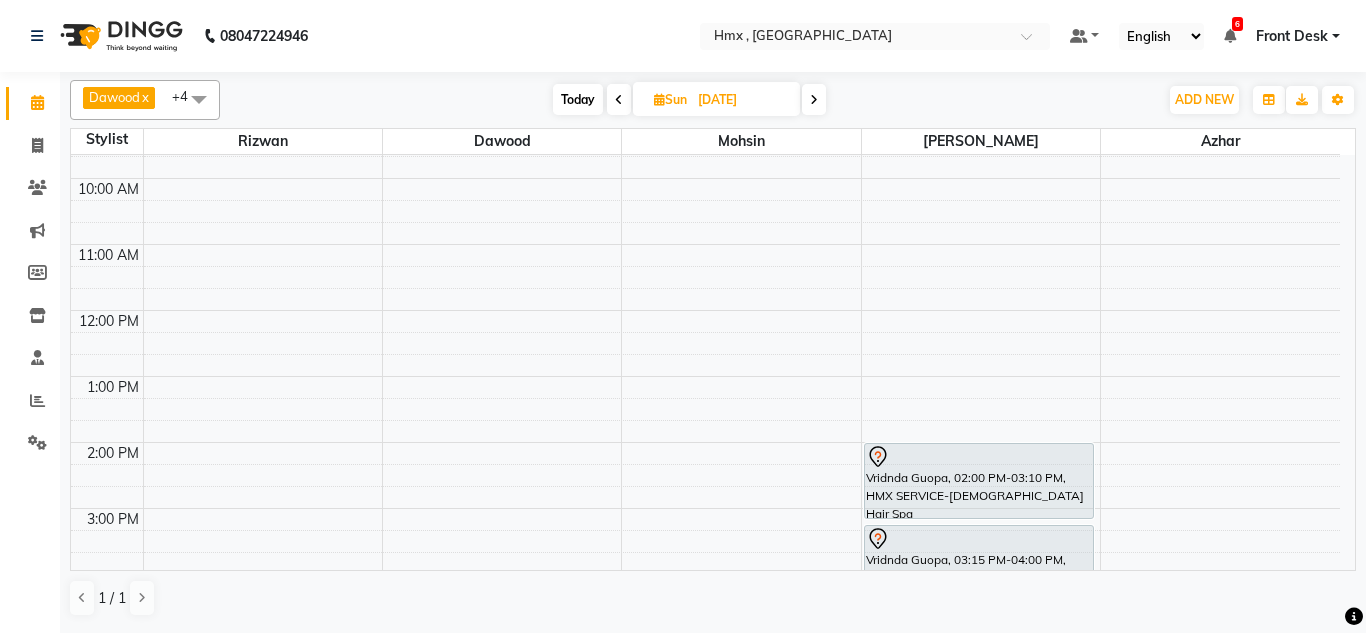 scroll, scrollTop: 208, scrollLeft: 0, axis: vertical 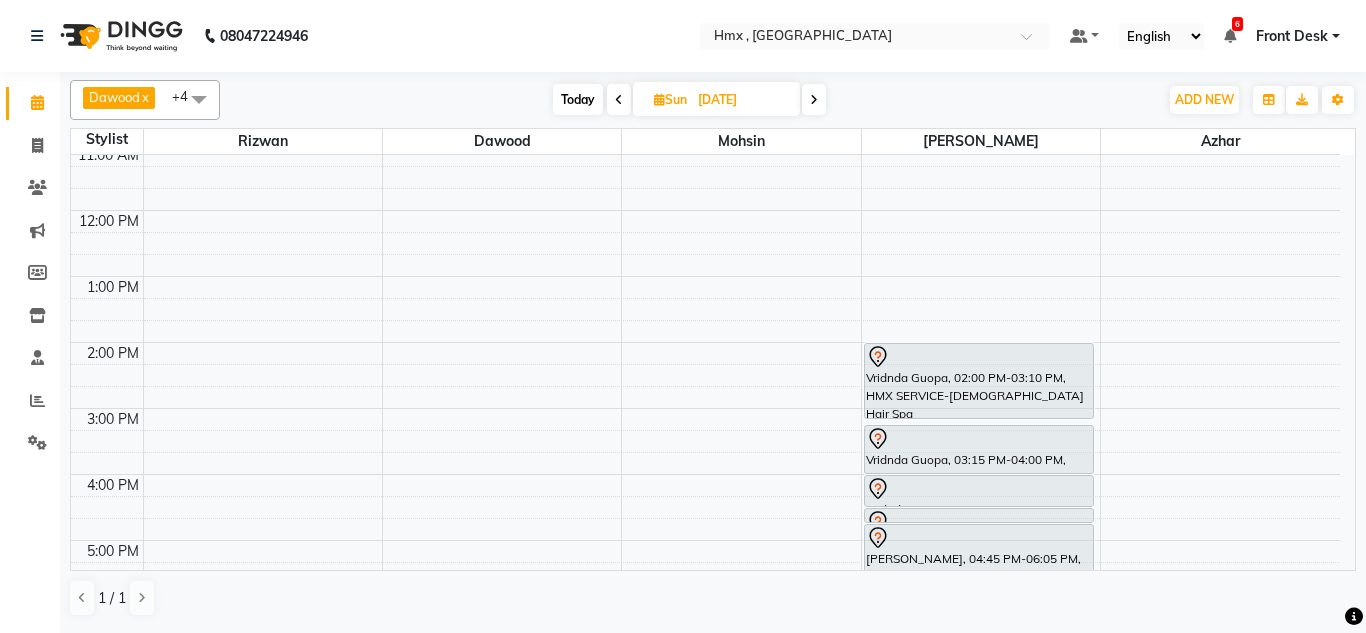 click on "Clients" 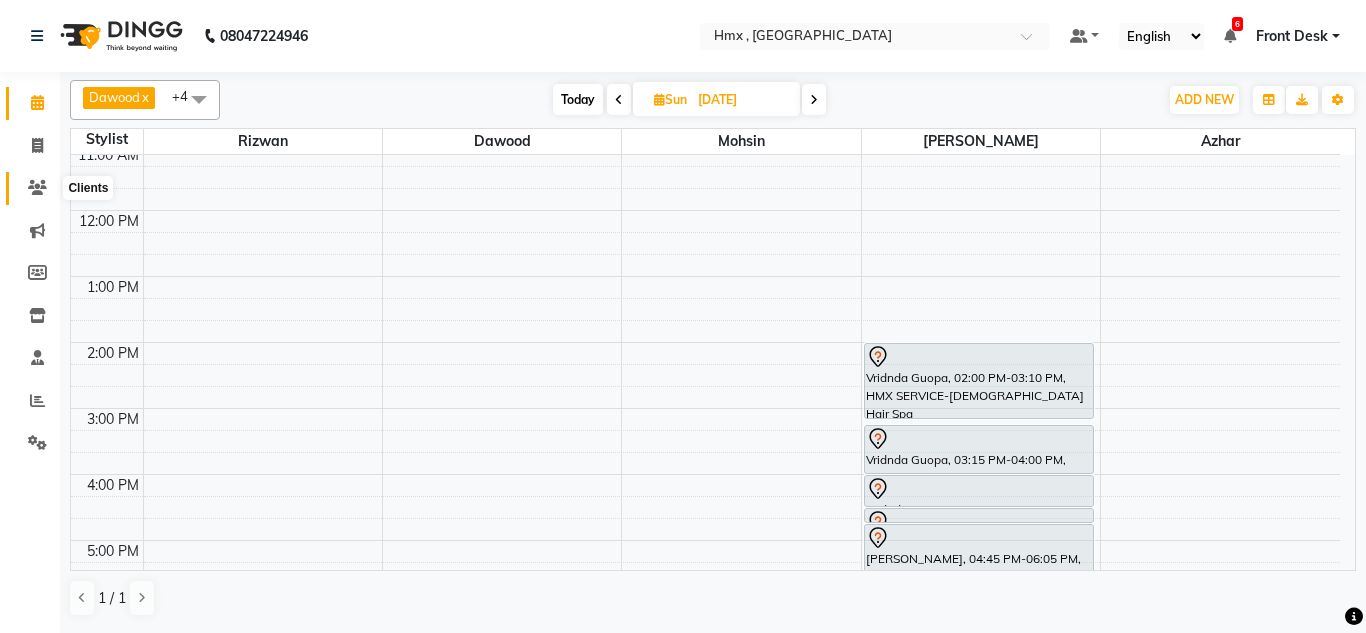 click 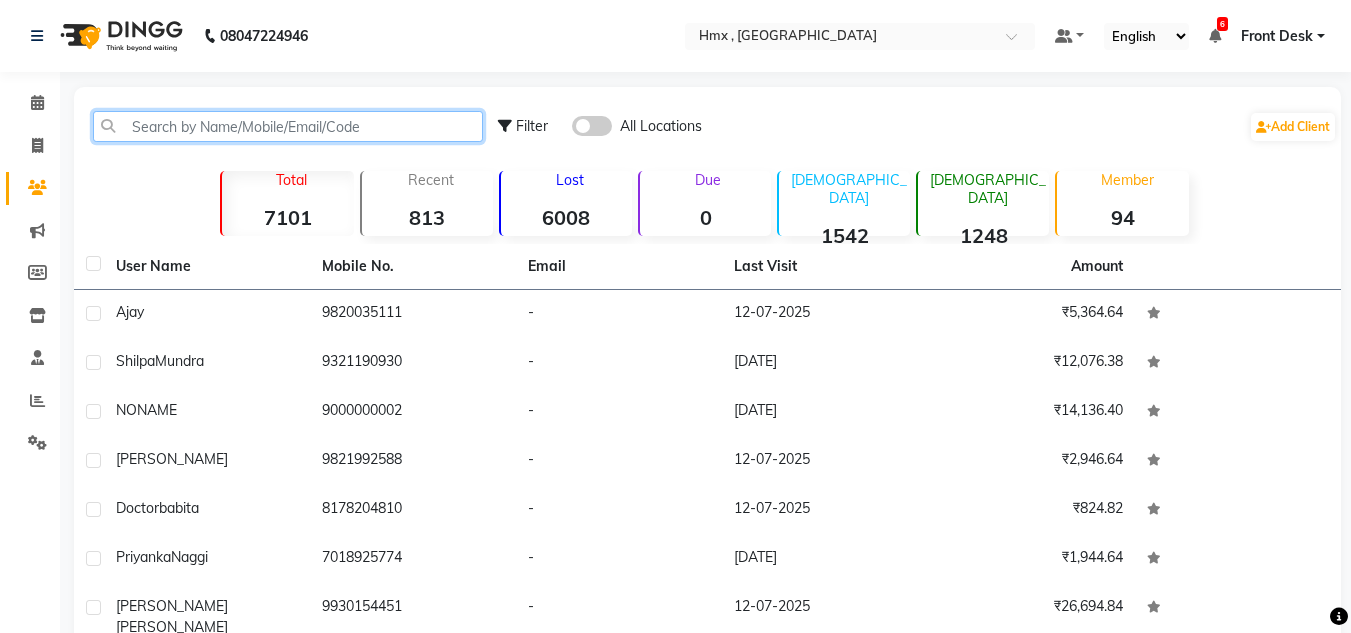 drag, startPoint x: 300, startPoint y: 118, endPoint x: 288, endPoint y: 129, distance: 16.27882 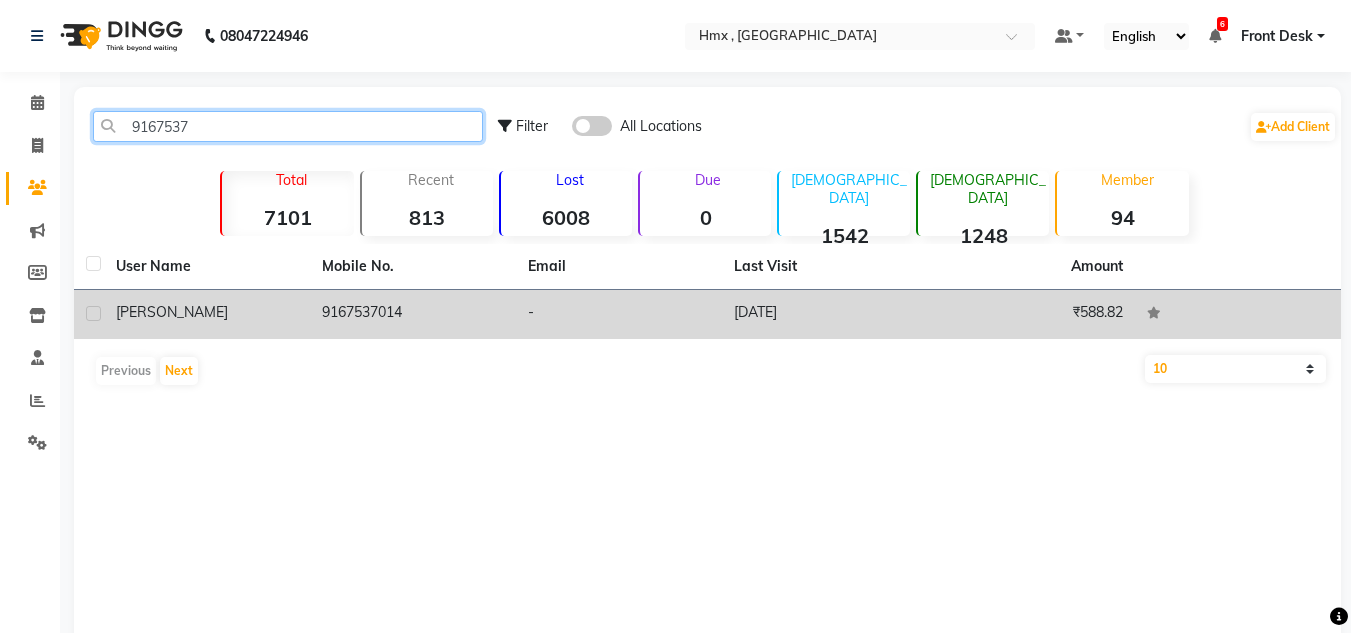 type on "9167537" 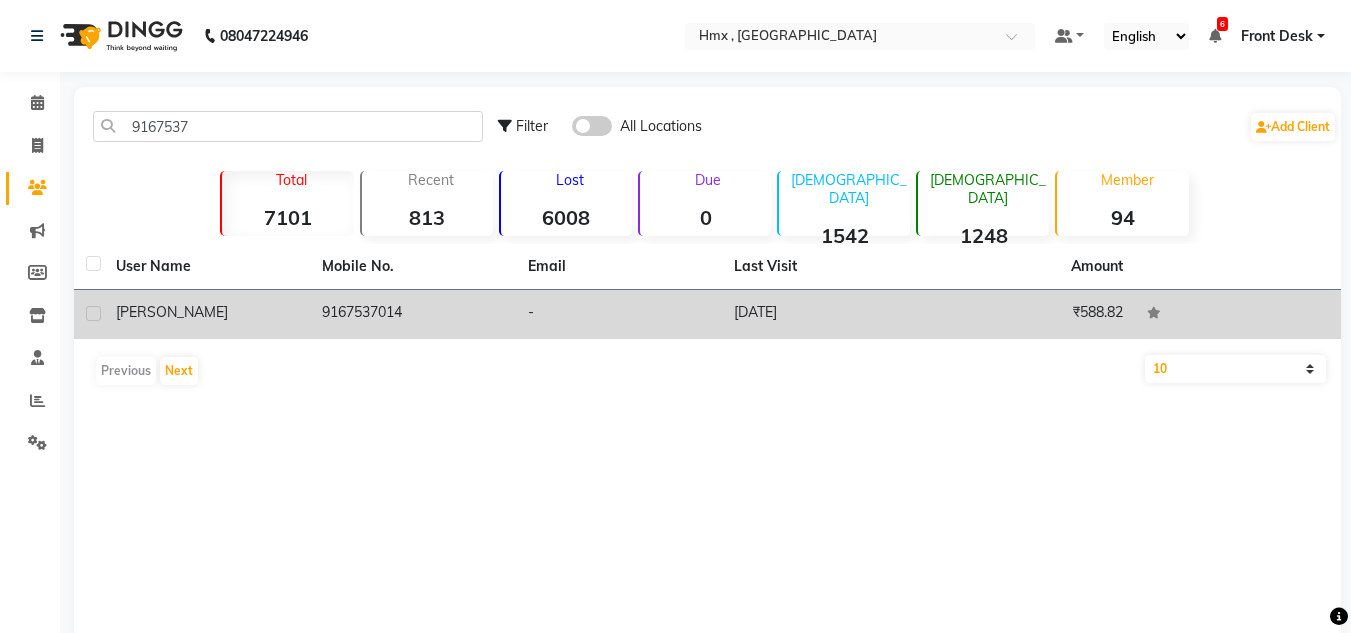 click on "[PERSON_NAME]" 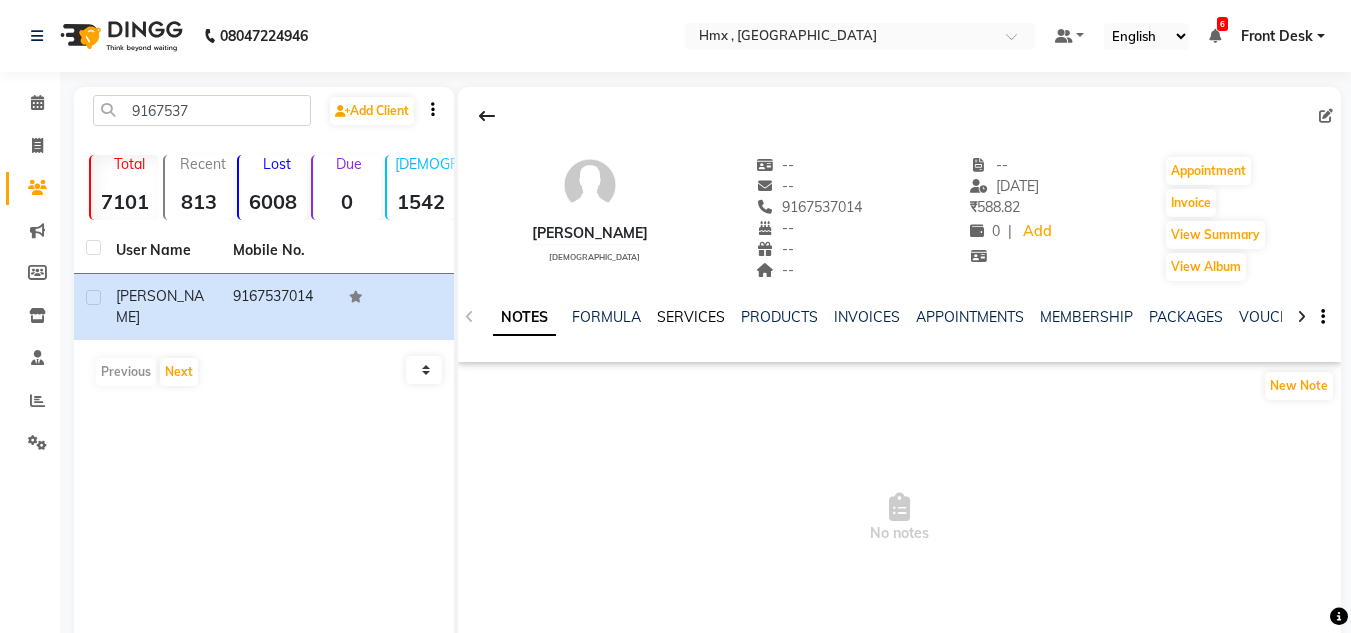 click on "SERVICES" 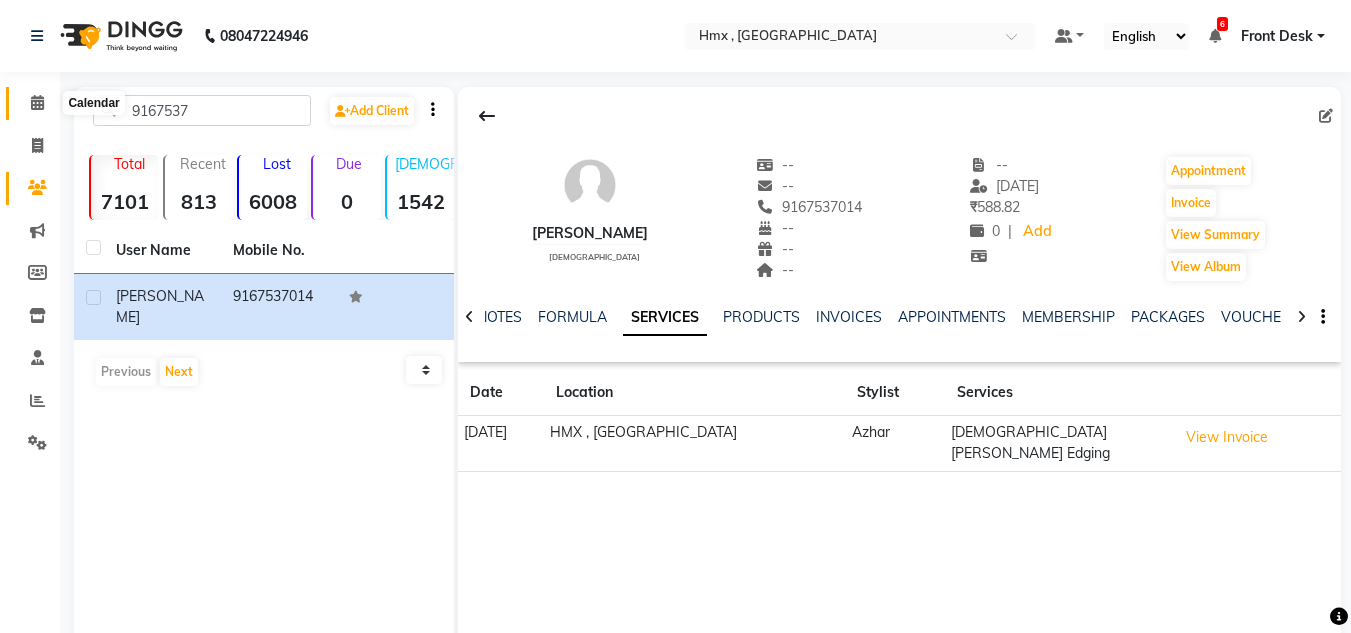 click 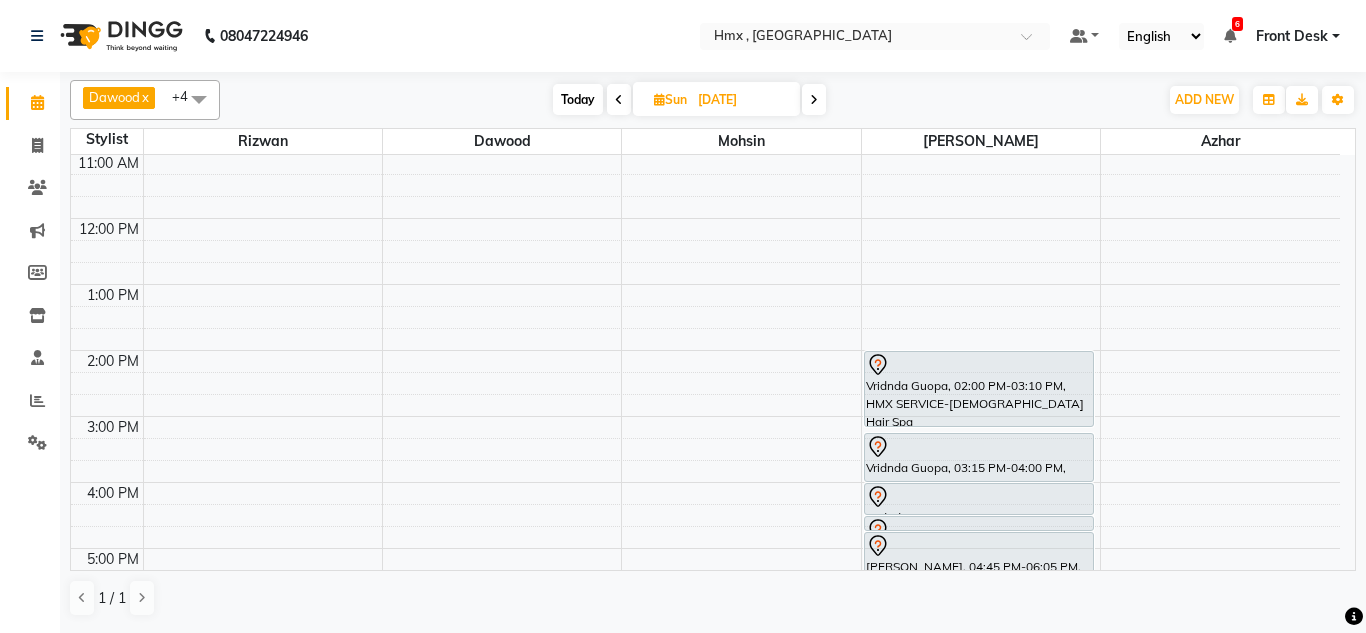 scroll, scrollTop: 300, scrollLeft: 0, axis: vertical 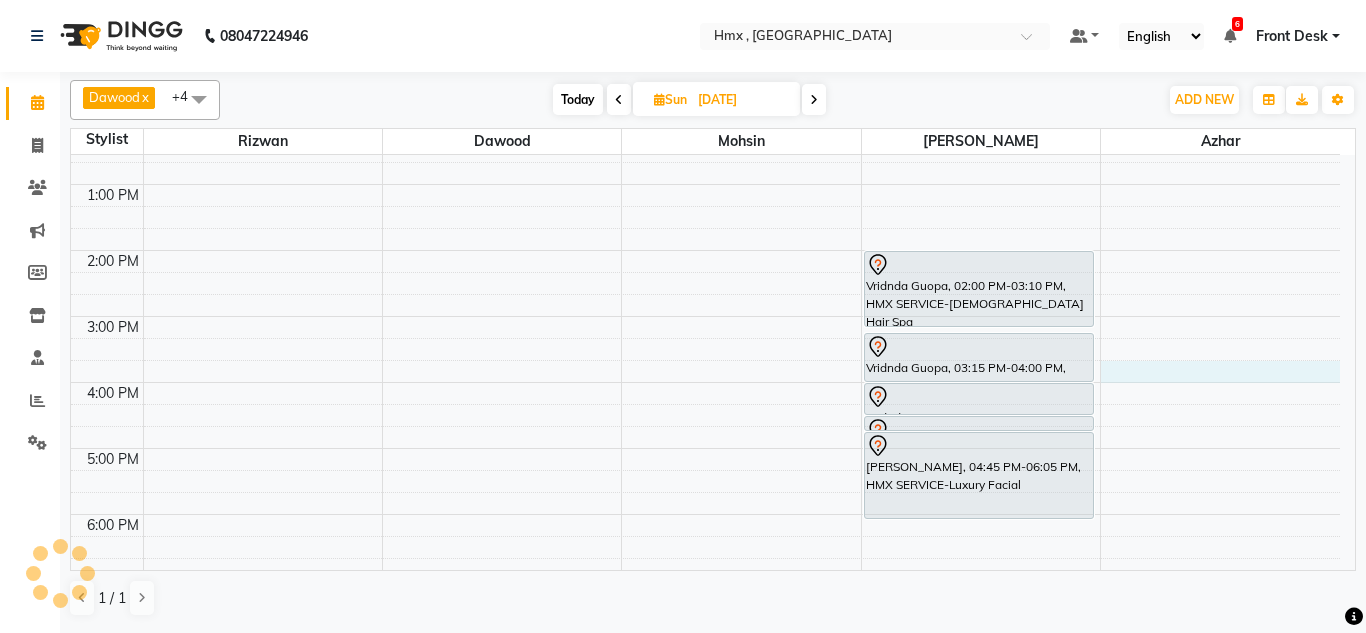 drag, startPoint x: 1228, startPoint y: 380, endPoint x: 1232, endPoint y: 367, distance: 13.601471 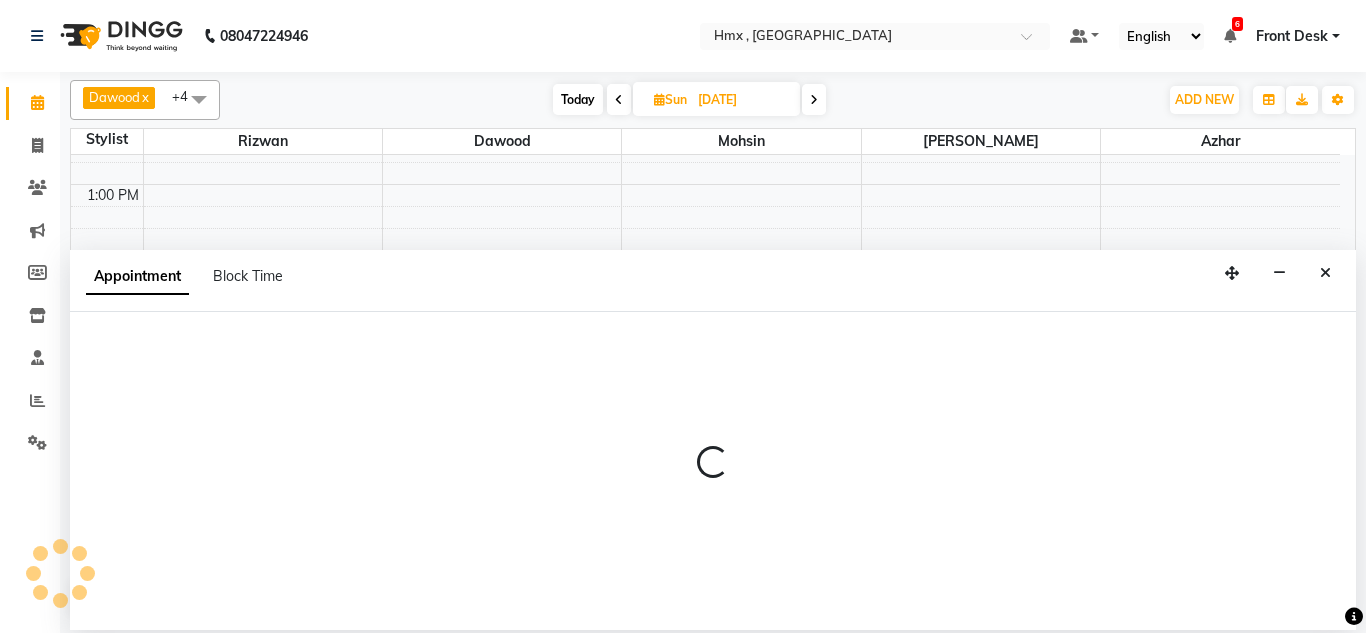 select on "39098" 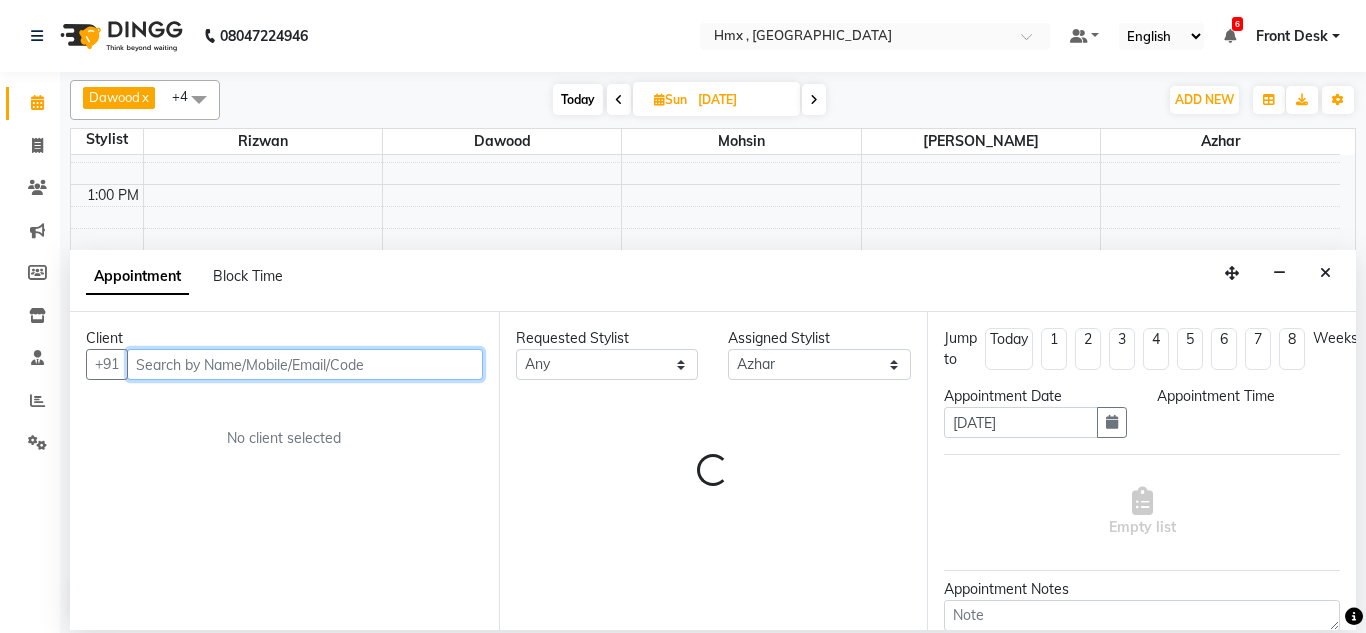 select on "945" 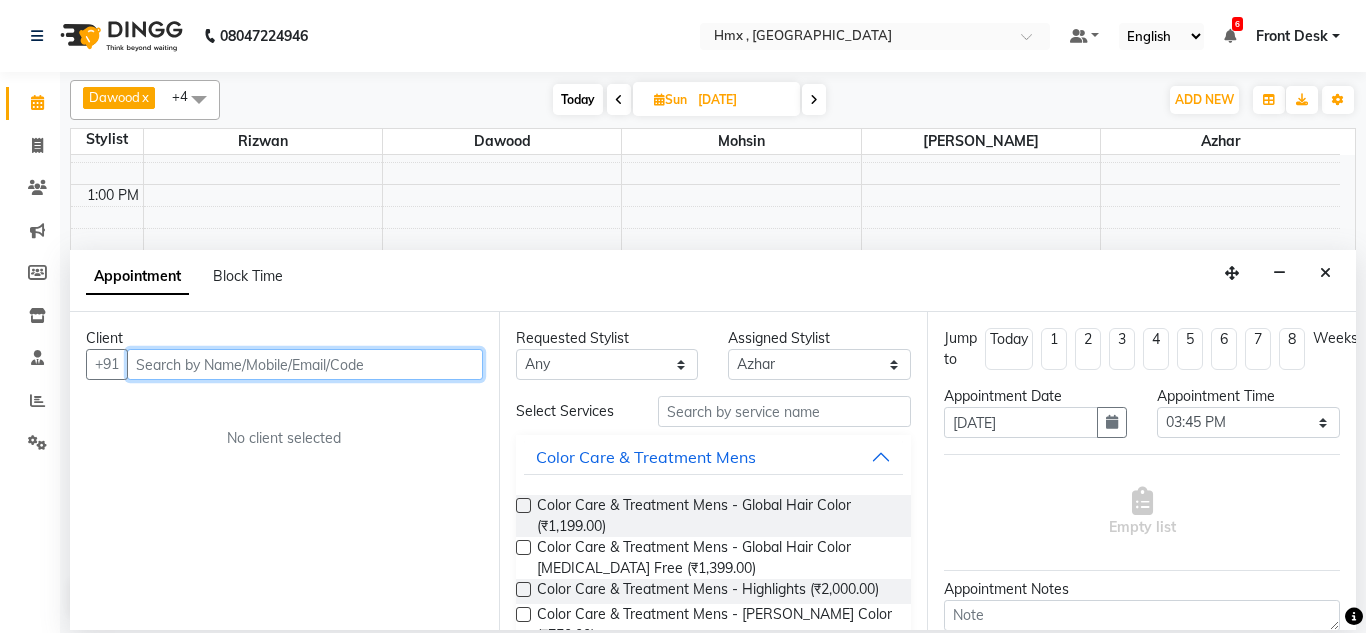 click at bounding box center [305, 364] 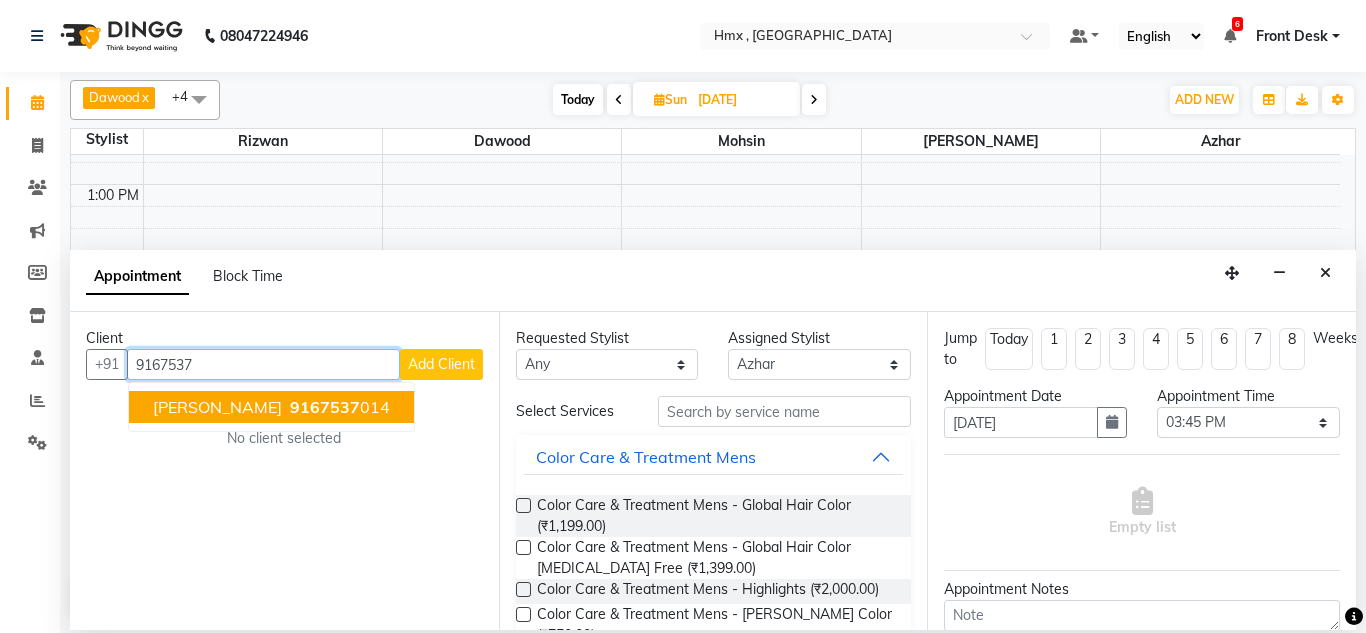 click on "9167537 014" at bounding box center (338, 407) 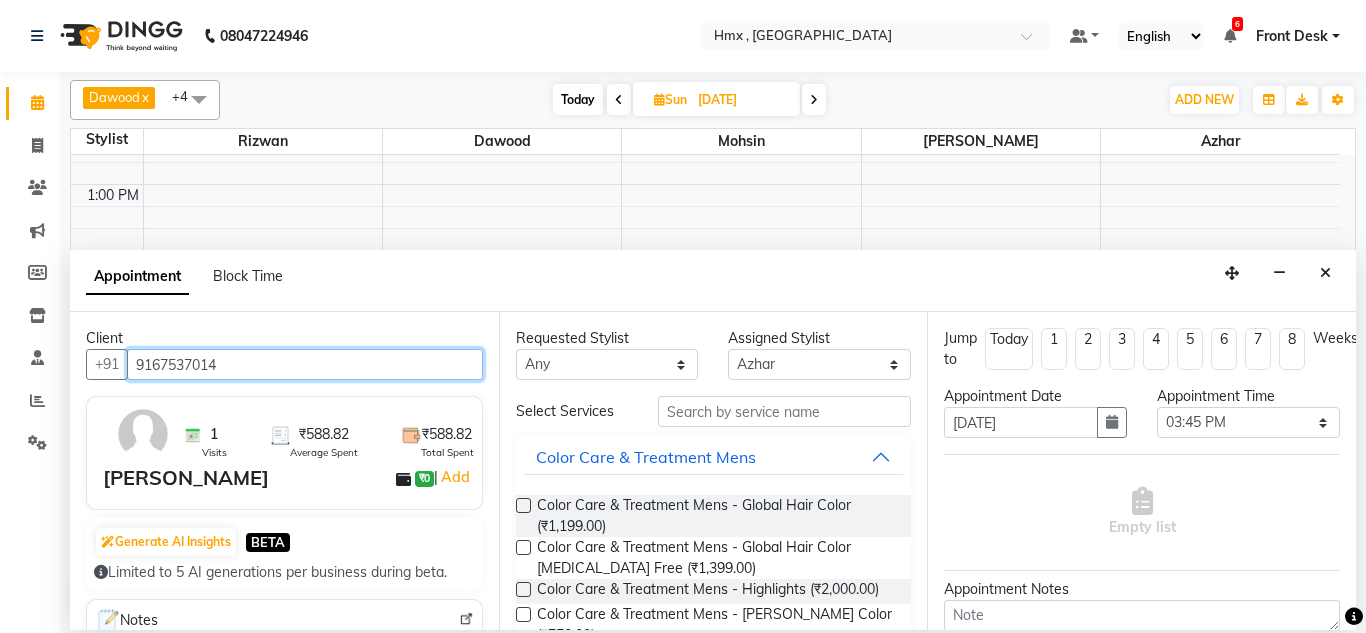 type on "9167537014" 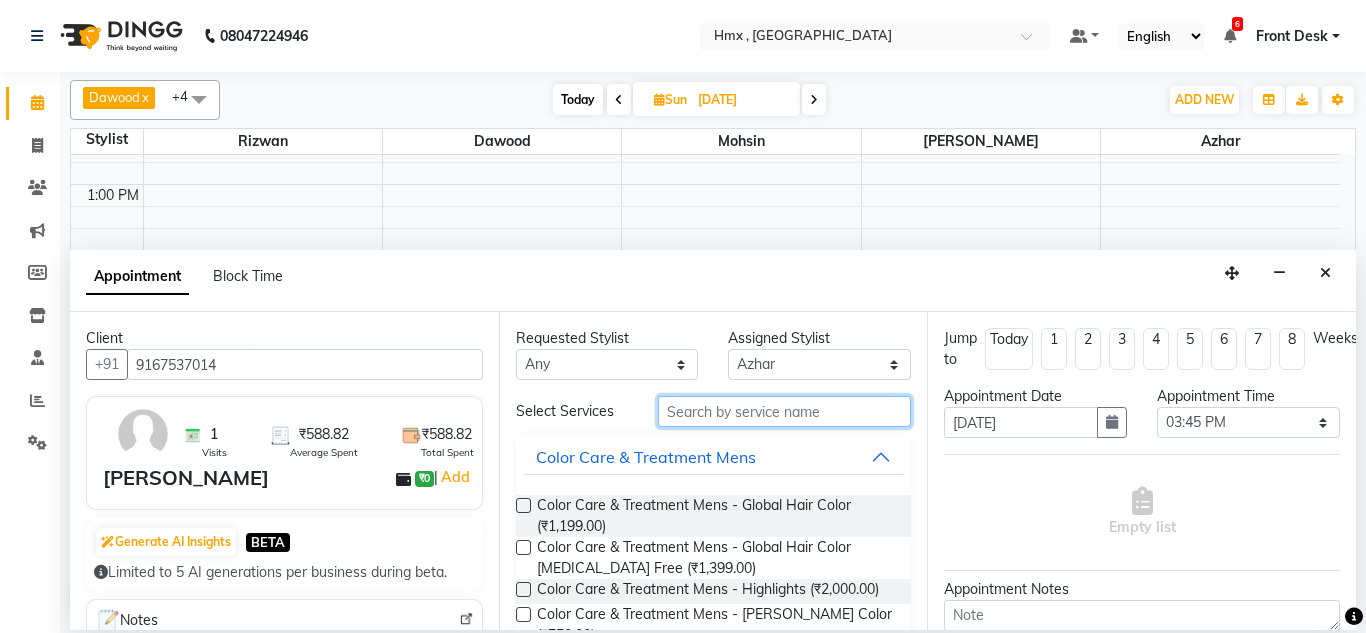 drag, startPoint x: 805, startPoint y: 398, endPoint x: 797, endPoint y: 415, distance: 18.788294 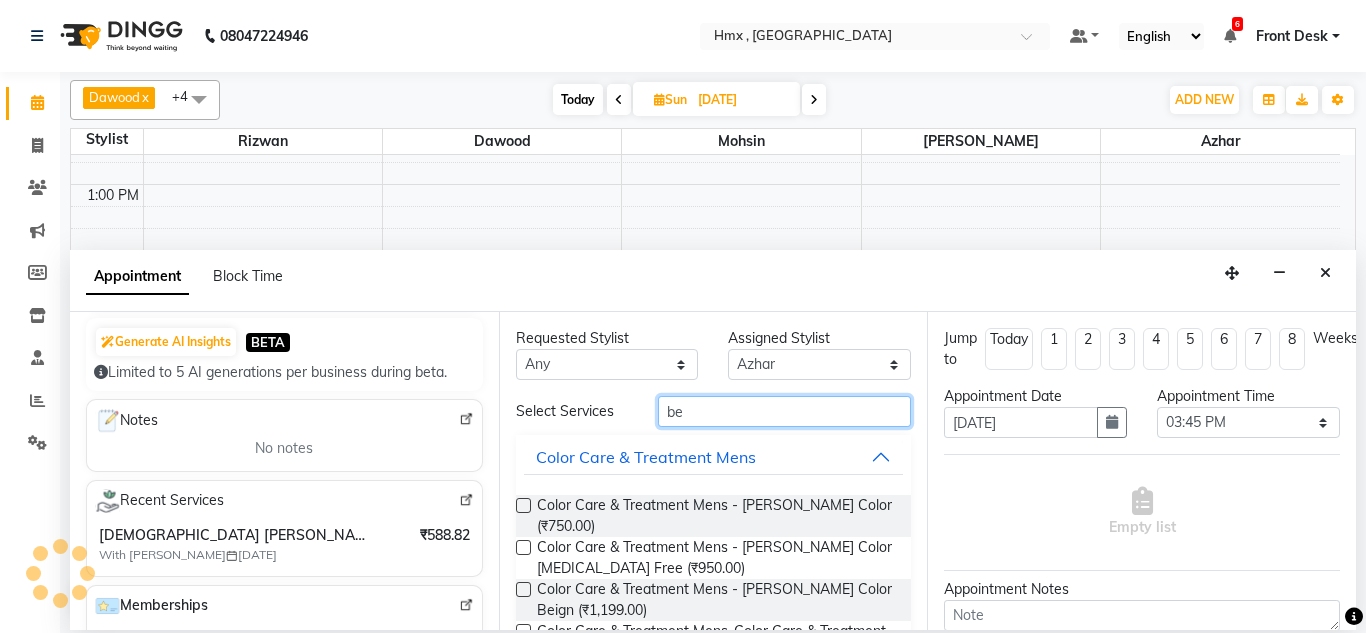 scroll, scrollTop: 0, scrollLeft: 0, axis: both 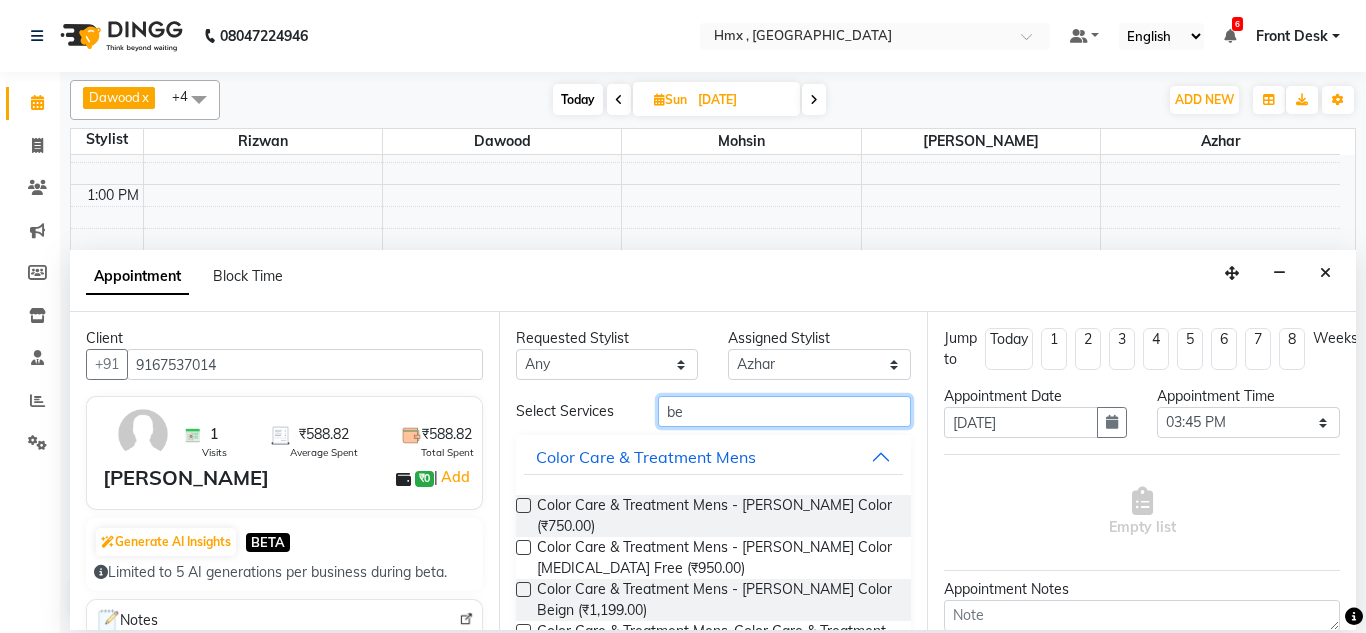 type on "be" 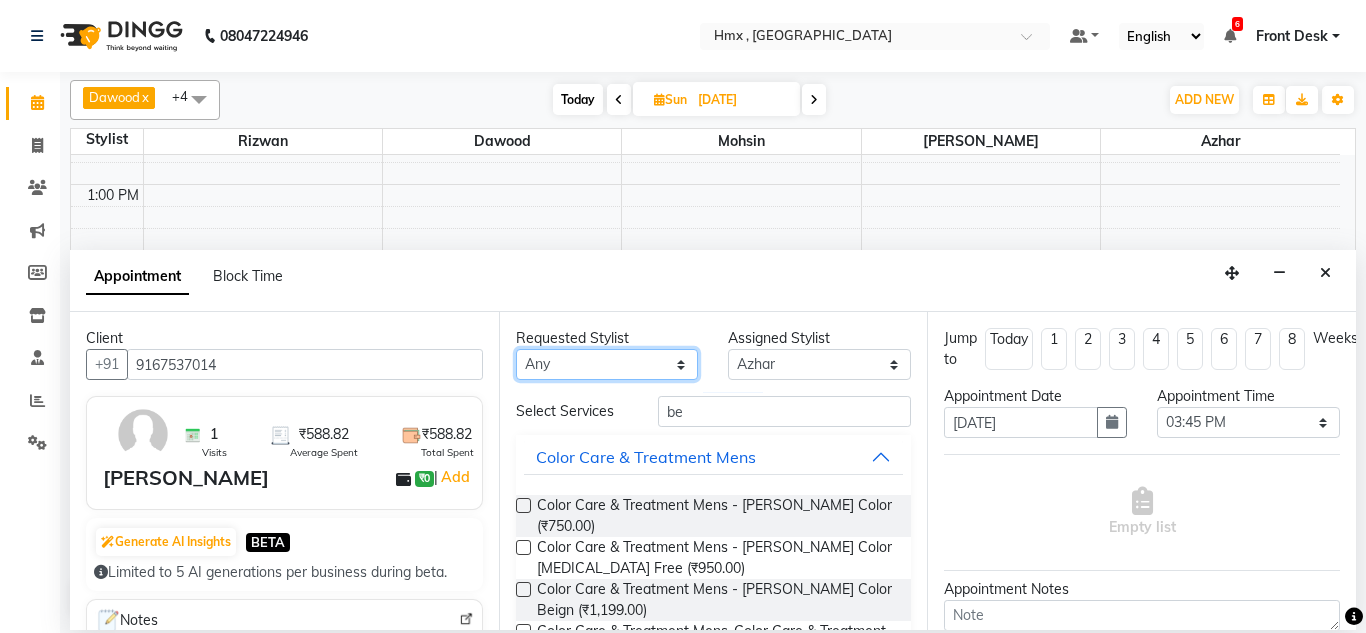 click on "Any [PERSON_NAME] [PERSON_NAME] [PERSON_NAME] [PERSON_NAME] [PERSON_NAME] [PERSON_NAME] [PERSON_NAME]" at bounding box center [607, 364] 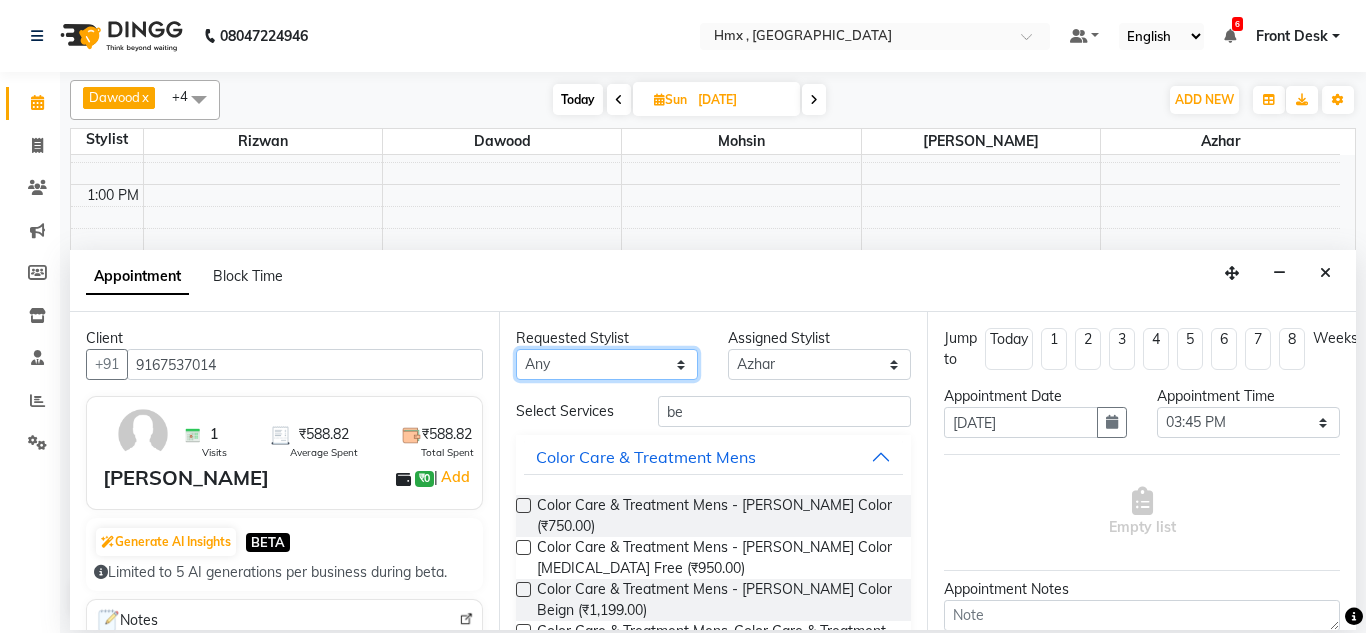 select on "39098" 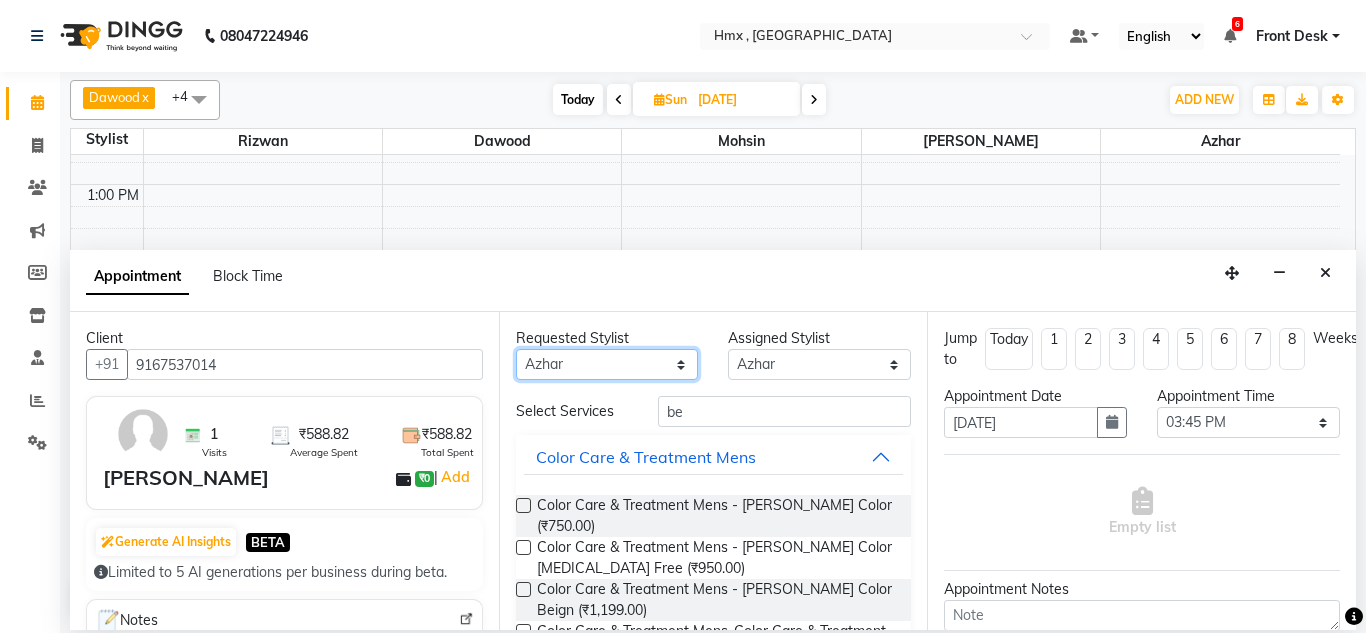 click on "Any [PERSON_NAME] [PERSON_NAME] [PERSON_NAME] [PERSON_NAME] [PERSON_NAME] [PERSON_NAME] [PERSON_NAME]" at bounding box center [607, 364] 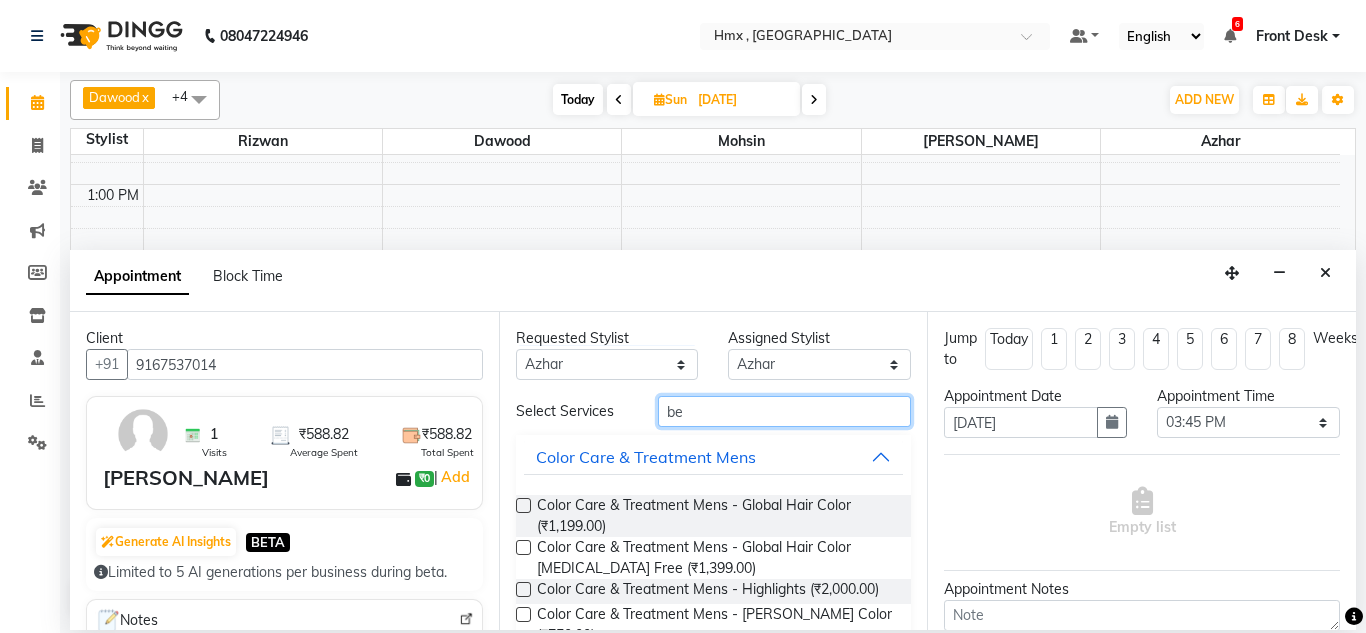click on "be" at bounding box center [785, 411] 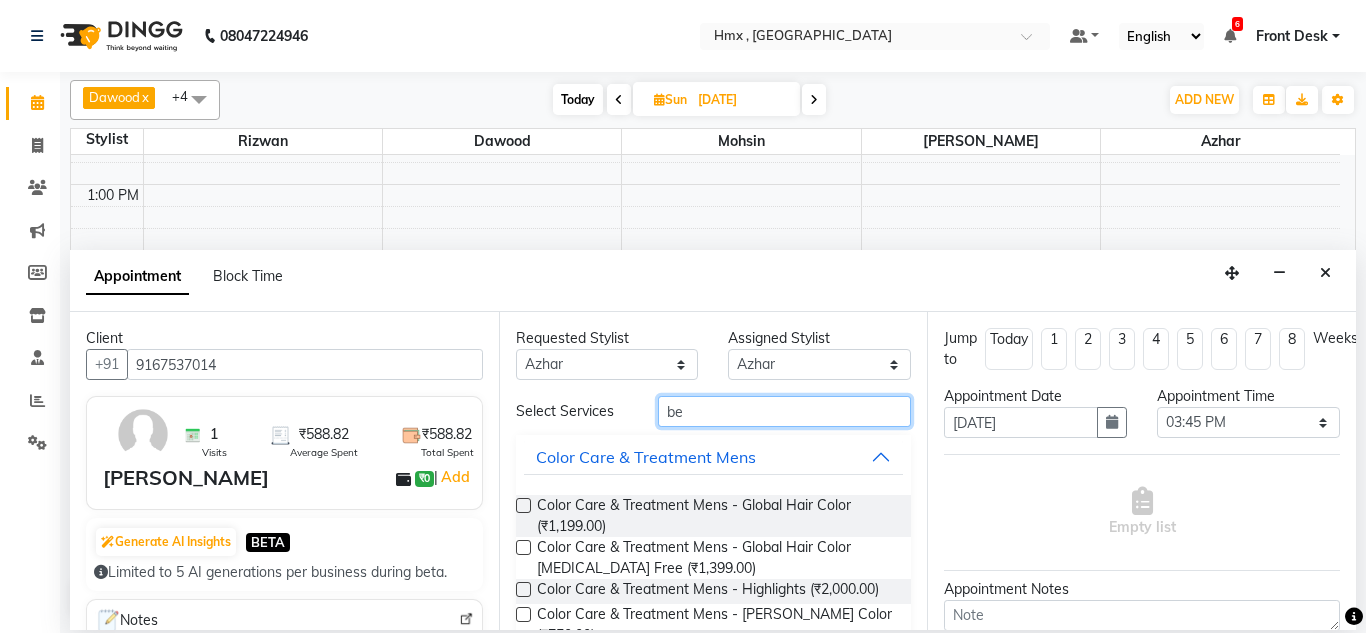 type on "b" 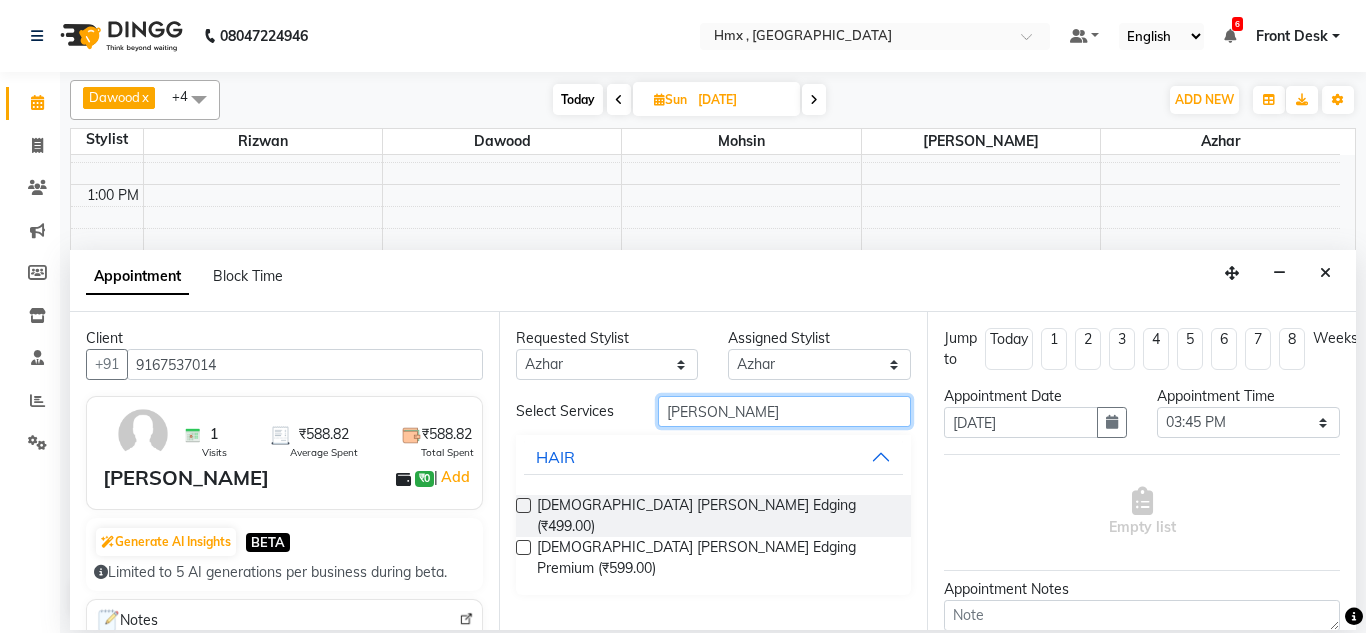type on "[PERSON_NAME]" 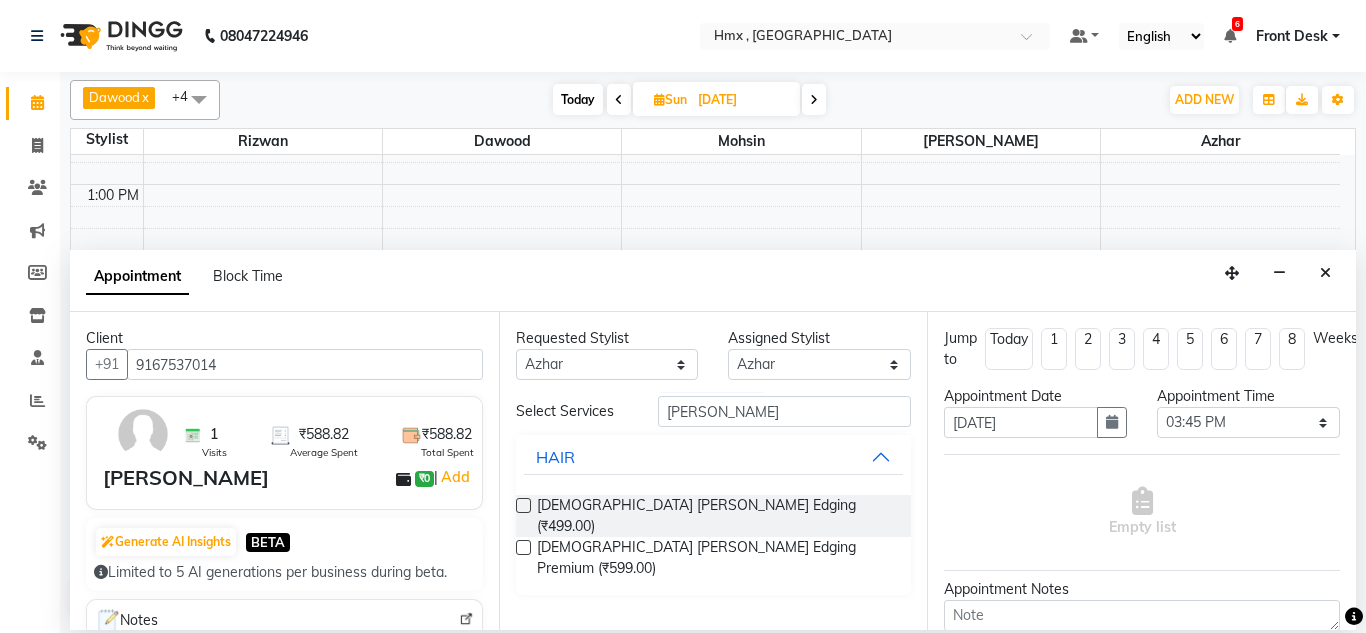 click at bounding box center [523, 505] 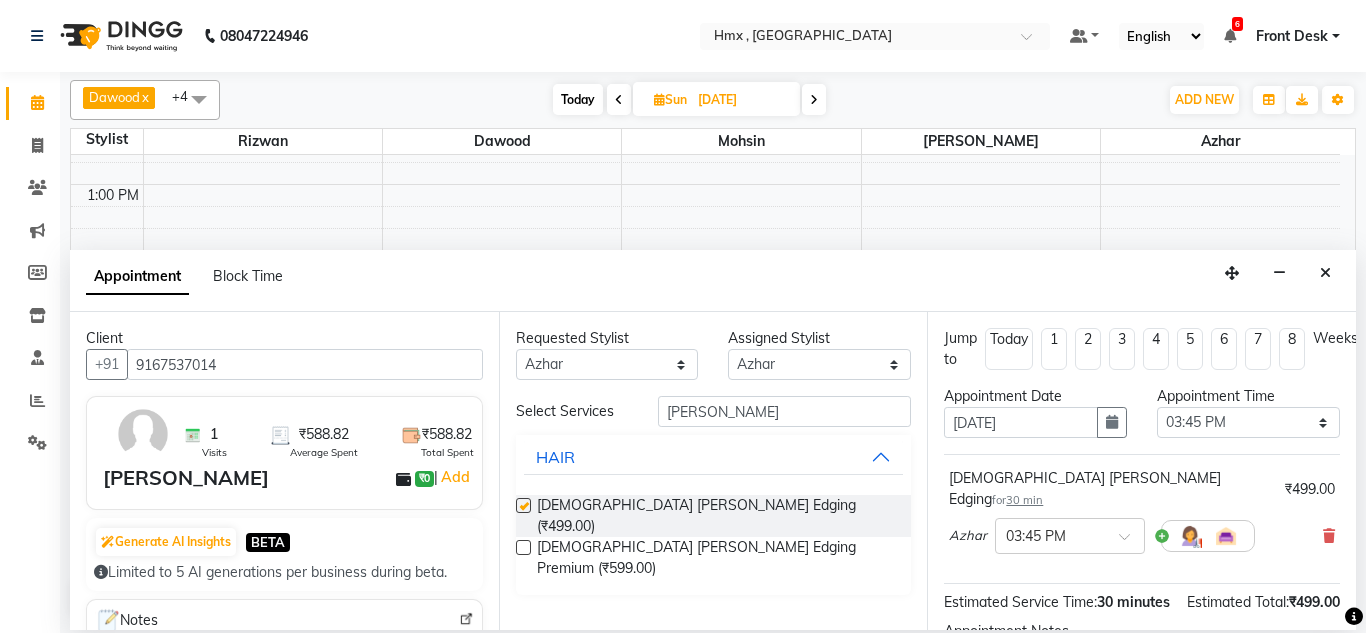checkbox on "false" 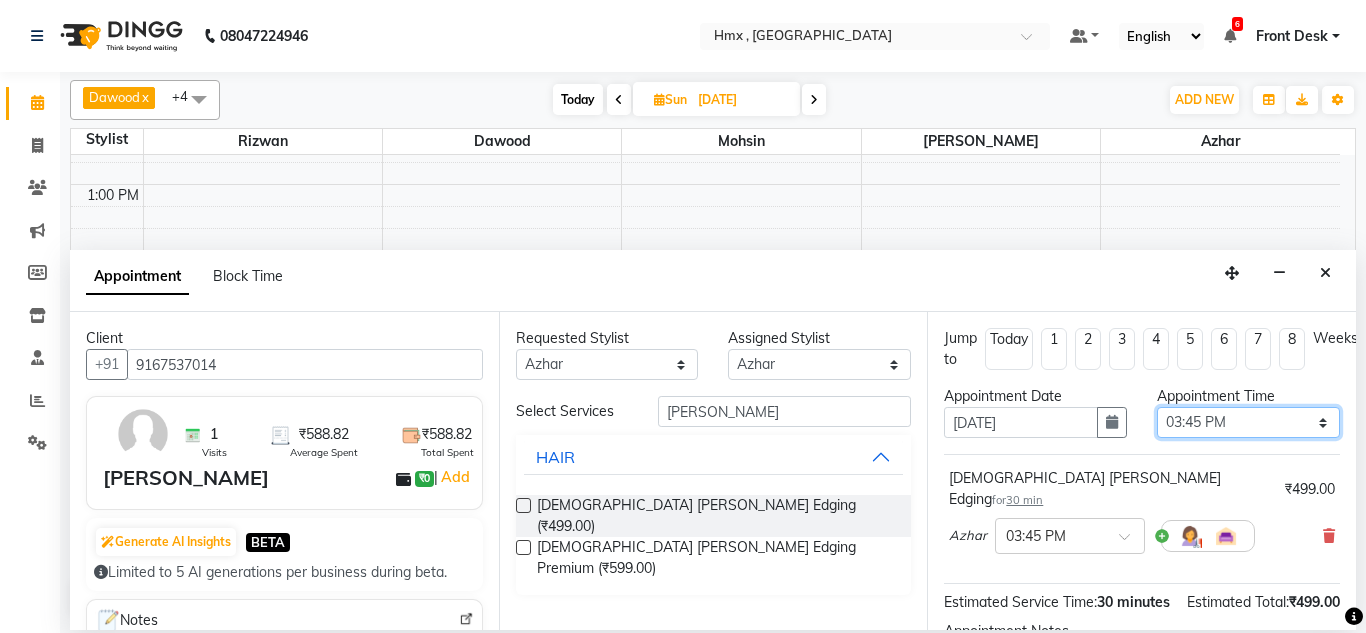 click on "Select 09:00 AM 09:15 AM 09:30 AM 09:45 AM 10:00 AM 10:15 AM 10:30 AM 10:45 AM 11:00 AM 11:15 AM 11:30 AM 11:45 AM 12:00 PM 12:15 PM 12:30 PM 12:45 PM 01:00 PM 01:15 PM 01:30 PM 01:45 PM 02:00 PM 02:15 PM 02:30 PM 02:45 PM 03:00 PM 03:15 PM 03:30 PM 03:45 PM 04:00 PM 04:15 PM 04:30 PM 04:45 PM 05:00 PM 05:15 PM 05:30 PM 05:45 PM 06:00 PM 06:15 PM 06:30 PM 06:45 PM 07:00 PM 07:15 PM 07:30 PM 07:45 PM 08:00 PM 08:15 PM 08:30 PM 08:45 PM 09:00 PM" at bounding box center [1248, 422] 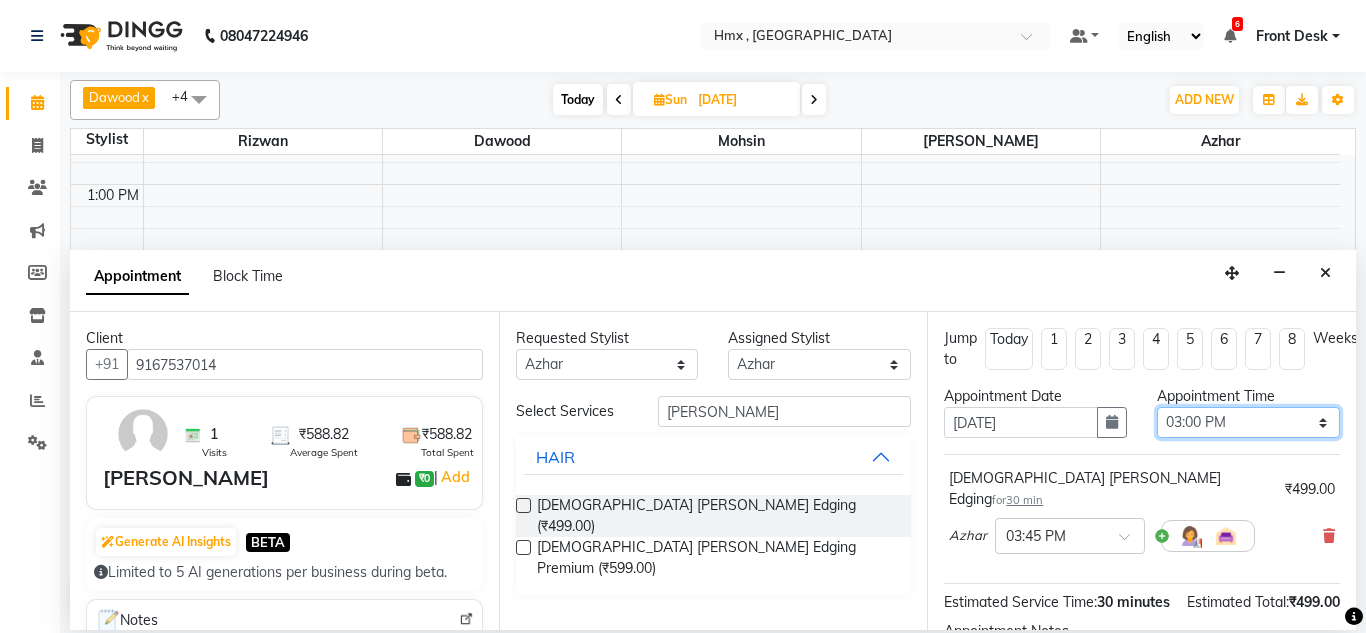 click on "Select 09:00 AM 09:15 AM 09:30 AM 09:45 AM 10:00 AM 10:15 AM 10:30 AM 10:45 AM 11:00 AM 11:15 AM 11:30 AM 11:45 AM 12:00 PM 12:15 PM 12:30 PM 12:45 PM 01:00 PM 01:15 PM 01:30 PM 01:45 PM 02:00 PM 02:15 PM 02:30 PM 02:45 PM 03:00 PM 03:15 PM 03:30 PM 03:45 PM 04:00 PM 04:15 PM 04:30 PM 04:45 PM 05:00 PM 05:15 PM 05:30 PM 05:45 PM 06:00 PM 06:15 PM 06:30 PM 06:45 PM 07:00 PM 07:15 PM 07:30 PM 07:45 PM 08:00 PM 08:15 PM 08:30 PM 08:45 PM 09:00 PM" at bounding box center [1248, 422] 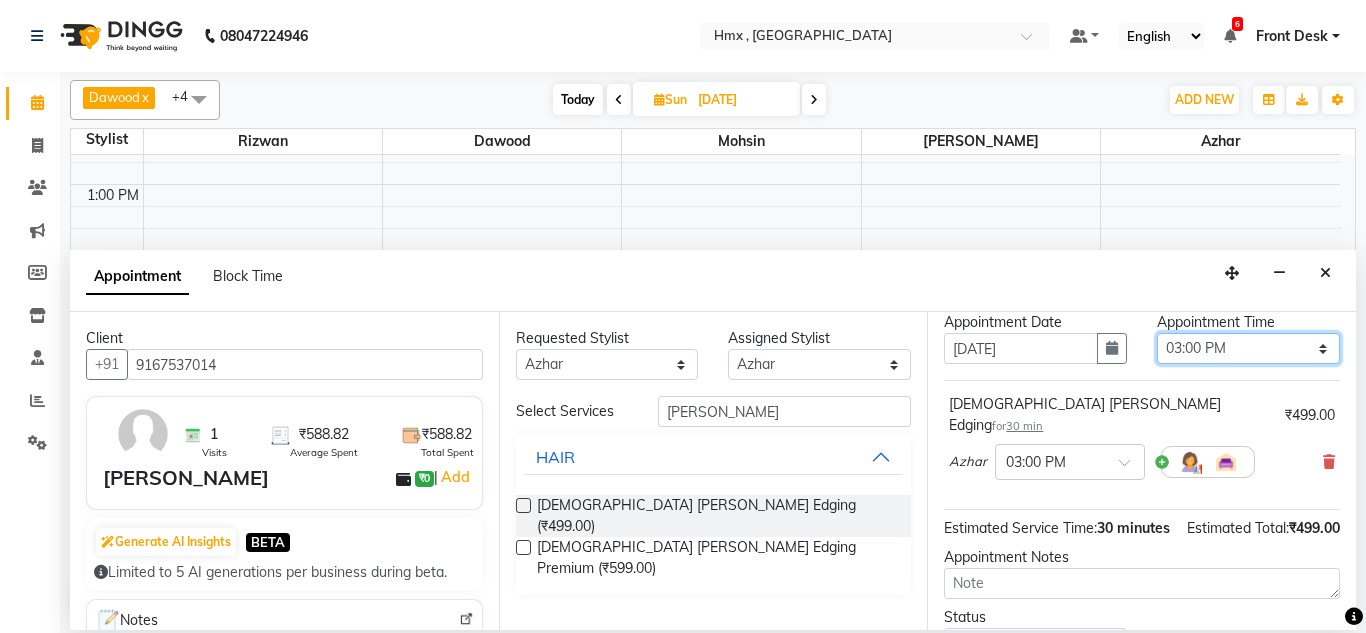 scroll, scrollTop: 244, scrollLeft: 0, axis: vertical 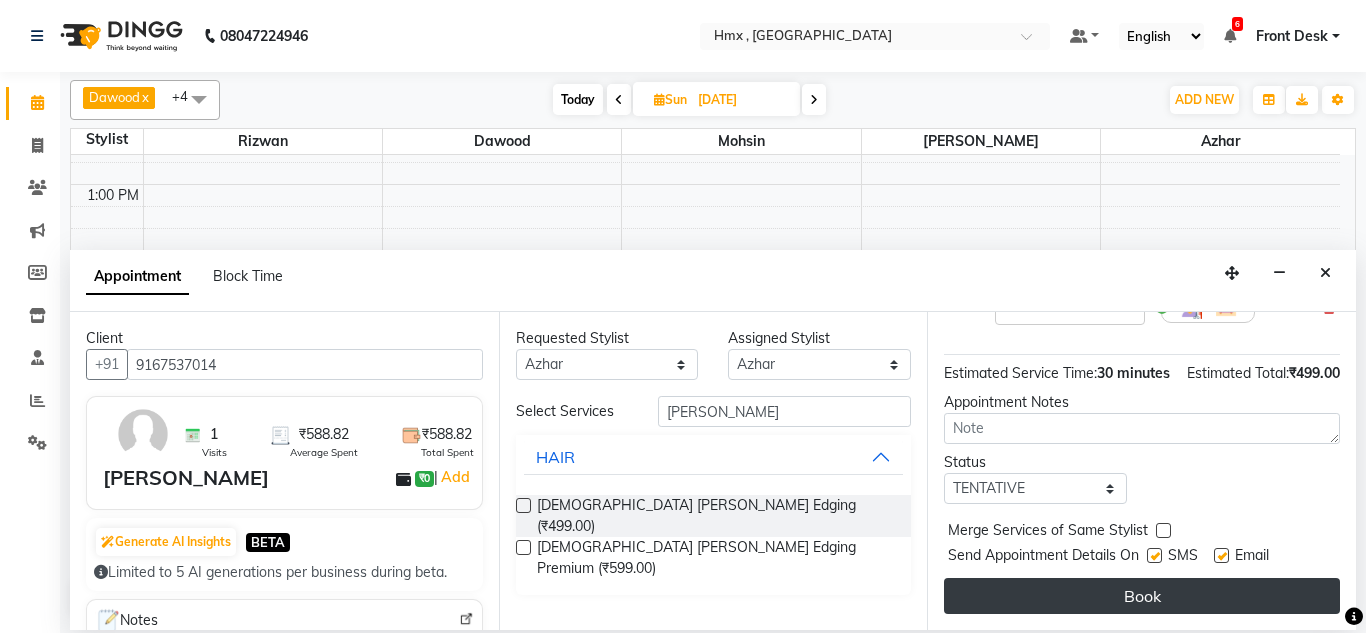 click on "Book" at bounding box center (1142, 596) 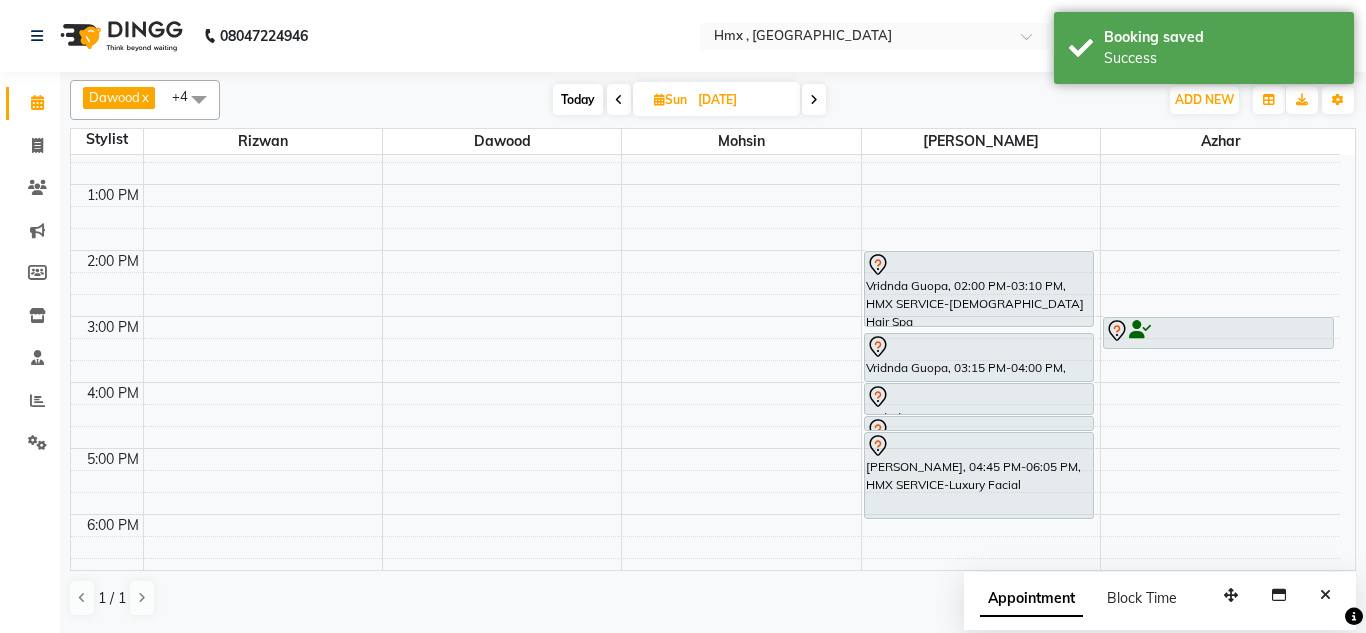 click on "Today" at bounding box center (578, 99) 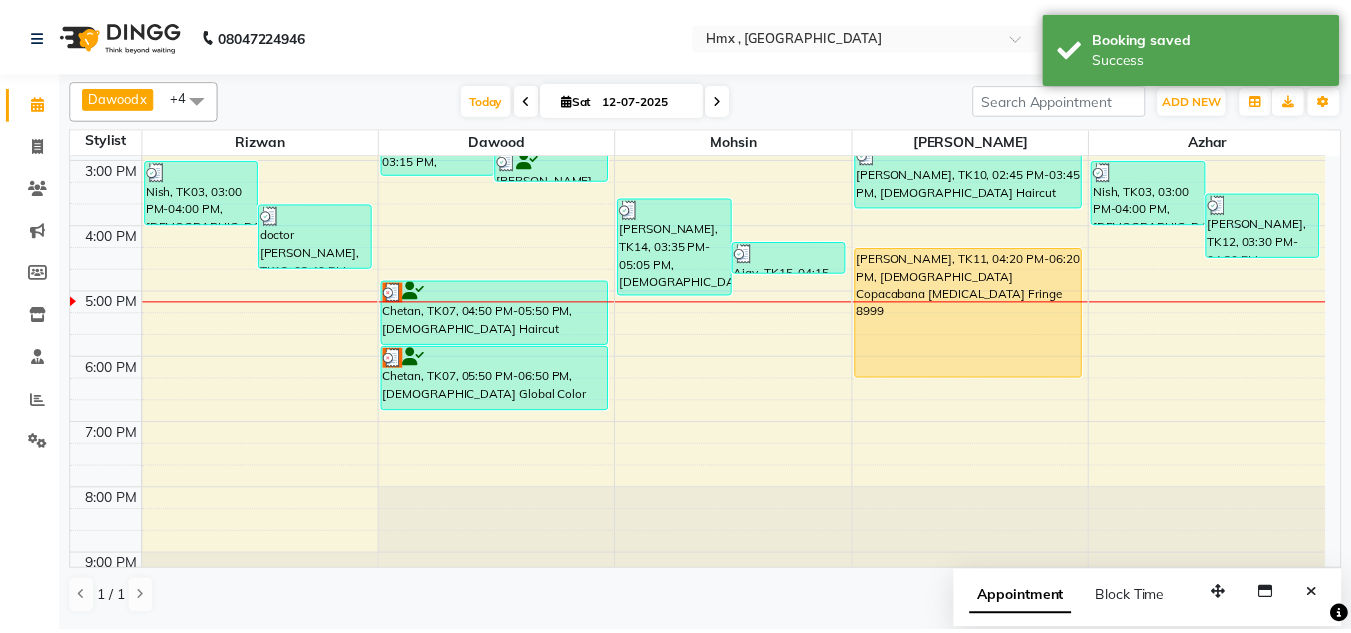 scroll, scrollTop: 408, scrollLeft: 0, axis: vertical 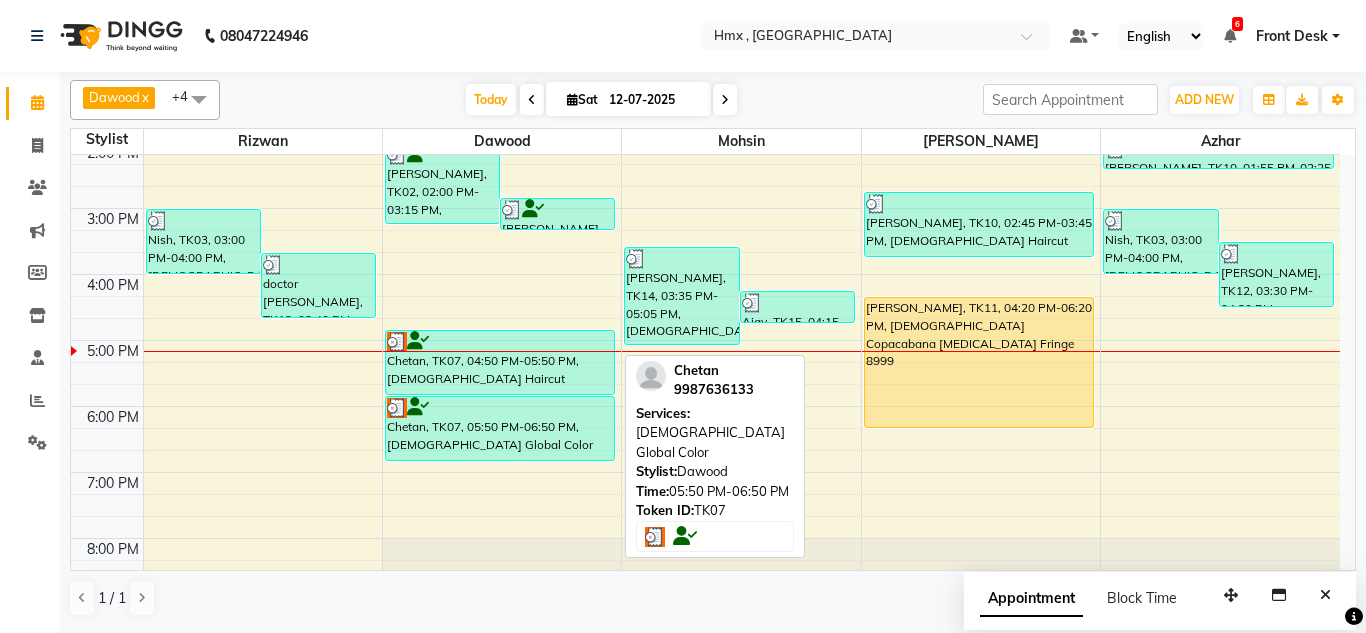 click on "Chetan, TK07, 05:50 PM-06:50 PM, [DEMOGRAPHIC_DATA] Global Color" at bounding box center [500, 428] 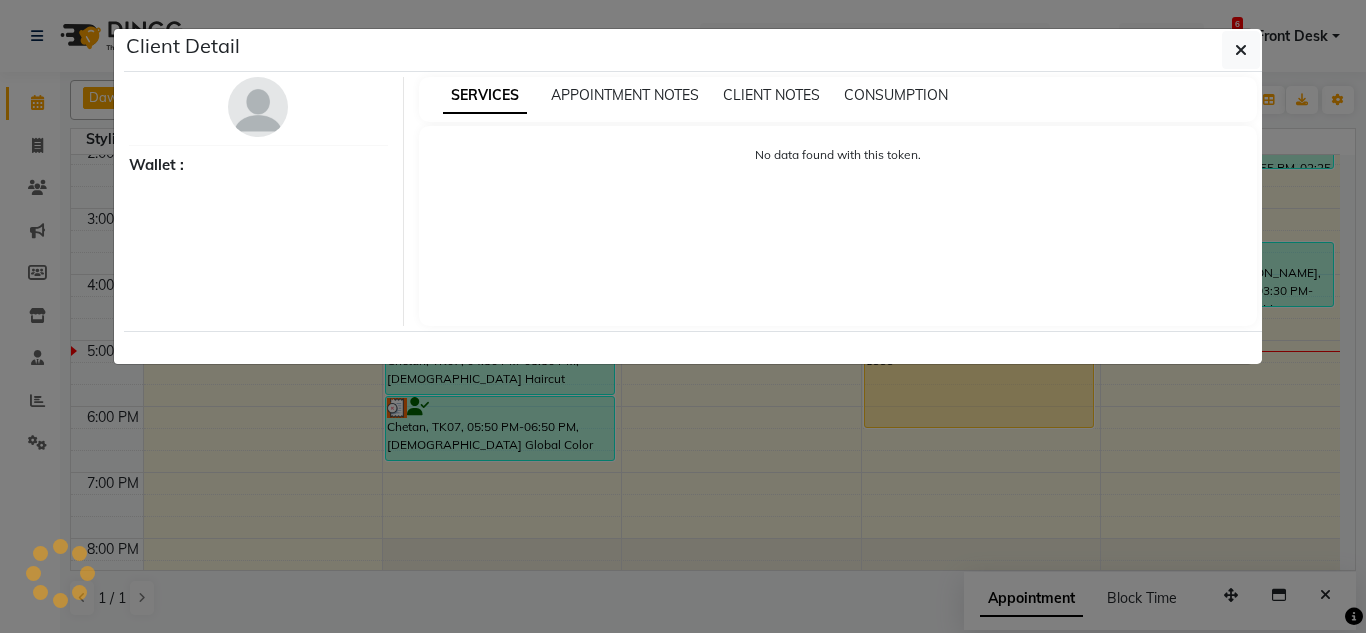 select on "3" 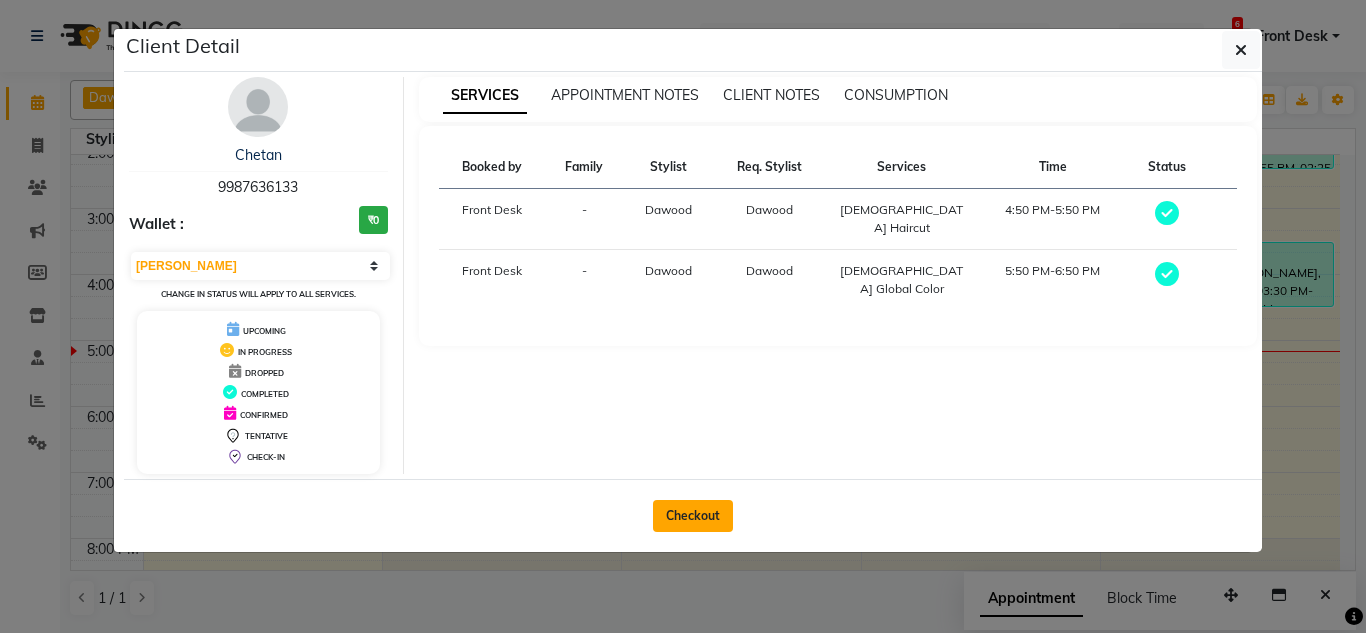 click on "Checkout" 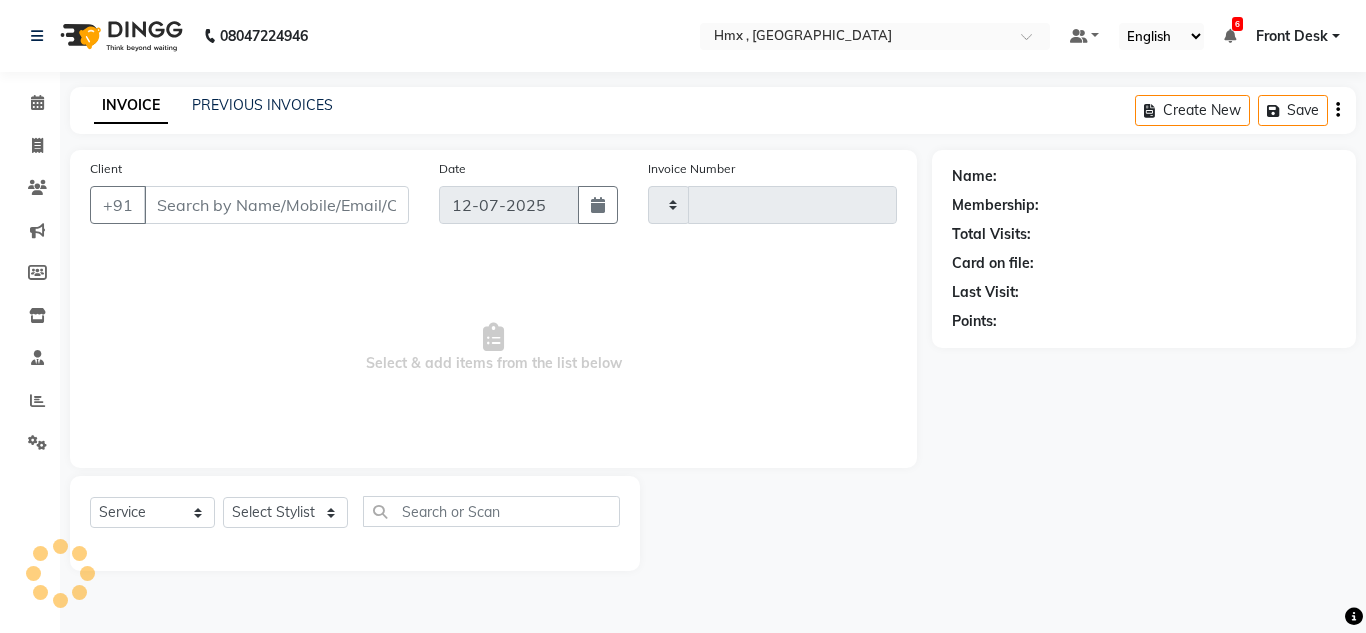 type on "1290" 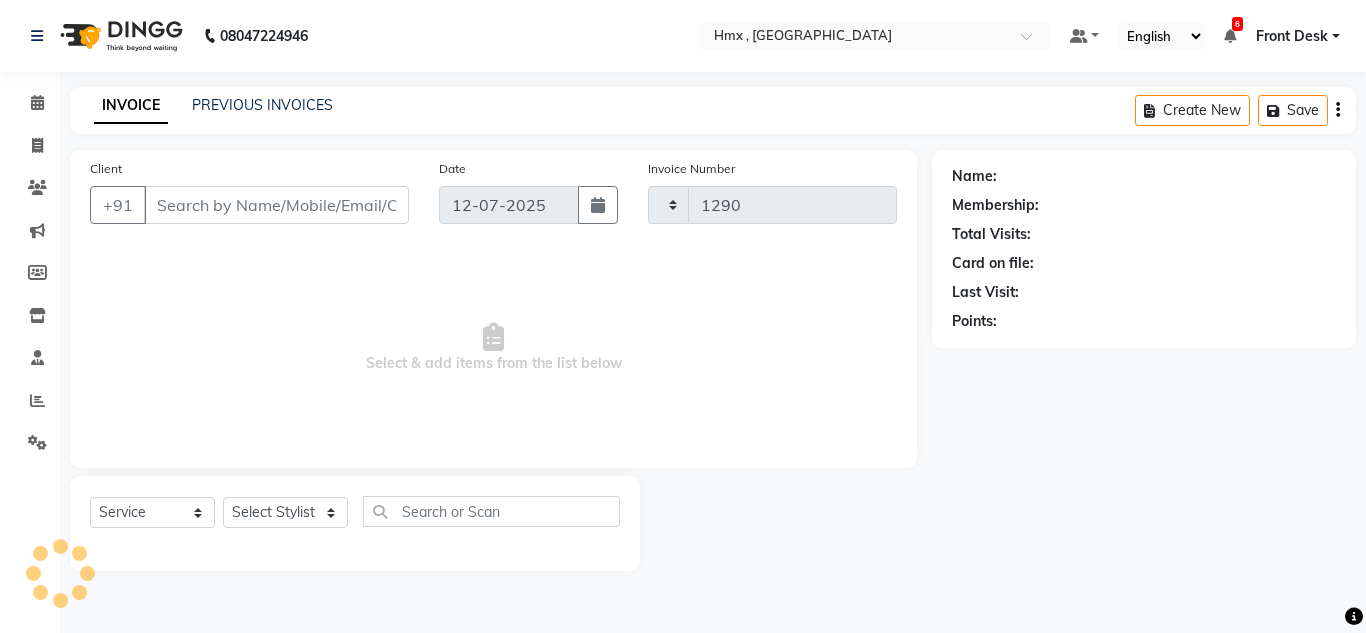 select on "5711" 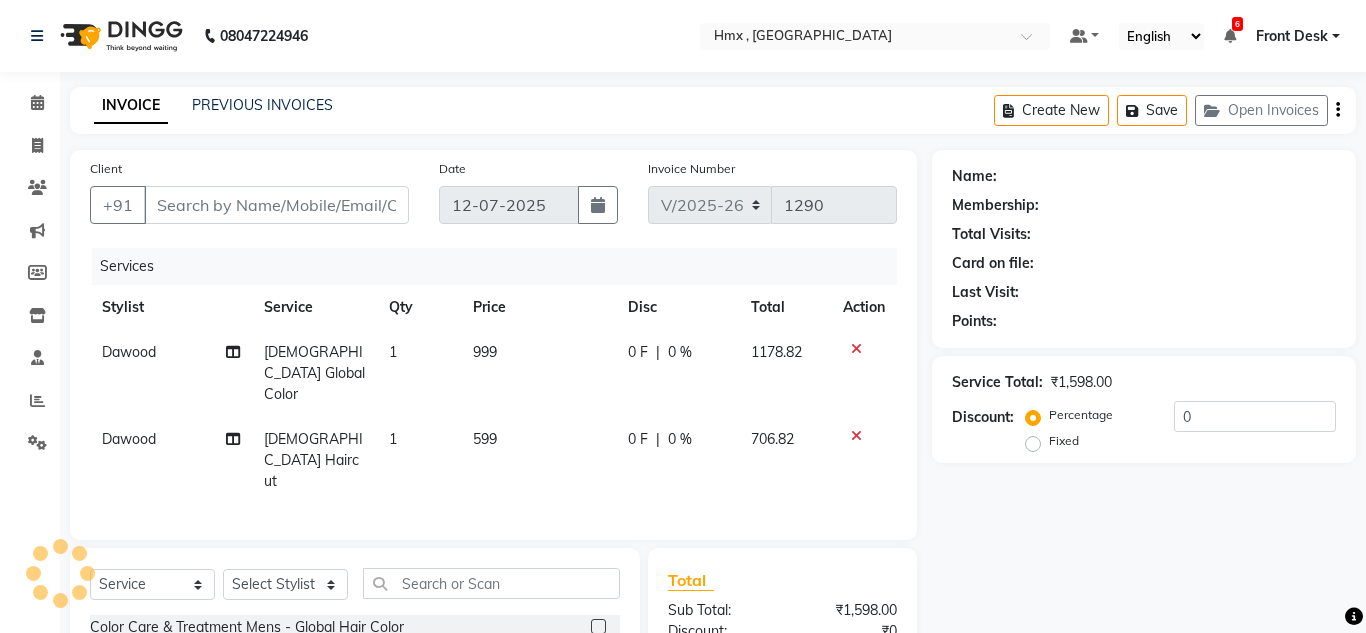 type on "9987636133" 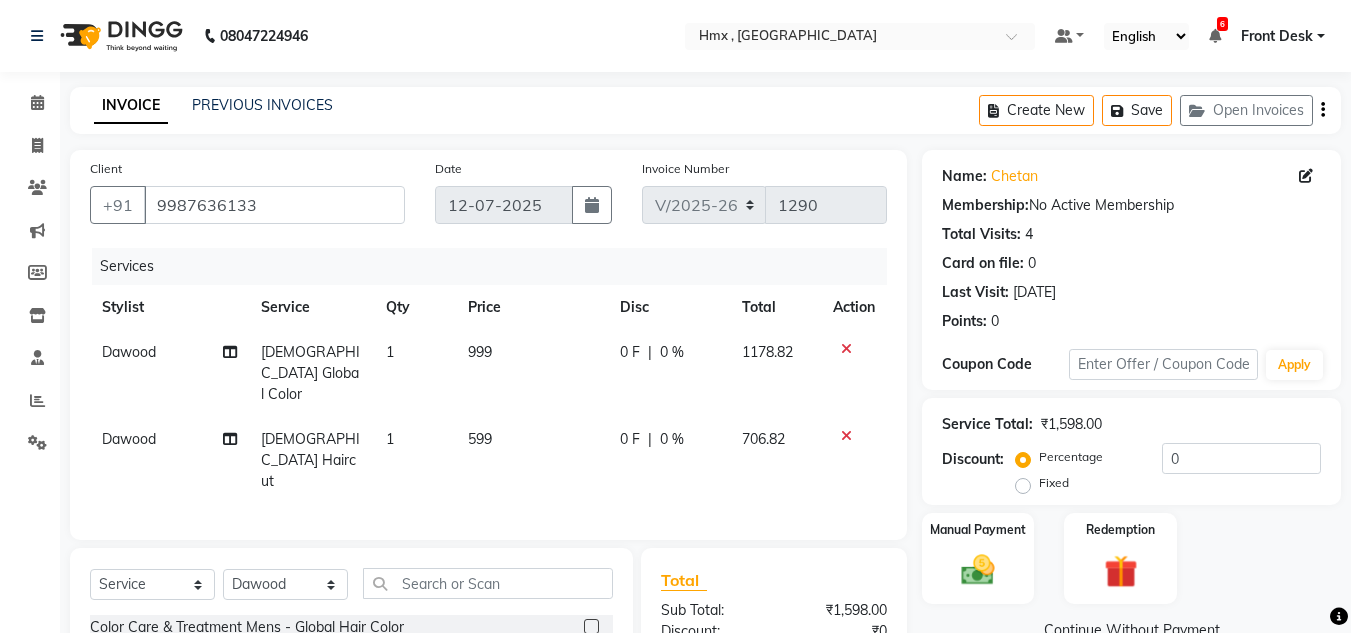 scroll, scrollTop: 192, scrollLeft: 0, axis: vertical 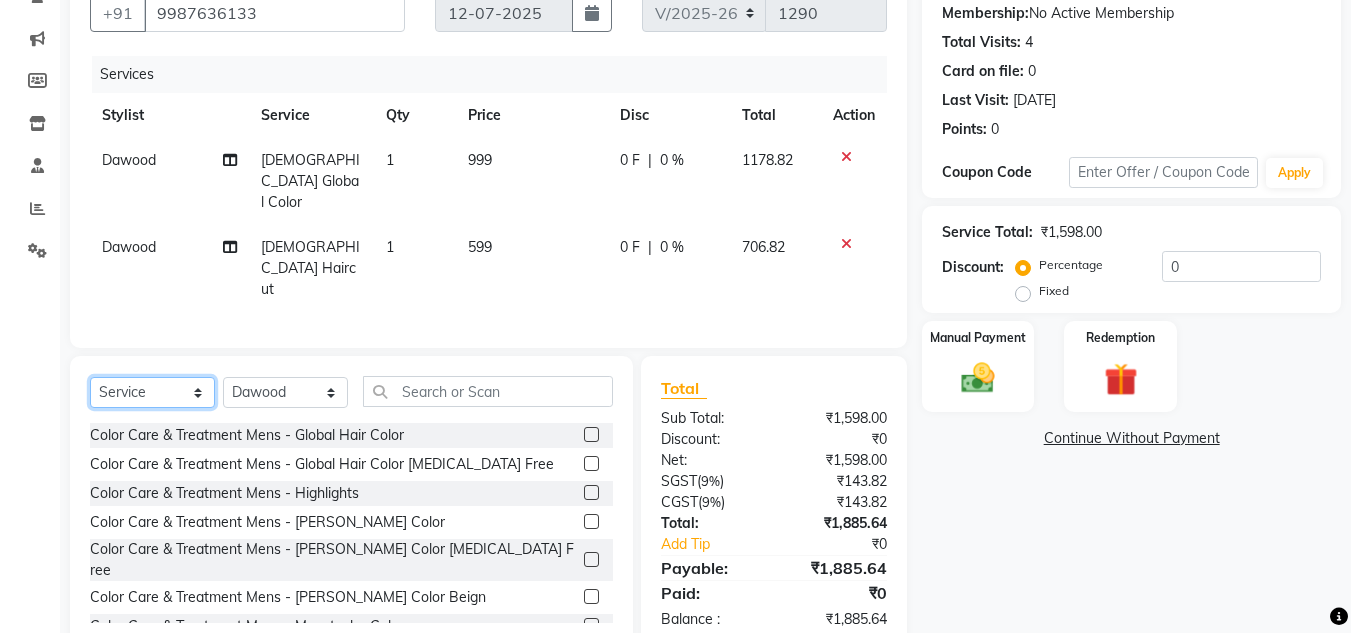 click on "Select  Service  Product  Membership  Package Voucher Prepaid Gift Card" 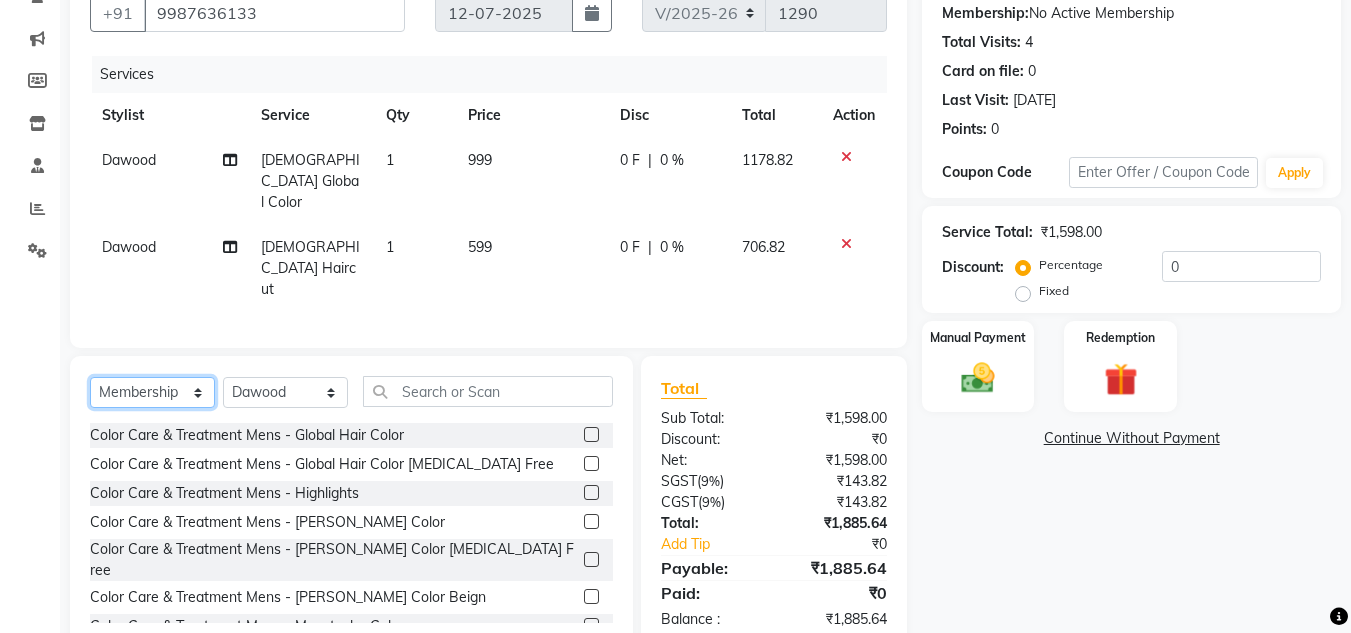 click on "Select  Service  Product  Membership  Package Voucher Prepaid Gift Card" 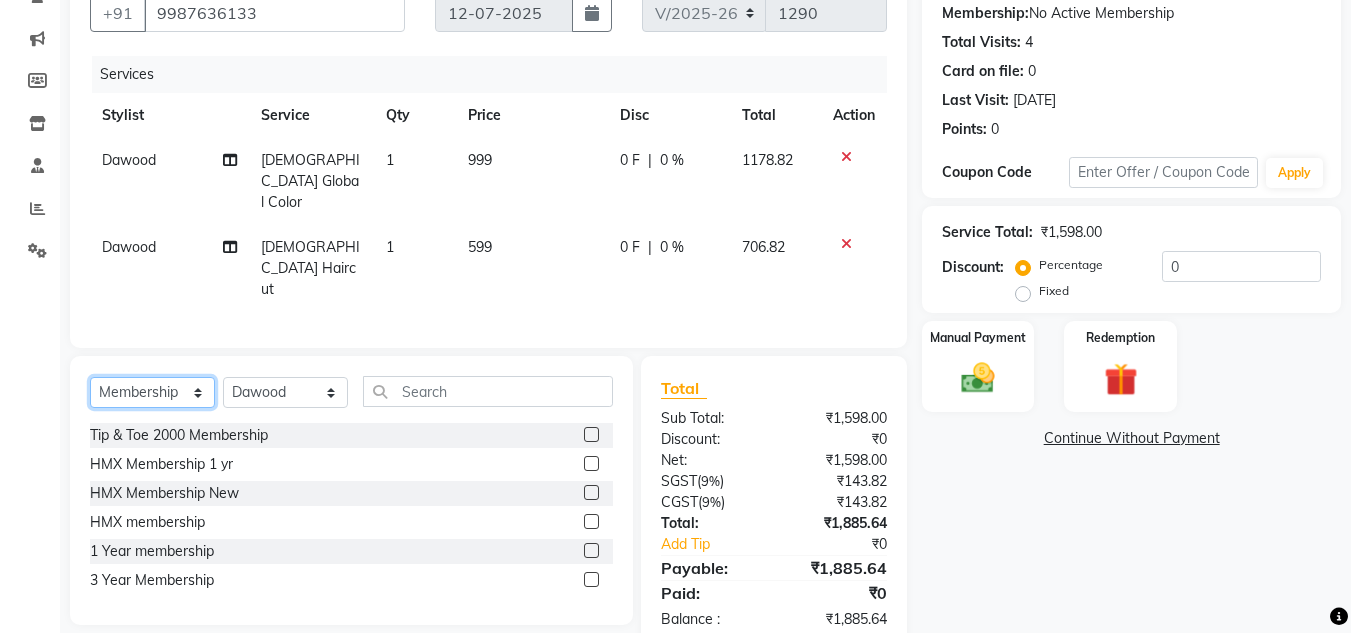 scroll, scrollTop: 191, scrollLeft: 0, axis: vertical 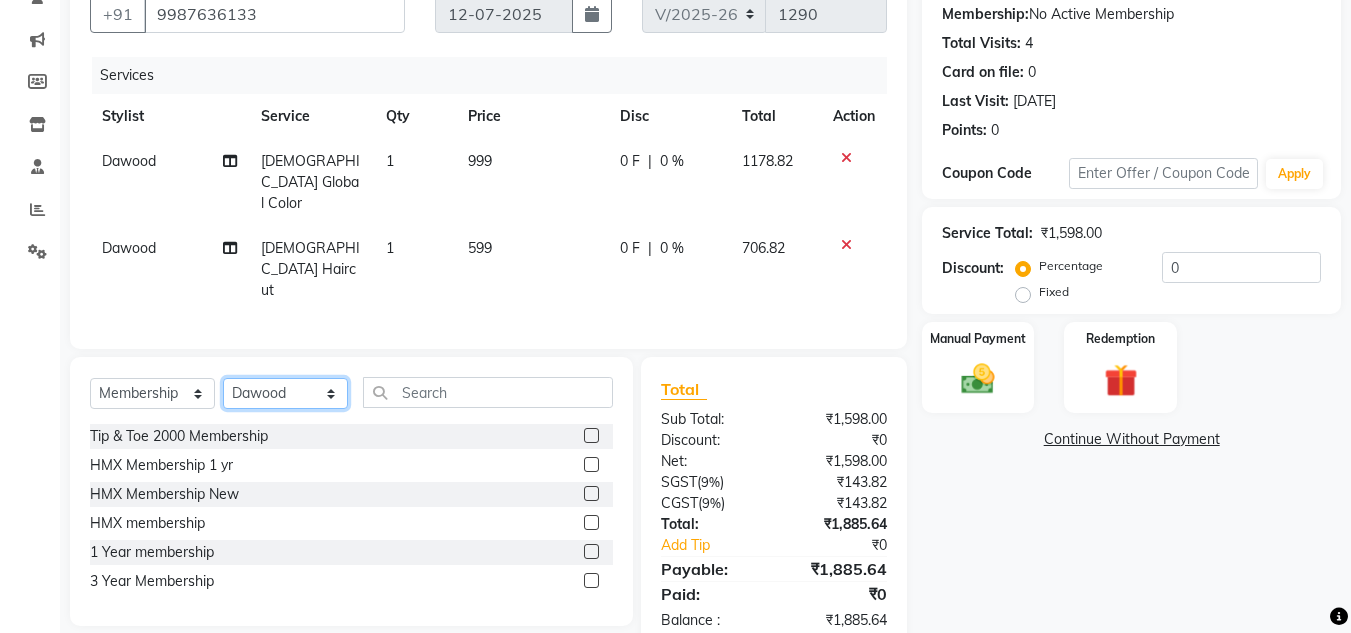 click on "Select Stylist [PERSON_NAME] [PERSON_NAME] Bilal Danish Dawood Front Desk [PERSON_NAME] Kaikasha [PERSON_NAME] [PERSON_NAME] [PERSON_NAME] [PERSON_NAME] [PERSON_NAME] Yash Padrath" 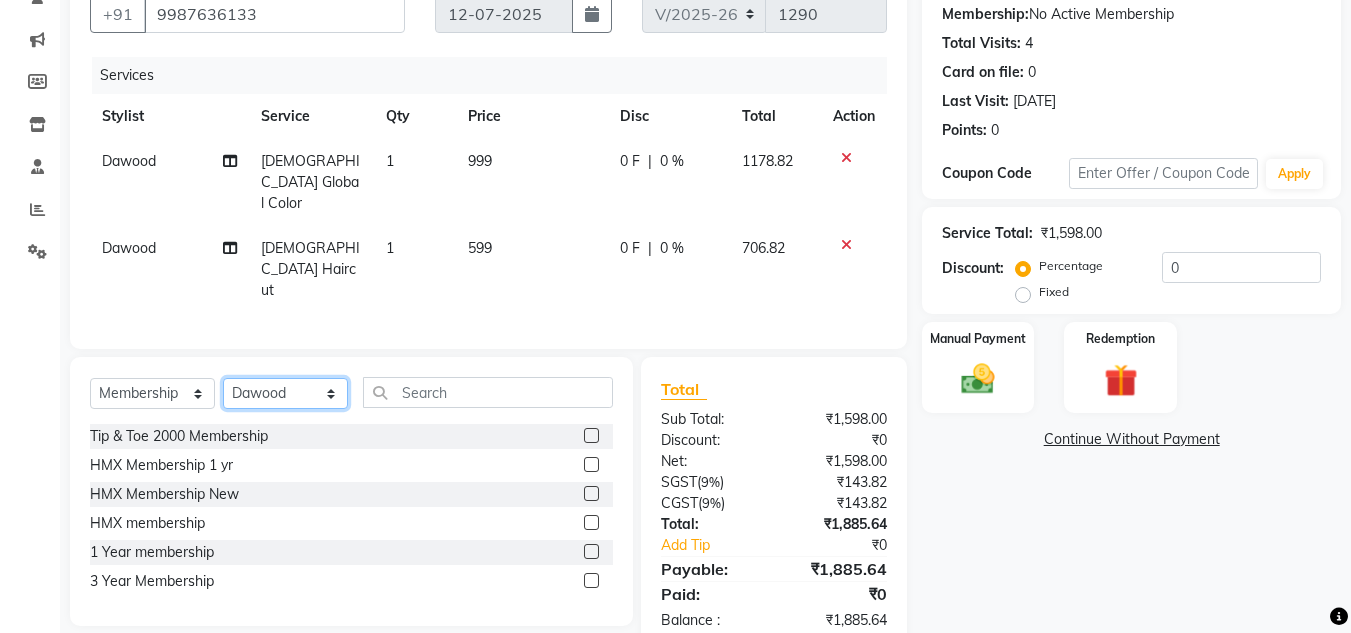 select on "49149" 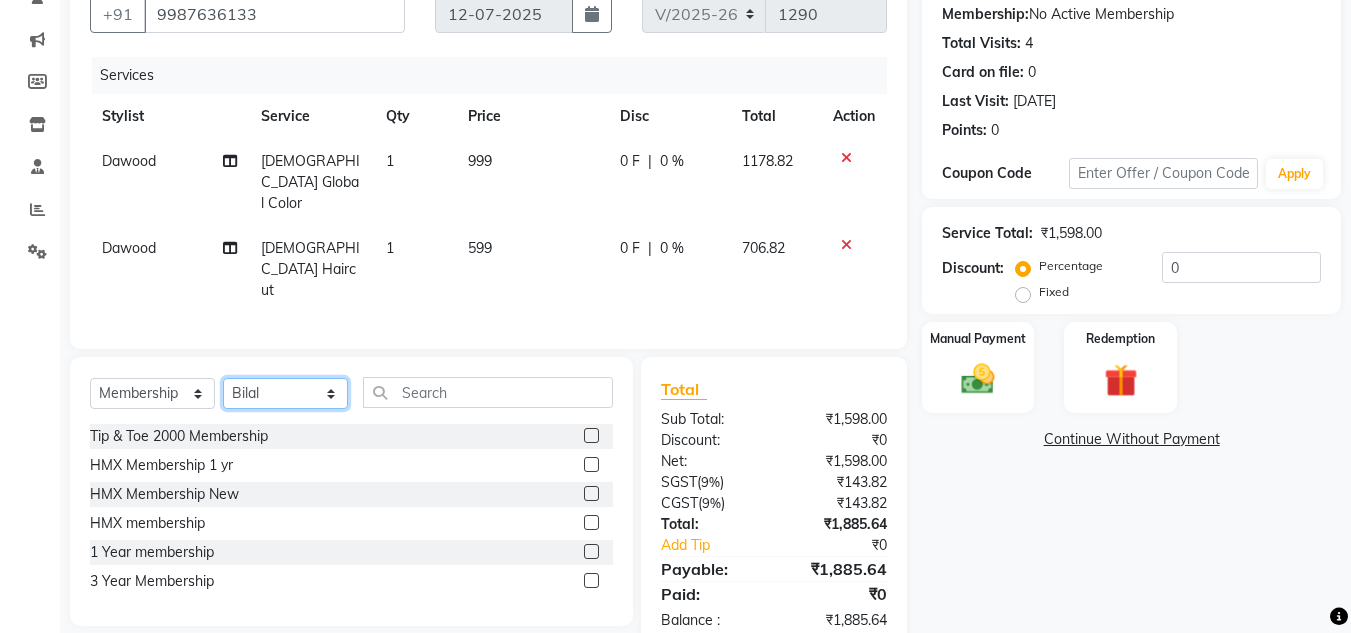 click on "Select Stylist [PERSON_NAME] [PERSON_NAME] Bilal Danish Dawood Front Desk [PERSON_NAME] Kaikasha [PERSON_NAME] [PERSON_NAME] [PERSON_NAME] [PERSON_NAME] [PERSON_NAME] Yash Padrath" 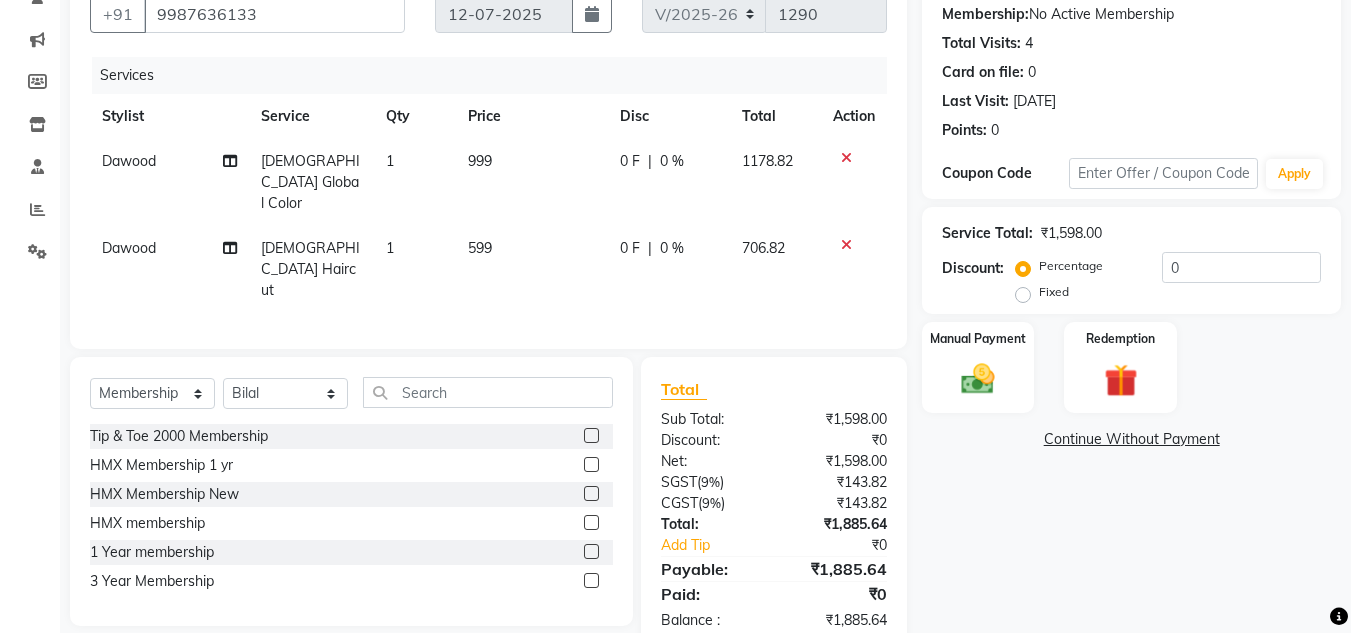 click 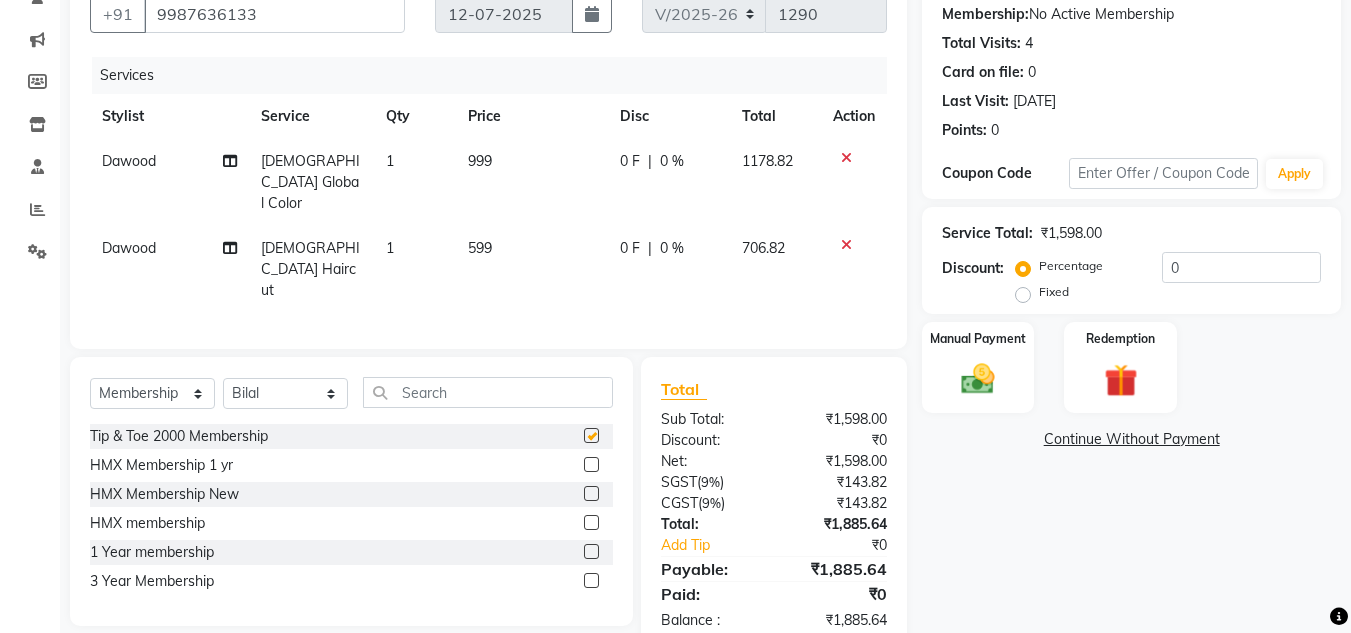 select on "select" 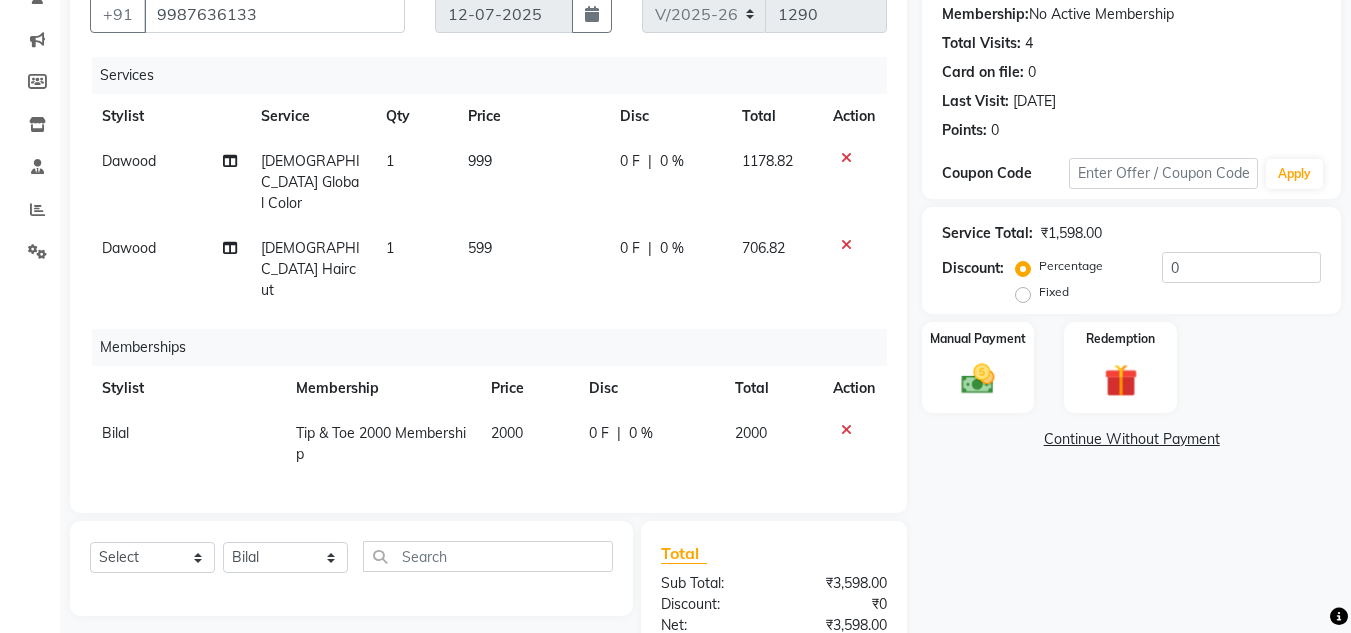 scroll, scrollTop: 355, scrollLeft: 0, axis: vertical 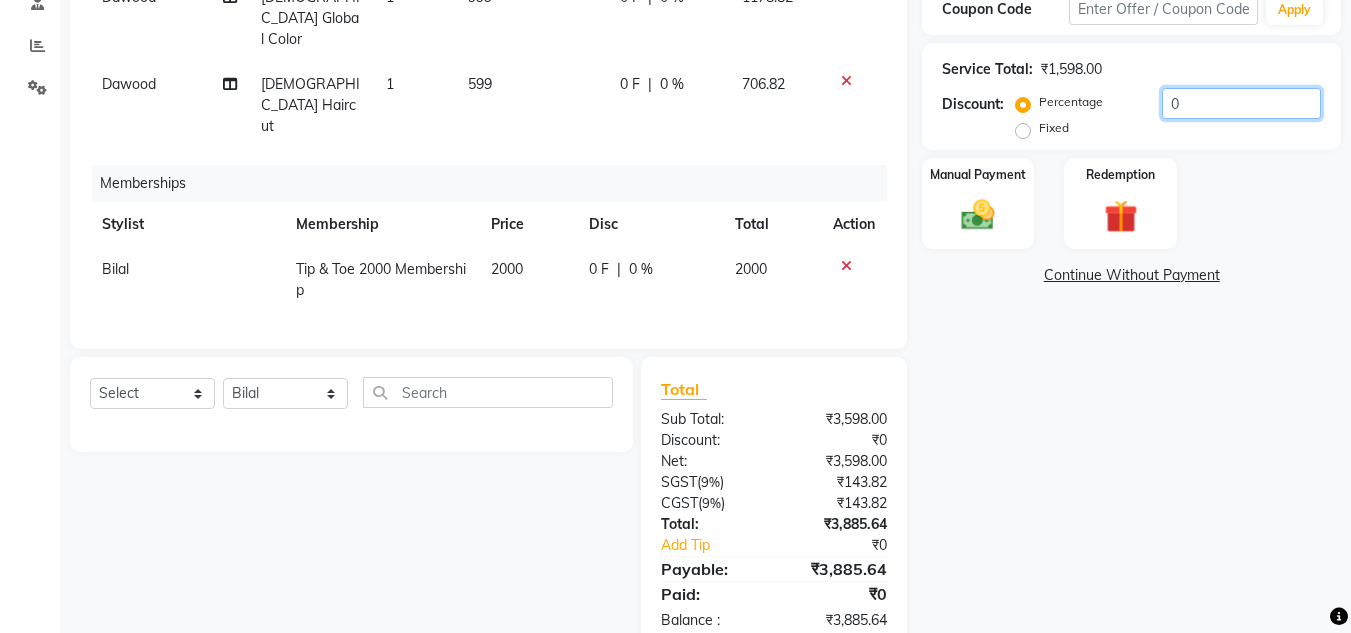 drag, startPoint x: 1222, startPoint y: 104, endPoint x: 1212, endPoint y: 144, distance: 41.231056 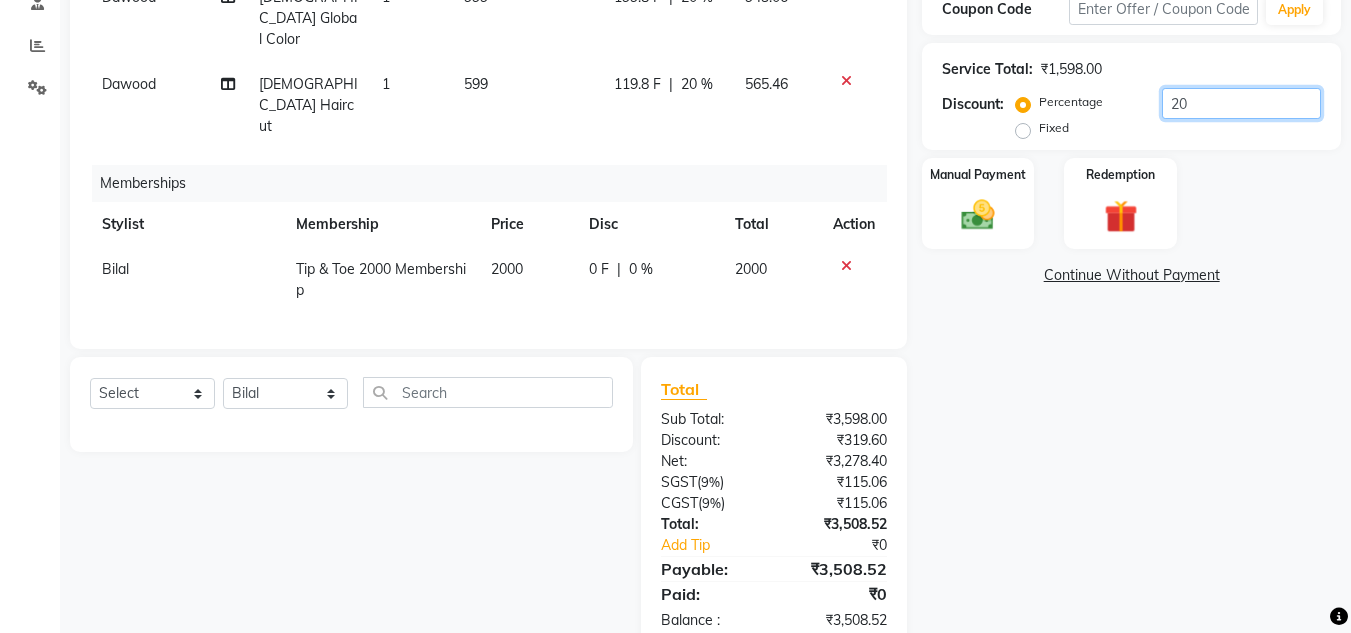 type on "20" 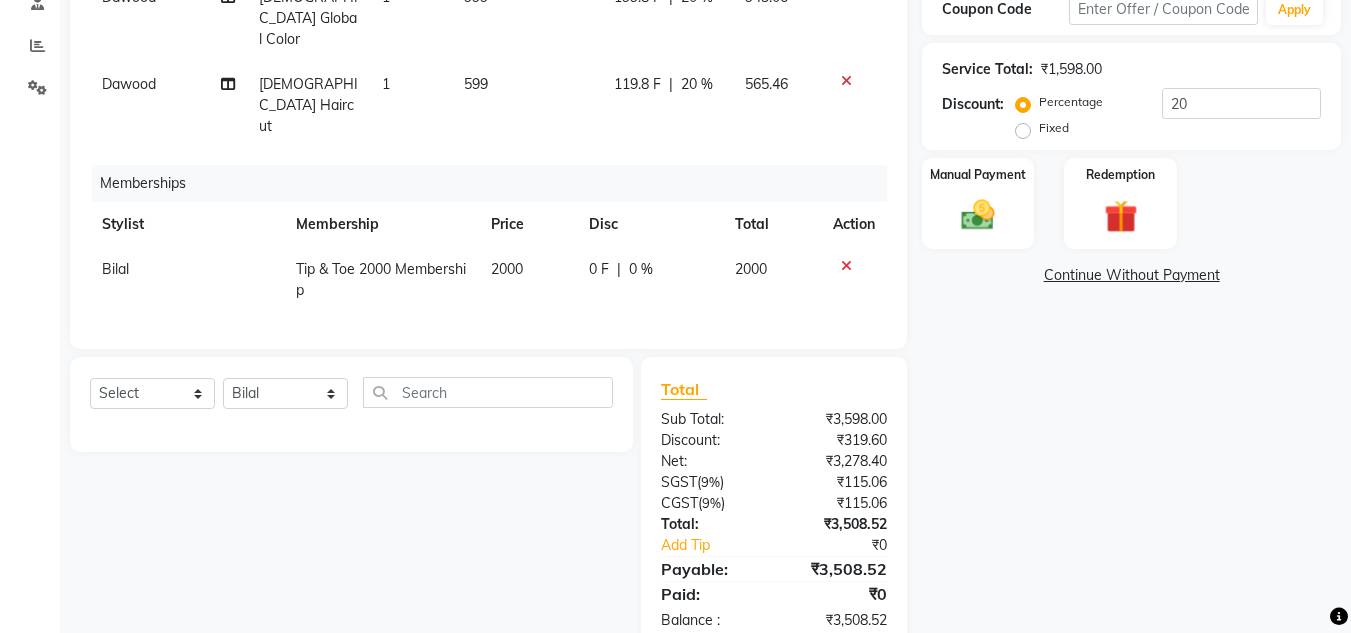 click on "0 F | 0 %" 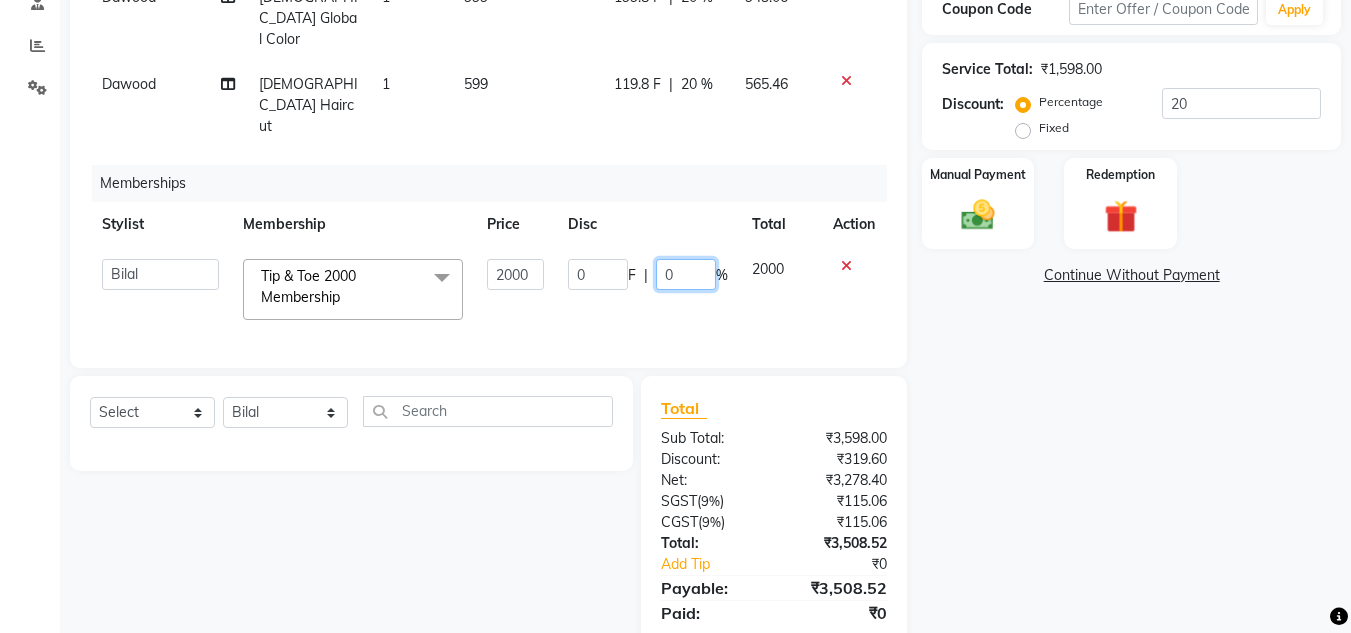 click on "0" 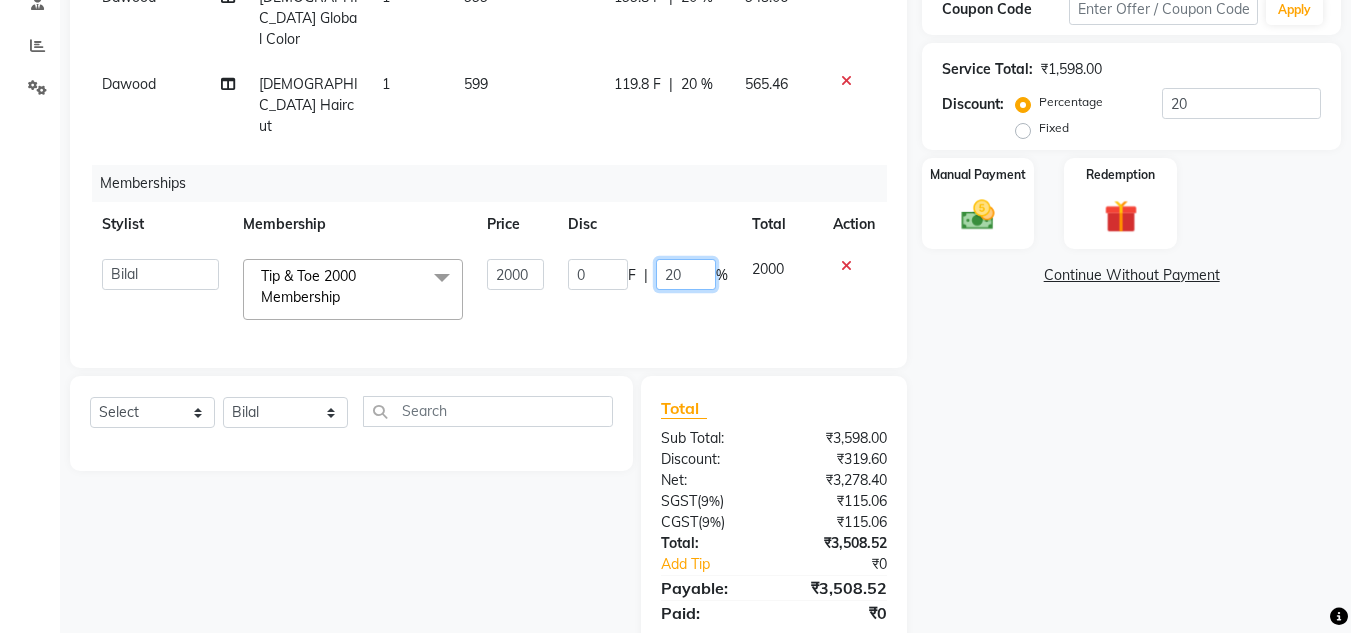 type on "2" 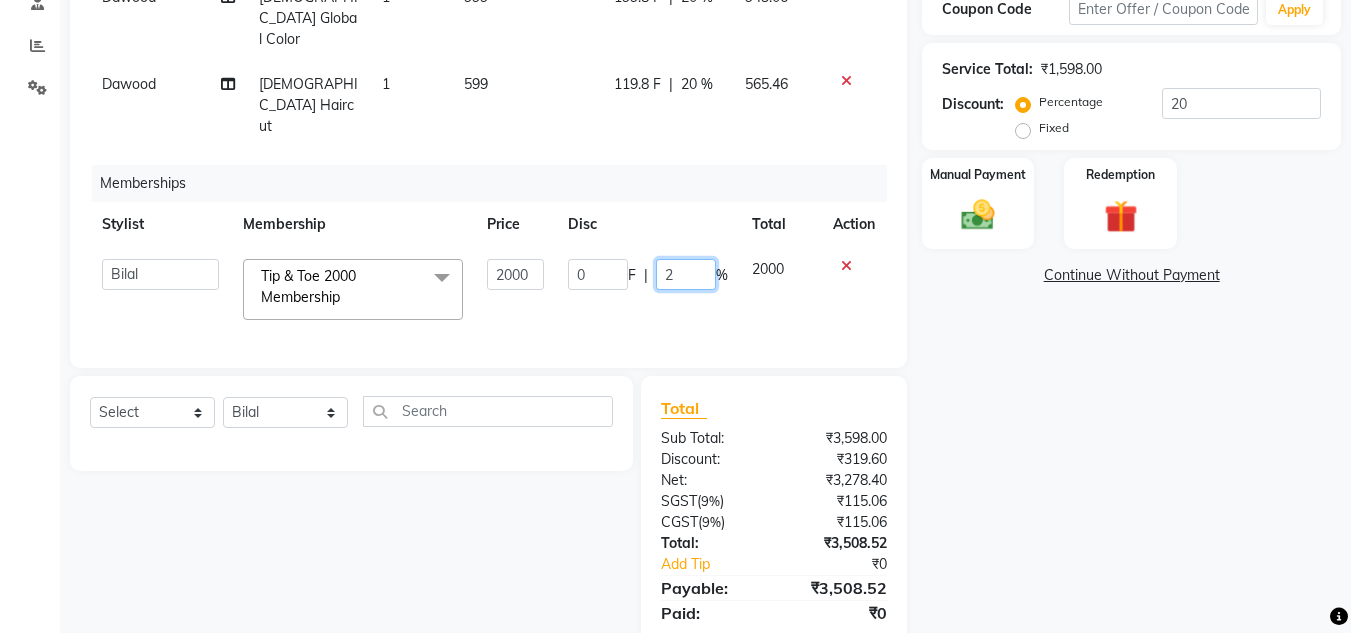 type 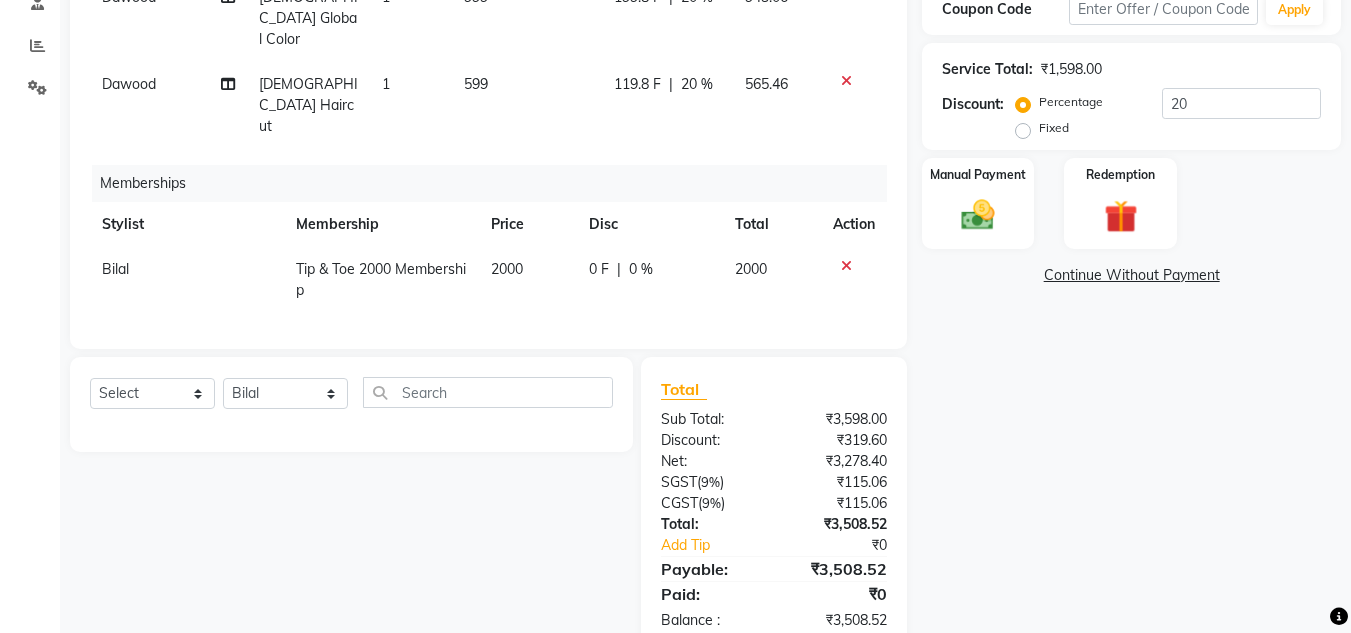 click on "Services Stylist Service Qty Price Disc Total Action Dawood [DEMOGRAPHIC_DATA] Global Color 1 999 199.8 F | 20 % 943.06 Dawood [DEMOGRAPHIC_DATA] Haircut 1 599 119.8 F | 20 % 565.46 Memberships Stylist Membership Price Disc Total Action Bilal Tip & Toe 2000 Membership 2000 0 F | 0 % 2000" 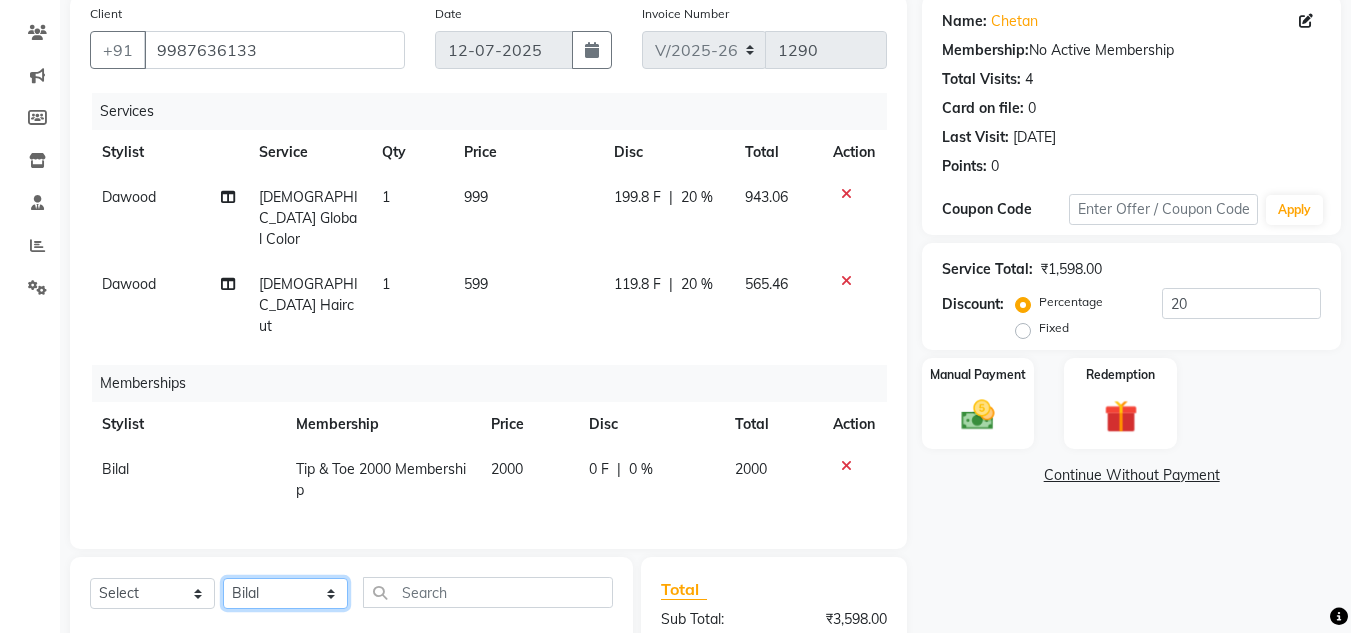 click on "Select Stylist [PERSON_NAME] [PERSON_NAME] Bilal Danish Dawood Front Desk [PERSON_NAME] Kaikasha [PERSON_NAME] [PERSON_NAME] [PERSON_NAME] [PERSON_NAME] [PERSON_NAME] Yash Padrath" 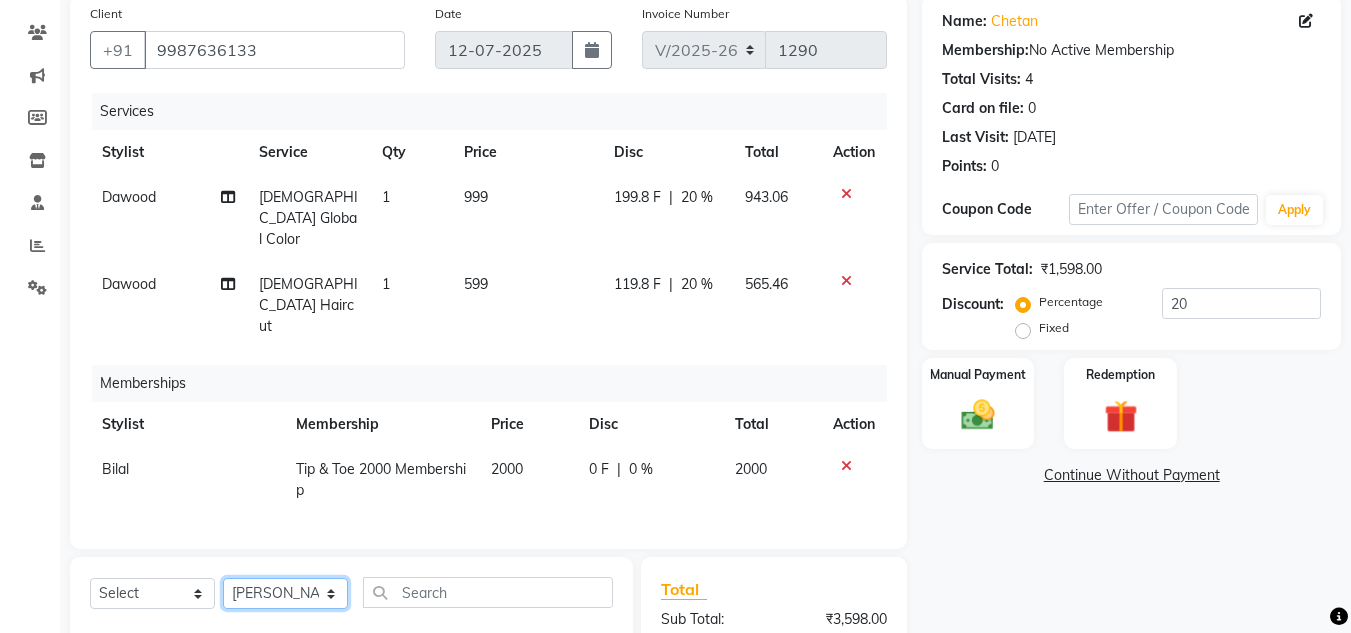 click on "Select Stylist [PERSON_NAME] [PERSON_NAME] Bilal Danish Dawood Front Desk [PERSON_NAME] Kaikasha [PERSON_NAME] [PERSON_NAME] [PERSON_NAME] [PERSON_NAME] [PERSON_NAME] Yash Padrath" 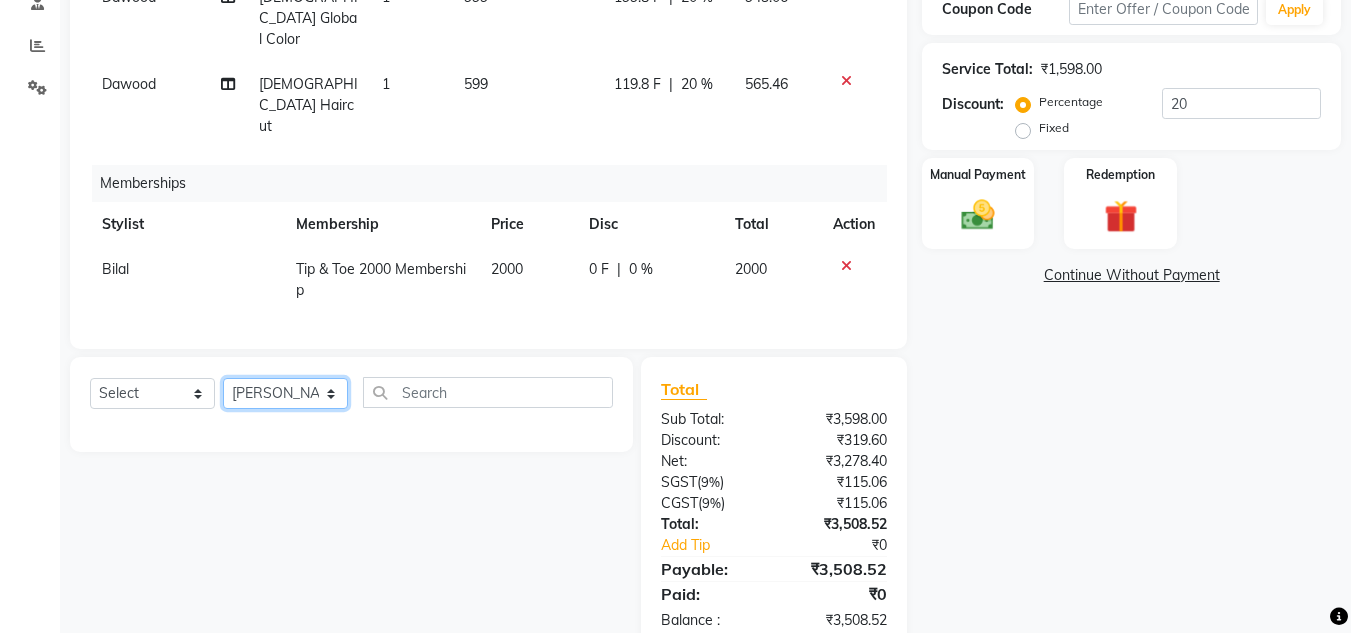 scroll, scrollTop: 255, scrollLeft: 0, axis: vertical 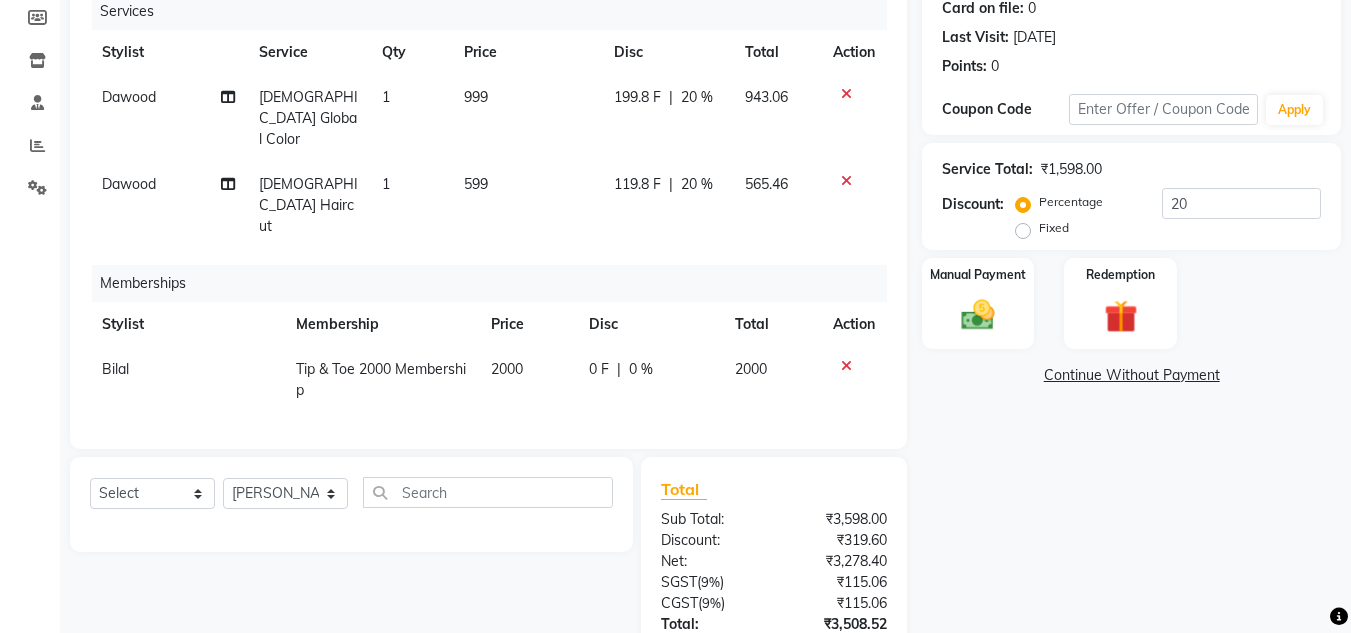 click on "999" 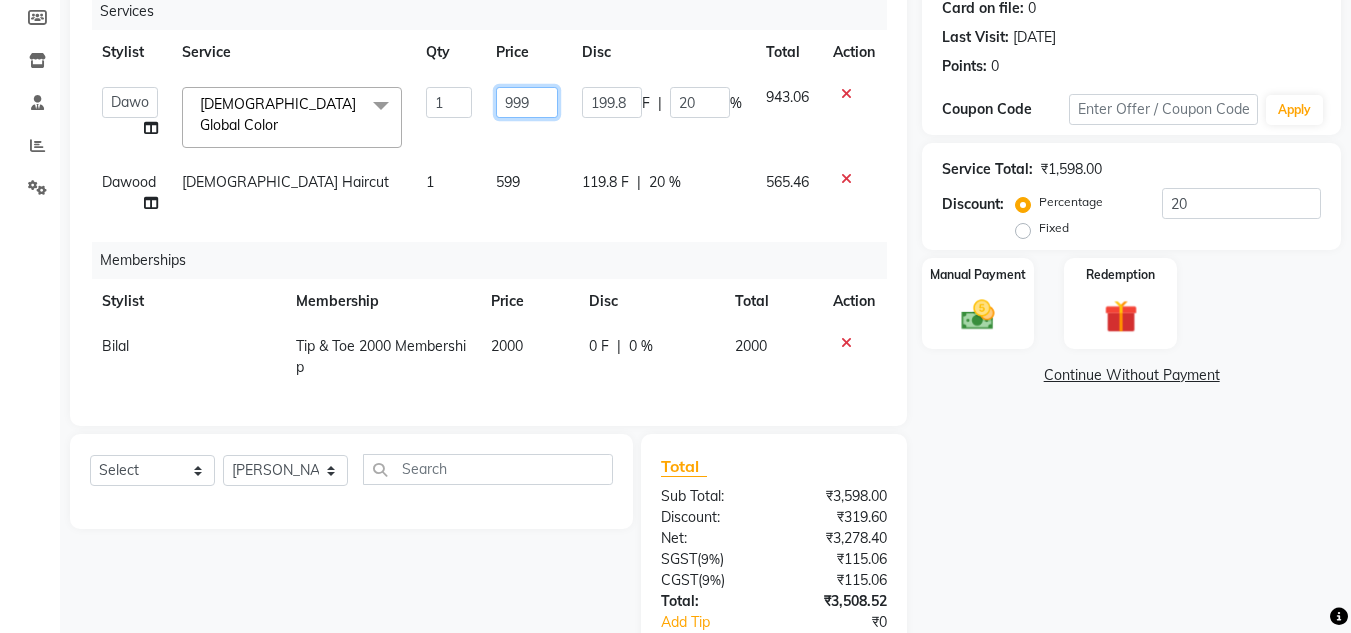 click on "999" 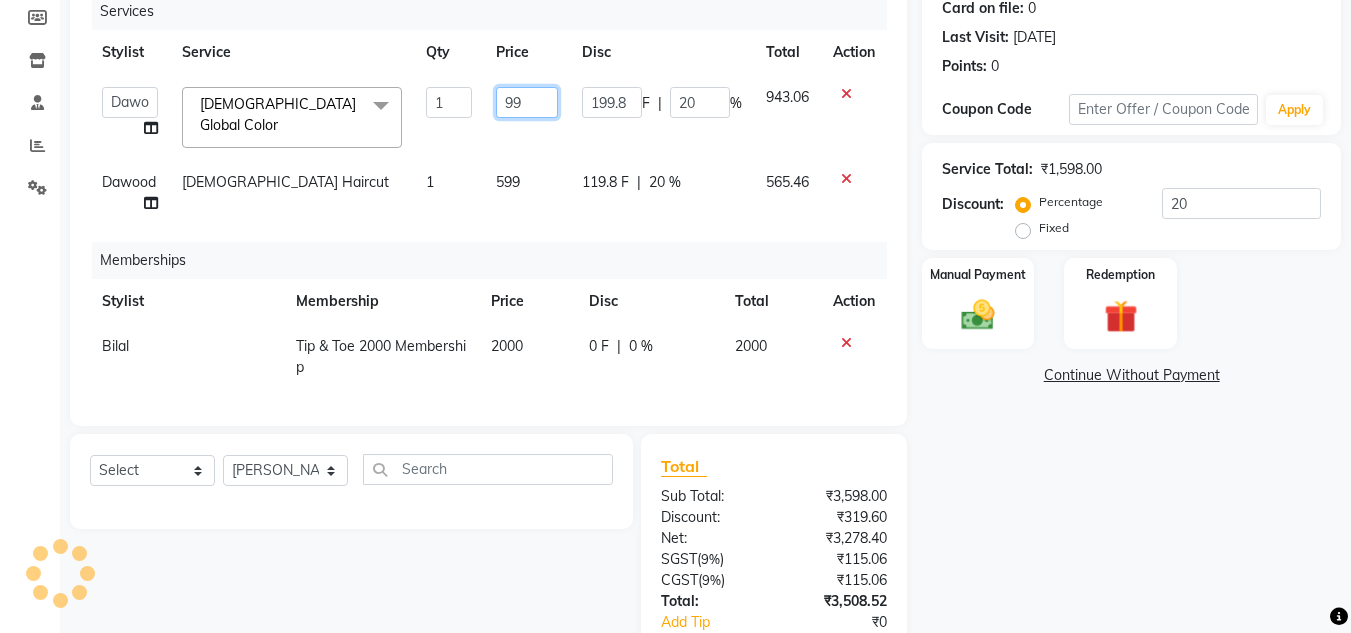 type on "9" 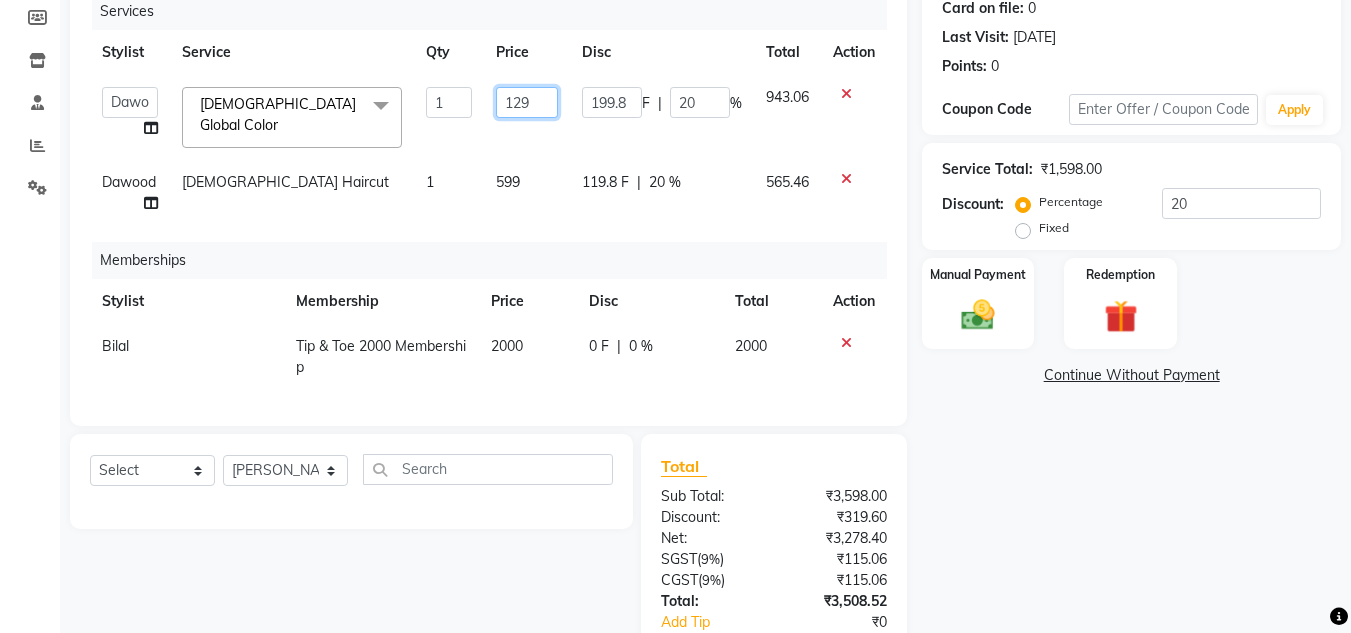 type on "1299" 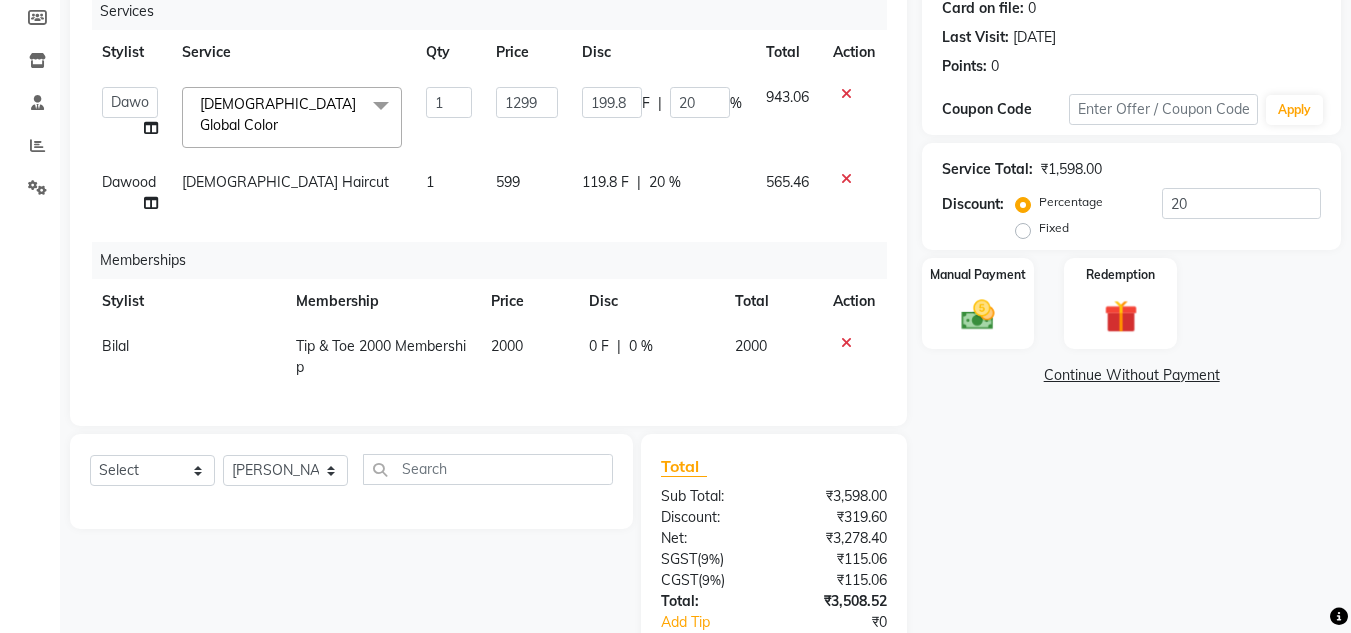 click on "Name: Chetan  Membership:  No Active Membership  Total Visits:  4 Card on file:  0 Last Visit:   [DATE] Points:   0  Coupon Code Apply Service Total:  ₹1,598.00  Discount:  Percentage   Fixed  20 Manual Payment Redemption  Continue Without Payment" 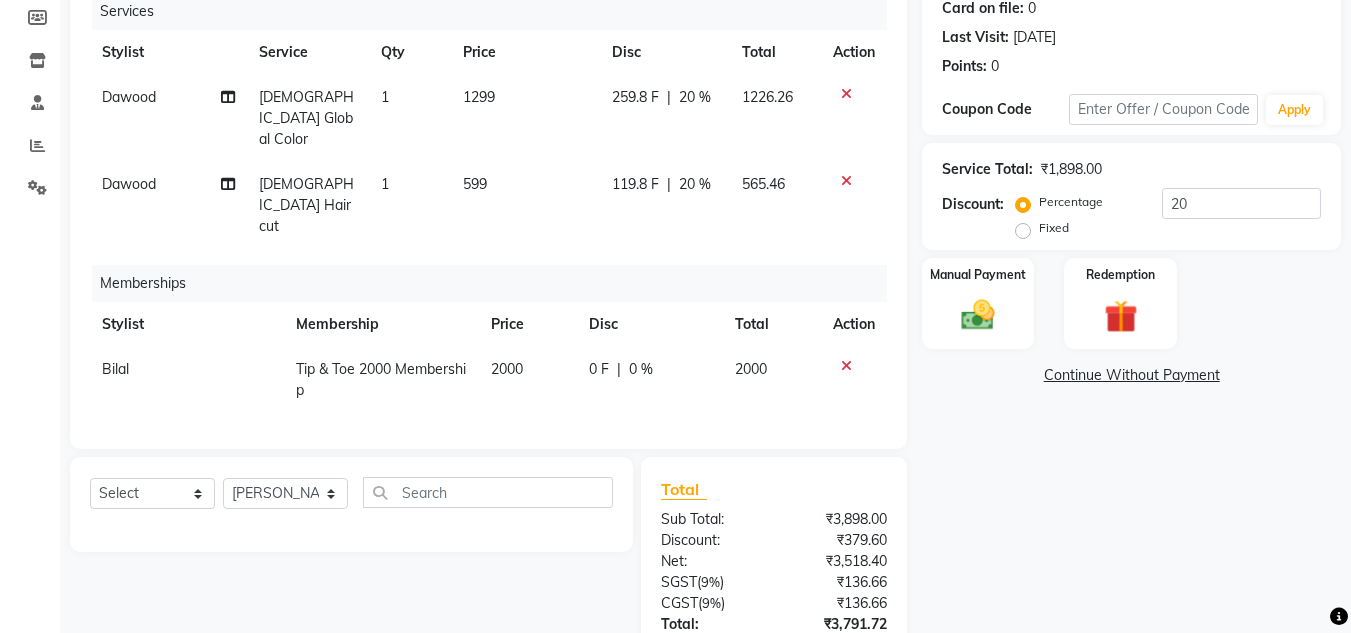 click 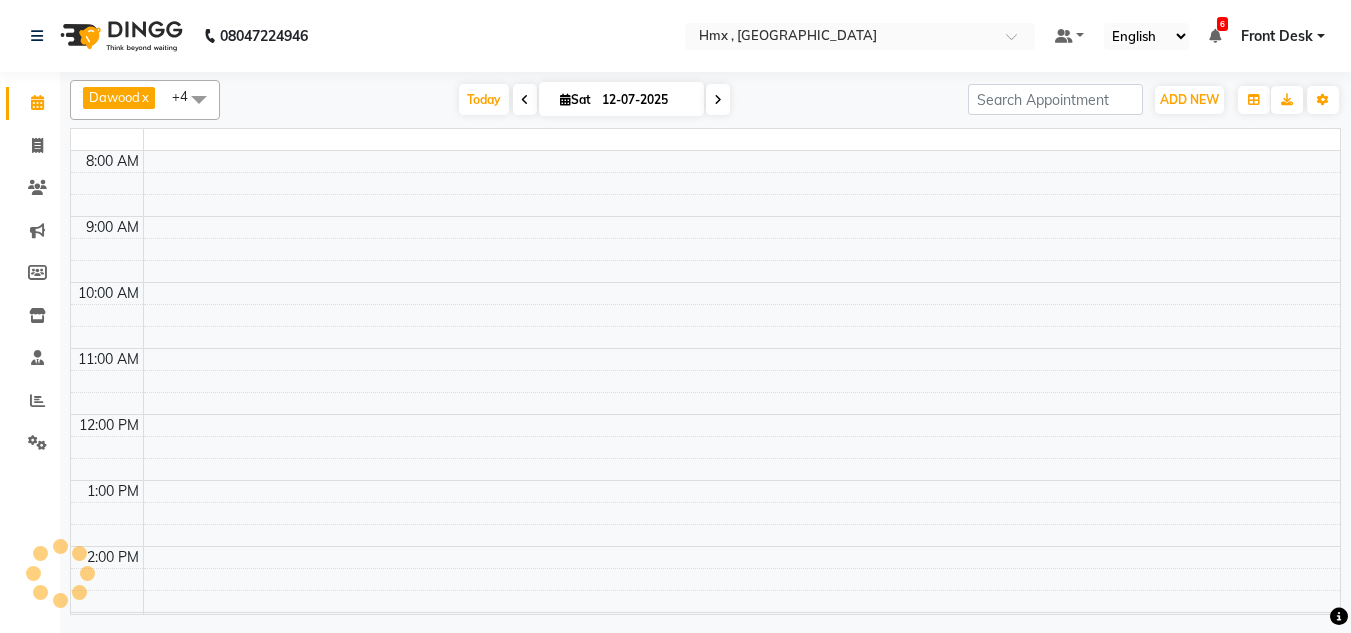scroll, scrollTop: 0, scrollLeft: 0, axis: both 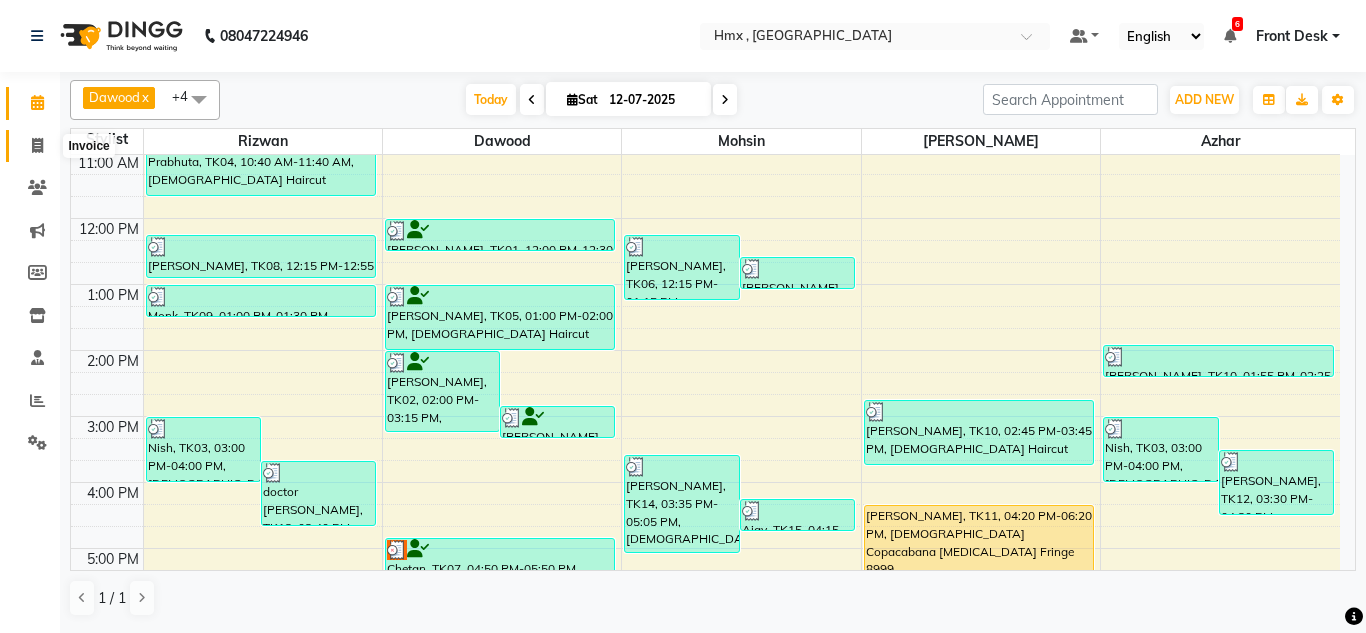click 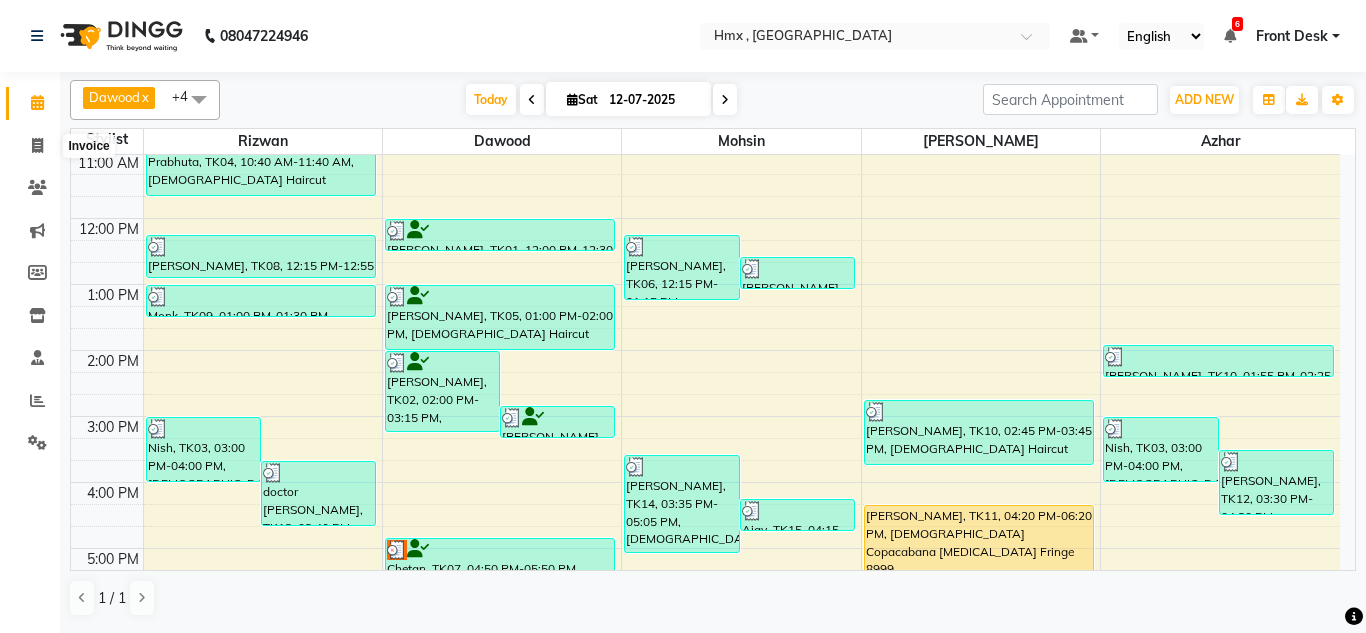 select on "5711" 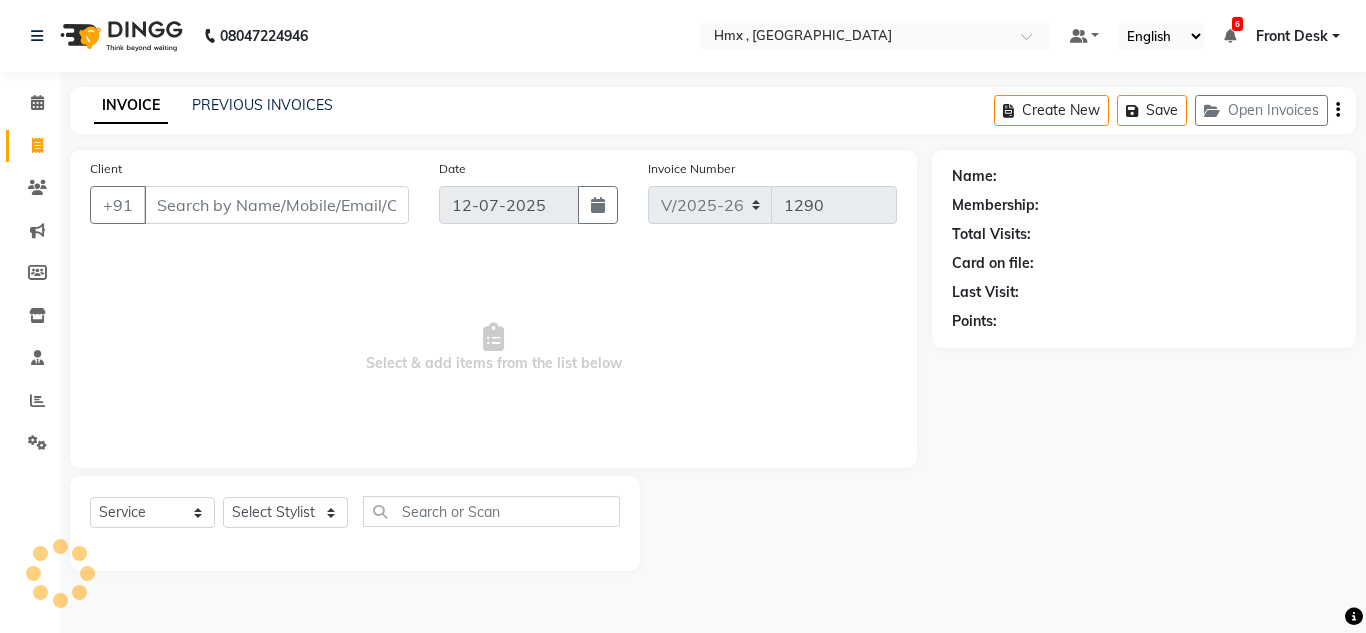 click on "Client" at bounding box center (276, 205) 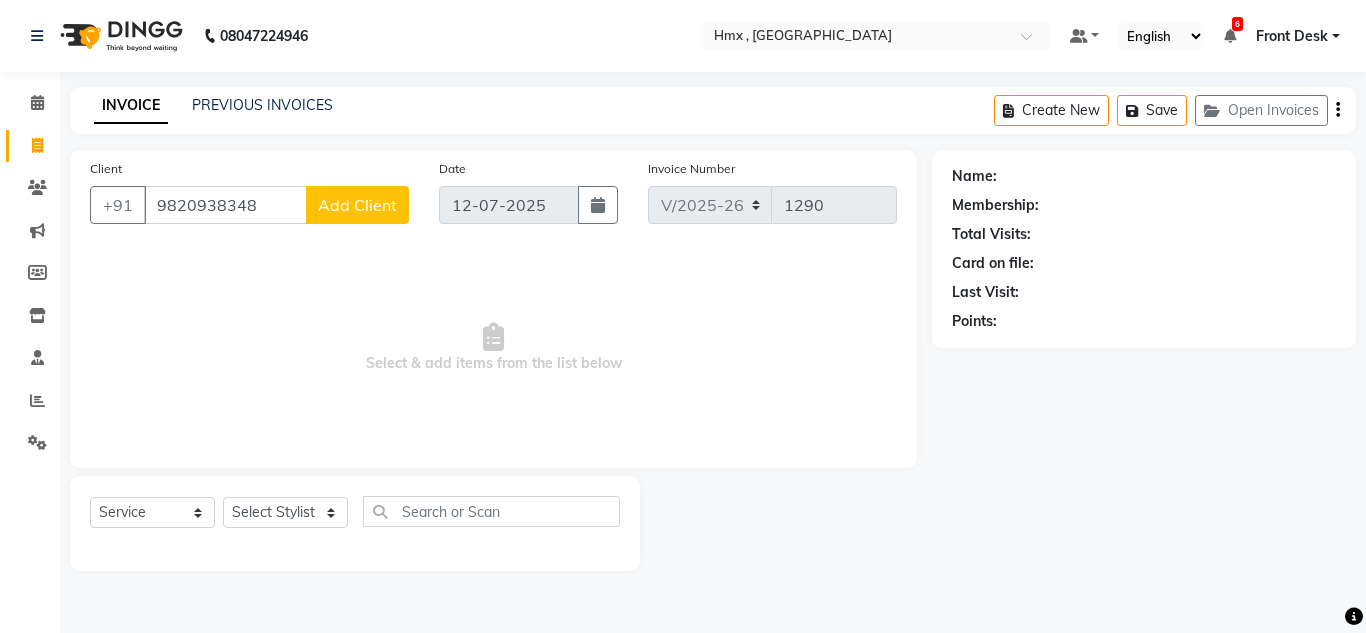 type on "9820938348" 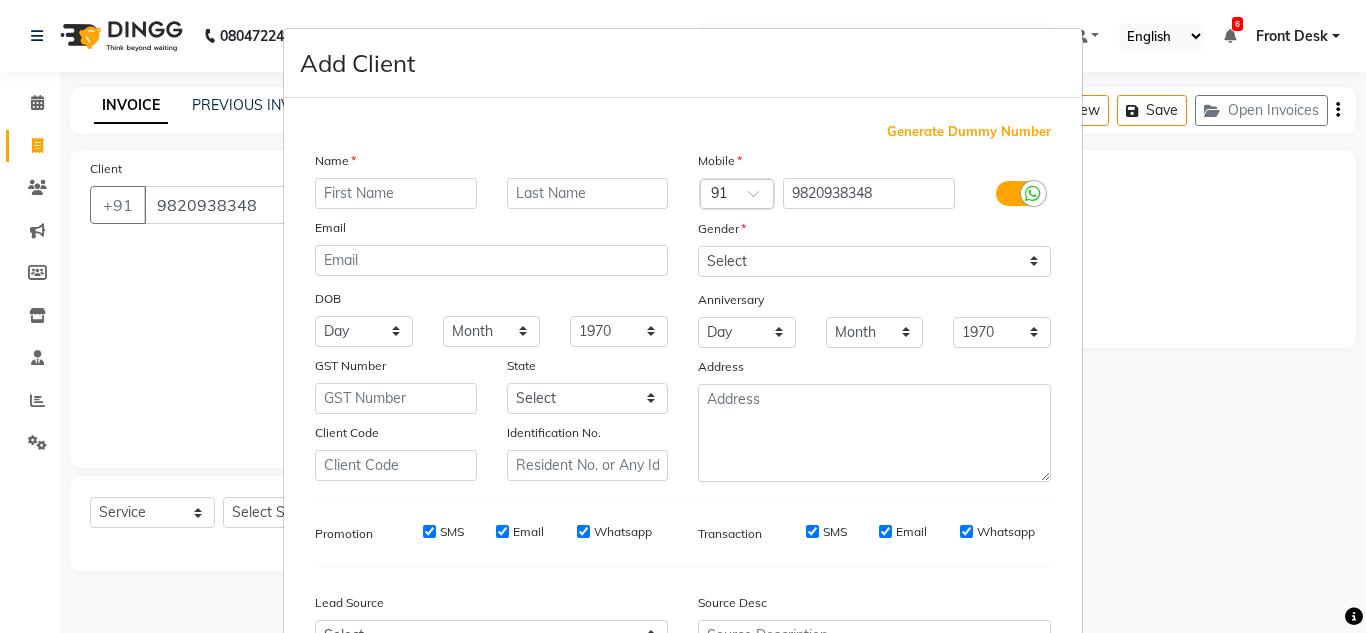 click at bounding box center [396, 193] 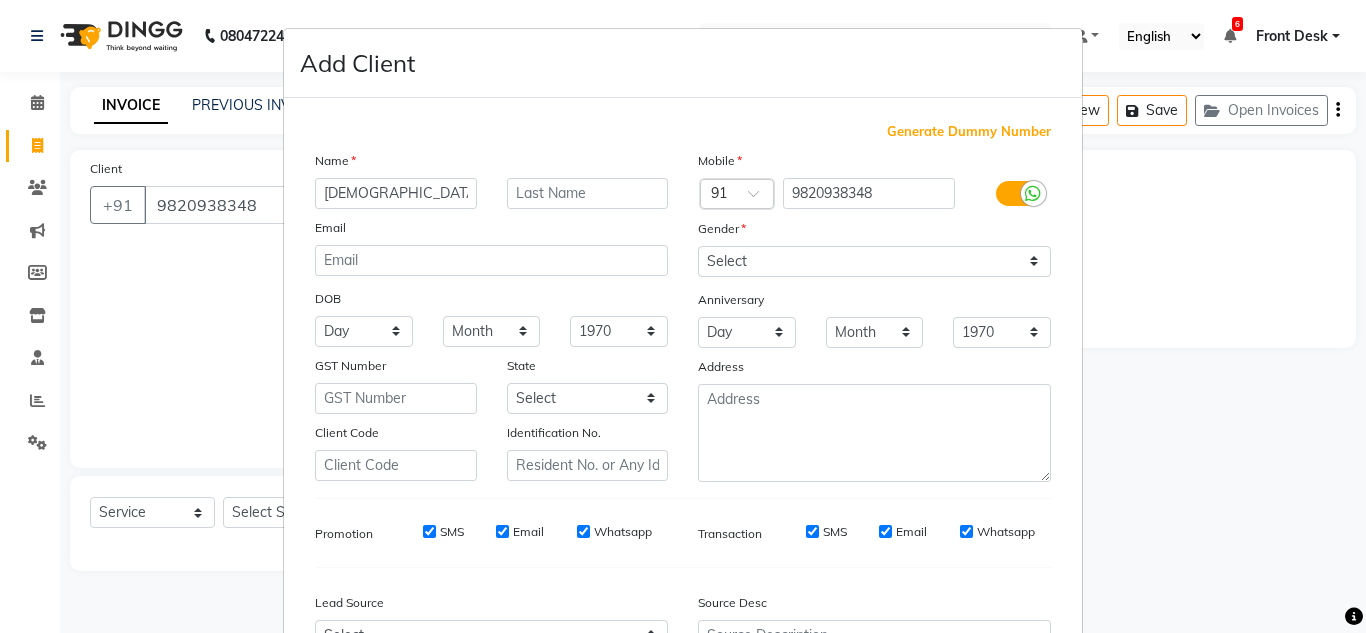 type on "[DEMOGRAPHIC_DATA]" 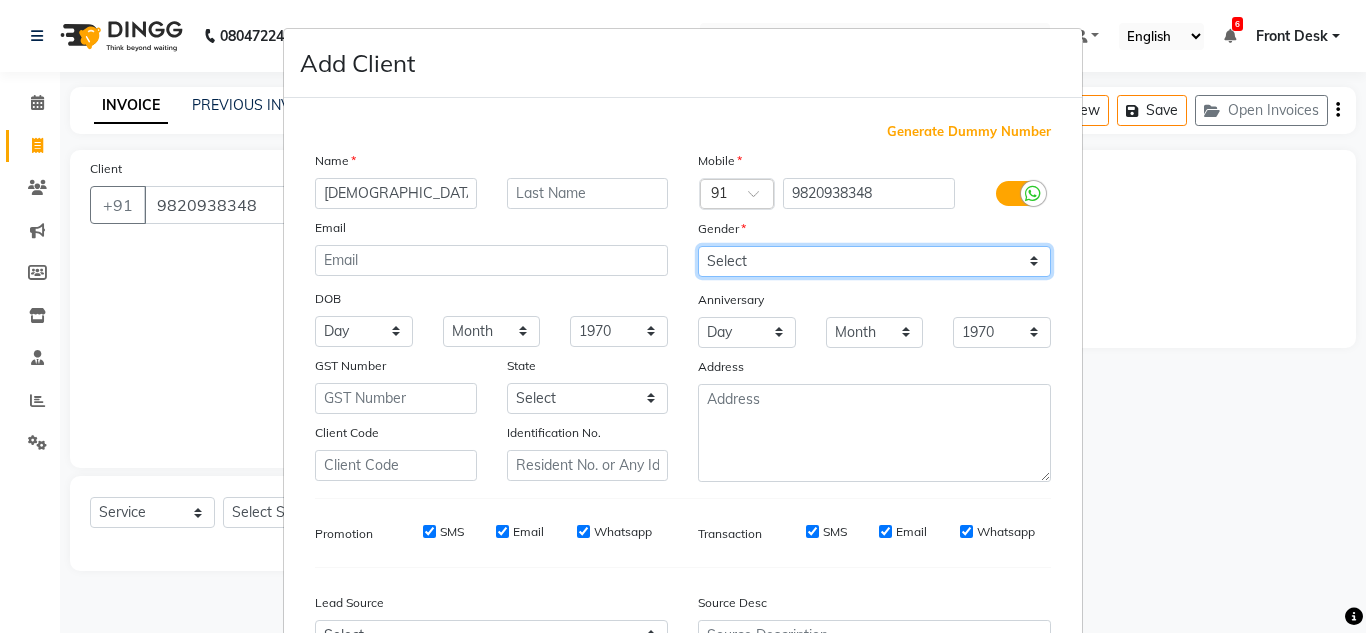 click on "Select [DEMOGRAPHIC_DATA] [DEMOGRAPHIC_DATA] Other Prefer Not To Say" at bounding box center [874, 261] 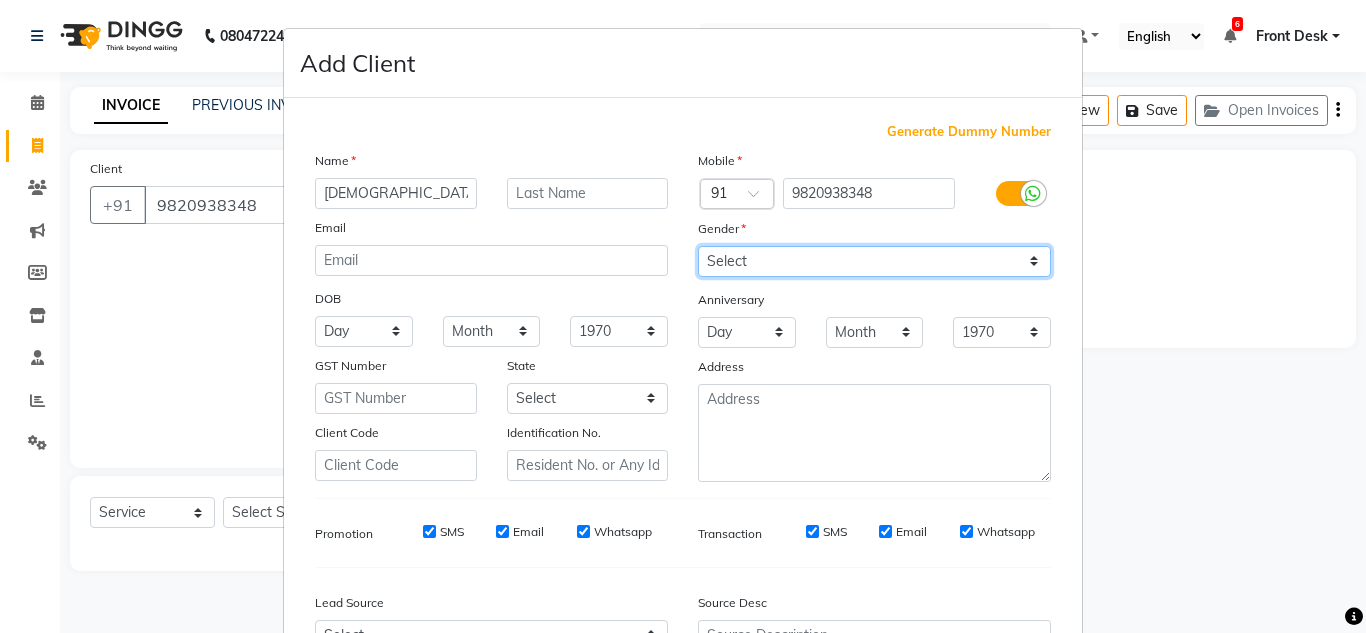 select on "[DEMOGRAPHIC_DATA]" 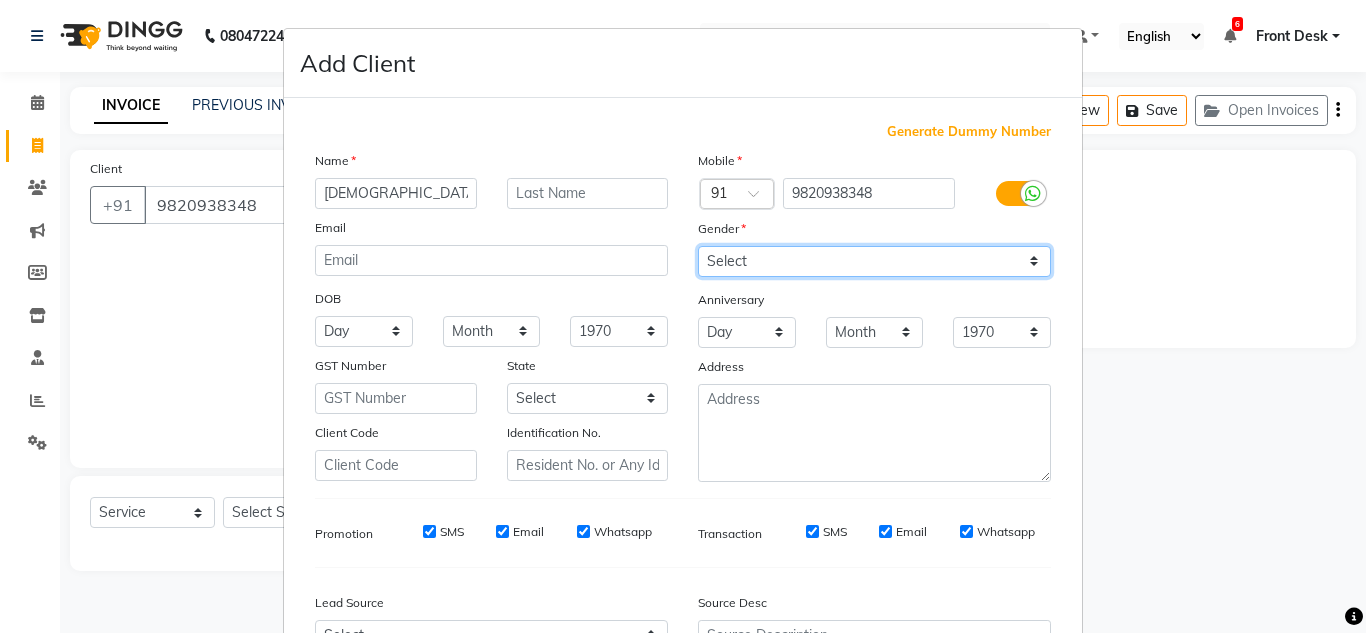 click on "Select [DEMOGRAPHIC_DATA] [DEMOGRAPHIC_DATA] Other Prefer Not To Say" at bounding box center (874, 261) 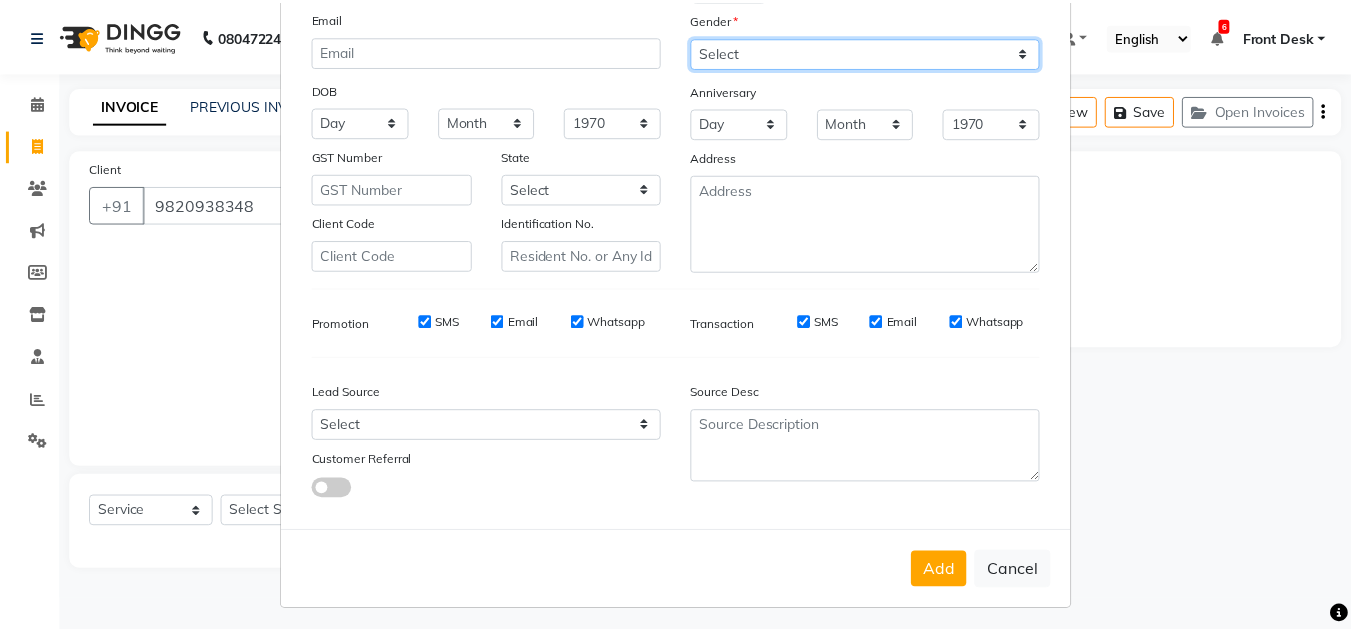 scroll, scrollTop: 216, scrollLeft: 0, axis: vertical 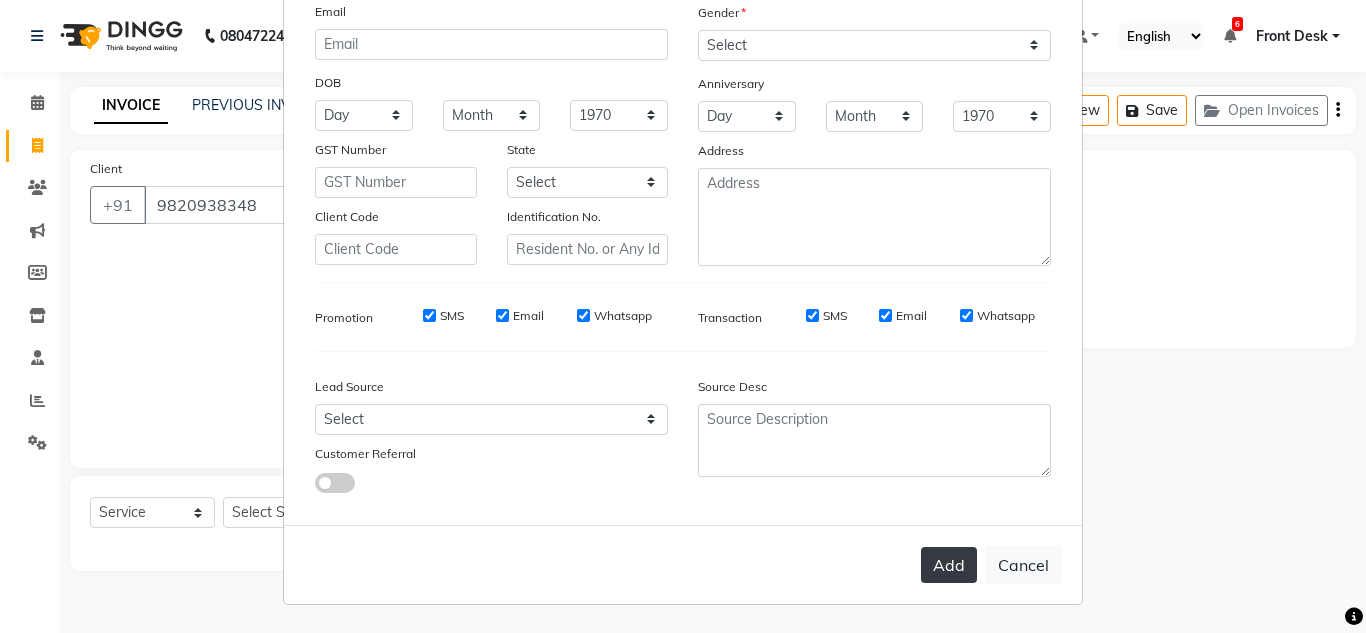 click on "Add" at bounding box center [949, 565] 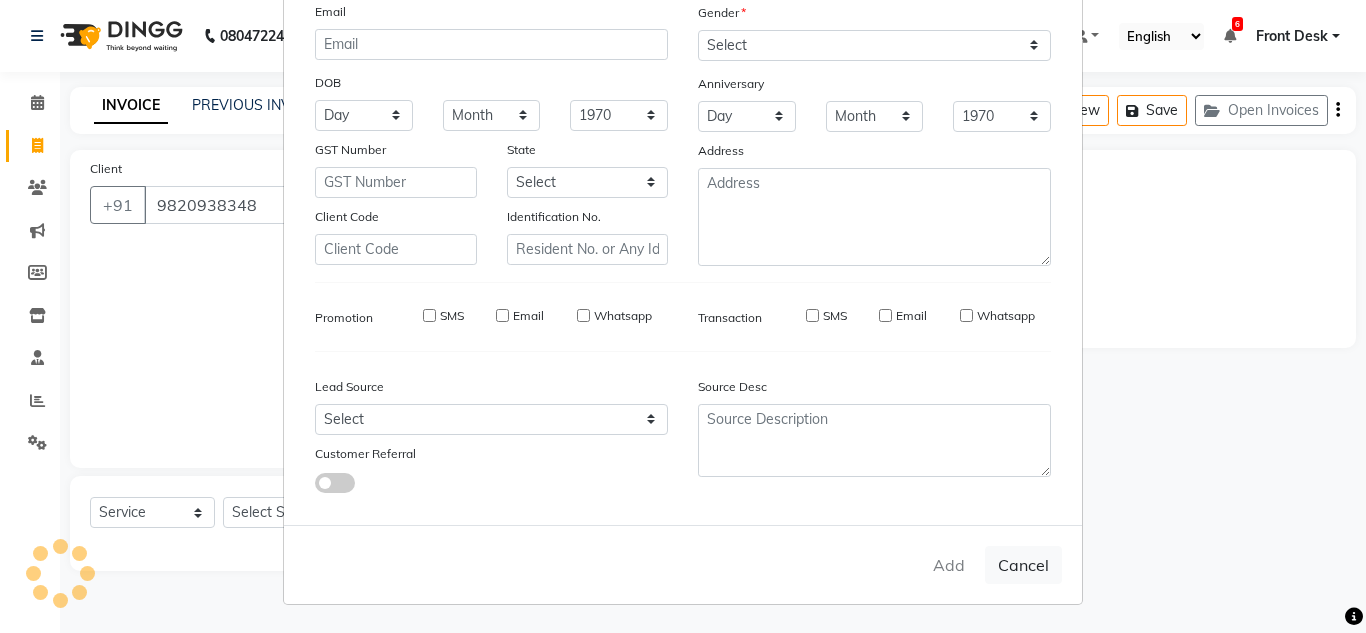 type 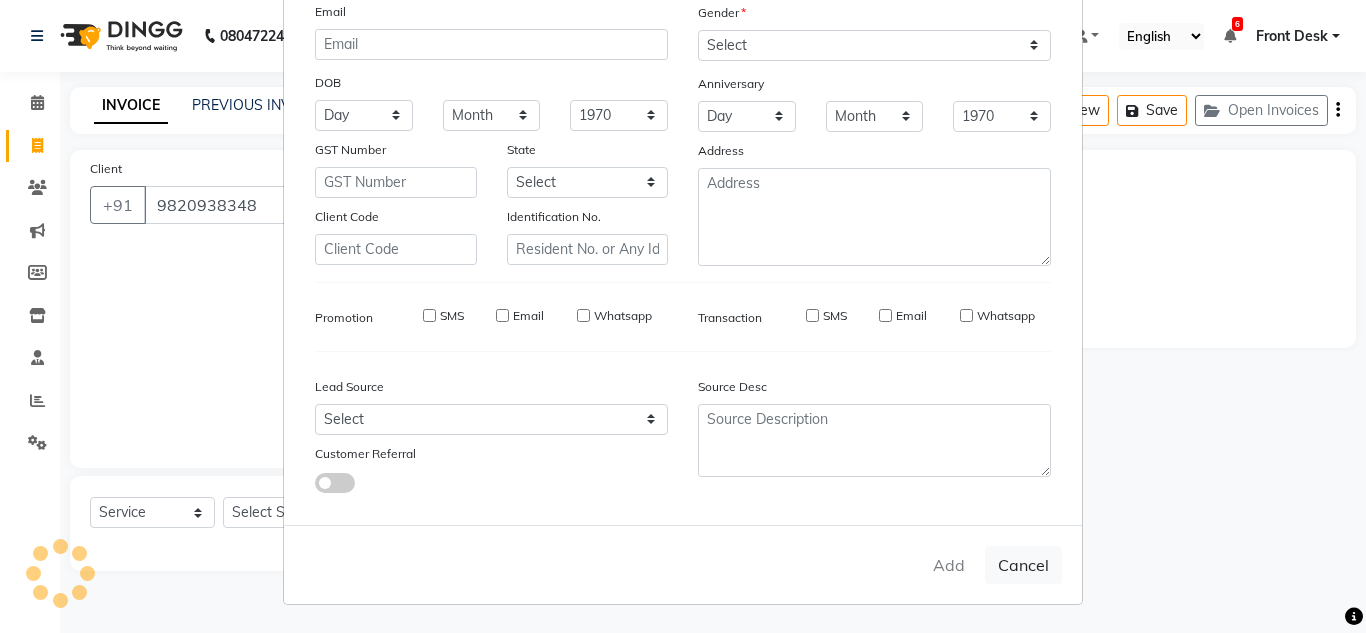 select 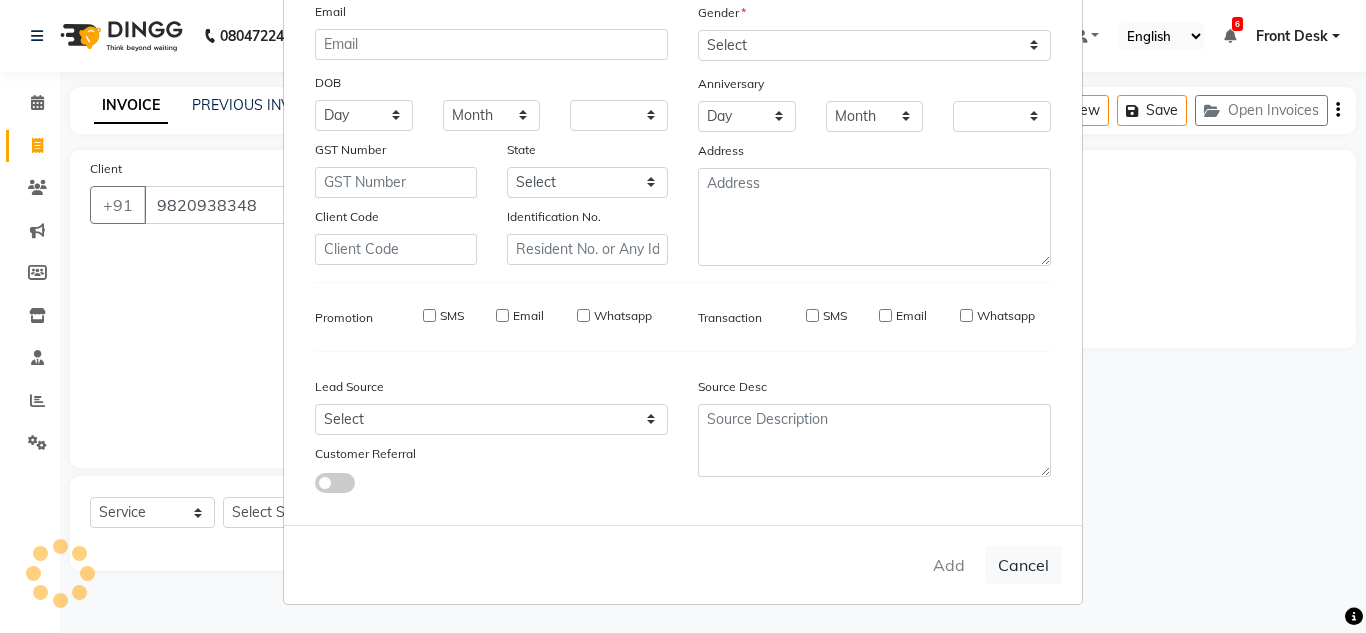 checkbox on "false" 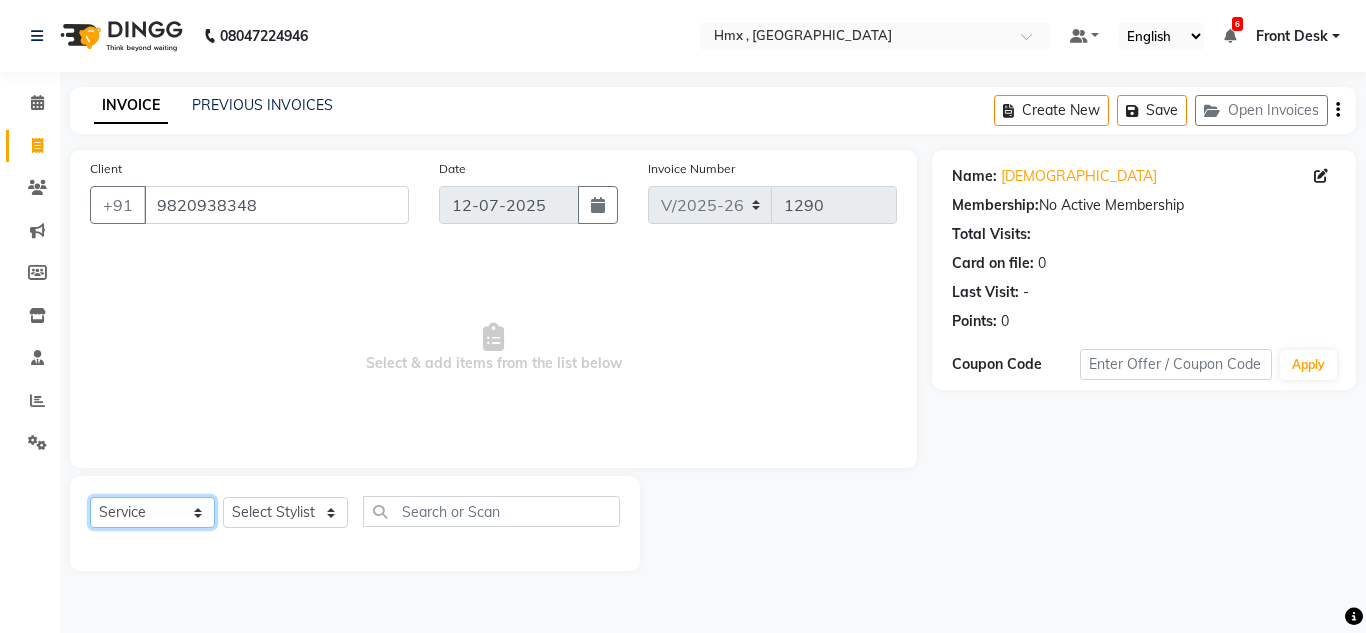 click on "Select  Service  Product  Membership  Package Voucher Prepaid Gift Card" 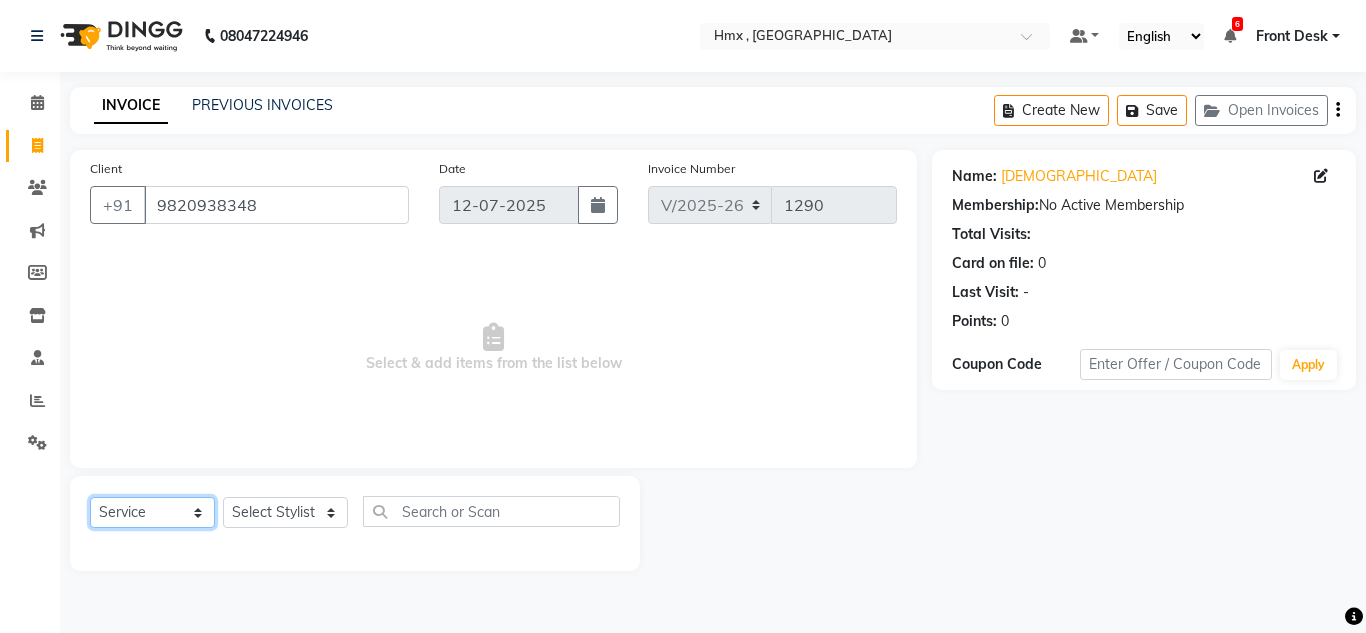 select on "membership" 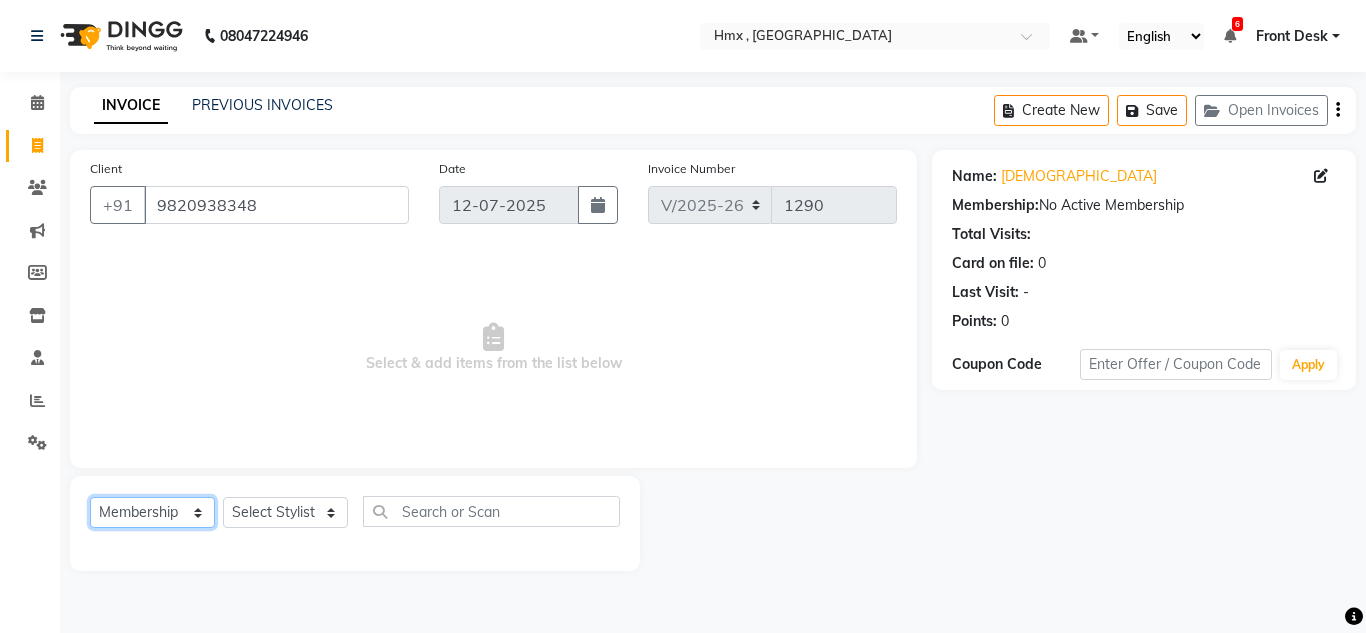 click on "Select  Service  Product  Membership  Package Voucher Prepaid Gift Card" 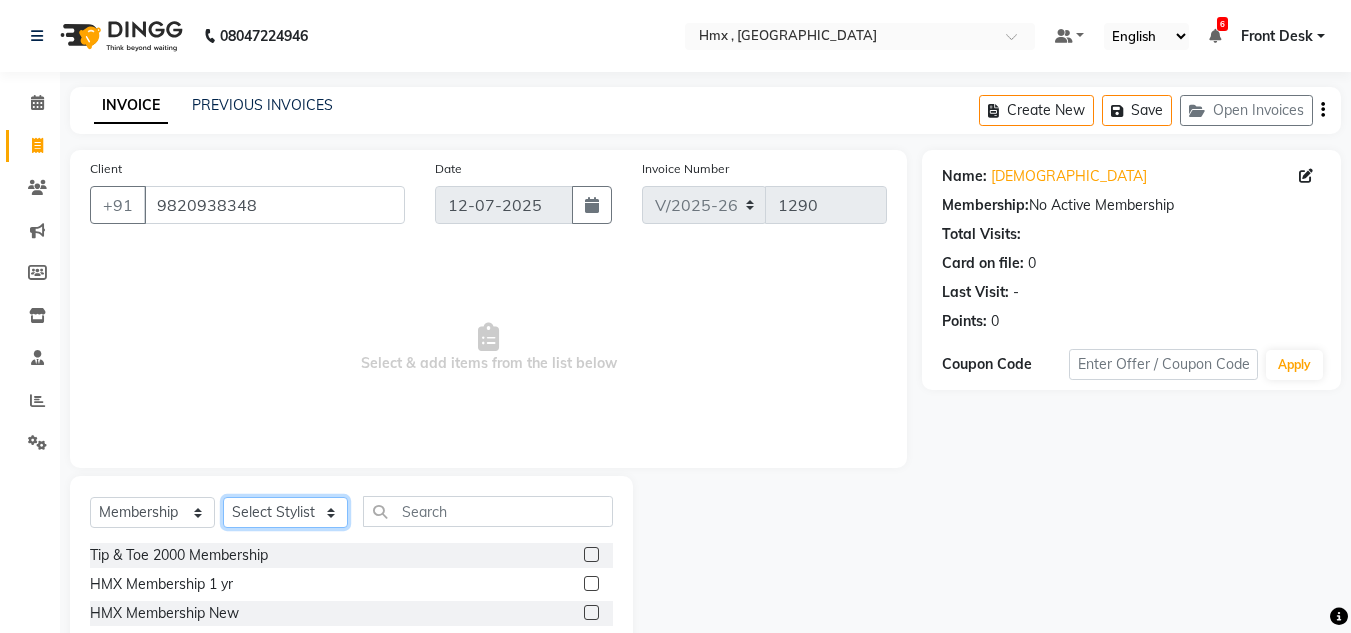 click on "Select Stylist [PERSON_NAME] [PERSON_NAME] Bilal Danish Dawood Front Desk [PERSON_NAME] Kaikasha [PERSON_NAME] [PERSON_NAME] [PERSON_NAME] [PERSON_NAME] [PERSON_NAME] Yash Padrath" 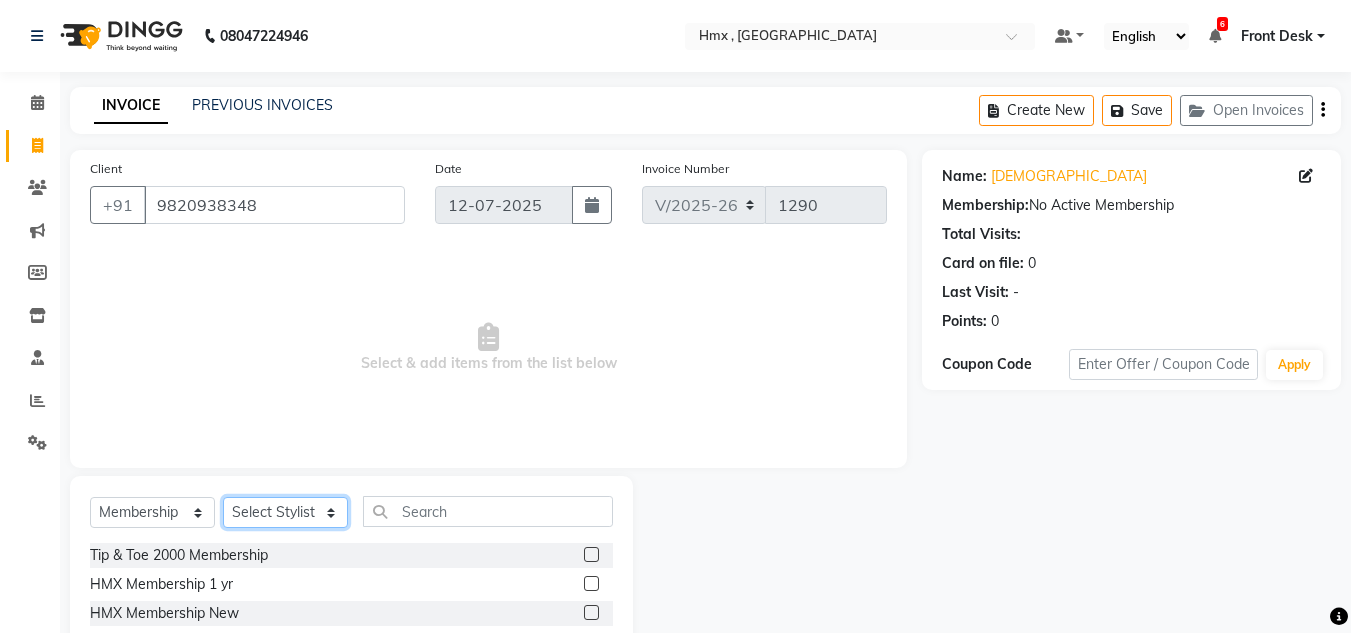 scroll, scrollTop: 100, scrollLeft: 0, axis: vertical 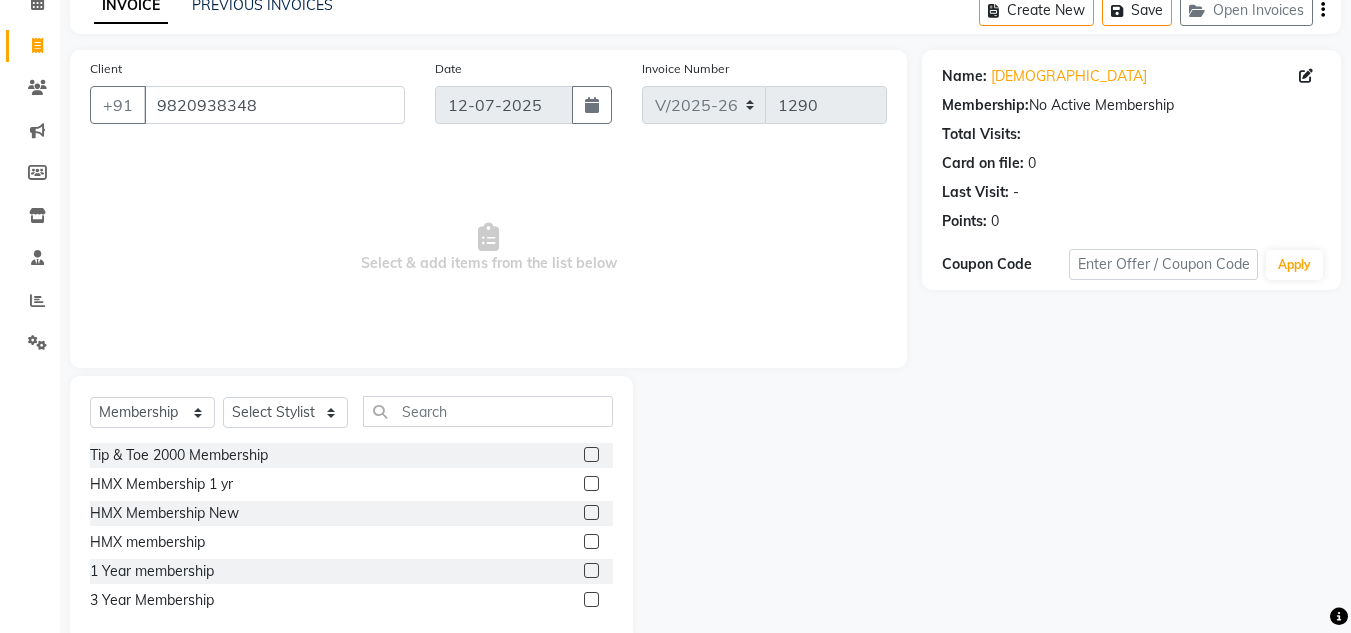 click 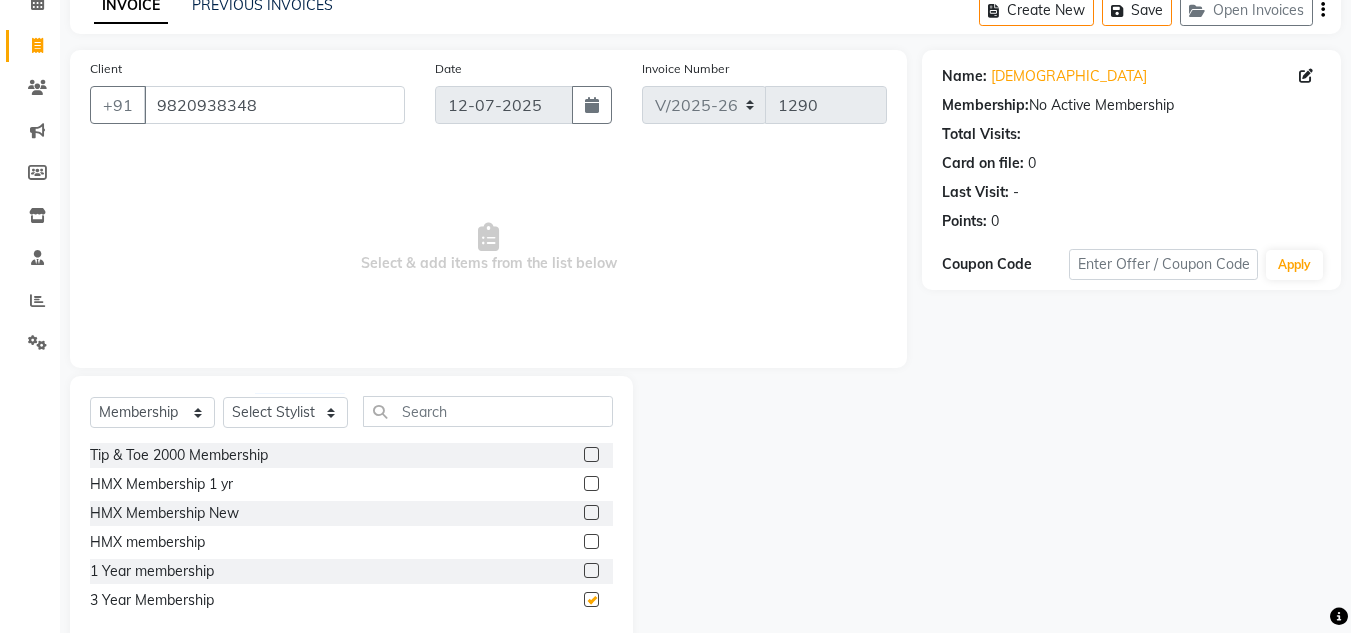 checkbox on "false" 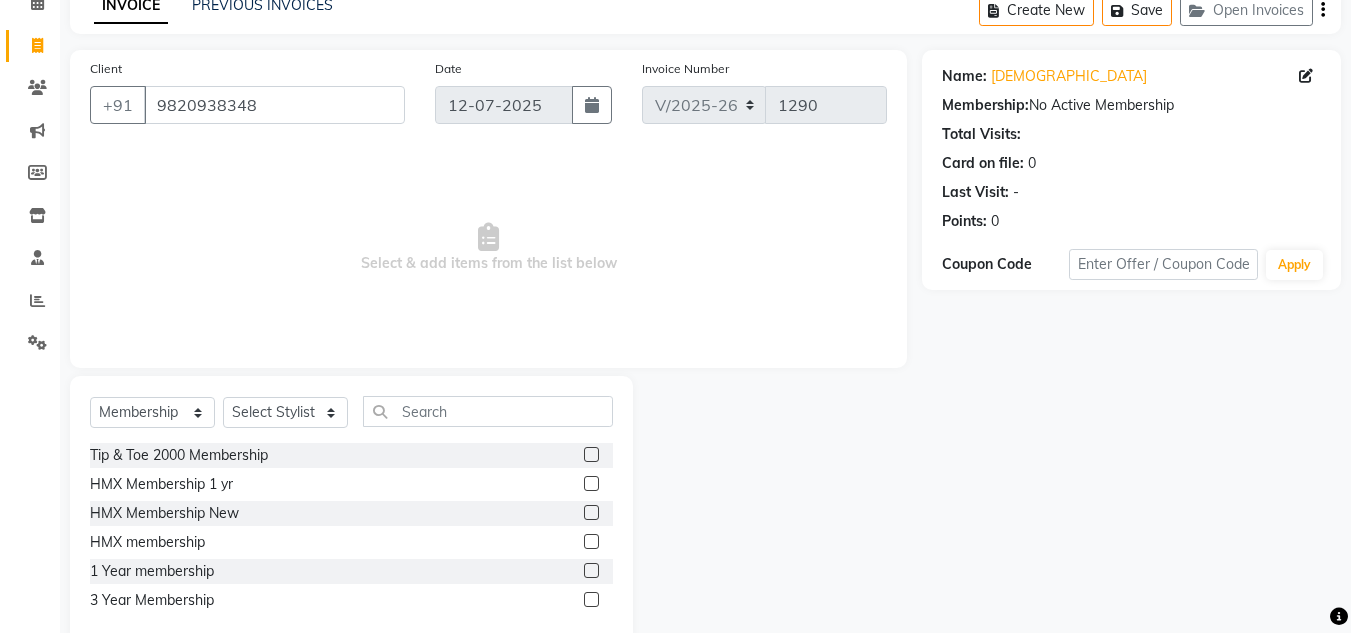 scroll, scrollTop: 142, scrollLeft: 0, axis: vertical 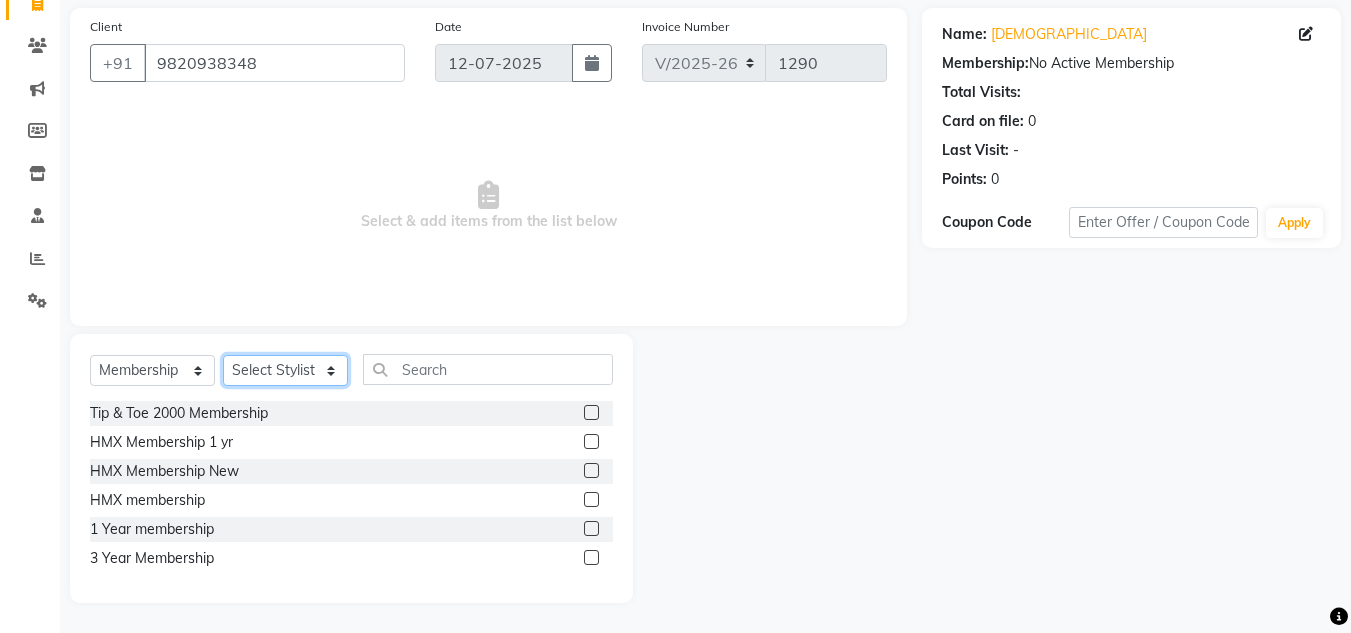 click on "Select Stylist [PERSON_NAME] [PERSON_NAME] Bilal Danish Dawood Front Desk [PERSON_NAME] Kaikasha [PERSON_NAME] [PERSON_NAME] [PERSON_NAME] [PERSON_NAME] [PERSON_NAME] Yash Padrath" 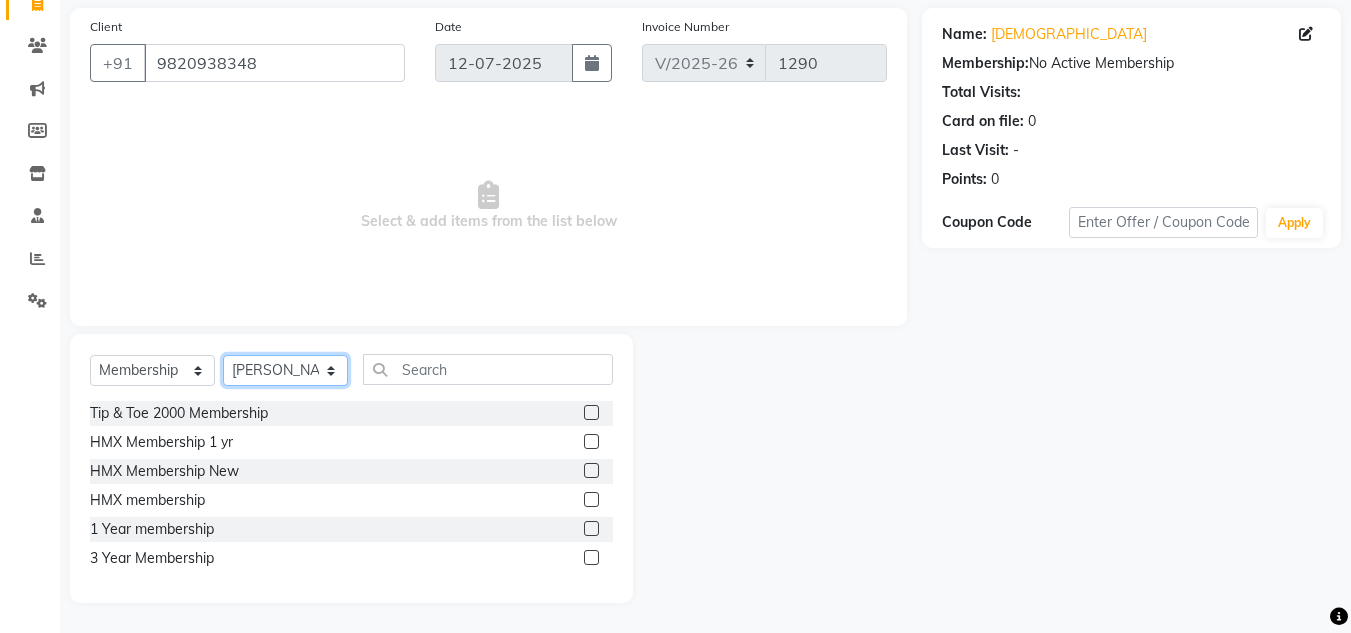 click on "Select Stylist [PERSON_NAME] [PERSON_NAME] Bilal Danish Dawood Front Desk [PERSON_NAME] Kaikasha [PERSON_NAME] [PERSON_NAME] [PERSON_NAME] [PERSON_NAME] [PERSON_NAME] Yash Padrath" 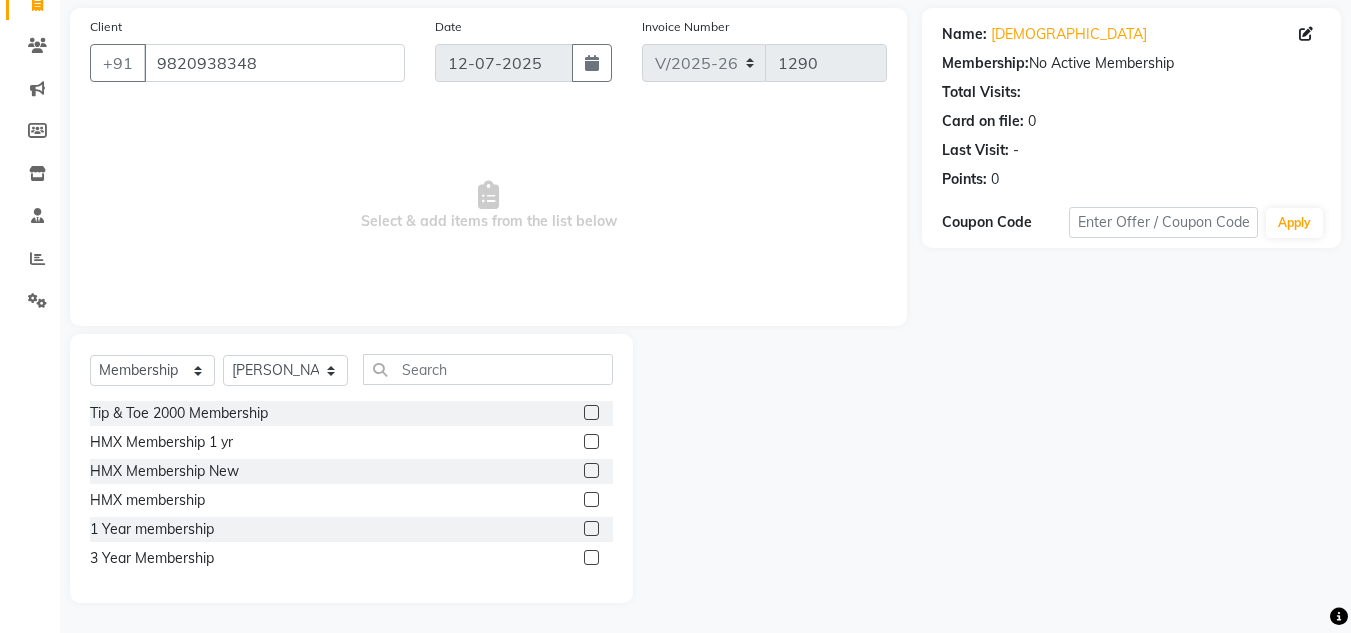 drag, startPoint x: 596, startPoint y: 554, endPoint x: 564, endPoint y: 498, distance: 64.49806 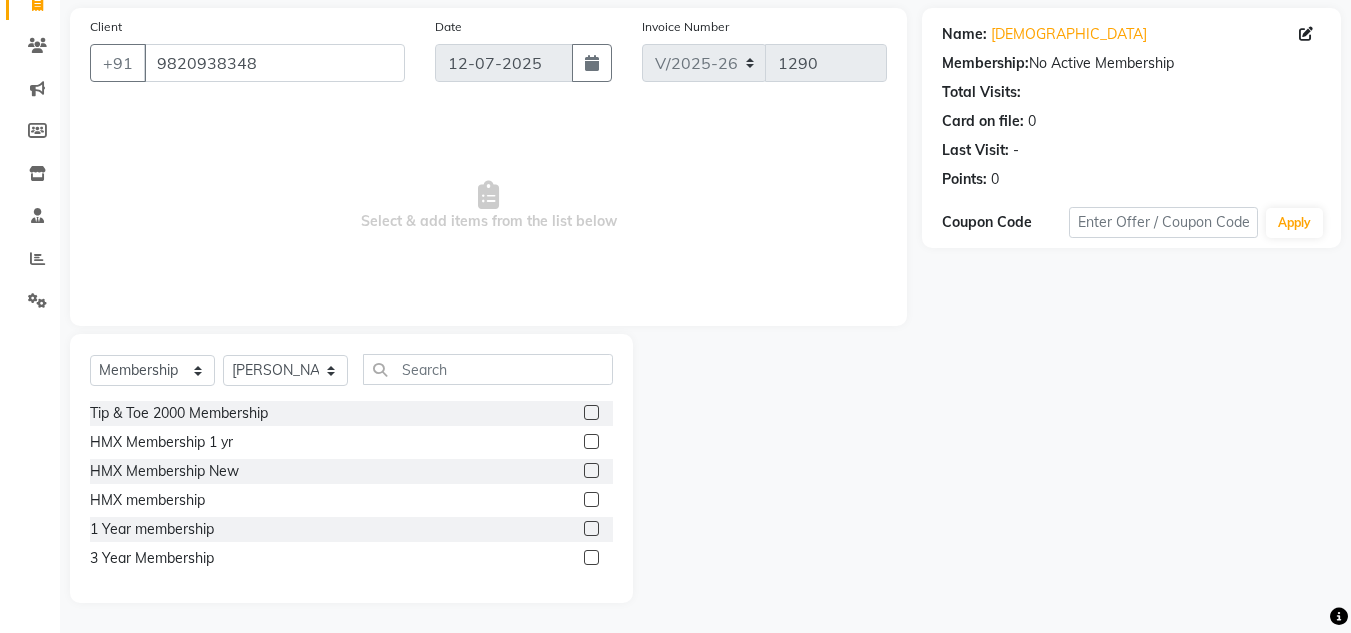 click 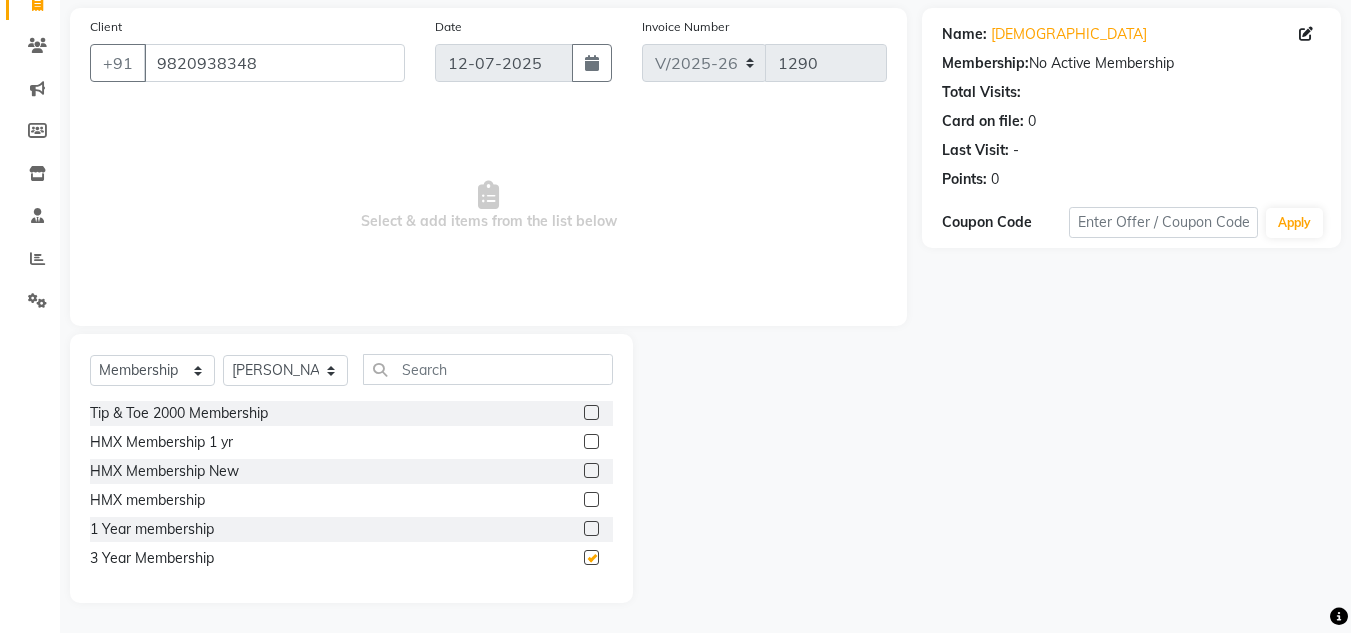 select on "select" 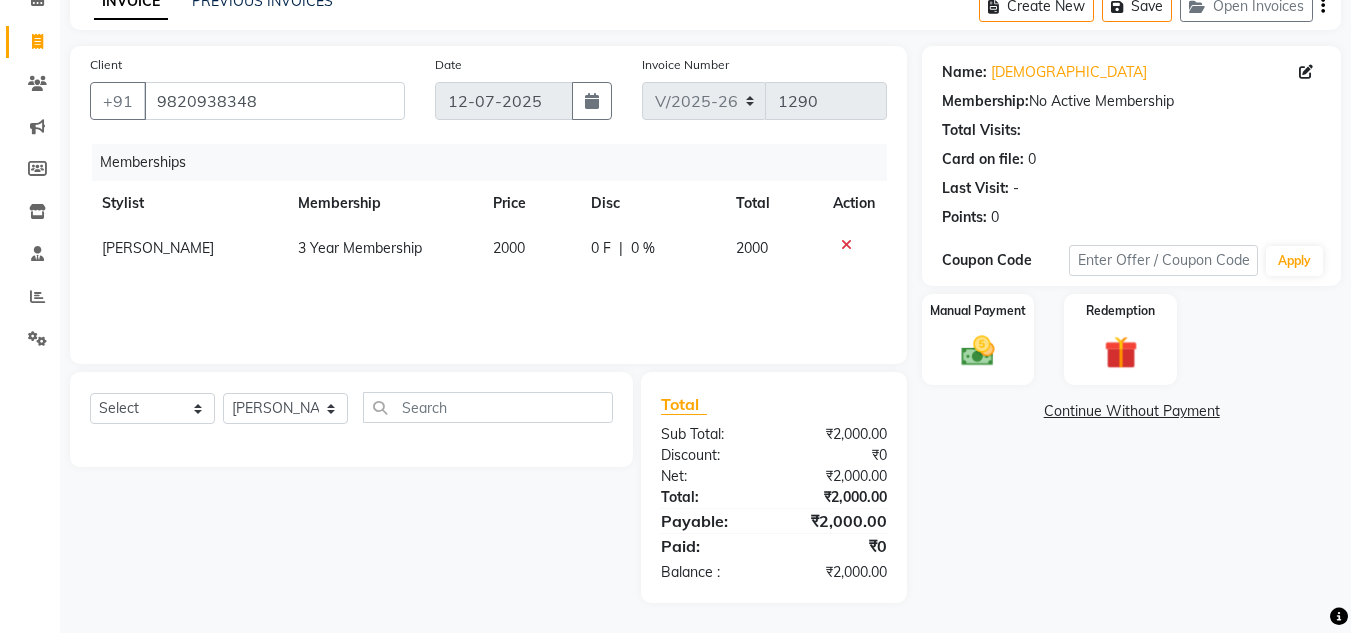 scroll, scrollTop: 104, scrollLeft: 0, axis: vertical 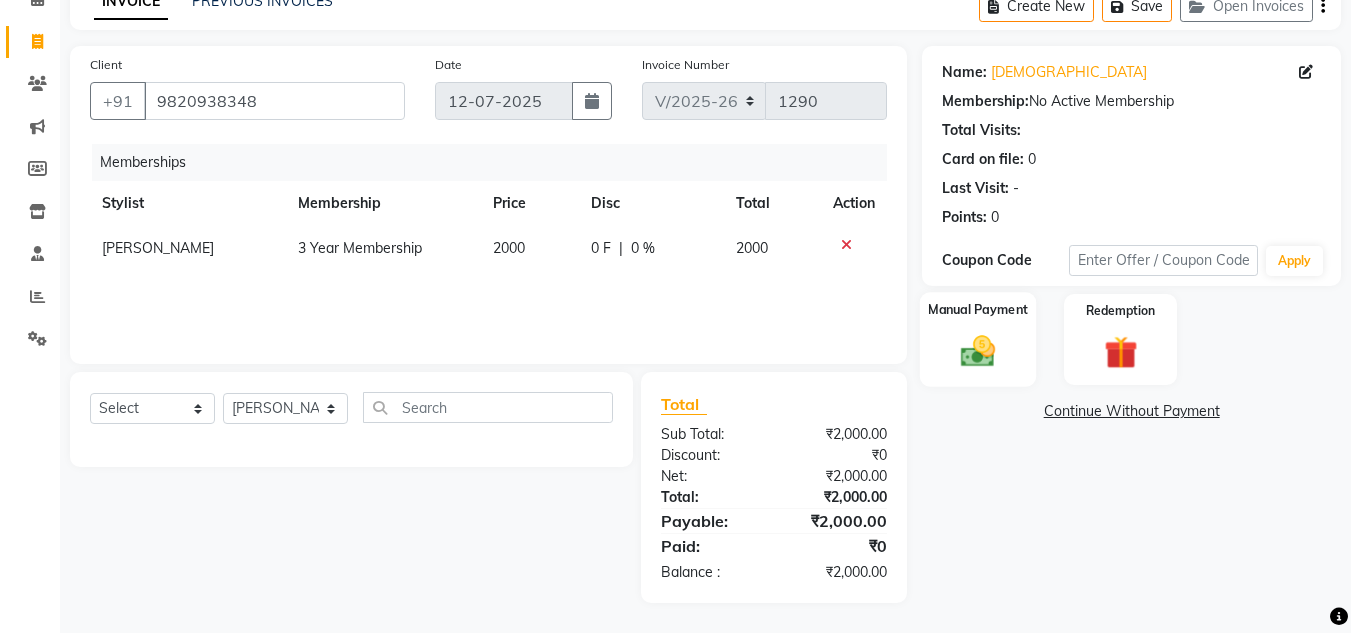 click on "Manual Payment" 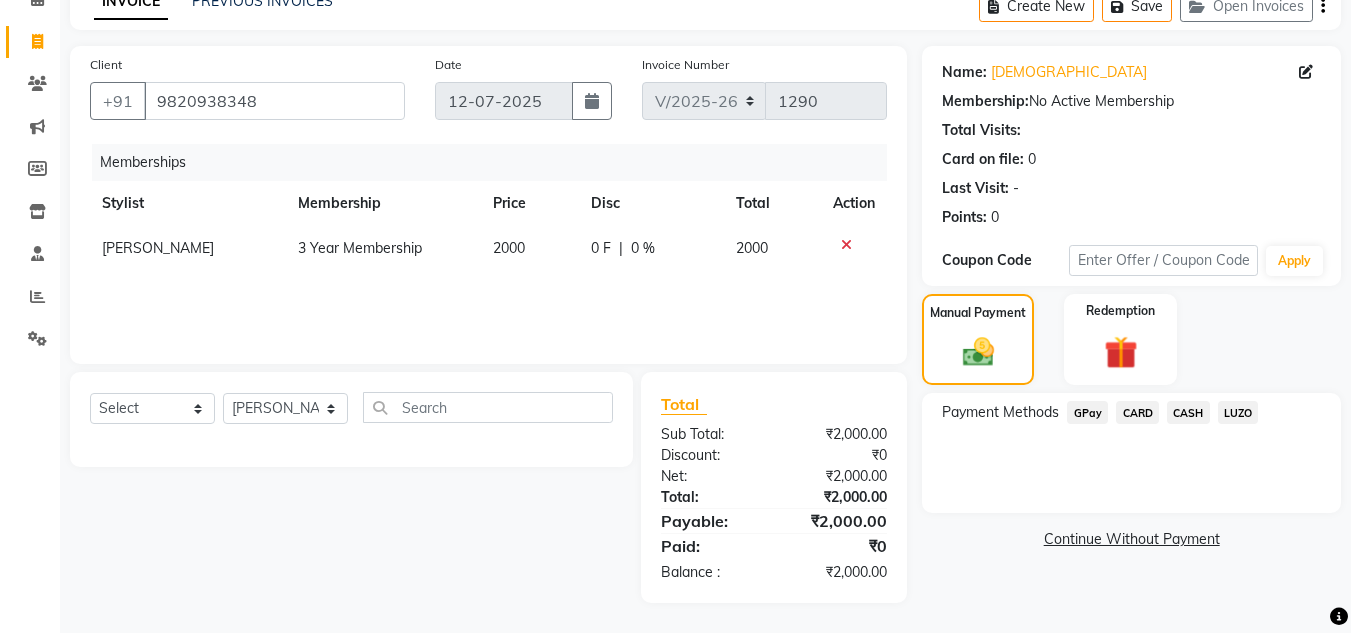 click on "CARD" 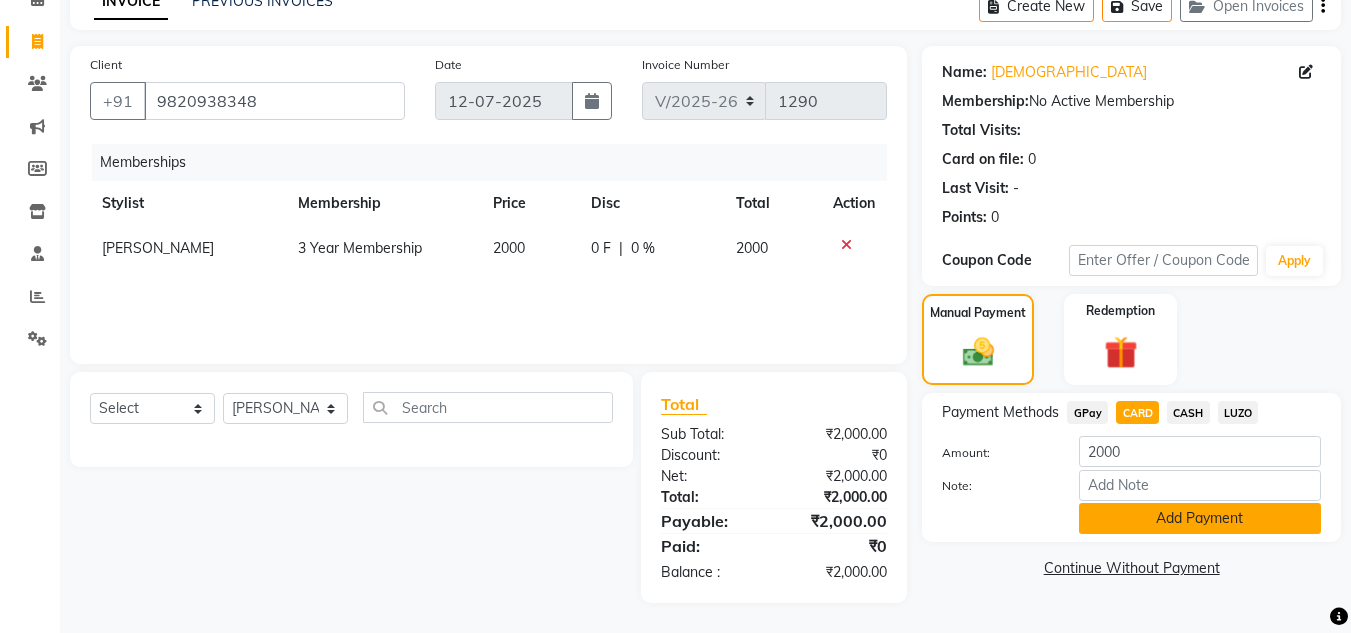 click on "Add Payment" 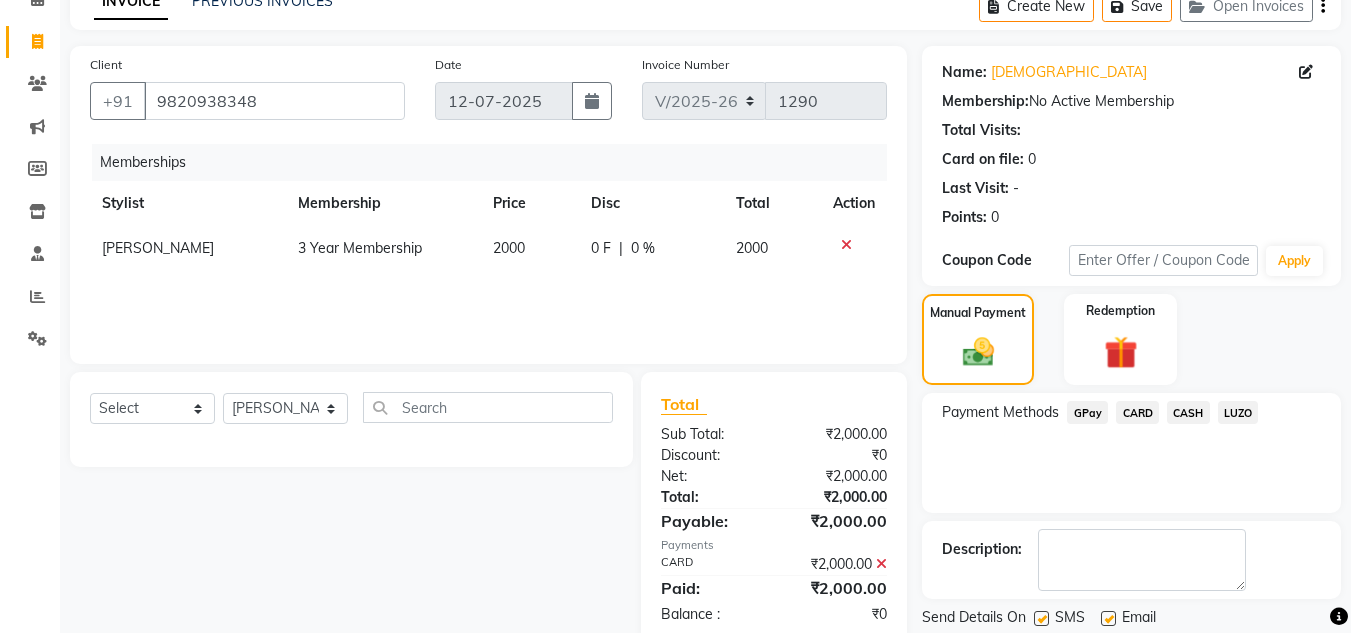 scroll, scrollTop: 168, scrollLeft: 0, axis: vertical 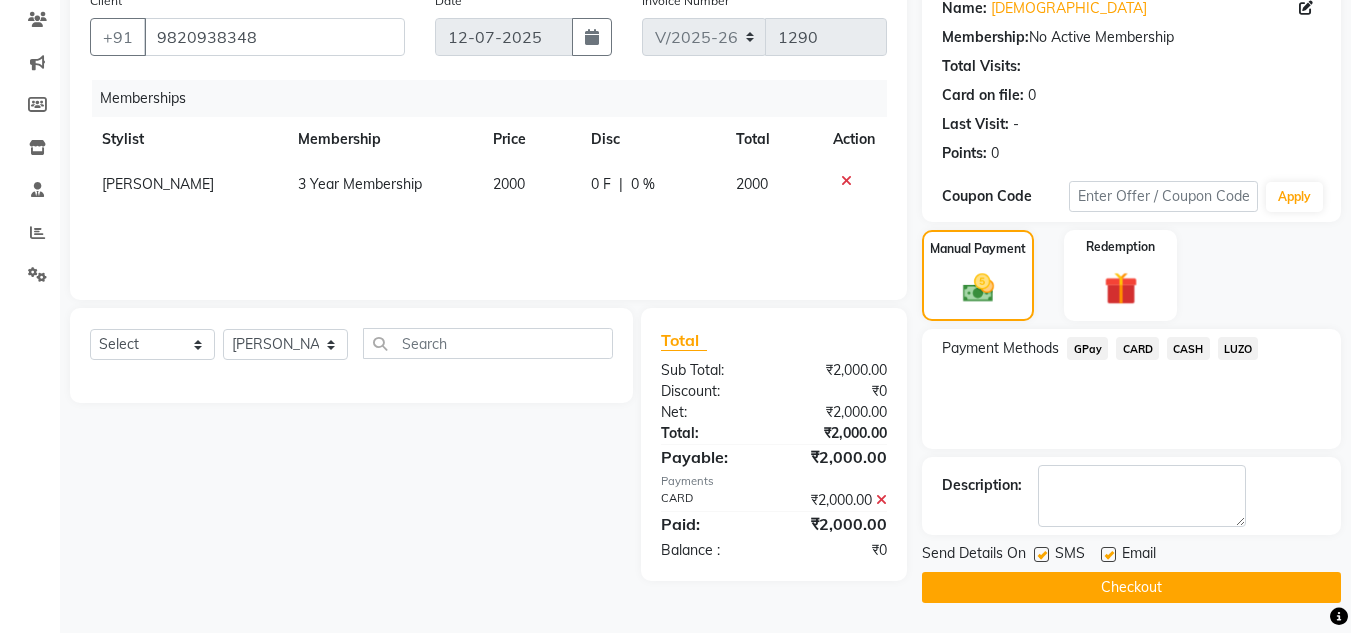 click on "Checkout" 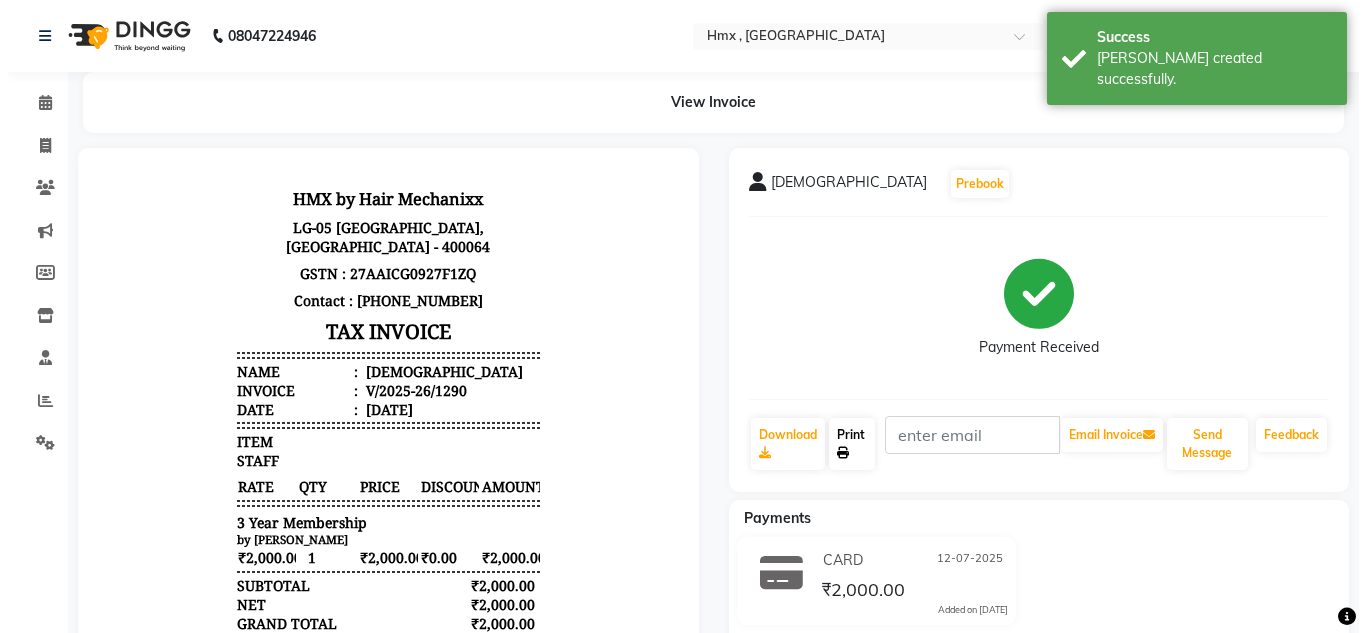 scroll, scrollTop: 0, scrollLeft: 0, axis: both 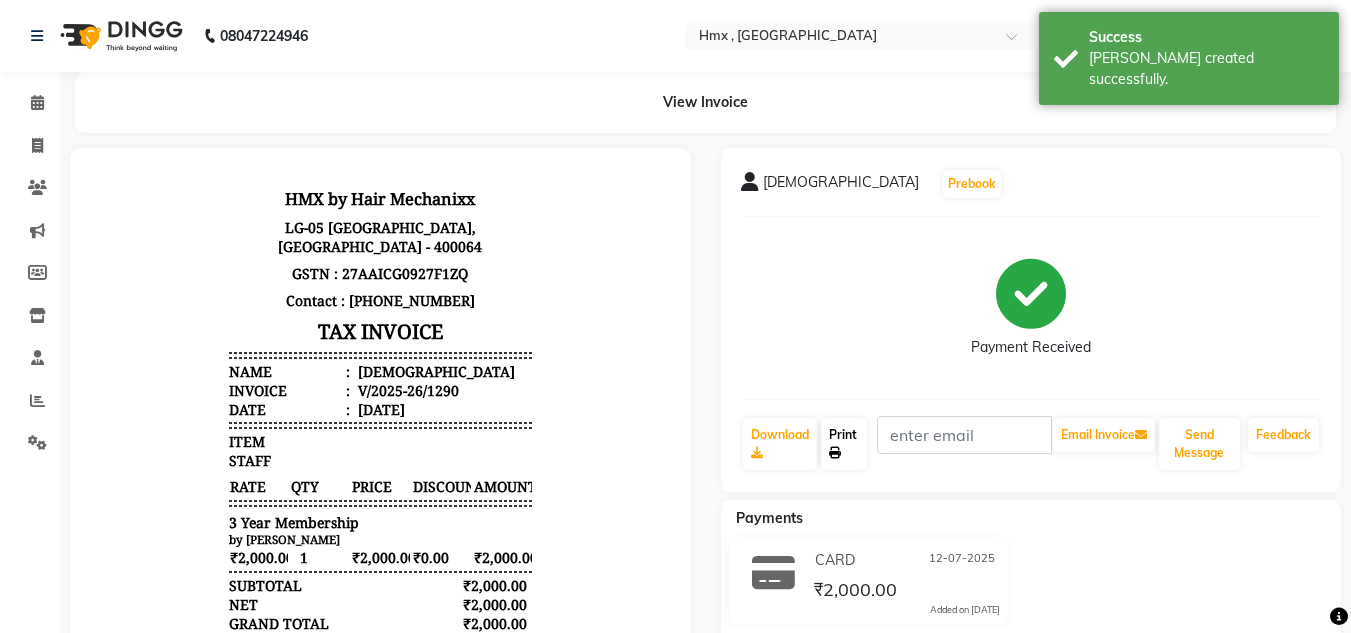 click on "Print" 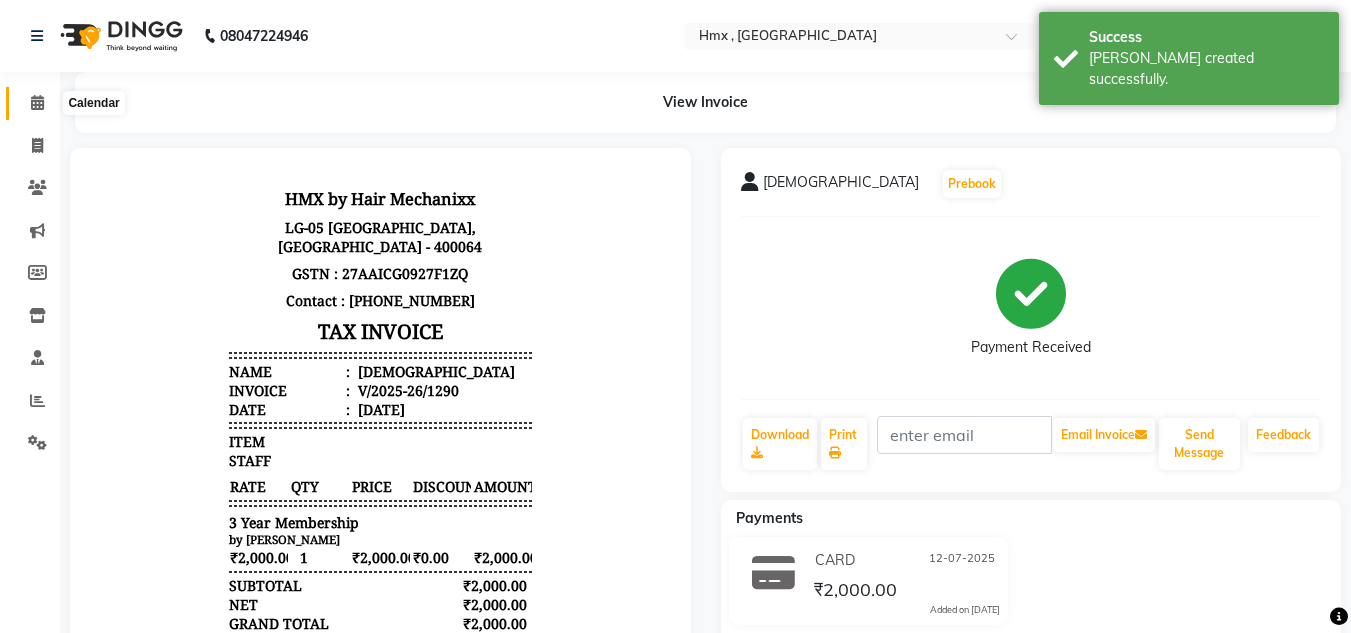 click 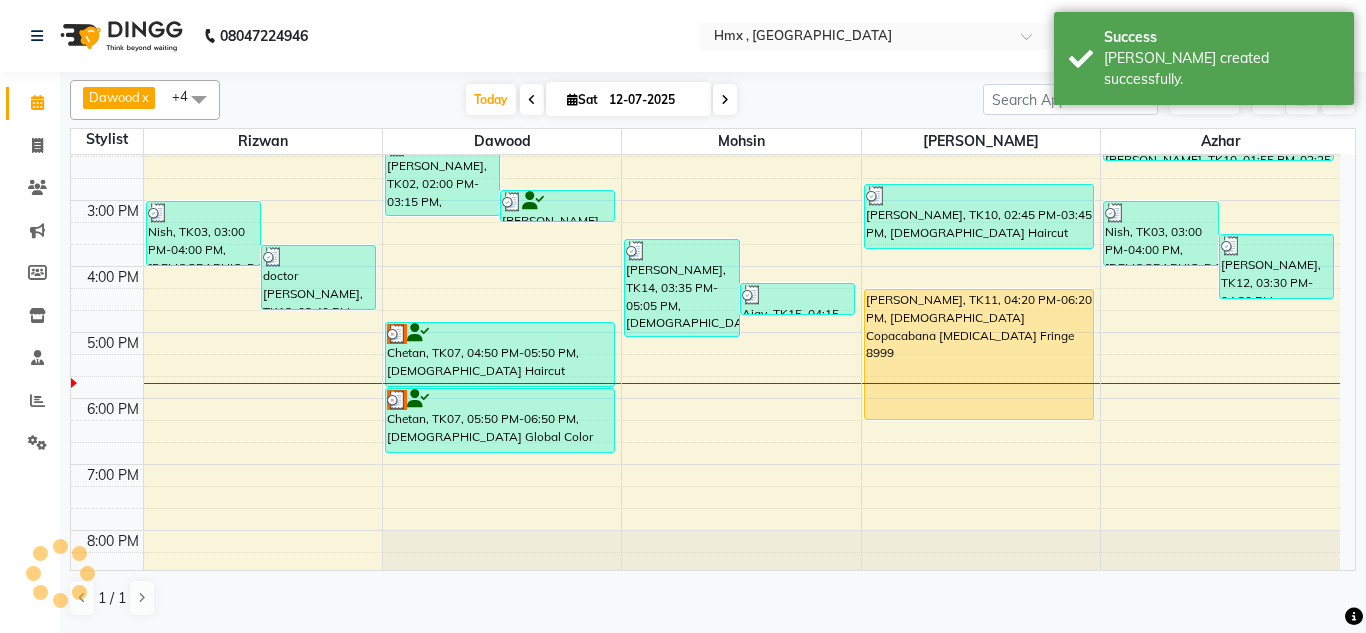 scroll, scrollTop: 370, scrollLeft: 0, axis: vertical 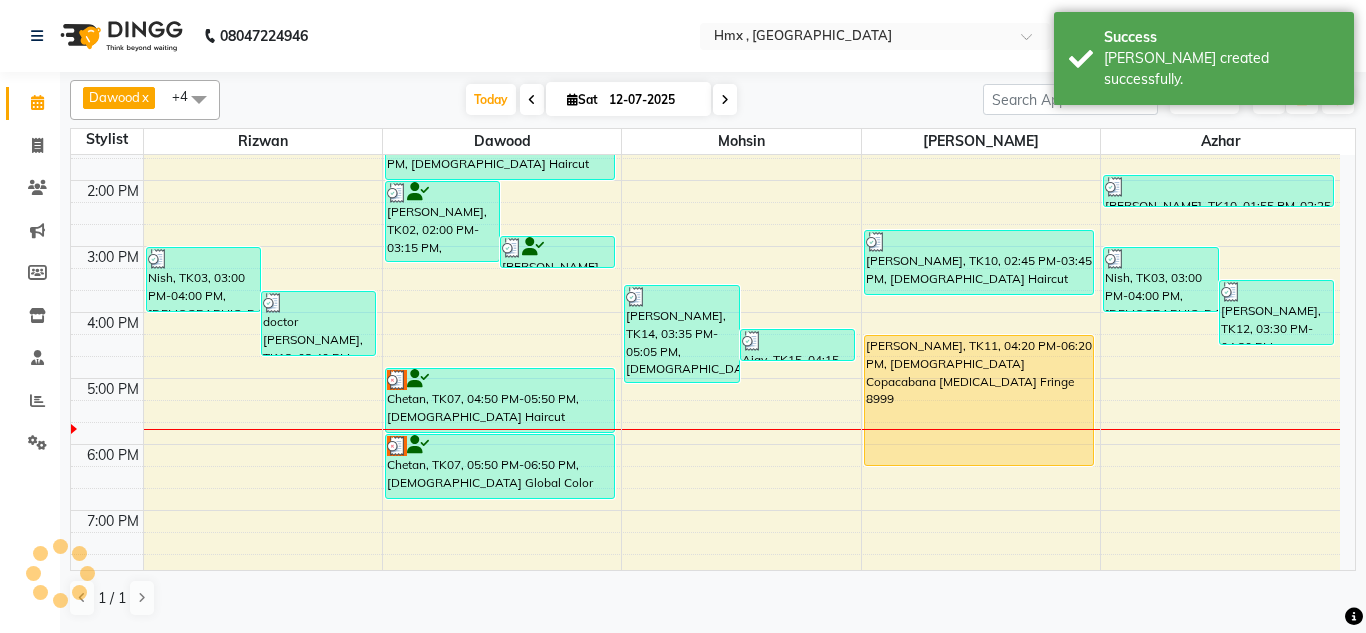 click at bounding box center (725, 100) 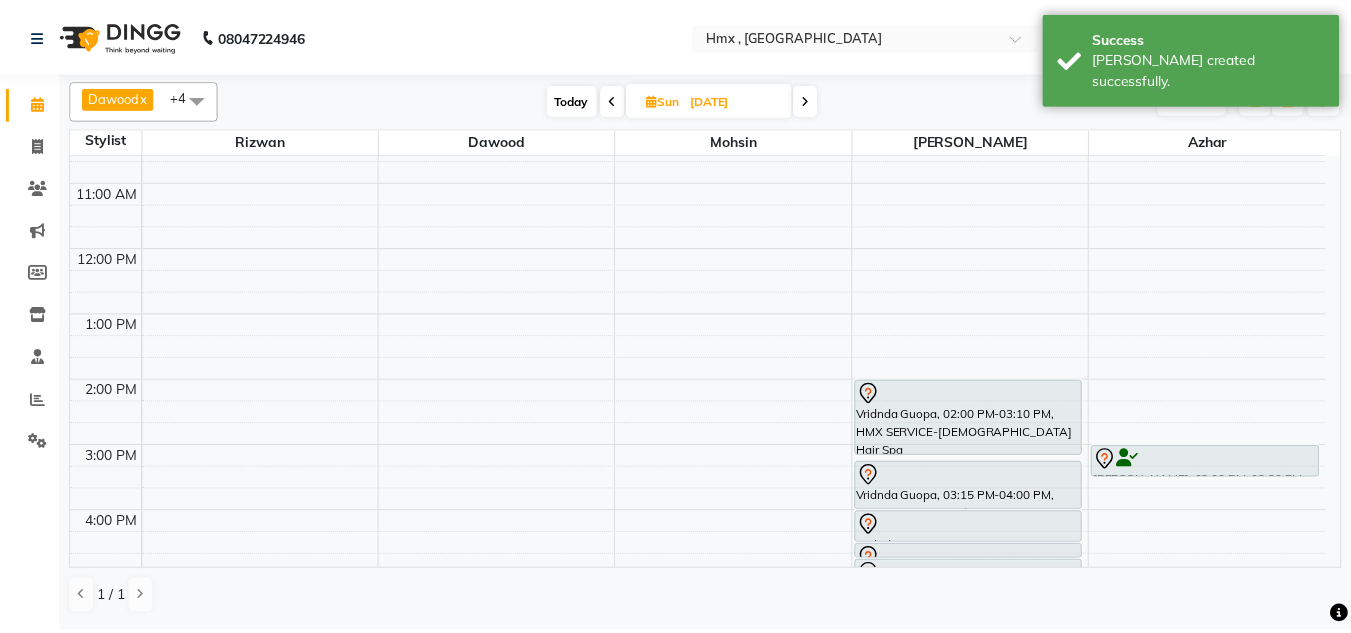 scroll, scrollTop: 108, scrollLeft: 0, axis: vertical 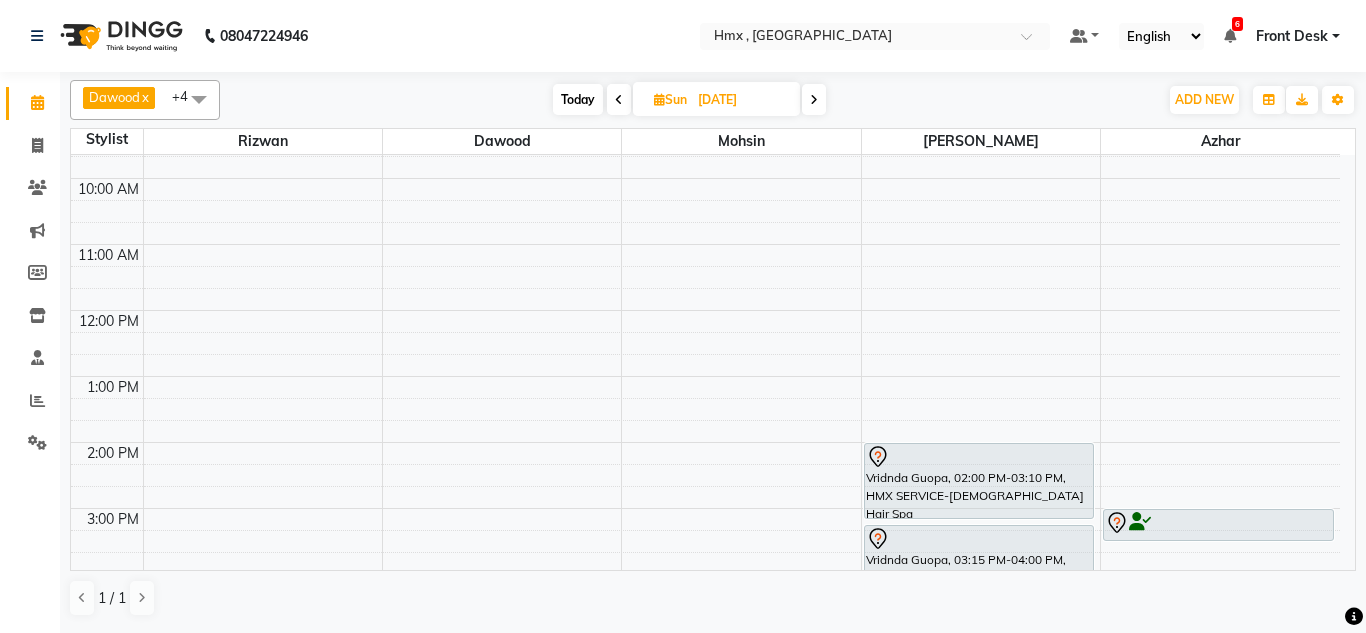 click on "8:00 AM 9:00 AM 10:00 AM 11:00 AM 12:00 PM 1:00 PM 2:00 PM 3:00 PM 4:00 PM 5:00 PM 6:00 PM 7:00 PM 8:00 PM 9:00 PM             Vridnda Guopa, 02:00 PM-03:10 PM, HMX SERVICE-[DEMOGRAPHIC_DATA] Hair Spa             Vridnda Guopa, 03:15 PM-04:00 PM, HMX SERVICE-Head massage Tonic             Vridnda Guopa, 04:00 PM-04:30 PM, Threading-Eyebrow Threading             Vridnda Guopa, 04:30 PM-04:45 PM, Threading-Forehead Threading             Vridnda Guopa, 04:45 PM-06:05 PM, HMX SERVICE-Luxury Facial             [PERSON_NAME], 03:00 PM-03:30 PM, [DEMOGRAPHIC_DATA] [PERSON_NAME] Edging" at bounding box center (705, 508) 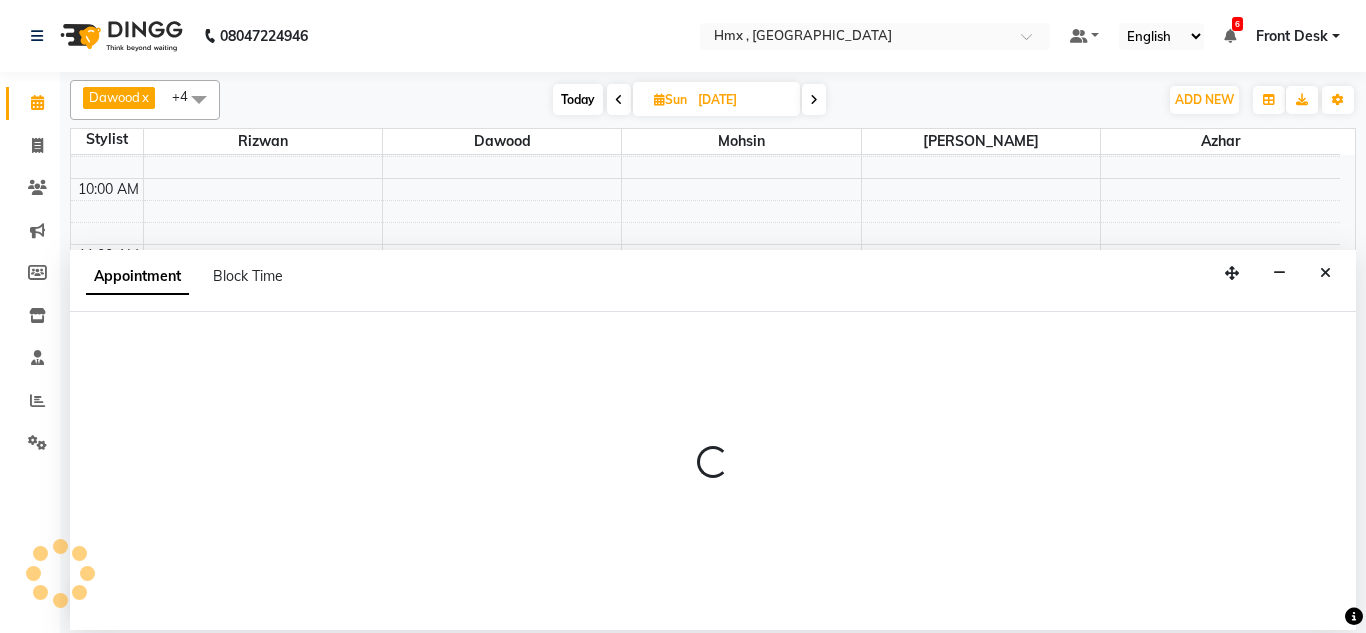 select on "76837" 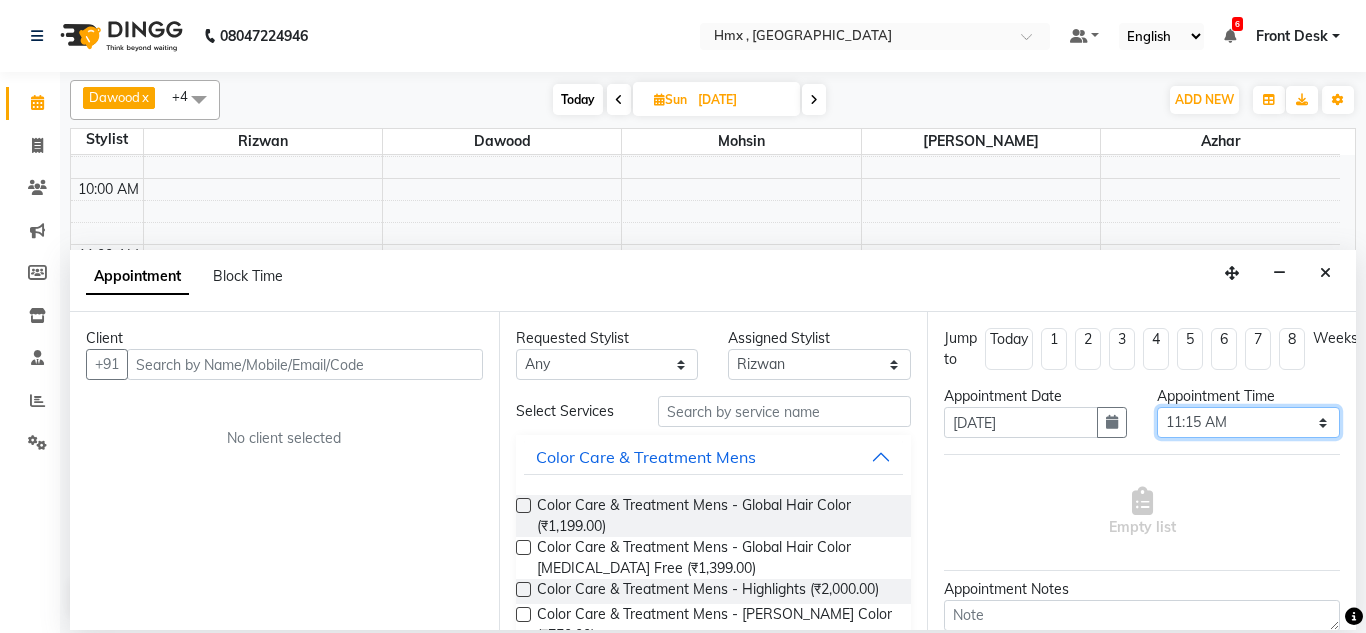 click on "Select 09:00 AM 09:15 AM 09:30 AM 09:45 AM 10:00 AM 10:15 AM 10:30 AM 10:45 AM 11:00 AM 11:15 AM 11:30 AM 11:45 AM 12:00 PM 12:15 PM 12:30 PM 12:45 PM 01:00 PM 01:15 PM 01:30 PM 01:45 PM 02:00 PM 02:15 PM 02:30 PM 02:45 PM 03:00 PM 03:15 PM 03:30 PM 03:45 PM 04:00 PM 04:15 PM 04:30 PM 04:45 PM 05:00 PM 05:15 PM 05:30 PM 05:45 PM 06:00 PM 06:15 PM 06:30 PM 06:45 PM 07:00 PM 07:15 PM 07:30 PM 07:45 PM 08:00 PM 08:15 PM 08:30 PM 08:45 PM 09:00 PM" at bounding box center [1248, 422] 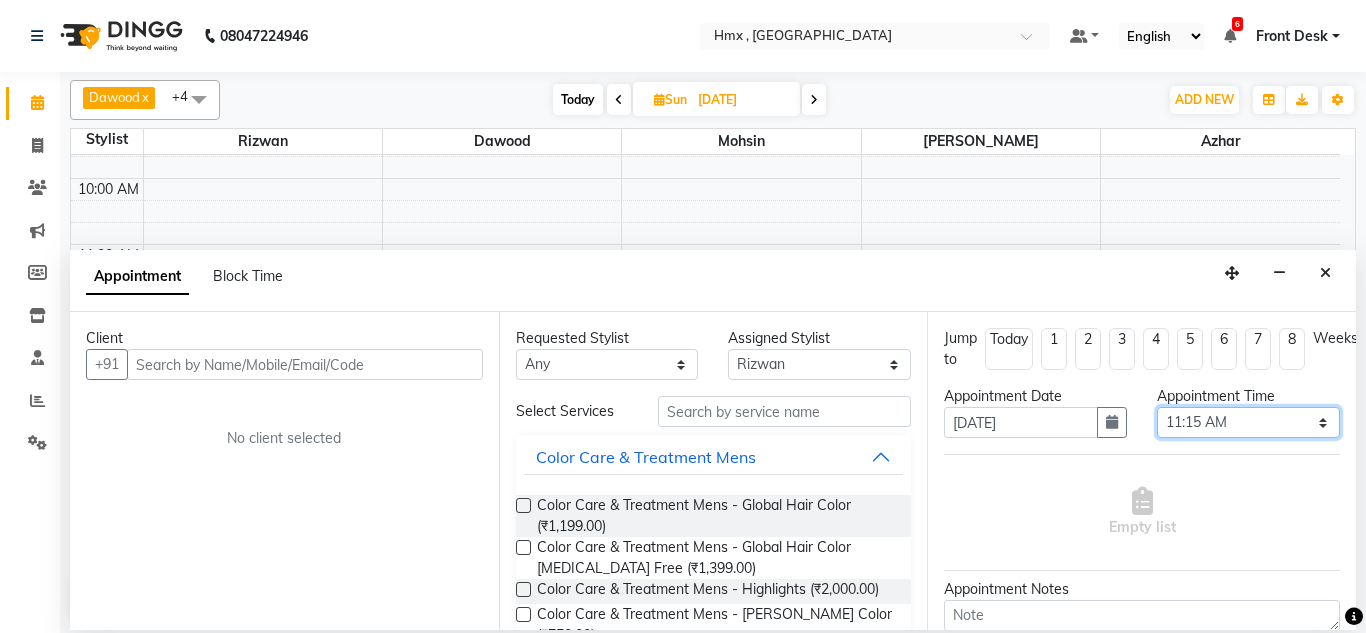 select on "690" 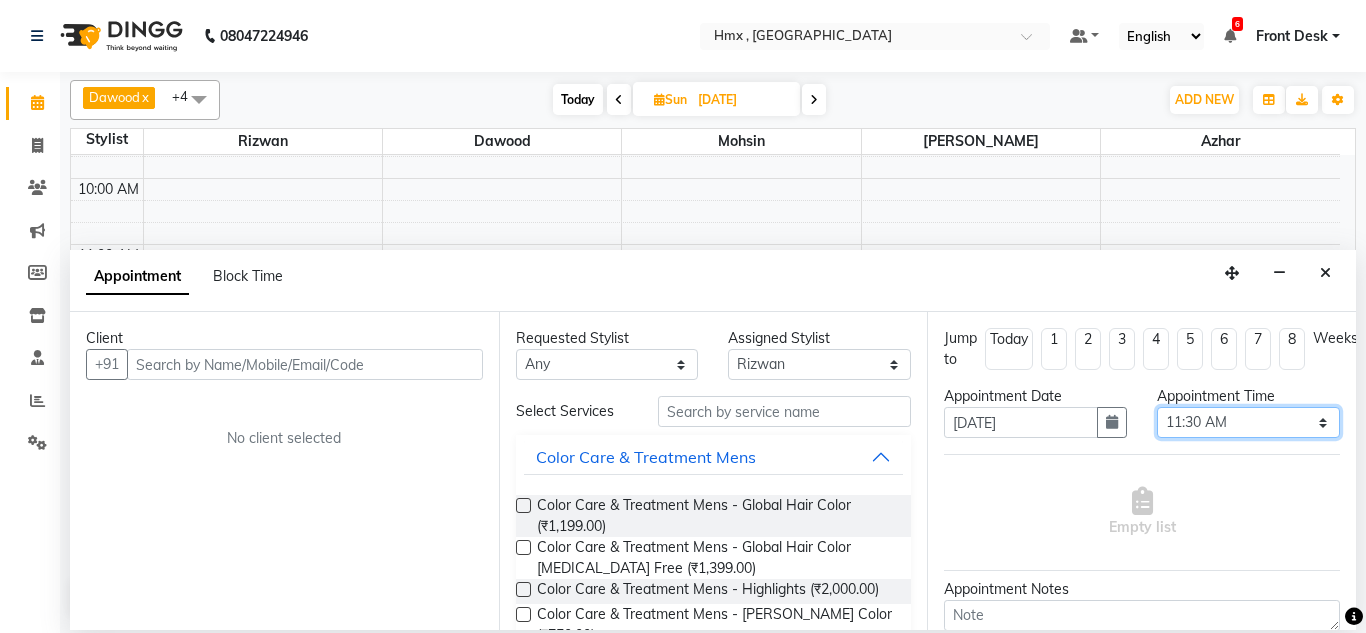 click on "Select 09:00 AM 09:15 AM 09:30 AM 09:45 AM 10:00 AM 10:15 AM 10:30 AM 10:45 AM 11:00 AM 11:15 AM 11:30 AM 11:45 AM 12:00 PM 12:15 PM 12:30 PM 12:45 PM 01:00 PM 01:15 PM 01:30 PM 01:45 PM 02:00 PM 02:15 PM 02:30 PM 02:45 PM 03:00 PM 03:15 PM 03:30 PM 03:45 PM 04:00 PM 04:15 PM 04:30 PM 04:45 PM 05:00 PM 05:15 PM 05:30 PM 05:45 PM 06:00 PM 06:15 PM 06:30 PM 06:45 PM 07:00 PM 07:15 PM 07:30 PM 07:45 PM 08:00 PM 08:15 PM 08:30 PM 08:45 PM 09:00 PM" at bounding box center [1248, 422] 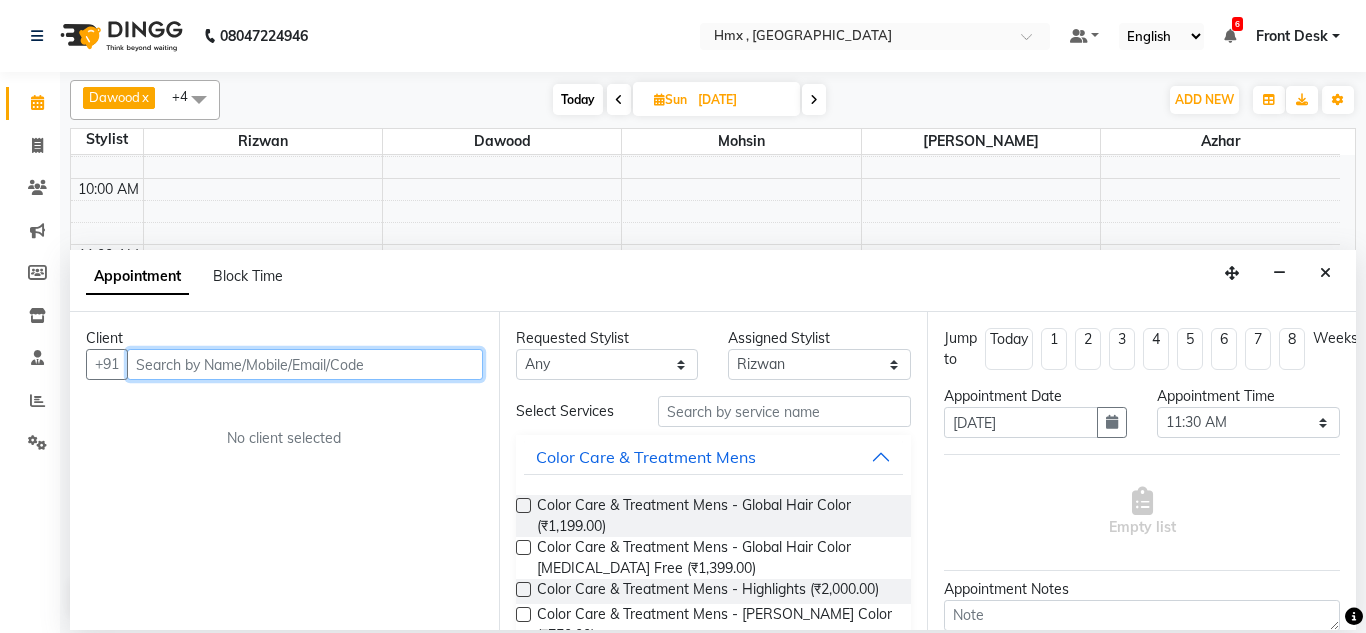 click at bounding box center (305, 364) 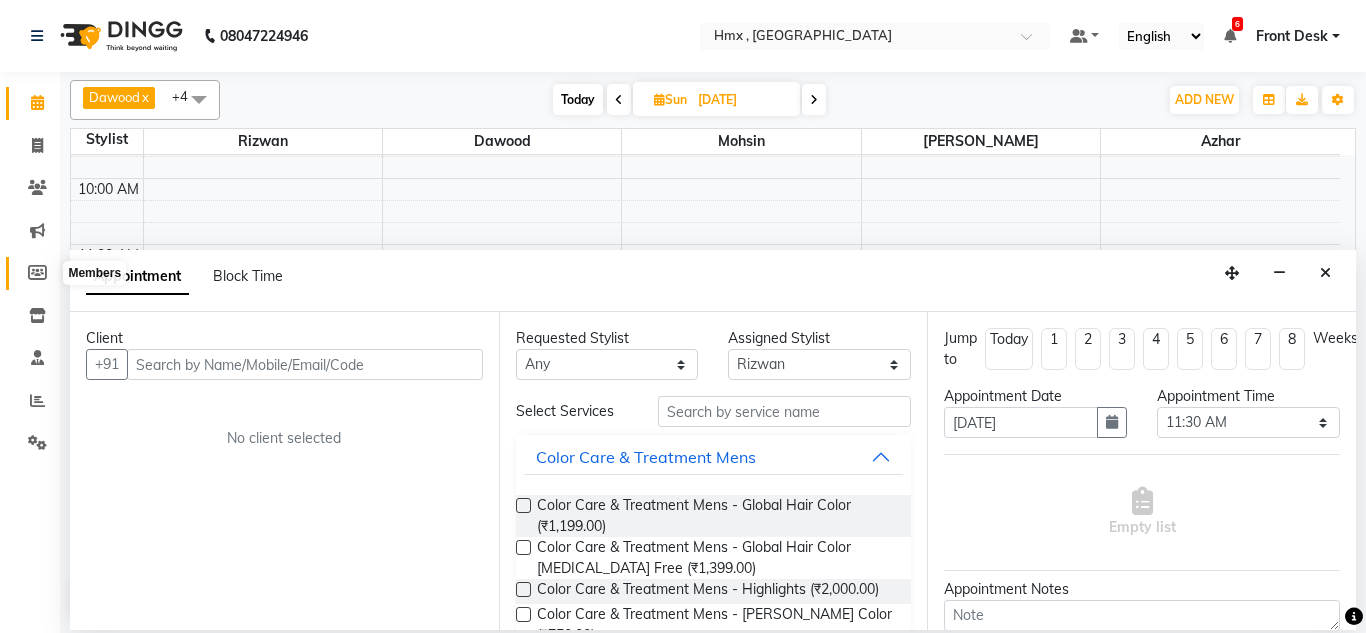 click 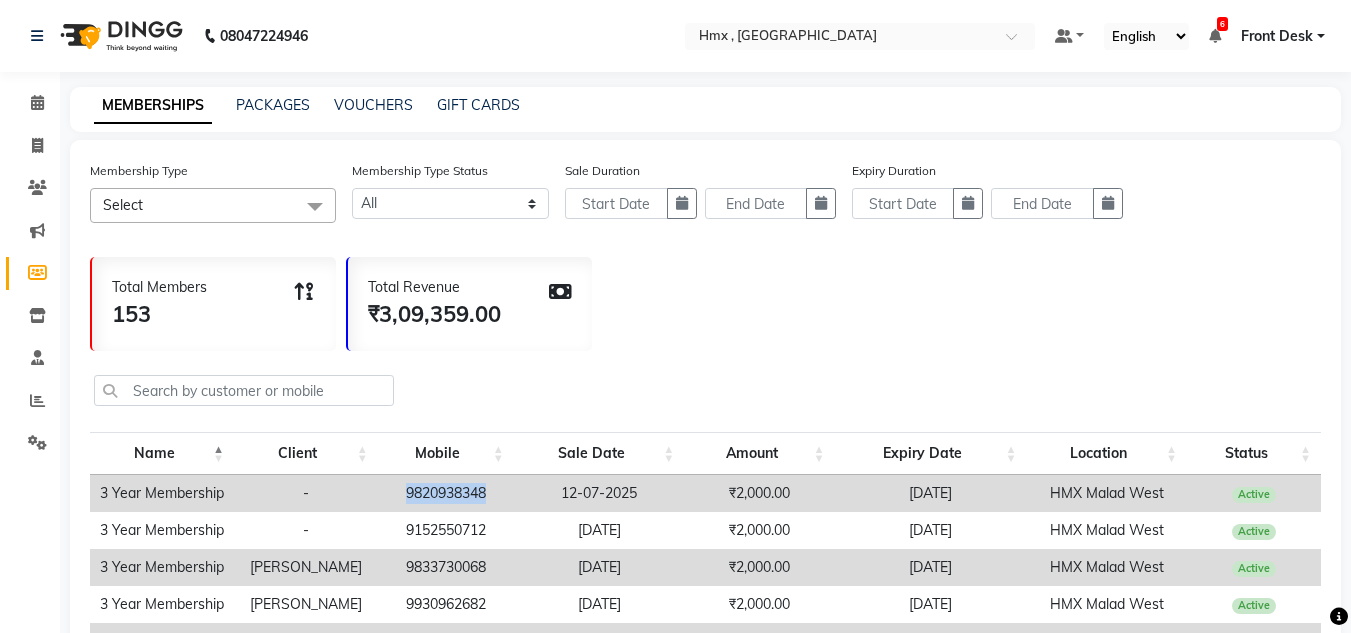 drag, startPoint x: 485, startPoint y: 495, endPoint x: 395, endPoint y: 497, distance: 90.02222 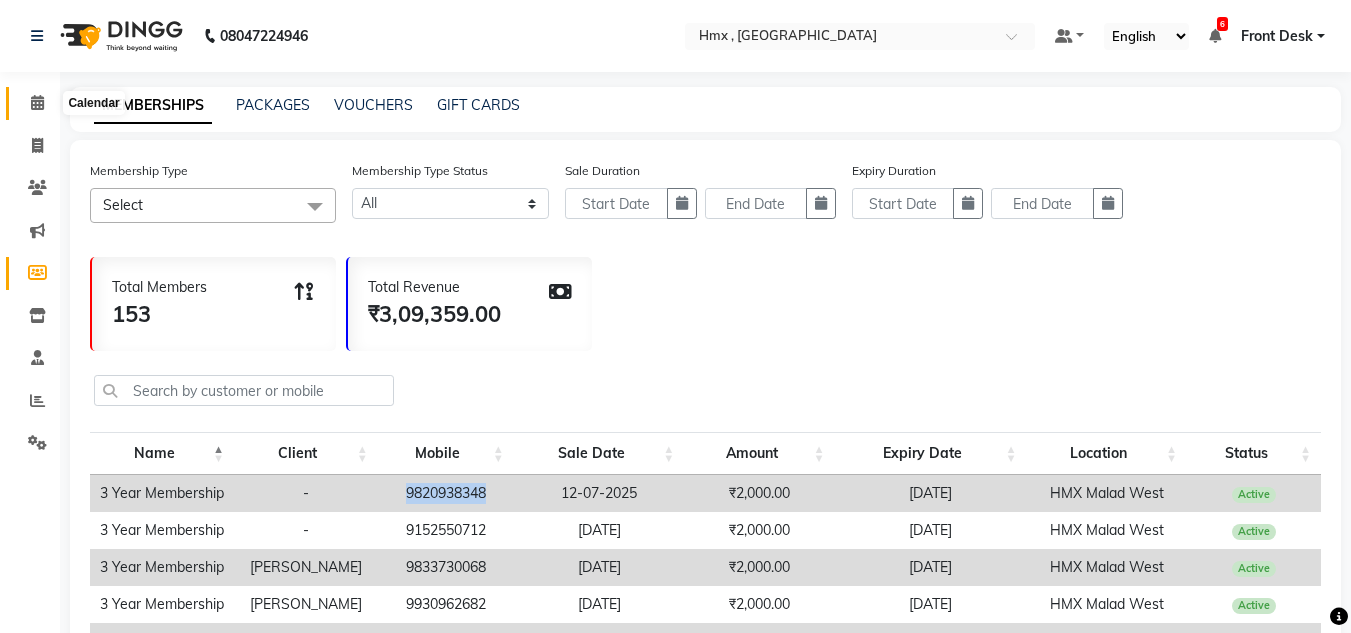 click 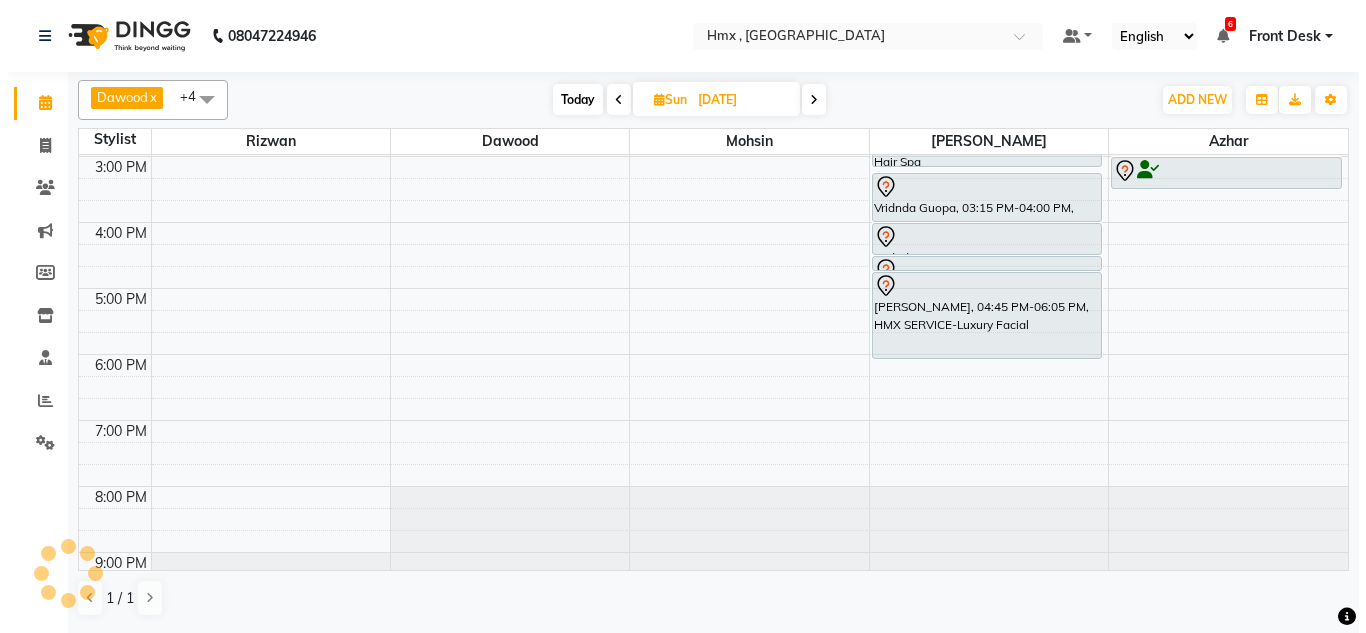 scroll, scrollTop: 0, scrollLeft: 0, axis: both 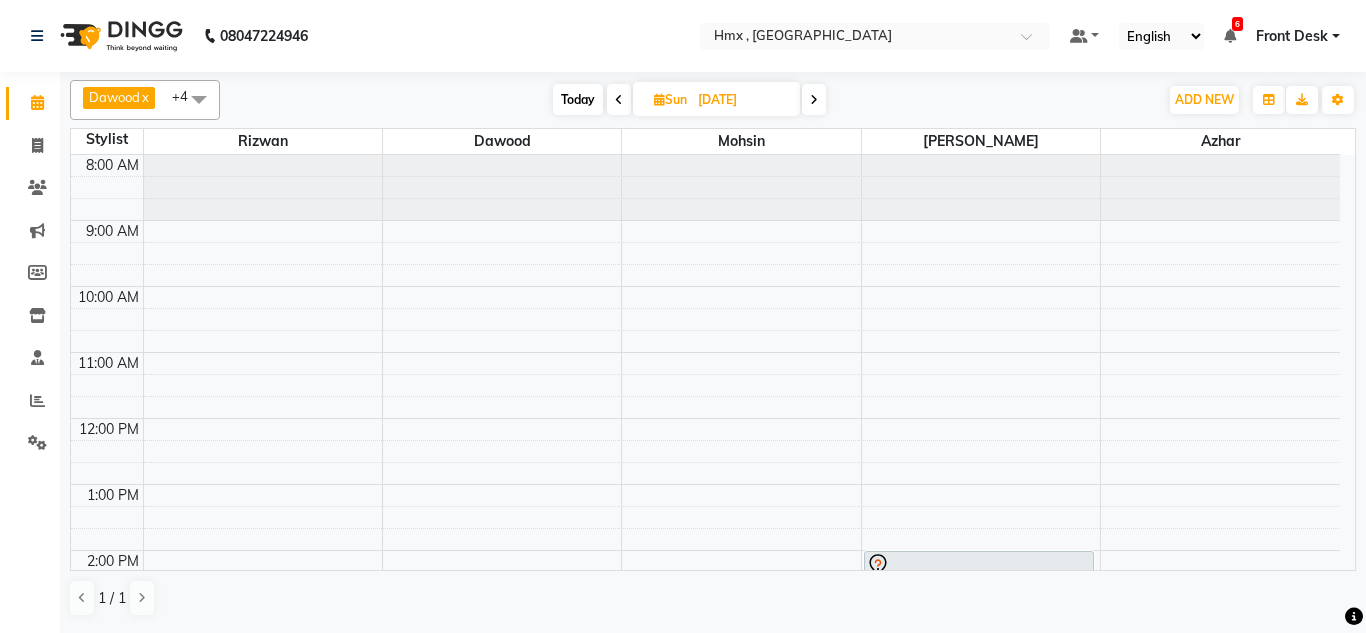 click on "8:00 AM 9:00 AM 10:00 AM 11:00 AM 12:00 PM 1:00 PM 2:00 PM 3:00 PM 4:00 PM 5:00 PM 6:00 PM 7:00 PM 8:00 PM 9:00 PM             Vridnda Guopa, 02:00 PM-03:10 PM, HMX SERVICE-[DEMOGRAPHIC_DATA] Hair Spa             Vridnda Guopa, 03:15 PM-04:00 PM, HMX SERVICE-Head massage Tonic             Vridnda Guopa, 04:00 PM-04:30 PM, Threading-Eyebrow Threading             Vridnda Guopa, 04:30 PM-04:45 PM, Threading-Forehead Threading             Vridnda Guopa, 04:45 PM-06:05 PM, HMX SERVICE-Luxury Facial             [PERSON_NAME], 03:00 PM-03:30 PM, [DEMOGRAPHIC_DATA] [PERSON_NAME] Edging" at bounding box center (705, 616) 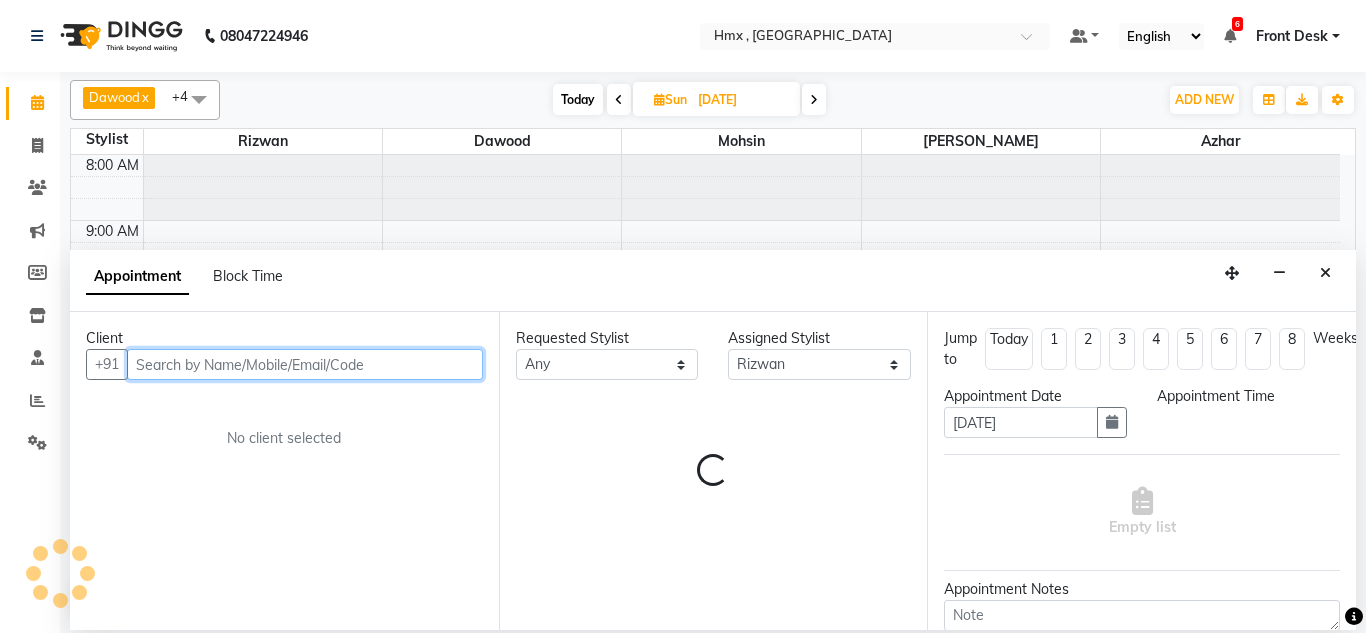 select on "675" 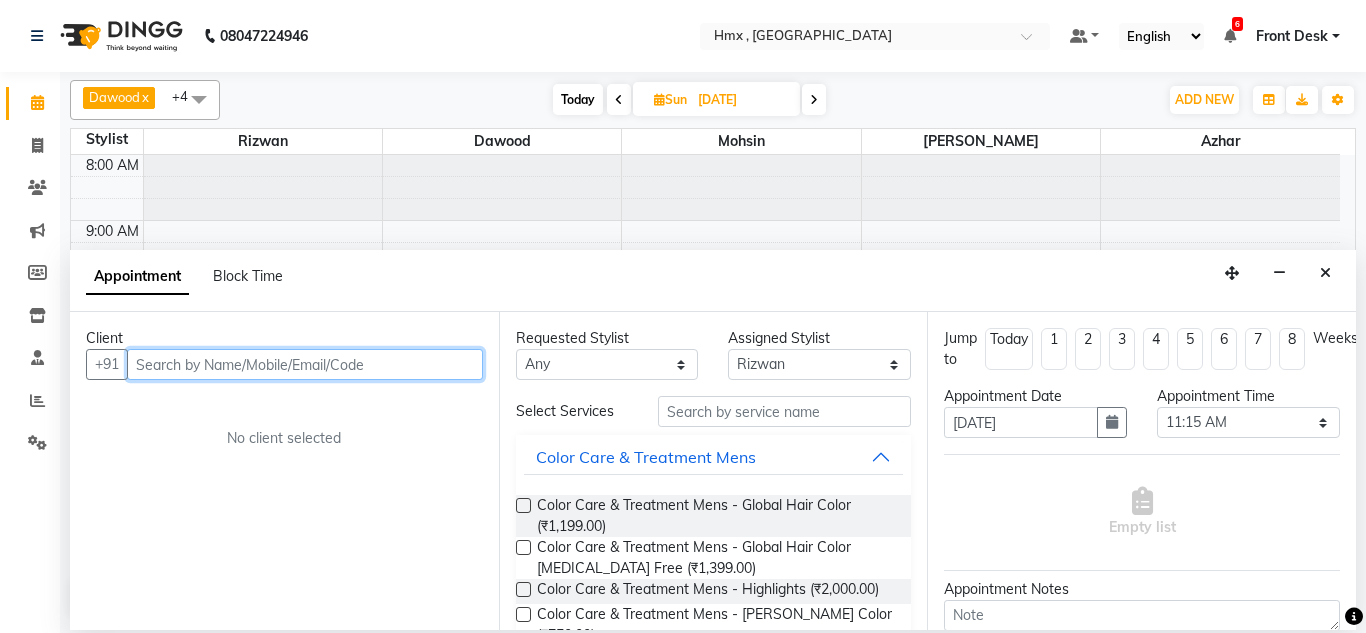 click at bounding box center (305, 364) 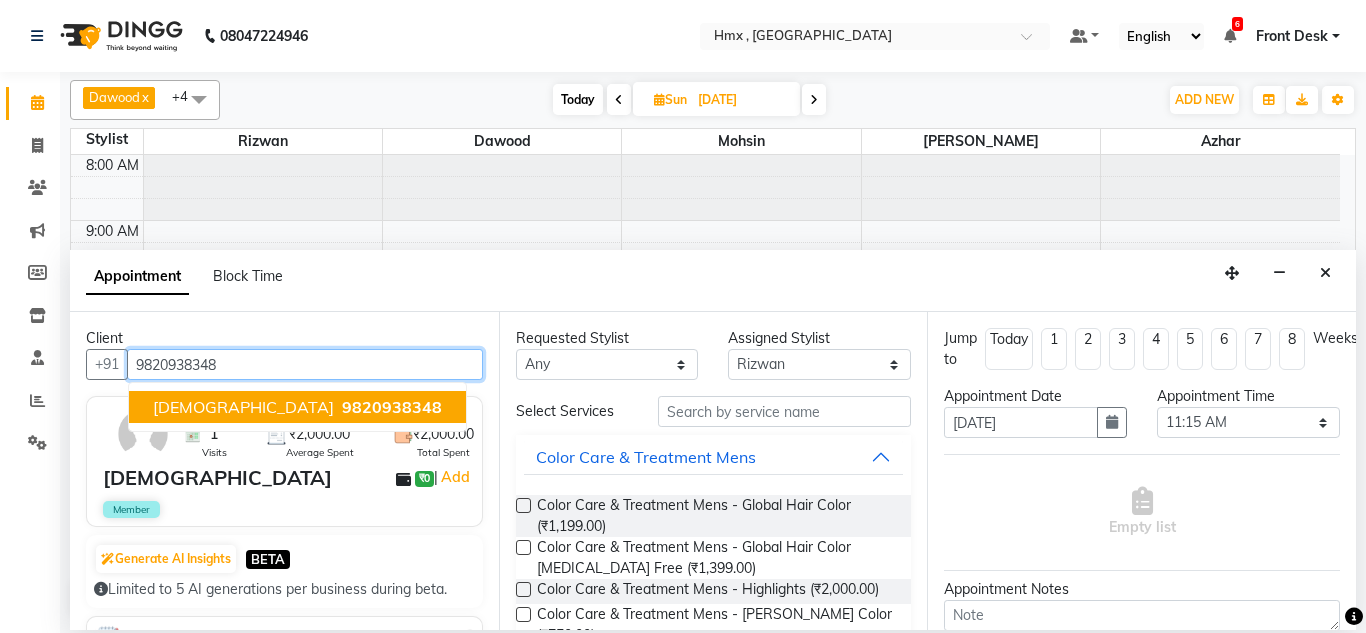 type on "9820938348" 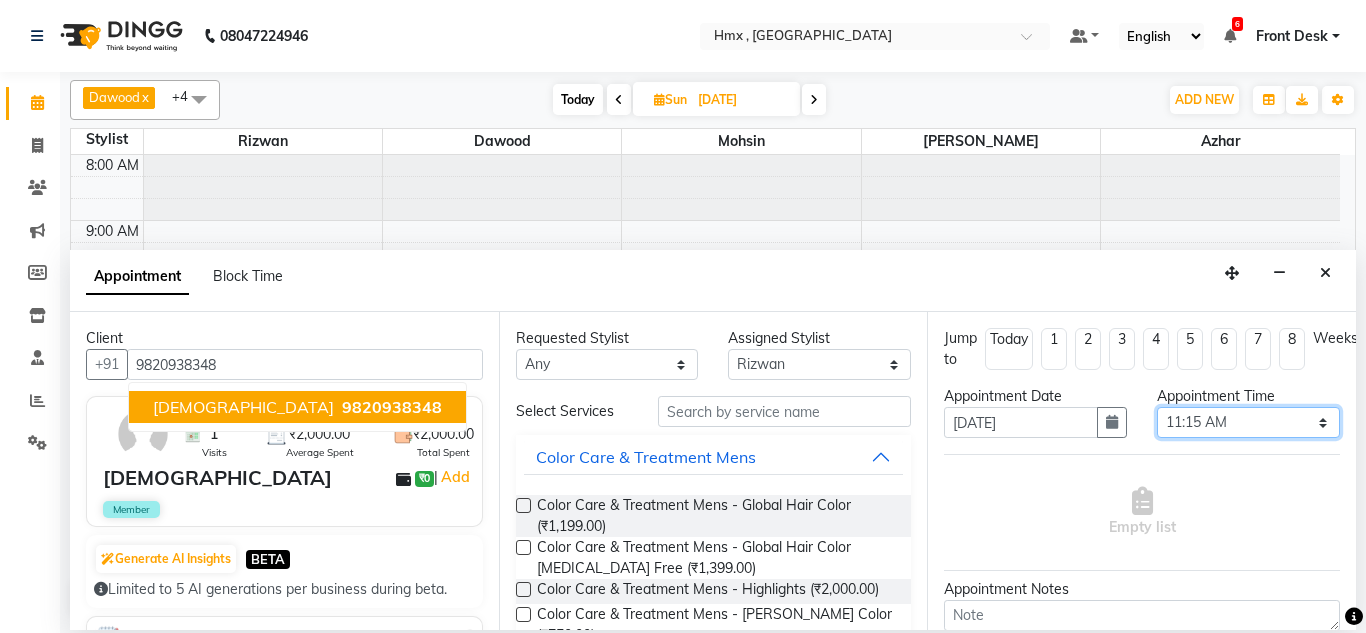 click on "Select 09:00 AM 09:15 AM 09:30 AM 09:45 AM 10:00 AM 10:15 AM 10:30 AM 10:45 AM 11:00 AM 11:15 AM 11:30 AM 11:45 AM 12:00 PM 12:15 PM 12:30 PM 12:45 PM 01:00 PM 01:15 PM 01:30 PM 01:45 PM 02:00 PM 02:15 PM 02:30 PM 02:45 PM 03:00 PM 03:15 PM 03:30 PM 03:45 PM 04:00 PM 04:15 PM 04:30 PM 04:45 PM 05:00 PM 05:15 PM 05:30 PM 05:45 PM 06:00 PM 06:15 PM 06:30 PM 06:45 PM 07:00 PM 07:15 PM 07:30 PM 07:45 PM 08:00 PM 08:15 PM 08:30 PM 08:45 PM 09:00 PM" at bounding box center (1248, 422) 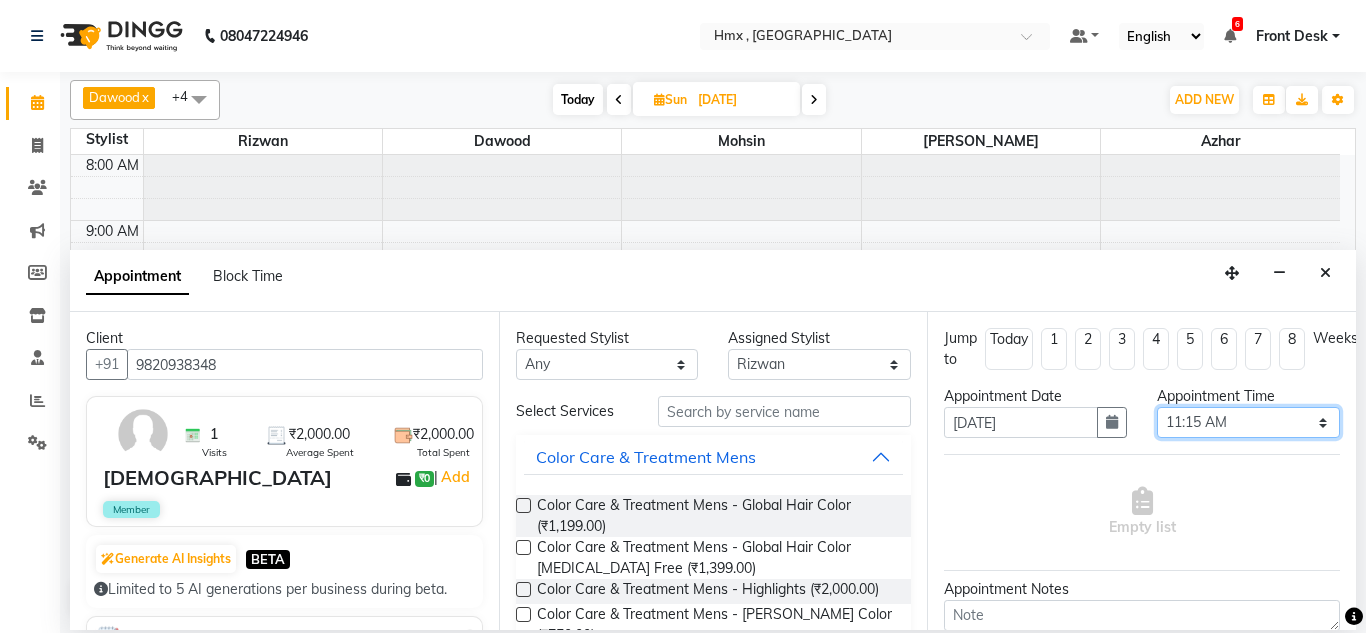 select on "690" 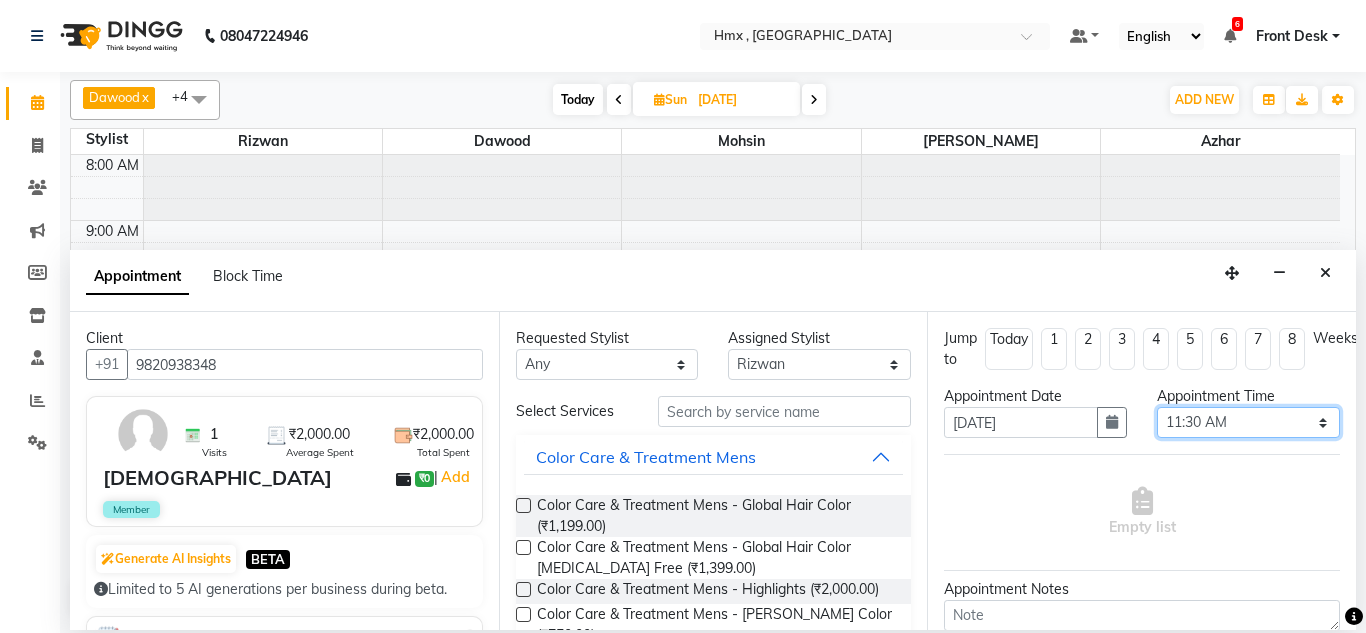 click on "Select 09:00 AM 09:15 AM 09:30 AM 09:45 AM 10:00 AM 10:15 AM 10:30 AM 10:45 AM 11:00 AM 11:15 AM 11:30 AM 11:45 AM 12:00 PM 12:15 PM 12:30 PM 12:45 PM 01:00 PM 01:15 PM 01:30 PM 01:45 PM 02:00 PM 02:15 PM 02:30 PM 02:45 PM 03:00 PM 03:15 PM 03:30 PM 03:45 PM 04:00 PM 04:15 PM 04:30 PM 04:45 PM 05:00 PM 05:15 PM 05:30 PM 05:45 PM 06:00 PM 06:15 PM 06:30 PM 06:45 PM 07:00 PM 07:15 PM 07:30 PM 07:45 PM 08:00 PM 08:15 PM 08:30 PM 08:45 PM 09:00 PM" at bounding box center [1248, 422] 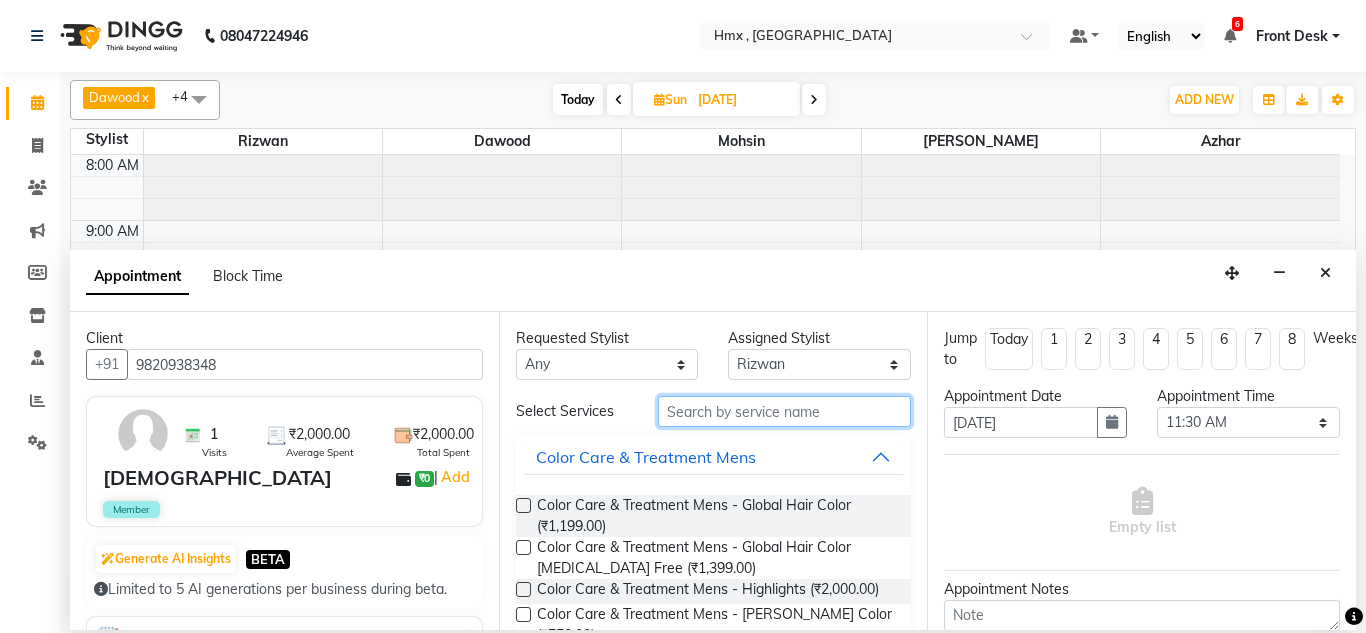 click at bounding box center (785, 411) 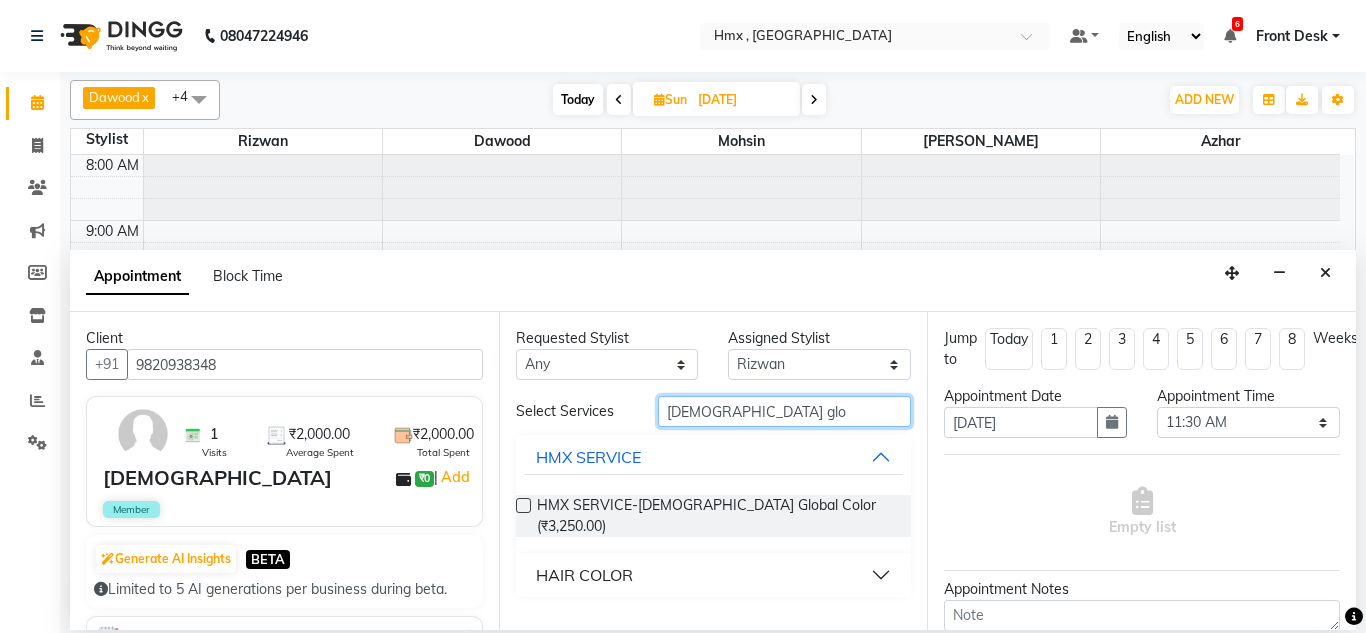 type on "[DEMOGRAPHIC_DATA] glo" 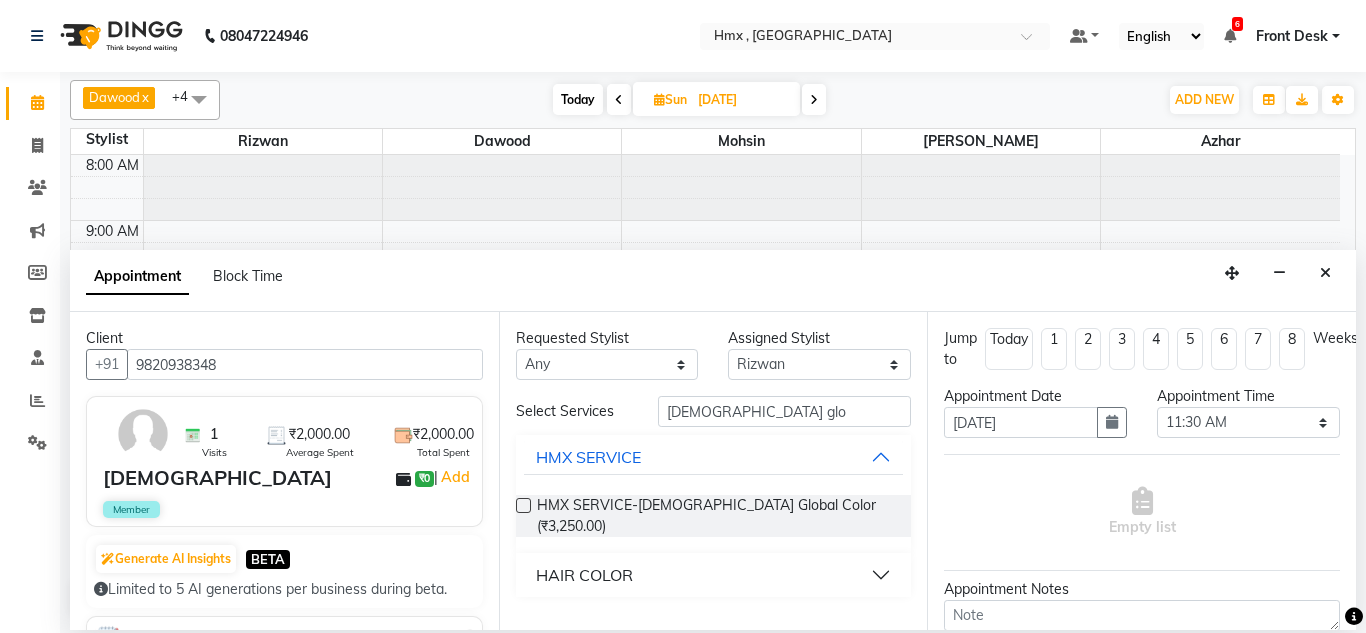 click on "HAIR COLOR" at bounding box center [584, 575] 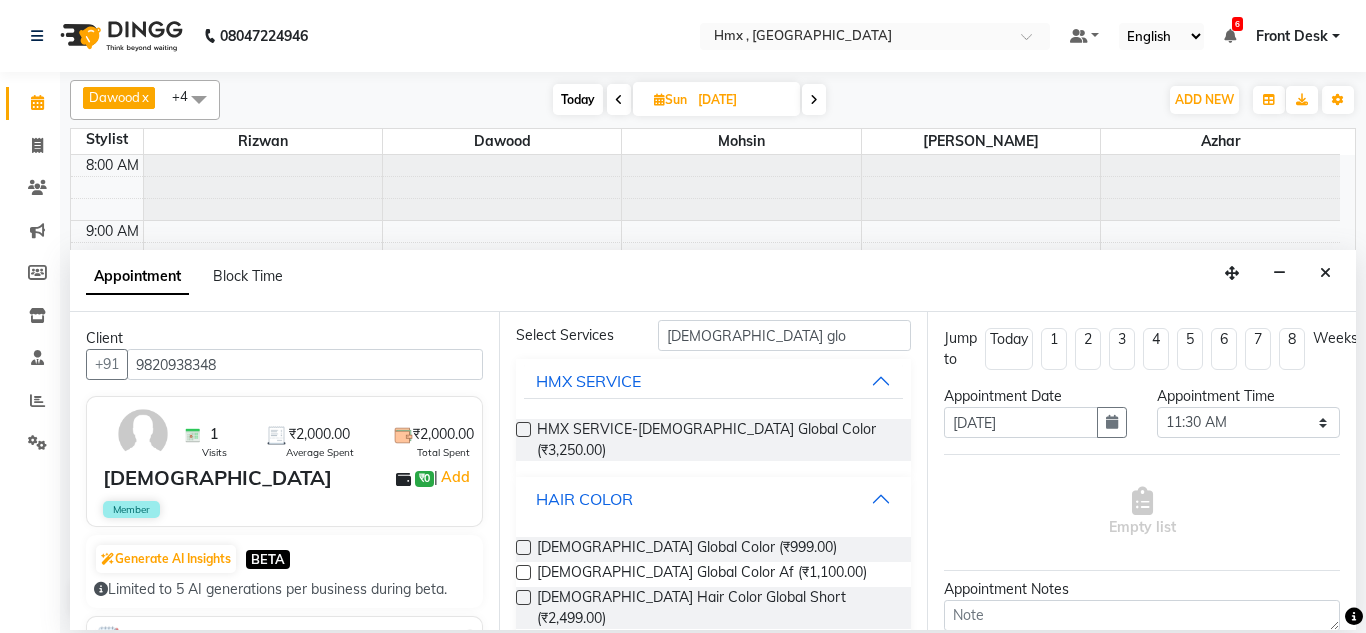 scroll, scrollTop: 174, scrollLeft: 0, axis: vertical 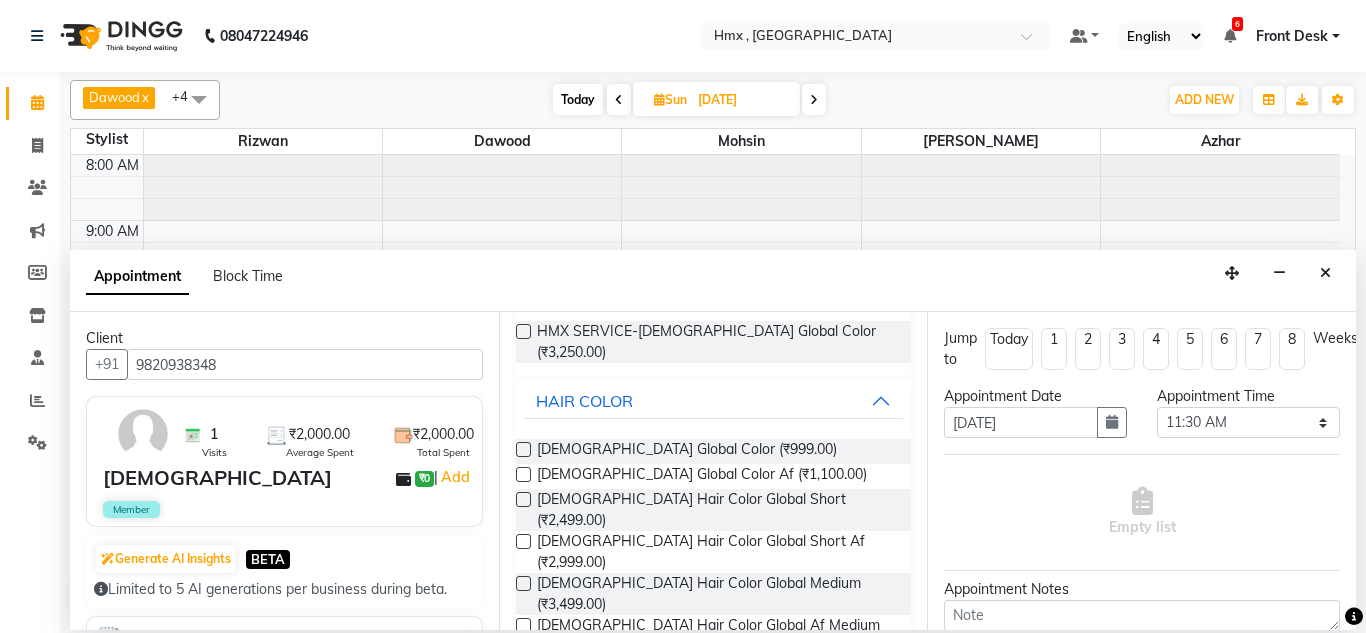 click at bounding box center [523, 449] 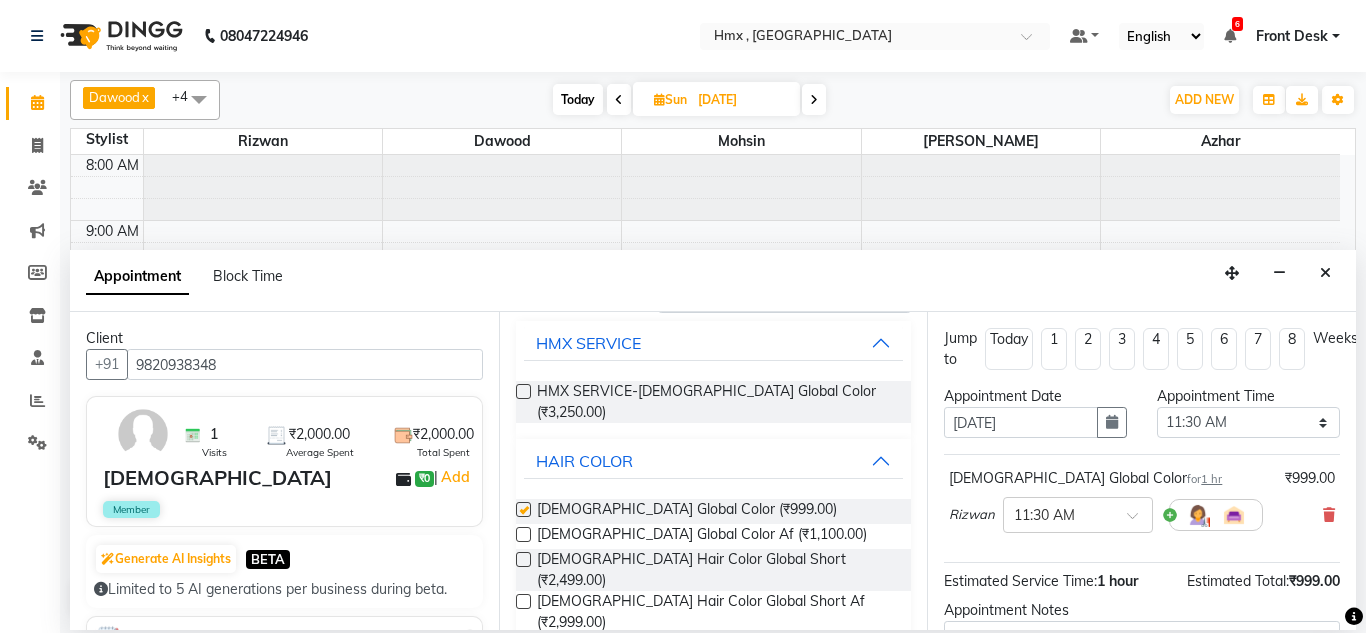 checkbox on "false" 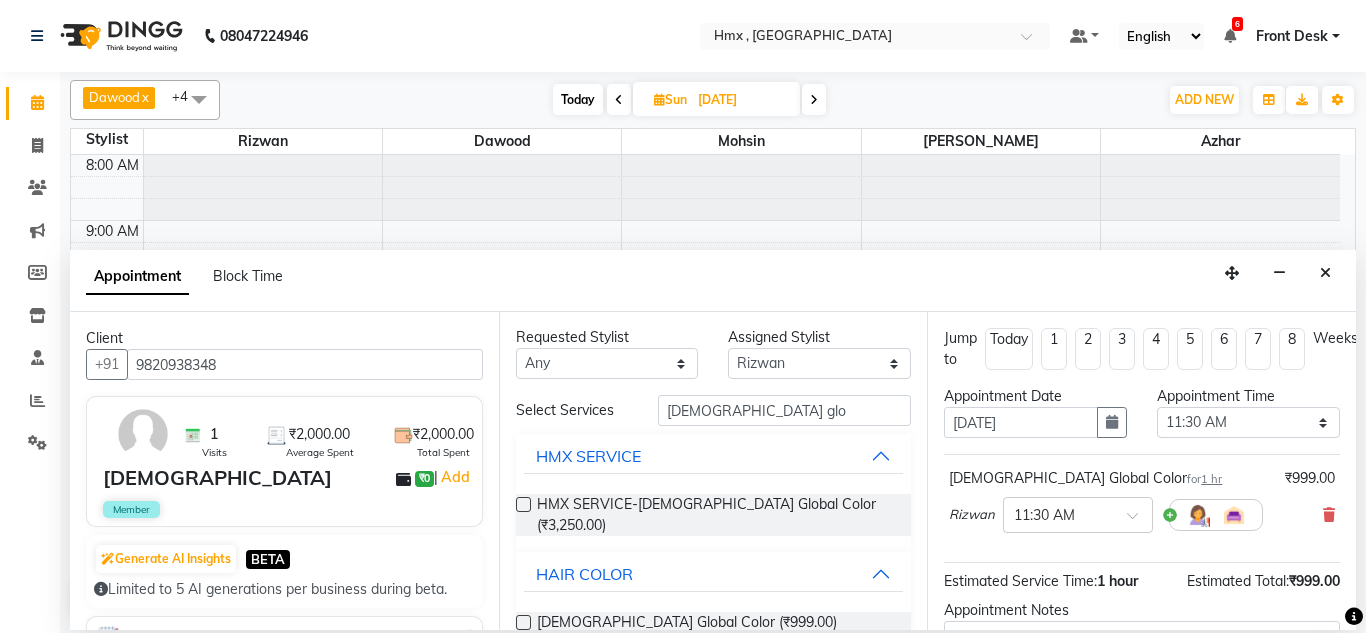 scroll, scrollTop: 0, scrollLeft: 0, axis: both 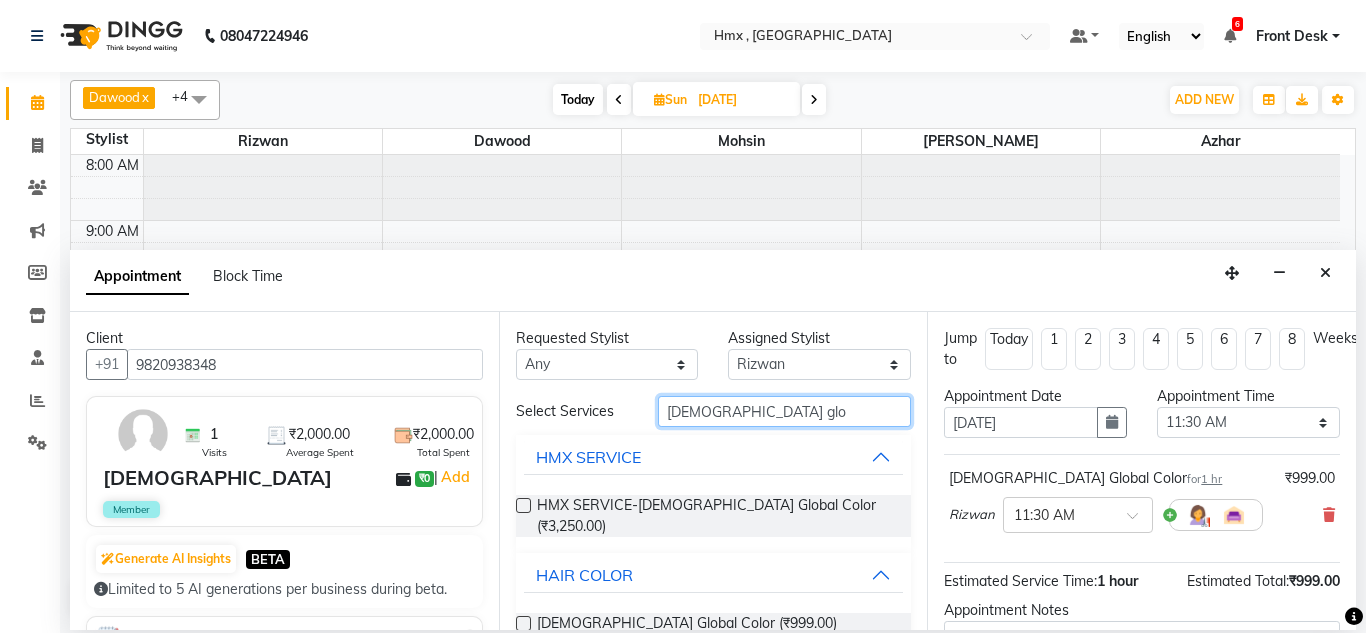 drag, startPoint x: 752, startPoint y: 412, endPoint x: 606, endPoint y: 426, distance: 146.6697 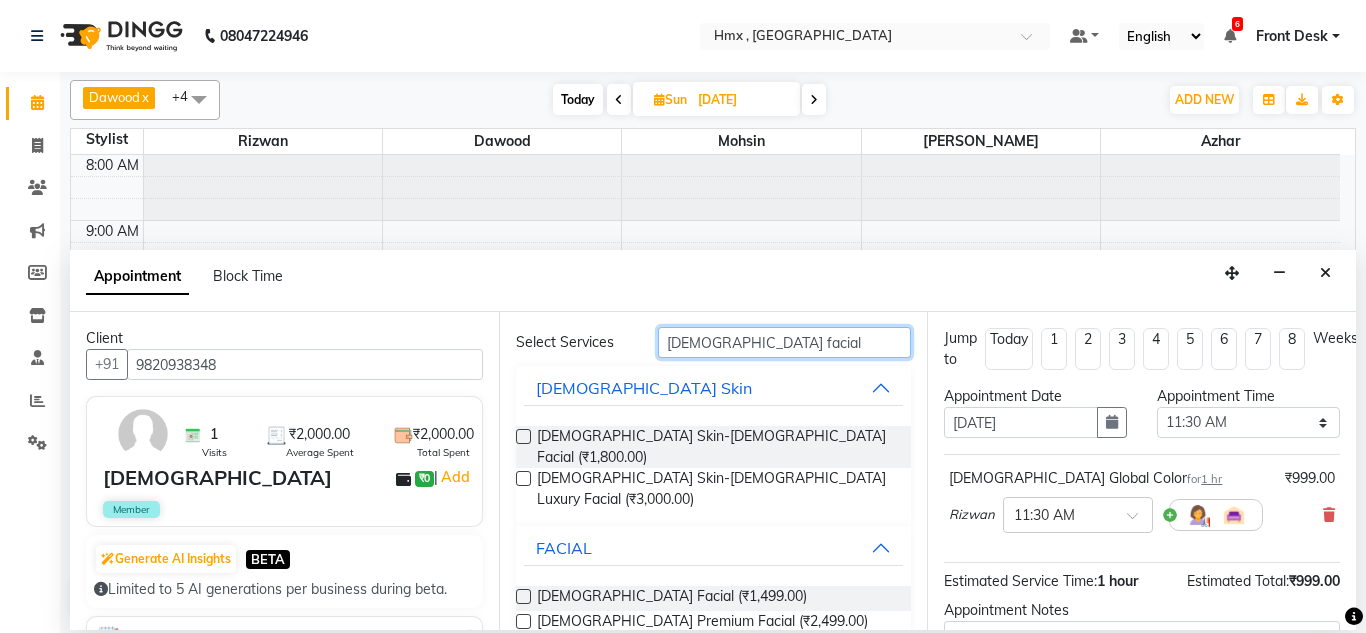 scroll, scrollTop: 100, scrollLeft: 0, axis: vertical 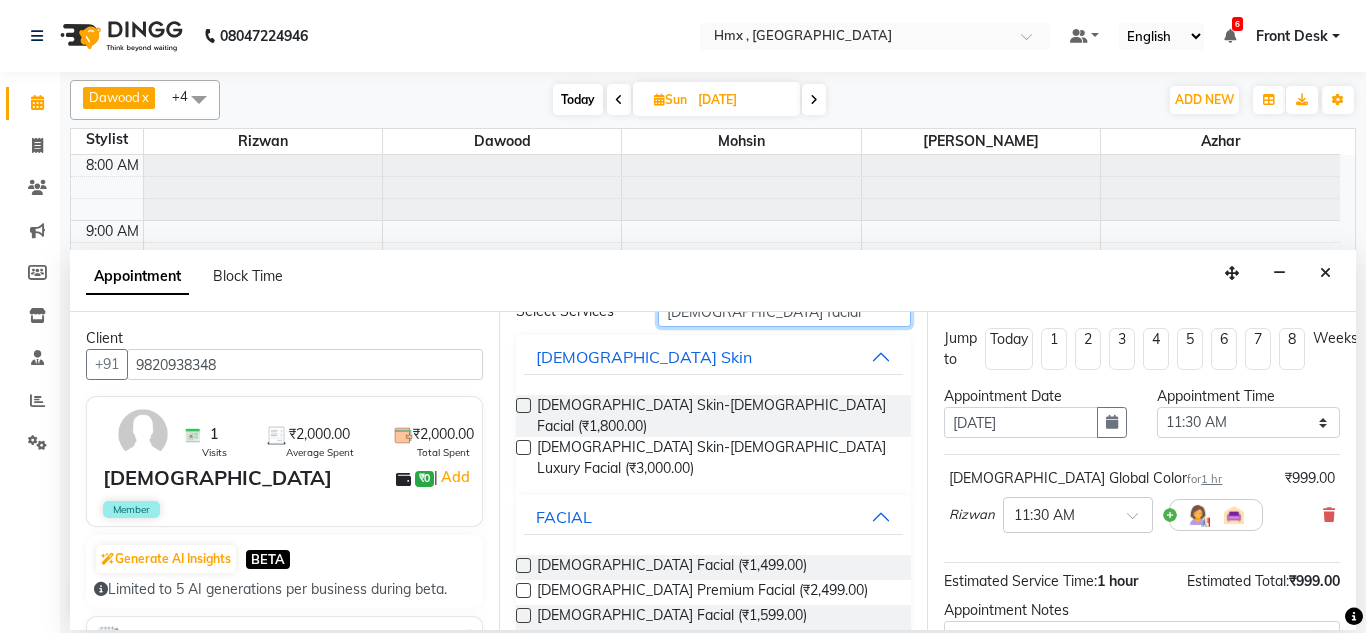 type on "[DEMOGRAPHIC_DATA] facial" 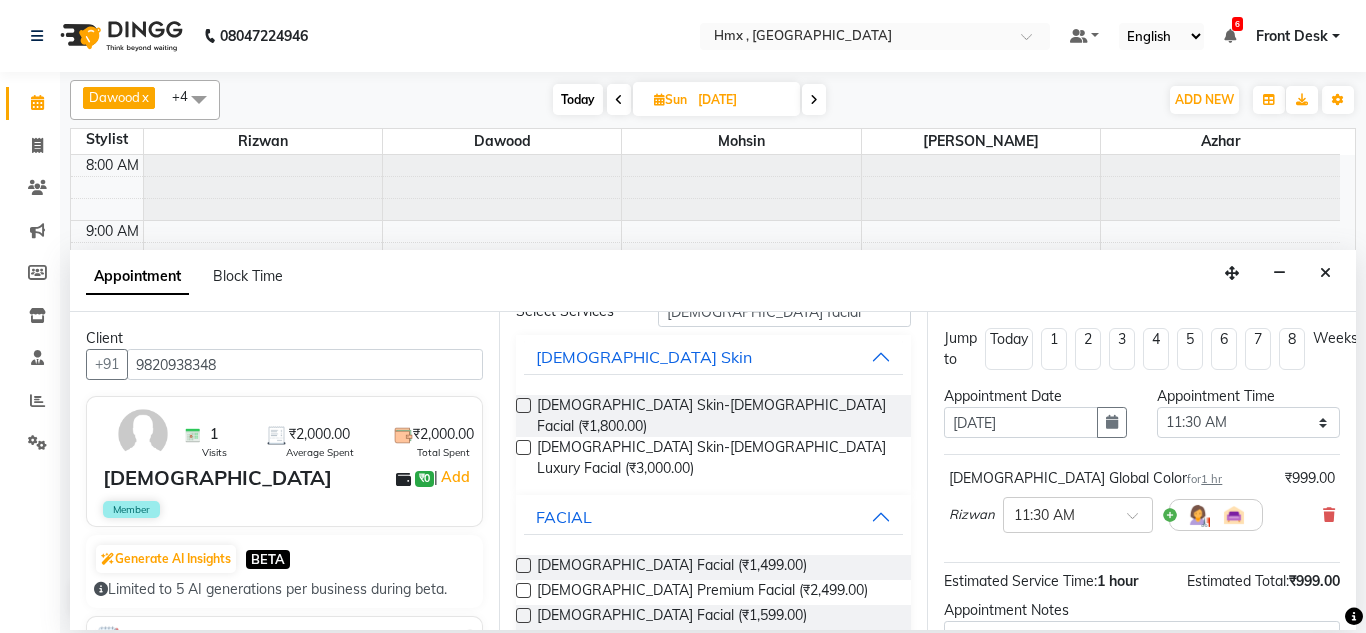 click at bounding box center [523, 565] 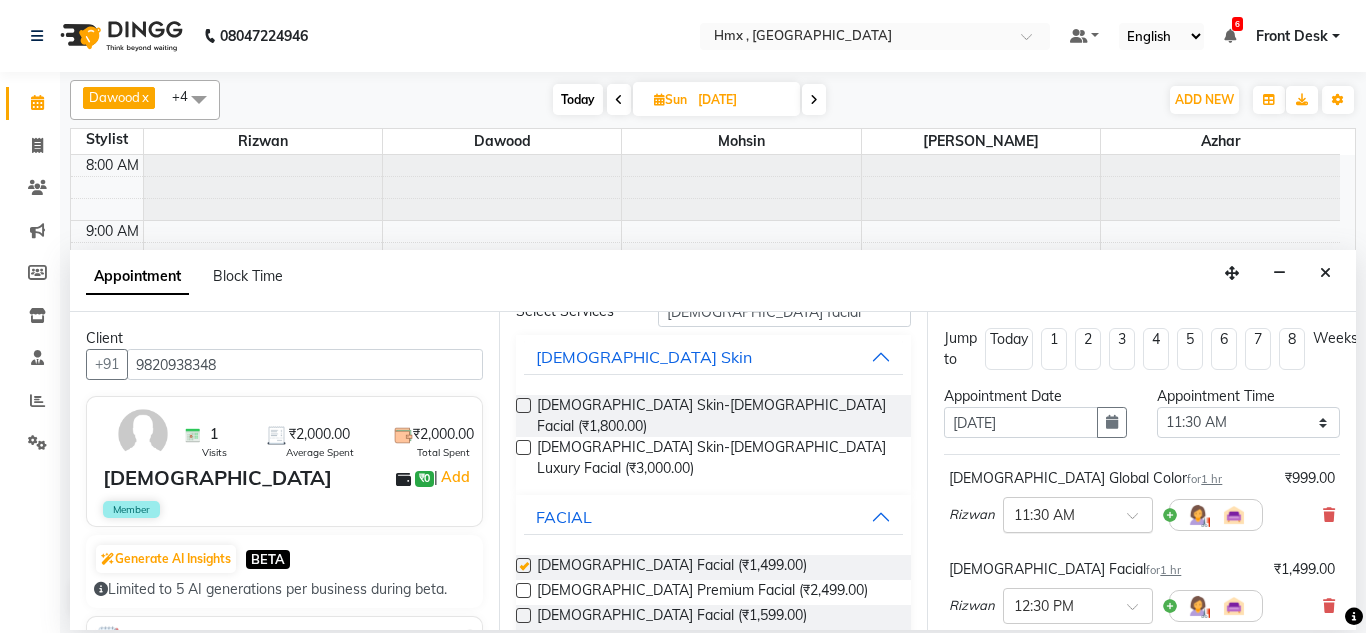 checkbox on "false" 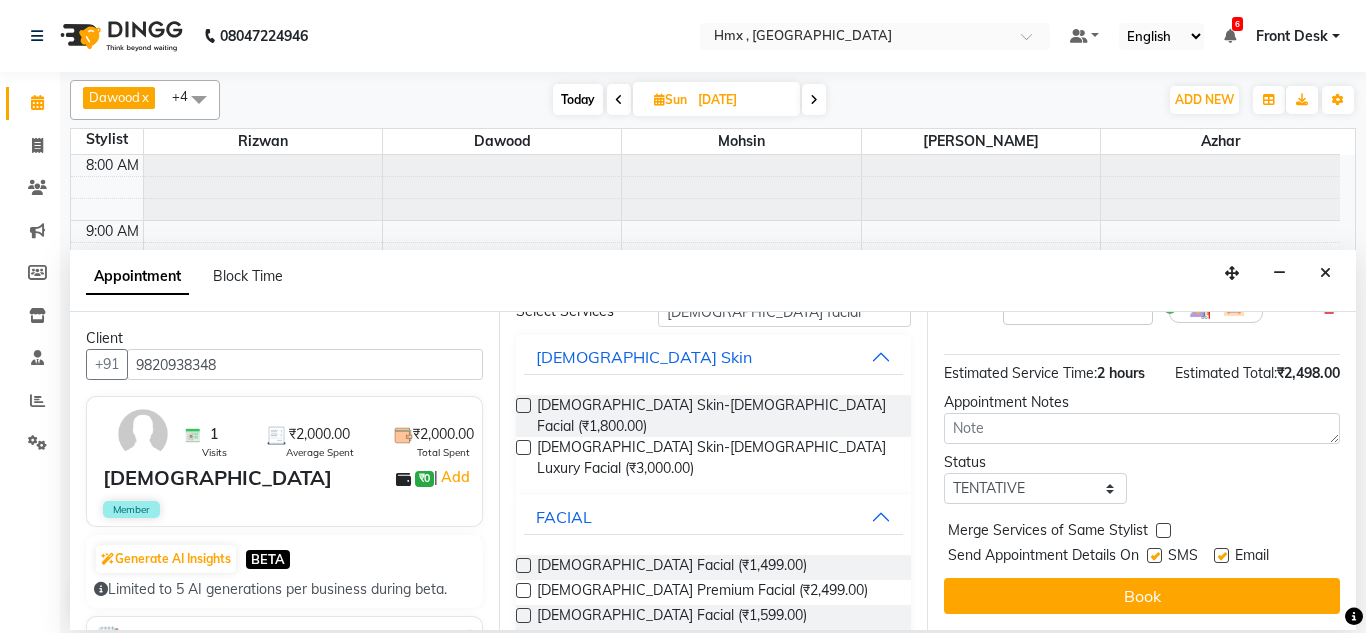 scroll, scrollTop: 335, scrollLeft: 0, axis: vertical 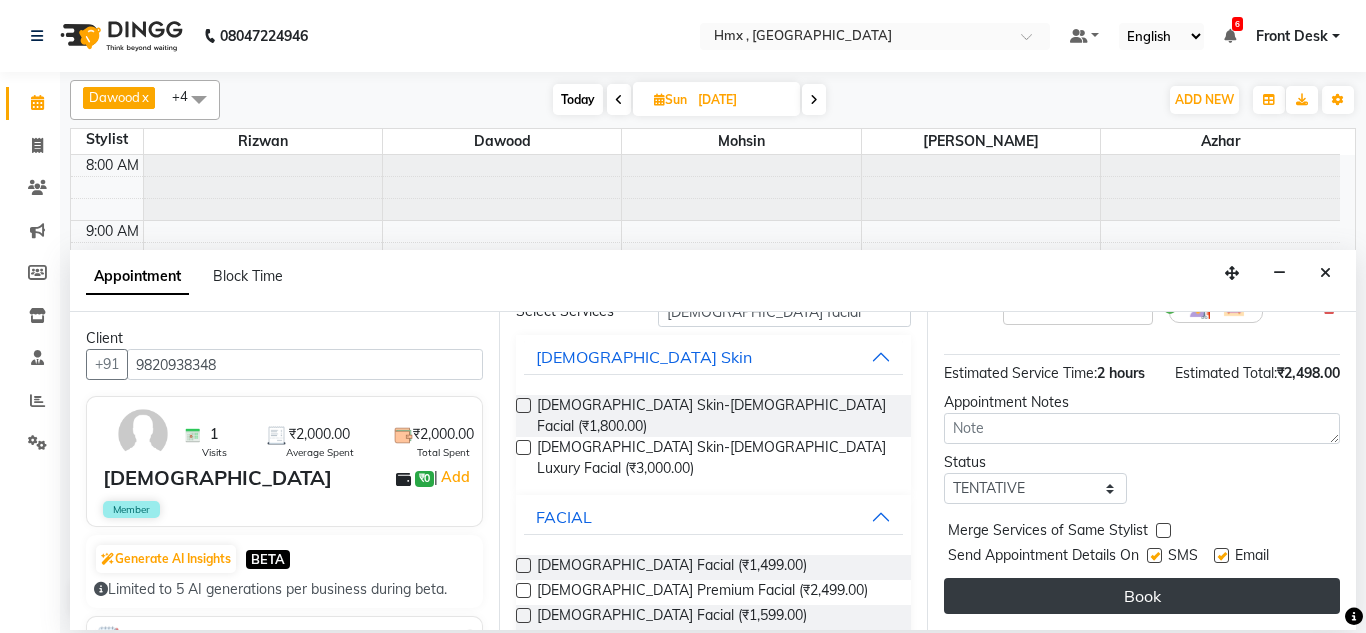 click on "Book" at bounding box center [1142, 596] 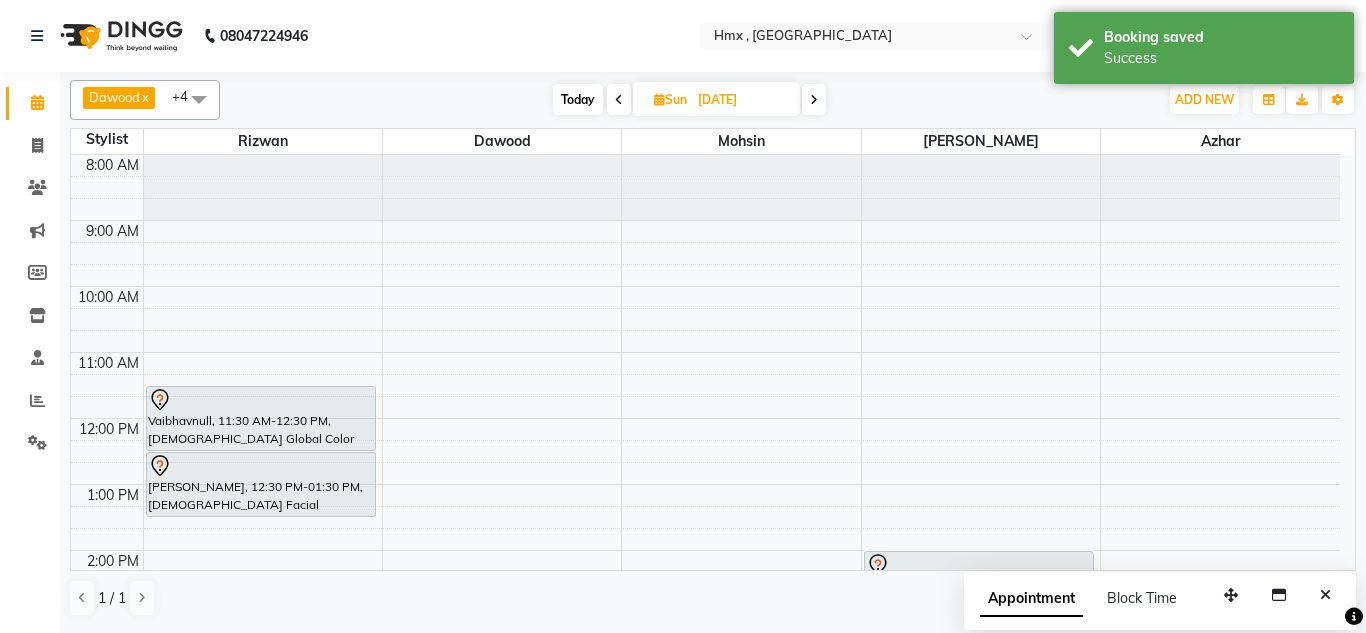 click on "Today" at bounding box center [578, 99] 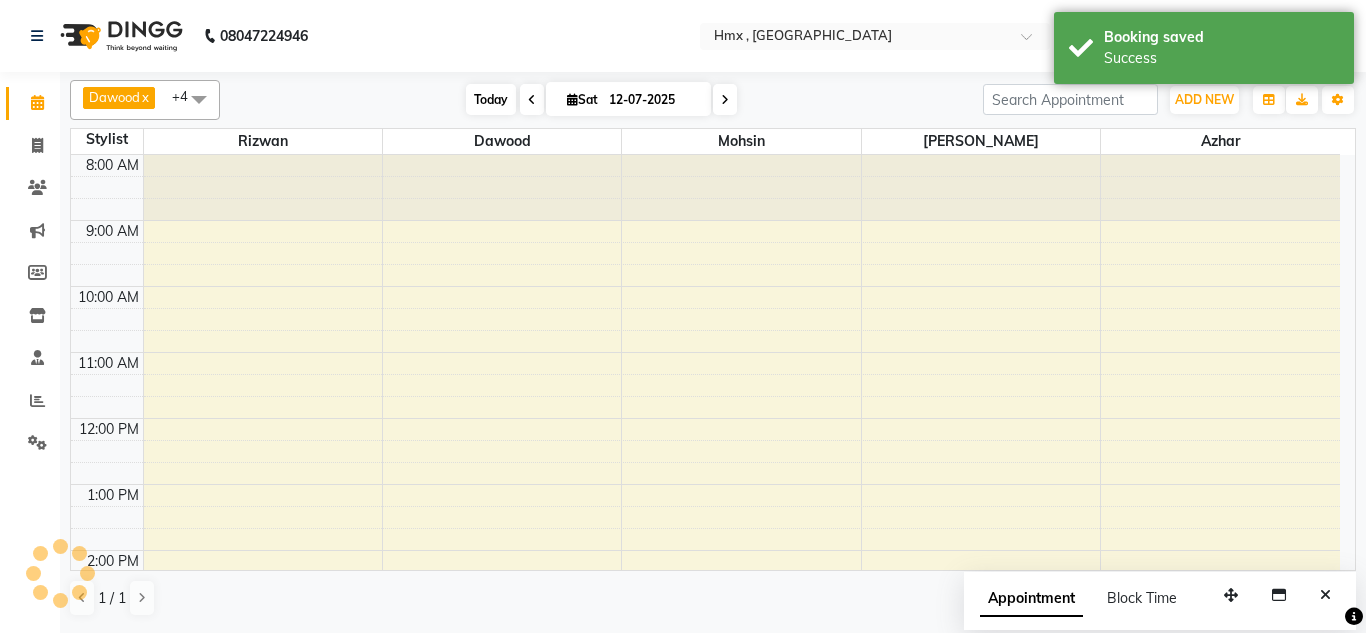 scroll, scrollTop: 508, scrollLeft: 0, axis: vertical 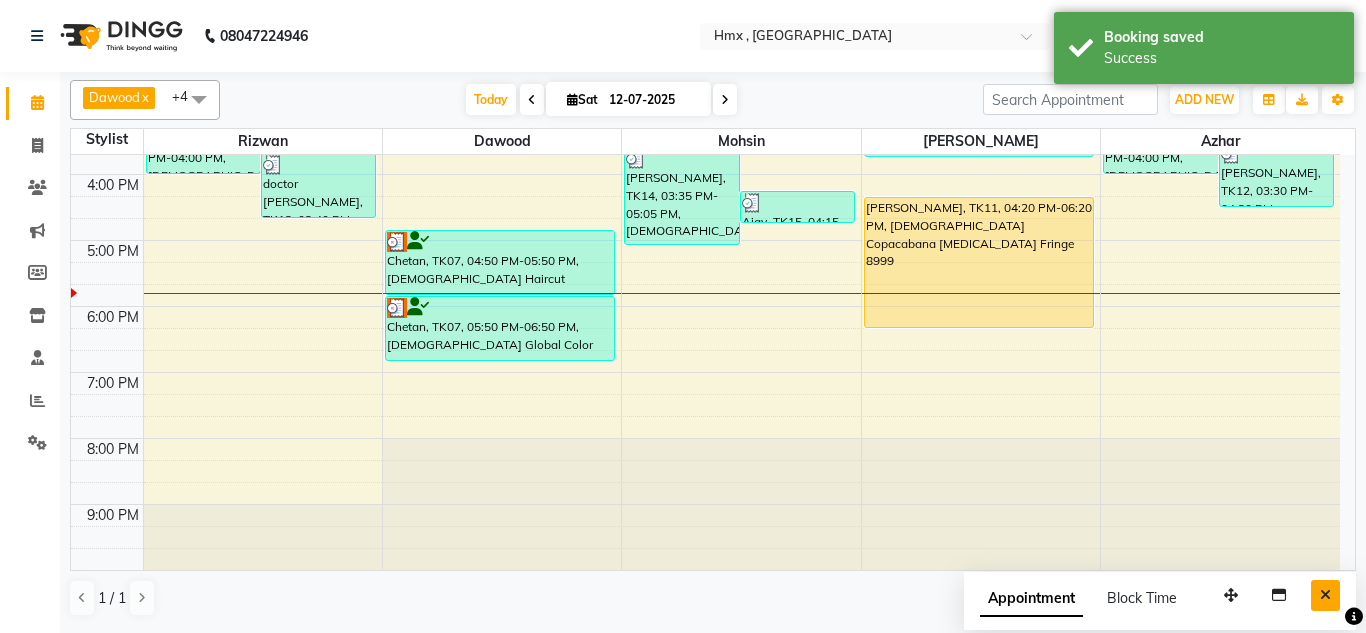 click at bounding box center (1325, 595) 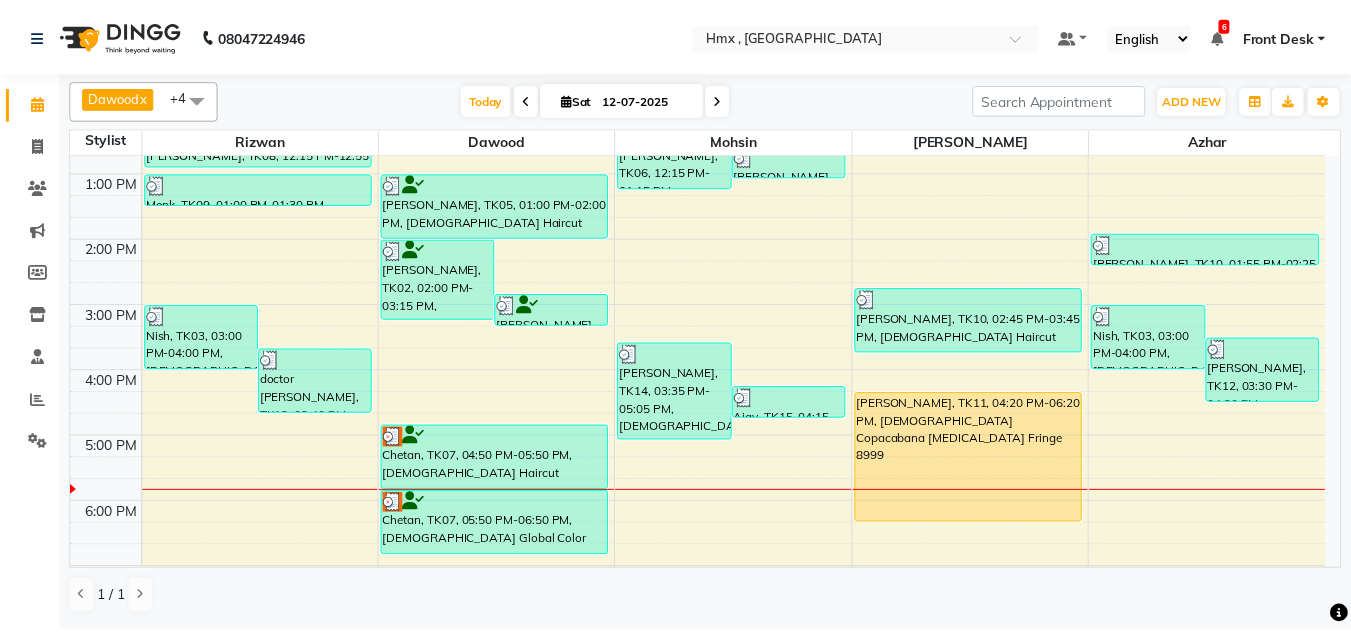 scroll, scrollTop: 308, scrollLeft: 0, axis: vertical 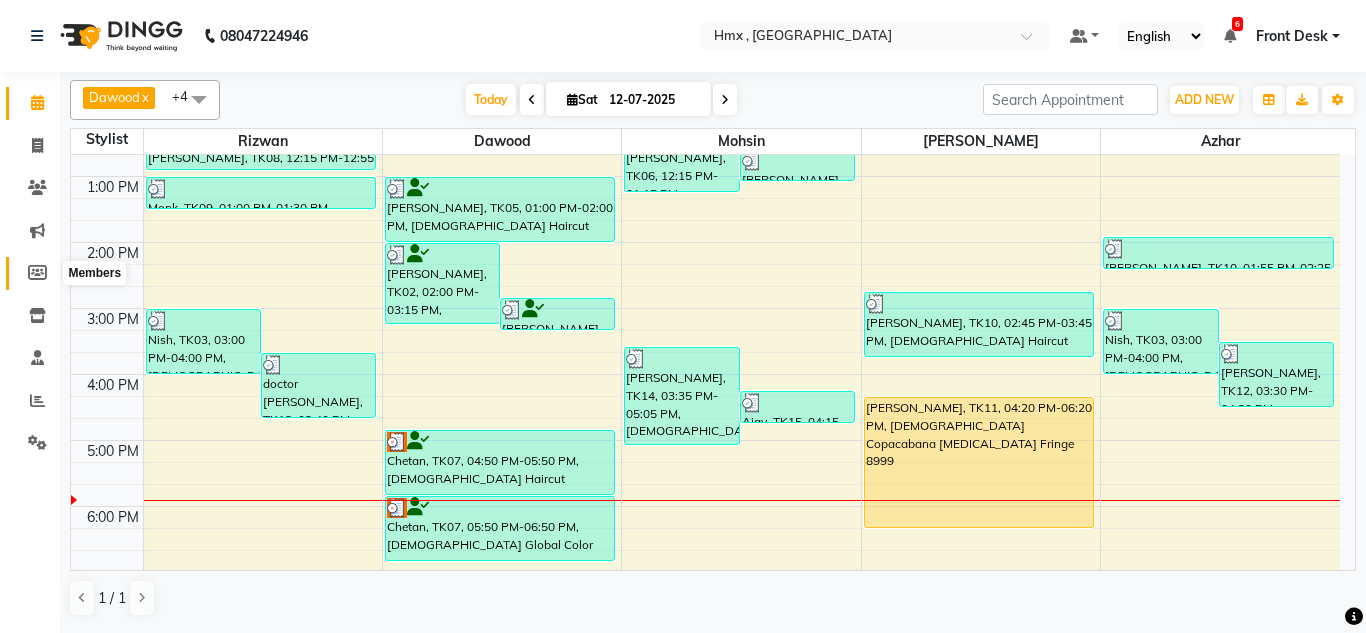 drag, startPoint x: 43, startPoint y: 266, endPoint x: 80, endPoint y: 287, distance: 42.544094 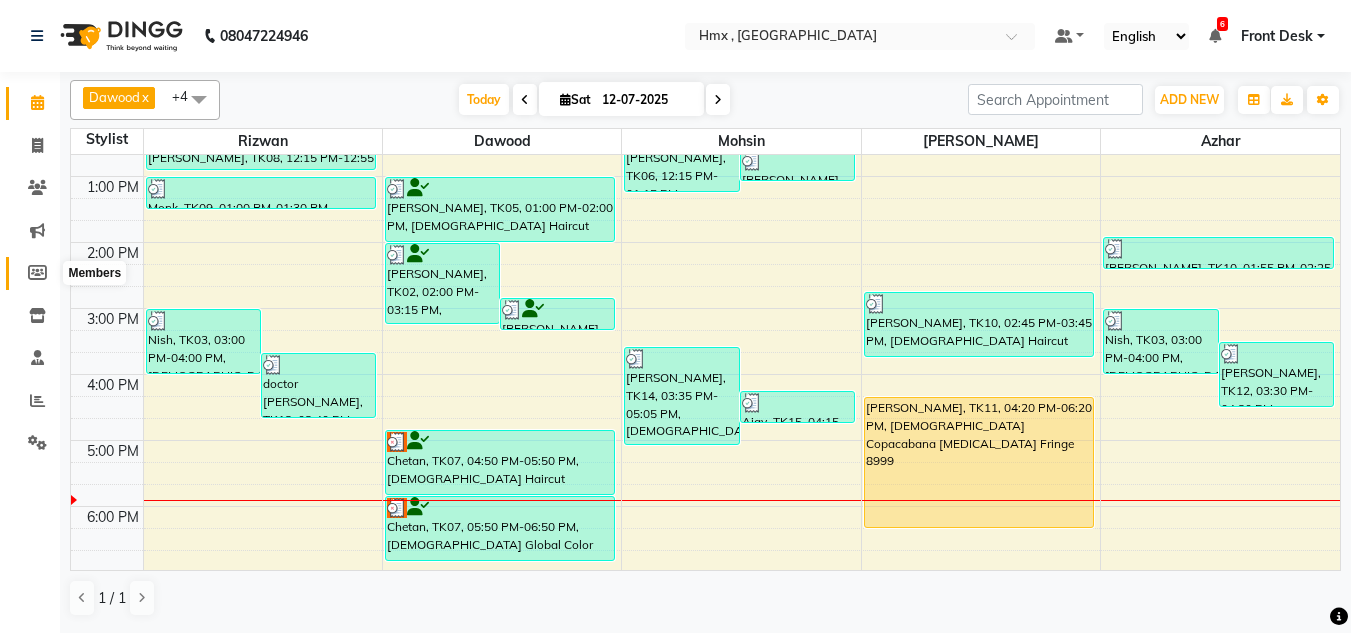 select 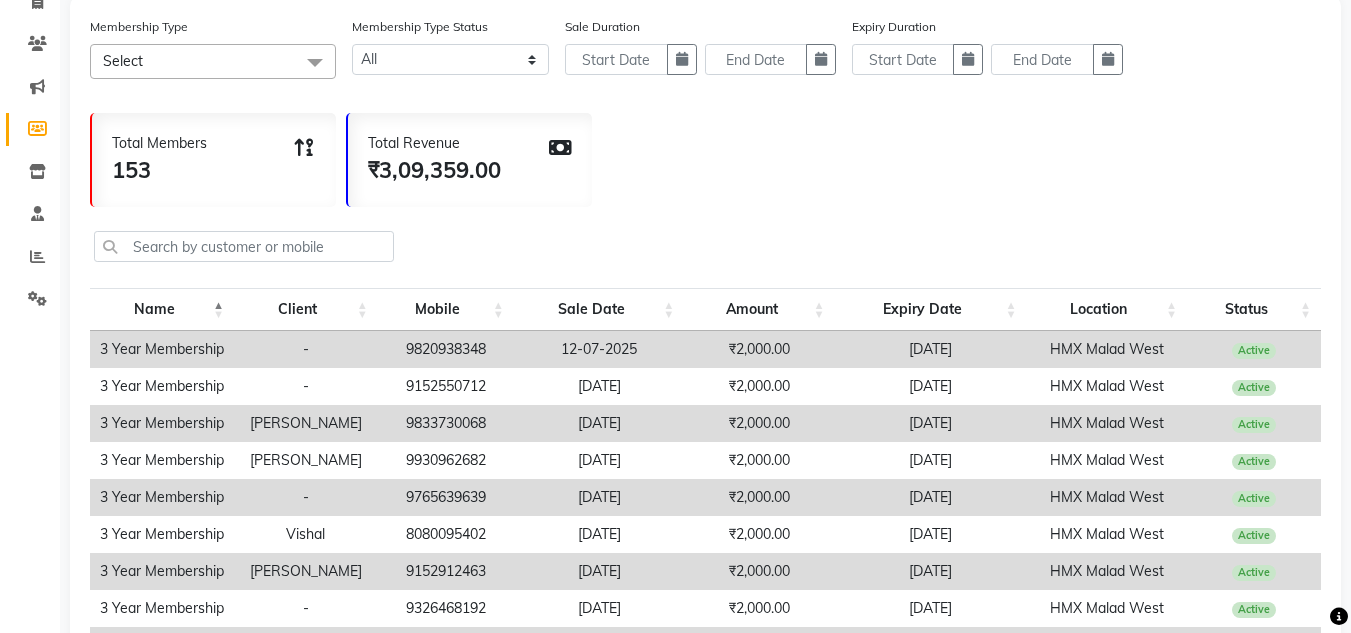 scroll, scrollTop: 200, scrollLeft: 0, axis: vertical 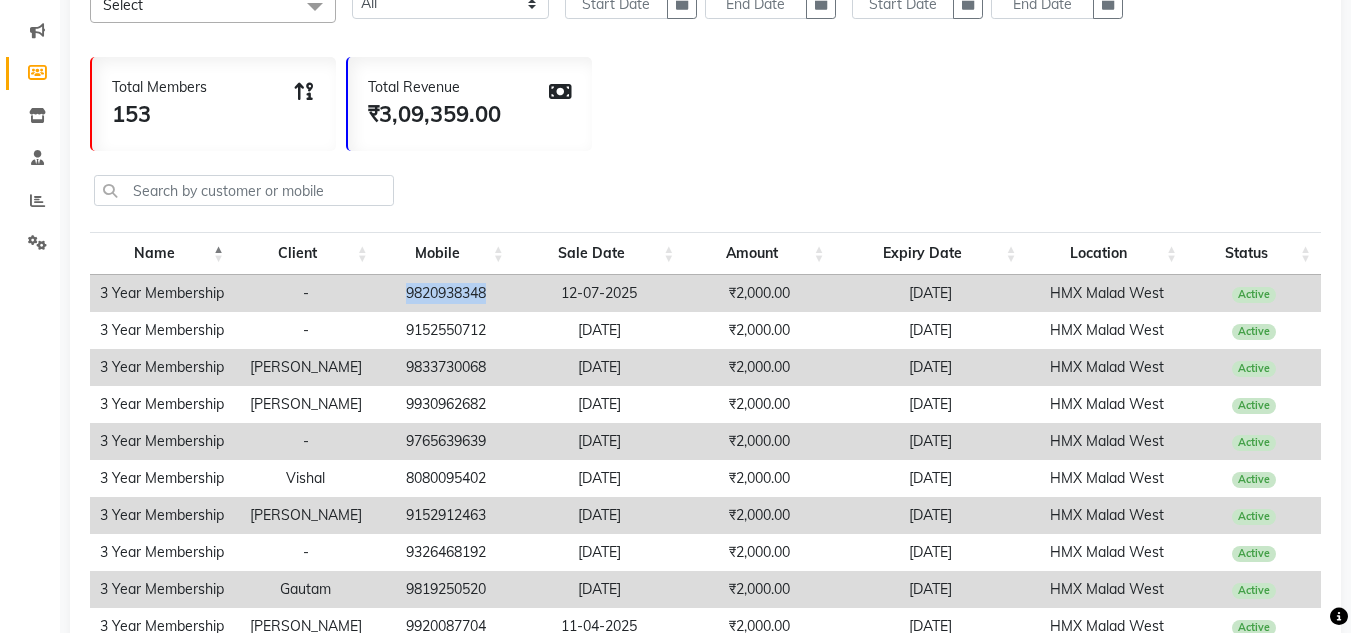 drag, startPoint x: 404, startPoint y: 292, endPoint x: 493, endPoint y: 292, distance: 89 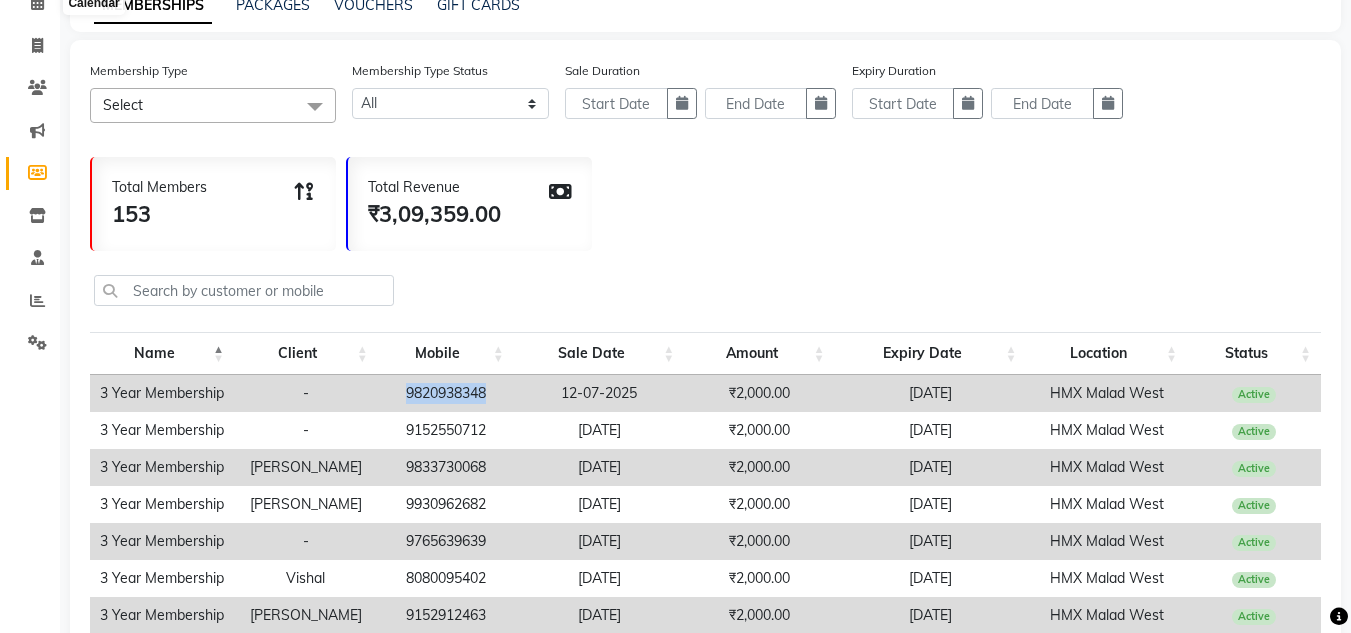 scroll, scrollTop: 0, scrollLeft: 0, axis: both 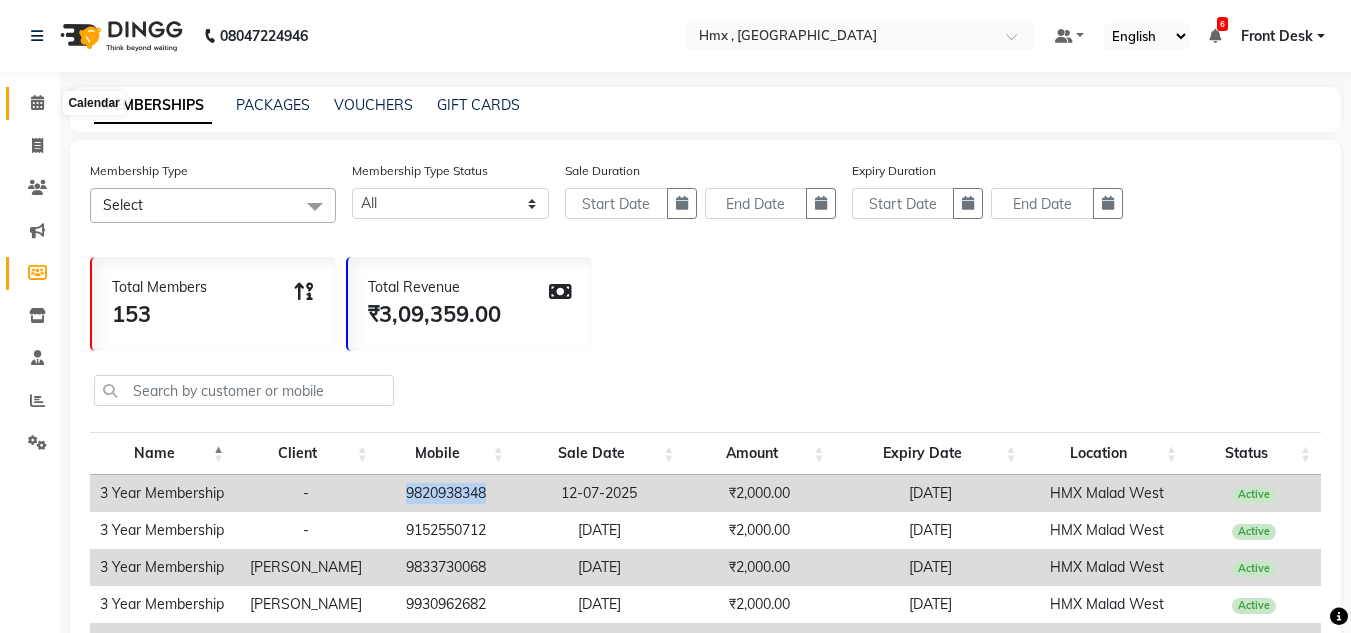 click 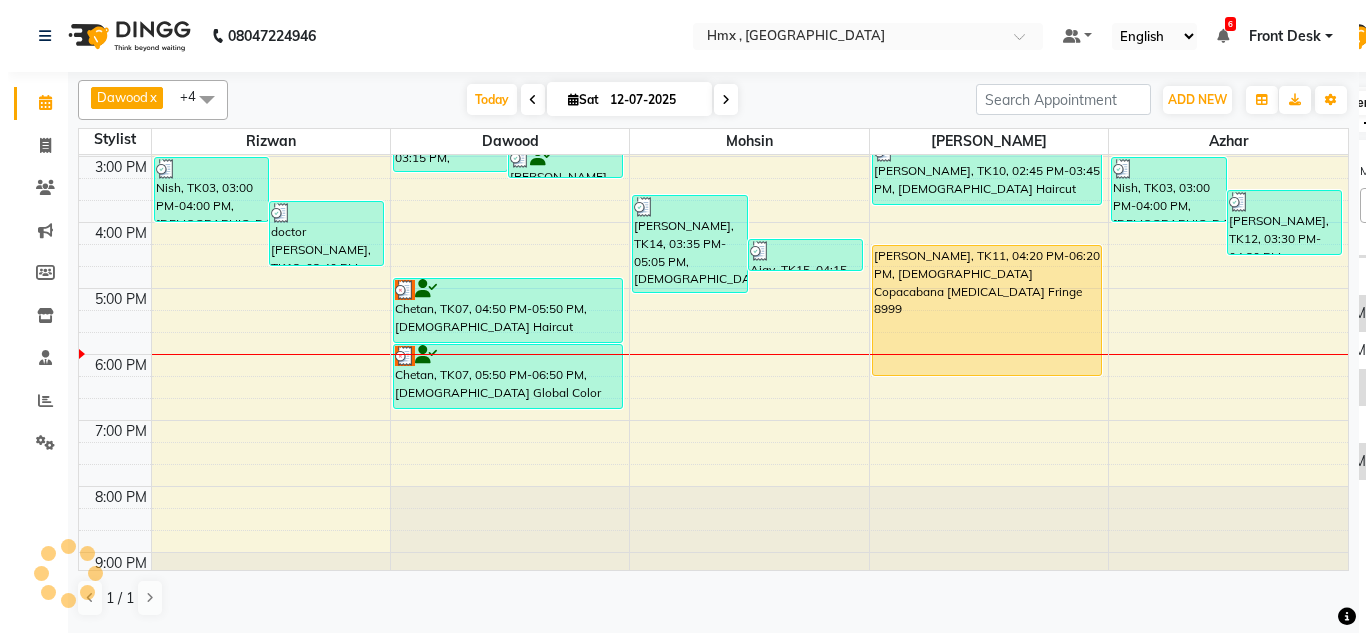 scroll, scrollTop: 0, scrollLeft: 0, axis: both 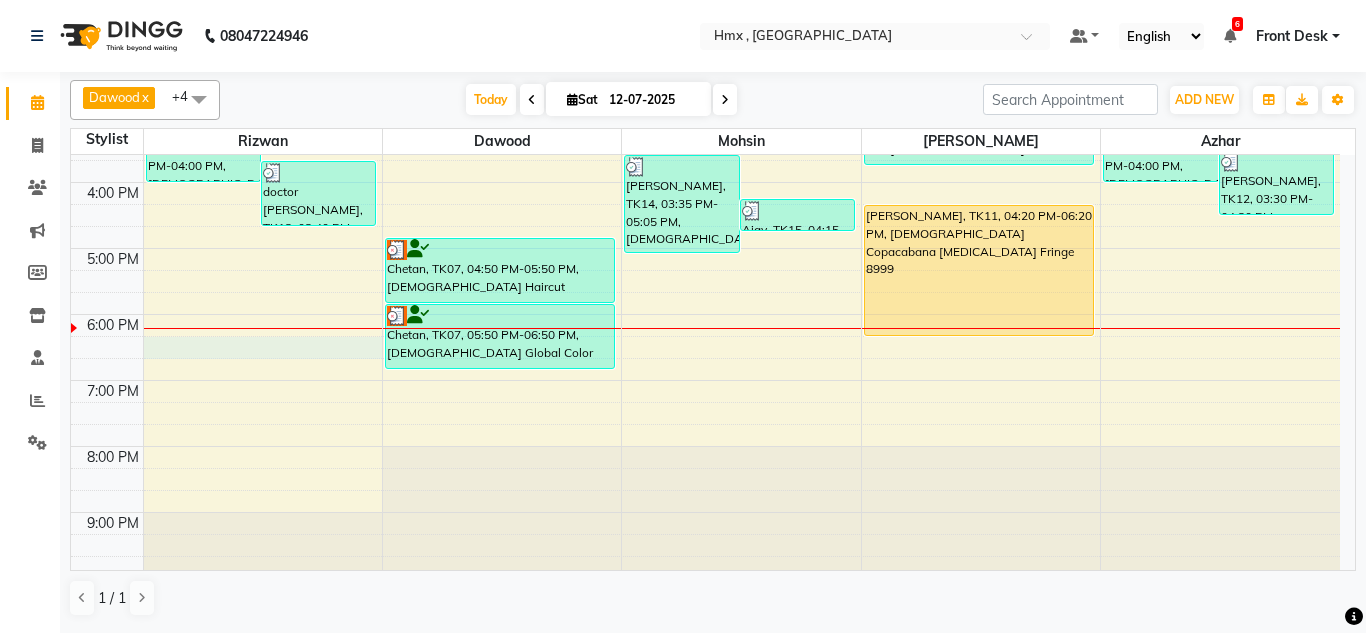 click on "8:00 AM 9:00 AM 10:00 AM 11:00 AM 12:00 PM 1:00 PM 2:00 PM 3:00 PM 4:00 PM 5:00 PM 6:00 PM 7:00 PM 8:00 PM 9:00 PM     Nish, TK03, 03:00 PM-04:00 PM, [DEMOGRAPHIC_DATA] Haircut     doctor [PERSON_NAME], TK13, 03:40 PM-04:40 PM, [DEMOGRAPHIC_DATA] Luxury Hairwash Long     Prabhuta, TK04, 10:40 AM-11:40 AM, [DEMOGRAPHIC_DATA] Haircut     [PERSON_NAME], TK08, 12:15 PM-12:55 PM, [DEMOGRAPHIC_DATA] Haircut     Monk, TK09, 01:00 PM-01:30 PM, [DEMOGRAPHIC_DATA] [PERSON_NAME] Edging     [PERSON_NAME], TK02, 02:00 PM-03:15 PM, [DEMOGRAPHIC_DATA] Haircut,HMX SERVICE-D-TAN (₹600)     [PERSON_NAME], TK02, 02:50 PM-03:20 PM, [DEMOGRAPHIC_DATA] [PERSON_NAME] Edging     [PERSON_NAME], TK01, 12:00 PM-12:30 PM, [DEMOGRAPHIC_DATA] Haircut For Kids     [PERSON_NAME], TK05, 01:00 PM-02:00 PM, [DEMOGRAPHIC_DATA] Haircut     Chetan, TK07, 04:50 PM-05:50 PM, [DEMOGRAPHIC_DATA] Haircut     Chetan, TK07, 05:50 PM-06:50 PM, [DEMOGRAPHIC_DATA] Global Color     [PERSON_NAME], TK06, 12:15 PM-01:15 PM, [DEMOGRAPHIC_DATA] Haircut     [PERSON_NAME], TK06, 12:35 PM-01:05 PM, [DEMOGRAPHIC_DATA] [PERSON_NAME] Edging     [PERSON_NAME], TK14, 03:35 PM-05:05 PM, [DEMOGRAPHIC_DATA] Haircut,[DEMOGRAPHIC_DATA] Hair Wash (₹199)     Ajay, TK15, 04:15 PM-04:45 PM, [DEMOGRAPHIC_DATA] [PERSON_NAME] Edging" at bounding box center (705, 116) 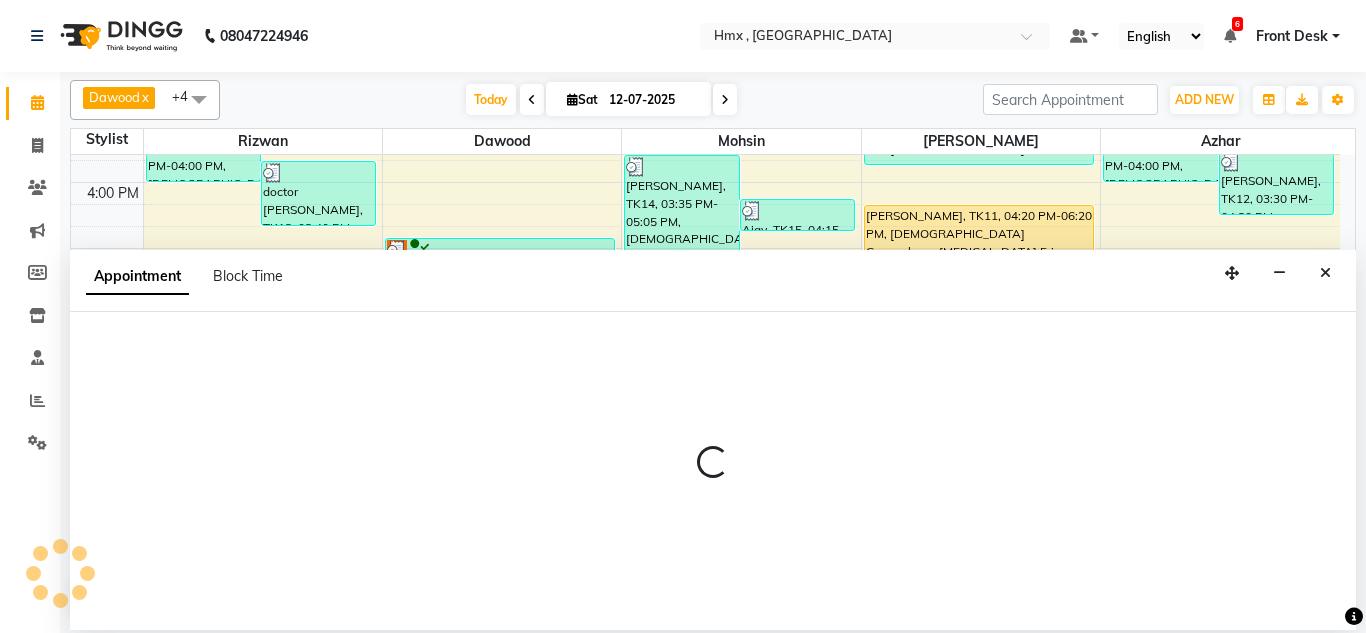 select on "76837" 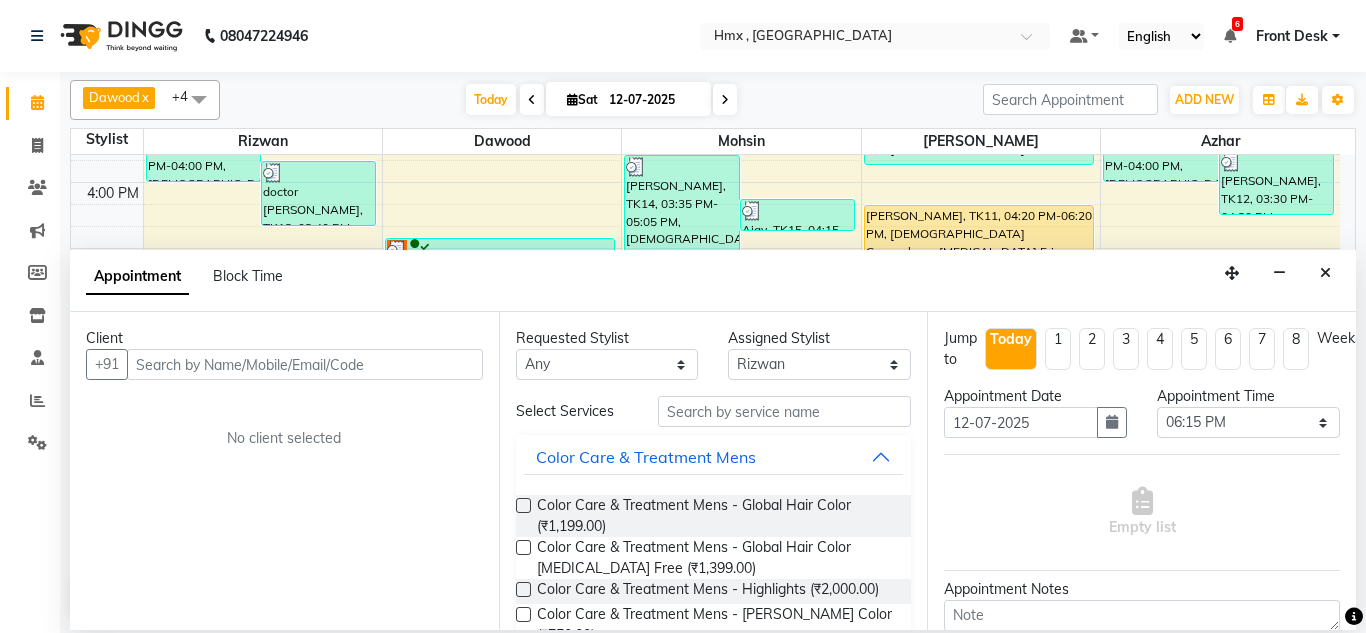 click at bounding box center (305, 364) 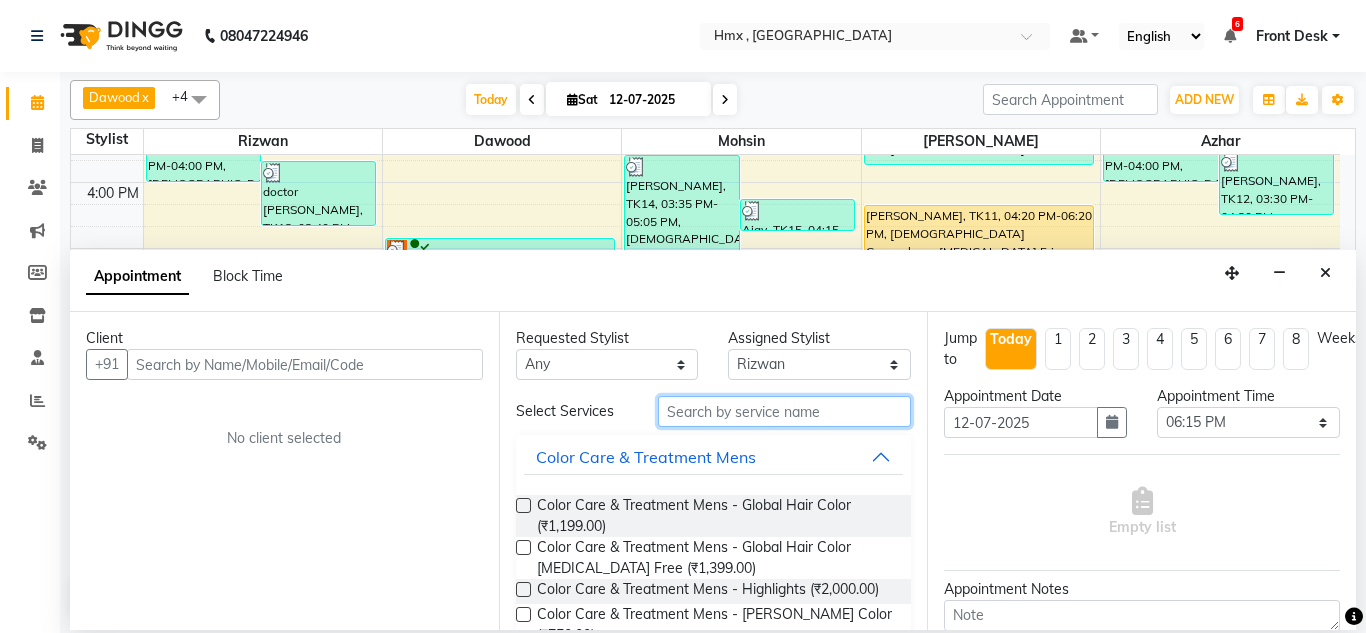 click at bounding box center (785, 411) 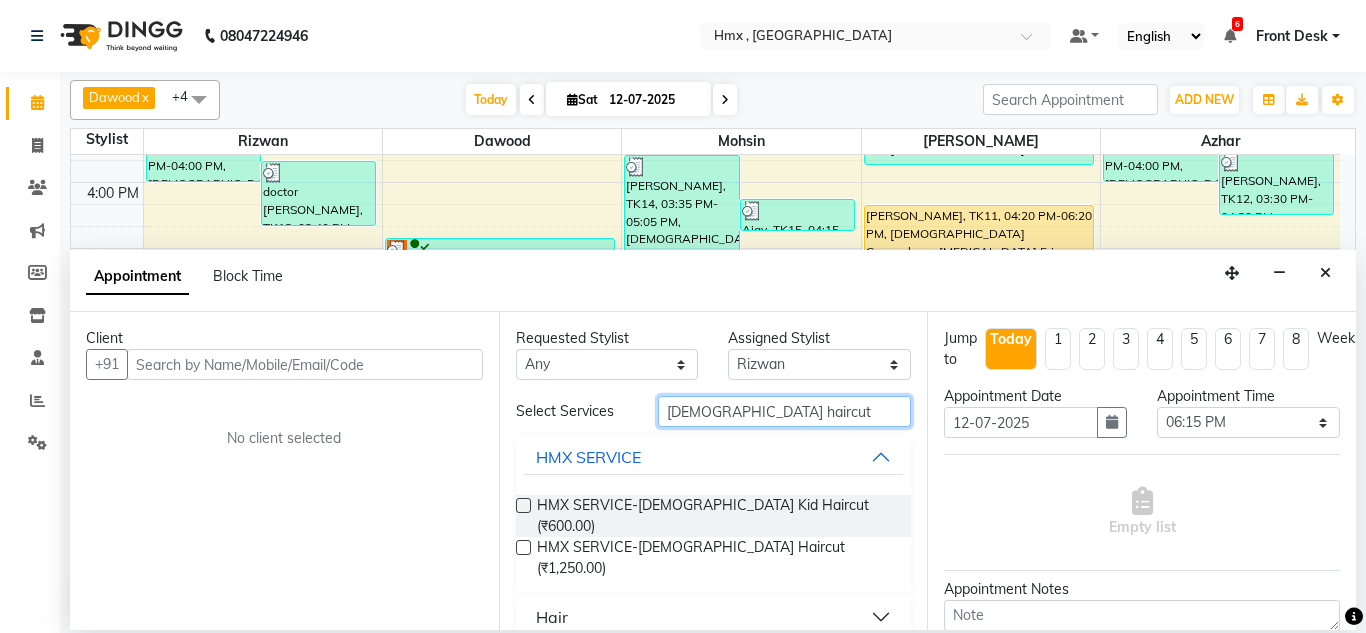 type on "[DEMOGRAPHIC_DATA] haircut" 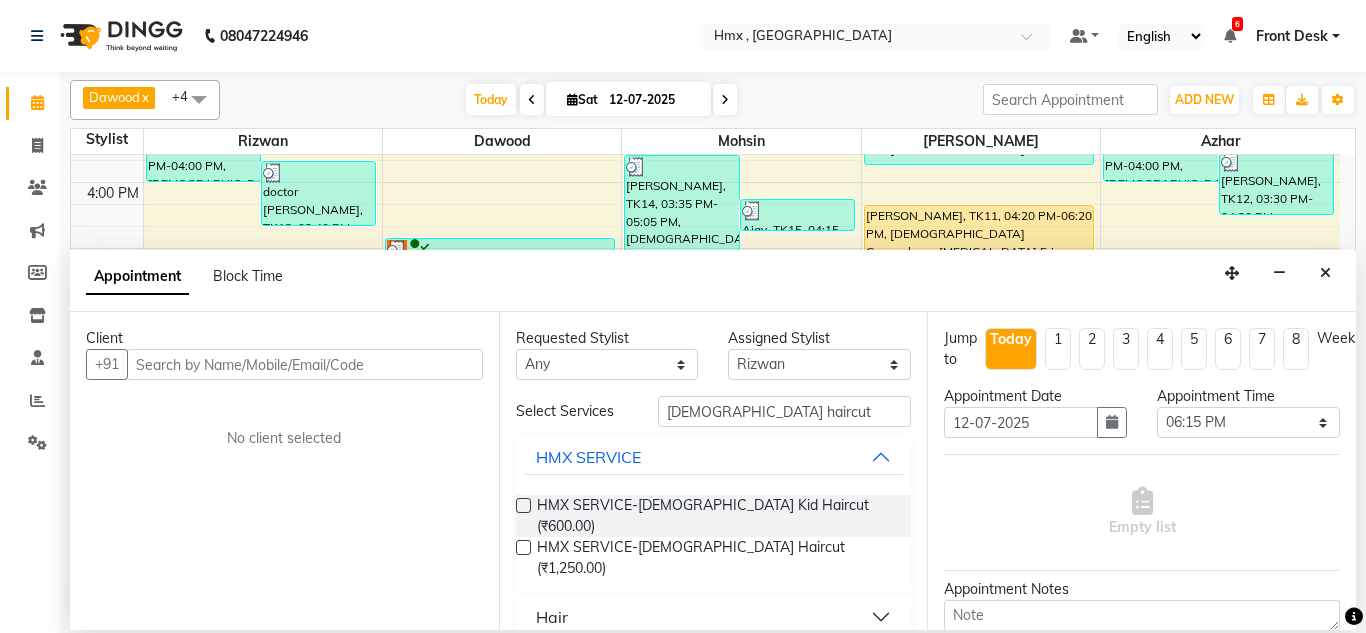 click on "Hair" at bounding box center [552, 617] 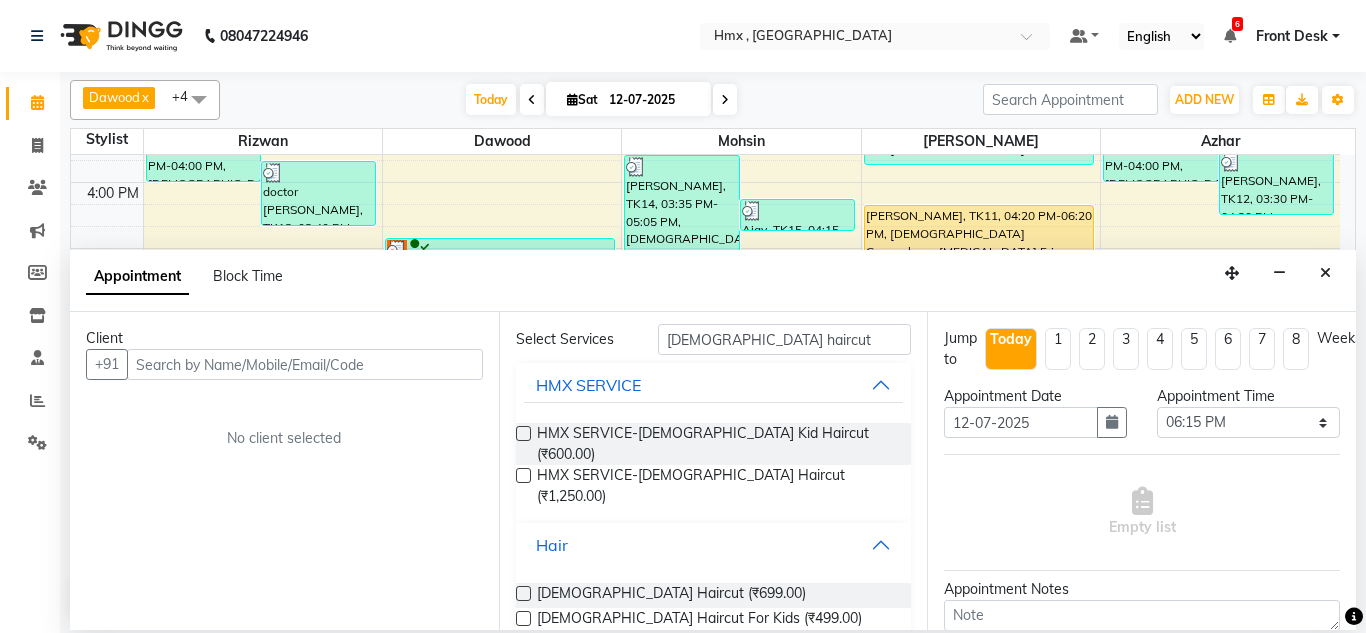 scroll, scrollTop: 73, scrollLeft: 0, axis: vertical 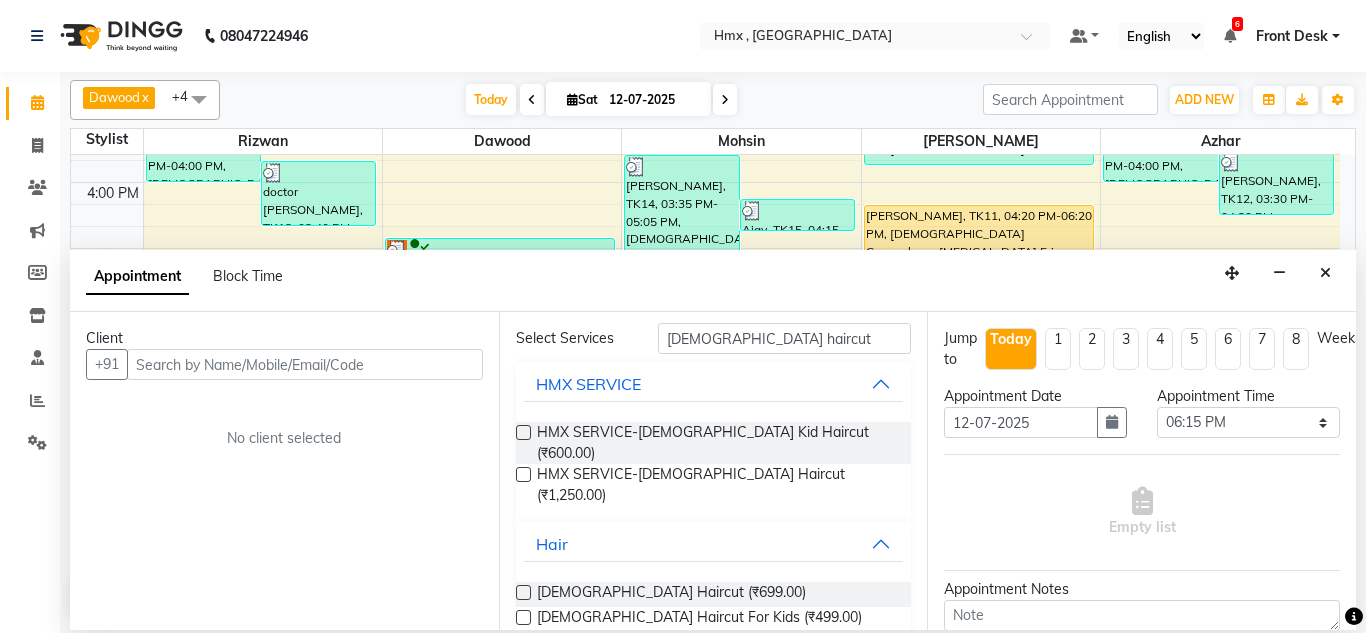 click at bounding box center [523, 617] 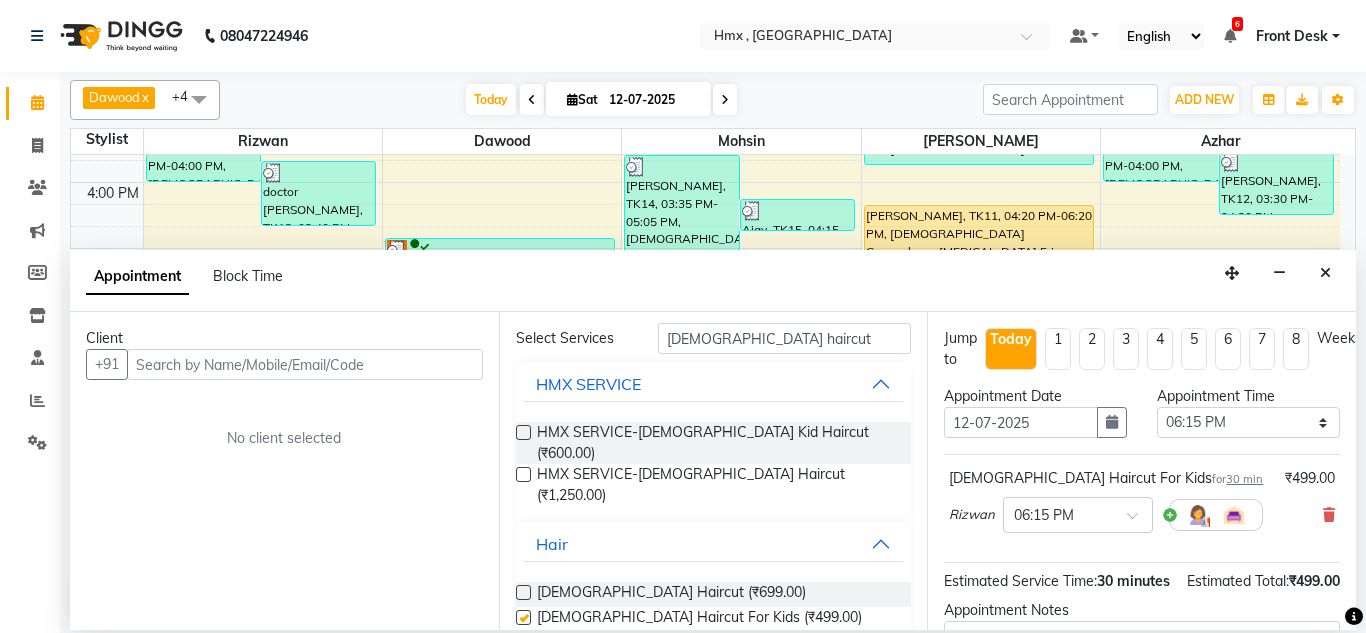 checkbox on "false" 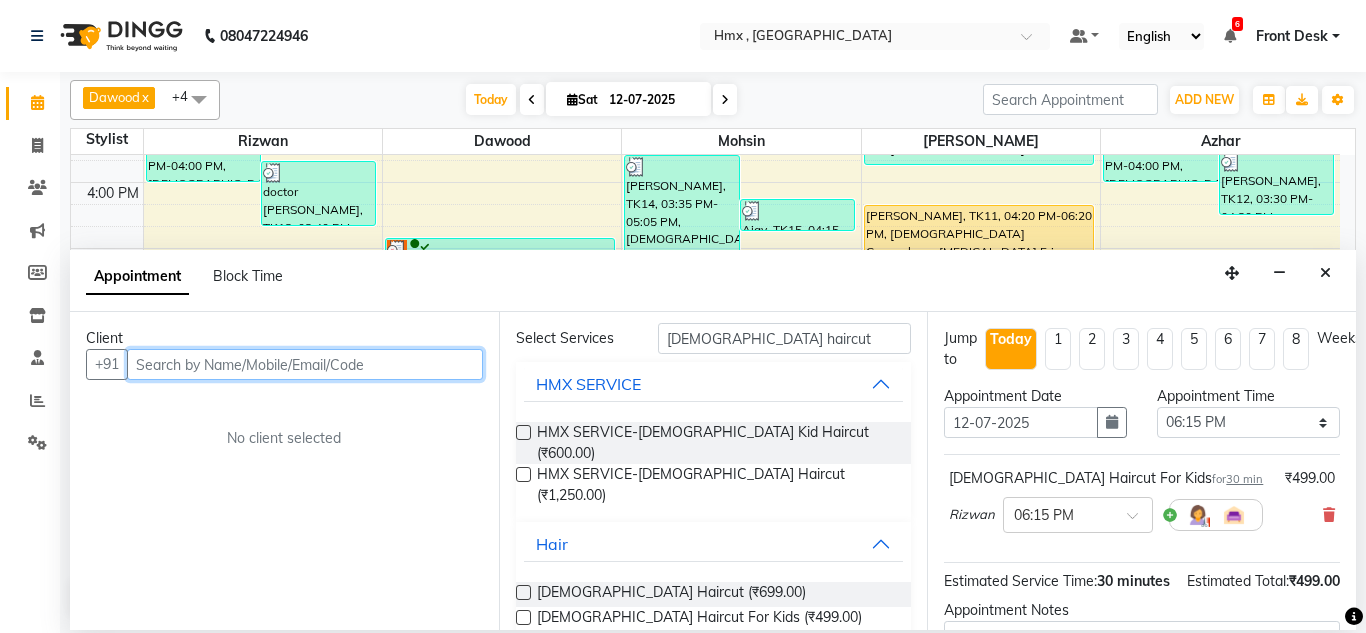 click at bounding box center (305, 364) 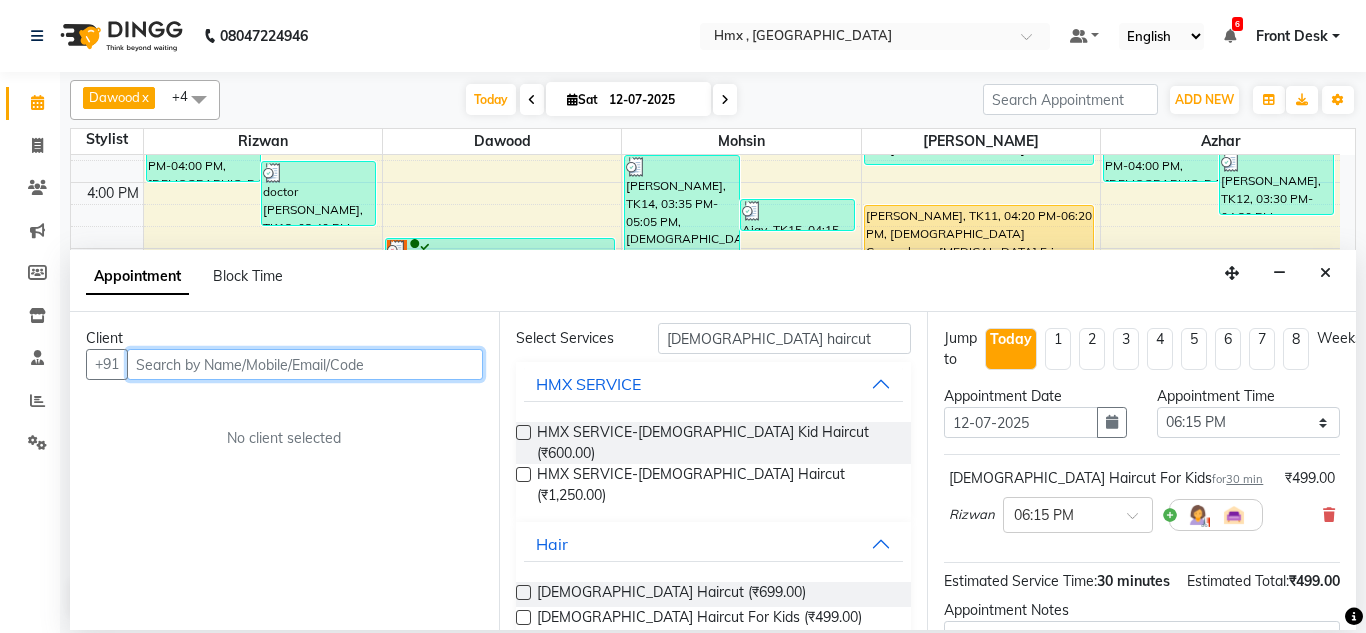click at bounding box center (305, 364) 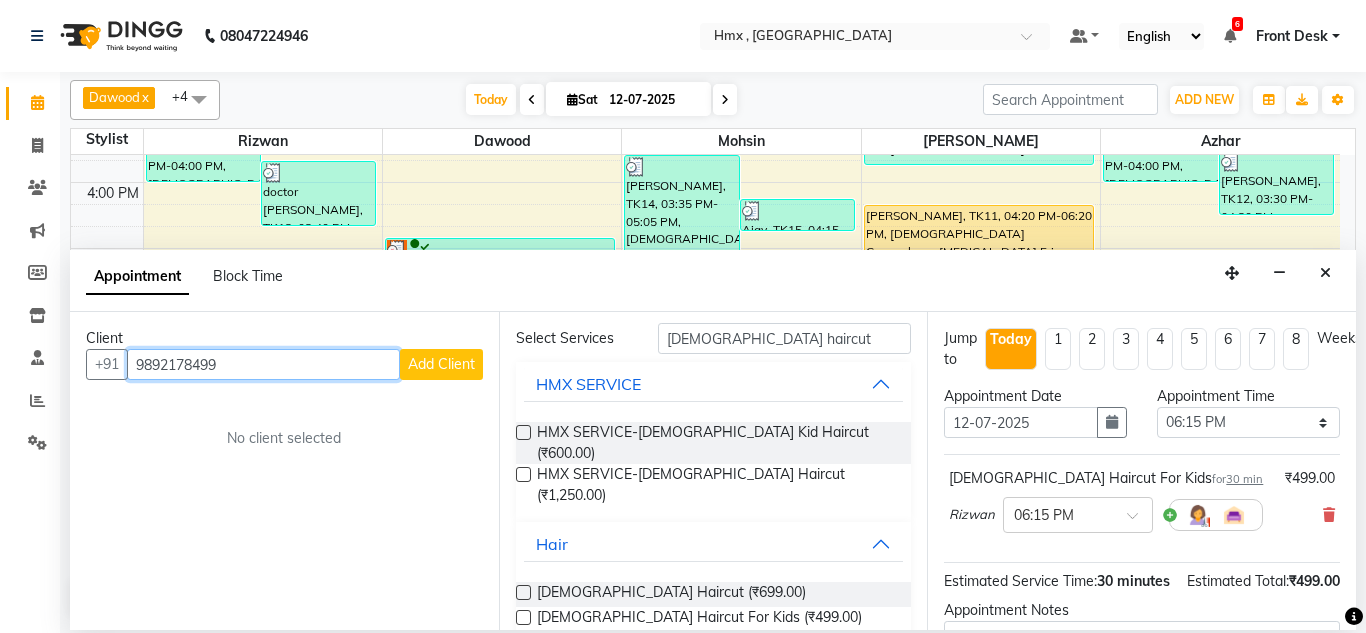 type on "9892178499" 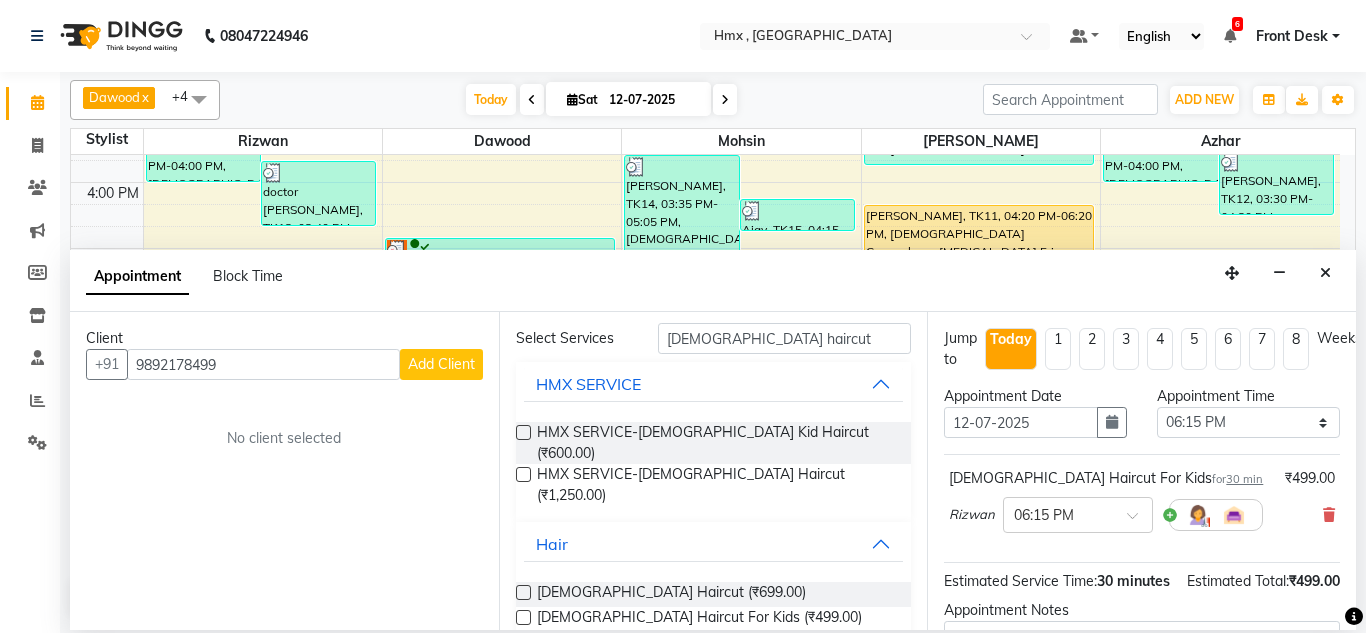 click on "Add Client" at bounding box center [441, 364] 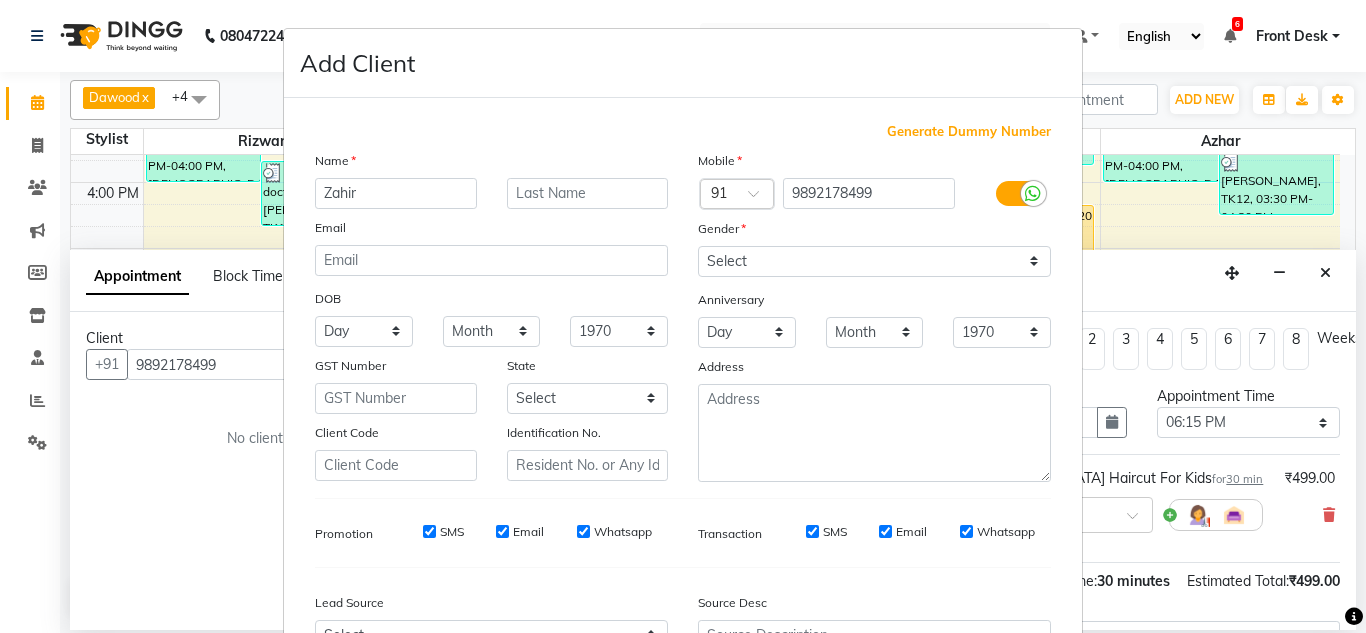 type on "Zahir" 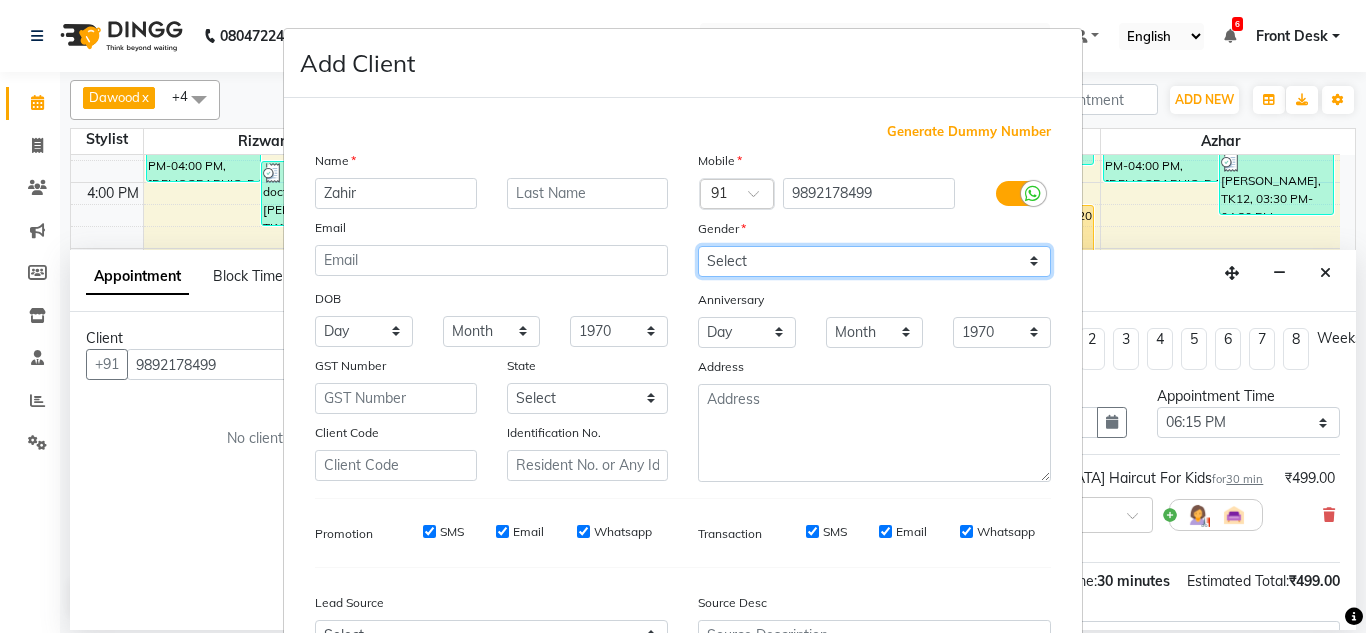 click on "Select [DEMOGRAPHIC_DATA] [DEMOGRAPHIC_DATA] Other Prefer Not To Say" at bounding box center [874, 261] 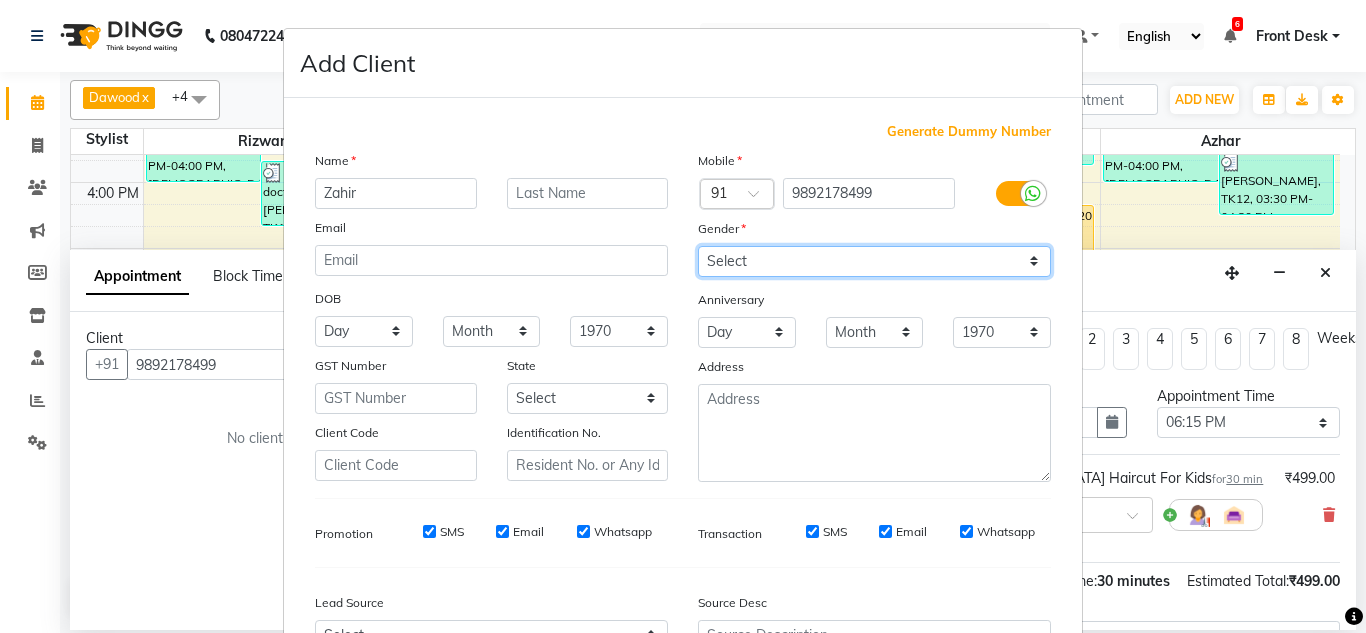 select on "[DEMOGRAPHIC_DATA]" 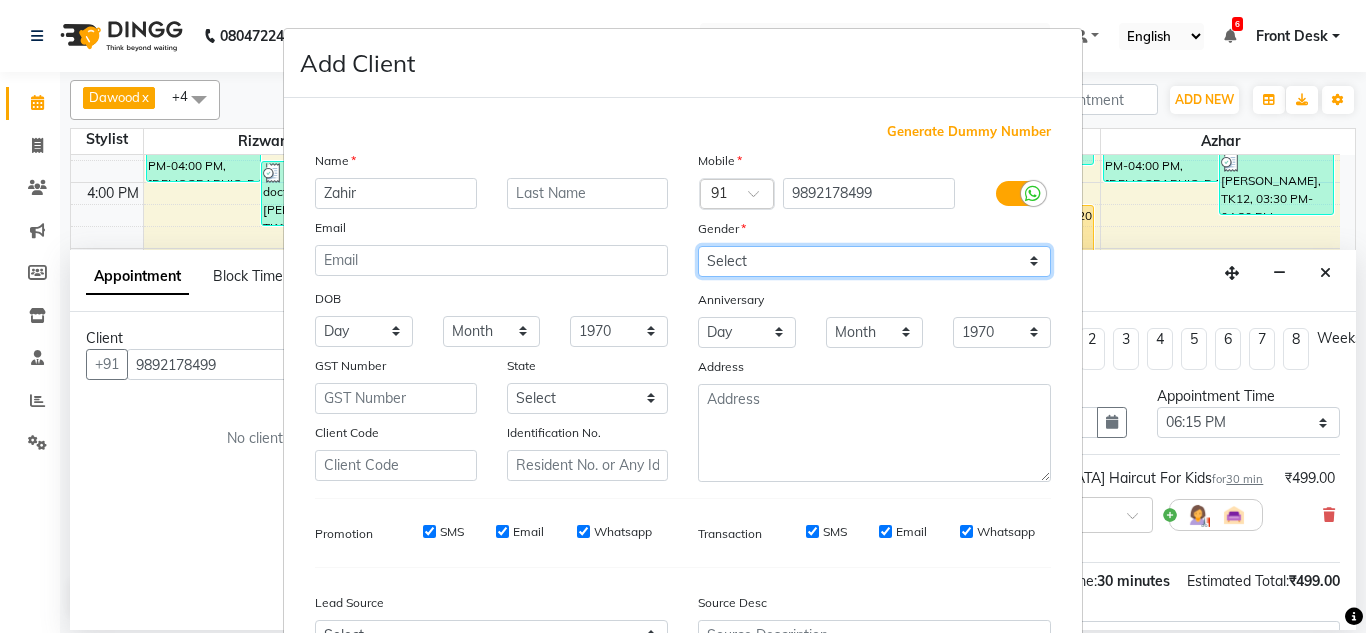 click on "Select [DEMOGRAPHIC_DATA] [DEMOGRAPHIC_DATA] Other Prefer Not To Say" at bounding box center (874, 261) 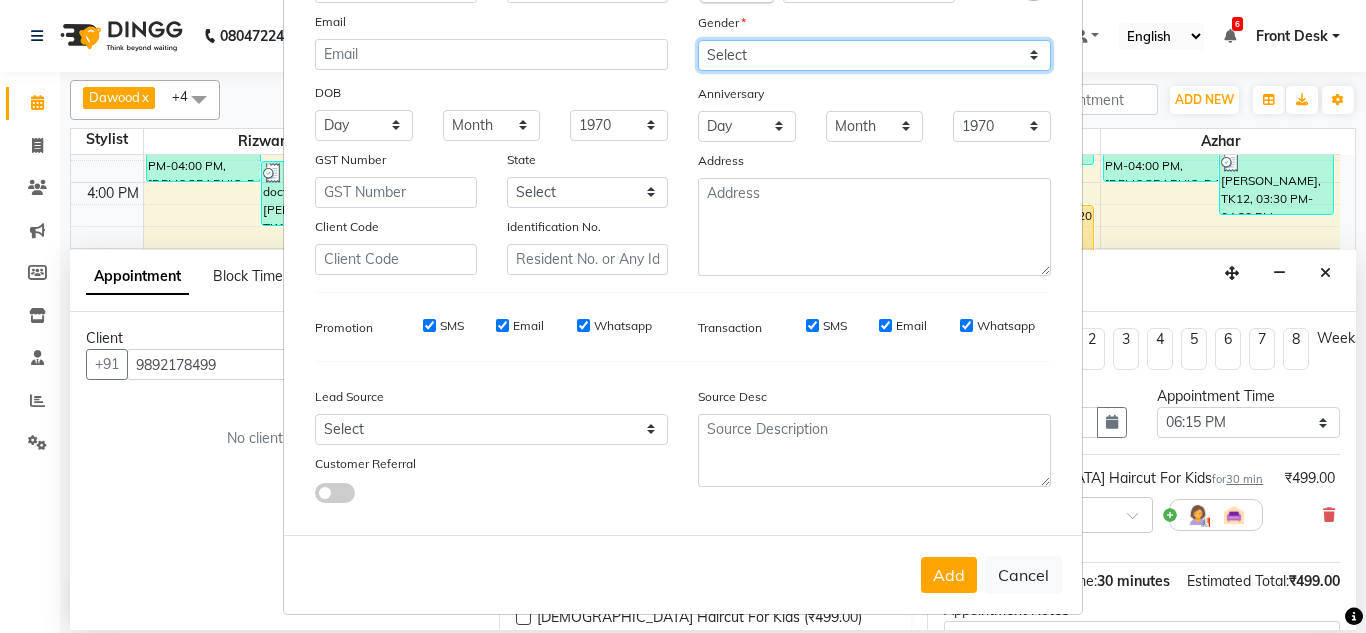 scroll, scrollTop: 216, scrollLeft: 0, axis: vertical 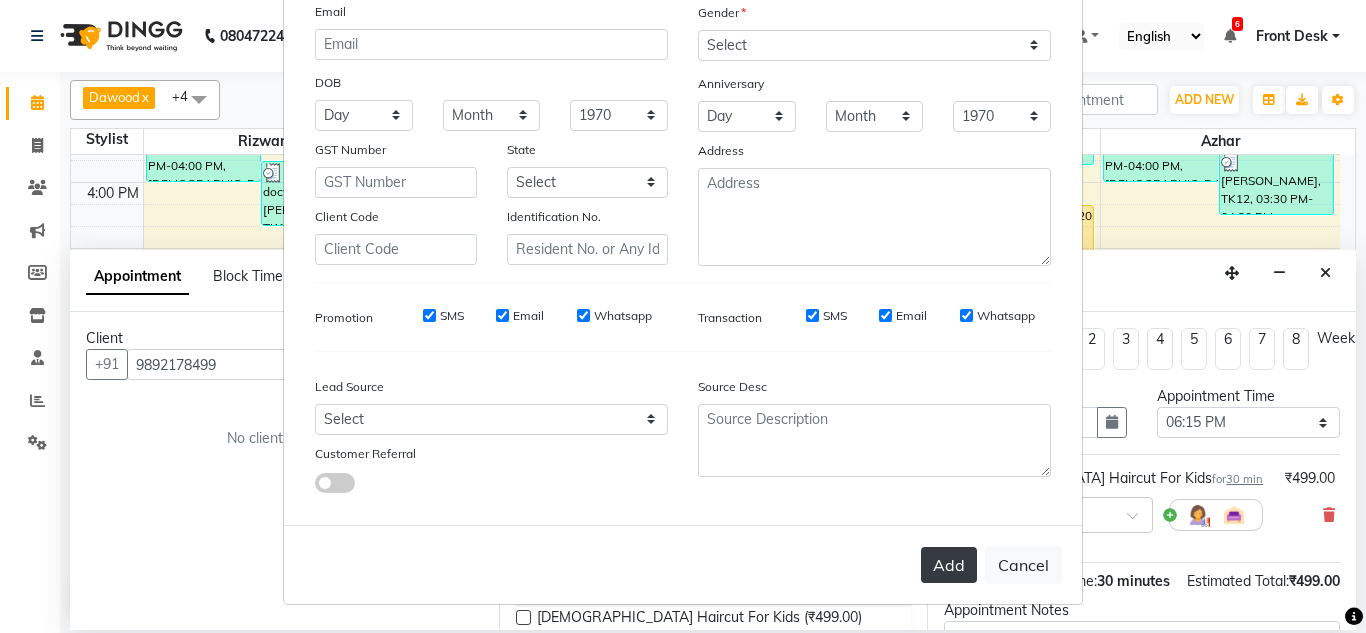 click on "Add" at bounding box center (949, 565) 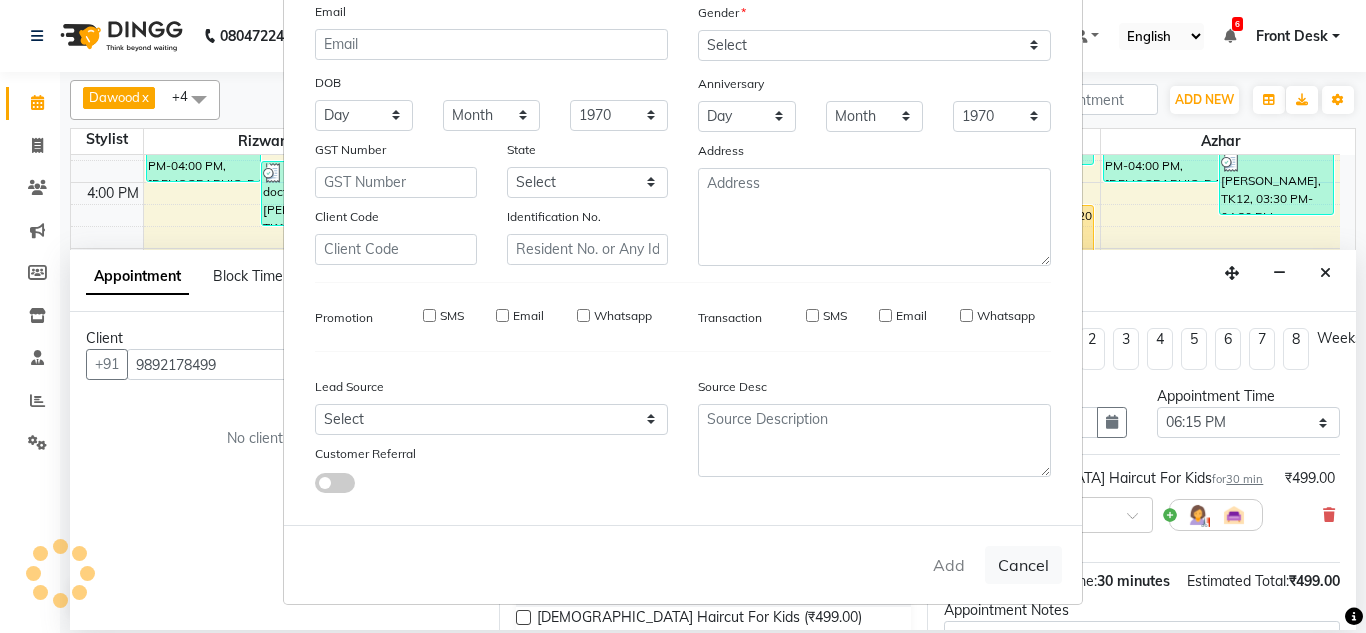 type 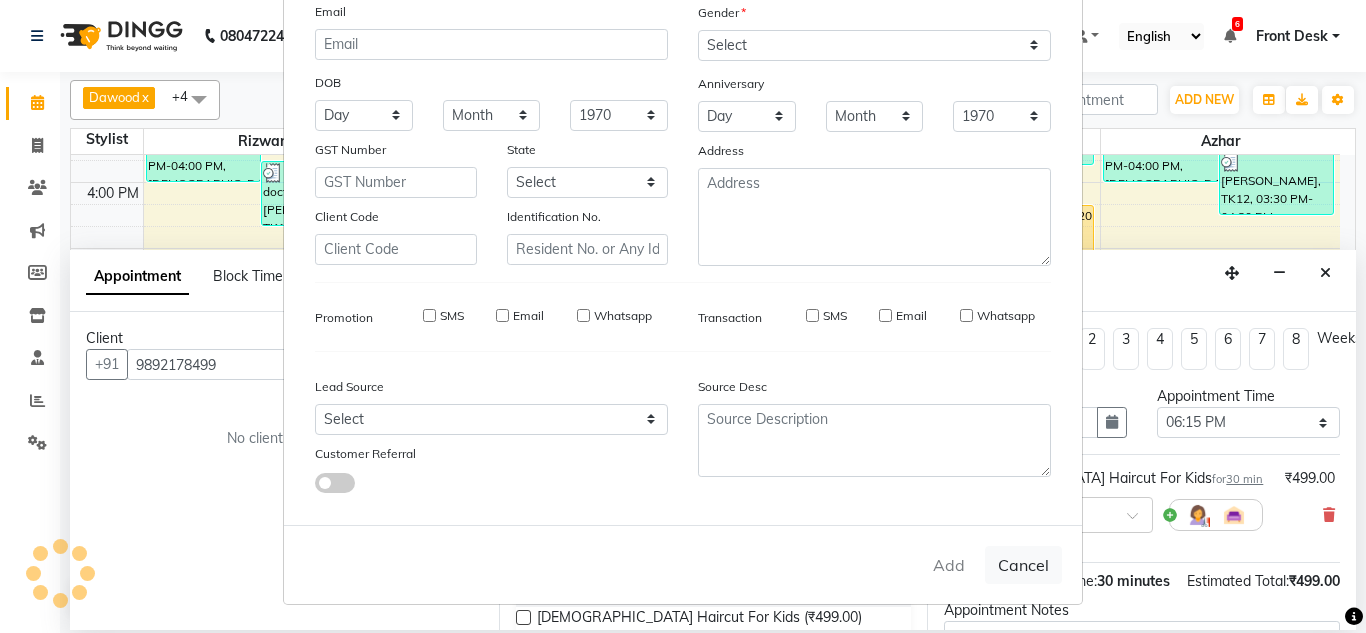 select 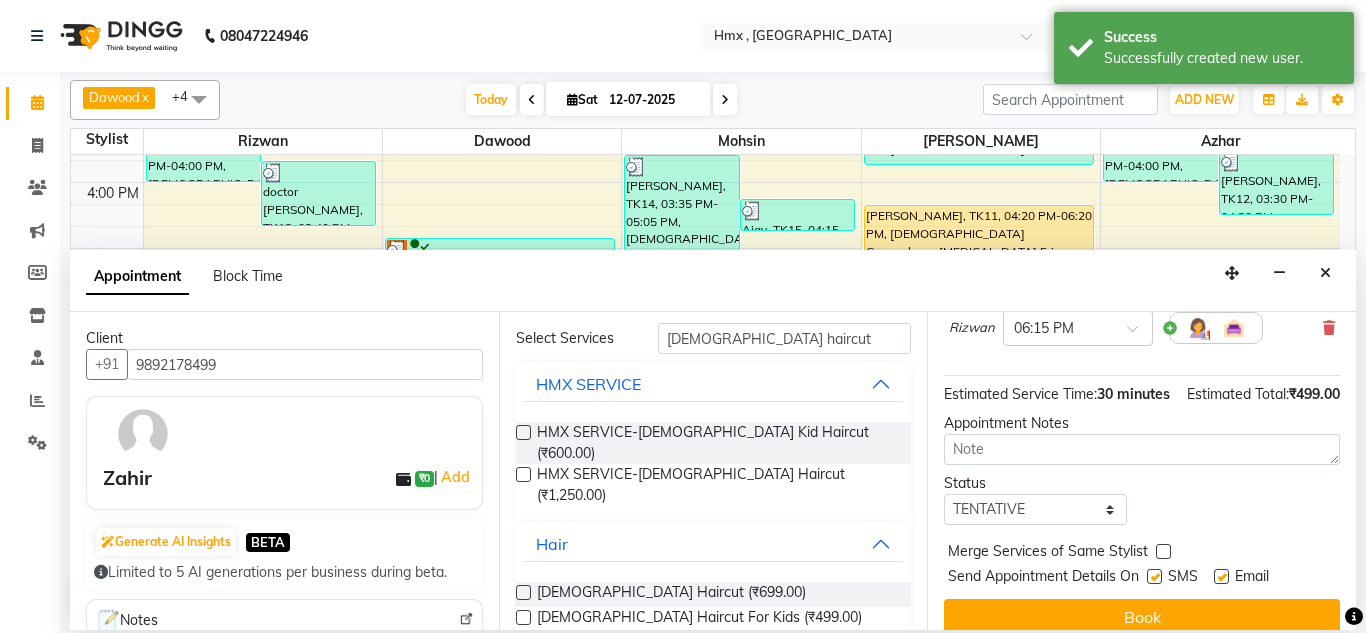 scroll, scrollTop: 200, scrollLeft: 0, axis: vertical 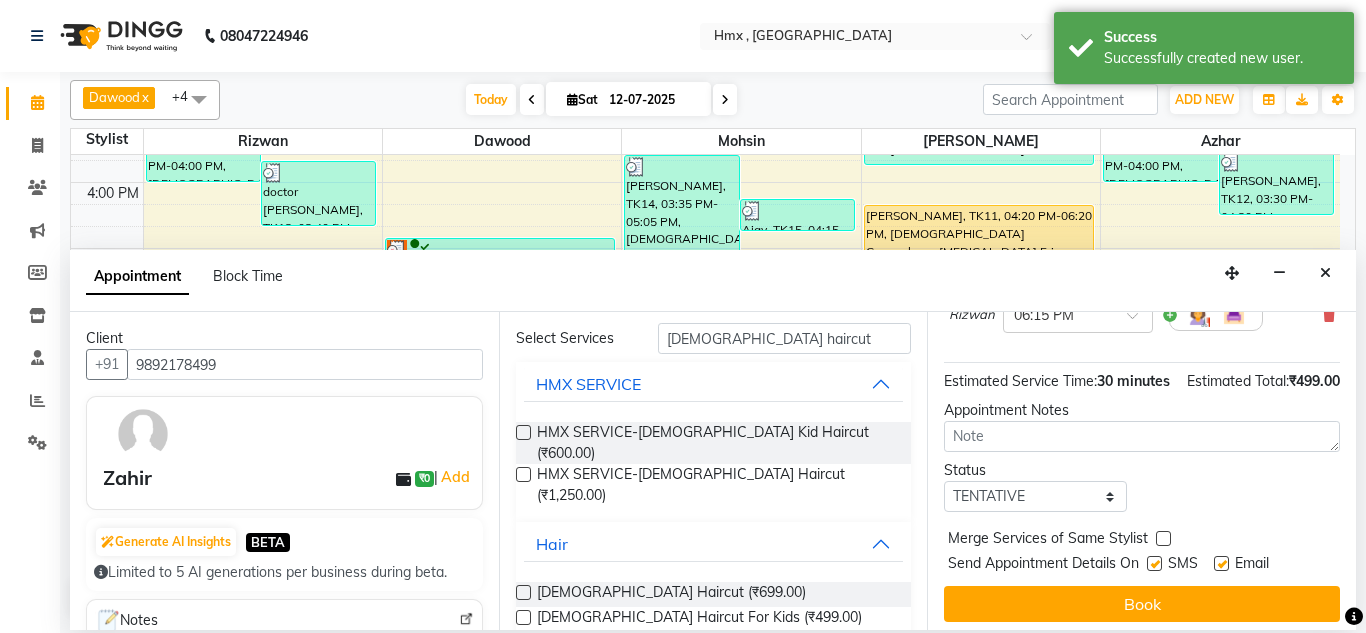 click at bounding box center [1154, 563] 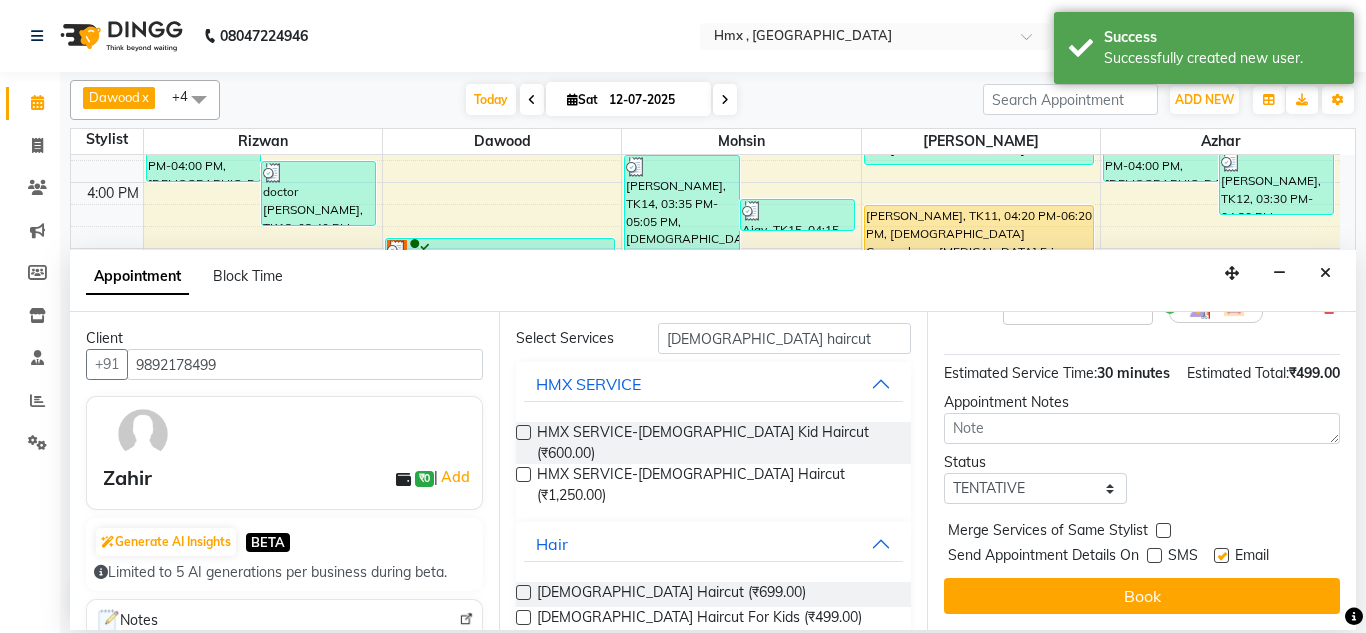 scroll, scrollTop: 244, scrollLeft: 0, axis: vertical 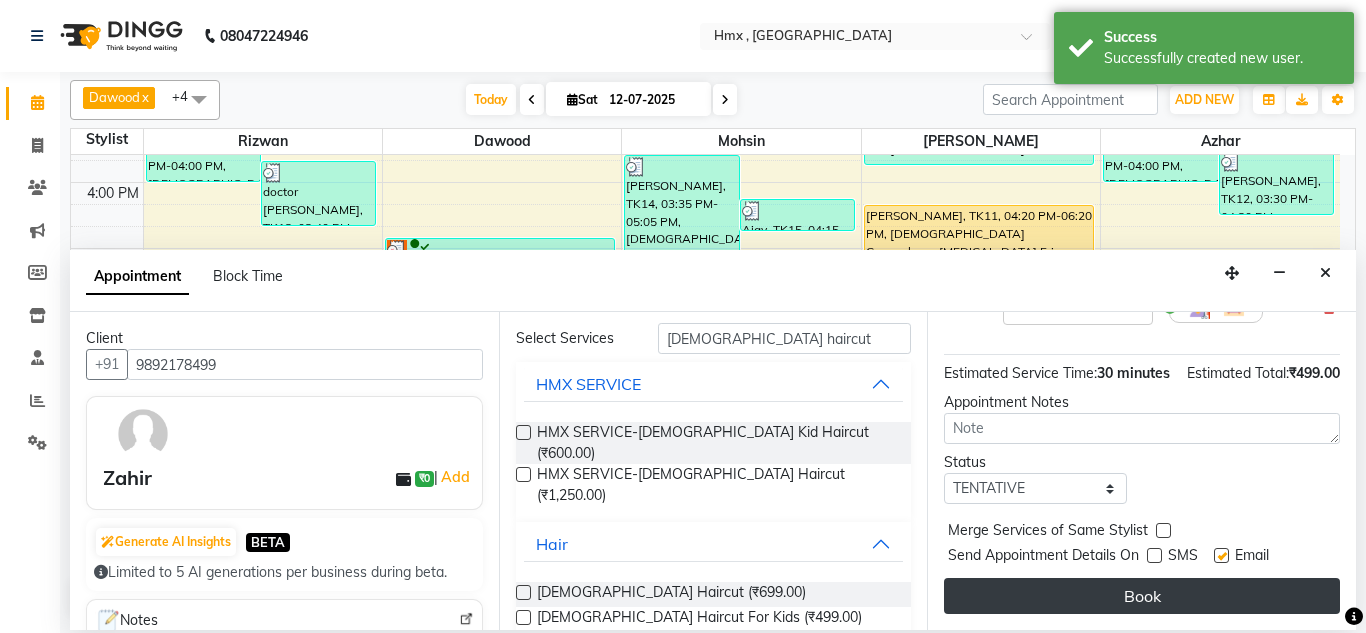 click on "Book" at bounding box center (1142, 596) 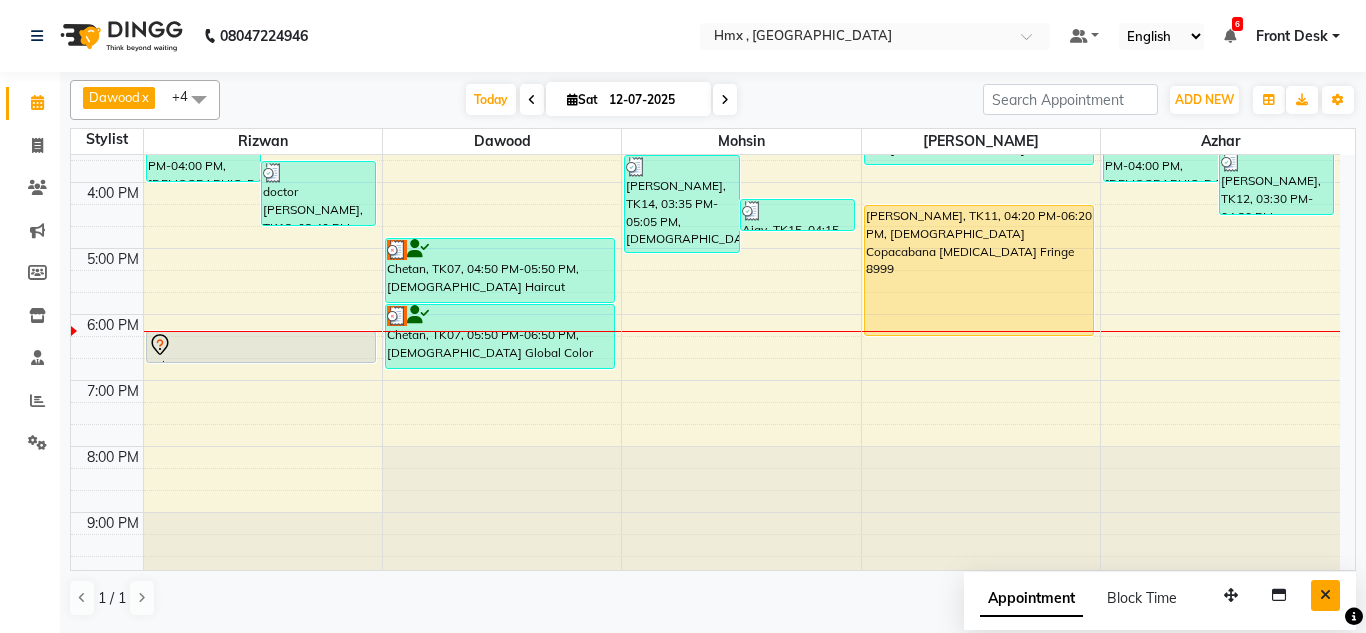 drag, startPoint x: 1326, startPoint y: 594, endPoint x: 1365, endPoint y: 595, distance: 39.012817 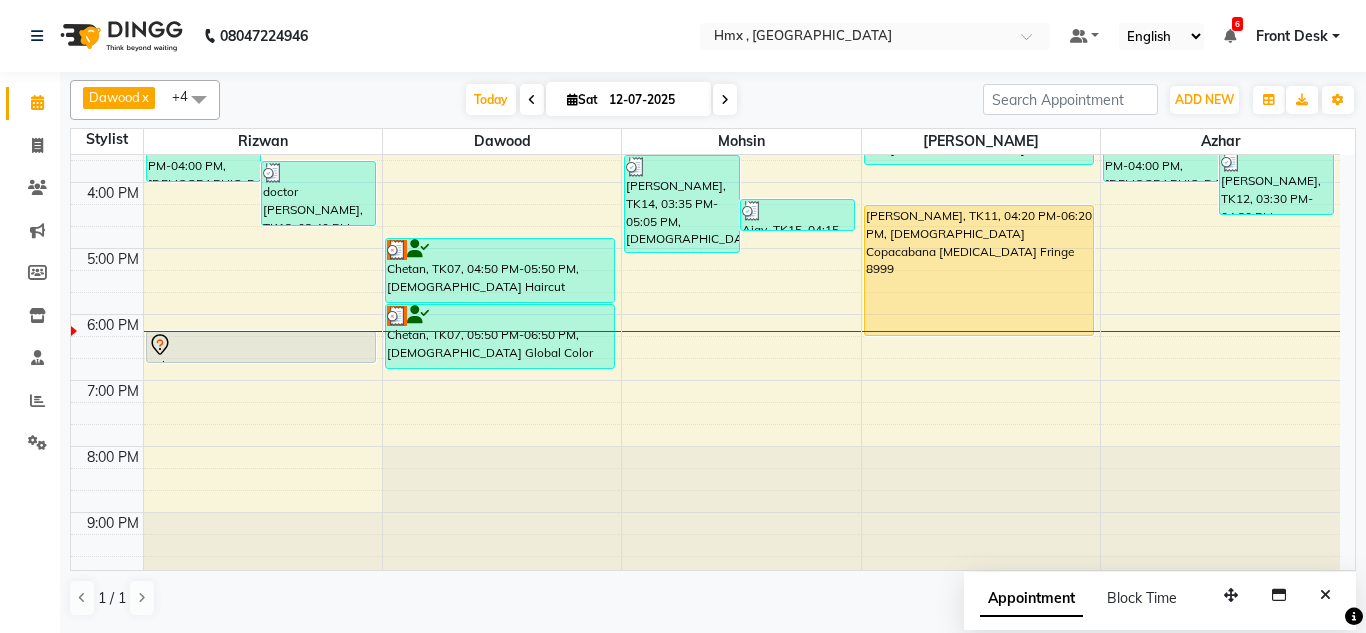 click at bounding box center (1325, 595) 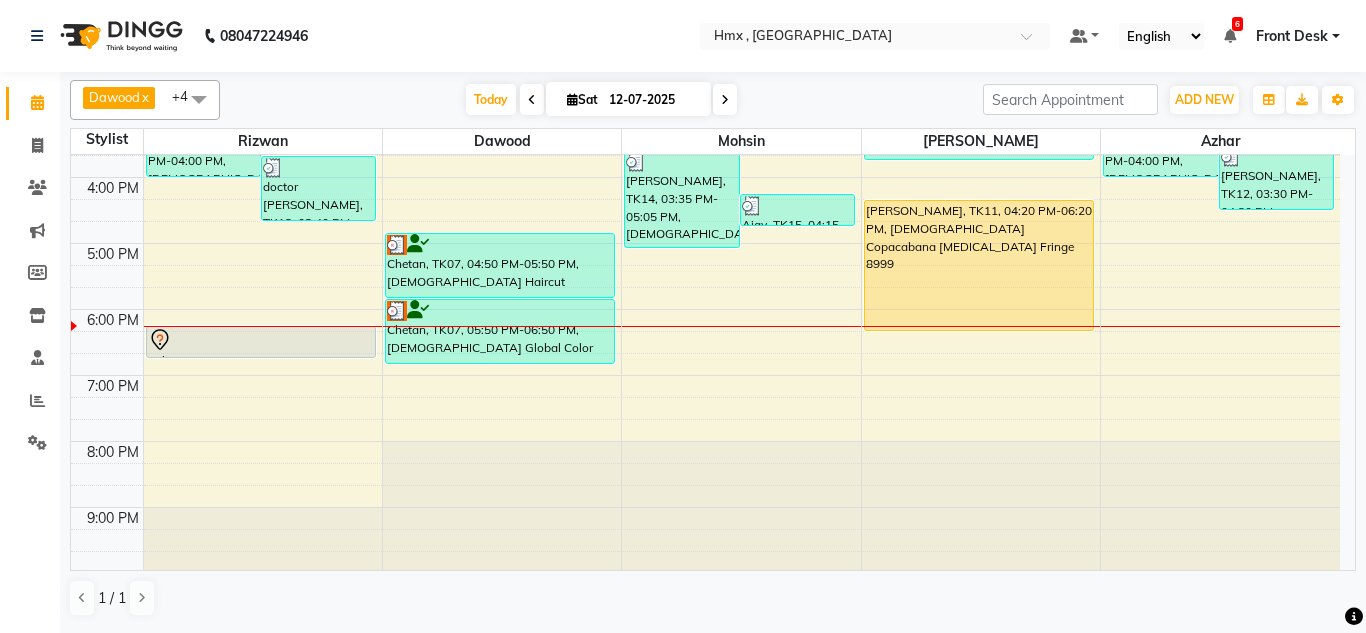 scroll, scrollTop: 508, scrollLeft: 0, axis: vertical 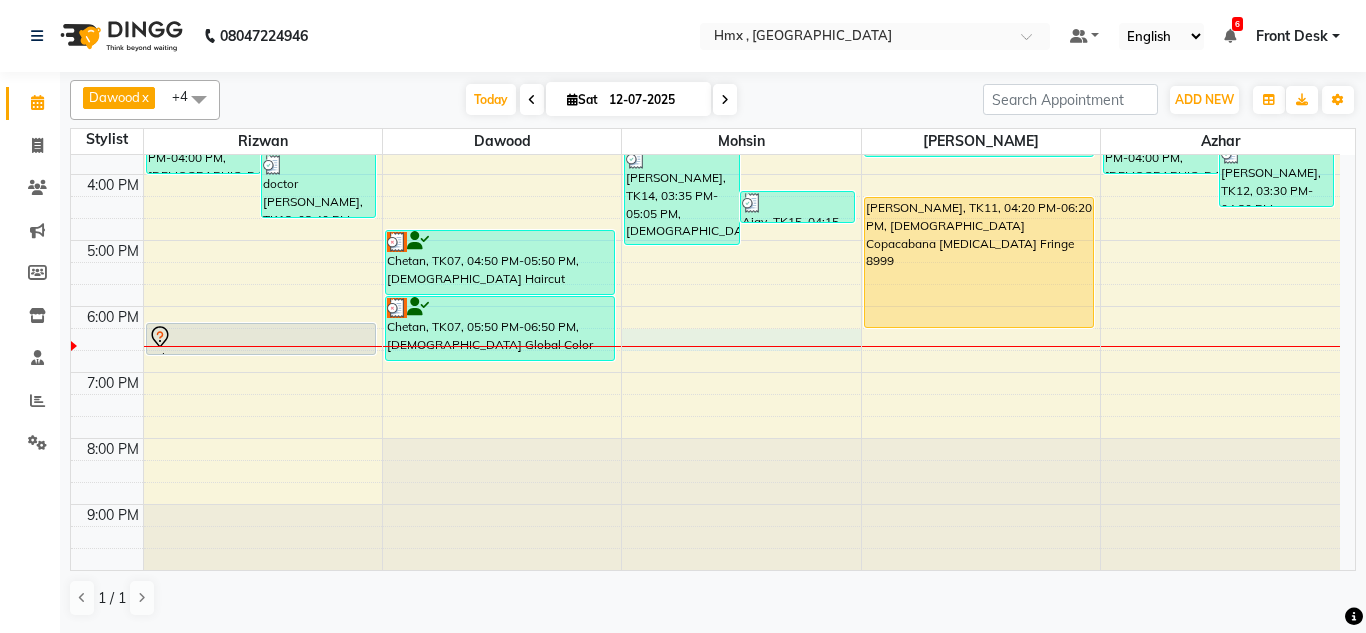 click on "8:00 AM 9:00 AM 10:00 AM 11:00 AM 12:00 PM 1:00 PM 2:00 PM 3:00 PM 4:00 PM 5:00 PM 6:00 PM 7:00 PM 8:00 PM 9:00 PM     Nish, TK03, 03:00 PM-04:00 PM, [DEMOGRAPHIC_DATA] Haircut     doctor [PERSON_NAME], TK13, 03:40 PM-04:40 PM, [DEMOGRAPHIC_DATA] Luxury Hairwash Long     Prabhuta, TK04, 10:40 AM-11:40 AM, [DEMOGRAPHIC_DATA] Haircut     [PERSON_NAME], TK08, 12:15 PM-12:55 PM, [DEMOGRAPHIC_DATA] Haircut     Monk, TK09, 01:00 PM-01:30 PM, [DEMOGRAPHIC_DATA] [PERSON_NAME] Edging             Zahir, TK16, 06:15 PM-06:45 PM, [DEMOGRAPHIC_DATA] Haircut For Kids     [PERSON_NAME], TK02, 02:00 PM-03:15 PM, [DEMOGRAPHIC_DATA] Haircut,HMX SERVICE-D-TAN (₹600)     [PERSON_NAME], TK02, 02:50 PM-03:20 PM, [DEMOGRAPHIC_DATA] [PERSON_NAME] Edging     [PERSON_NAME], TK01, 12:00 PM-12:30 PM, [DEMOGRAPHIC_DATA] Haircut For Kids     [PERSON_NAME], TK05, 01:00 PM-02:00 PM, [DEMOGRAPHIC_DATA] Haircut     Chetan, TK07, 04:50 PM-05:50 PM, [DEMOGRAPHIC_DATA] Haircut     Chetan, TK07, 05:50 PM-06:50 PM, [DEMOGRAPHIC_DATA] Global Color     [PERSON_NAME], TK06, 12:15 PM-01:15 PM, [DEMOGRAPHIC_DATA] Haircut     [PERSON_NAME], TK06, 12:35 PM-01:05 PM, [DEMOGRAPHIC_DATA] [PERSON_NAME] Edging     [PERSON_NAME], TK14, 03:35 PM-05:05 PM, [DEMOGRAPHIC_DATA] Haircut,[DEMOGRAPHIC_DATA] Hair Wash (₹199)" at bounding box center [705, 108] 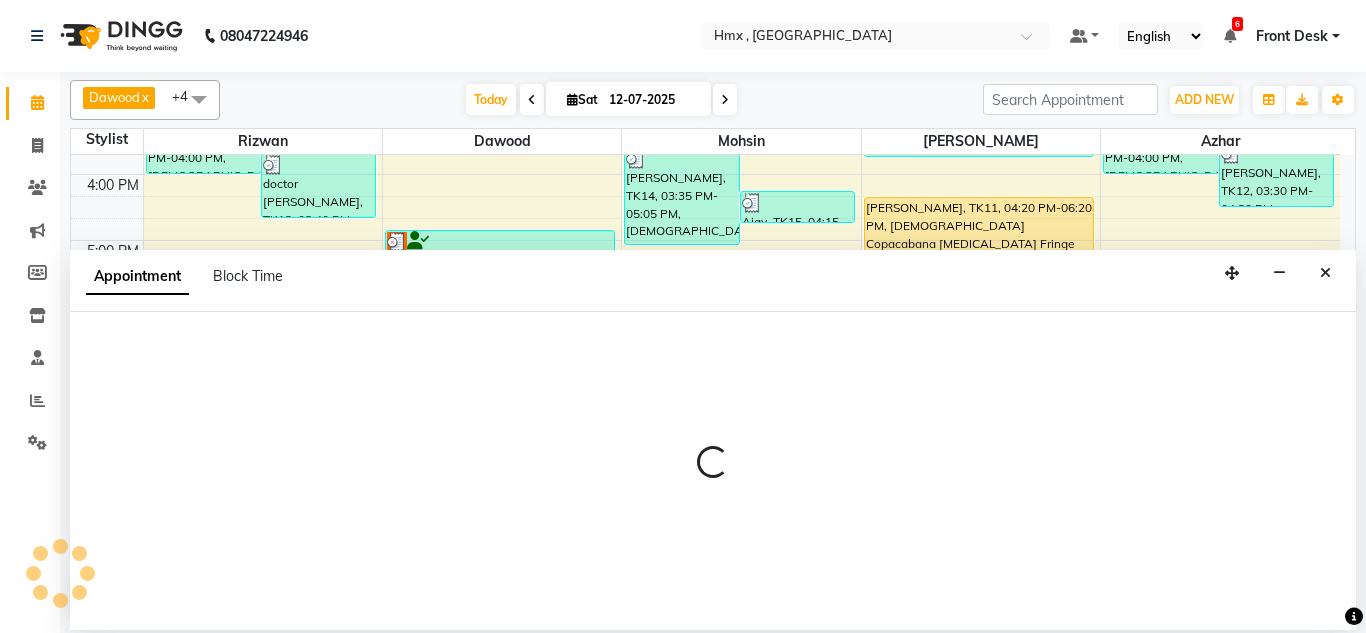 select on "39110" 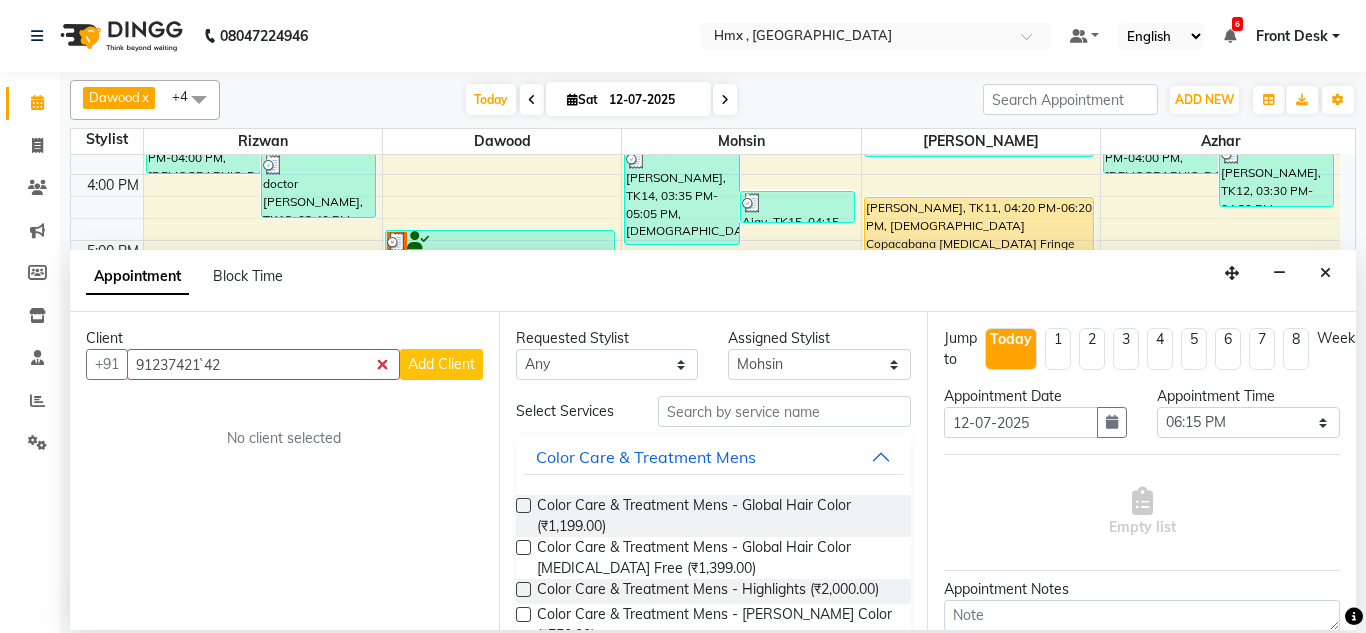 click on "91237421`42" at bounding box center [263, 364] 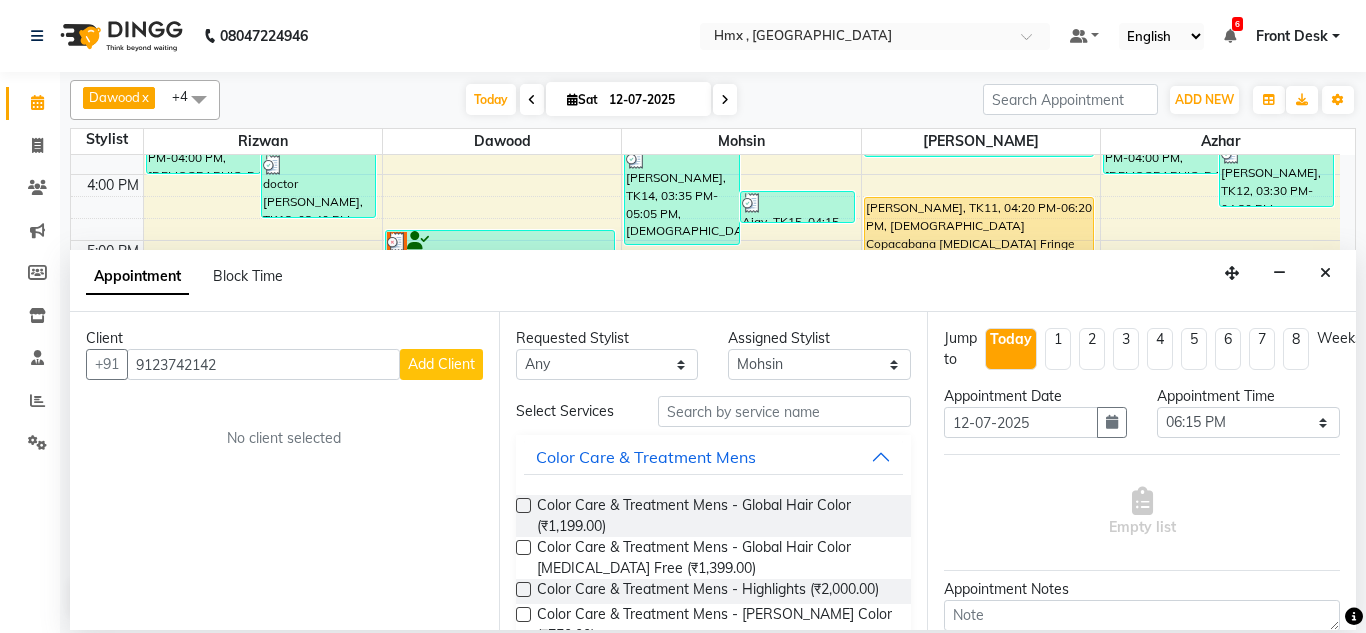type on "9123742142" 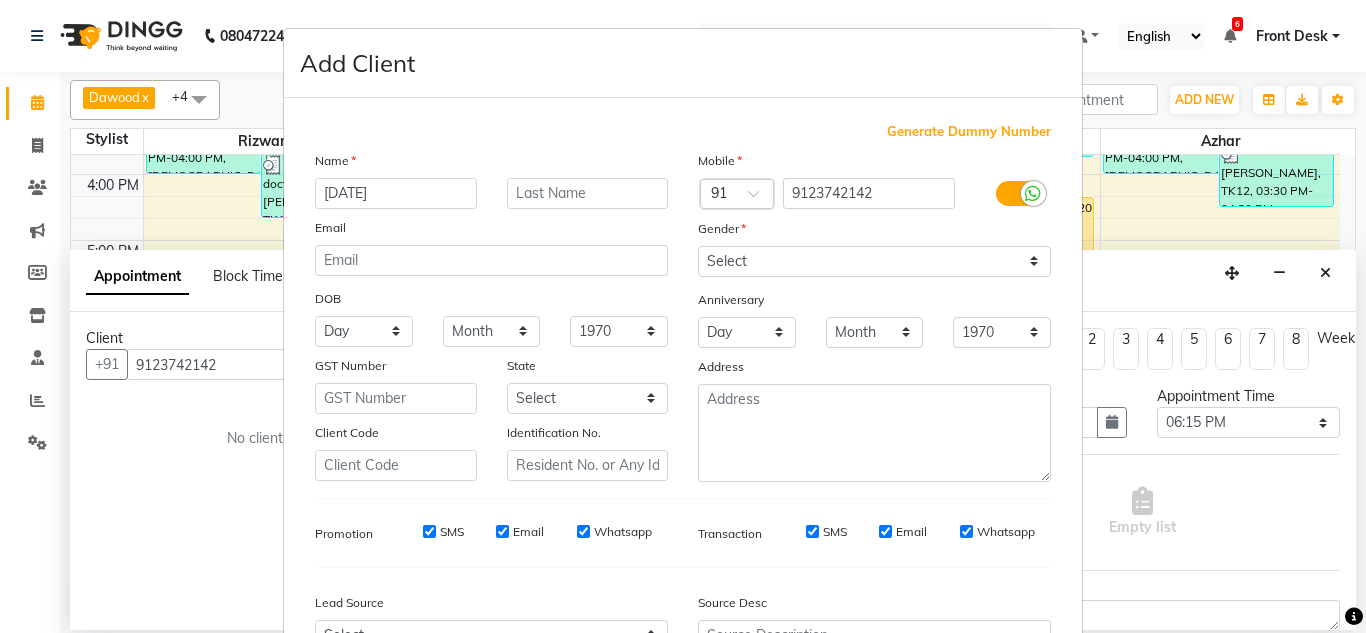 type on "[DATE]" 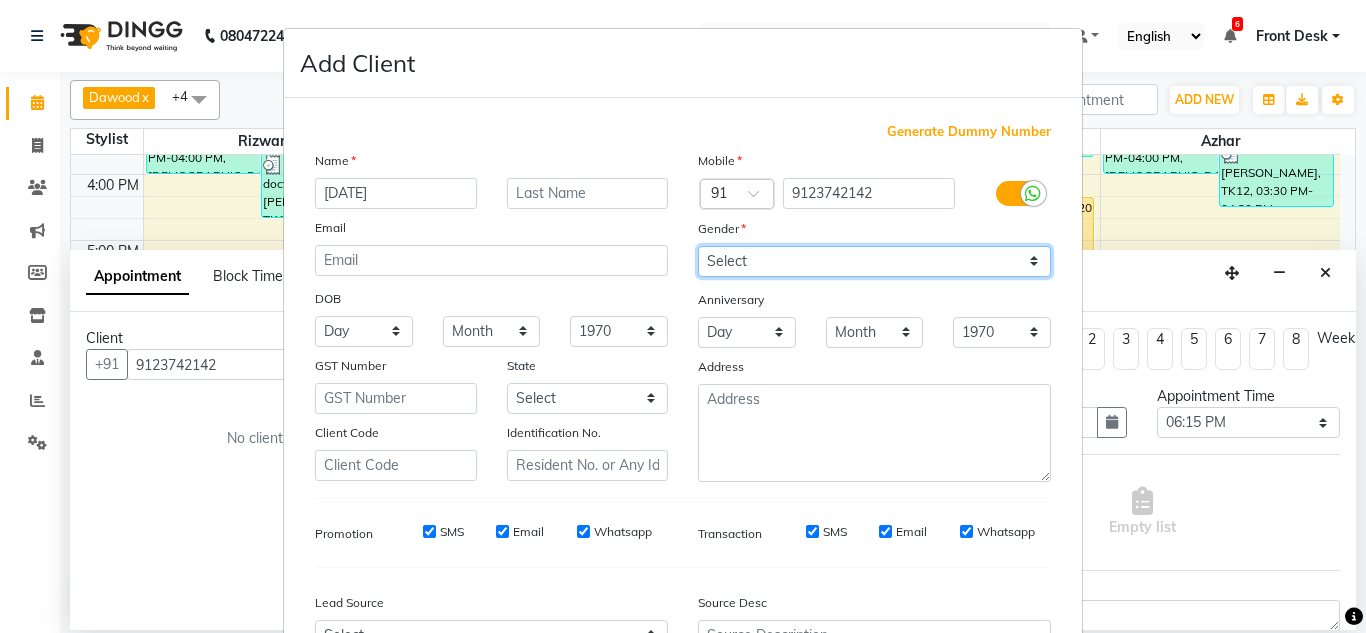 click on "Select [DEMOGRAPHIC_DATA] [DEMOGRAPHIC_DATA] Other Prefer Not To Say" at bounding box center (874, 261) 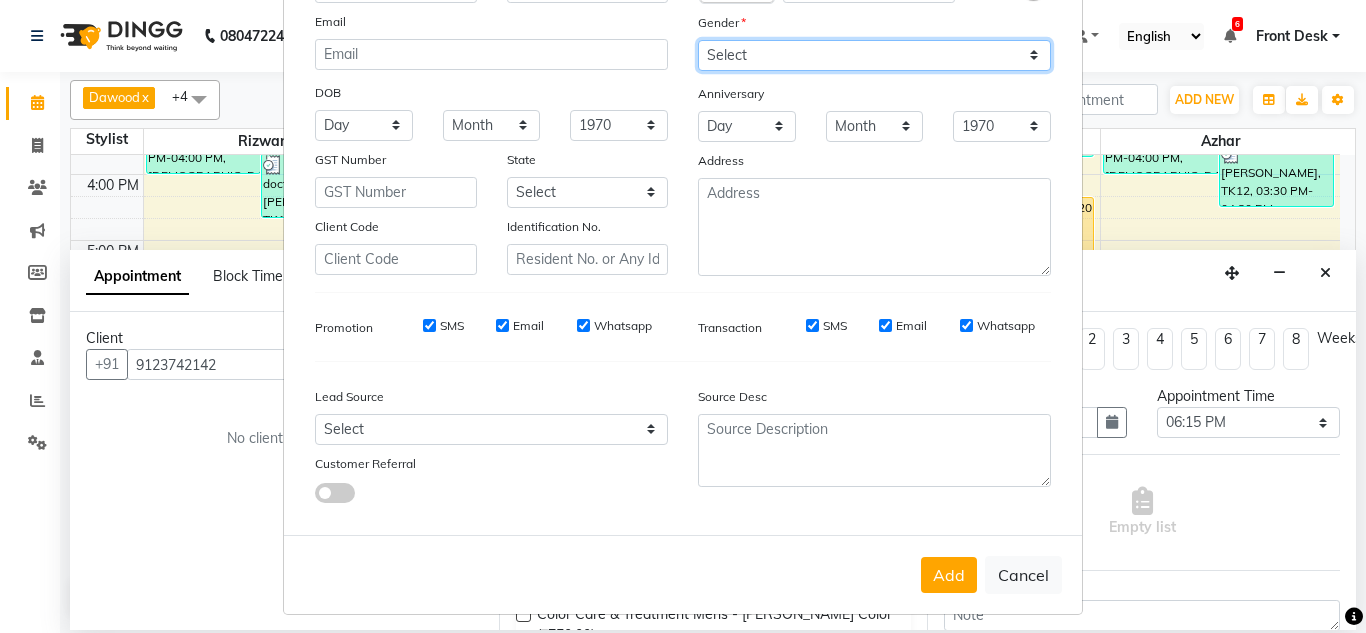 scroll, scrollTop: 216, scrollLeft: 0, axis: vertical 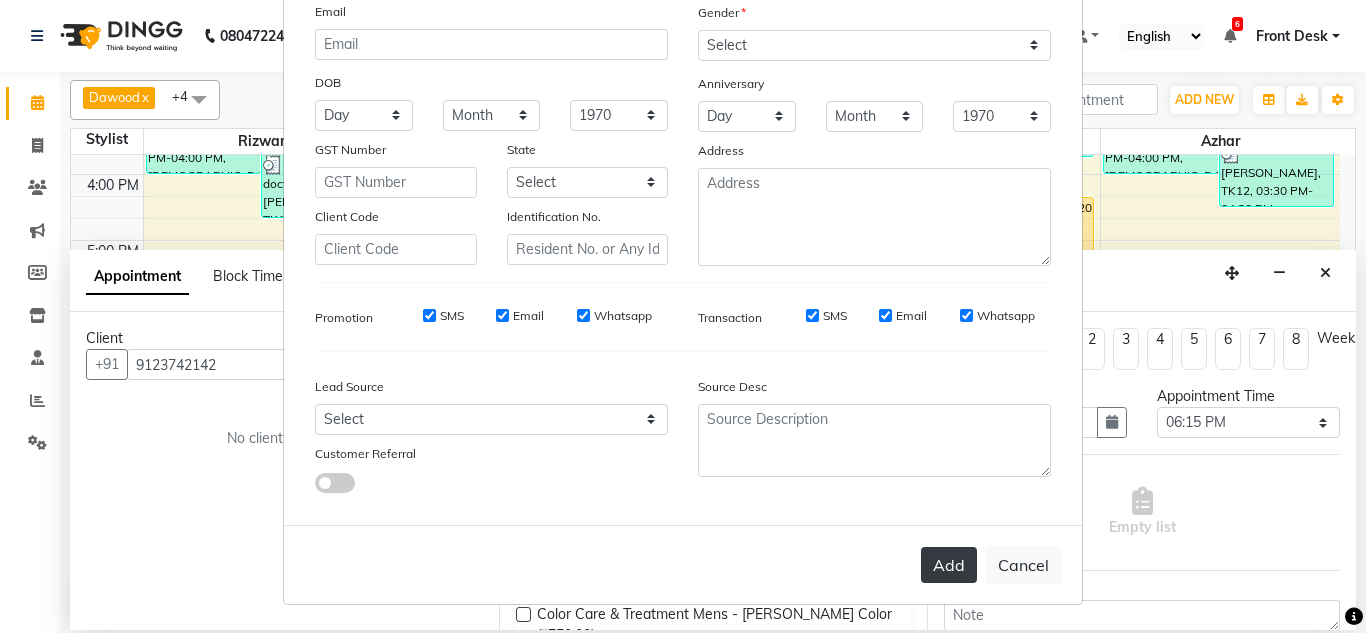 click on "Add" at bounding box center (949, 565) 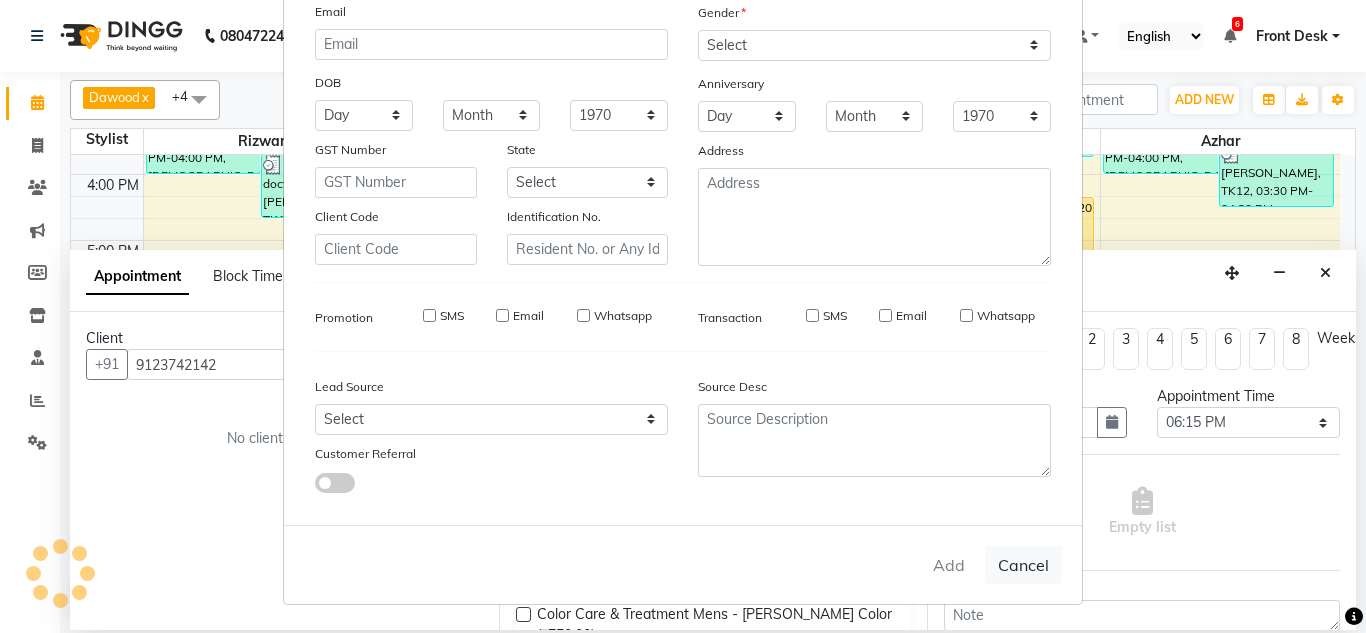 type 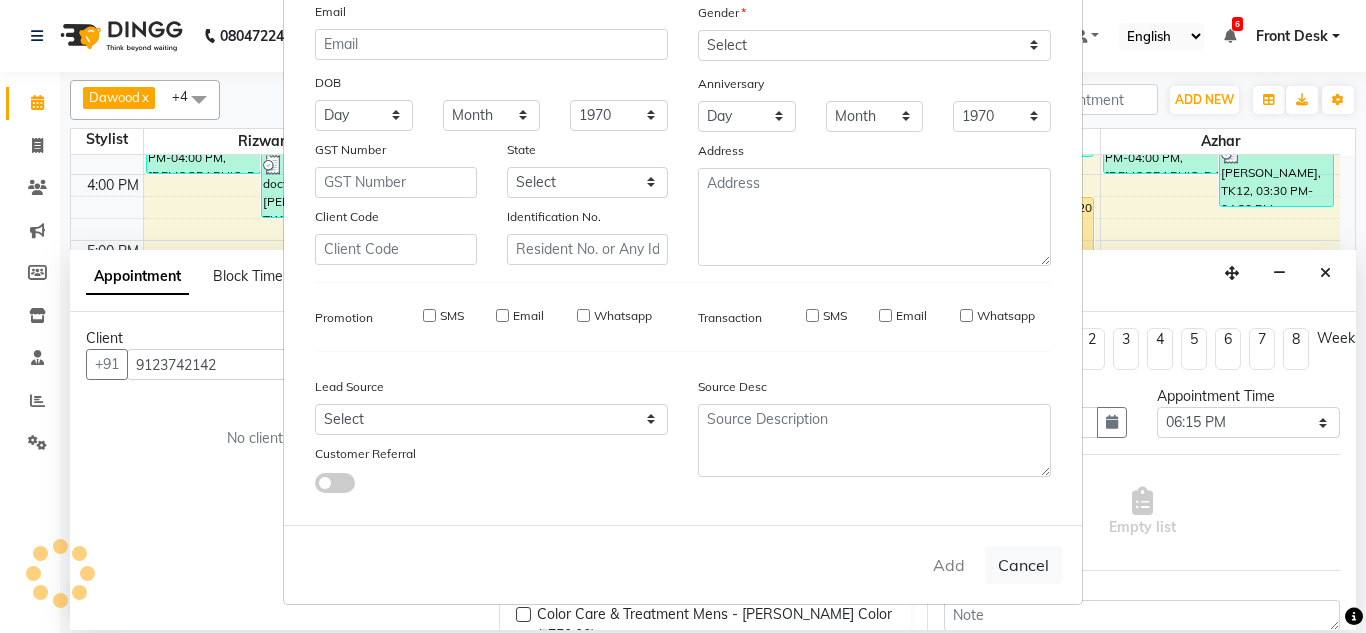 select 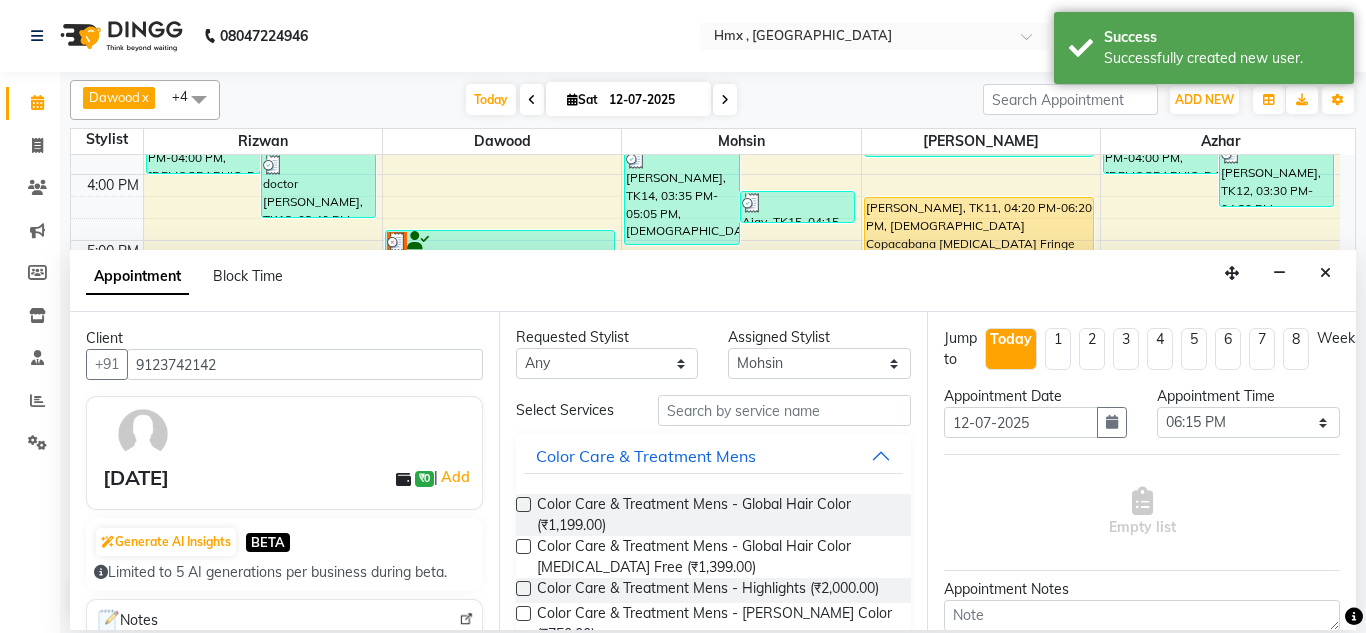 scroll, scrollTop: 0, scrollLeft: 0, axis: both 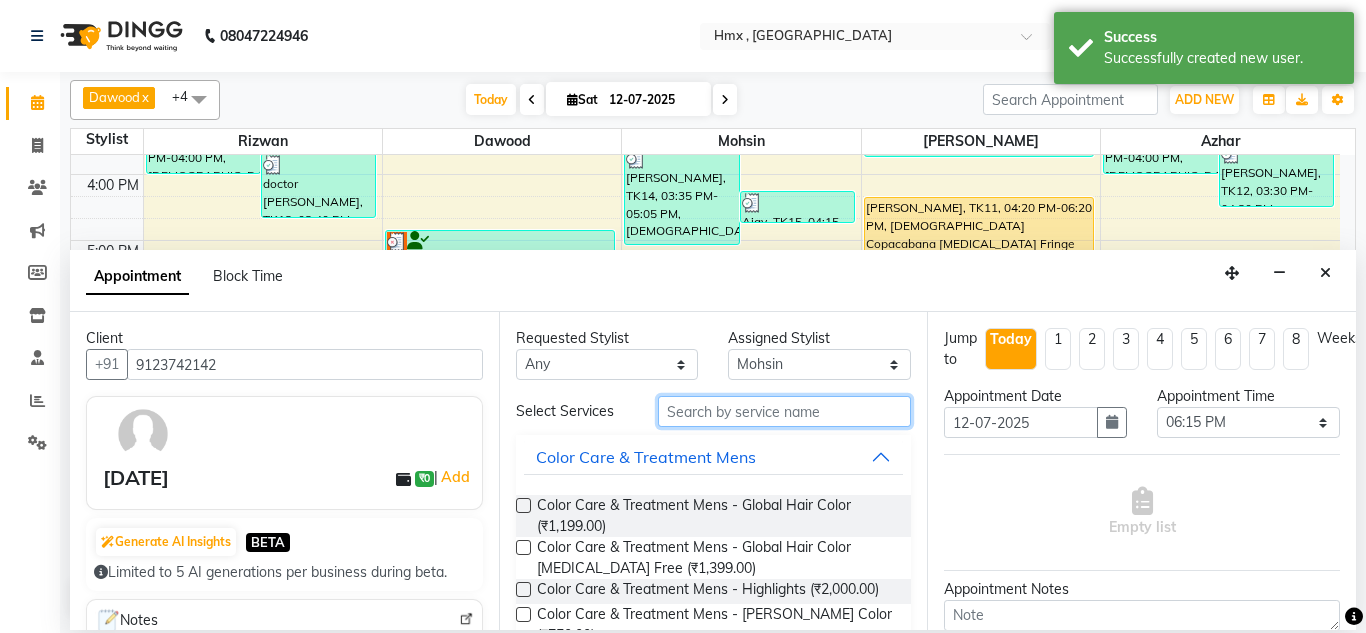 click at bounding box center (785, 411) 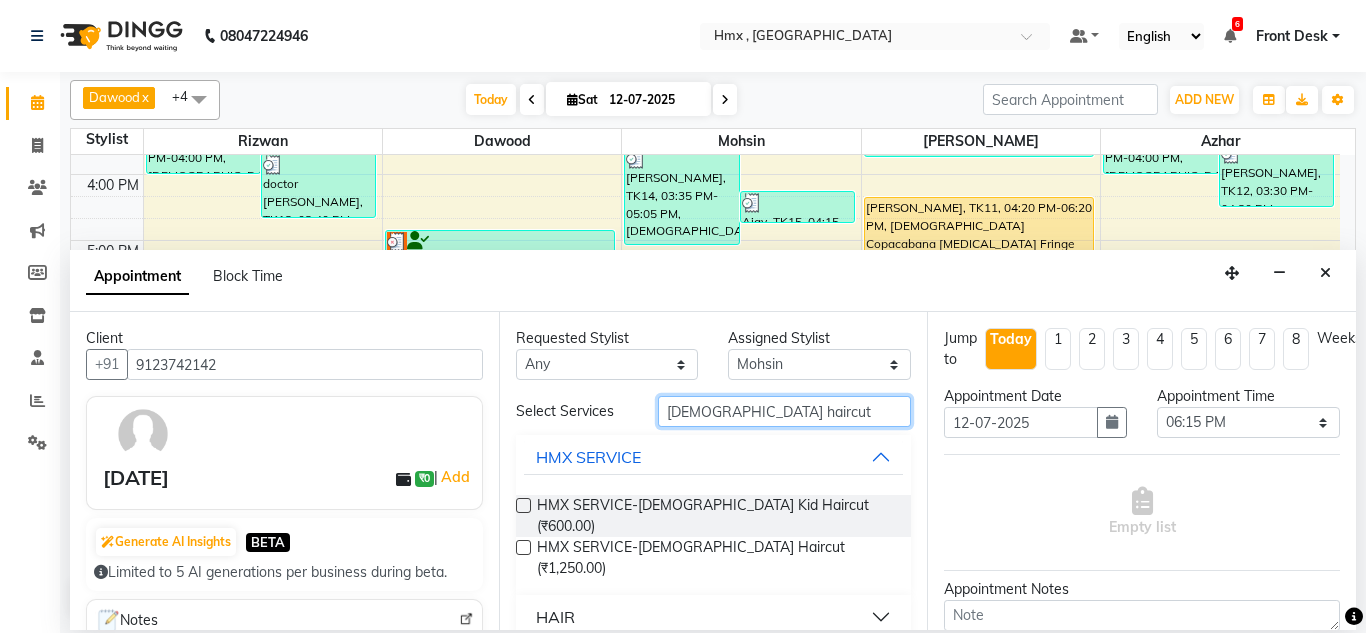 type on "[DEMOGRAPHIC_DATA] haircut" 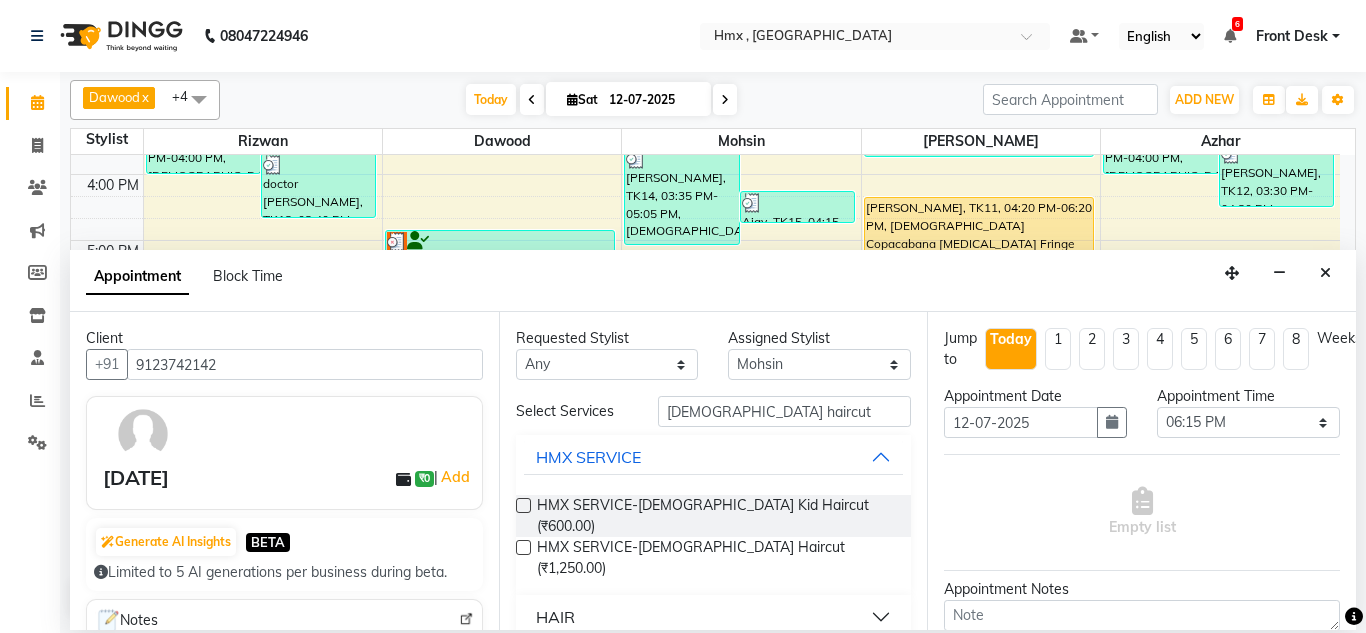click on "HAIR" at bounding box center [714, 617] 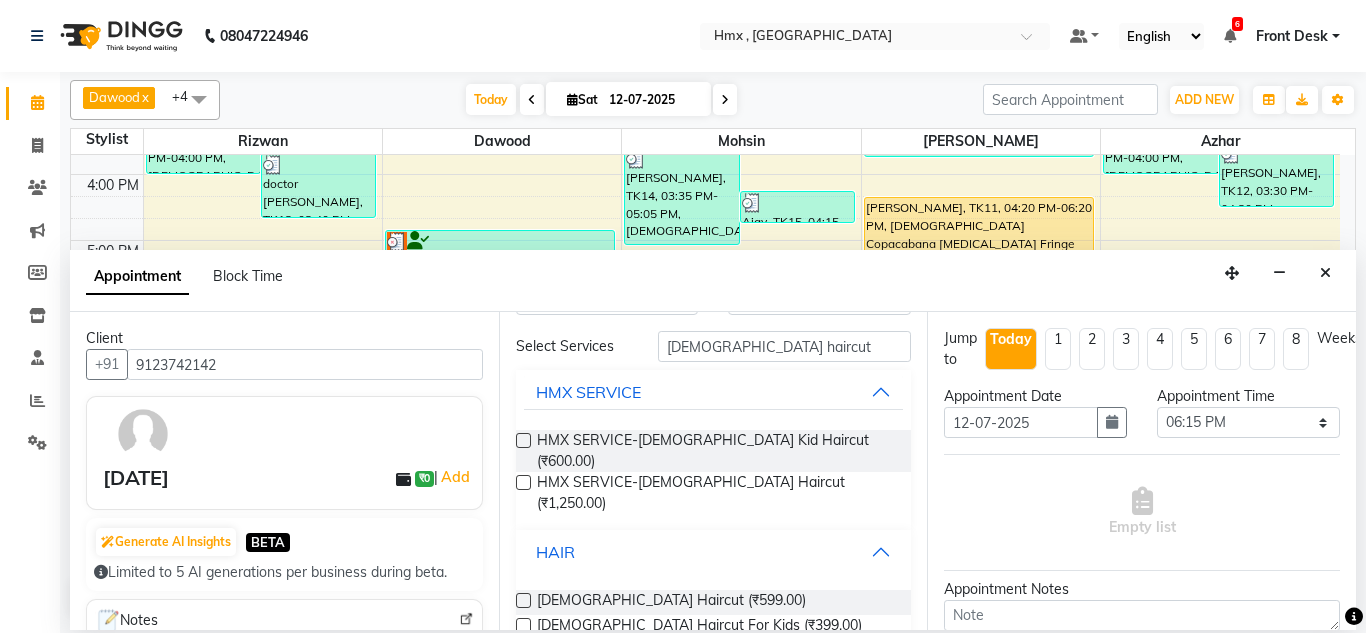 scroll, scrollTop: 100, scrollLeft: 0, axis: vertical 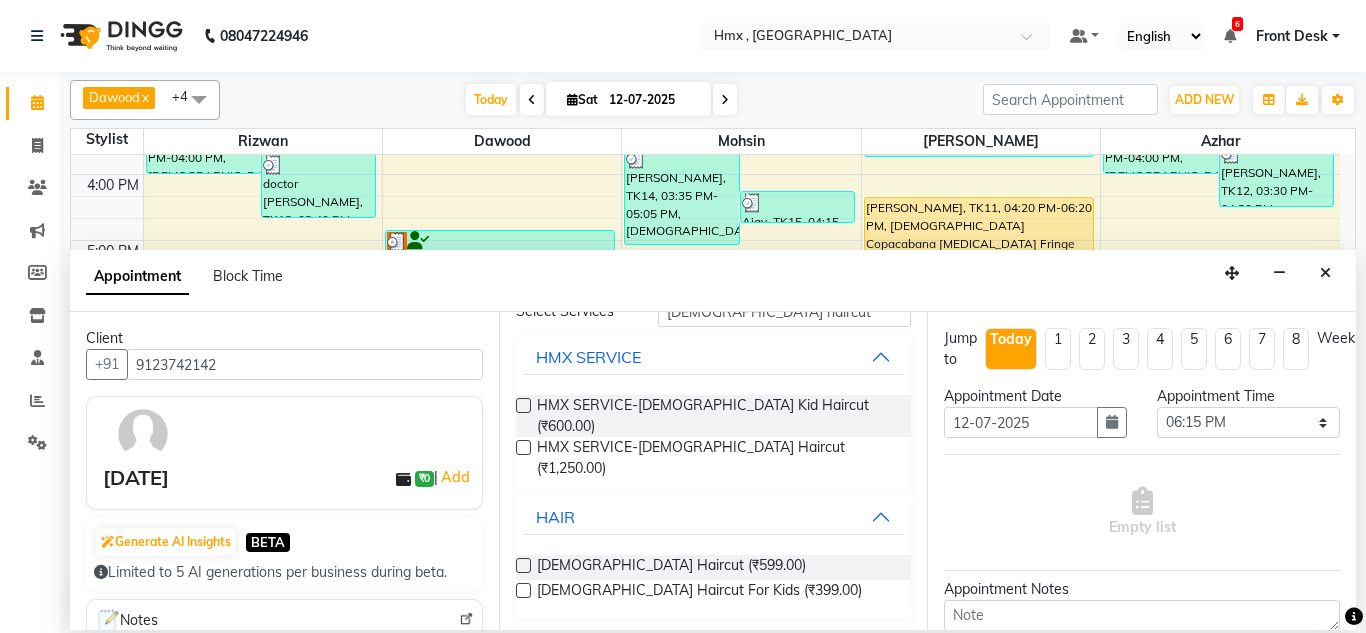 click at bounding box center (523, 565) 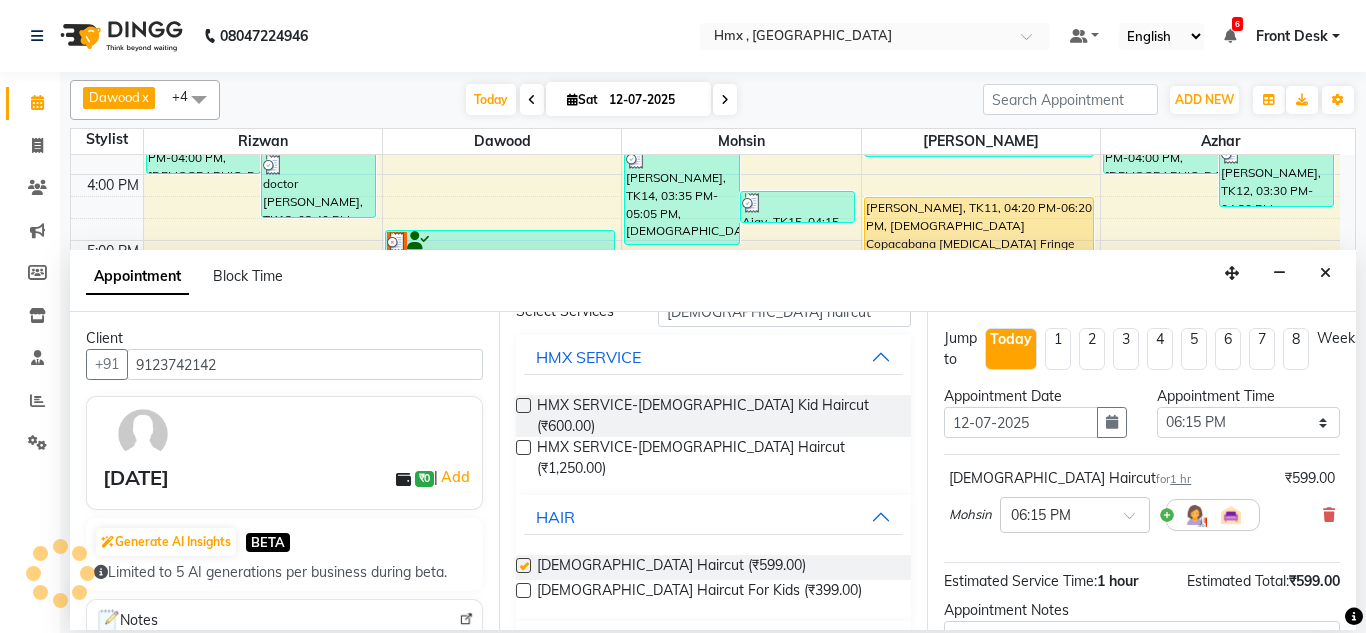 checkbox on "false" 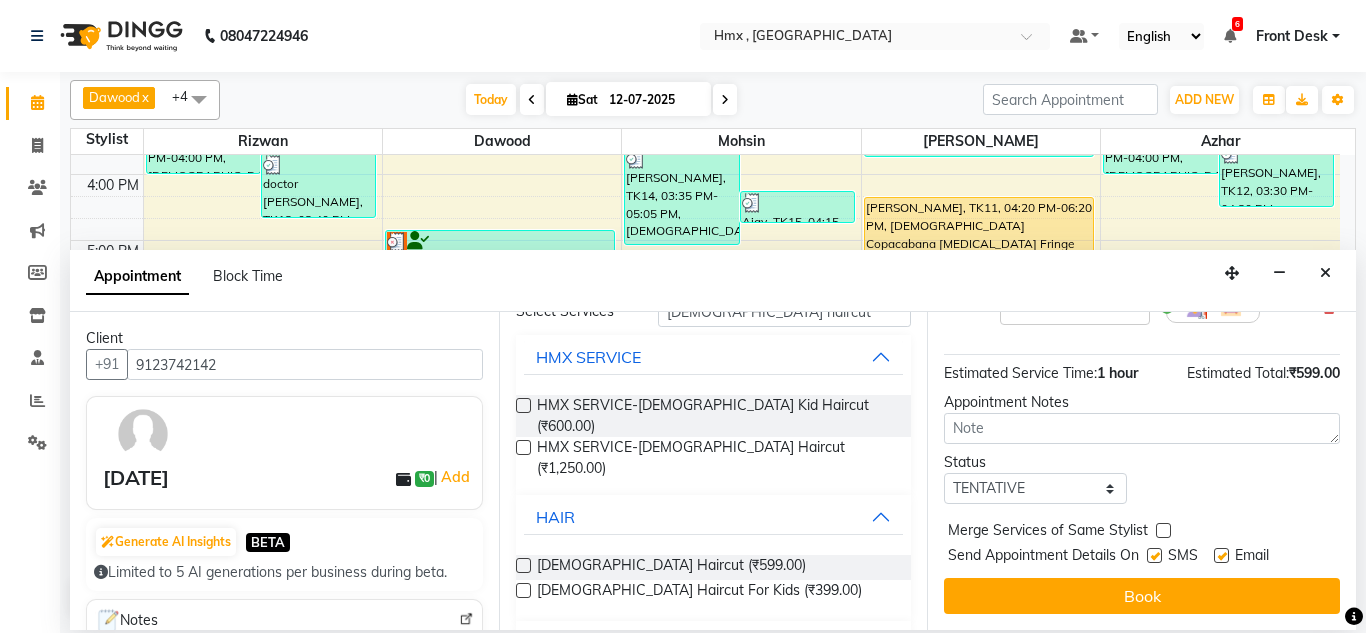 scroll, scrollTop: 223, scrollLeft: 0, axis: vertical 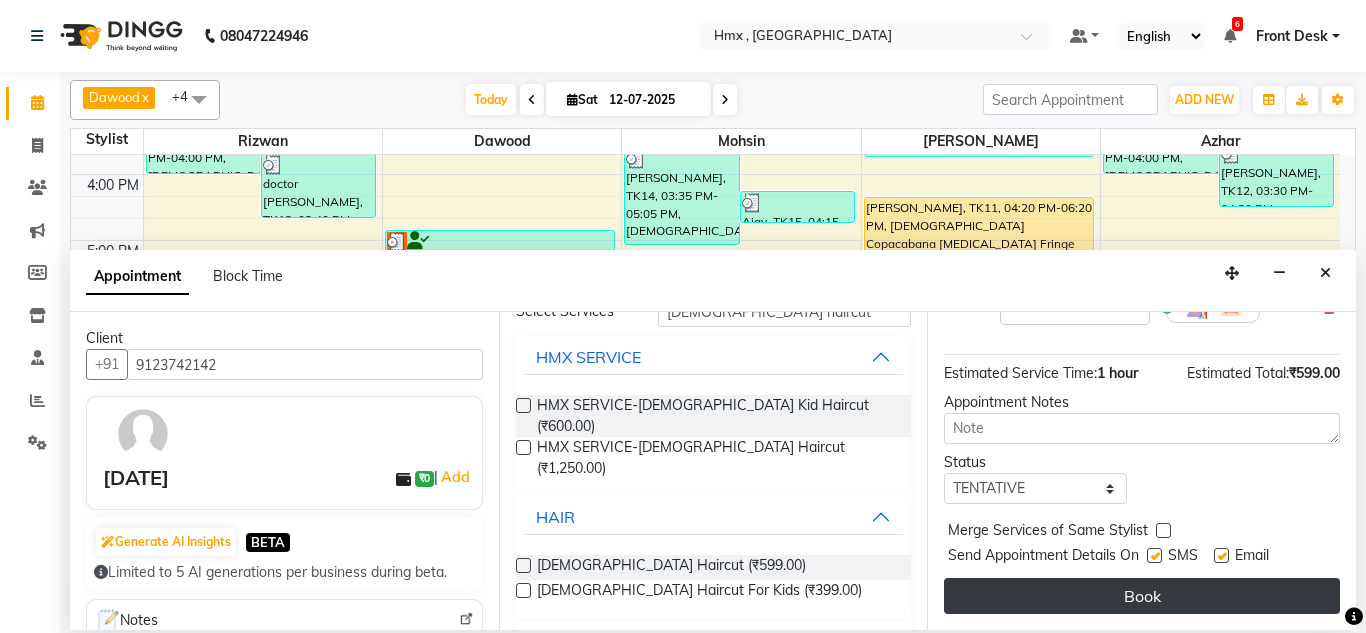 click on "Book" at bounding box center [1142, 596] 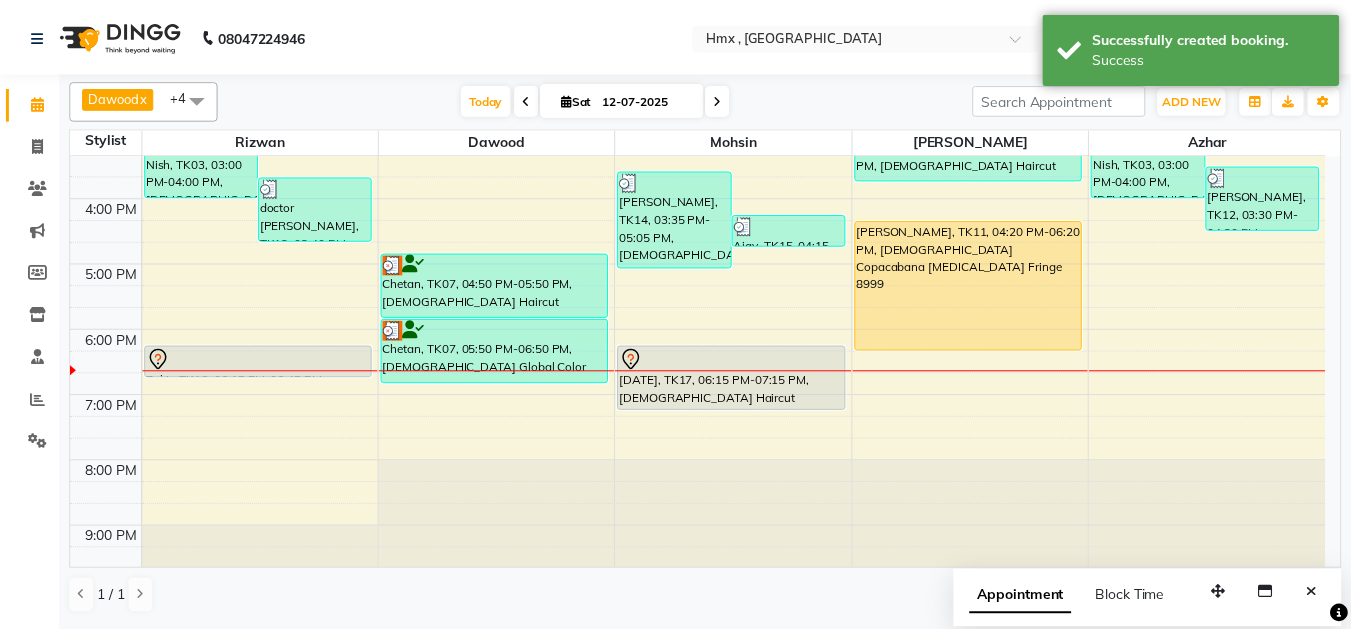 scroll, scrollTop: 508, scrollLeft: 0, axis: vertical 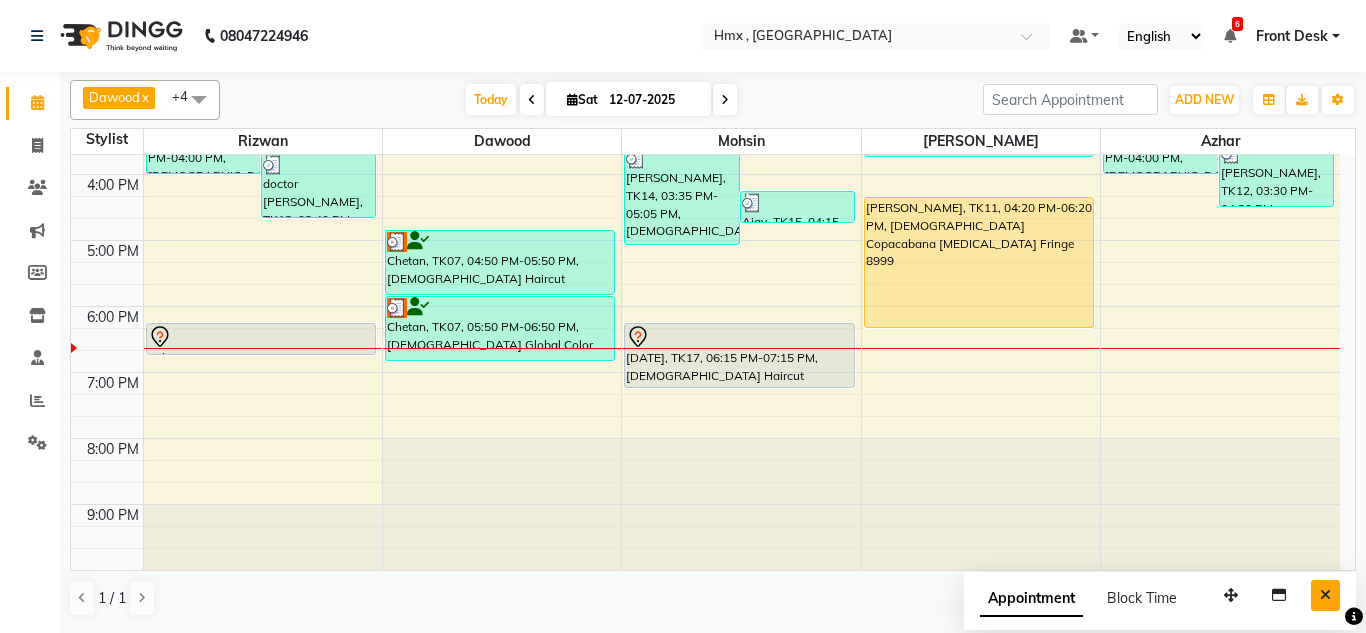 drag, startPoint x: 1319, startPoint y: 598, endPoint x: 1005, endPoint y: 377, distance: 383.97525 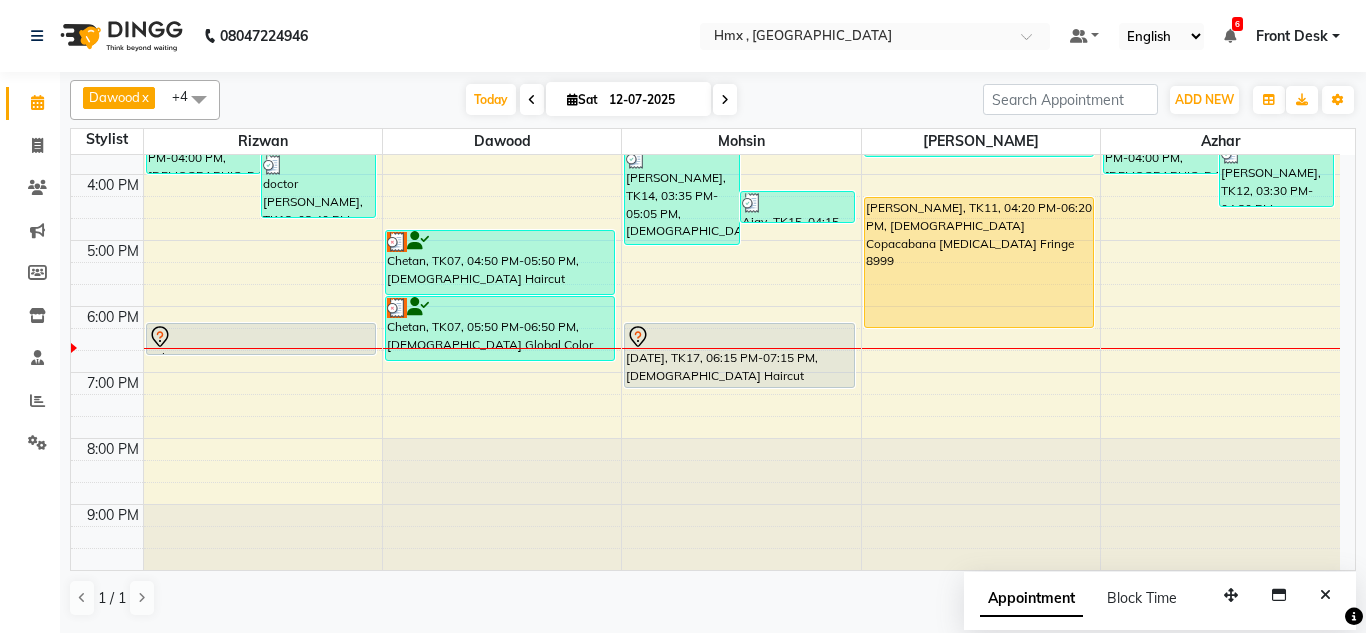 click at bounding box center (1325, 595) 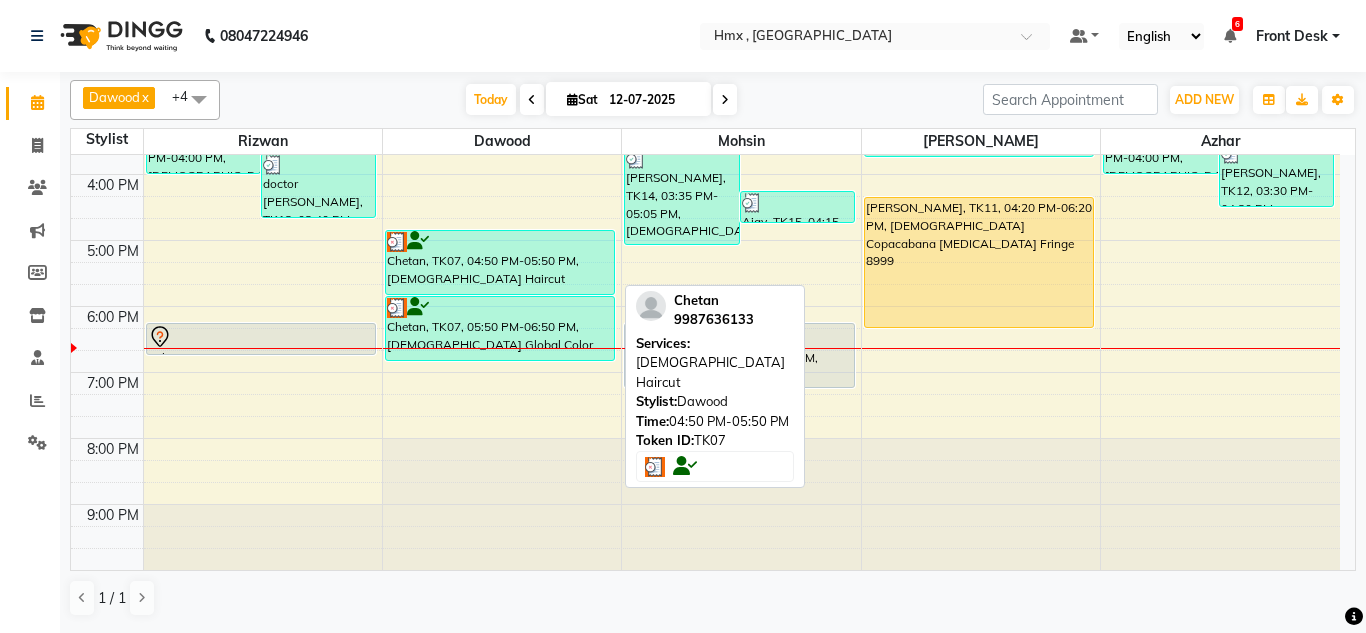 click at bounding box center [500, 242] 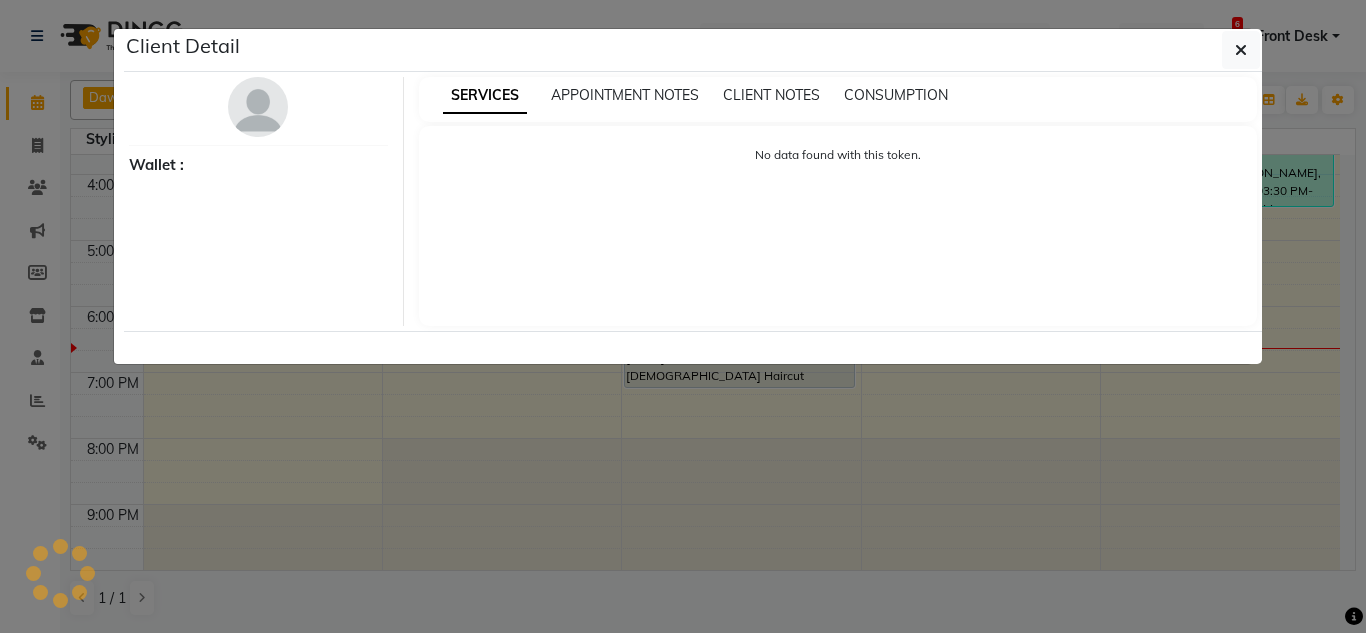 select on "3" 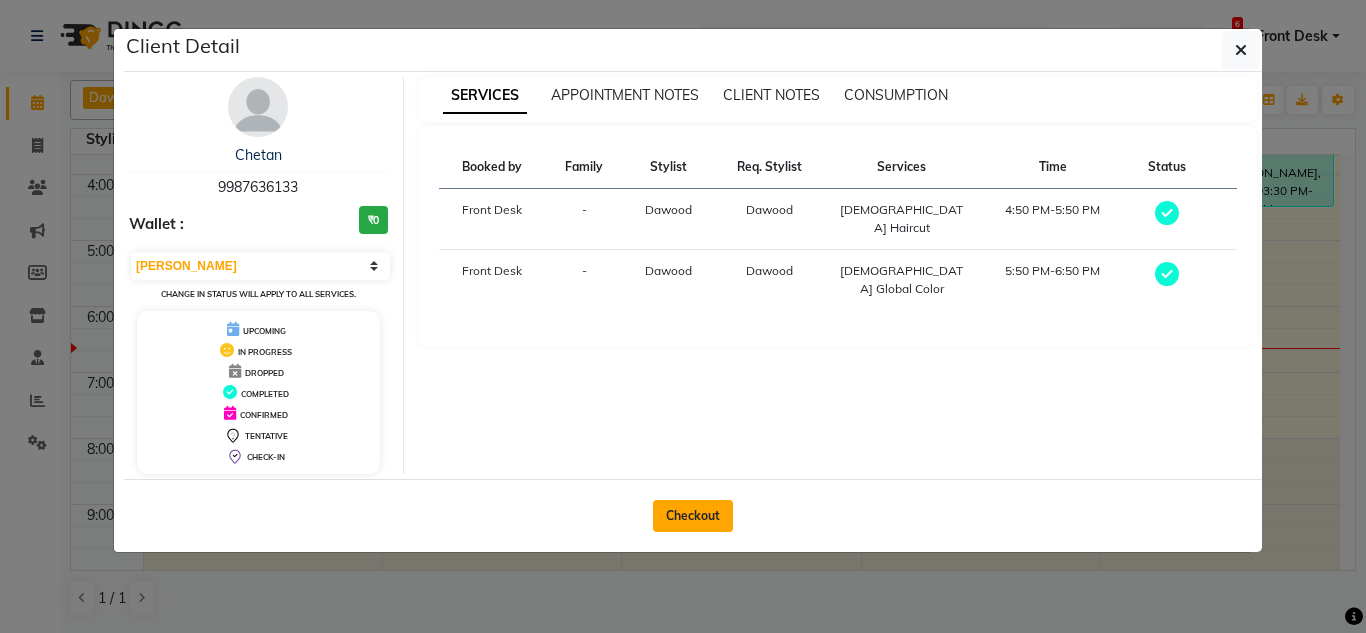 click on "Checkout" 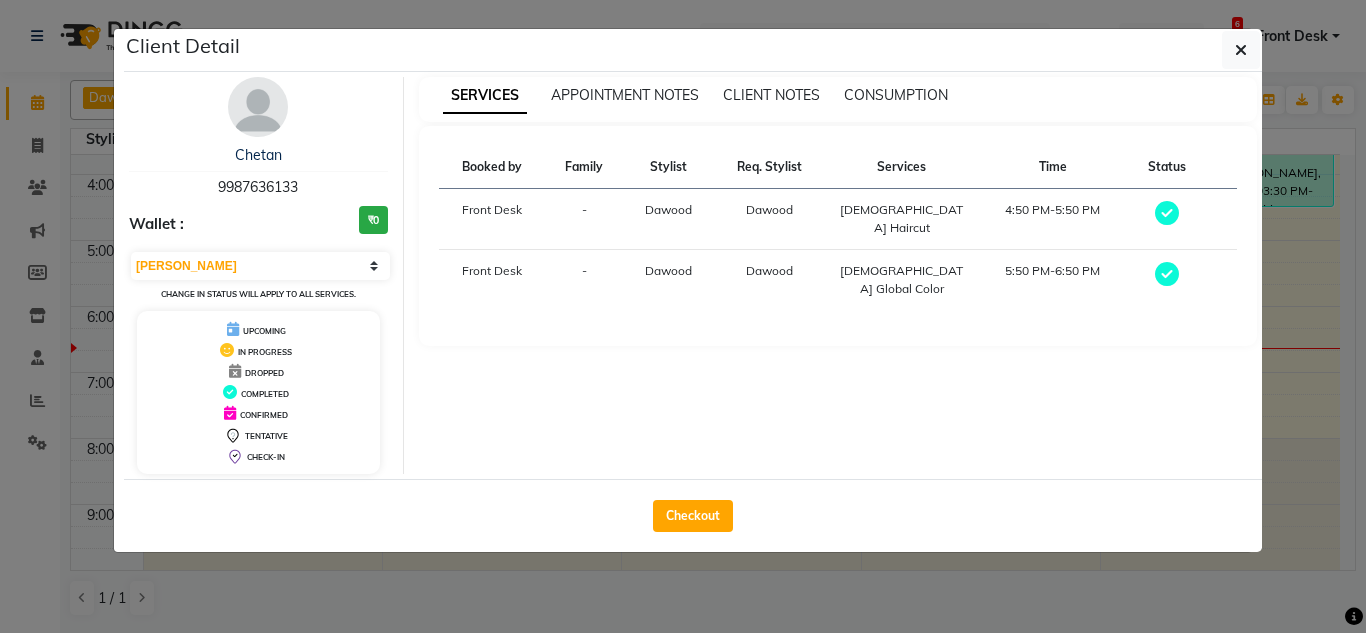 select on "5711" 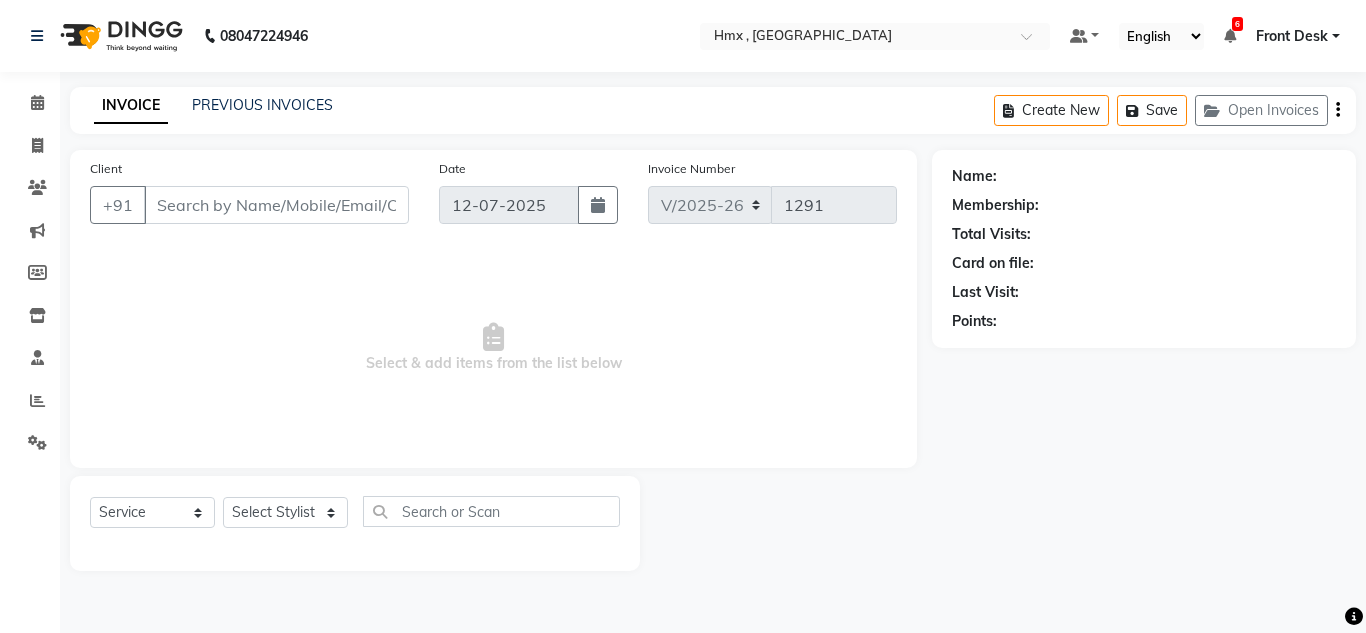 type on "9987636133" 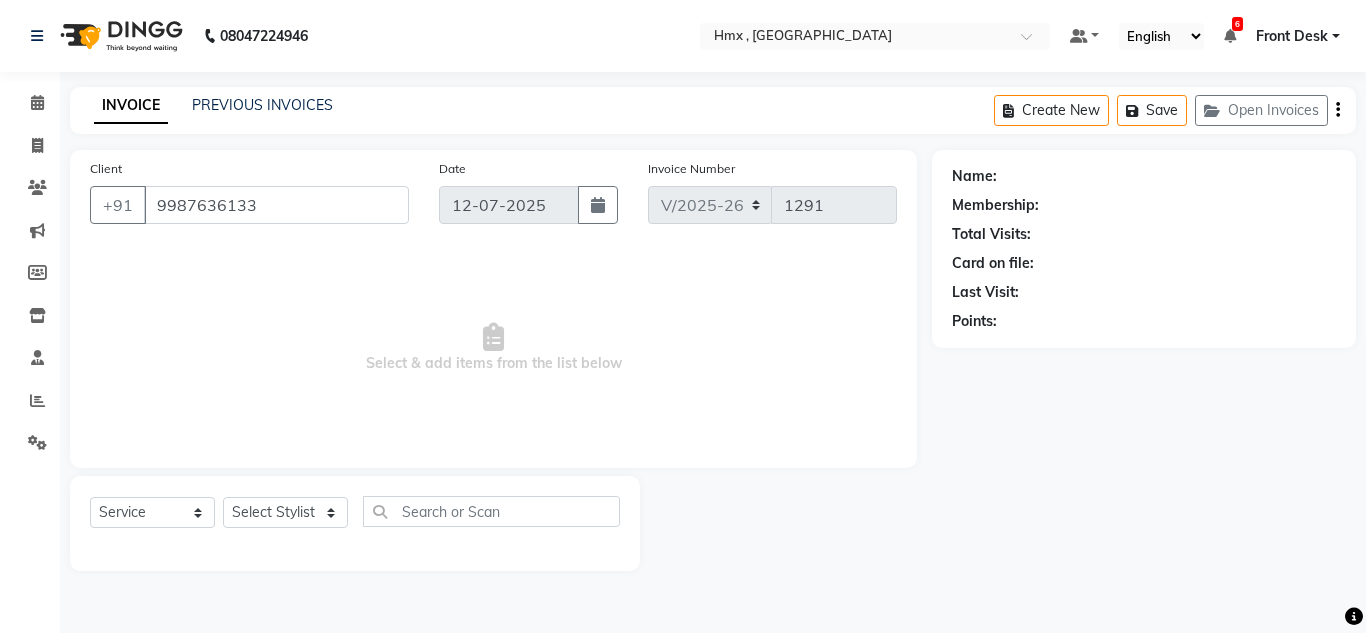 select on "39095" 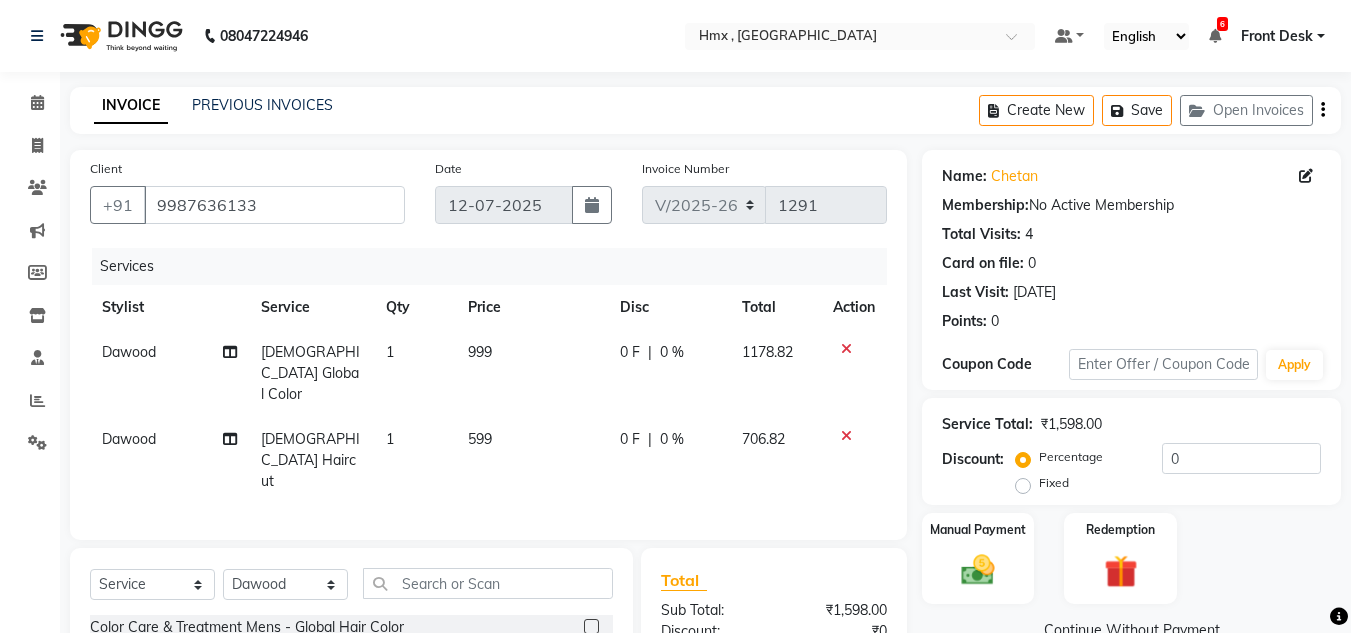 click on "[DEMOGRAPHIC_DATA] Global Color" 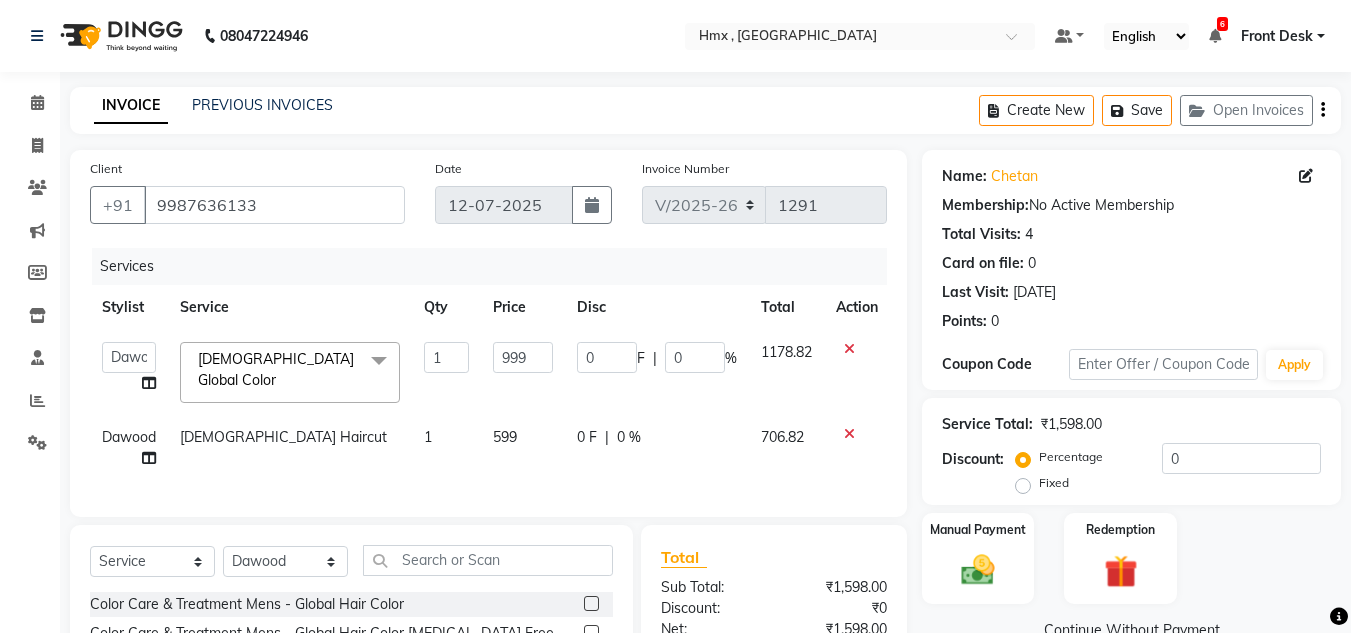 click on "[DEMOGRAPHIC_DATA] Global Color" 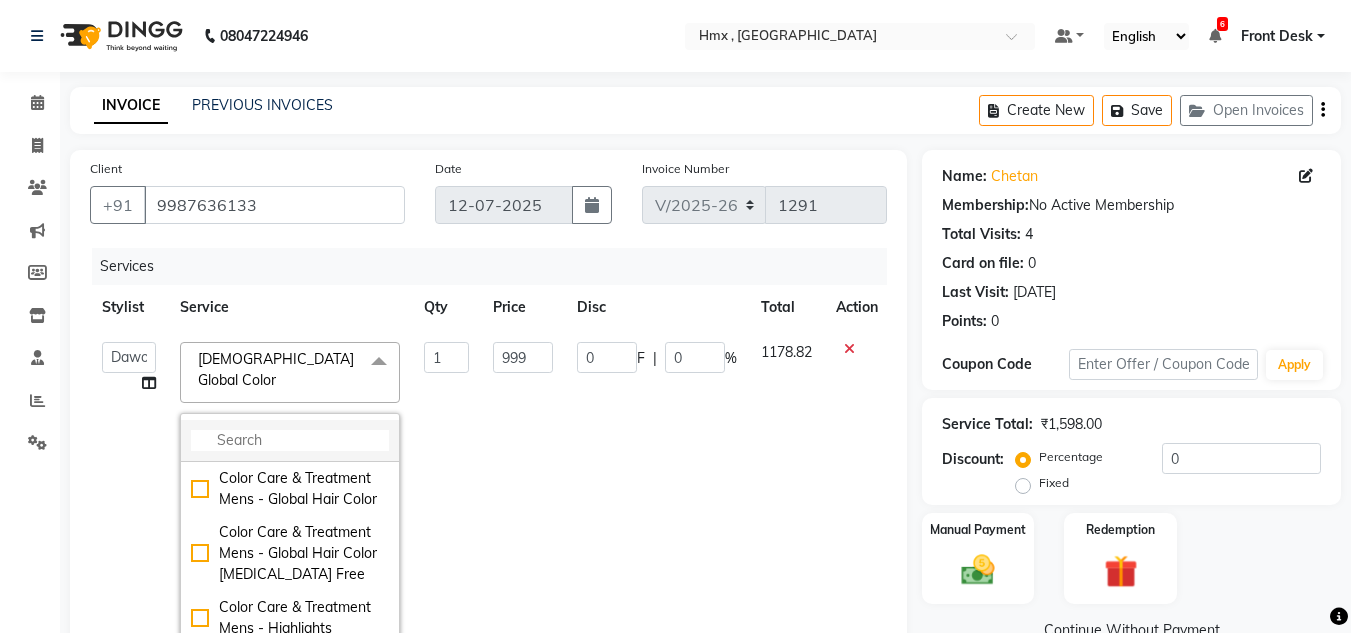 click 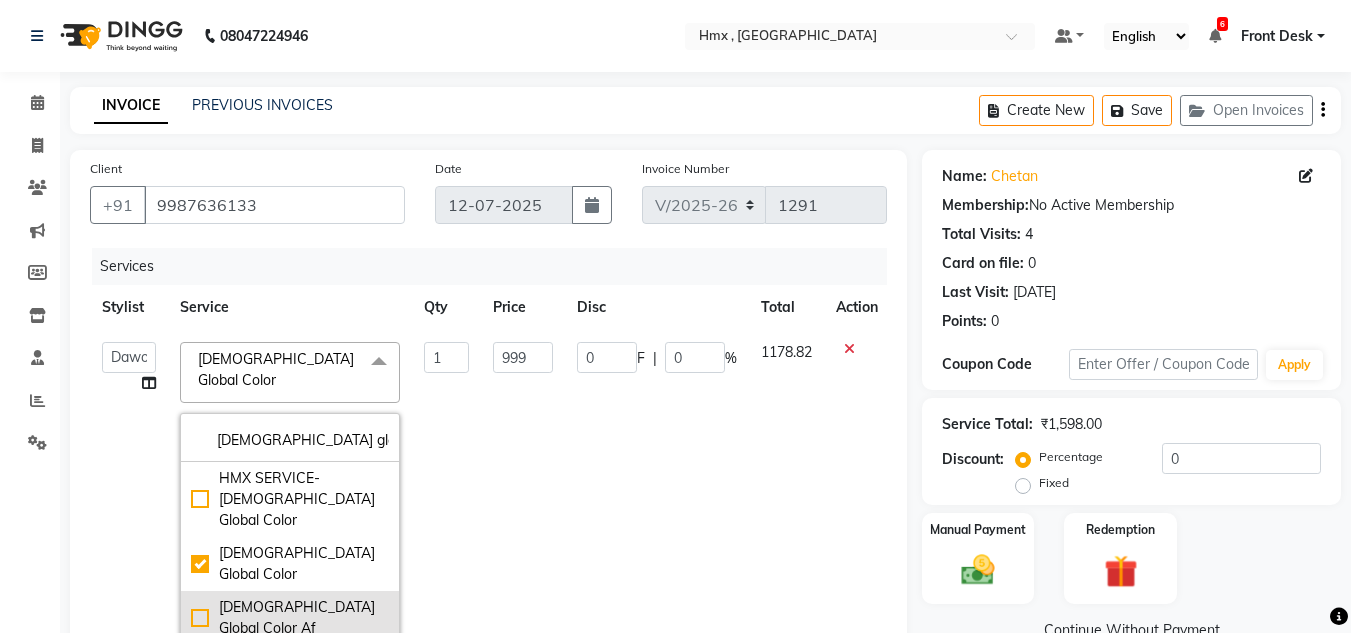 type on "[DEMOGRAPHIC_DATA] glo" 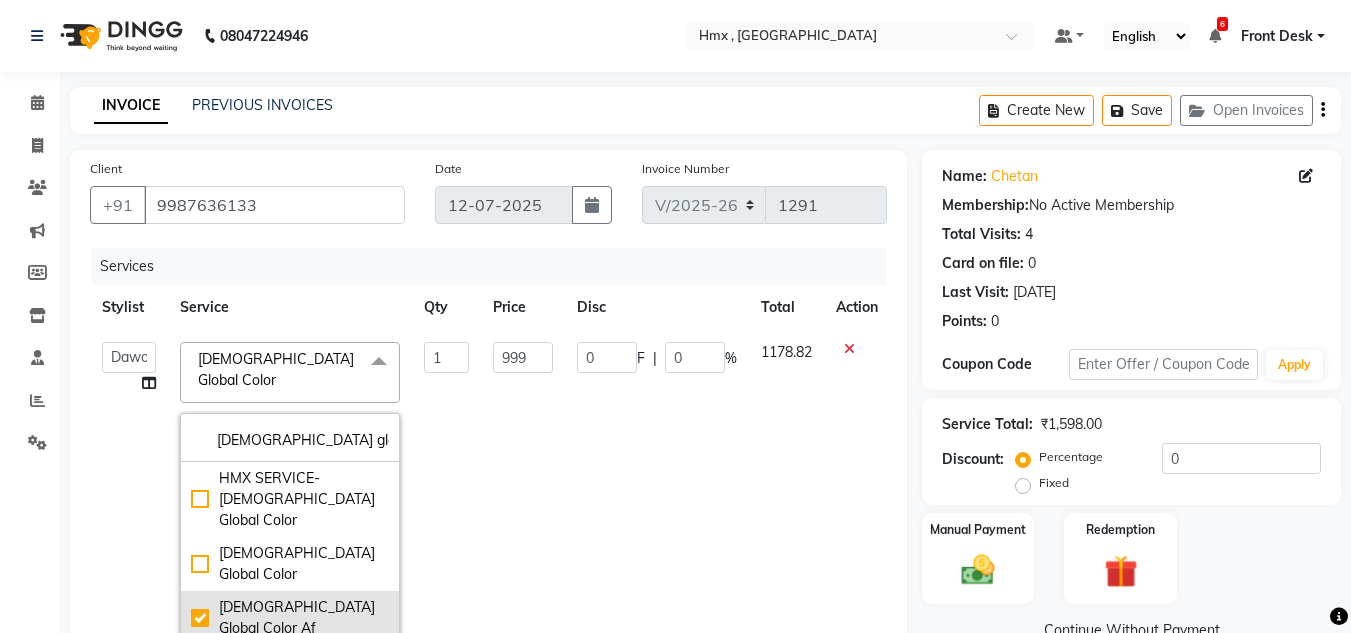 type 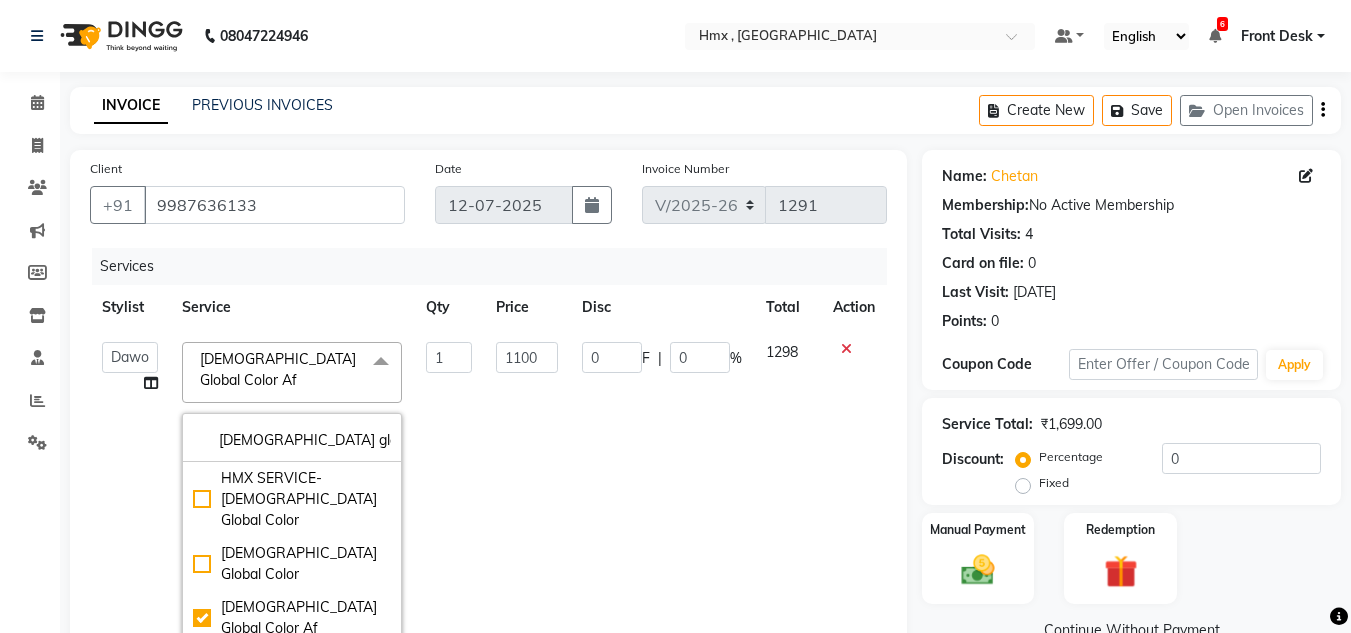 click on "1" 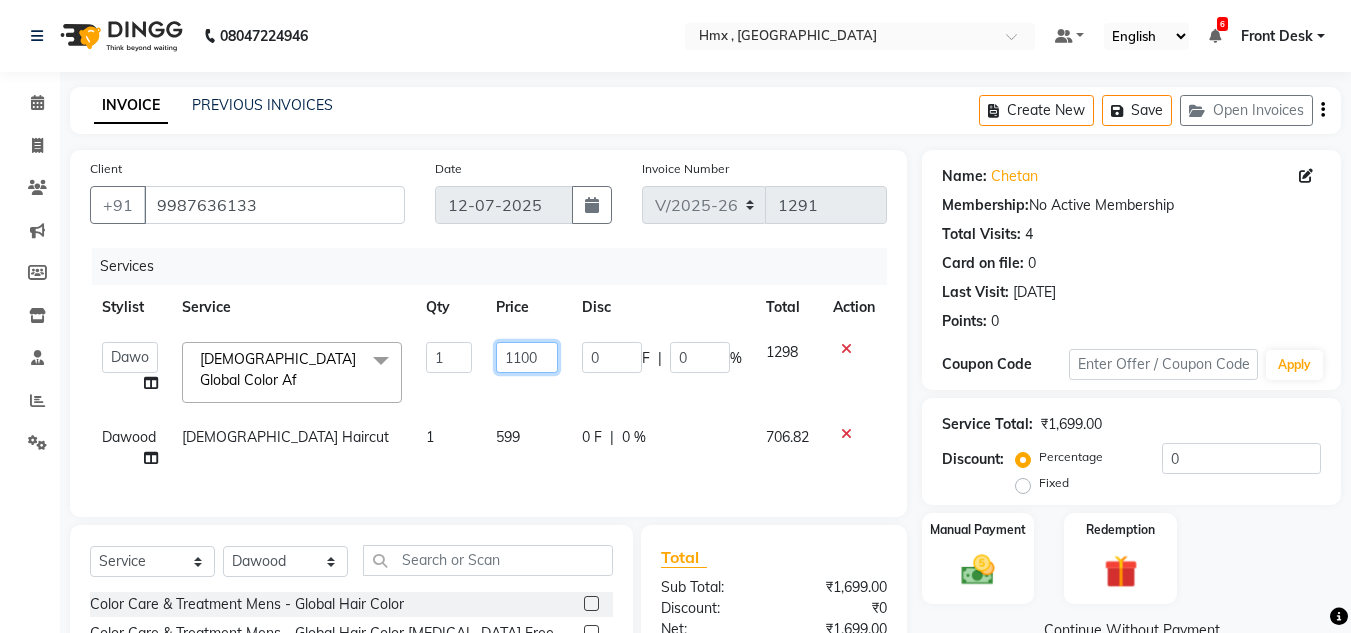 click on "1100" 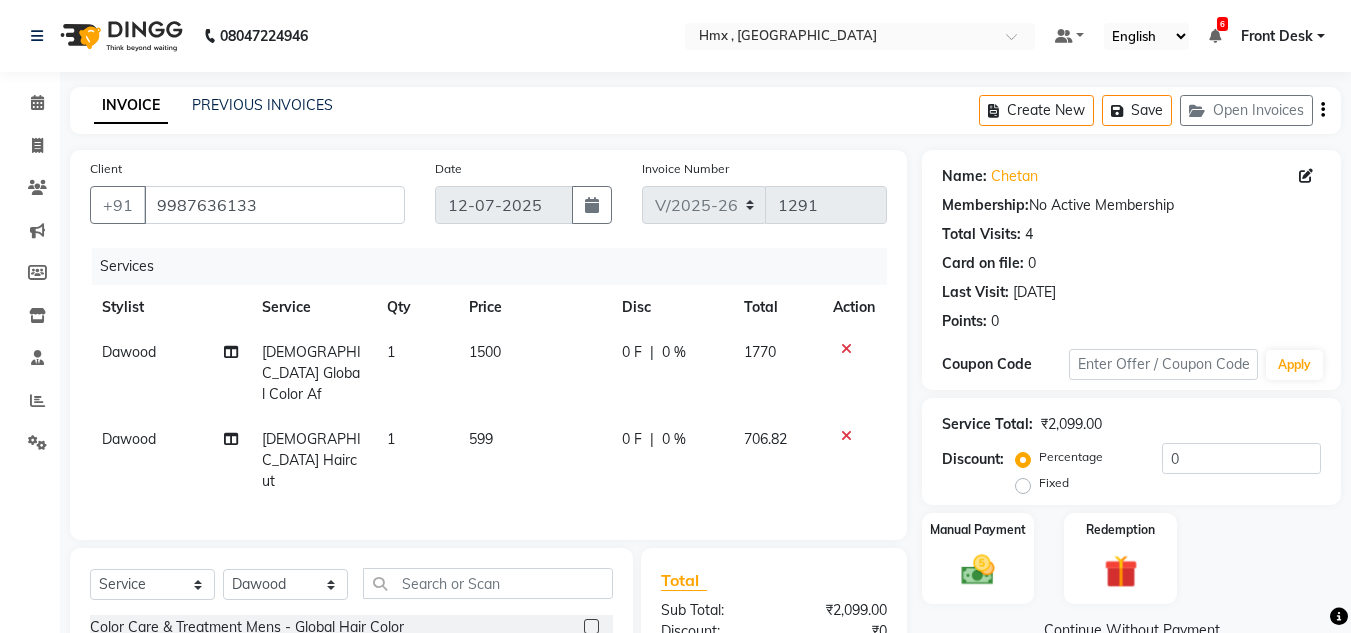 scroll, scrollTop: 192, scrollLeft: 0, axis: vertical 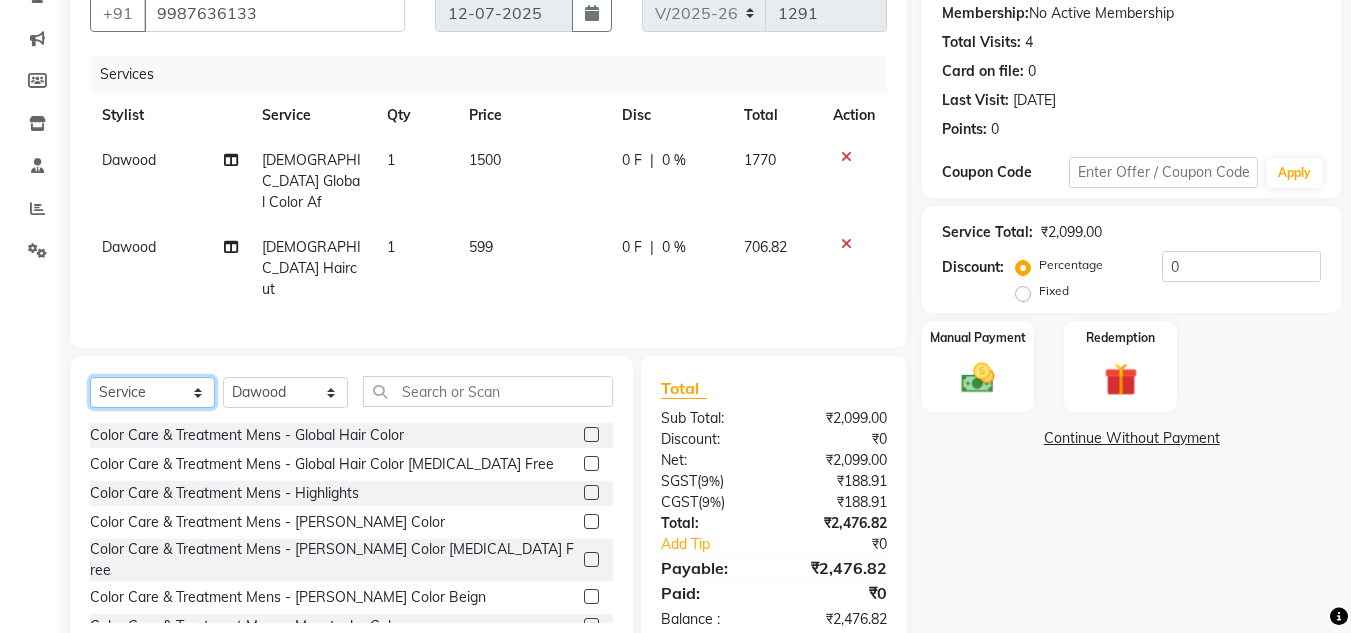 click on "Select  Service  Product  Membership  Package Voucher Prepaid Gift Card" 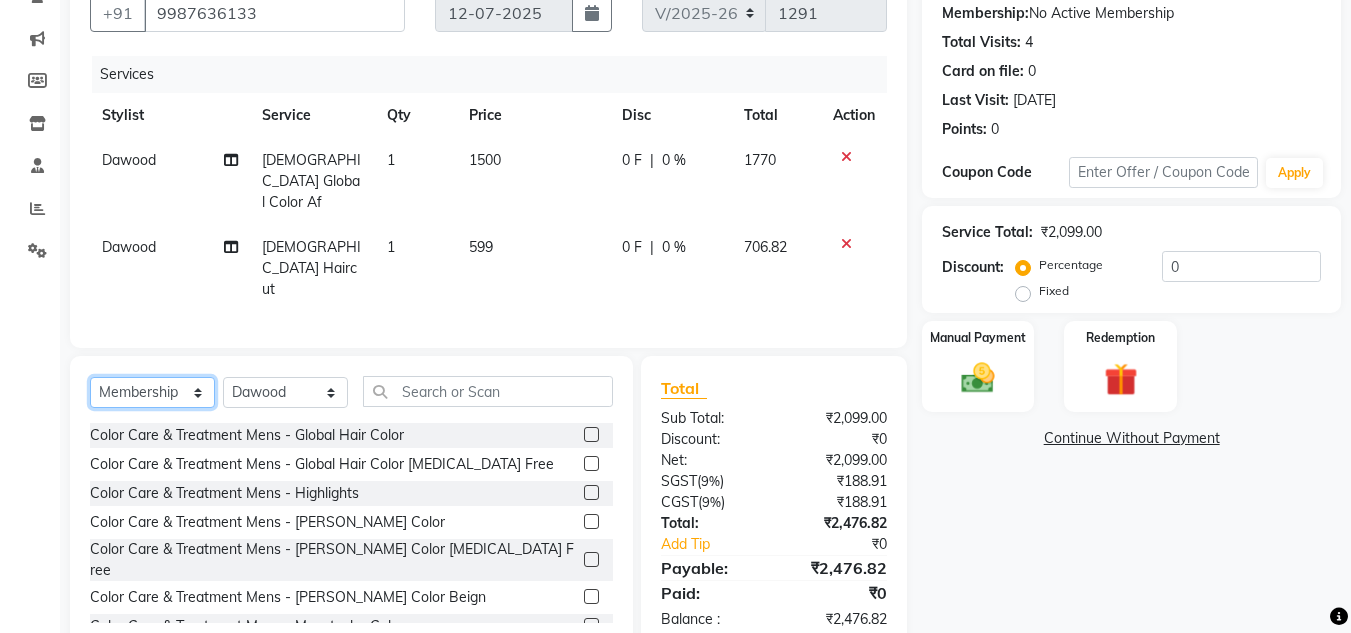 click on "Select  Service  Product  Membership  Package Voucher Prepaid Gift Card" 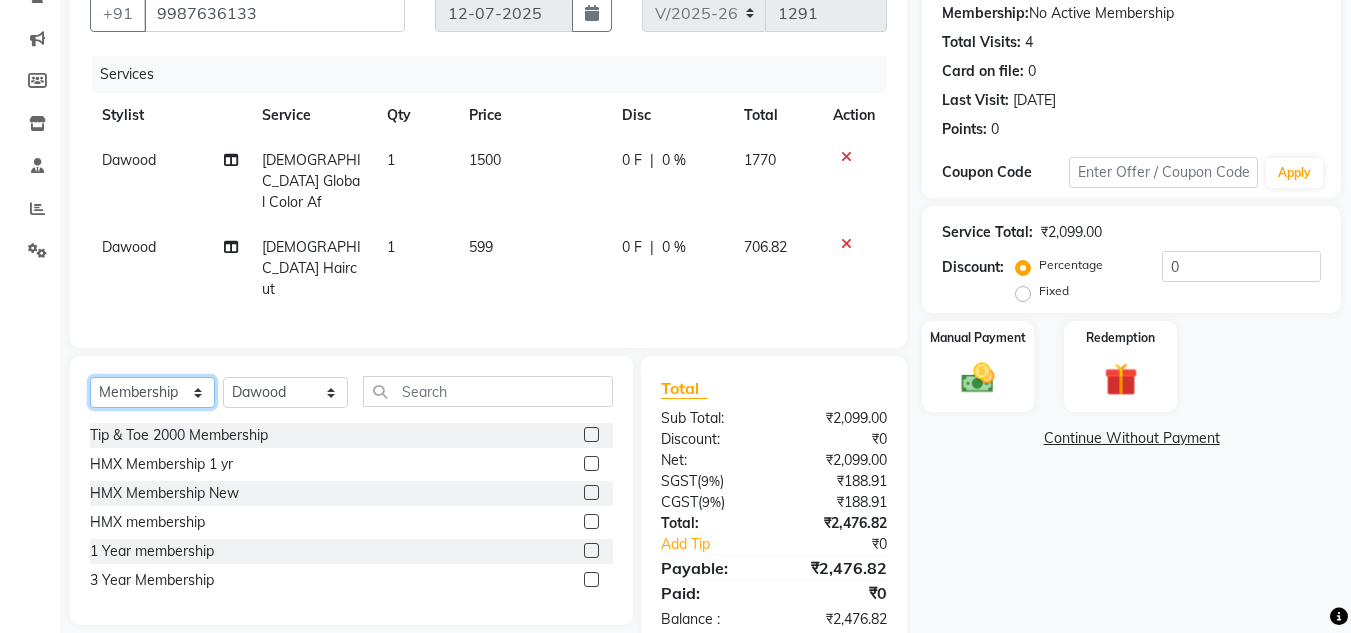 scroll, scrollTop: 191, scrollLeft: 0, axis: vertical 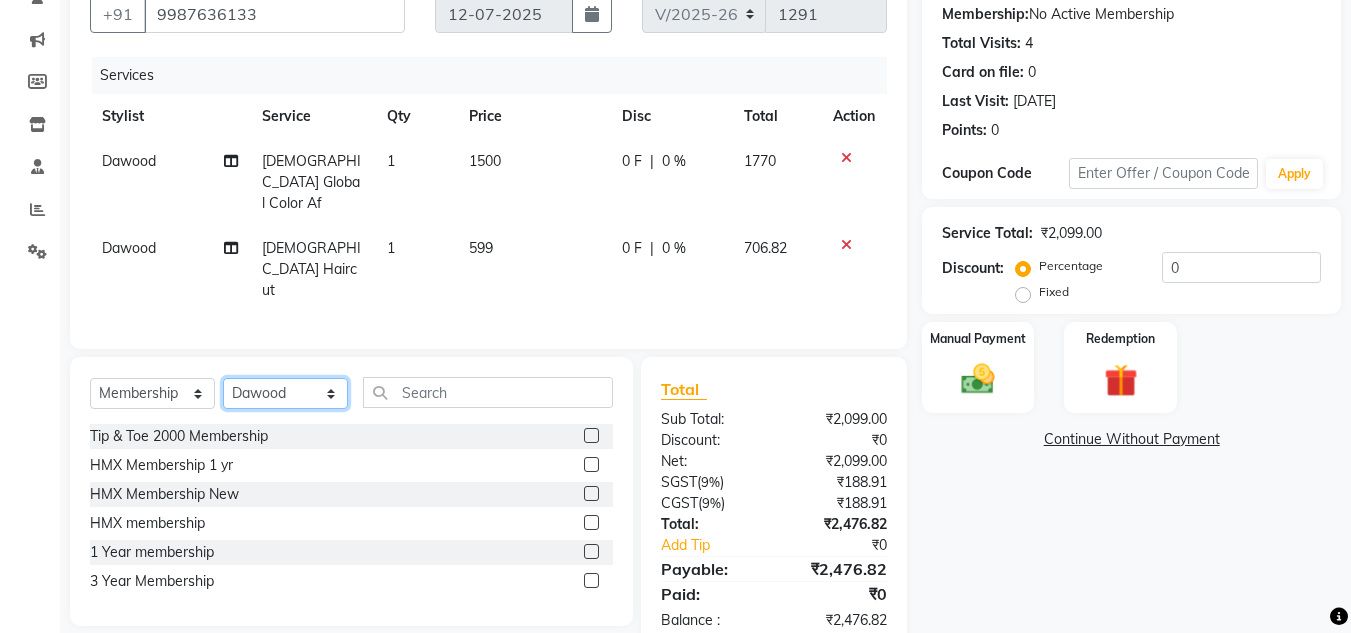 click on "Select Stylist [PERSON_NAME] [PERSON_NAME] Bilal Danish Dawood Front Desk [PERSON_NAME] Kaikasha [PERSON_NAME] [PERSON_NAME] [PERSON_NAME] [PERSON_NAME] [PERSON_NAME] Yash Padrath" 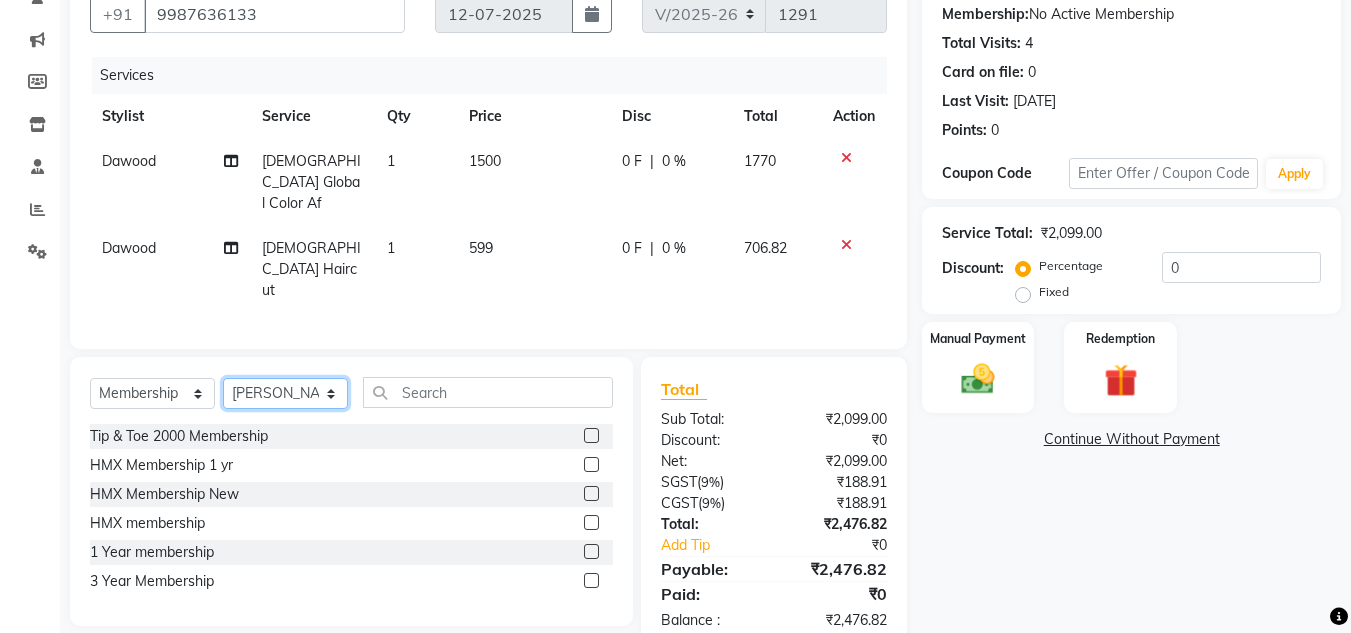 click on "Select Stylist [PERSON_NAME] [PERSON_NAME] Bilal Danish Dawood Front Desk [PERSON_NAME] Kaikasha [PERSON_NAME] [PERSON_NAME] [PERSON_NAME] [PERSON_NAME] [PERSON_NAME] Yash Padrath" 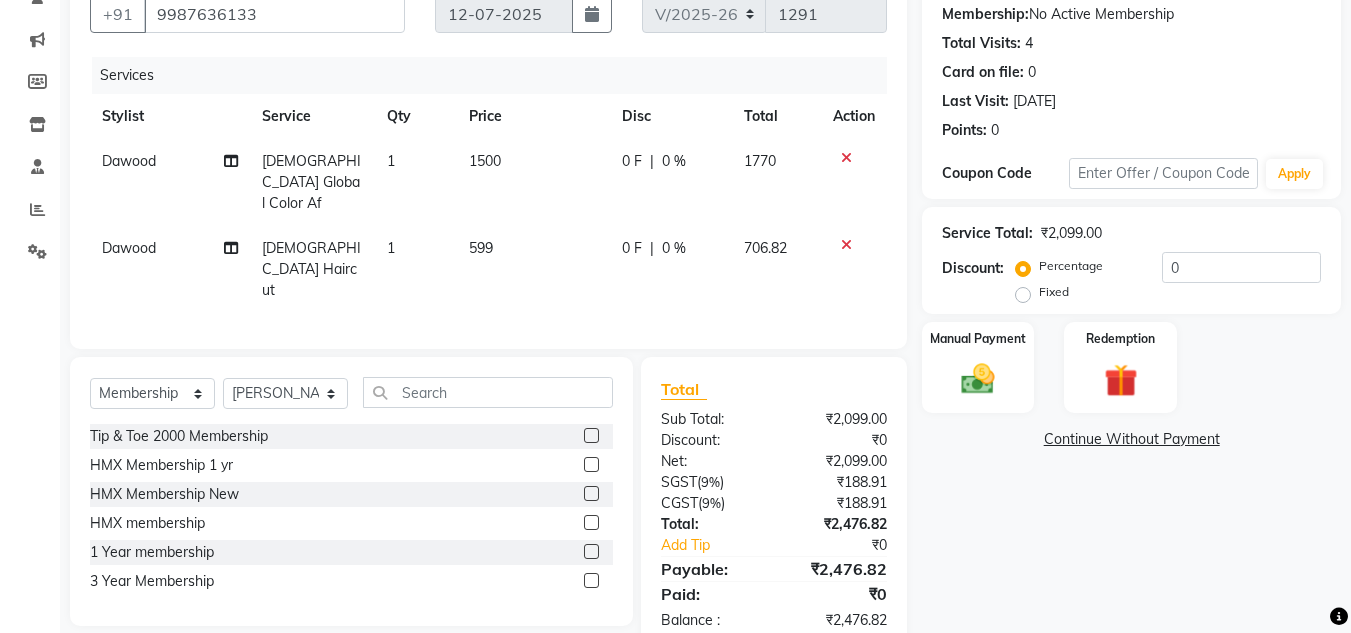 click 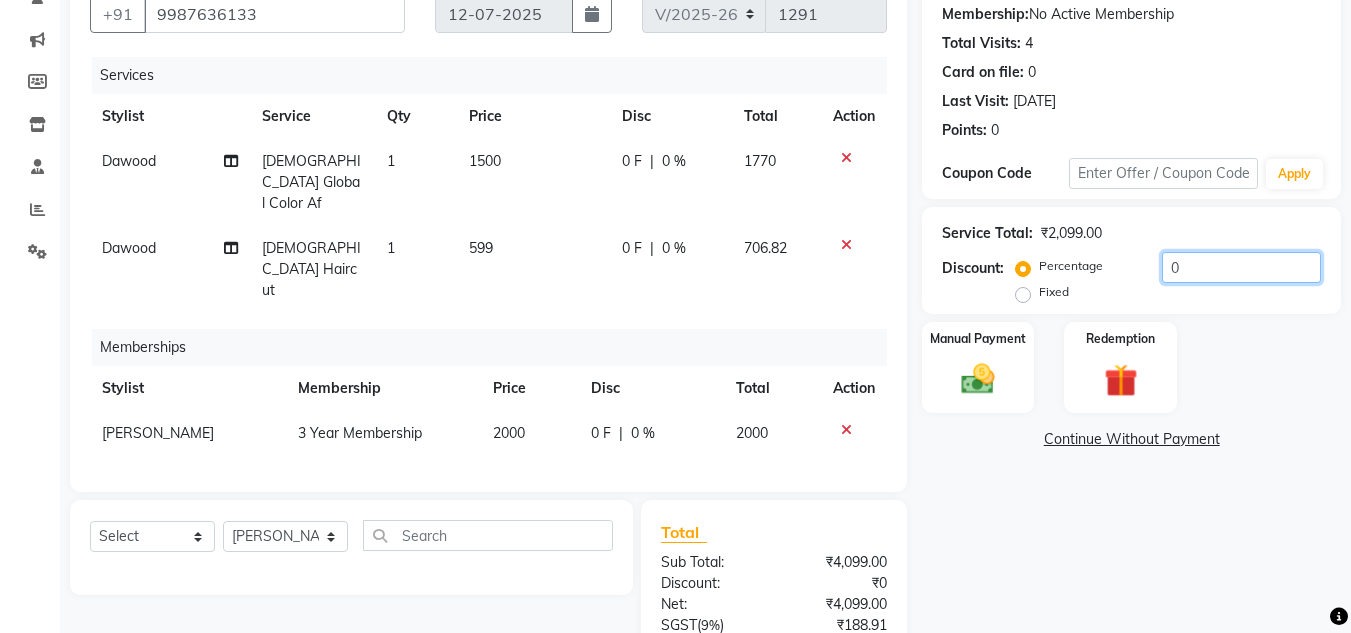 click on "0" 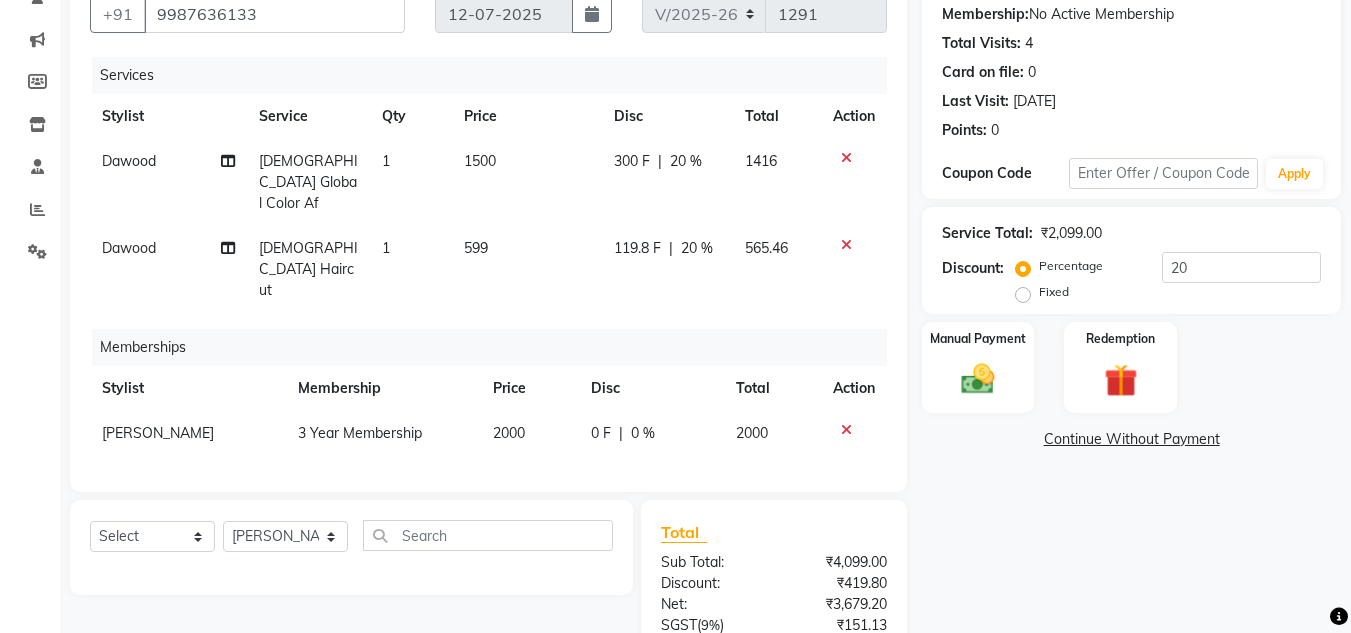 click on "[PERSON_NAME]" 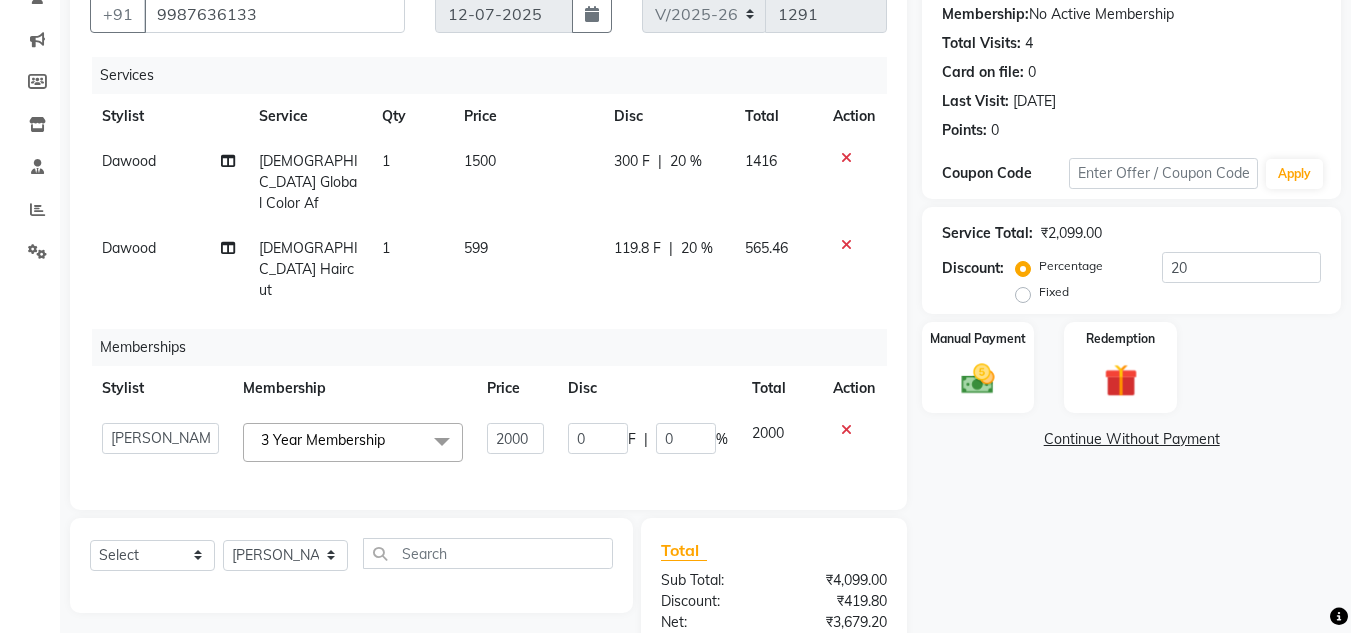 scroll, scrollTop: 291, scrollLeft: 0, axis: vertical 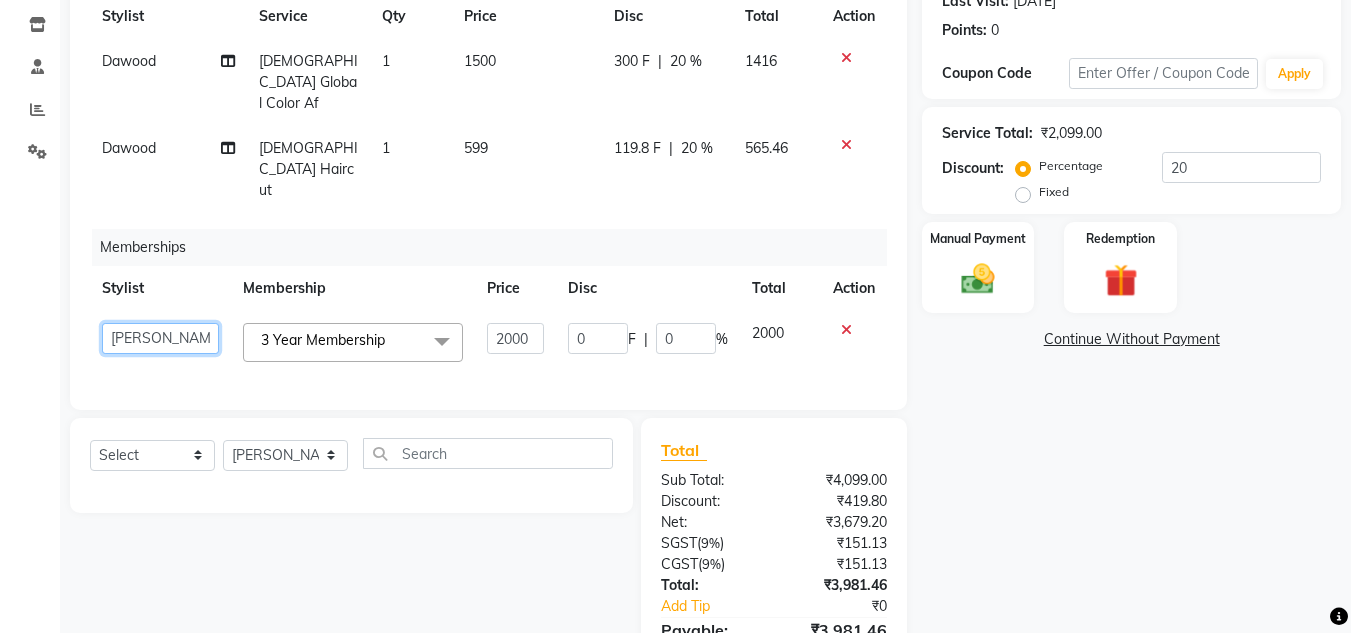 click on "[PERSON_NAME]   [PERSON_NAME]   Bilal   Danish   Dawood   Front Desk   [PERSON_NAME]   Kaikasha [PERSON_NAME]   [PERSON_NAME]   [PERSON_NAME]   [PERSON_NAME]   [PERSON_NAME]   Yash Padrath" 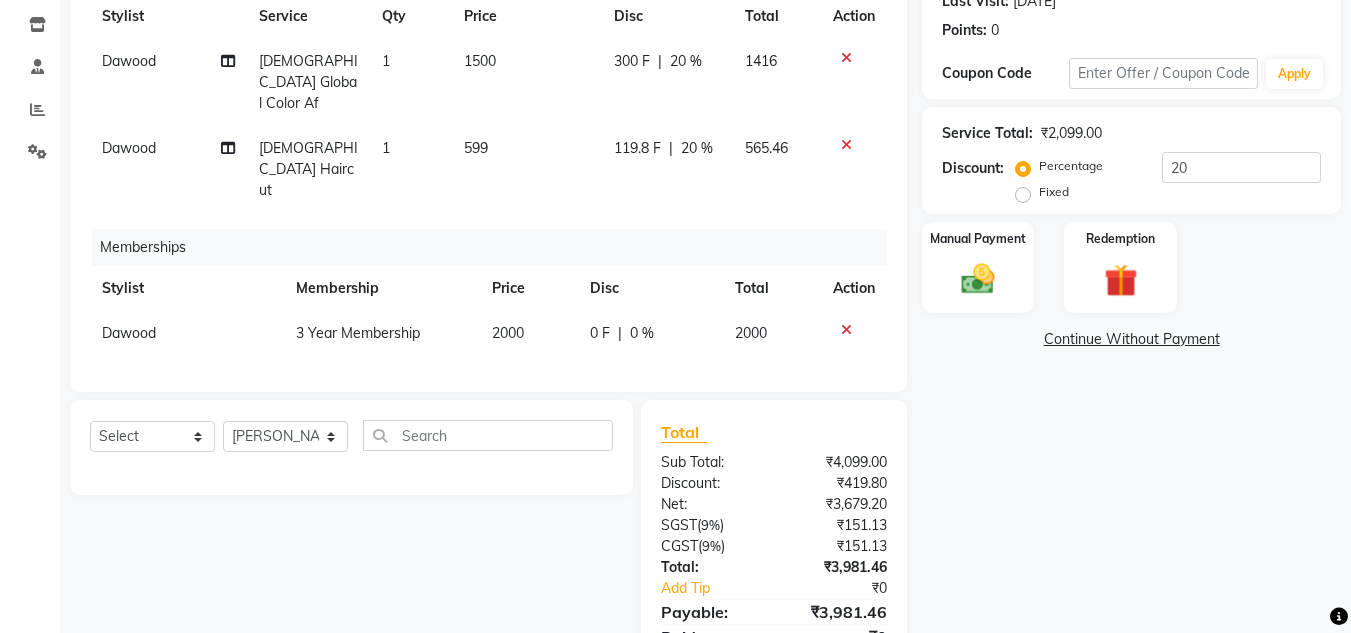 click on "Name: Chetan  Membership:  No Active Membership  Total Visits:  4 Card on file:  0 Last Visit:   [DATE] Points:   0  Coupon Code Apply Service Total:  ₹2,099.00  Discount:  Percentage   Fixed  20 Manual Payment Redemption  Continue Without Payment" 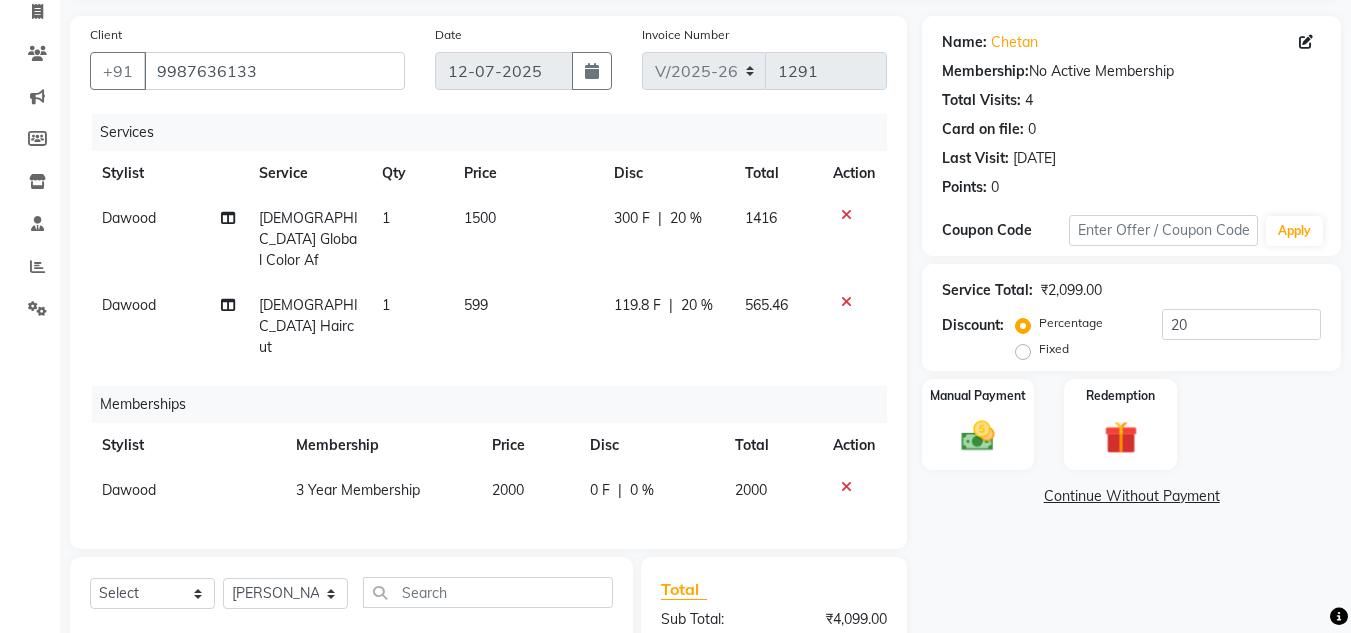 scroll, scrollTop: 234, scrollLeft: 0, axis: vertical 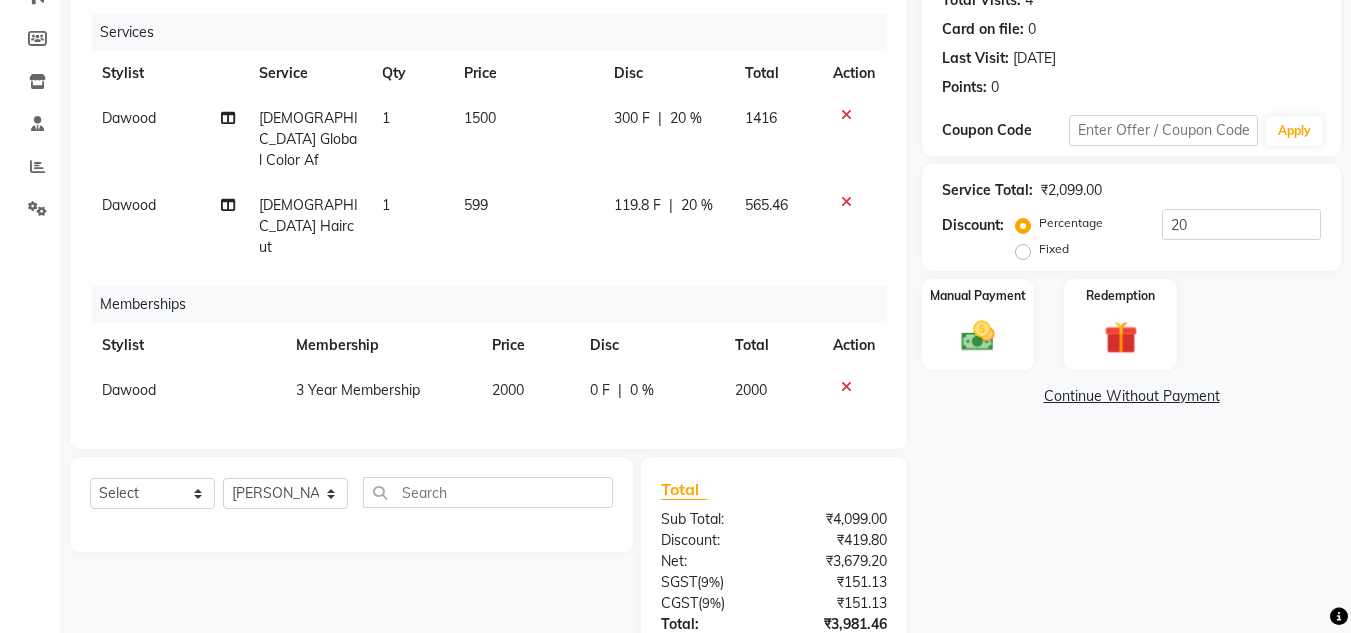 click 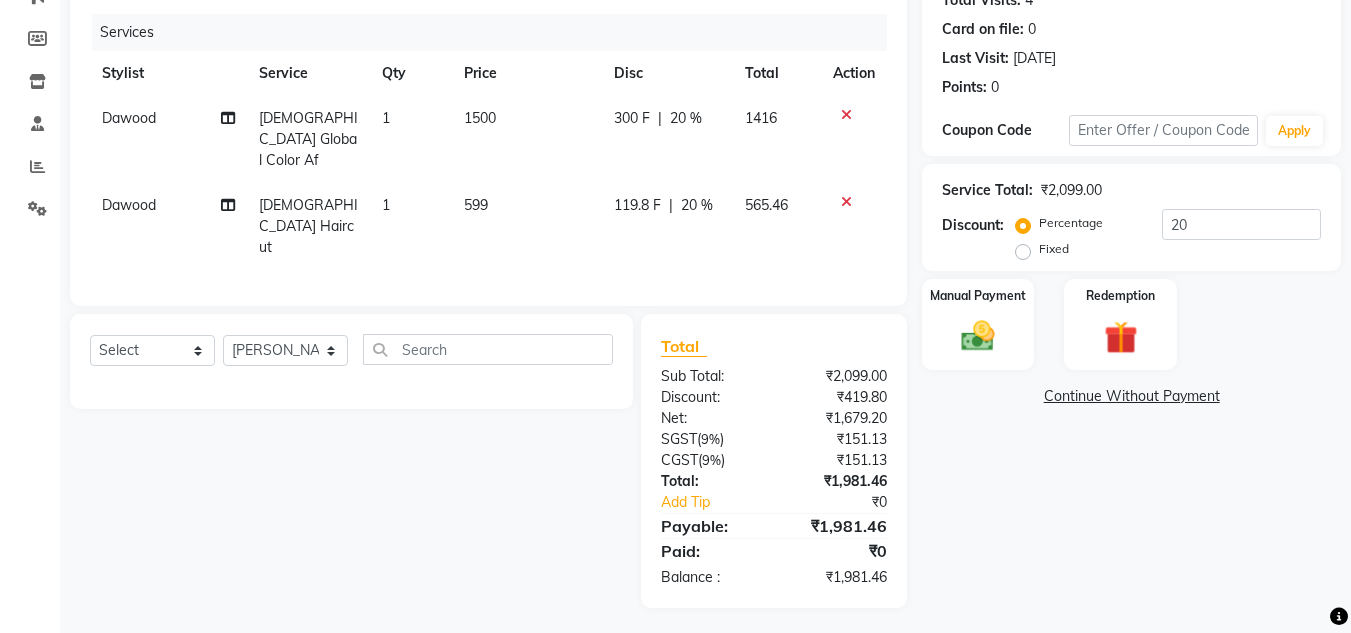 scroll, scrollTop: 191, scrollLeft: 0, axis: vertical 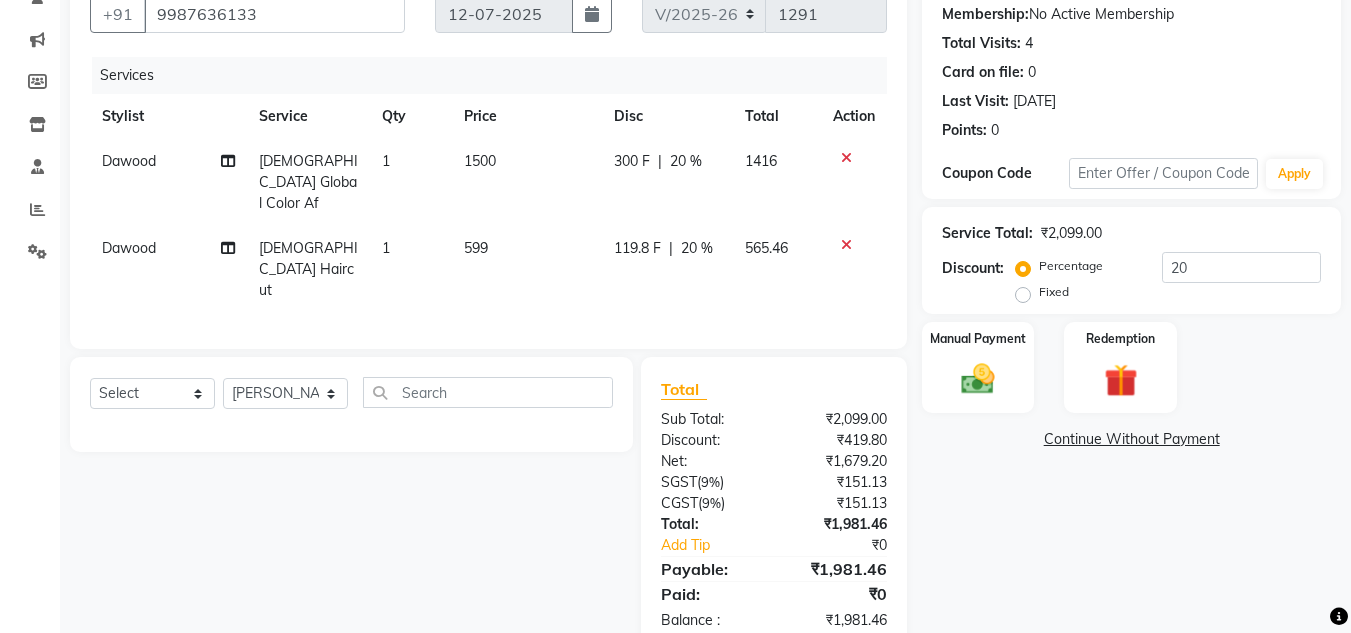 click on "1500" 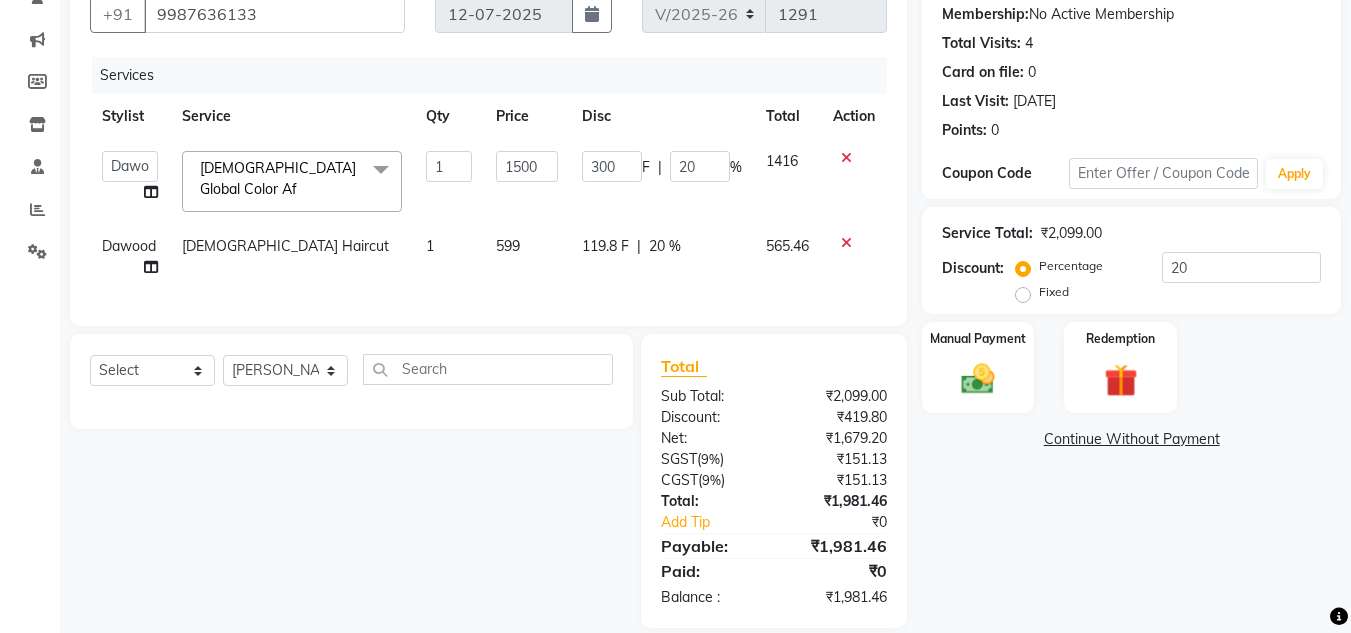 scroll, scrollTop: 0, scrollLeft: 0, axis: both 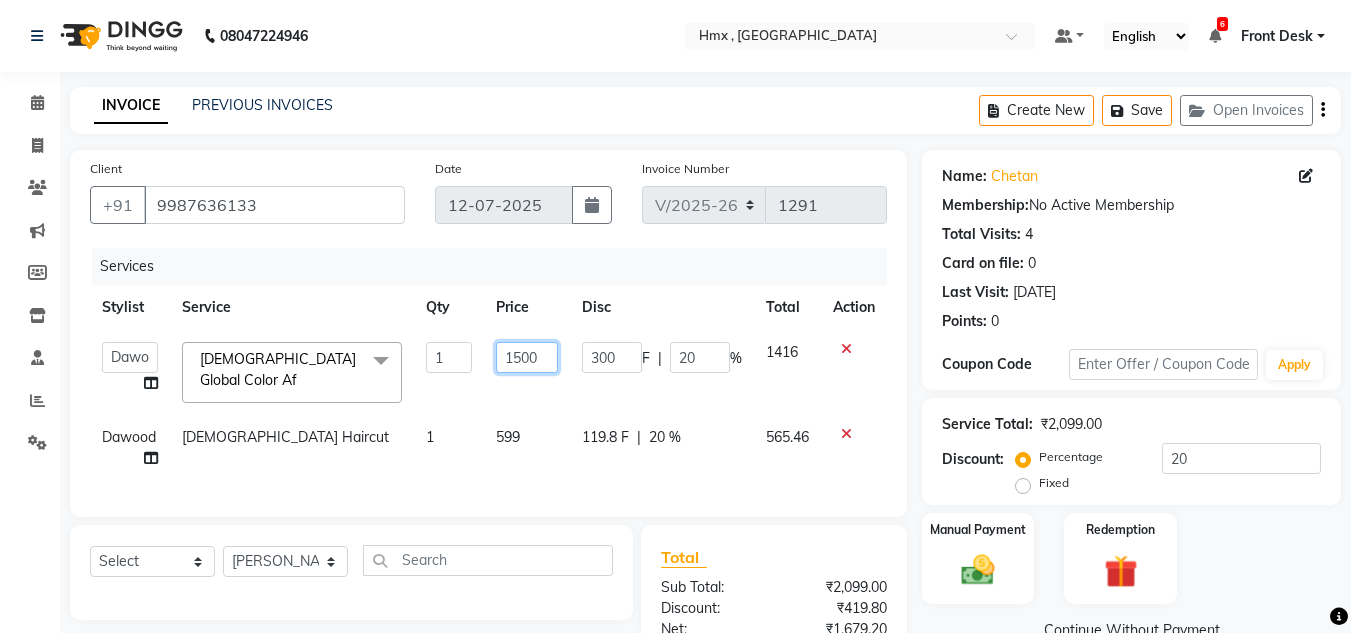 click on "1500" 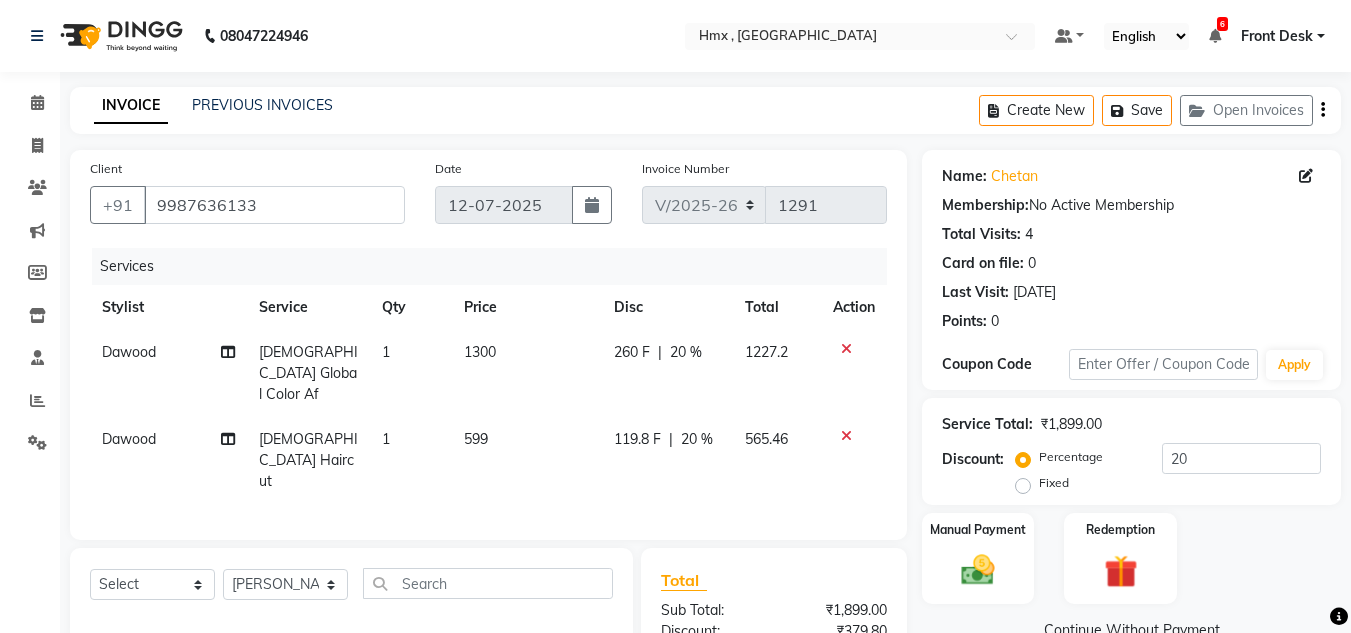 scroll, scrollTop: 191, scrollLeft: 0, axis: vertical 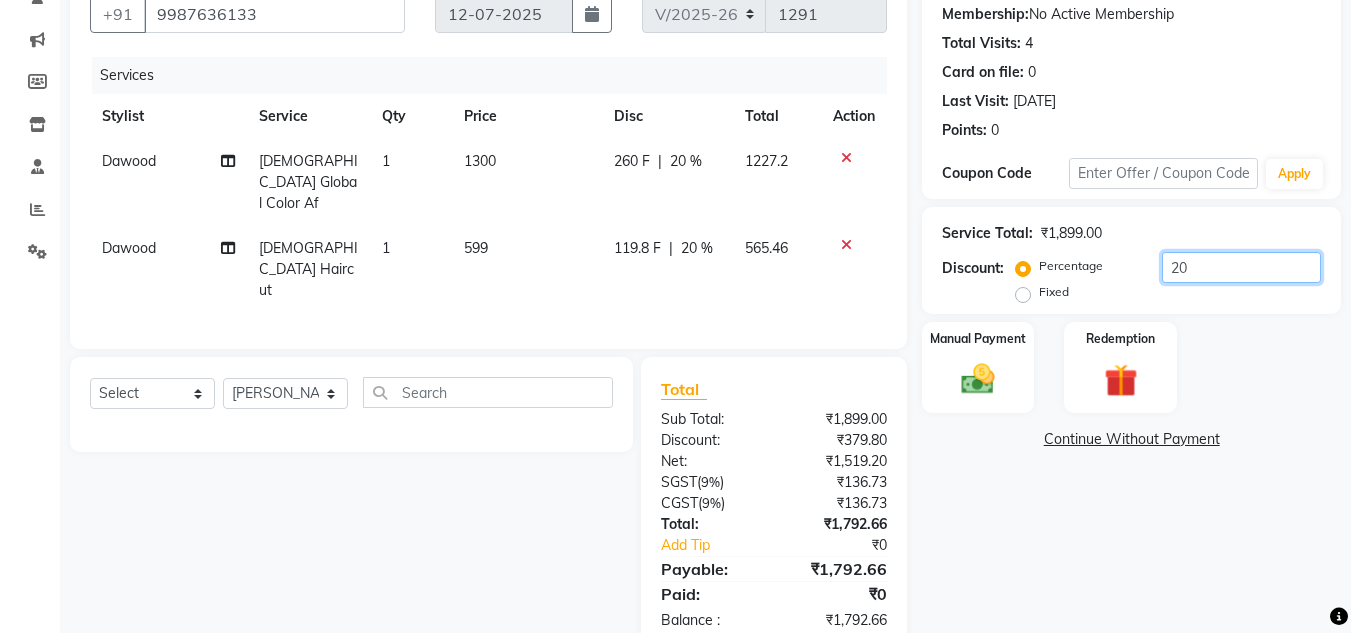 click on "20" 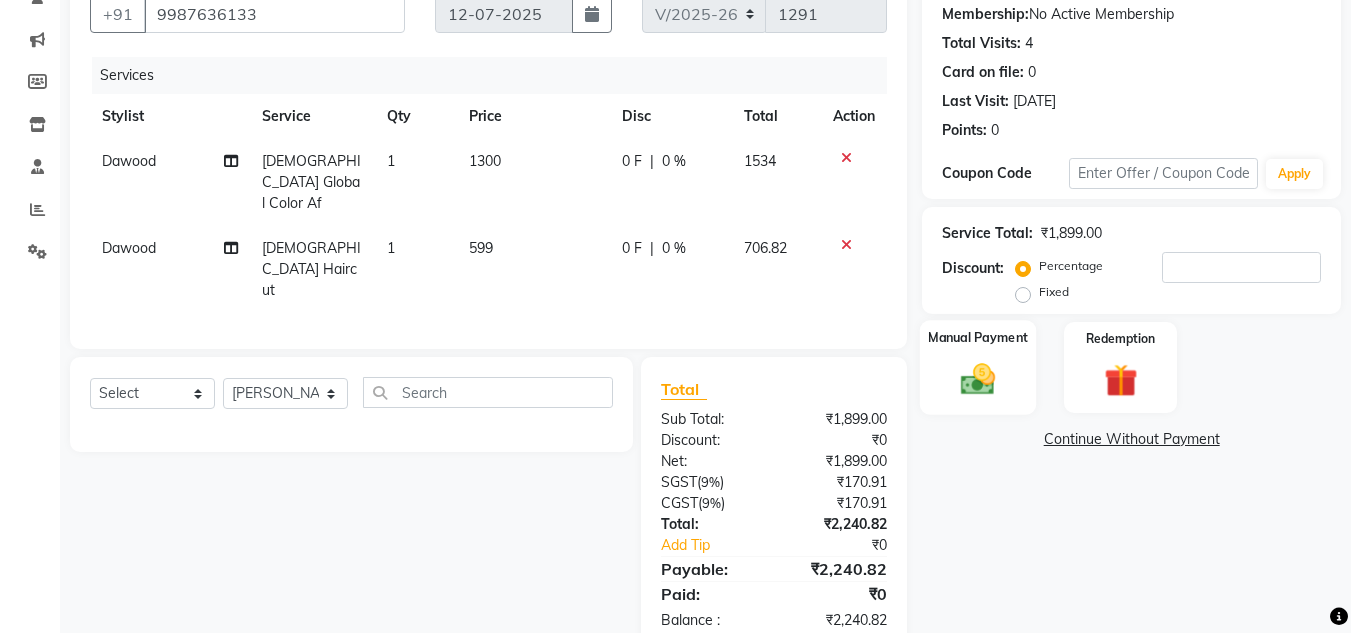 click on "Manual Payment" 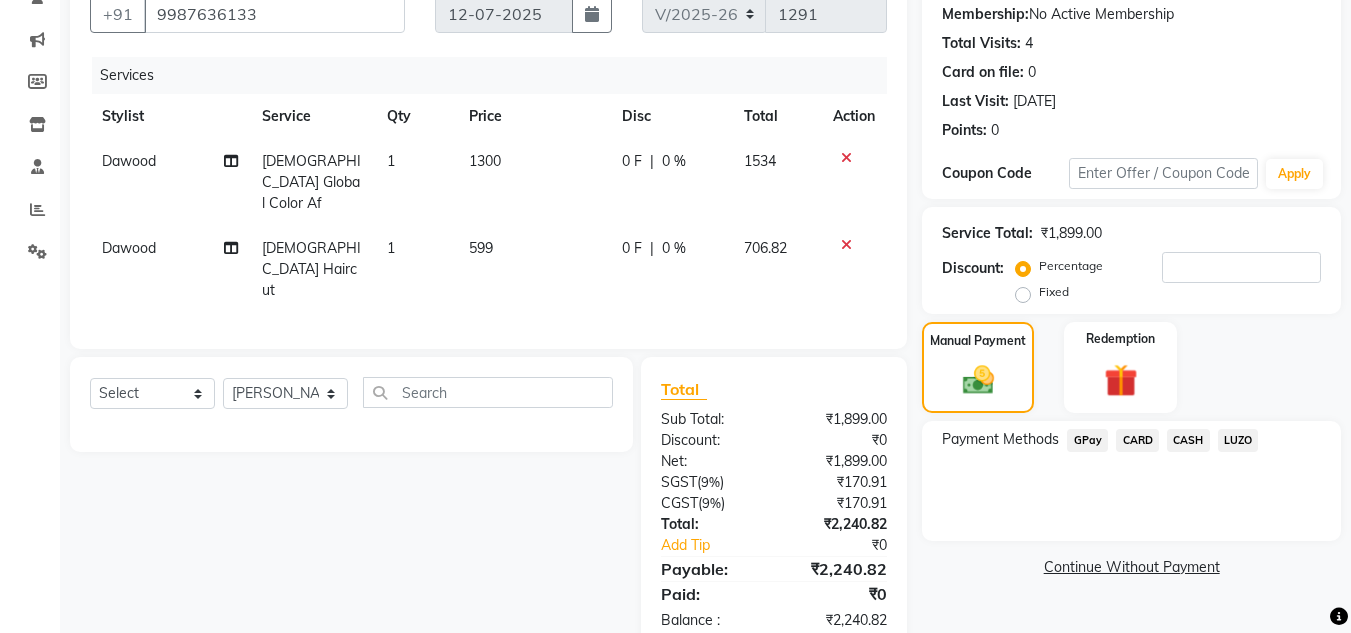 click on "CARD" 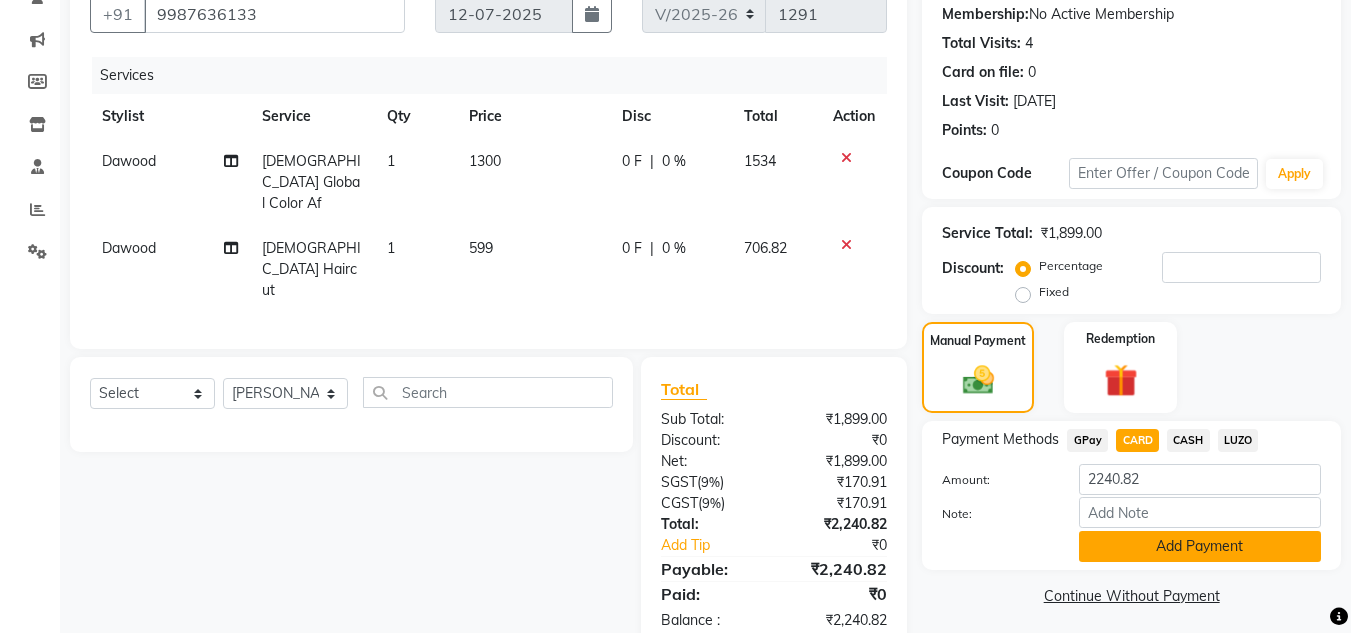 click on "Add Payment" 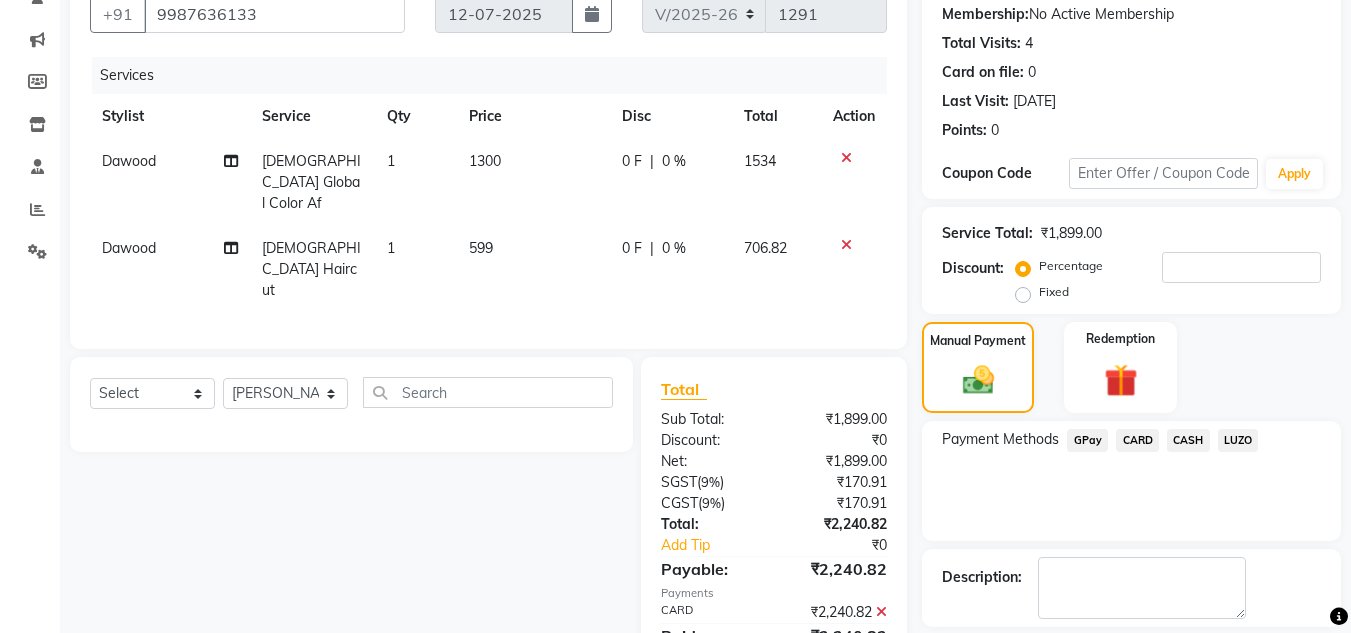 scroll, scrollTop: 283, scrollLeft: 0, axis: vertical 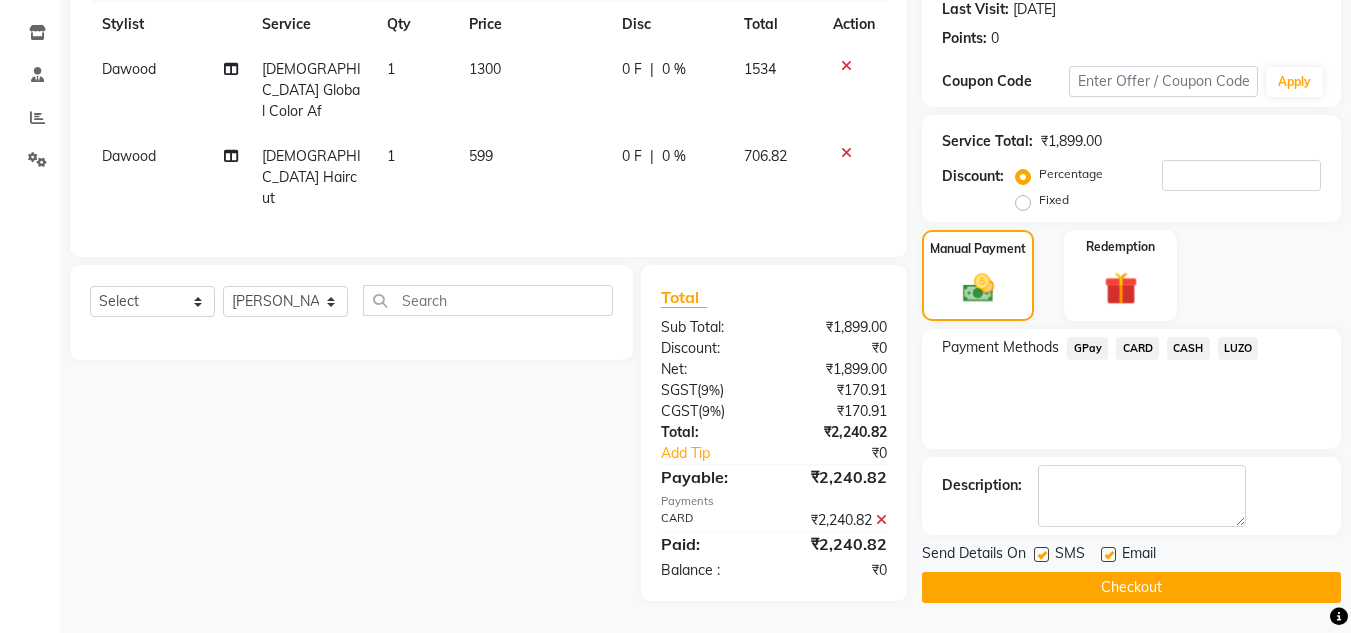 click on "Checkout" 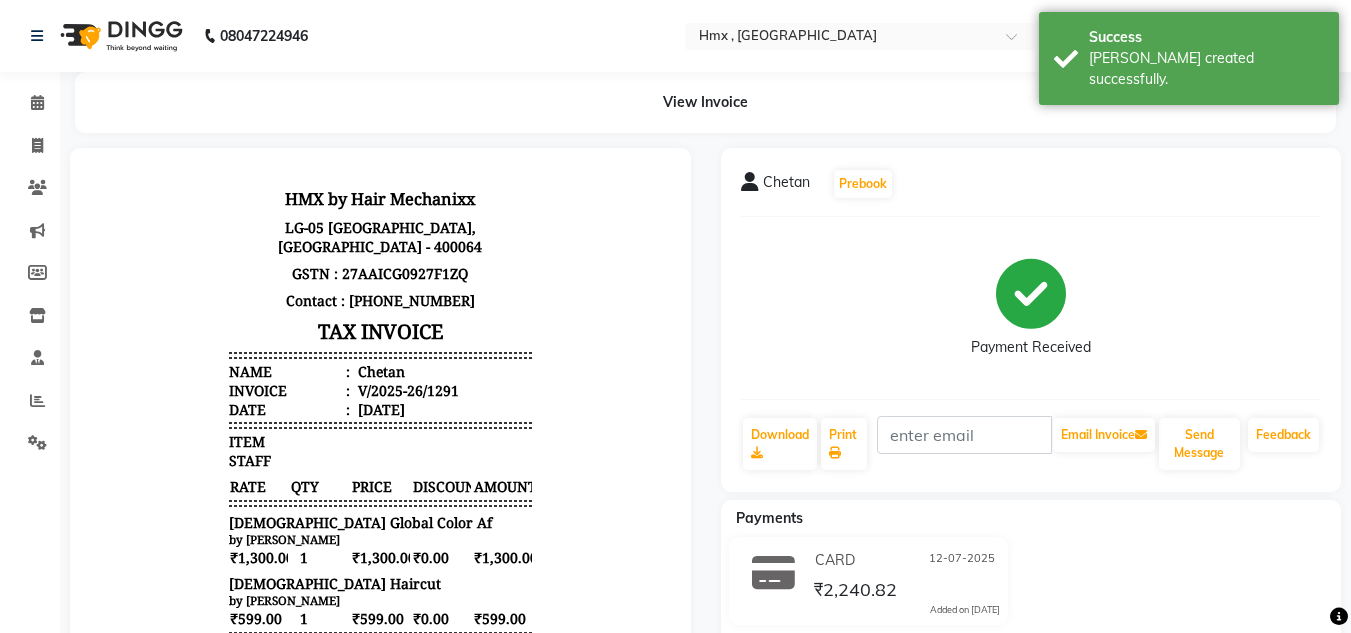 scroll, scrollTop: 0, scrollLeft: 0, axis: both 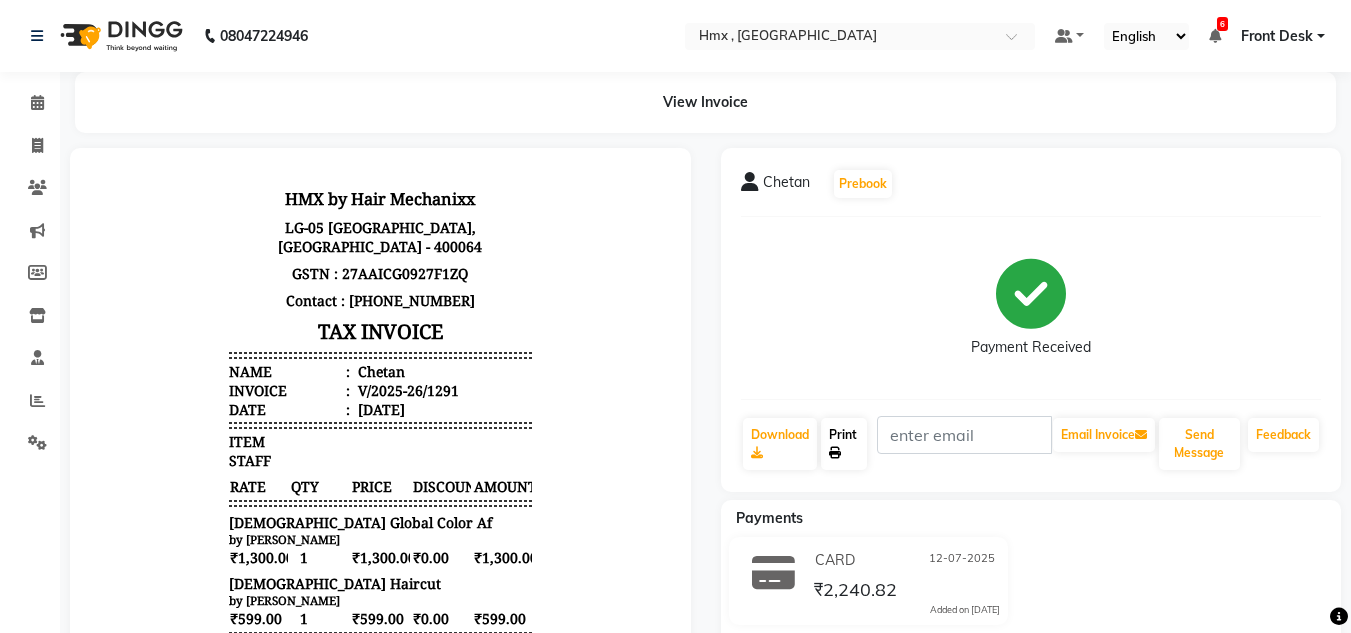 click on "Print" 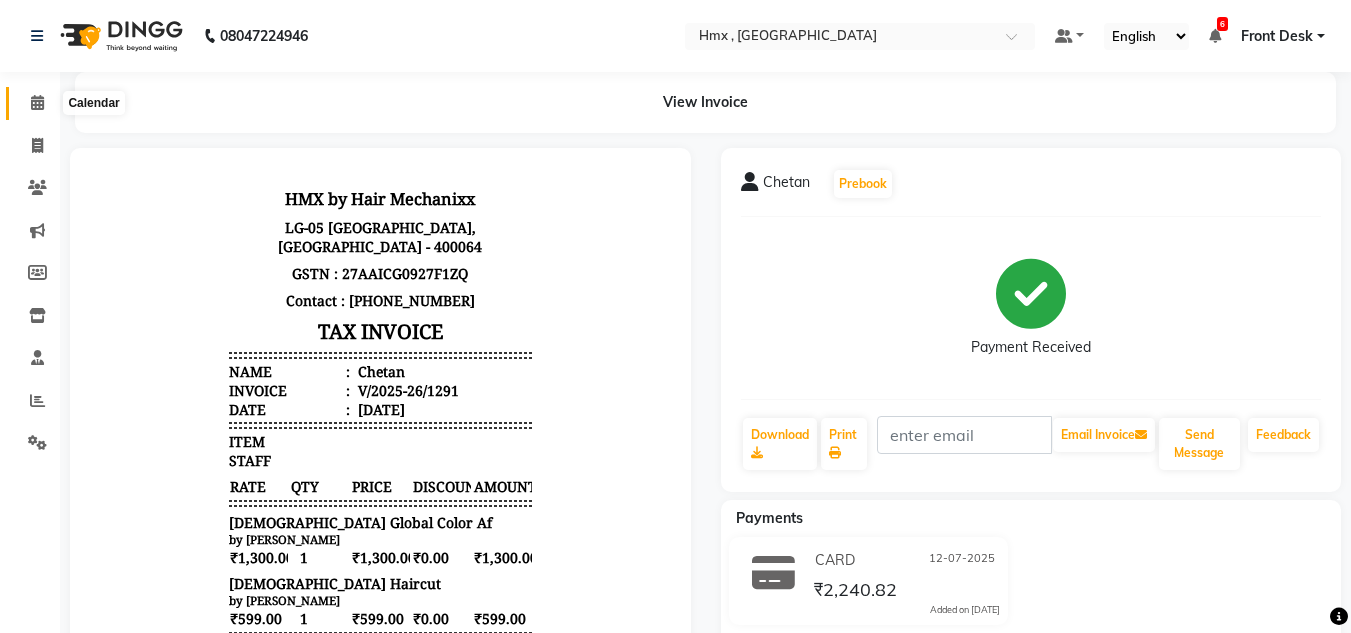 click 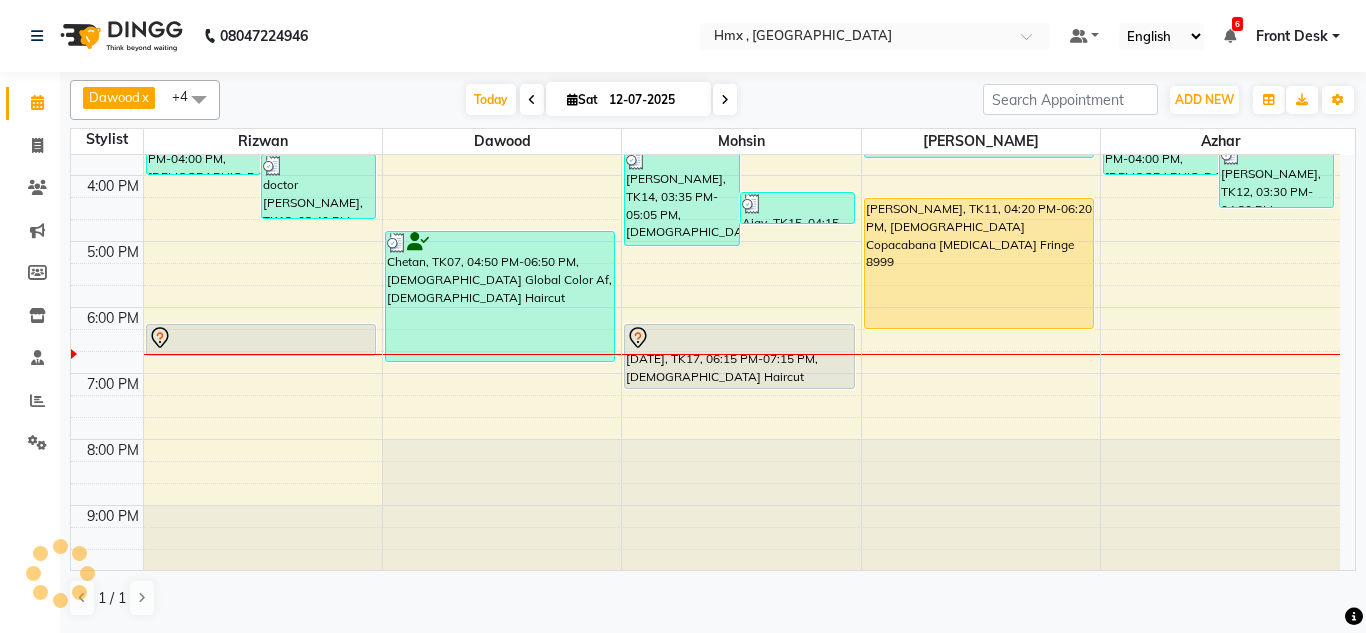 scroll, scrollTop: 508, scrollLeft: 0, axis: vertical 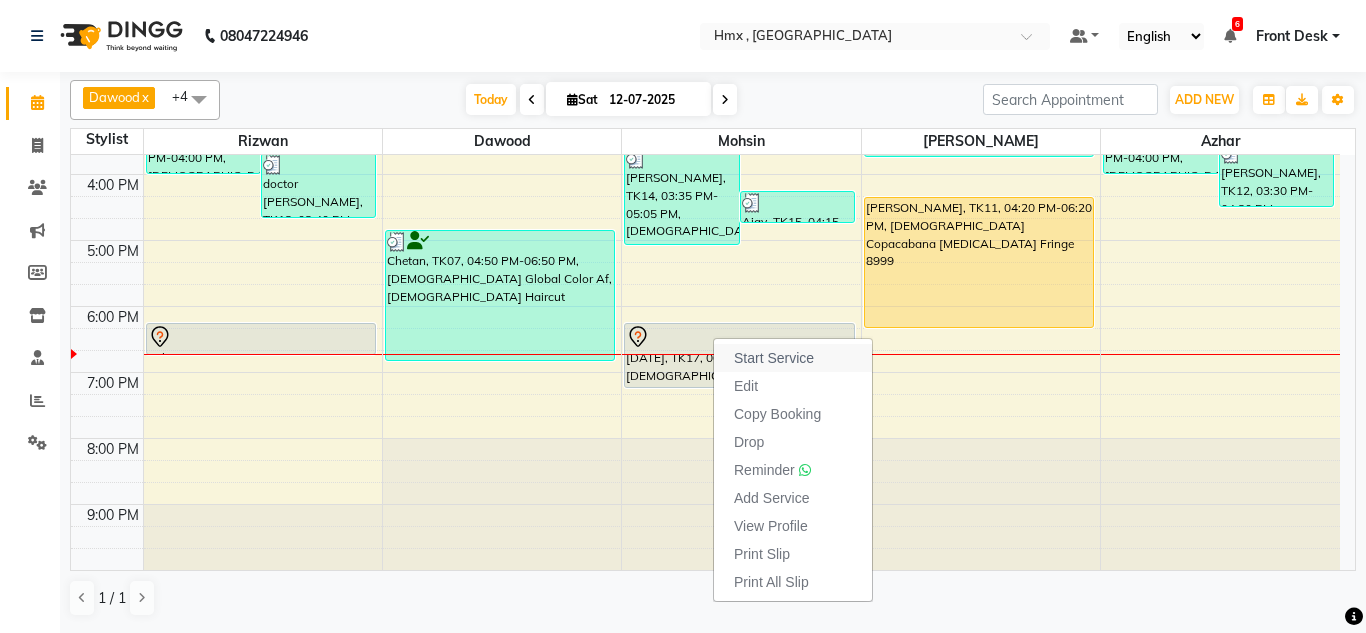 click on "Start Service" at bounding box center [774, 358] 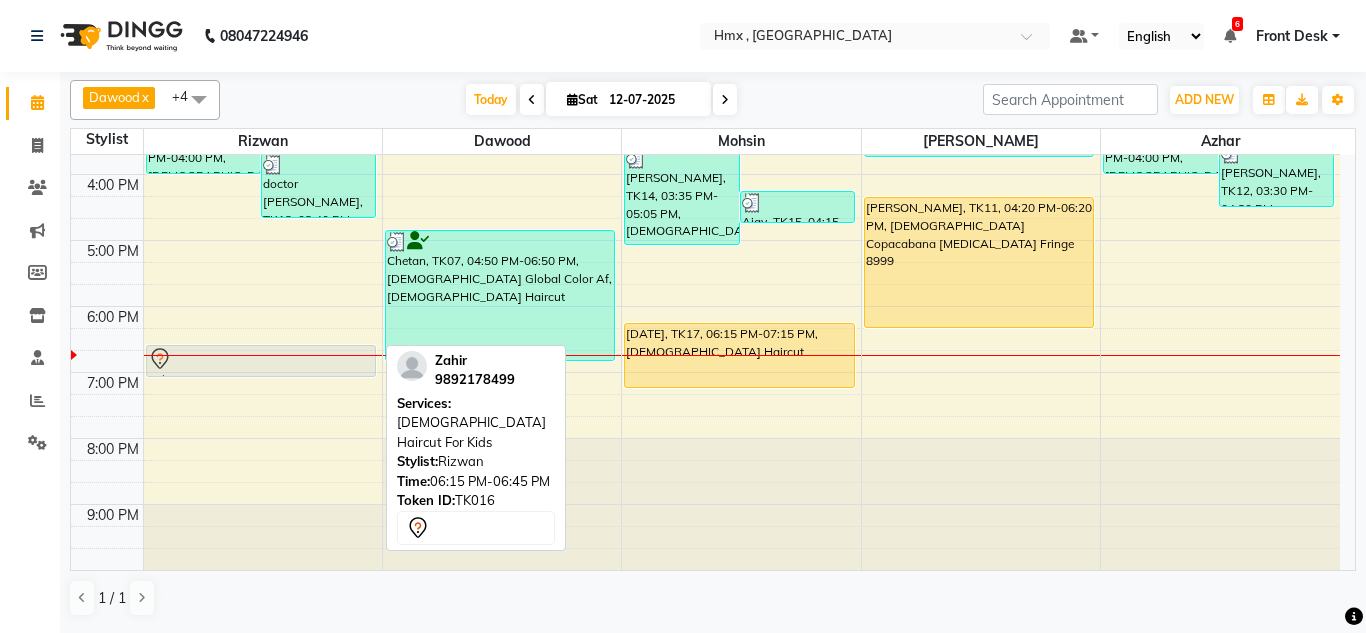 drag, startPoint x: 208, startPoint y: 322, endPoint x: 214, endPoint y: 341, distance: 19.924858 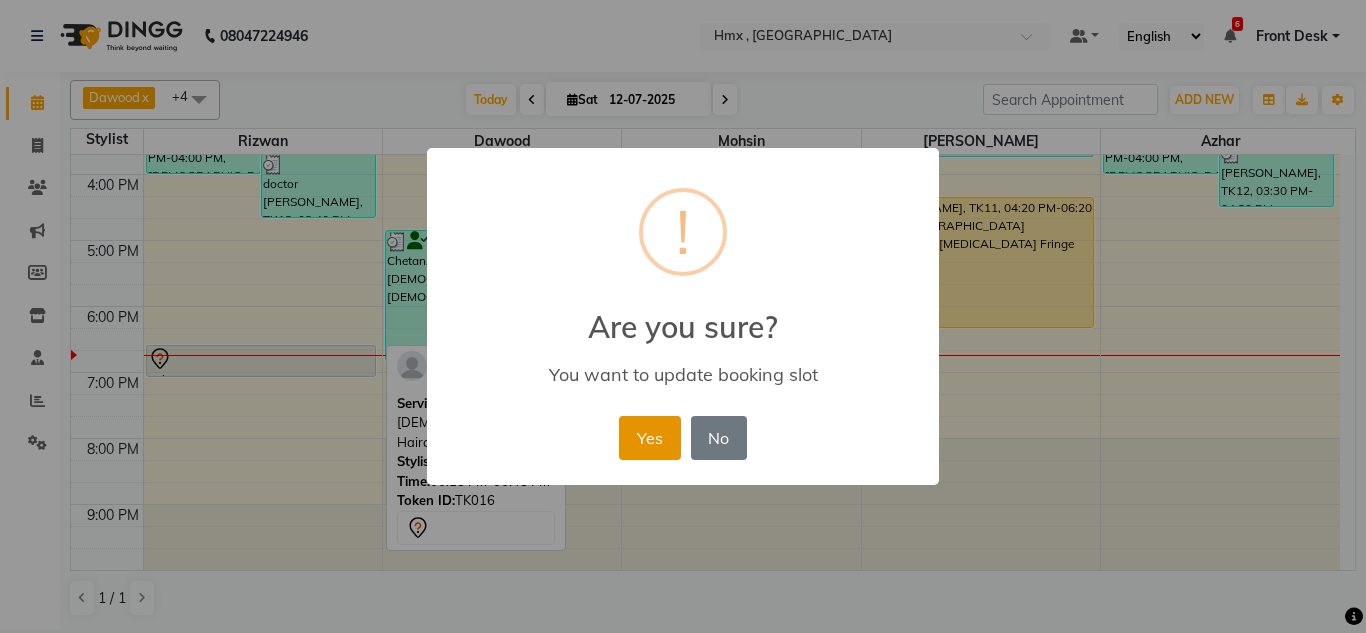 click on "Yes" at bounding box center [649, 438] 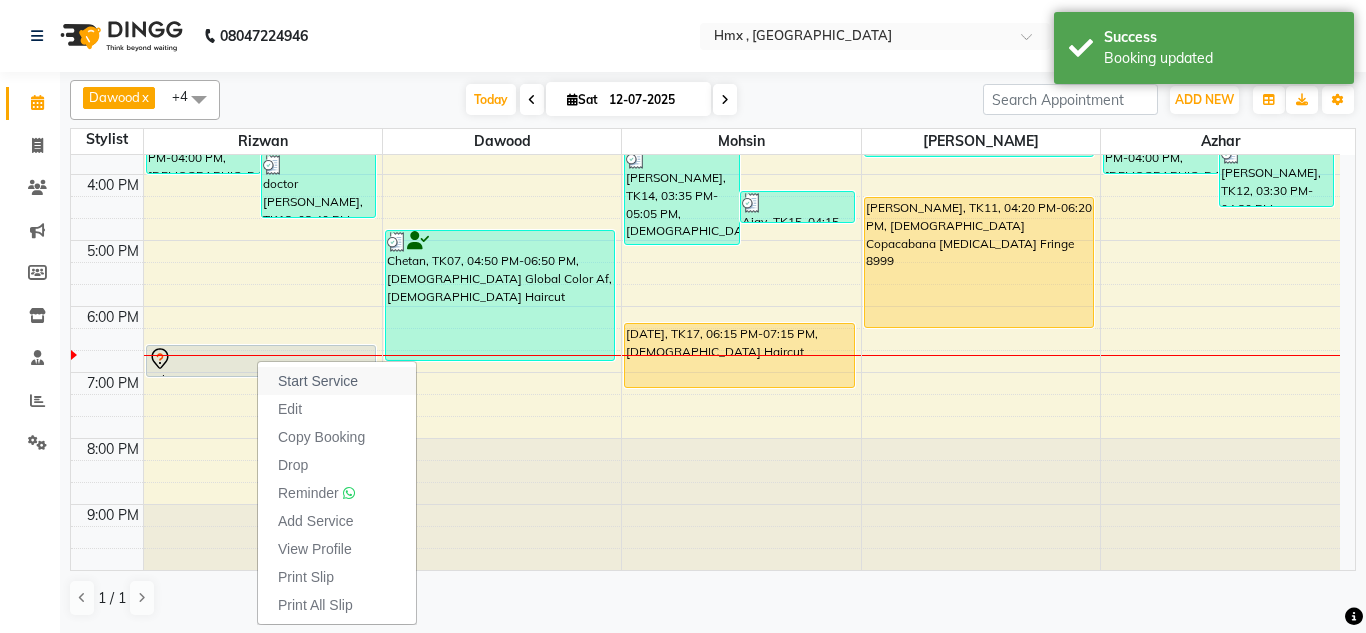 click on "Start Service" at bounding box center (318, 381) 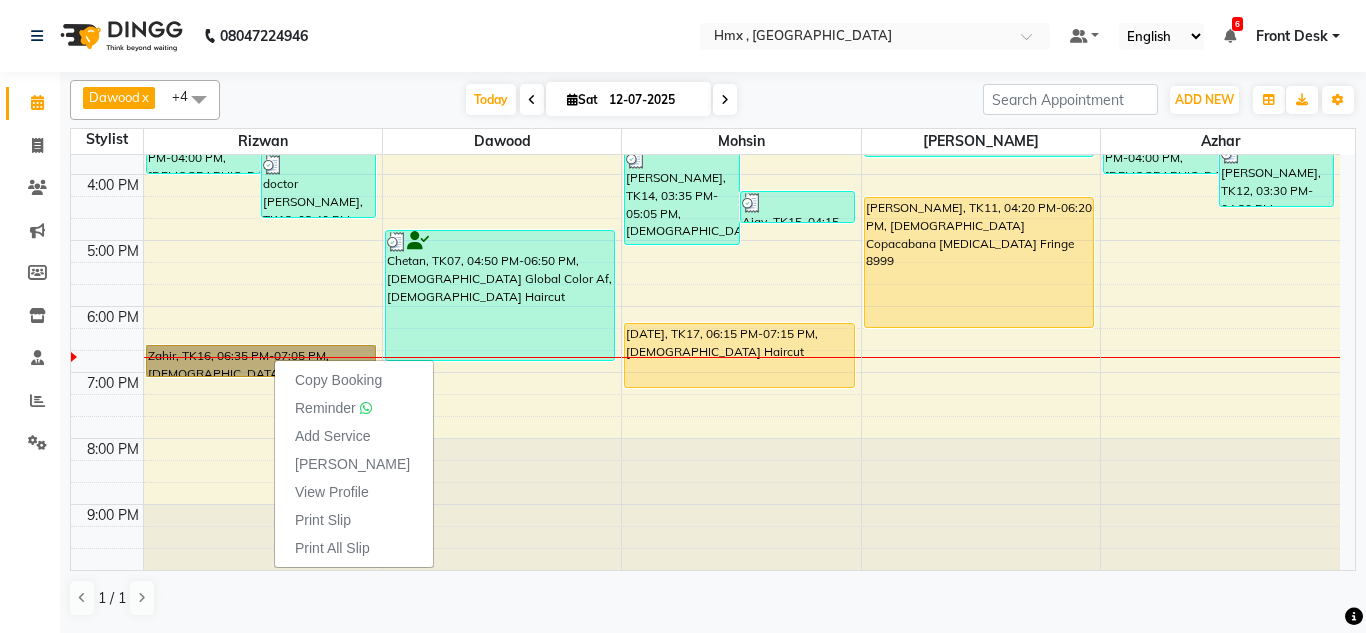 click at bounding box center (981, 504) 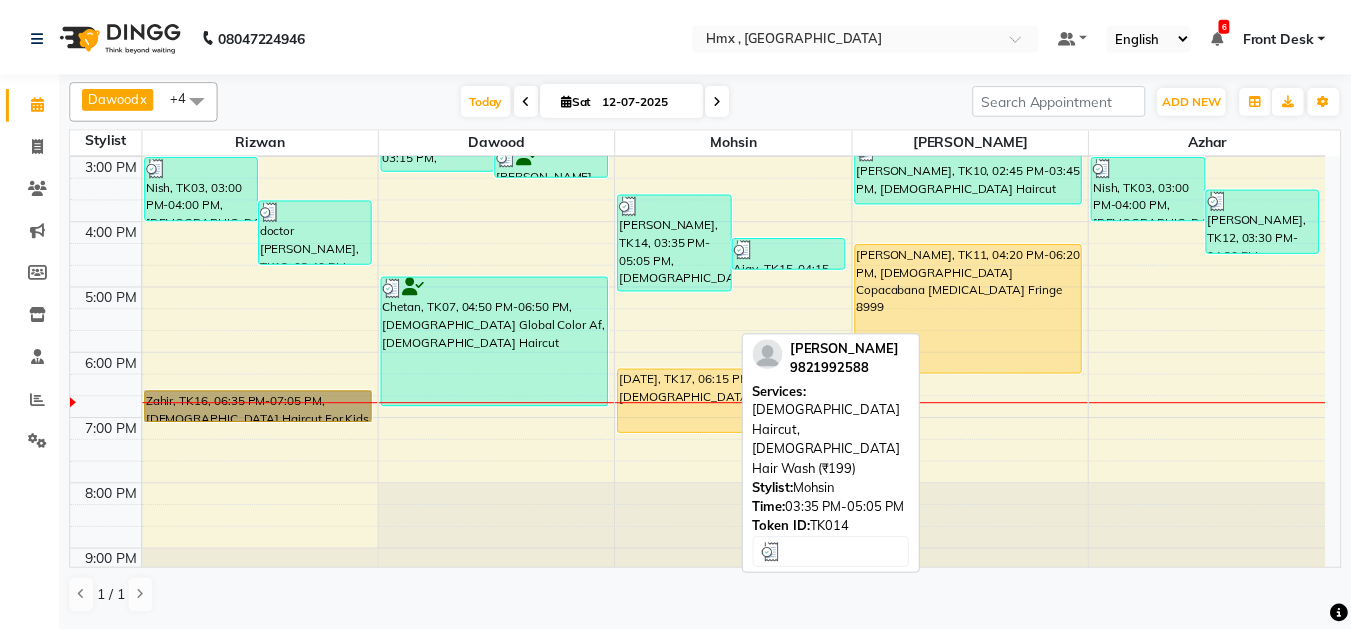 scroll, scrollTop: 508, scrollLeft: 0, axis: vertical 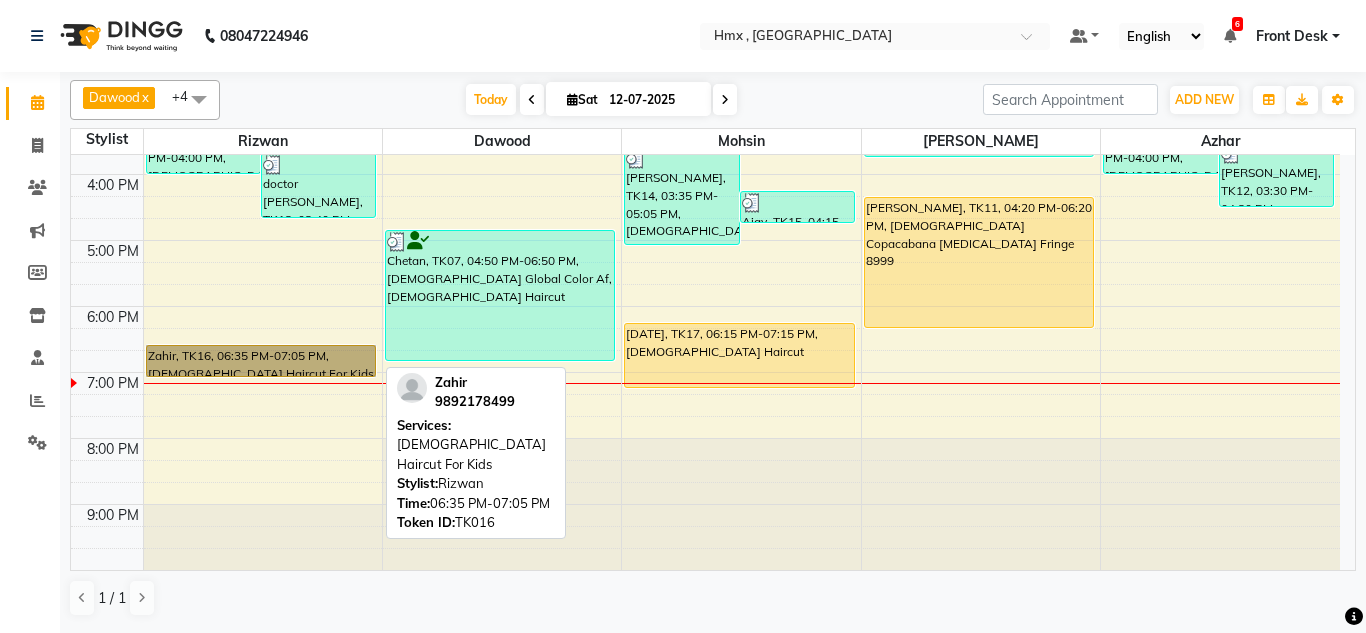 click on "8:00 AM 9:00 AM 10:00 AM 11:00 AM 12:00 PM 1:00 PM 2:00 PM 3:00 PM 4:00 PM 5:00 PM 6:00 PM 7:00 PM 8:00 PM 9:00 PM     Nish, TK03, 03:00 PM-04:00 PM, [DEMOGRAPHIC_DATA] Haircut     doctor [PERSON_NAME], TK13, 03:40 PM-04:40 PM, [DEMOGRAPHIC_DATA] Luxury Hairwash Long     Prabhuta, TK04, 10:40 AM-11:40 AM, [DEMOGRAPHIC_DATA] Haircut     [PERSON_NAME], TK08, 12:15 PM-12:55 PM, [DEMOGRAPHIC_DATA] Haircut     Monk, TK09, 01:00 PM-01:30 PM, [DEMOGRAPHIC_DATA] [PERSON_NAME] Edging    Zahir, TK16, 06:35 PM-07:05 PM, [DEMOGRAPHIC_DATA] Haircut For Kids     [PERSON_NAME], TK02, 02:00 PM-03:15 PM, [DEMOGRAPHIC_DATA] Haircut,HMX SERVICE-D-TAN (₹600)     [PERSON_NAME], TK02, 02:50 PM-03:20 PM, [DEMOGRAPHIC_DATA] [PERSON_NAME] Edging     [PERSON_NAME], TK01, 12:00 PM-12:30 PM, [DEMOGRAPHIC_DATA] Haircut For Kids     [PERSON_NAME], TK05, 01:00 PM-02:00 PM, [DEMOGRAPHIC_DATA] Haircut     Chetan, TK07, 04:50 PM-06:50 PM, [DEMOGRAPHIC_DATA] Global Color Af,[DEMOGRAPHIC_DATA] Haircut     [PERSON_NAME], TK06, 12:15 PM-01:15 PM, [DEMOGRAPHIC_DATA] Haircut     [PERSON_NAME], TK06, 12:35 PM-01:05 PM, [DEMOGRAPHIC_DATA] [PERSON_NAME] Edging     [PERSON_NAME], TK14, 03:35 PM-05:05 PM, [DEMOGRAPHIC_DATA] Haircut,[DEMOGRAPHIC_DATA] Hair Wash (₹199)     Ajay, TK15, 04:15 PM-04:45 PM, [DEMOGRAPHIC_DATA] [PERSON_NAME] Edging" at bounding box center (705, 108) 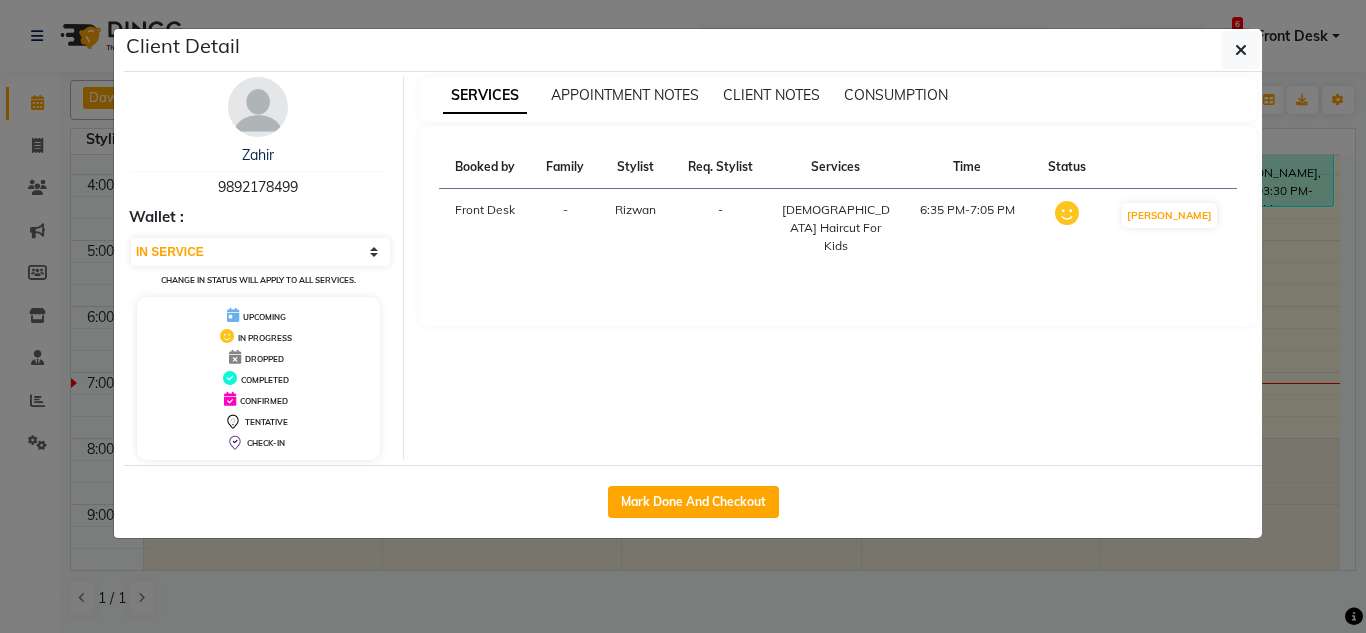 click on "Mark Done And Checkout" 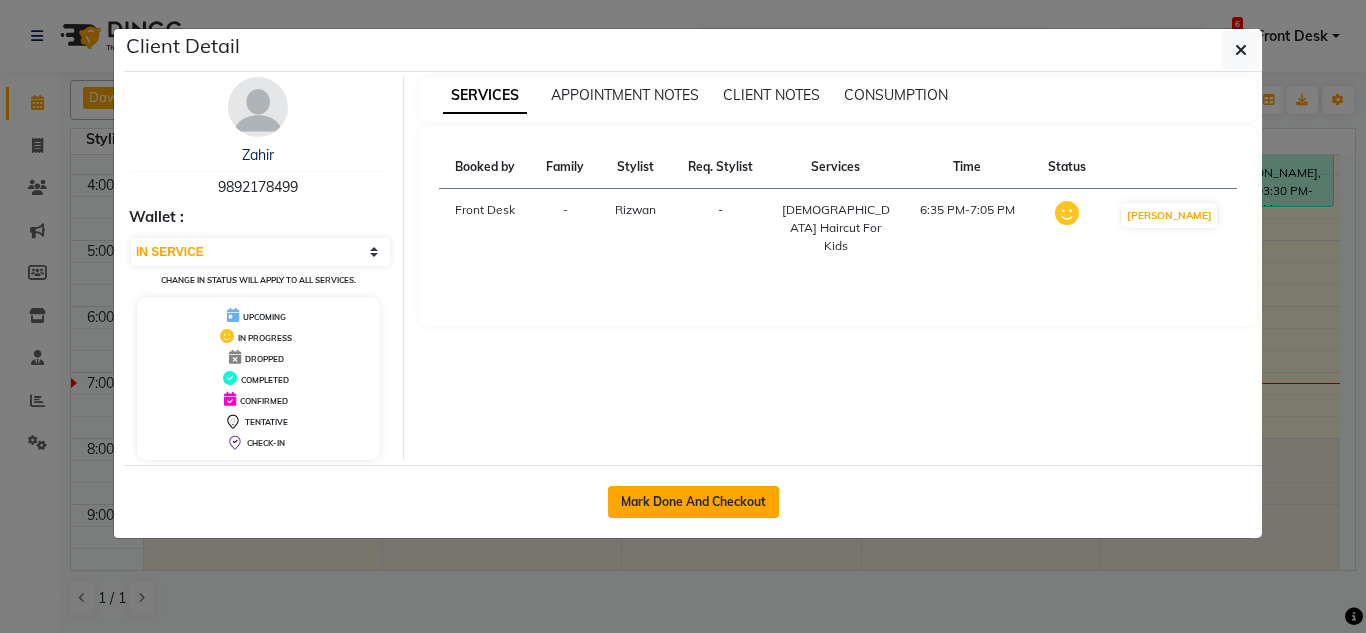 click on "Mark Done And Checkout" 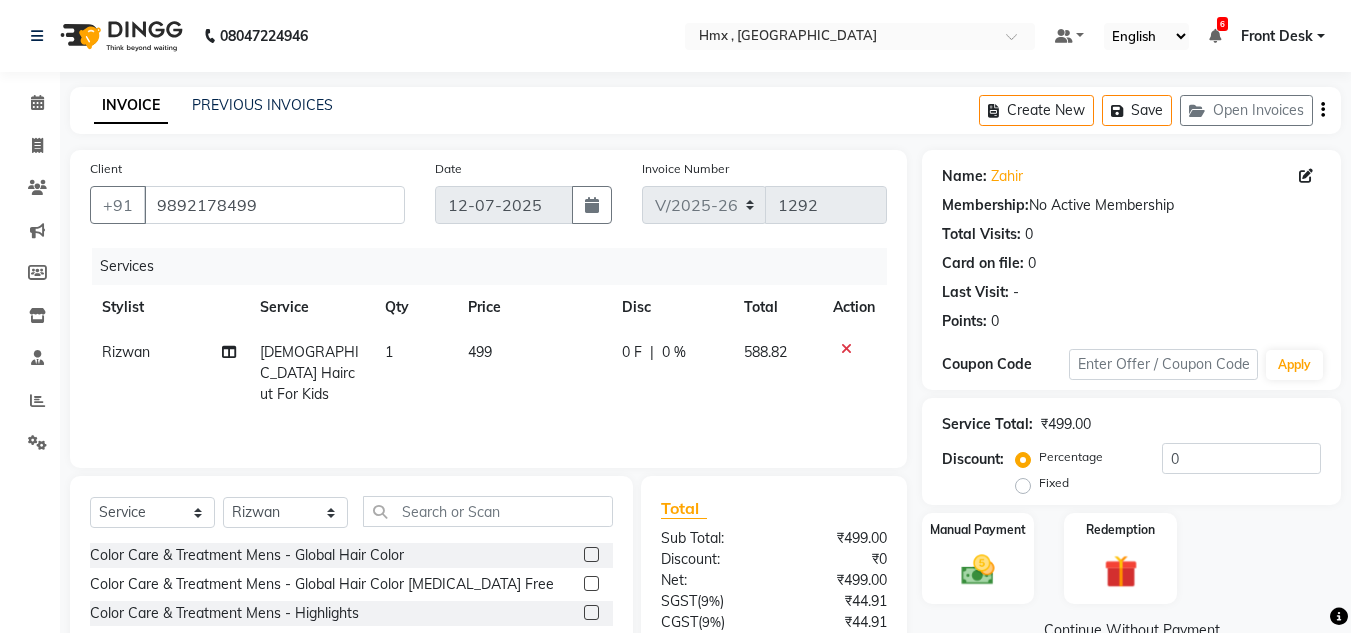 scroll, scrollTop: 168, scrollLeft: 0, axis: vertical 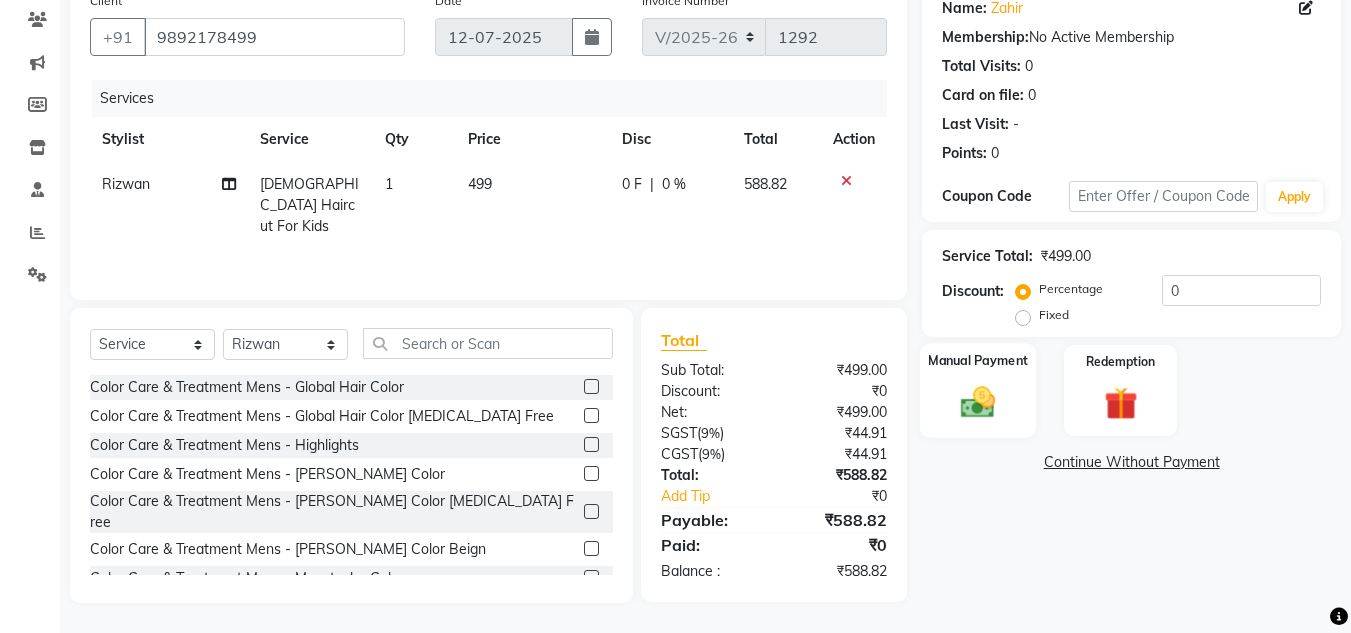 click 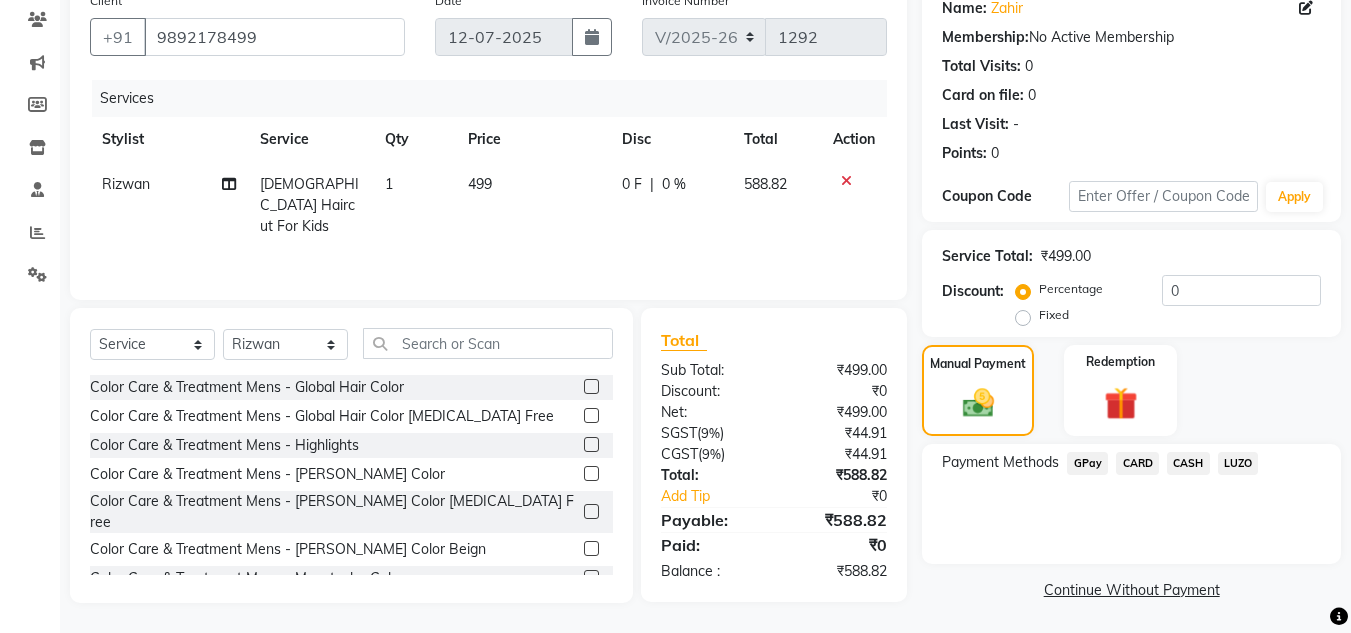 click on "CARD" 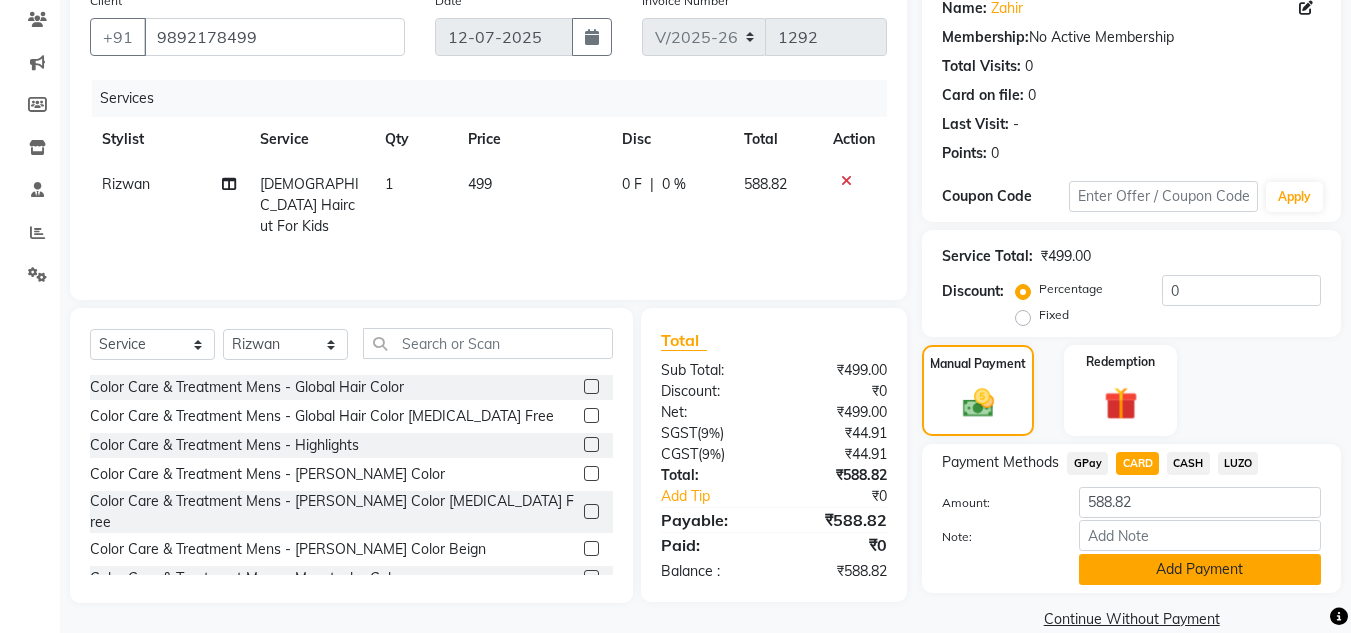 click on "Add Payment" 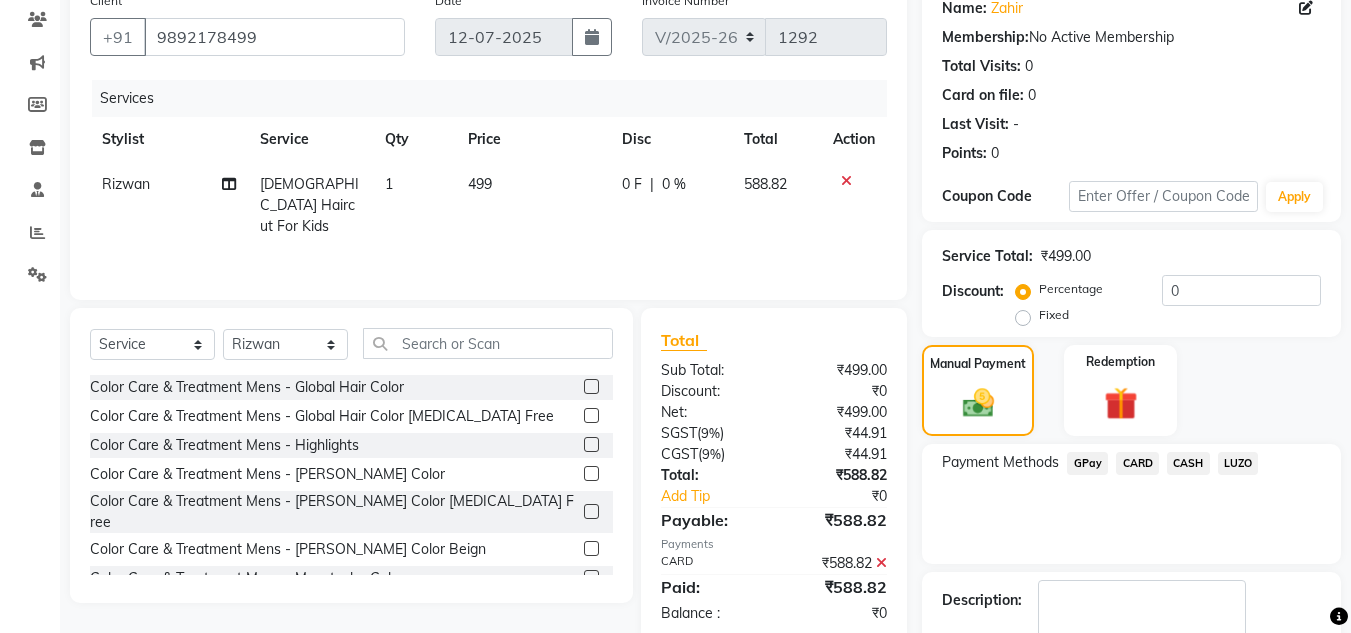 scroll, scrollTop: 283, scrollLeft: 0, axis: vertical 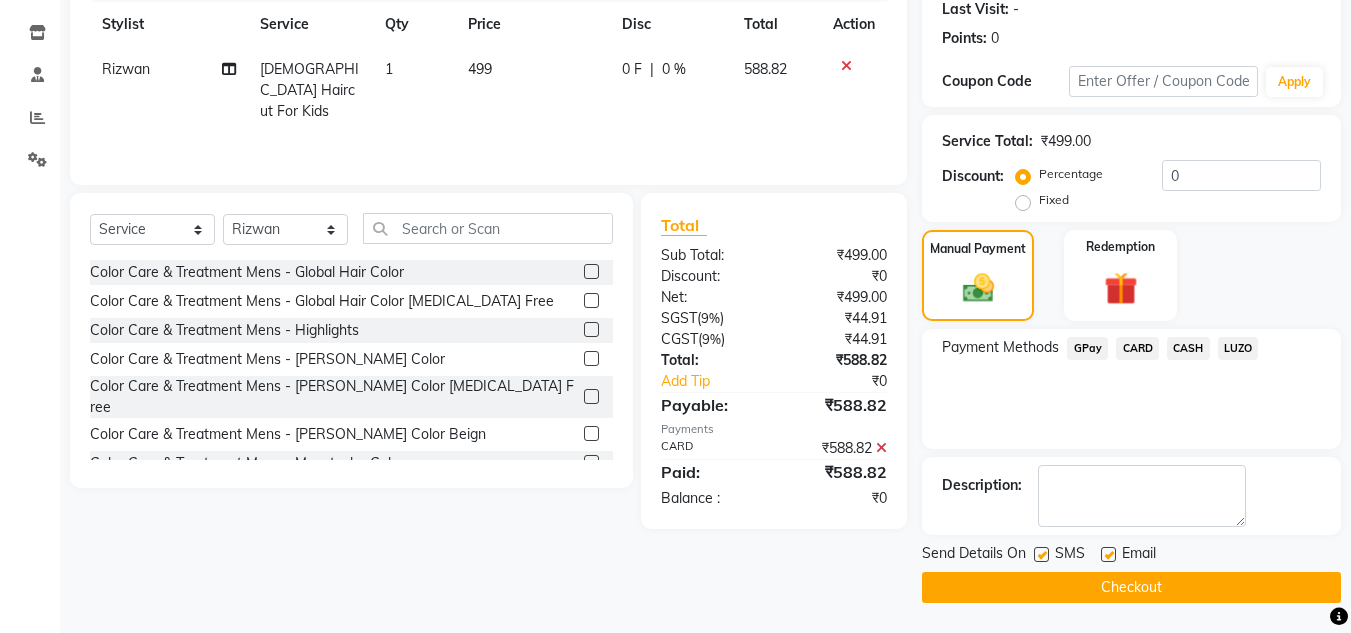 click on "Checkout" 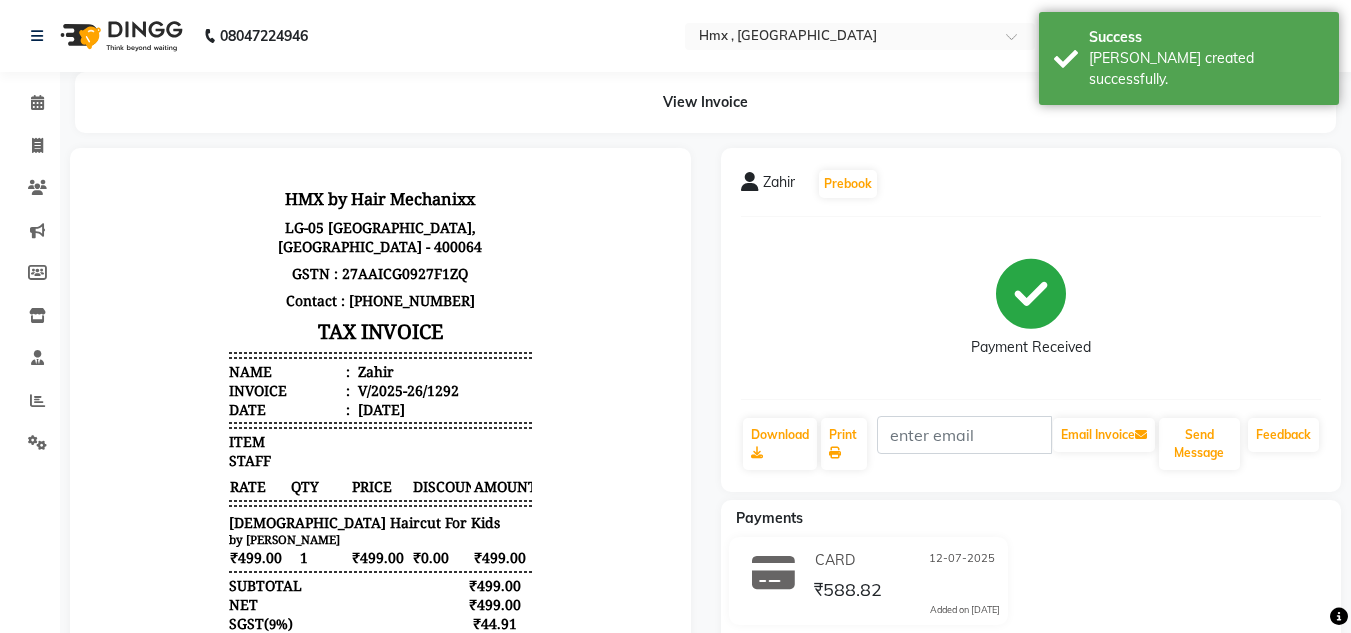 scroll, scrollTop: 0, scrollLeft: 0, axis: both 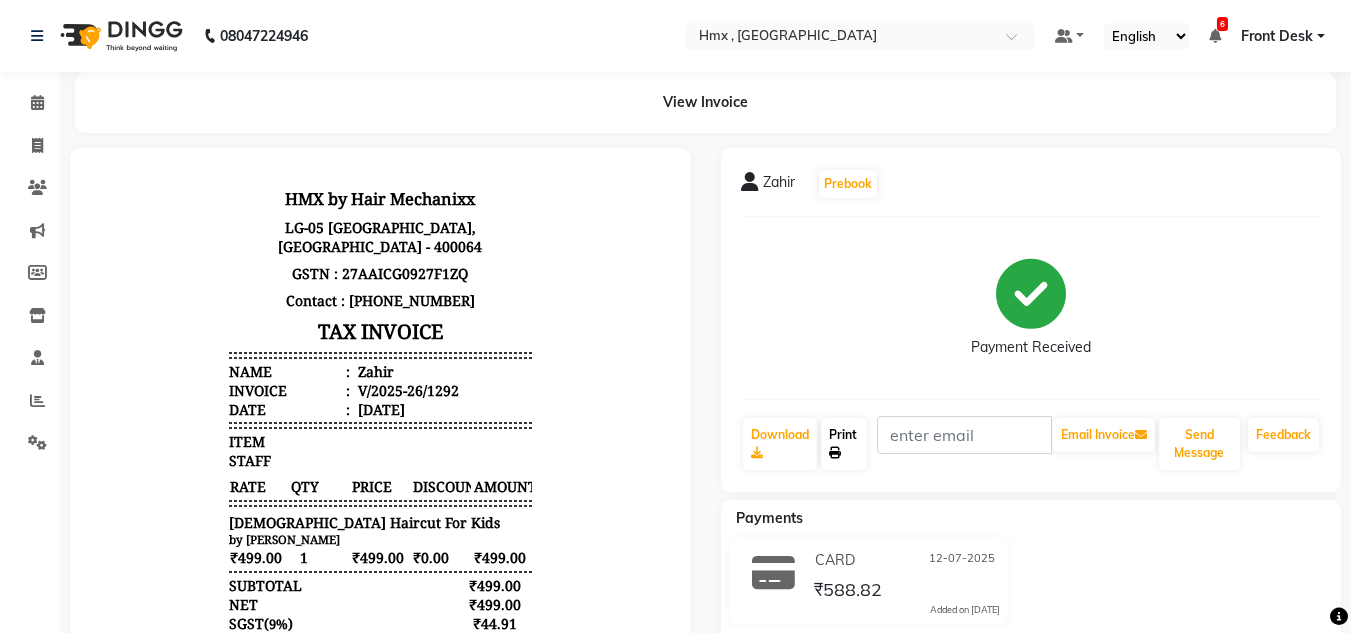click 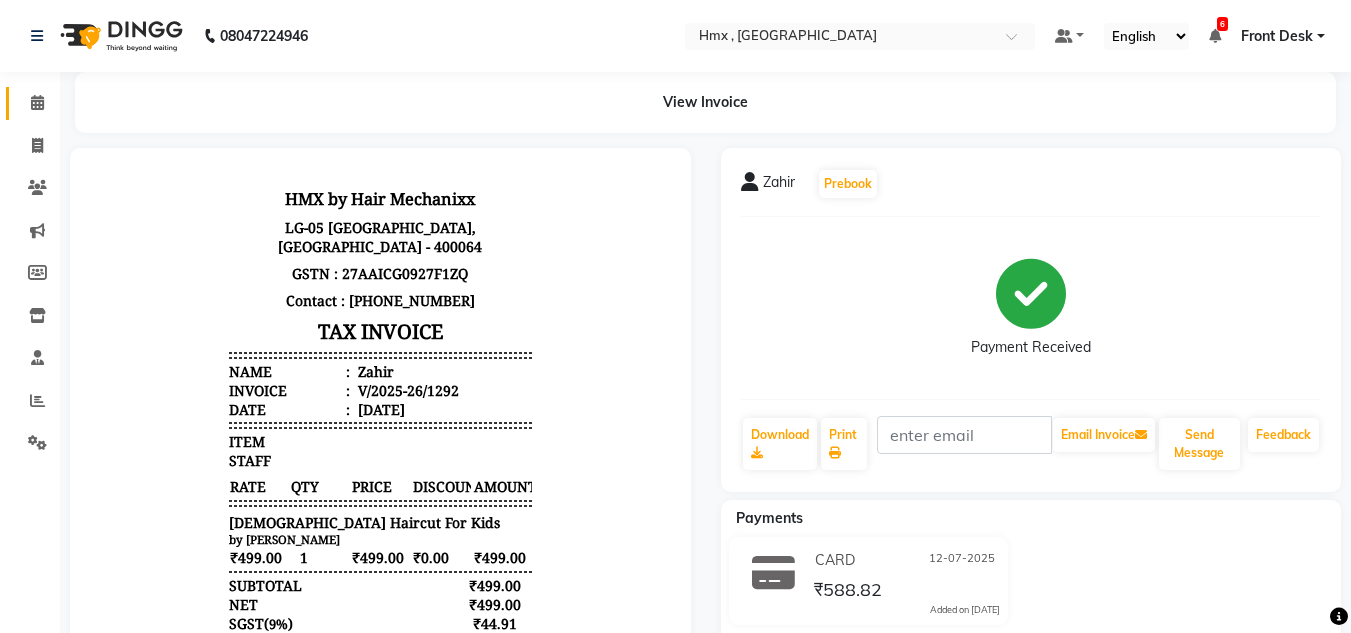 drag, startPoint x: 46, startPoint y: 91, endPoint x: 52, endPoint y: 101, distance: 11.661903 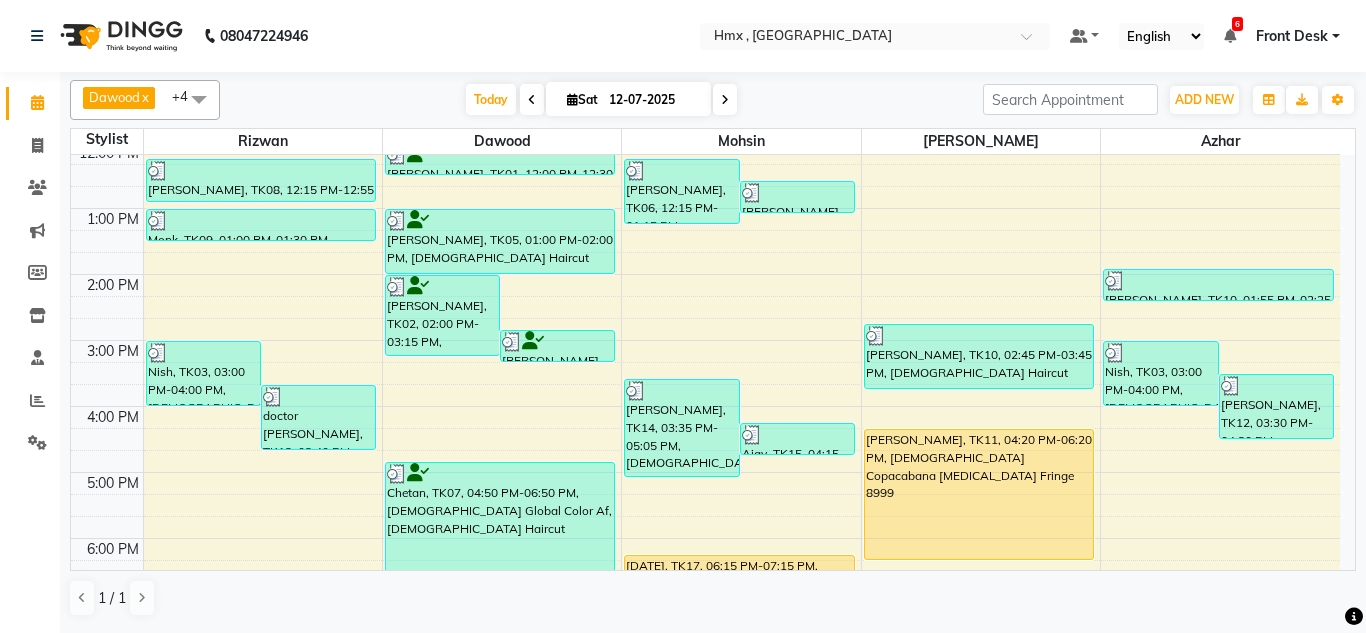 scroll, scrollTop: 200, scrollLeft: 0, axis: vertical 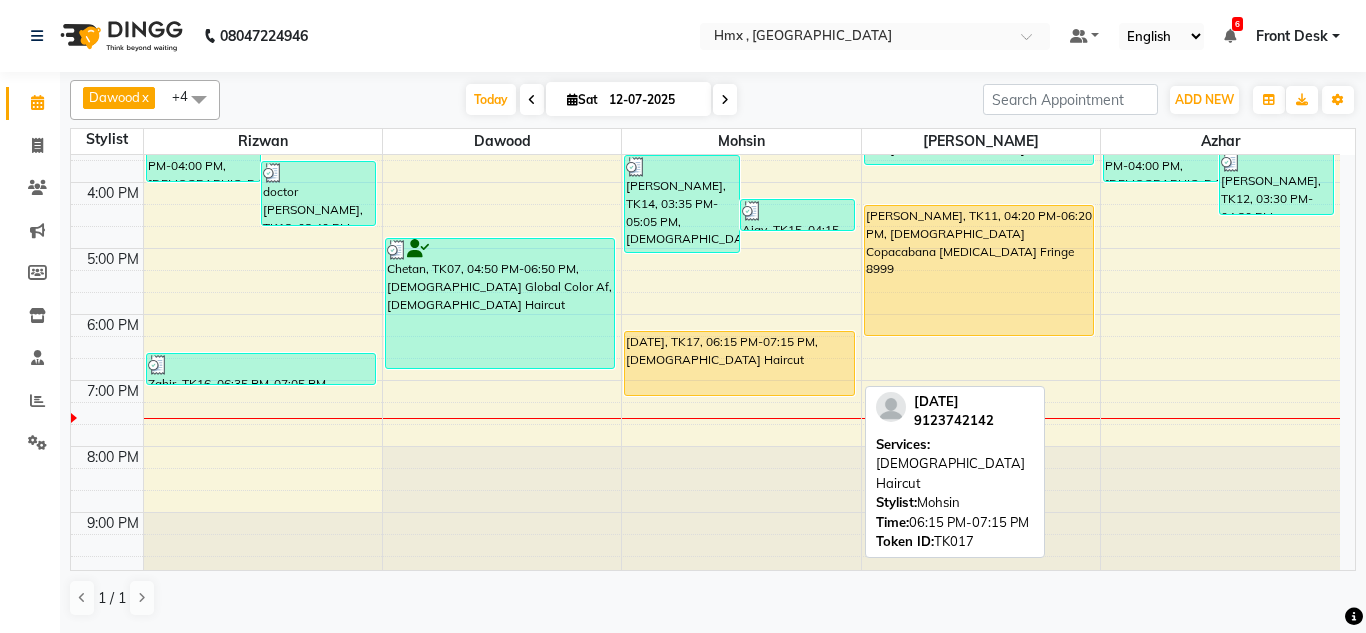 click on "[DATE], TK17, 06:15 PM-07:15 PM, [DEMOGRAPHIC_DATA] Haircut" at bounding box center (739, 363) 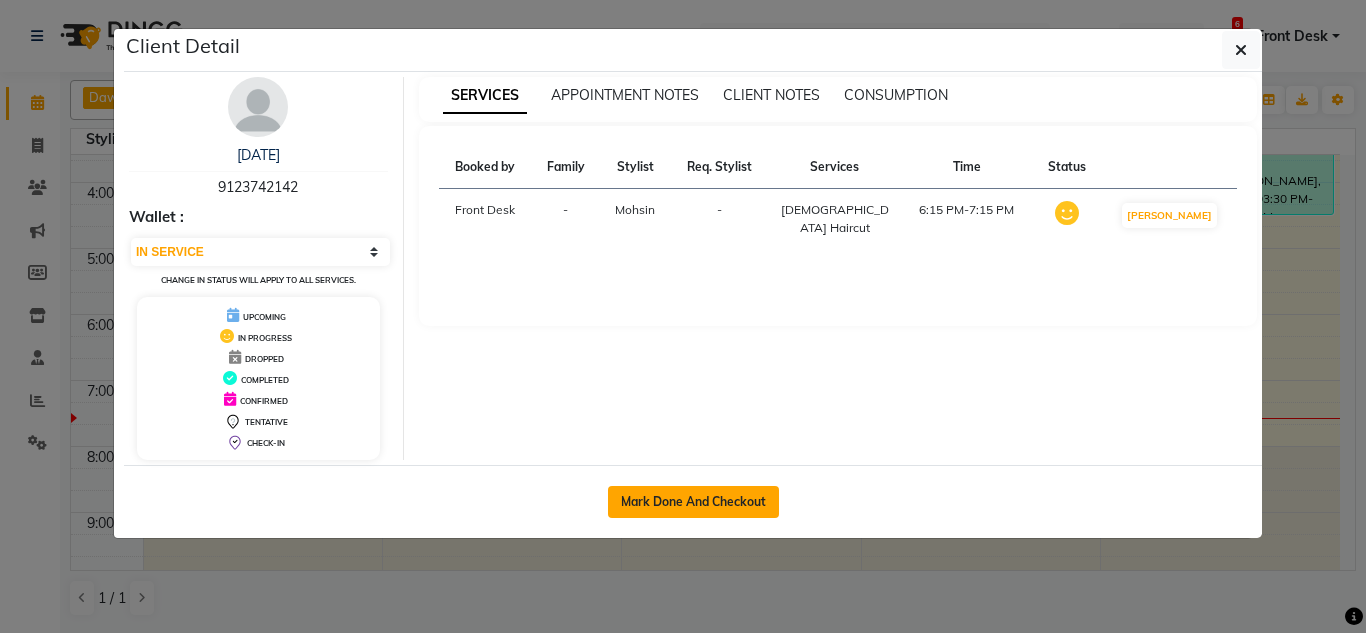 click on "Mark Done And Checkout" 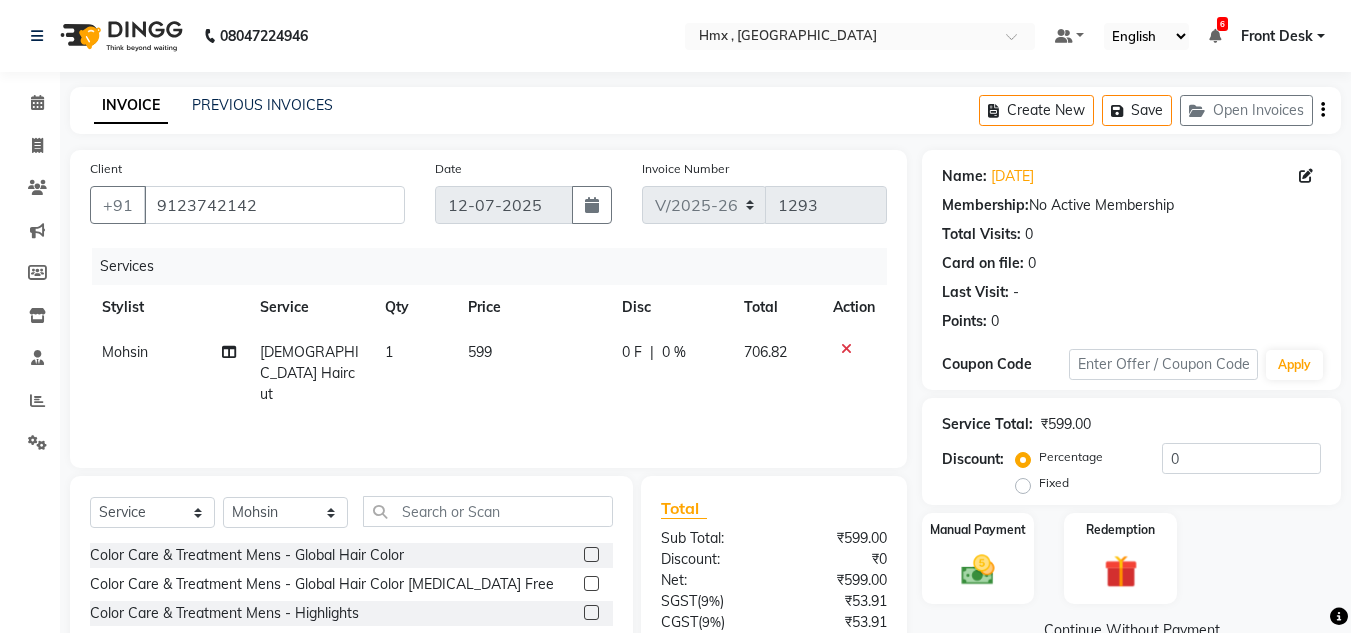 click on "599" 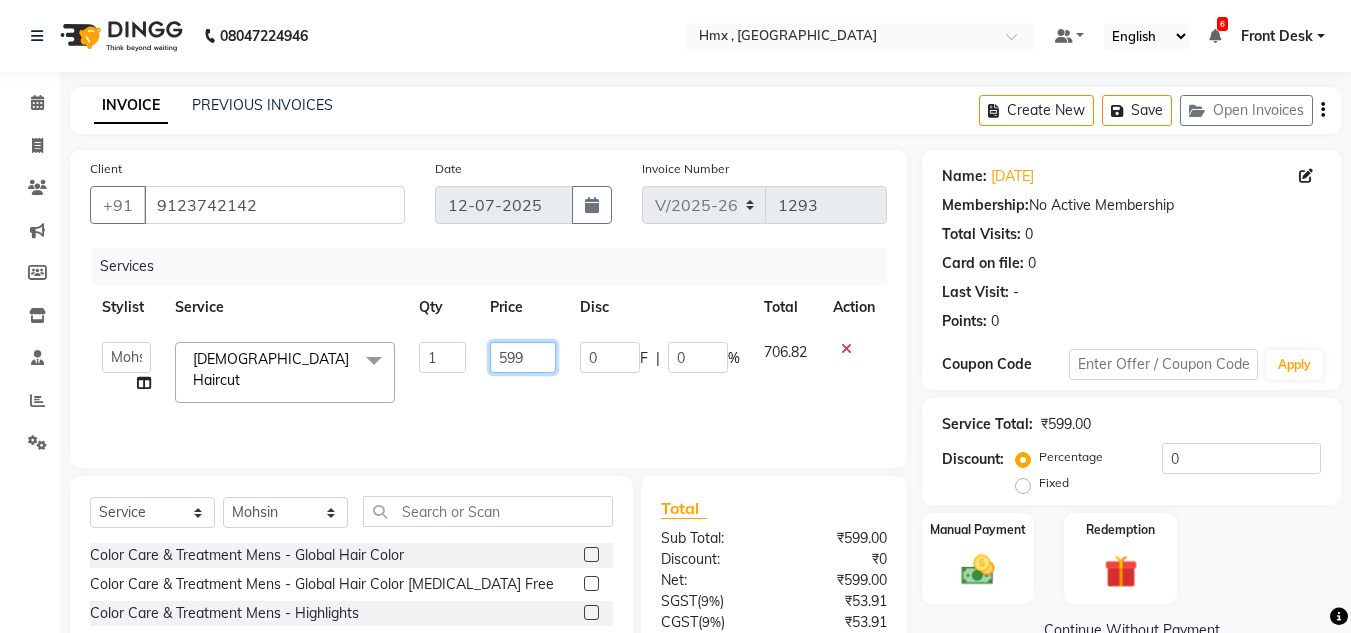 click on "599" 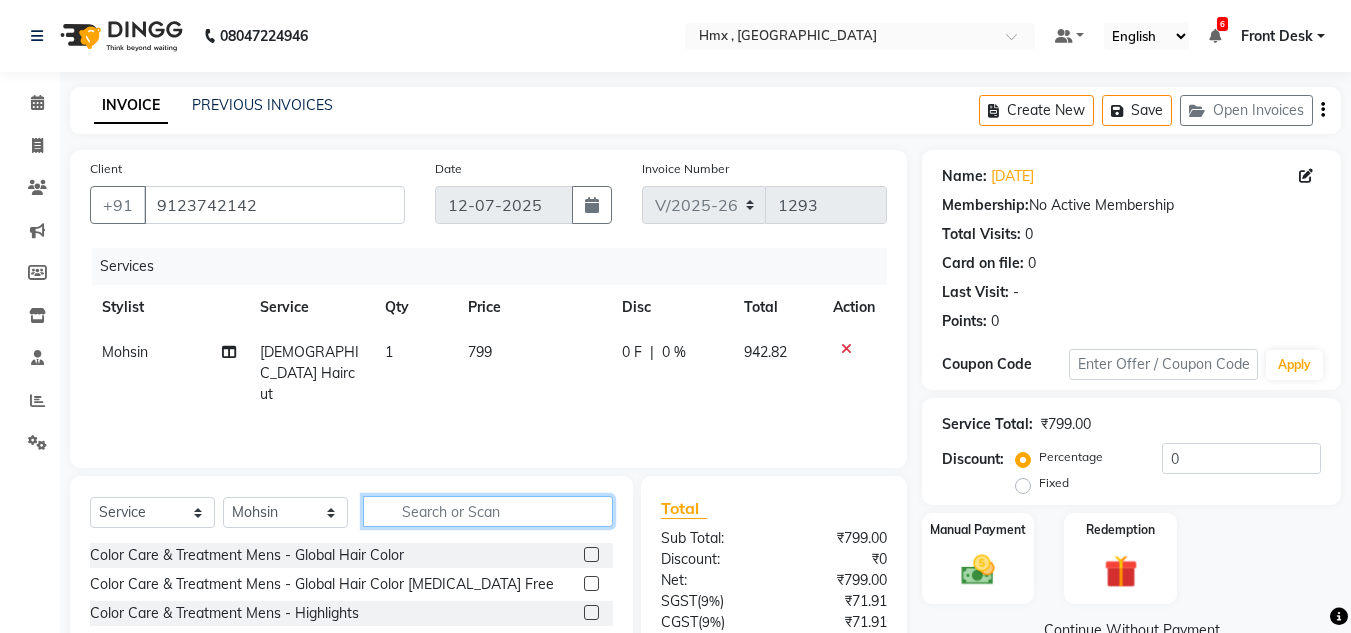 click 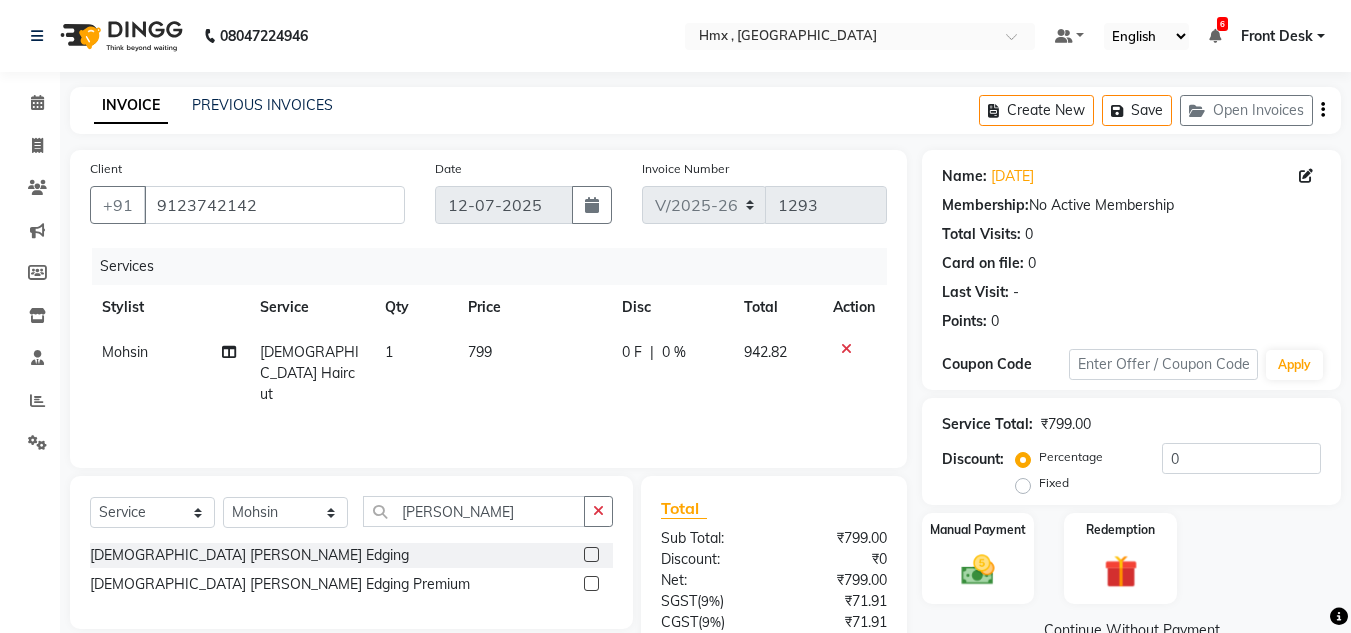 click 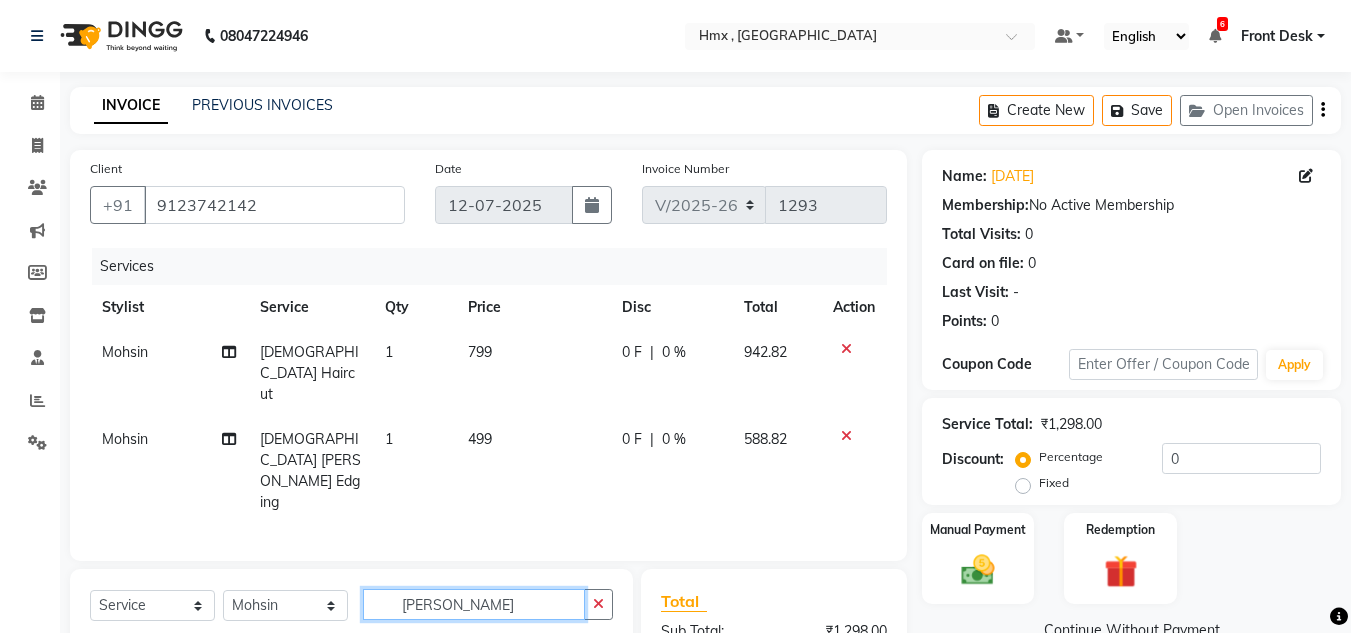 click on "[PERSON_NAME]" 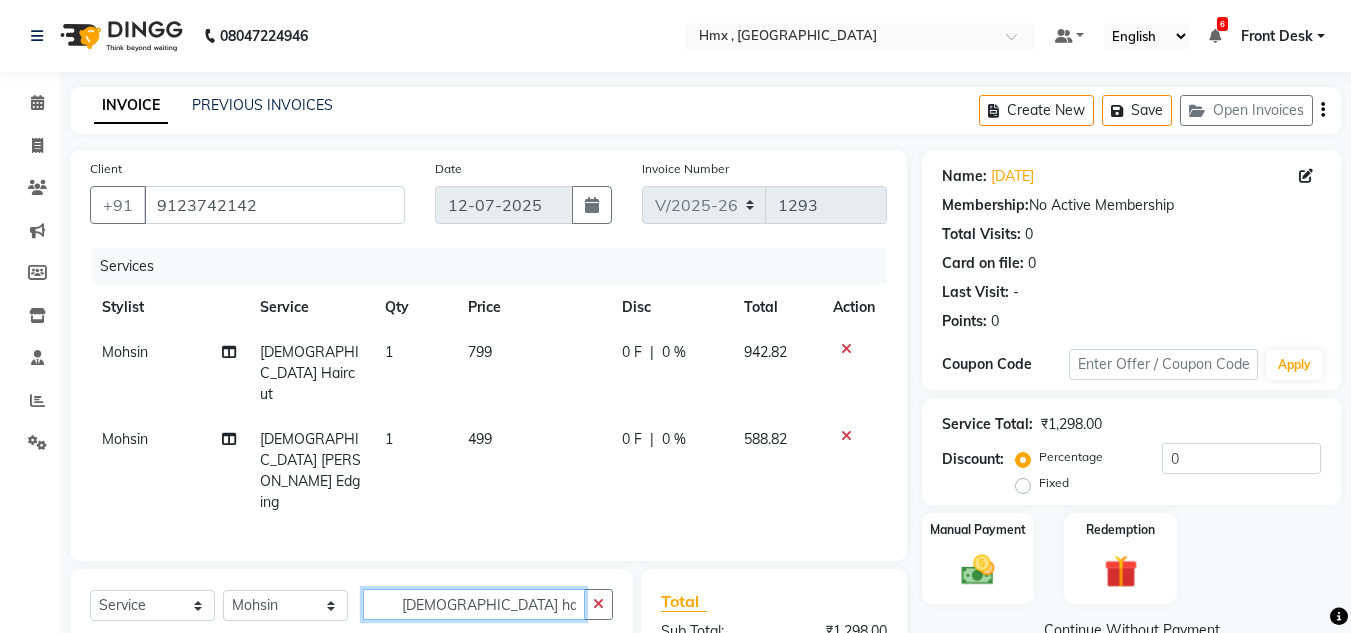 scroll, scrollTop: 191, scrollLeft: 0, axis: vertical 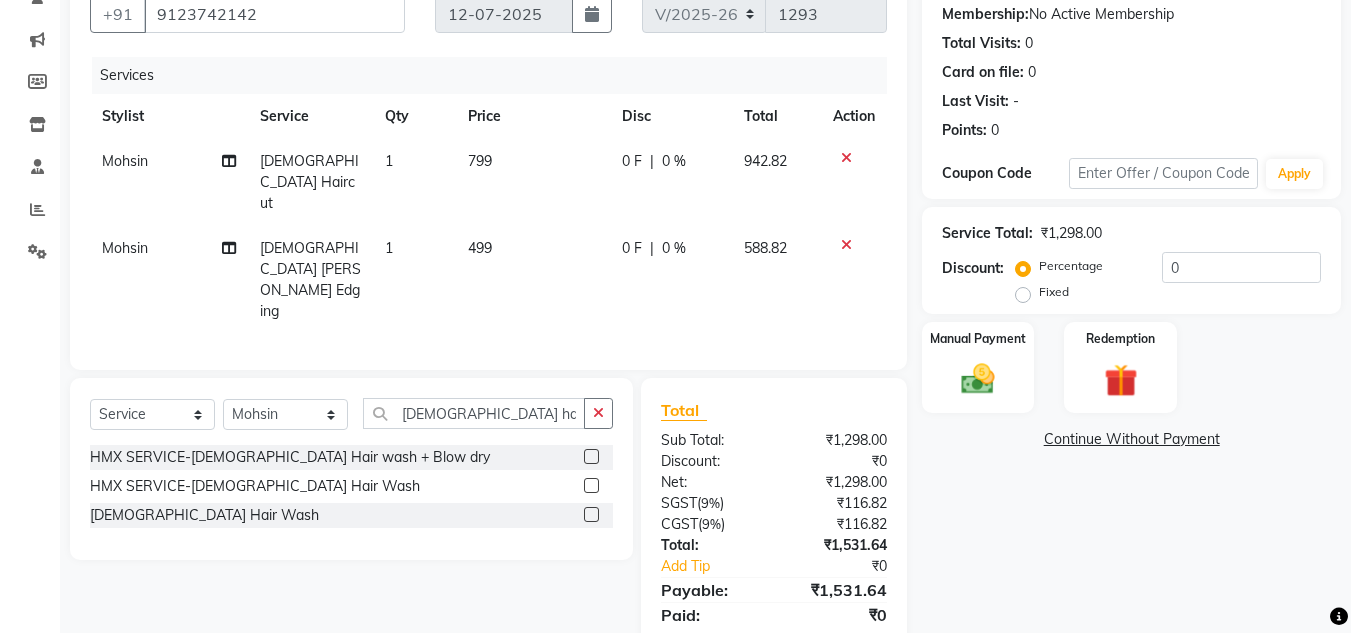 click 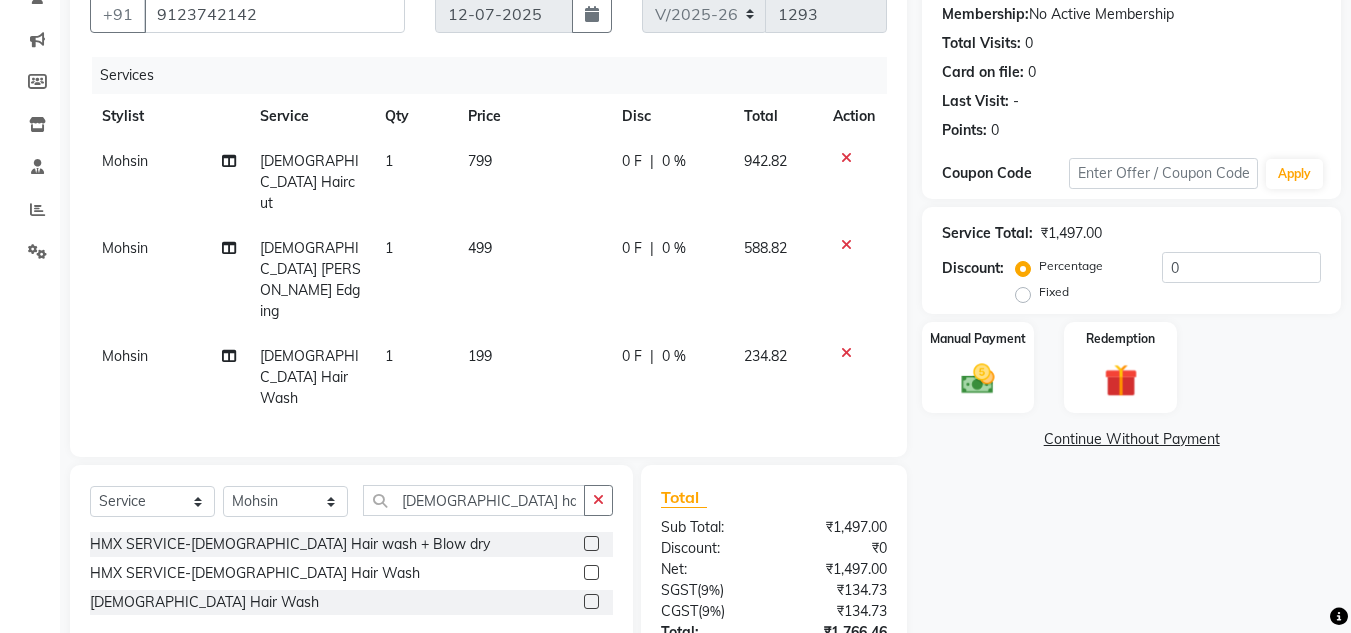 scroll, scrollTop: 257, scrollLeft: 0, axis: vertical 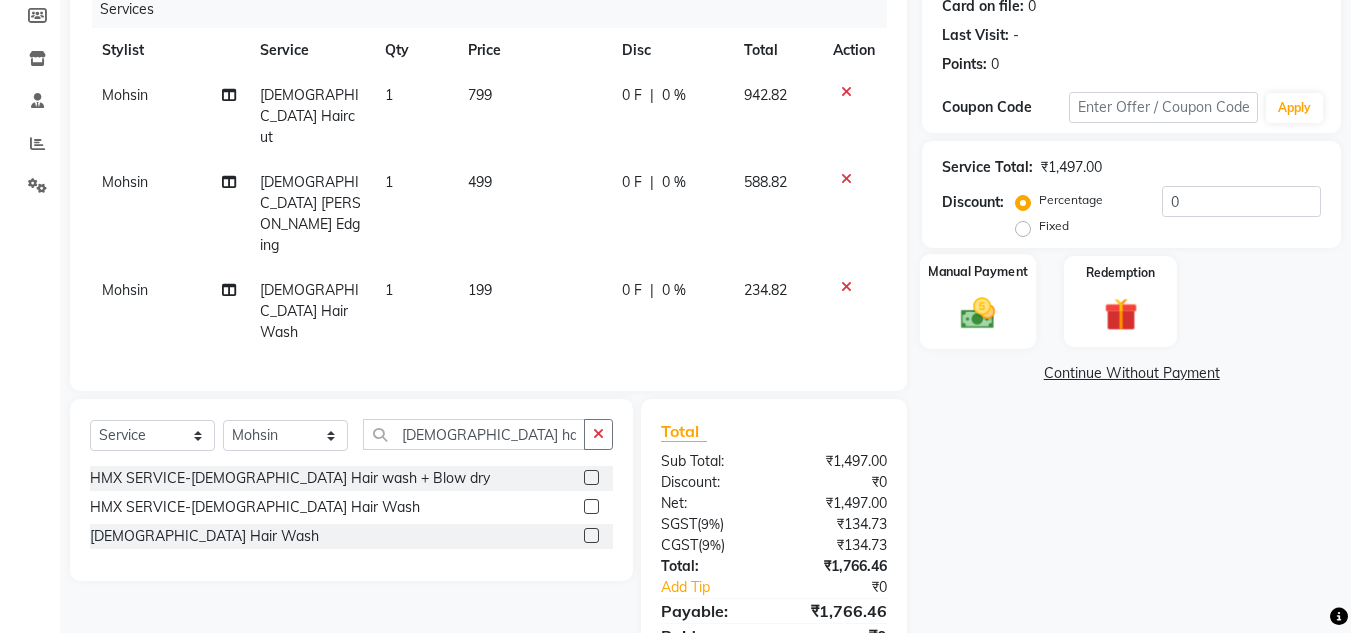 click on "Manual Payment" 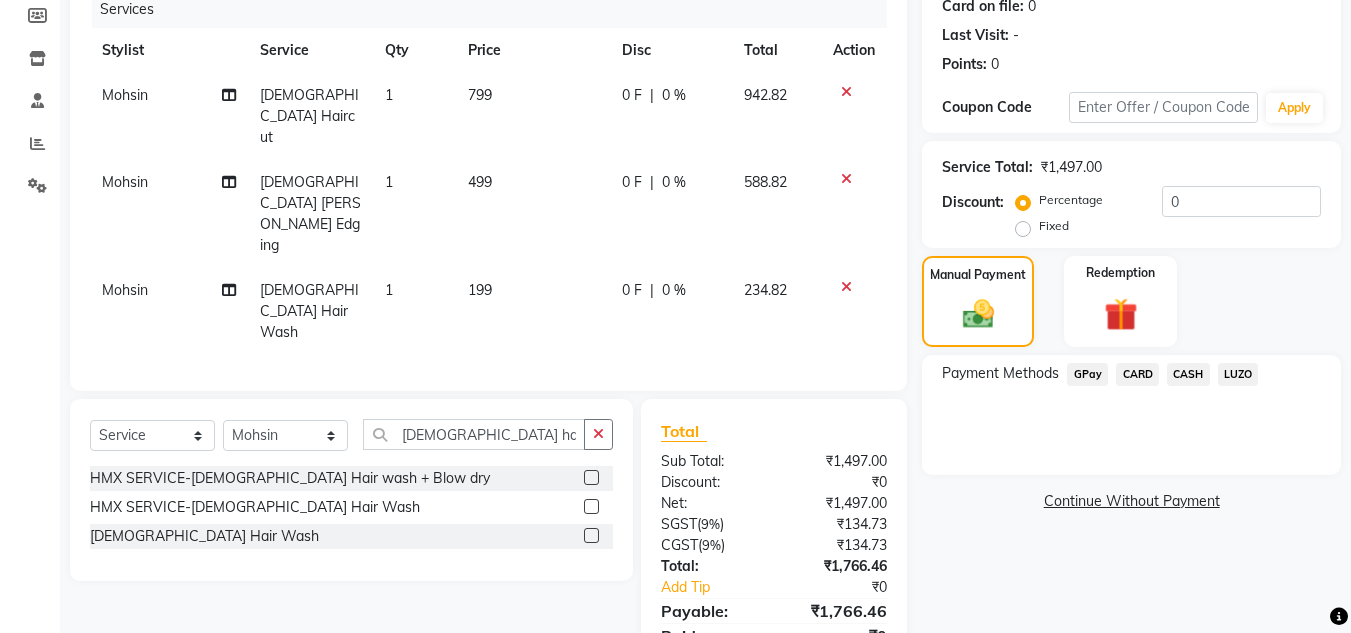 click on "GPay" 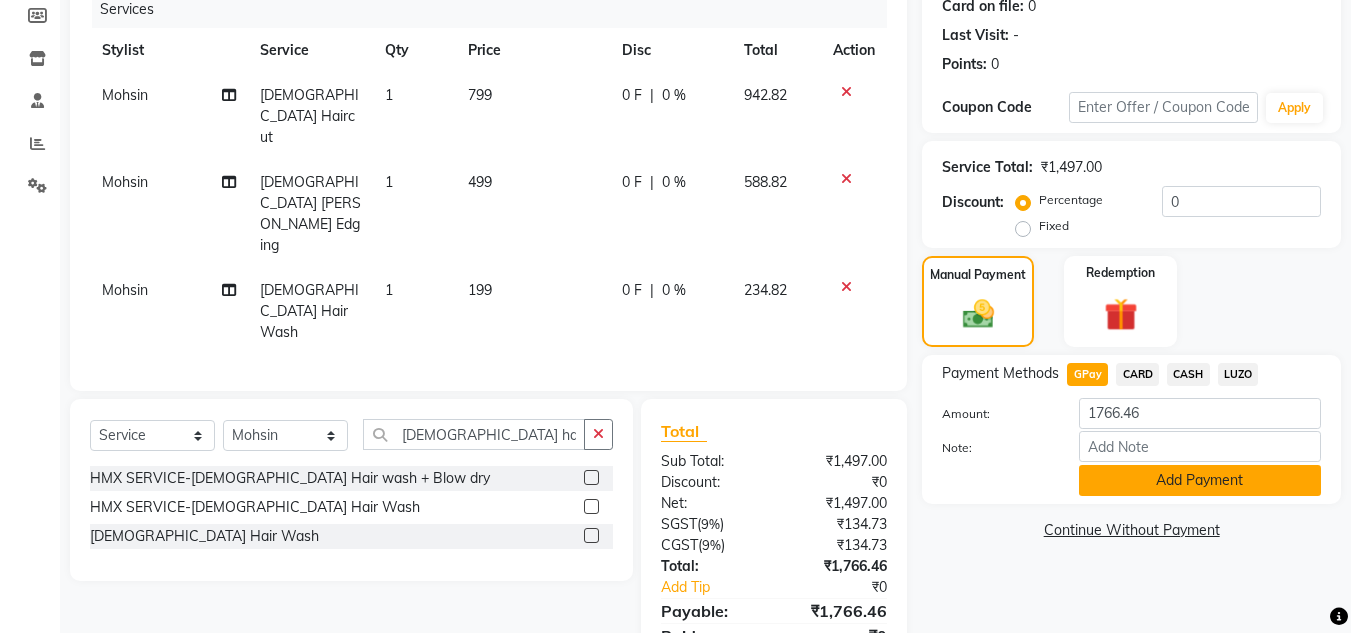 click on "Add Payment" 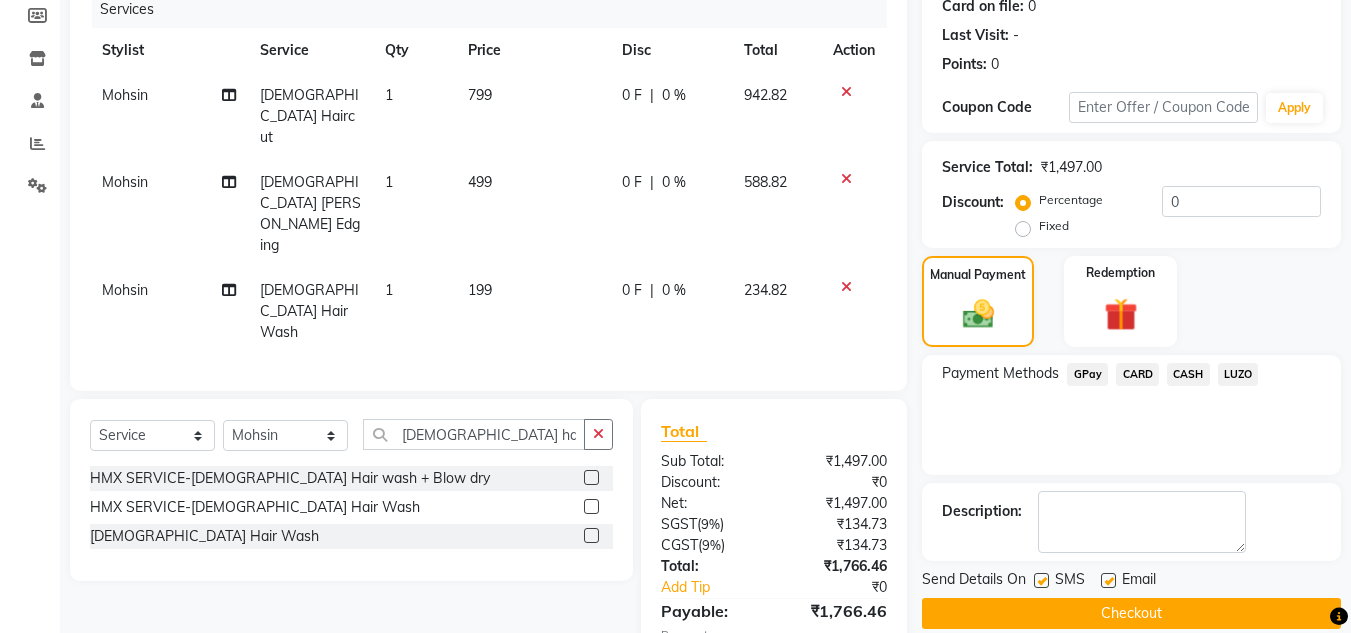 click on "Checkout" 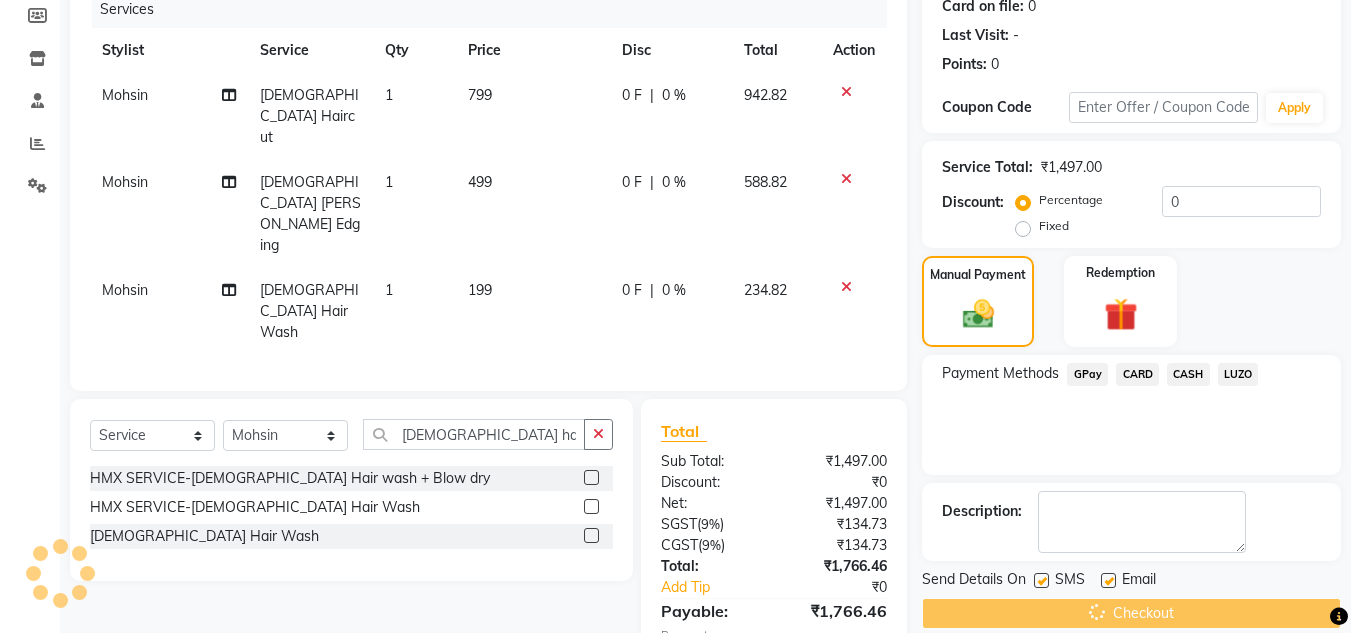 scroll, scrollTop: 299, scrollLeft: 0, axis: vertical 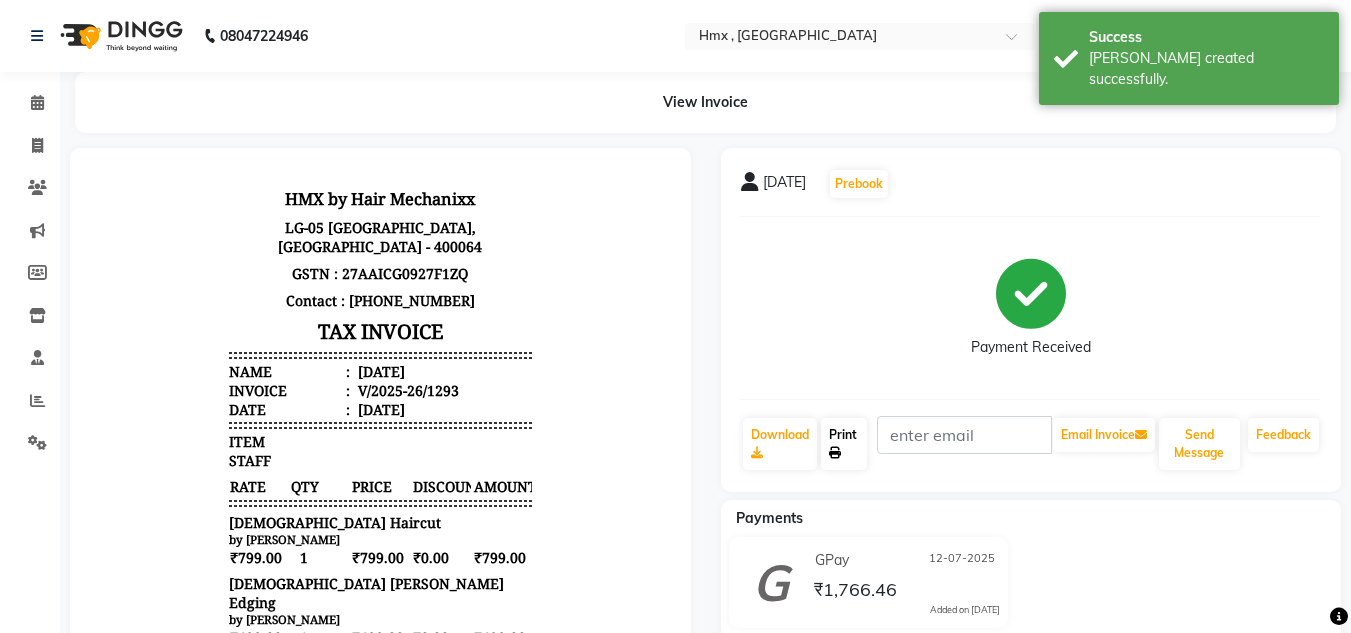 click on "Print" 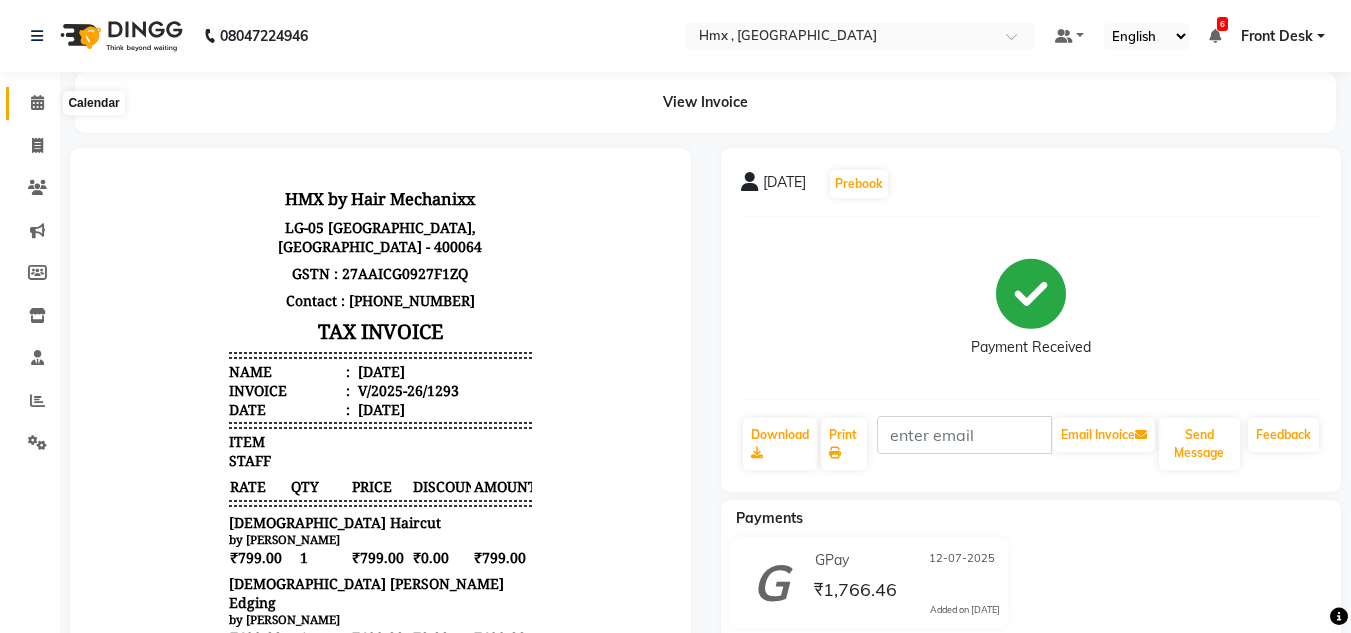 click 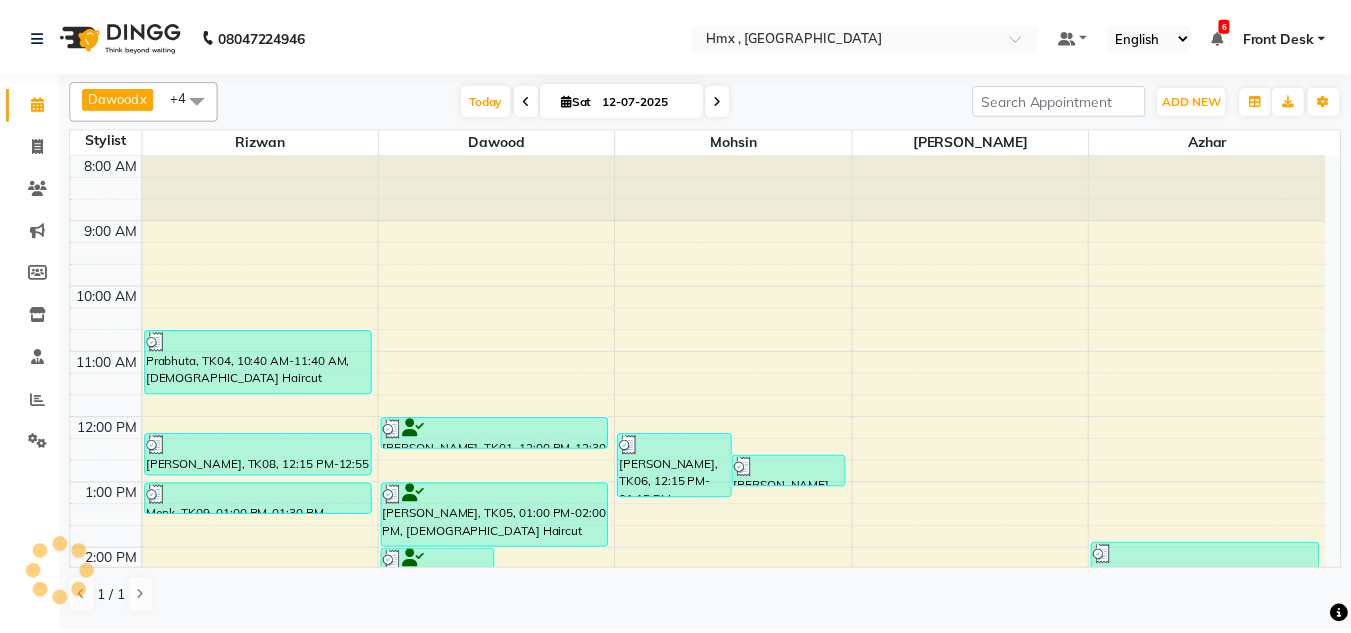 scroll, scrollTop: 508, scrollLeft: 0, axis: vertical 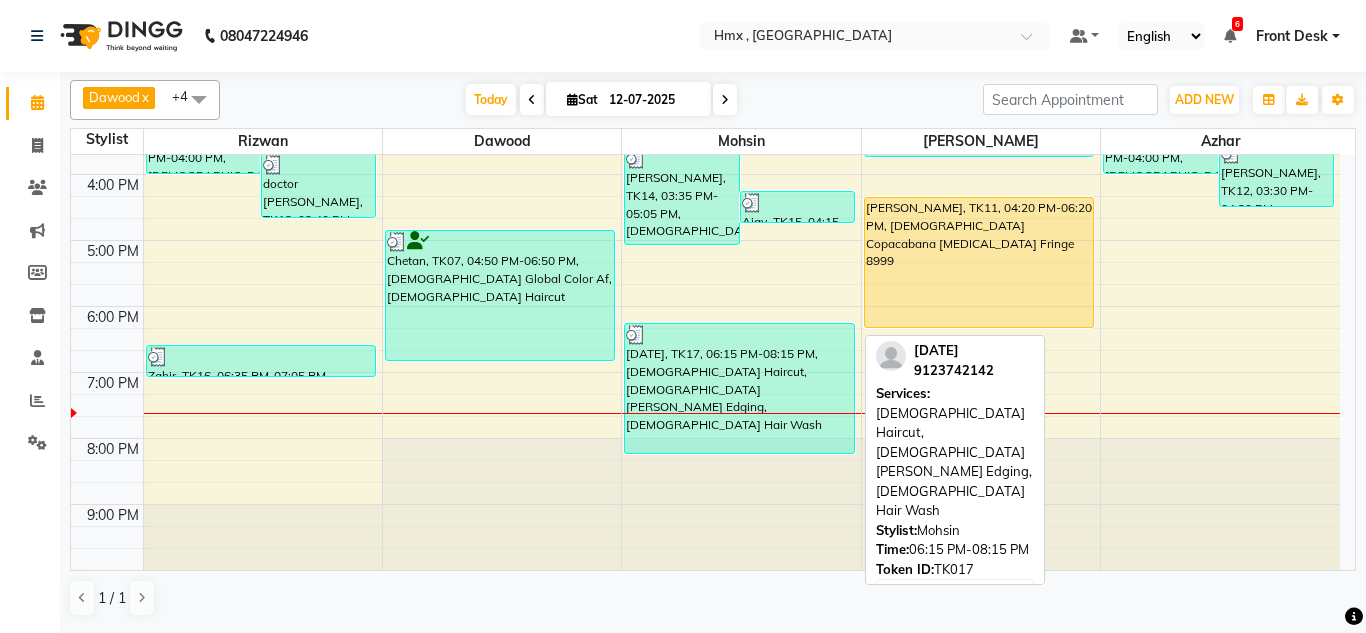 click at bounding box center [739, 335] 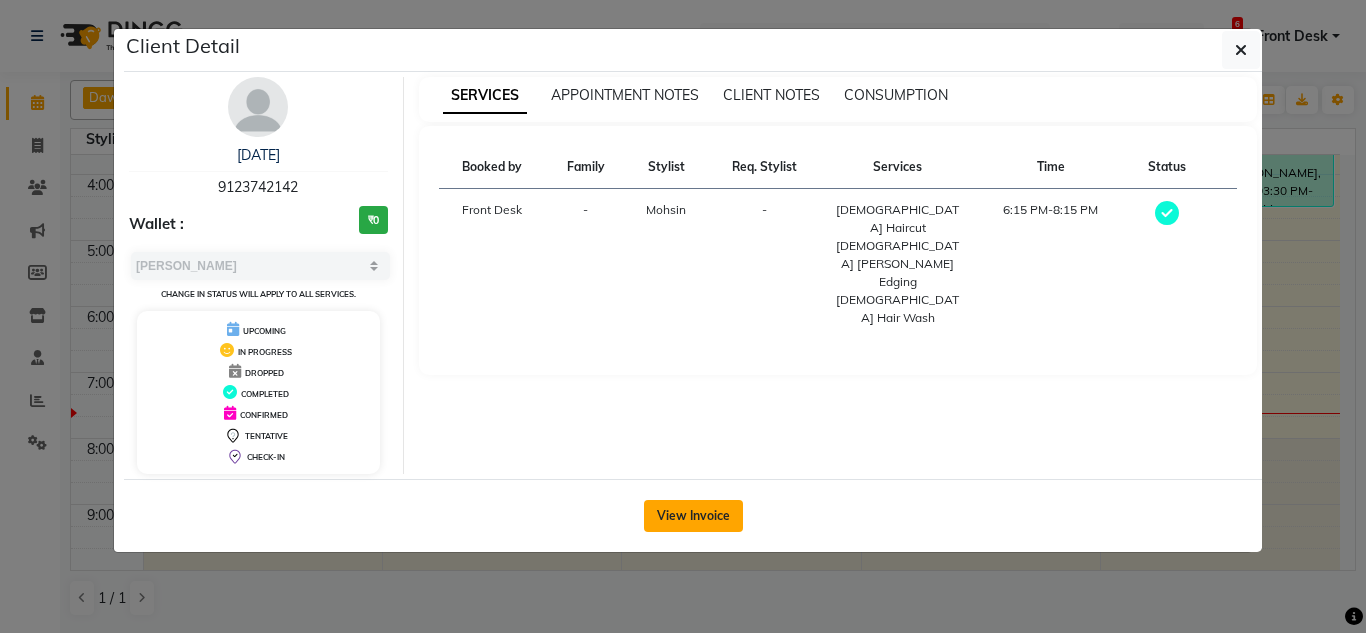 click on "View Invoice" 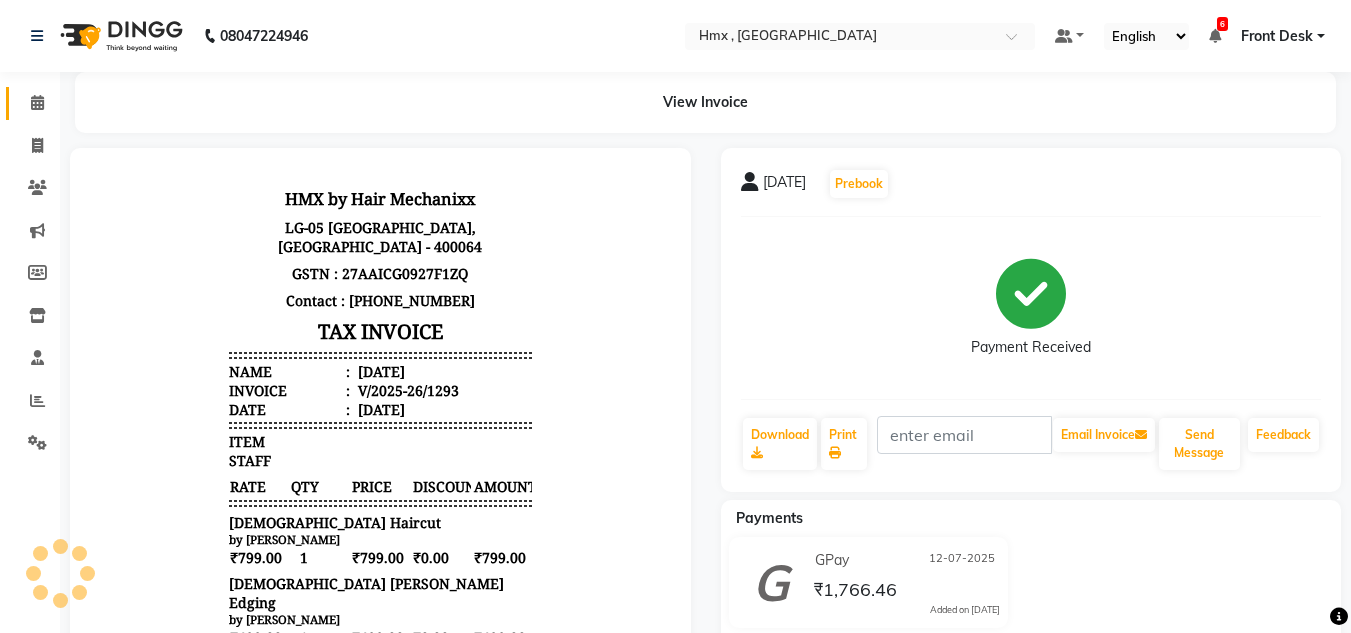 scroll, scrollTop: 0, scrollLeft: 0, axis: both 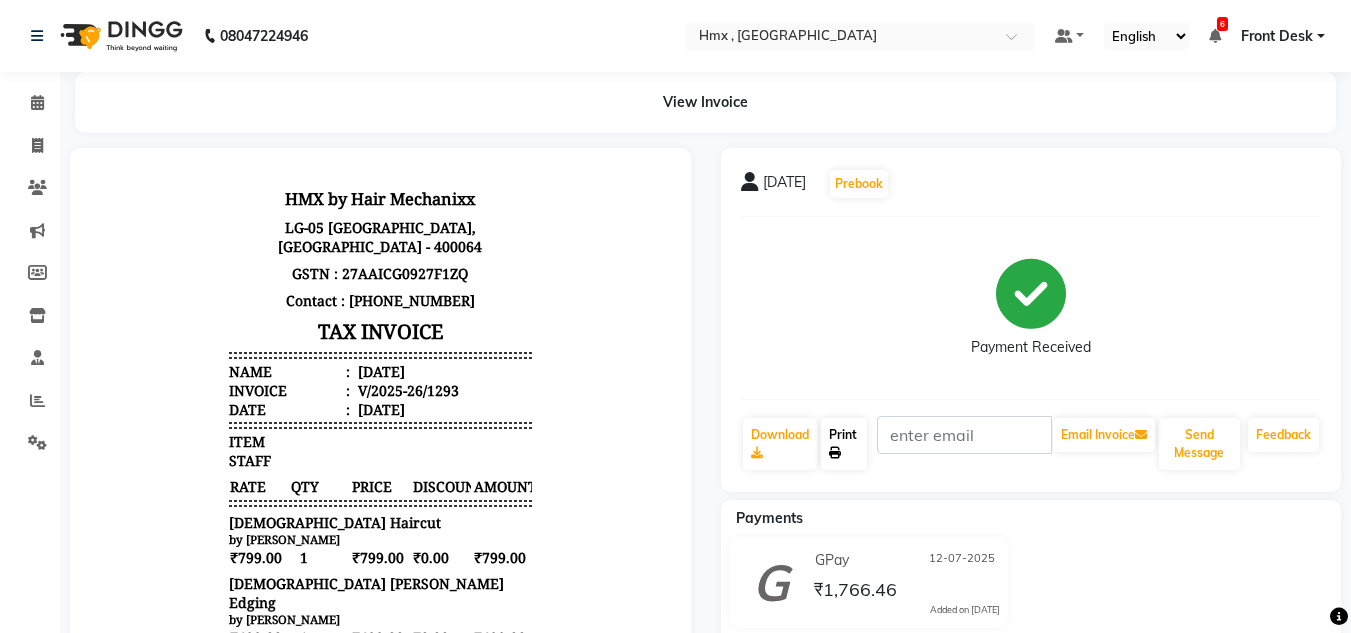 click on "Print" 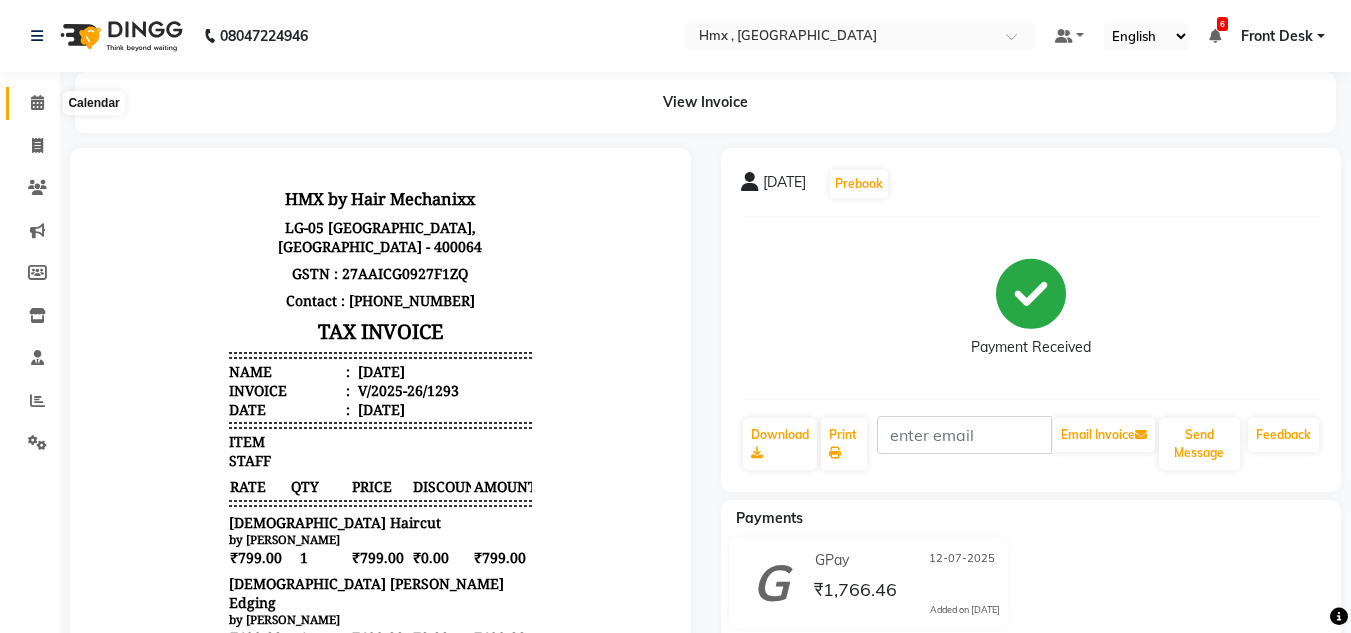 click 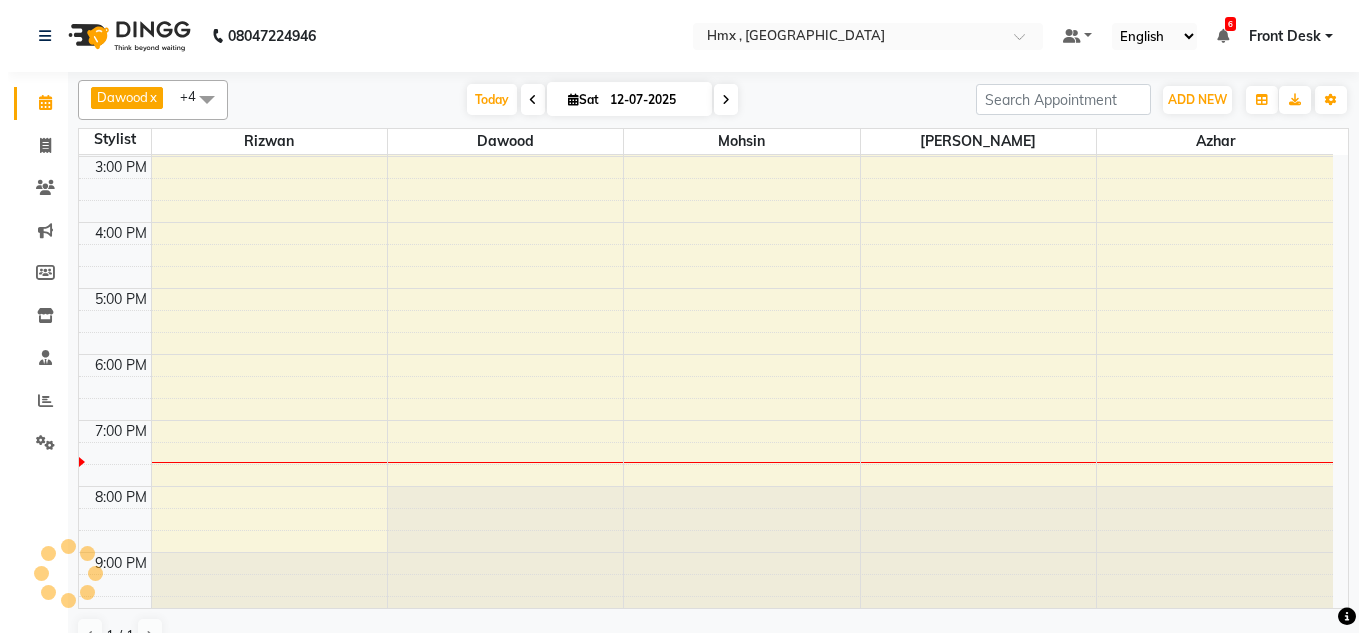 scroll, scrollTop: 0, scrollLeft: 0, axis: both 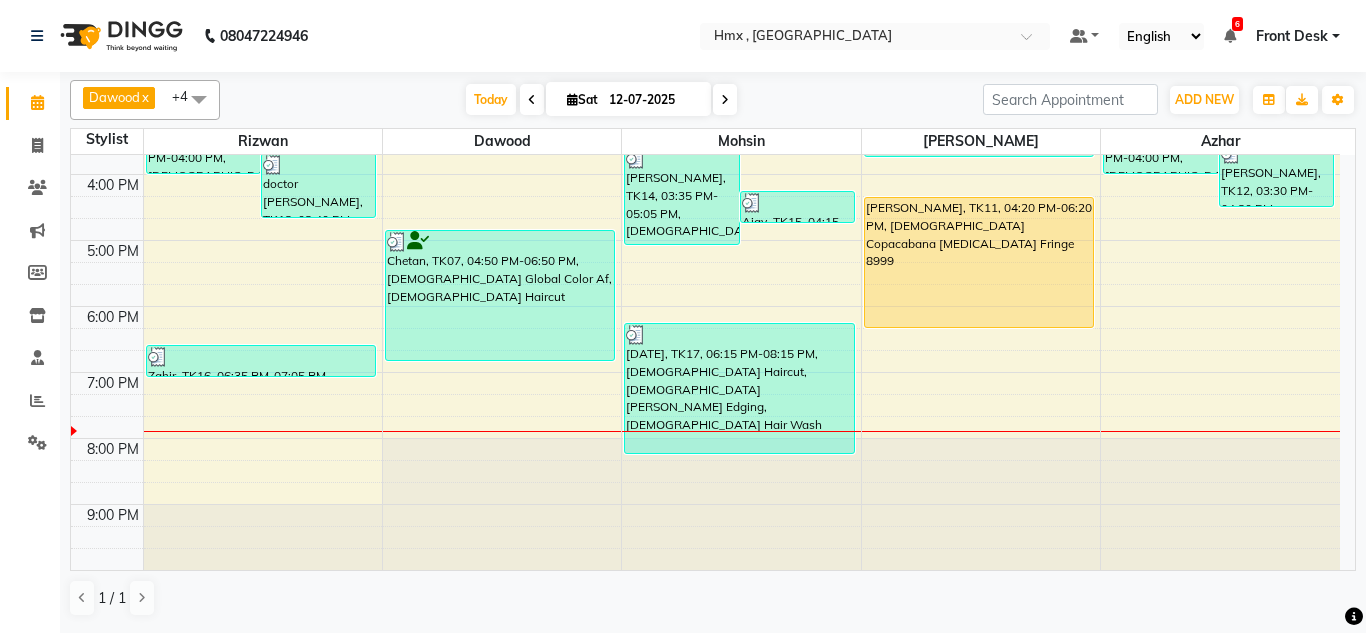 click on "8:00 AM 9:00 AM 10:00 AM 11:00 AM 12:00 PM 1:00 PM 2:00 PM 3:00 PM 4:00 PM 5:00 PM 6:00 PM 7:00 PM 8:00 PM 9:00 PM     Nish, TK03, 03:00 PM-04:00 PM, [DEMOGRAPHIC_DATA] Haircut     doctor [PERSON_NAME], TK13, 03:40 PM-04:40 PM, [DEMOGRAPHIC_DATA] Luxury Hairwash Long     Prabhuta, TK04, 10:40 AM-11:40 AM, [DEMOGRAPHIC_DATA] Haircut     [PERSON_NAME], TK08, 12:15 PM-12:55 PM, [DEMOGRAPHIC_DATA] Haircut     Monk, TK09, 01:00 PM-01:30 PM, [DEMOGRAPHIC_DATA] [PERSON_NAME] Edging     Zahir, TK16, 06:35 PM-07:05 PM, [DEMOGRAPHIC_DATA] Haircut For Kids     [PERSON_NAME], TK02, 02:00 PM-03:15 PM, [DEMOGRAPHIC_DATA] Haircut,HMX SERVICE-D-TAN (₹600)     [PERSON_NAME], TK02, 02:50 PM-03:20 PM, [DEMOGRAPHIC_DATA] [PERSON_NAME] Edging     [PERSON_NAME], TK01, 12:00 PM-12:30 PM, [DEMOGRAPHIC_DATA] Haircut For Kids     [PERSON_NAME], TK05, 01:00 PM-02:00 PM, [DEMOGRAPHIC_DATA] Haircut     Chetan, TK07, 04:50 PM-06:50 PM, [DEMOGRAPHIC_DATA] Global Color Af,[DEMOGRAPHIC_DATA] Haircut     [PERSON_NAME], TK06, 12:15 PM-01:15 PM, [DEMOGRAPHIC_DATA] Haircut     [PERSON_NAME], TK06, 12:35 PM-01:05 PM, [DEMOGRAPHIC_DATA] [PERSON_NAME] Edging     [PERSON_NAME], TK14, 03:35 PM-05:05 PM, [DEMOGRAPHIC_DATA] Haircut,[DEMOGRAPHIC_DATA] Hair Wash (₹199)     Ajay, TK15, 04:15 PM-04:45 PM, [DEMOGRAPHIC_DATA] [PERSON_NAME] Edging" at bounding box center (705, 108) 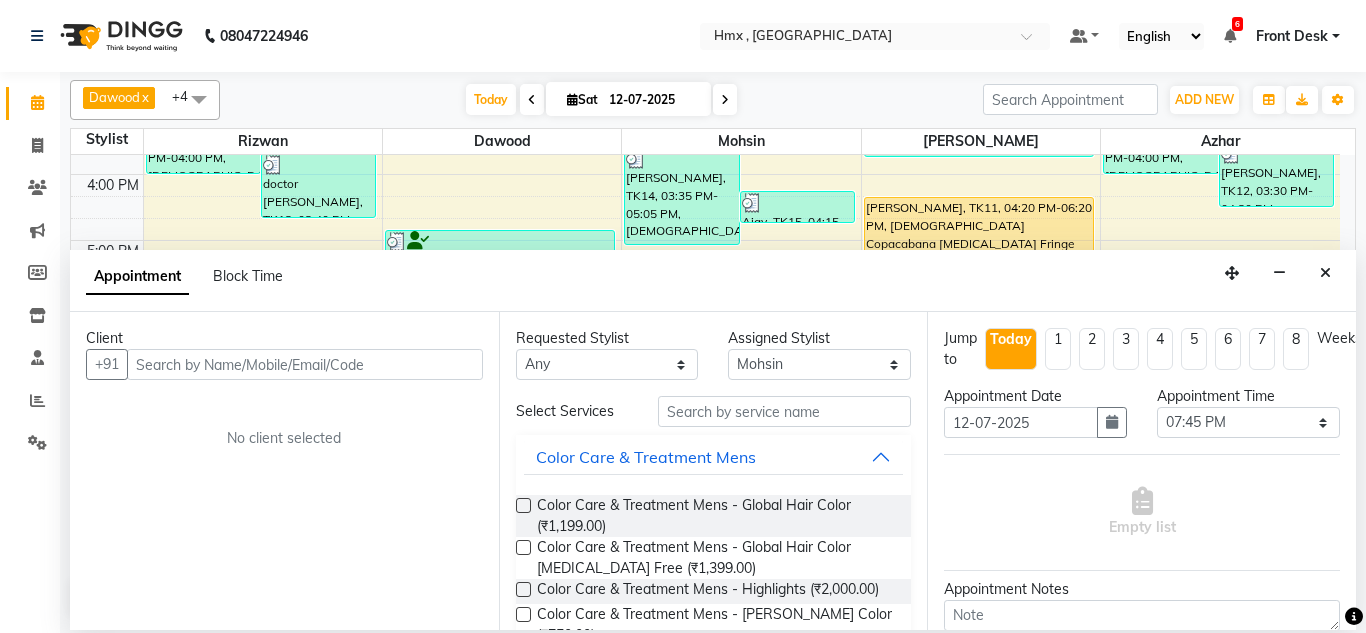 click at bounding box center (305, 364) 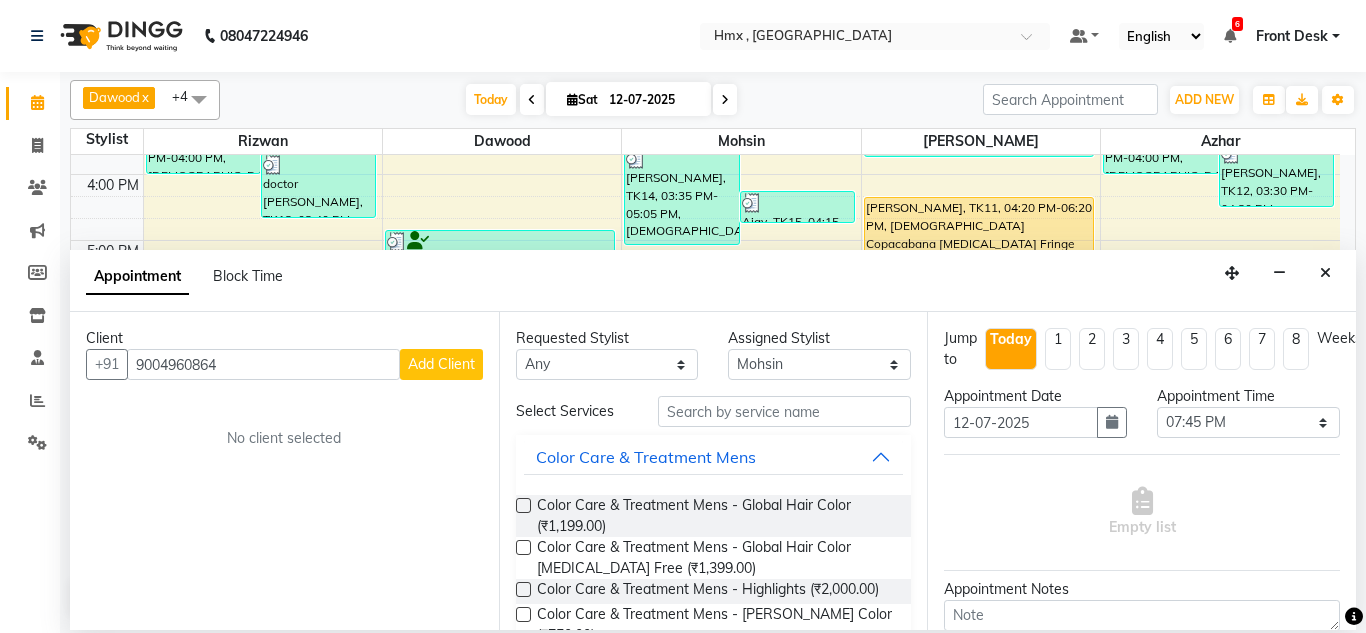 click on "Add Client" at bounding box center (441, 364) 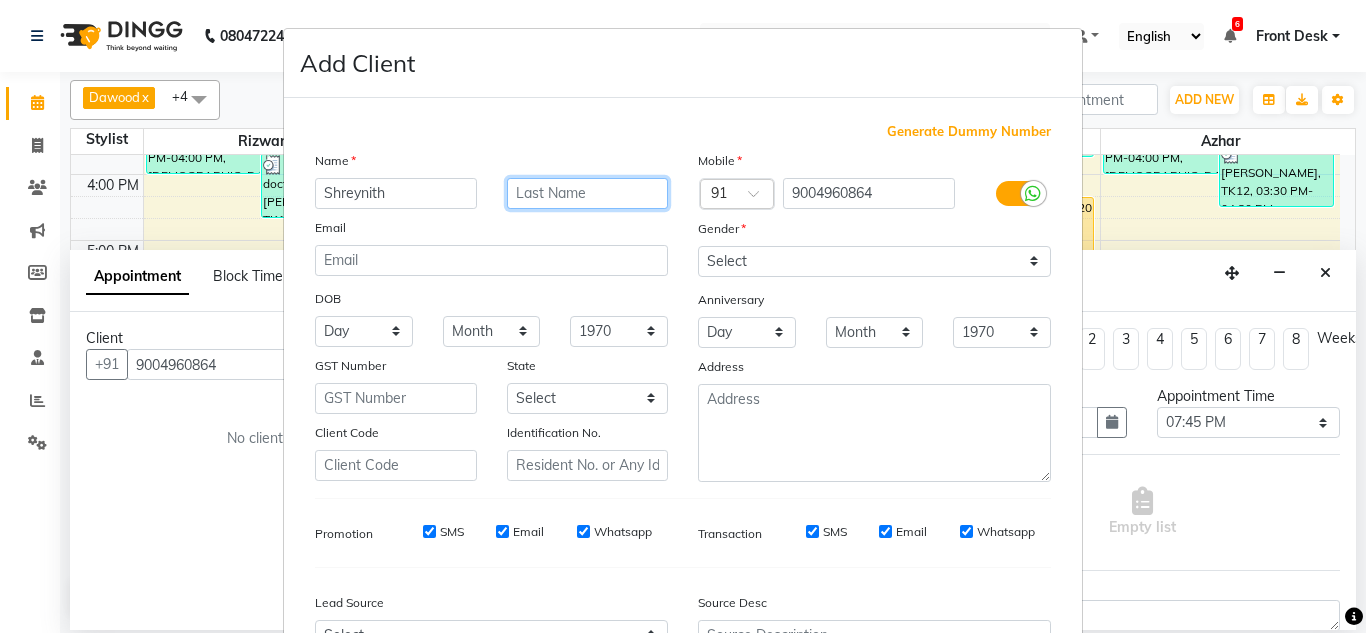 click at bounding box center (588, 193) 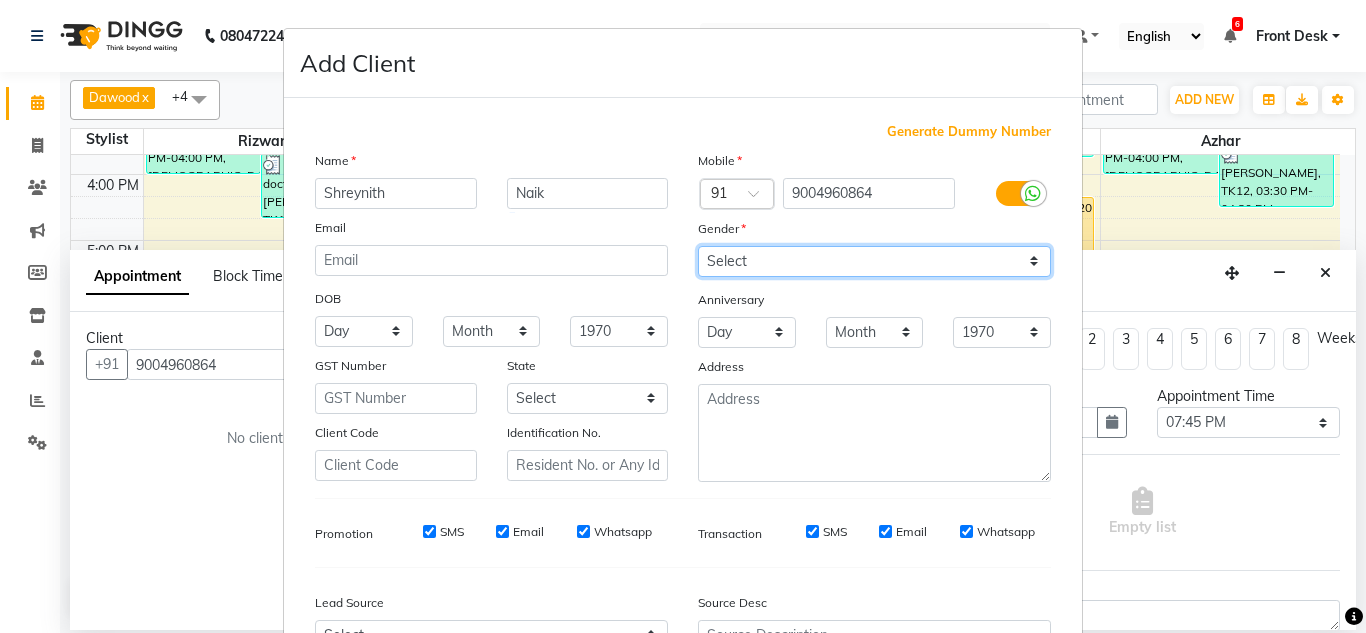 click on "Select [DEMOGRAPHIC_DATA] [DEMOGRAPHIC_DATA] Other Prefer Not To Say" at bounding box center (874, 261) 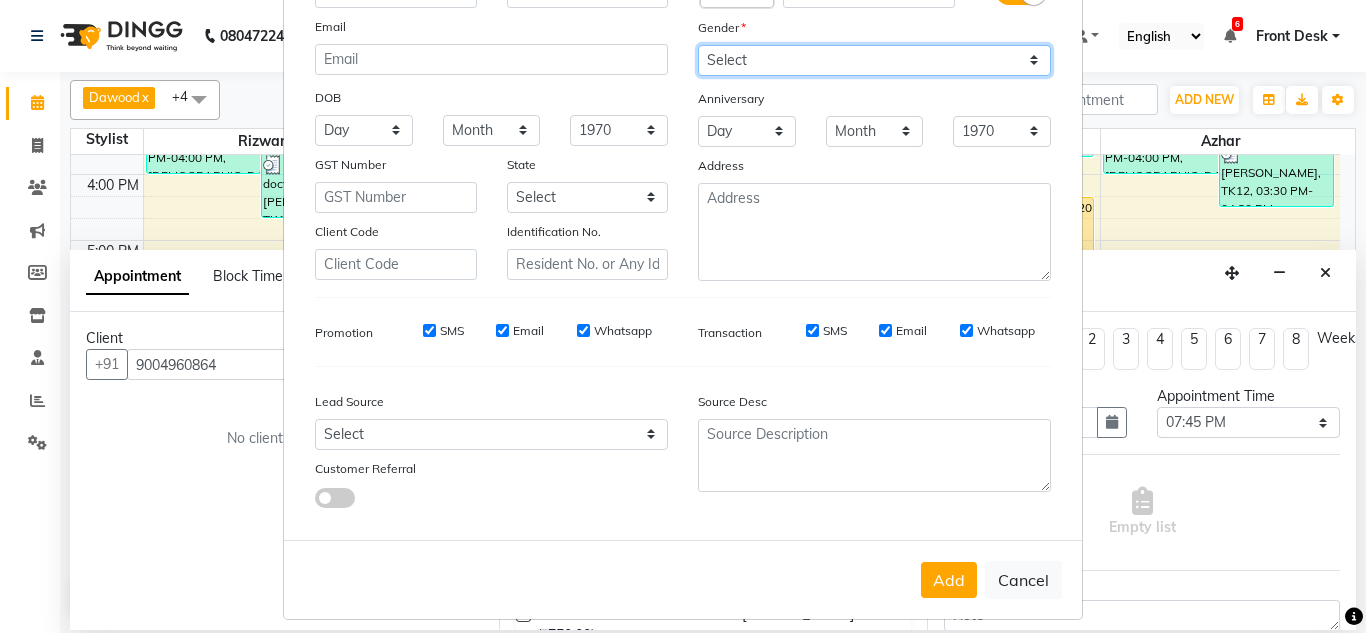 scroll, scrollTop: 216, scrollLeft: 0, axis: vertical 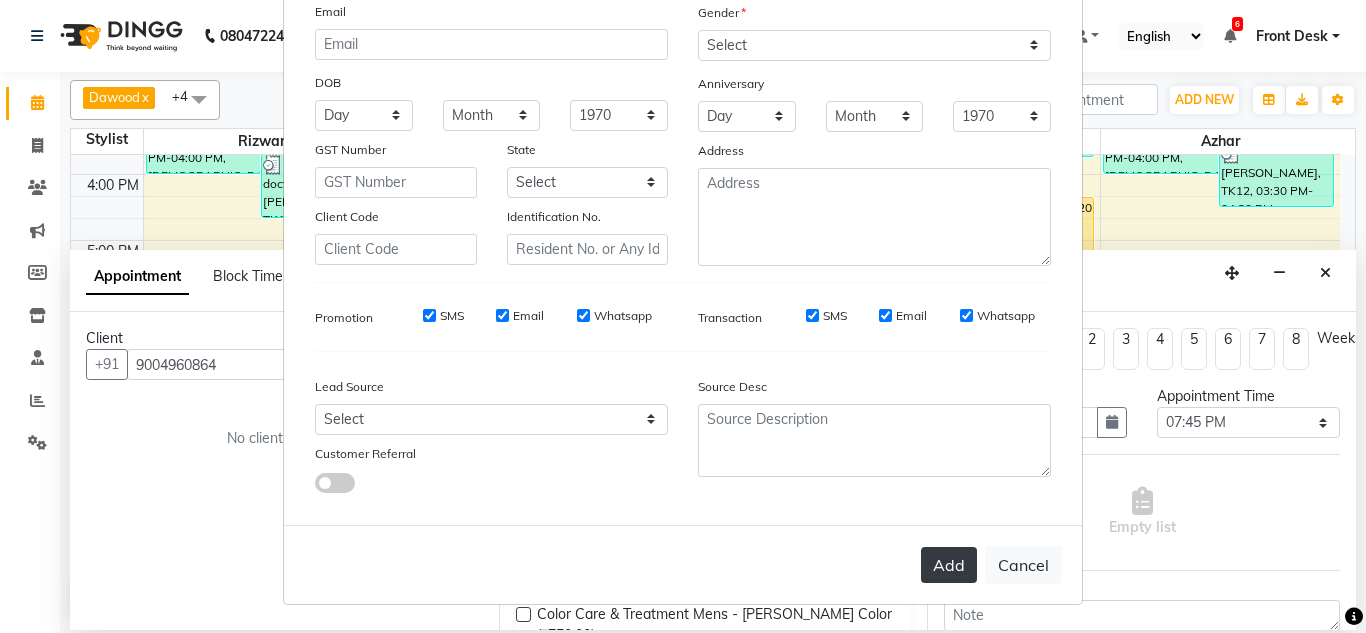 click on "Add" at bounding box center [949, 565] 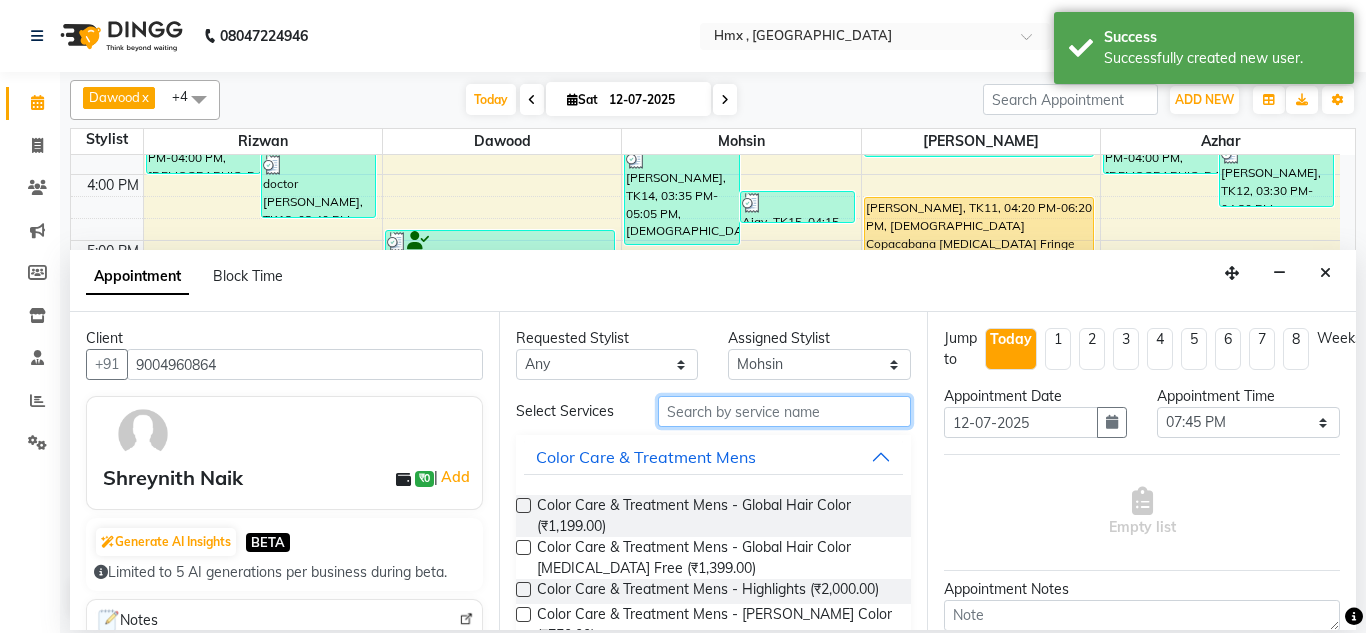 click at bounding box center [785, 411] 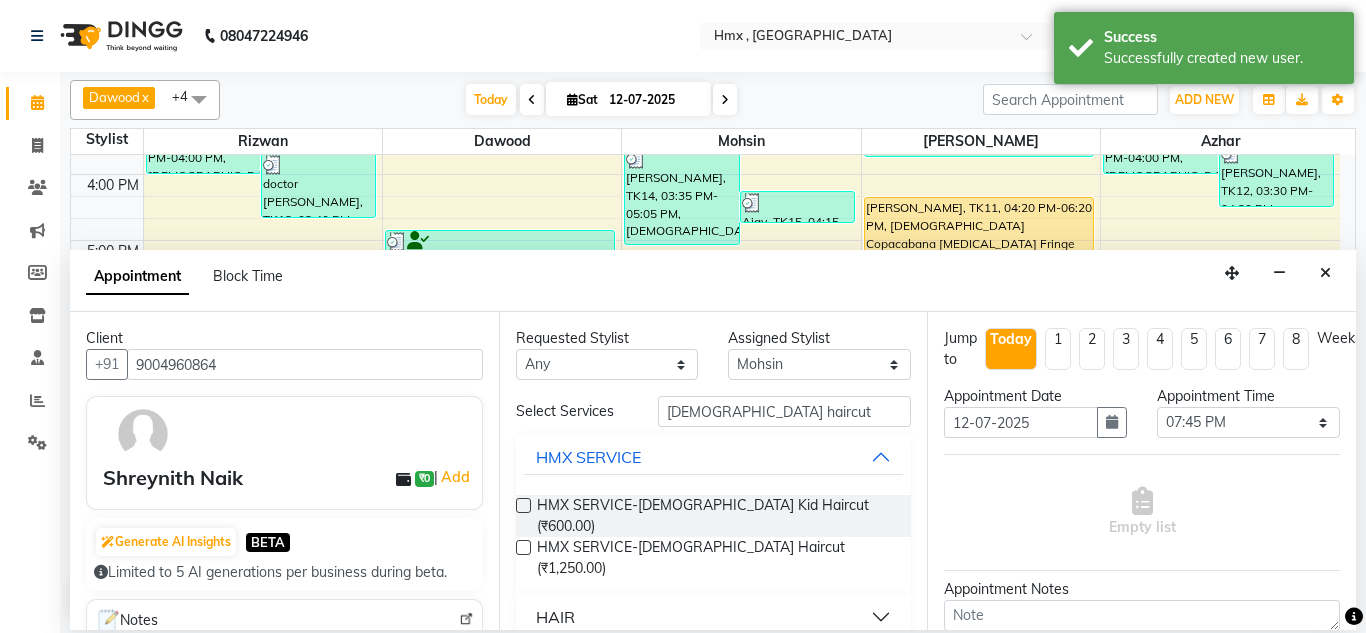 click on "HAIR" at bounding box center (714, 617) 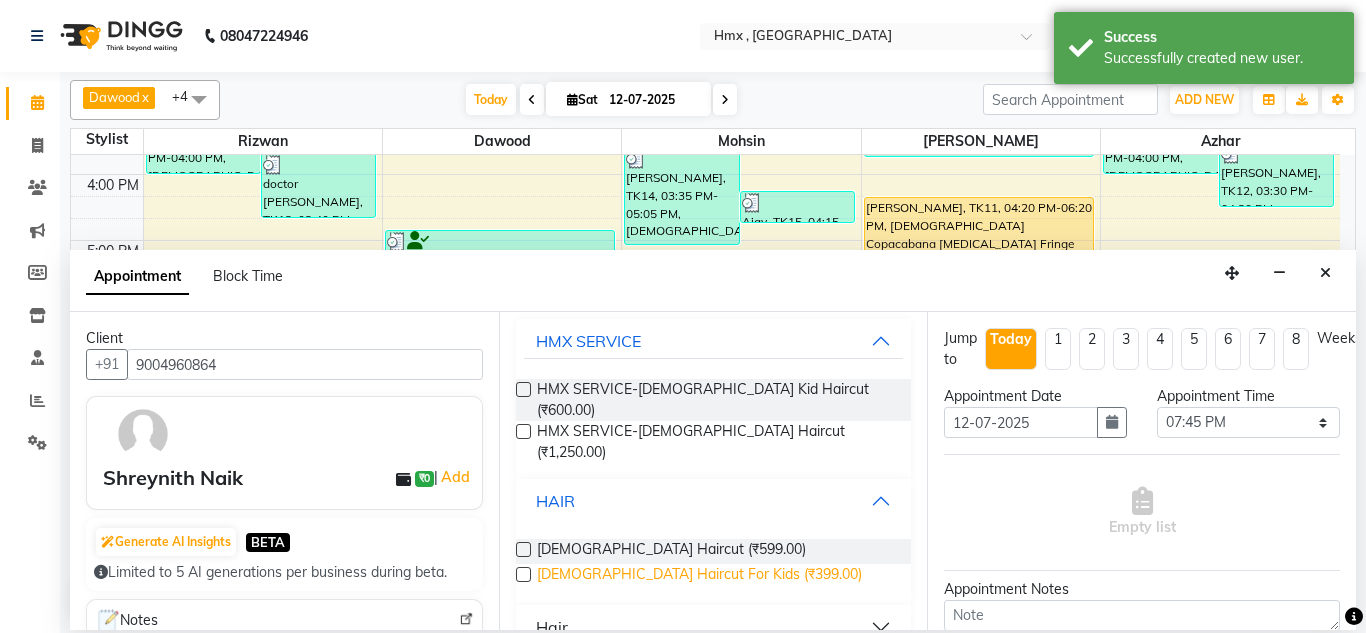 scroll, scrollTop: 117, scrollLeft: 0, axis: vertical 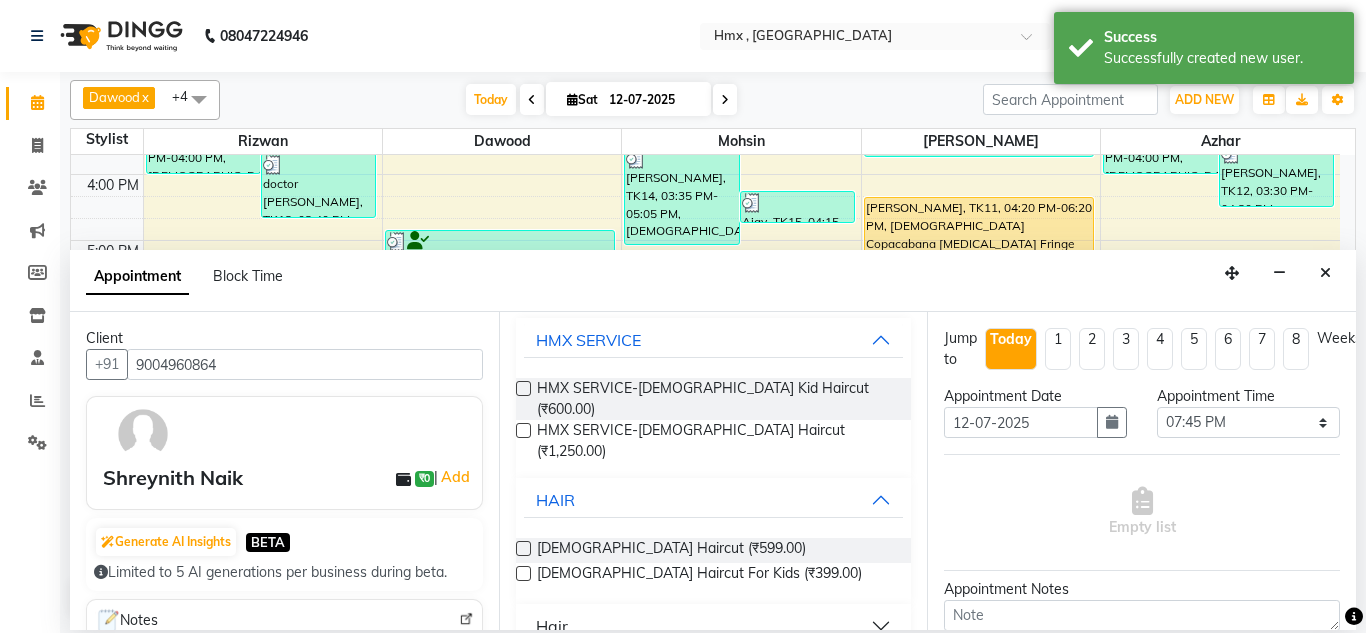 click at bounding box center (523, 548) 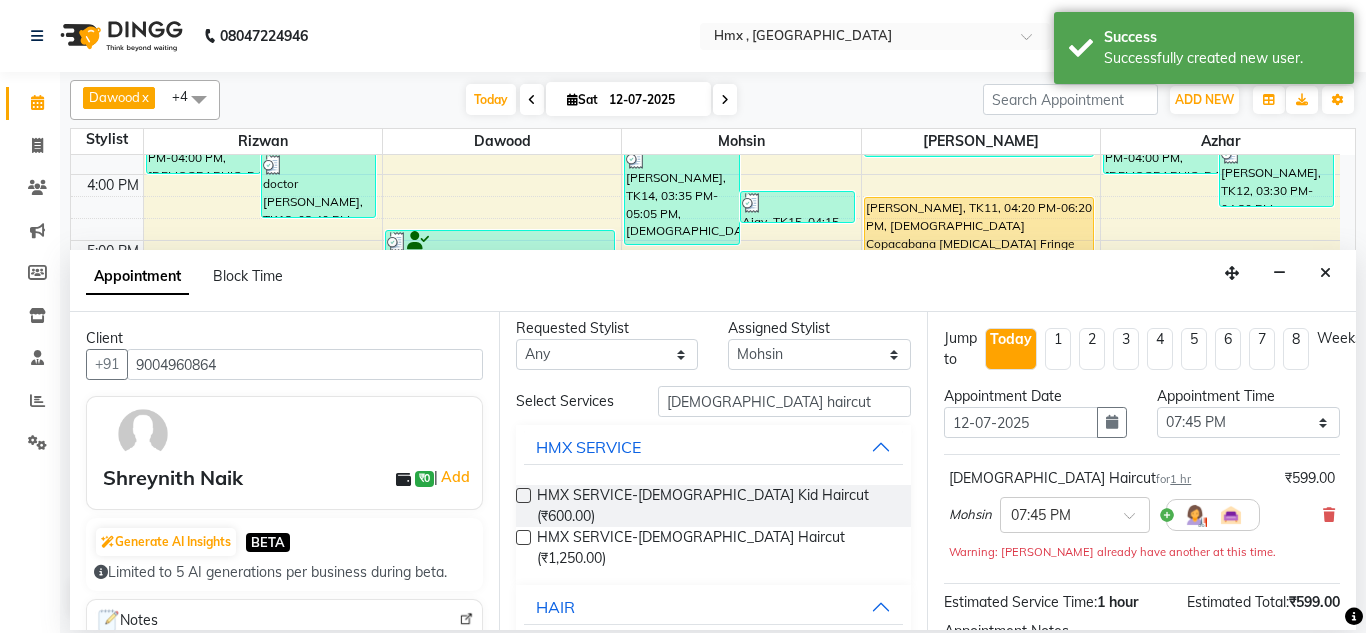 scroll, scrollTop: 0, scrollLeft: 0, axis: both 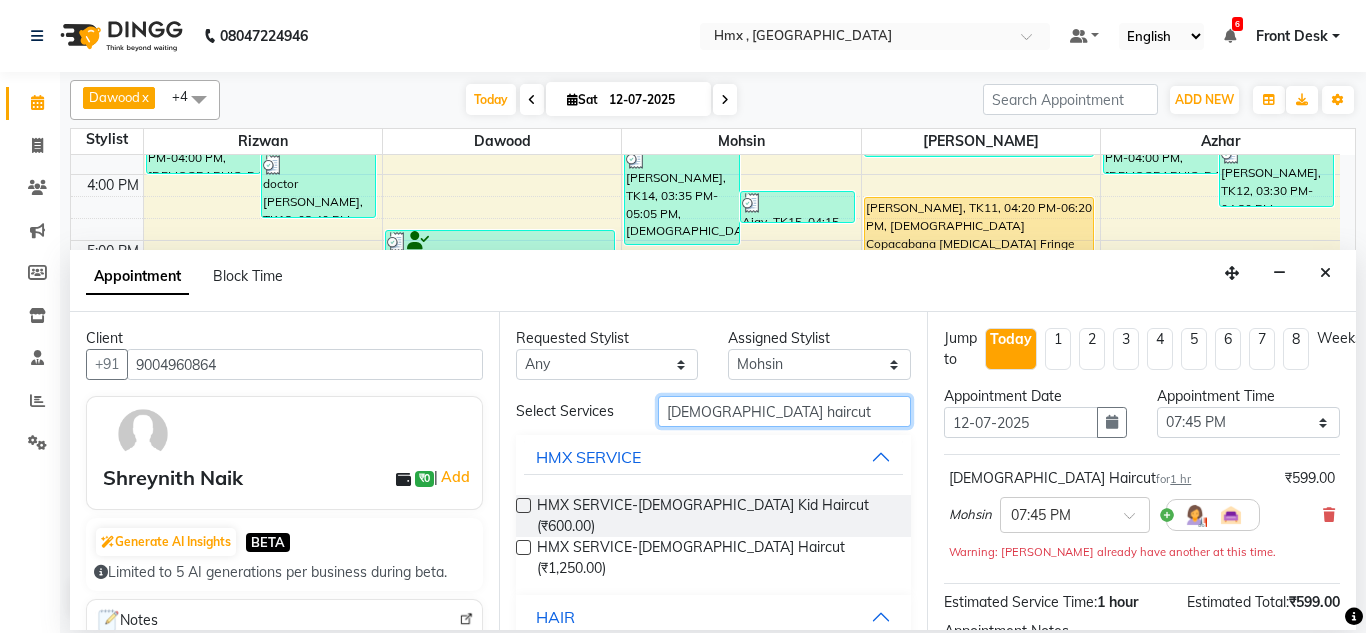 click on "[DEMOGRAPHIC_DATA] haircut" at bounding box center [785, 411] 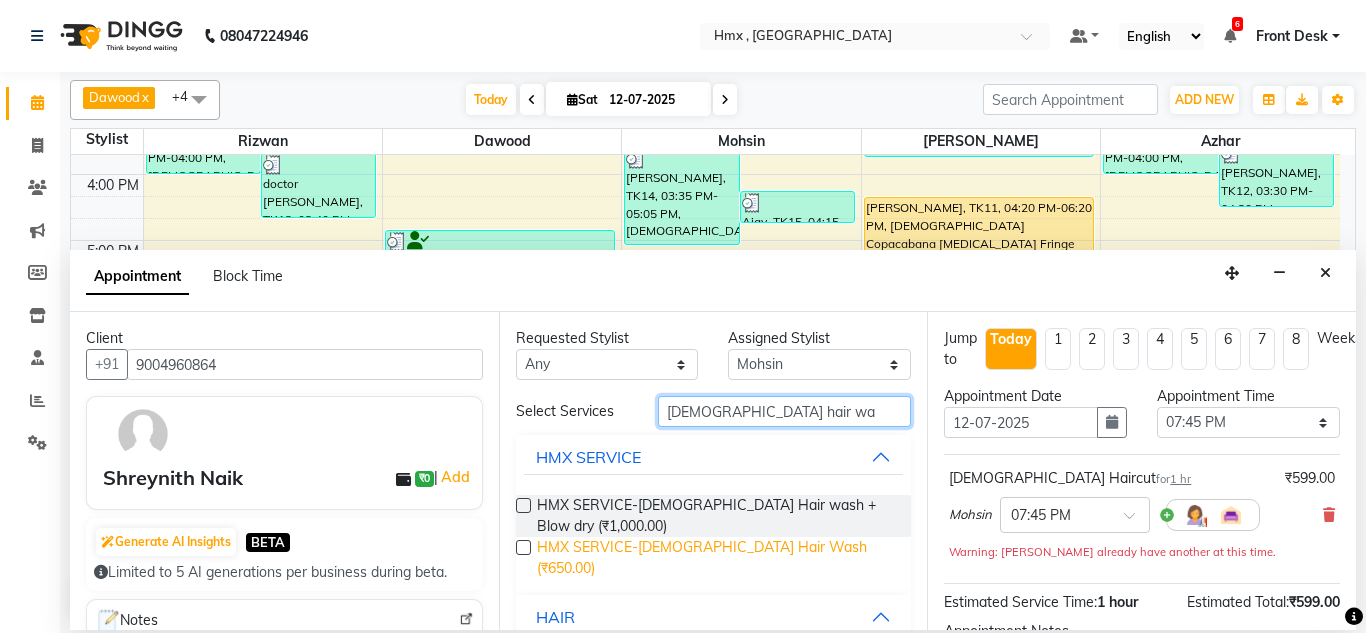 scroll, scrollTop: 65, scrollLeft: 0, axis: vertical 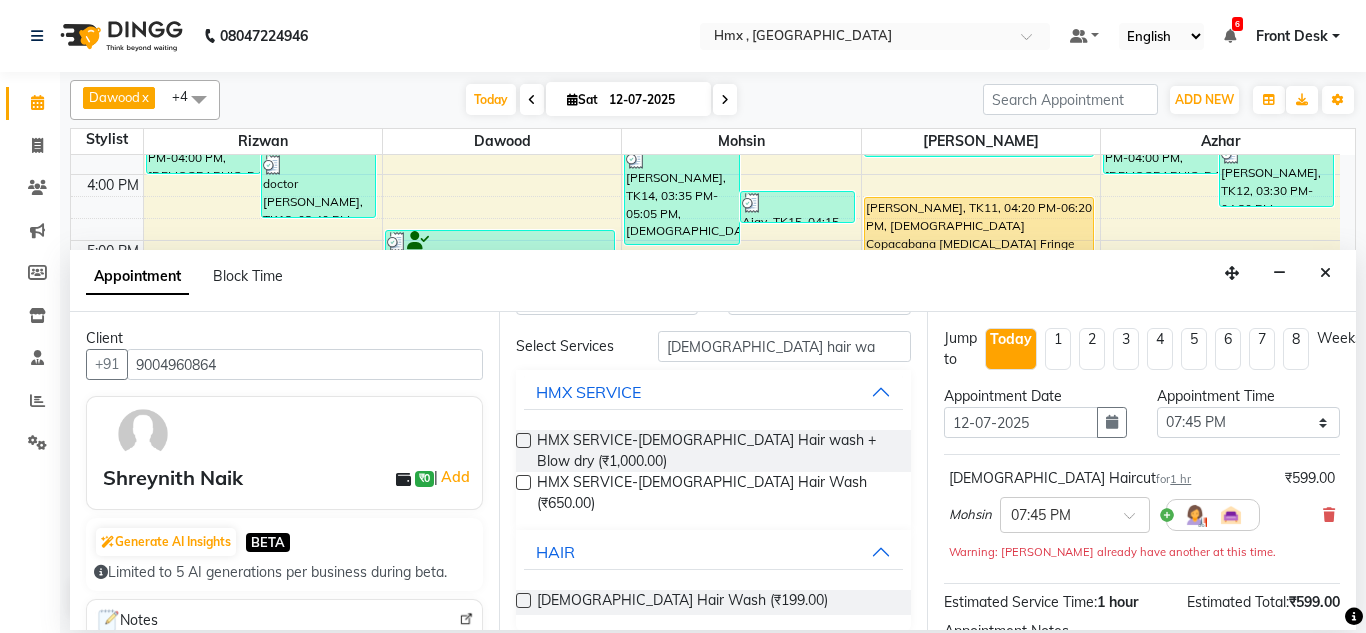 click at bounding box center (523, 600) 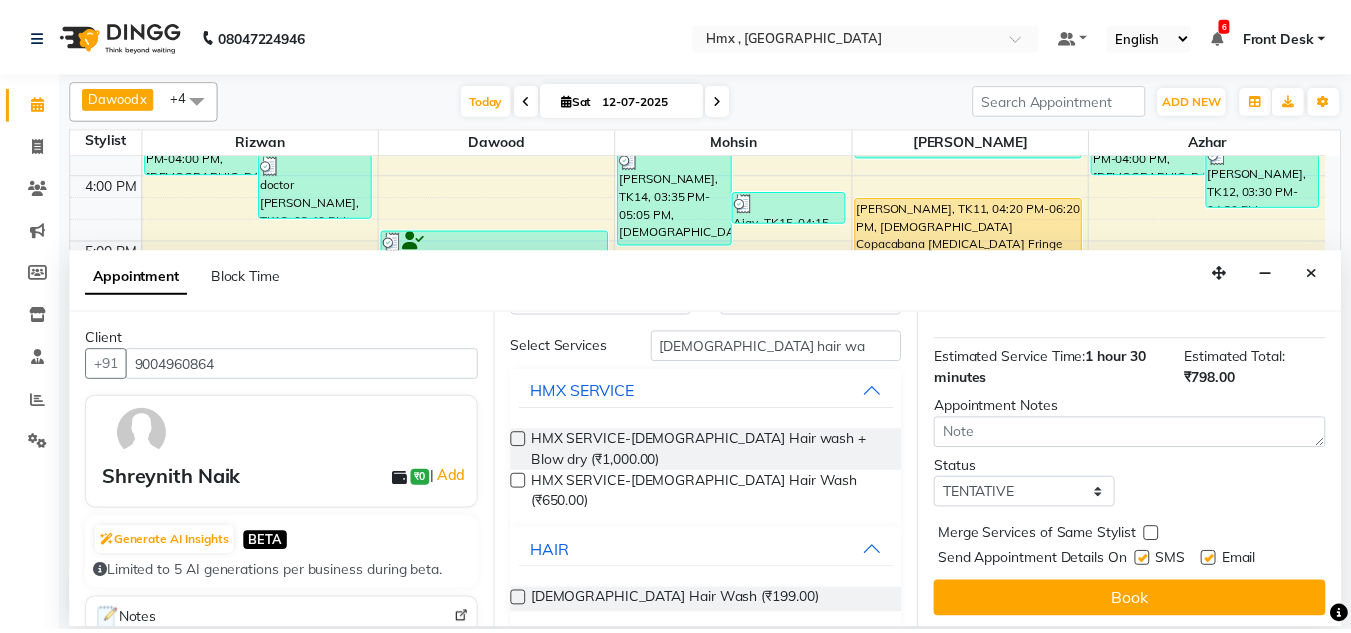 scroll, scrollTop: 356, scrollLeft: 0, axis: vertical 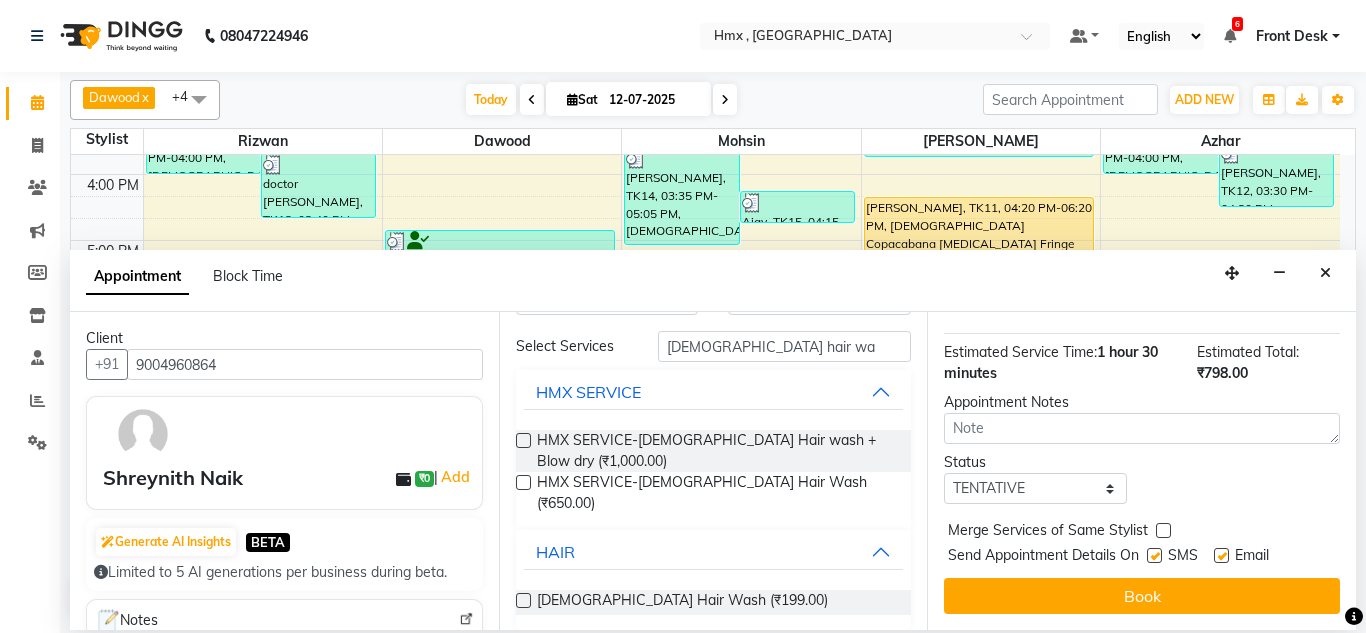 click at bounding box center [1154, 555] 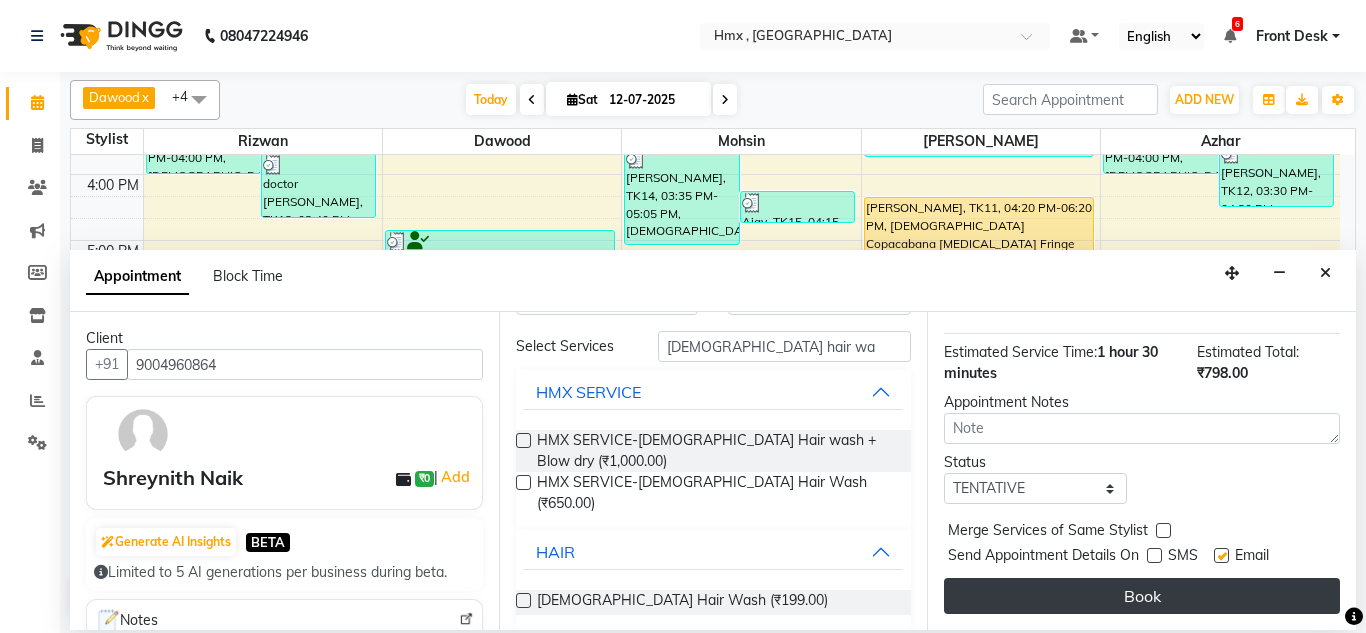 click on "Book" at bounding box center (1142, 596) 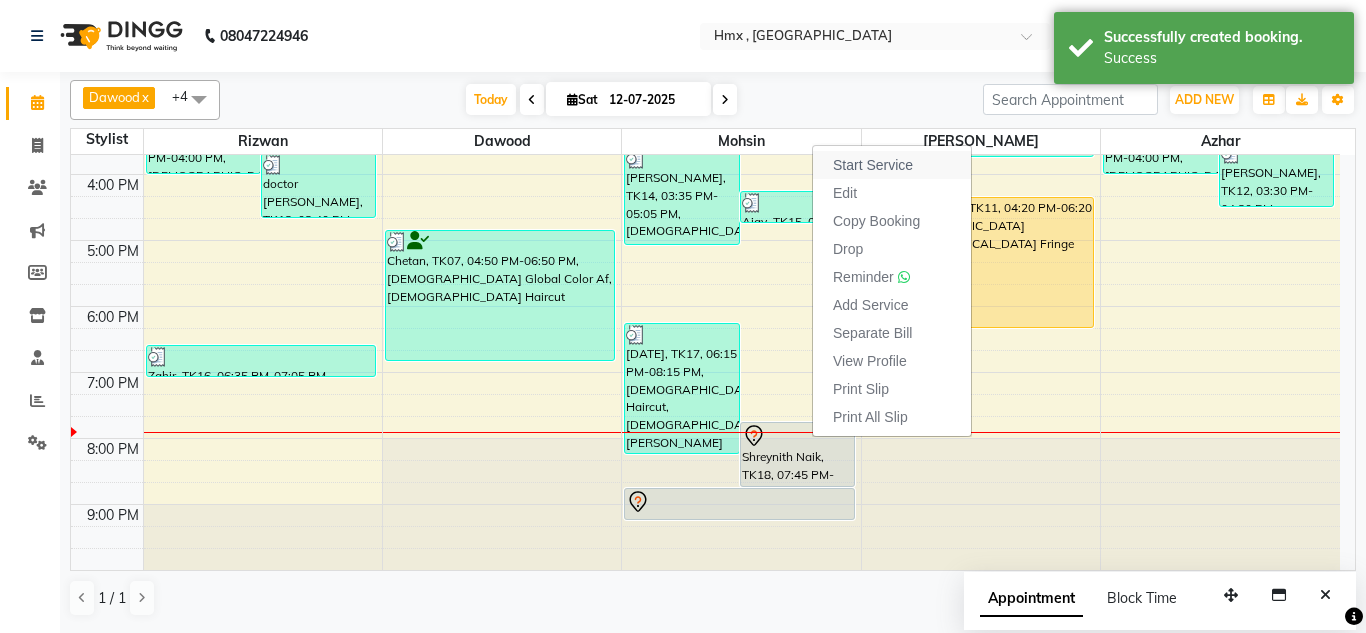 click on "Start Service" at bounding box center [873, 165] 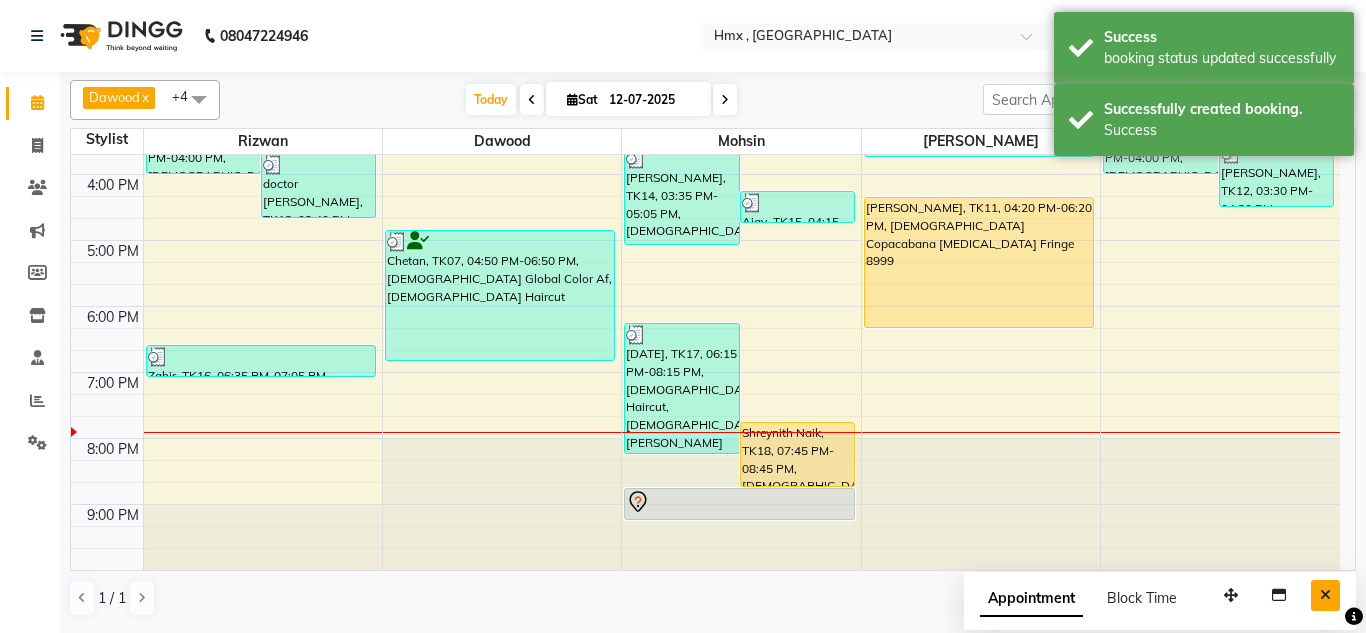 click at bounding box center (1325, 595) 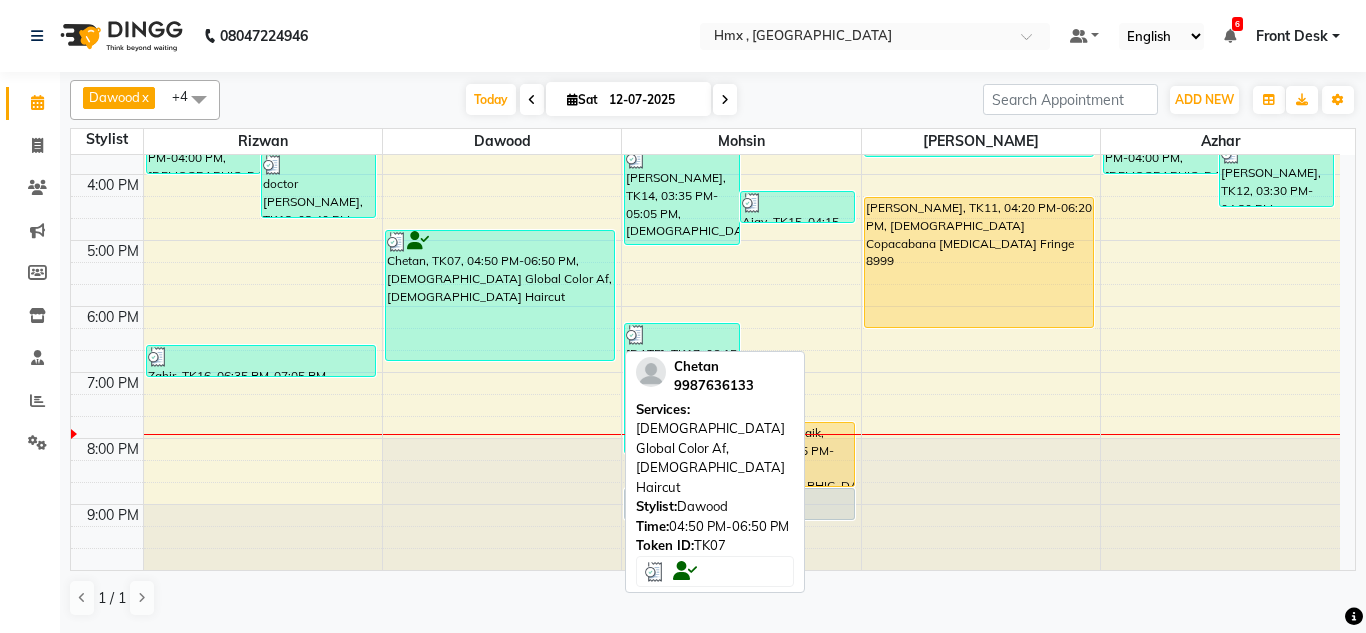 click at bounding box center (500, 242) 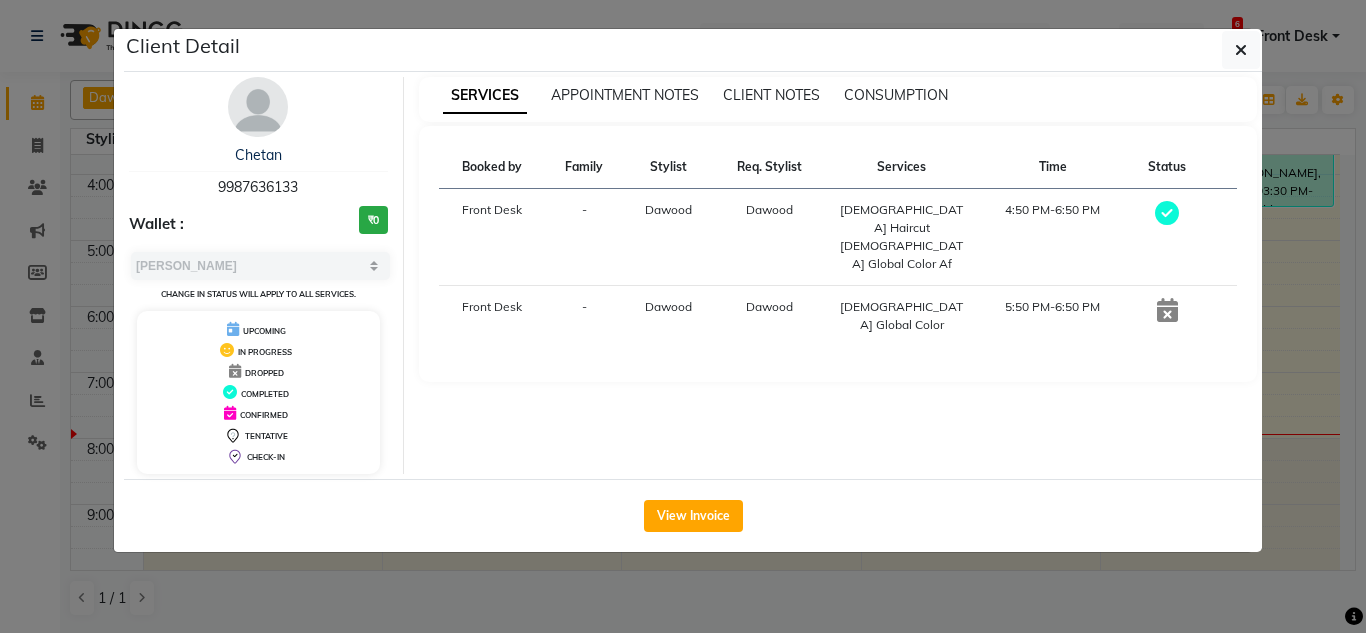 click at bounding box center (258, 107) 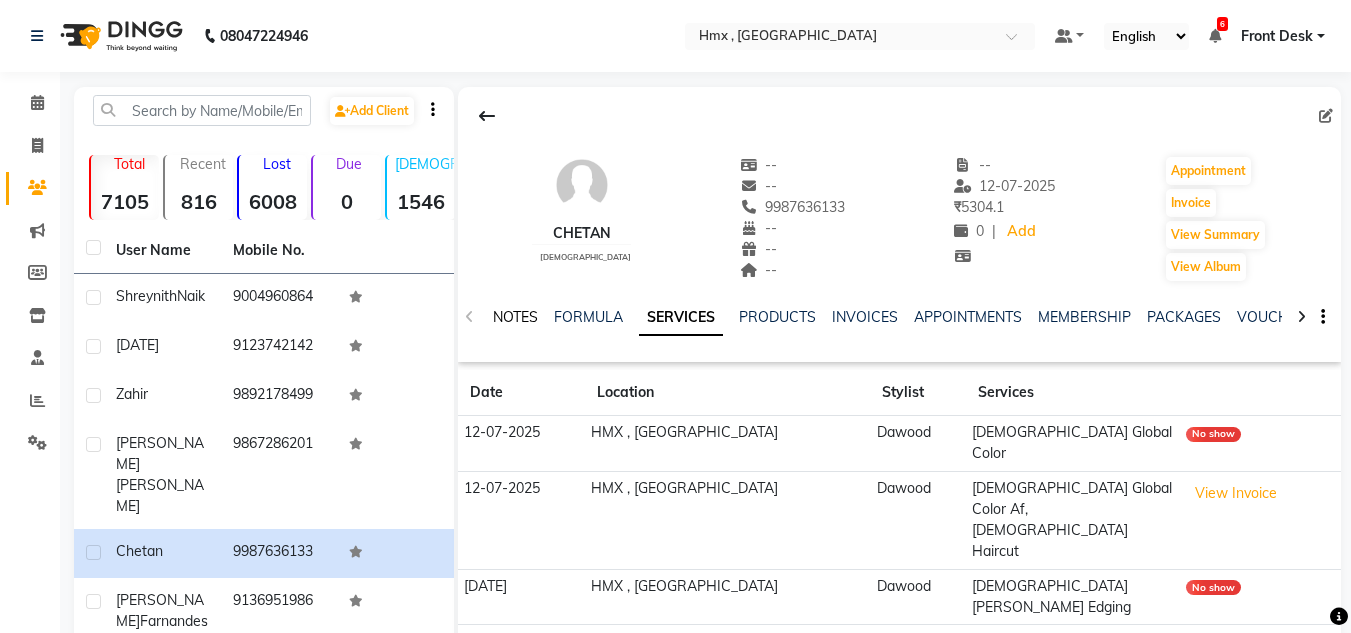 click on "NOTES" 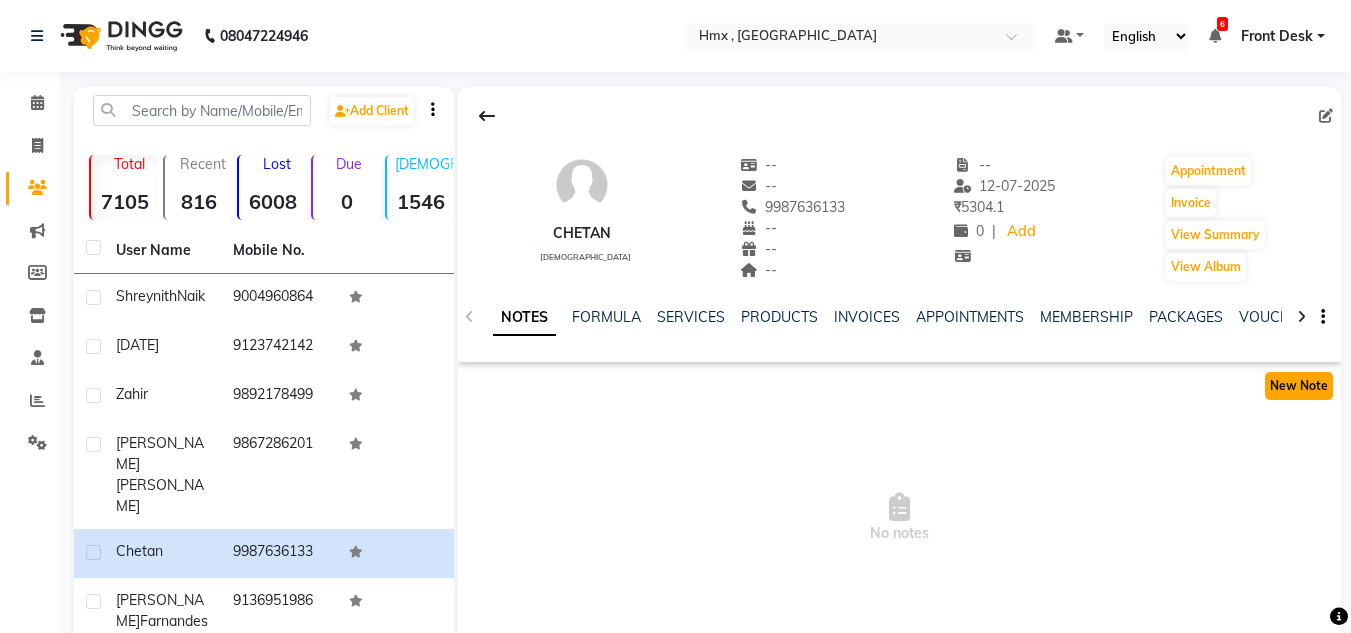 click on "New Note" 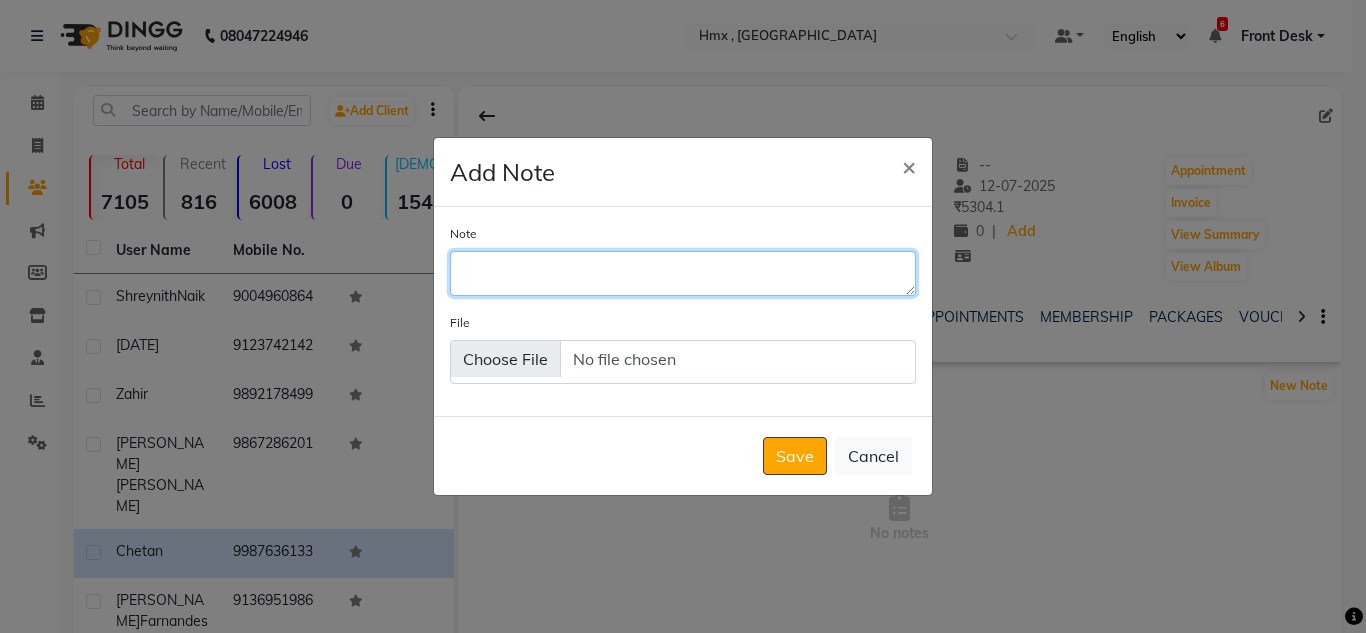 click on "Note" at bounding box center [683, 273] 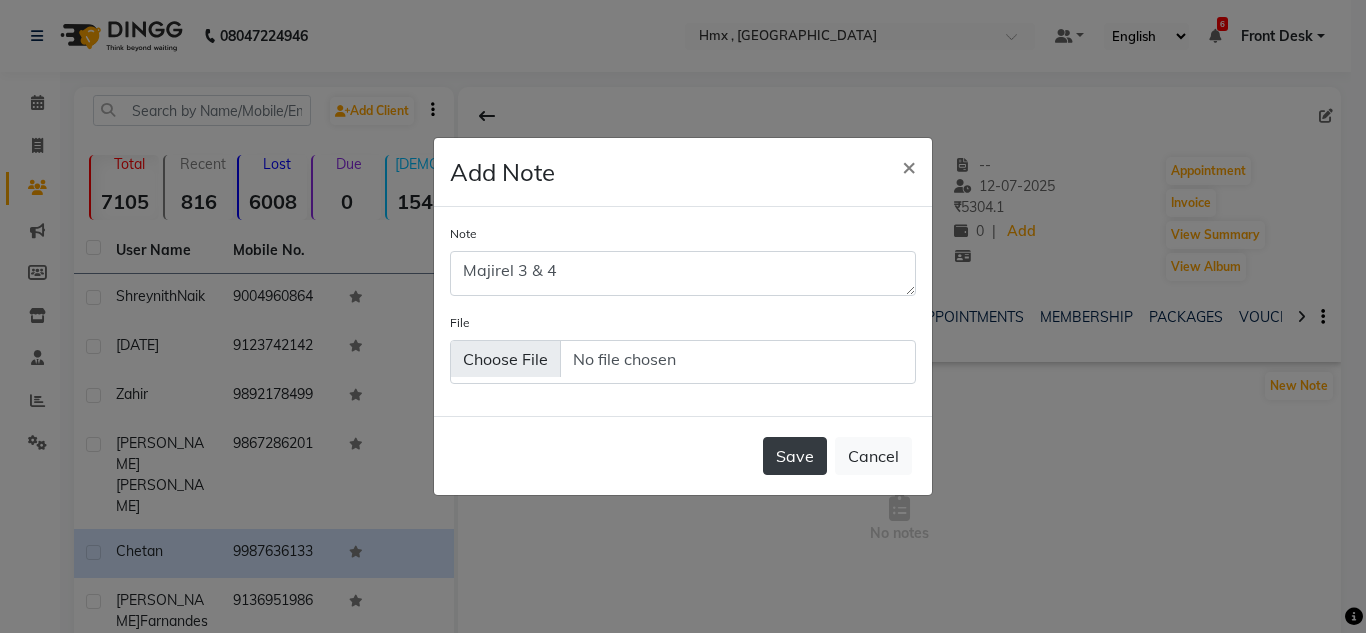 click on "Save" 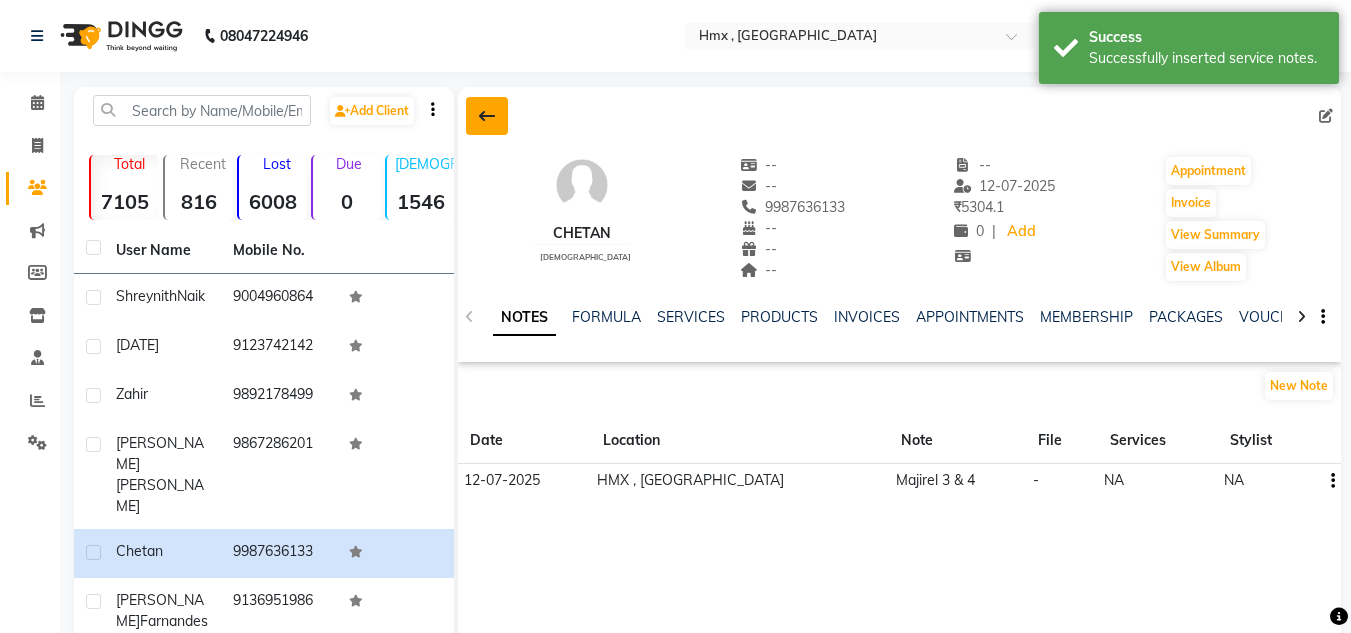 click 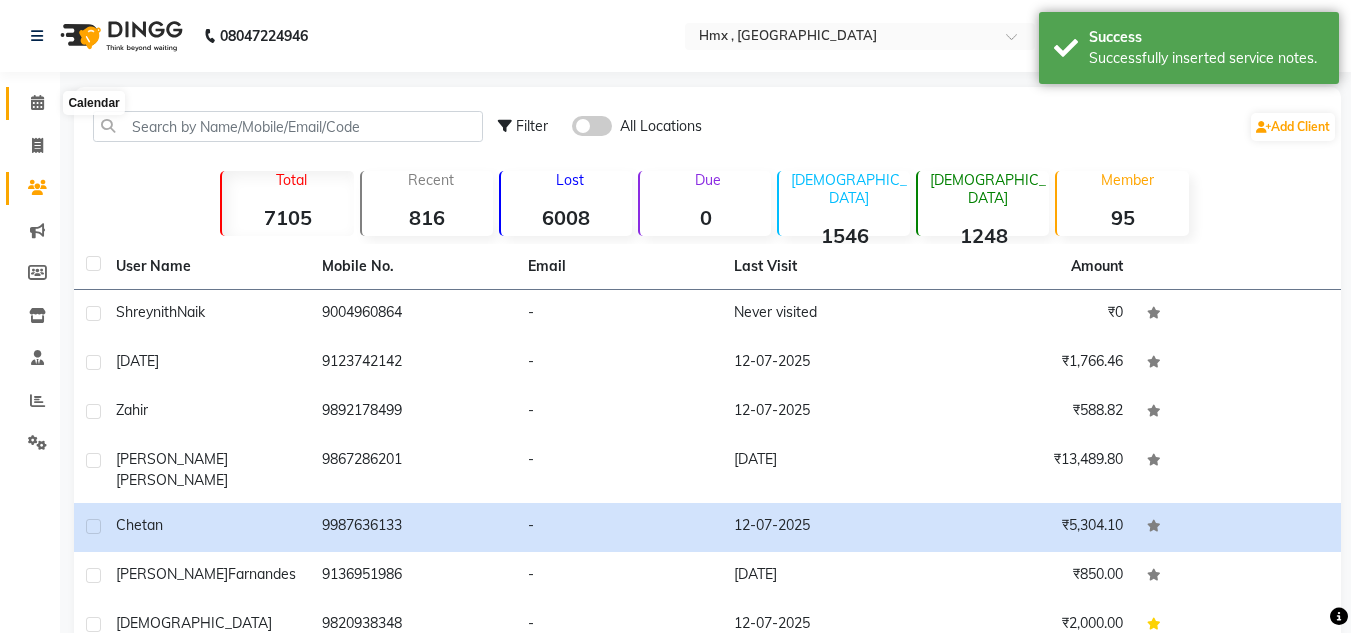 click 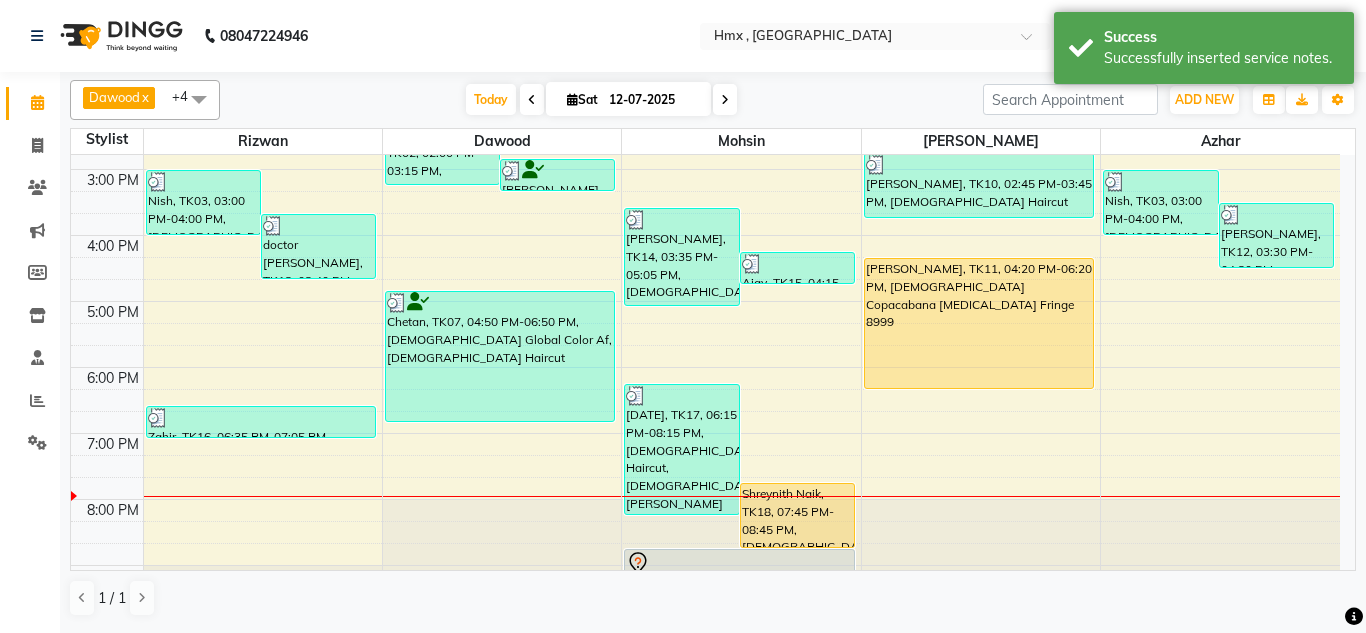 scroll, scrollTop: 500, scrollLeft: 0, axis: vertical 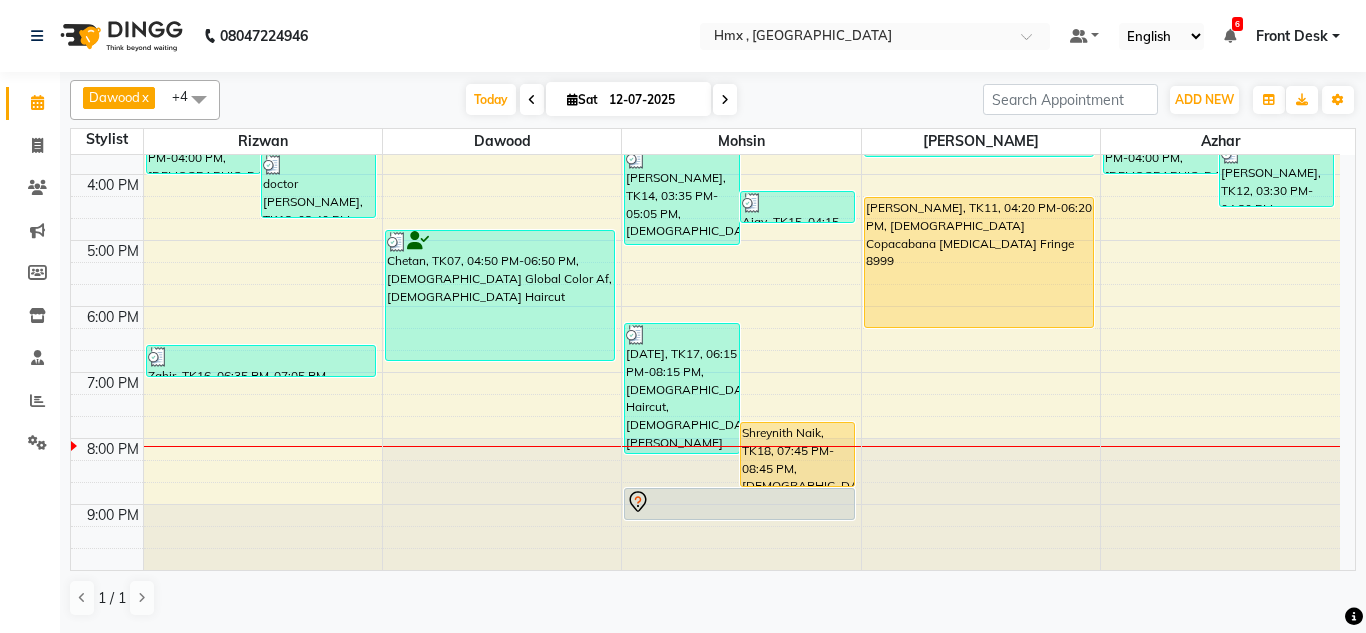 click at bounding box center [1220, -353] 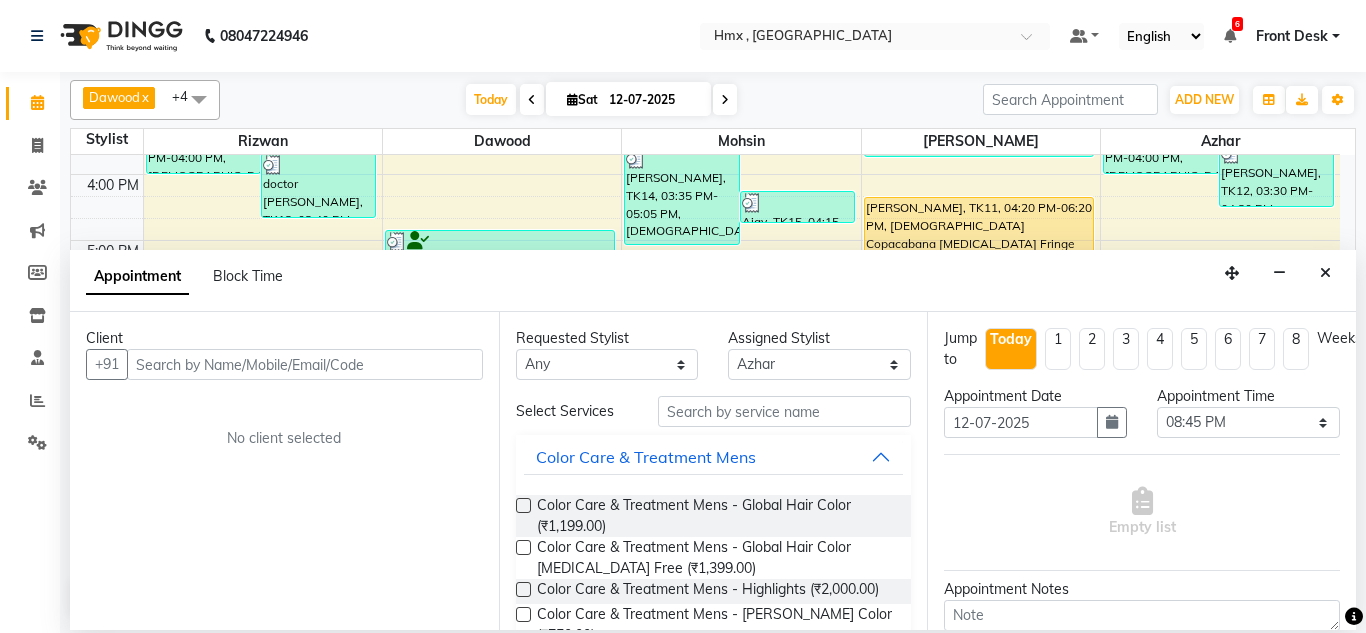 click at bounding box center [305, 364] 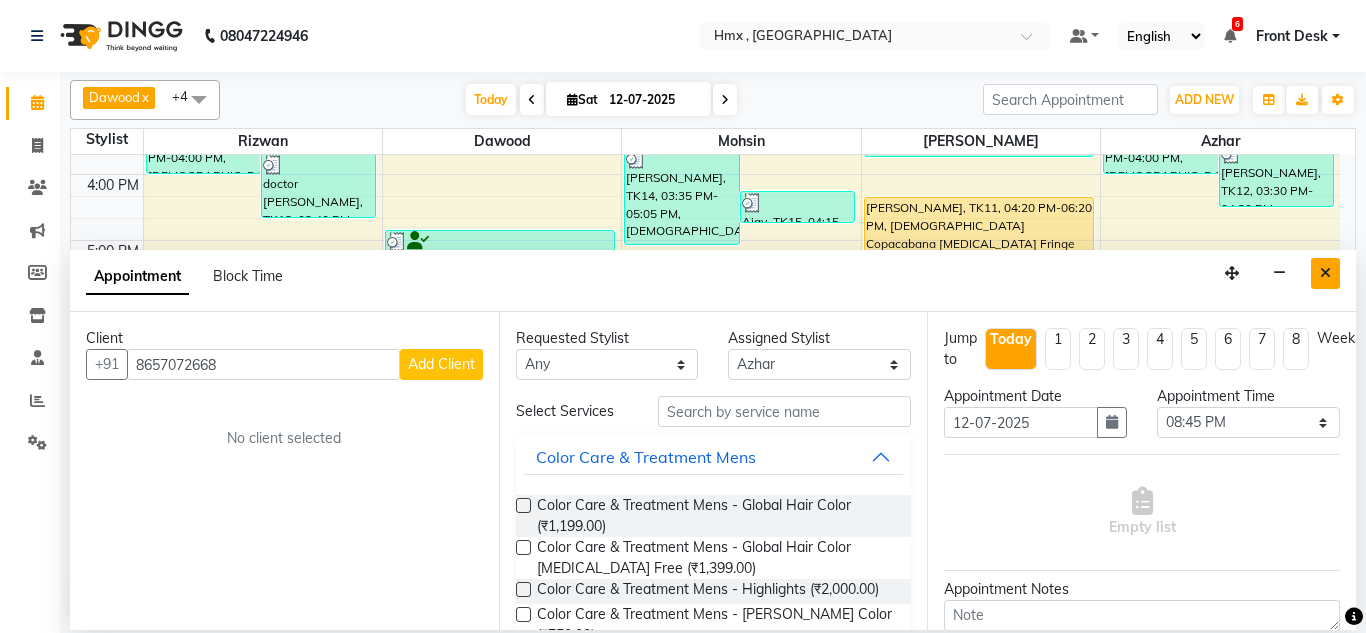 click at bounding box center (1325, 273) 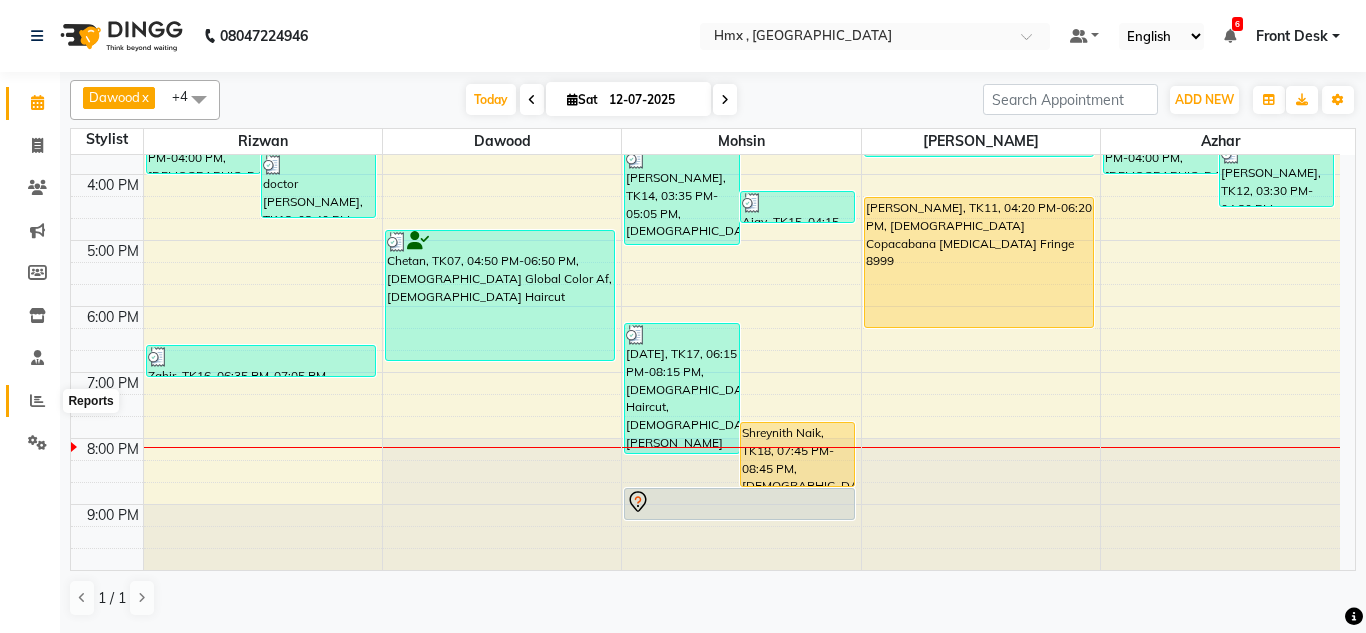 click 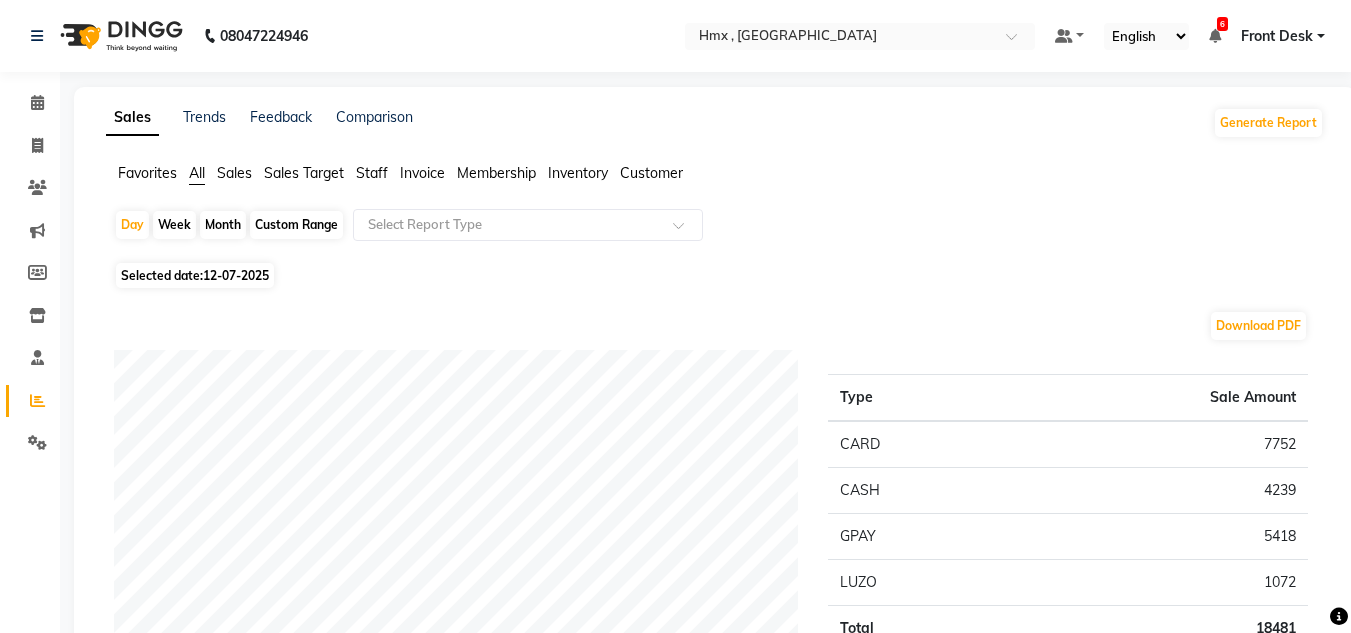 click on "Staff" 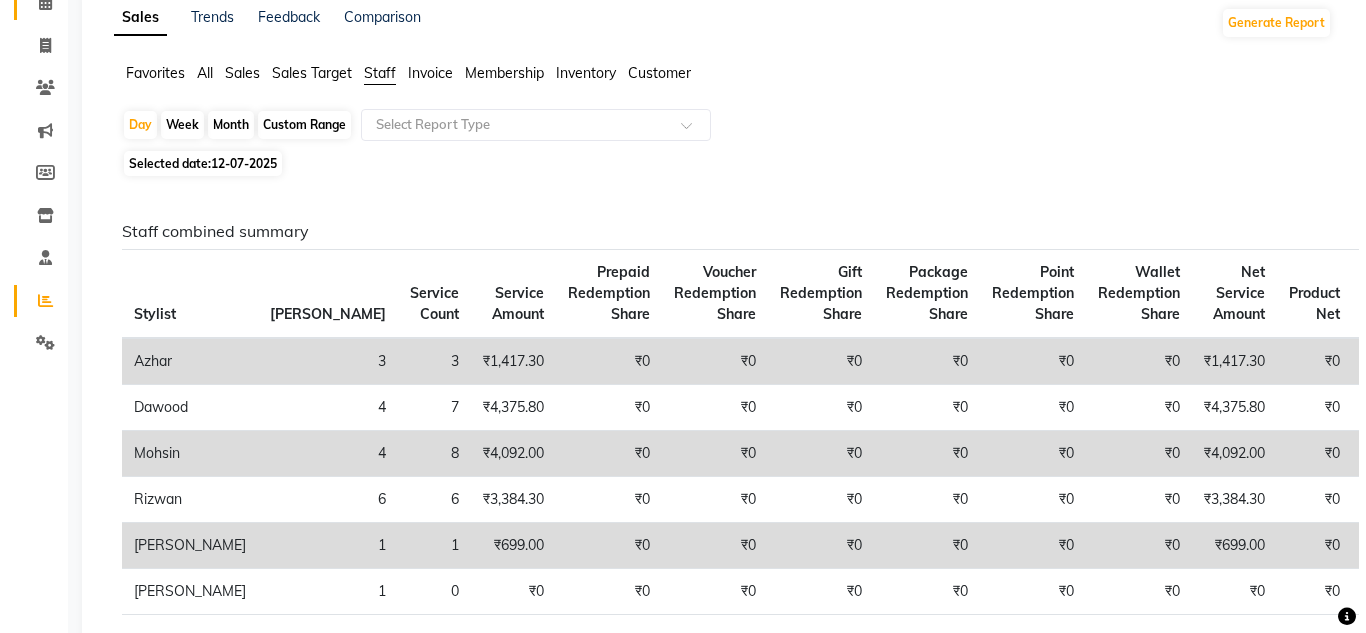 scroll, scrollTop: 0, scrollLeft: 0, axis: both 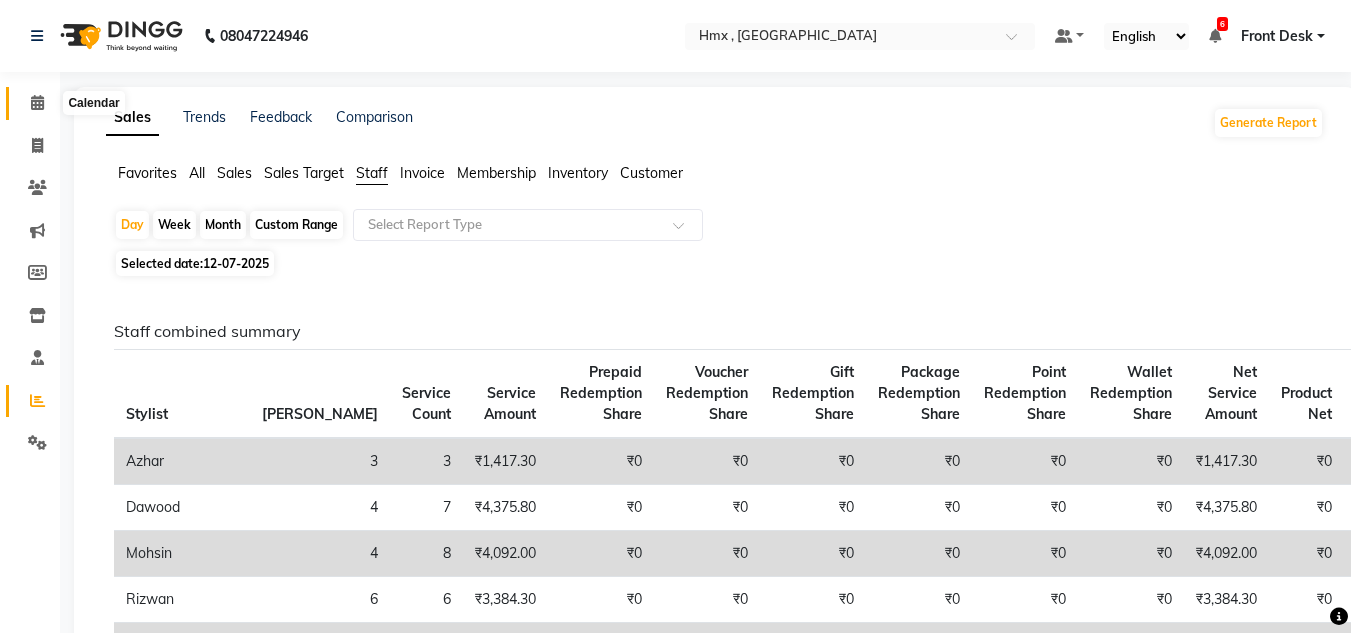 click 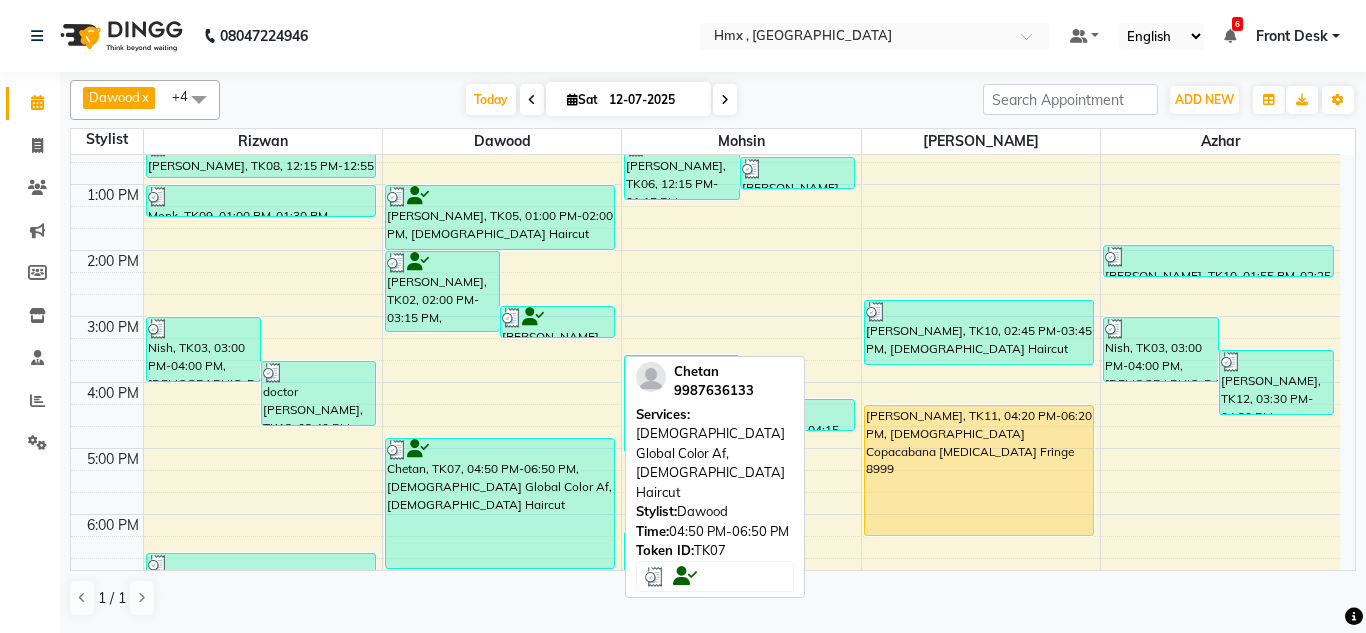 scroll, scrollTop: 508, scrollLeft: 0, axis: vertical 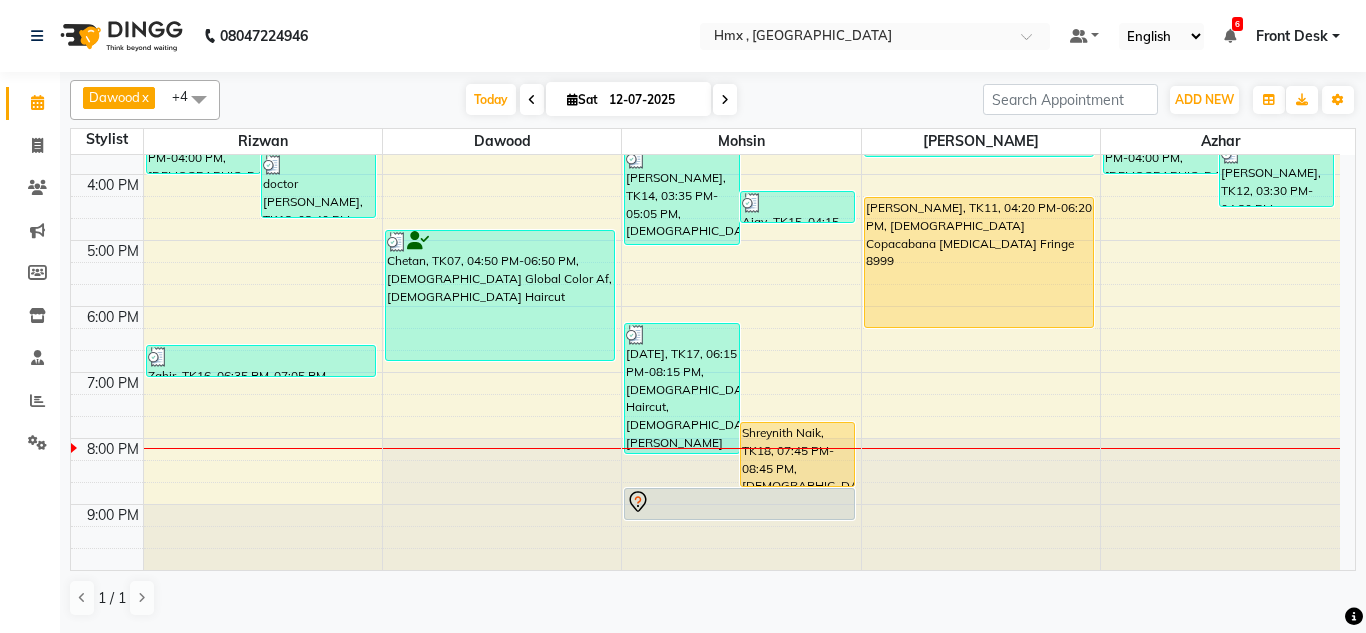 click at bounding box center [1220, -353] 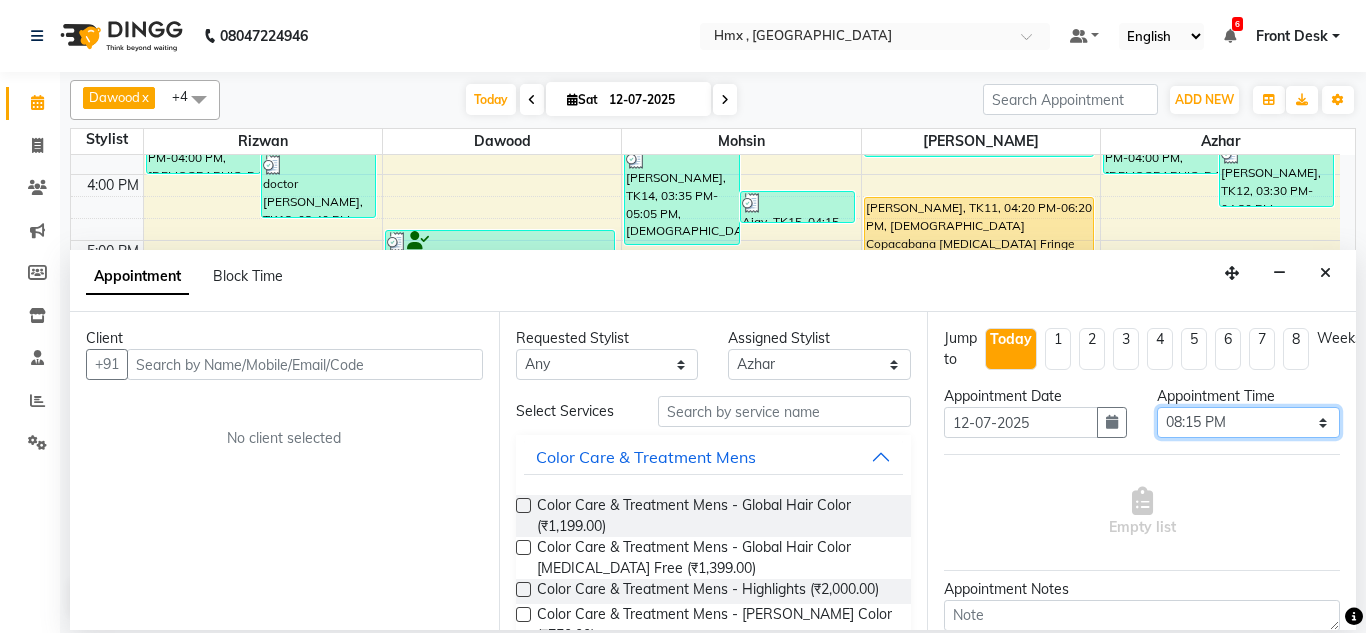 click on "Select 09:00 AM 09:15 AM 09:30 AM 09:45 AM 10:00 AM 10:15 AM 10:30 AM 10:45 AM 11:00 AM 11:15 AM 11:30 AM 11:45 AM 12:00 PM 12:15 PM 12:30 PM 12:45 PM 01:00 PM 01:15 PM 01:30 PM 01:45 PM 02:00 PM 02:15 PM 02:30 PM 02:45 PM 03:00 PM 03:15 PM 03:30 PM 03:45 PM 04:00 PM 04:15 PM 04:30 PM 04:45 PM 05:00 PM 05:15 PM 05:30 PM 05:45 PM 06:00 PM 06:15 PM 06:30 PM 06:45 PM 07:00 PM 07:15 PM 07:30 PM 07:45 PM 08:00 PM 08:15 PM 08:30 PM 08:45 PM 09:00 PM" at bounding box center (1248, 422) 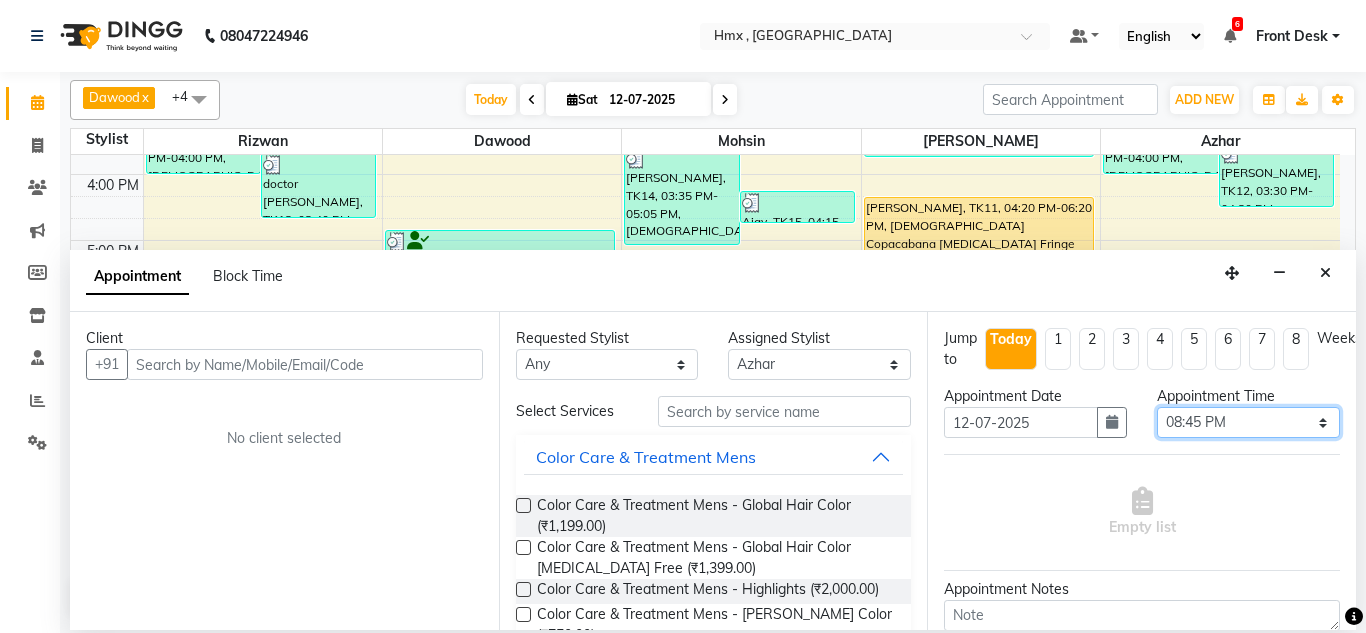 click on "Select 09:00 AM 09:15 AM 09:30 AM 09:45 AM 10:00 AM 10:15 AM 10:30 AM 10:45 AM 11:00 AM 11:15 AM 11:30 AM 11:45 AM 12:00 PM 12:15 PM 12:30 PM 12:45 PM 01:00 PM 01:15 PM 01:30 PM 01:45 PM 02:00 PM 02:15 PM 02:30 PM 02:45 PM 03:00 PM 03:15 PM 03:30 PM 03:45 PM 04:00 PM 04:15 PM 04:30 PM 04:45 PM 05:00 PM 05:15 PM 05:30 PM 05:45 PM 06:00 PM 06:15 PM 06:30 PM 06:45 PM 07:00 PM 07:15 PM 07:30 PM 07:45 PM 08:00 PM 08:15 PM 08:30 PM 08:45 PM 09:00 PM" at bounding box center [1248, 422] 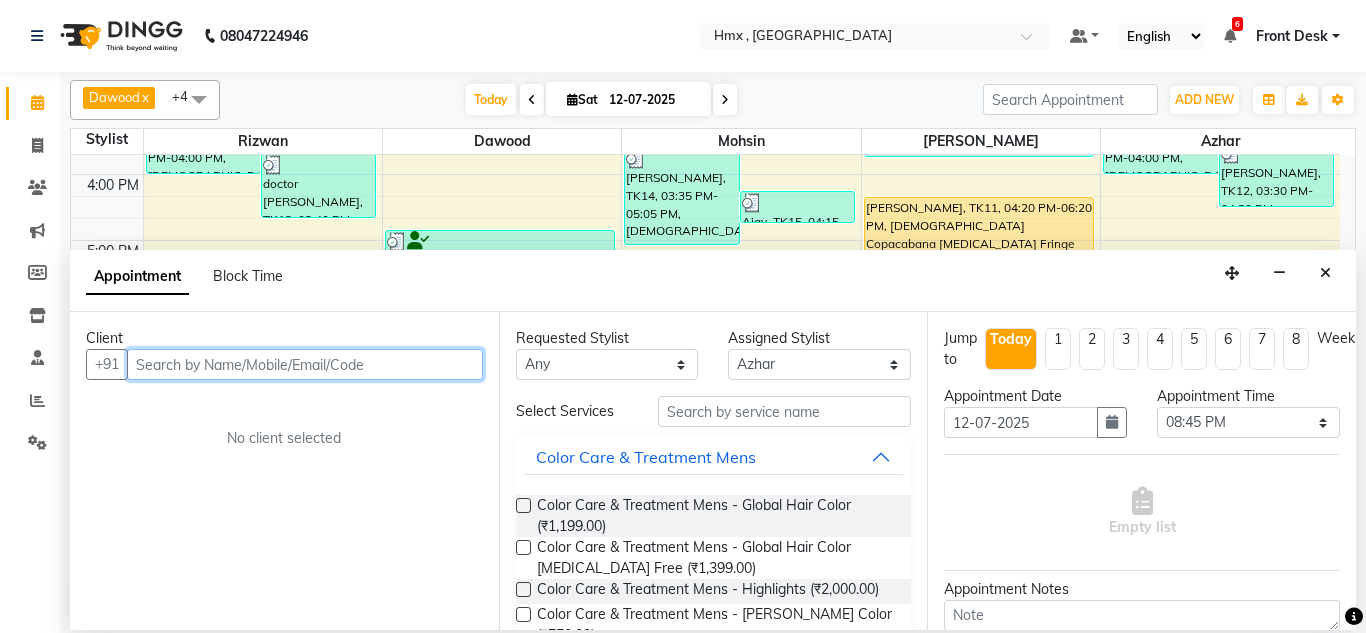 click at bounding box center [305, 364] 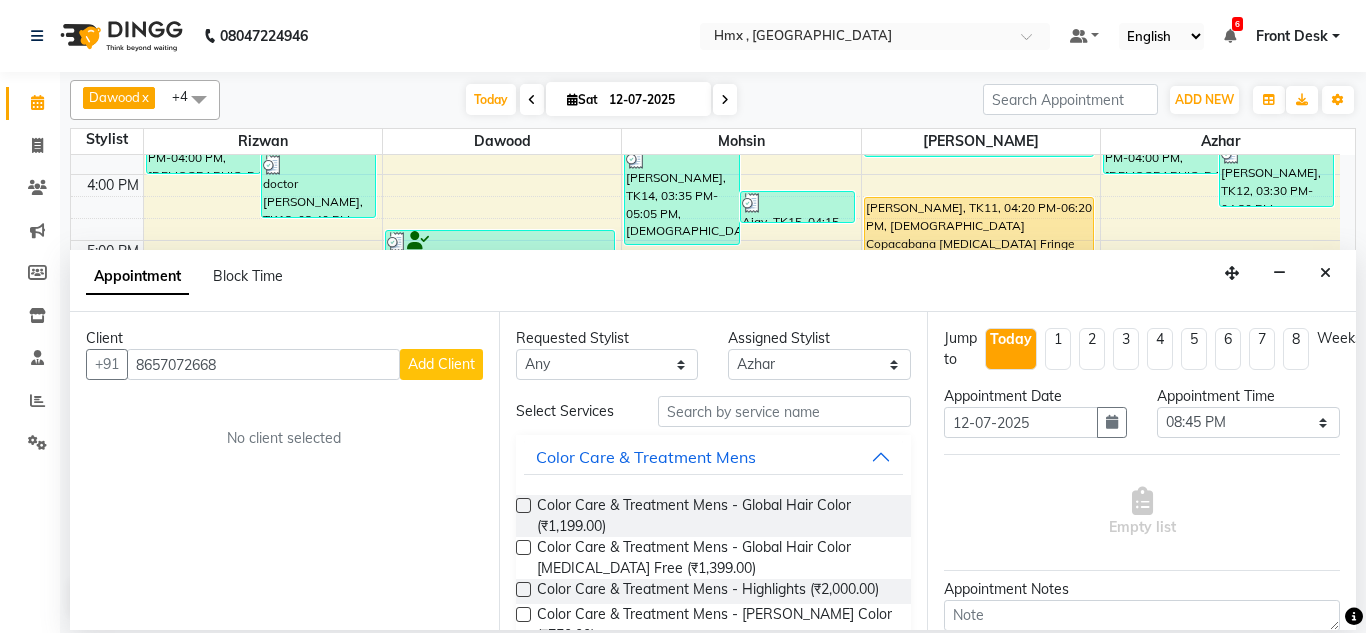 click on "Add Client" at bounding box center [441, 364] 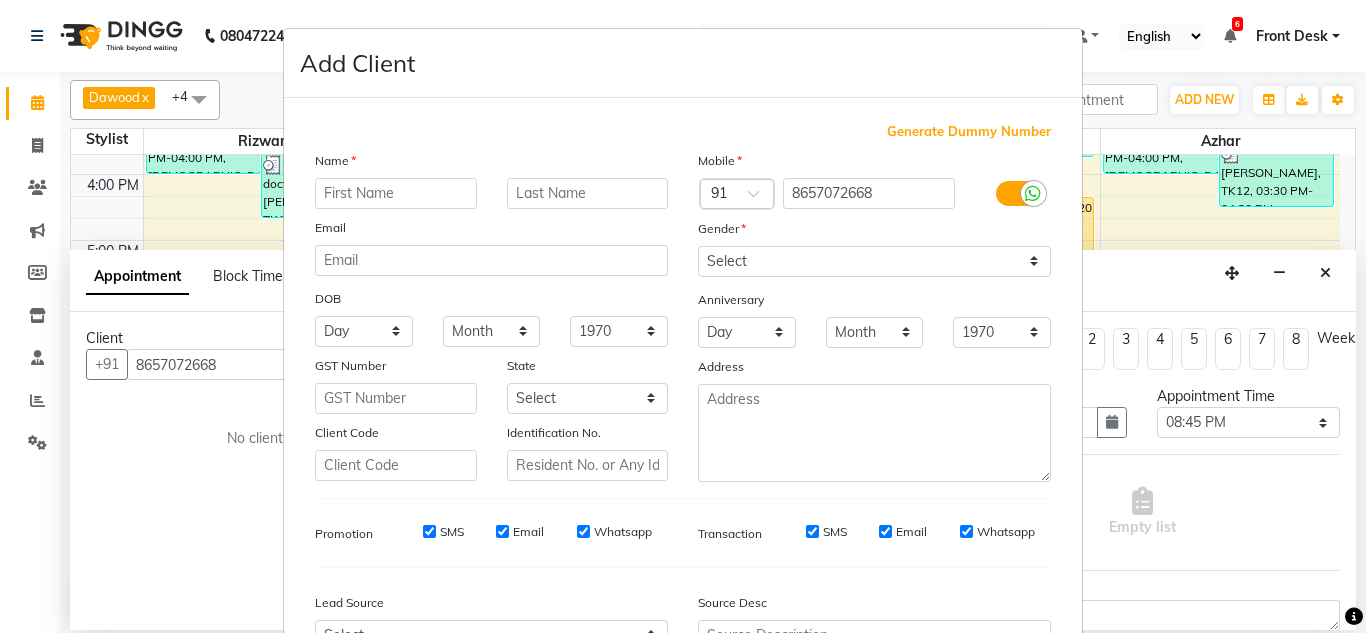 click at bounding box center [396, 193] 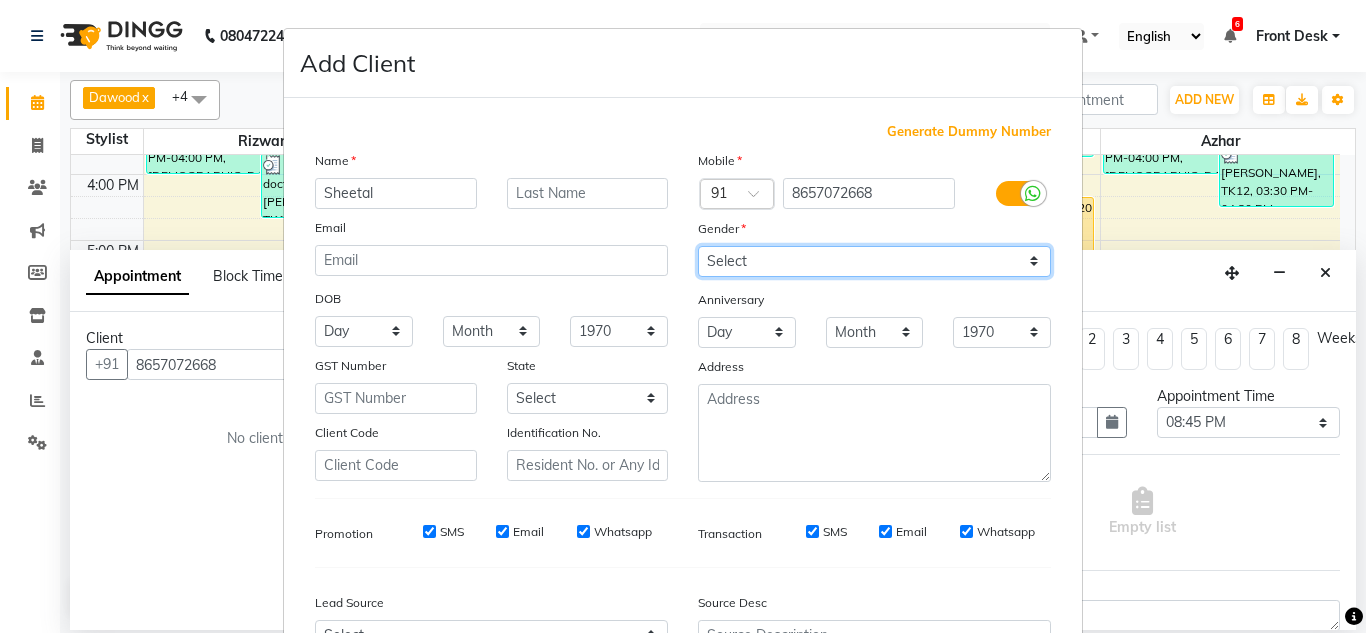 click on "Select [DEMOGRAPHIC_DATA] [DEMOGRAPHIC_DATA] Other Prefer Not To Say" at bounding box center (874, 261) 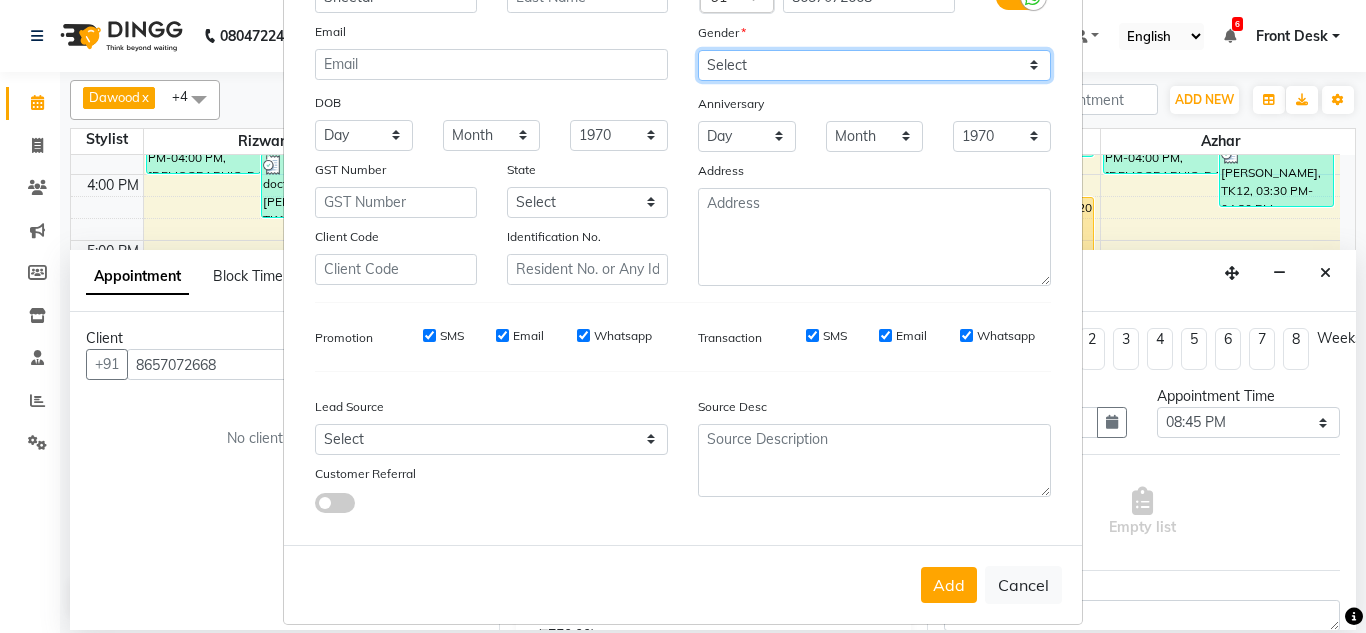 scroll, scrollTop: 216, scrollLeft: 0, axis: vertical 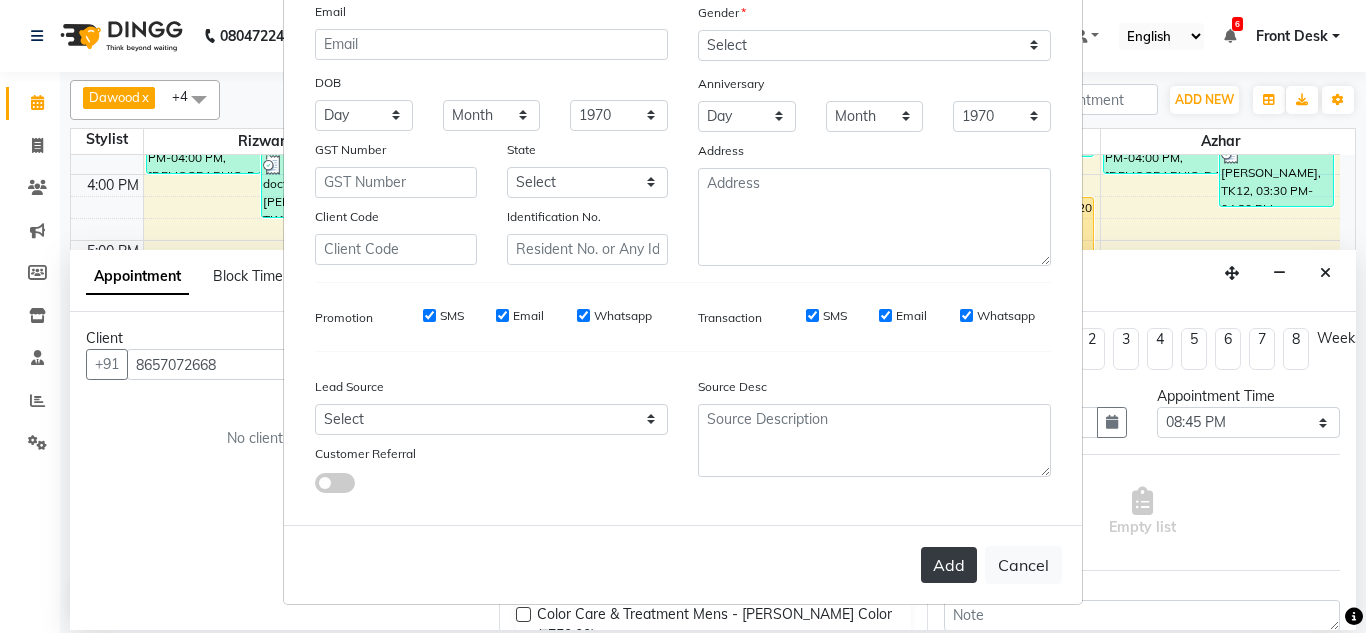 click on "Add" at bounding box center [949, 565] 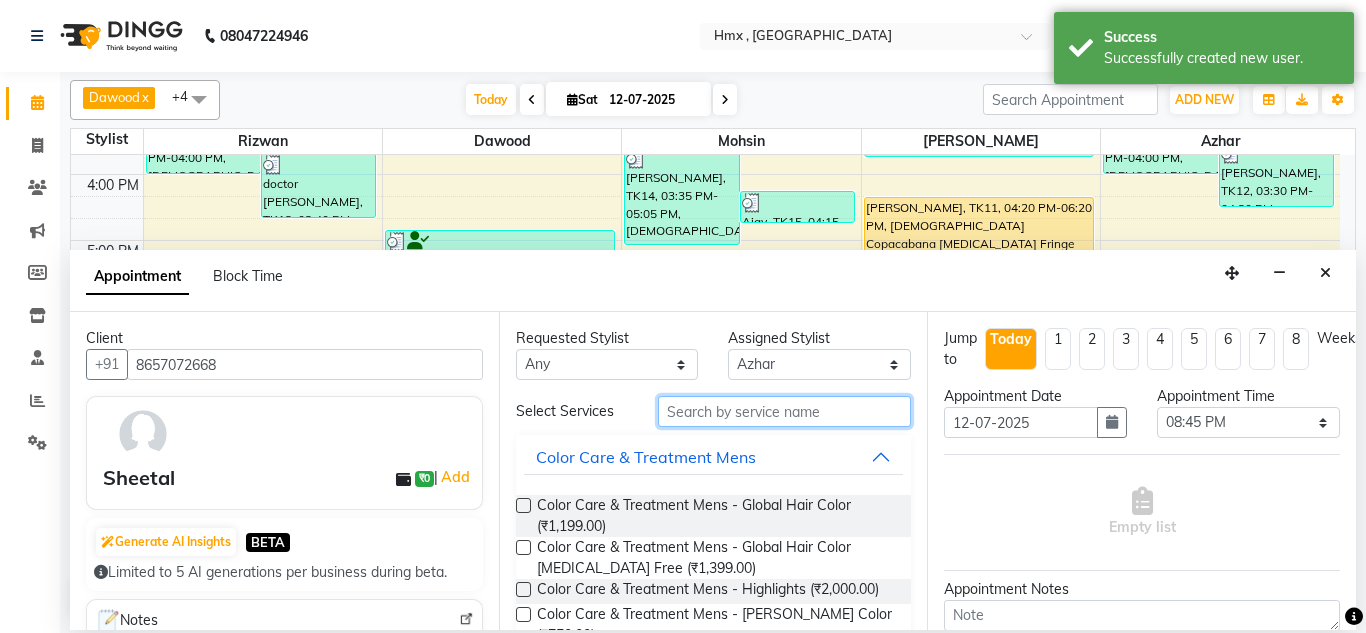 click at bounding box center (785, 411) 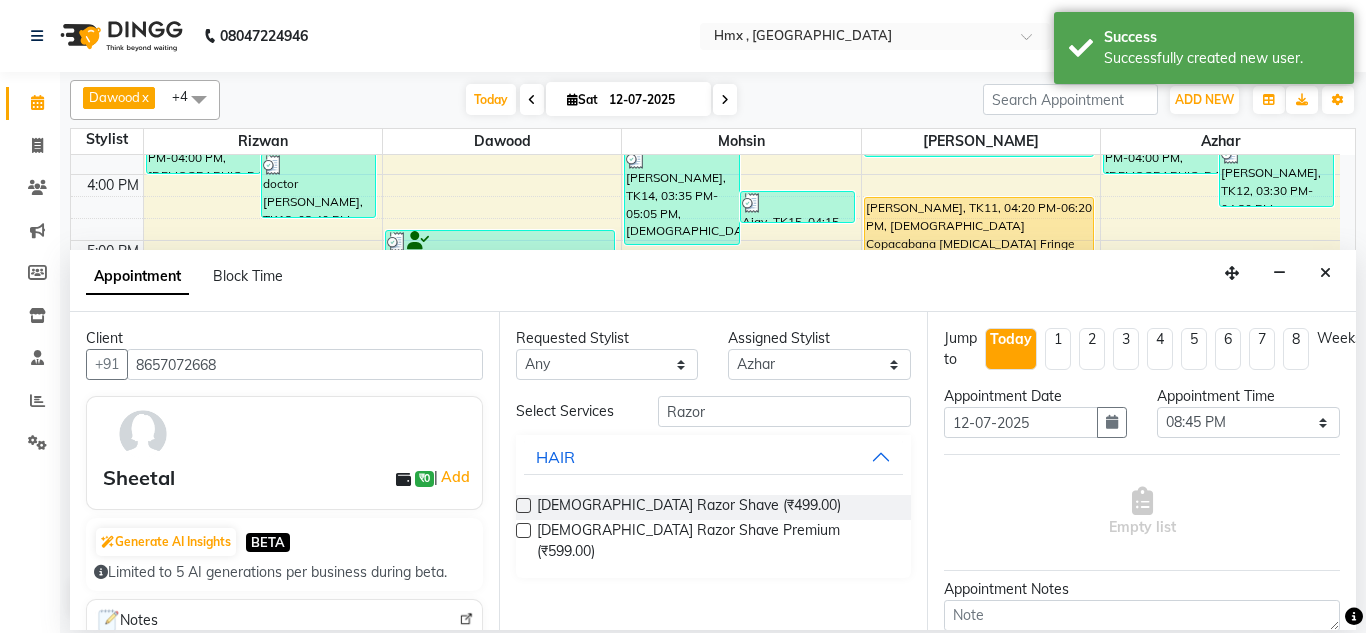 click at bounding box center [523, 505] 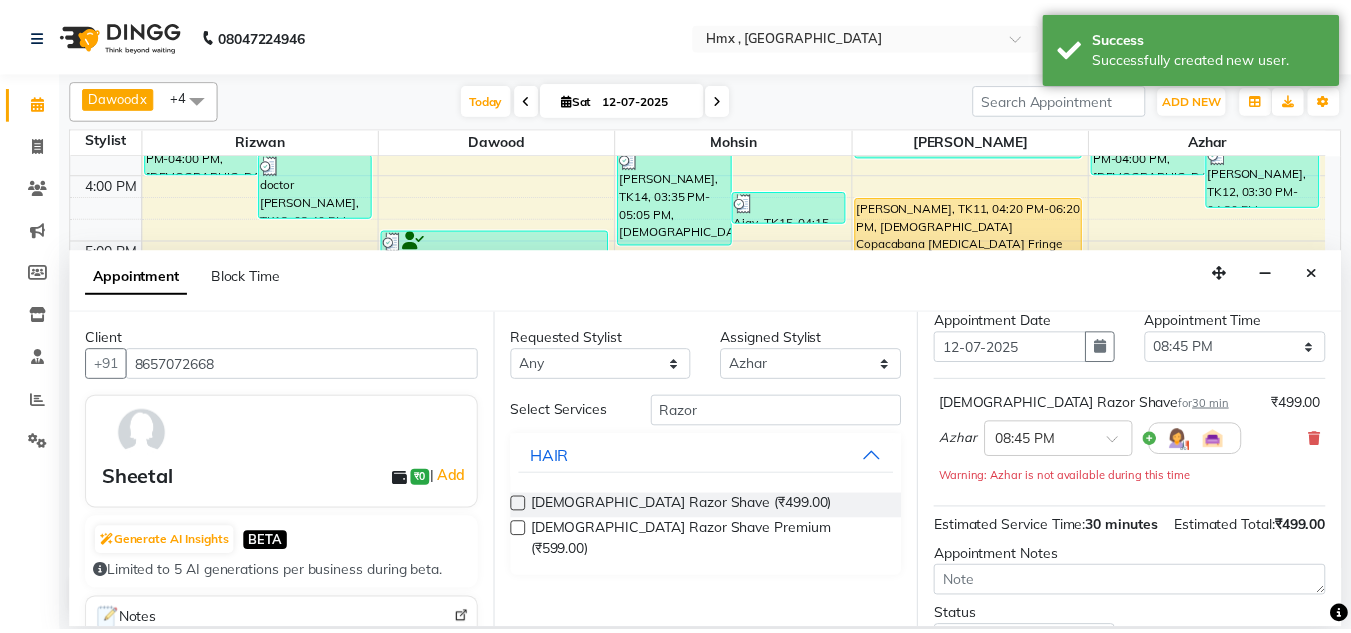 scroll, scrollTop: 265, scrollLeft: 0, axis: vertical 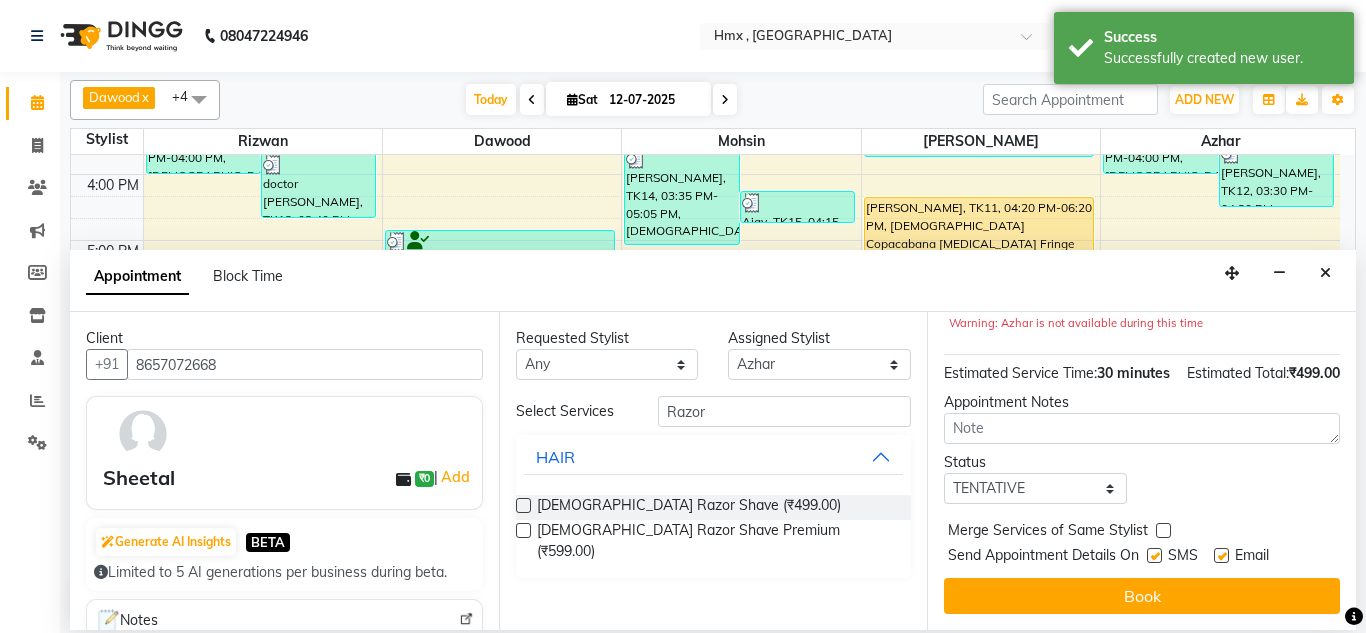 click at bounding box center [1154, 555] 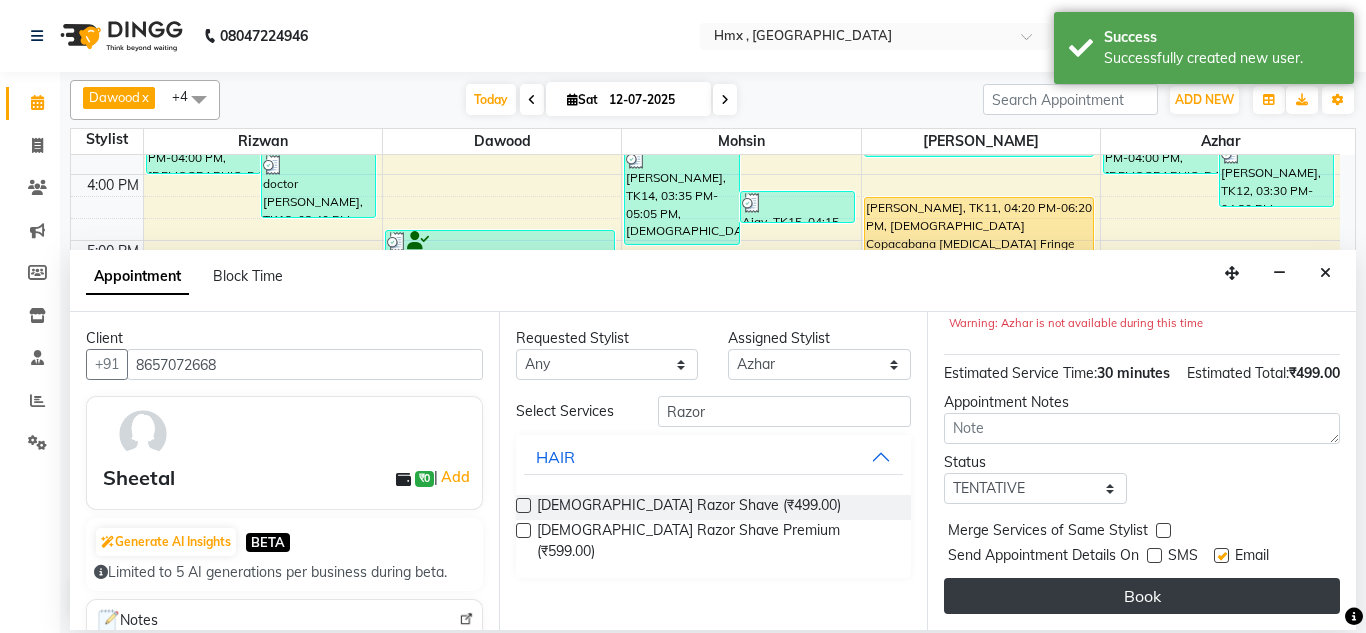 click on "Book" at bounding box center [1142, 596] 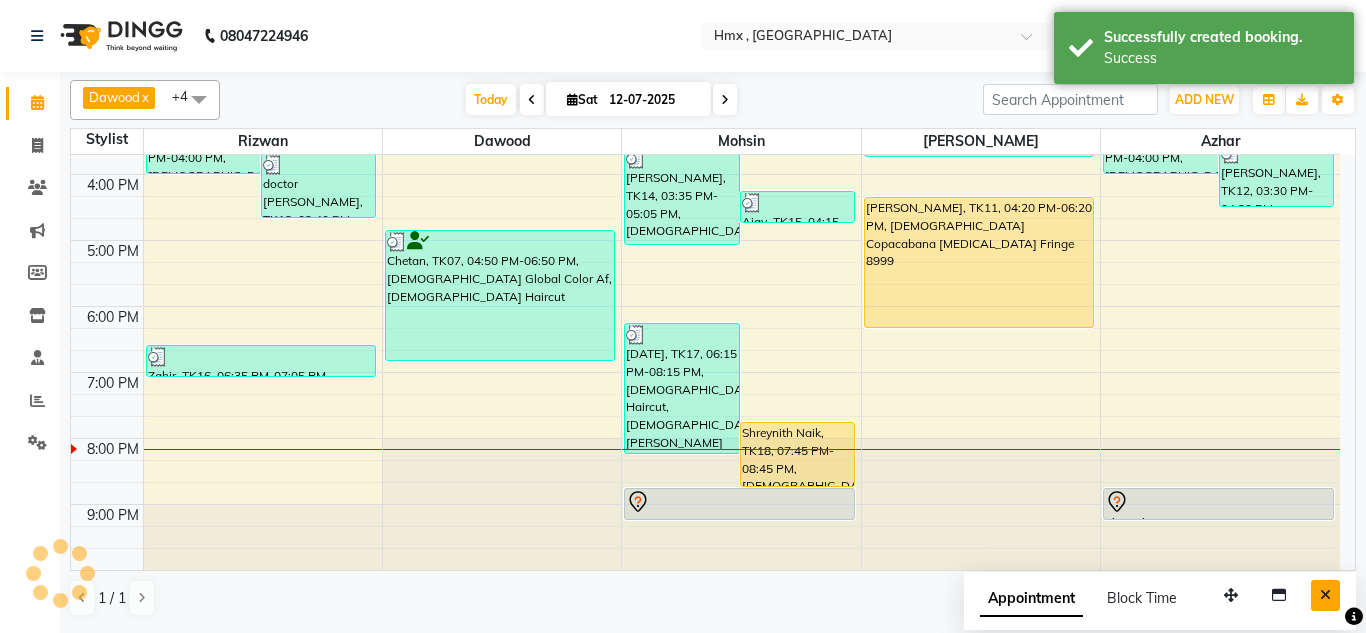 click at bounding box center (1325, 595) 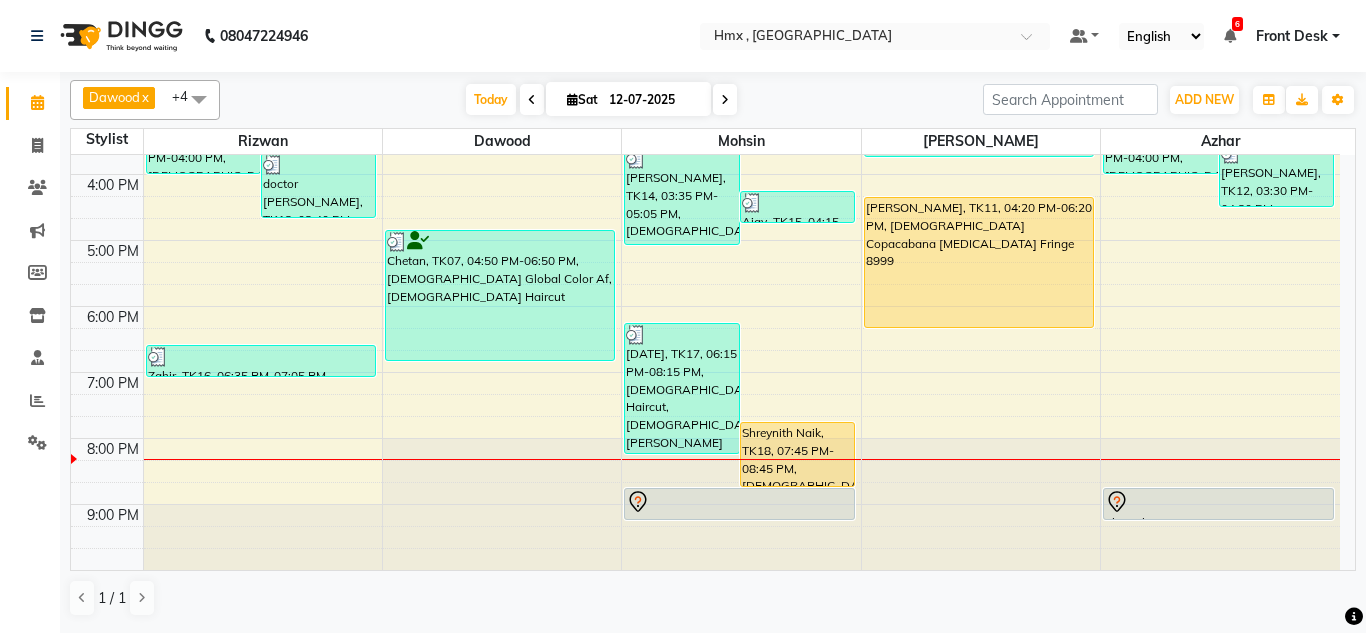 click at bounding box center [502, -353] 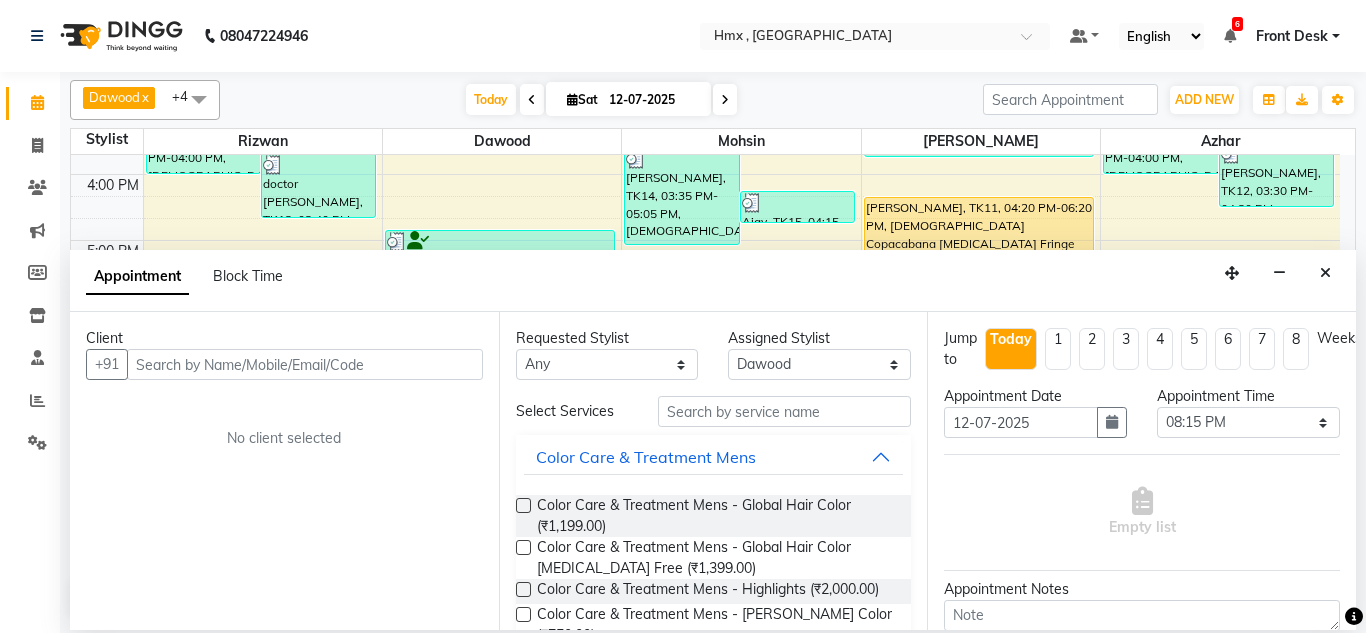 drag, startPoint x: 268, startPoint y: 373, endPoint x: 280, endPoint y: 366, distance: 13.892444 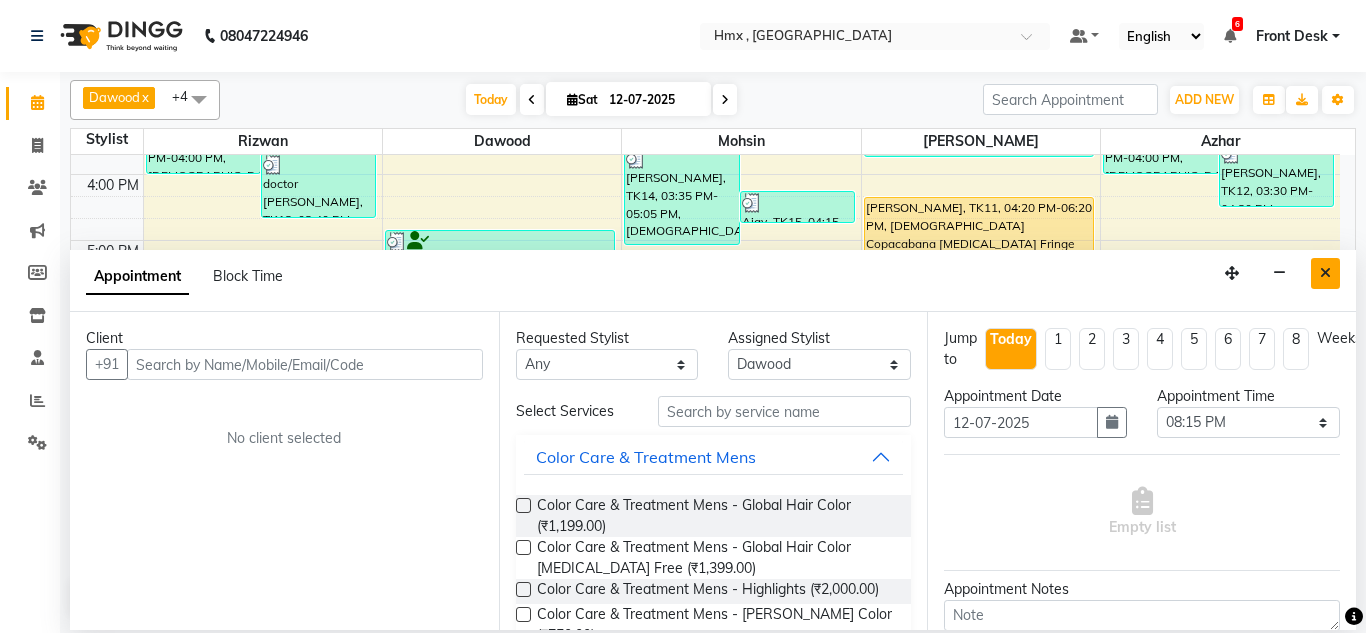 click at bounding box center (1325, 273) 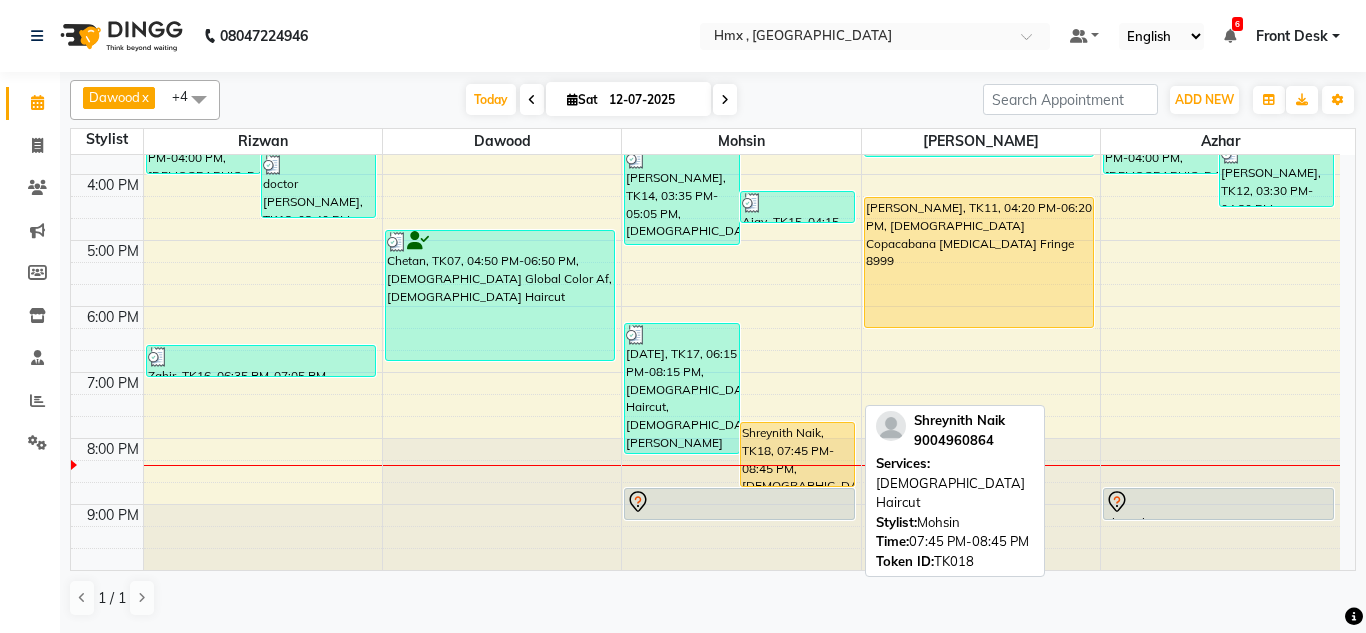 click on "Shreynith Naik, TK18, 07:45 PM-08:45 PM, [DEMOGRAPHIC_DATA] Haircut" at bounding box center (797, 454) 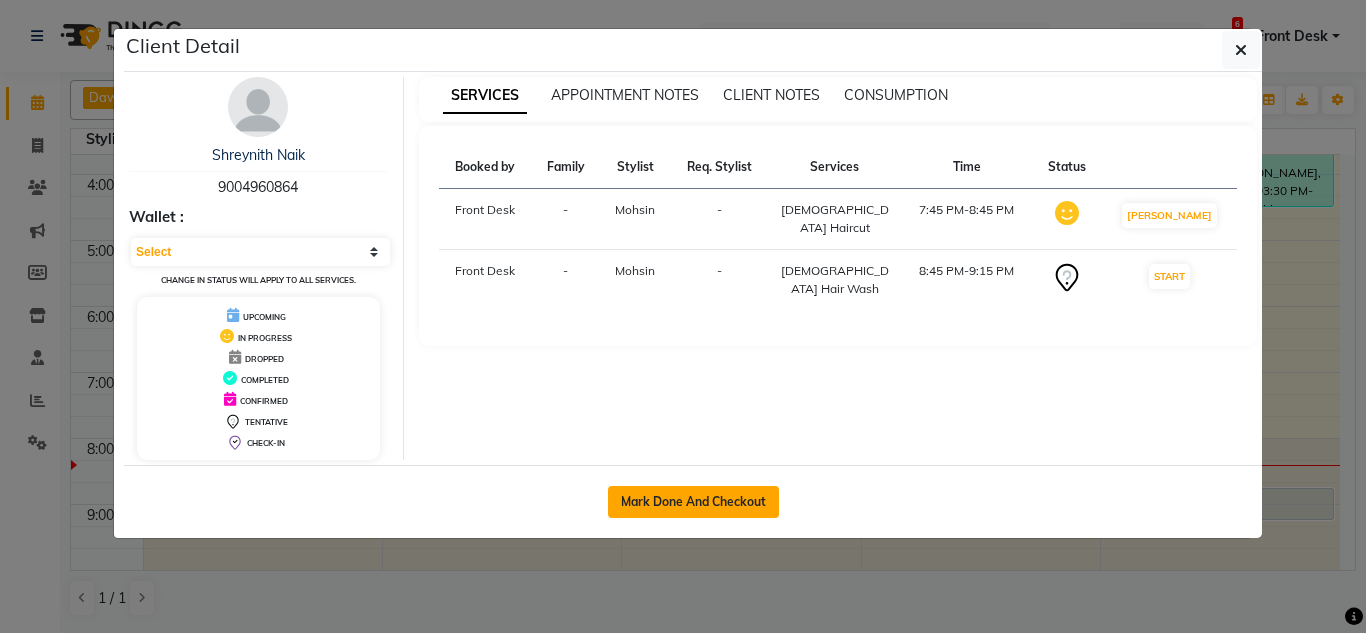 click on "Mark Done And Checkout" 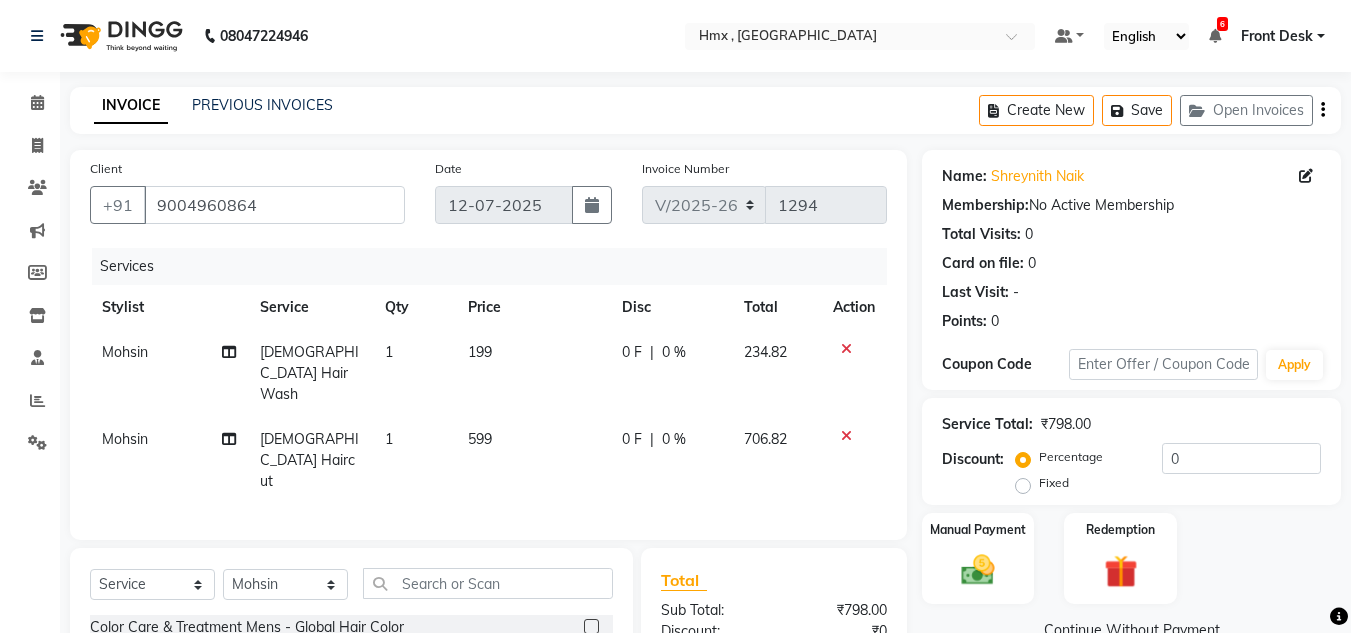 click on "599" 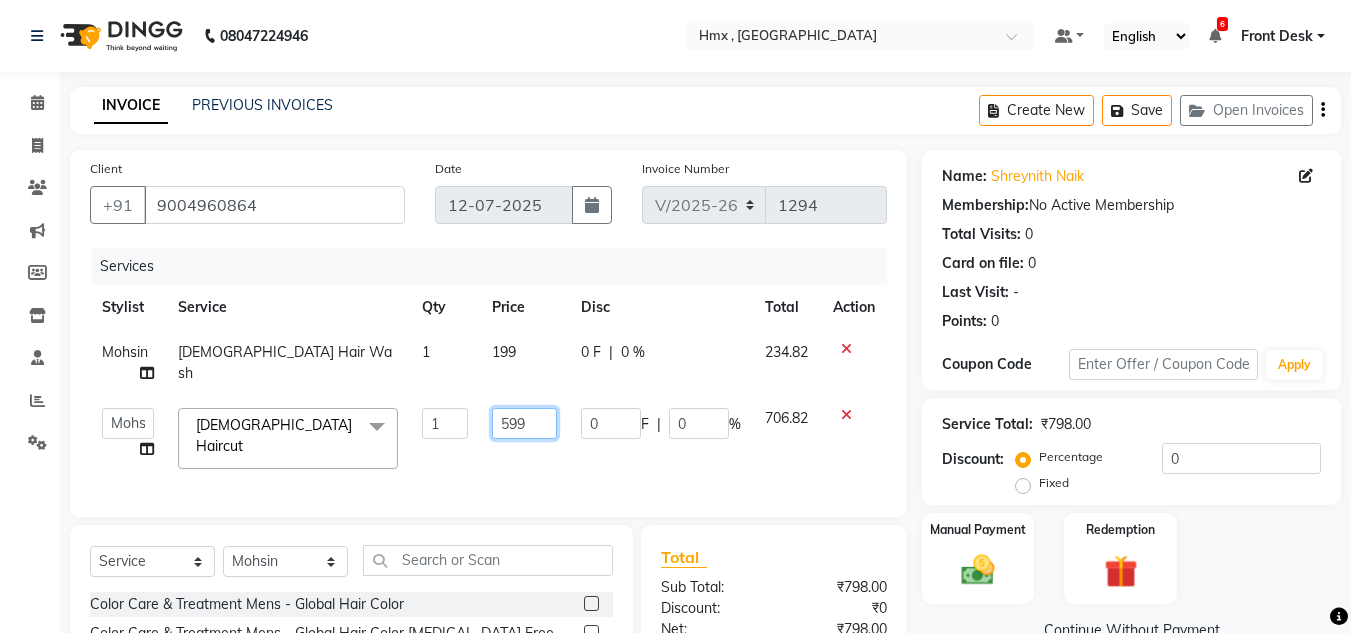 click on "599" 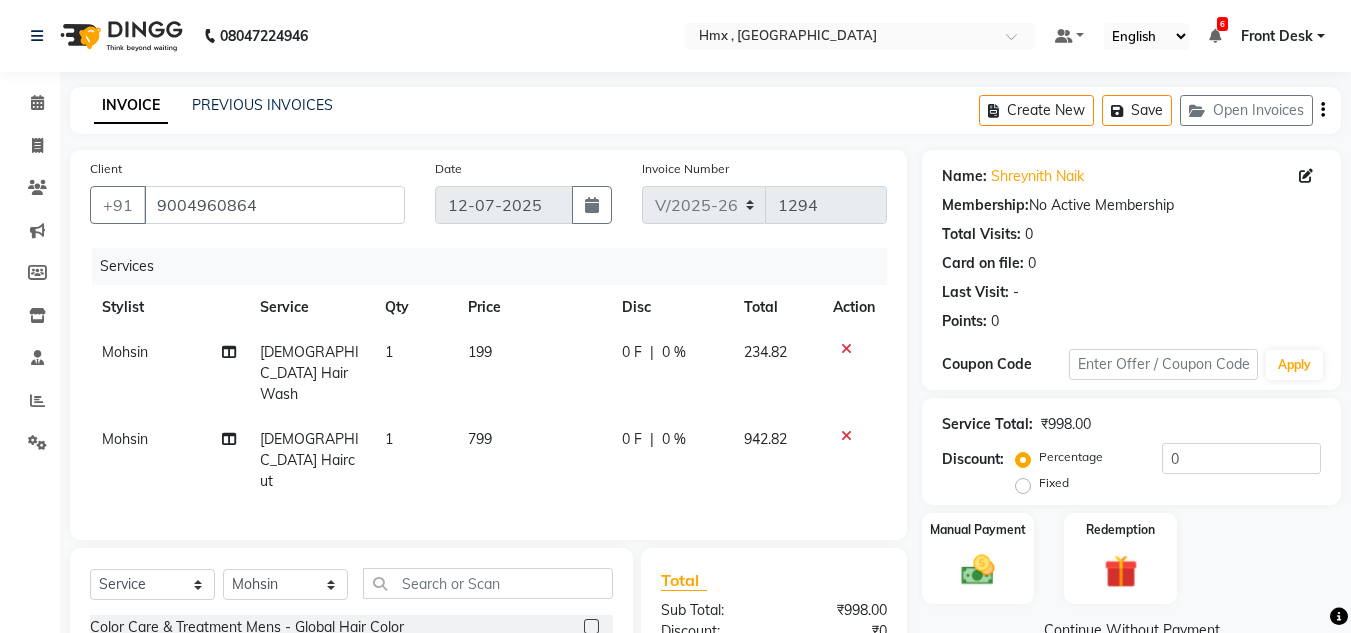 scroll, scrollTop: 192, scrollLeft: 0, axis: vertical 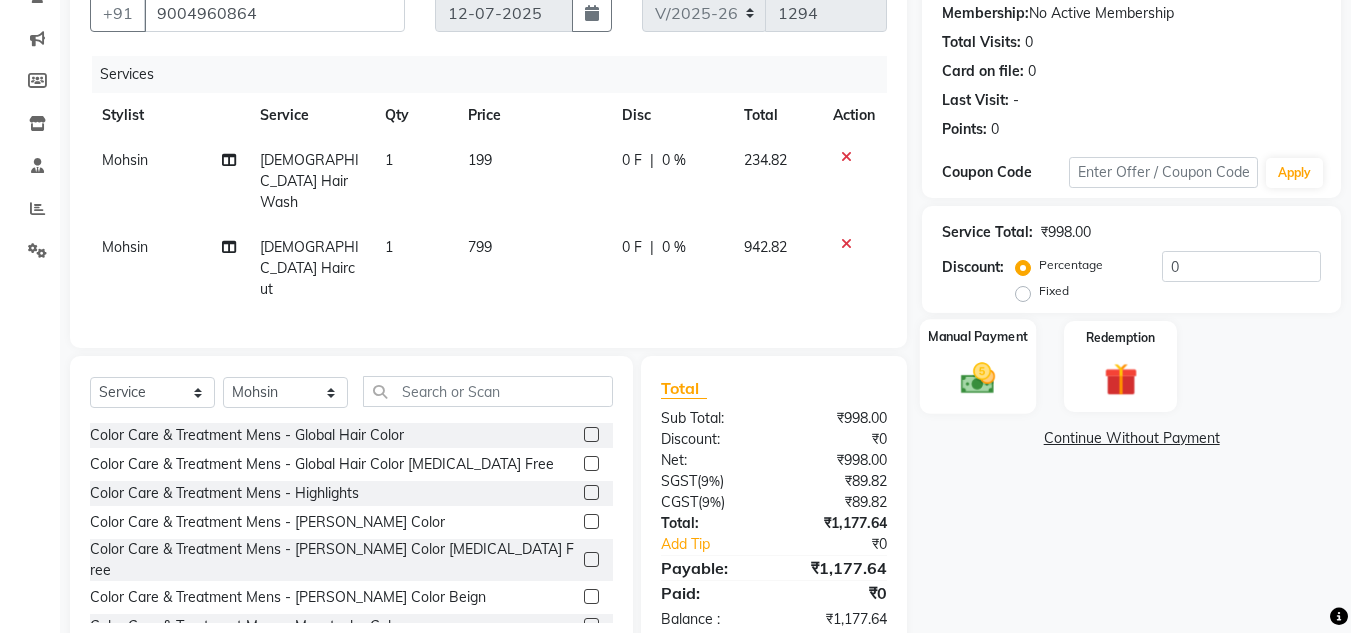 click on "Manual Payment" 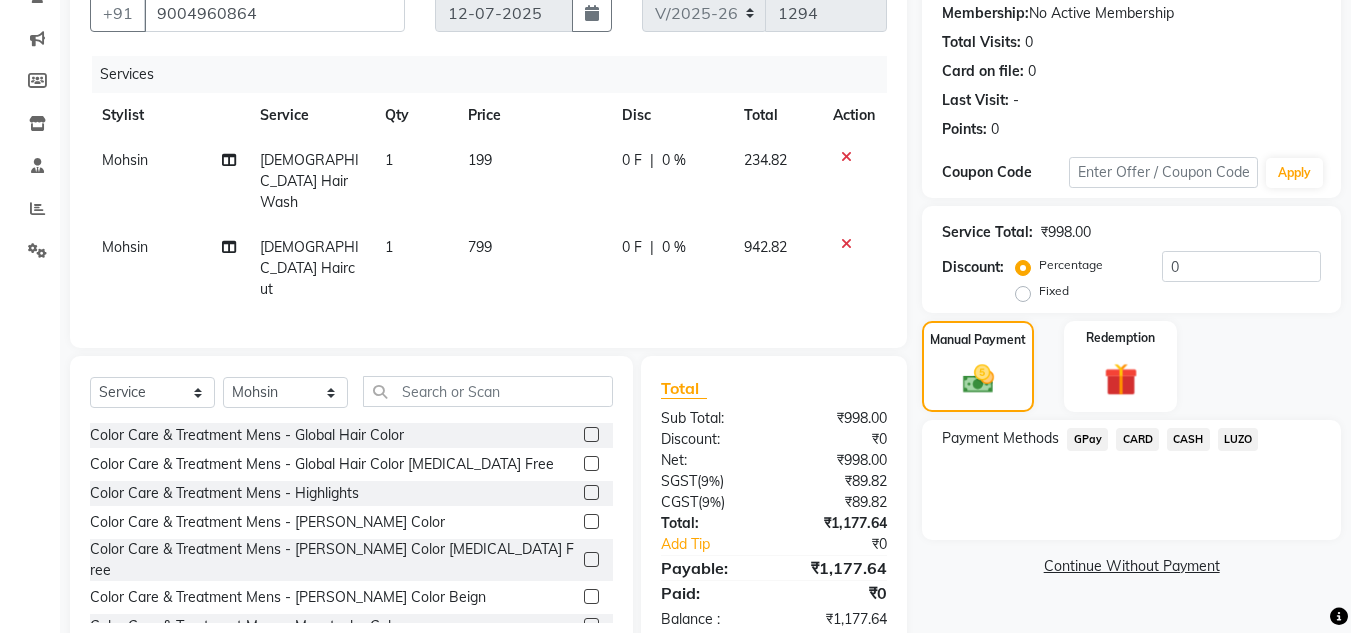 click on "GPay" 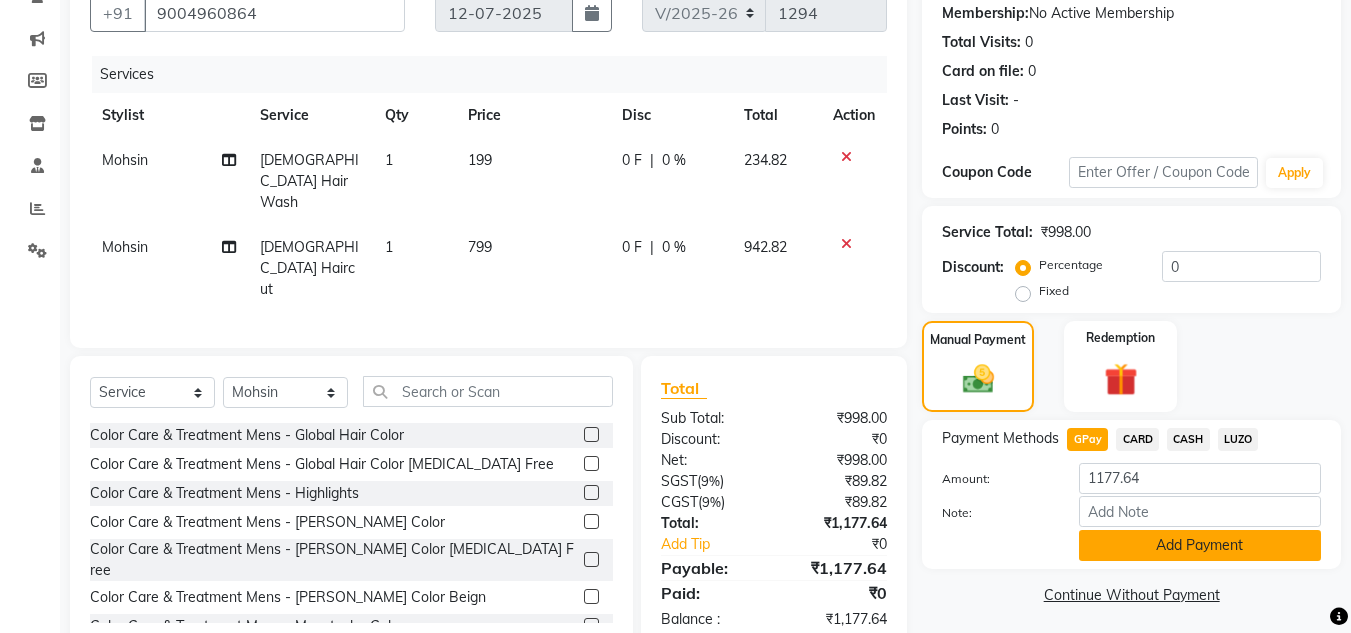 click on "Add Payment" 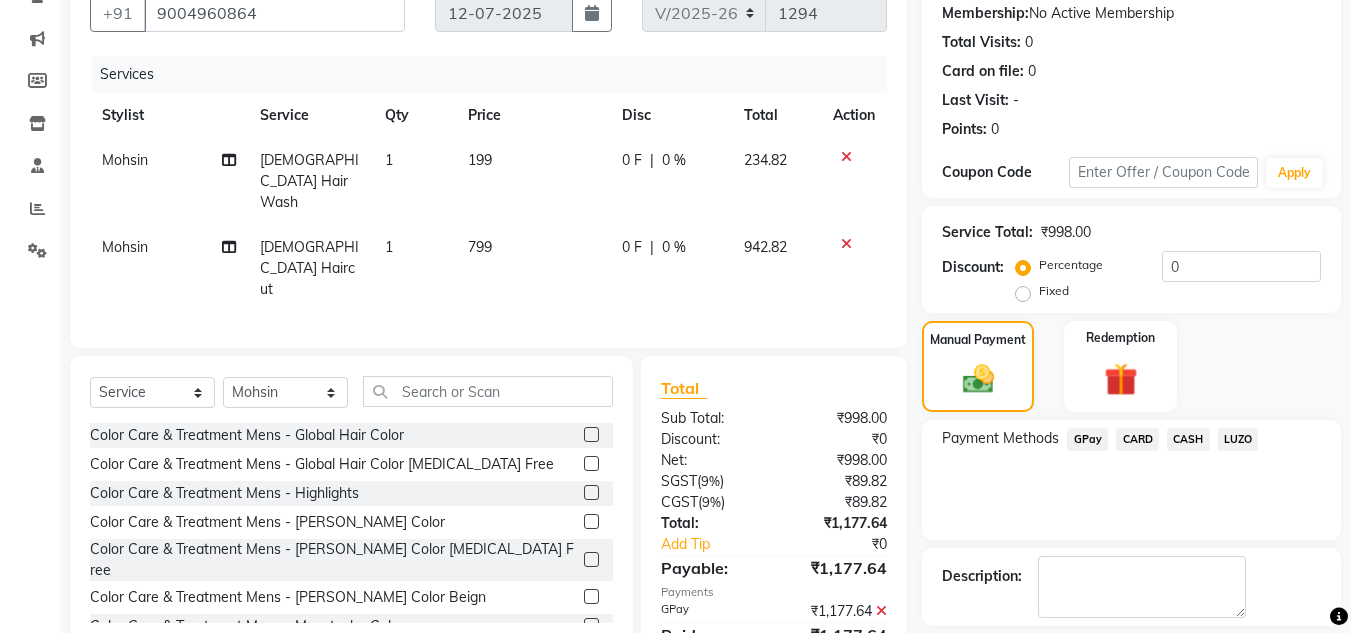 scroll, scrollTop: 283, scrollLeft: 0, axis: vertical 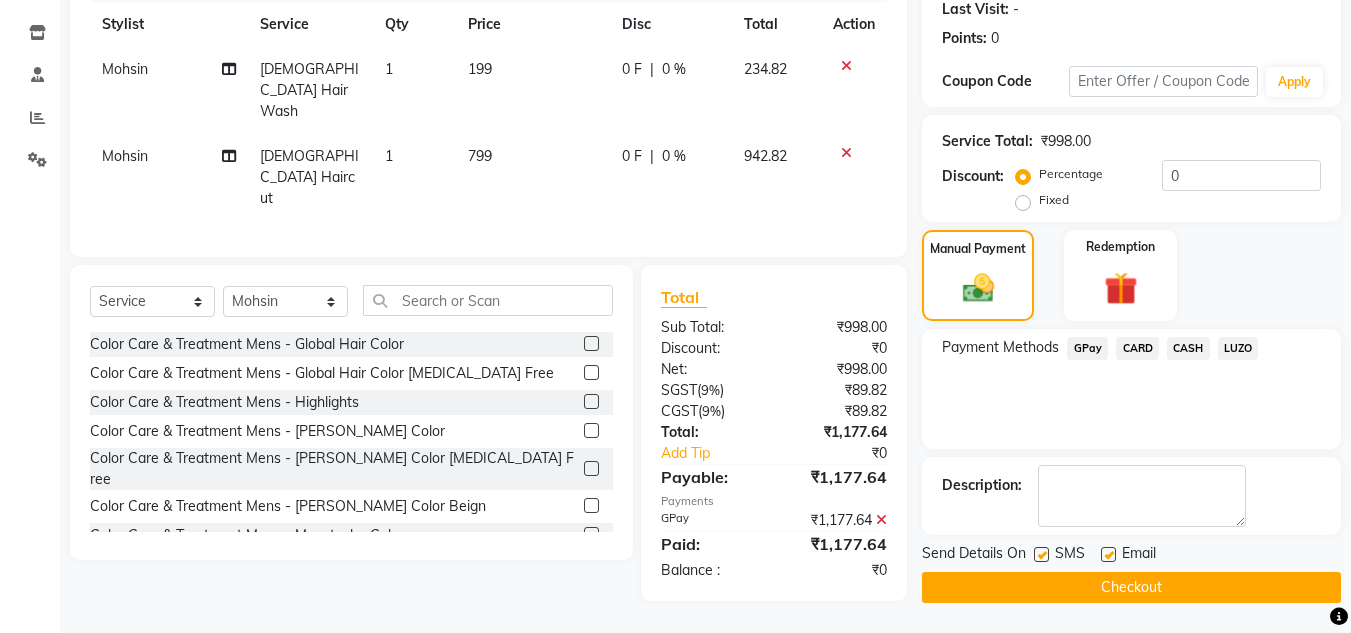 click on "Checkout" 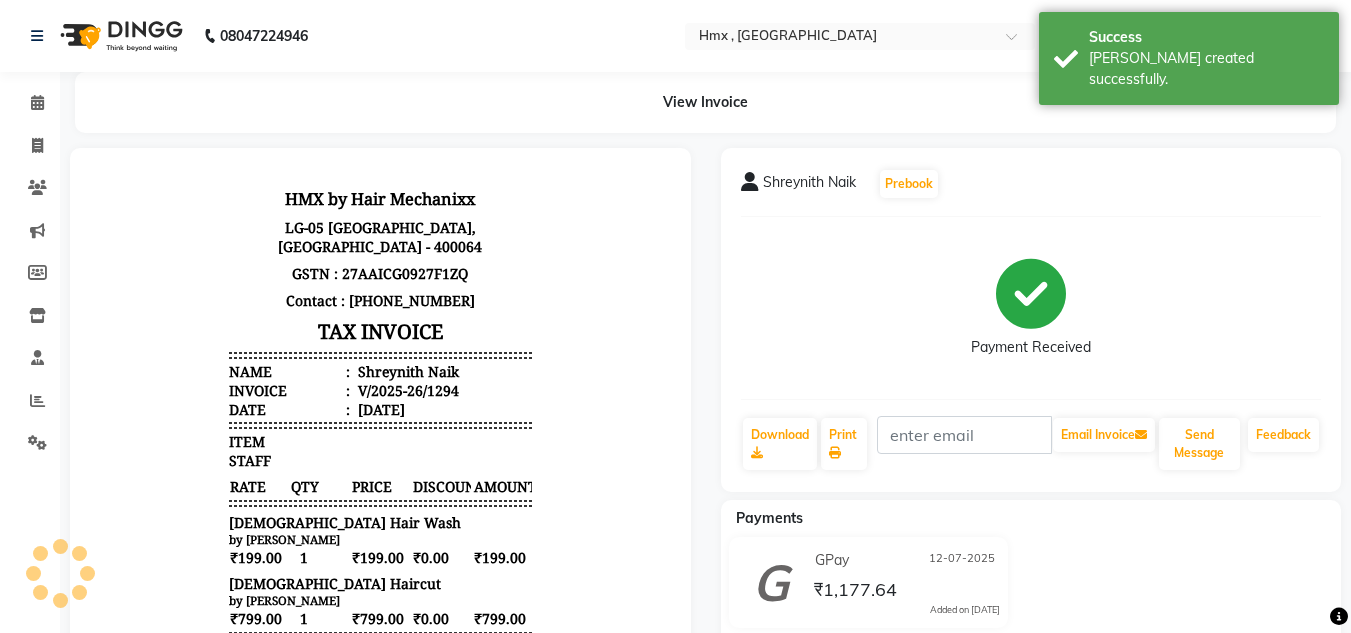 scroll, scrollTop: 0, scrollLeft: 0, axis: both 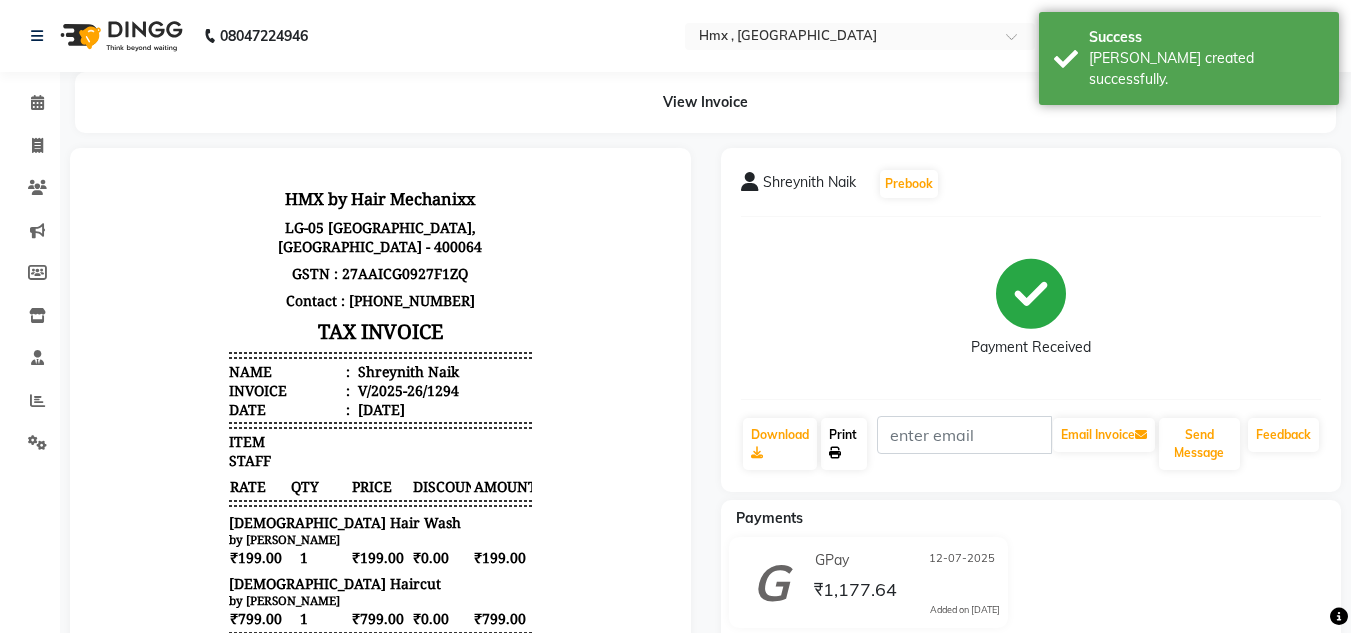 click on "Print" 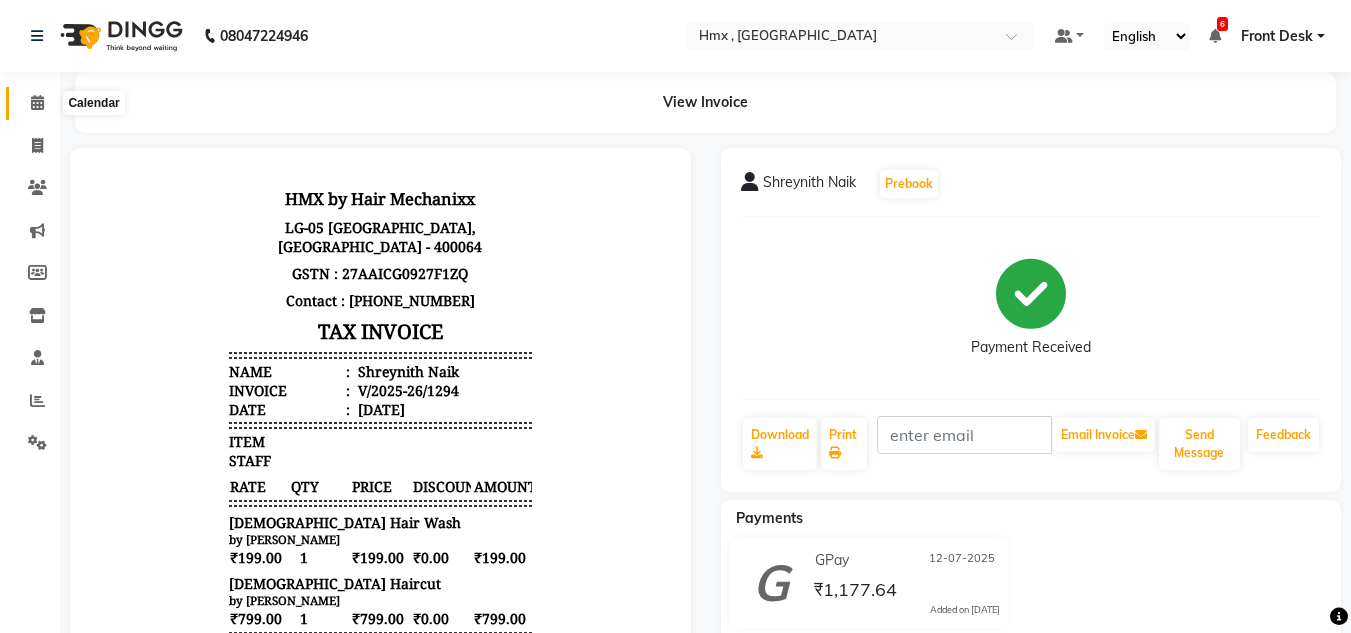 click 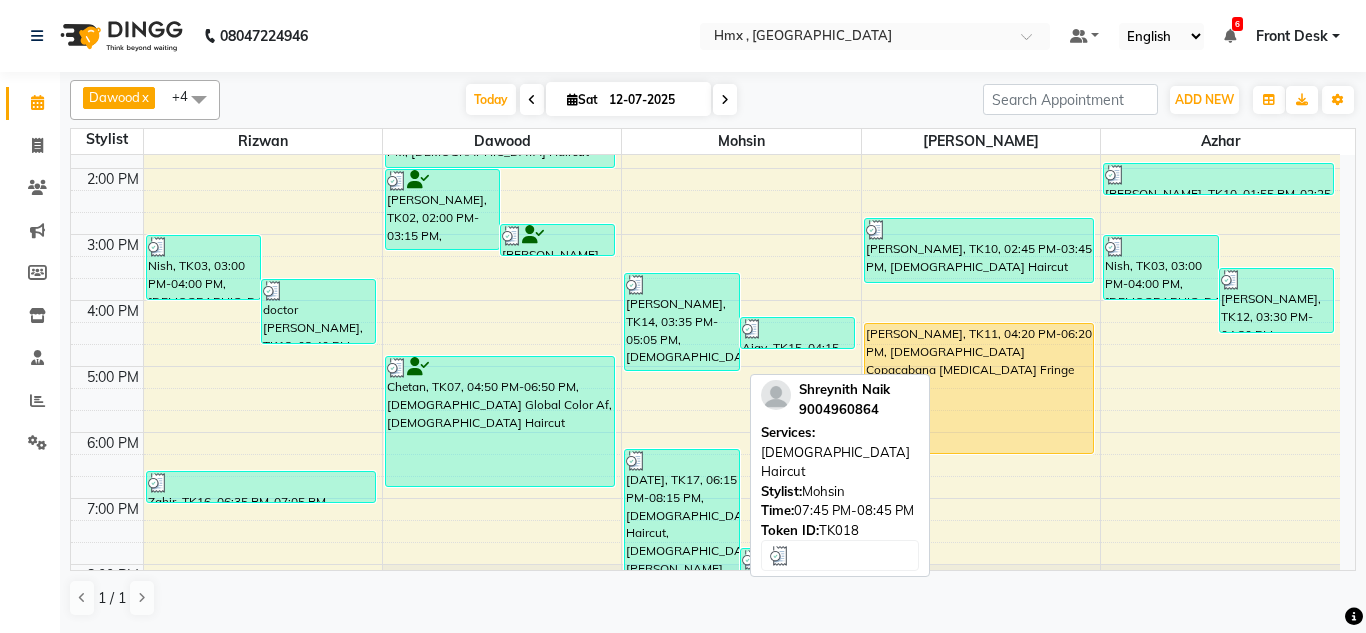 scroll, scrollTop: 500, scrollLeft: 0, axis: vertical 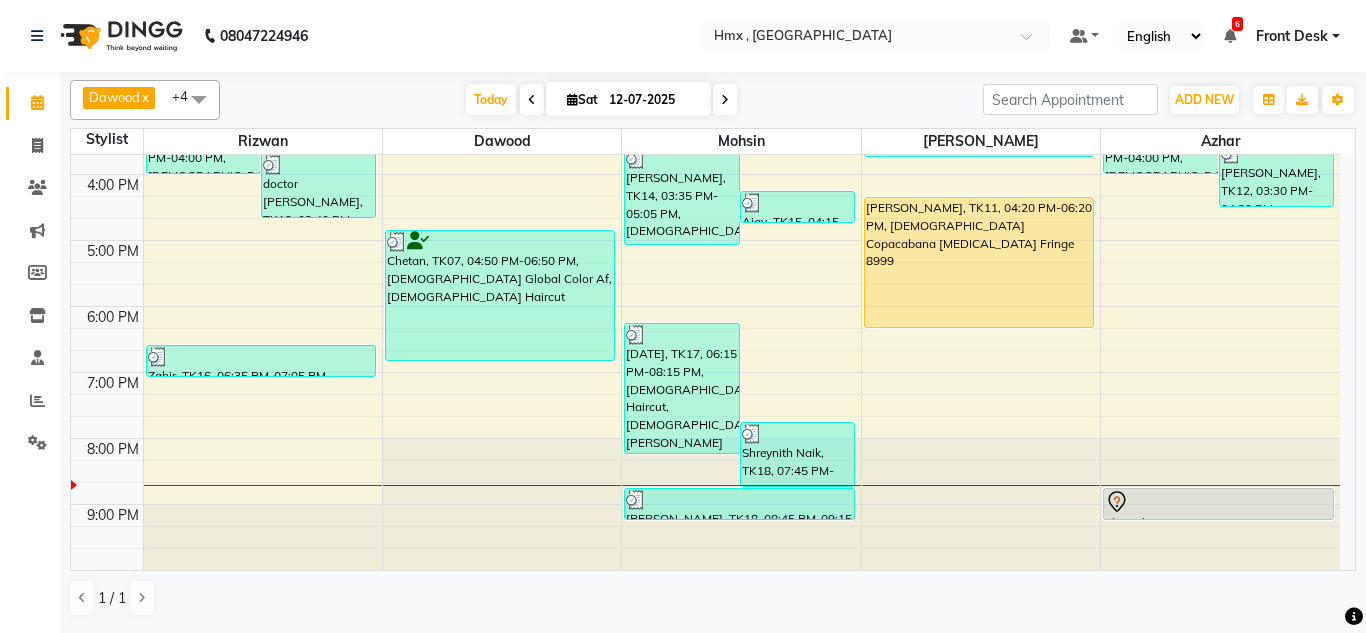 click at bounding box center (502, -353) 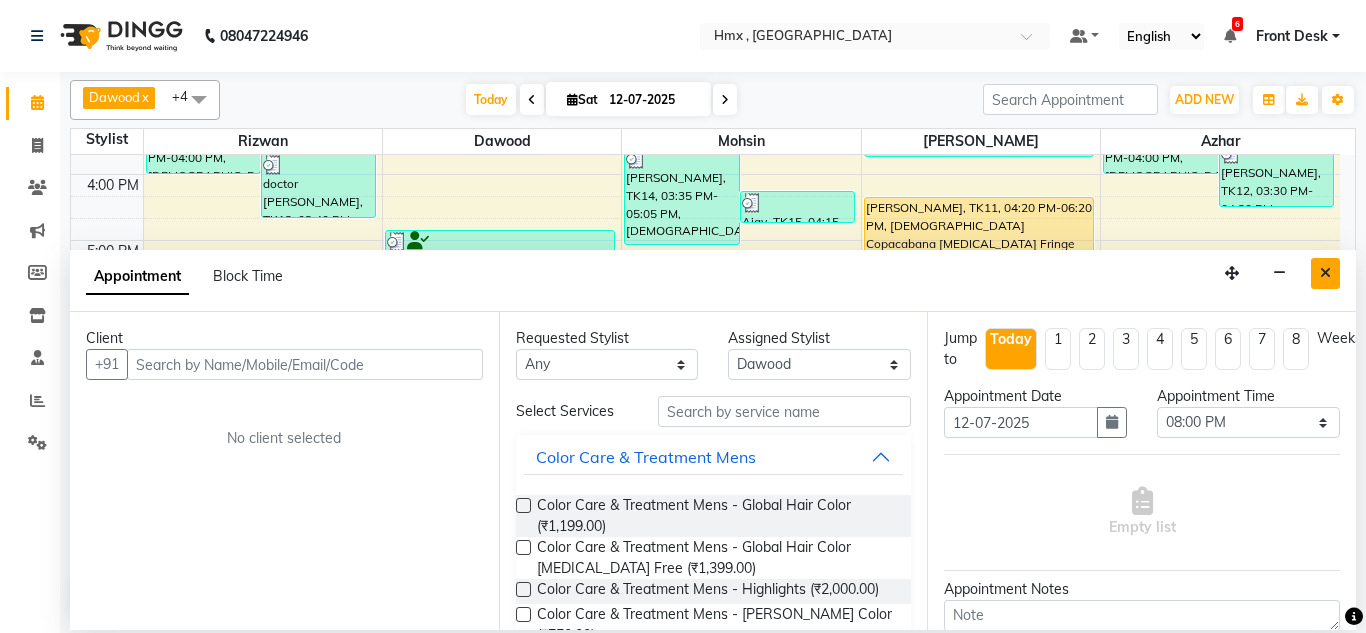 drag, startPoint x: 1323, startPoint y: 277, endPoint x: 1365, endPoint y: 271, distance: 42.426407 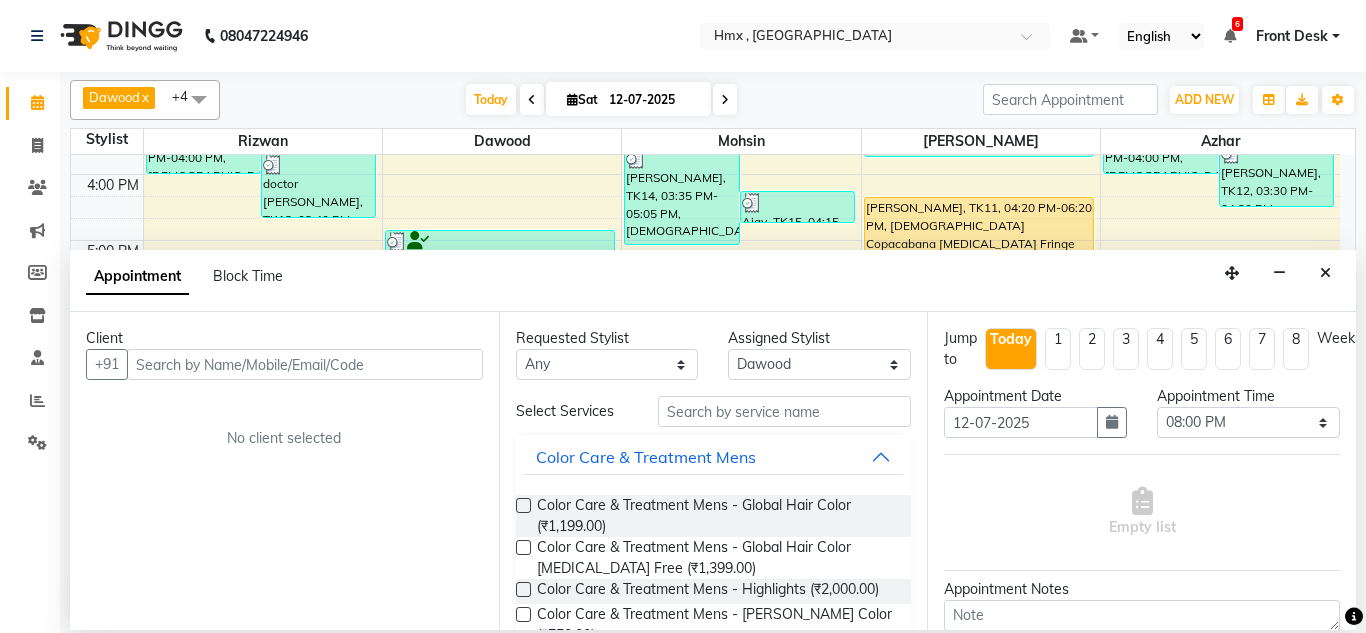 click at bounding box center [1325, 273] 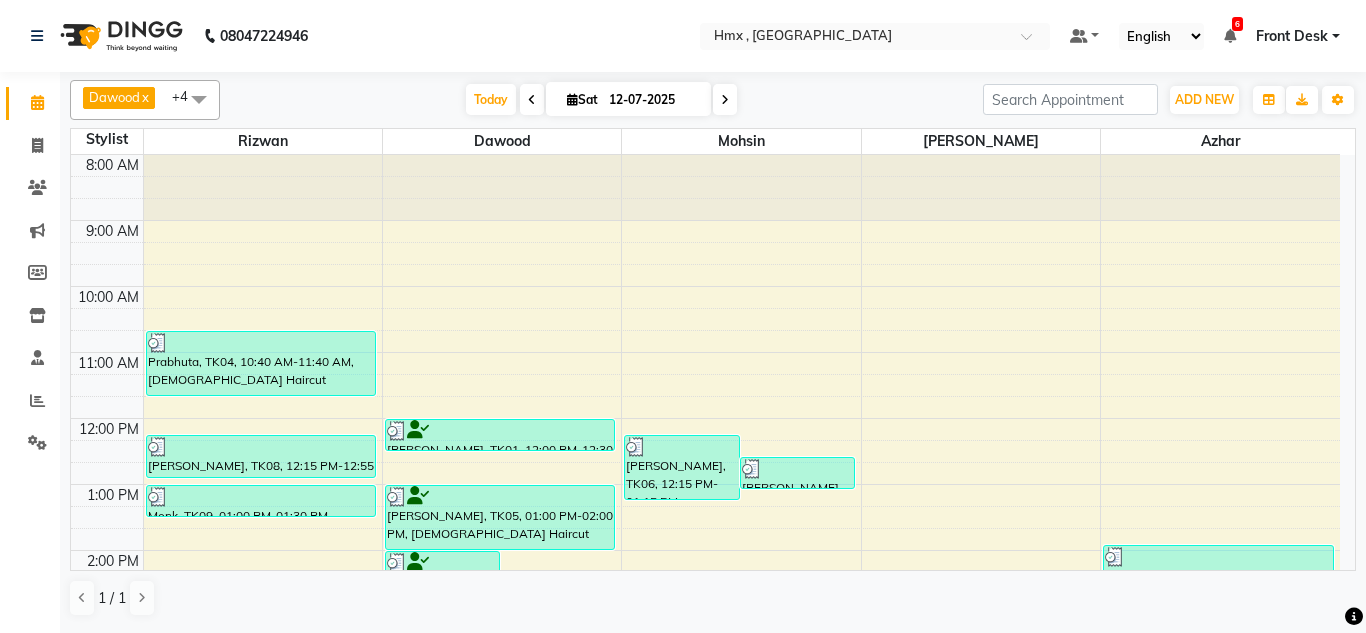 scroll, scrollTop: 0, scrollLeft: 0, axis: both 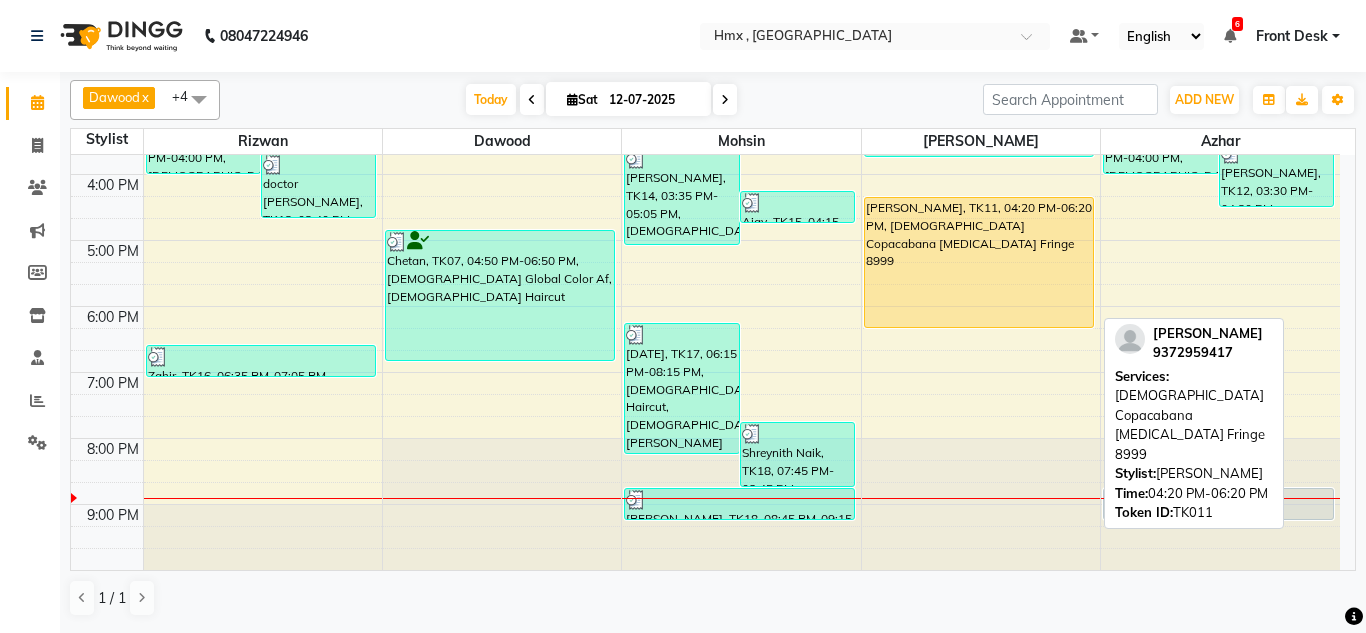 click on "[PERSON_NAME], TK11, 04:20 PM-06:20 PM, [DEMOGRAPHIC_DATA] Copacabana [MEDICAL_DATA] Fringe 8999" at bounding box center (979, 262) 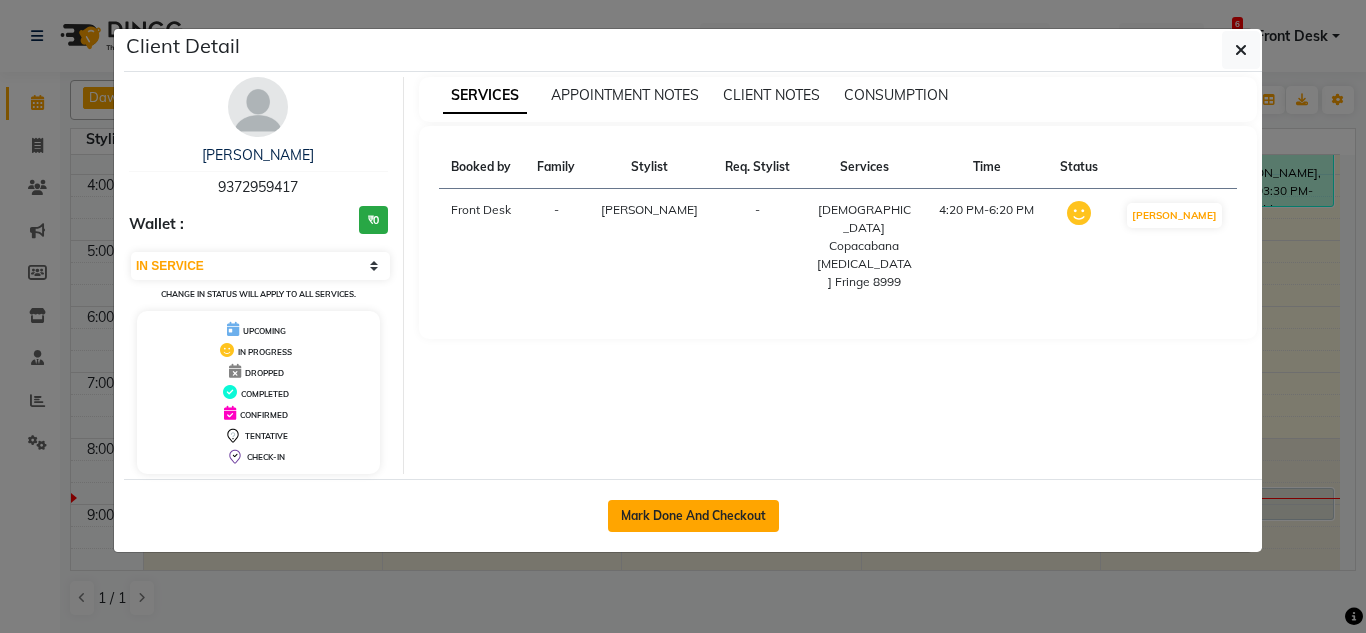 click on "Mark Done And Checkout" 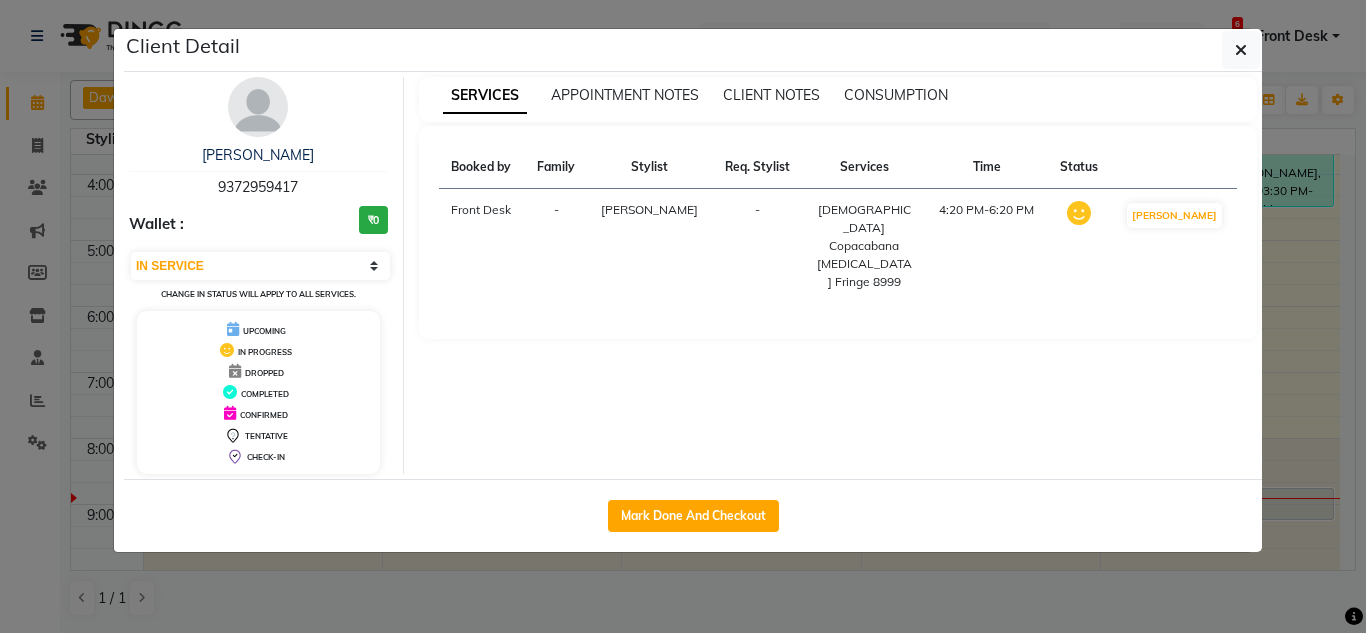 select on "3" 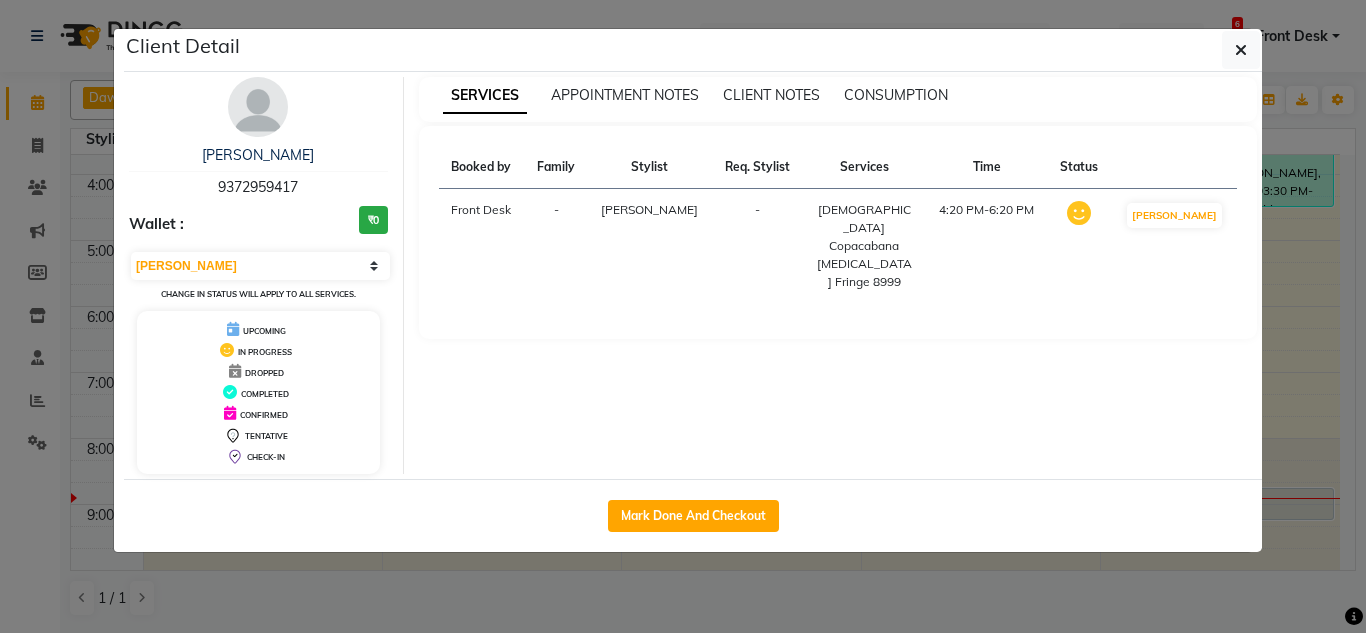 select on "5711" 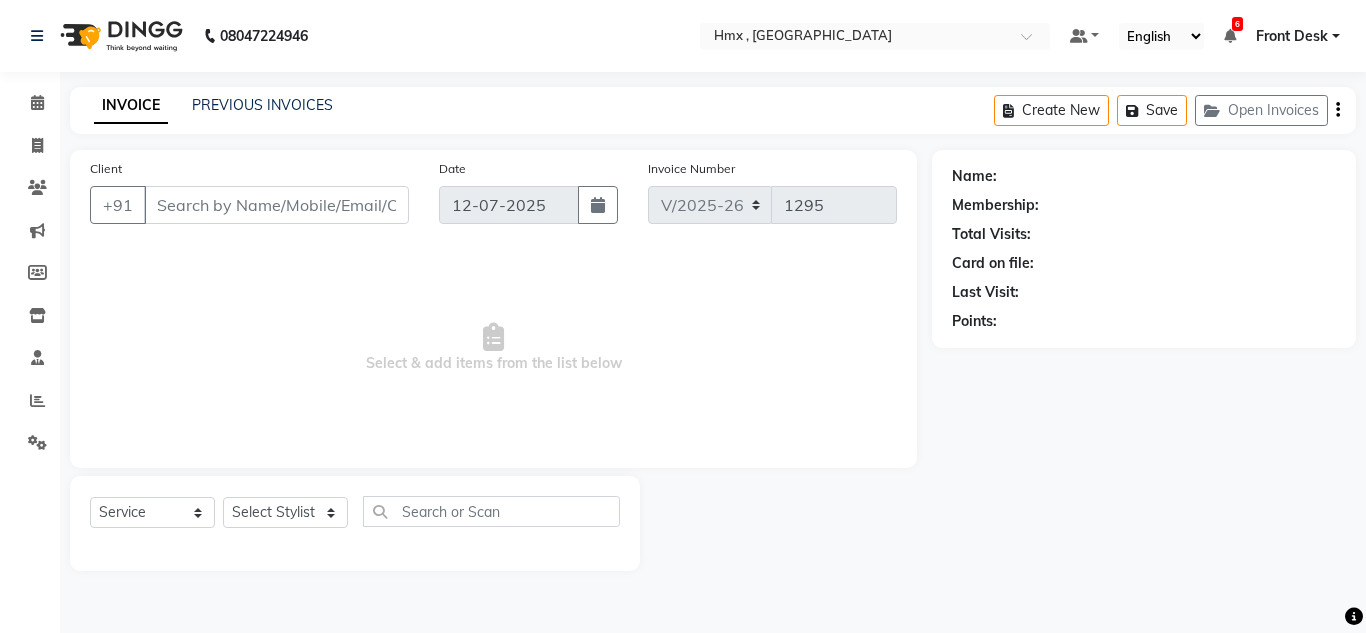 type on "9372959417" 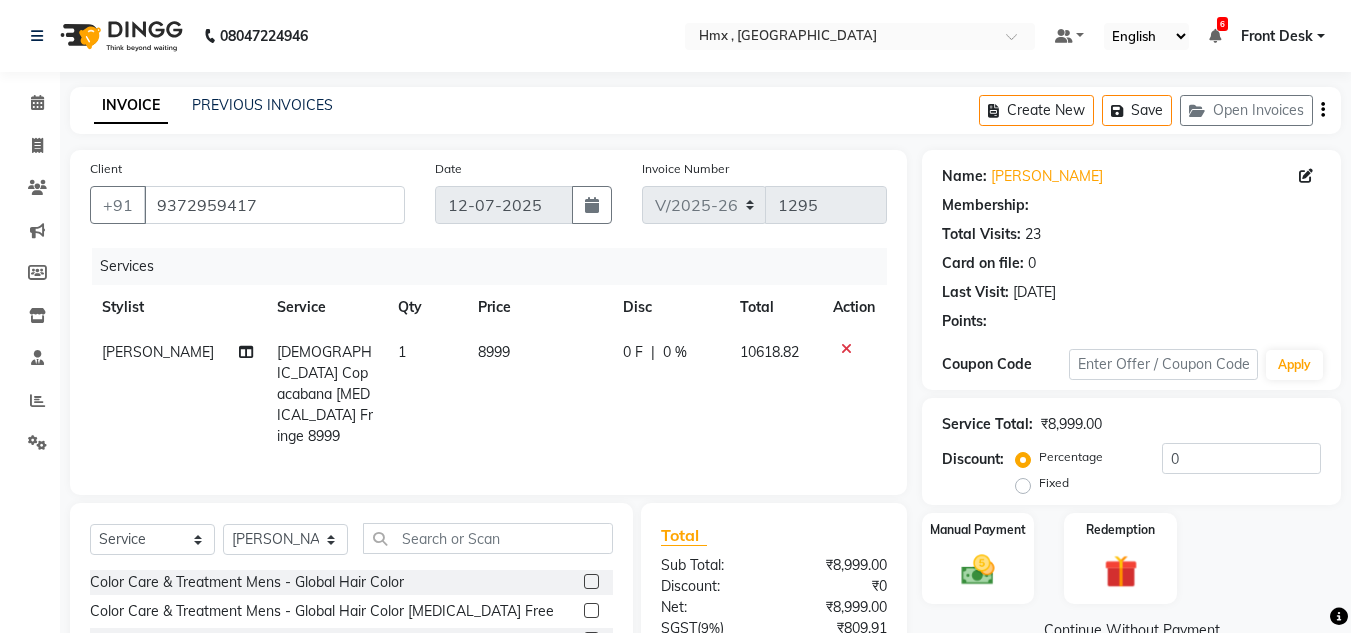 type on "20" 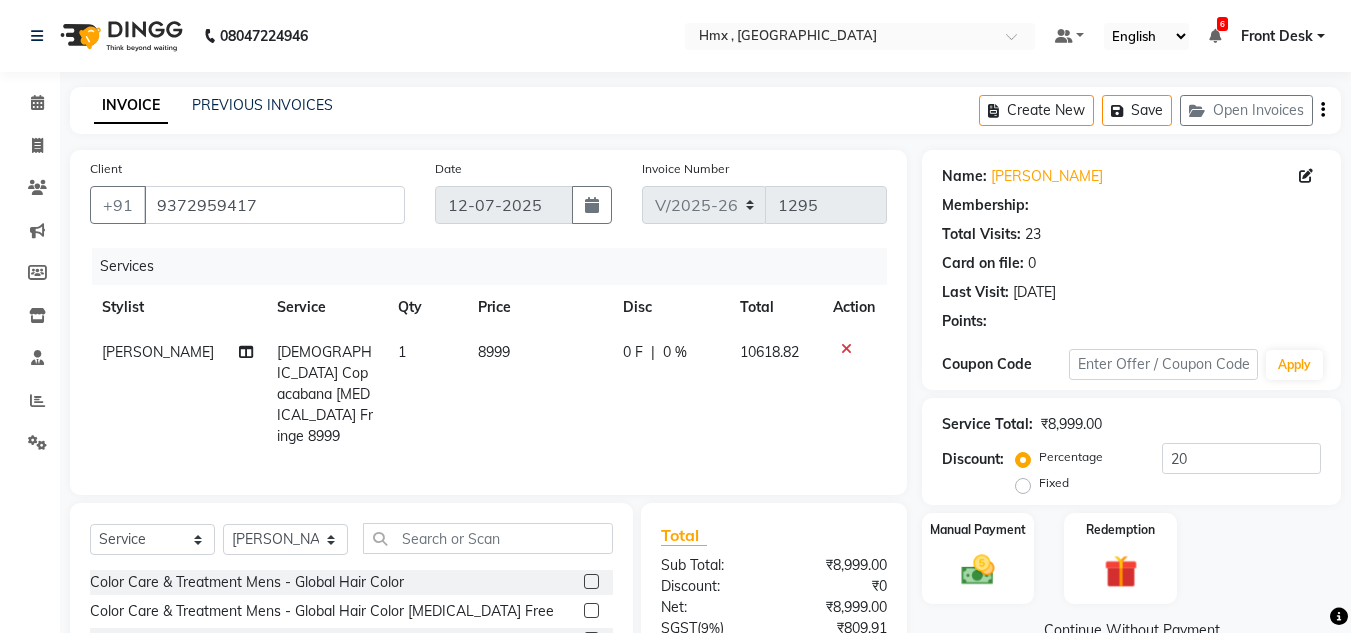 select on "1: Object" 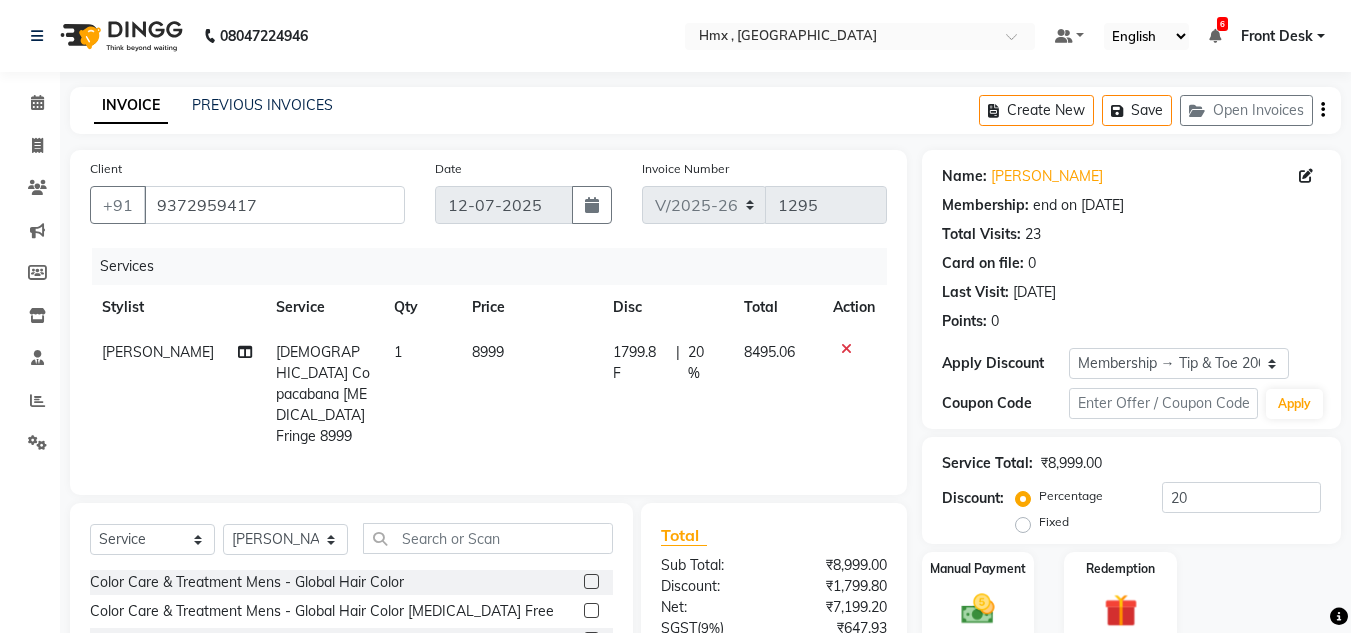 click on "8999" 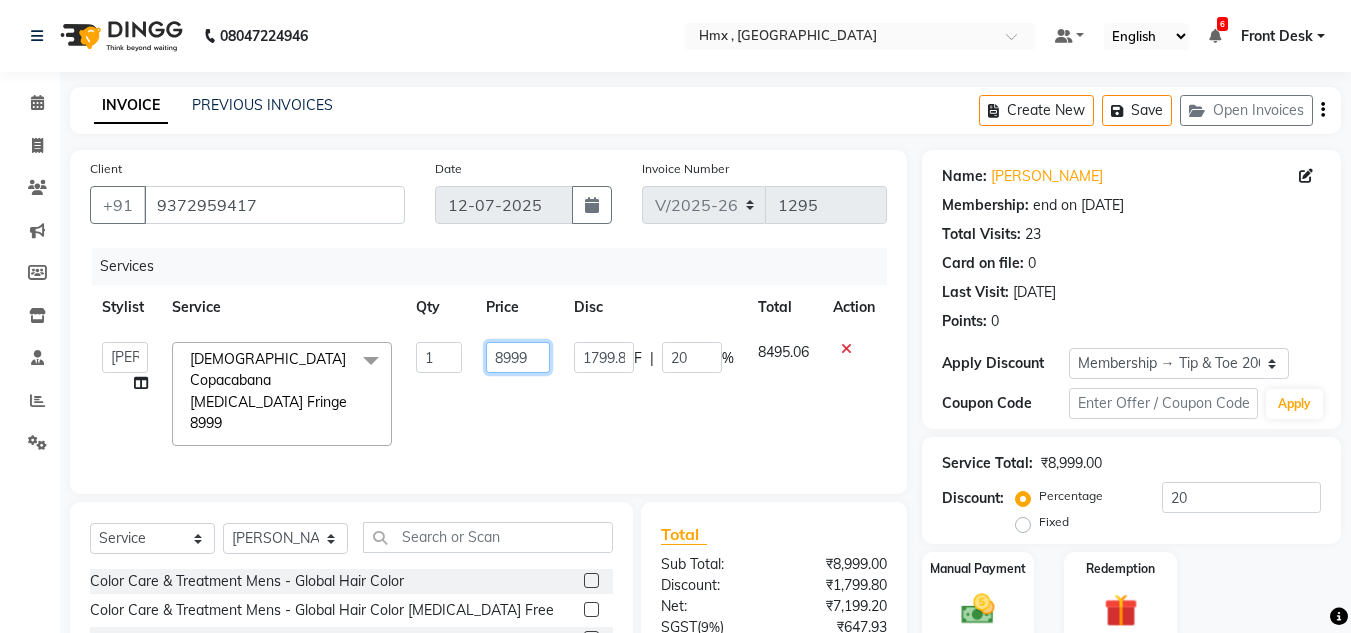 drag, startPoint x: 529, startPoint y: 354, endPoint x: 472, endPoint y: 361, distance: 57.428215 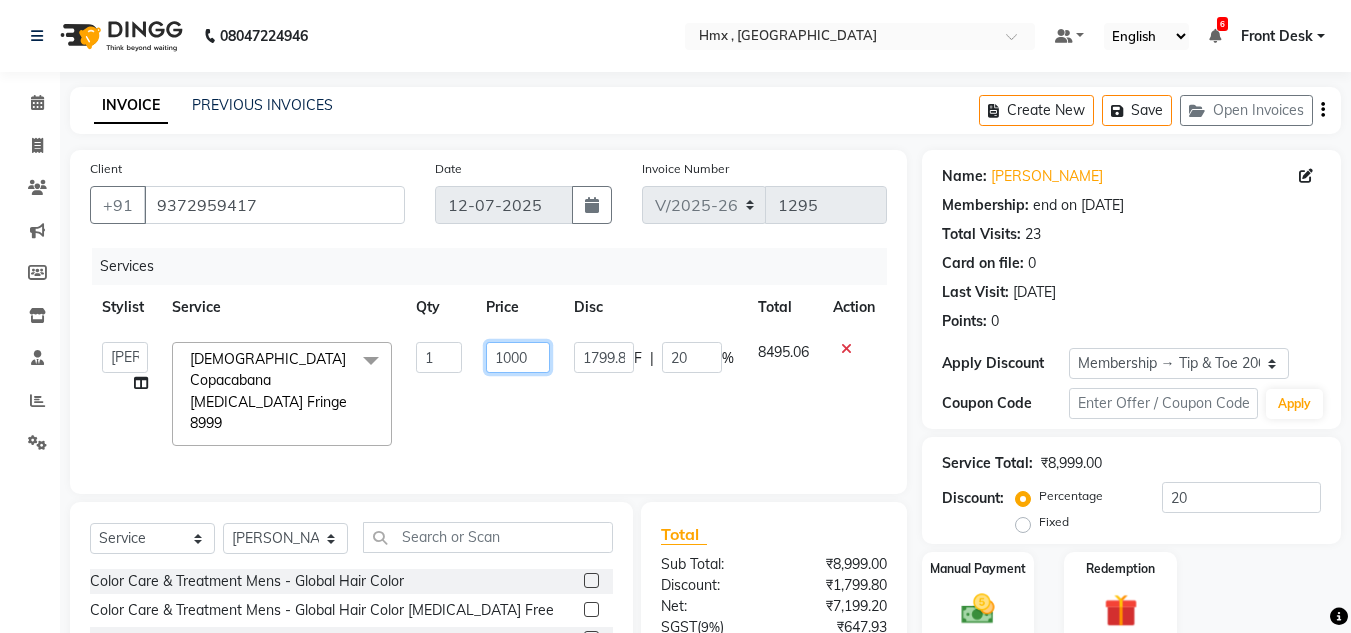 type on "10000" 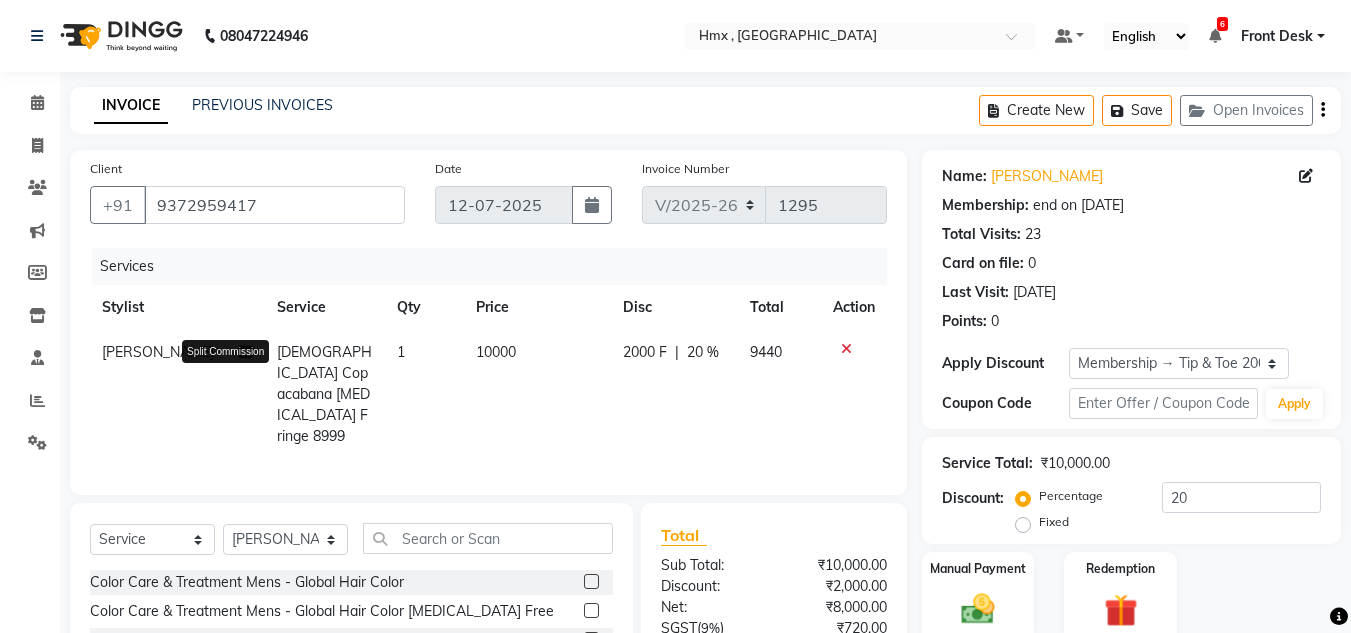 click 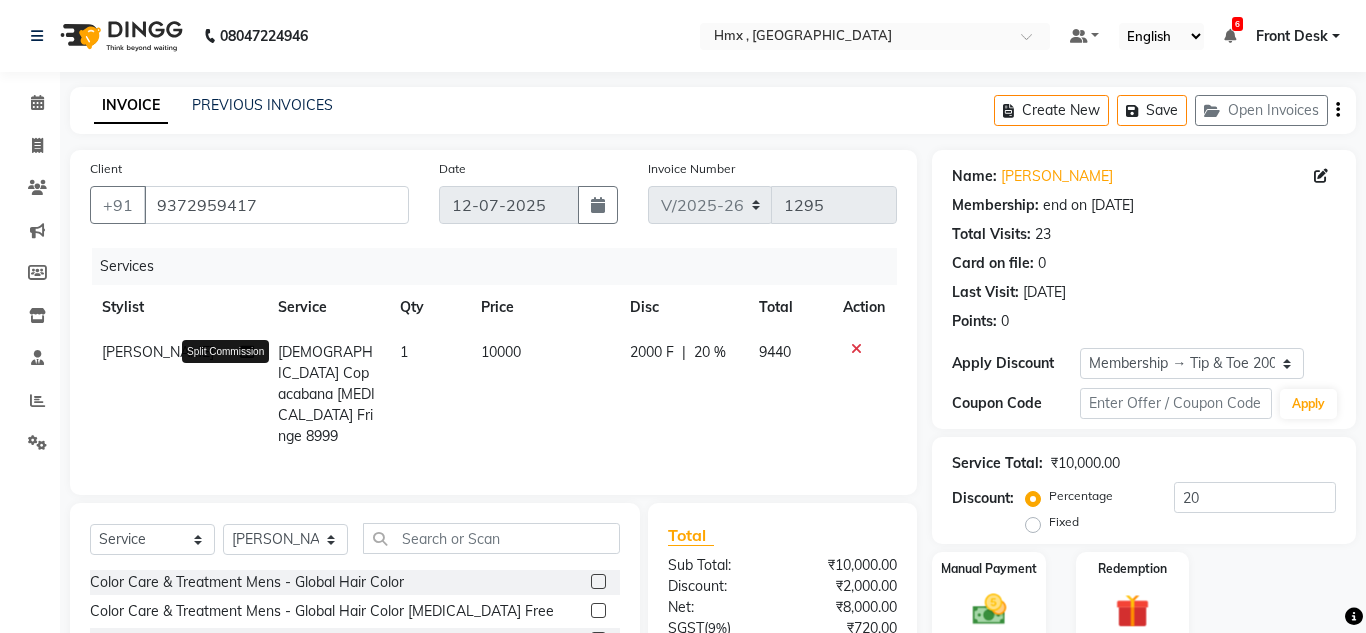 select on "39112" 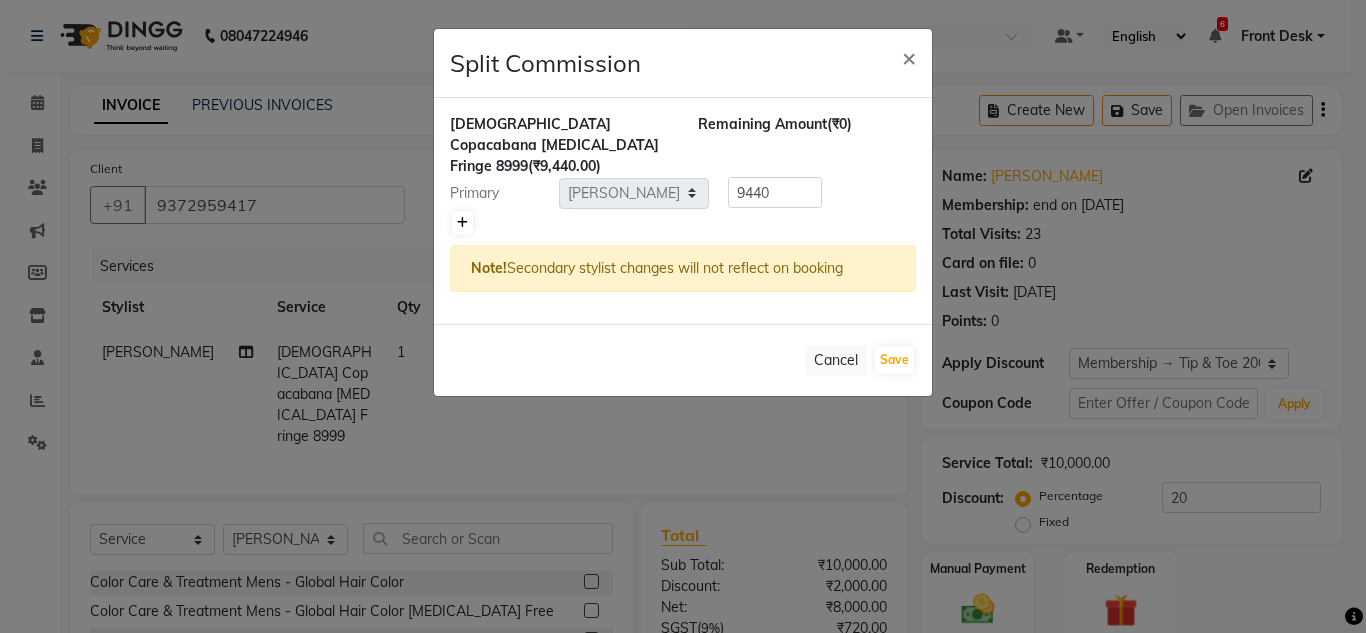 click 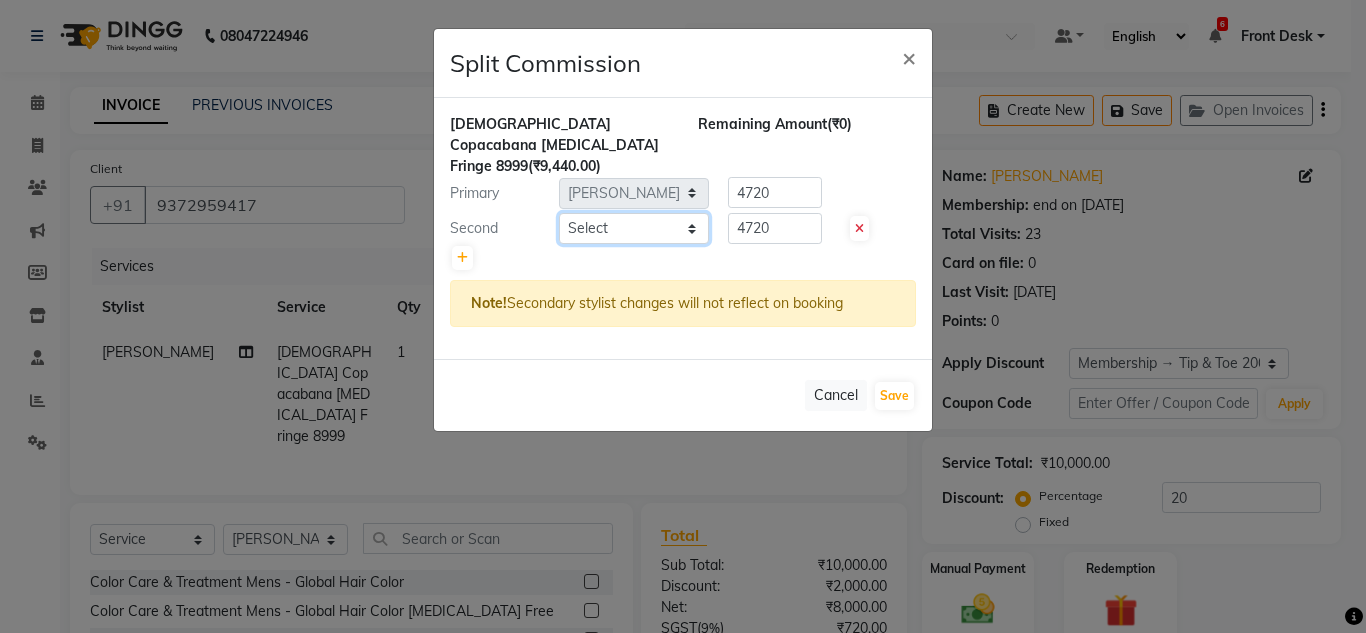 click on "Select  Aakash   Anmol   Azhar   Bilal   Danish   Dawood   Front Desk   Imran shaikh   Kaikasha Shaikh   Mohsin   Rizwan   Sanjay   Sarita   swapnali   Uzair   Vinita   Yash Padrath" 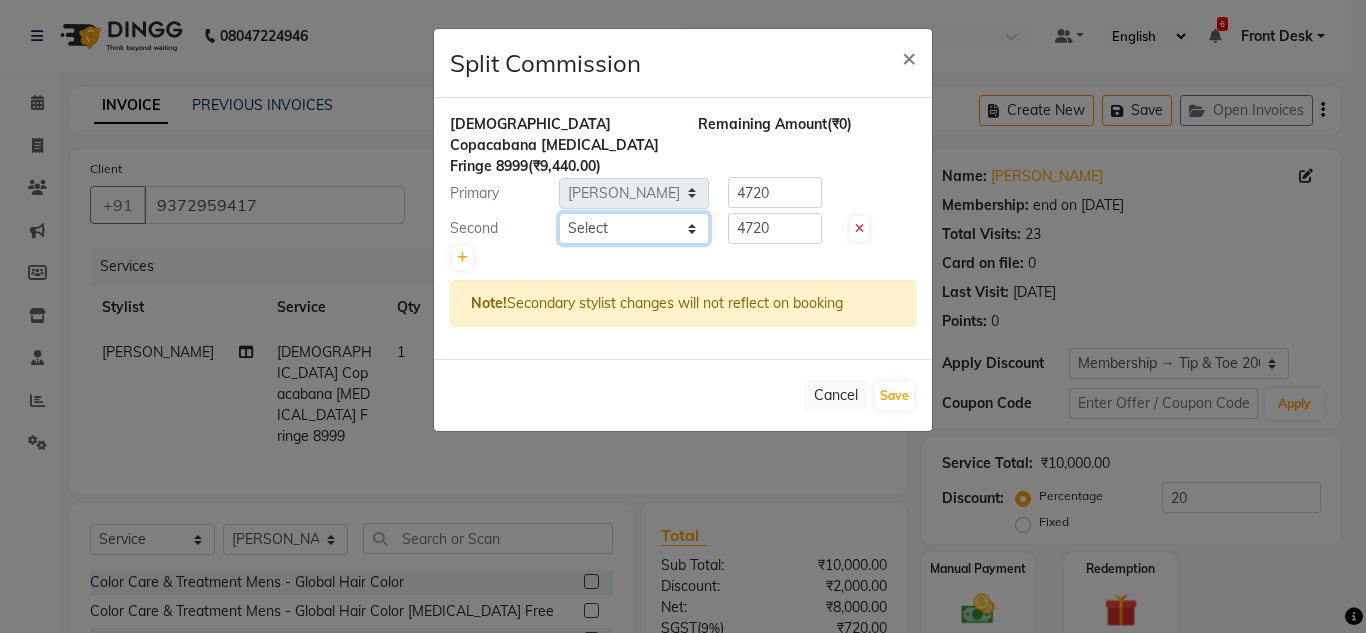 select on "76837" 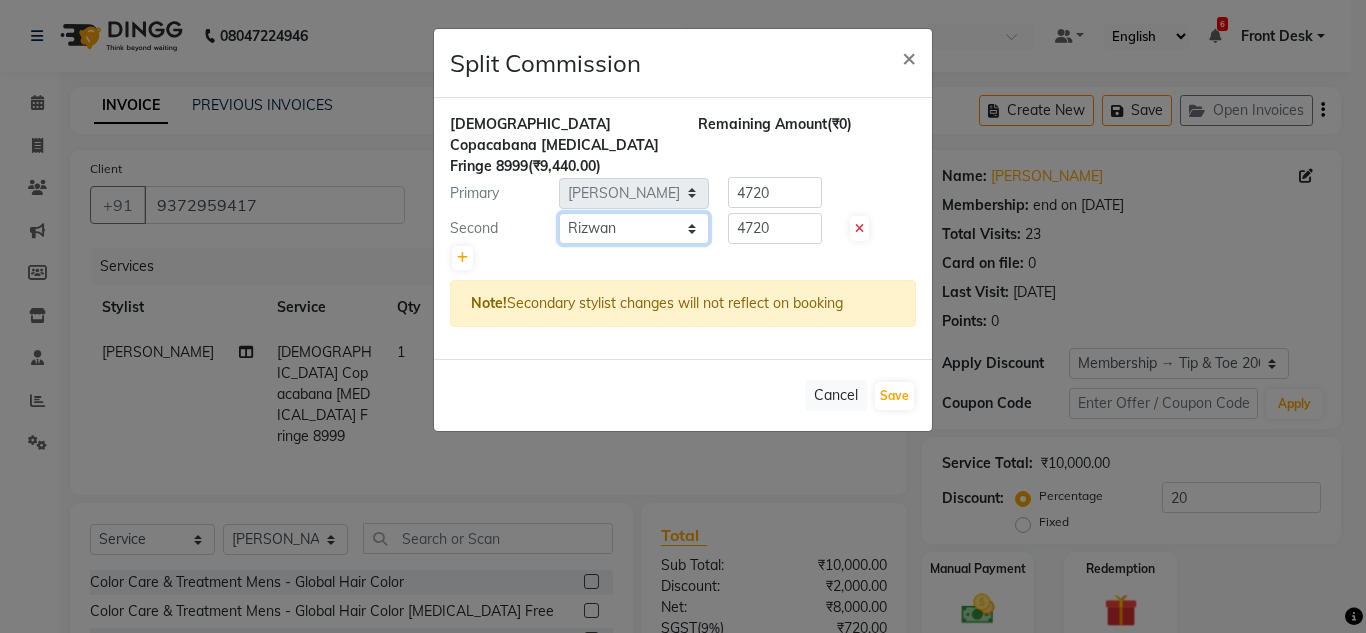 click on "Select  Aakash   Anmol   Azhar   Bilal   Danish   Dawood   Front Desk   Imran shaikh   Kaikasha Shaikh   Mohsin   Rizwan   Sanjay   Sarita   swapnali   Uzair   Vinita   Yash Padrath" 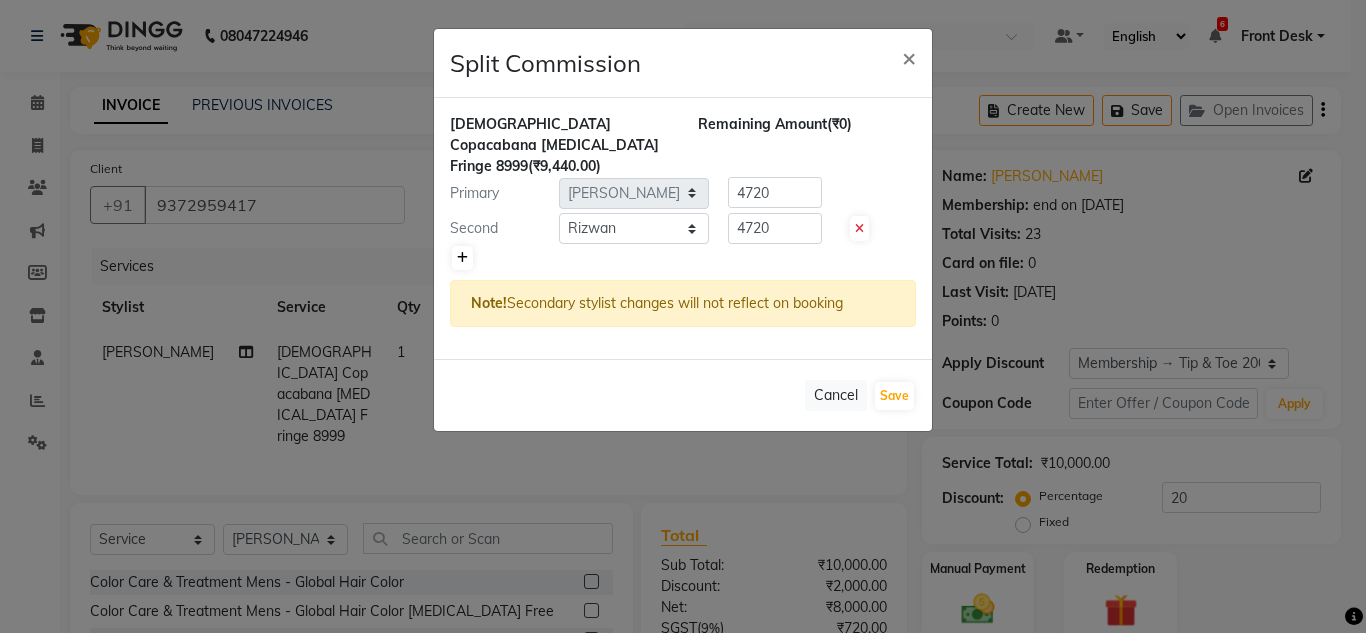 click 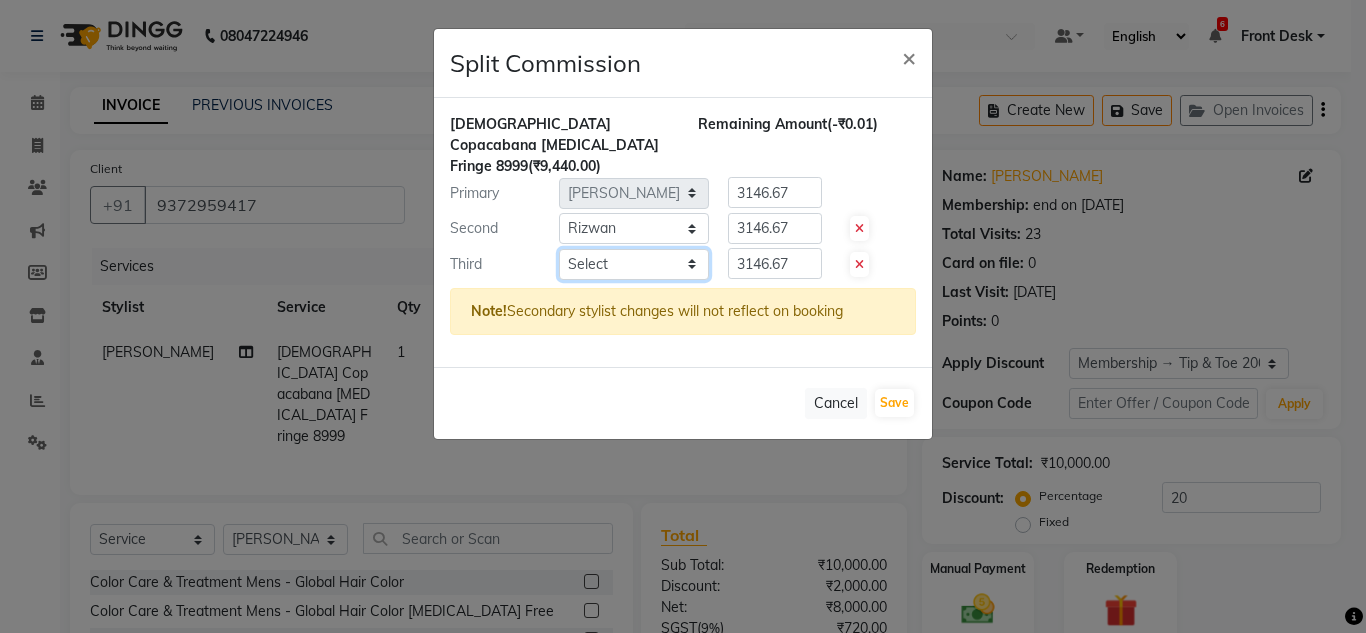 click on "Select  Aakash   Anmol   Azhar   Bilal   Danish   Dawood   Front Desk   Imran shaikh   Kaikasha Shaikh   Mohsin   Rizwan   Sanjay   Sarita   swapnali   Uzair   Vinita   Yash Padrath" 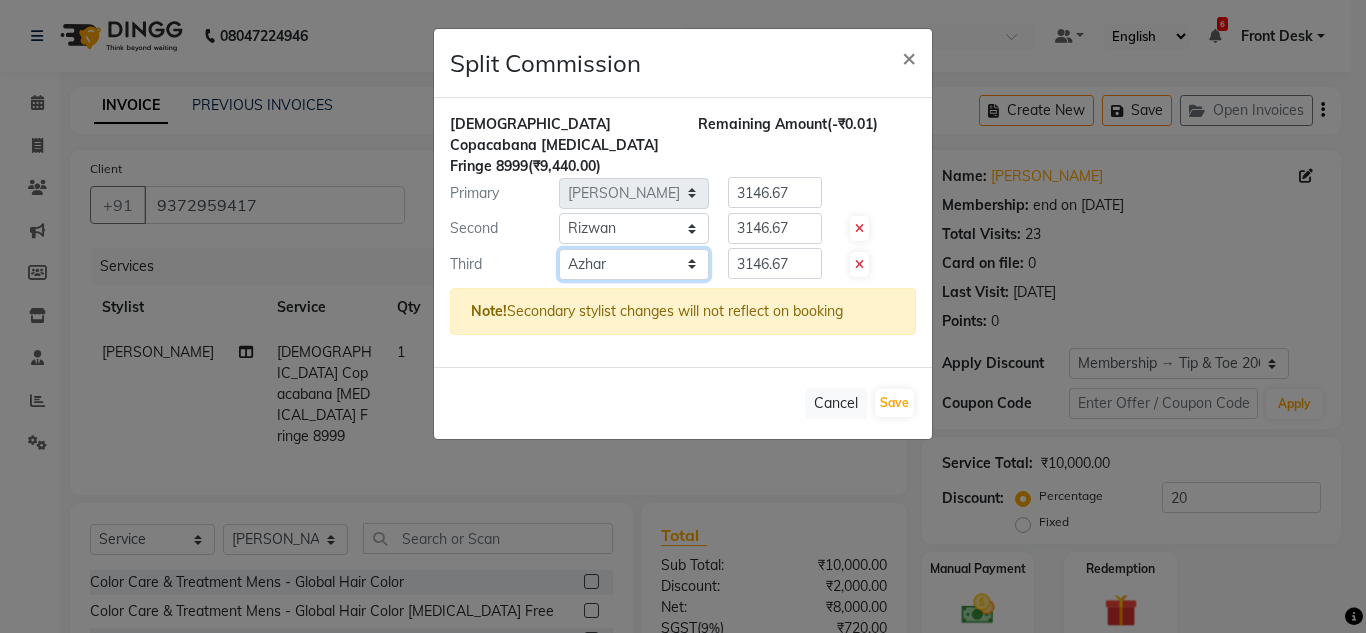 click on "Select  Aakash   Anmol   Azhar   Bilal   Danish   Dawood   Front Desk   Imran shaikh   Kaikasha Shaikh   Mohsin   Rizwan   Sanjay   Sarita   swapnali   Uzair   Vinita   Yash Padrath" 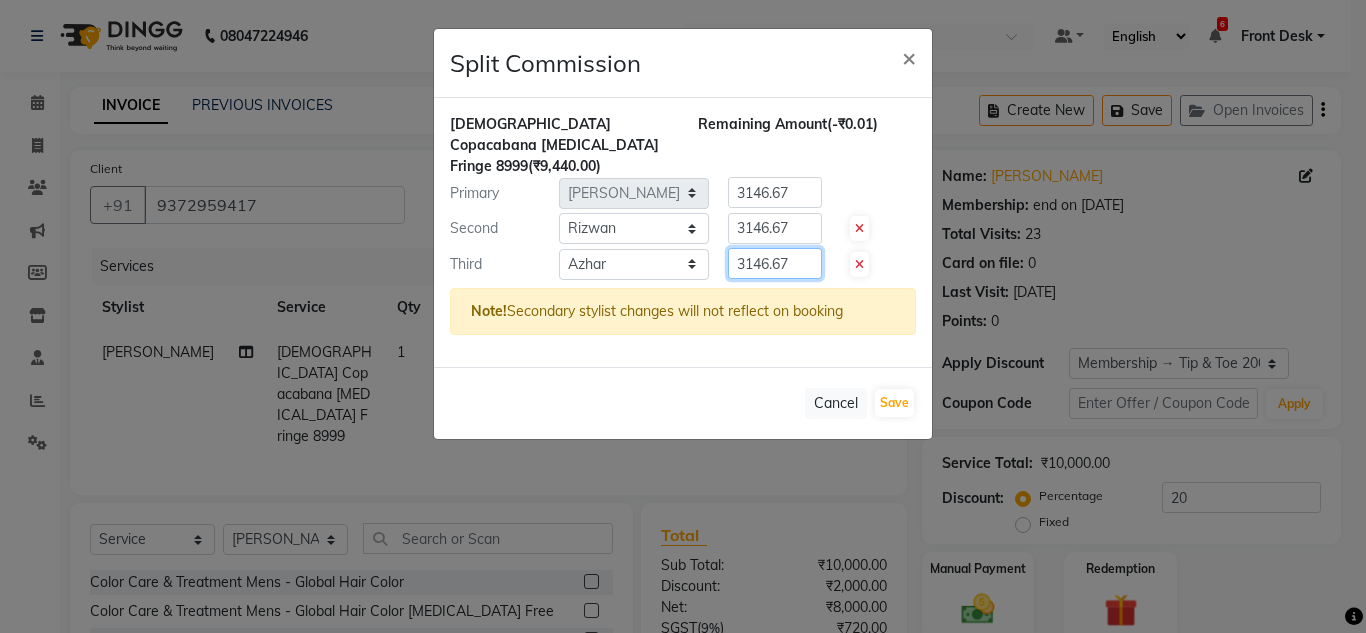 click on "3146.67" 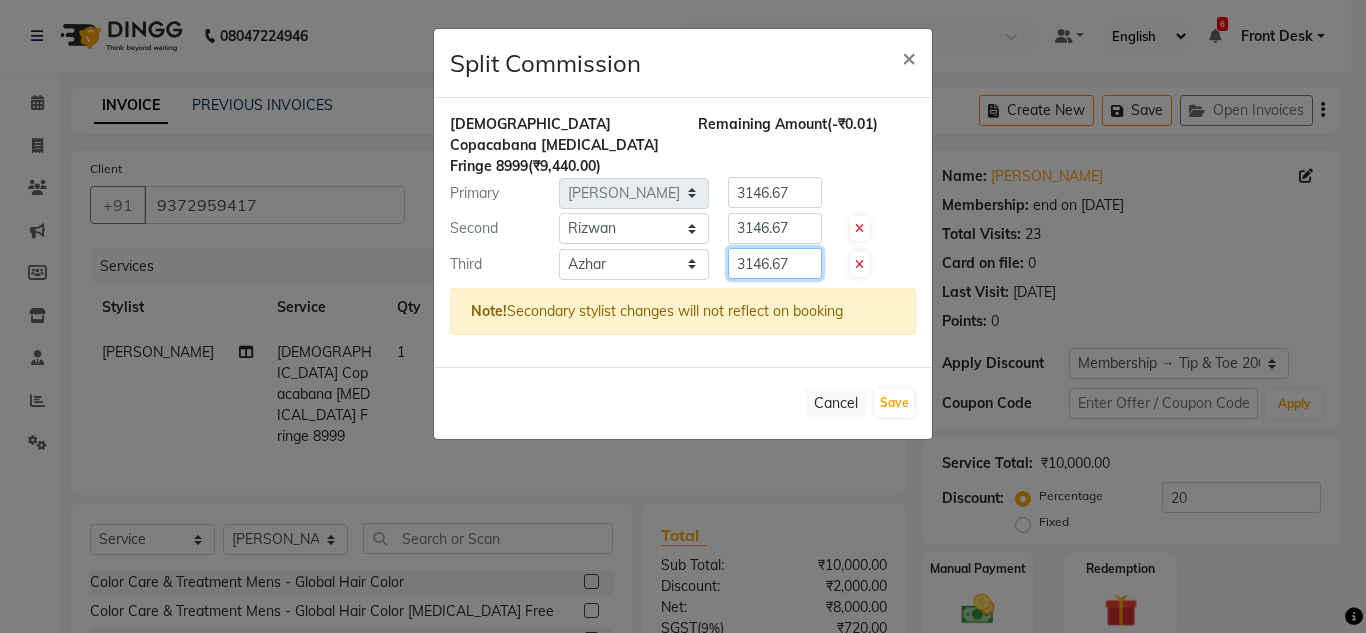 drag, startPoint x: 801, startPoint y: 243, endPoint x: 739, endPoint y: 241, distance: 62.03225 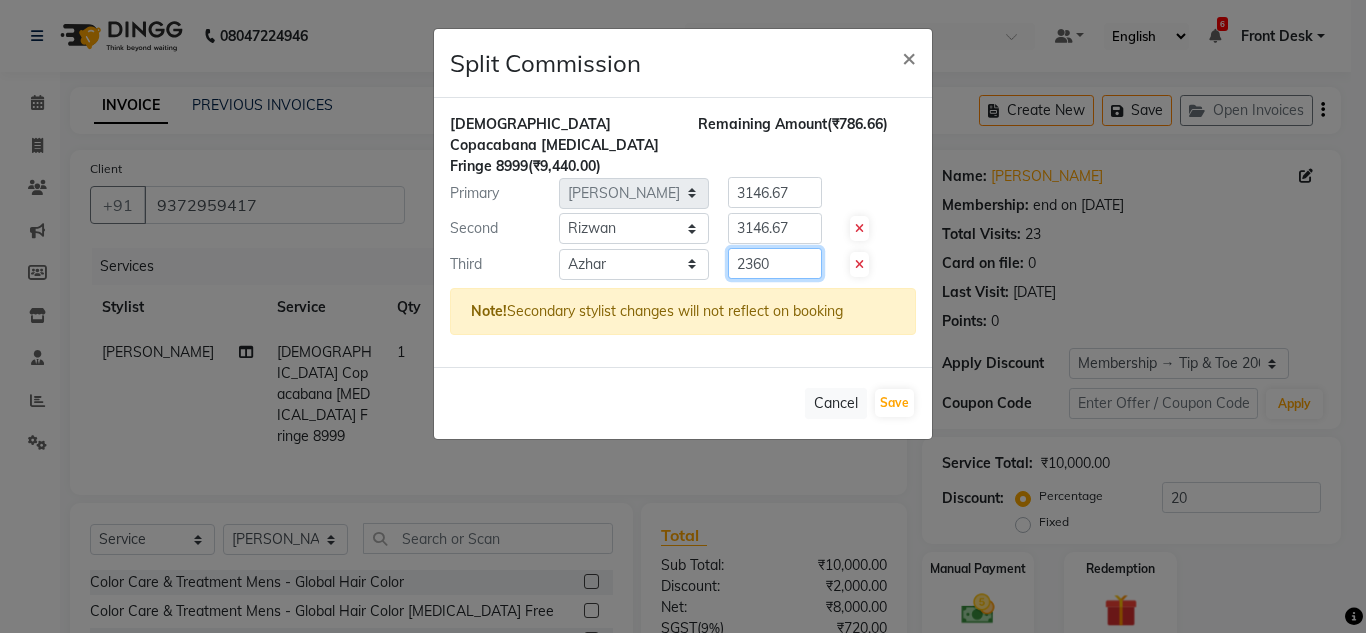 type on "2360" 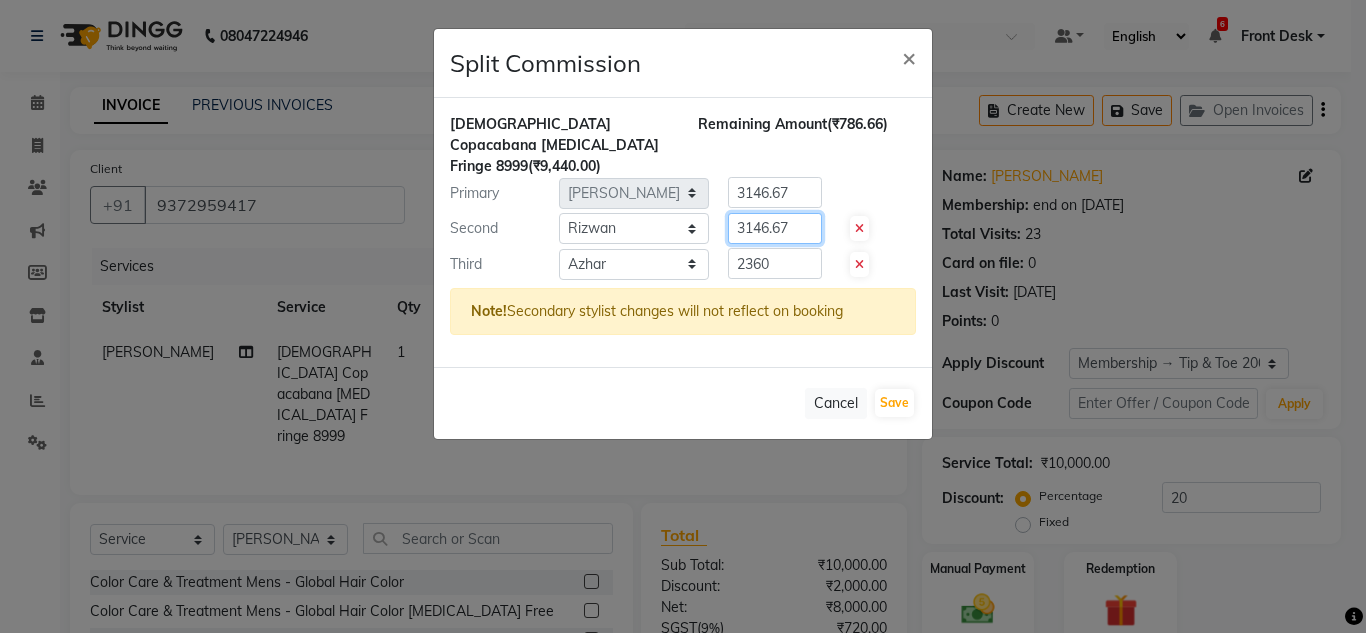 click on "3146.67" 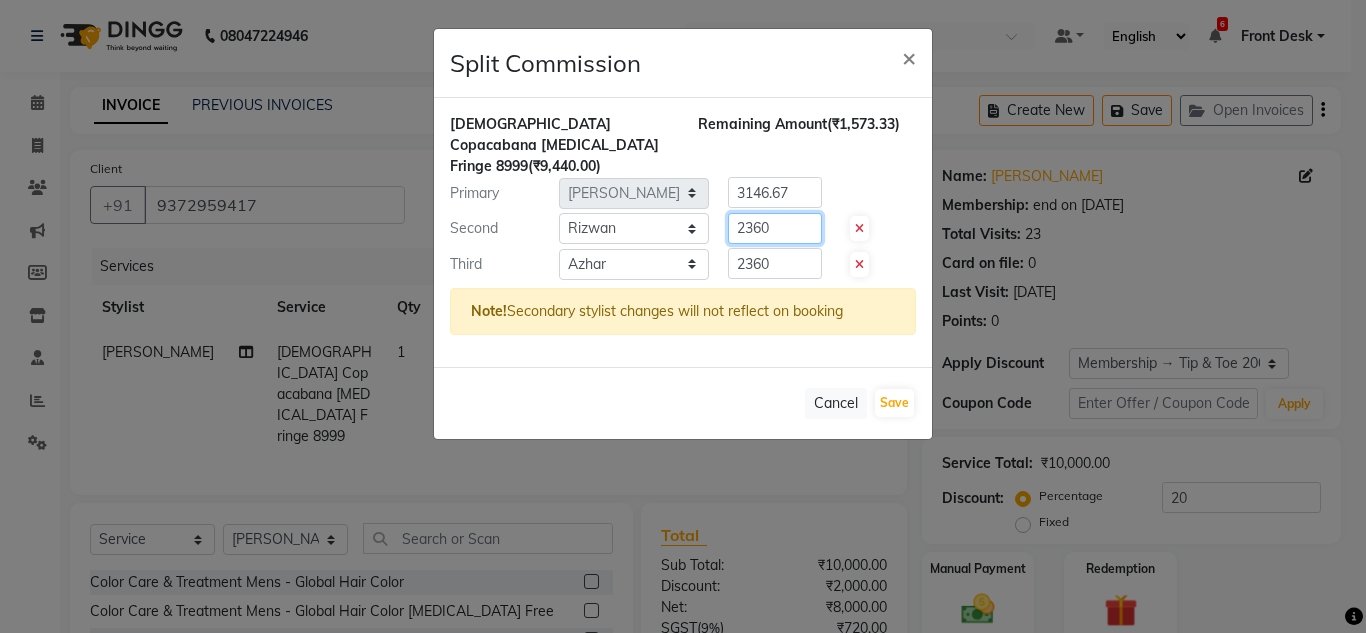 type on "2360" 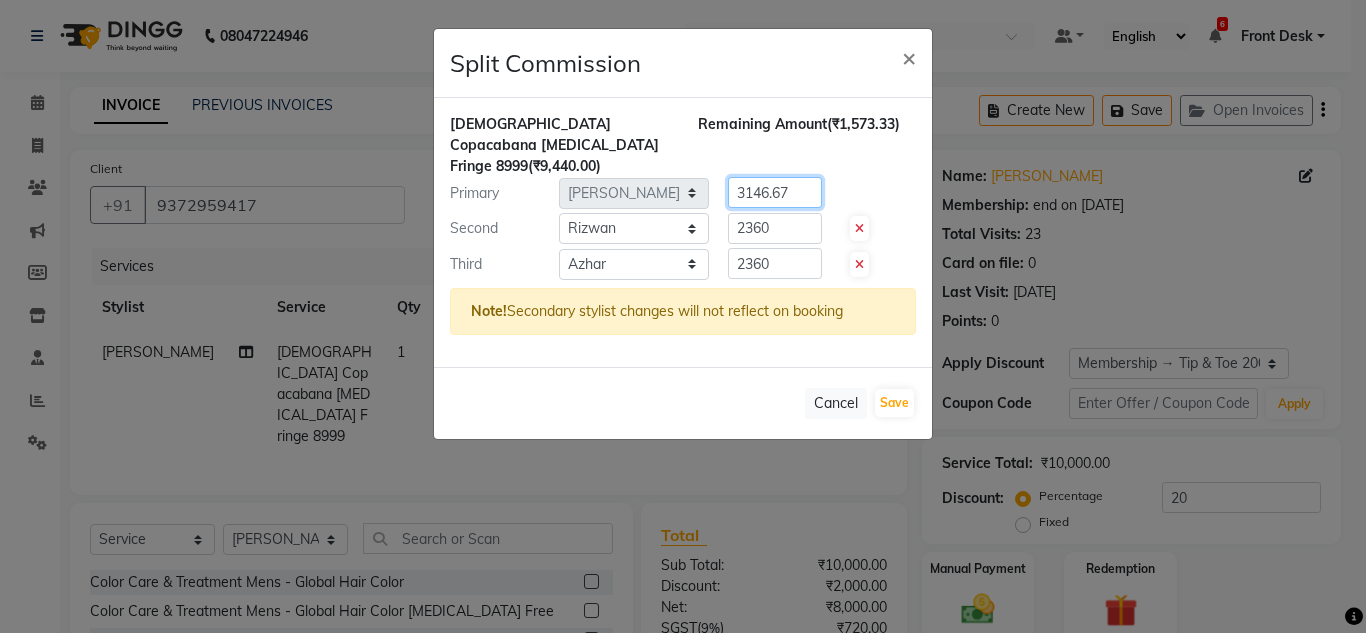 click on "3146.67" 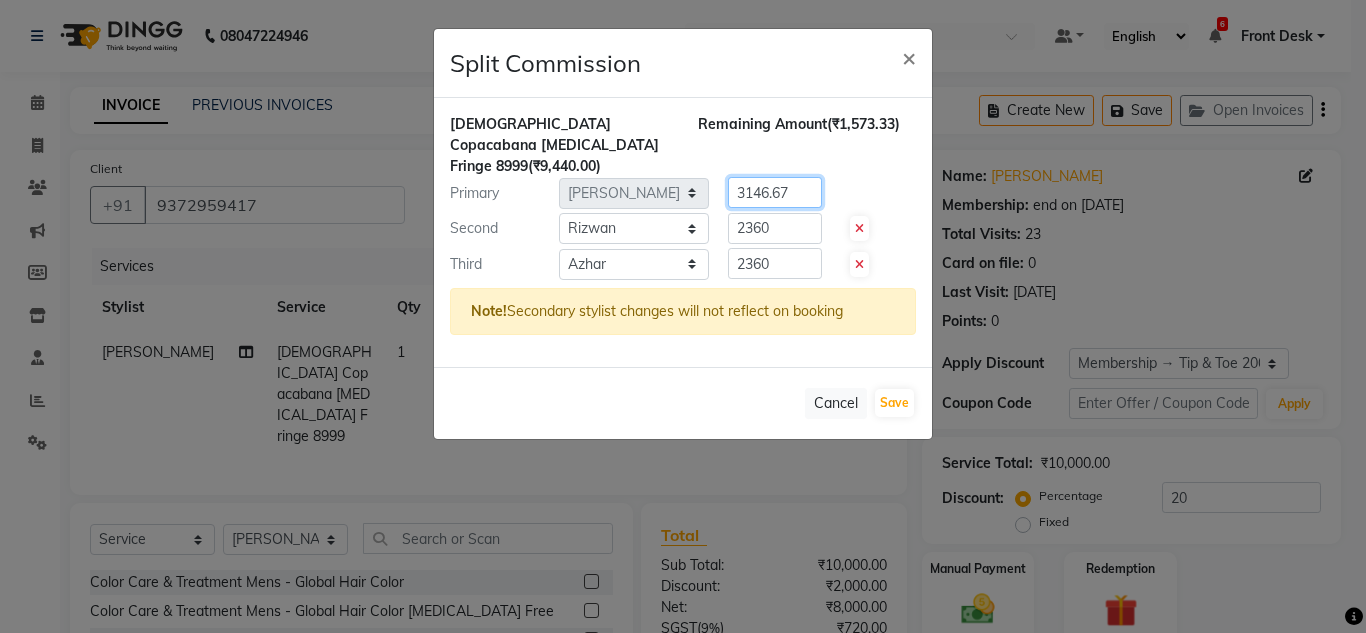 click on "Primary Select  Aakash   Anmol   Azhar   Bilal   Danish   Dawood   Front Desk   Imran shaikh   Kaikasha Shaikh   Mohsin   Rizwan   Sanjay   Sarita   swapnali   Uzair   Vinita   Yash Padrath  3146.67" 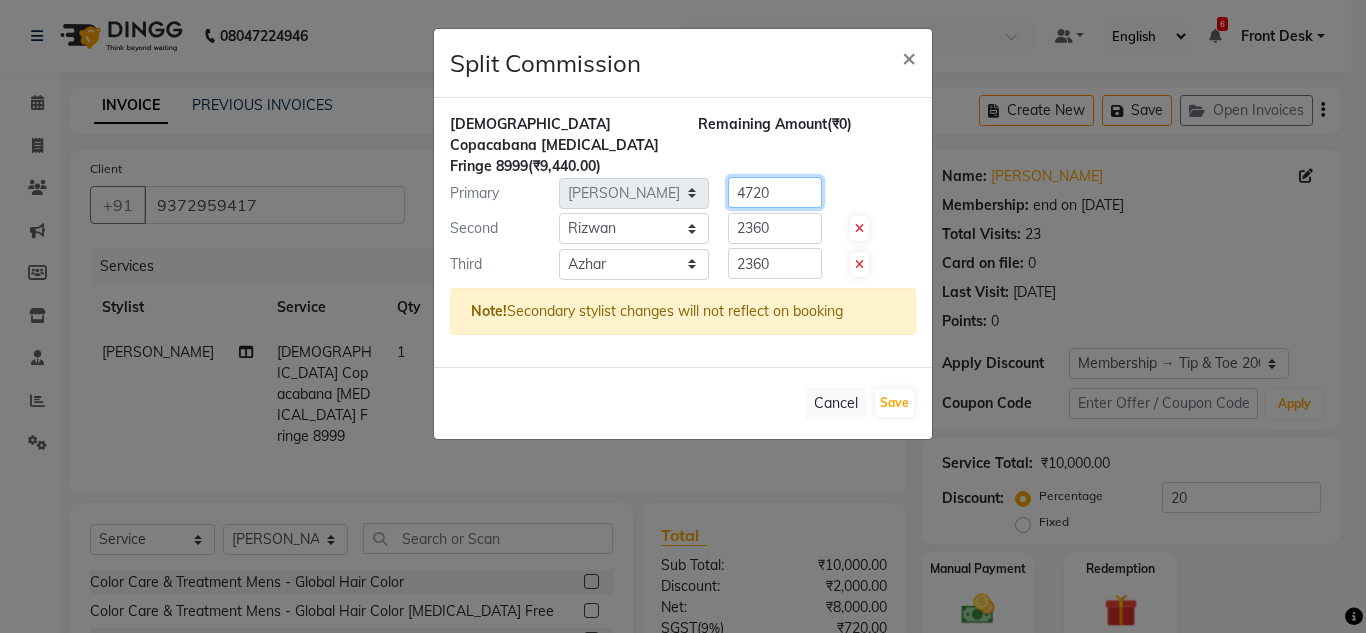 type on "4720" 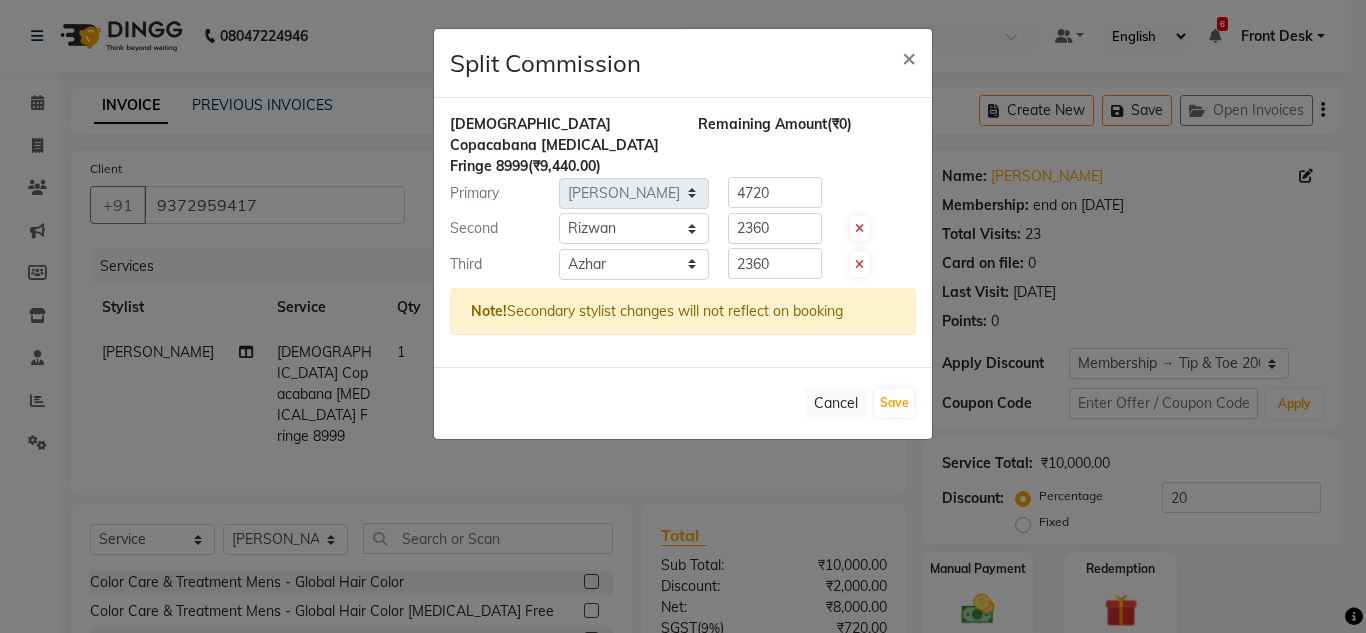 click on "Remaining Amount  (₹0)" 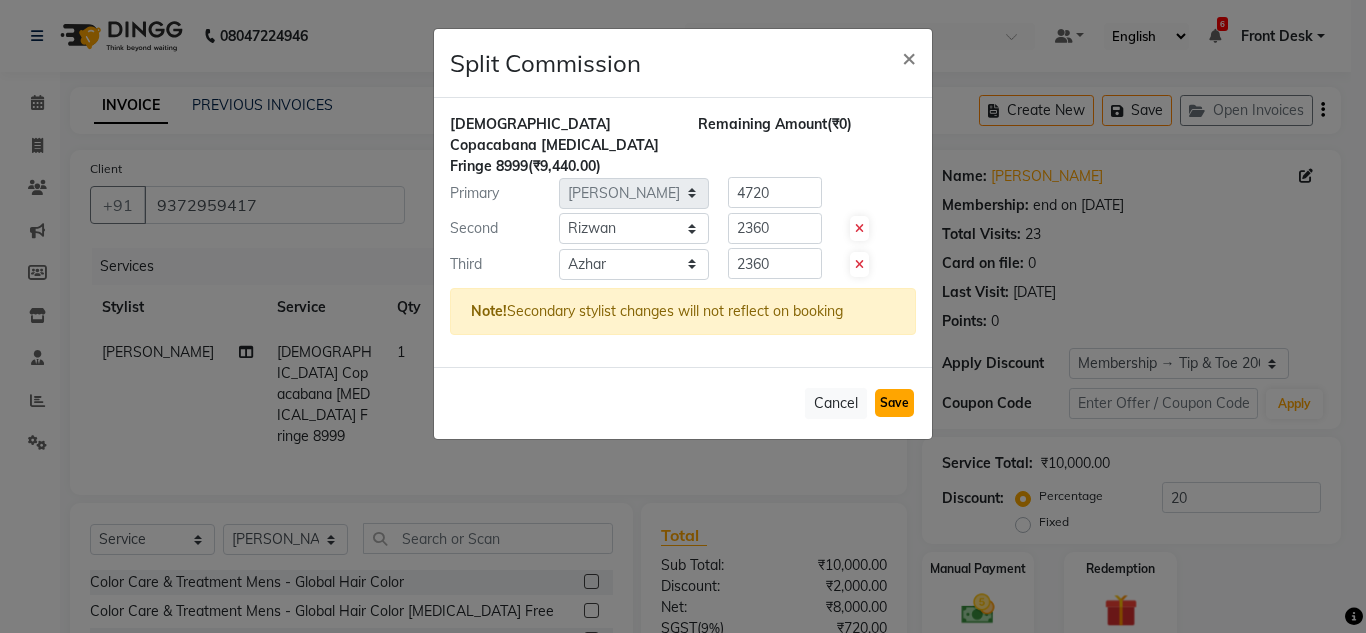 click on "Save" 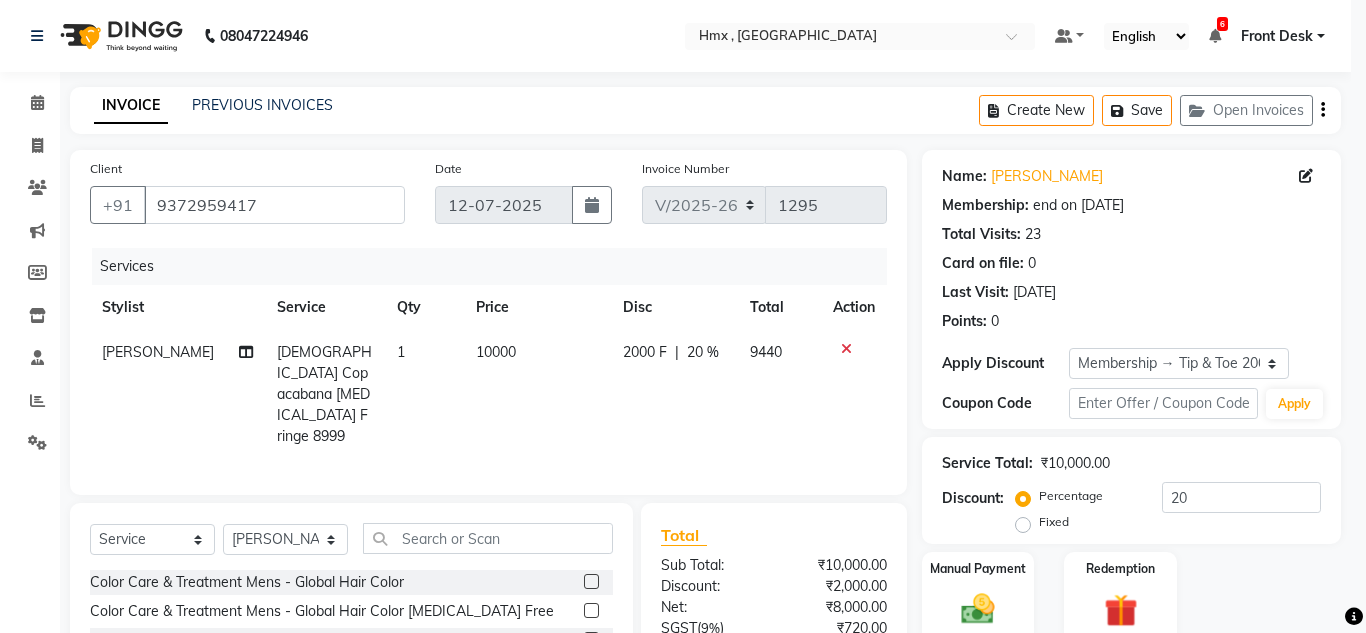 select on "Select" 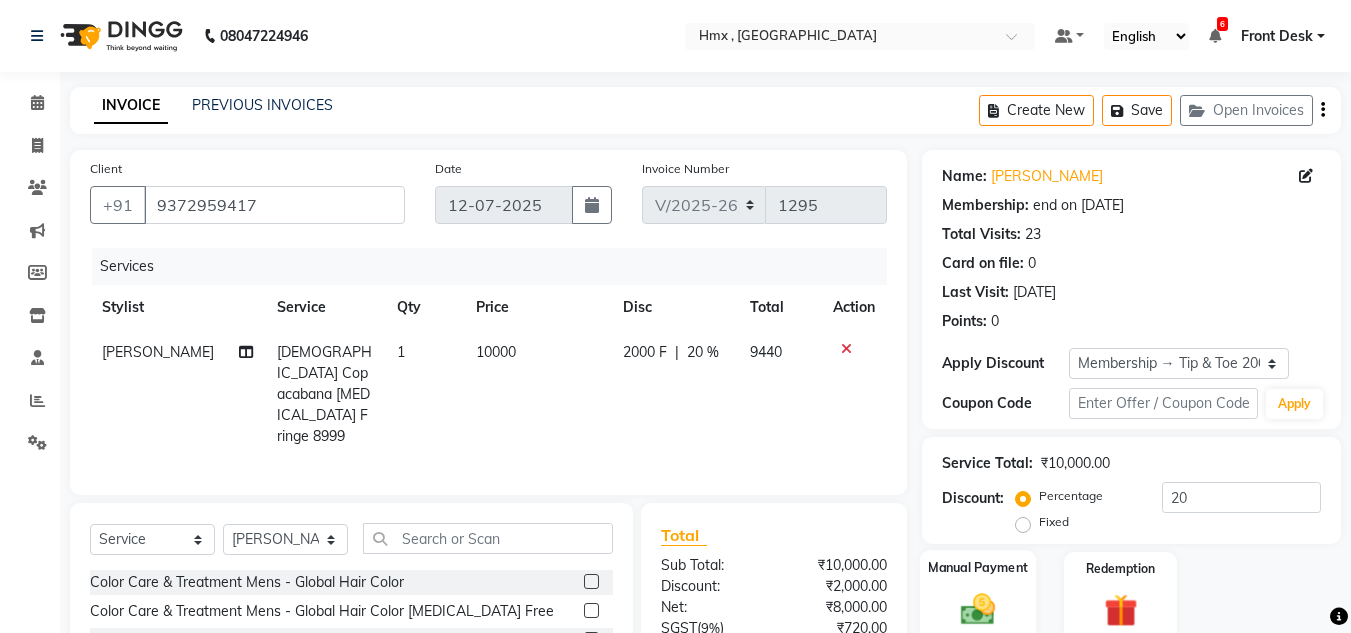 scroll, scrollTop: 168, scrollLeft: 0, axis: vertical 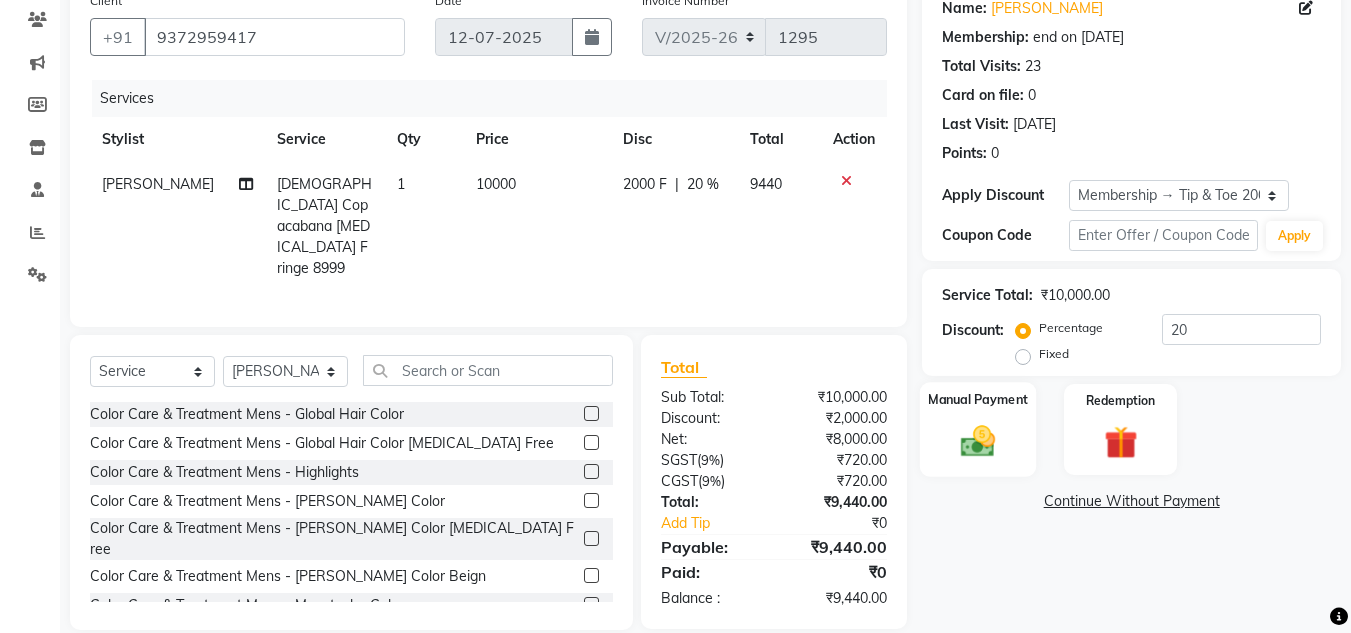click 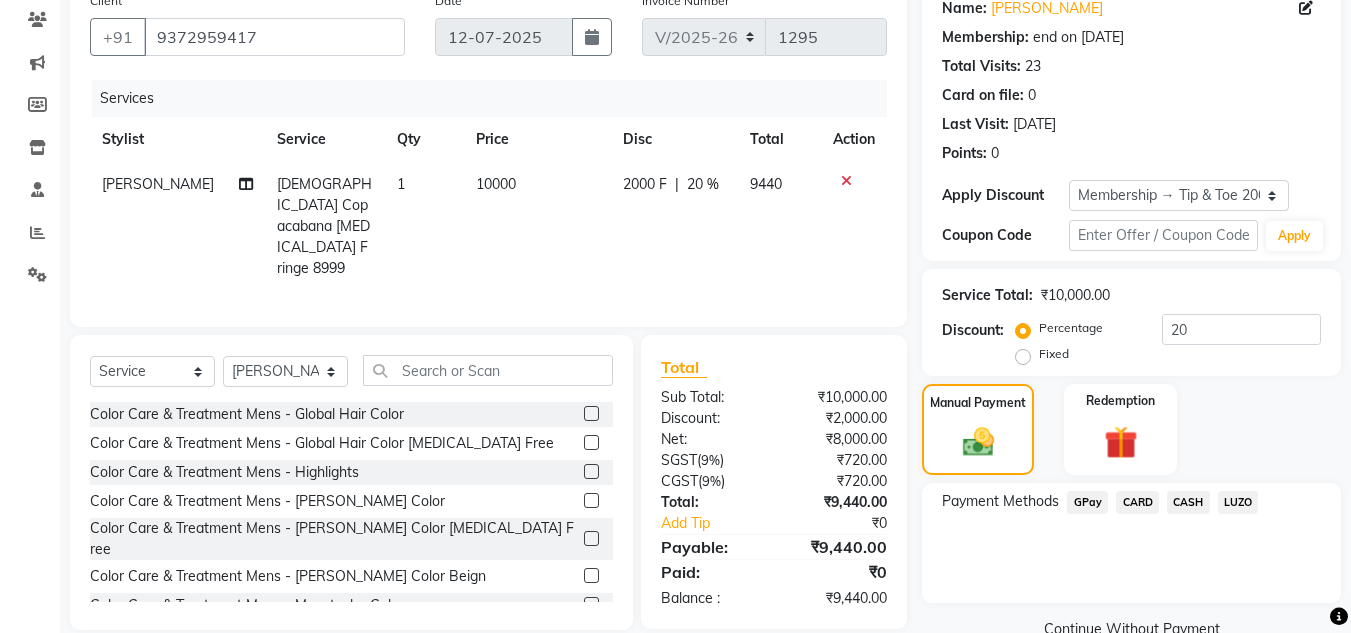 click on "CARD" 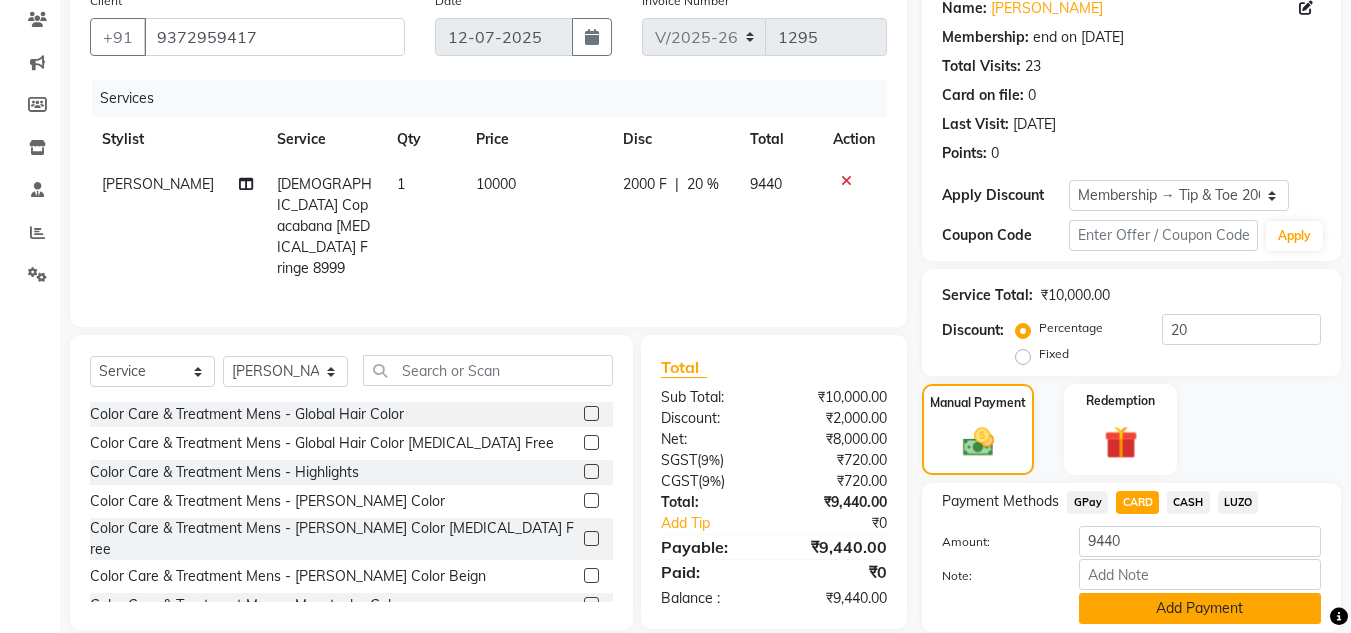 click on "Add Payment" 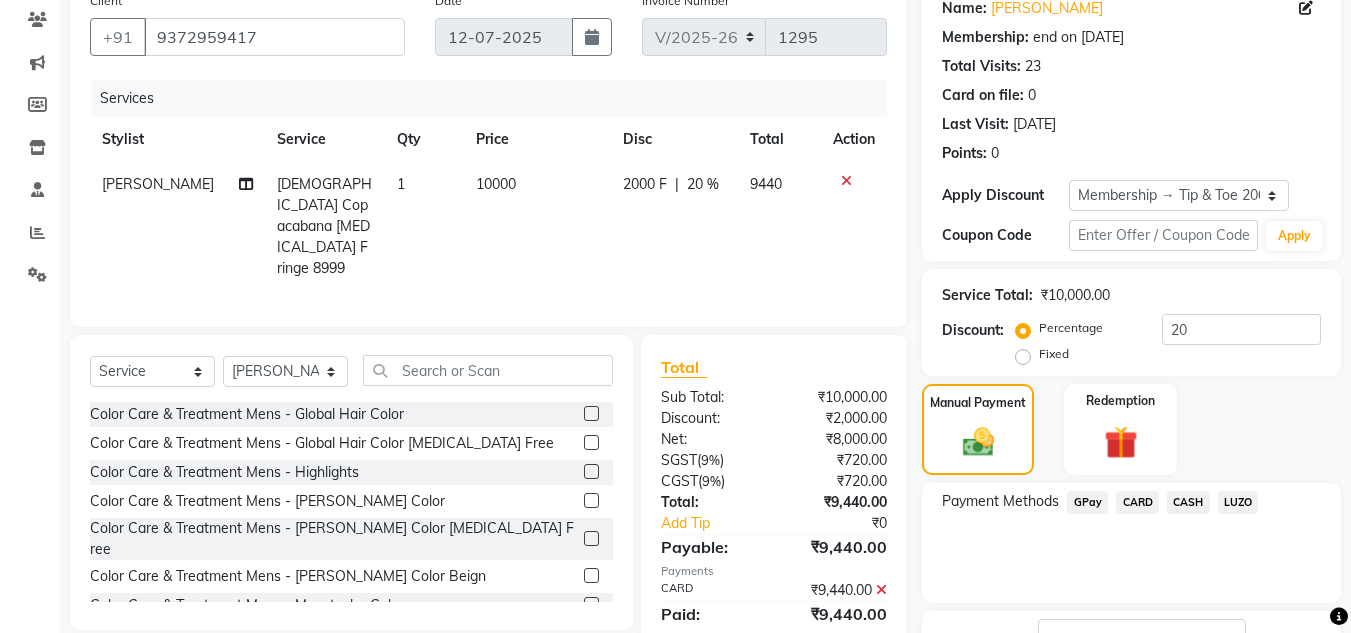 scroll, scrollTop: 238, scrollLeft: 0, axis: vertical 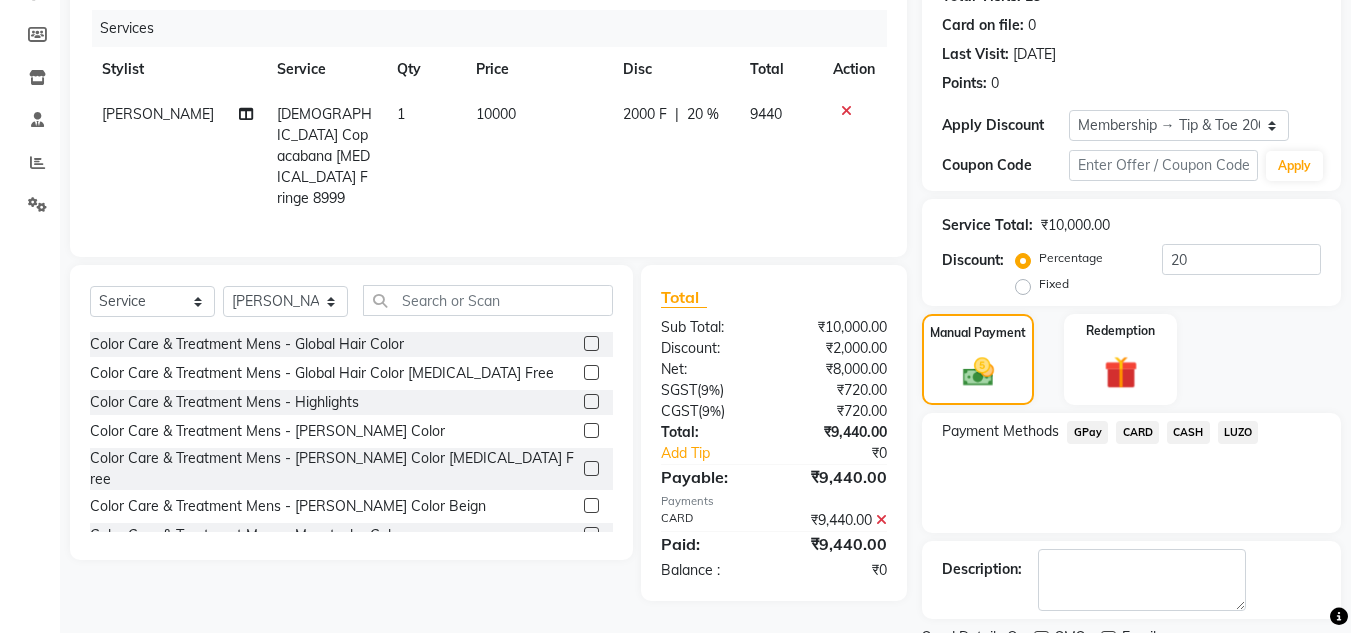 click on "CARD" 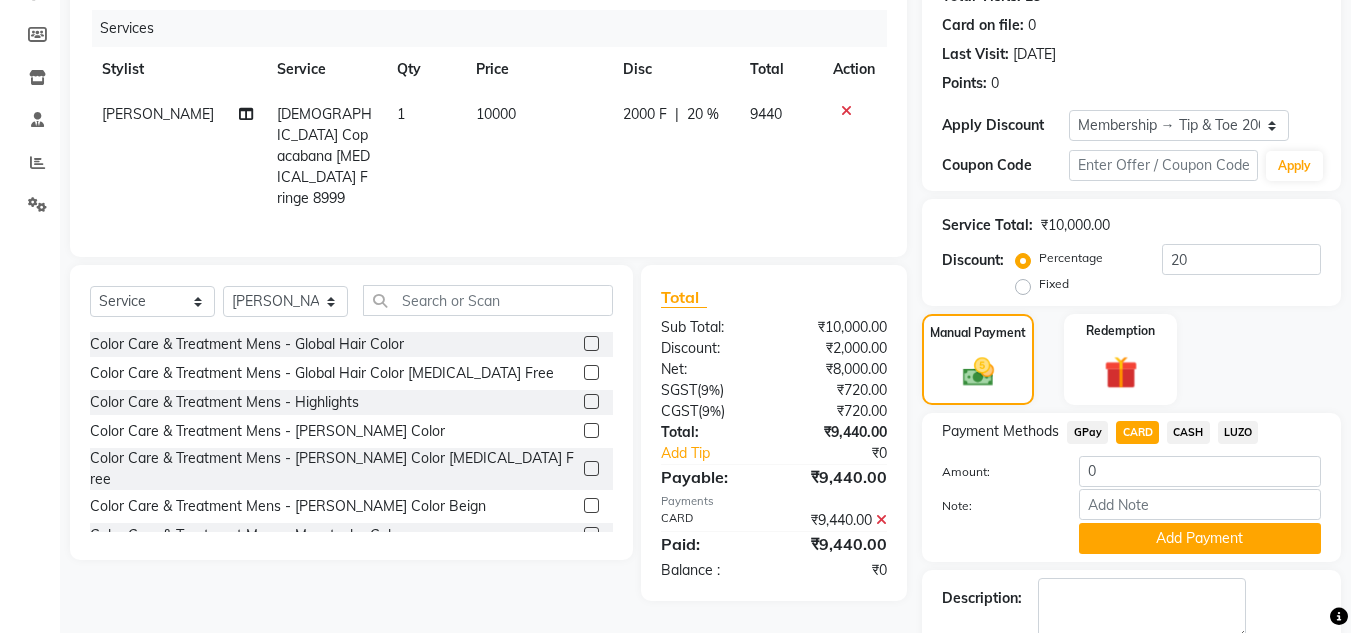 click on "Add Payment" 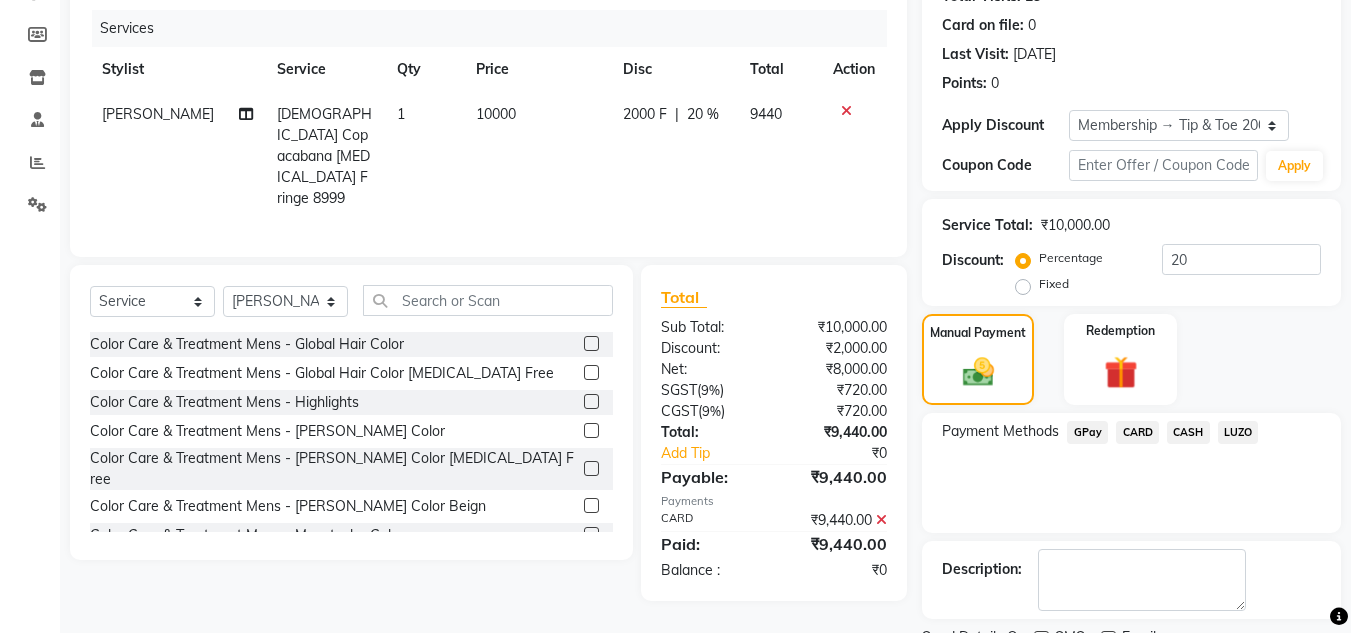 scroll, scrollTop: 322, scrollLeft: 0, axis: vertical 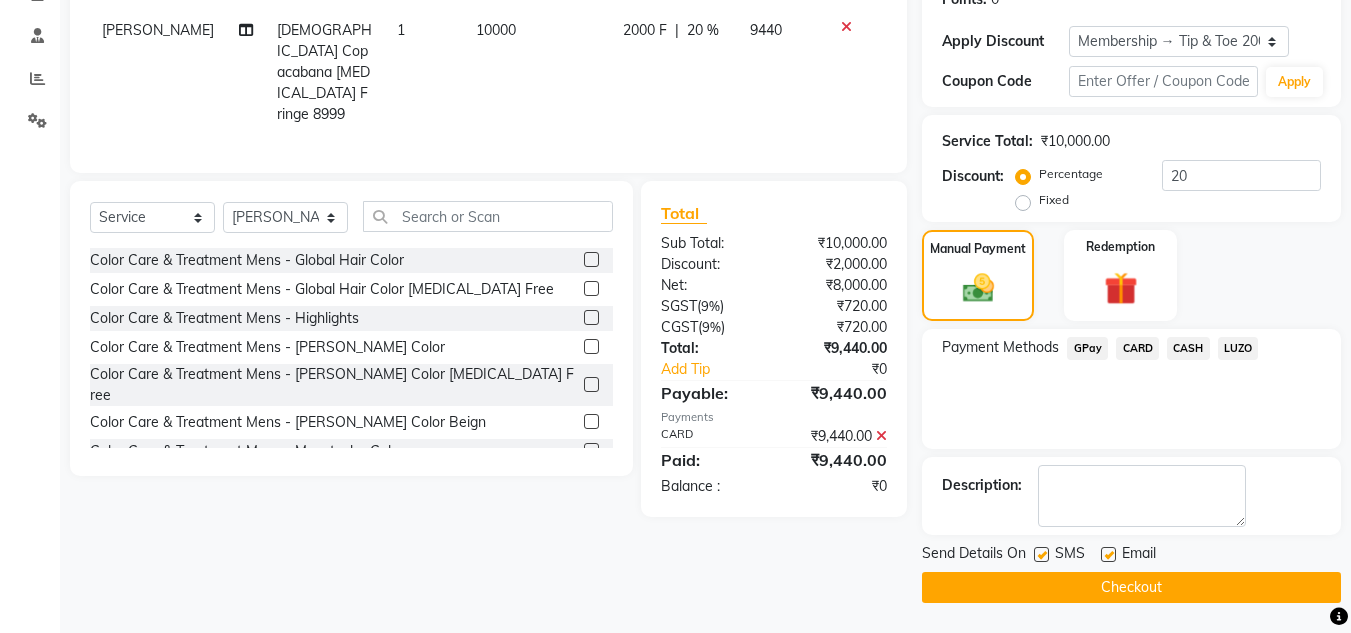 click on "Checkout" 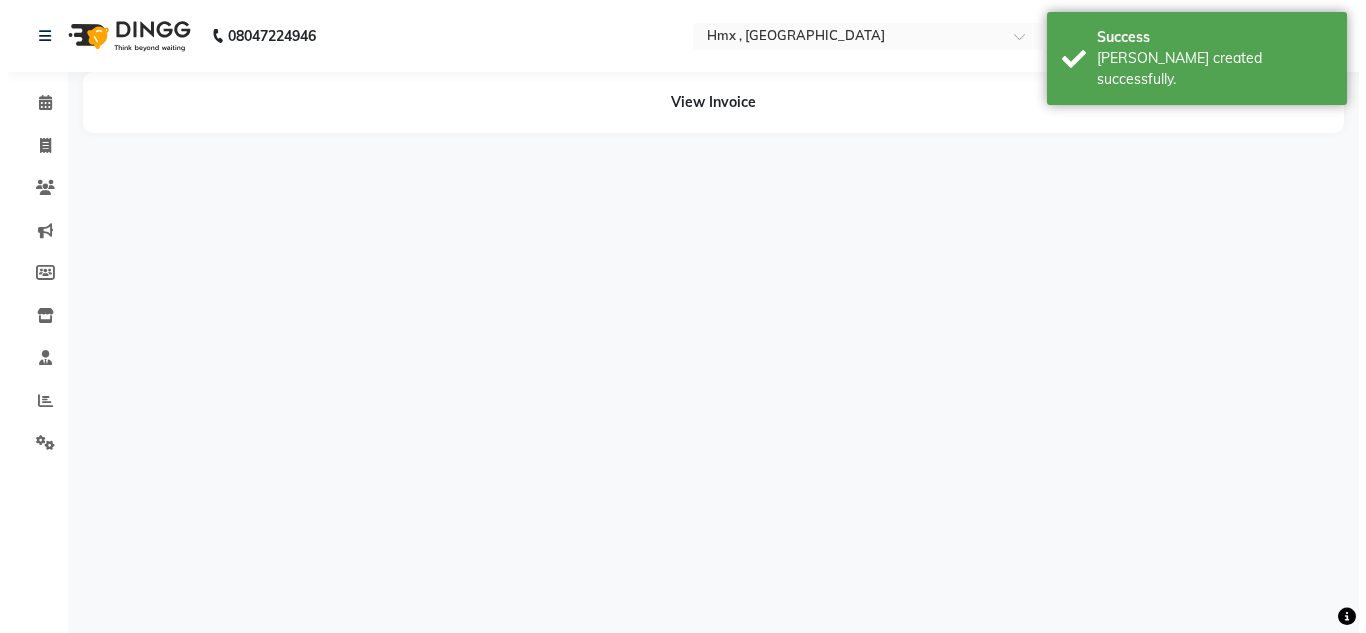 scroll, scrollTop: 0, scrollLeft: 0, axis: both 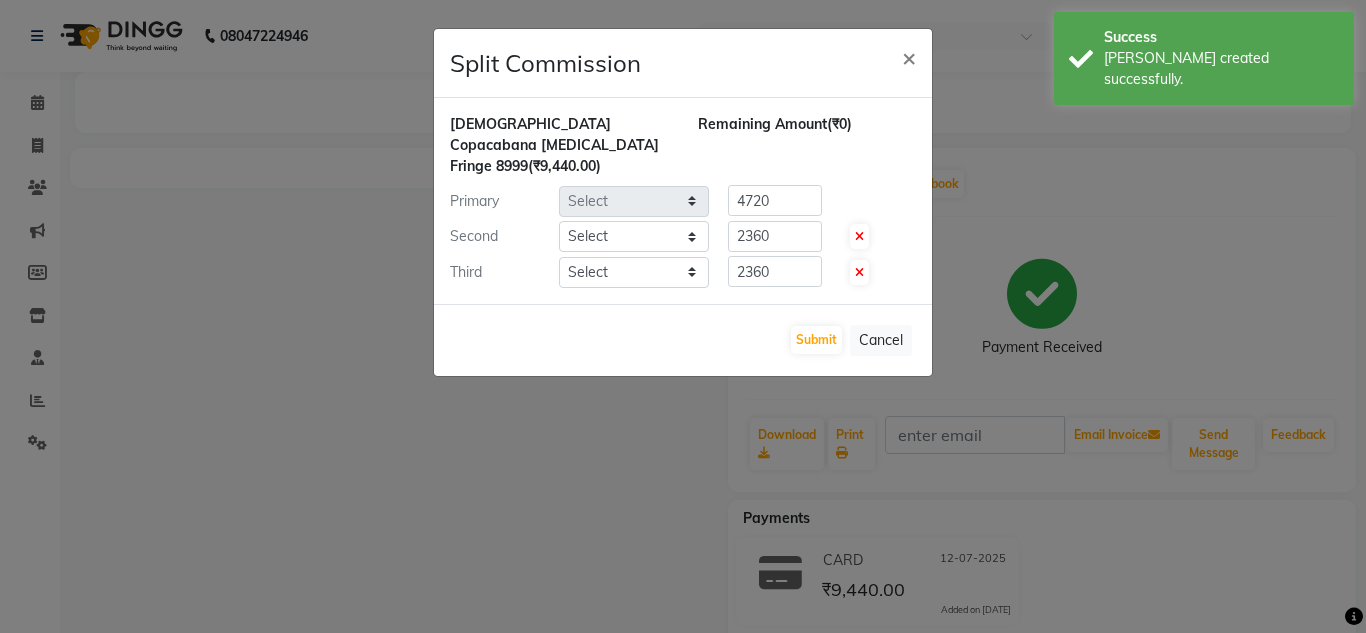 select on "39112" 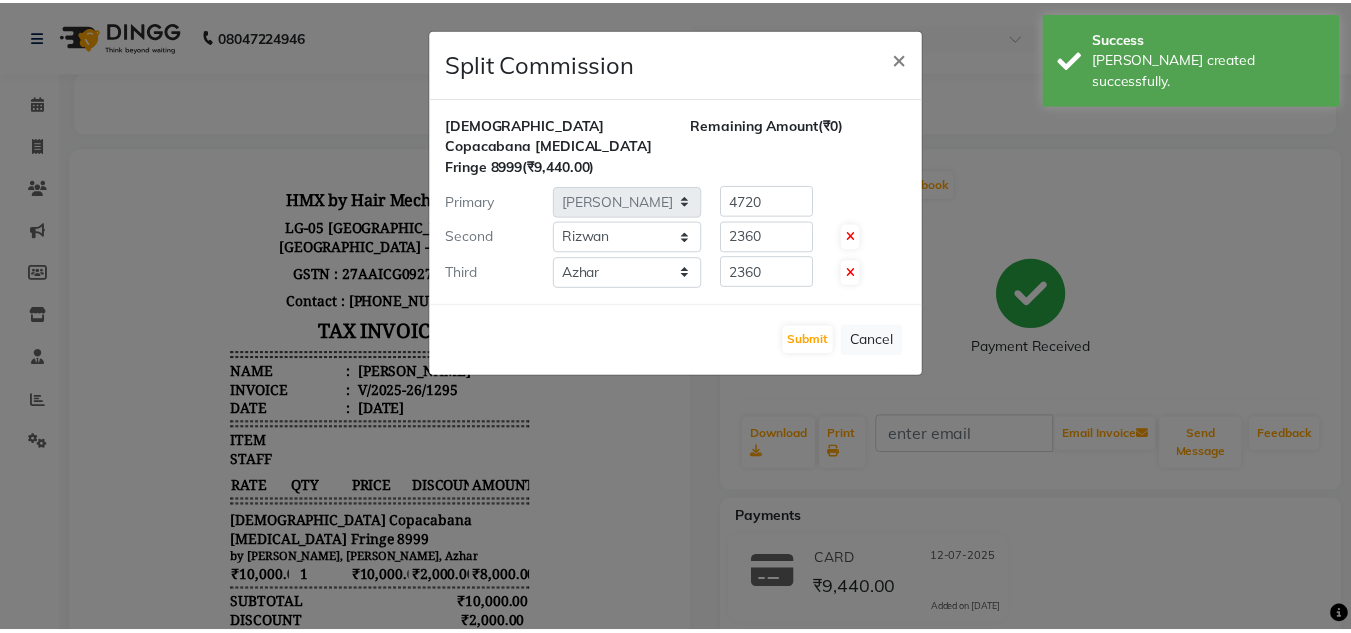 scroll, scrollTop: 0, scrollLeft: 0, axis: both 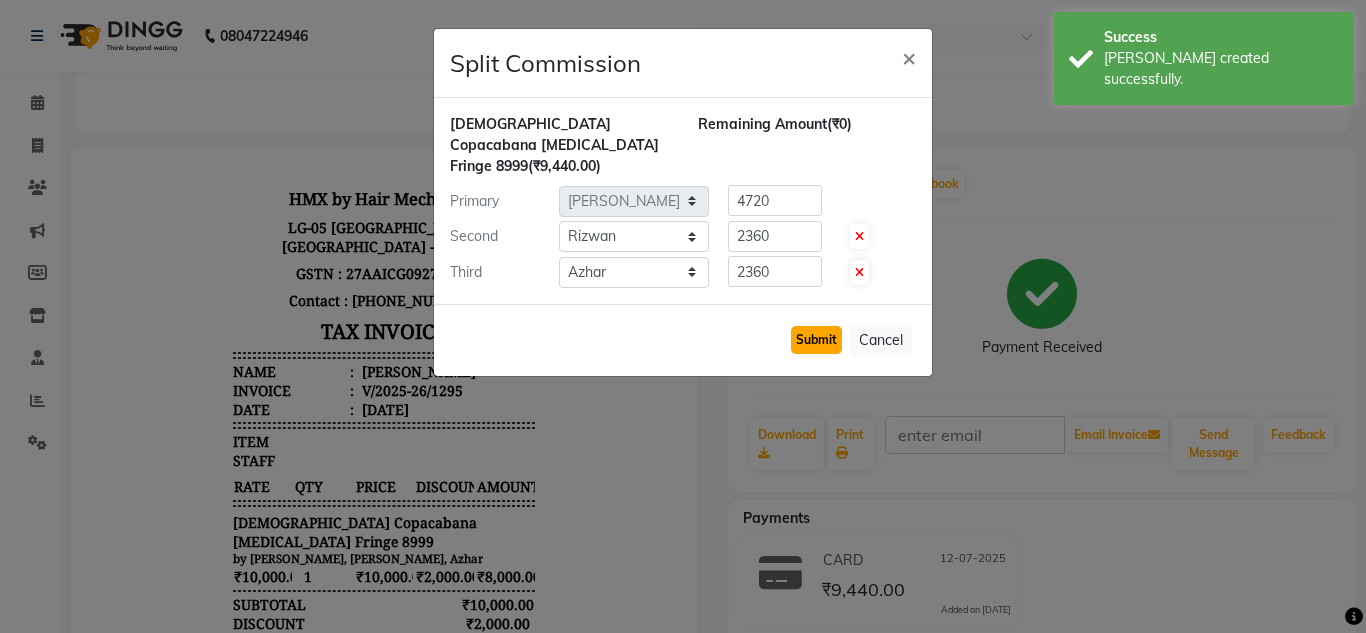 click on "Submit" 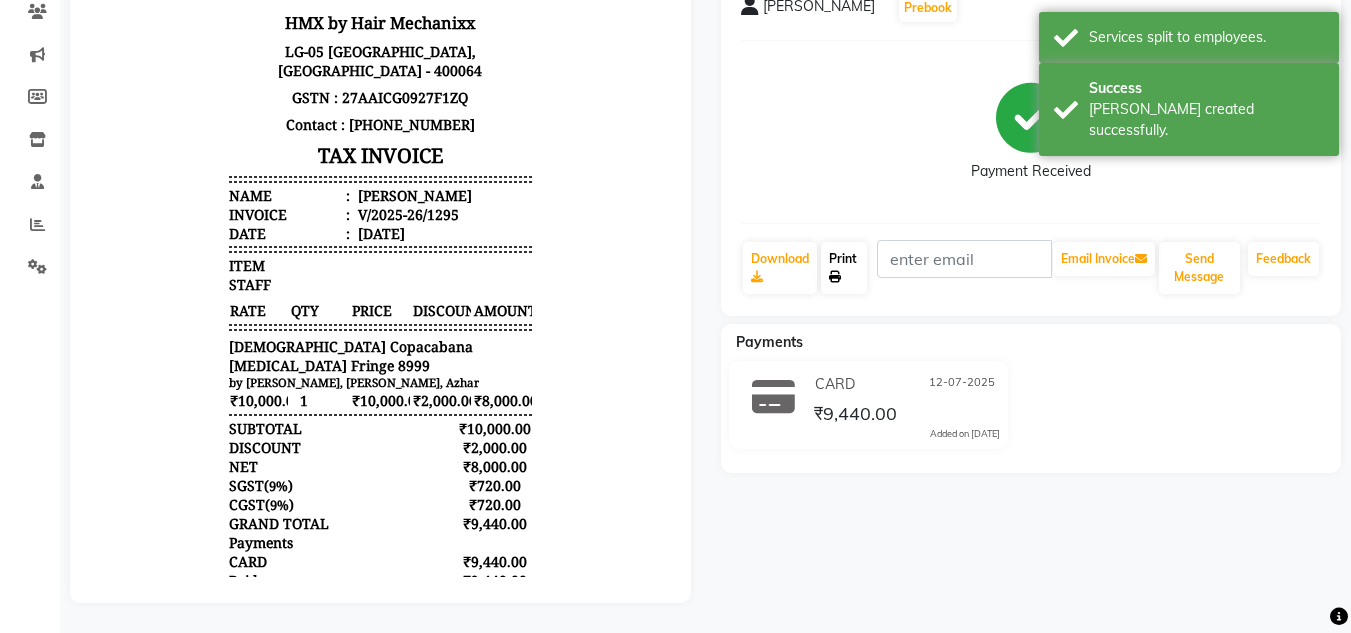 scroll, scrollTop: 191, scrollLeft: 0, axis: vertical 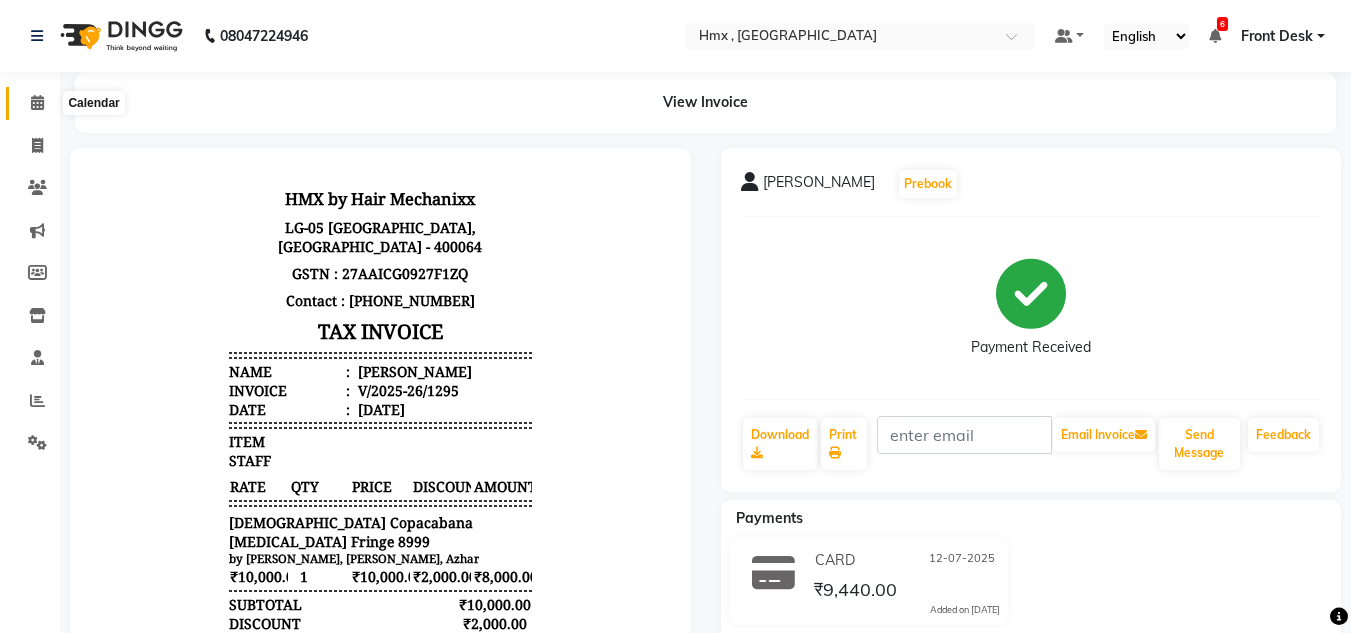 click 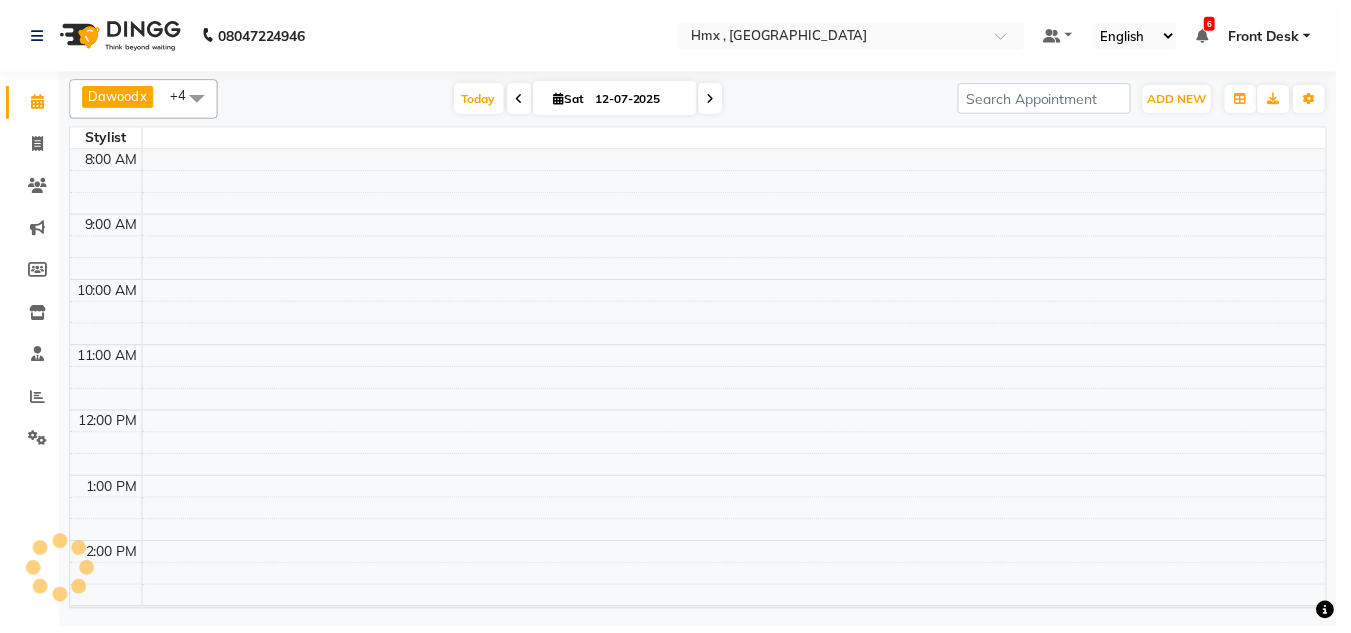 scroll, scrollTop: 470, scrollLeft: 0, axis: vertical 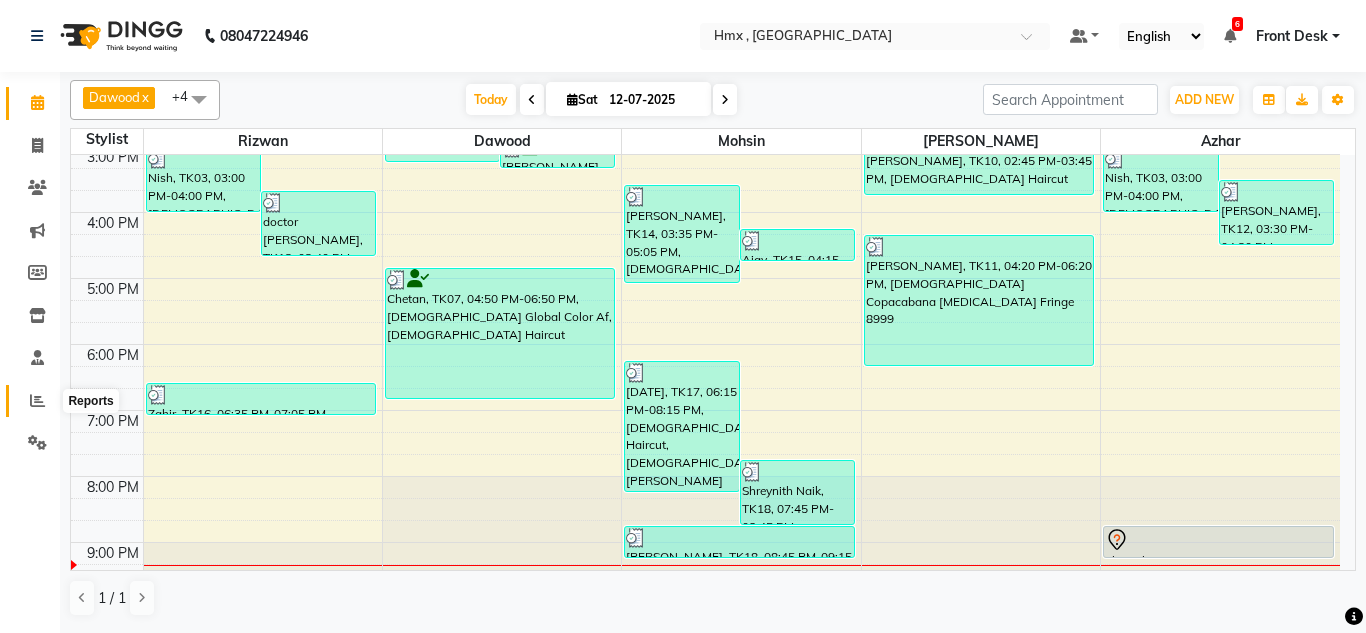 click 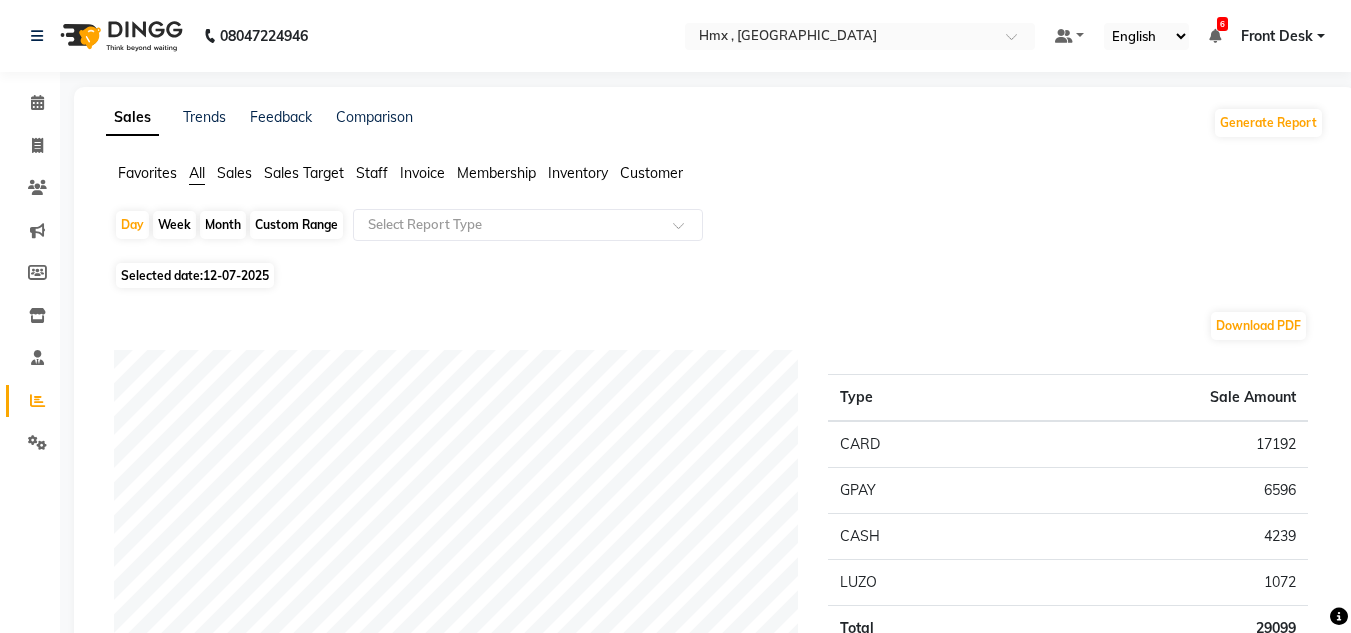 scroll, scrollTop: 200, scrollLeft: 0, axis: vertical 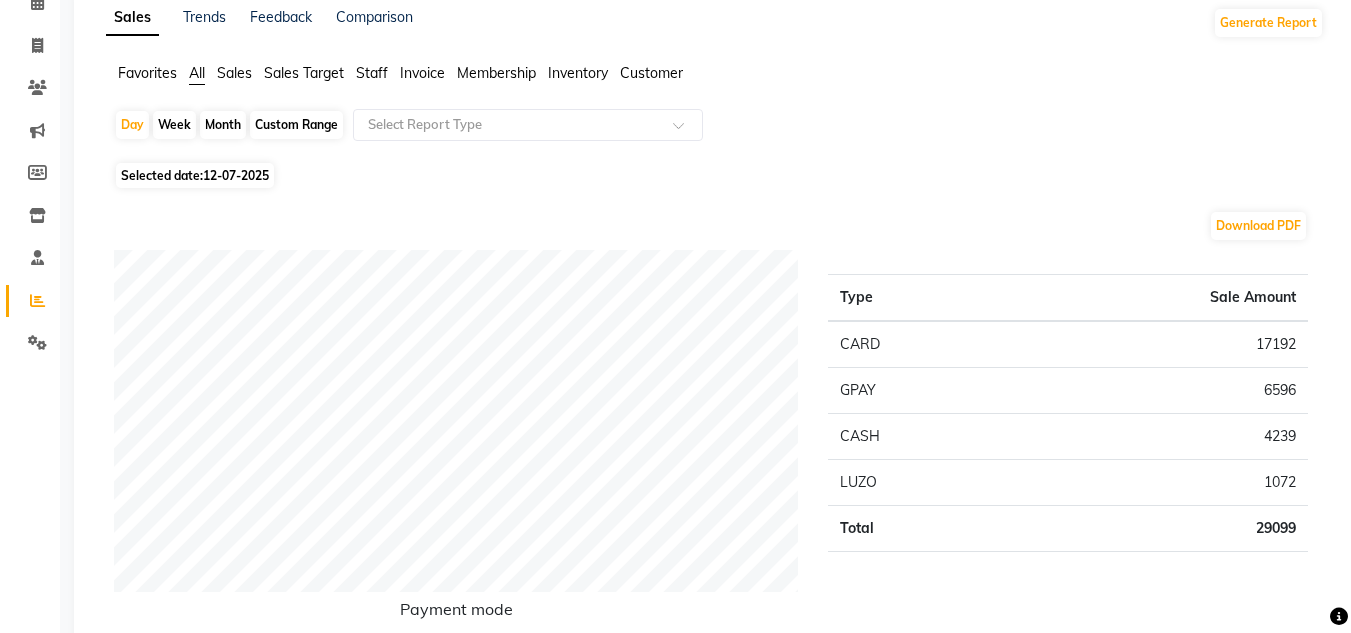 click on "Staff" 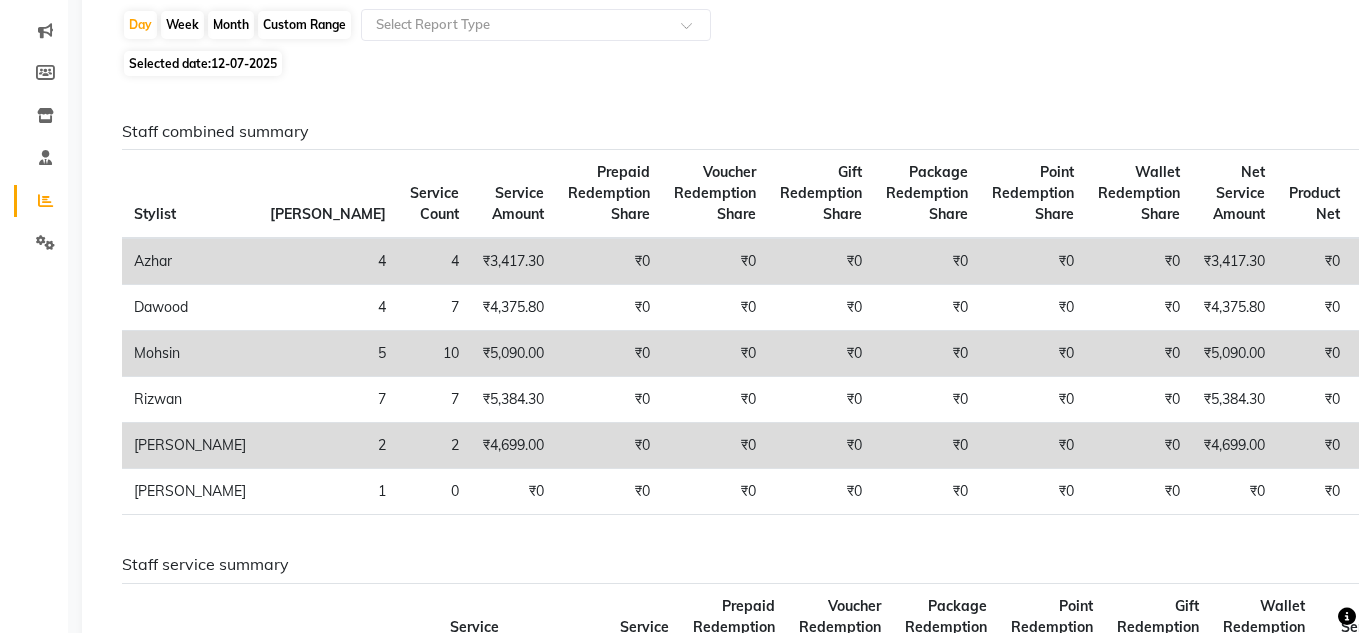 scroll, scrollTop: 0, scrollLeft: 0, axis: both 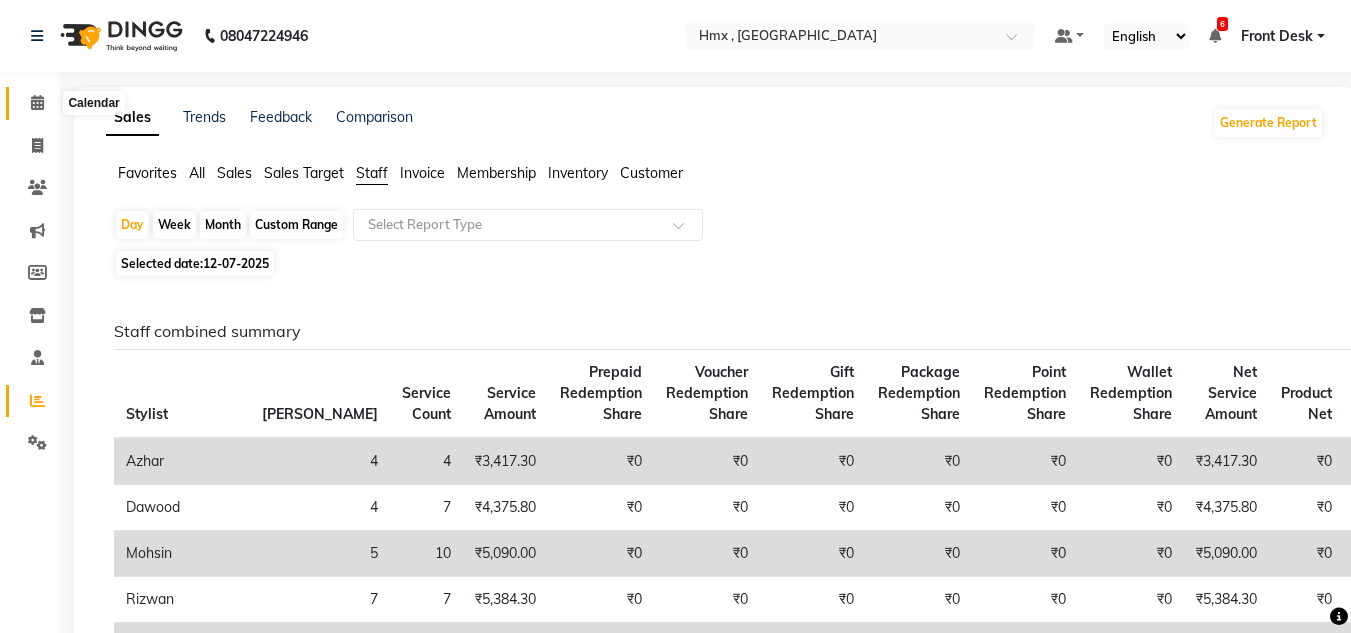 click 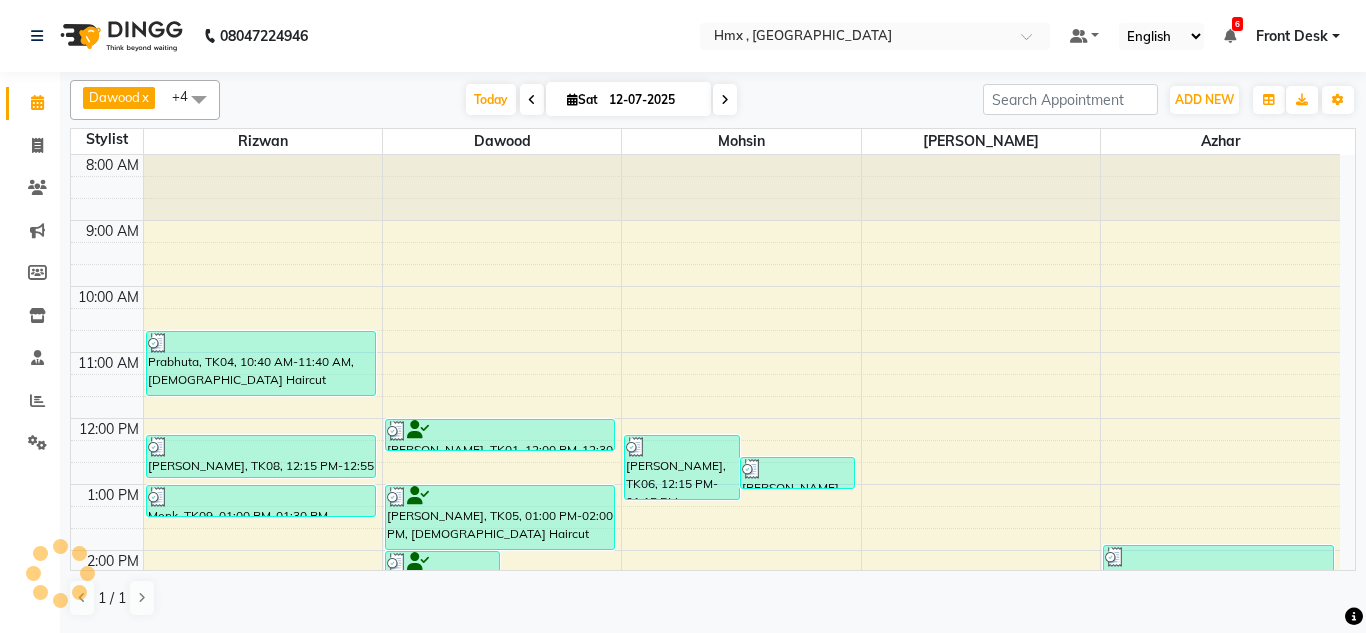 scroll, scrollTop: 0, scrollLeft: 0, axis: both 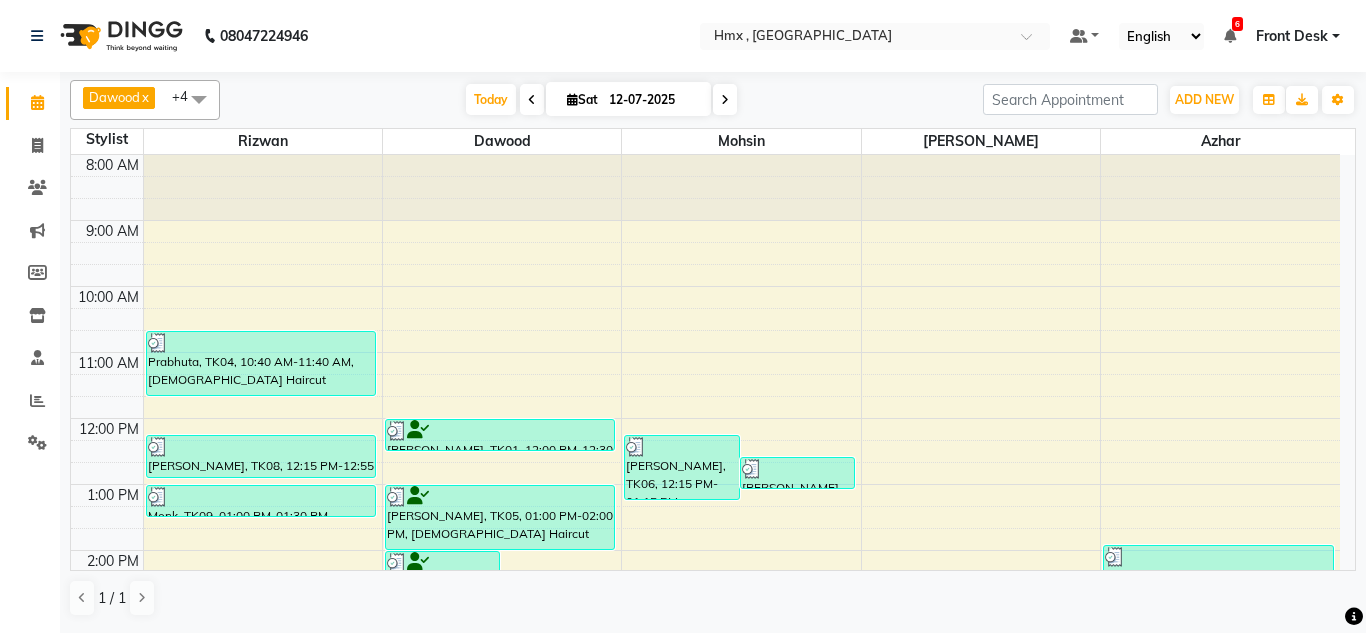 click at bounding box center [725, 100] 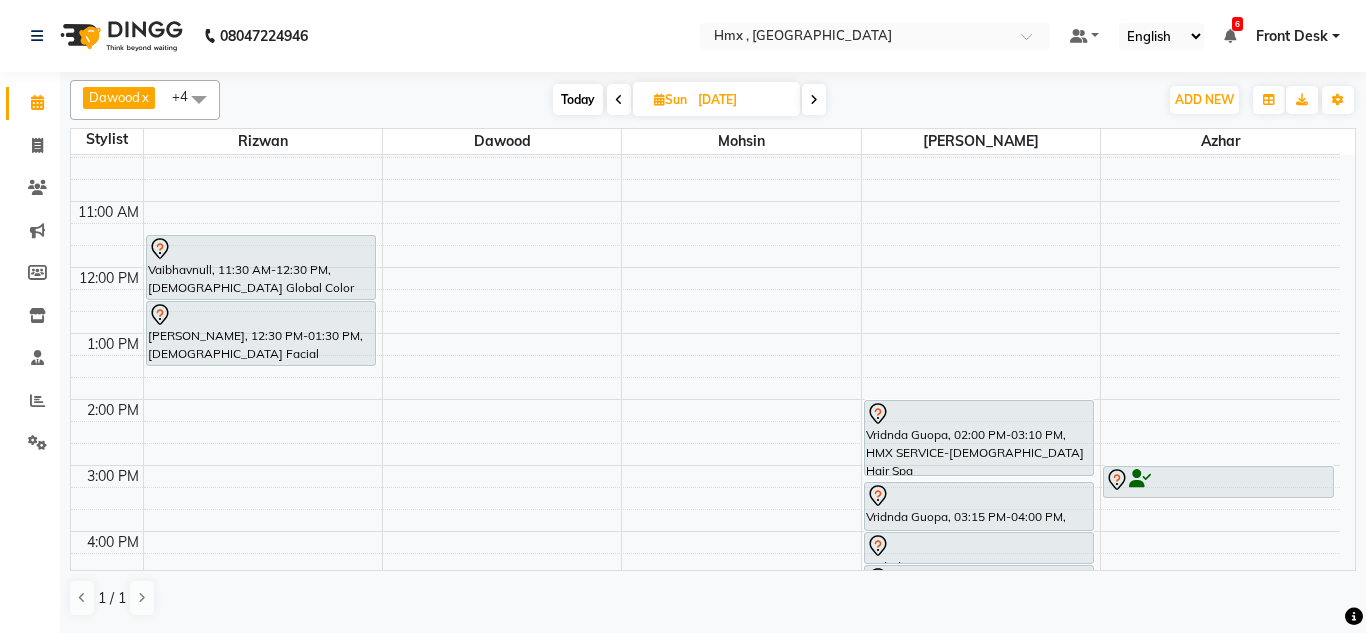 scroll, scrollTop: 108, scrollLeft: 0, axis: vertical 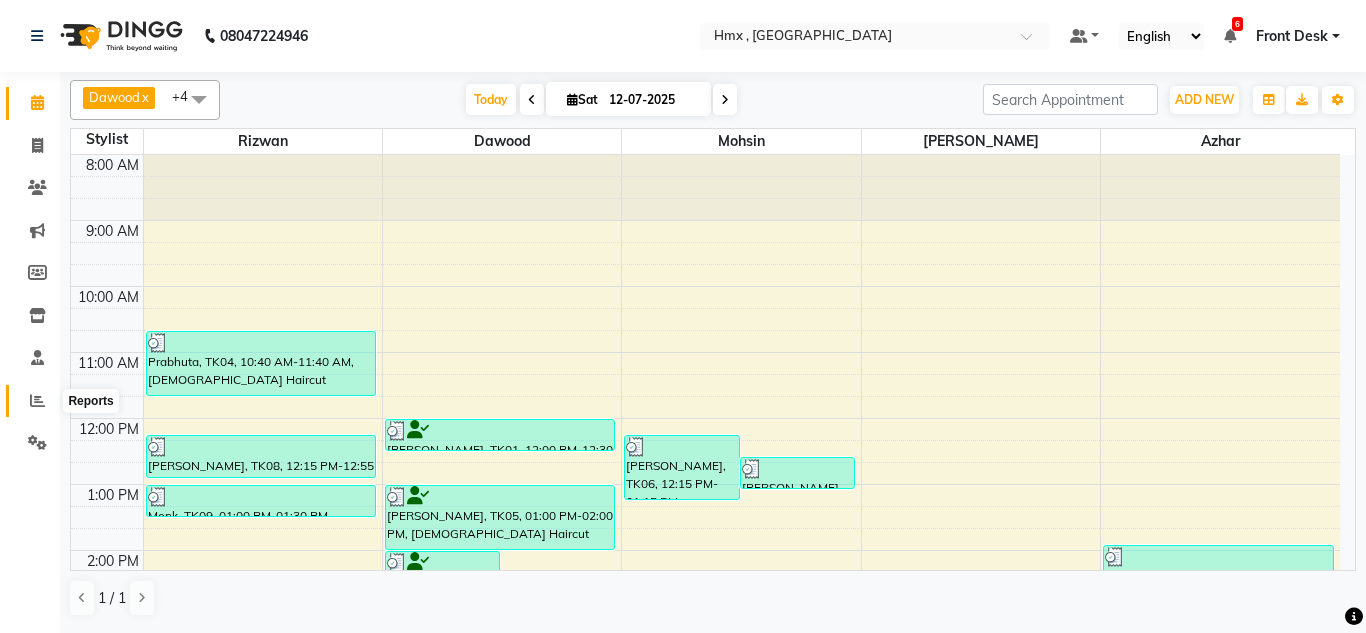 click 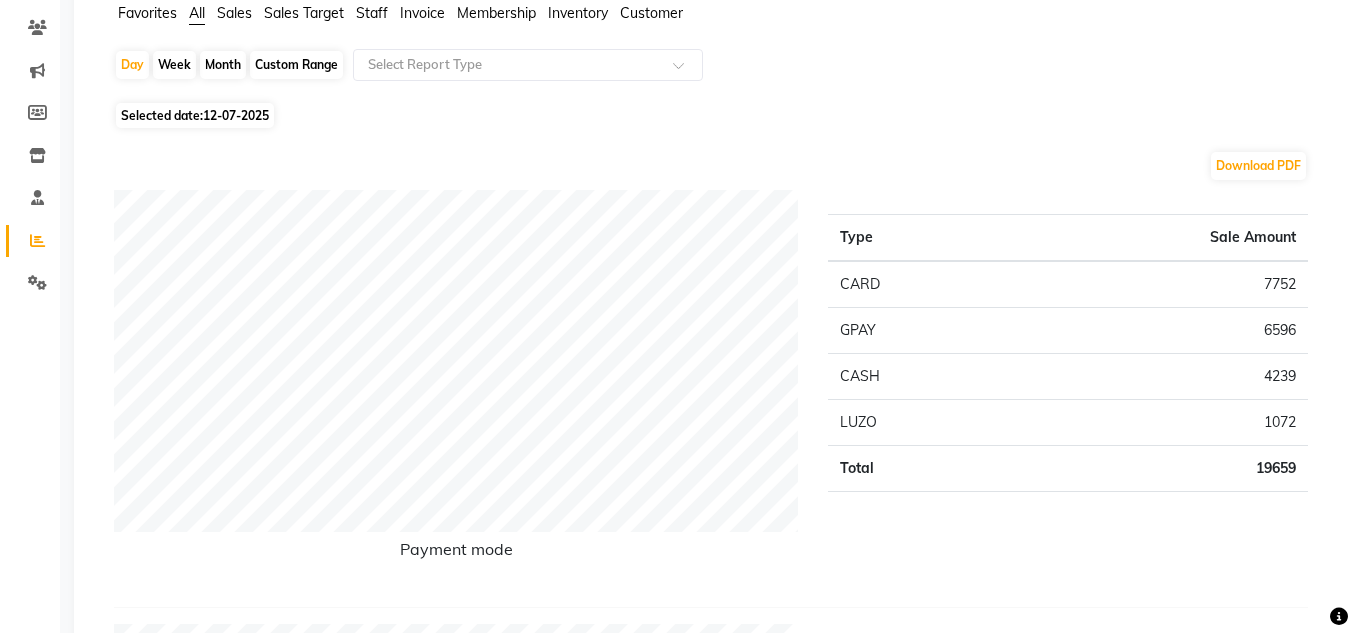 scroll, scrollTop: 200, scrollLeft: 0, axis: vertical 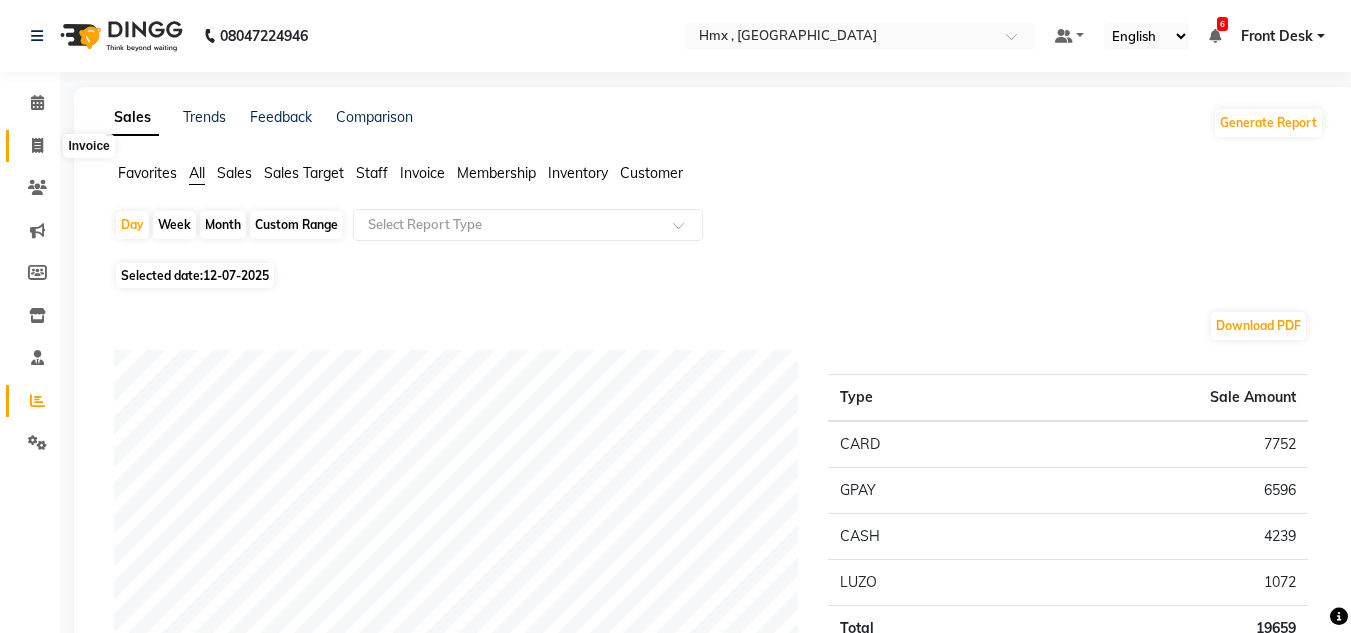 click 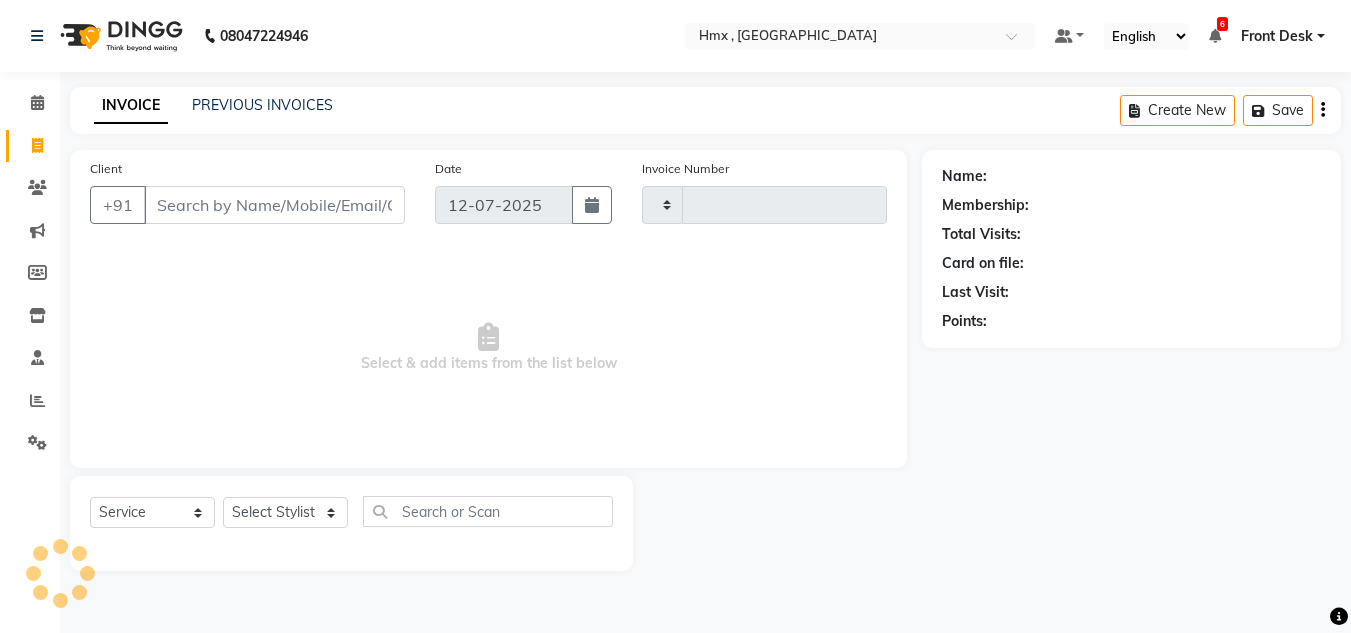 type on "1295" 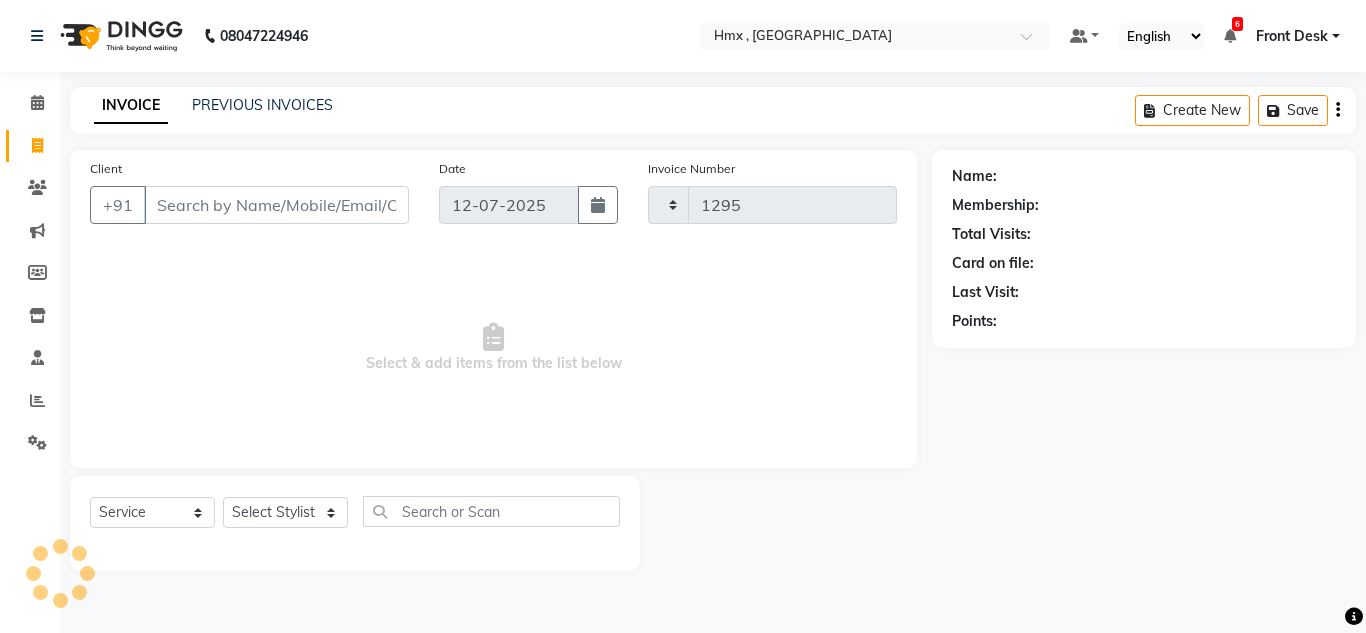 select on "5711" 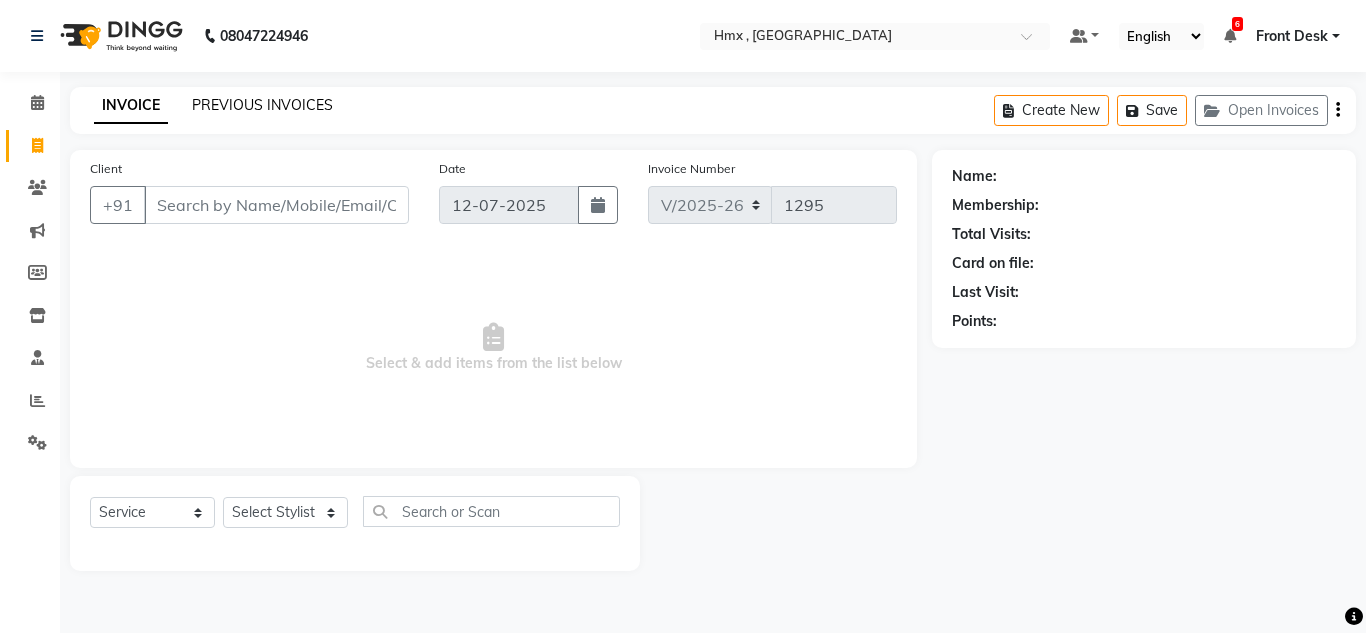 click on "PREVIOUS INVOICES" 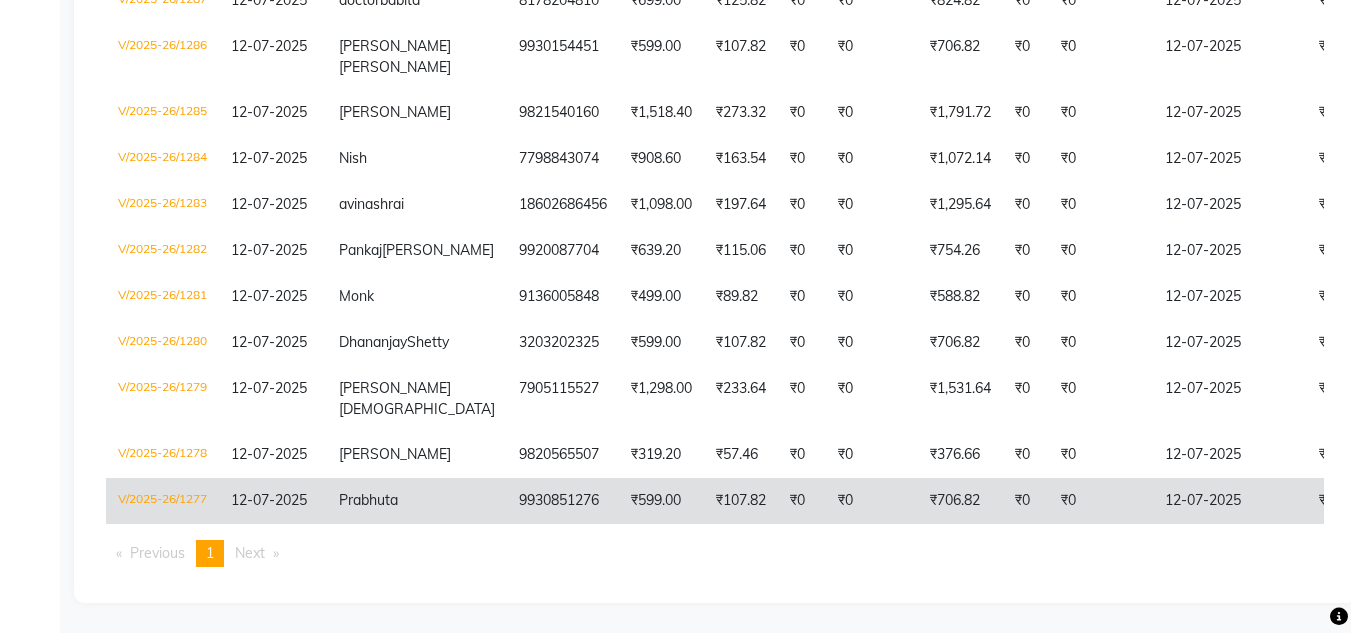 scroll, scrollTop: 833, scrollLeft: 0, axis: vertical 